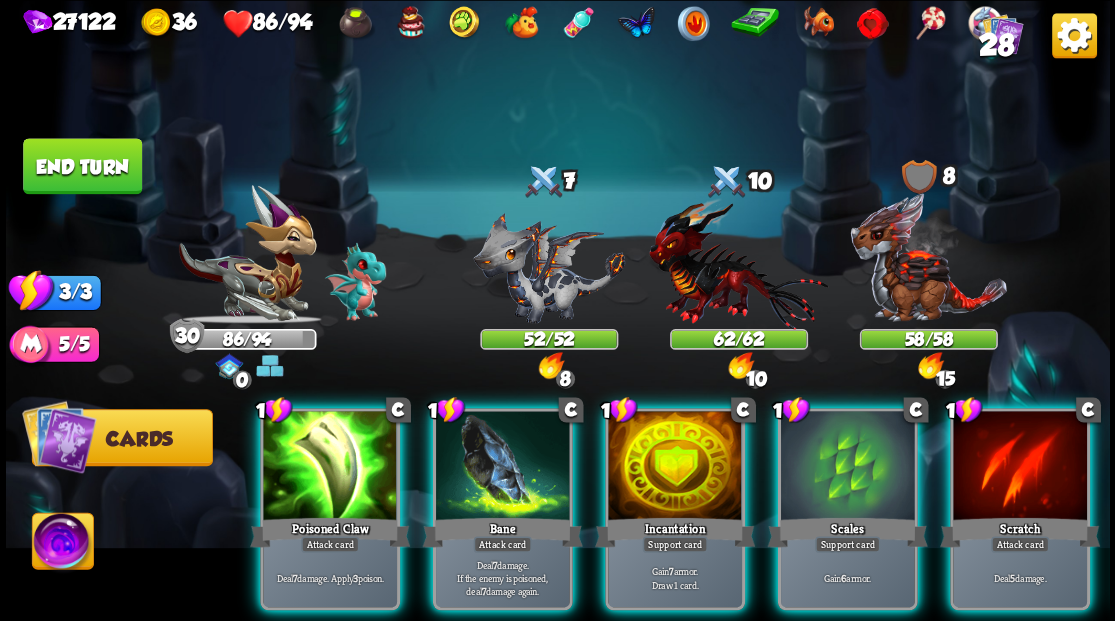 scroll, scrollTop: 0, scrollLeft: 0, axis: both 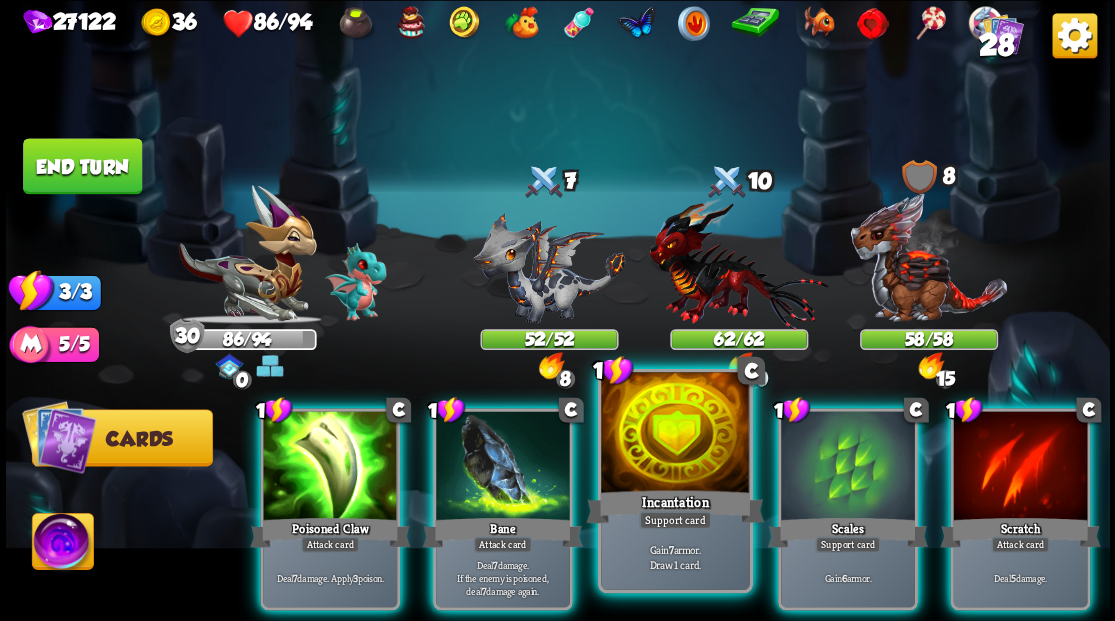 click at bounding box center [675, 434] 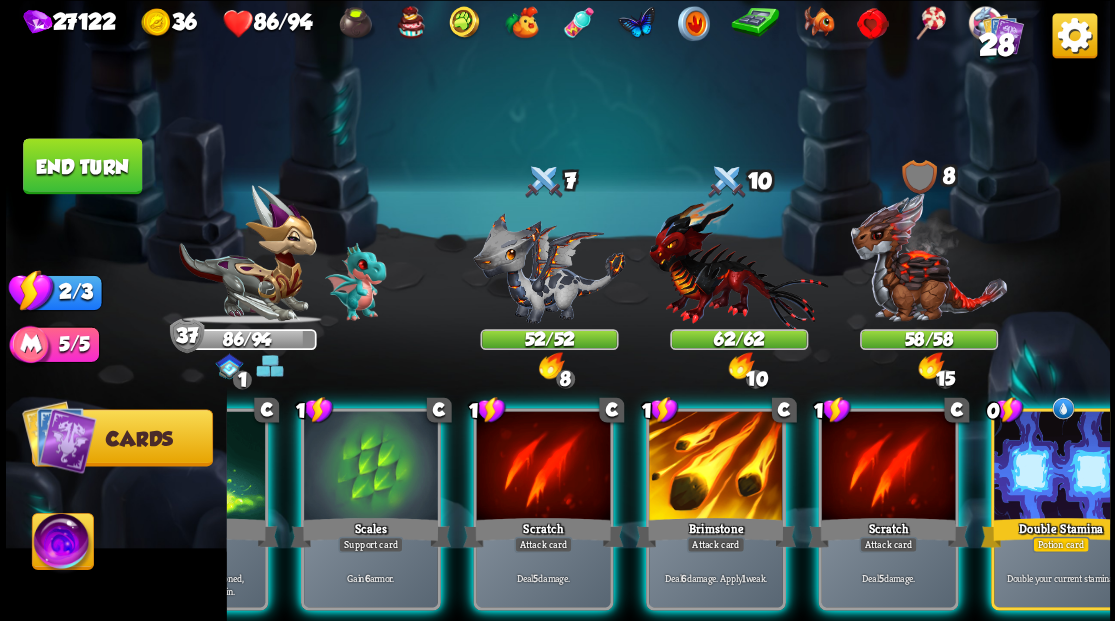 scroll, scrollTop: 0, scrollLeft: 389, axis: horizontal 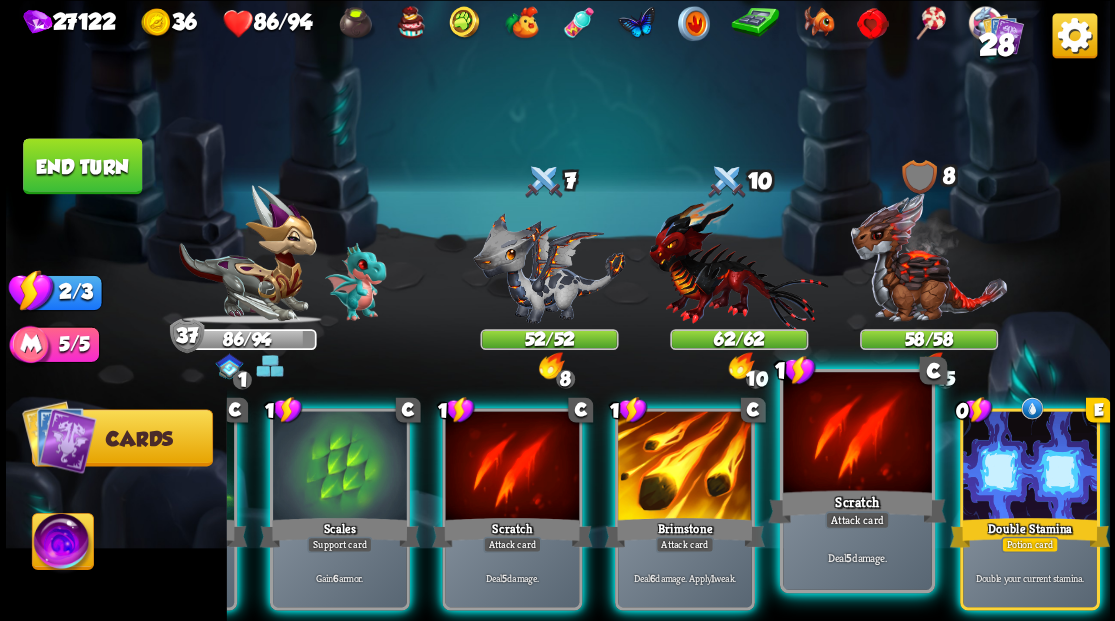 click on "Double Stamina" at bounding box center (1029, 532) 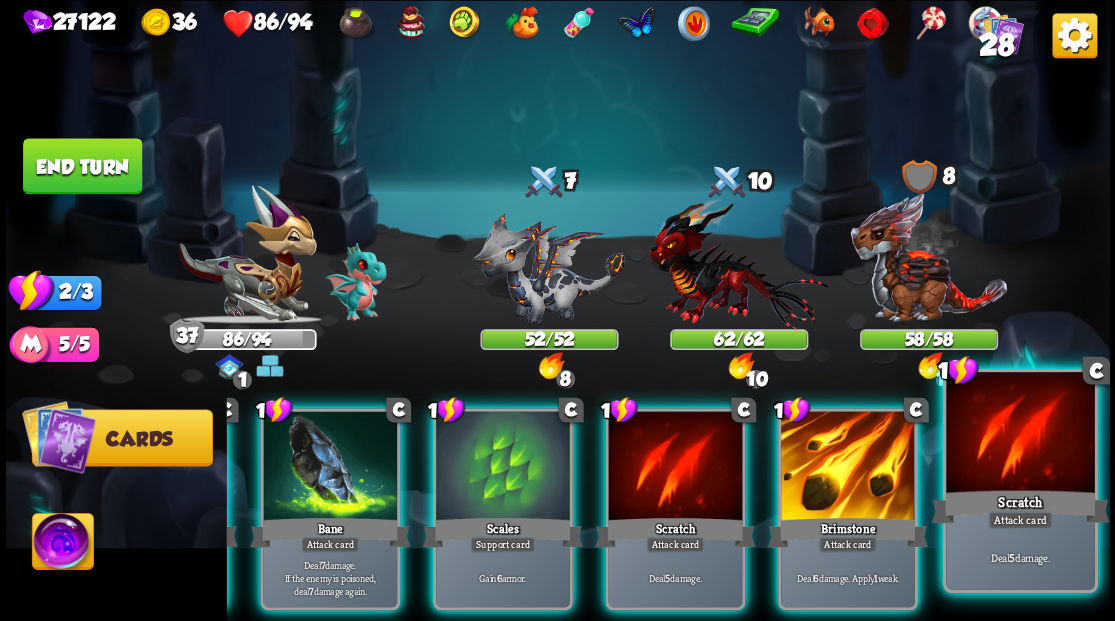 scroll, scrollTop: 0, scrollLeft: 189, axis: horizontal 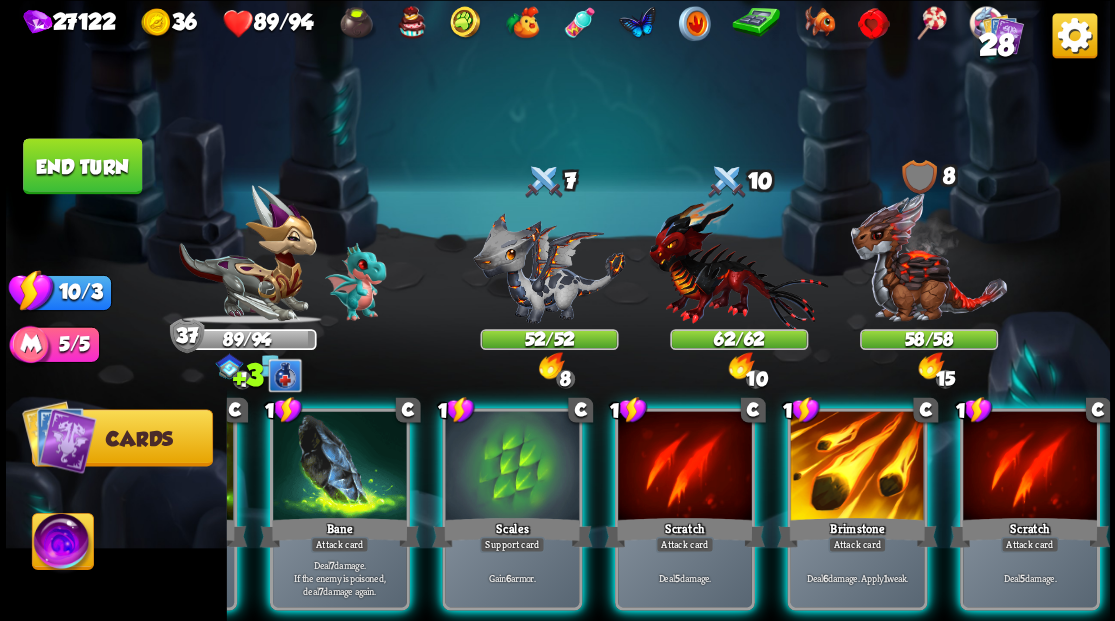 drag, startPoint x: 990, startPoint y: 612, endPoint x: 907, endPoint y: 621, distance: 83.48653 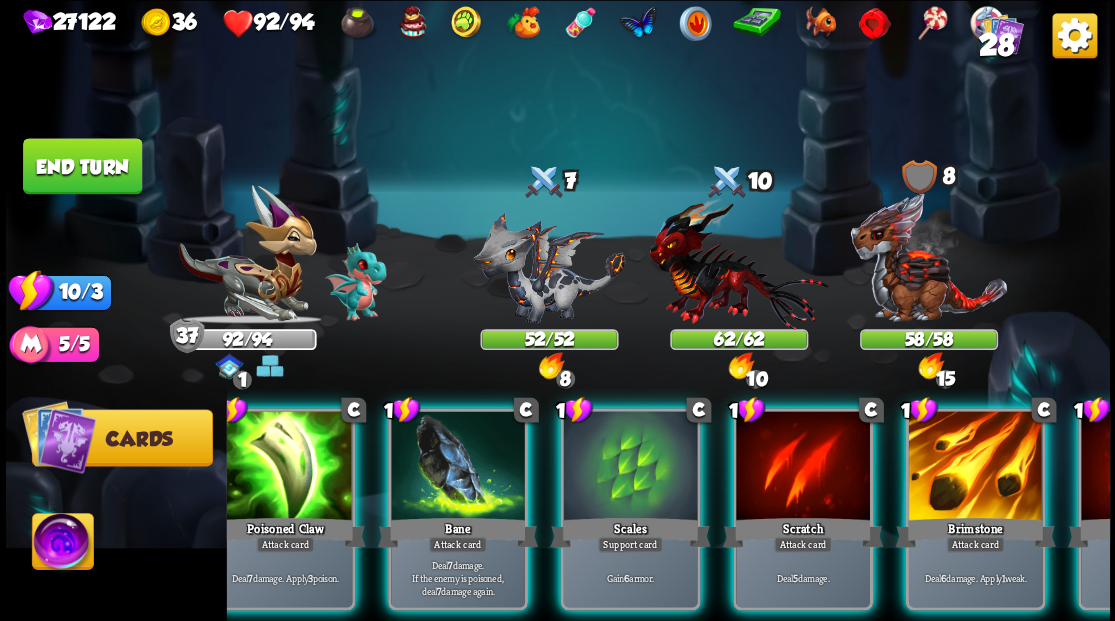 scroll, scrollTop: 0, scrollLeft: 0, axis: both 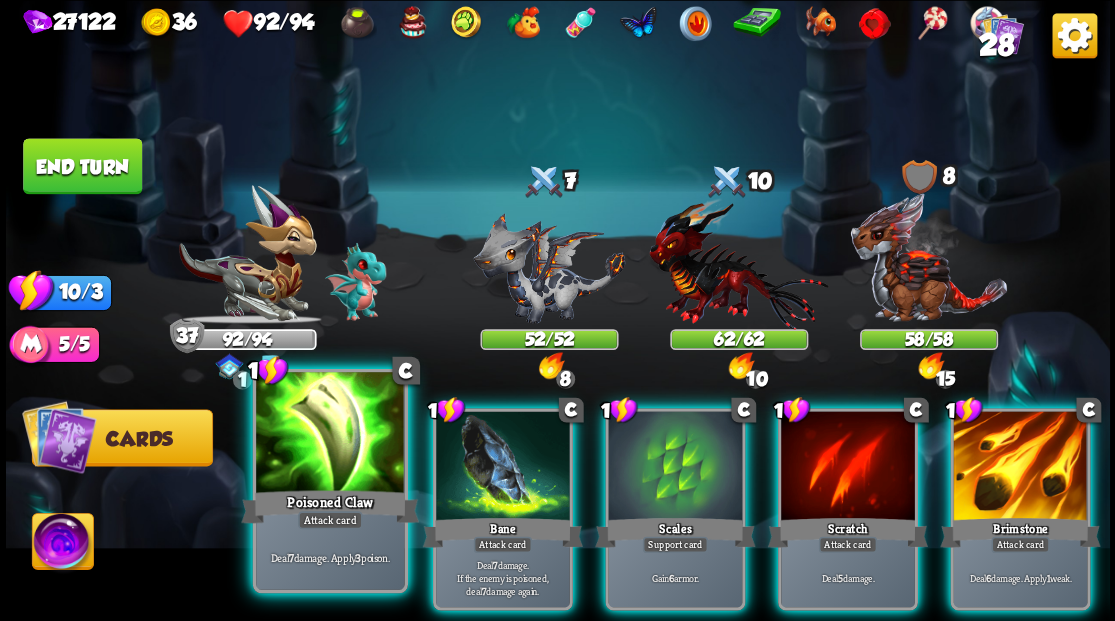 click at bounding box center [330, 434] 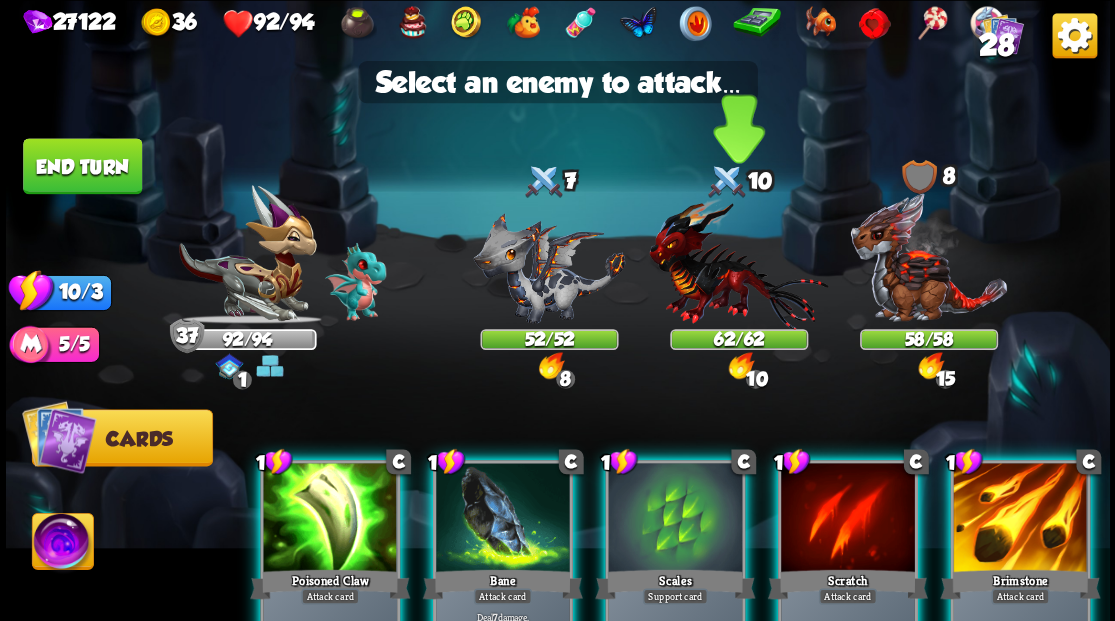 click at bounding box center (738, 263) 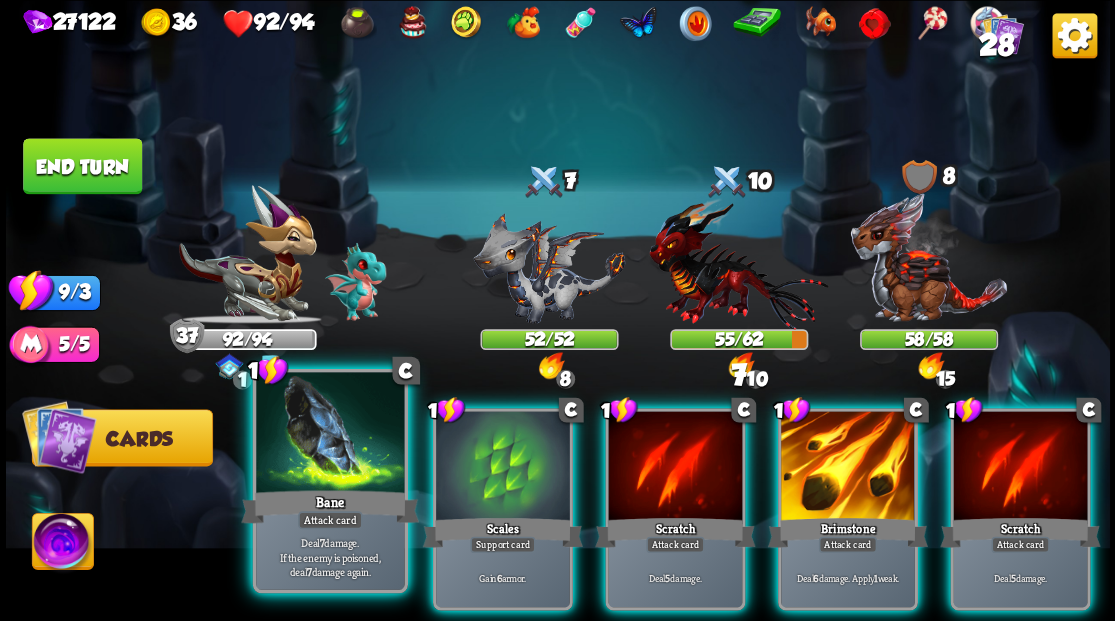 click at bounding box center [330, 434] 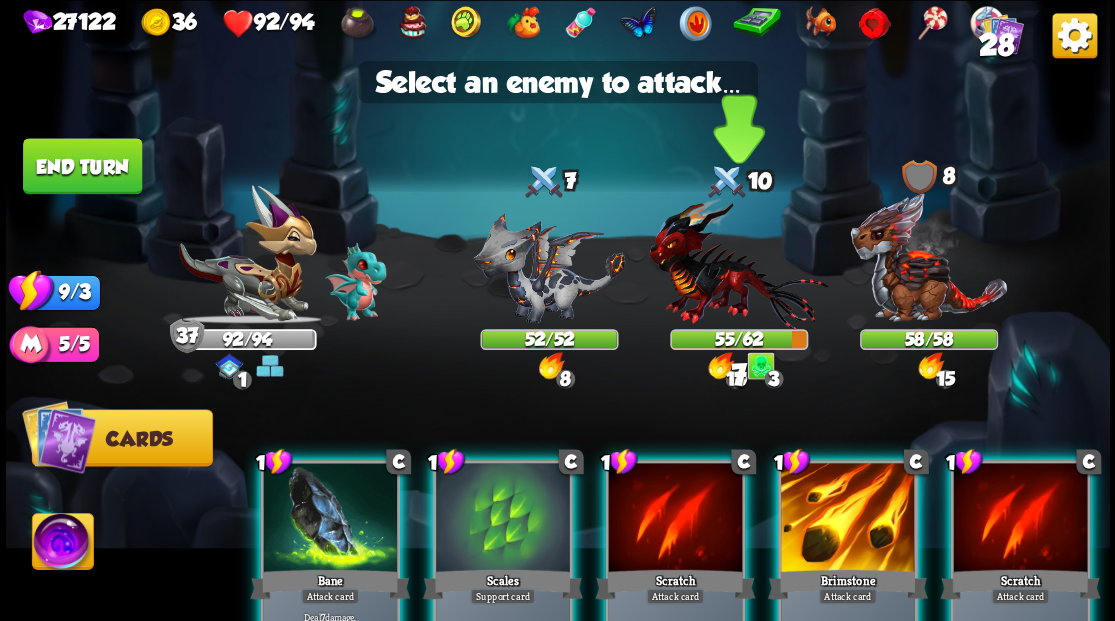 click at bounding box center [738, 263] 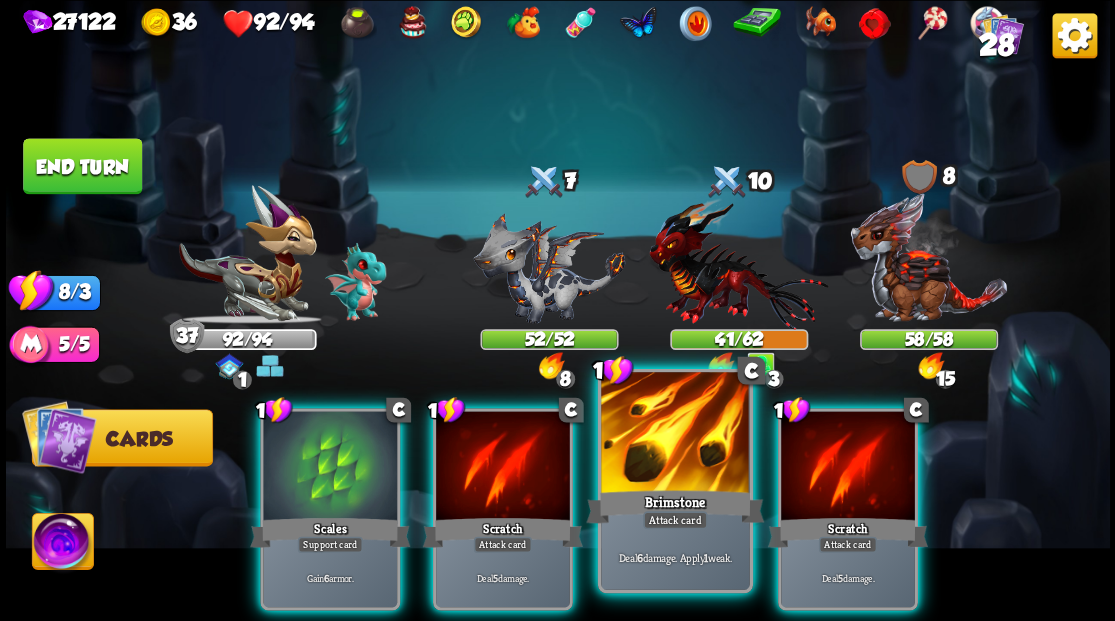 click at bounding box center [675, 434] 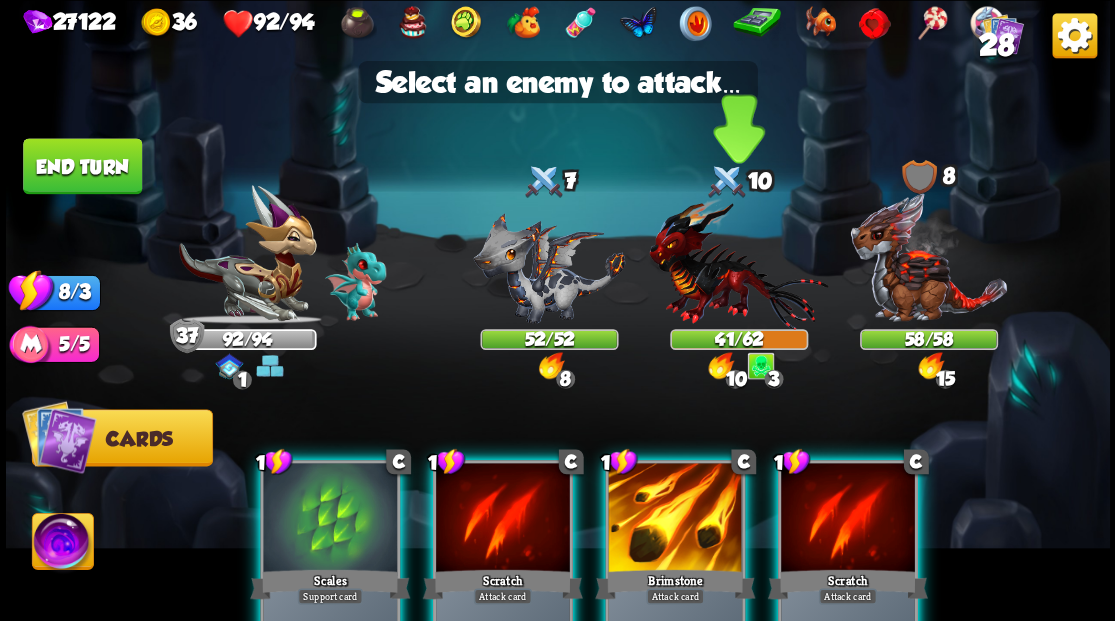 click at bounding box center (738, 263) 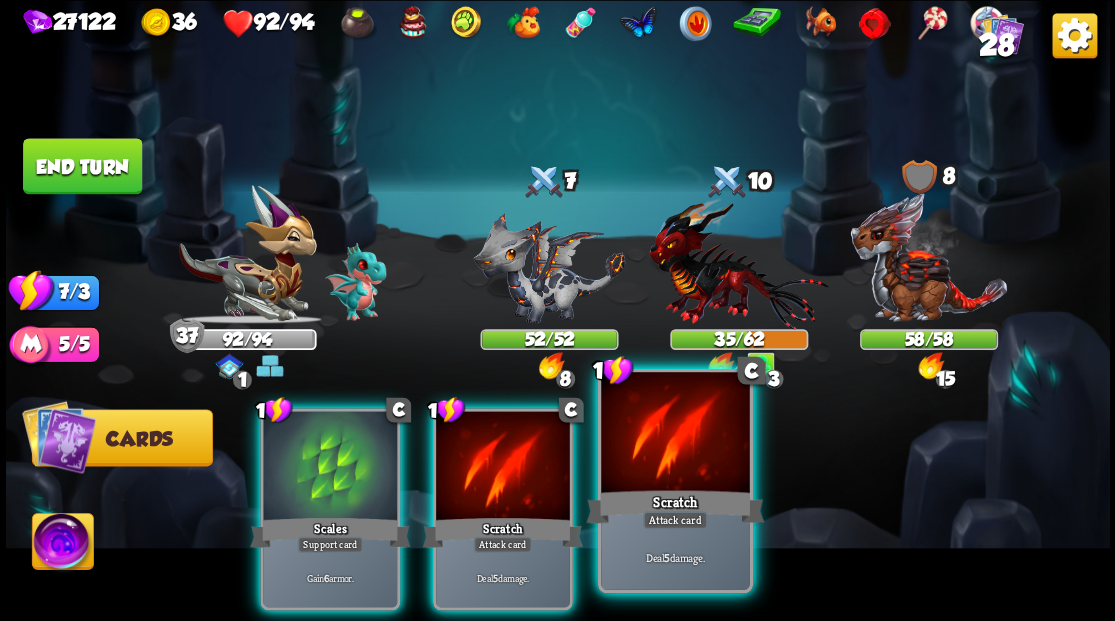 click at bounding box center (675, 434) 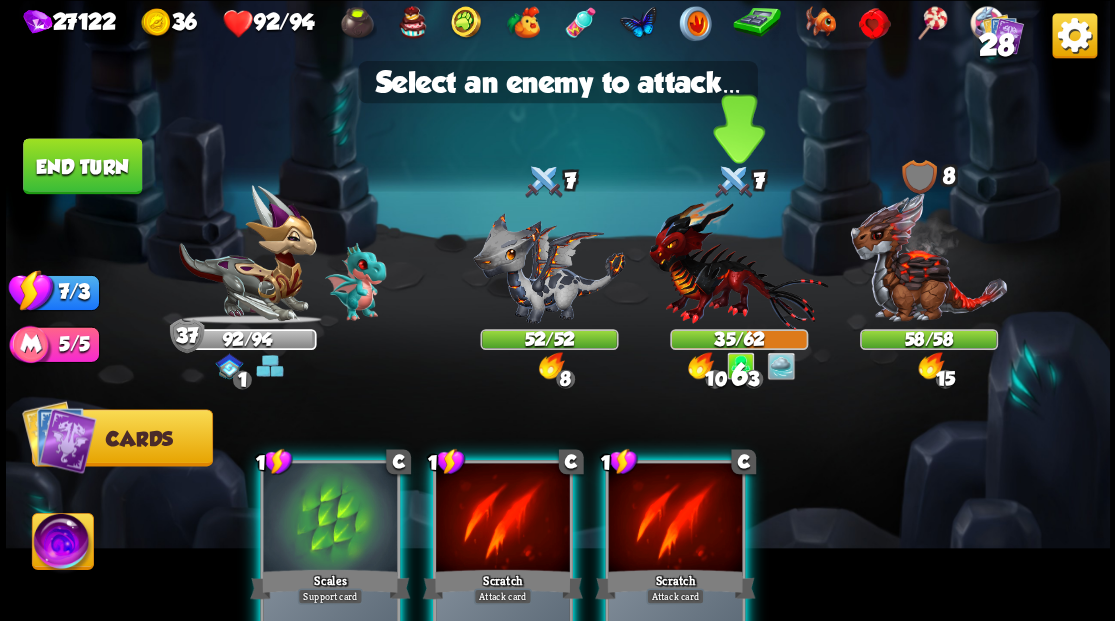 click at bounding box center (738, 263) 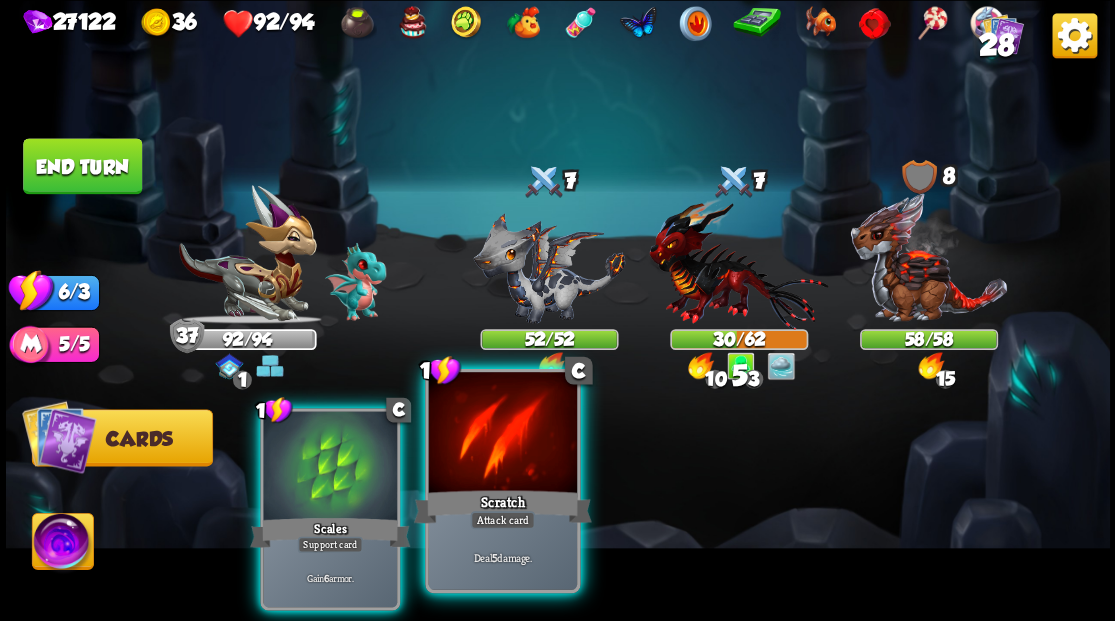 click on "Scratch" at bounding box center (502, 506) 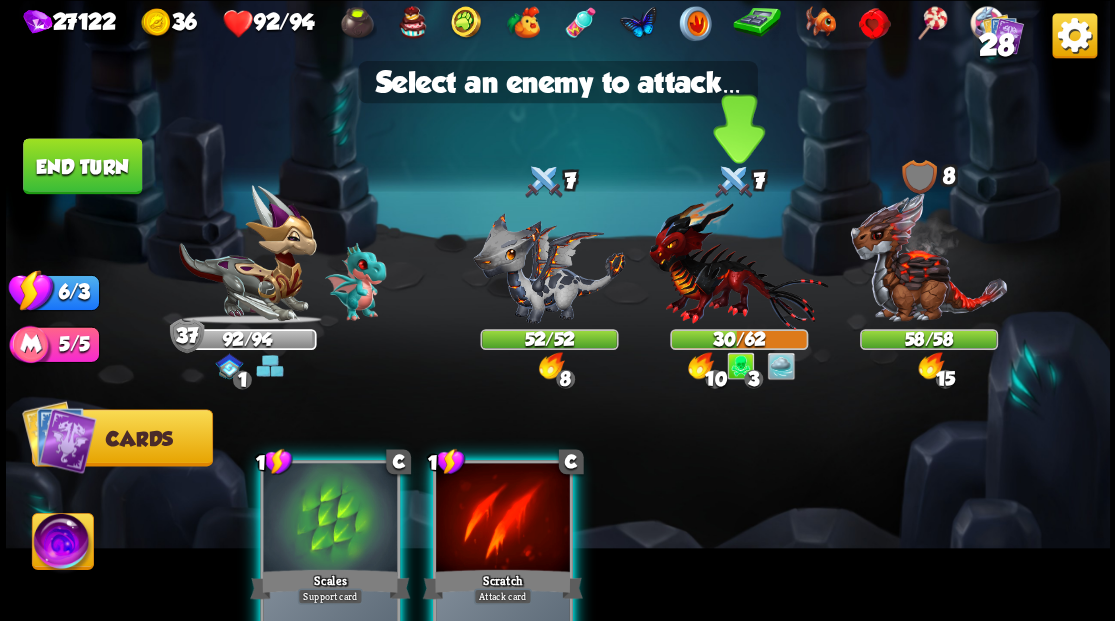 click at bounding box center [738, 263] 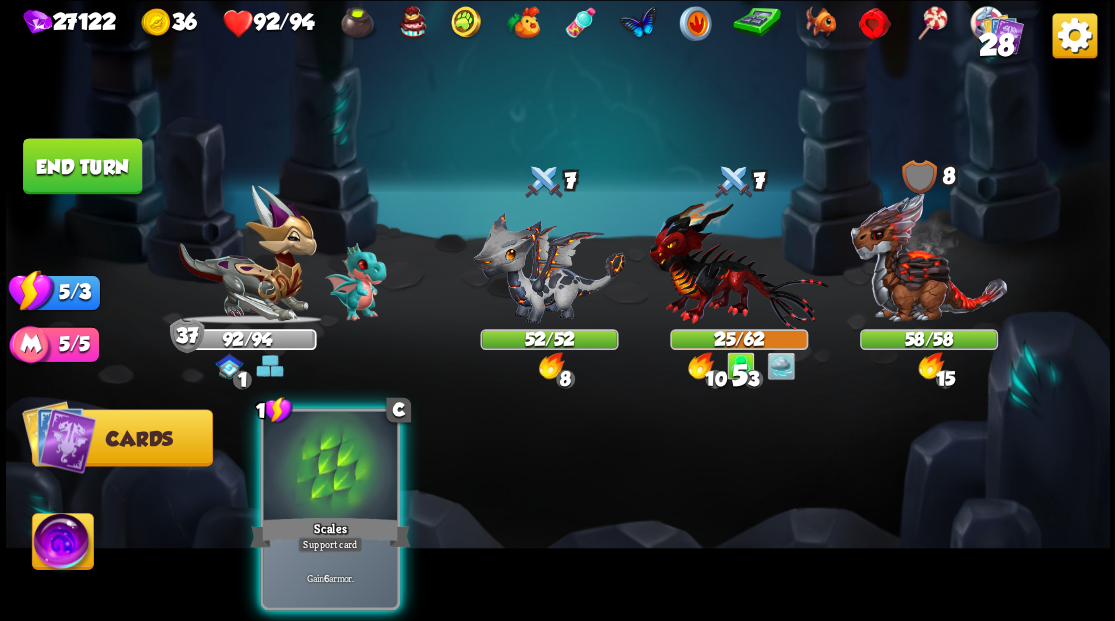 click at bounding box center (330, 467) 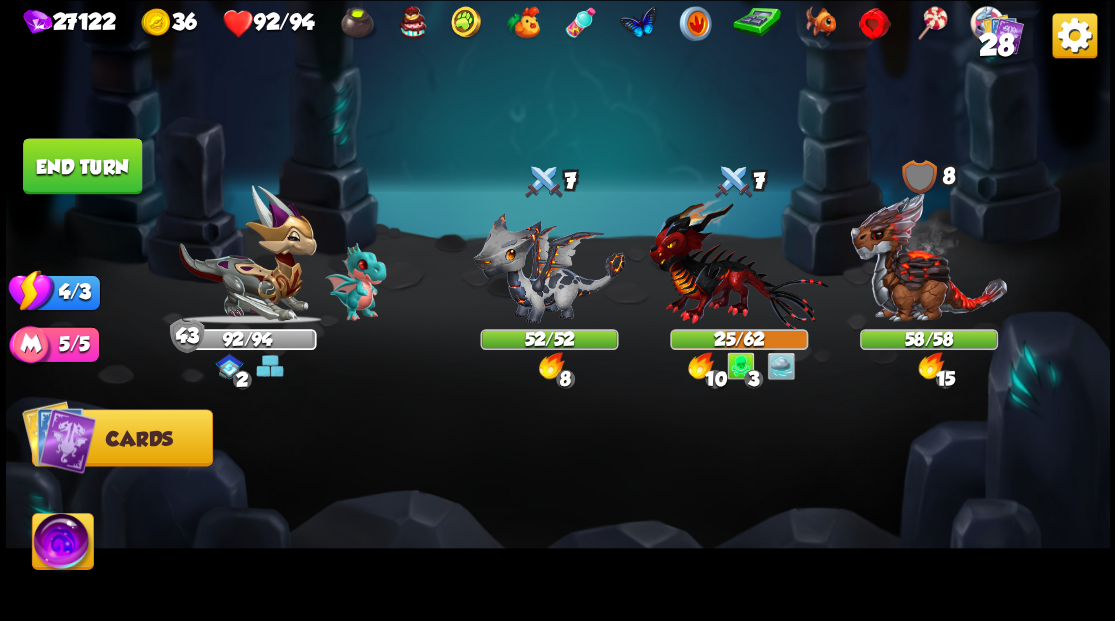 click on "End turn" at bounding box center [82, 166] 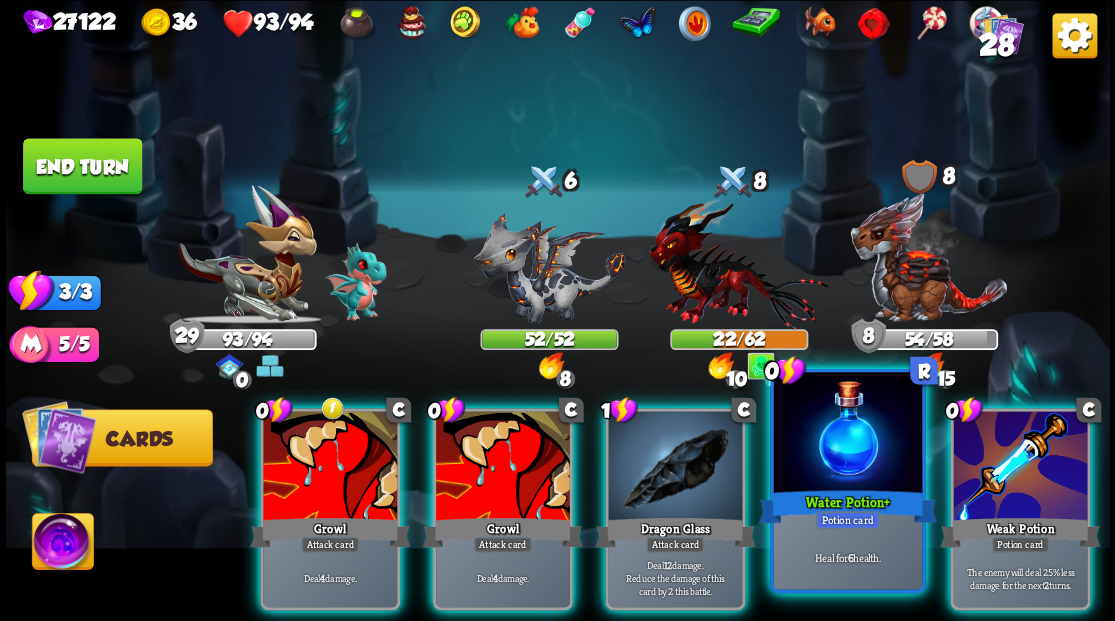 click at bounding box center [847, 434] 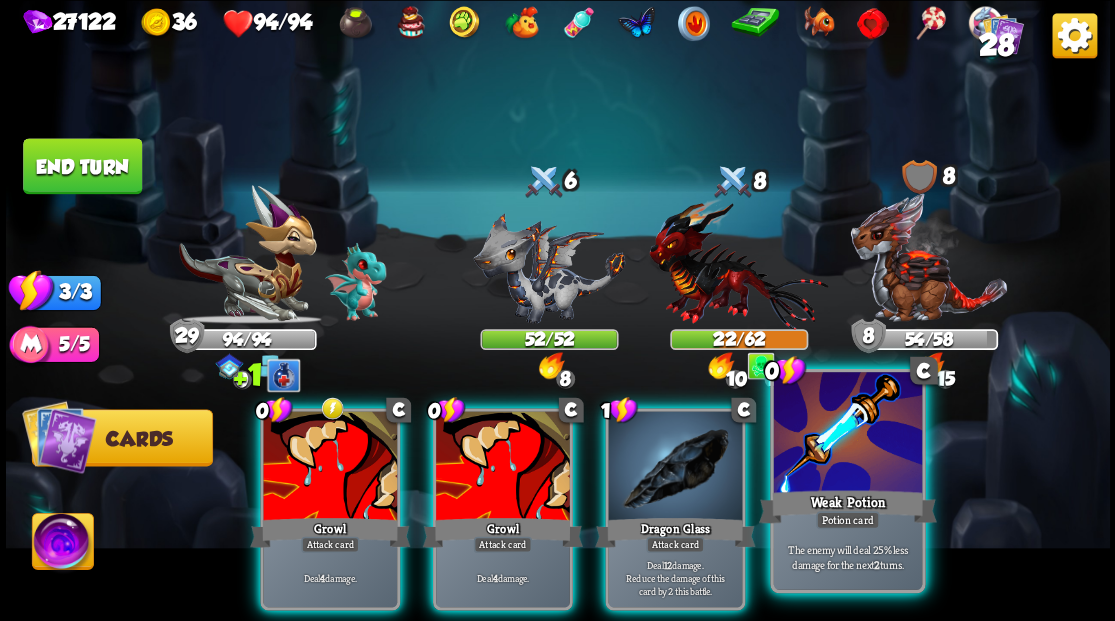 click at bounding box center [847, 434] 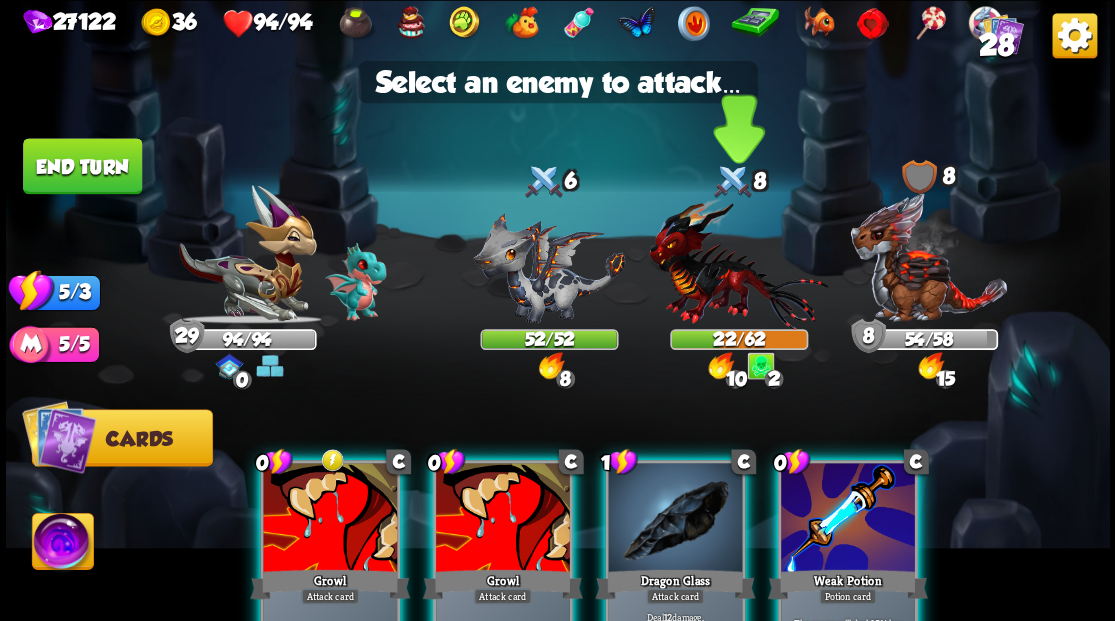 click at bounding box center [738, 263] 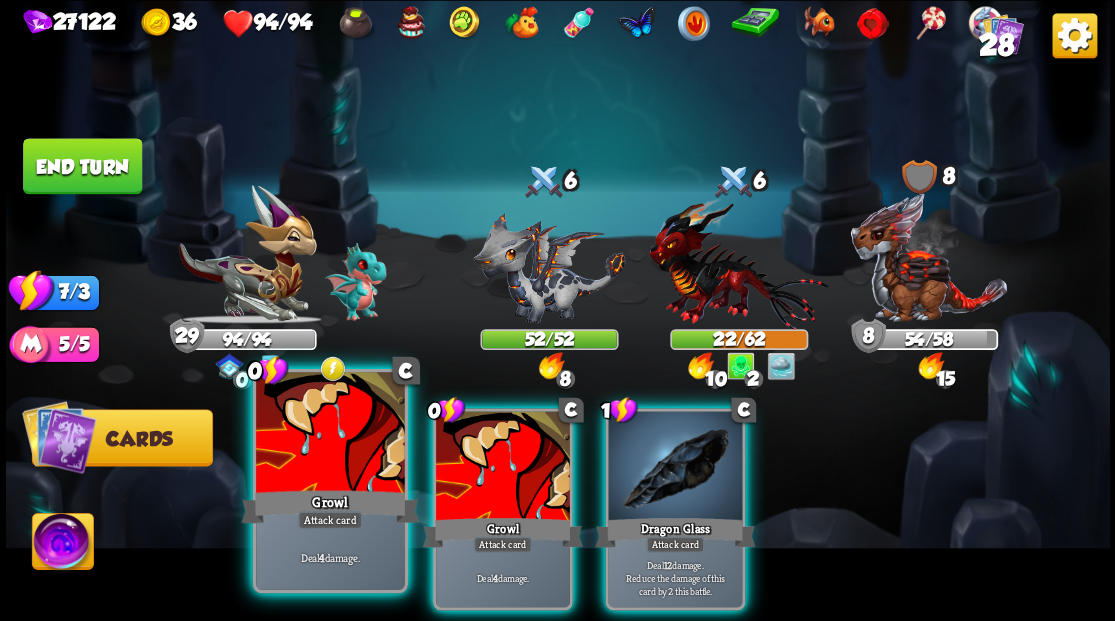 drag, startPoint x: 334, startPoint y: 468, endPoint x: 351, endPoint y: 462, distance: 18.027756 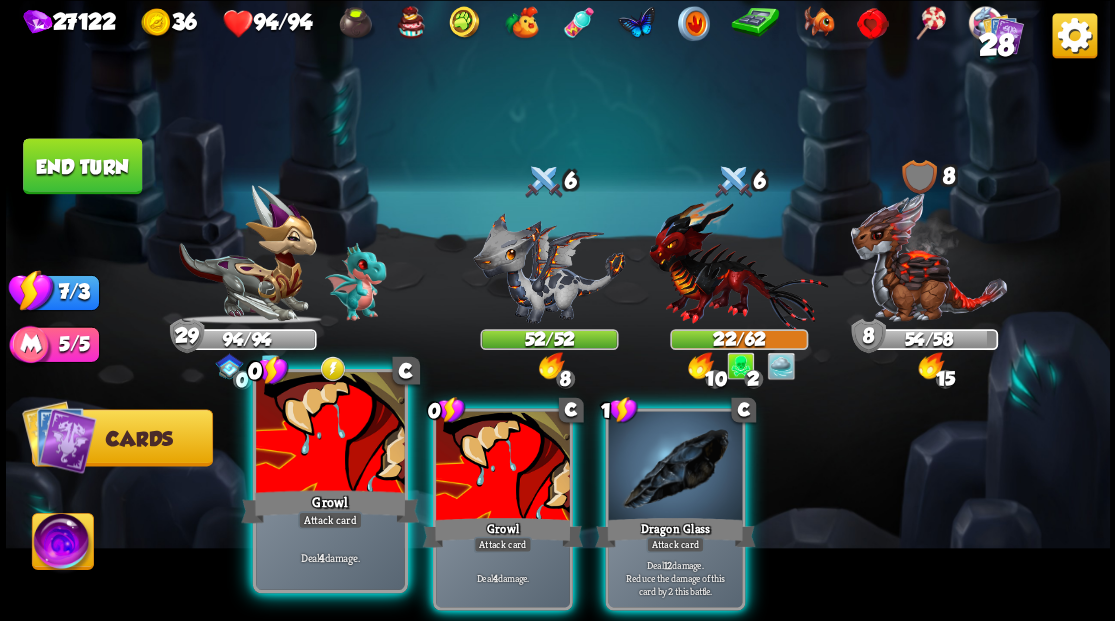 click at bounding box center [330, 434] 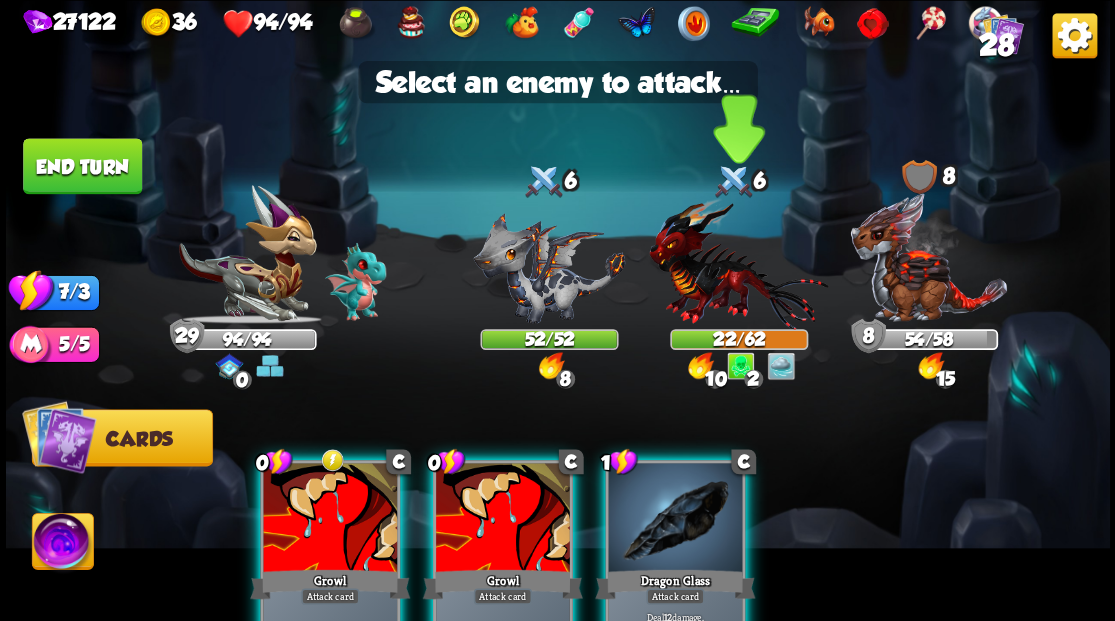 click at bounding box center (738, 263) 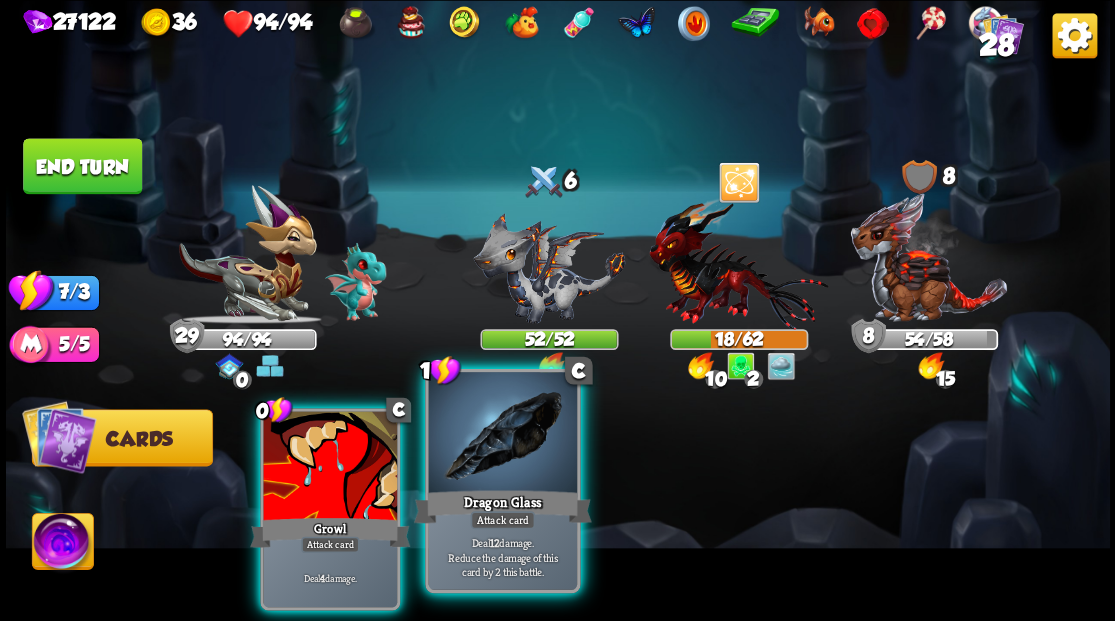 click at bounding box center (502, 434) 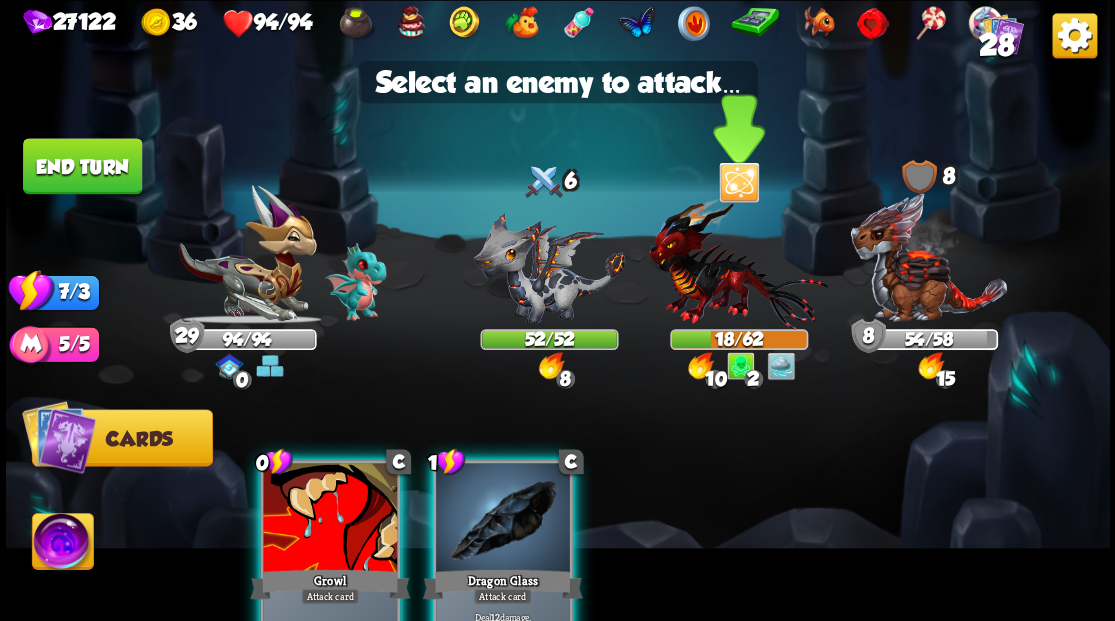 click at bounding box center [738, 263] 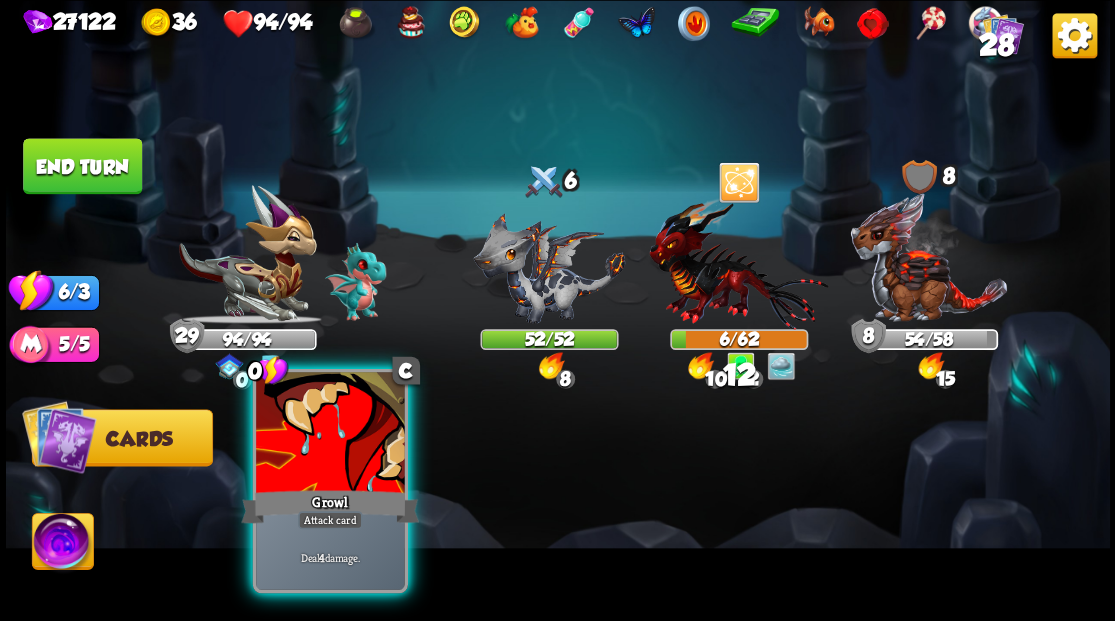 click at bounding box center [330, 434] 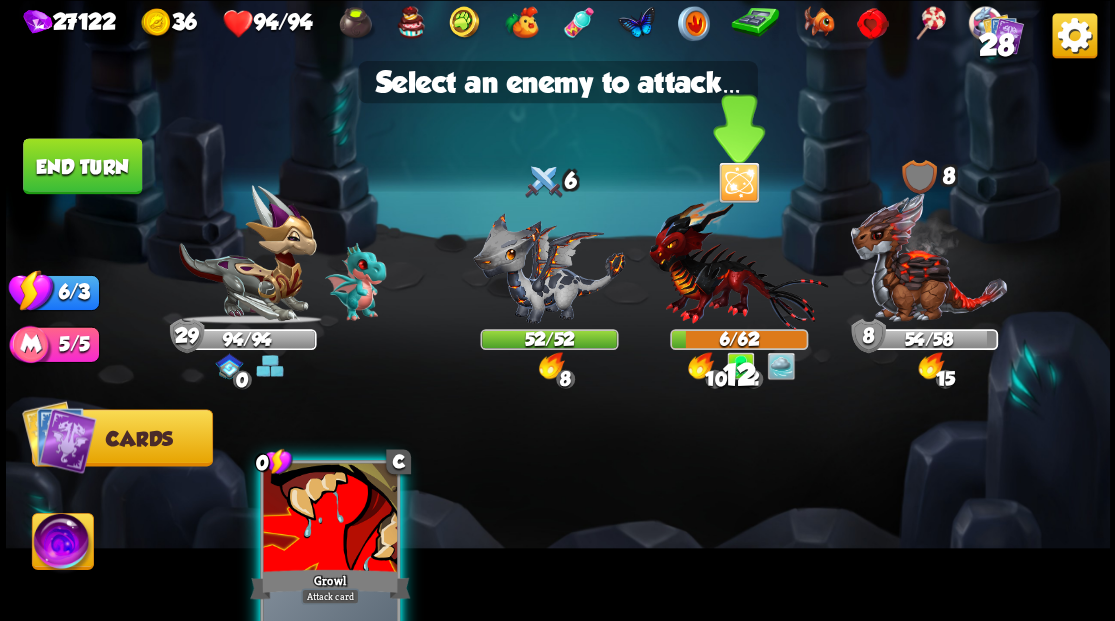 click at bounding box center (738, 263) 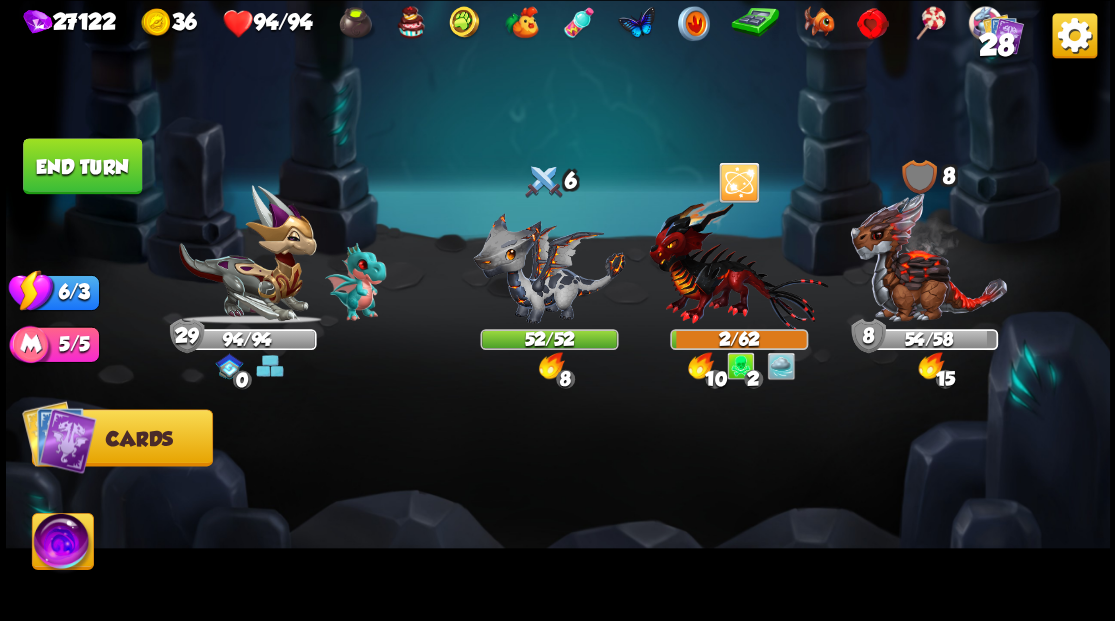 click on "End turn" at bounding box center [82, 166] 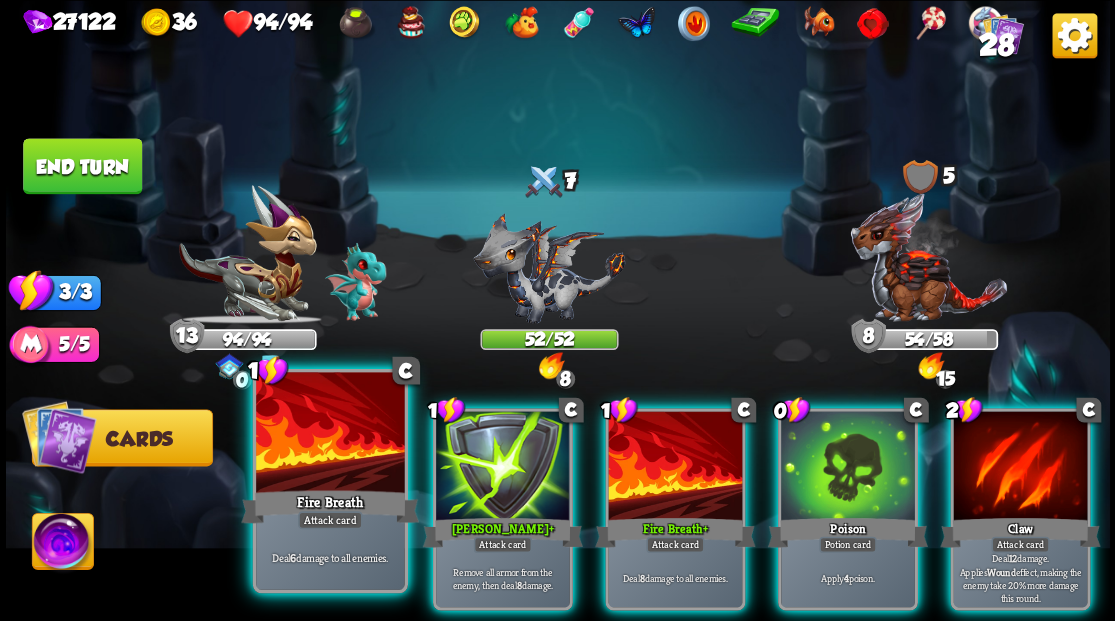 click at bounding box center [330, 434] 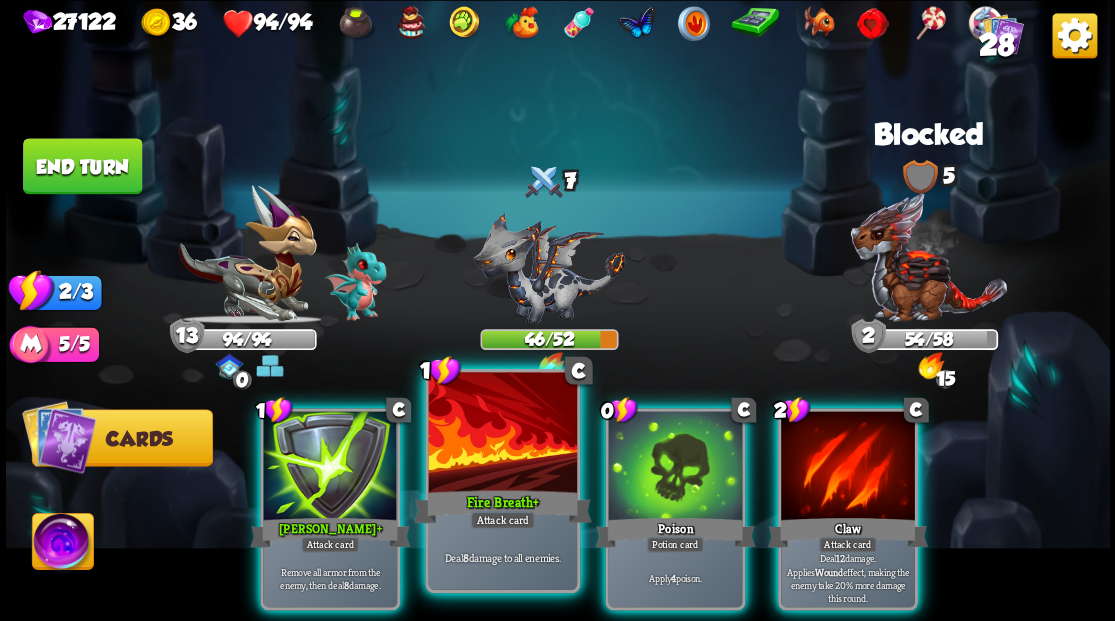click at bounding box center (502, 434) 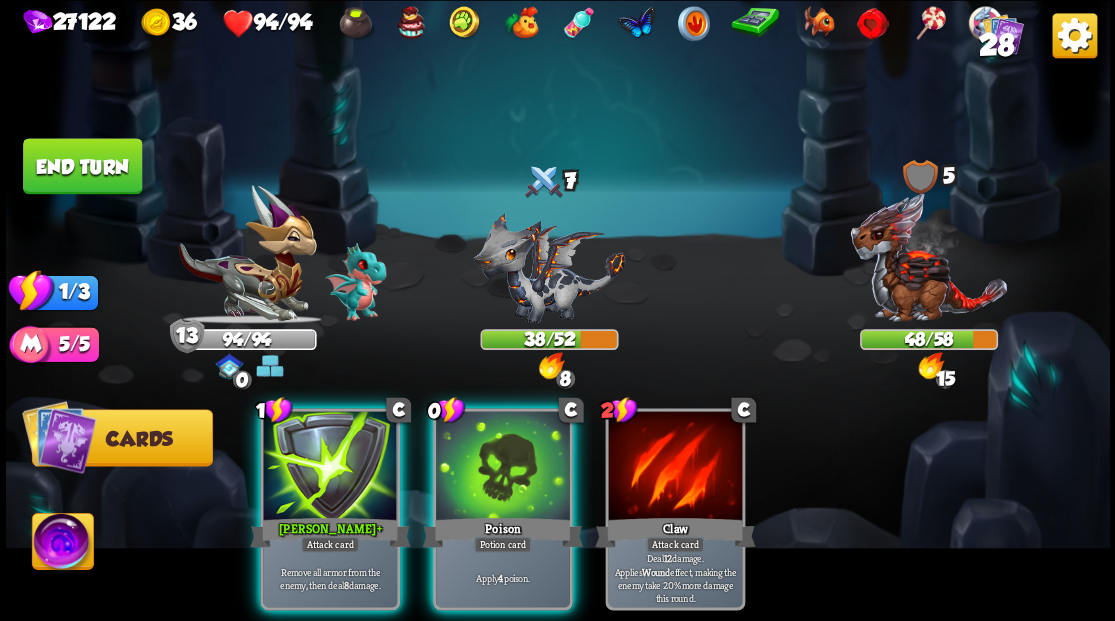click at bounding box center [503, 467] 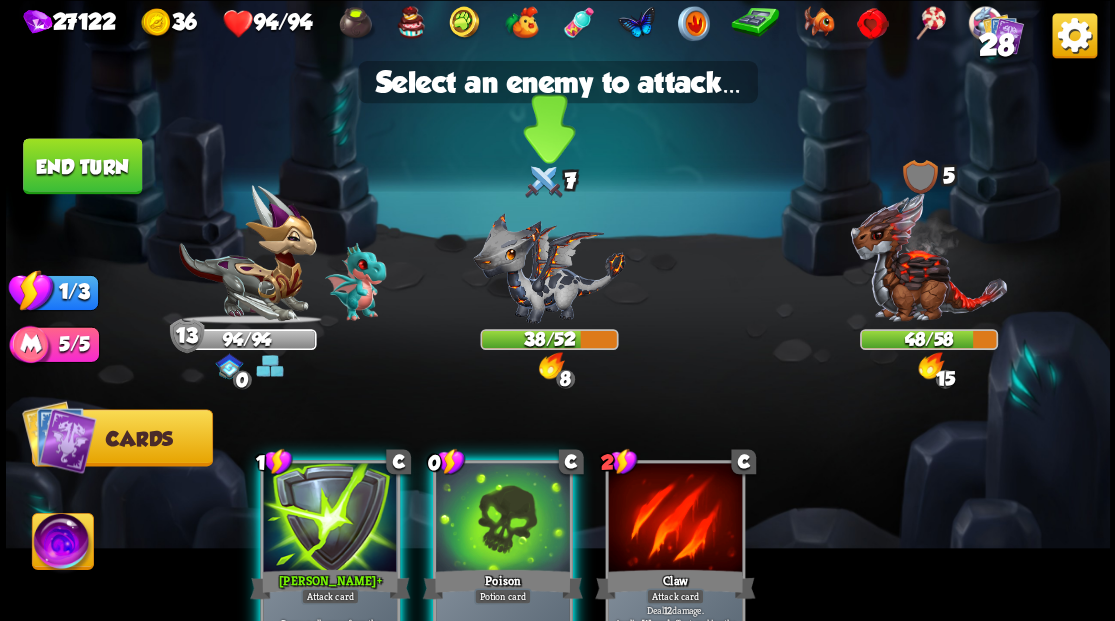 click at bounding box center [549, 267] 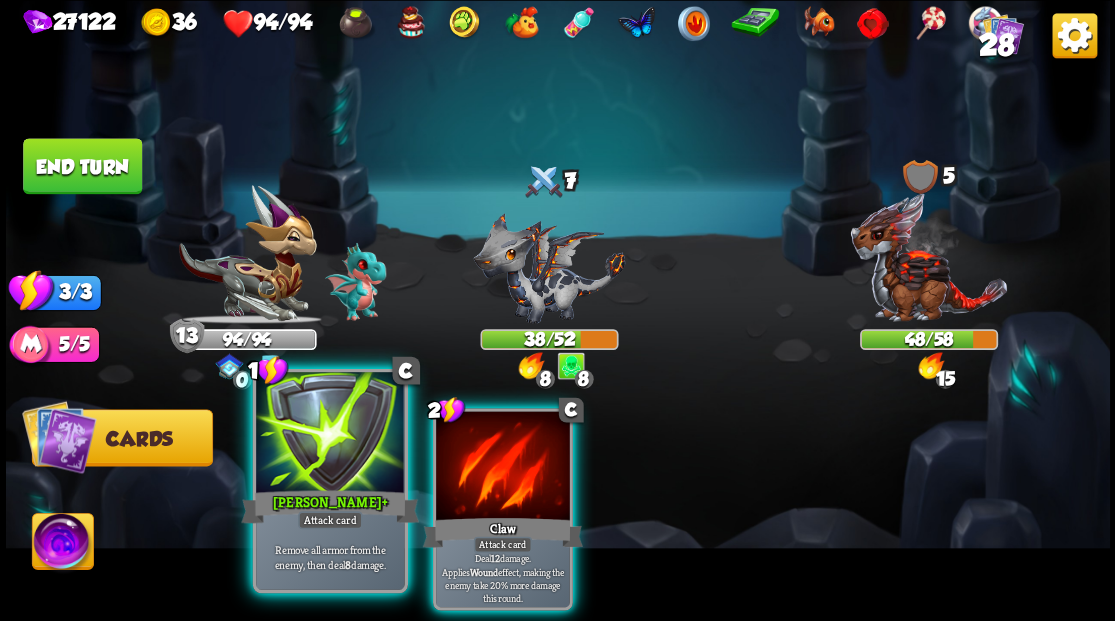 click at bounding box center [330, 434] 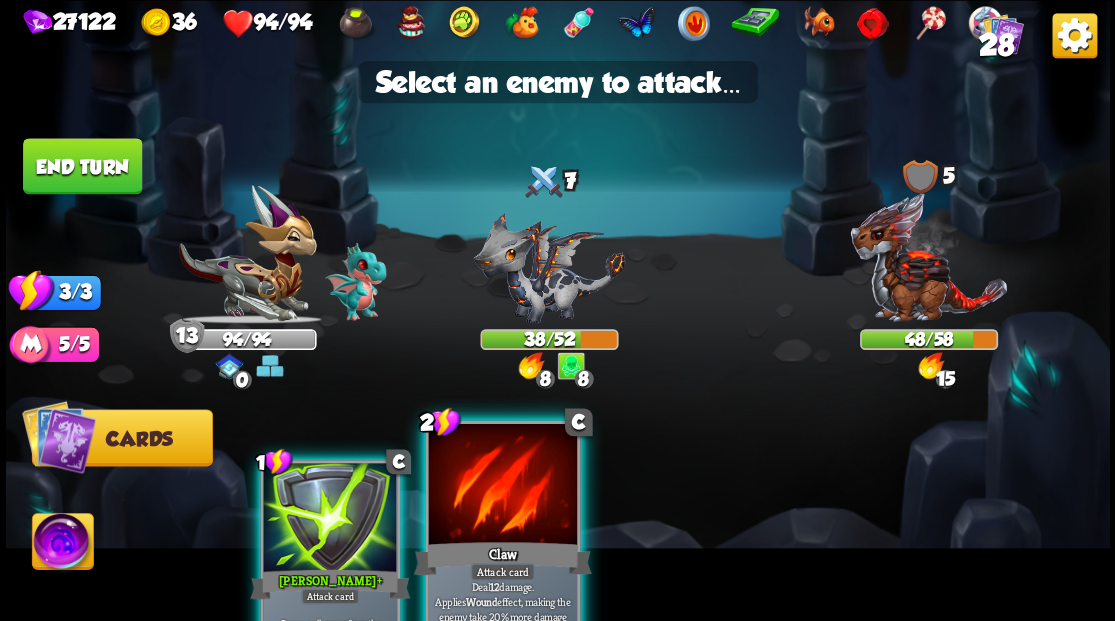 drag, startPoint x: 473, startPoint y: 506, endPoint x: 478, endPoint y: 497, distance: 10.29563 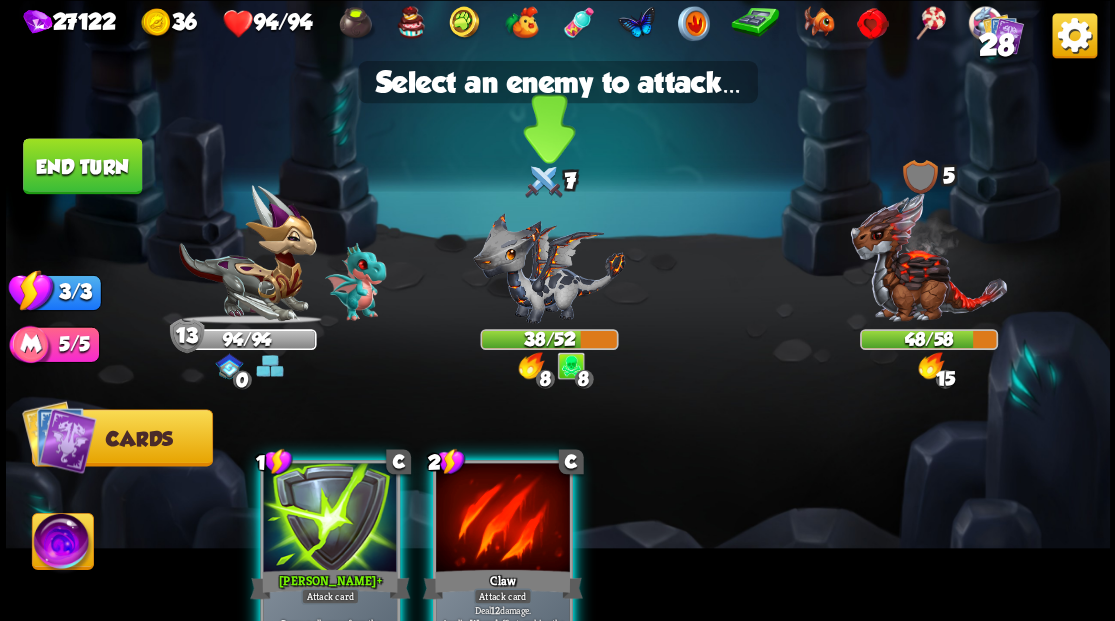 click at bounding box center [549, 267] 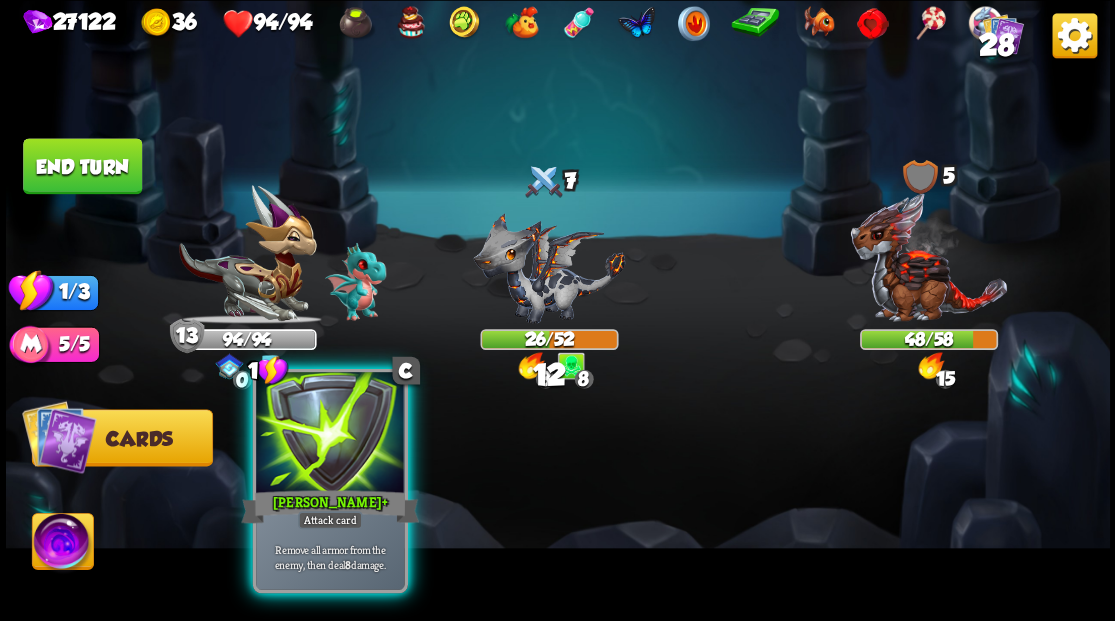 click on "[PERSON_NAME] +" at bounding box center (330, 506) 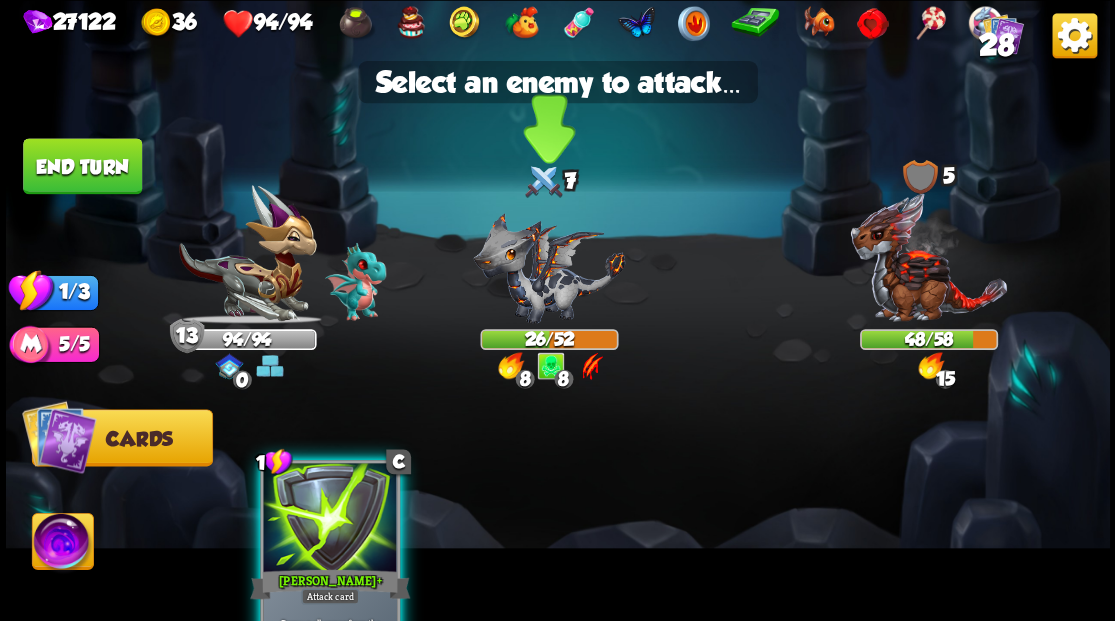 click at bounding box center [549, 267] 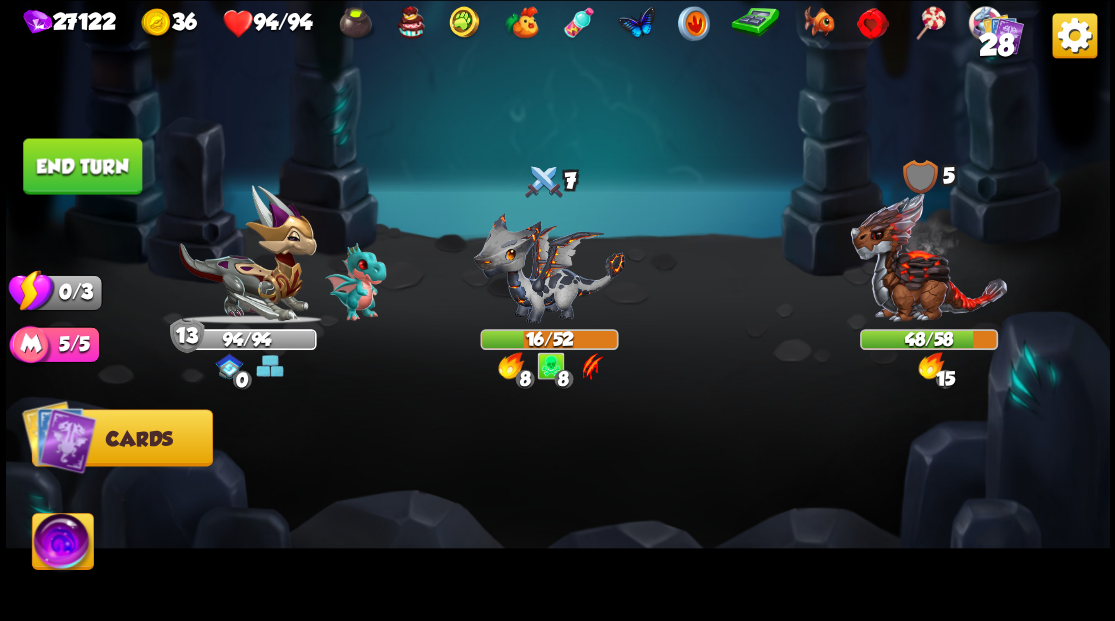 click on "End turn" at bounding box center (82, 166) 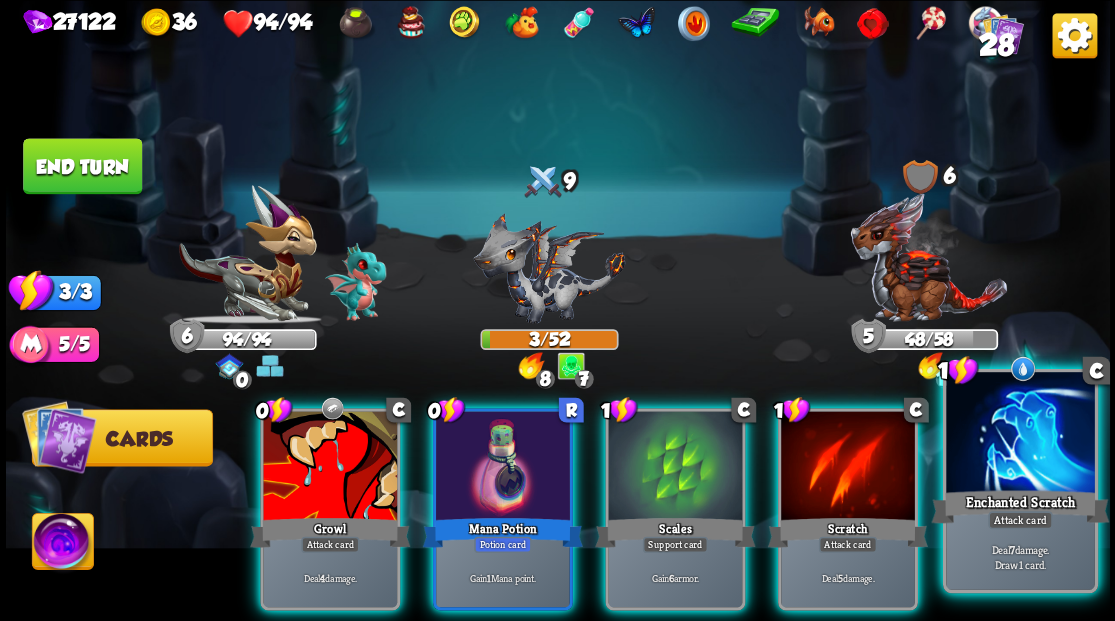 click at bounding box center [1020, 434] 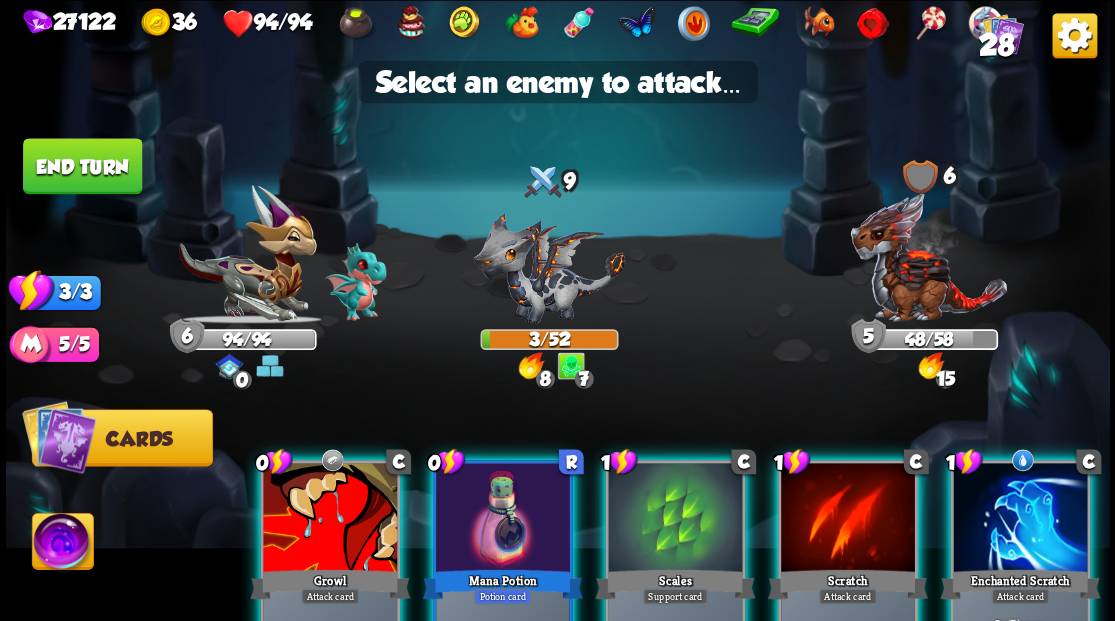 click at bounding box center (1020, 519) 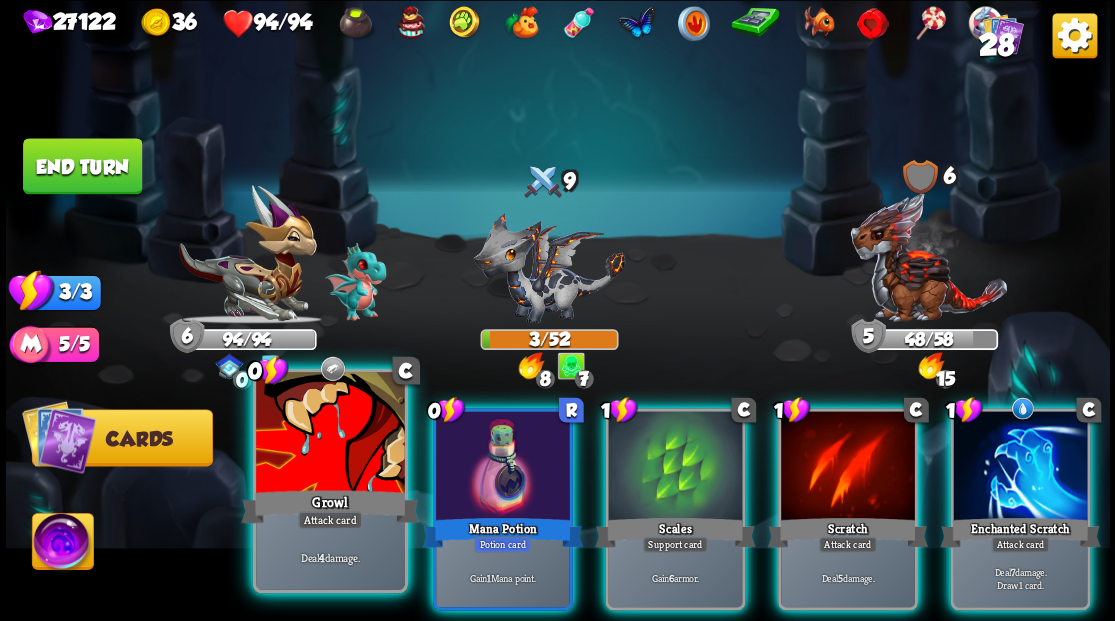 click on "Growl" at bounding box center [330, 506] 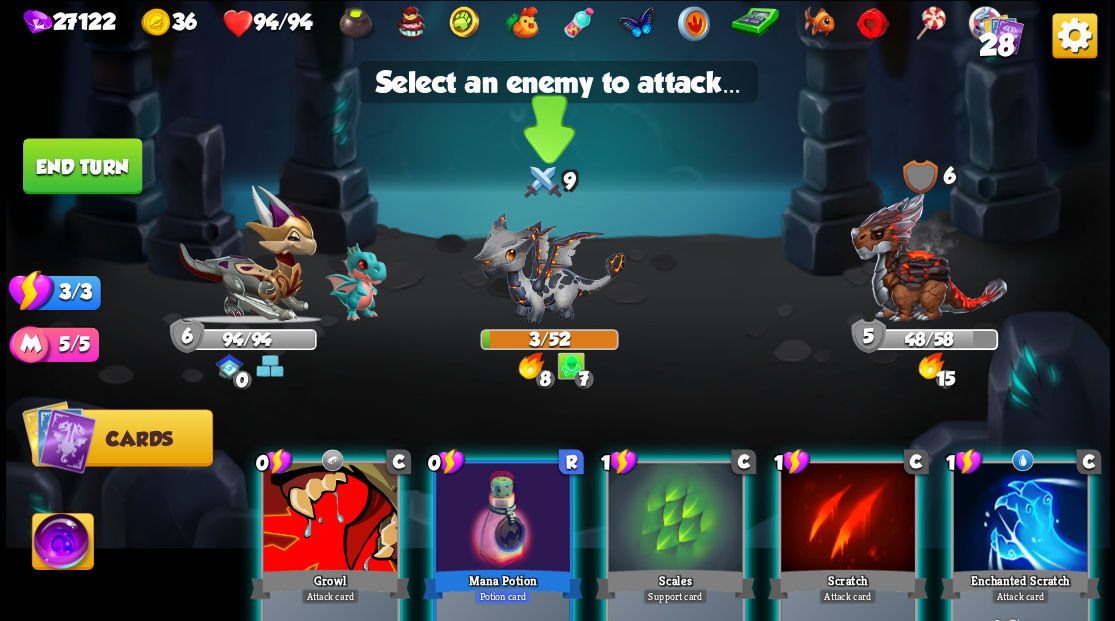click at bounding box center (549, 267) 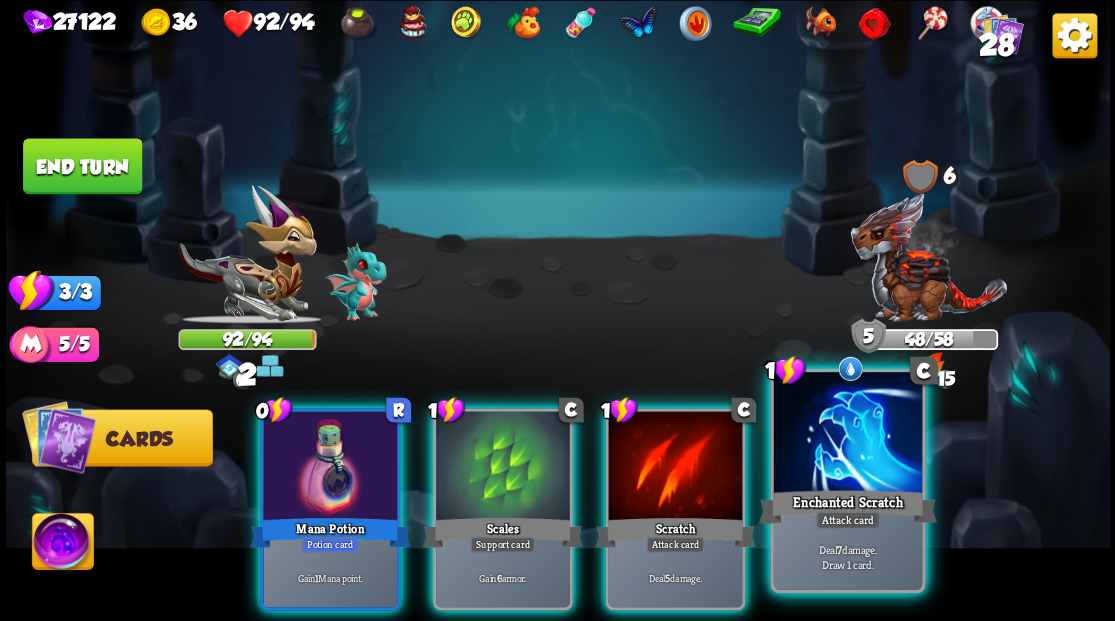click at bounding box center [847, 434] 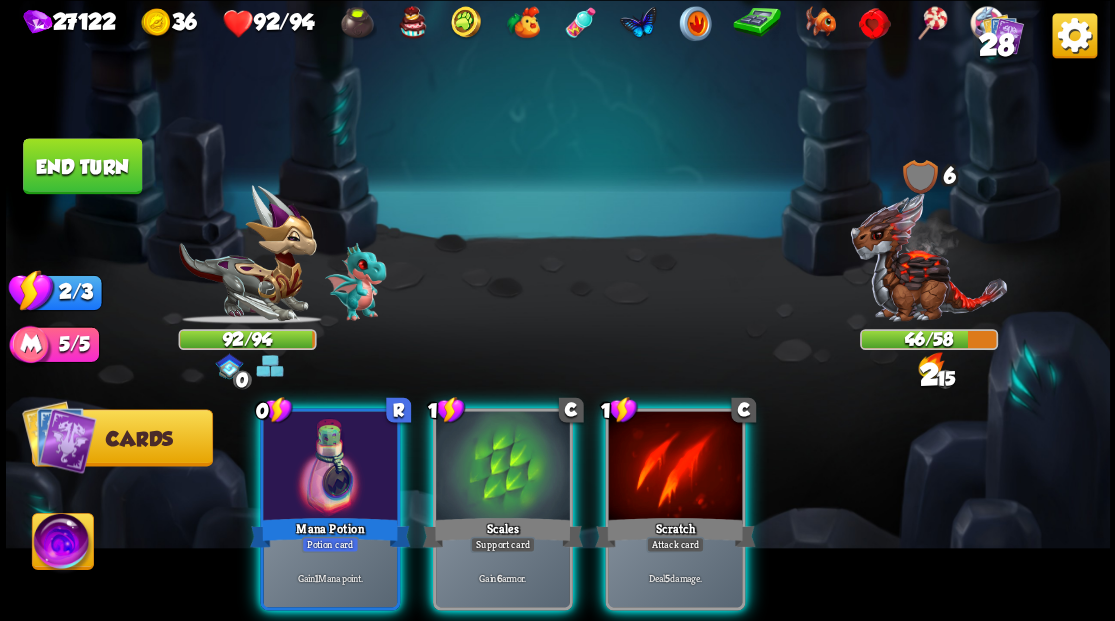 click at bounding box center [928, 257] 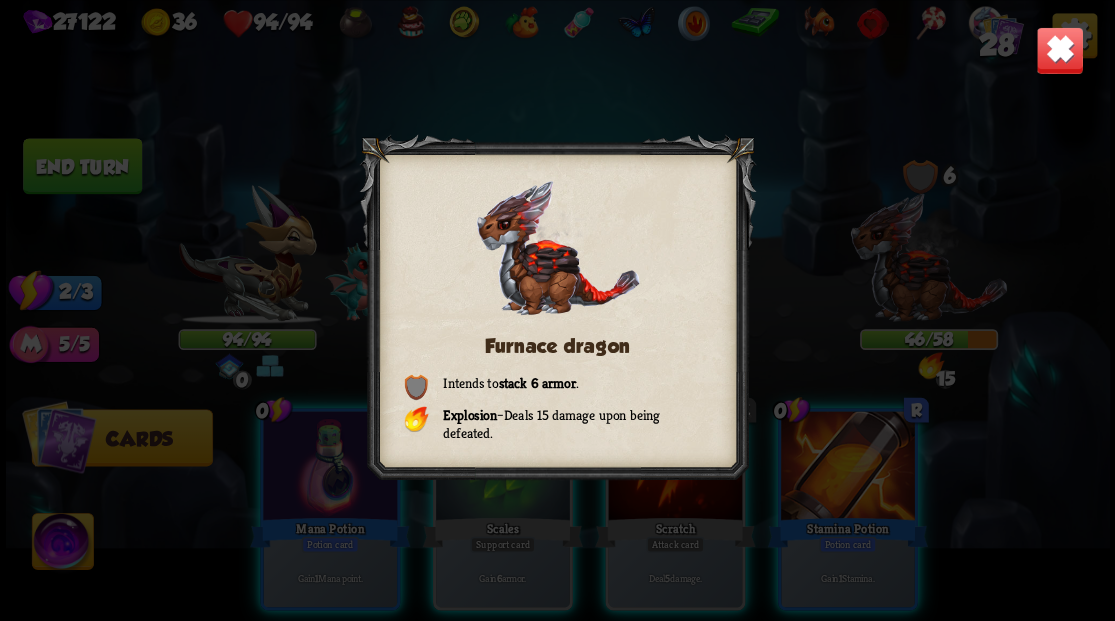 click at bounding box center [1059, 50] 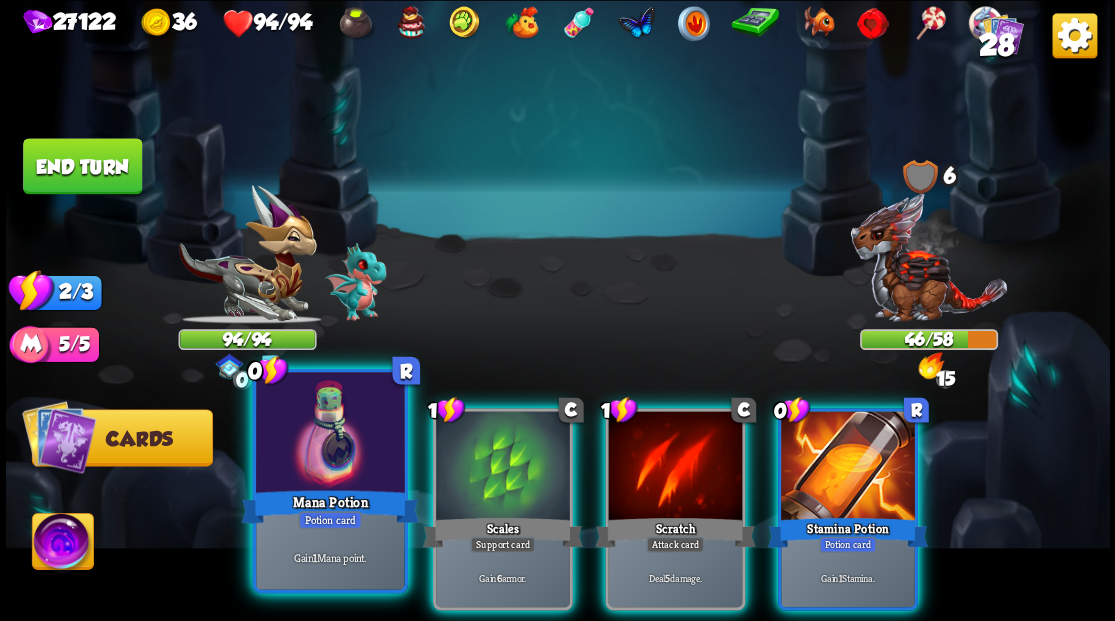 click at bounding box center [330, 434] 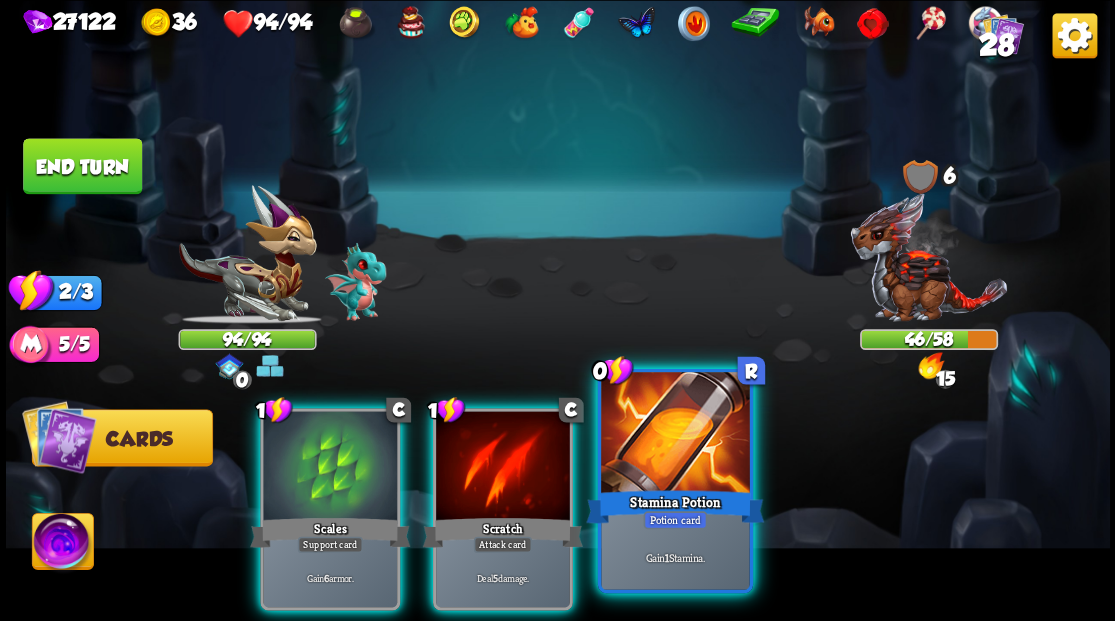 click at bounding box center [675, 434] 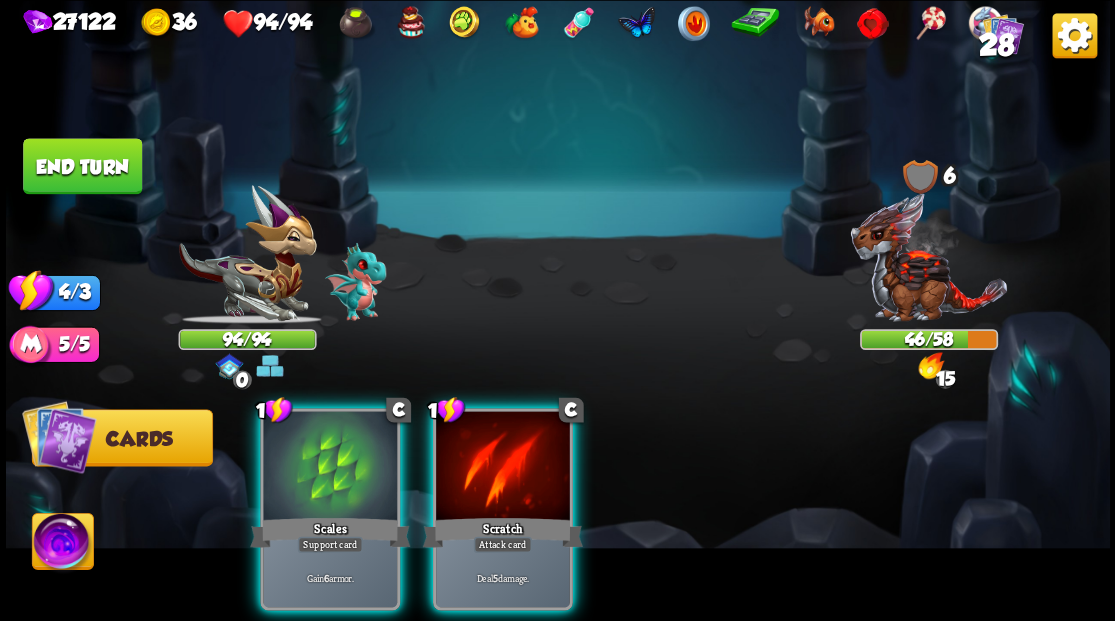 click at bounding box center [503, 467] 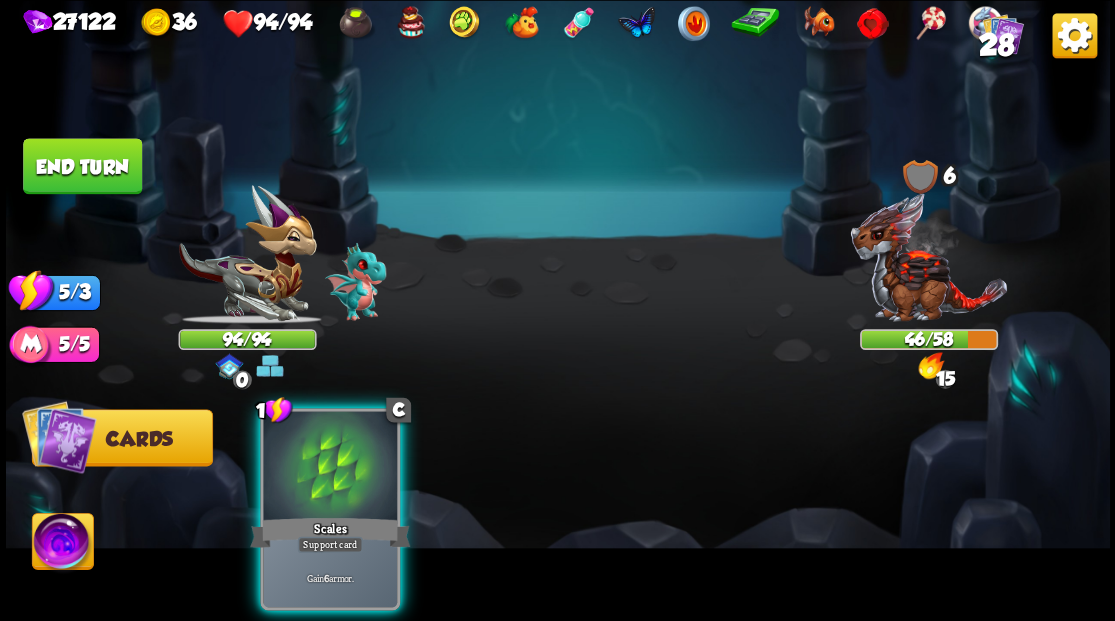 drag, startPoint x: 284, startPoint y: 462, endPoint x: 276, endPoint y: 453, distance: 12.0415945 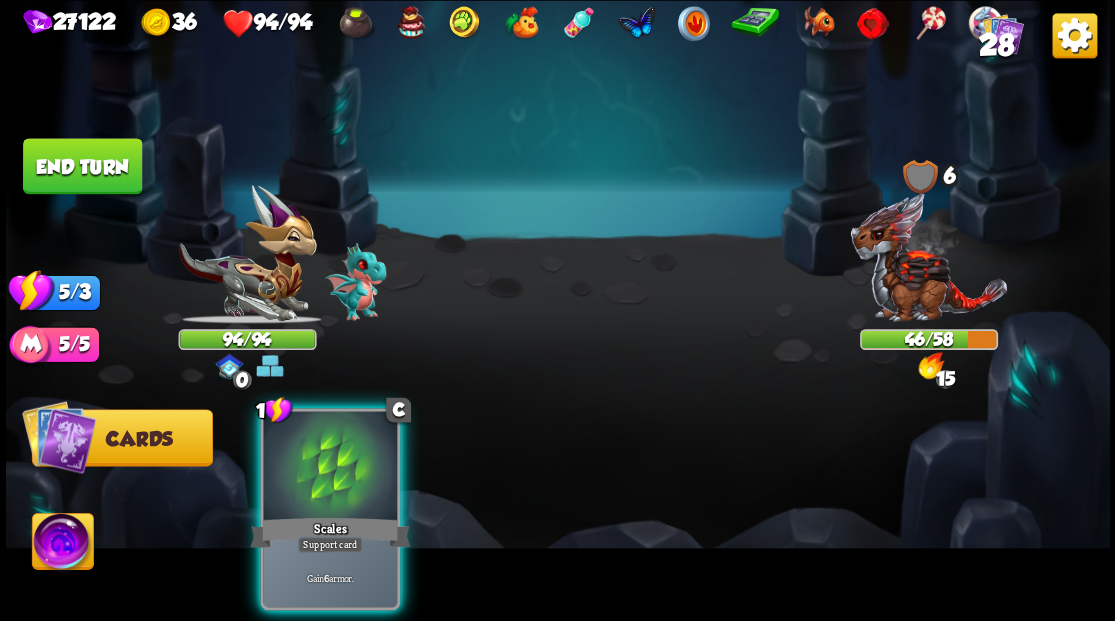click at bounding box center (330, 467) 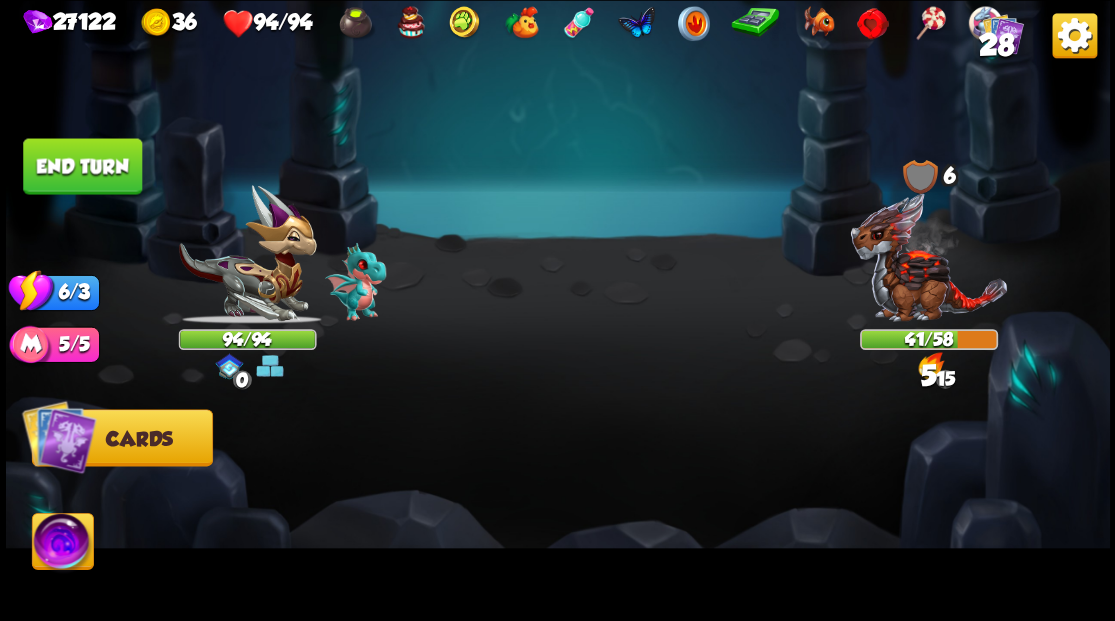 click on "End turn" at bounding box center [82, 166] 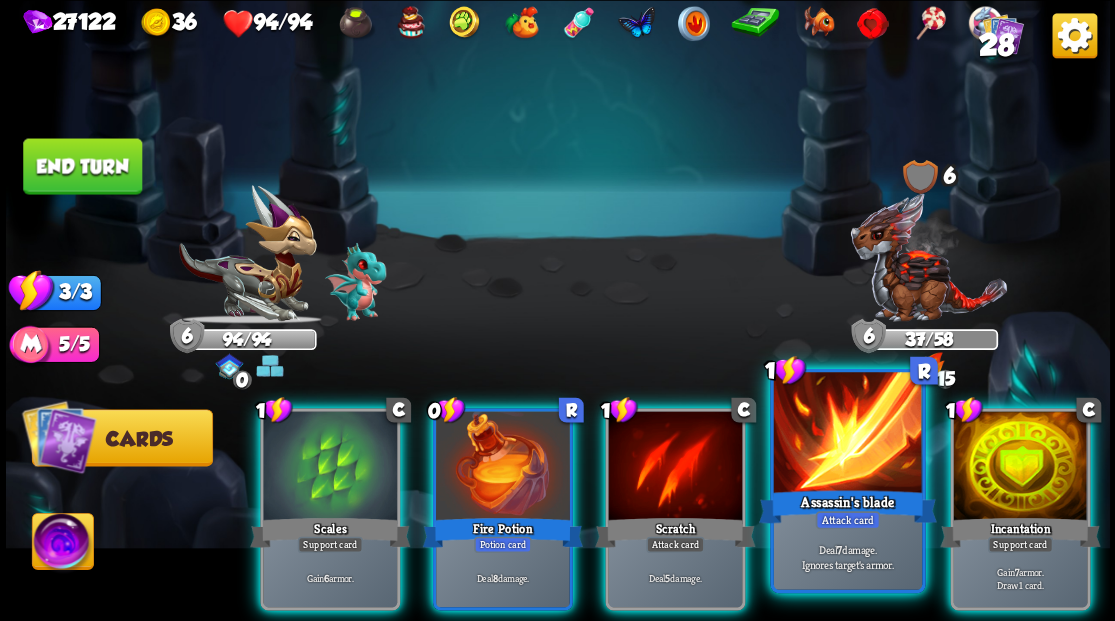 click at bounding box center (847, 434) 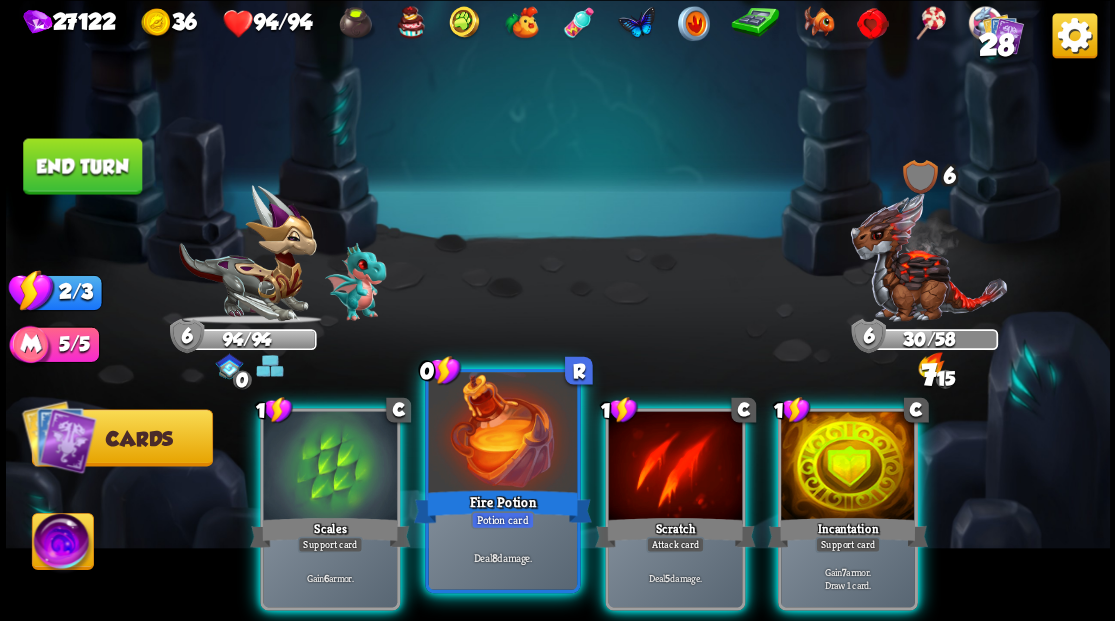 click at bounding box center (502, 434) 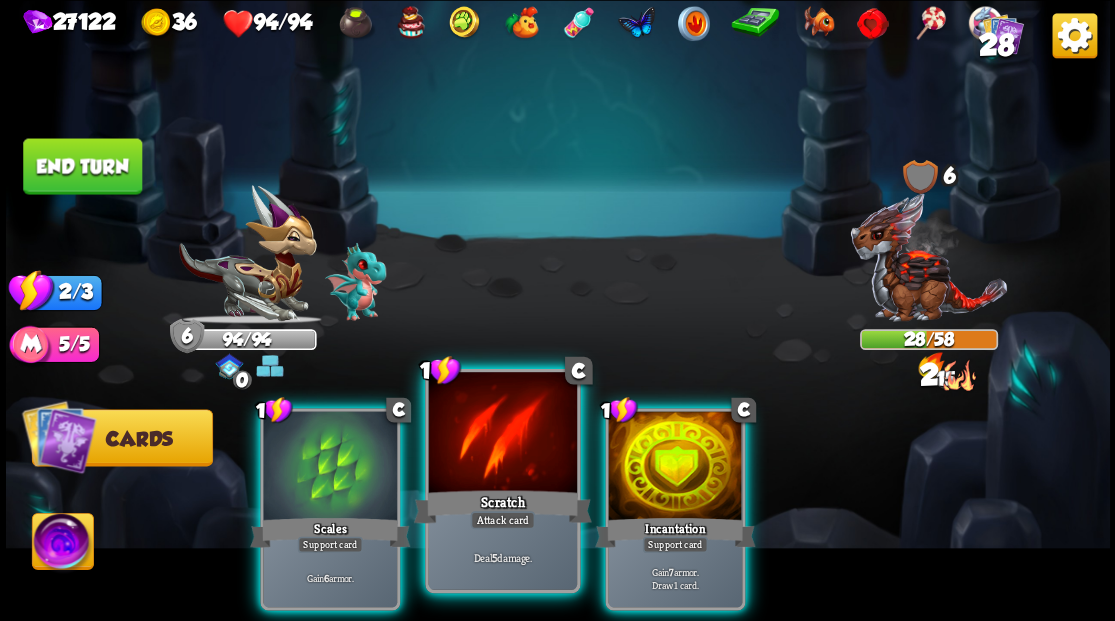 click at bounding box center (502, 434) 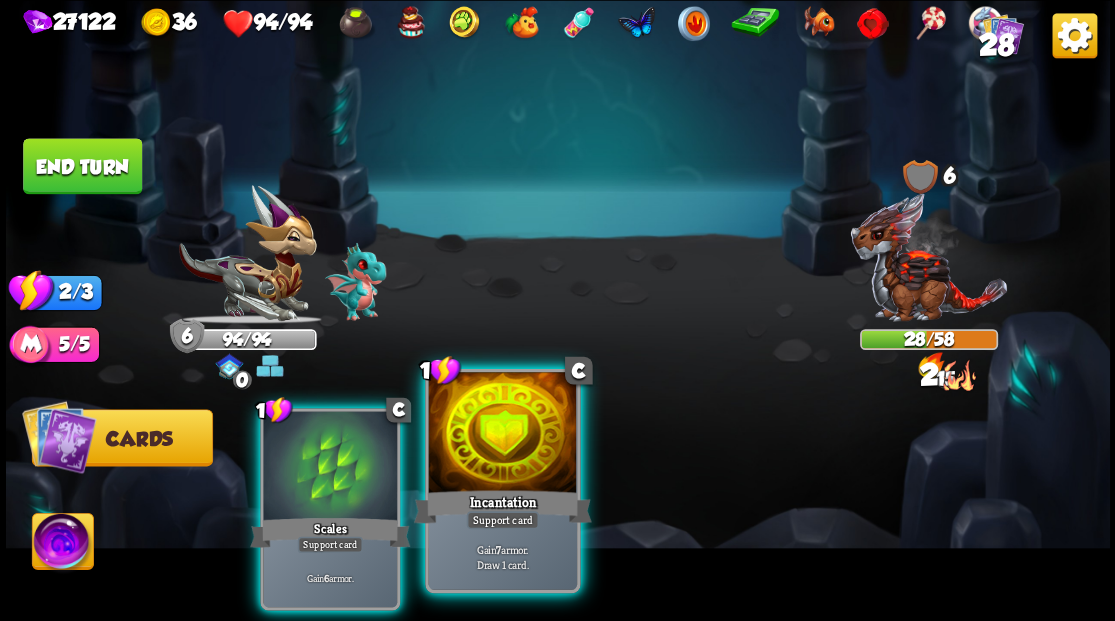 click at bounding box center (502, 434) 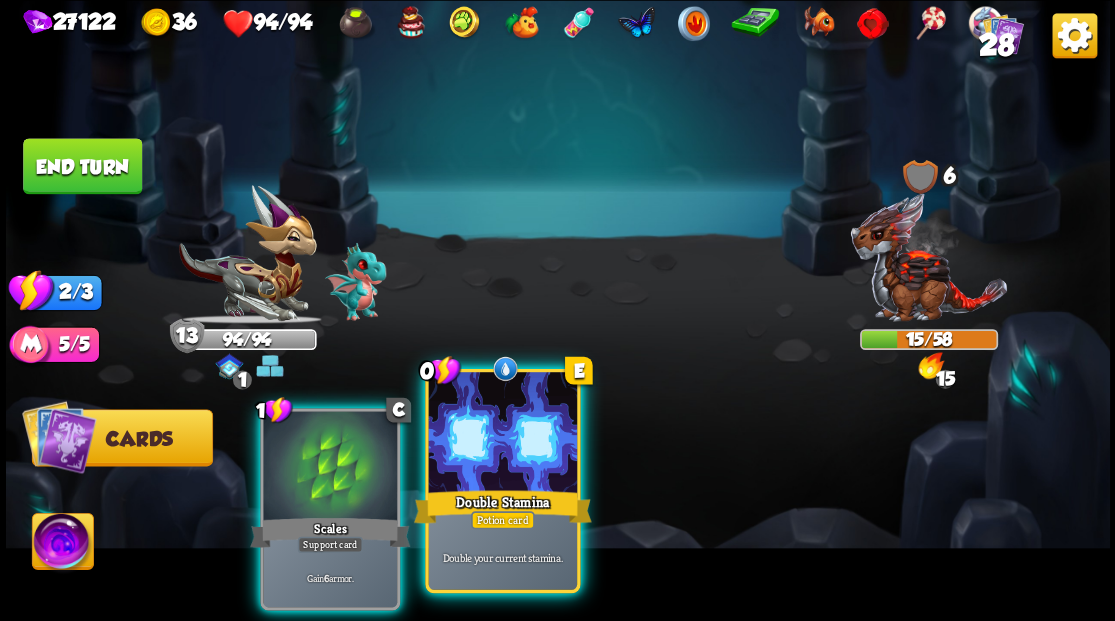 click at bounding box center (502, 434) 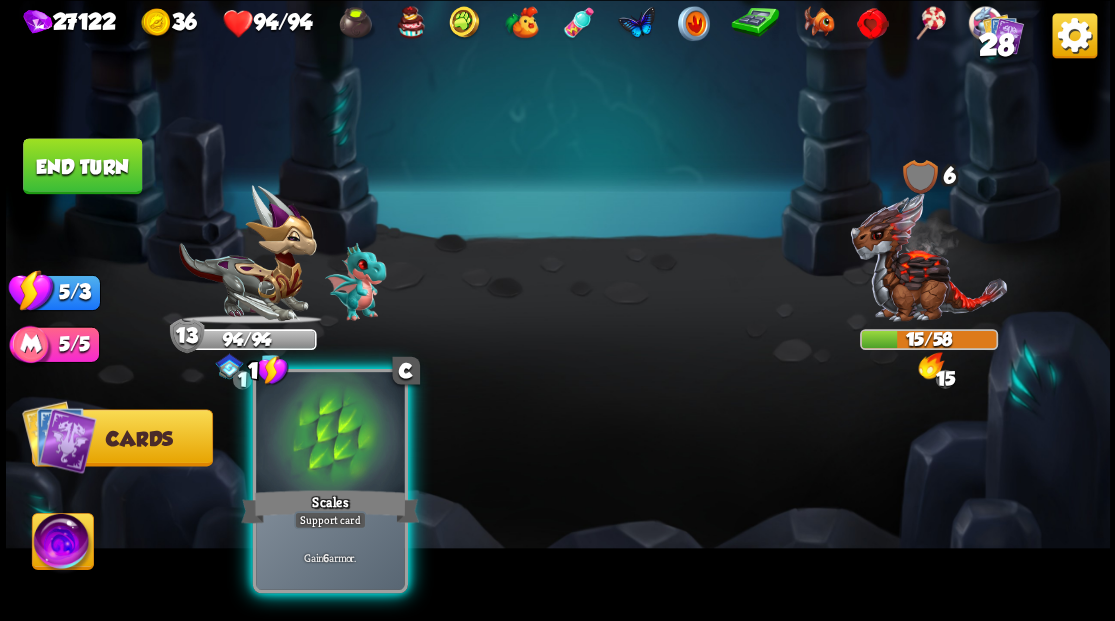 click at bounding box center [330, 434] 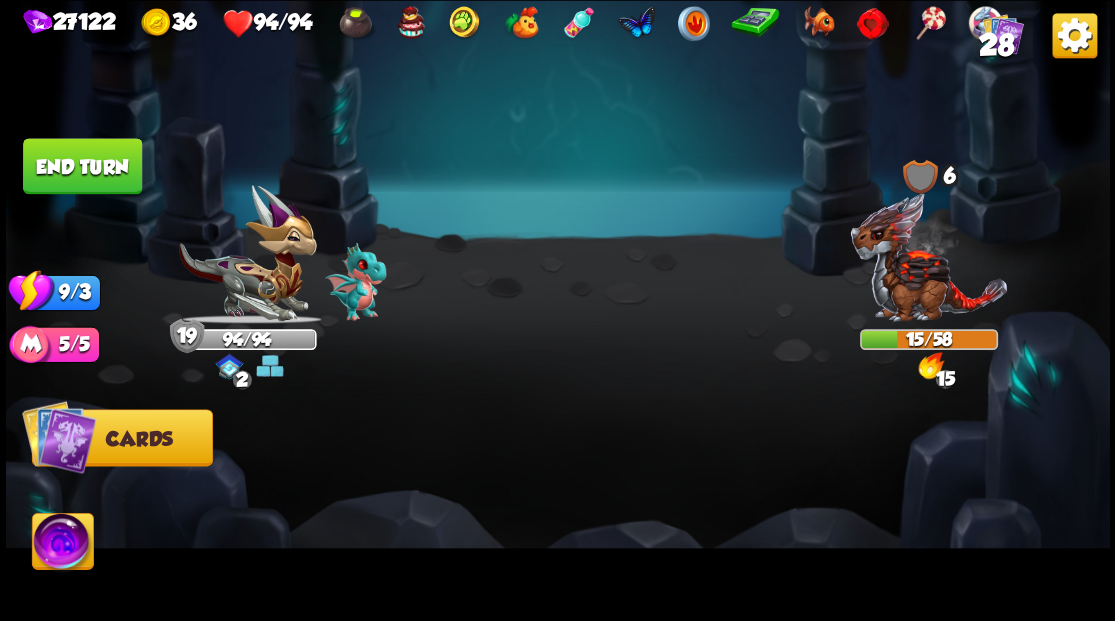 click on "End turn" at bounding box center (82, 166) 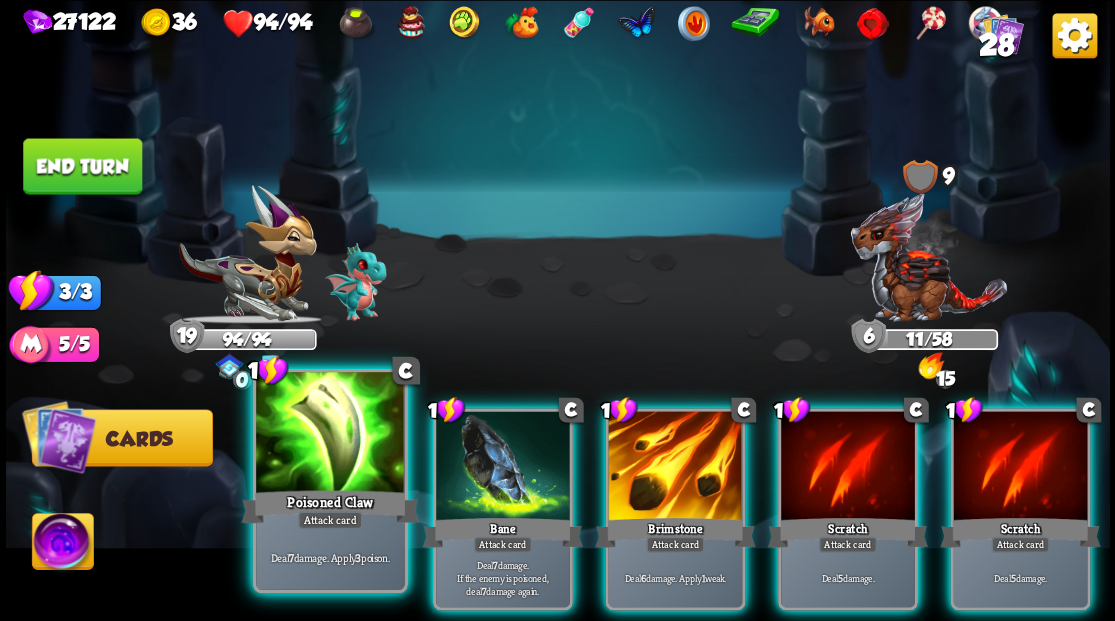 click at bounding box center [330, 434] 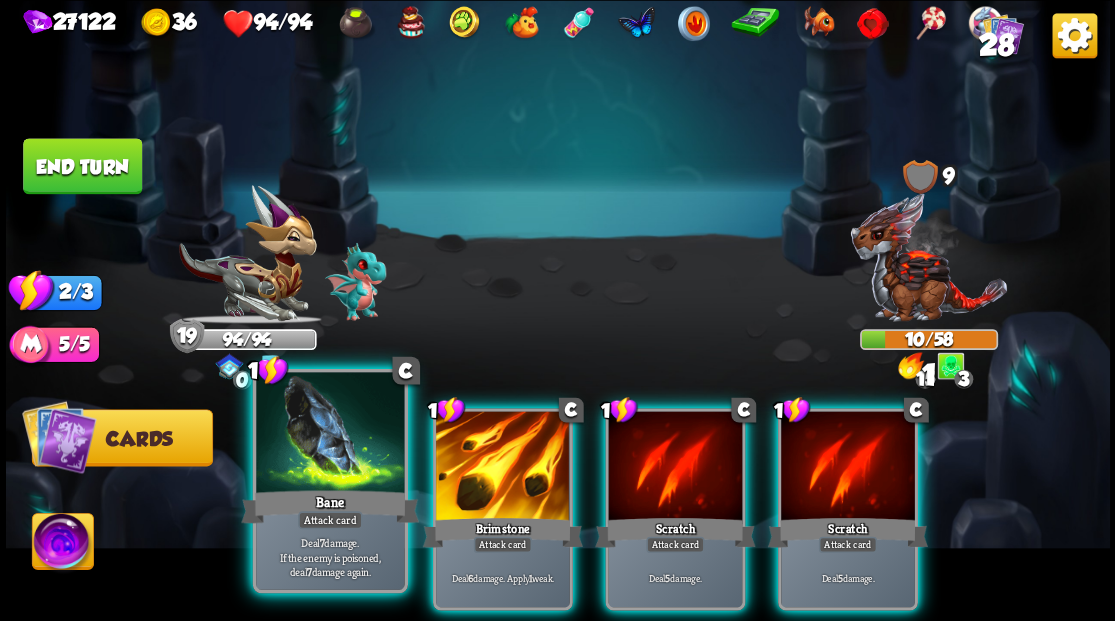 click at bounding box center [330, 434] 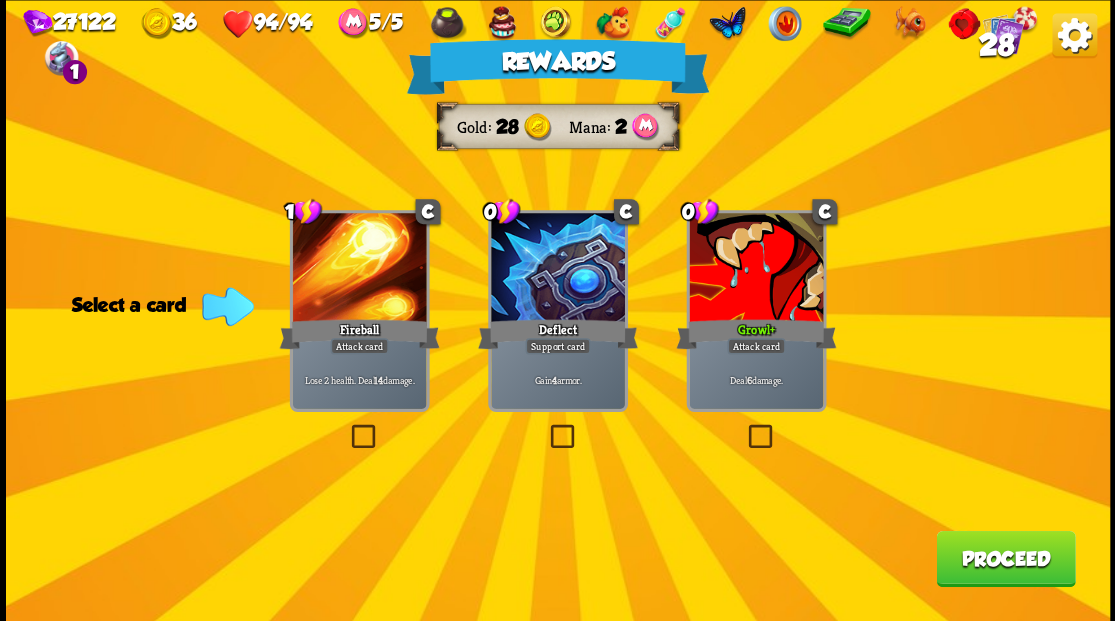 click at bounding box center (744, 427) 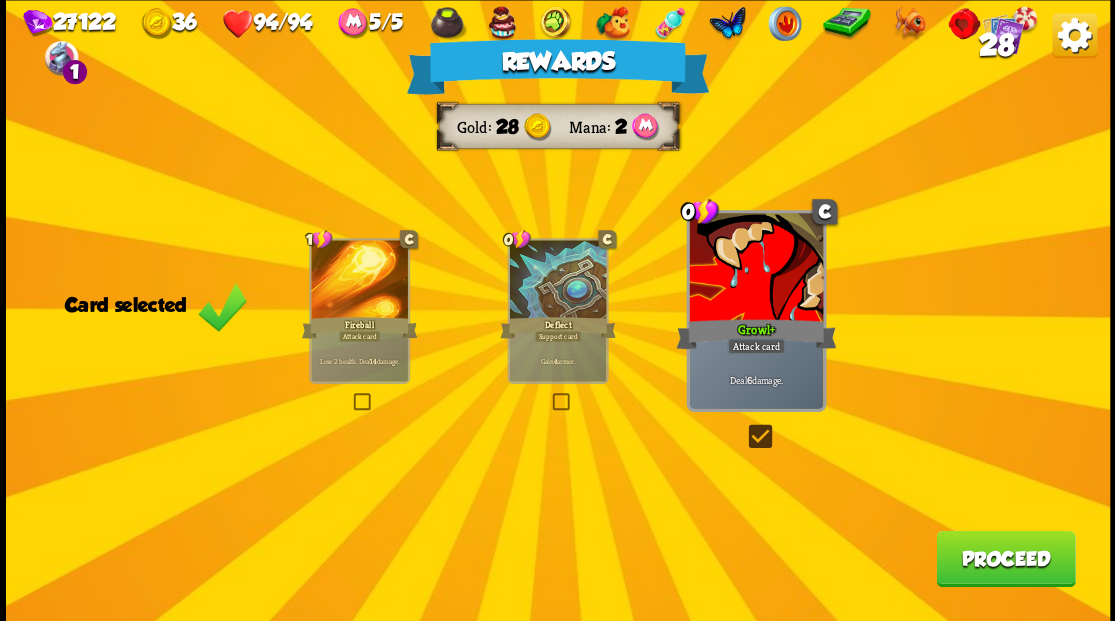 click on "Proceed" at bounding box center [1005, 558] 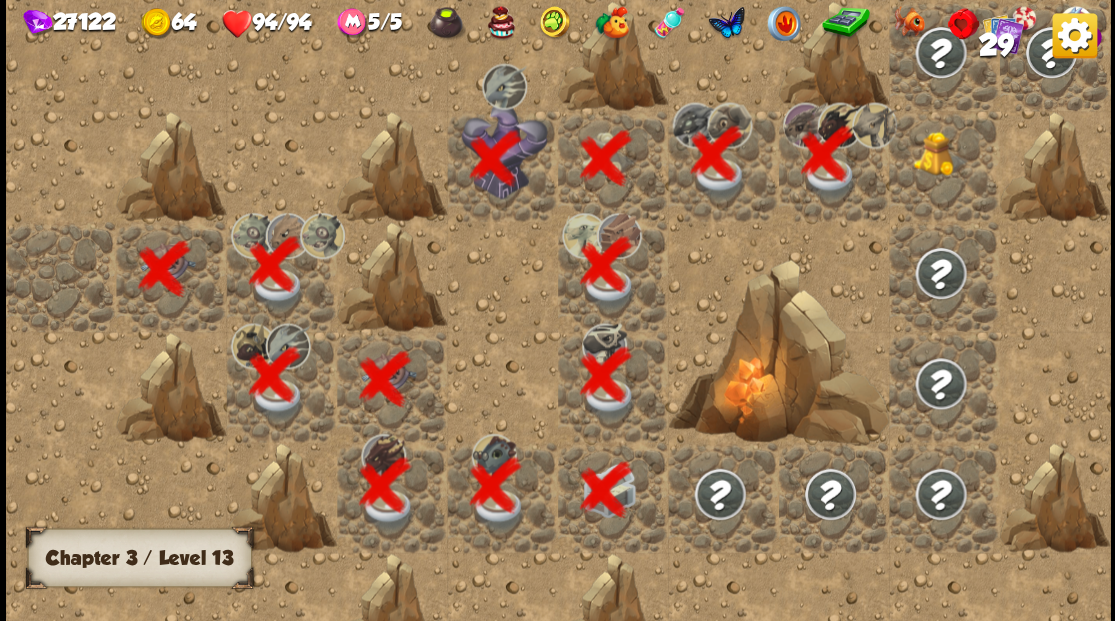 scroll, scrollTop: 0, scrollLeft: 384, axis: horizontal 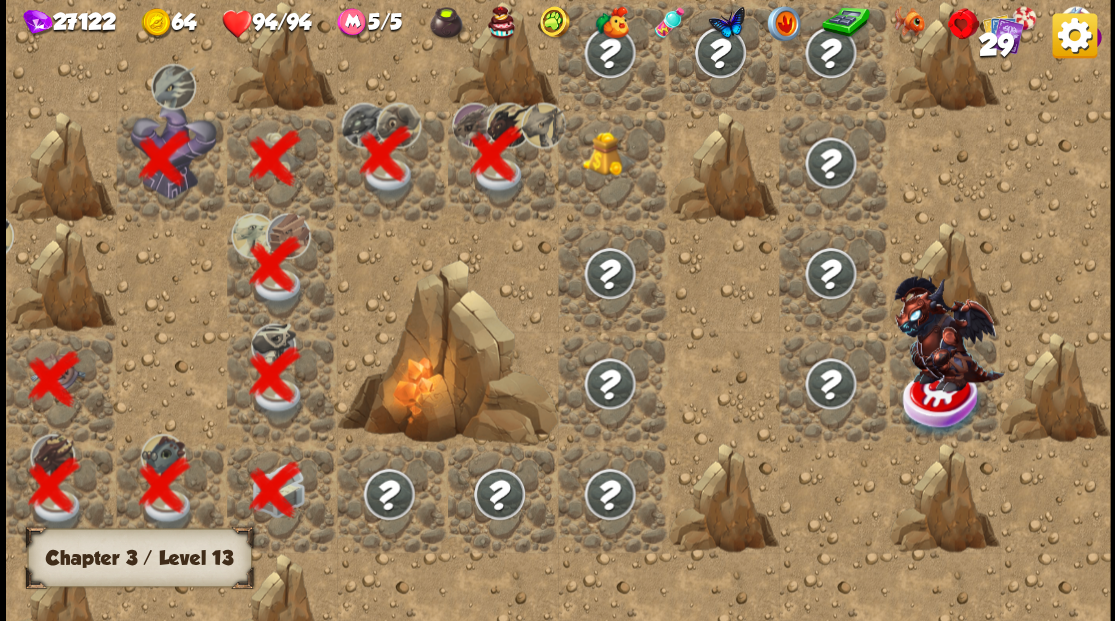 click at bounding box center [613, 165] 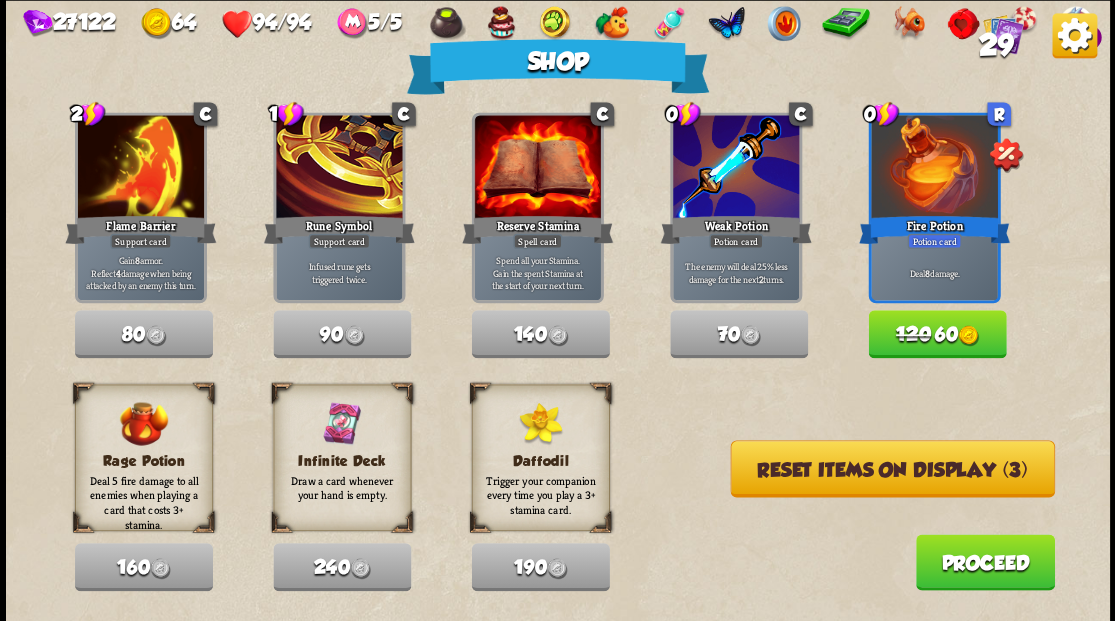 click on "Reset items on display (3)" at bounding box center [892, 468] 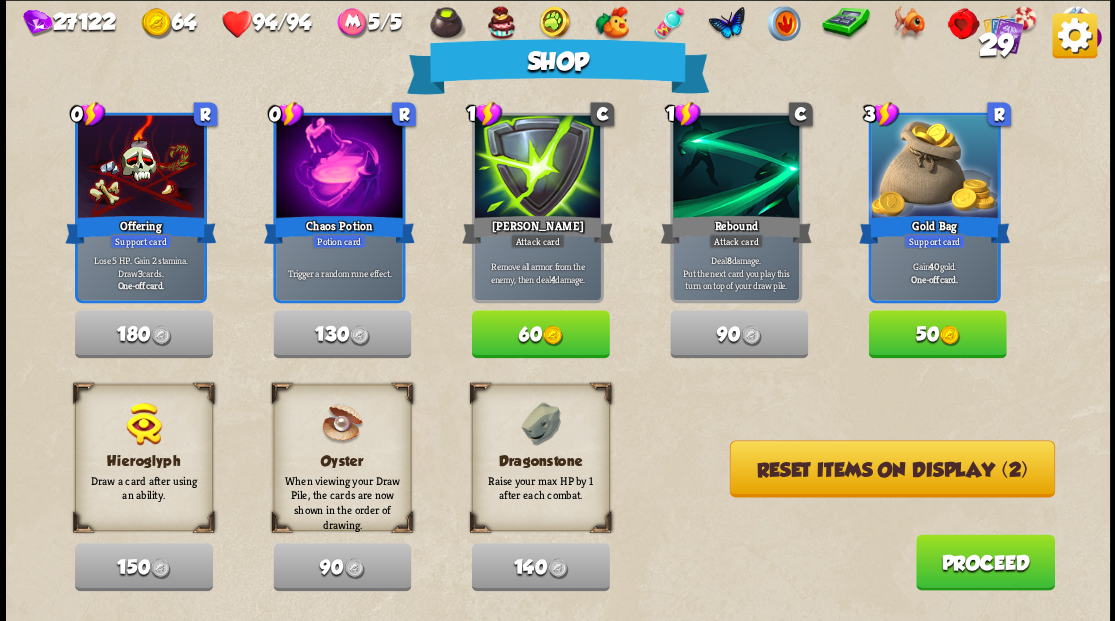 click on "29" at bounding box center [995, 45] 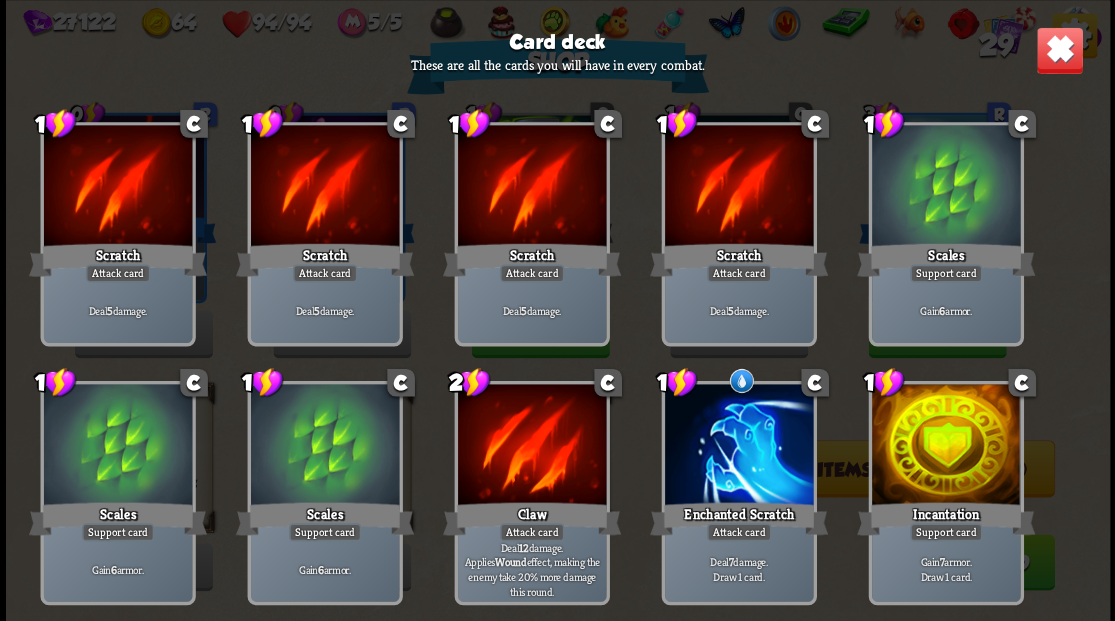 scroll, scrollTop: 0, scrollLeft: 0, axis: both 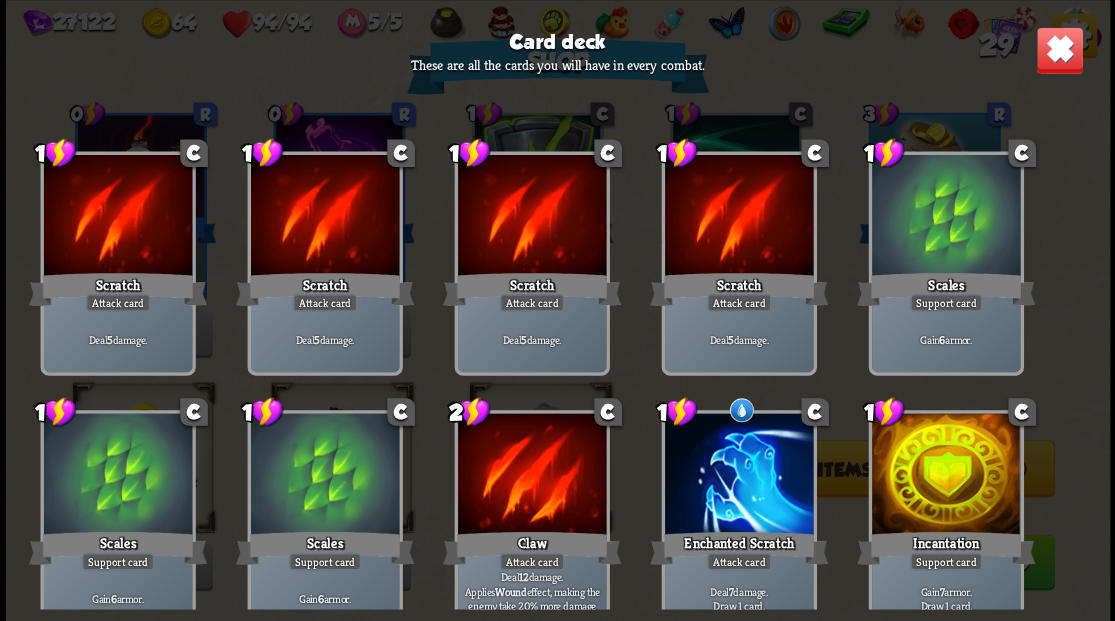 click at bounding box center (1059, 50) 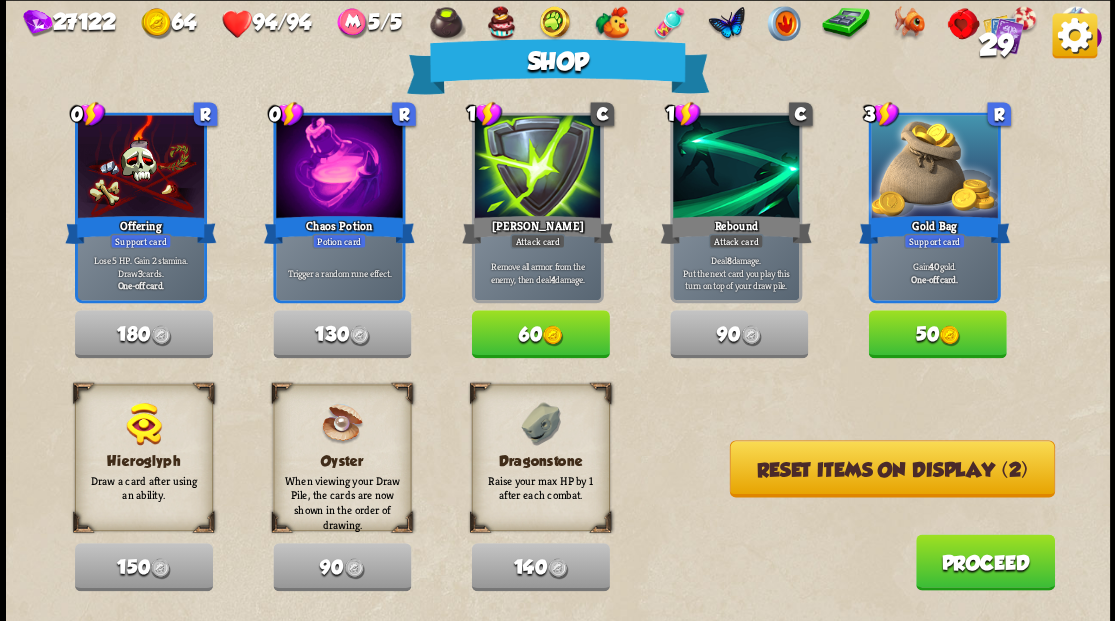 click on "Reset items on display (2)" at bounding box center [891, 468] 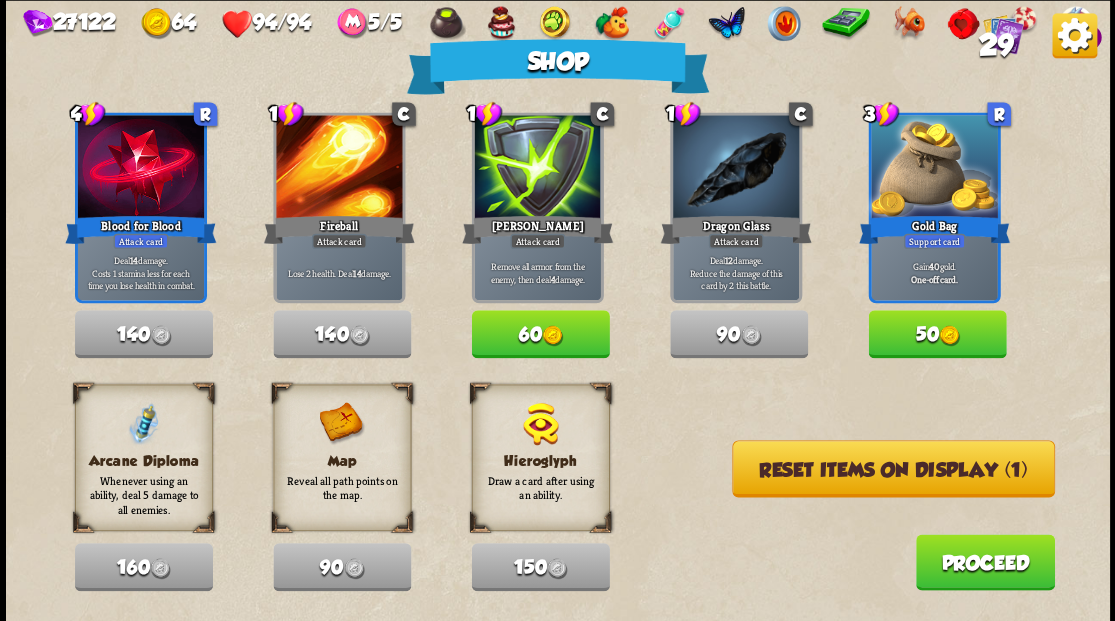 click on "Reset items on display (1)" at bounding box center [893, 468] 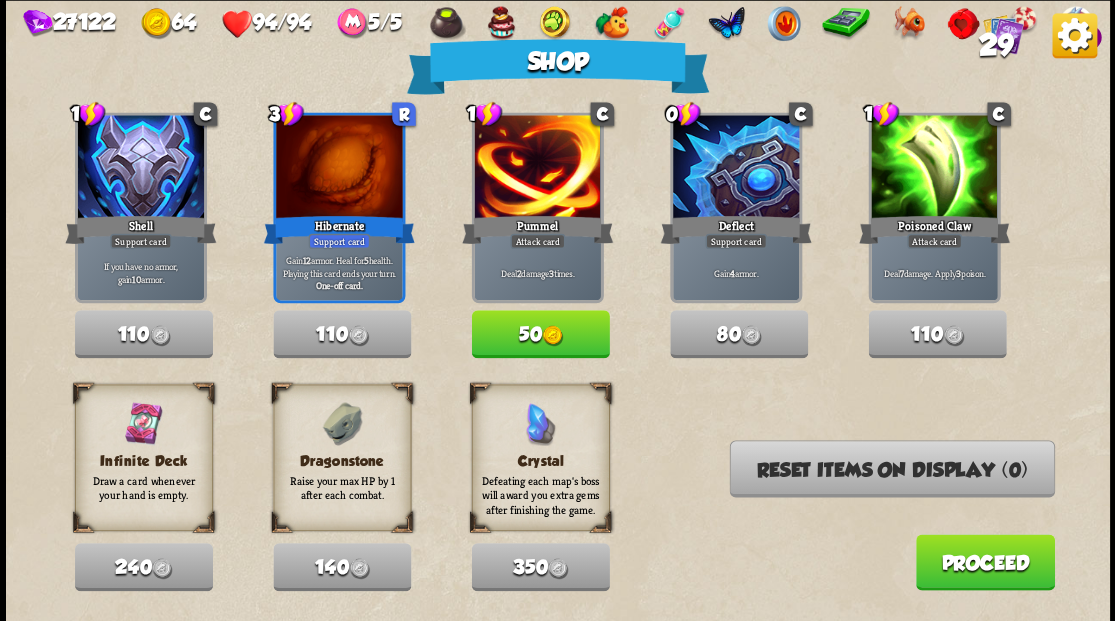 click on "Proceed" at bounding box center [984, 562] 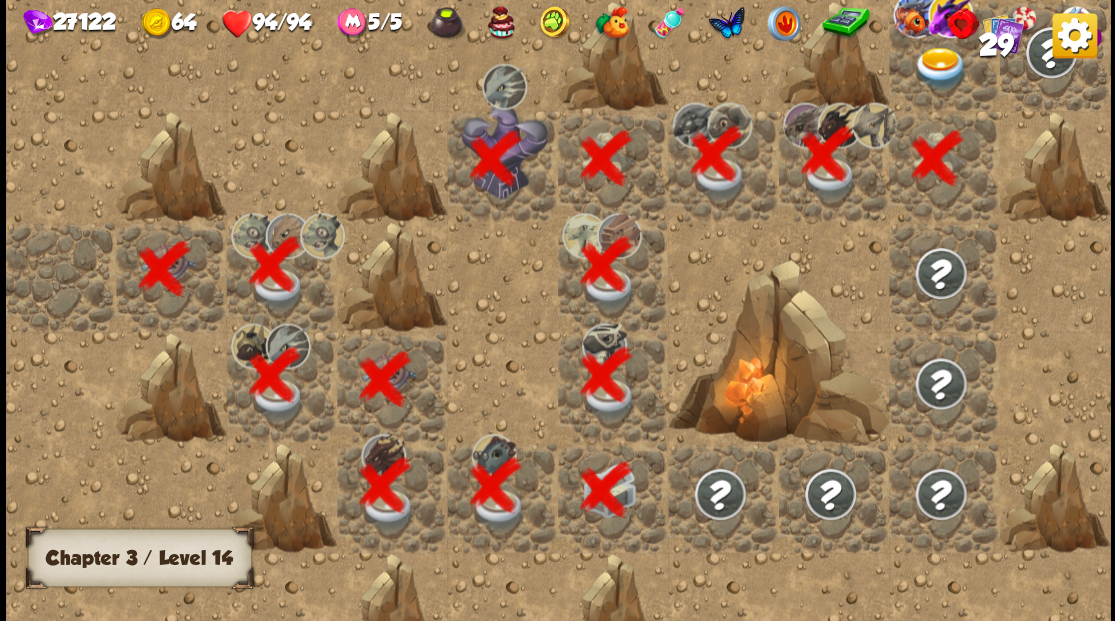 scroll, scrollTop: 0, scrollLeft: 384, axis: horizontal 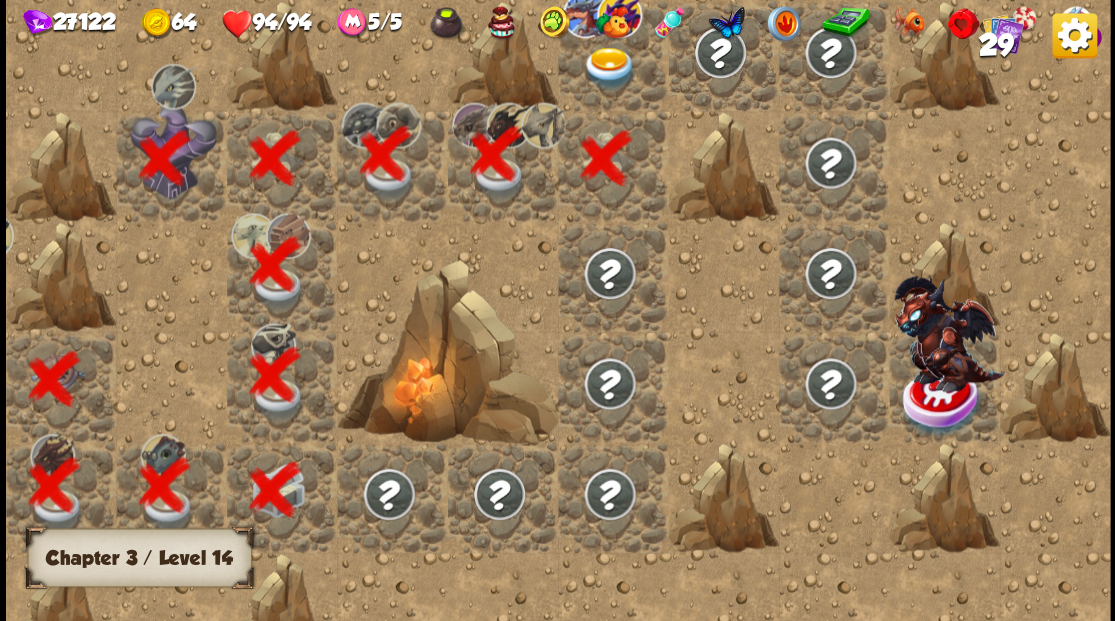 click at bounding box center [613, 55] 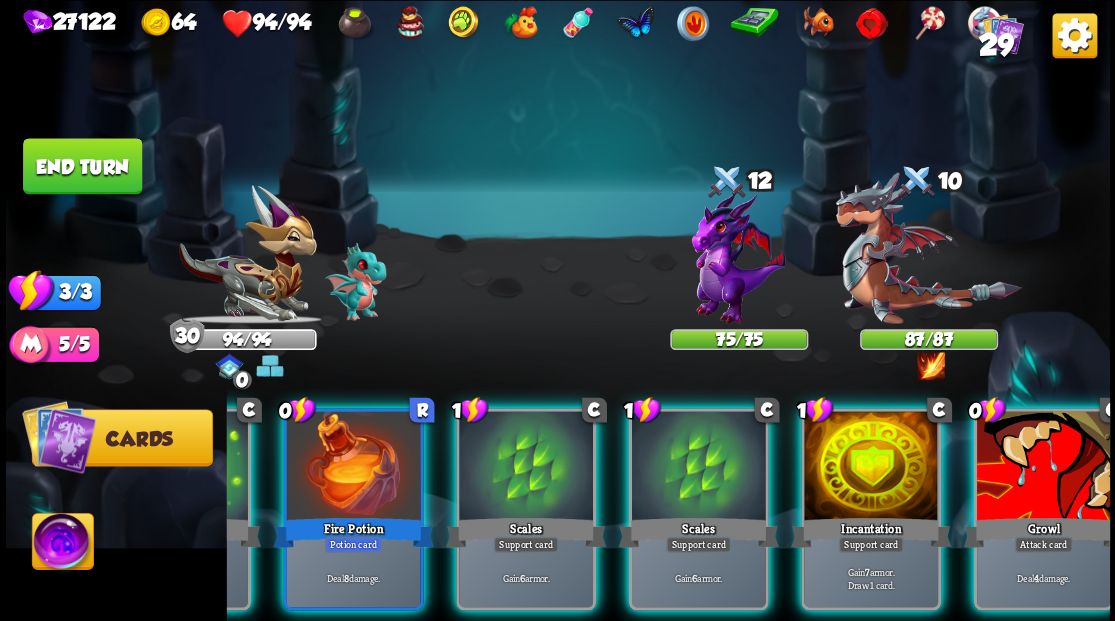 scroll, scrollTop: 0, scrollLeft: 389, axis: horizontal 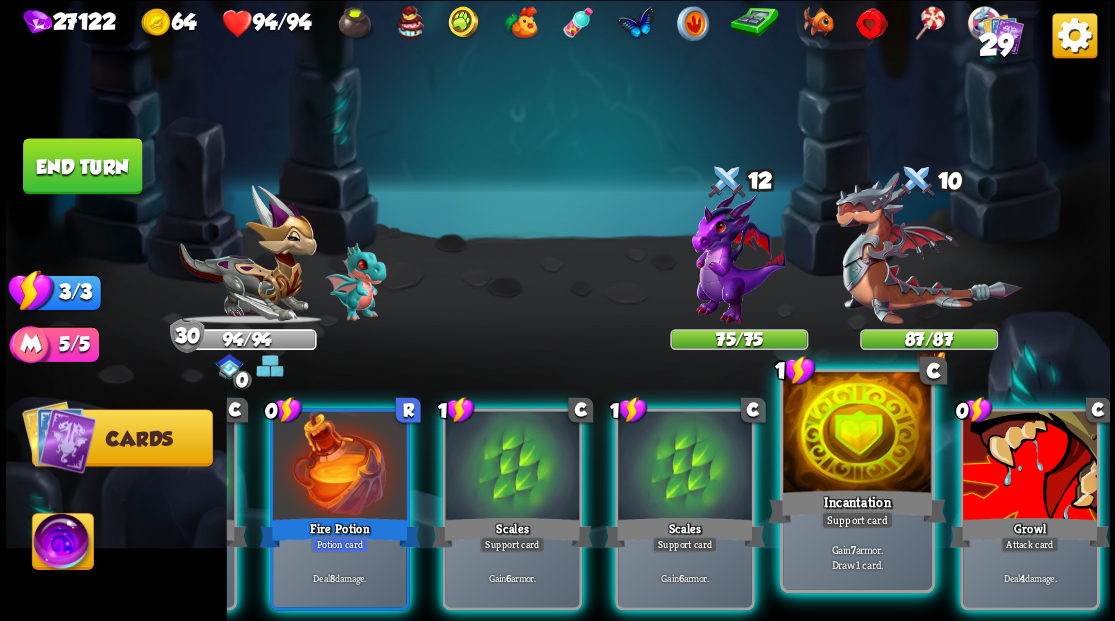 click at bounding box center [857, 434] 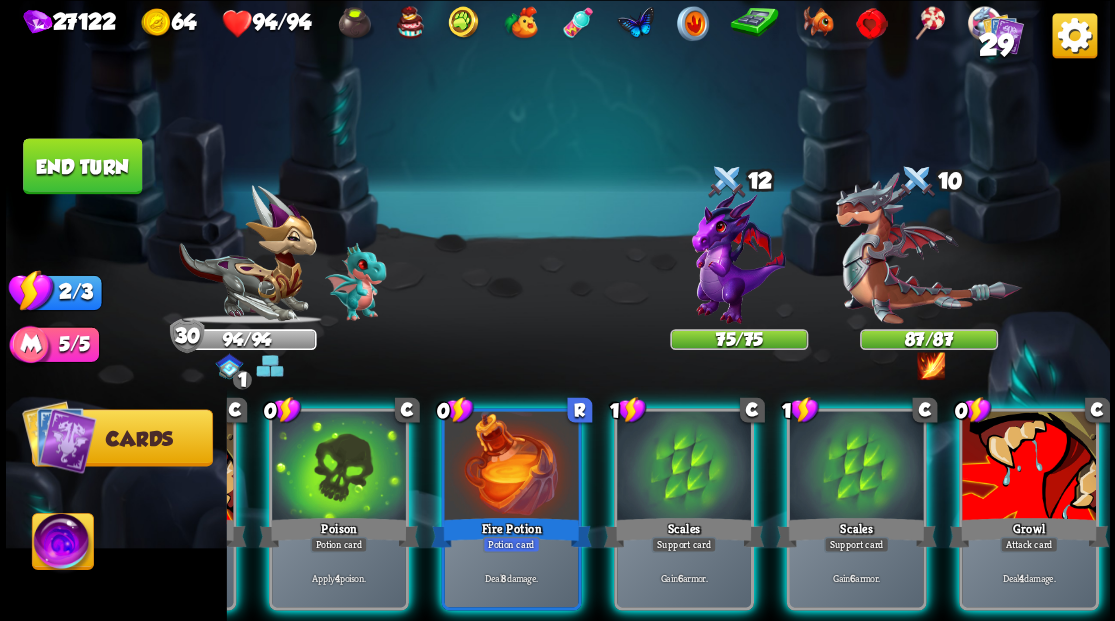 scroll, scrollTop: 0, scrollLeft: 189, axis: horizontal 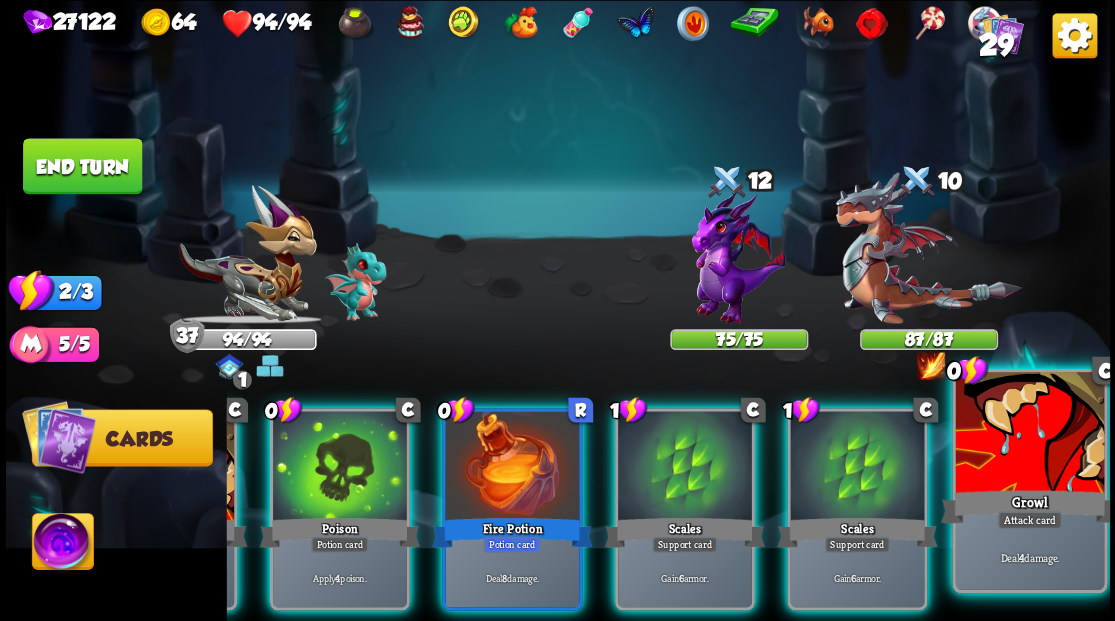 click at bounding box center (1029, 434) 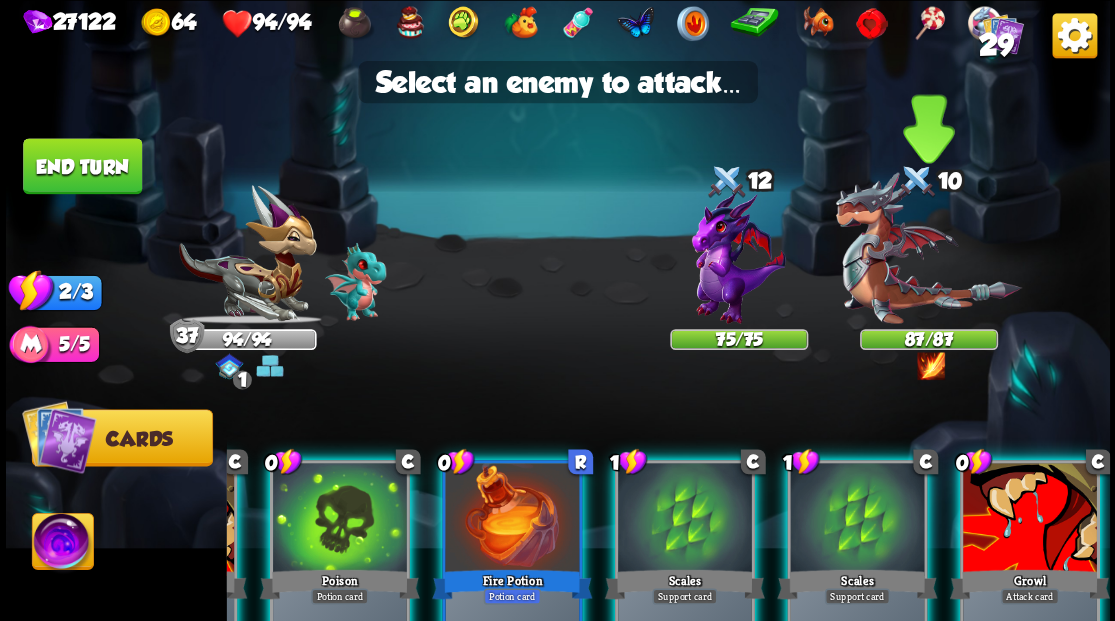 click at bounding box center [928, 248] 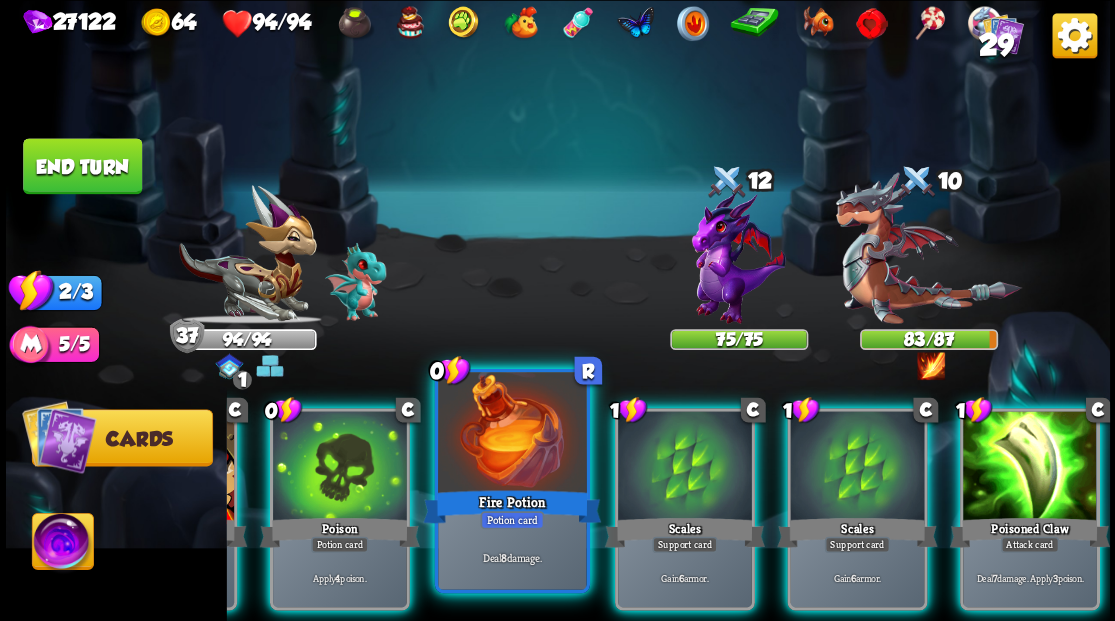 click at bounding box center (512, 434) 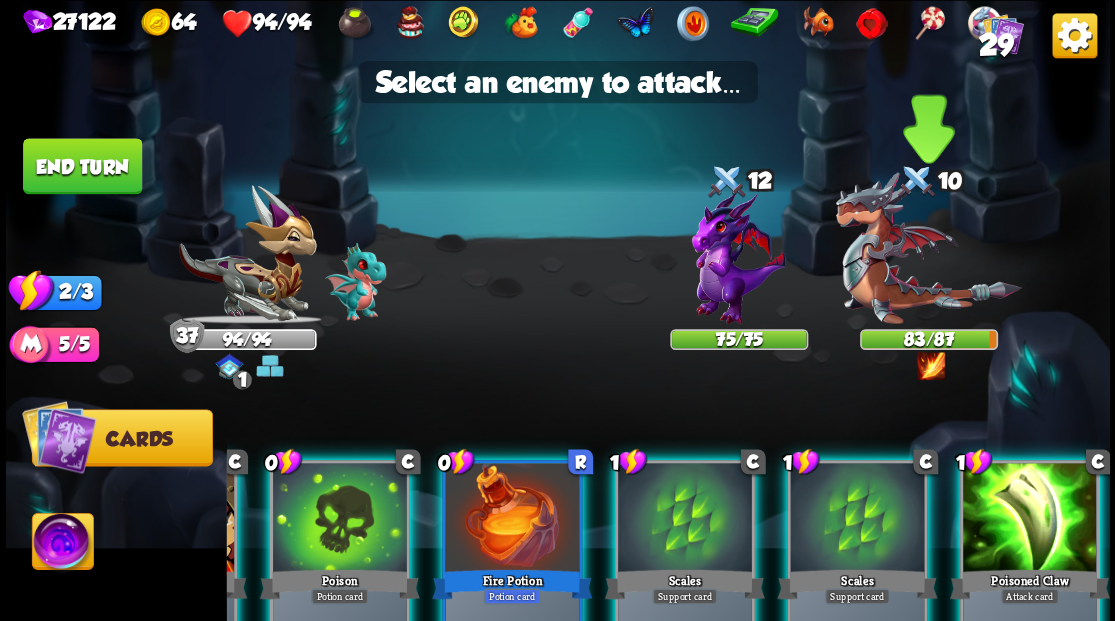 click at bounding box center [928, 248] 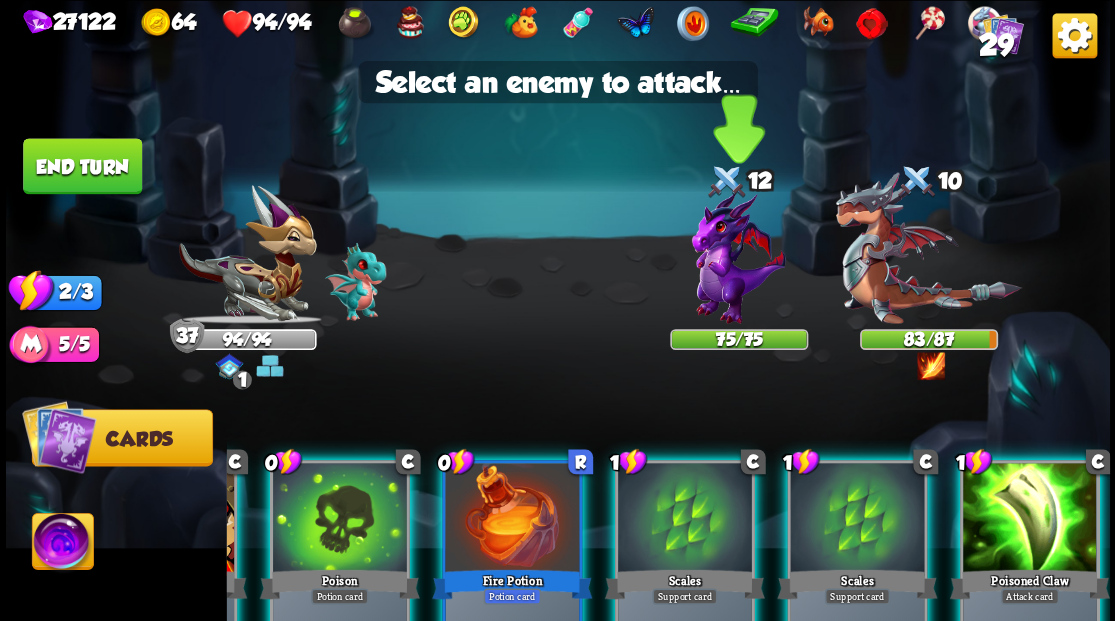 scroll, scrollTop: 0, scrollLeft: 0, axis: both 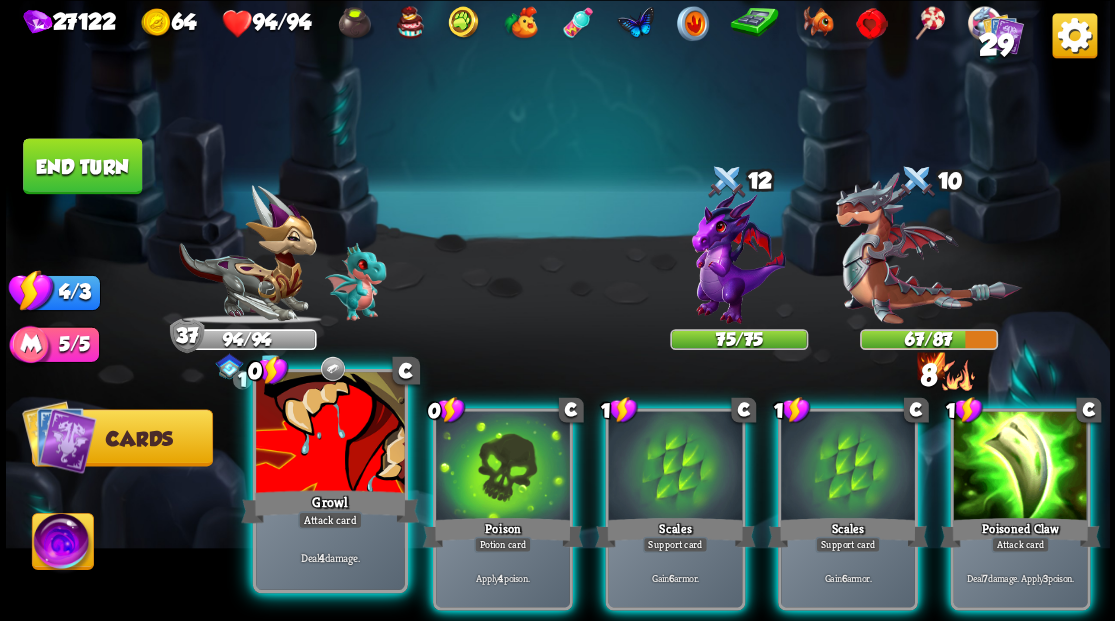 click at bounding box center [330, 434] 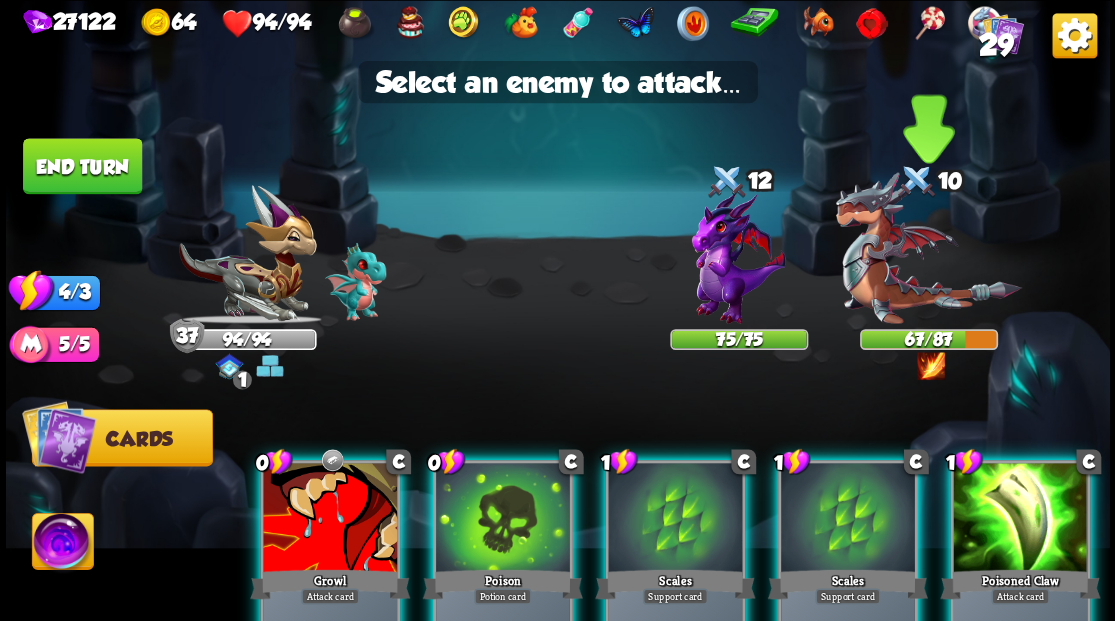 click at bounding box center [928, 248] 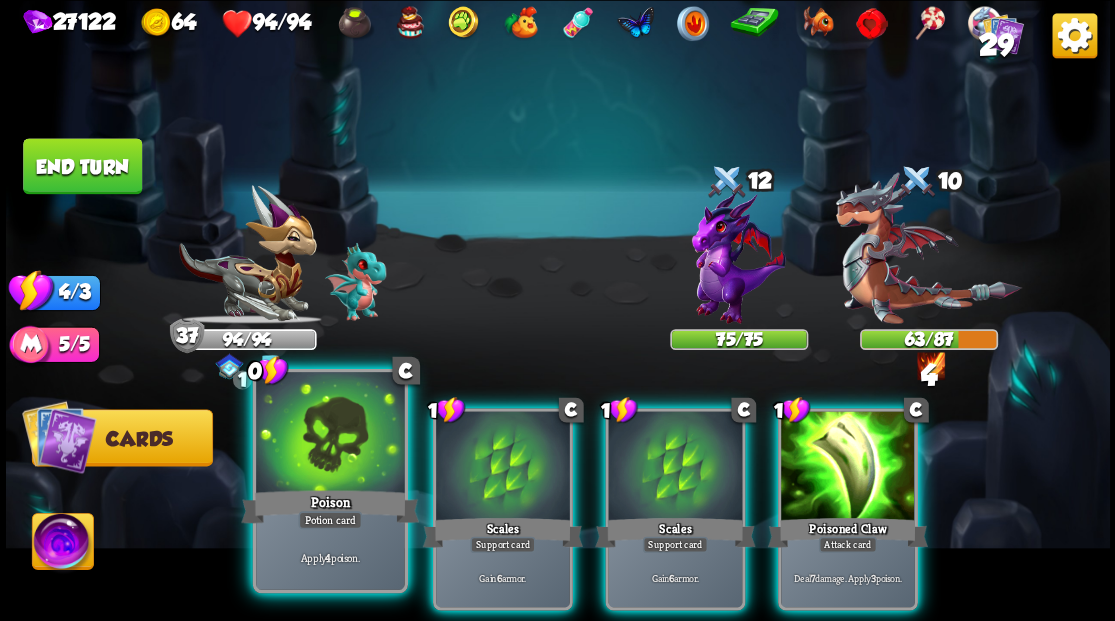 click at bounding box center [330, 434] 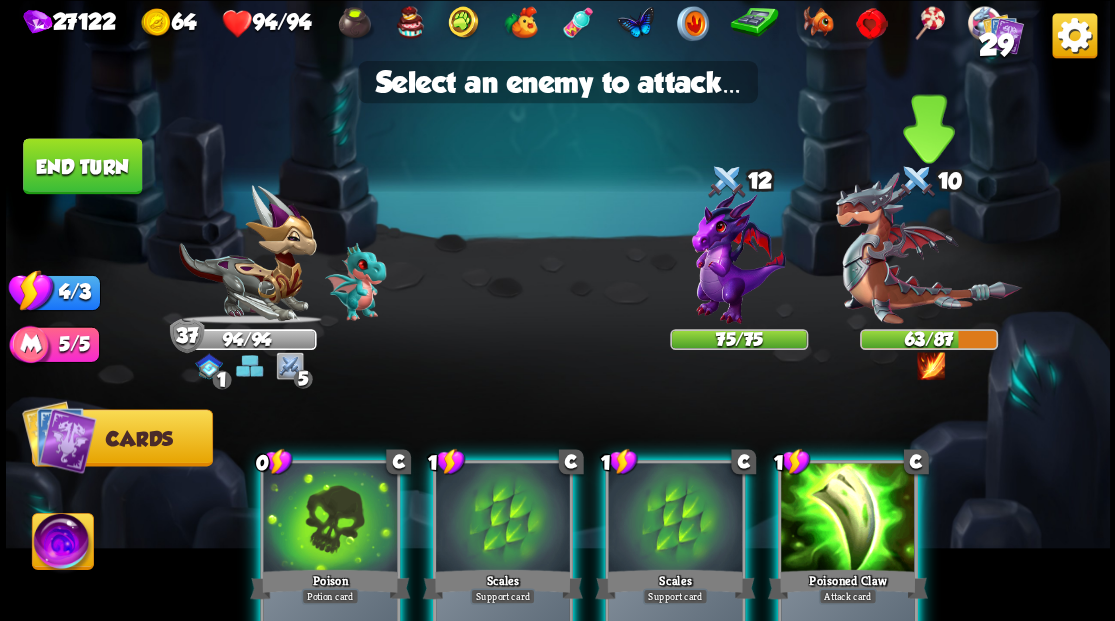 click at bounding box center (928, 248) 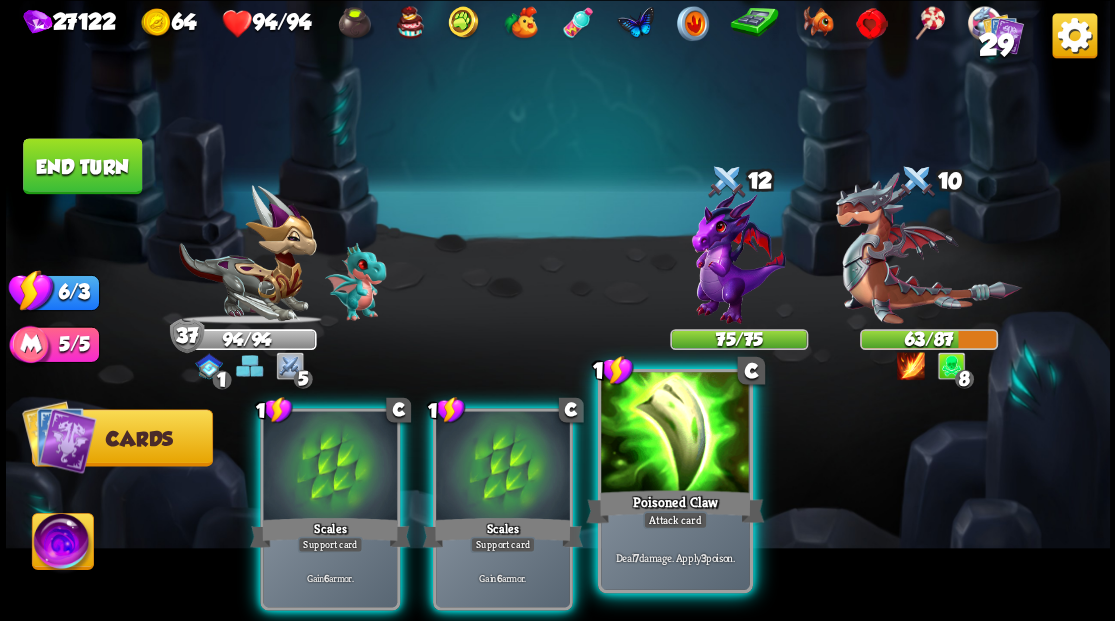click at bounding box center [675, 434] 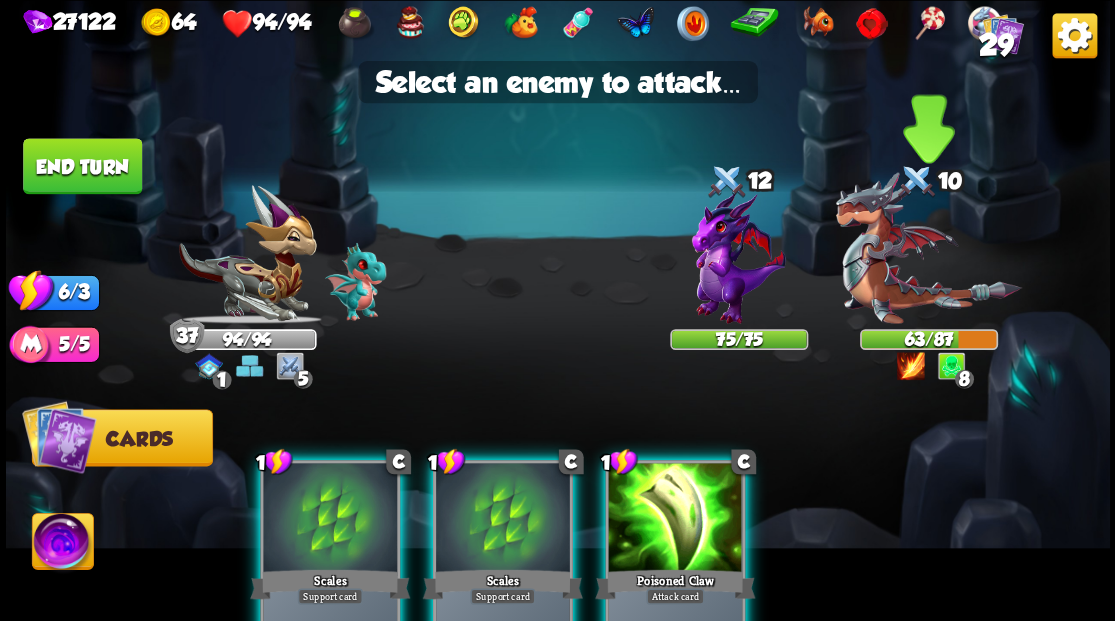drag, startPoint x: 890, startPoint y: 271, endPoint x: 880, endPoint y: 278, distance: 12.206555 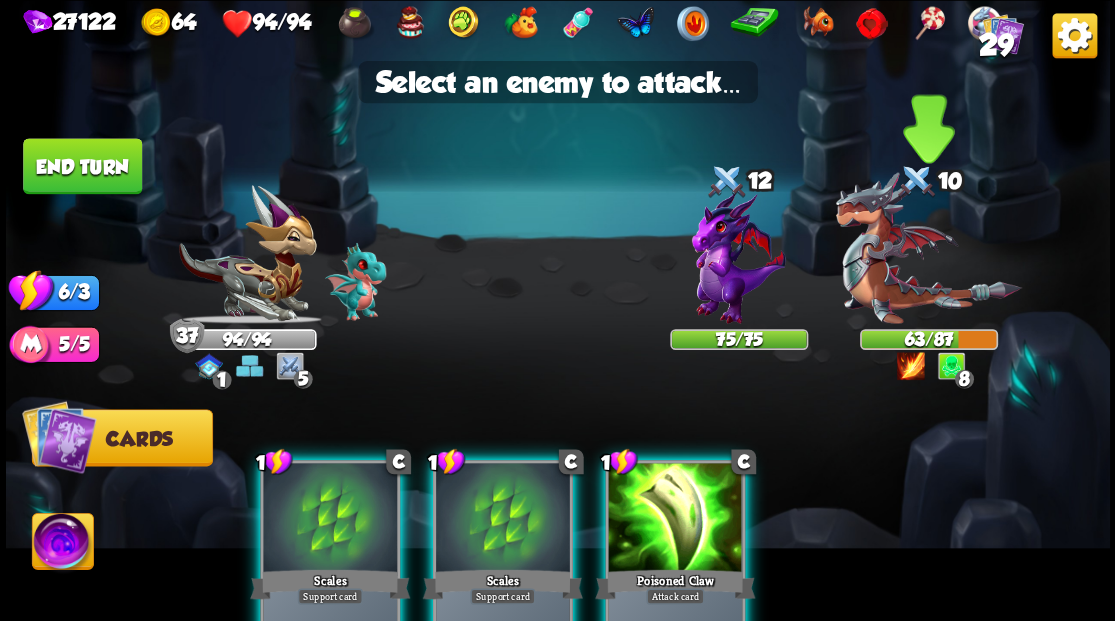 click at bounding box center [928, 248] 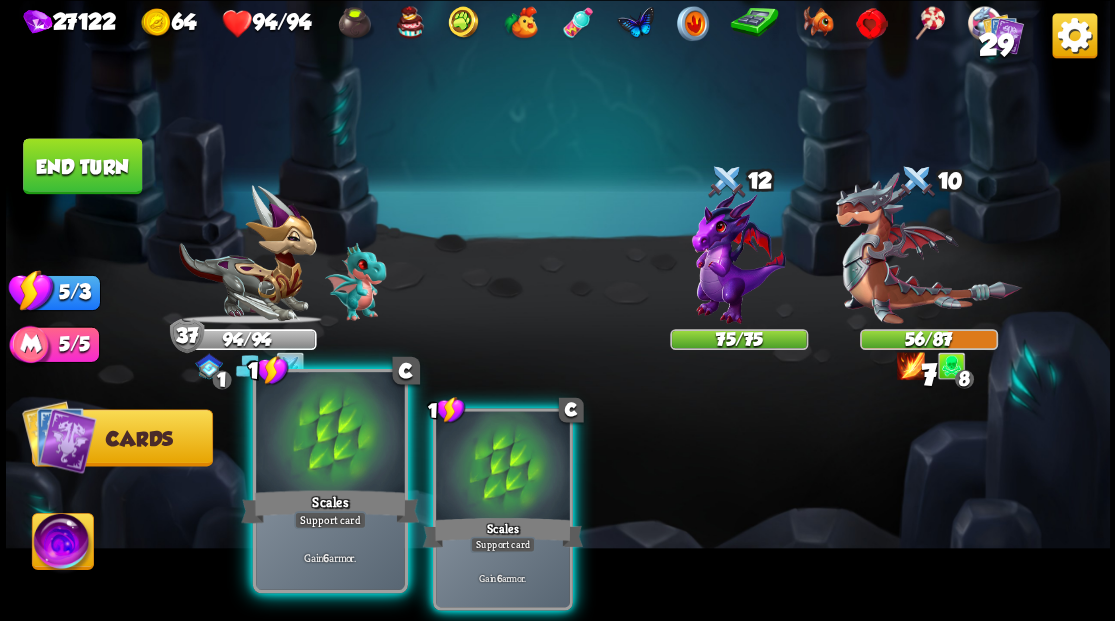 click at bounding box center (330, 434) 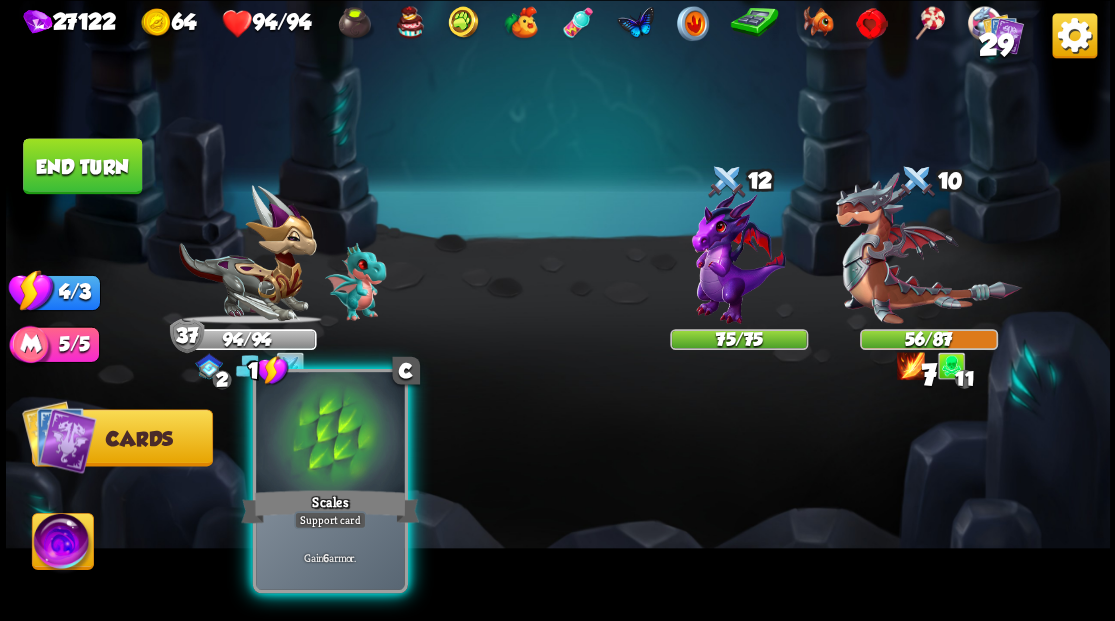 click at bounding box center (330, 434) 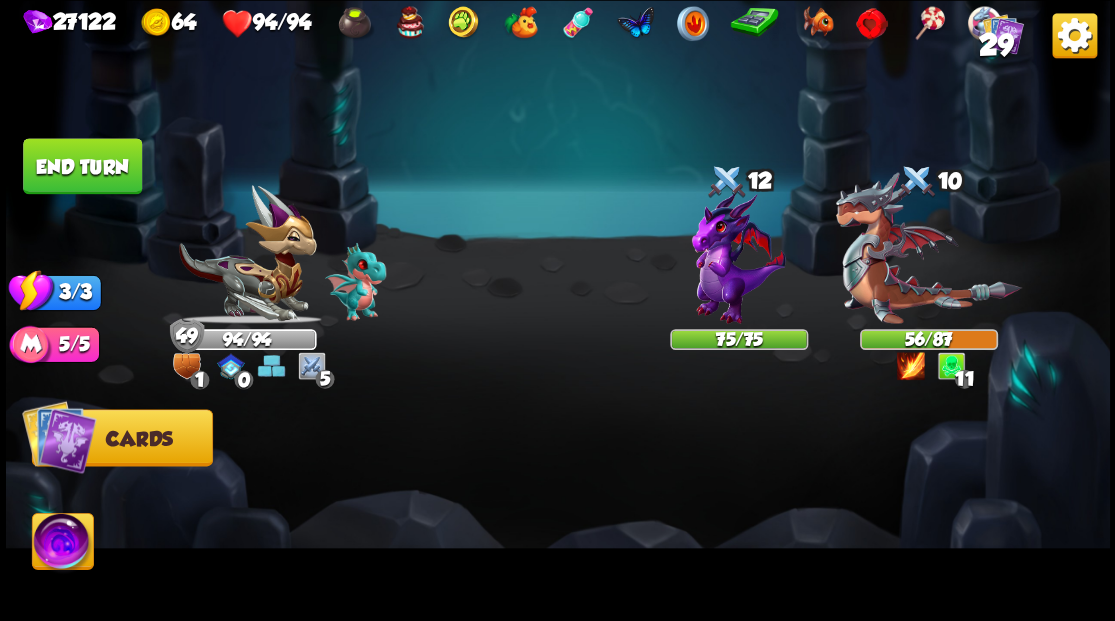 click on "End turn" at bounding box center (82, 166) 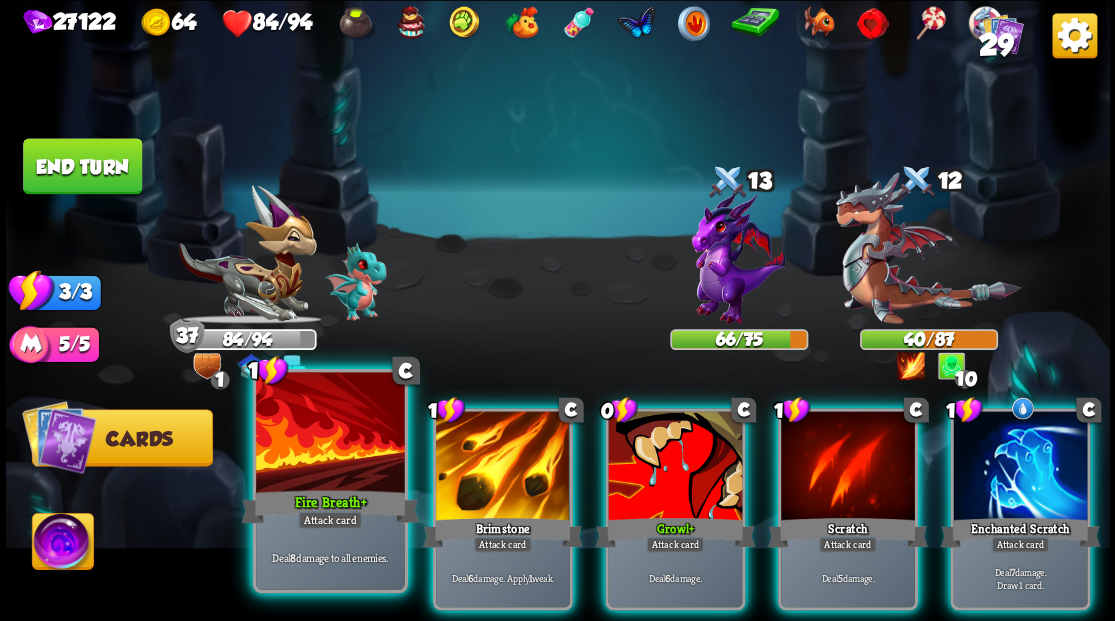 click at bounding box center (330, 434) 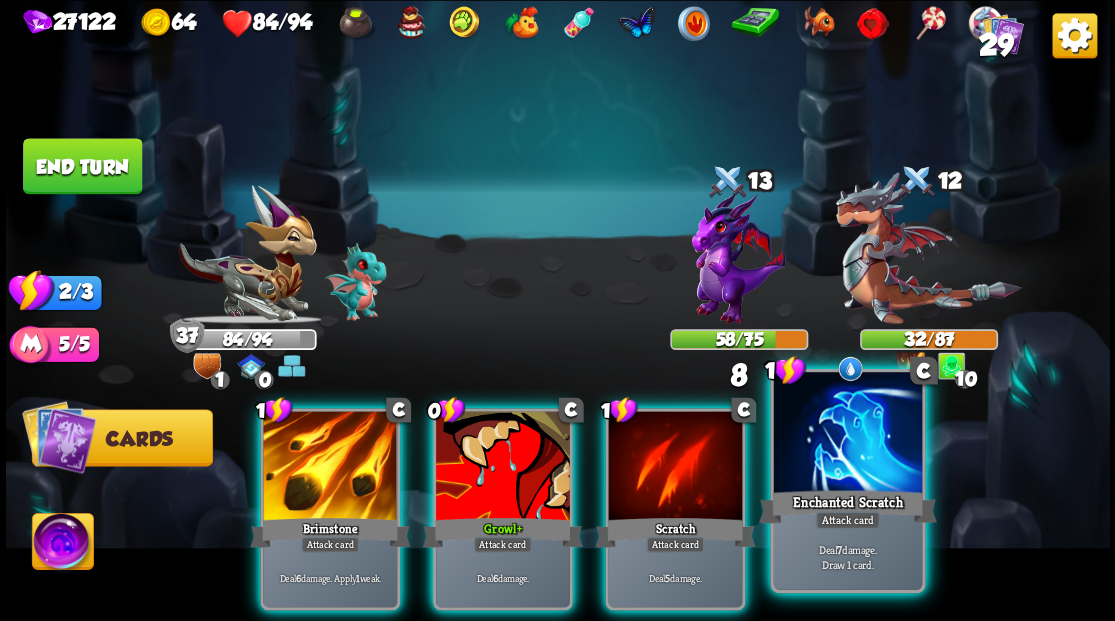 click at bounding box center (847, 434) 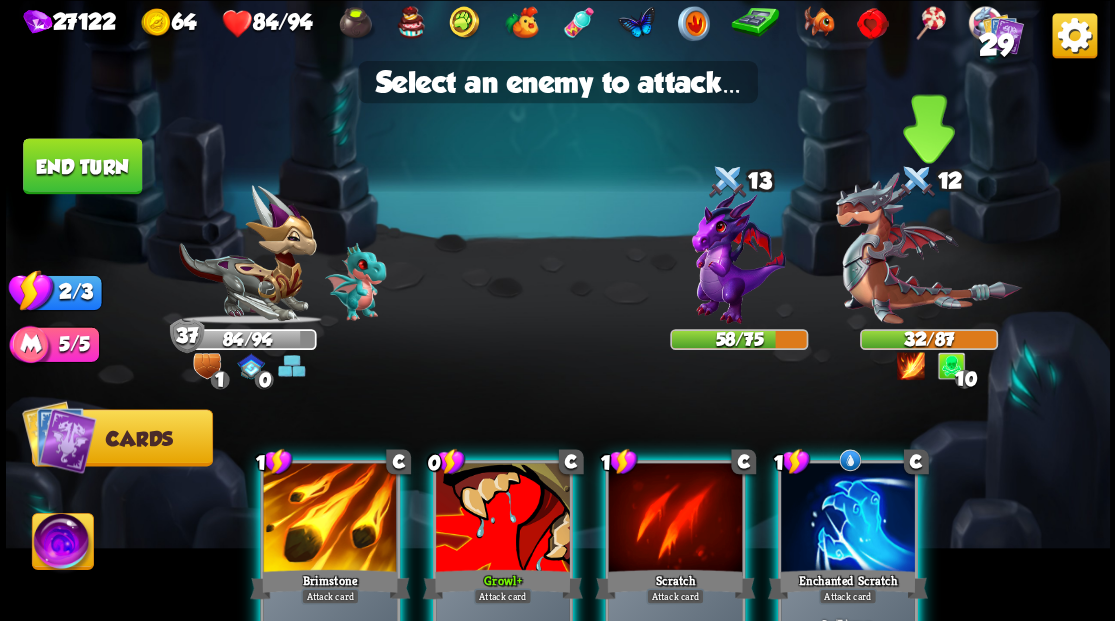 click at bounding box center [928, 248] 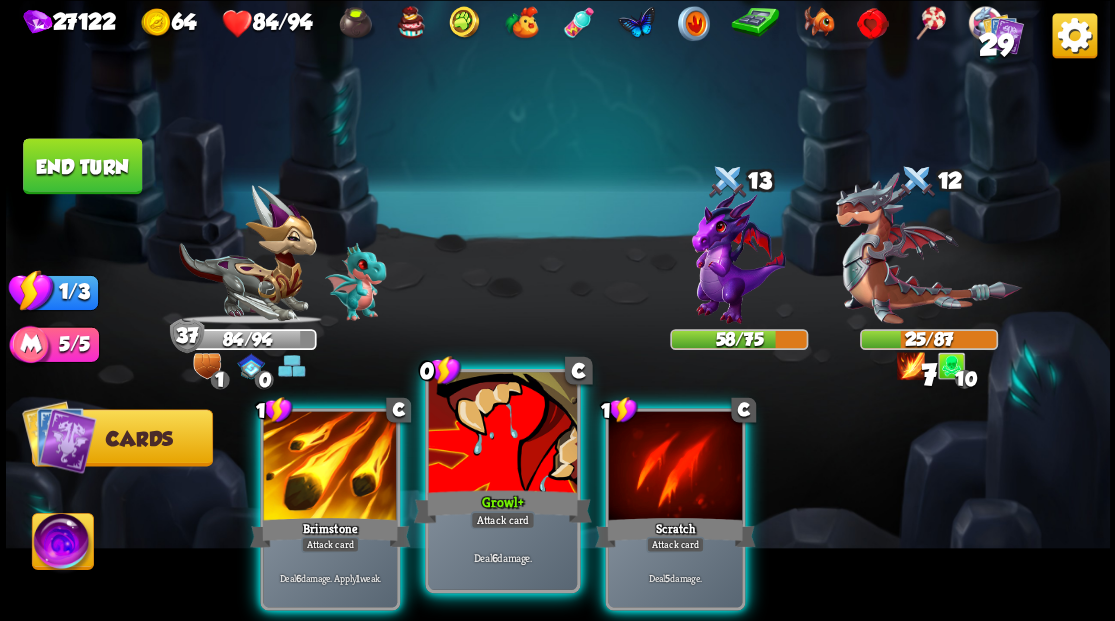 click at bounding box center (502, 434) 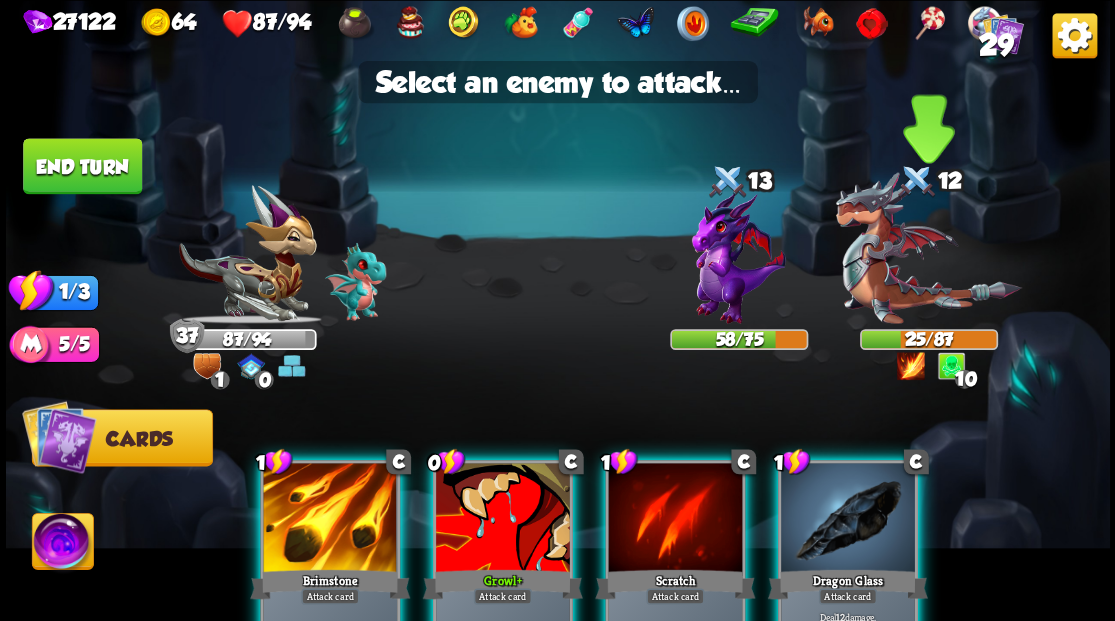 click at bounding box center [928, 248] 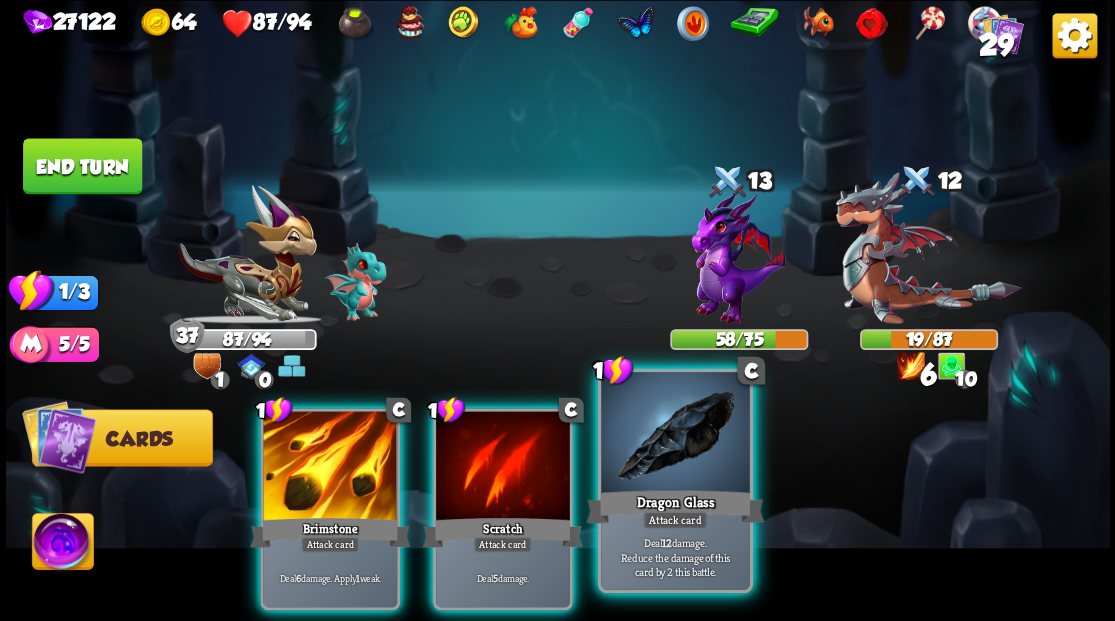 click at bounding box center [675, 434] 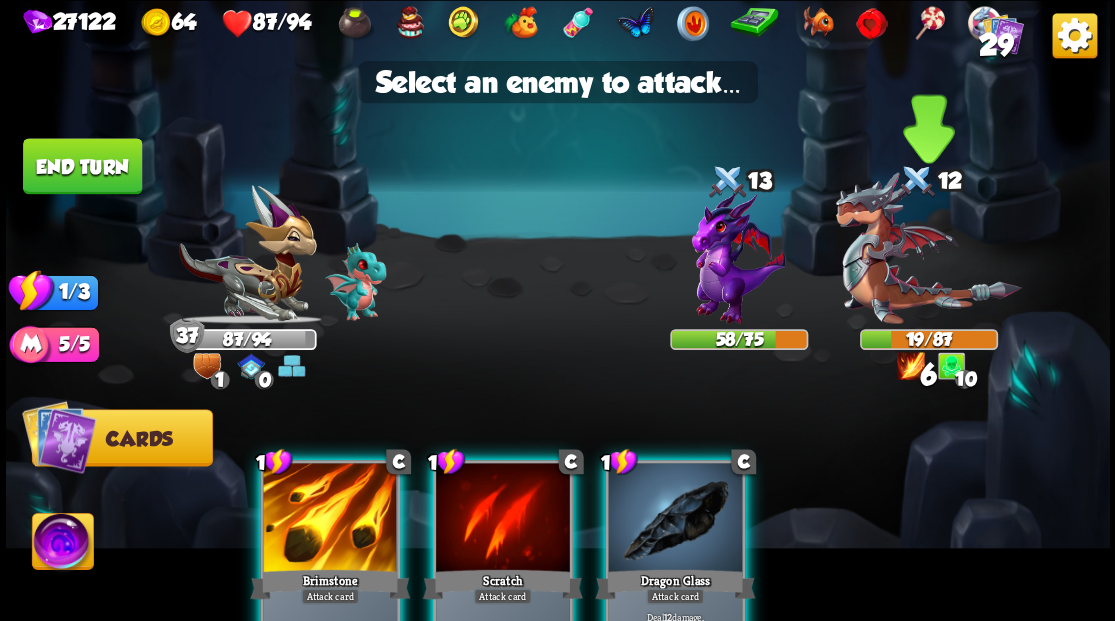 click at bounding box center [928, 248] 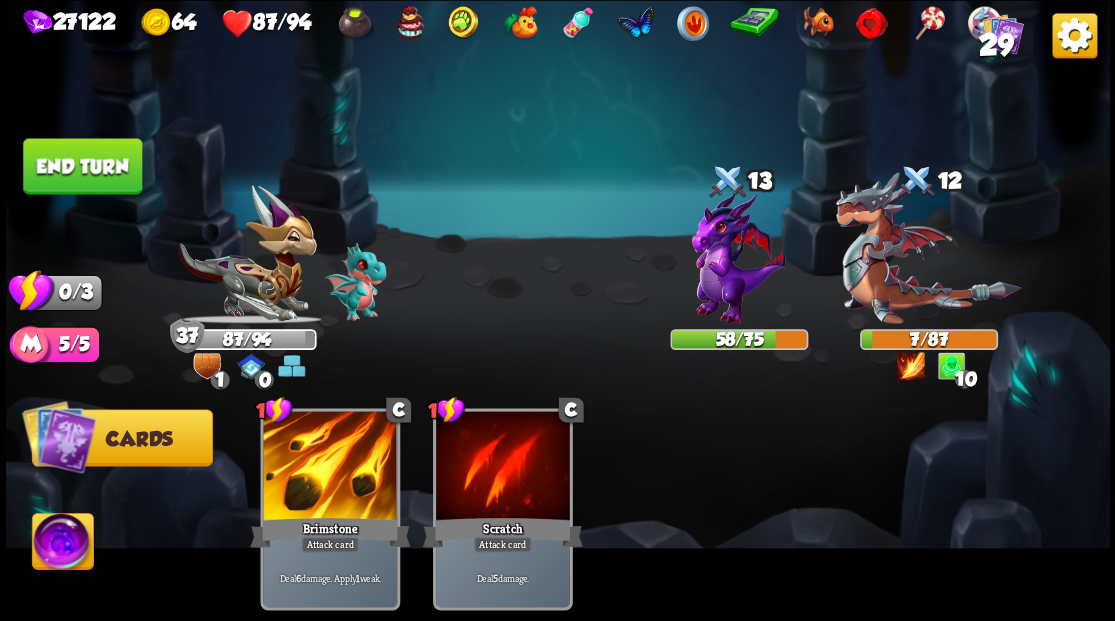 click on "End turn" at bounding box center (82, 166) 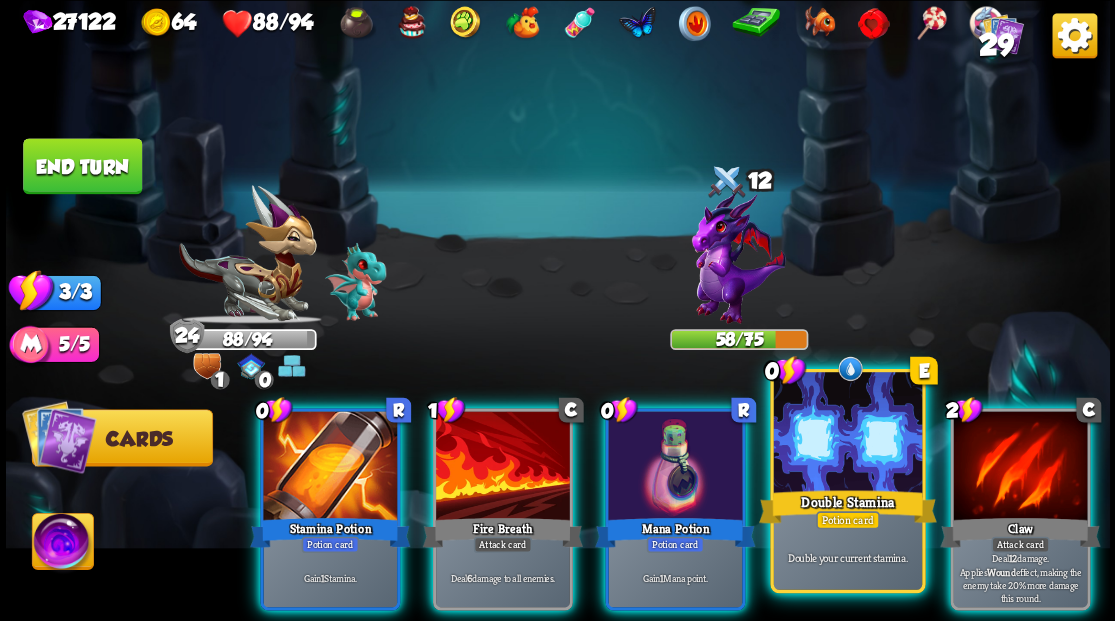 click at bounding box center (847, 434) 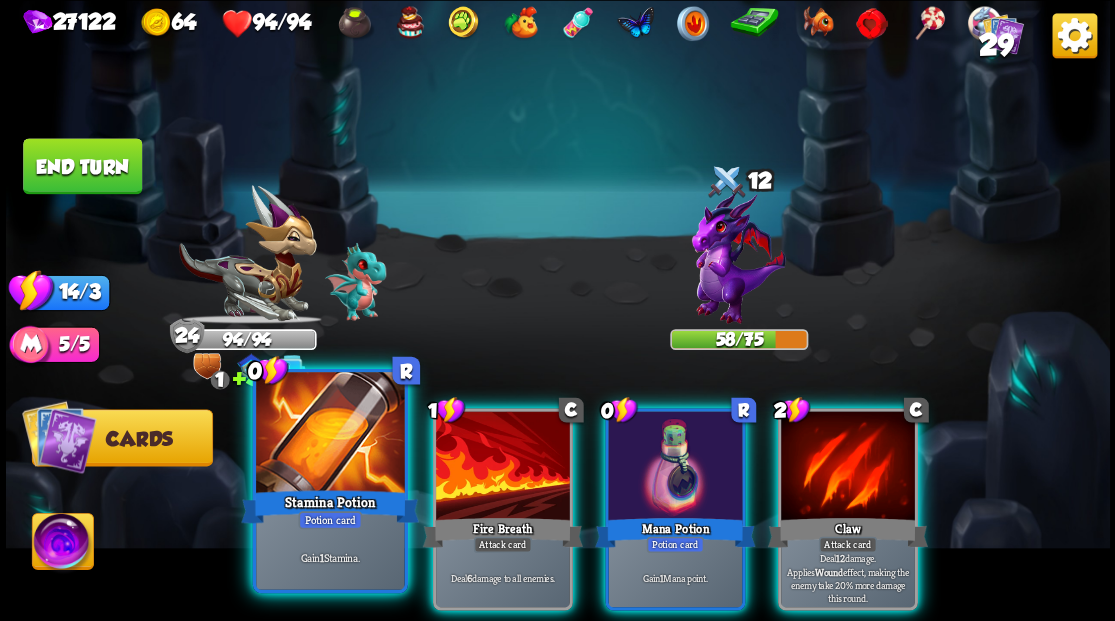 click at bounding box center (330, 434) 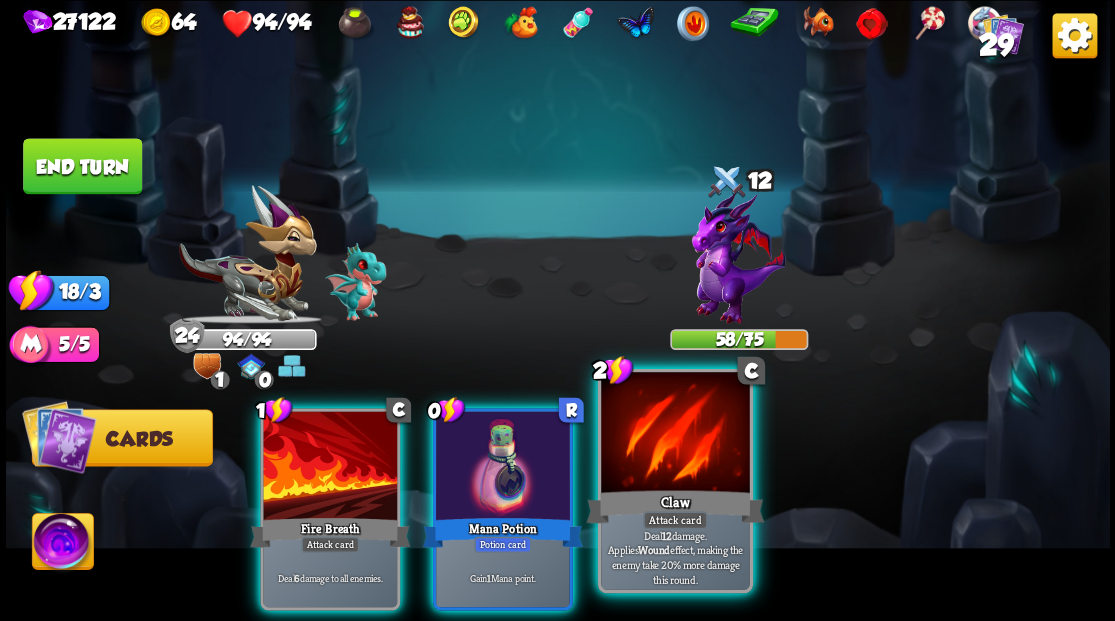 click at bounding box center [675, 434] 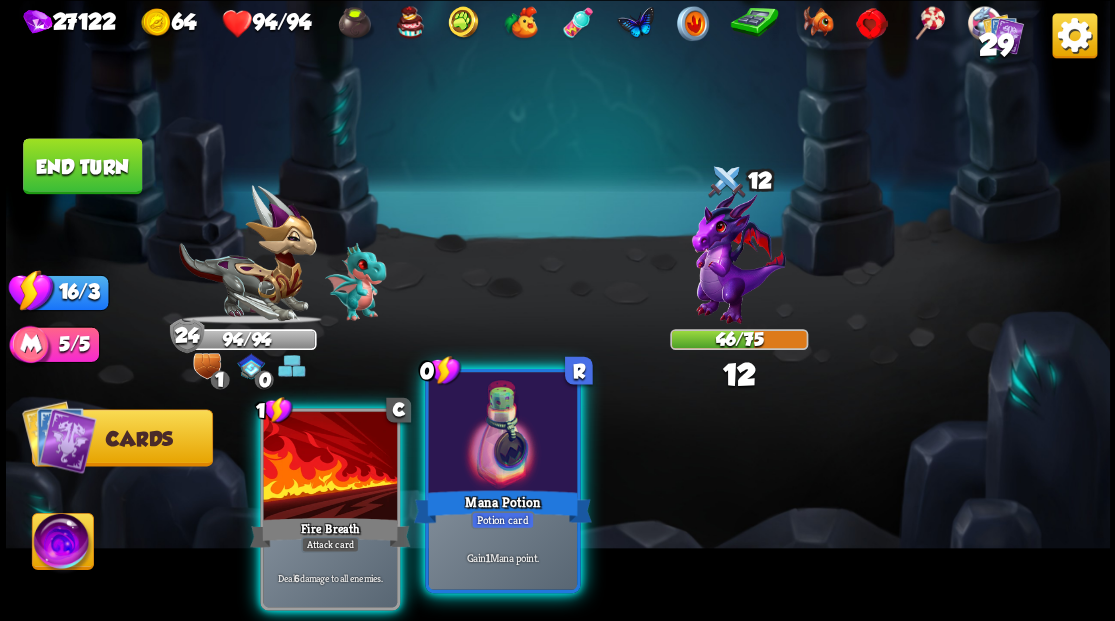 drag, startPoint x: 504, startPoint y: 440, endPoint x: 474, endPoint y: 439, distance: 30.016663 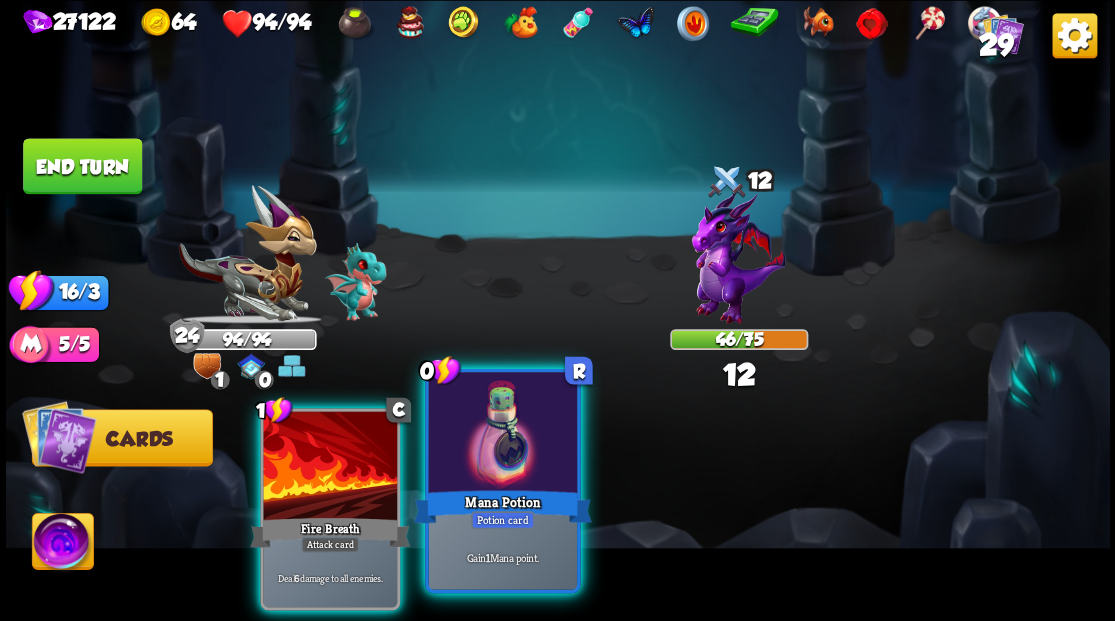 click at bounding box center [502, 434] 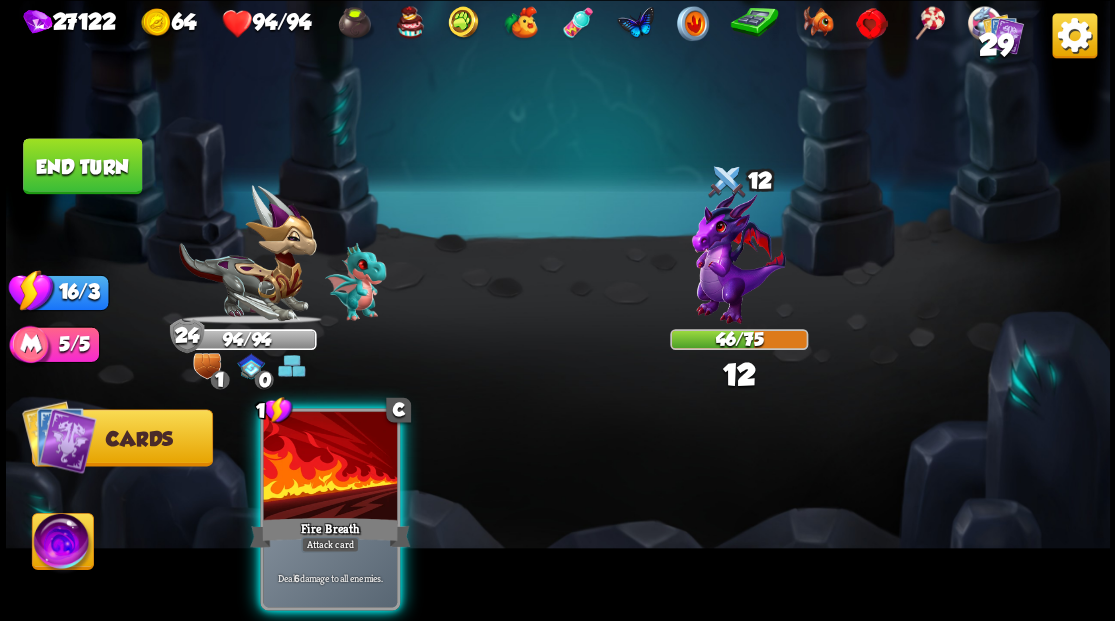 click at bounding box center [330, 467] 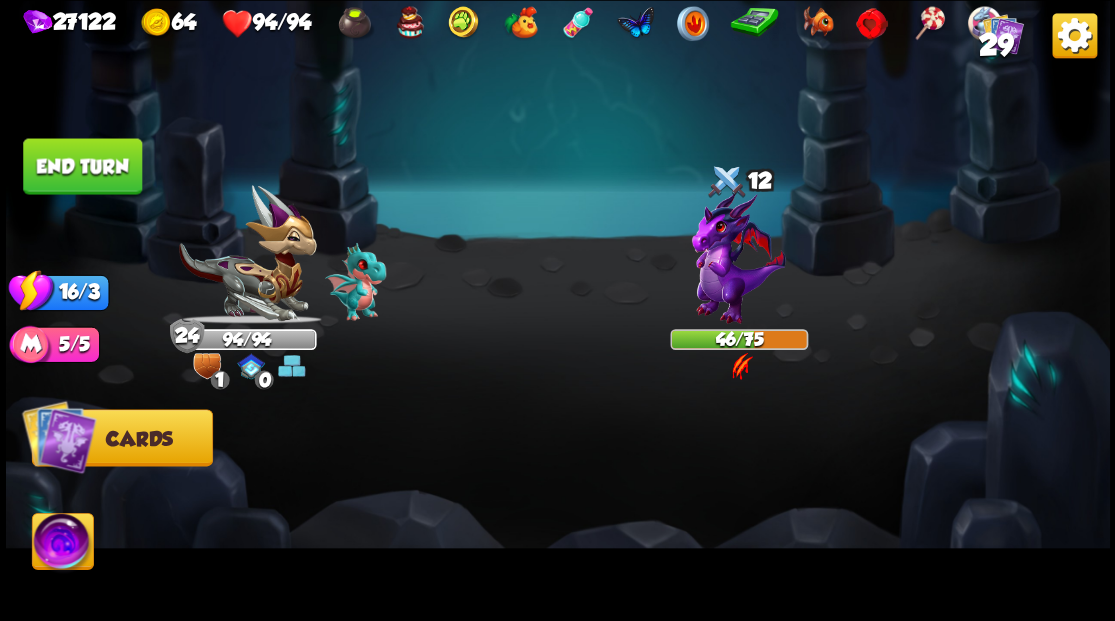 click on "End turn" at bounding box center (82, 166) 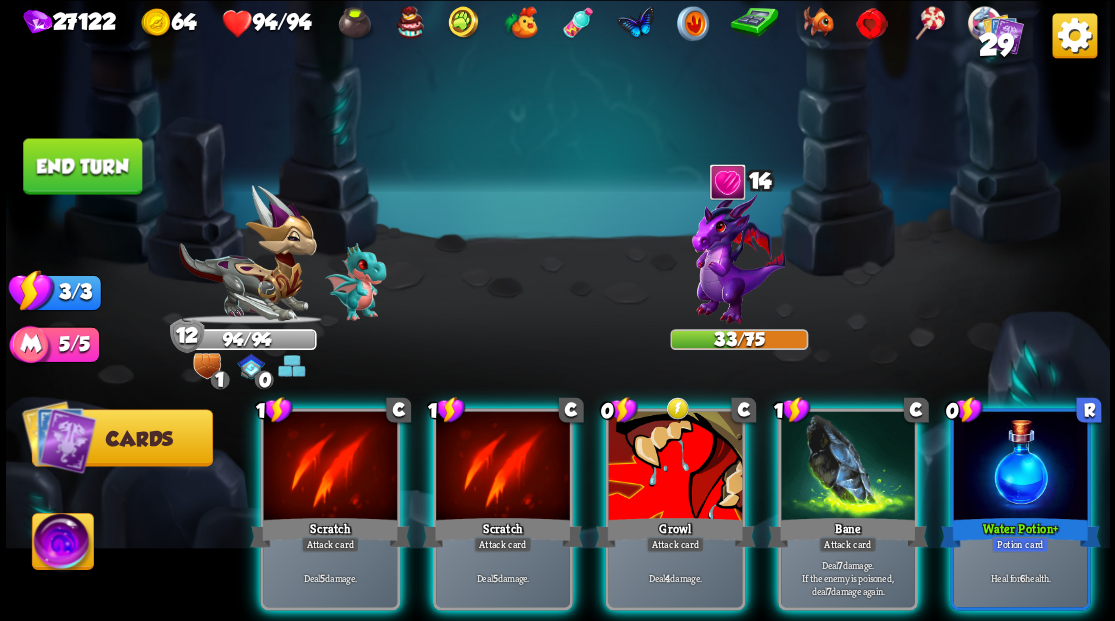 click at bounding box center (1020, 467) 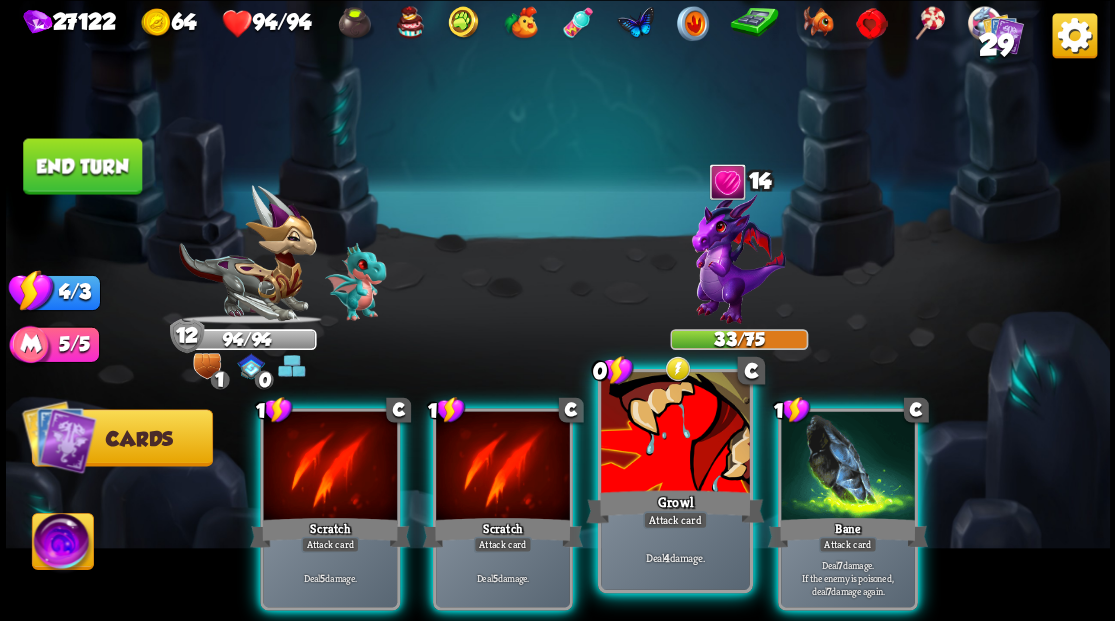 click at bounding box center (675, 434) 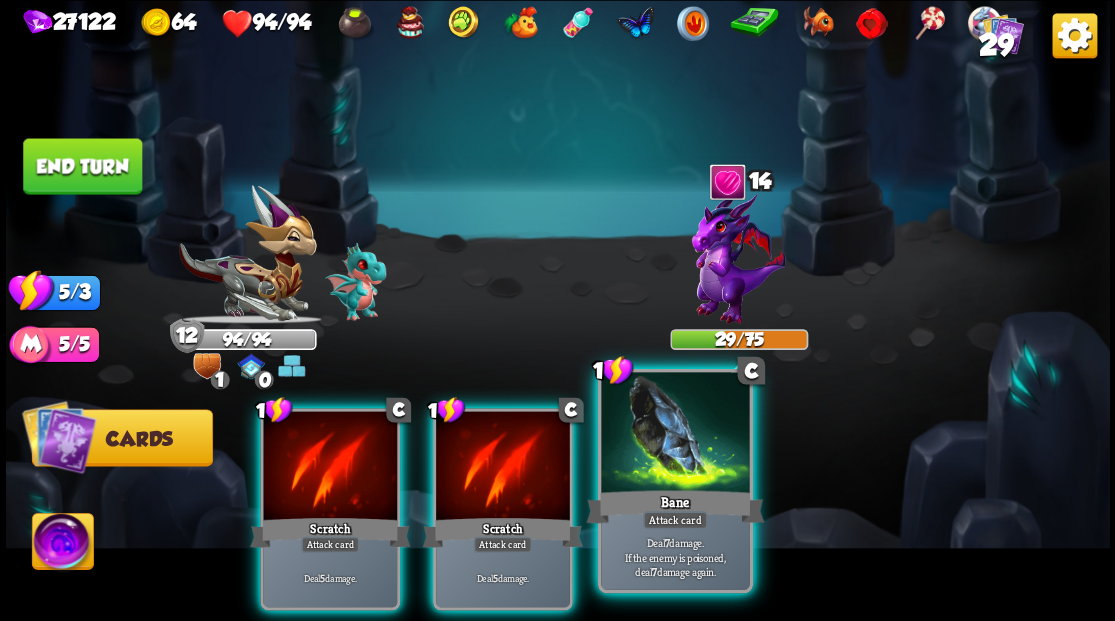 click at bounding box center (675, 434) 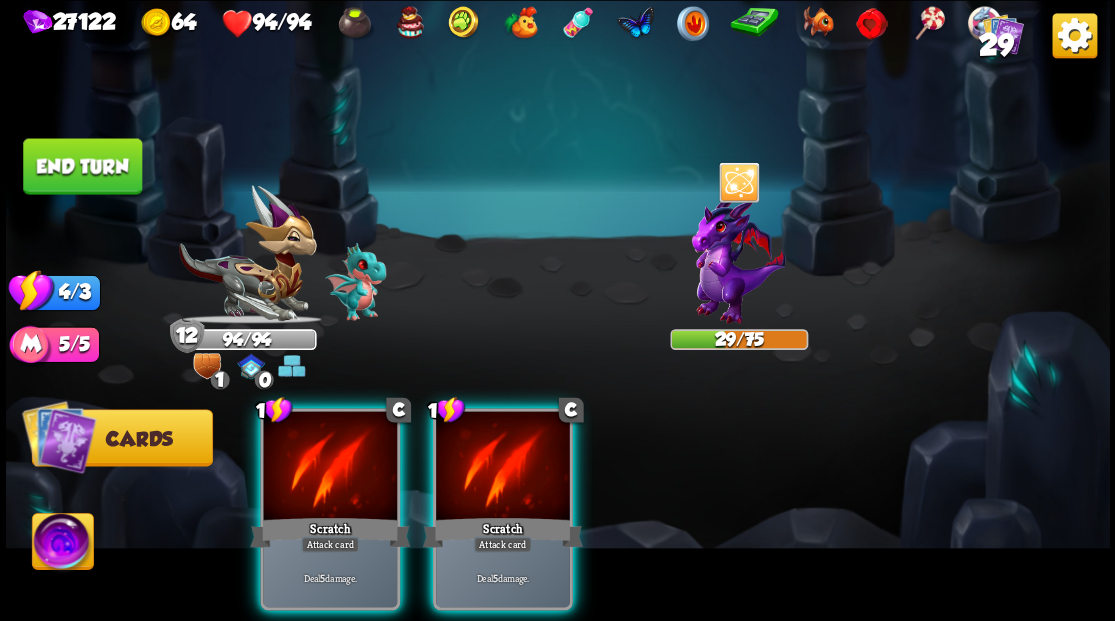 drag, startPoint x: 521, startPoint y: 458, endPoint x: 506, endPoint y: 458, distance: 15 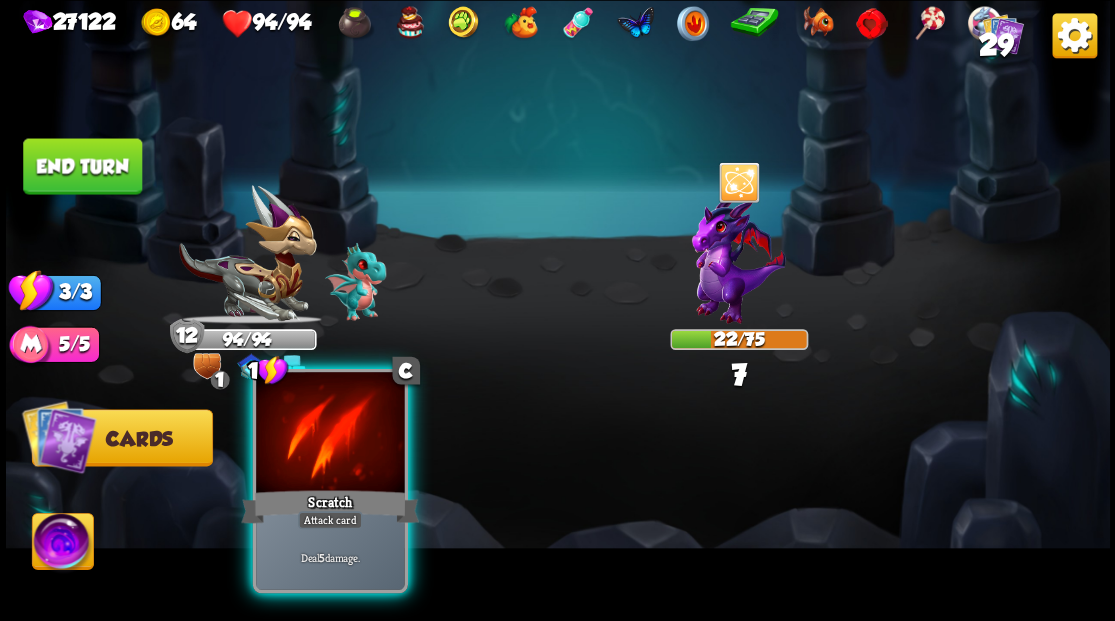 click at bounding box center [330, 434] 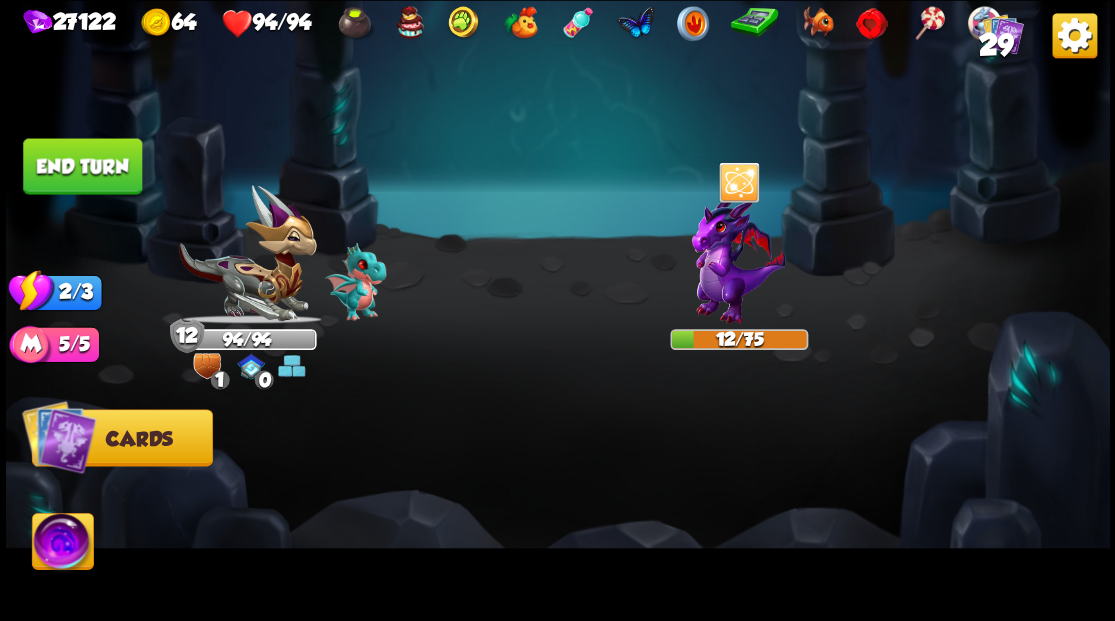 click on "End turn" at bounding box center (82, 166) 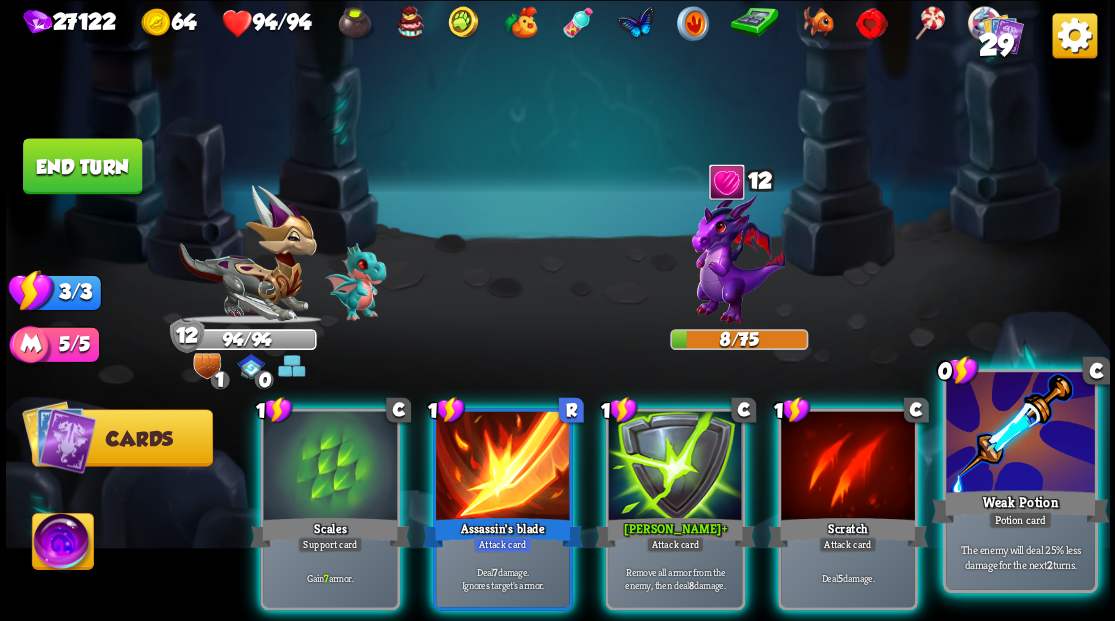 click at bounding box center [1020, 434] 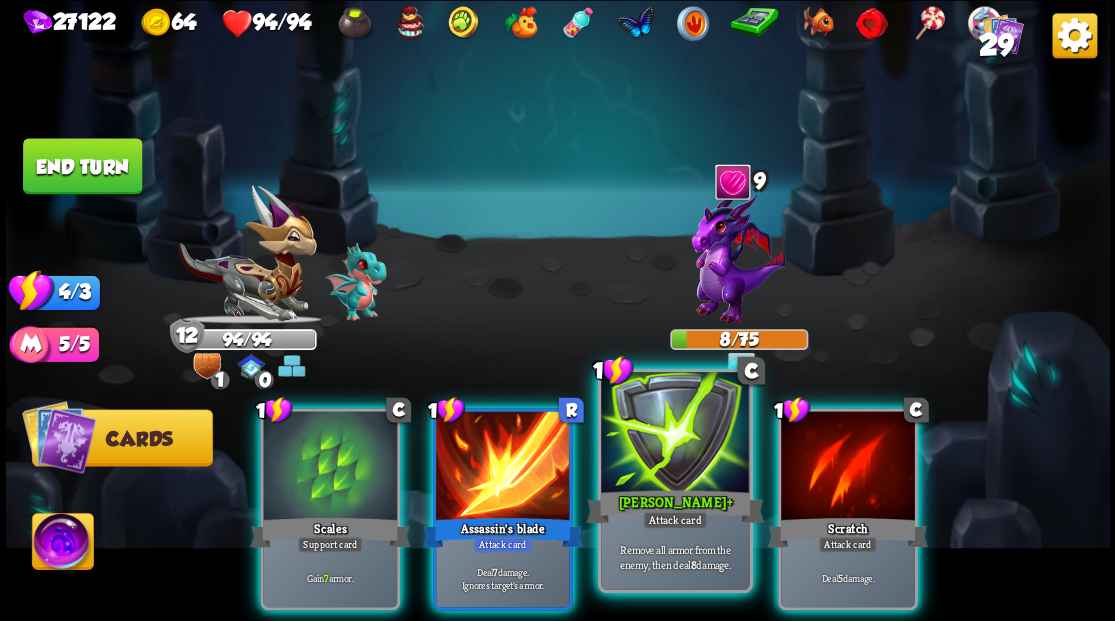 click at bounding box center [675, 434] 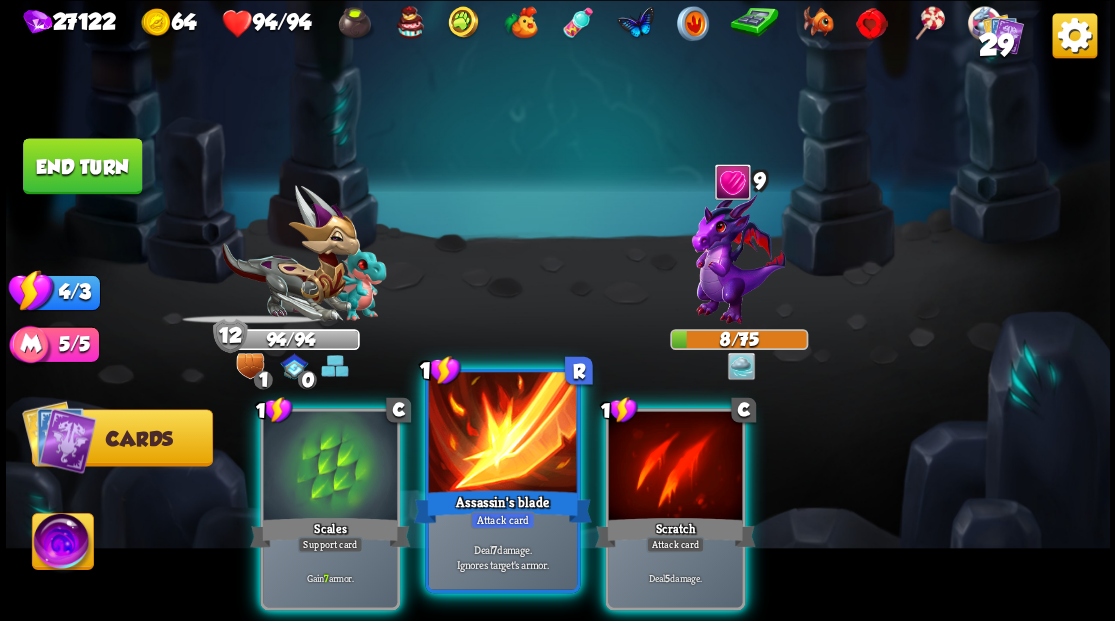 click at bounding box center [502, 434] 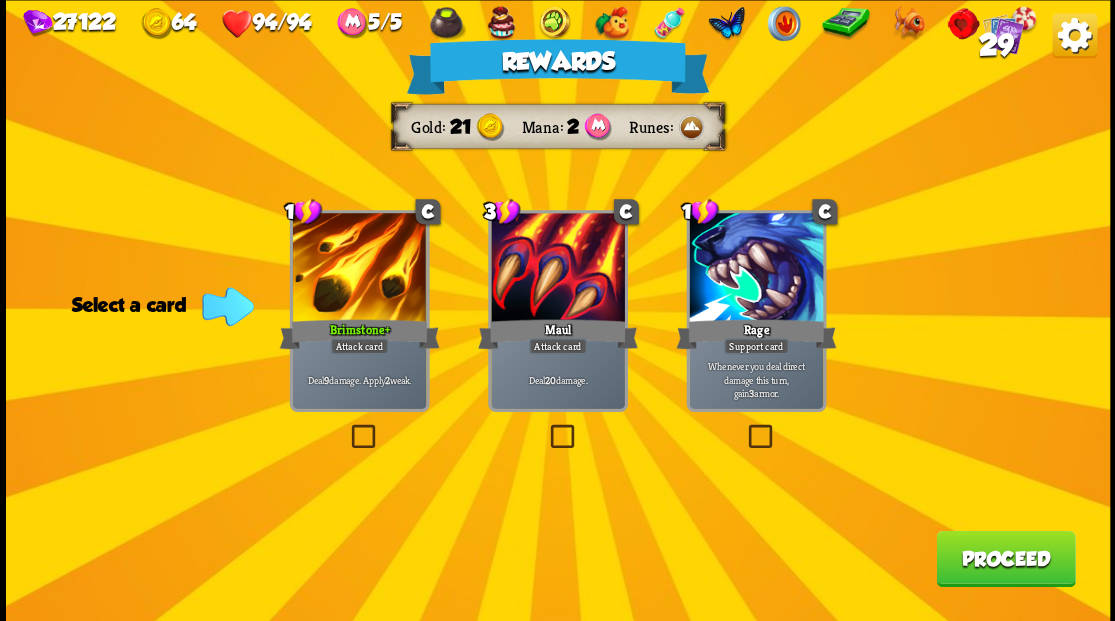click on "Proceed" at bounding box center (1005, 558) 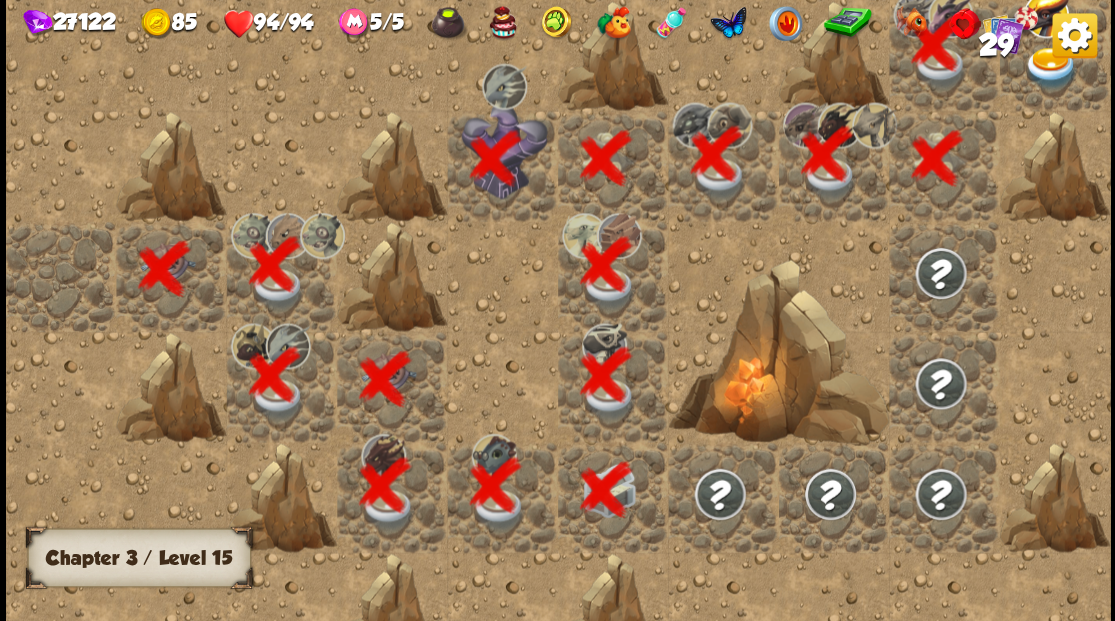 scroll, scrollTop: 0, scrollLeft: 384, axis: horizontal 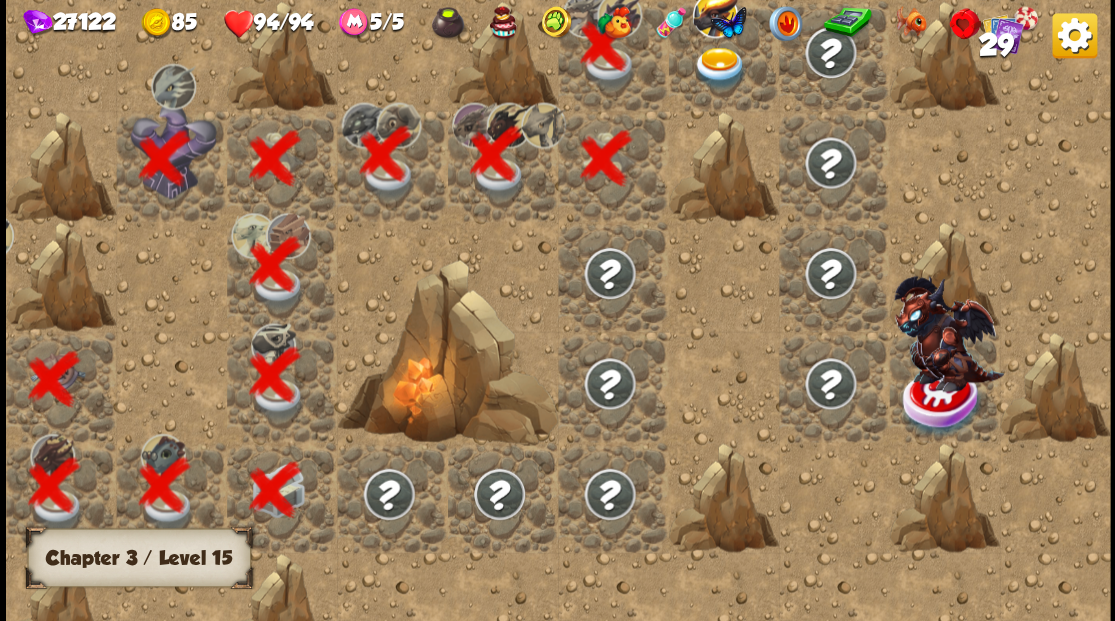 click at bounding box center (723, 55) 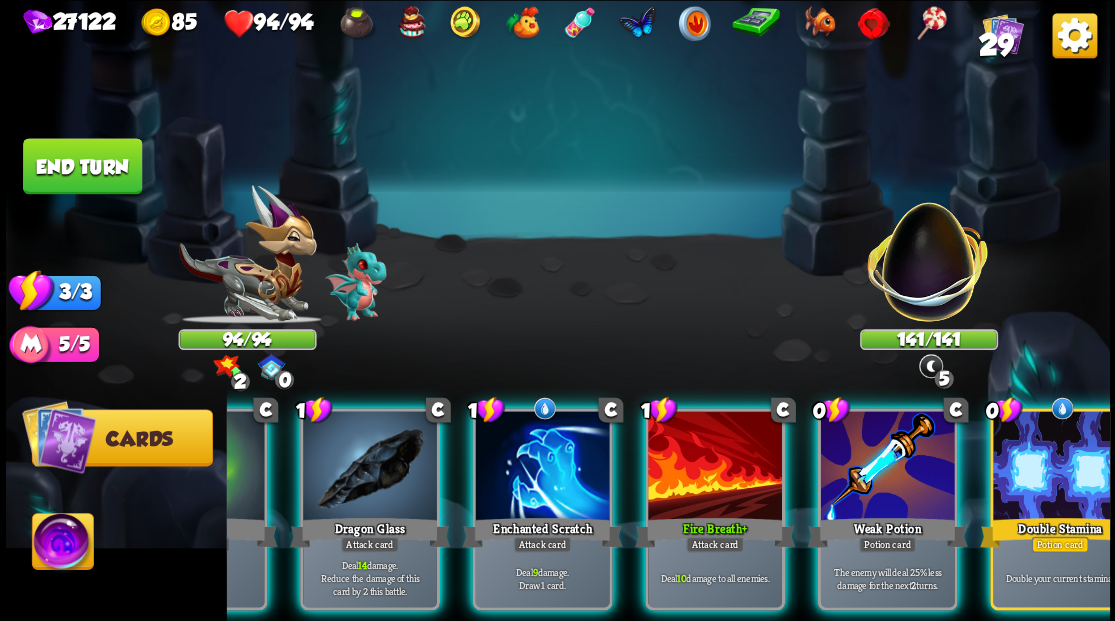 scroll, scrollTop: 0, scrollLeft: 389, axis: horizontal 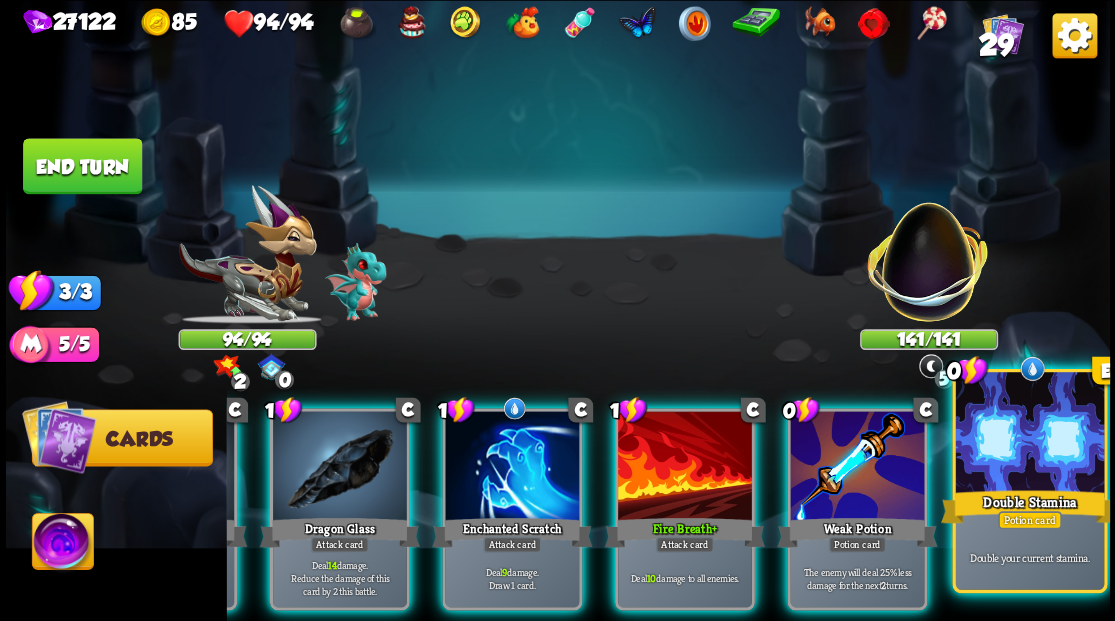 click at bounding box center (1029, 434) 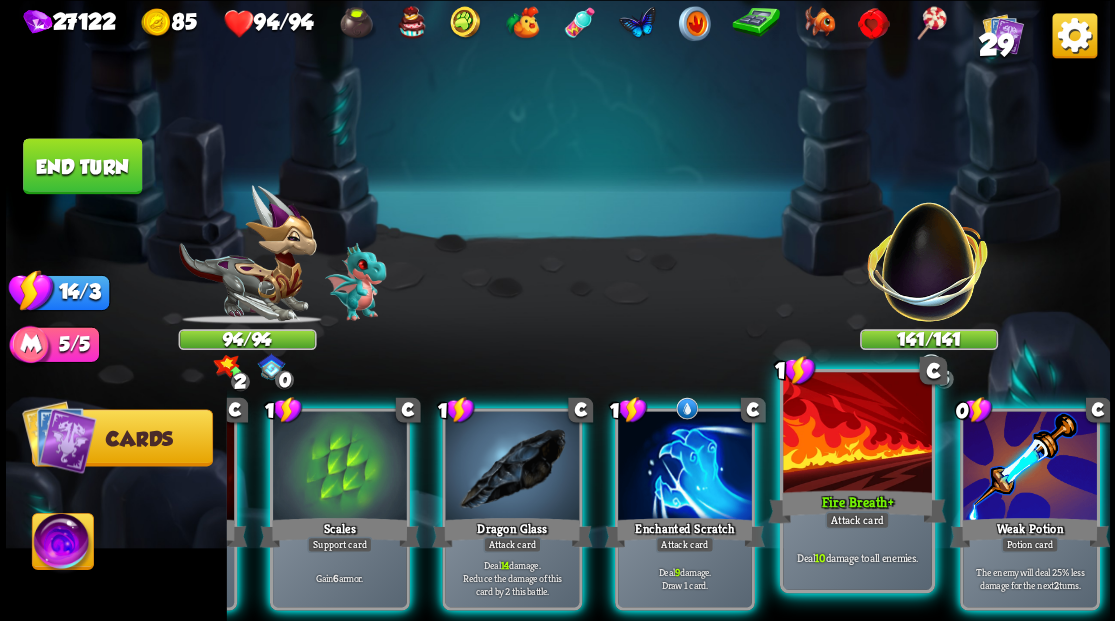 click at bounding box center (857, 434) 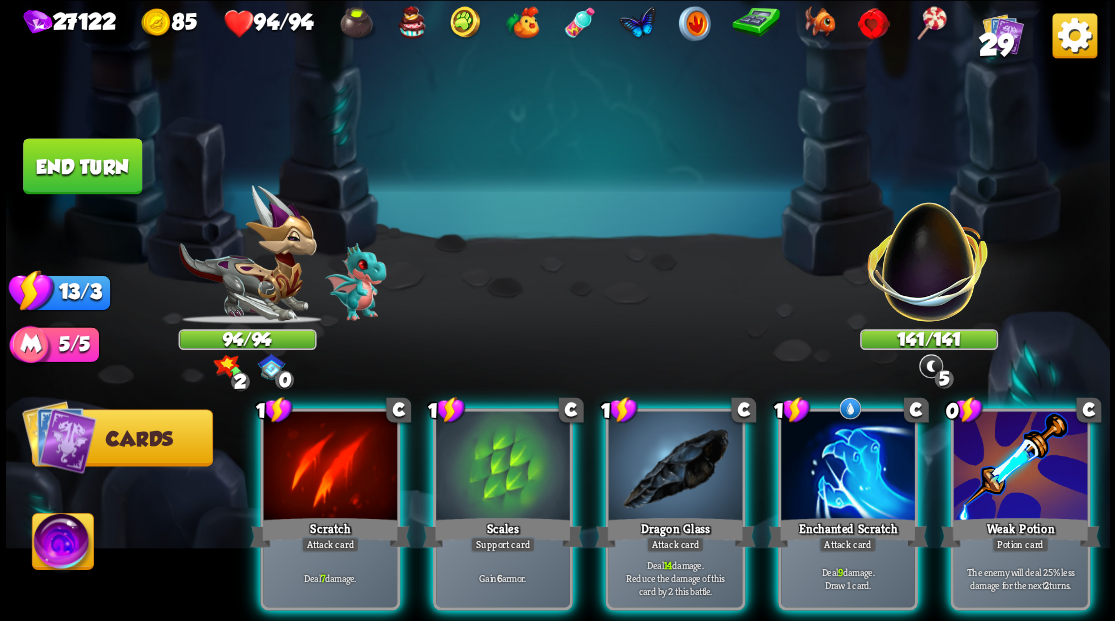 scroll, scrollTop: 0, scrollLeft: 0, axis: both 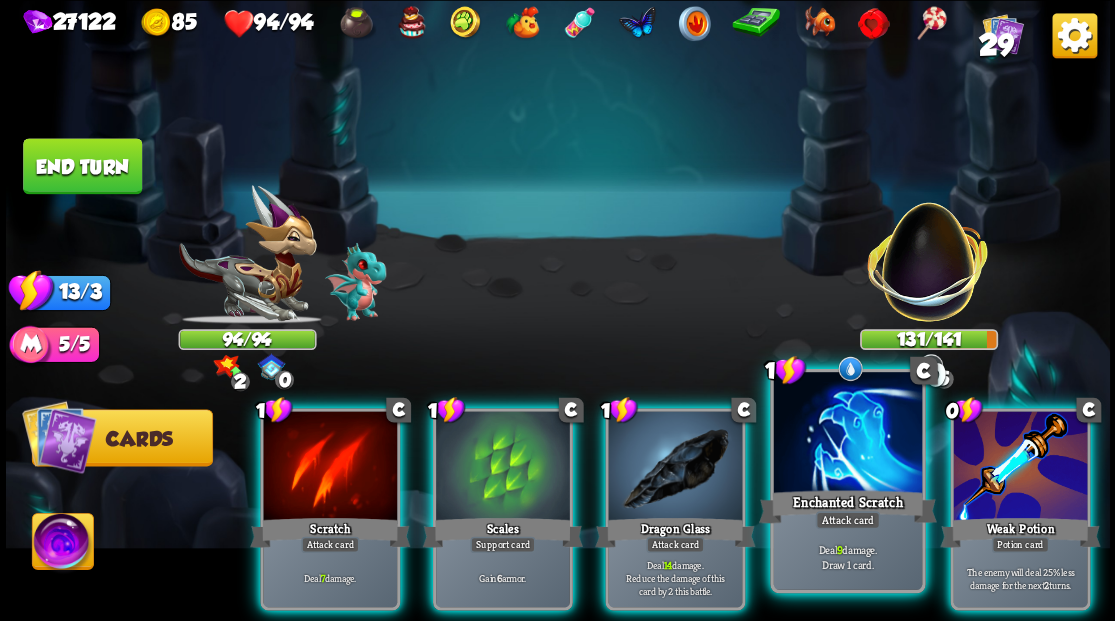 click at bounding box center [847, 434] 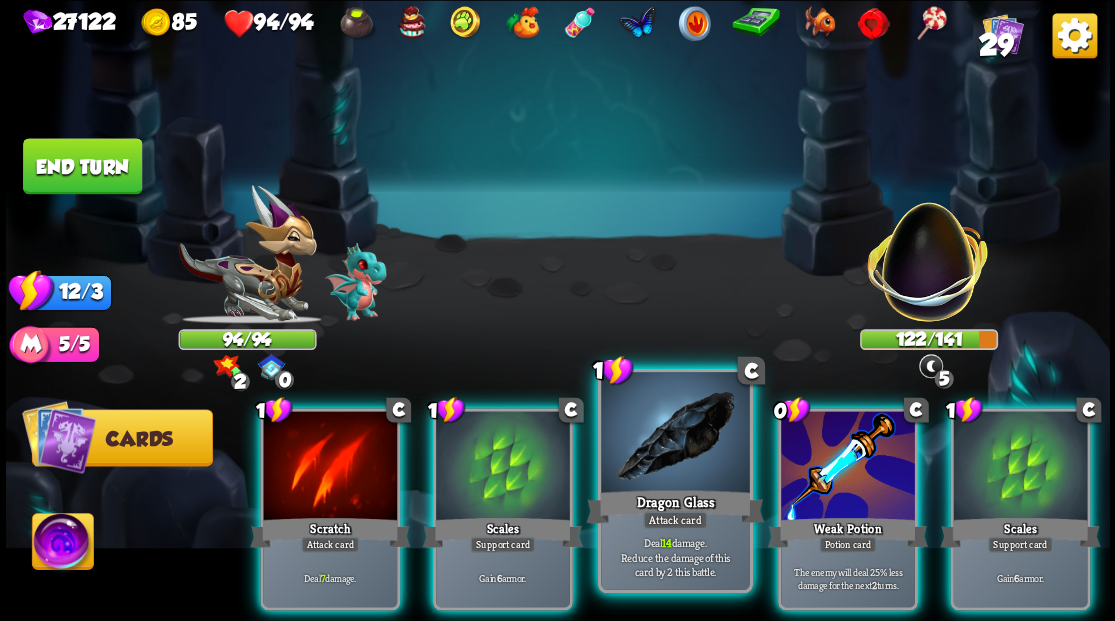 click at bounding box center (675, 434) 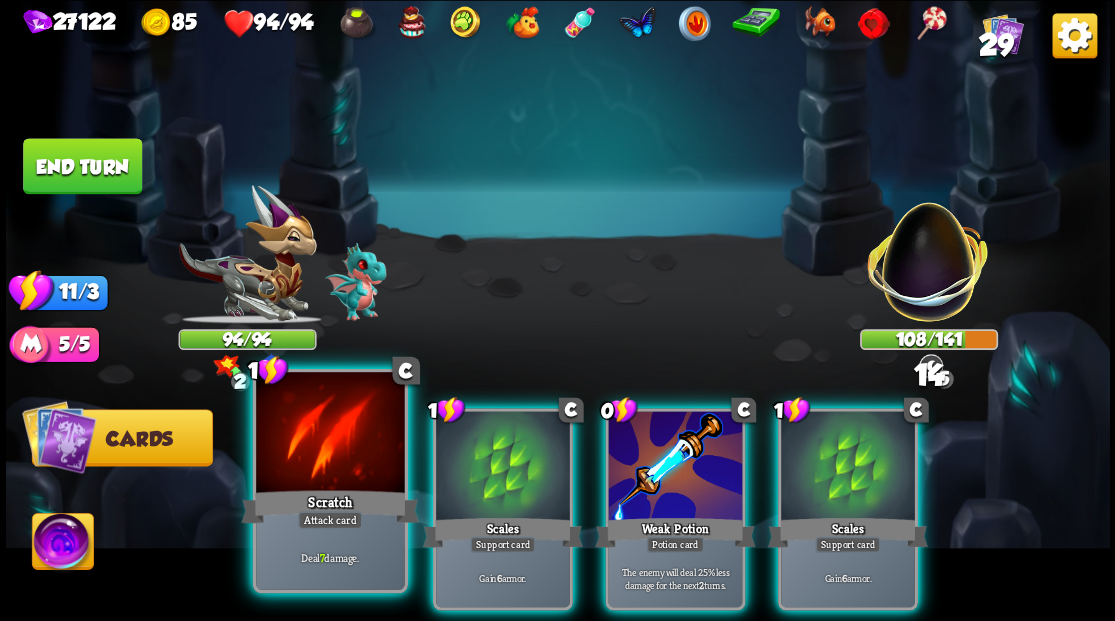 click at bounding box center (330, 434) 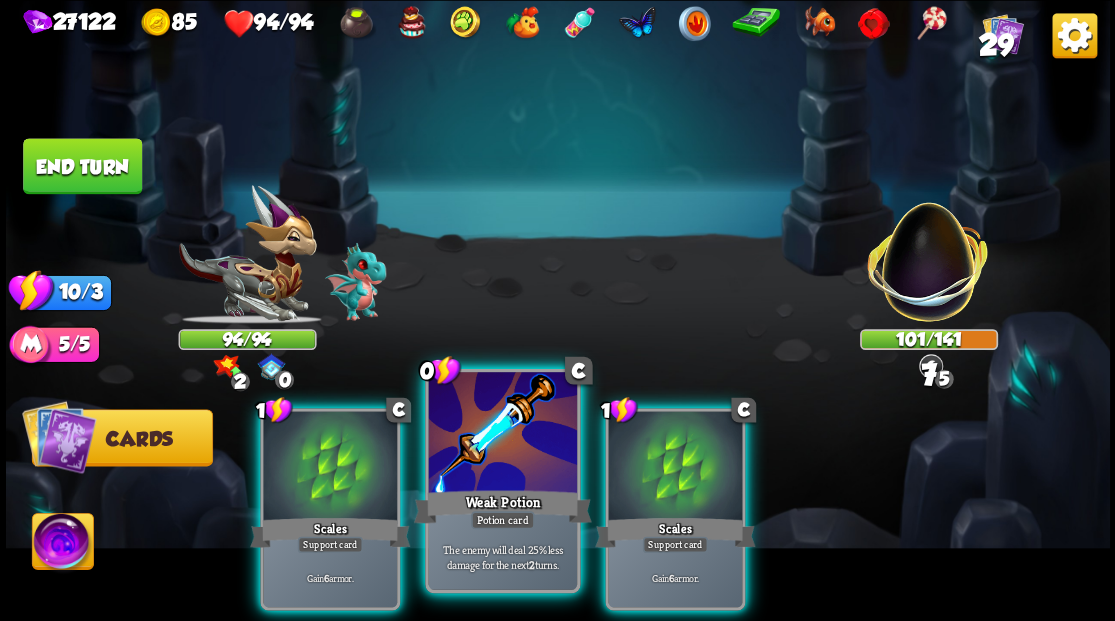 click on "Weak Potion" at bounding box center (502, 506) 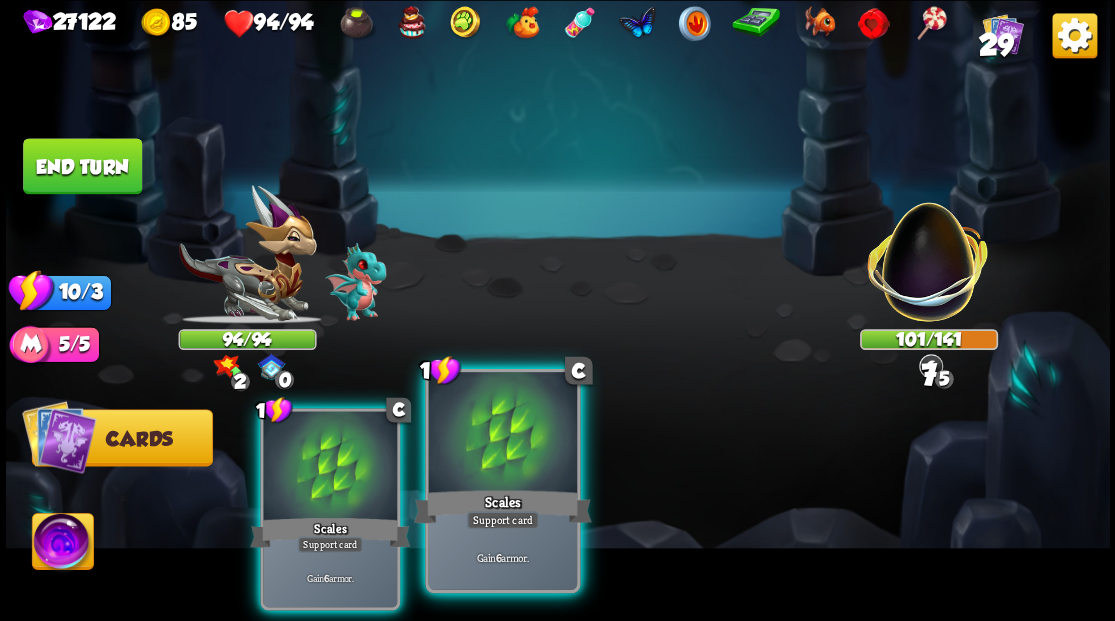 click at bounding box center (502, 434) 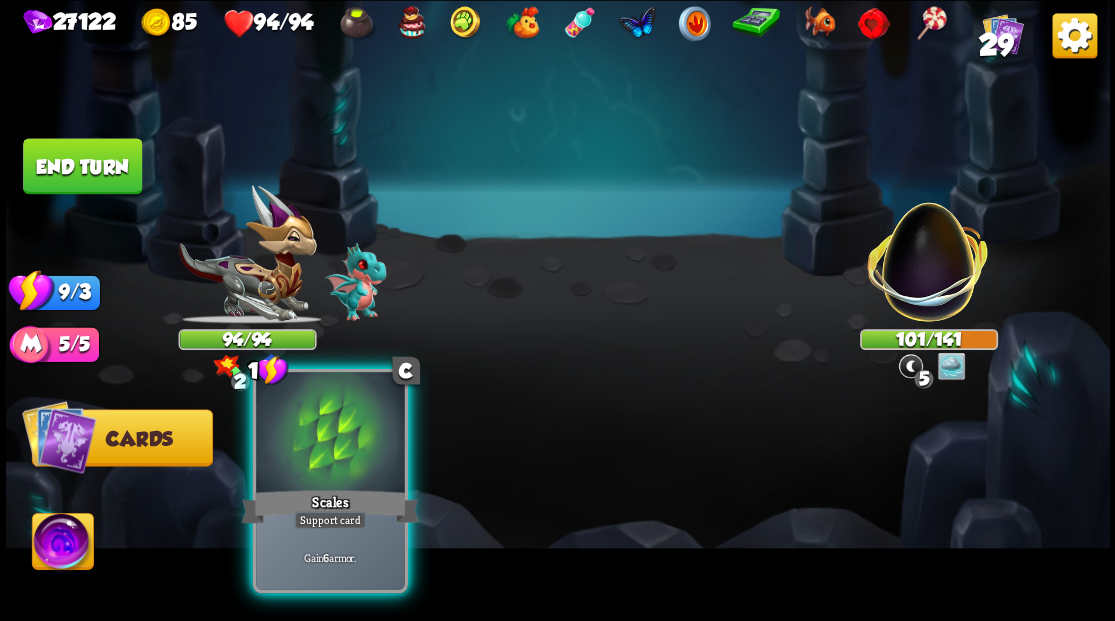 click at bounding box center [330, 434] 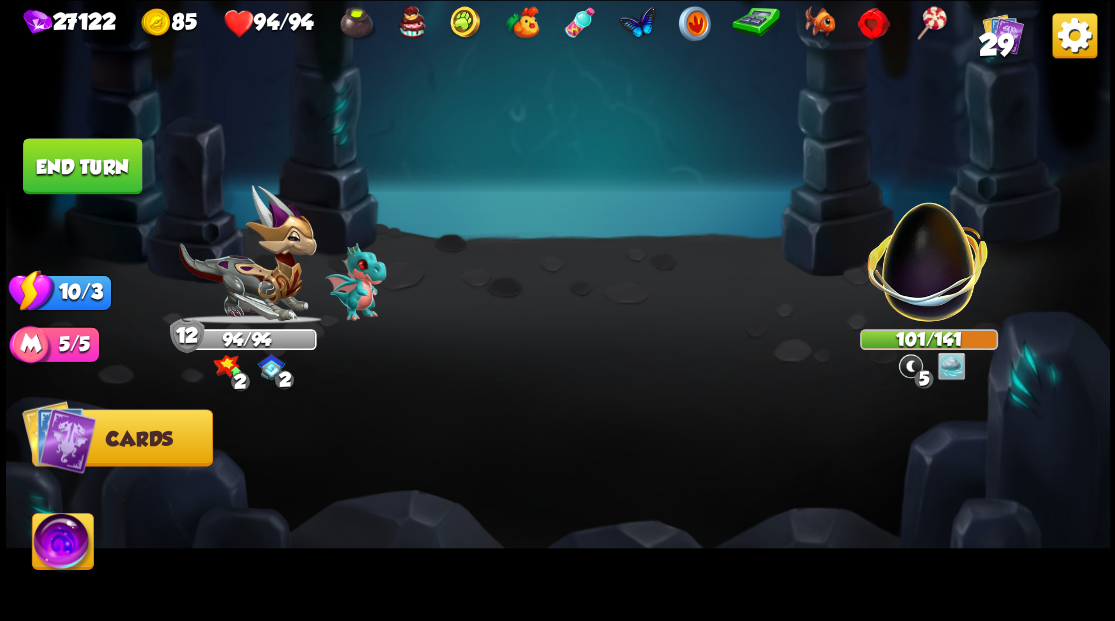 click on "End turn" at bounding box center (82, 166) 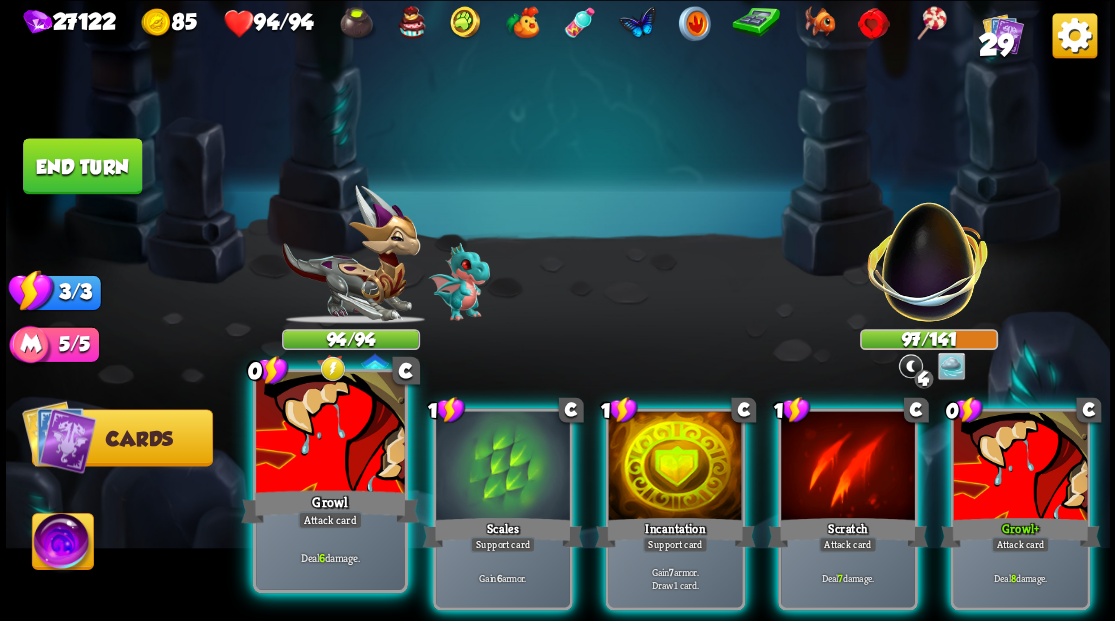 click at bounding box center [330, 434] 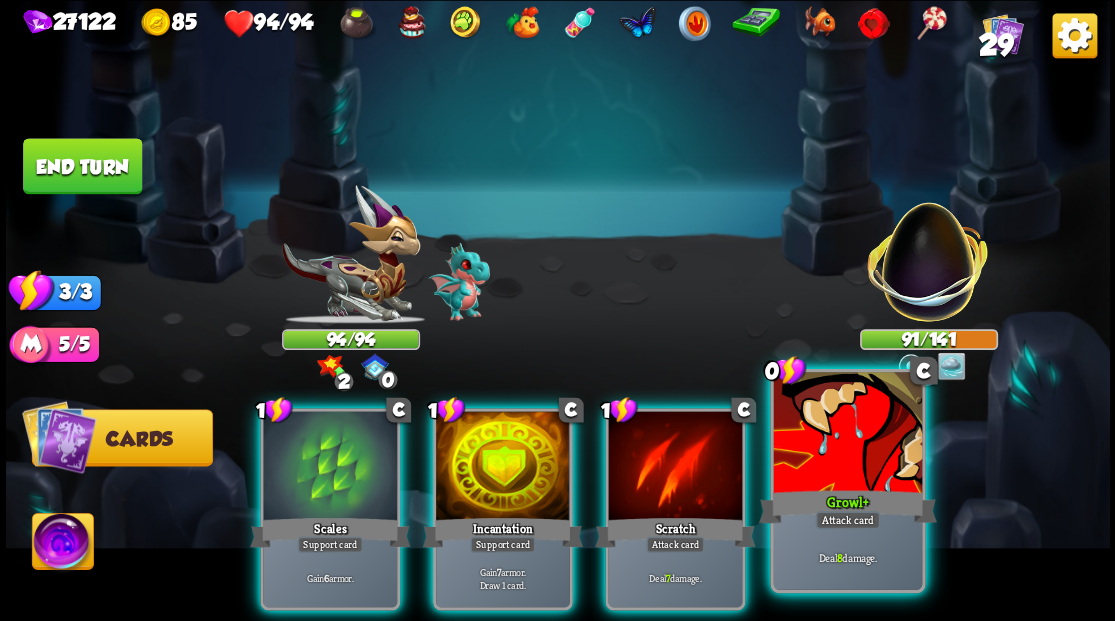 click on "Growl +" at bounding box center (847, 506) 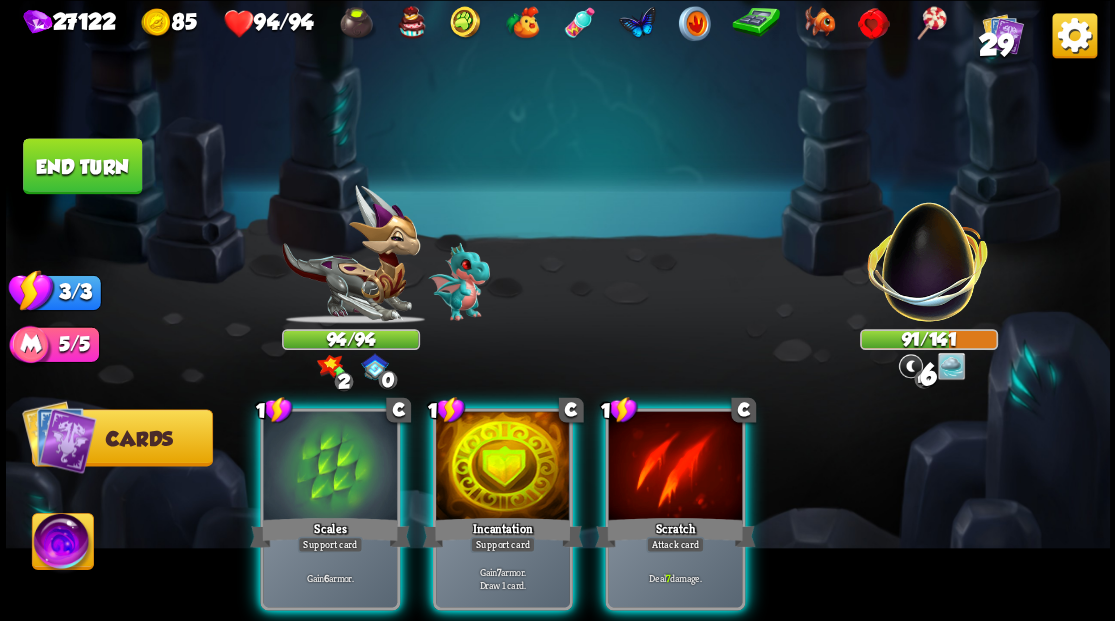 click at bounding box center [675, 467] 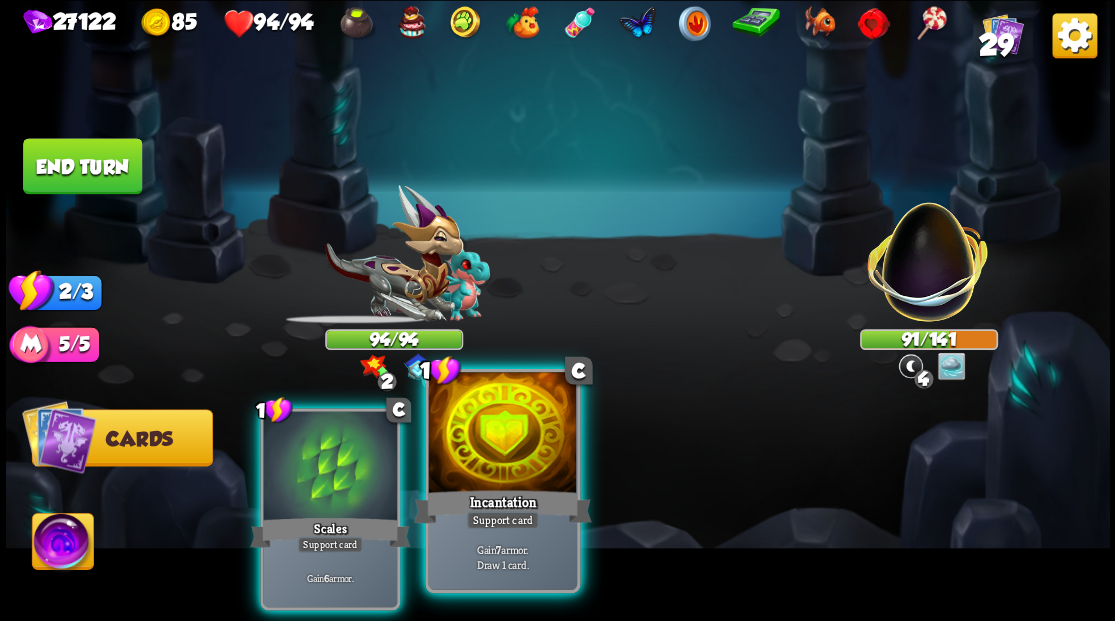 click at bounding box center [502, 434] 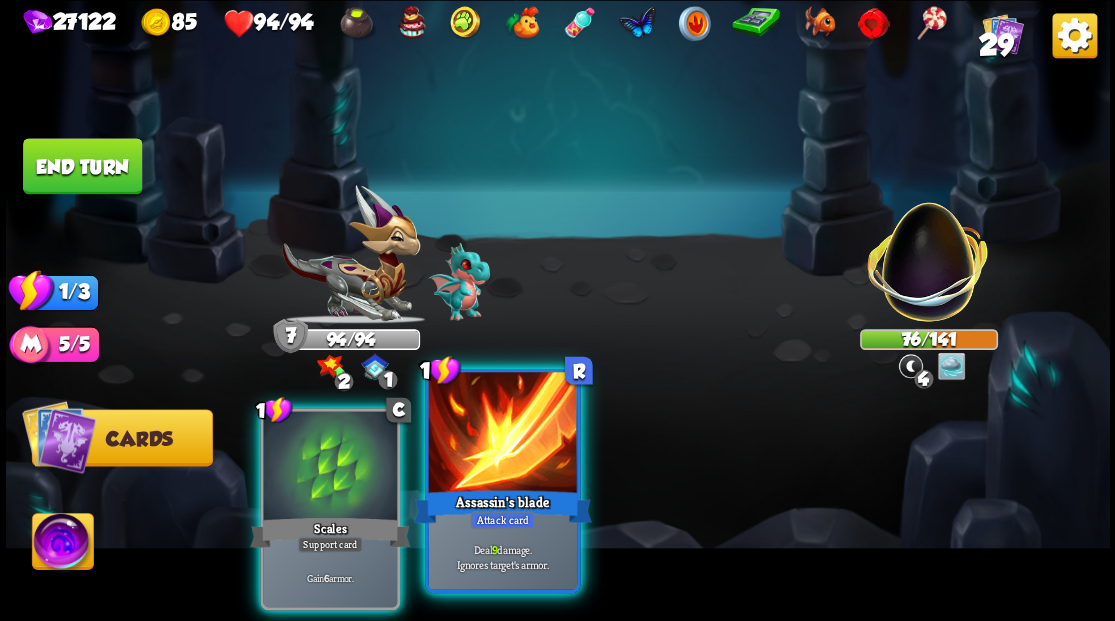 click on "Assassin's blade" at bounding box center [502, 506] 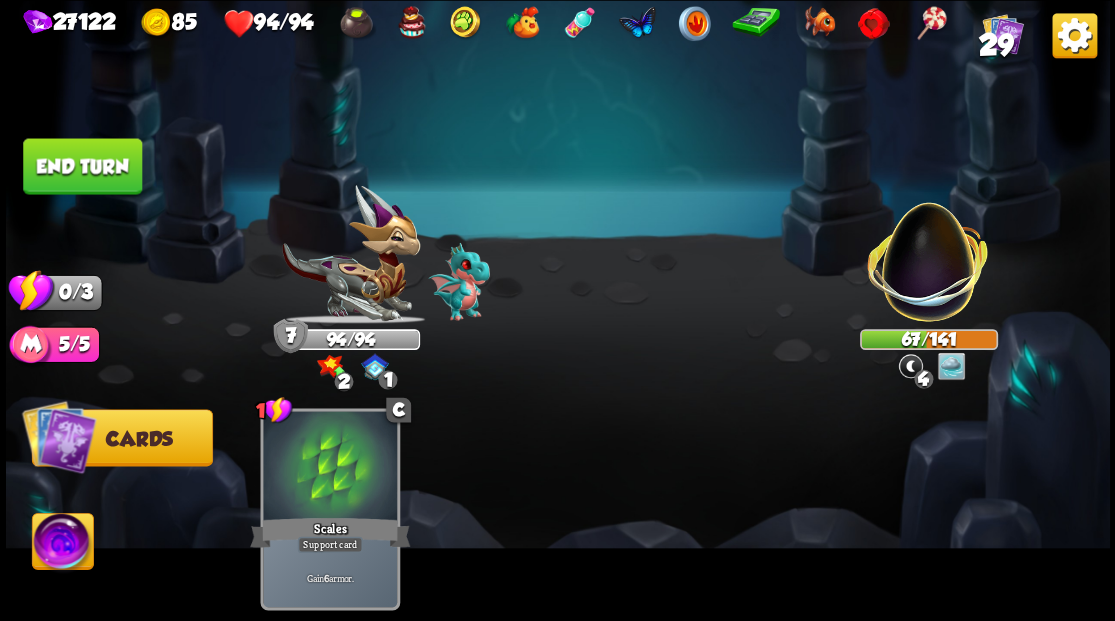 click on "End turn" at bounding box center [82, 166] 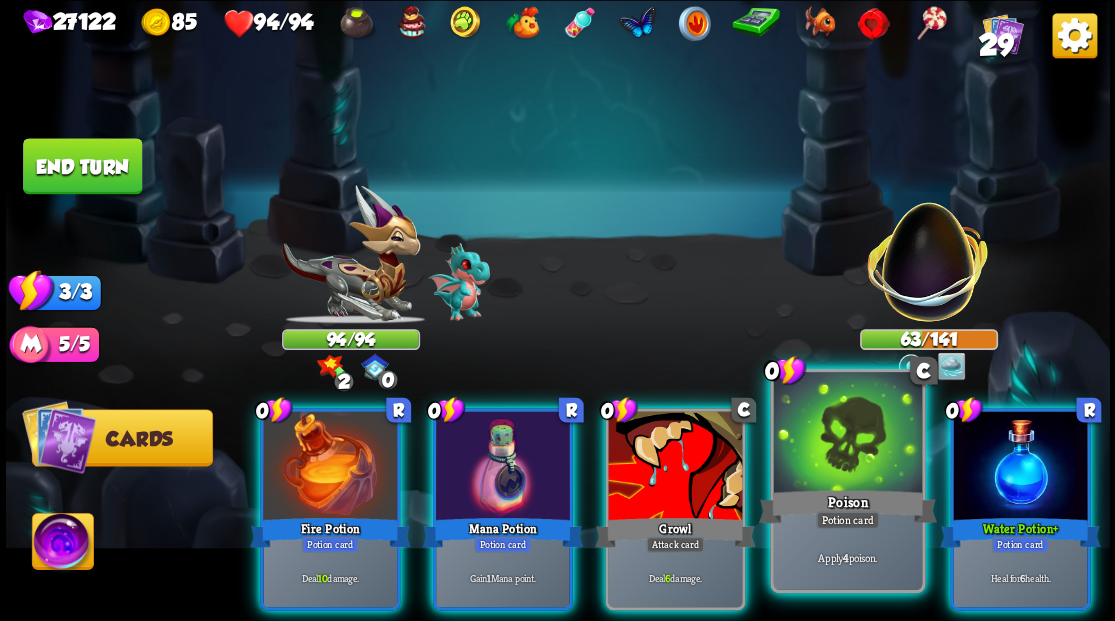 click at bounding box center [847, 434] 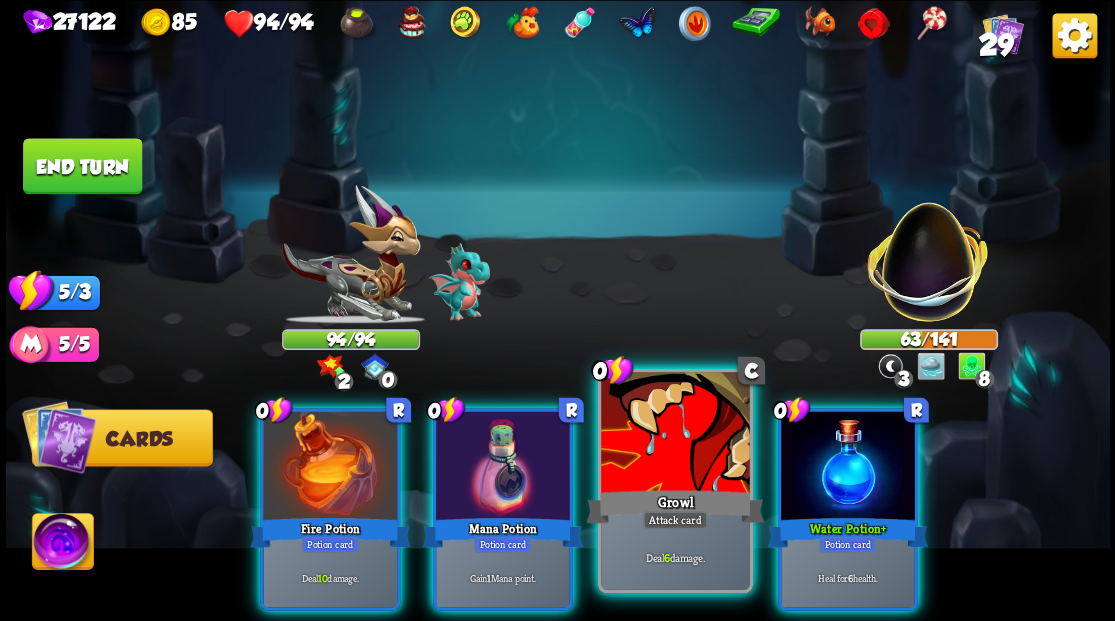 click at bounding box center (675, 434) 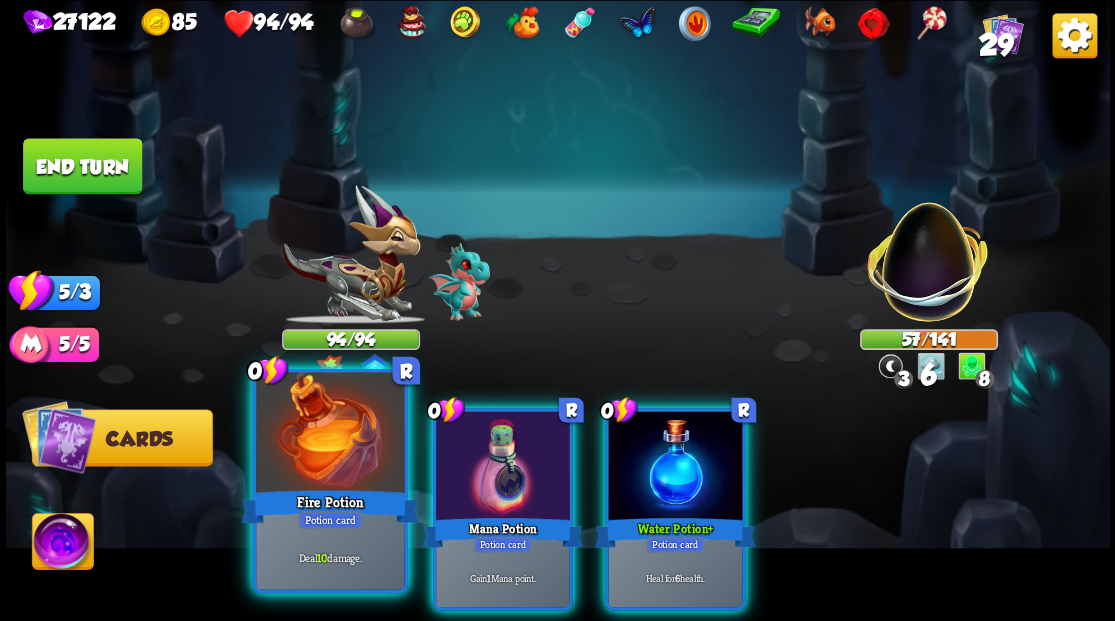 click at bounding box center [330, 434] 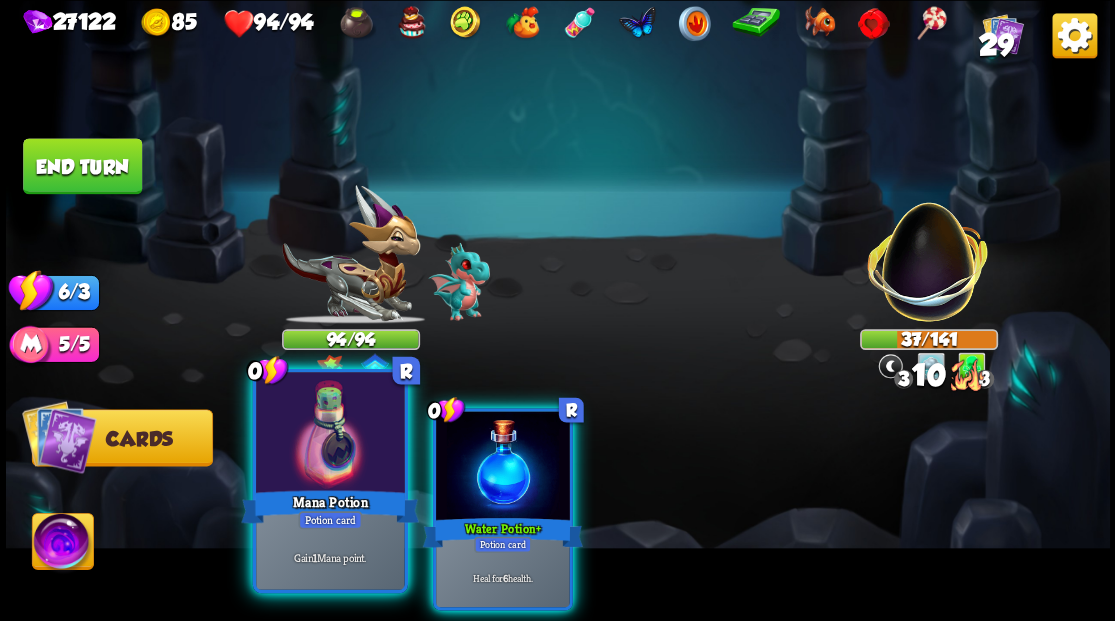 click at bounding box center (330, 434) 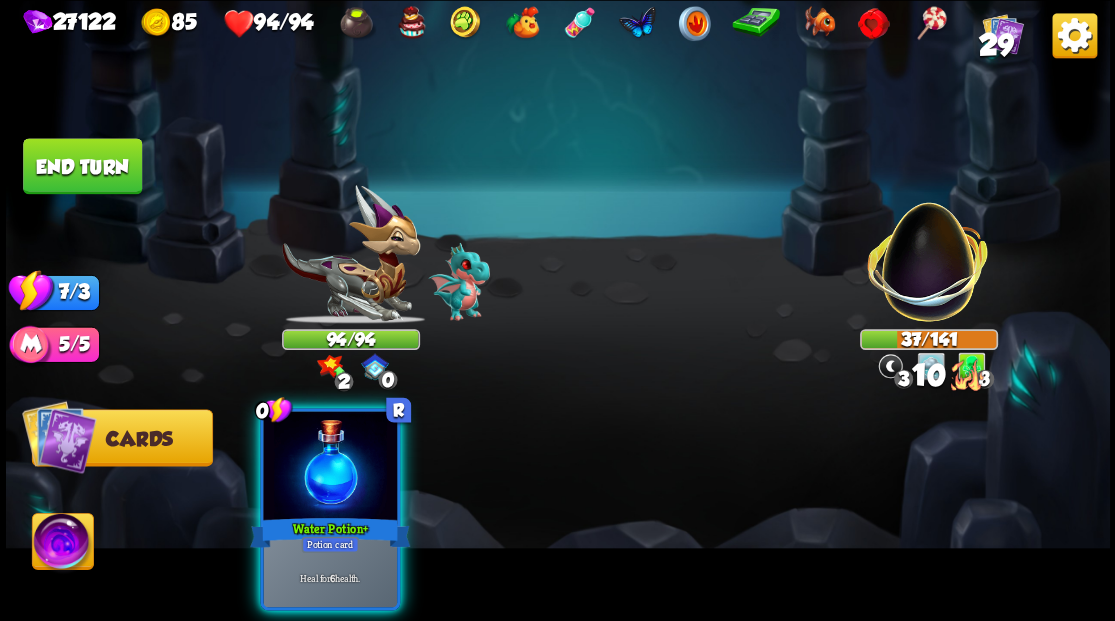 click at bounding box center [330, 467] 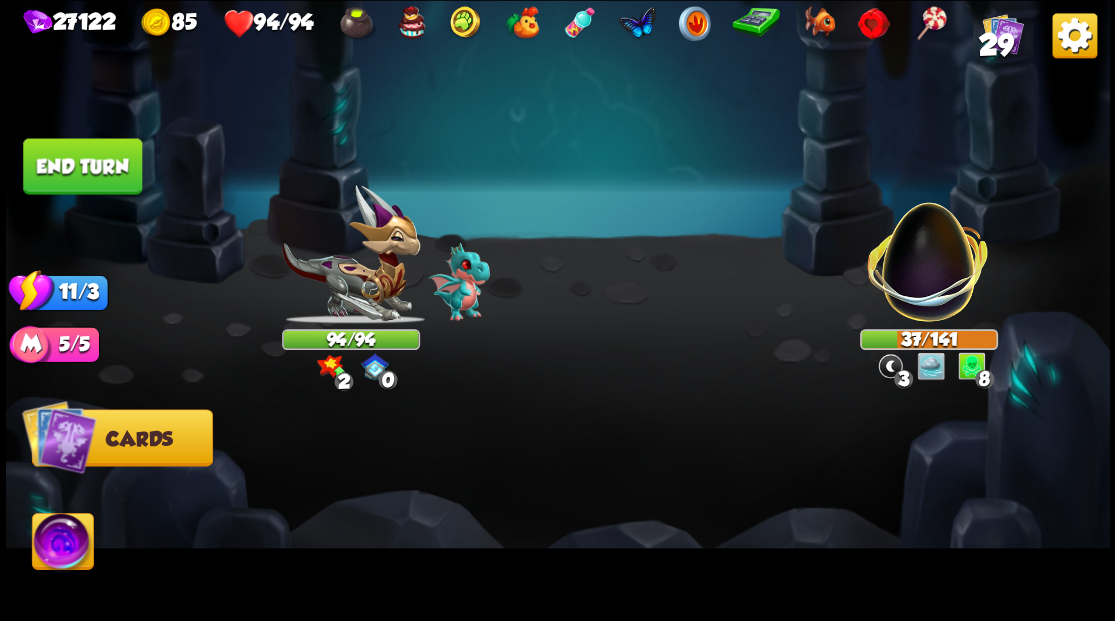 click on "End turn" at bounding box center [82, 166] 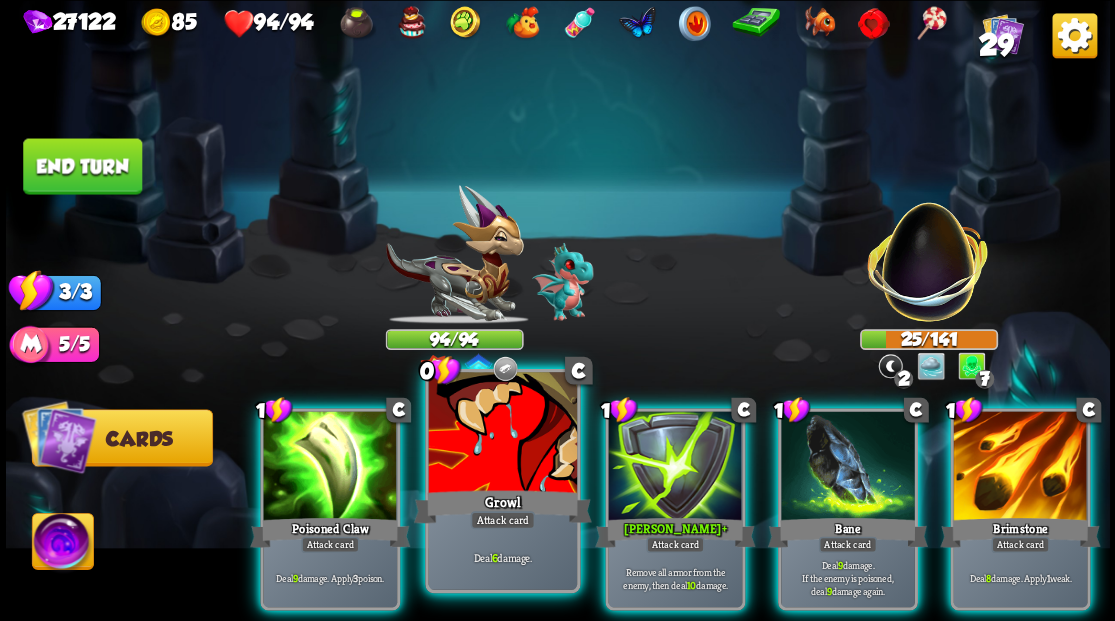 click at bounding box center [502, 434] 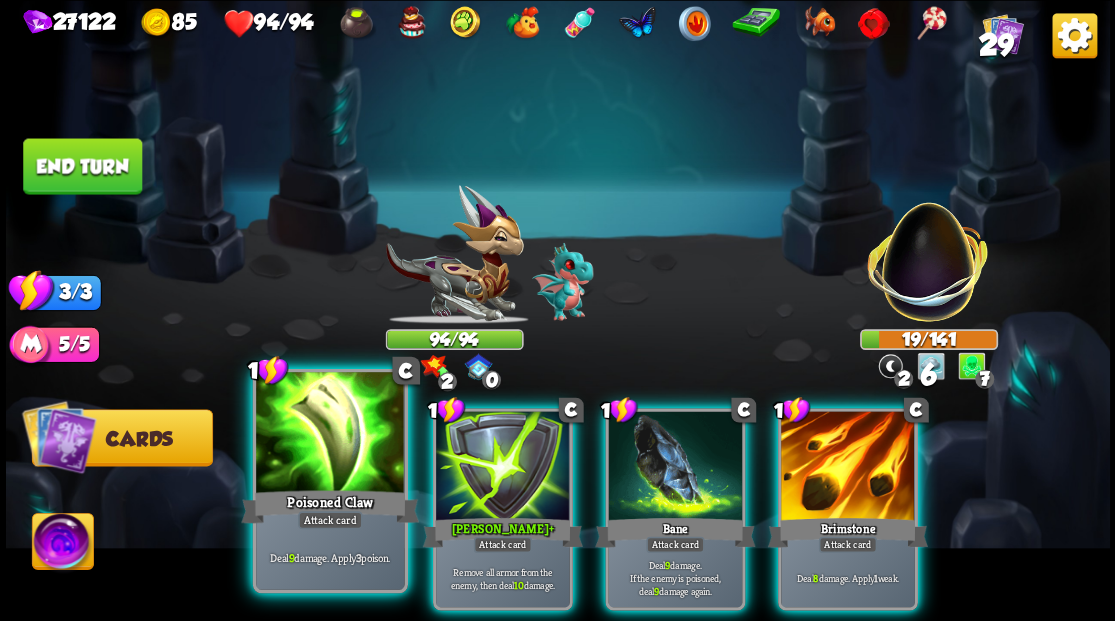 click at bounding box center [330, 434] 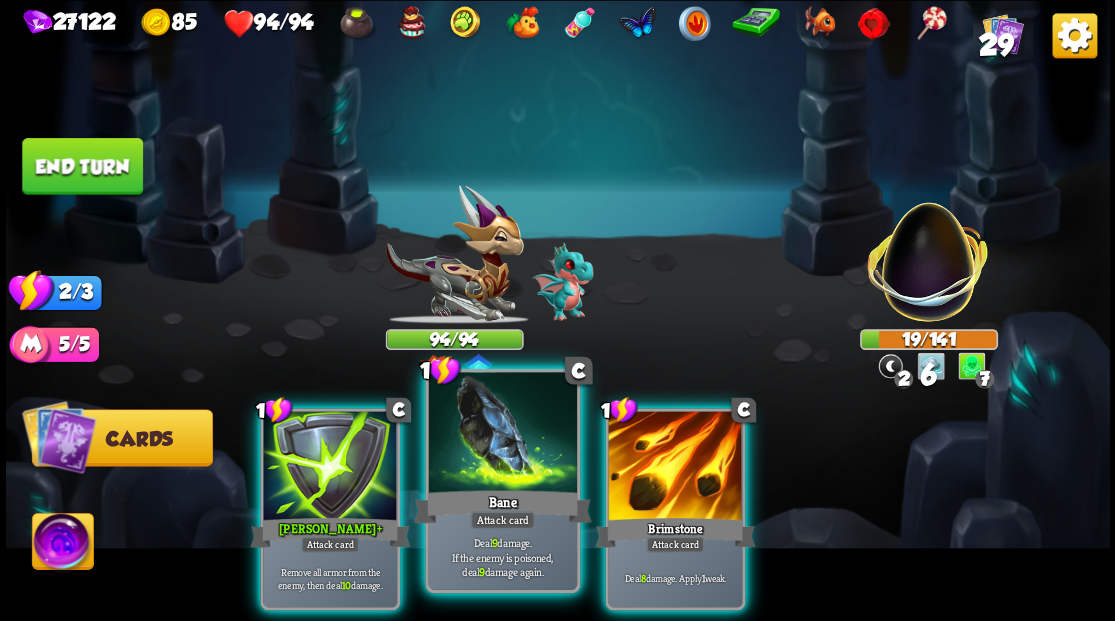 click at bounding box center [502, 434] 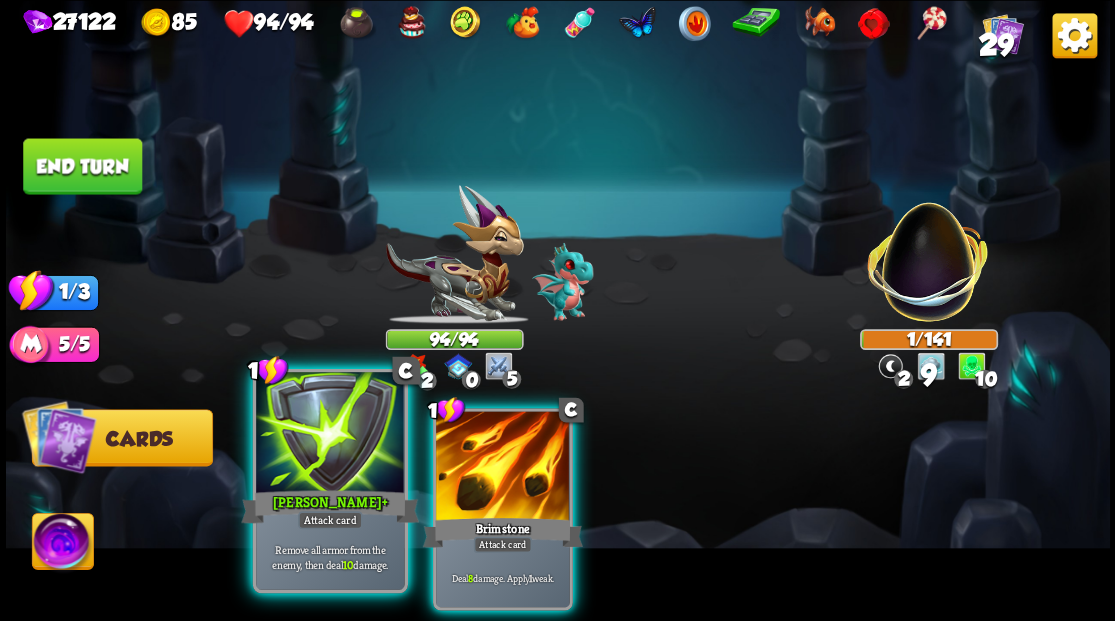click at bounding box center (330, 434) 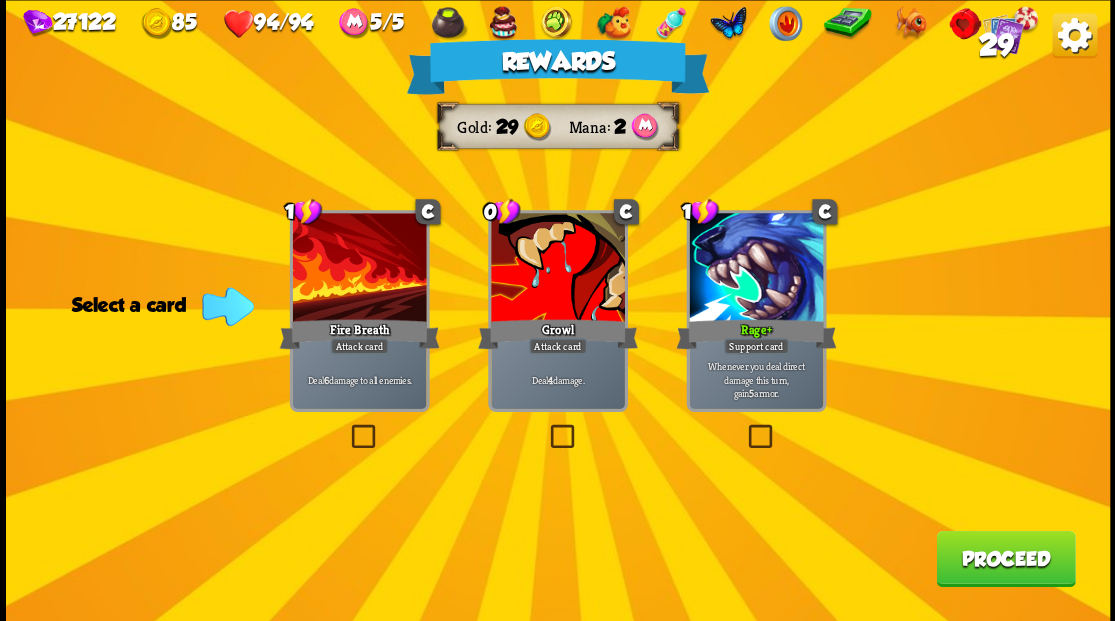click on "Proceed" at bounding box center [1005, 558] 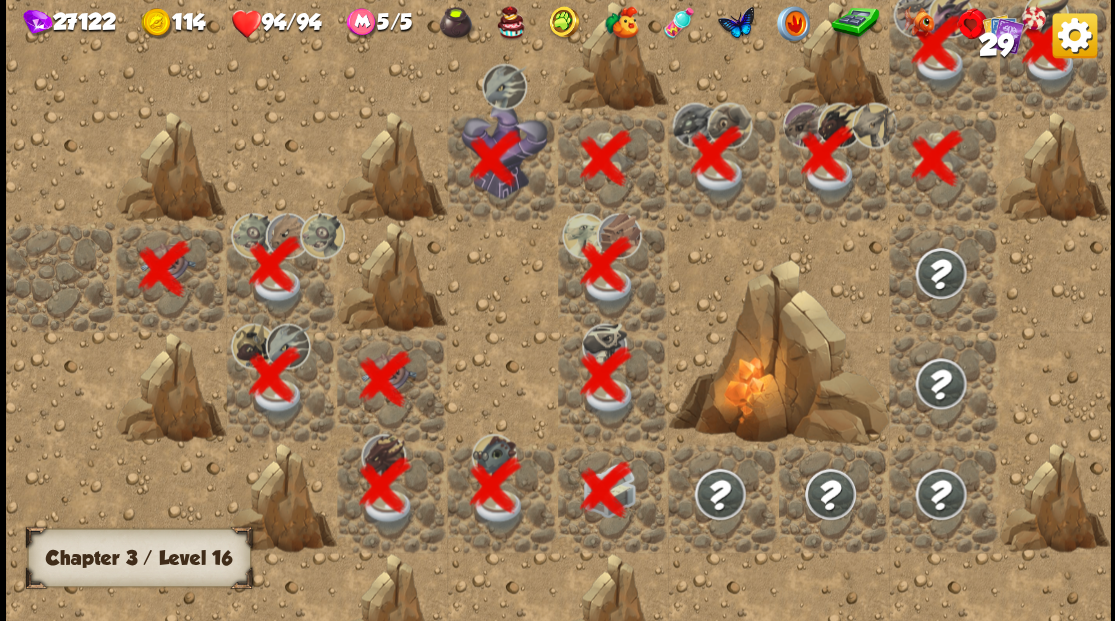 scroll, scrollTop: 0, scrollLeft: 384, axis: horizontal 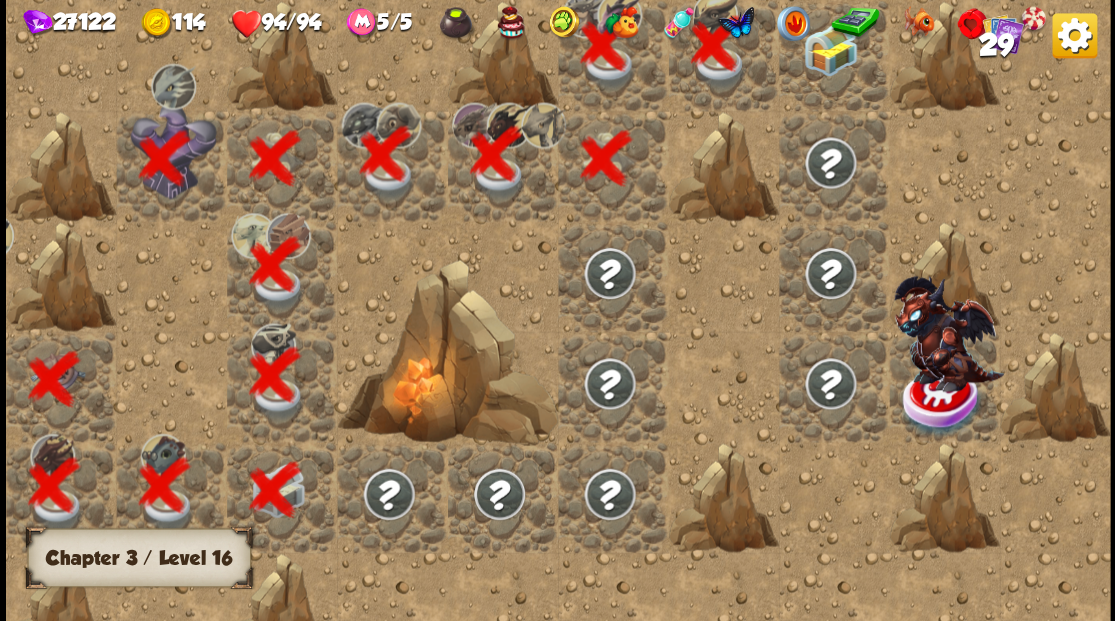 click at bounding box center [829, 48] 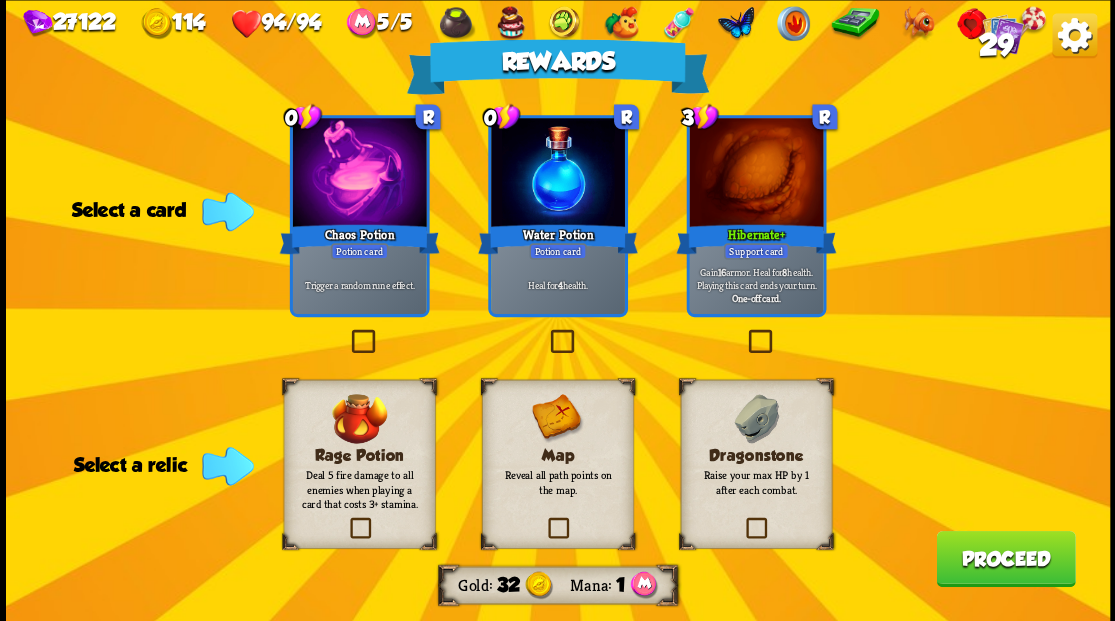 click at bounding box center [743, 520] 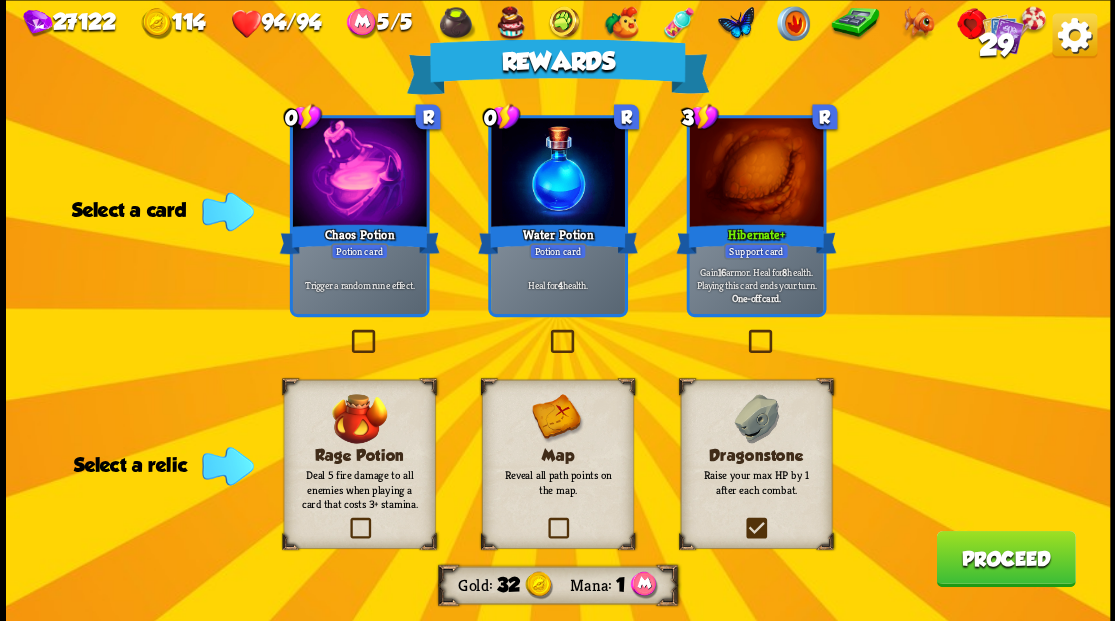 click at bounding box center [0, 0] 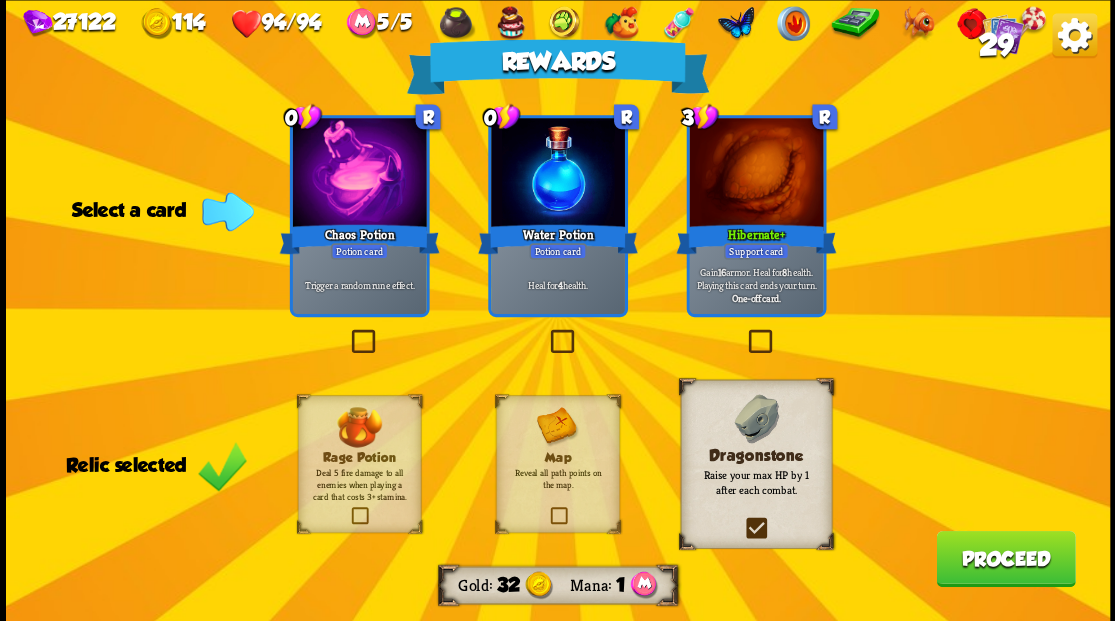 click at bounding box center [347, 332] 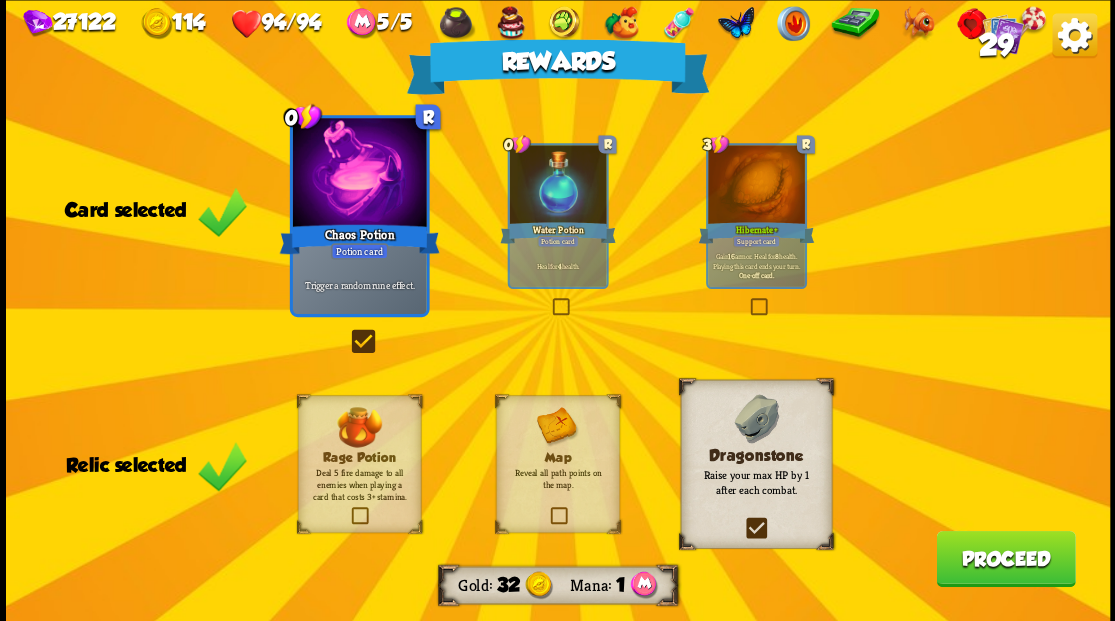 click on "Rewards           Gold   32     Mana   1
Card selected
0
R   Chaos Potion     Potion card   Trigger a random rune effect.
0
R   Water Potion     Potion card   Heal for  4  health.
3
R   Hibernate +     Support card   Gain  16  armor. Heal for  8  health. Playing this card ends your turn.   One-off card.
Relic selected
Rage Potion   Deal 5 fire damage to all enemies when playing a card that costs 3+ stamina.                 Map   Reveal all path points on the map.                 Dragonstone   Raise your max HP by 1 after each combat.         Proceed" at bounding box center [558, 310] 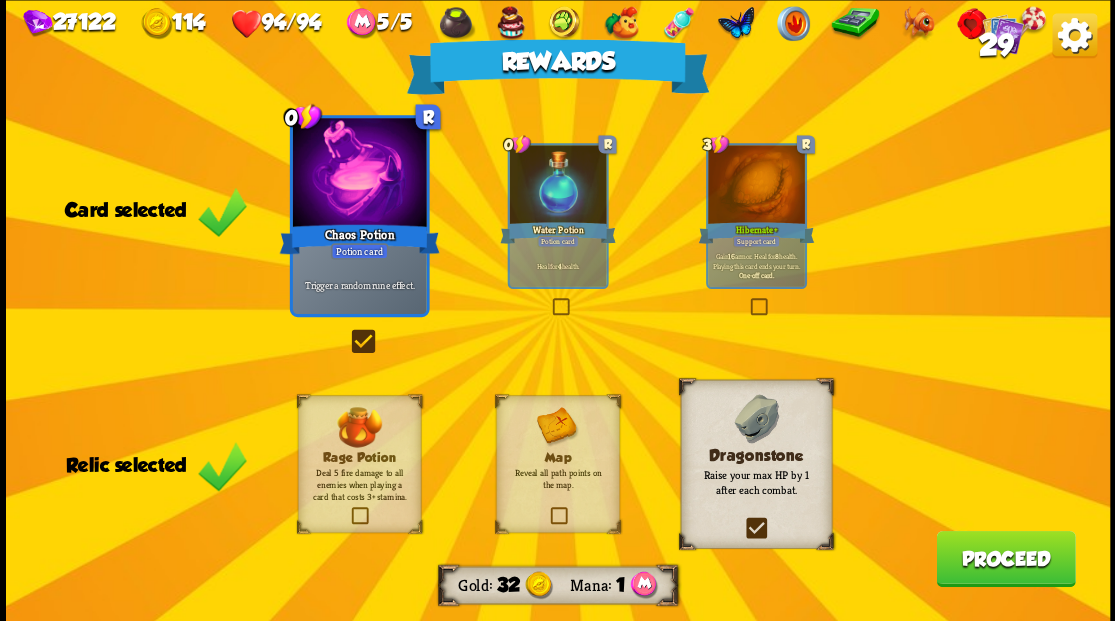 click on "Proceed" at bounding box center (1005, 558) 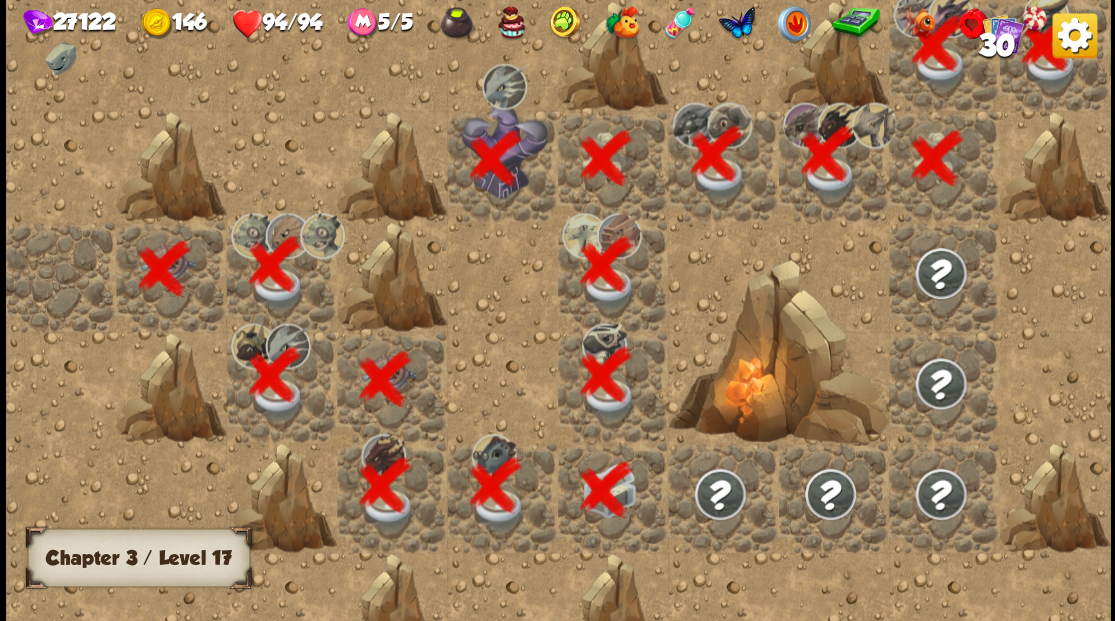 scroll, scrollTop: 0, scrollLeft: 384, axis: horizontal 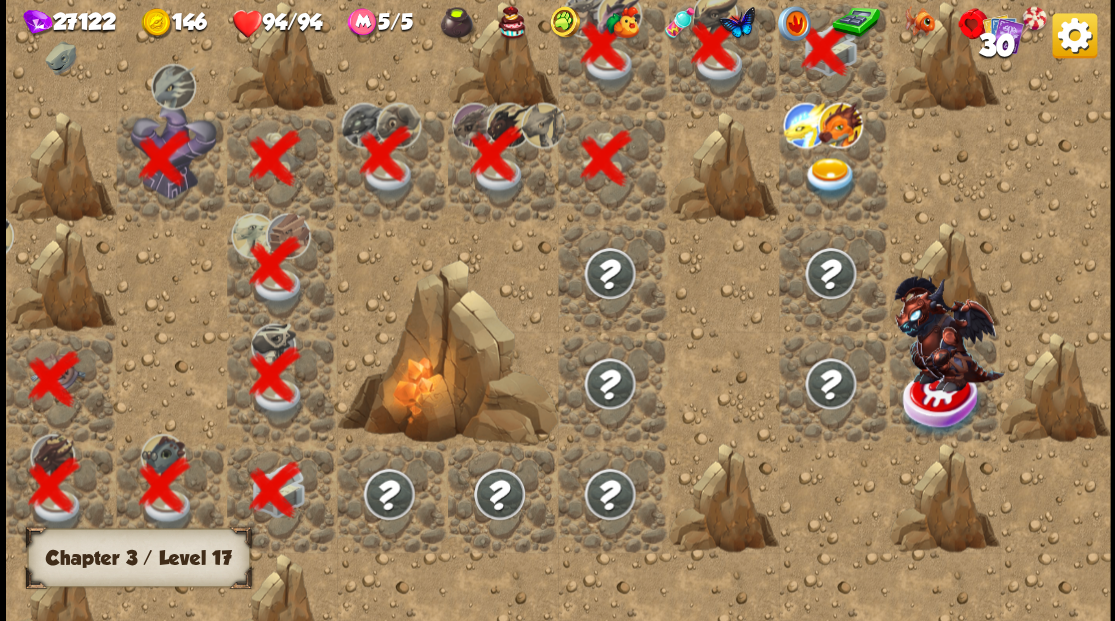 click at bounding box center [829, 178] 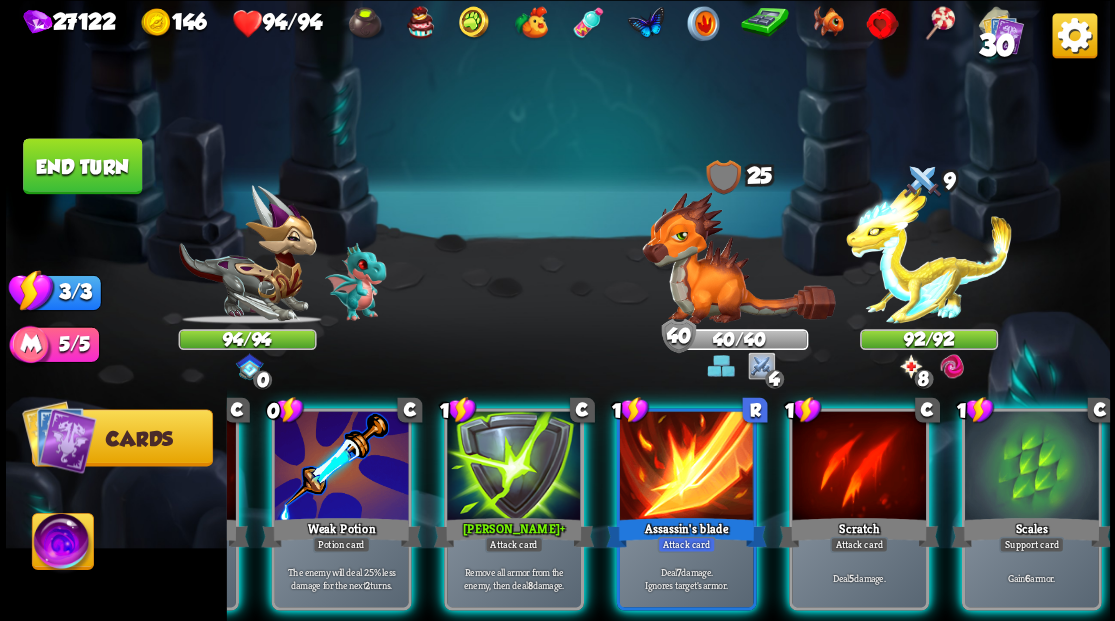 scroll, scrollTop: 0, scrollLeft: 389, axis: horizontal 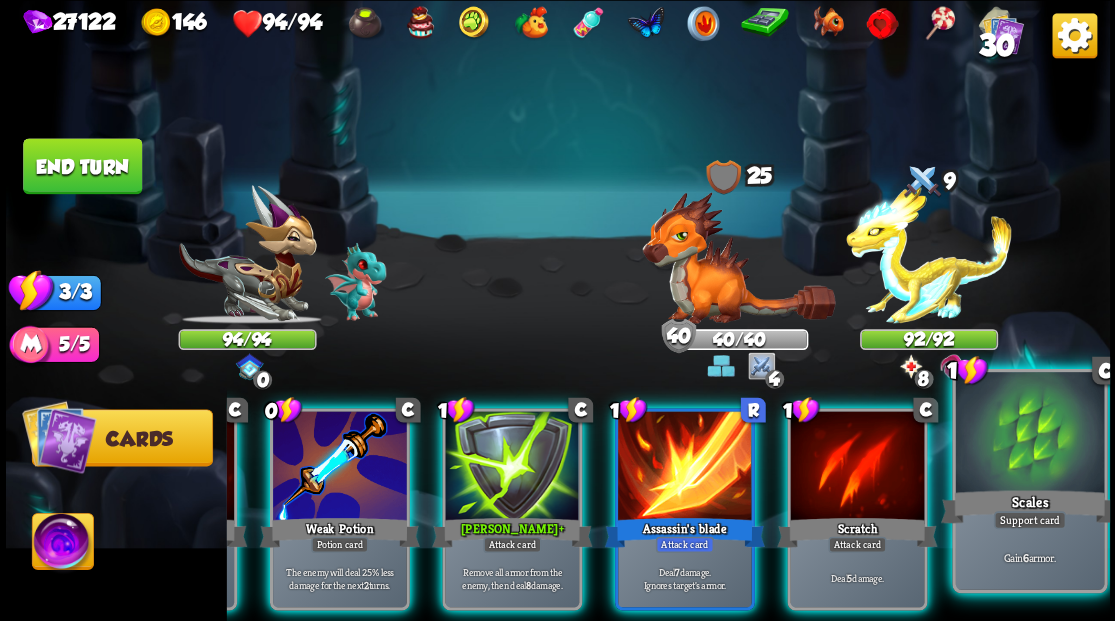 click on "Scales" at bounding box center [1029, 506] 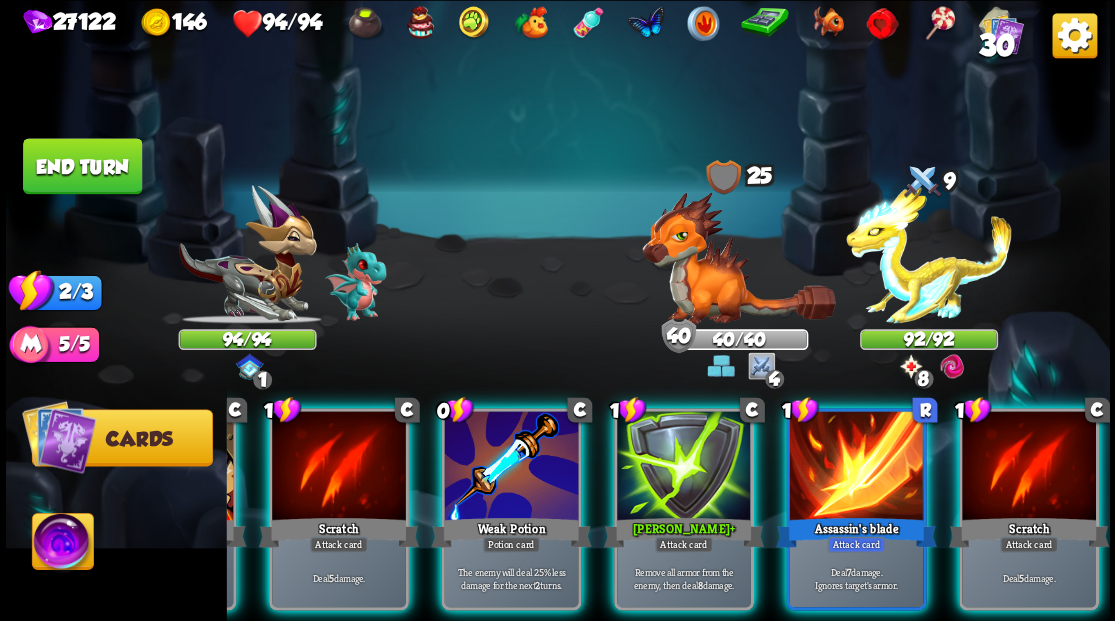scroll, scrollTop: 0, scrollLeft: 189, axis: horizontal 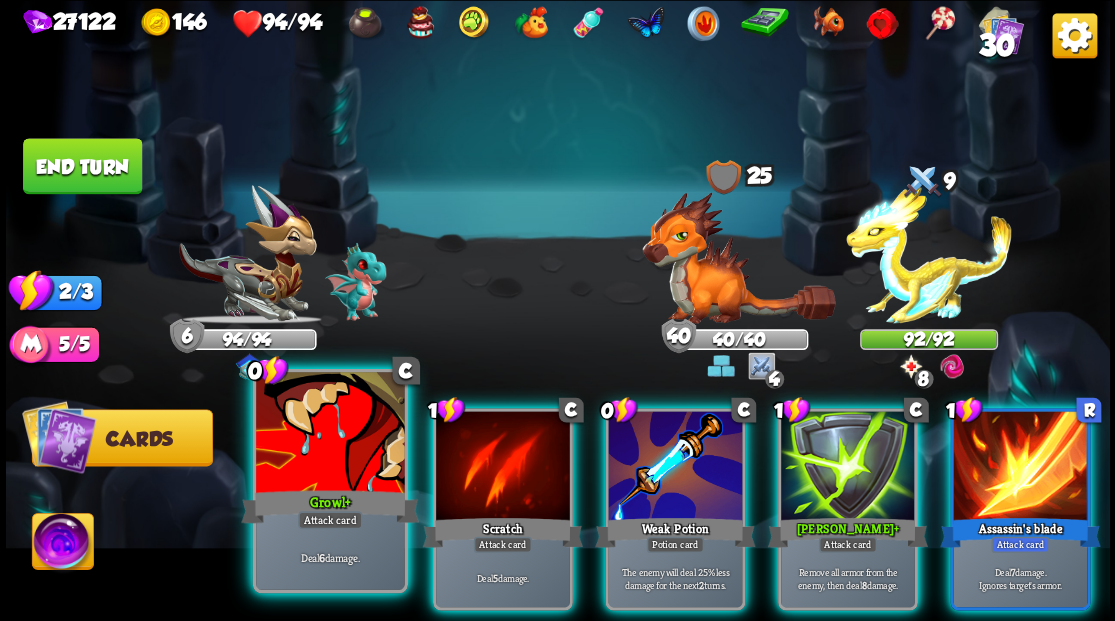 click on "Growl +" at bounding box center (330, 506) 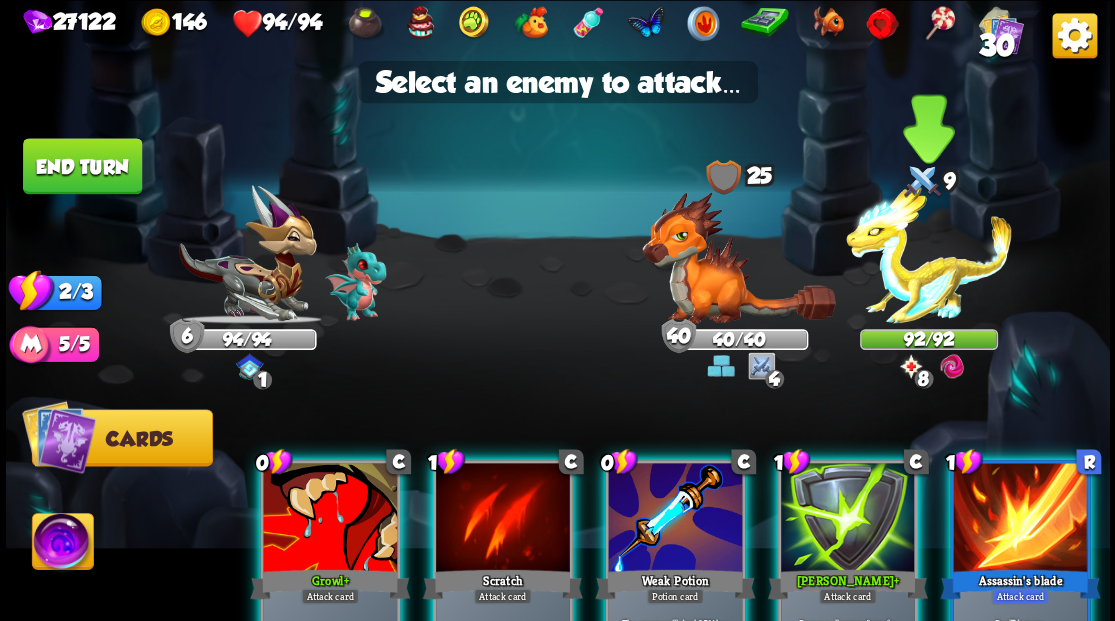 click at bounding box center [929, 254] 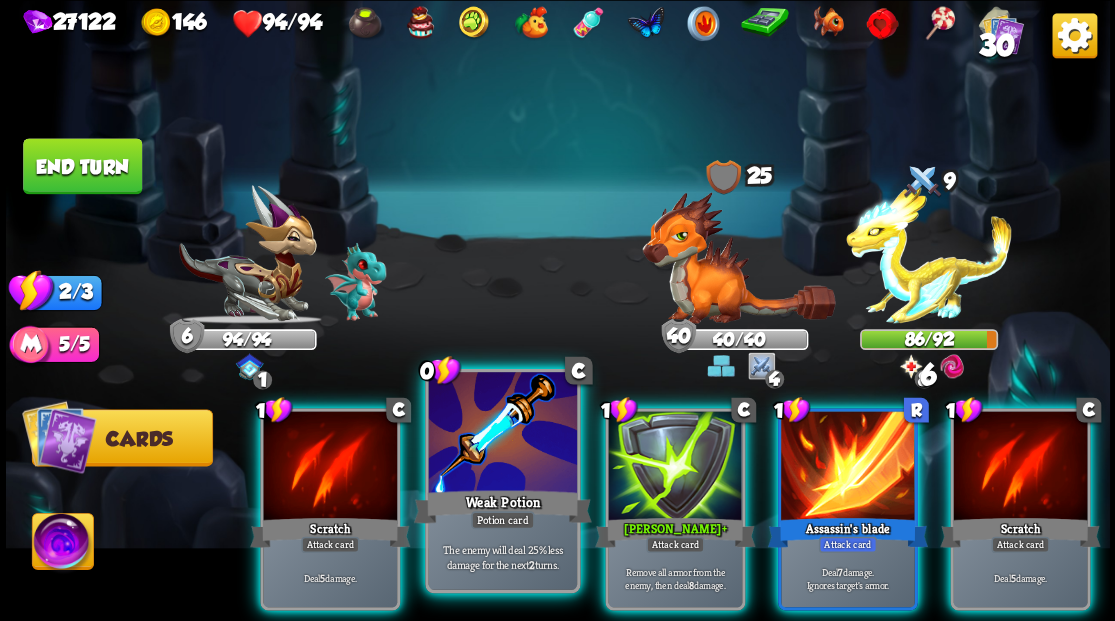 click at bounding box center (502, 434) 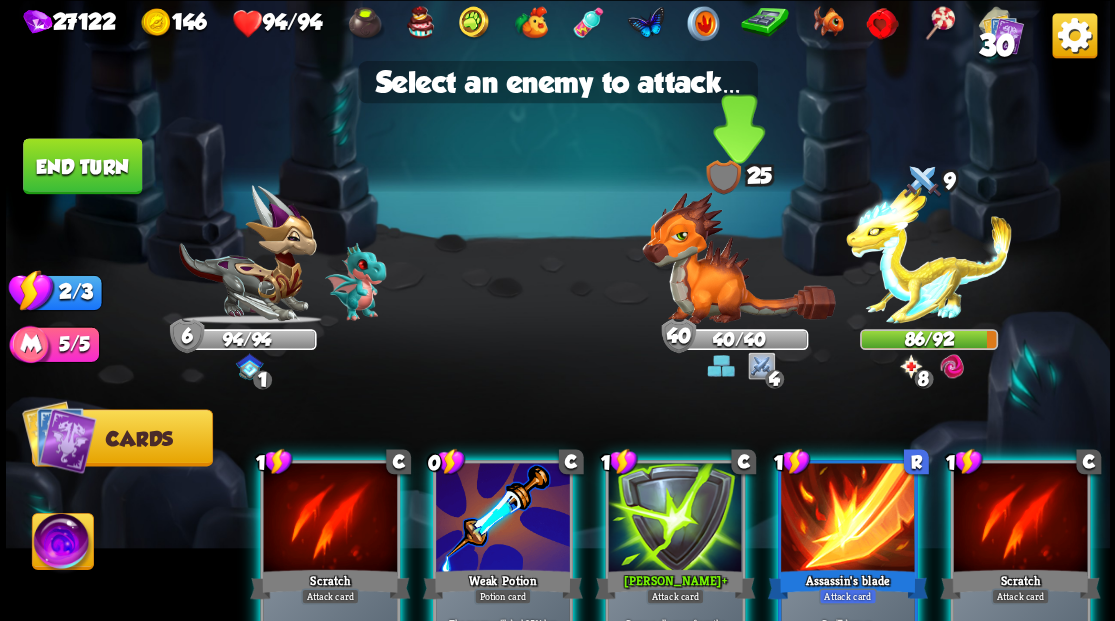 click at bounding box center [738, 257] 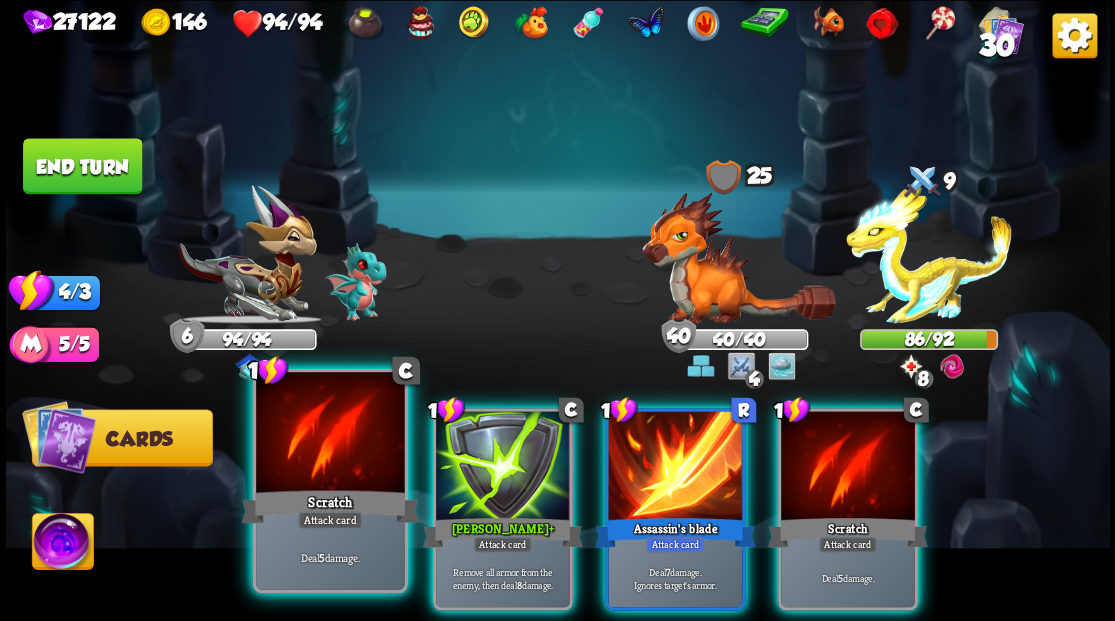 click at bounding box center [330, 434] 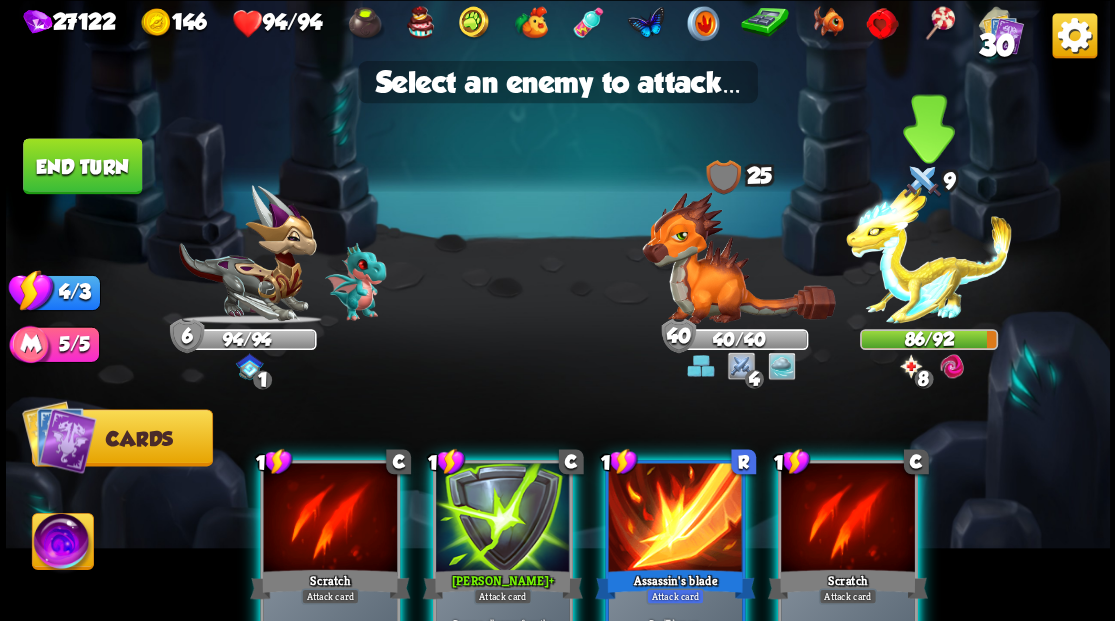 click at bounding box center (929, 254) 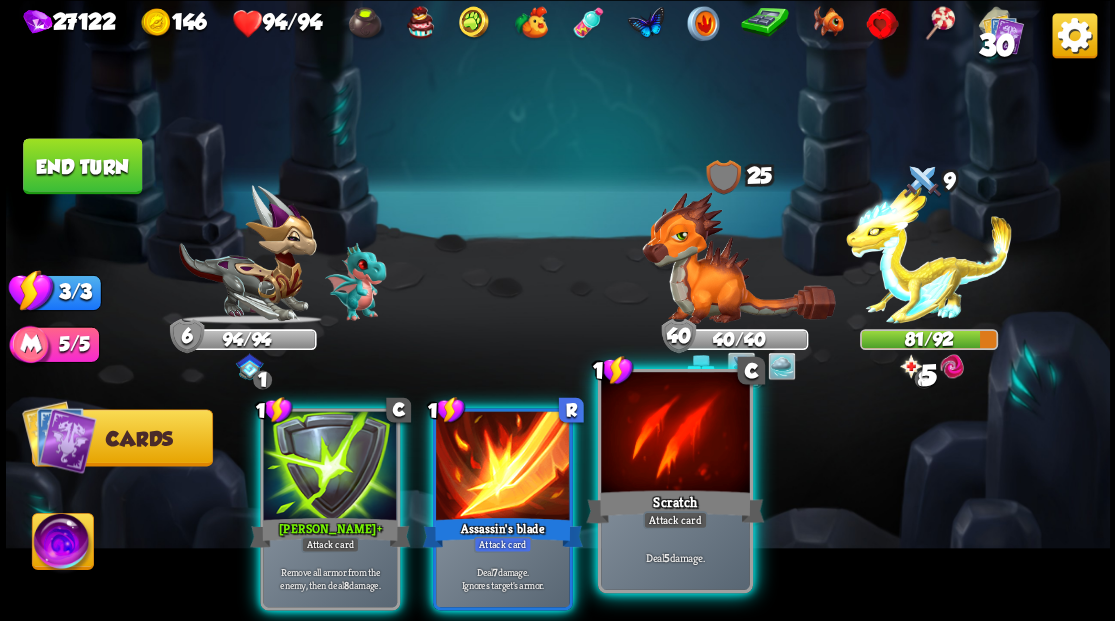 click at bounding box center [675, 434] 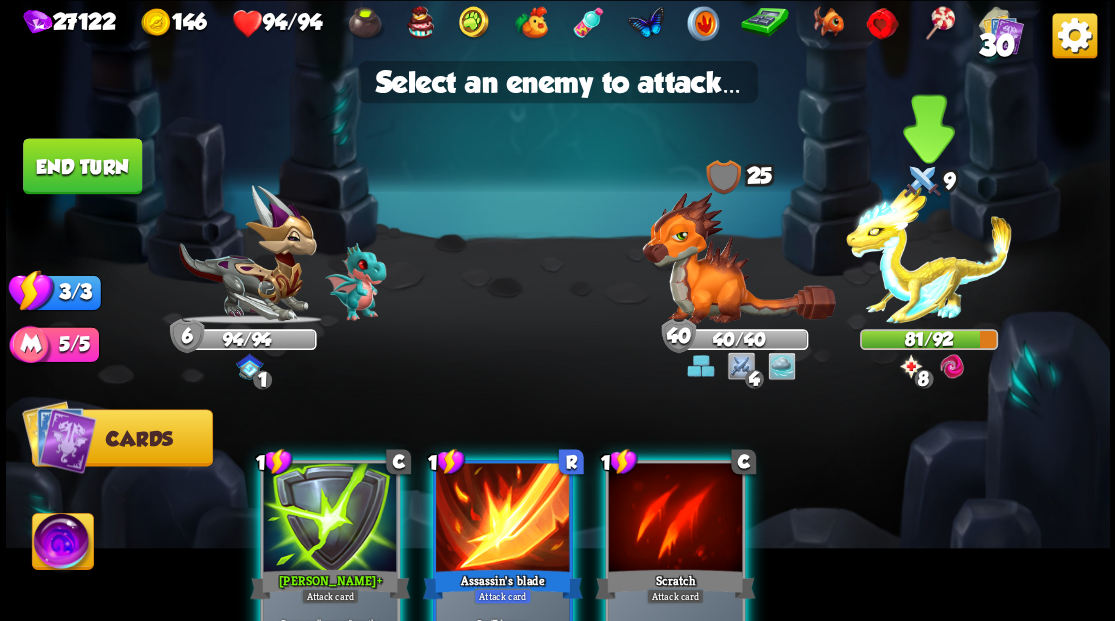 click at bounding box center [929, 254] 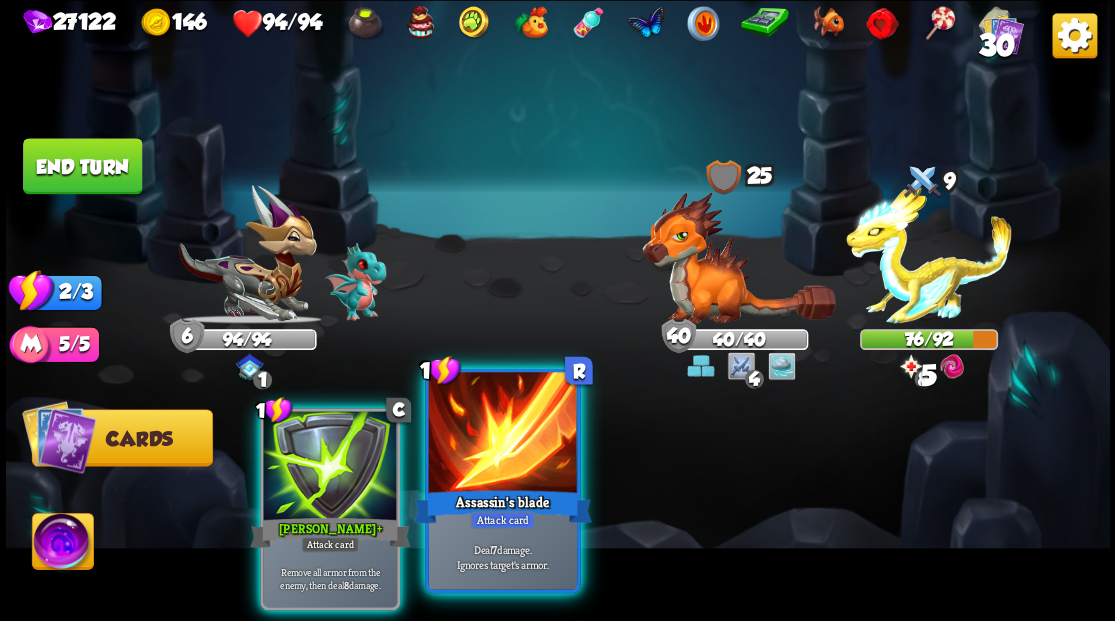 click on "Assassin's blade" at bounding box center (502, 506) 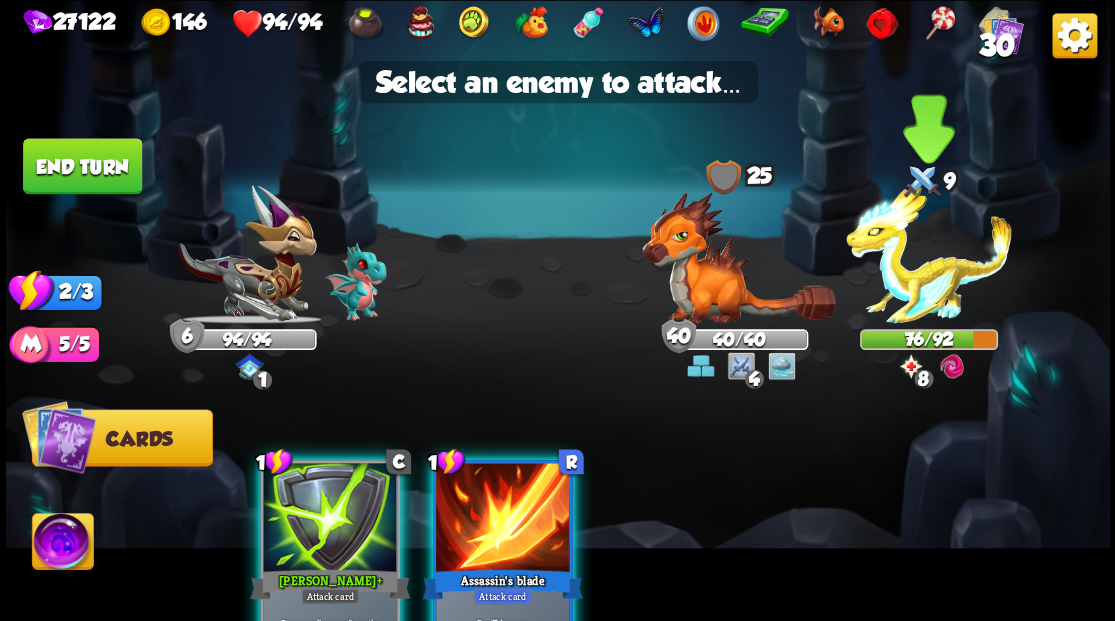 click at bounding box center (929, 254) 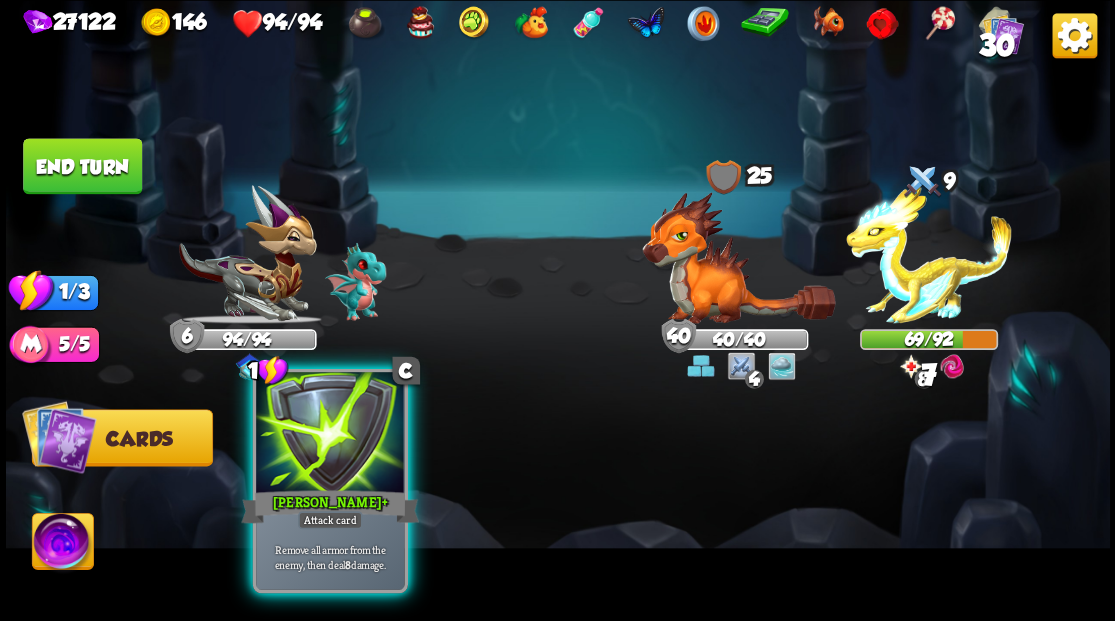 click at bounding box center [330, 434] 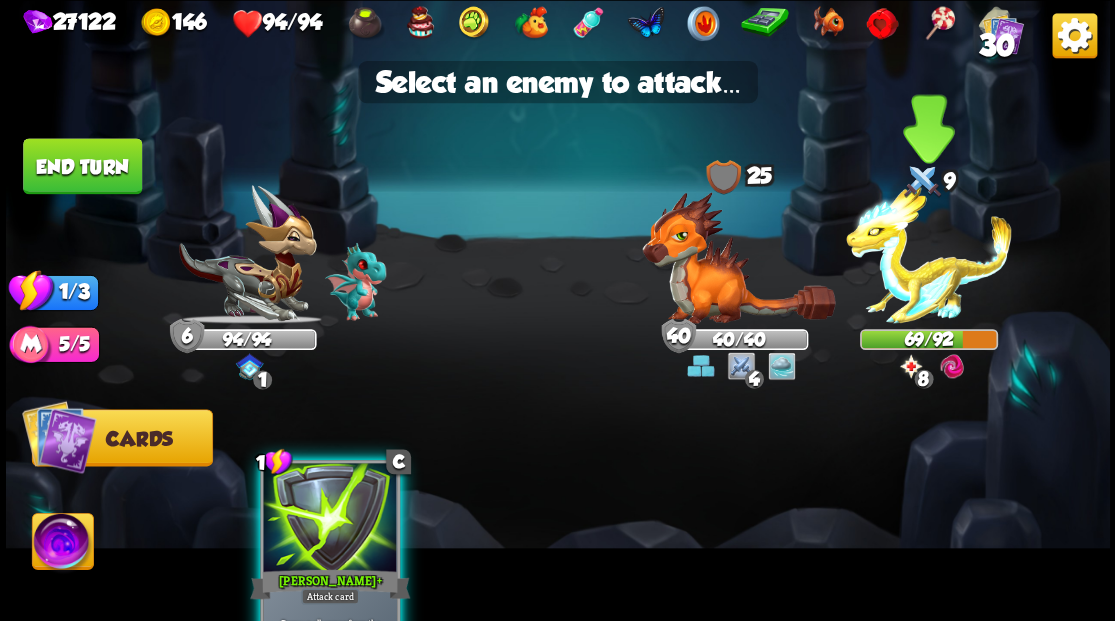 click at bounding box center [929, 254] 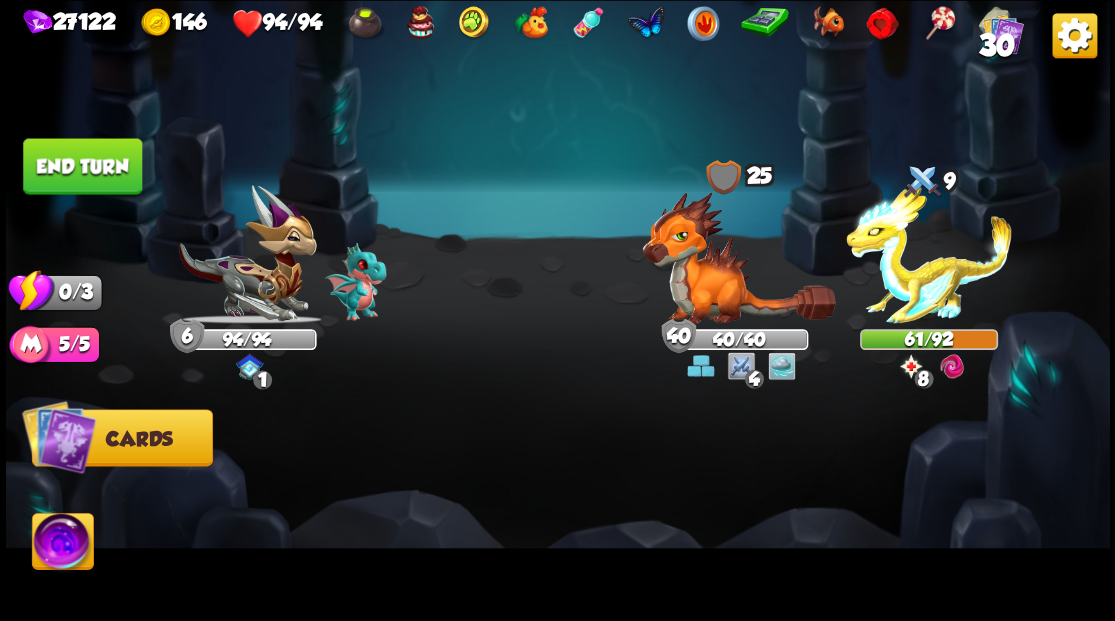 click on "End turn" at bounding box center (82, 166) 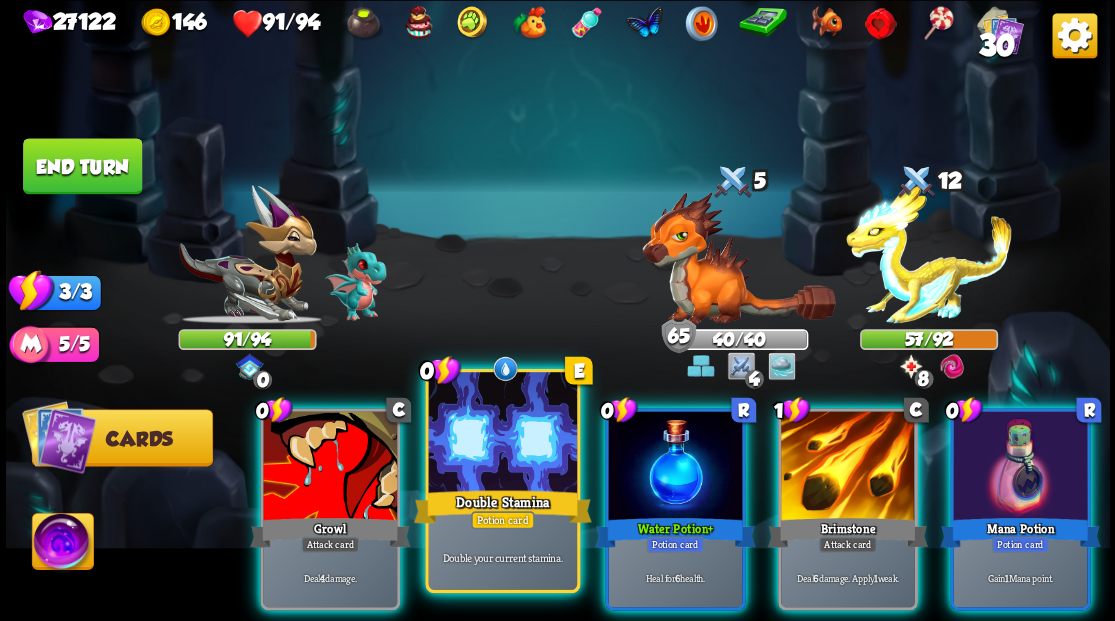 click on "Double Stamina" at bounding box center [502, 506] 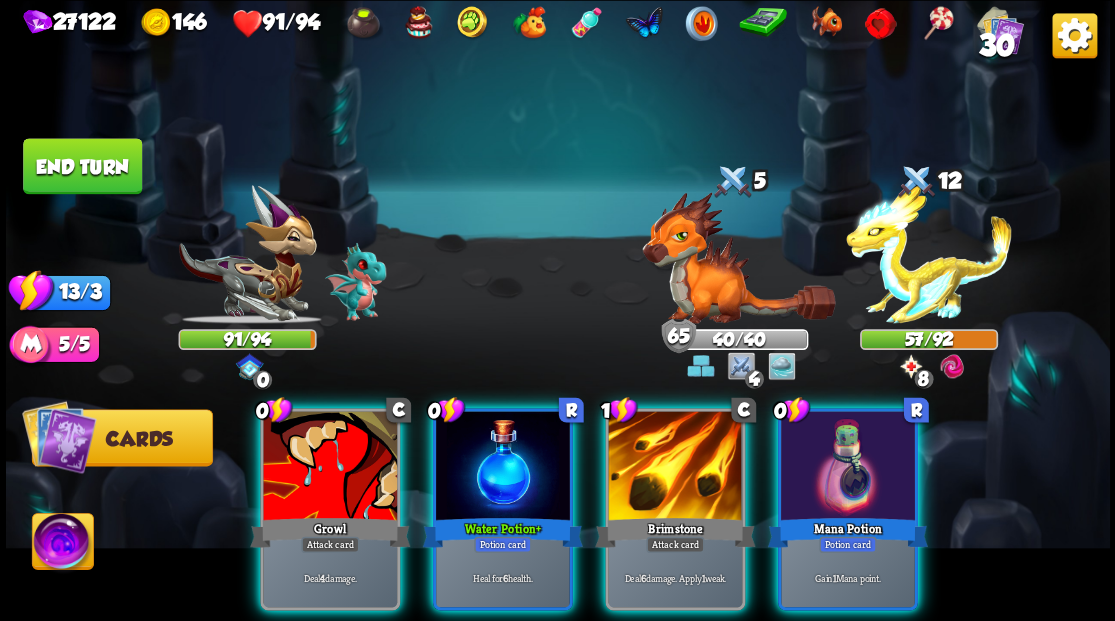 click on "Water Potion +" at bounding box center [502, 532] 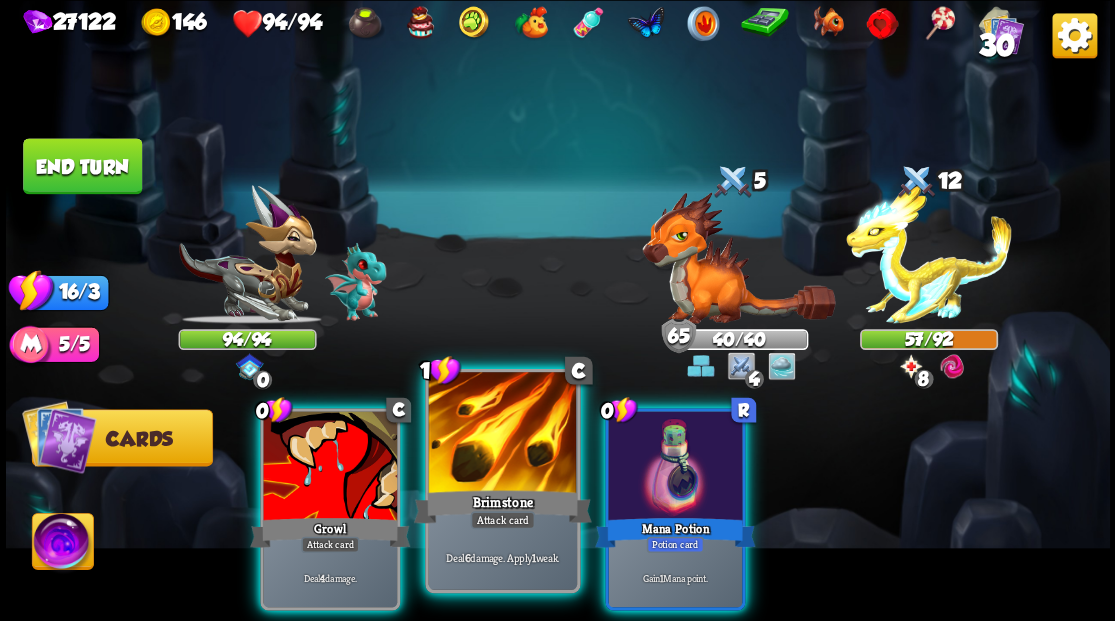 click at bounding box center (502, 434) 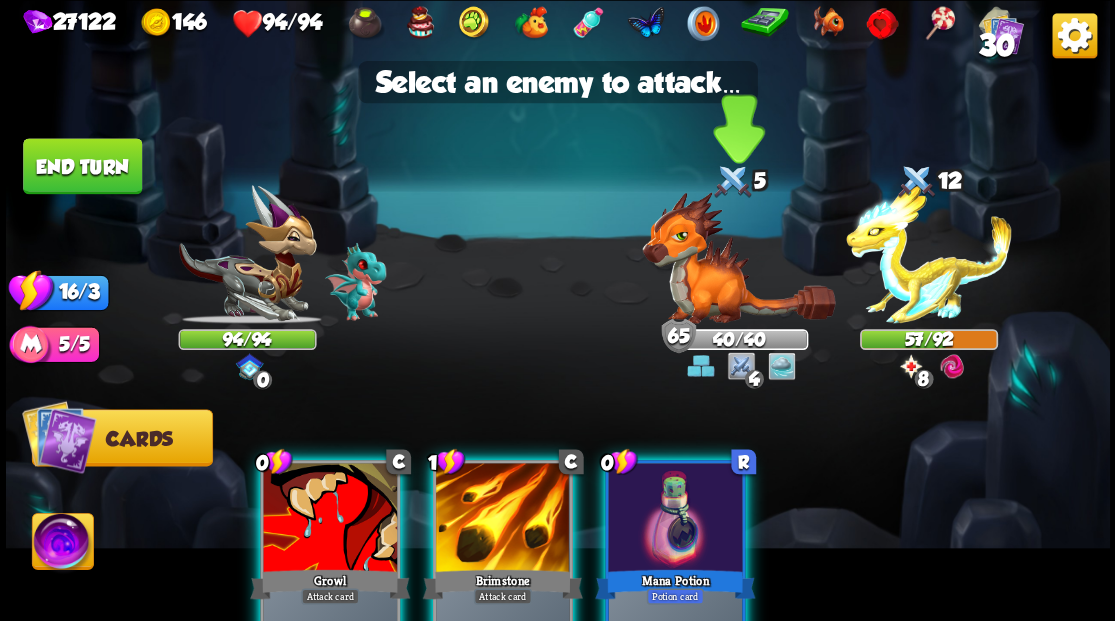 click at bounding box center [738, 257] 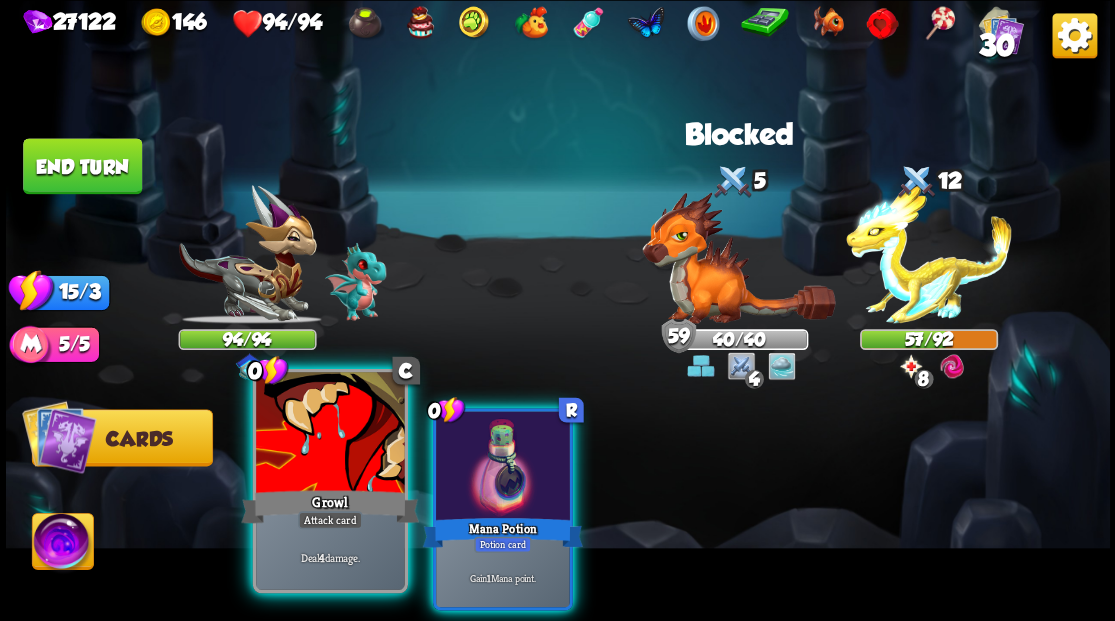 click at bounding box center [330, 434] 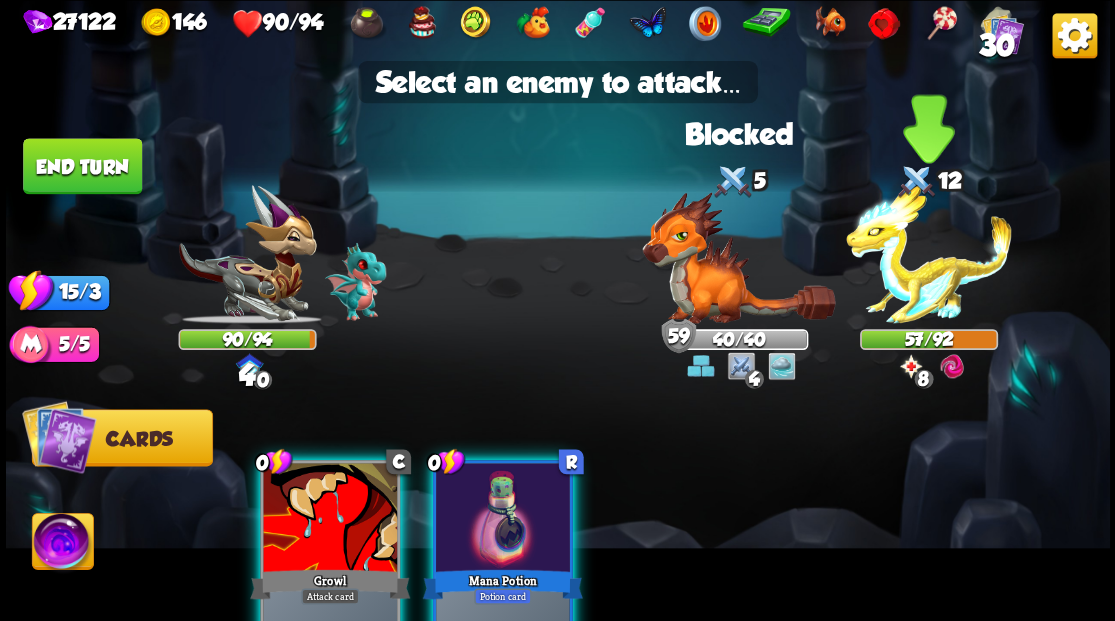 click at bounding box center [929, 254] 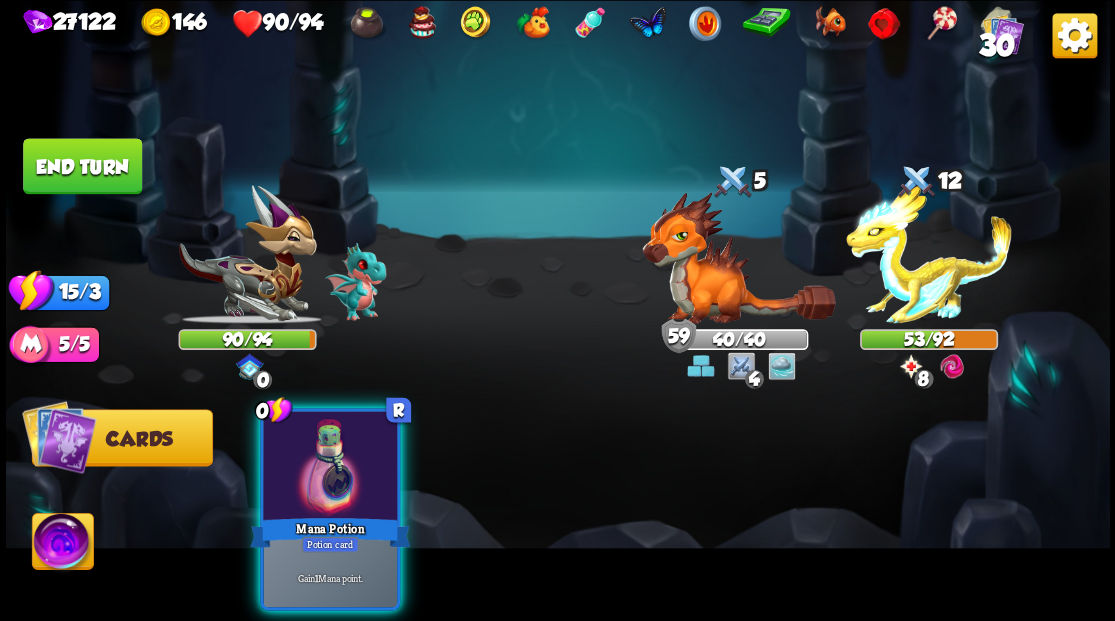 click at bounding box center (62, 544) 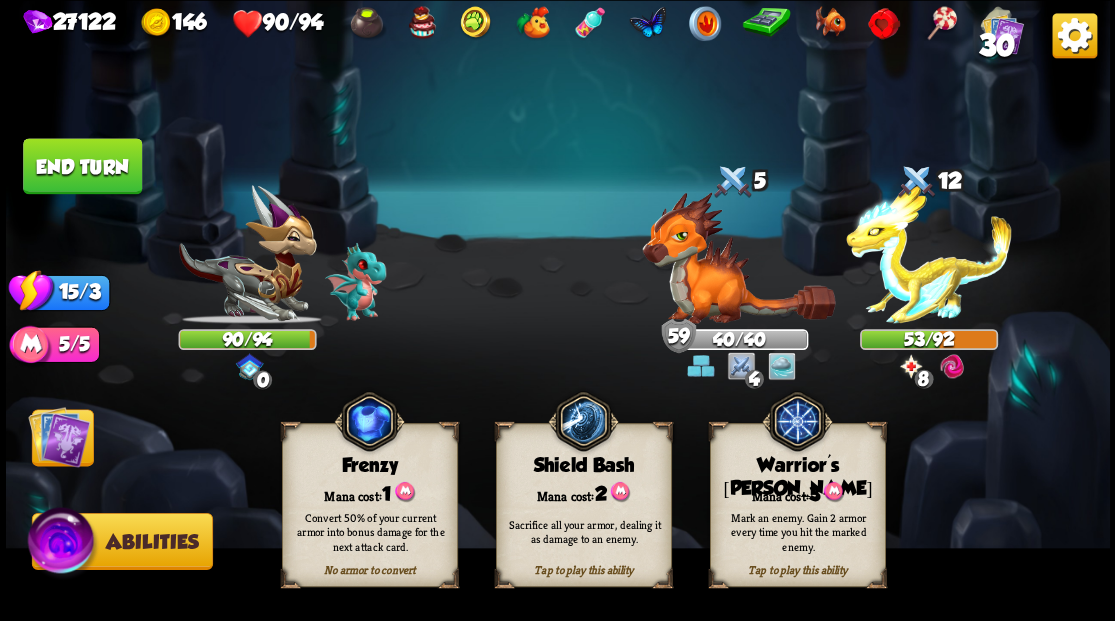 click on "Mark an enemy. Gain 2 armor every time you hit the marked enemy." at bounding box center (798, 531) 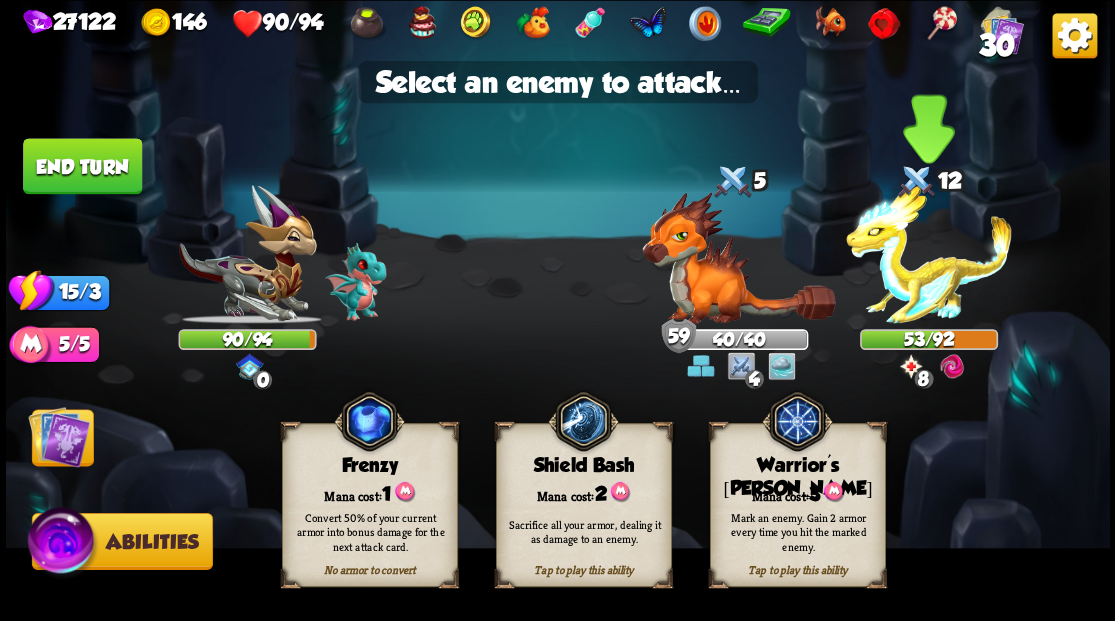click at bounding box center (929, 254) 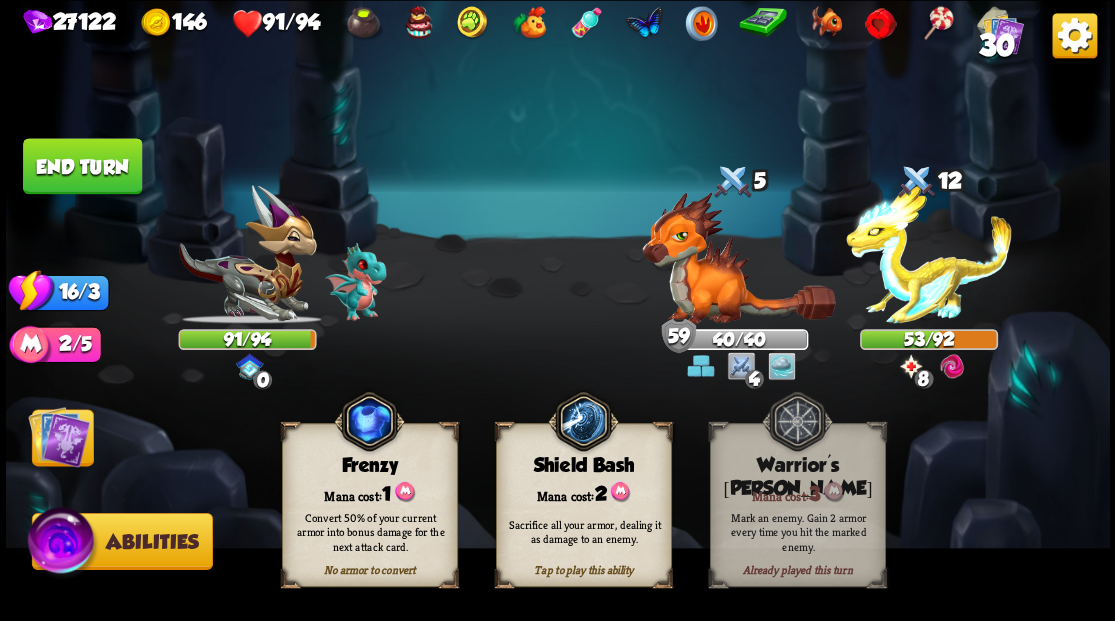 click at bounding box center (59, 436) 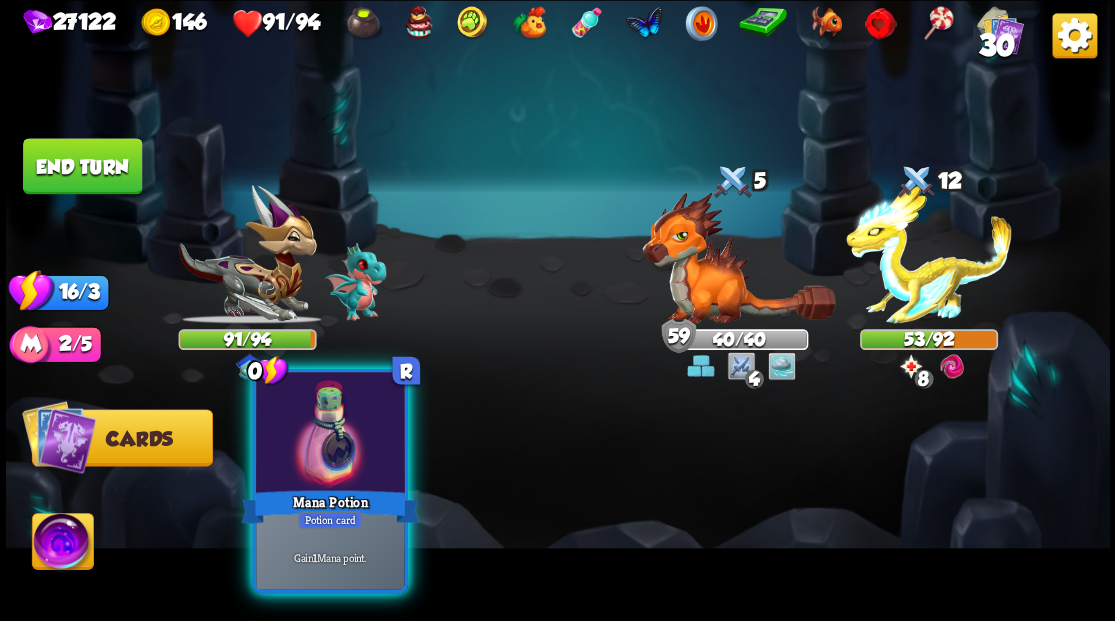 click at bounding box center [330, 434] 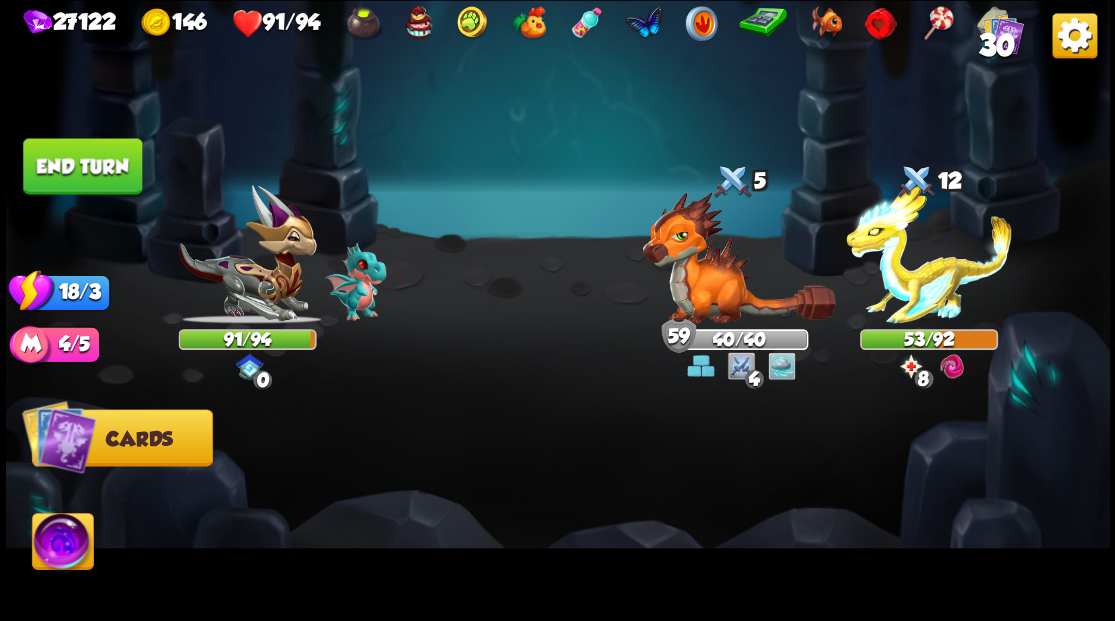 click on "End turn" at bounding box center (82, 166) 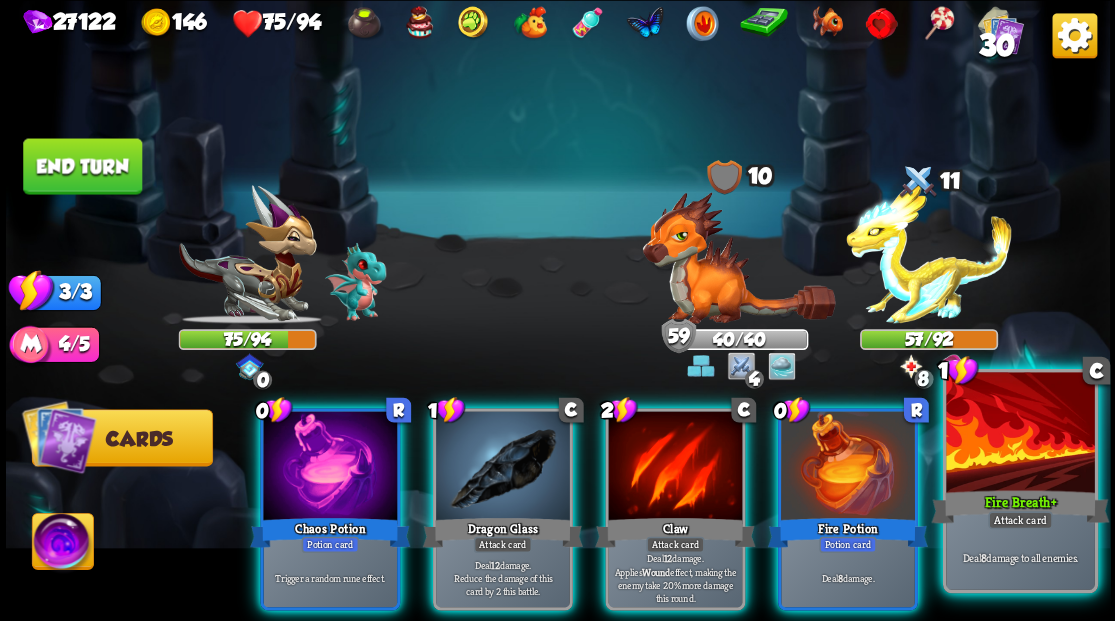 click at bounding box center [1020, 434] 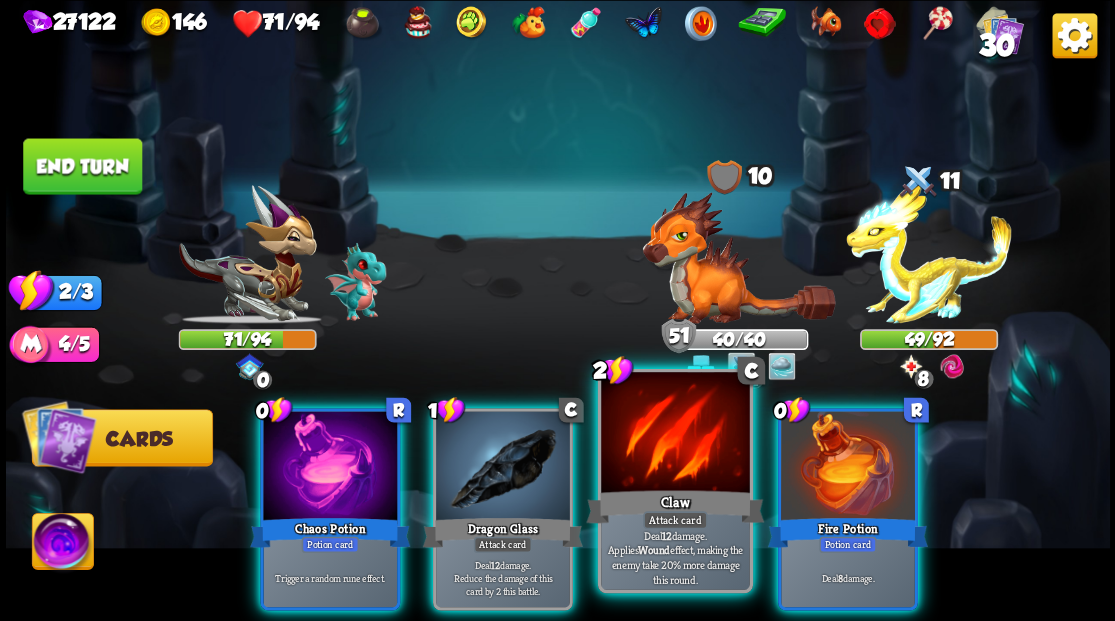 click at bounding box center (675, 434) 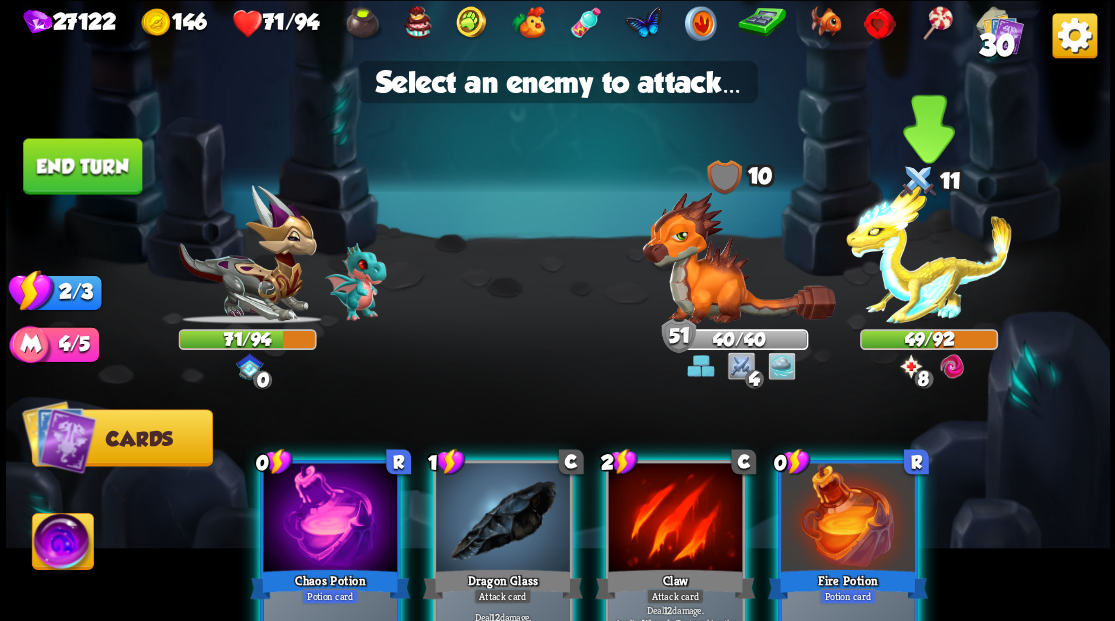 click at bounding box center [929, 254] 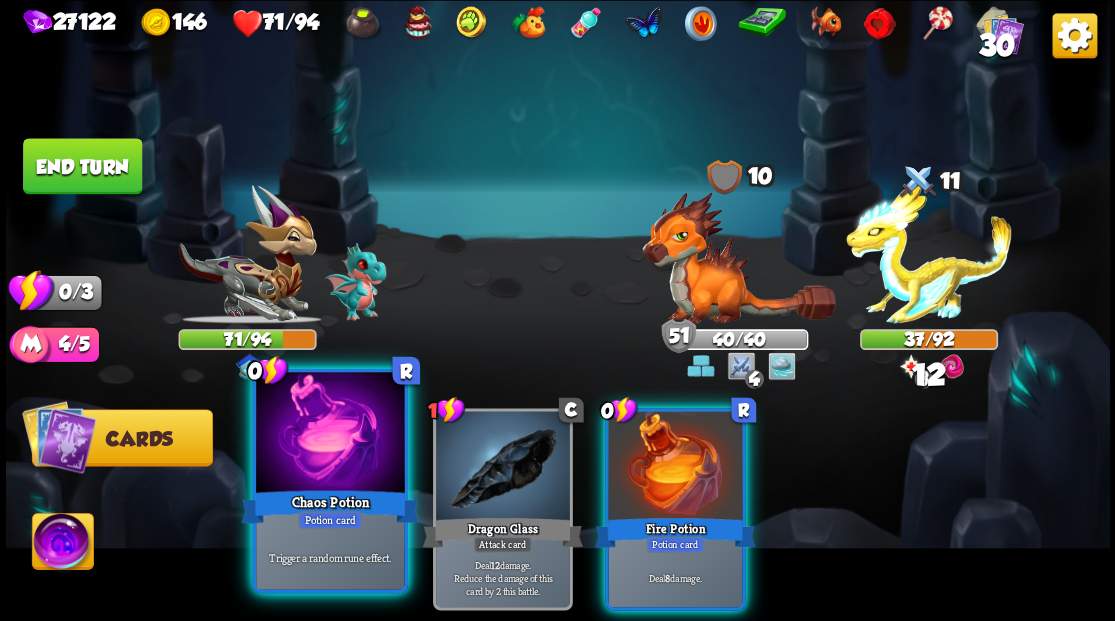 click at bounding box center [330, 434] 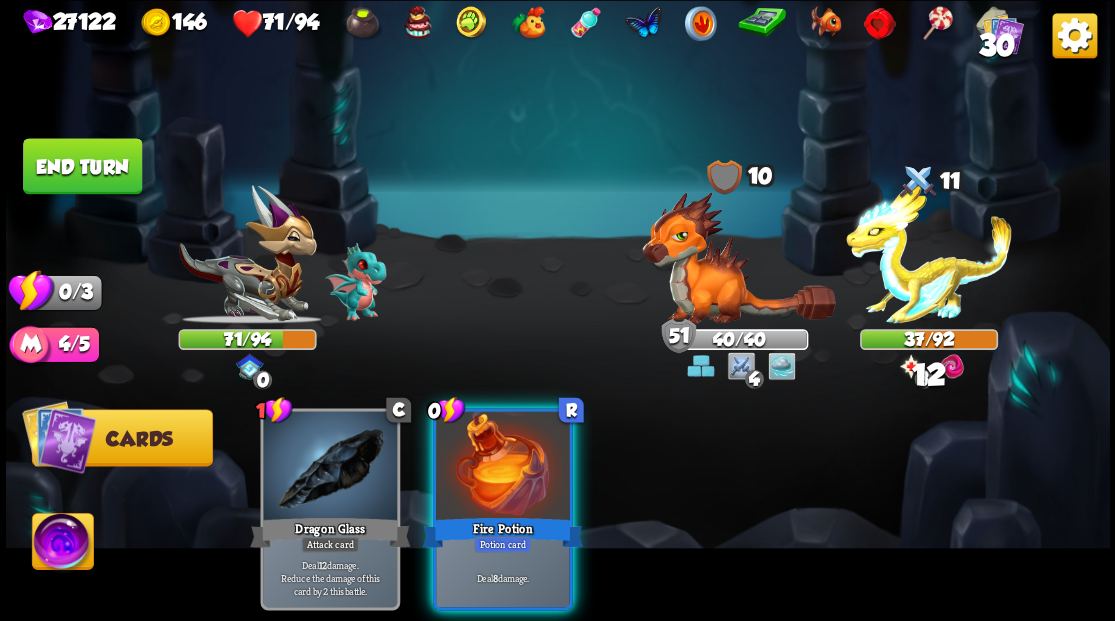 click at bounding box center (929, 254) 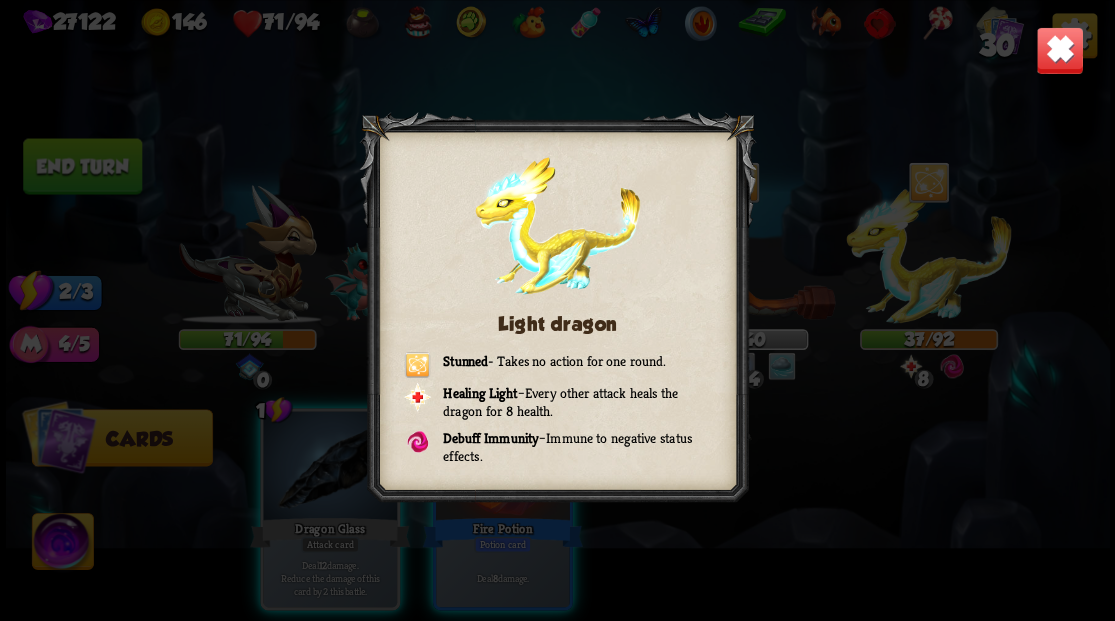 click at bounding box center (1059, 50) 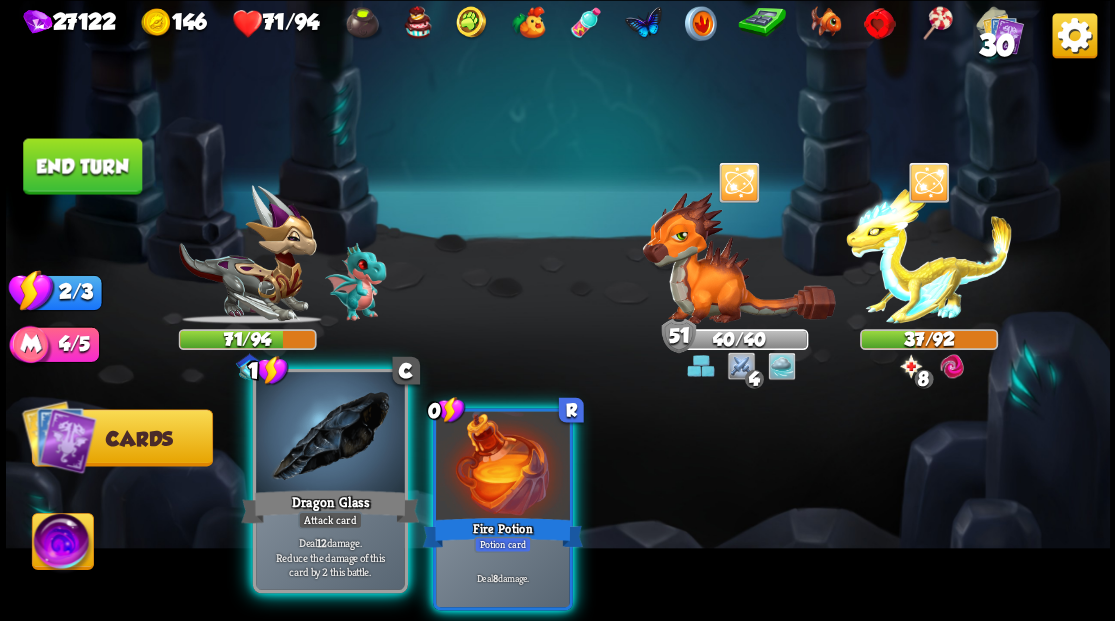 click at bounding box center [330, 434] 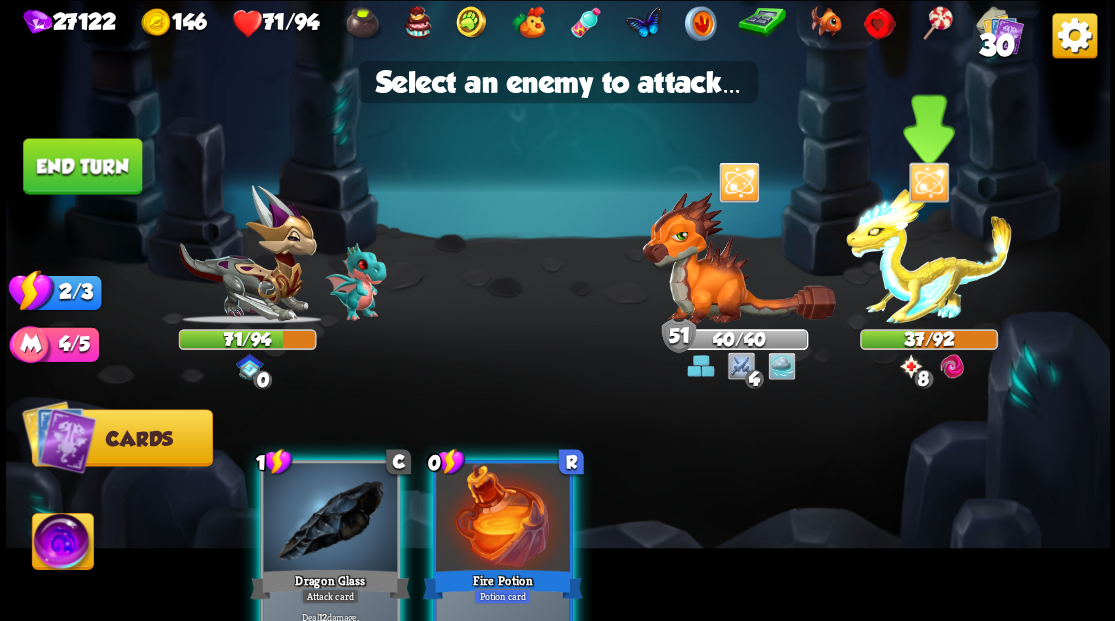 click at bounding box center (929, 254) 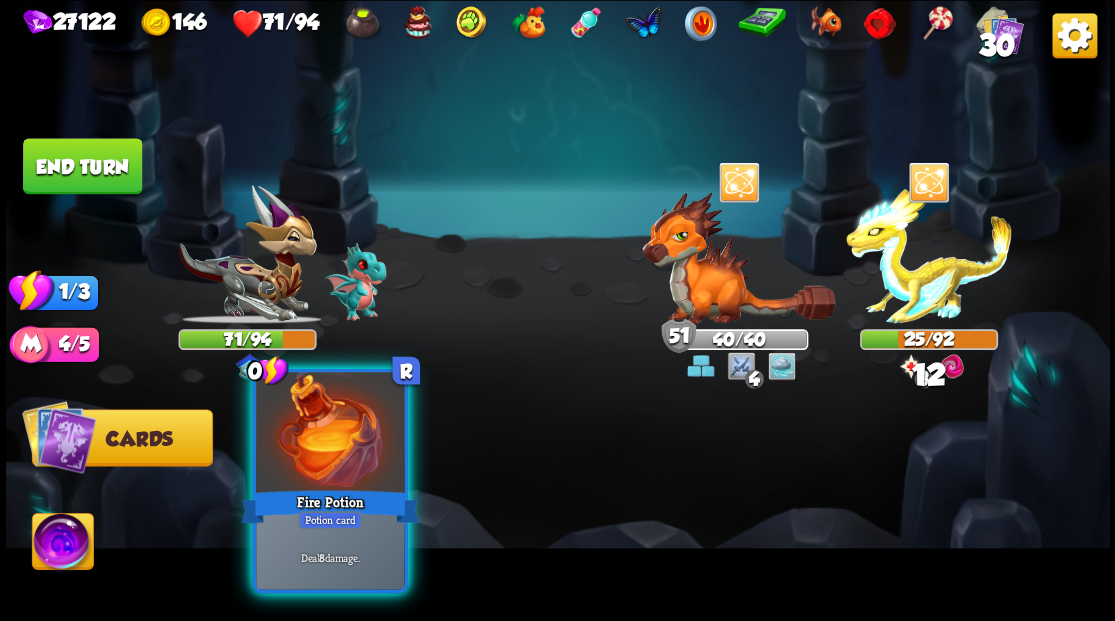 click at bounding box center (330, 434) 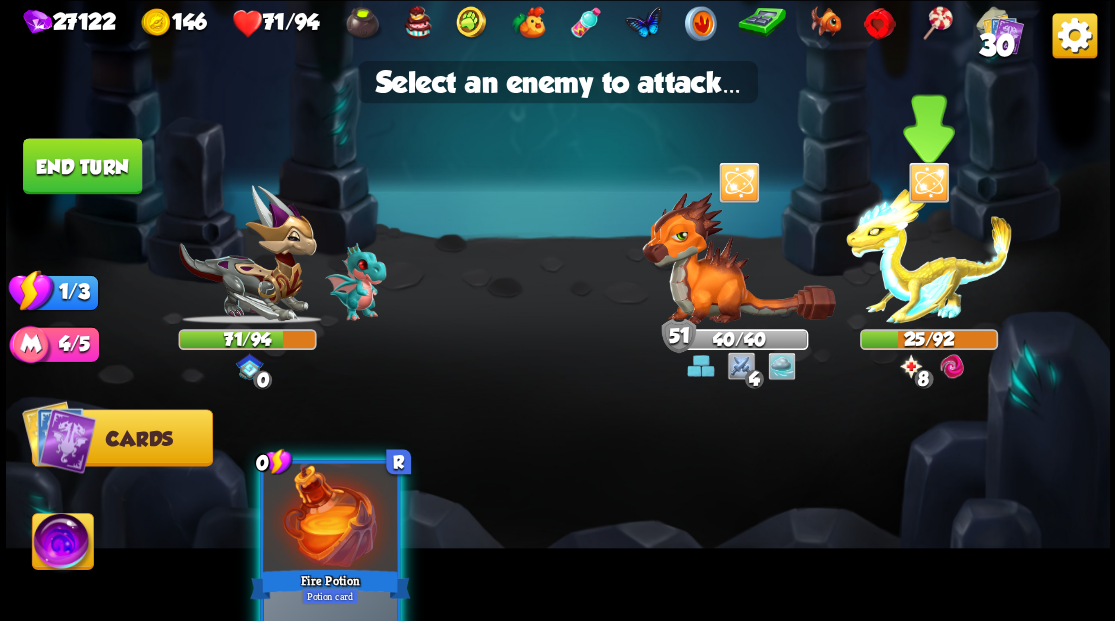 click at bounding box center (929, 254) 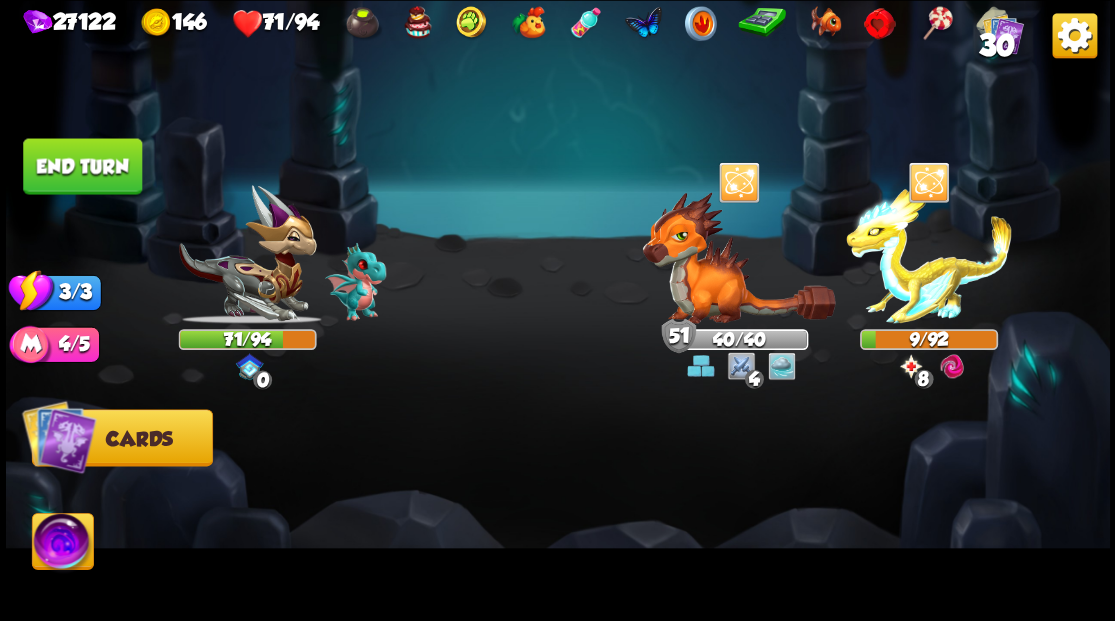click on "End turn" at bounding box center [82, 166] 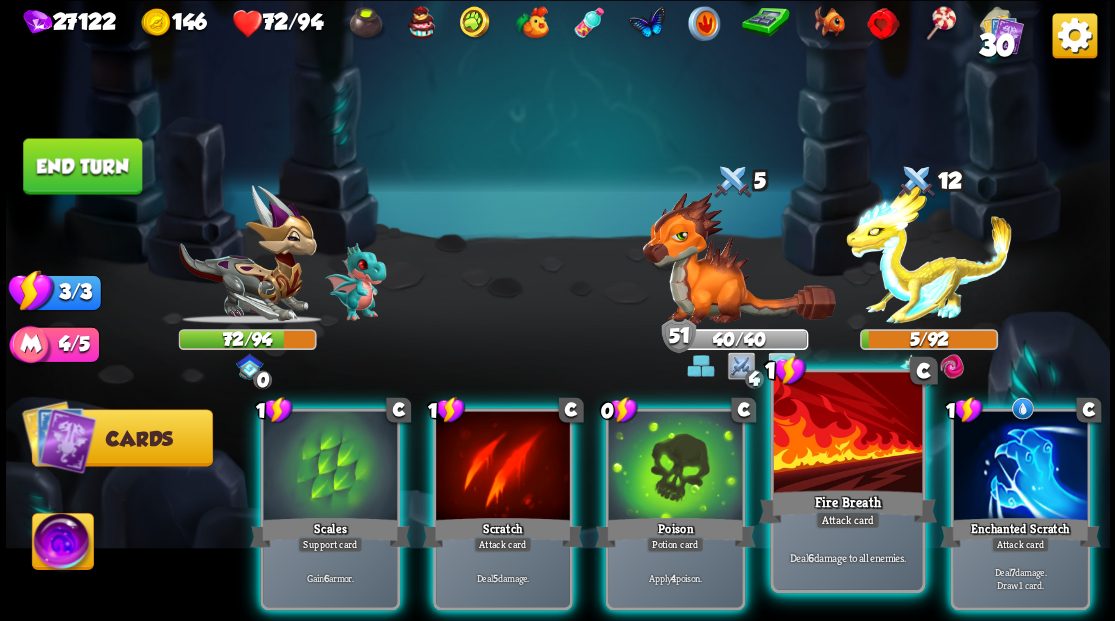 click at bounding box center (847, 434) 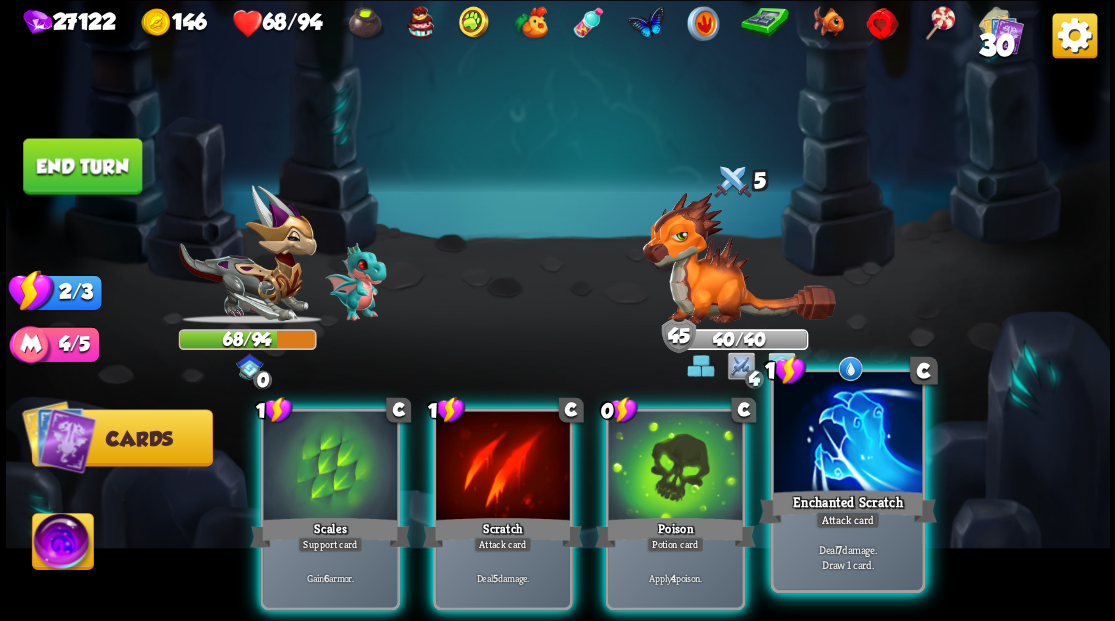click at bounding box center [847, 434] 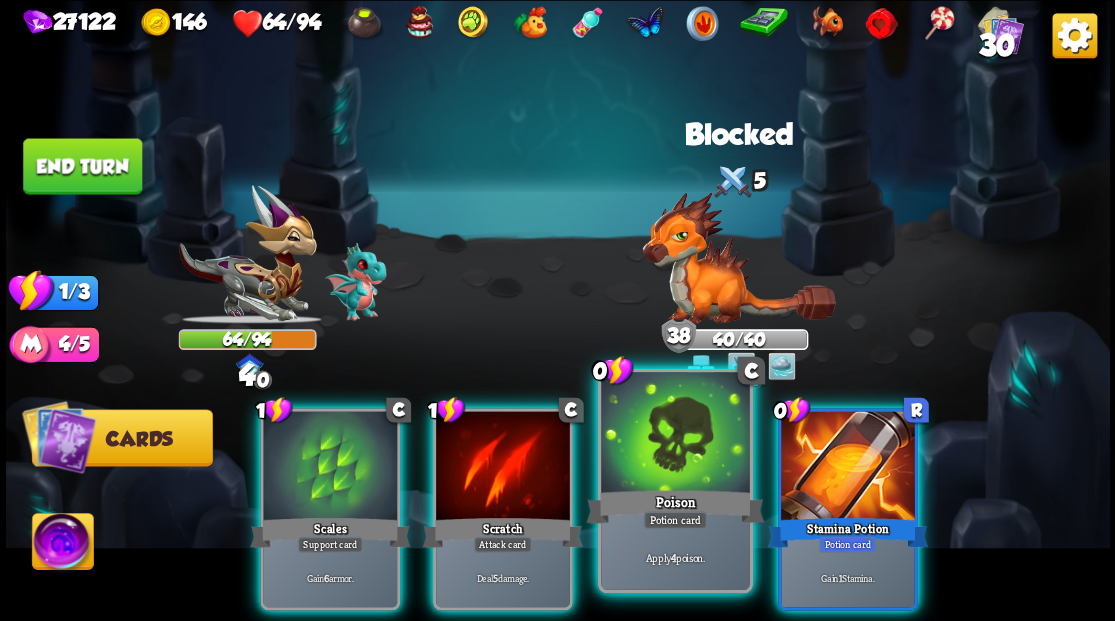 click at bounding box center (675, 434) 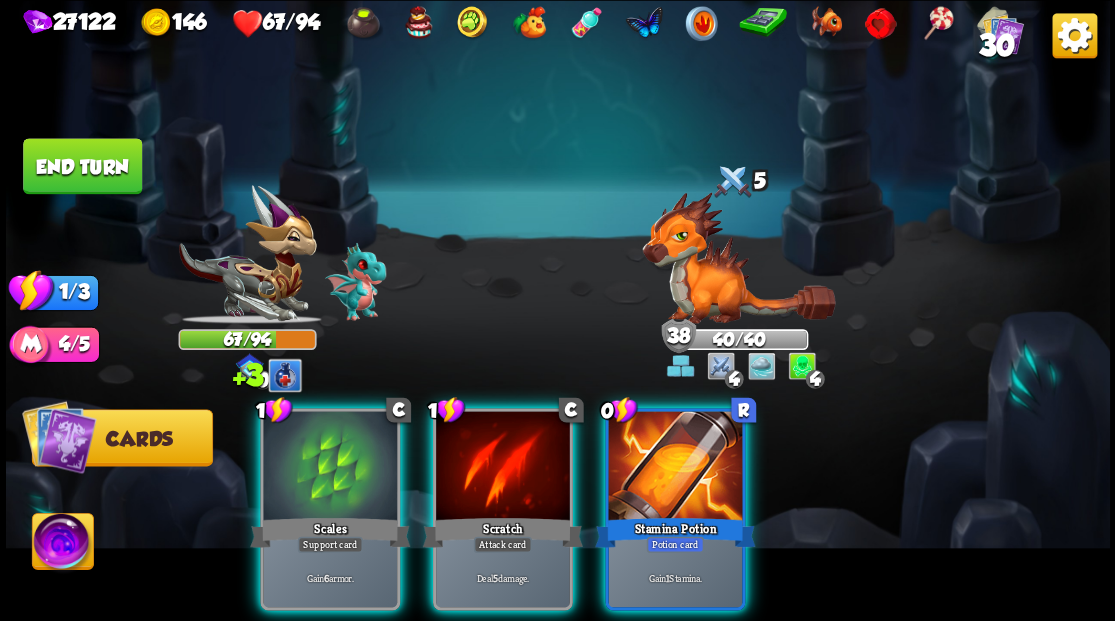 click at bounding box center (675, 467) 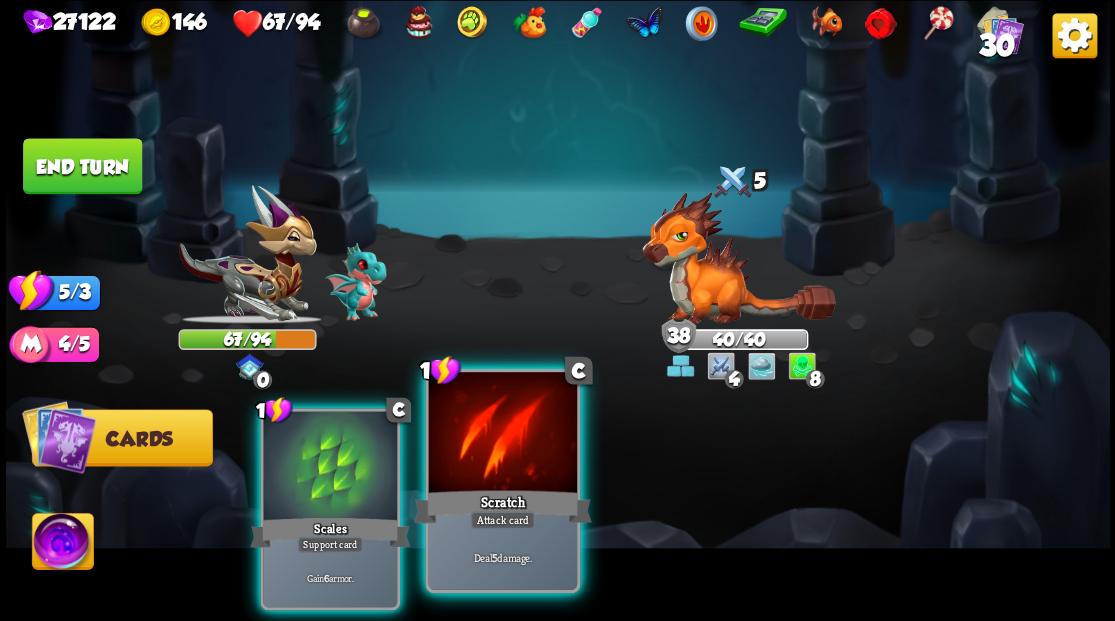 click at bounding box center (502, 434) 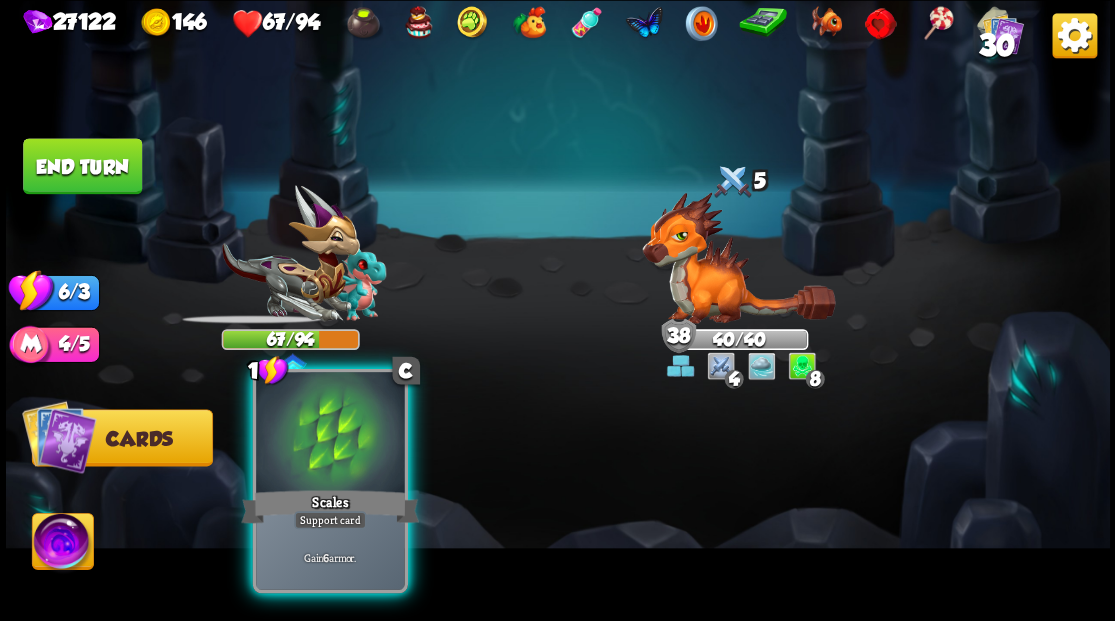 click at bounding box center [330, 434] 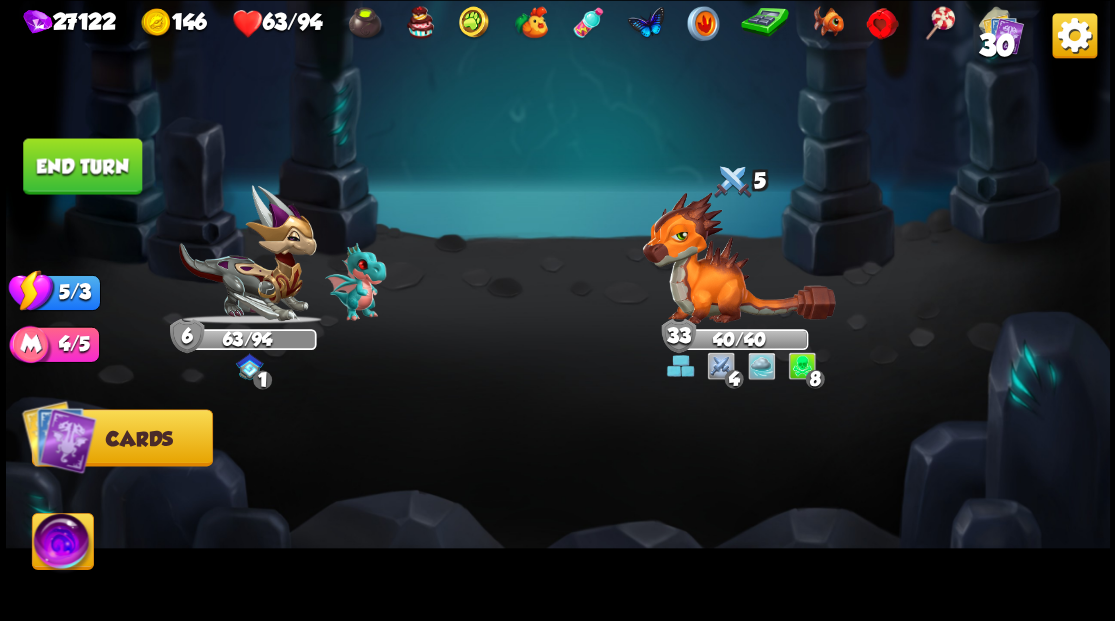 click on "End turn" at bounding box center (82, 166) 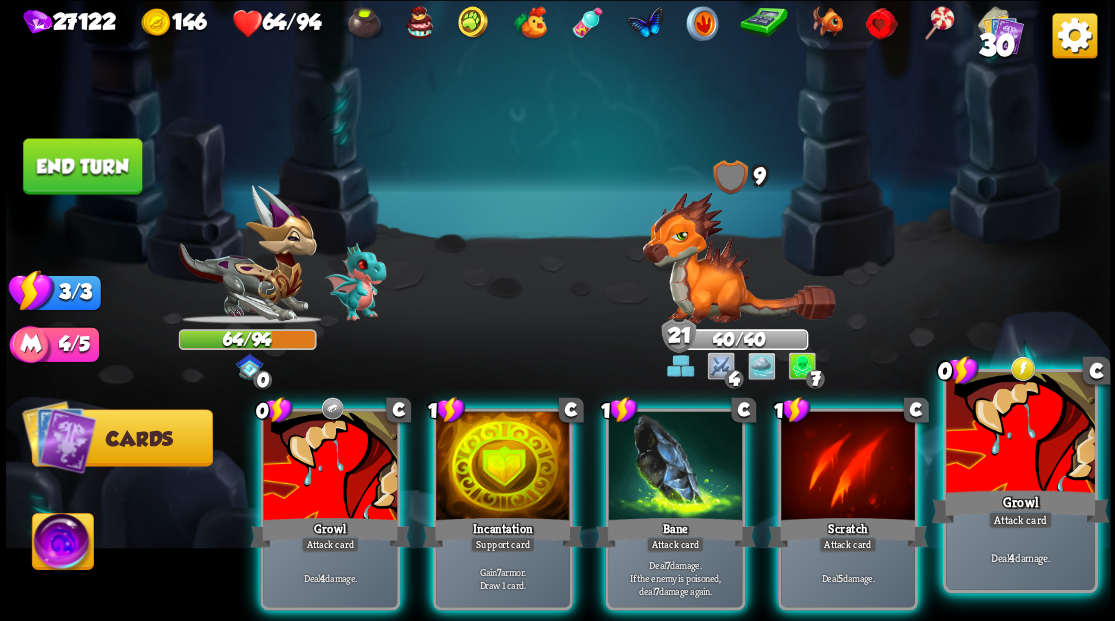 click at bounding box center [1020, 434] 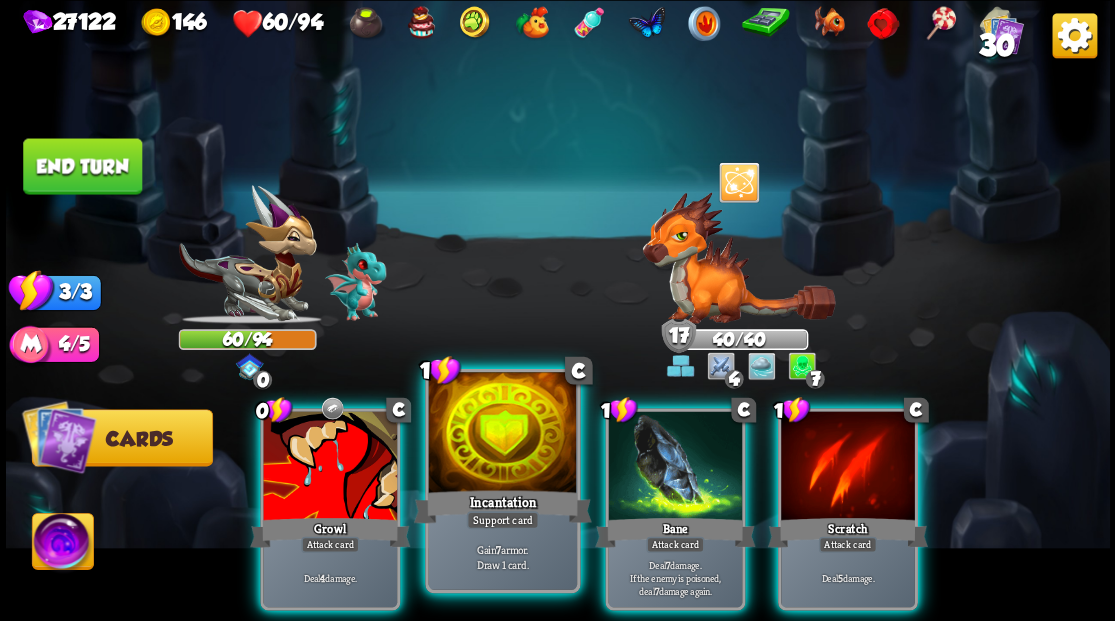 click at bounding box center [502, 434] 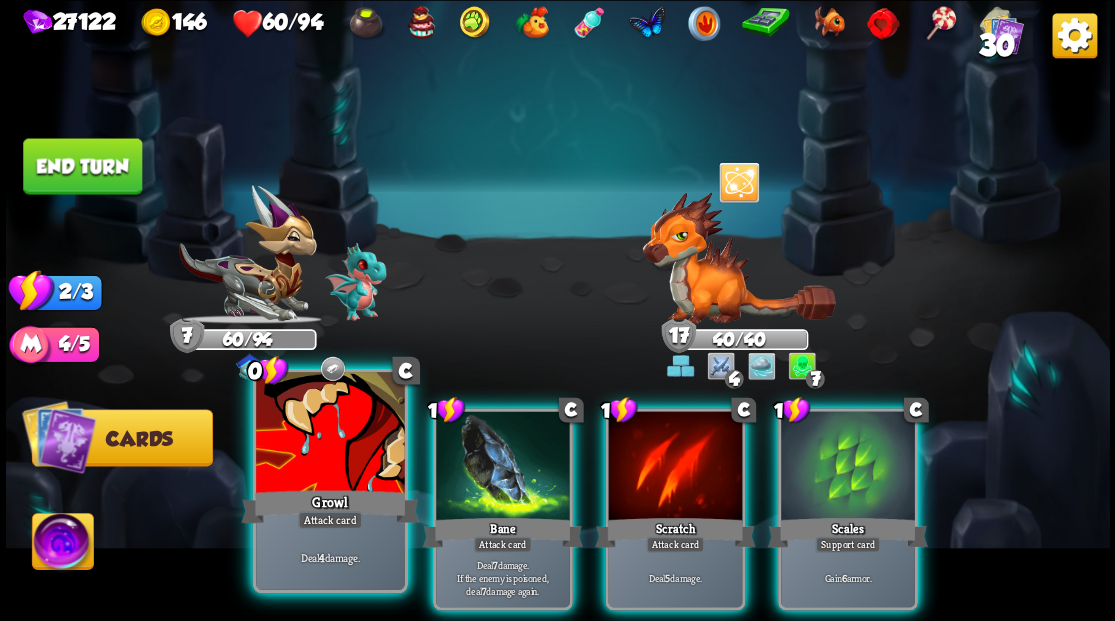 click at bounding box center (330, 434) 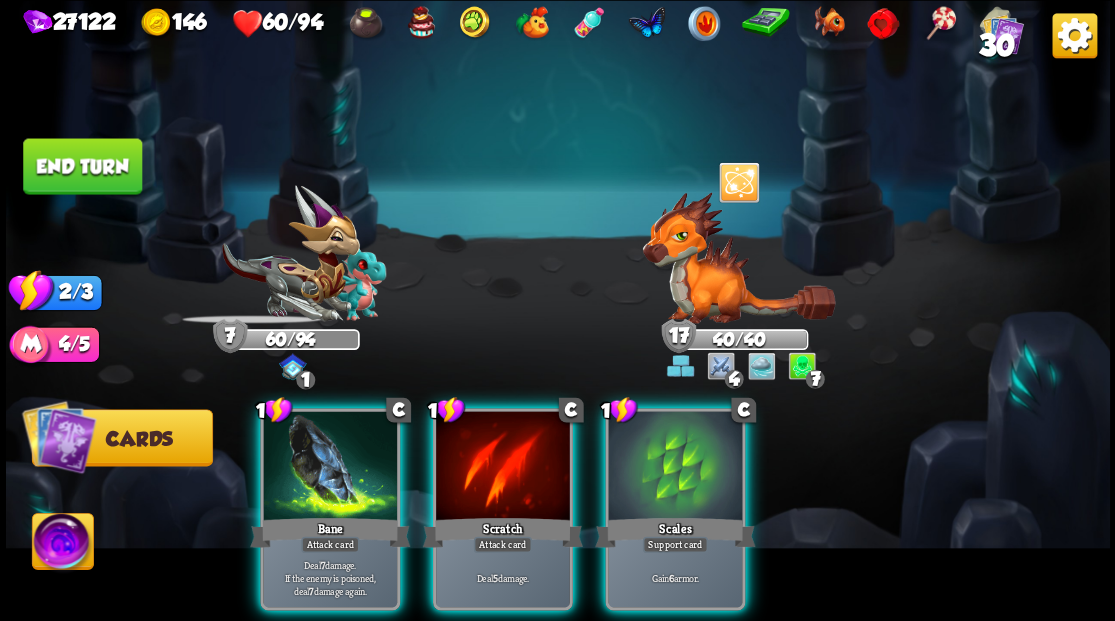 click at bounding box center [330, 467] 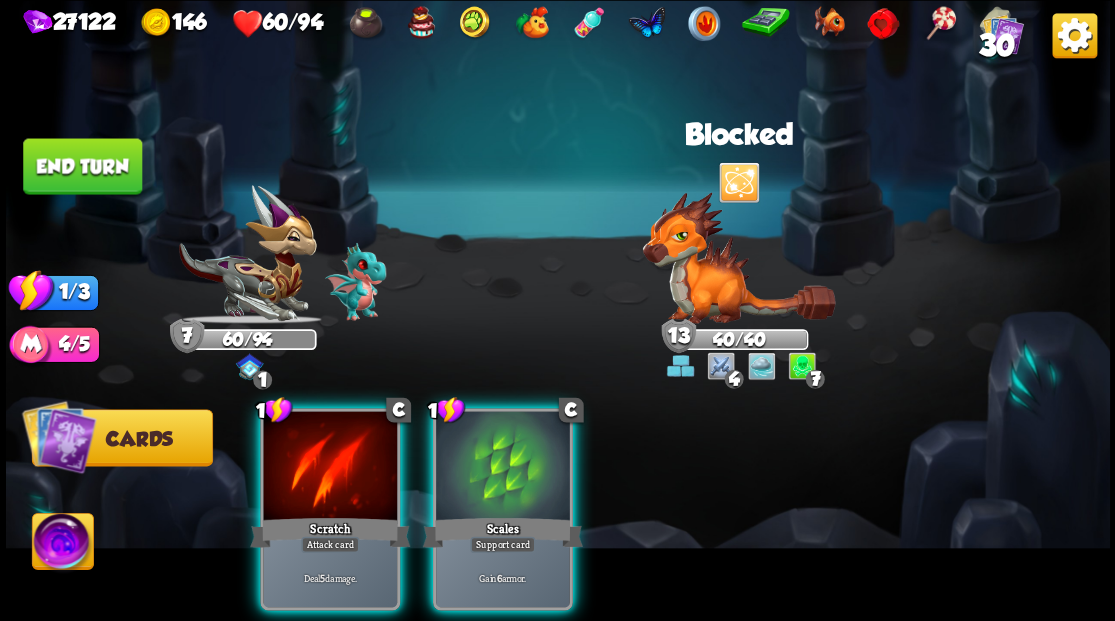 click at bounding box center [330, 467] 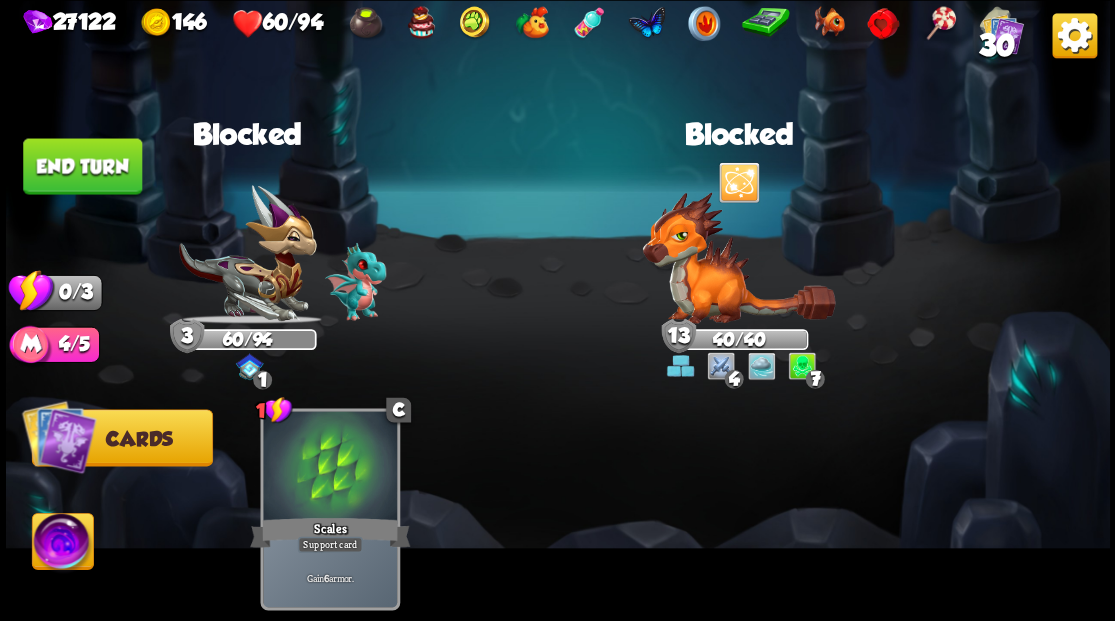 click on "End turn" at bounding box center [82, 166] 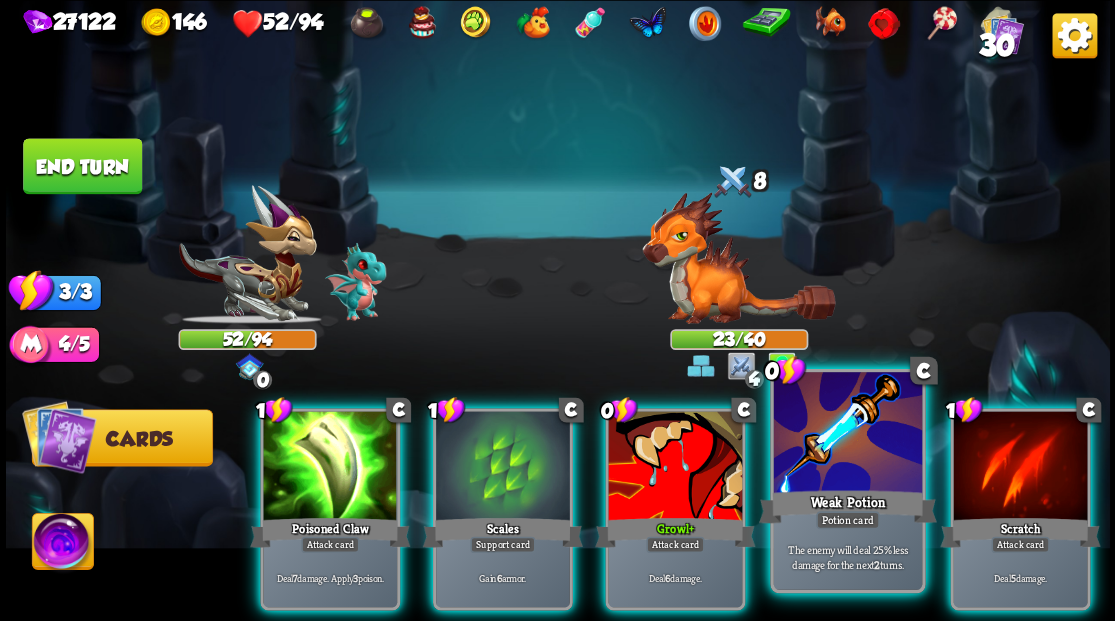 click at bounding box center (847, 434) 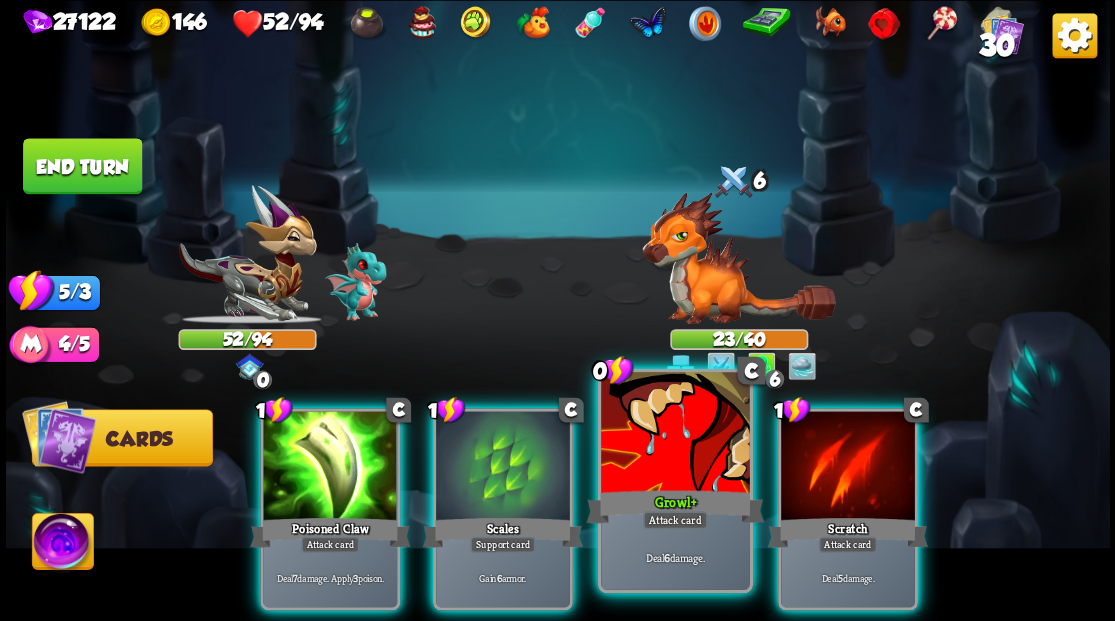 click at bounding box center [675, 434] 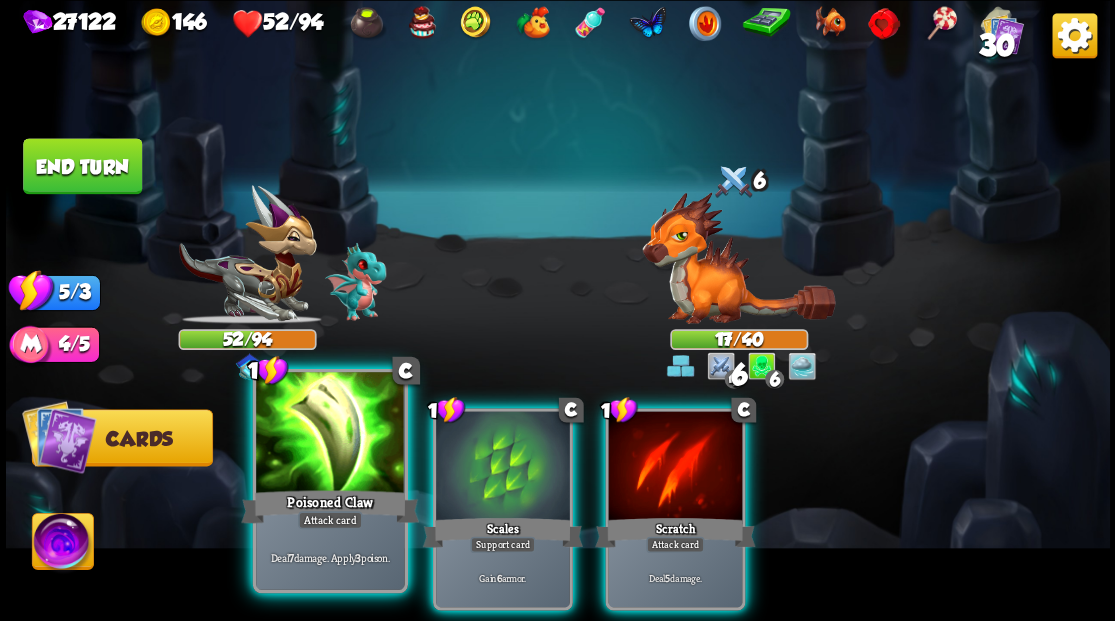 click at bounding box center [330, 434] 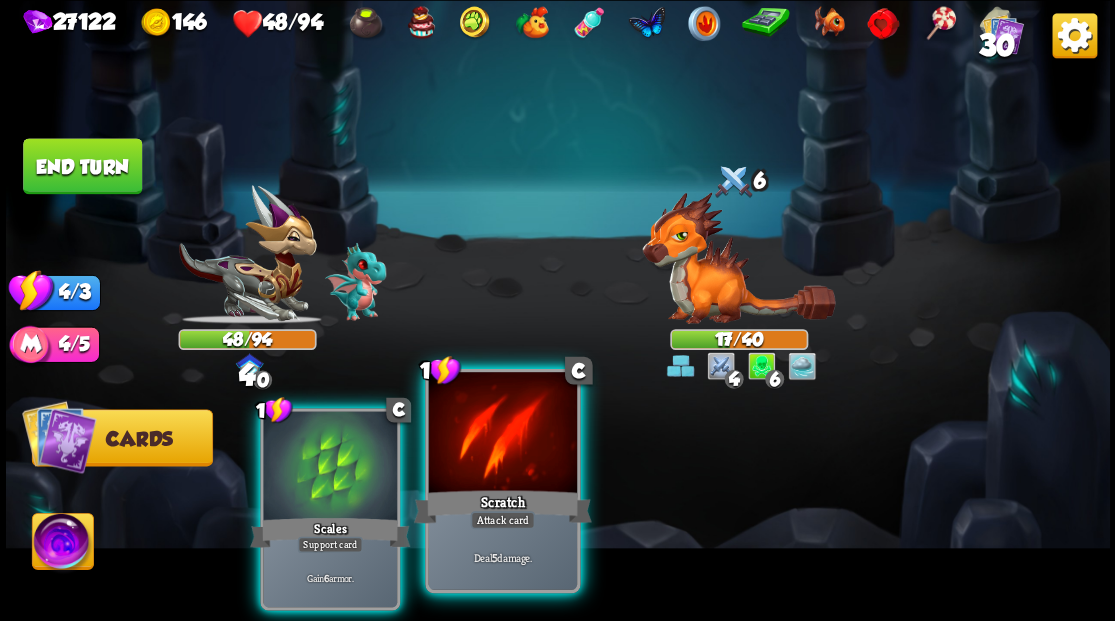 click at bounding box center (502, 434) 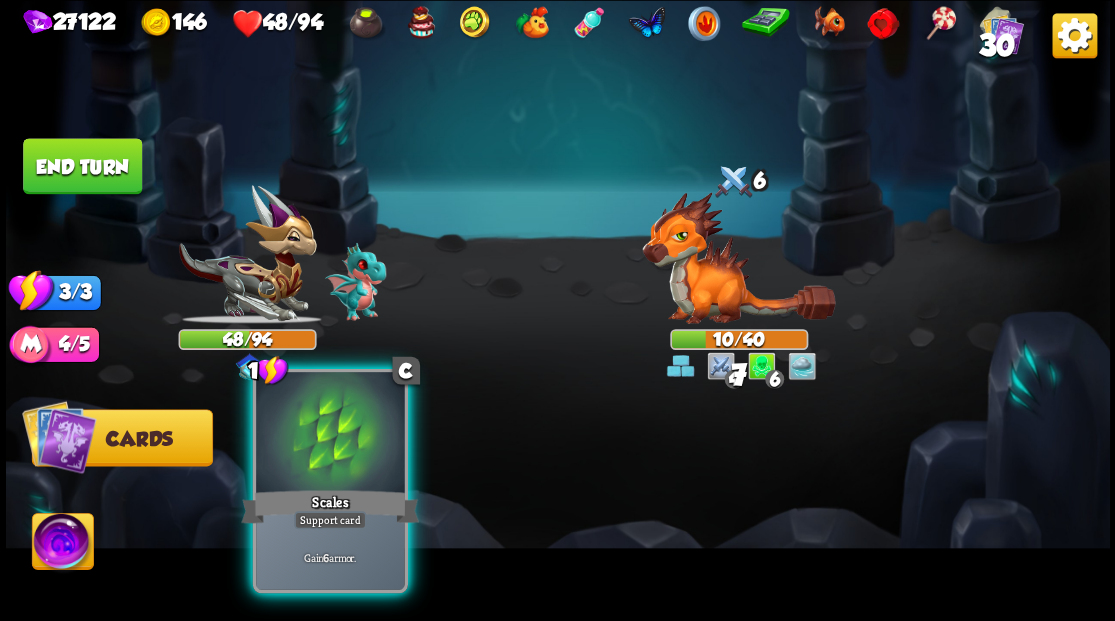 click at bounding box center [330, 434] 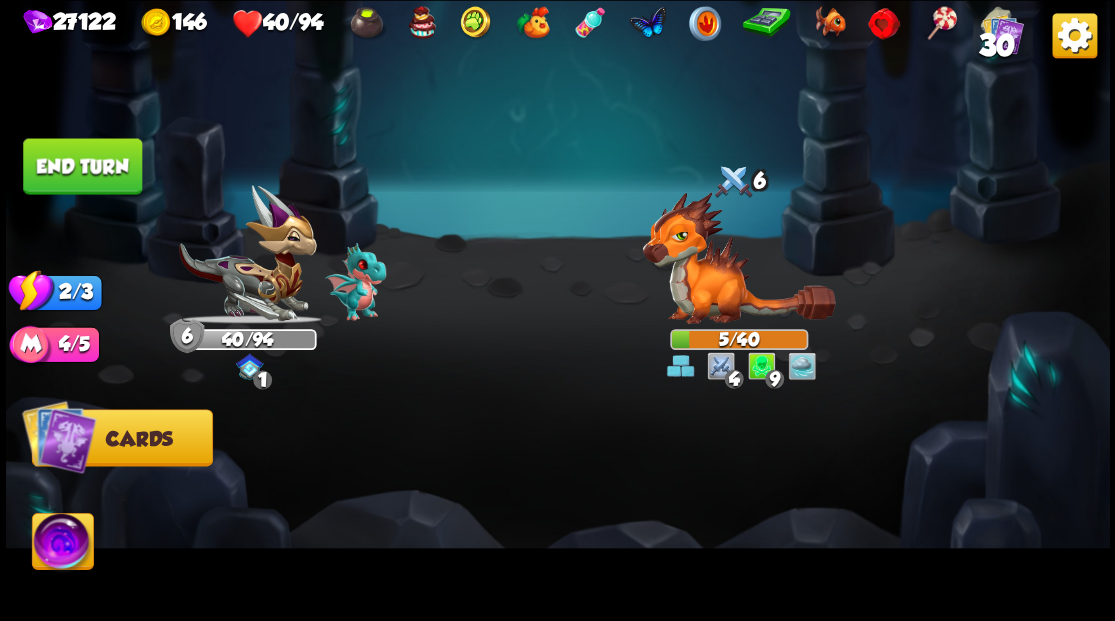 click on "End turn" at bounding box center [82, 166] 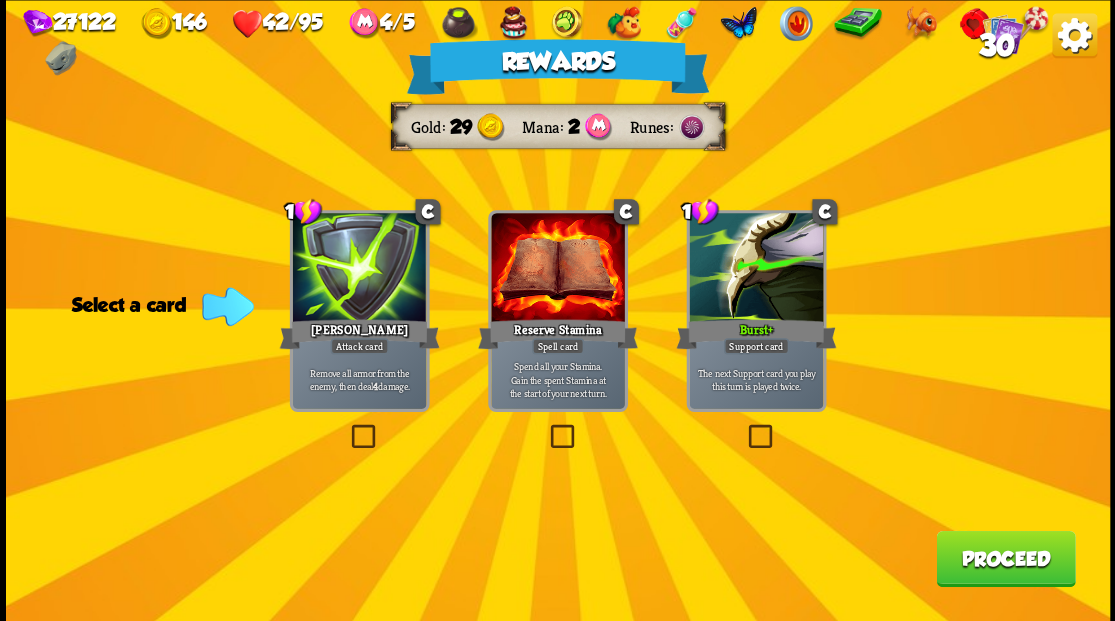 click at bounding box center (347, 427) 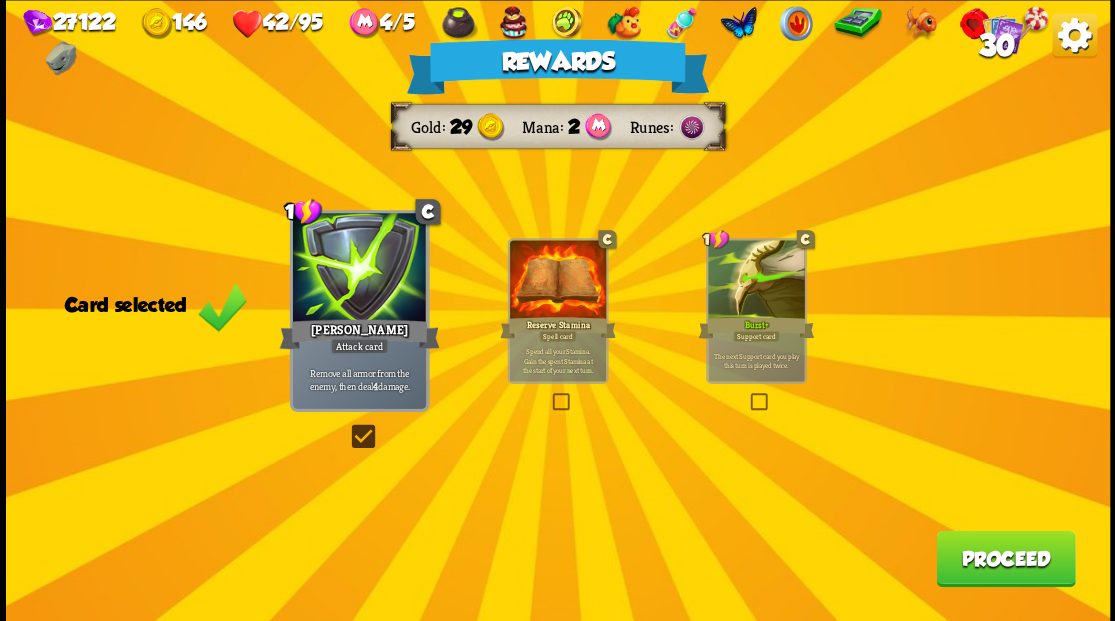 click on "Proceed" at bounding box center [1005, 558] 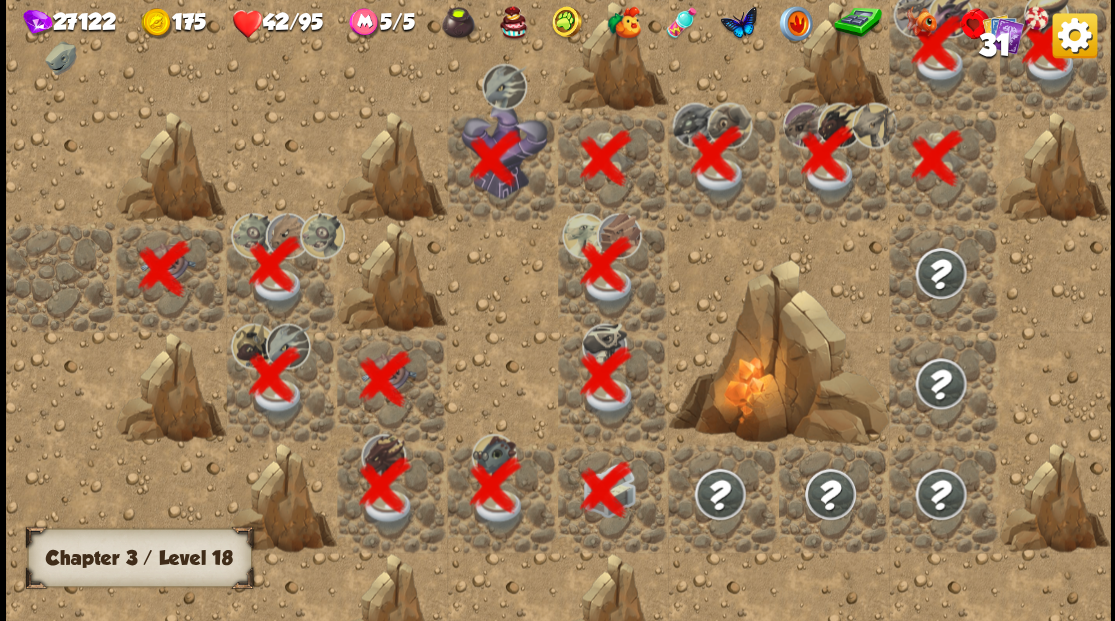 scroll, scrollTop: 0, scrollLeft: 384, axis: horizontal 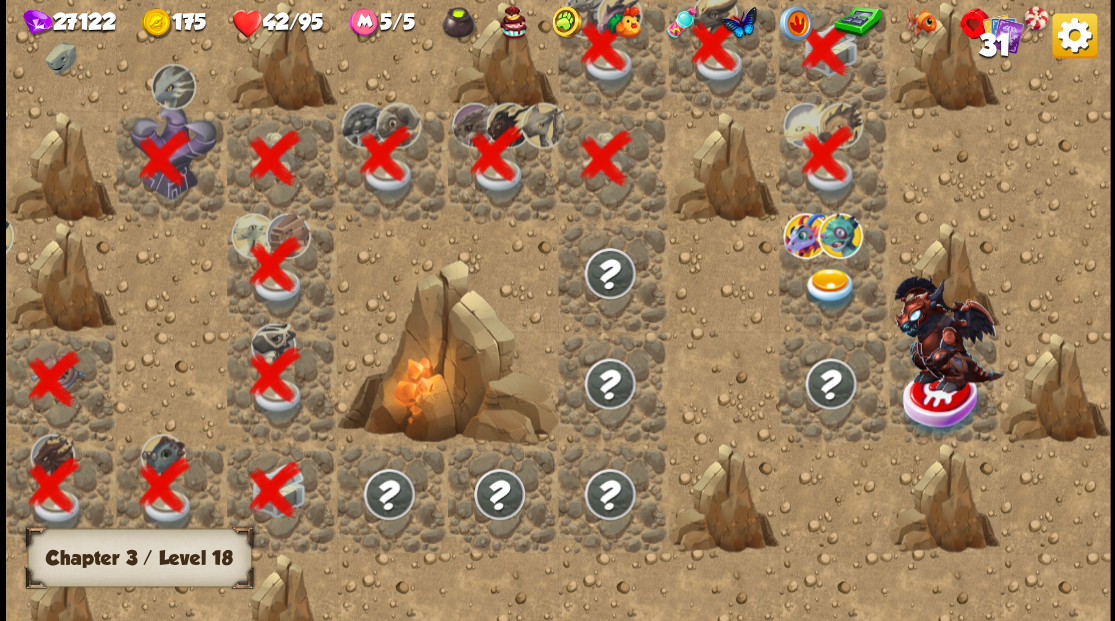 click at bounding box center (829, 288) 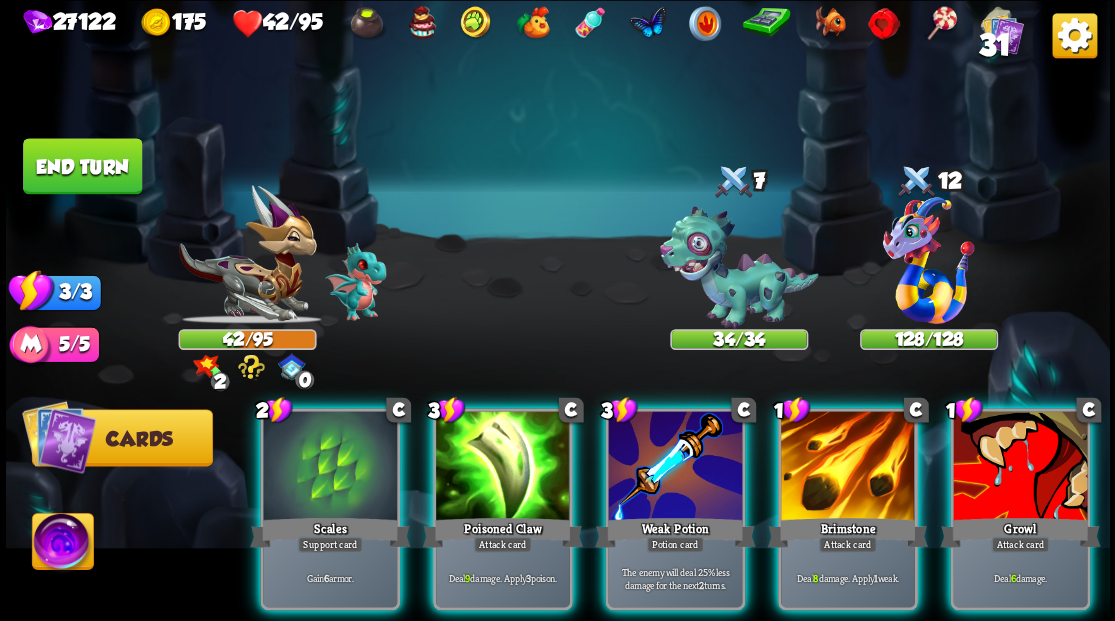 click at bounding box center [62, 544] 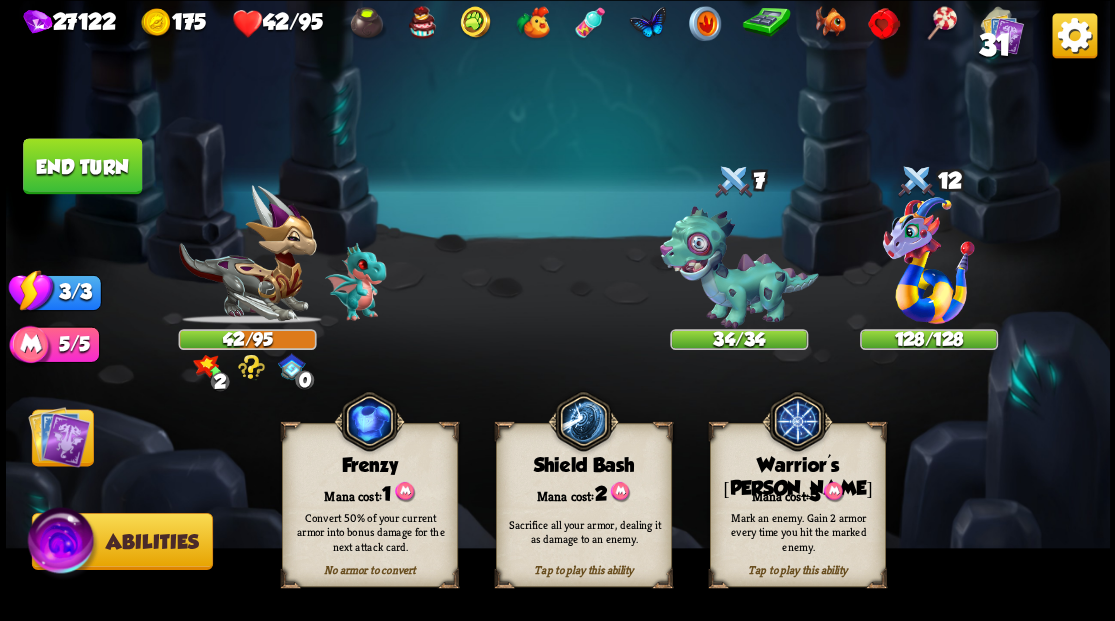 click on "Warrior's [PERSON_NAME]" at bounding box center (797, 477) 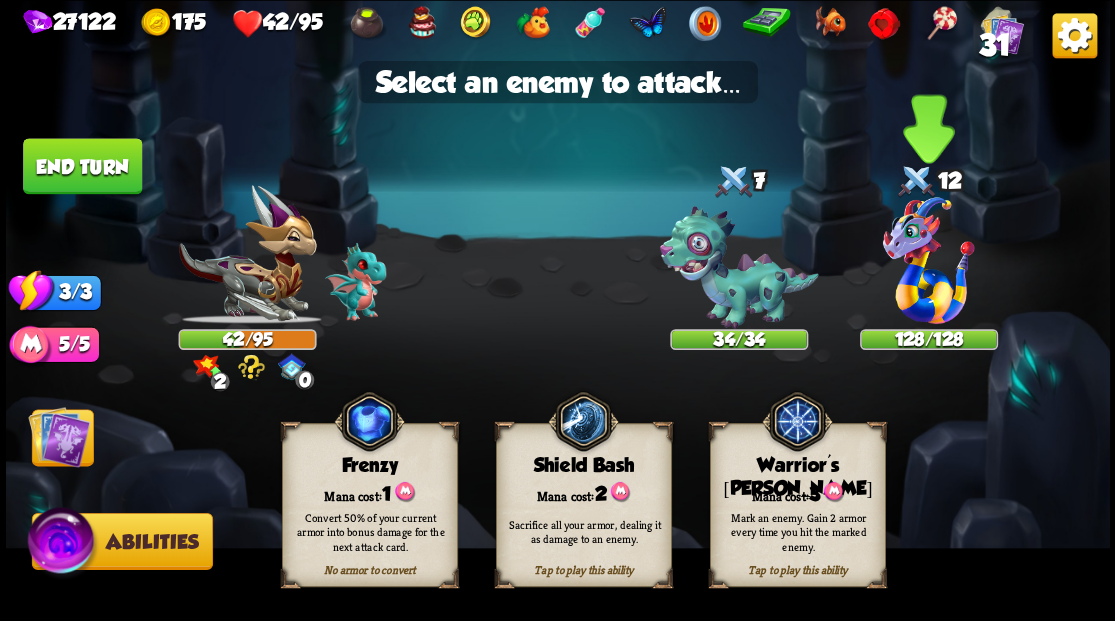 click at bounding box center [929, 260] 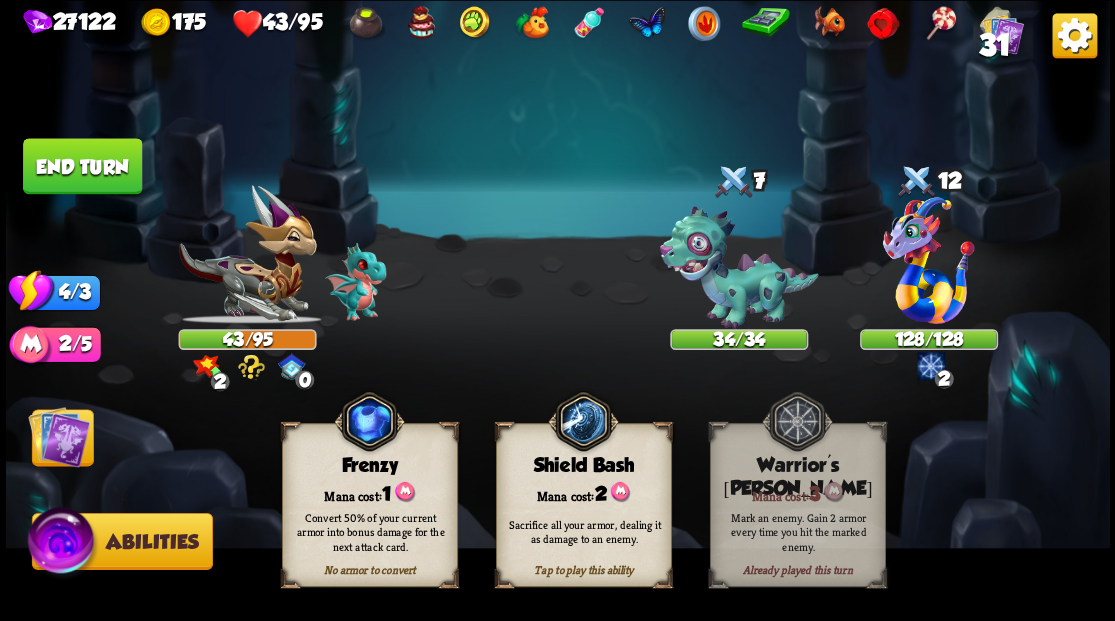click at bounding box center [59, 436] 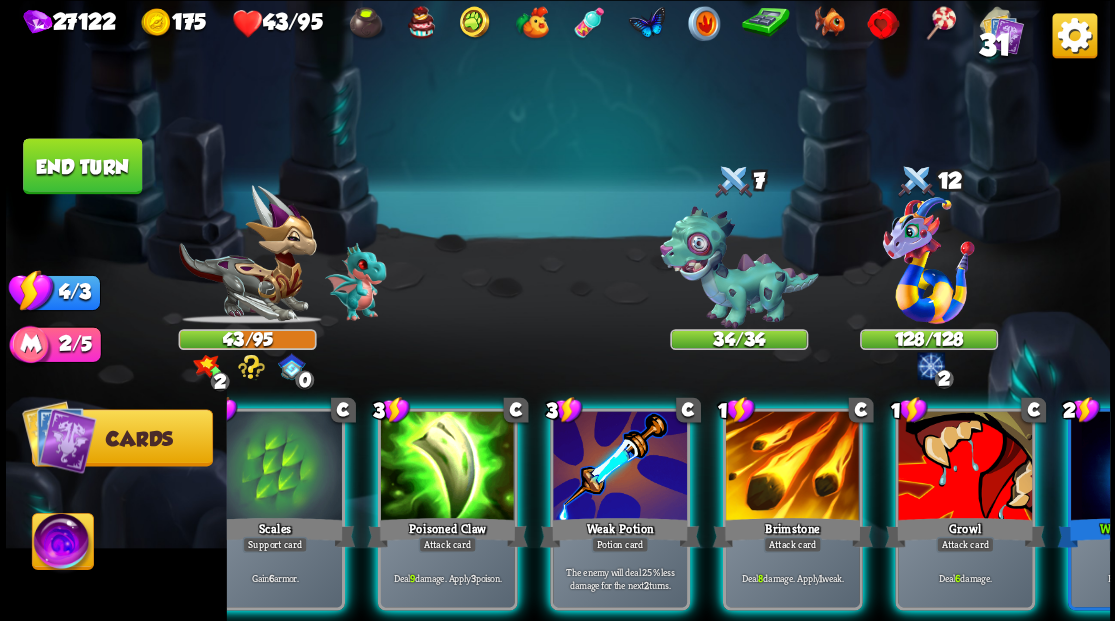scroll, scrollTop: 0, scrollLeft: 102, axis: horizontal 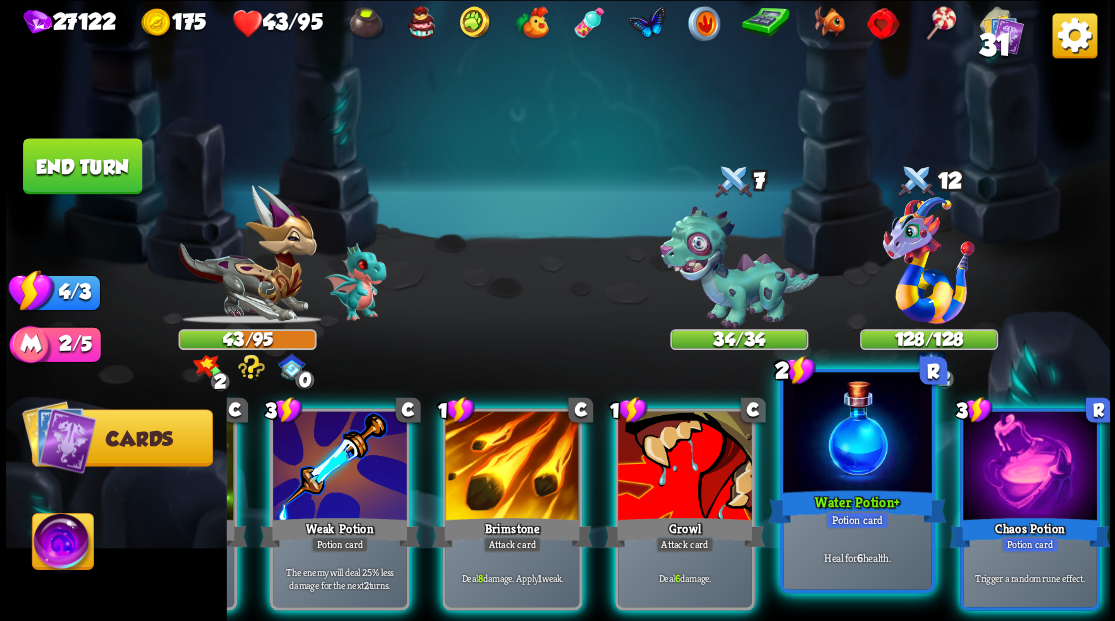 click at bounding box center (857, 434) 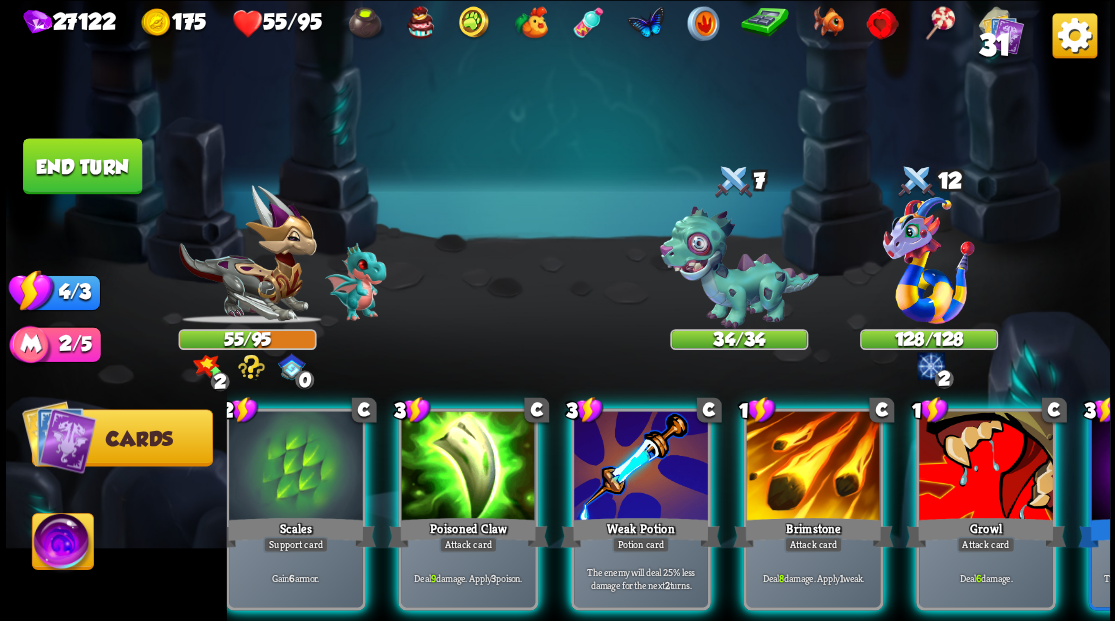 scroll, scrollTop: 0, scrollLeft: 0, axis: both 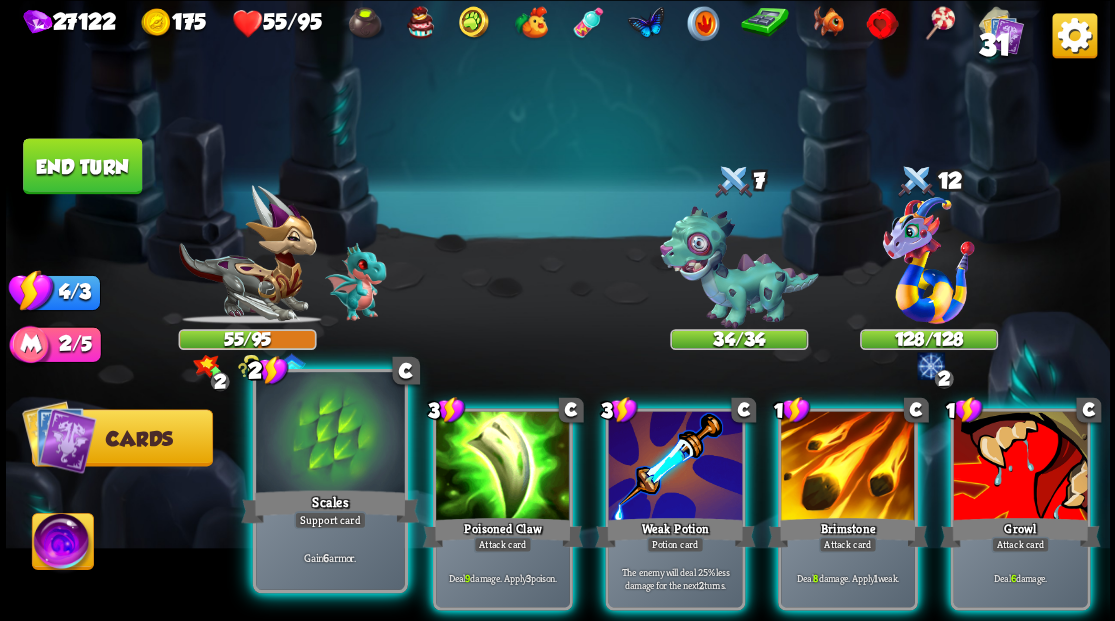 click at bounding box center [330, 434] 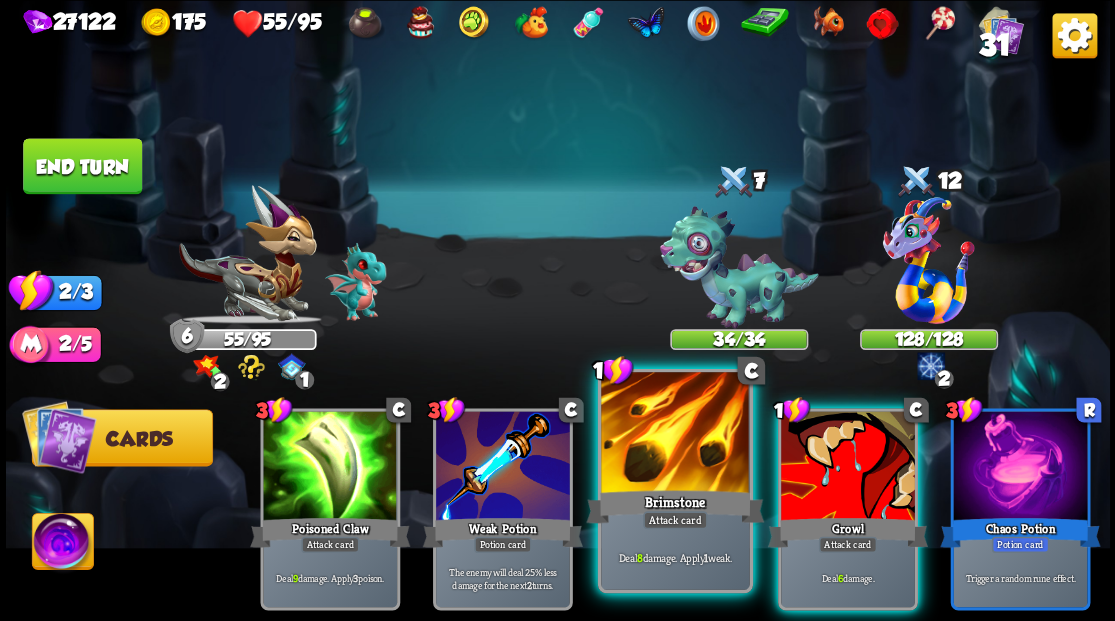 click at bounding box center (675, 434) 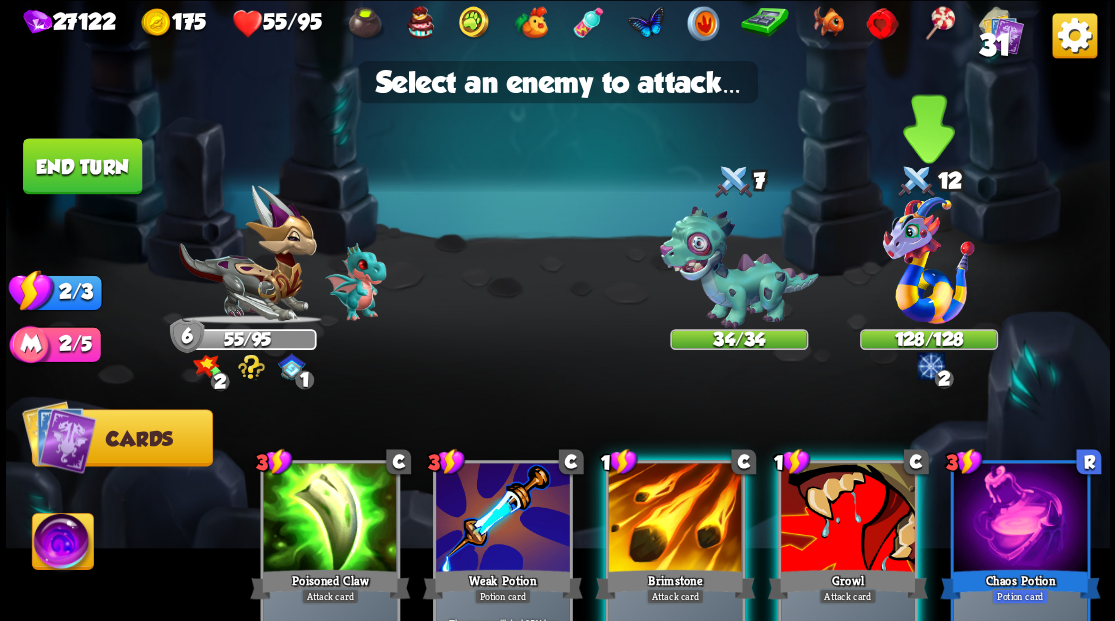 click at bounding box center [929, 260] 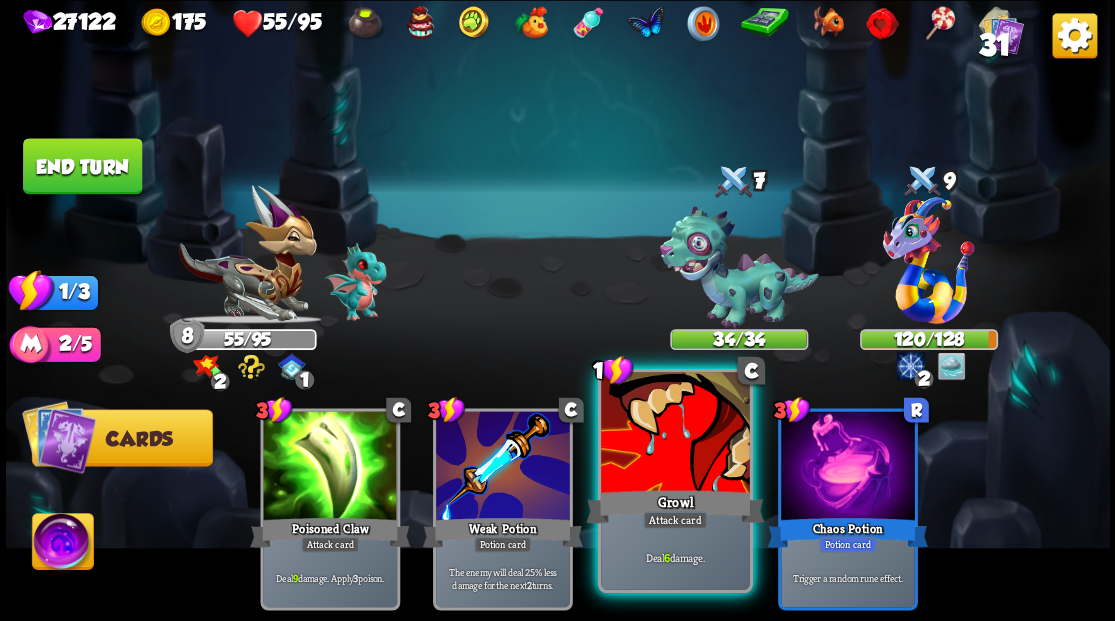 click at bounding box center [675, 434] 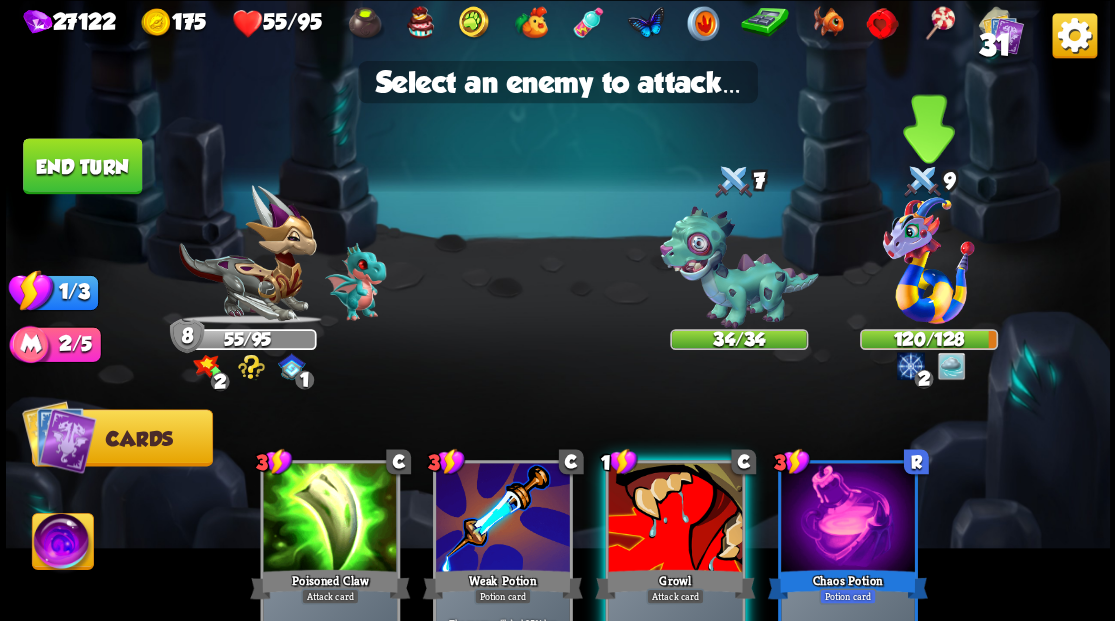 click at bounding box center [929, 260] 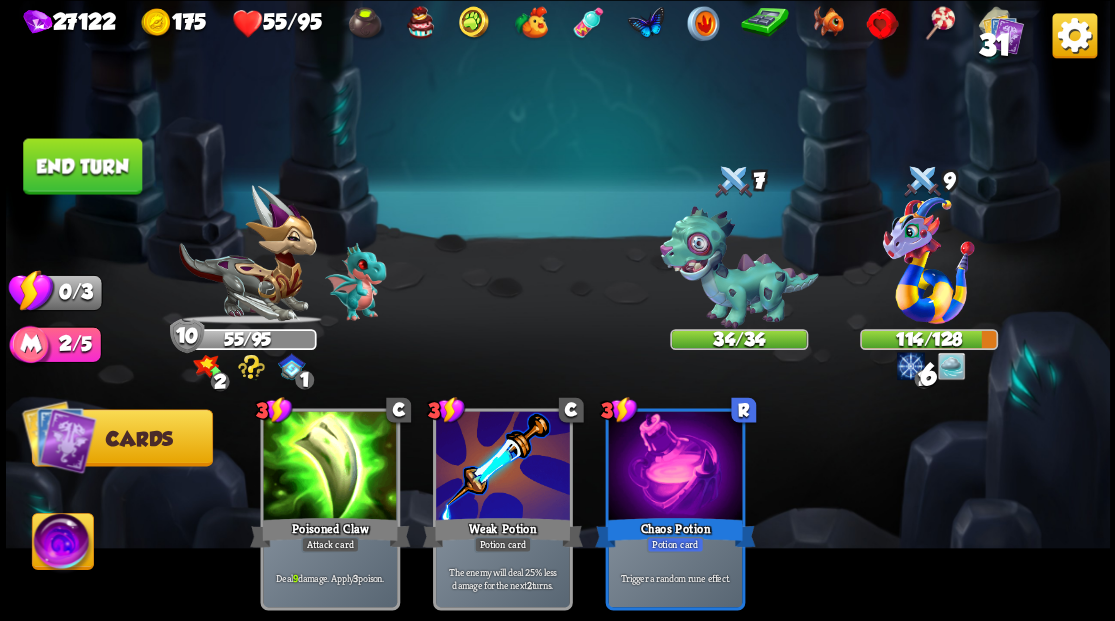 click on "End turn" at bounding box center [82, 166] 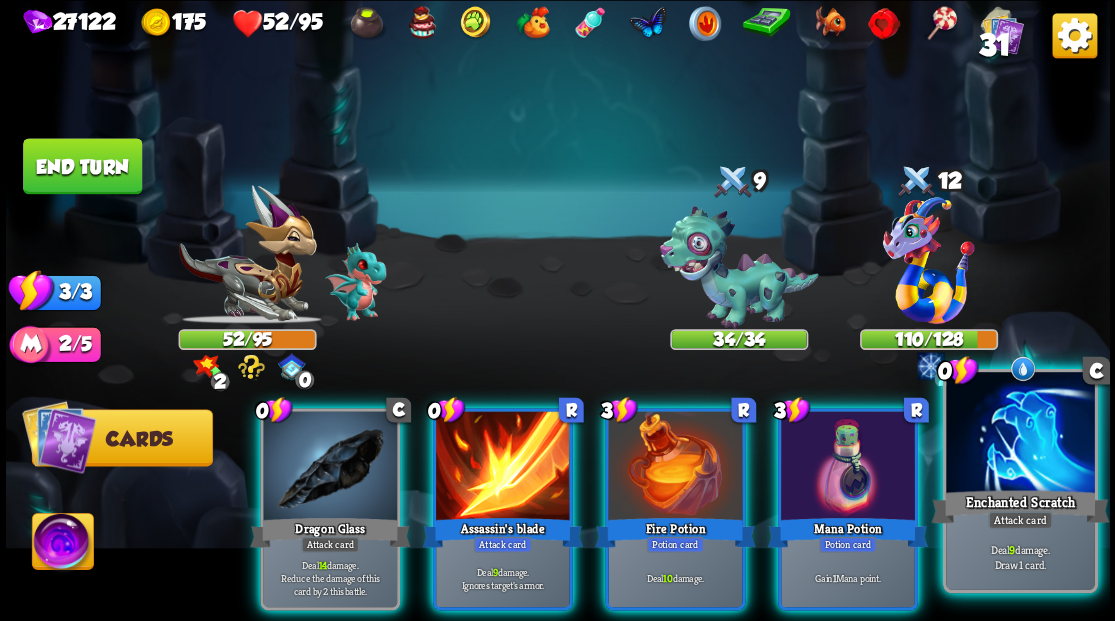click at bounding box center (1020, 434) 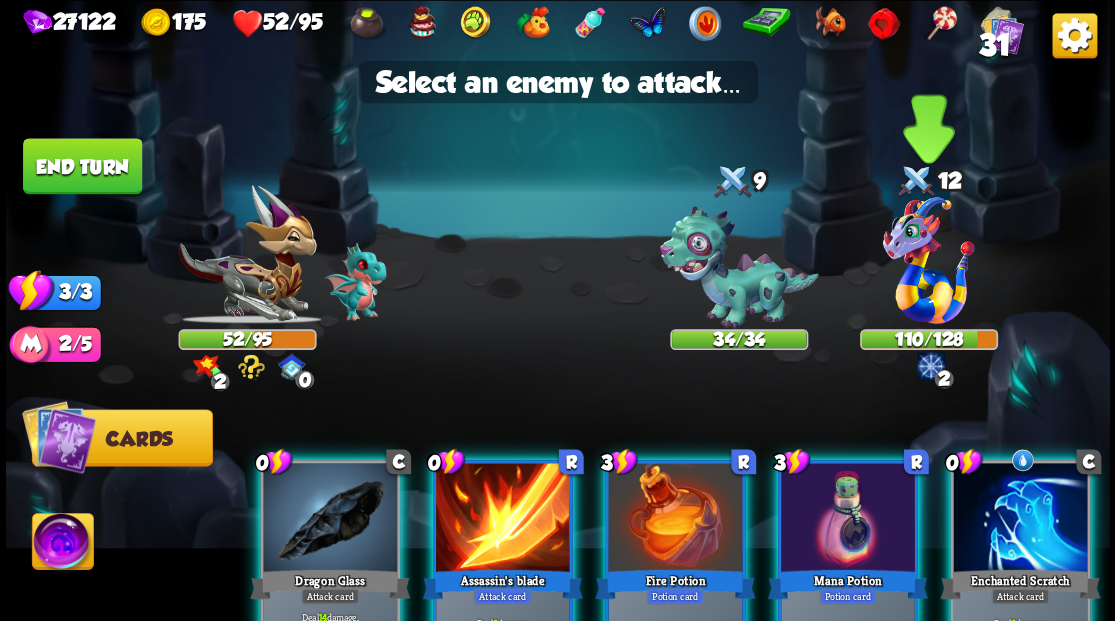 click at bounding box center [929, 260] 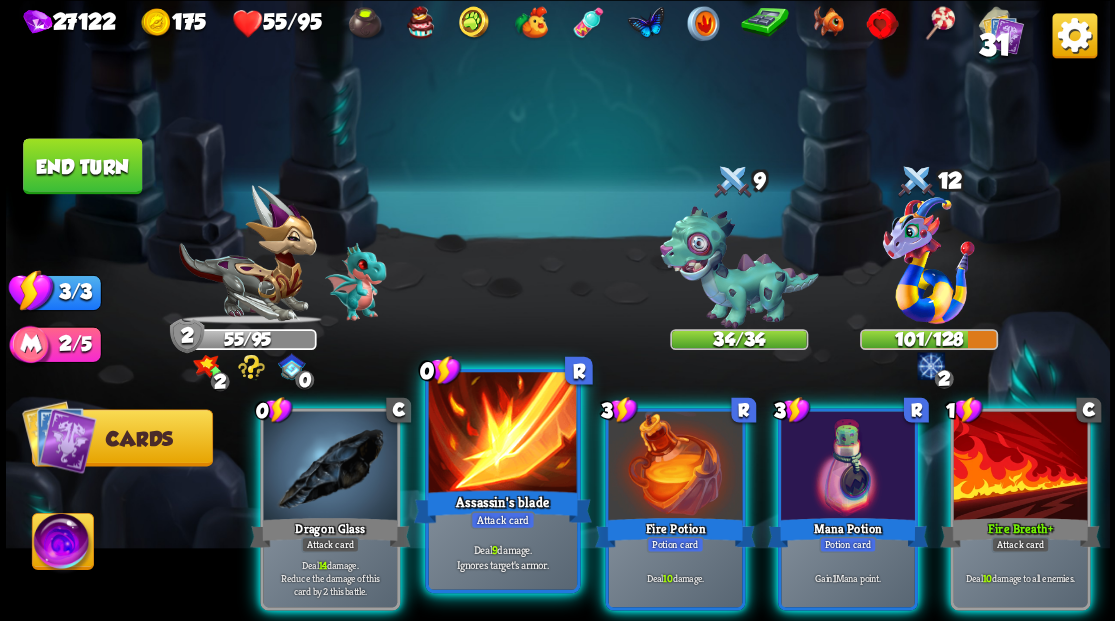 click at bounding box center (502, 434) 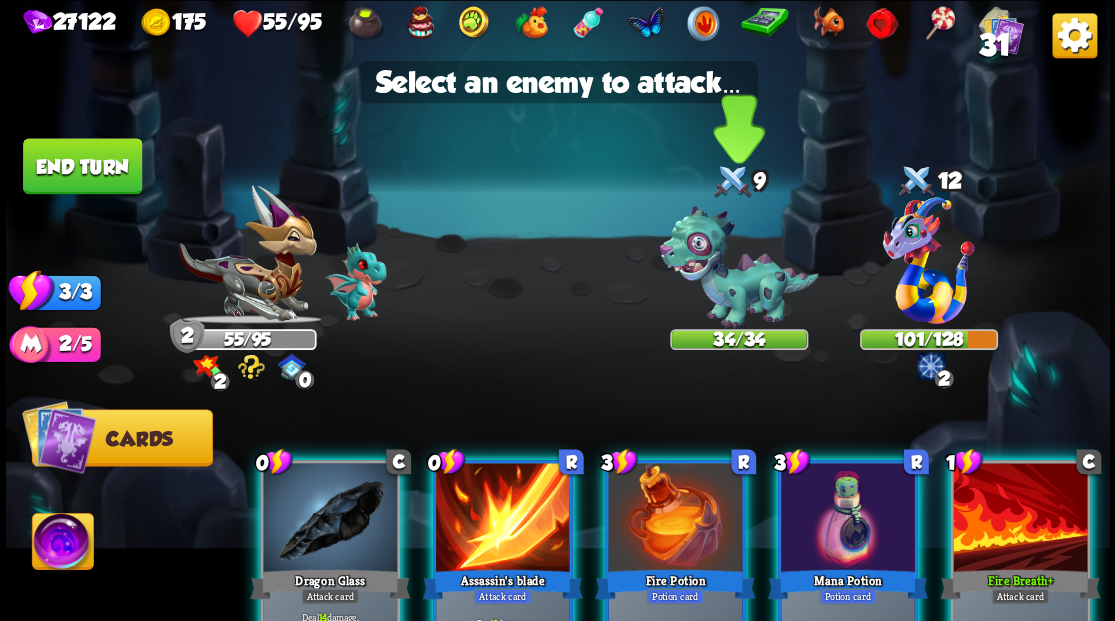 click at bounding box center (738, 267) 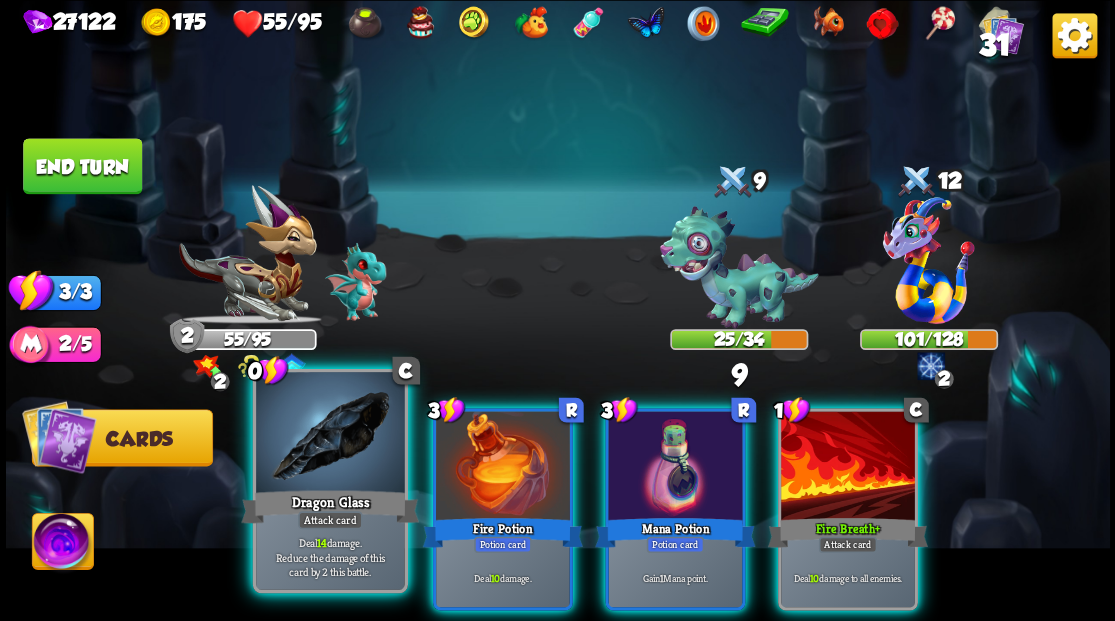 drag, startPoint x: 315, startPoint y: 477, endPoint x: 327, endPoint y: 456, distance: 24.186773 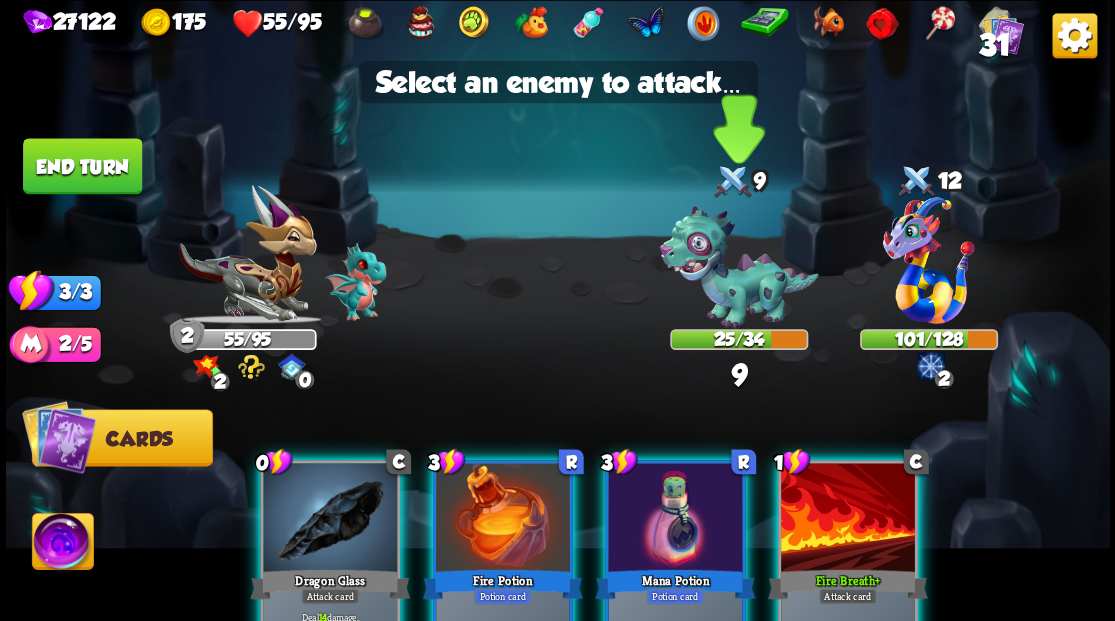 click at bounding box center [738, 267] 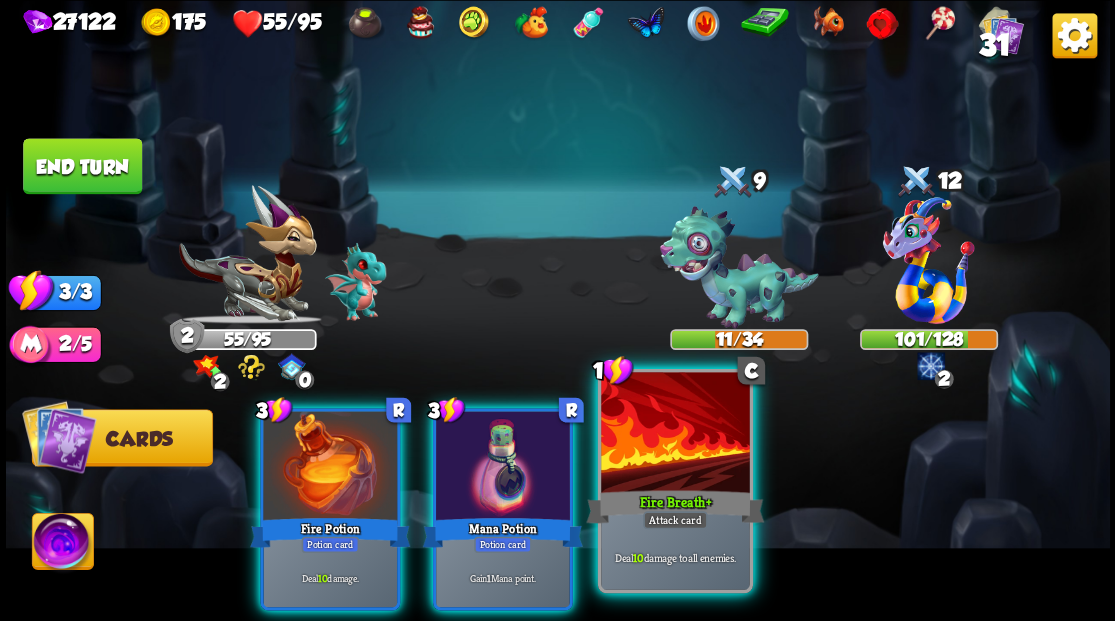 click at bounding box center (675, 434) 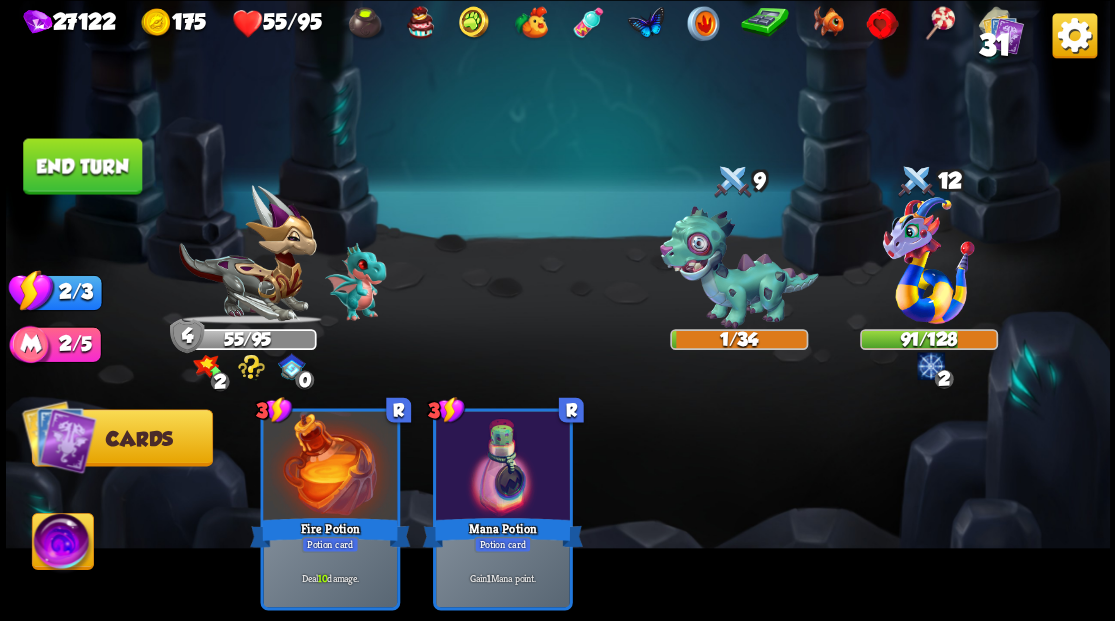 click on "End turn" at bounding box center (82, 166) 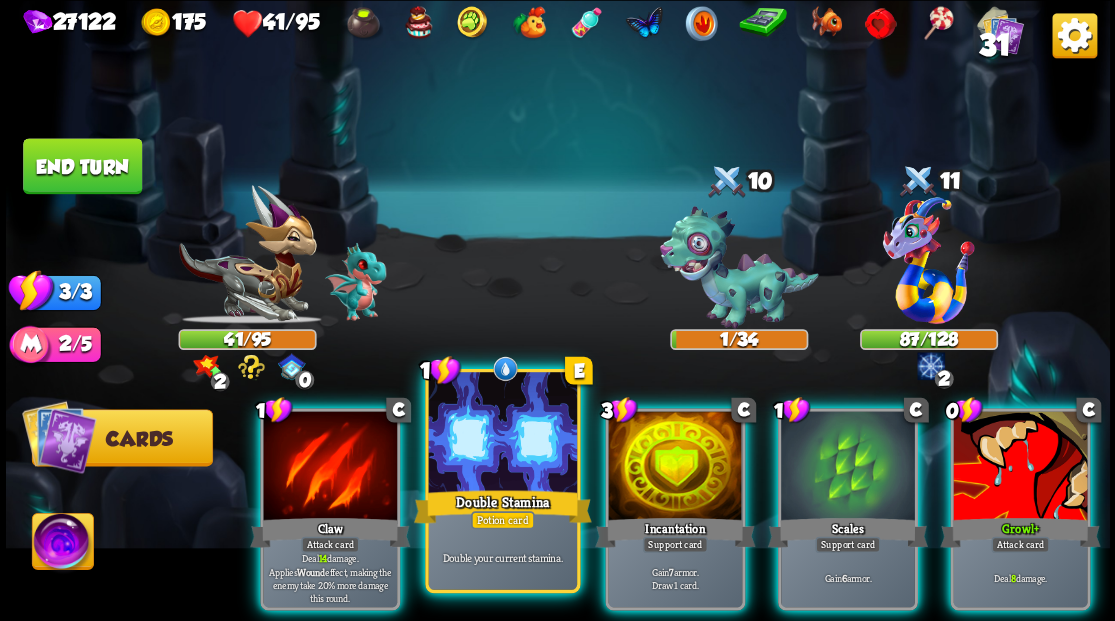 click at bounding box center [502, 434] 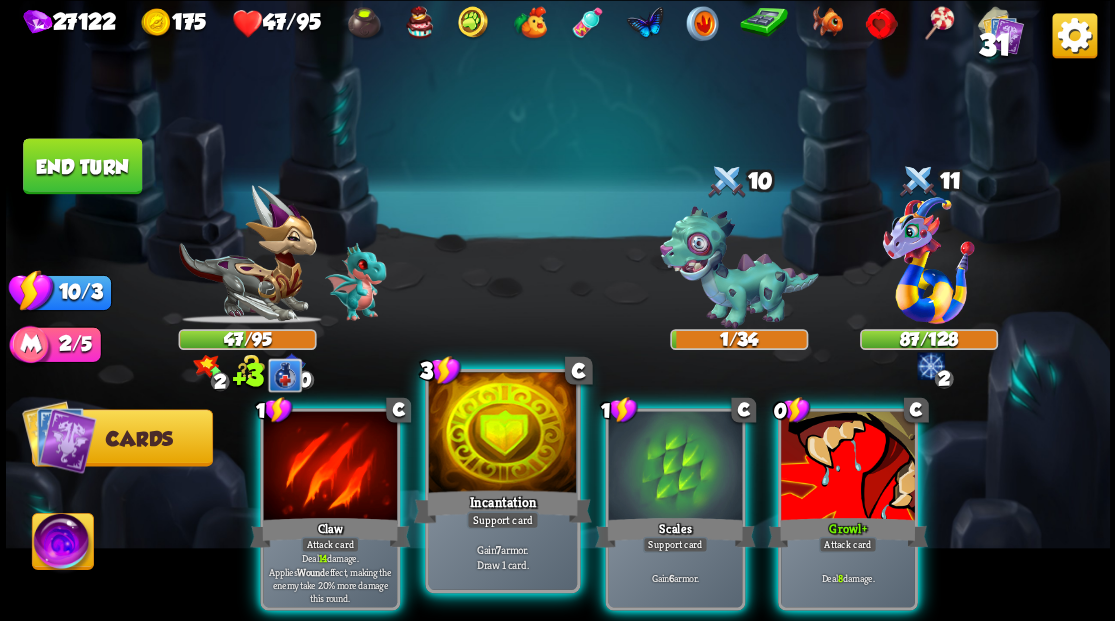click at bounding box center (502, 434) 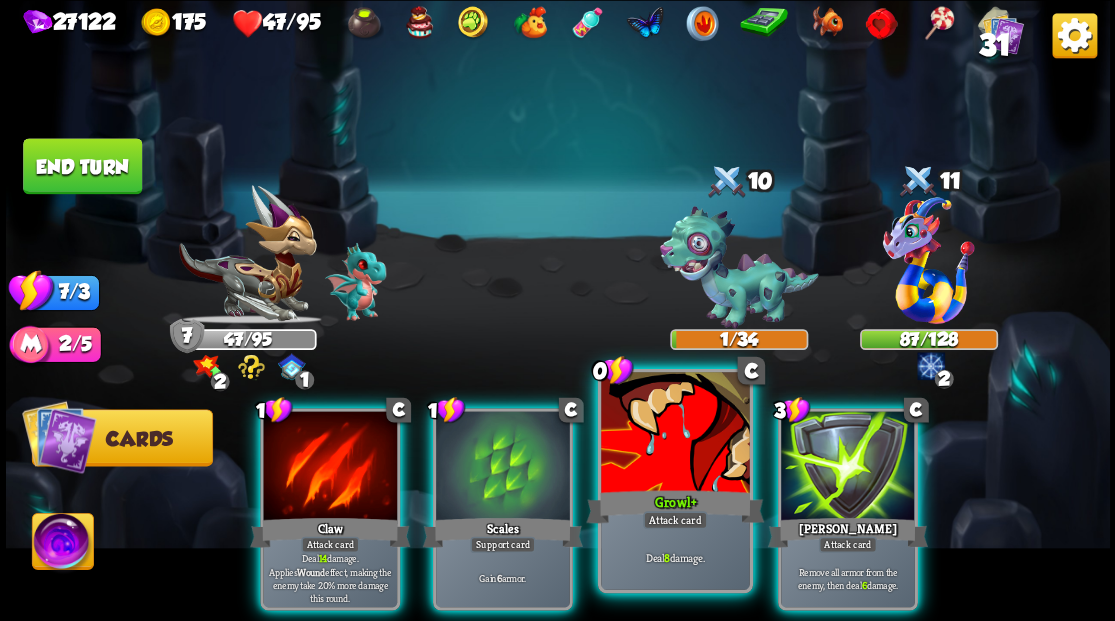 click at bounding box center [675, 434] 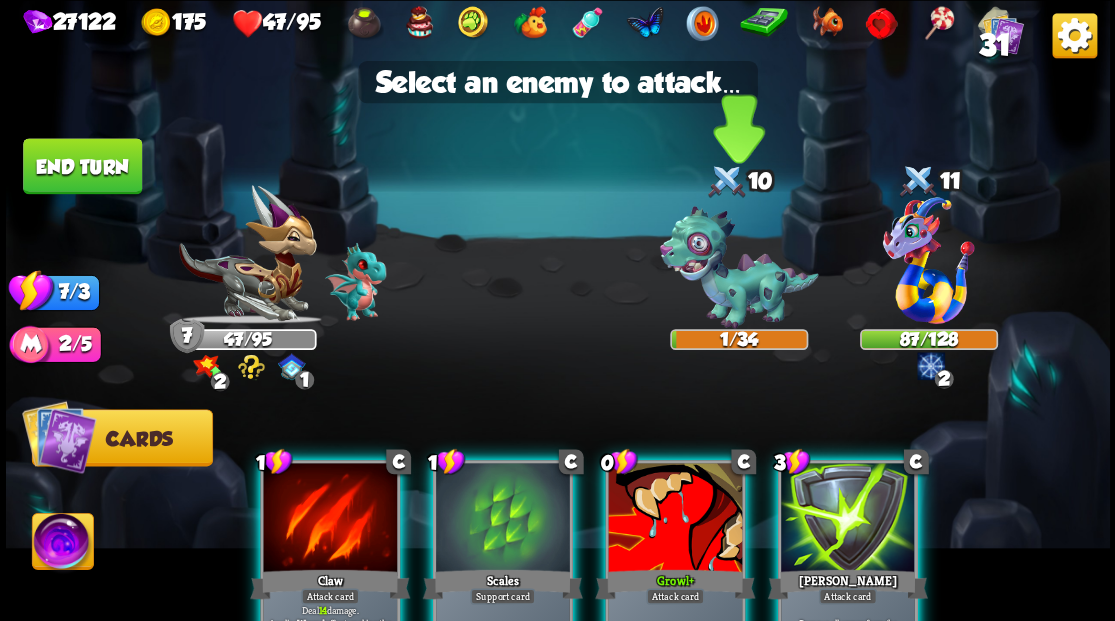 click at bounding box center [738, 267] 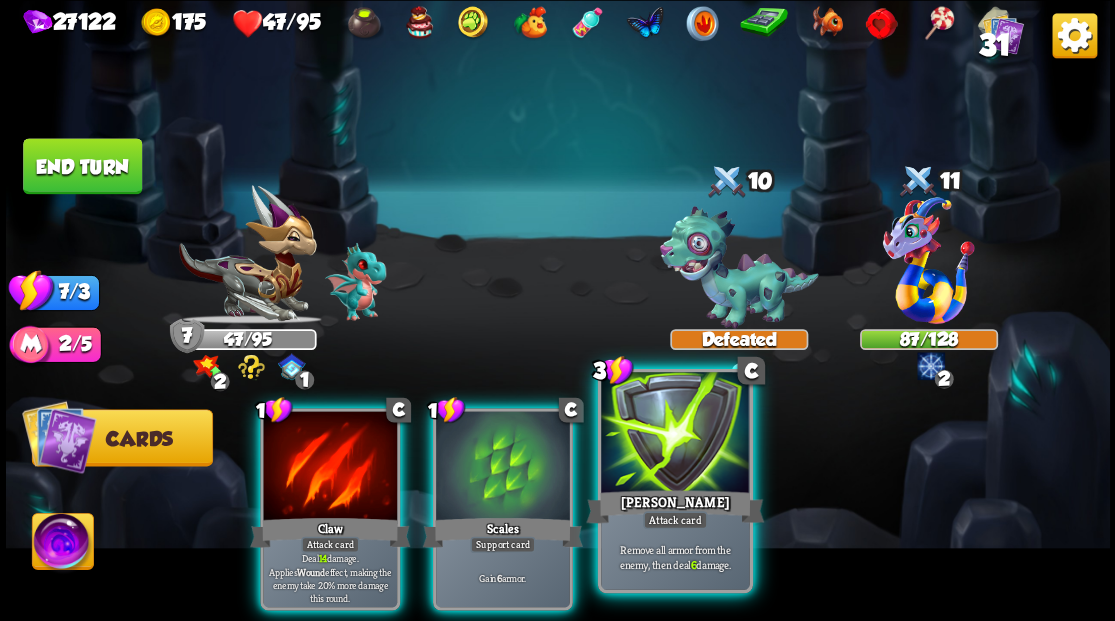 click at bounding box center (675, 434) 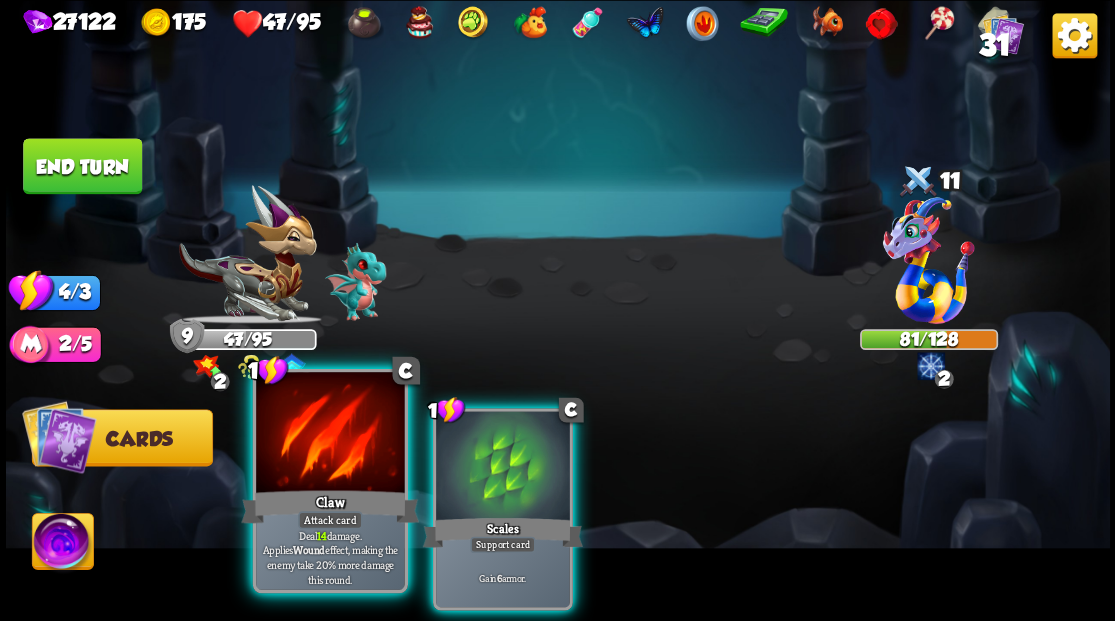click at bounding box center [330, 434] 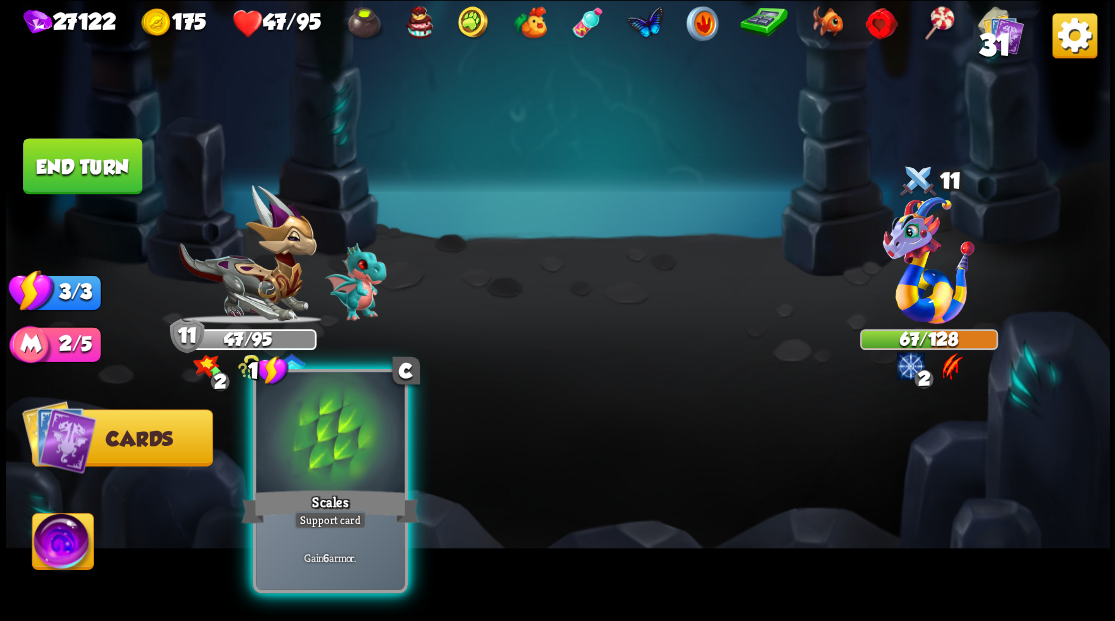 click at bounding box center (330, 434) 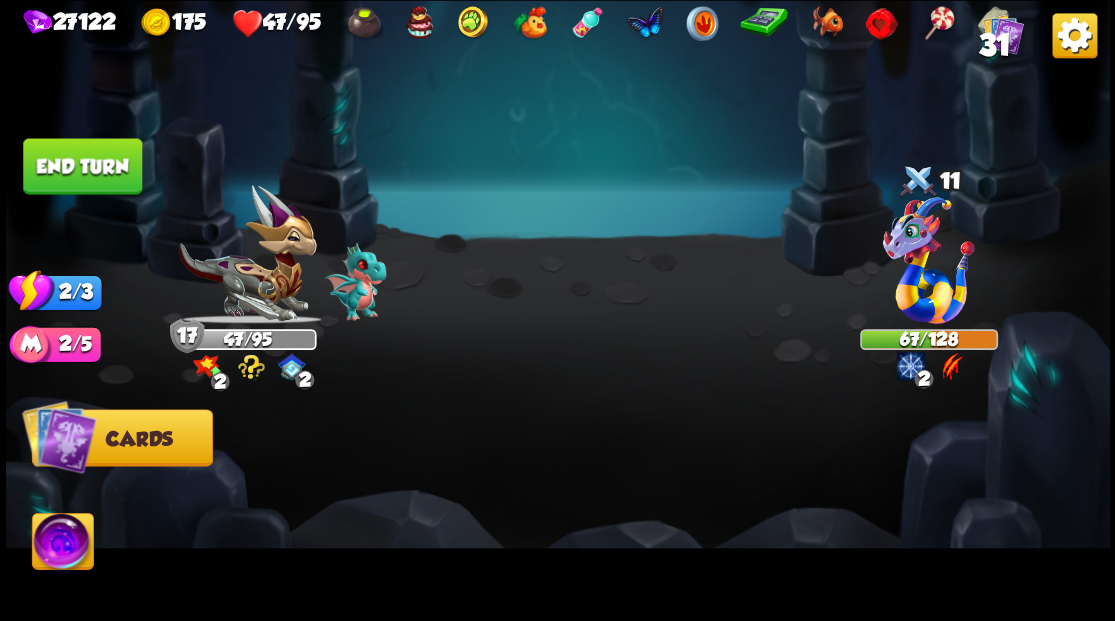 click on "End turn" at bounding box center (82, 166) 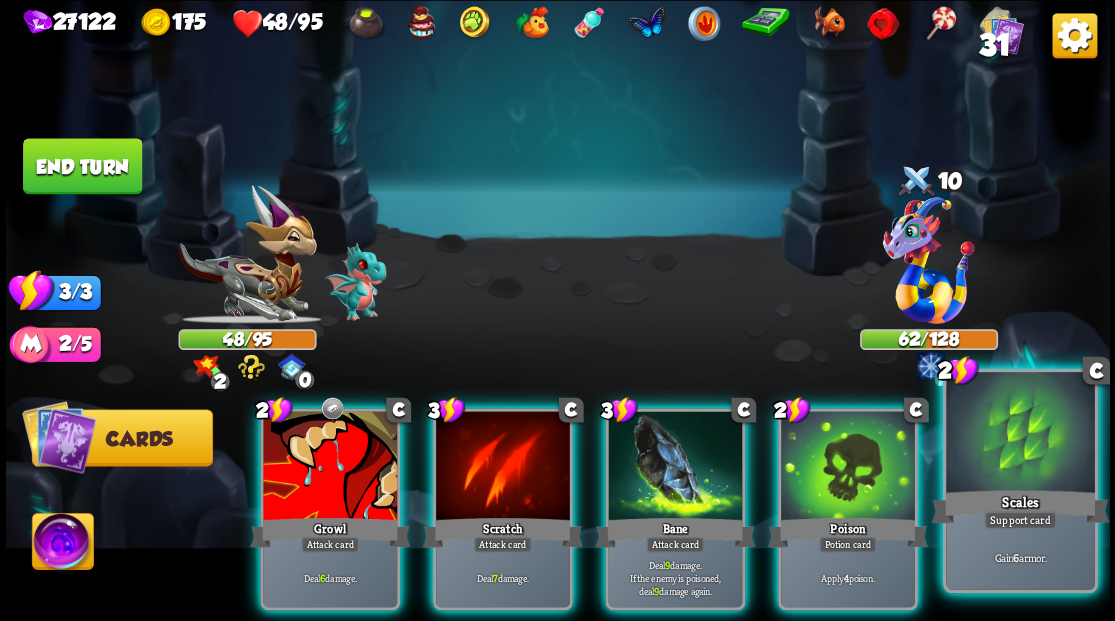click at bounding box center (1020, 434) 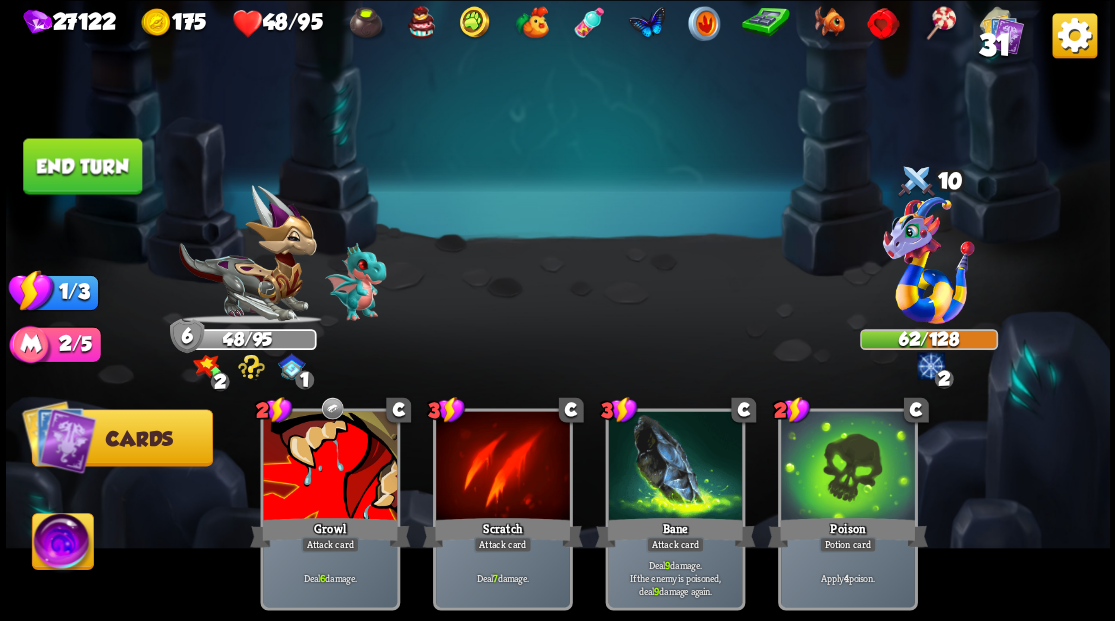 click on "End turn" at bounding box center (82, 166) 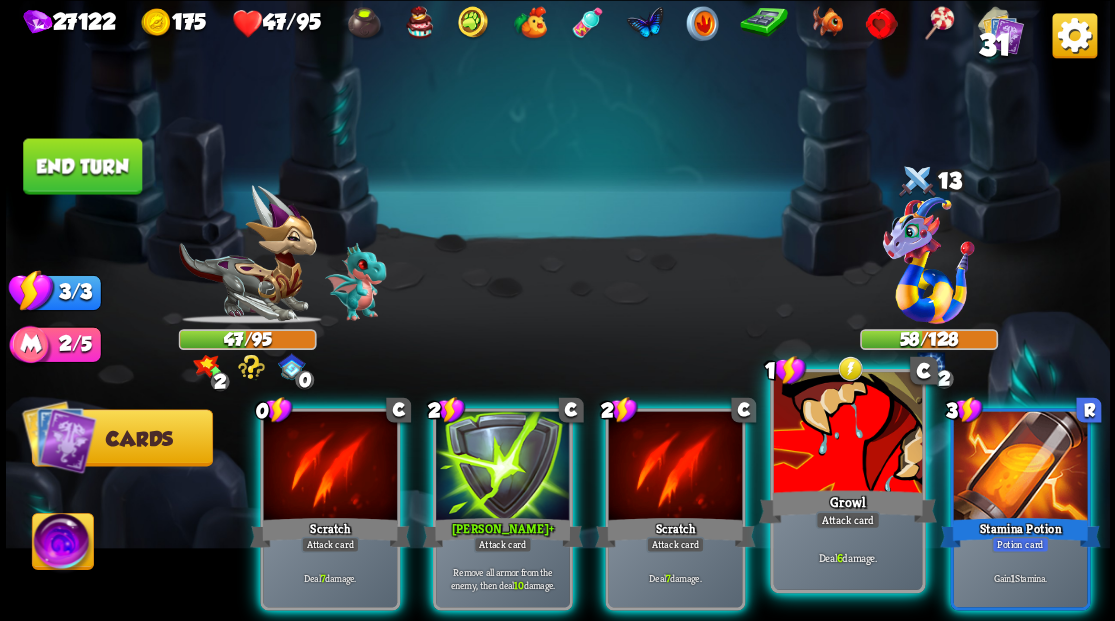 click at bounding box center [847, 434] 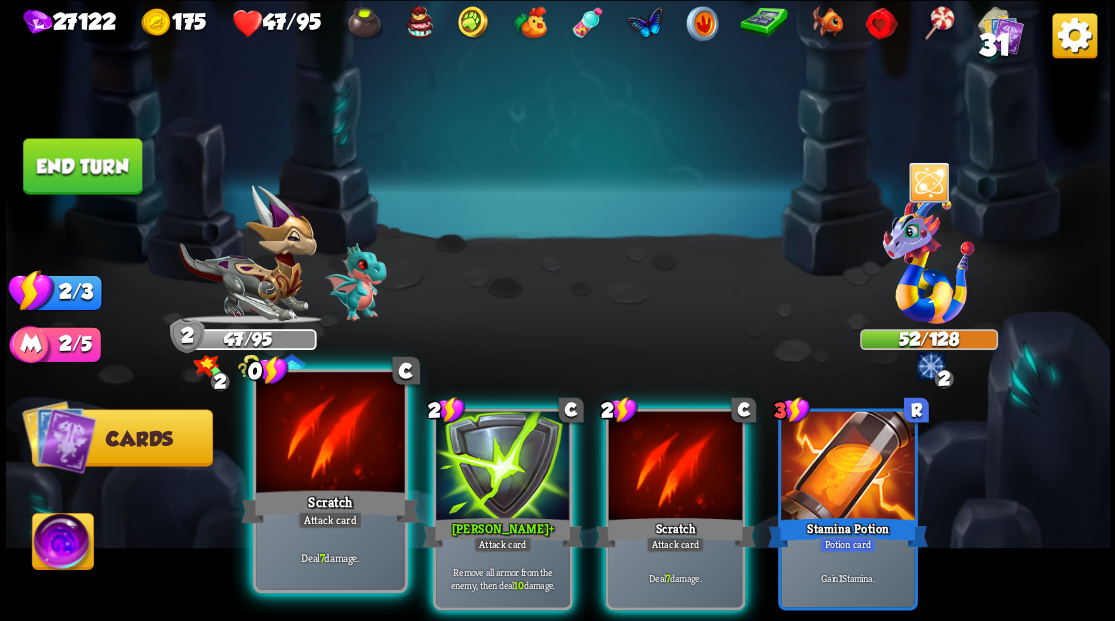 click at bounding box center (330, 434) 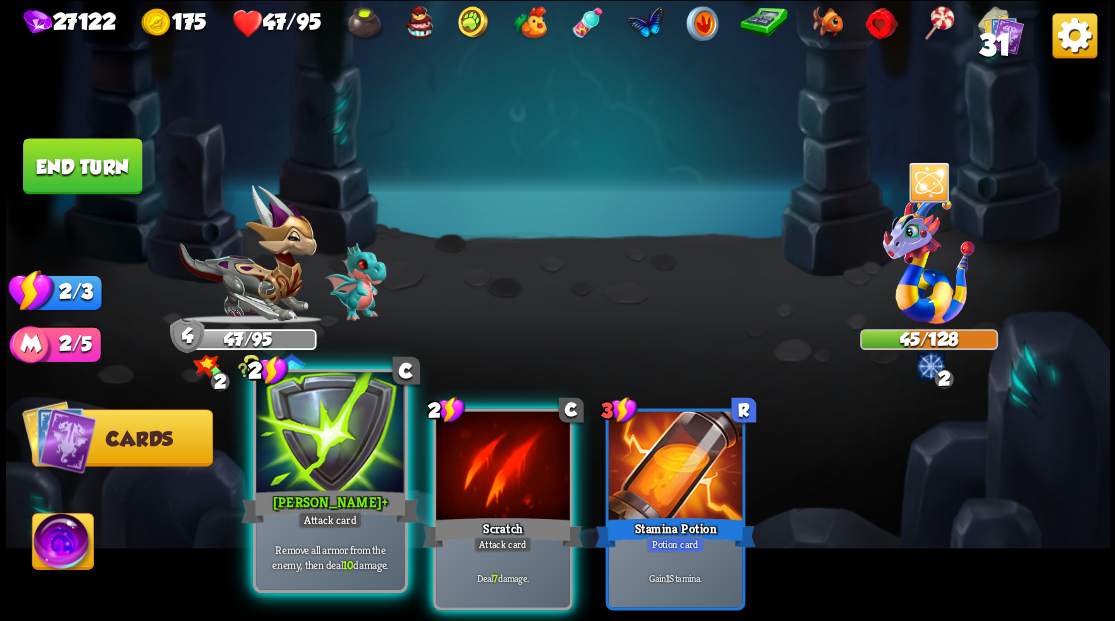click at bounding box center (330, 434) 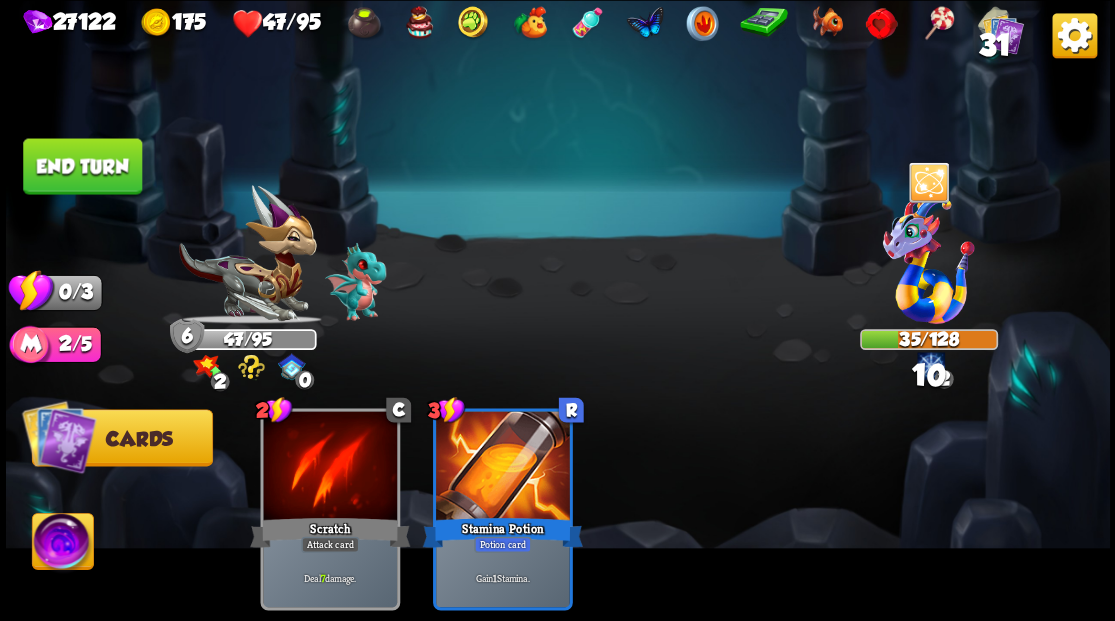 click on "End turn" at bounding box center [82, 166] 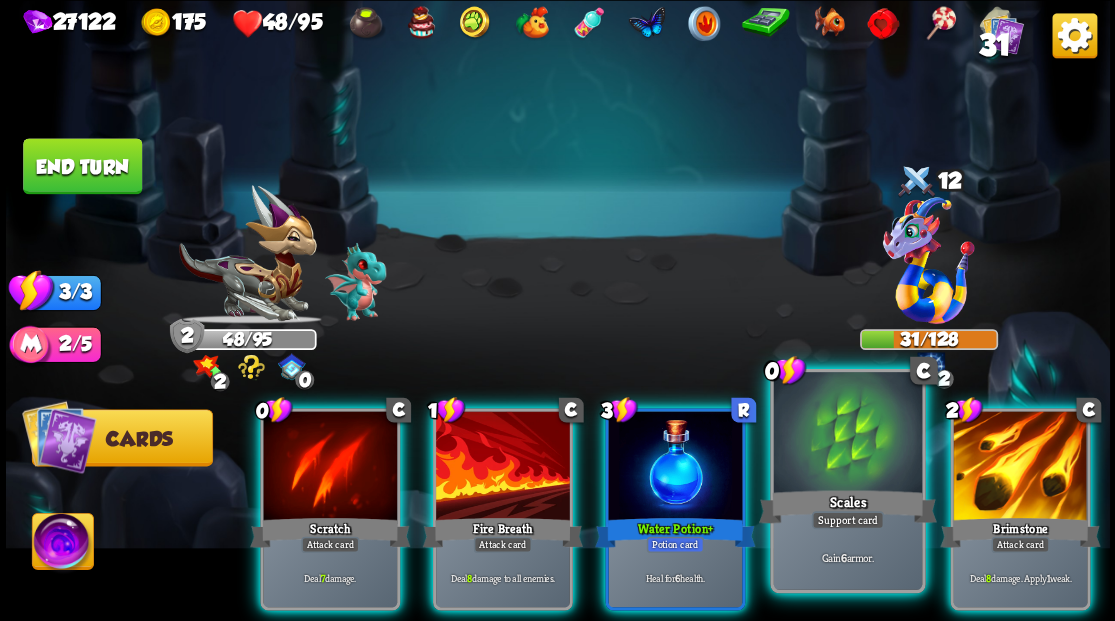 click at bounding box center [847, 434] 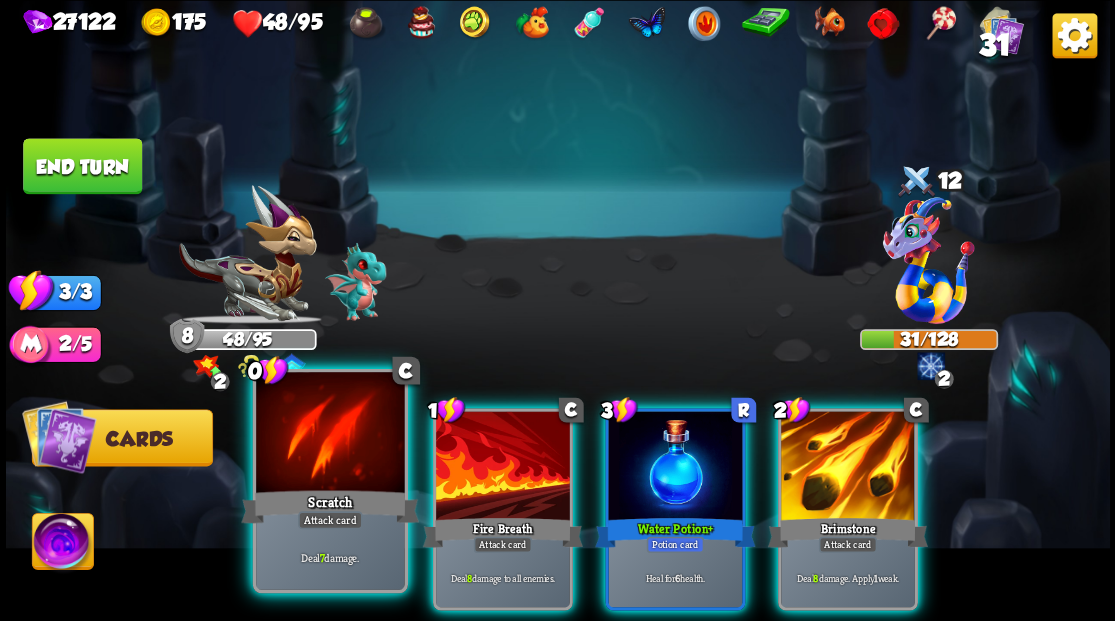 click at bounding box center (330, 434) 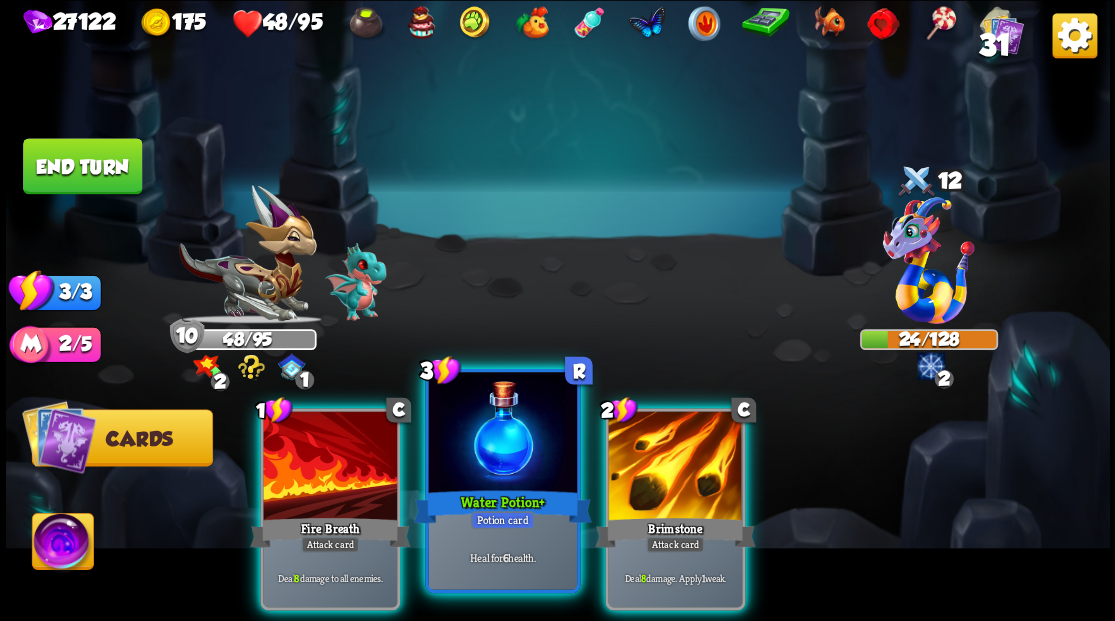 click at bounding box center (502, 434) 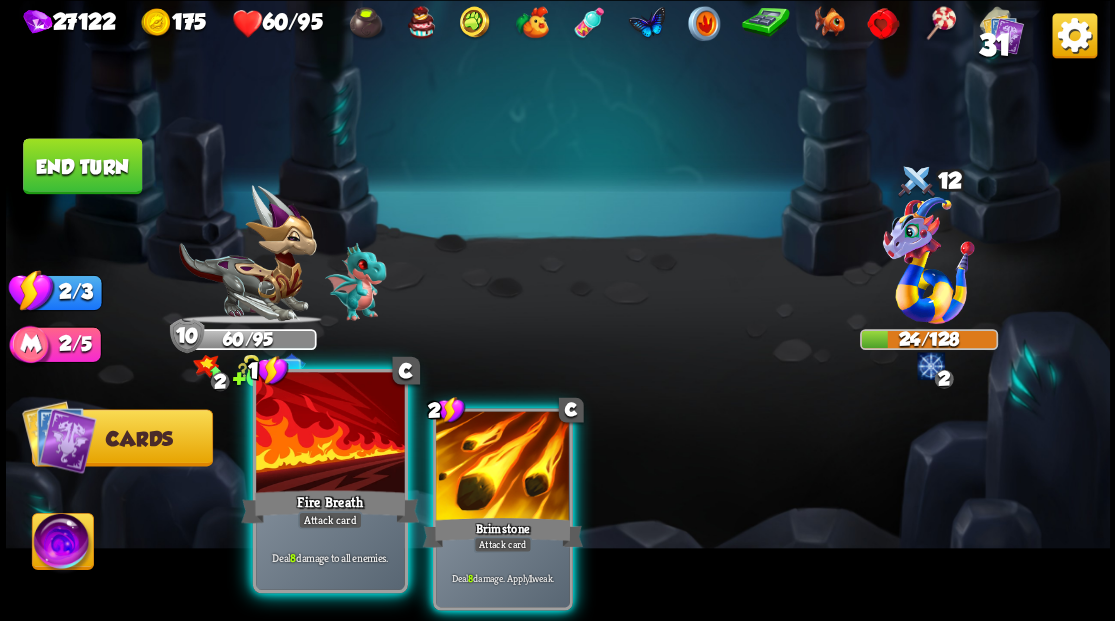 click on "1
C   Fire Breath     Attack card   Deal  8  damage to all enemies." at bounding box center [329, 480] 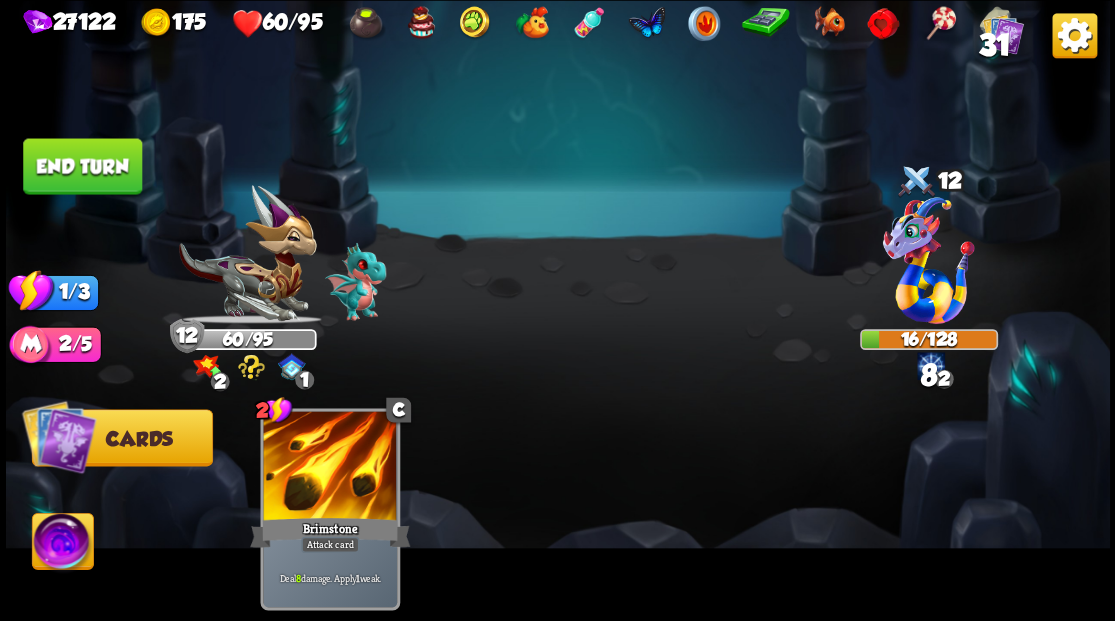 click on "End turn" at bounding box center (82, 166) 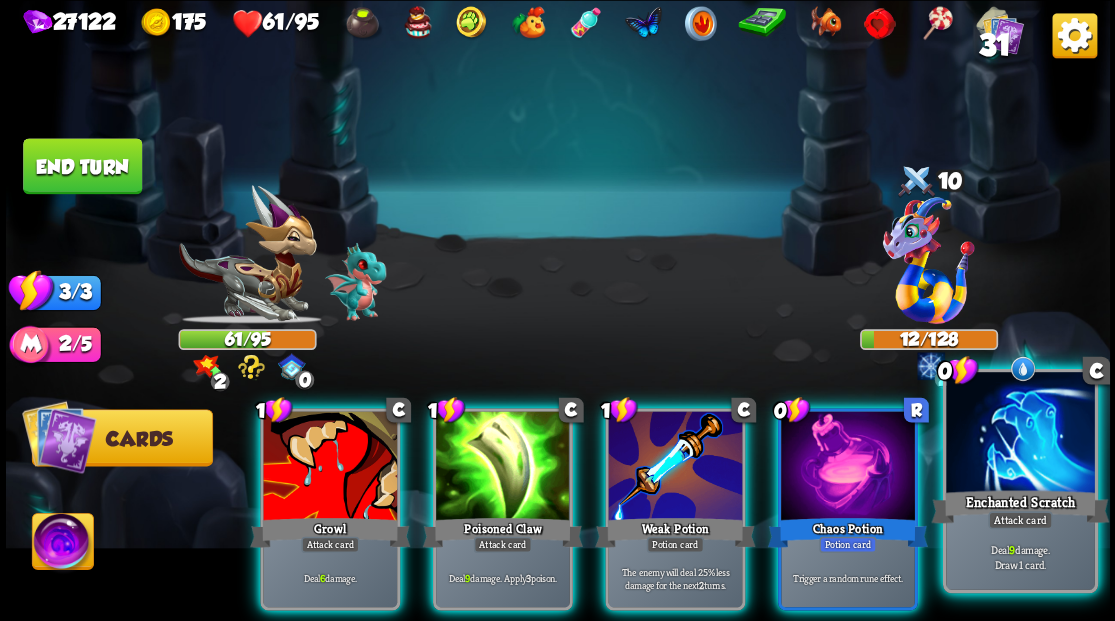 click at bounding box center [1020, 434] 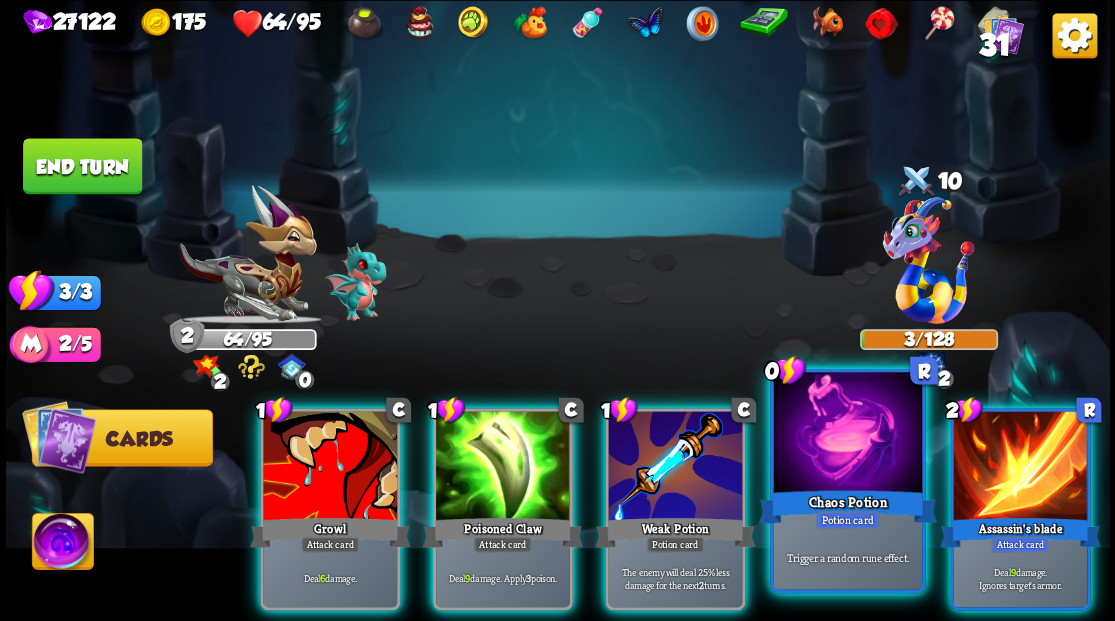 click at bounding box center [847, 434] 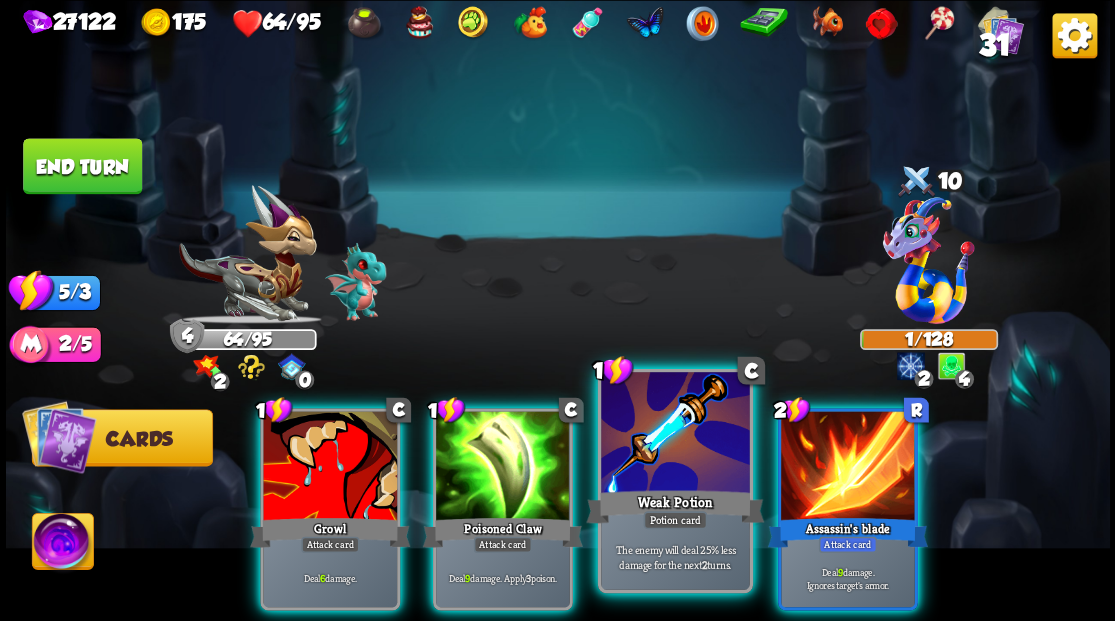 click at bounding box center [675, 434] 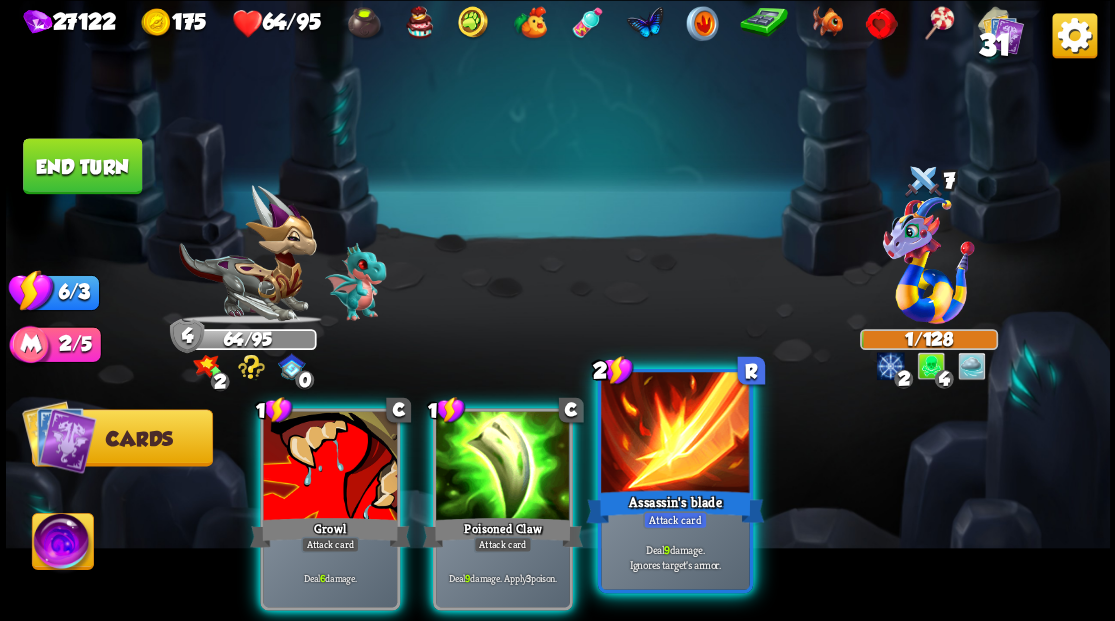 click at bounding box center (675, 434) 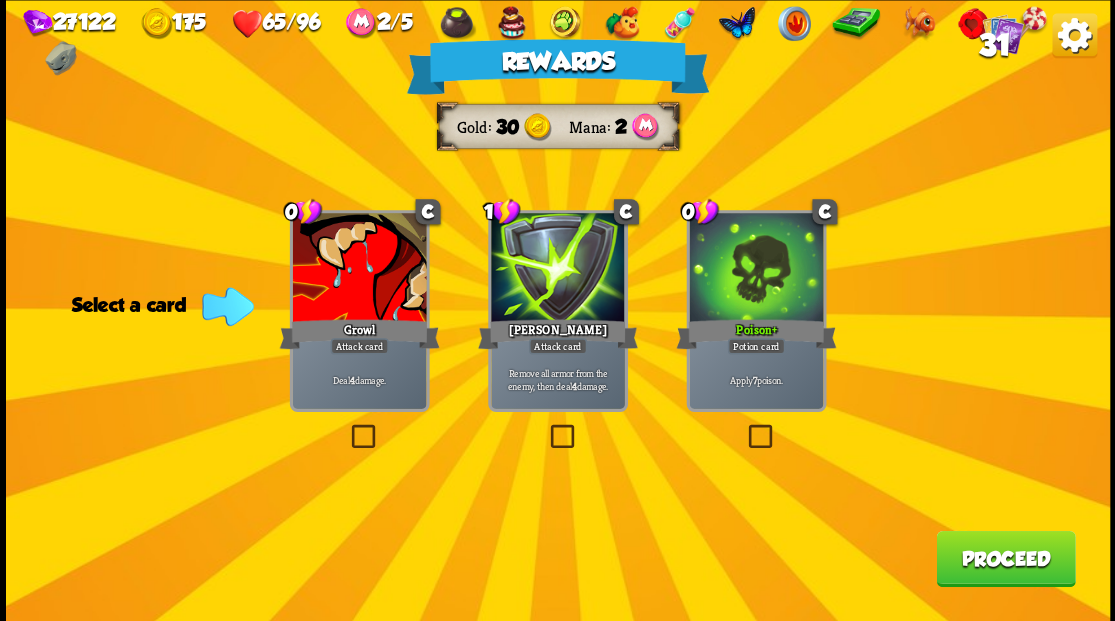 click at bounding box center (1002, 33) 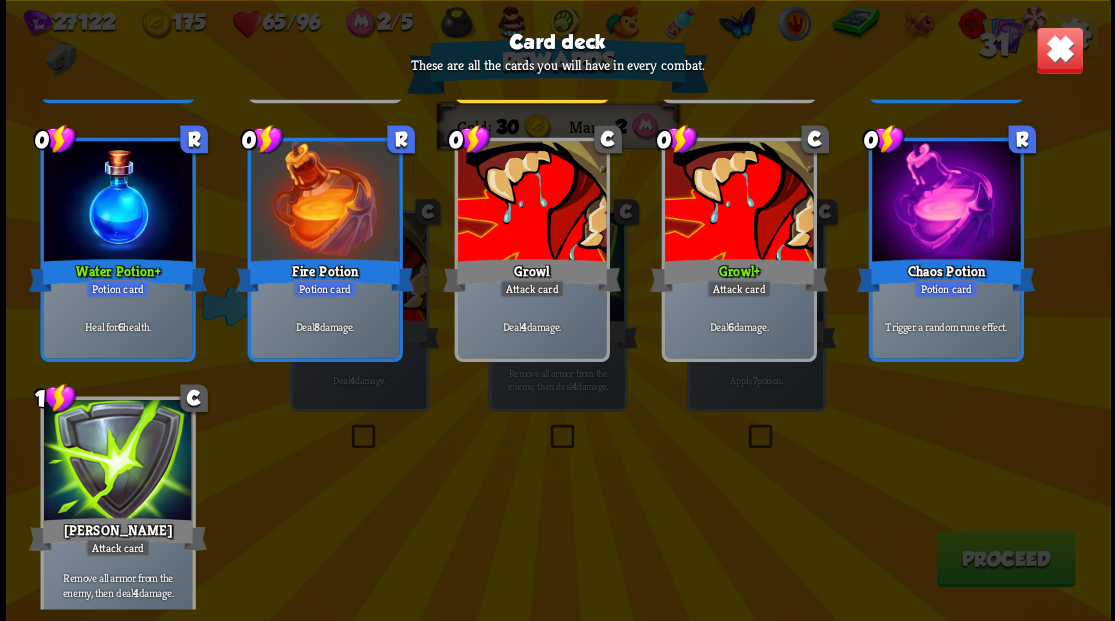 scroll, scrollTop: 1529, scrollLeft: 0, axis: vertical 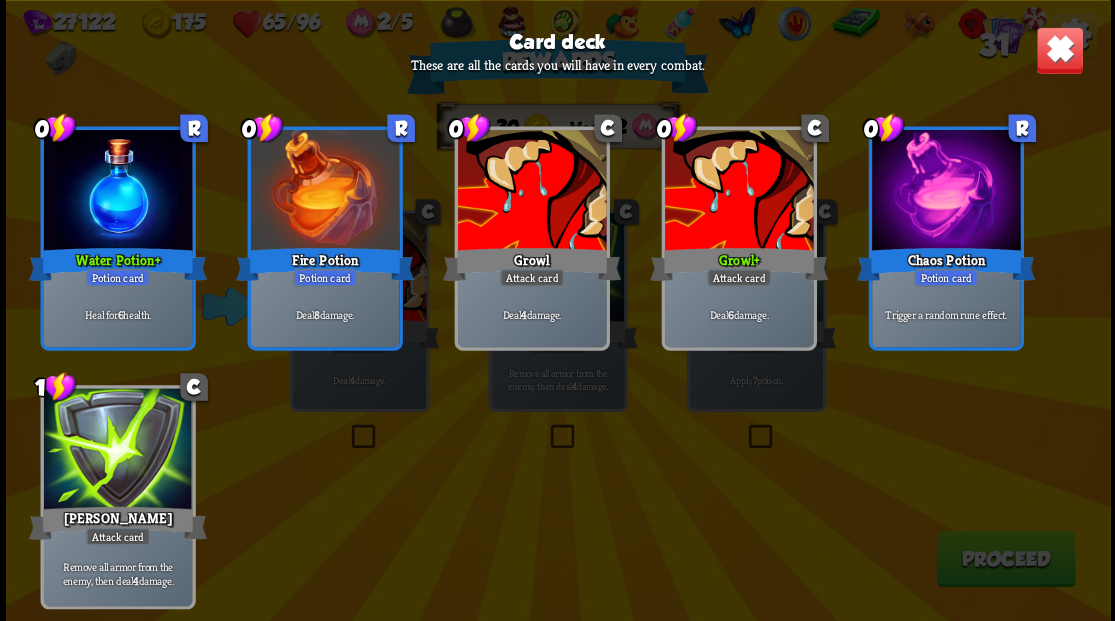click at bounding box center [1059, 50] 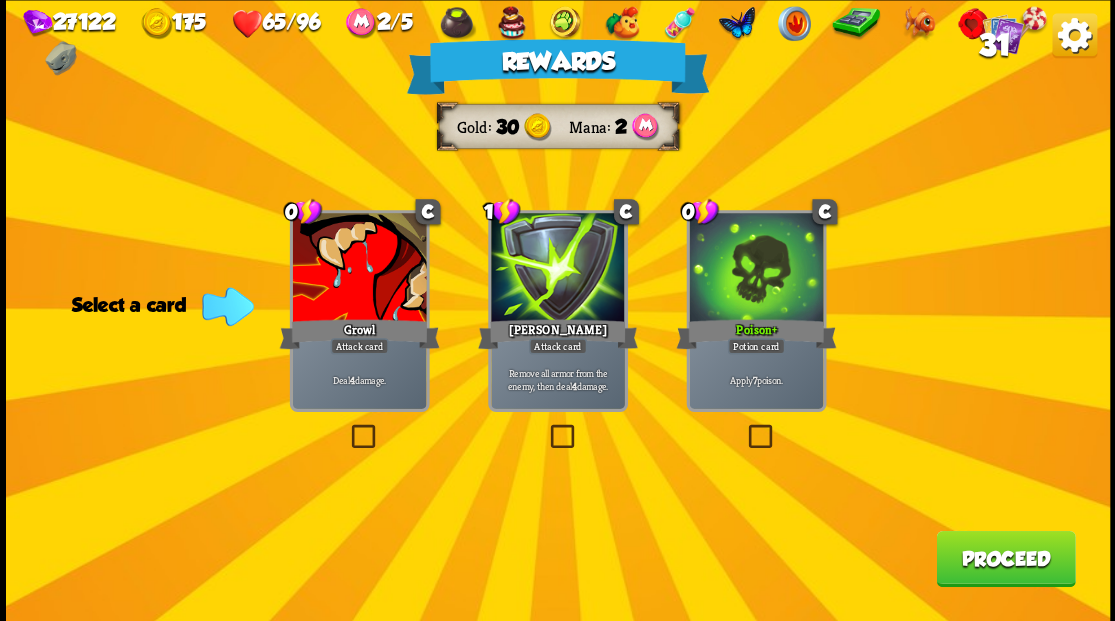 click on "Proceed" at bounding box center [1005, 558] 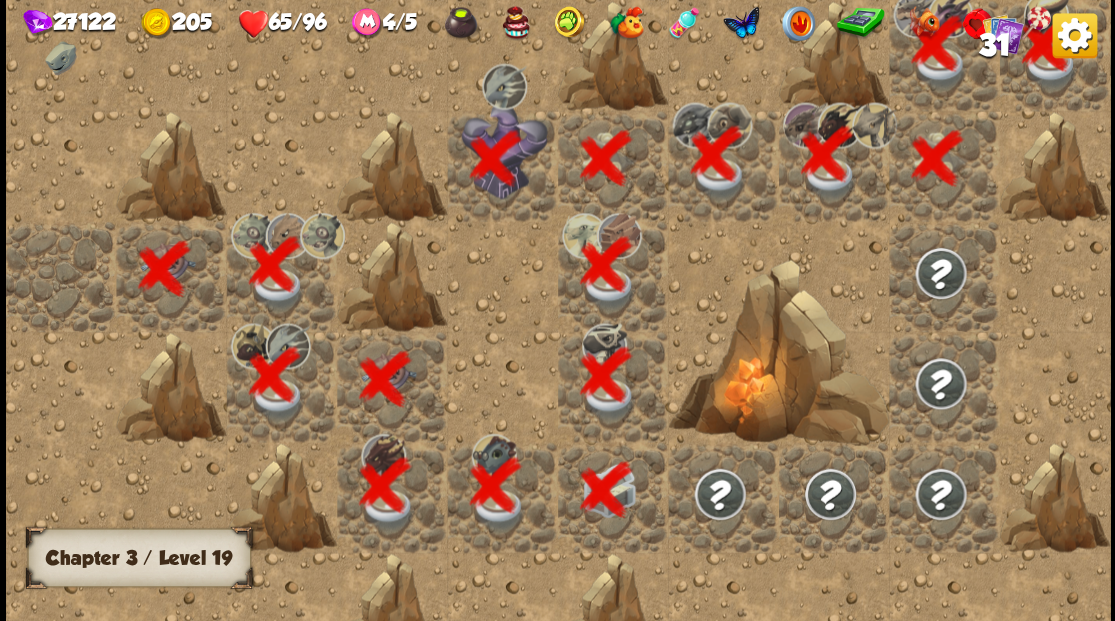 scroll, scrollTop: 0, scrollLeft: 384, axis: horizontal 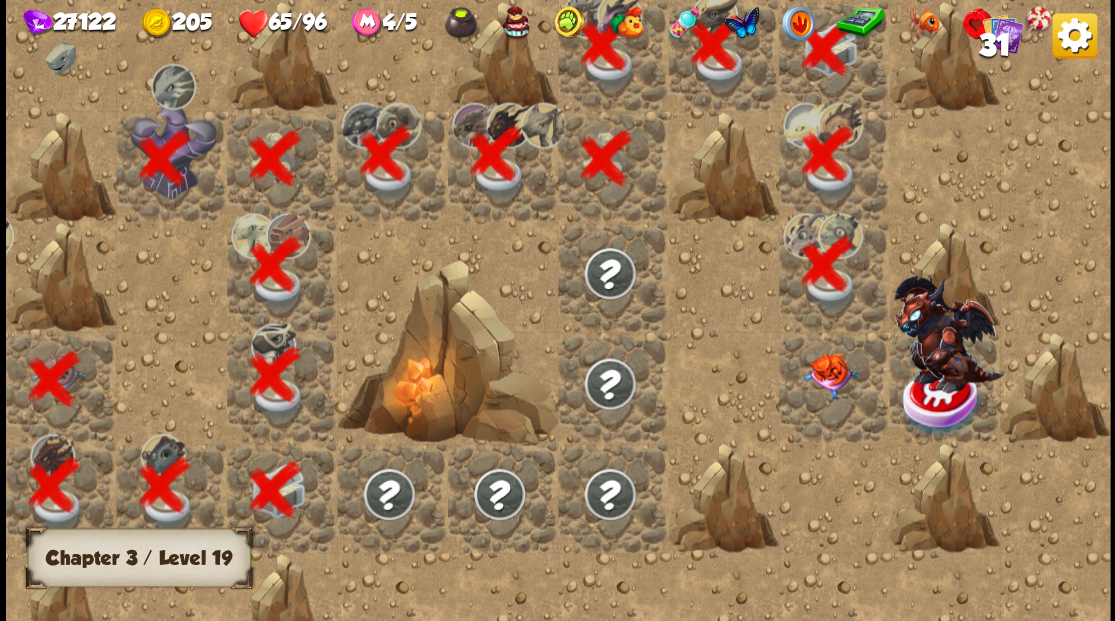 click at bounding box center [829, 375] 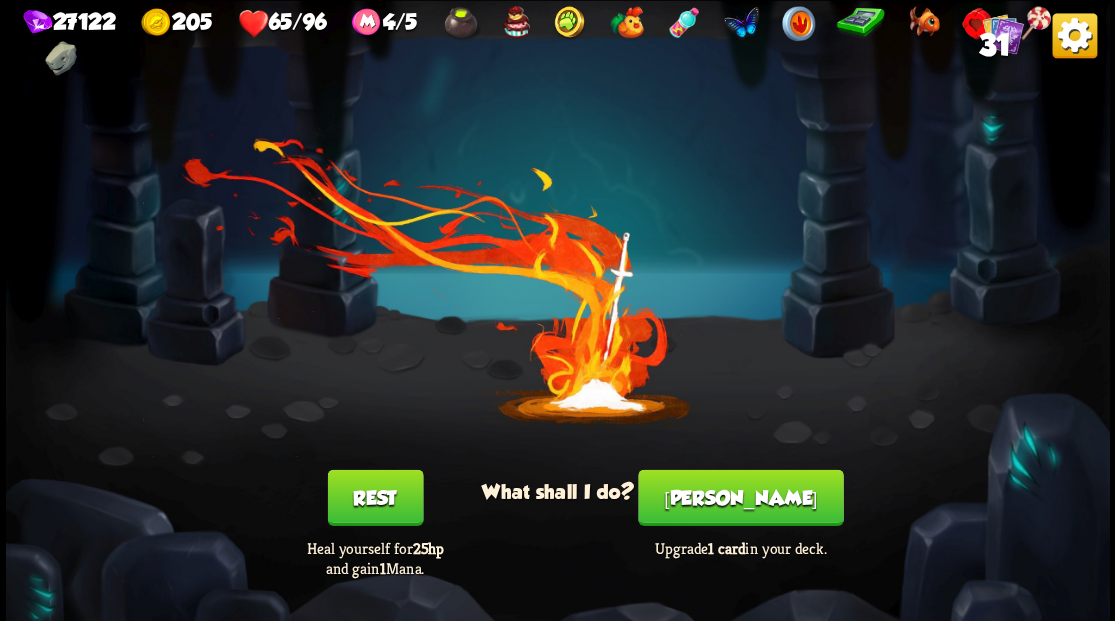 click on "[PERSON_NAME]" at bounding box center [740, 497] 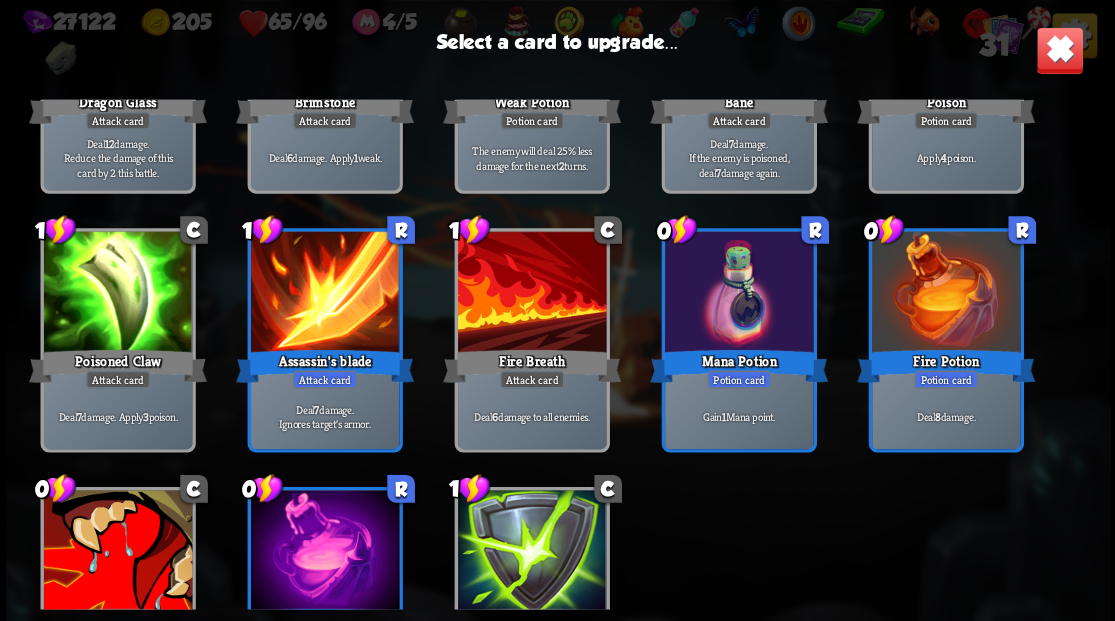 scroll, scrollTop: 929, scrollLeft: 0, axis: vertical 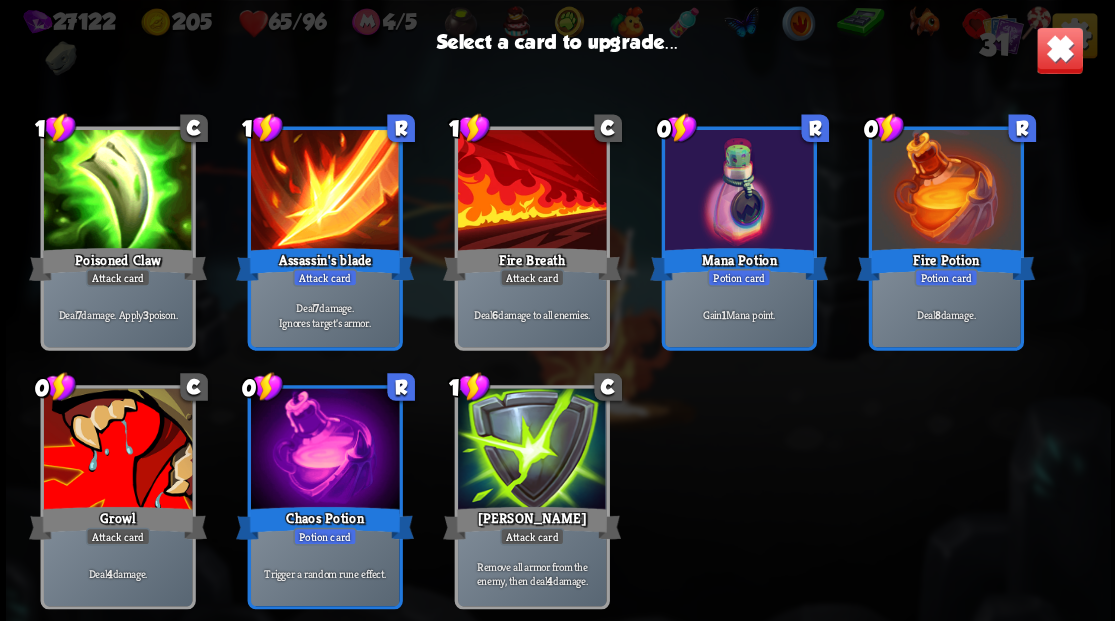 click at bounding box center [531, 450] 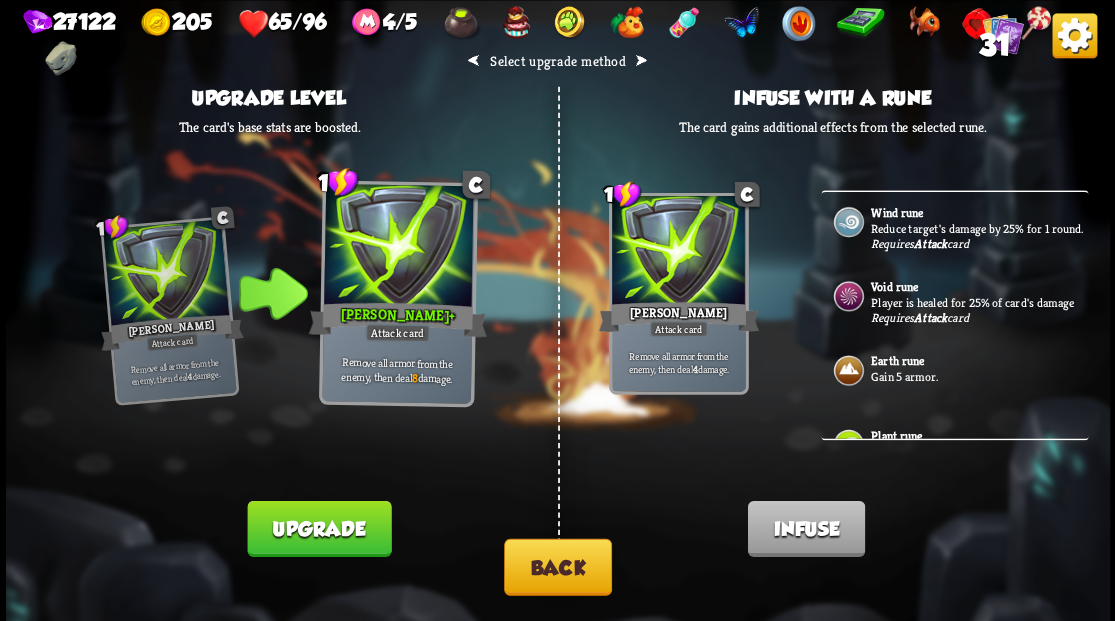 click on "Upgrade" at bounding box center [319, 528] 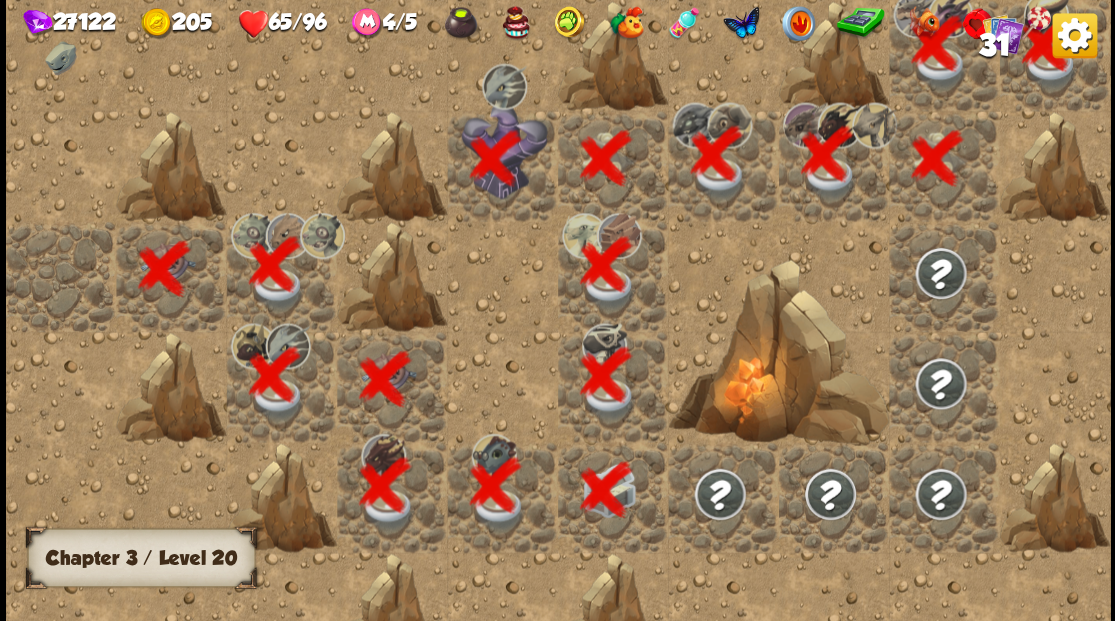 scroll, scrollTop: 0, scrollLeft: 384, axis: horizontal 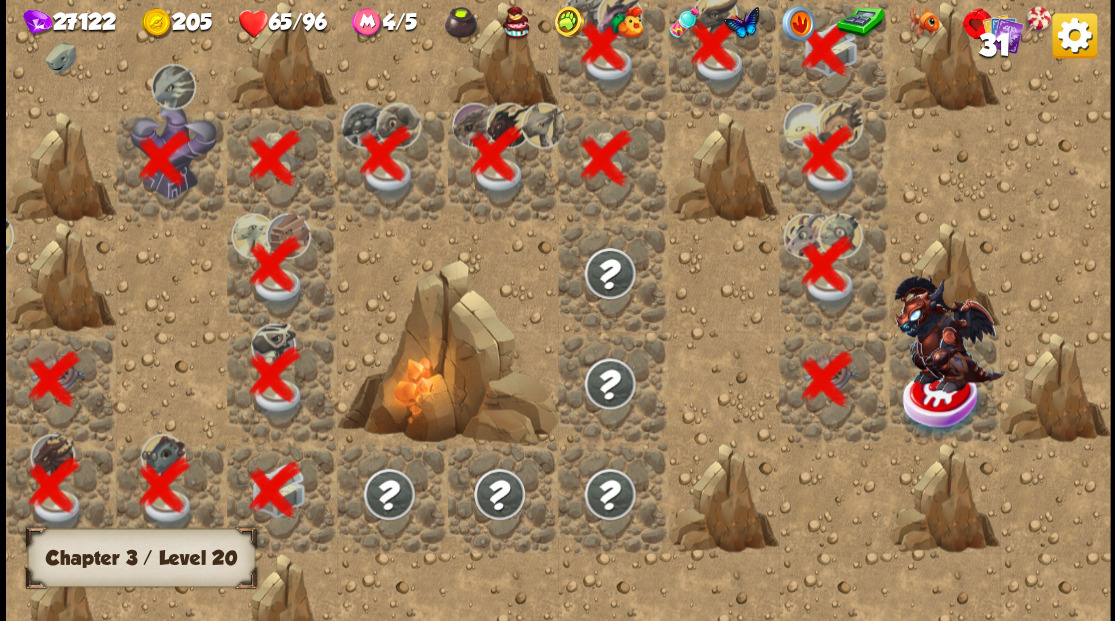 click at bounding box center [944, 386] 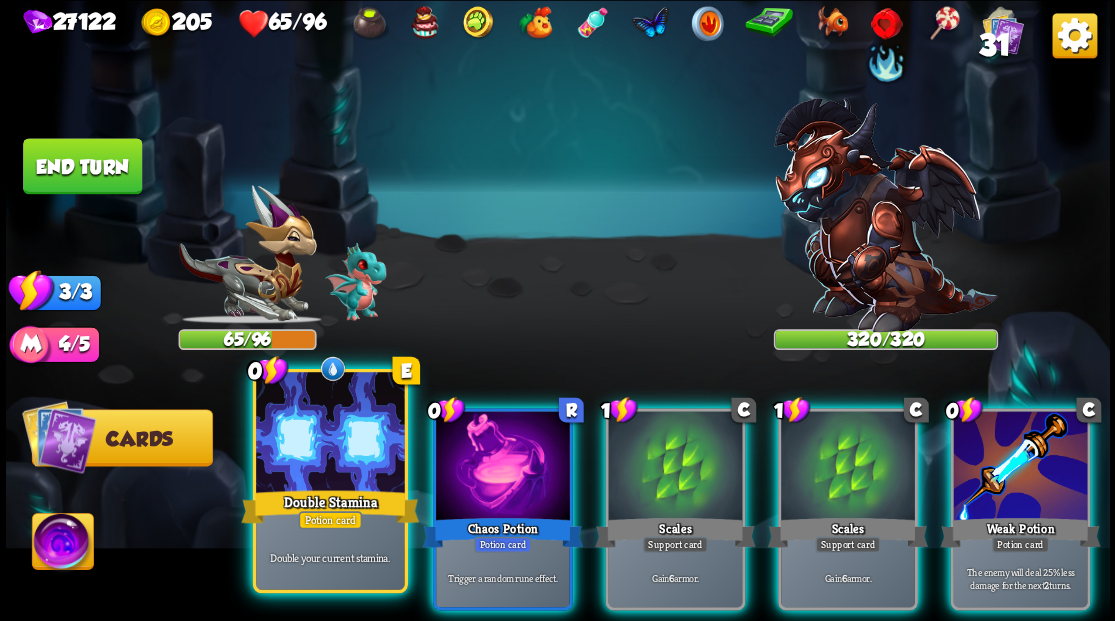 click at bounding box center (330, 434) 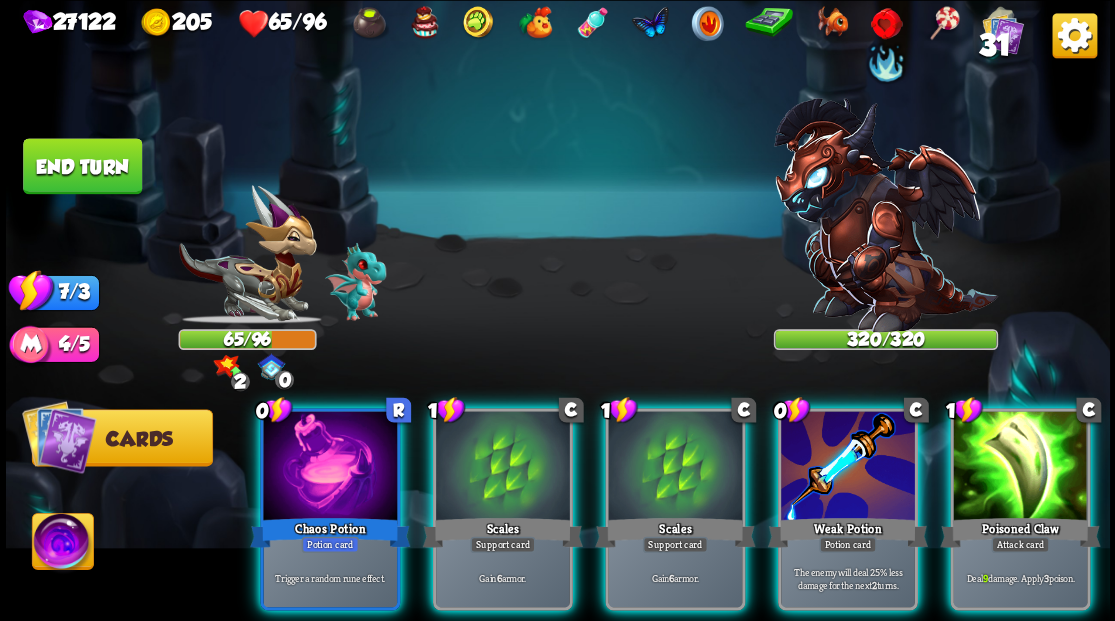 click at bounding box center [62, 544] 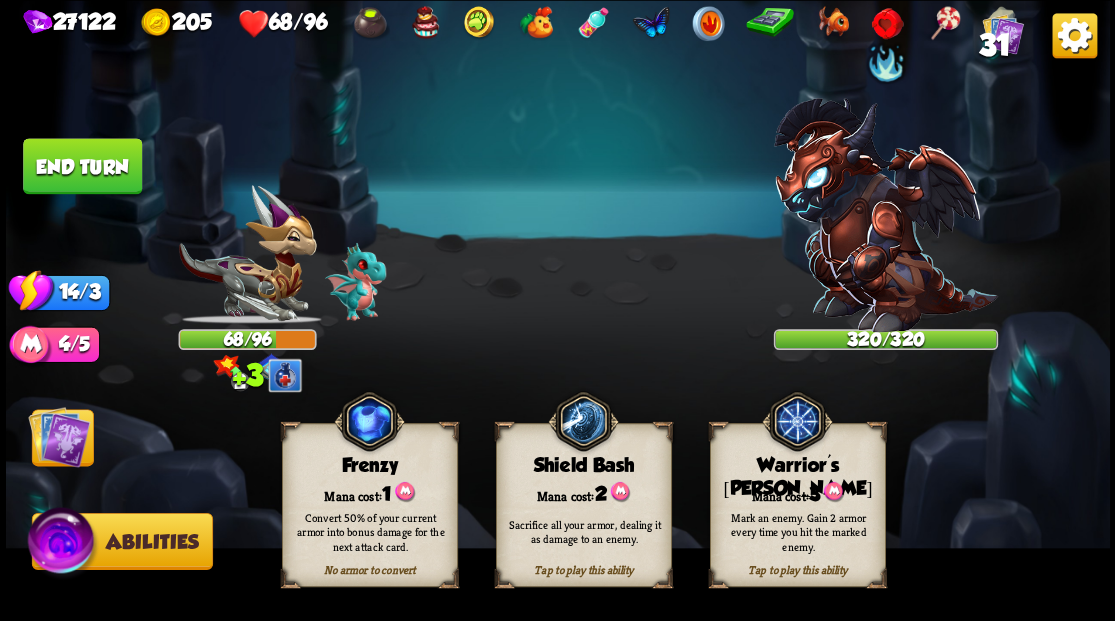 click on "Tap to play this ability   Warrior's [PERSON_NAME] cost:  3       Mark an enemy. Gain 2 armor every time you hit the marked enemy." at bounding box center [797, 505] 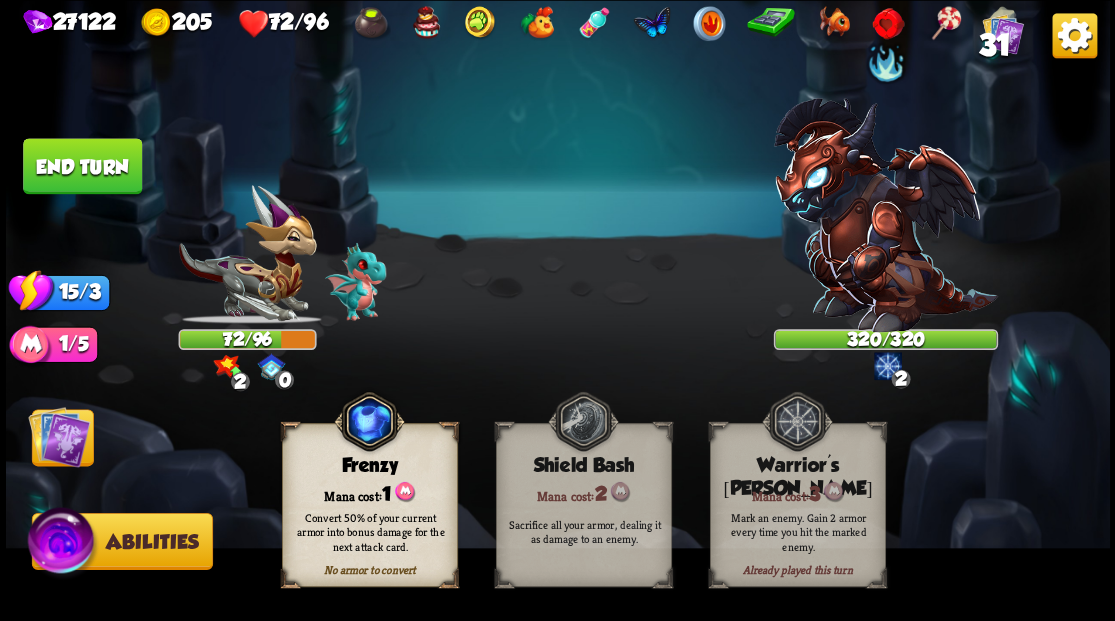 click at bounding box center [59, 436] 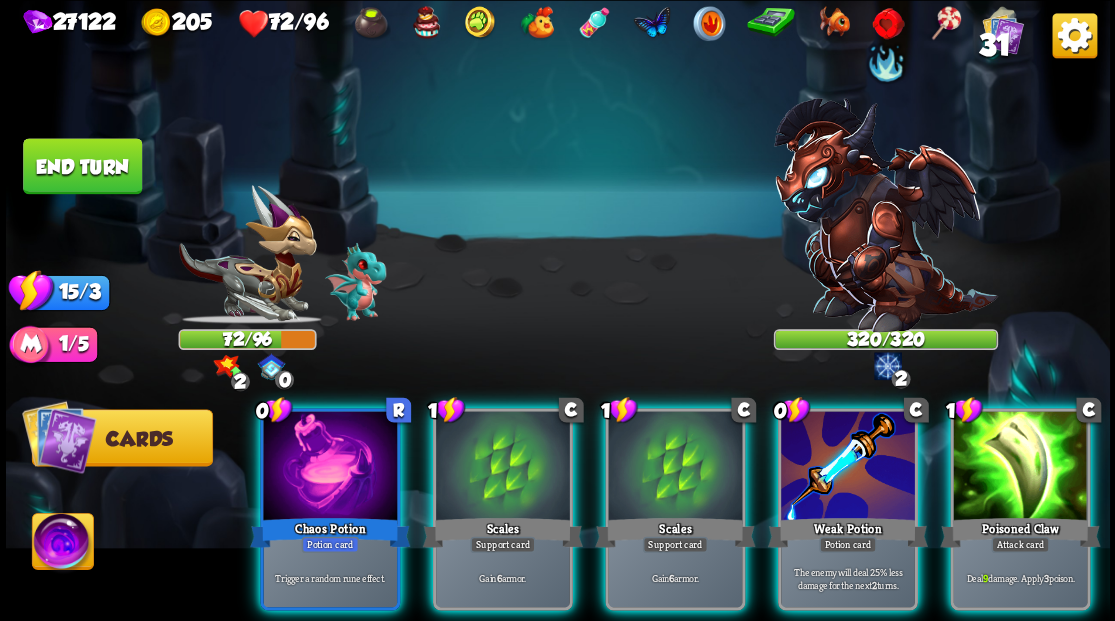 scroll, scrollTop: 0, scrollLeft: 189, axis: horizontal 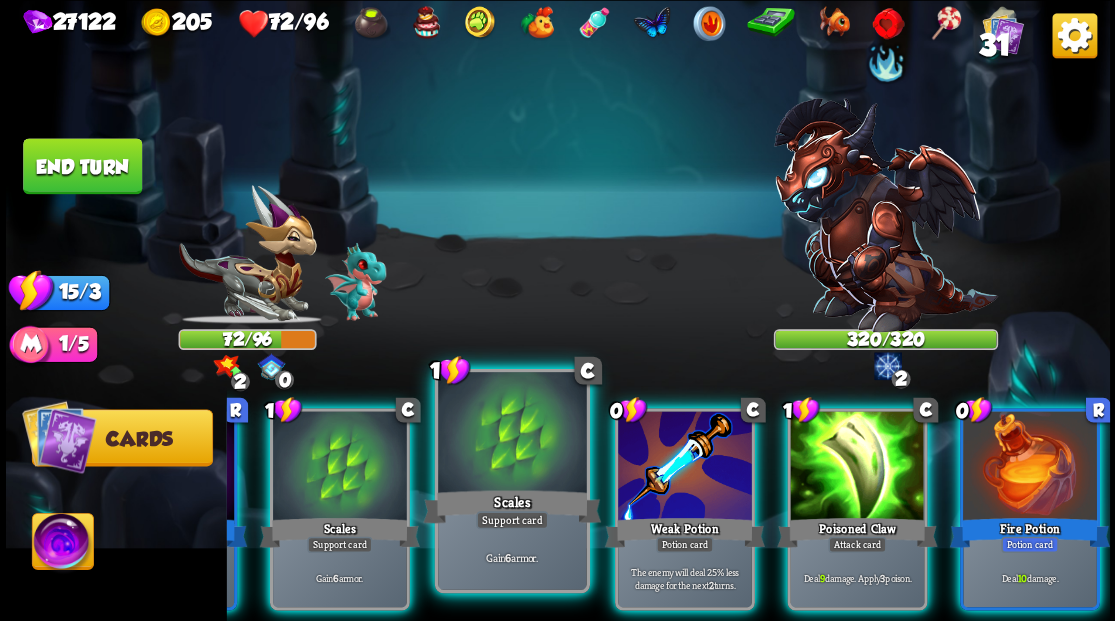 click at bounding box center (512, 434) 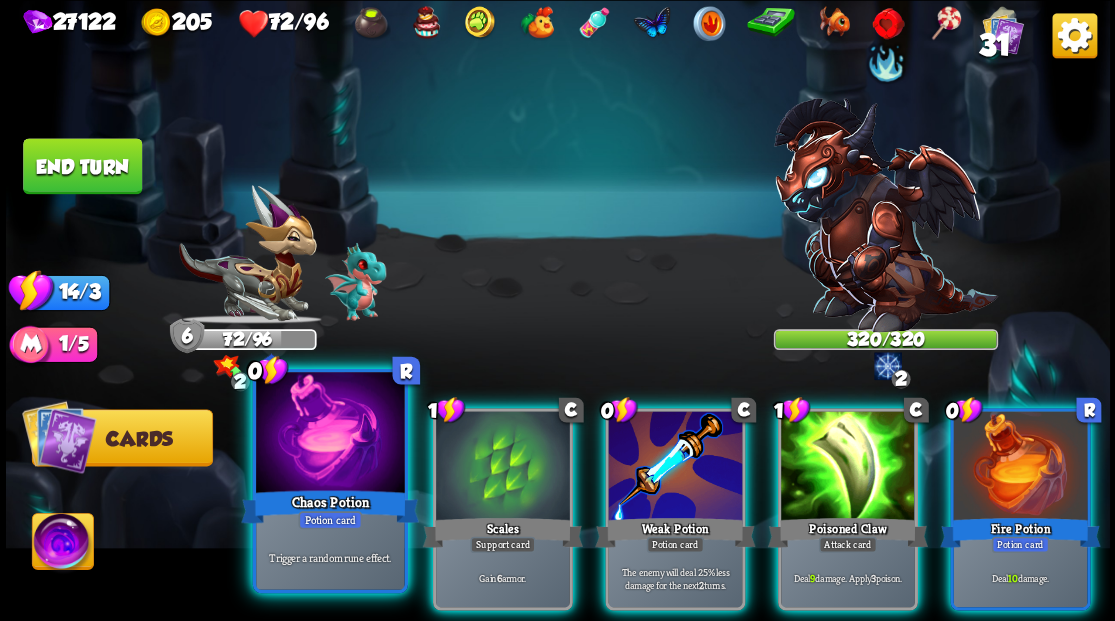 click at bounding box center (330, 434) 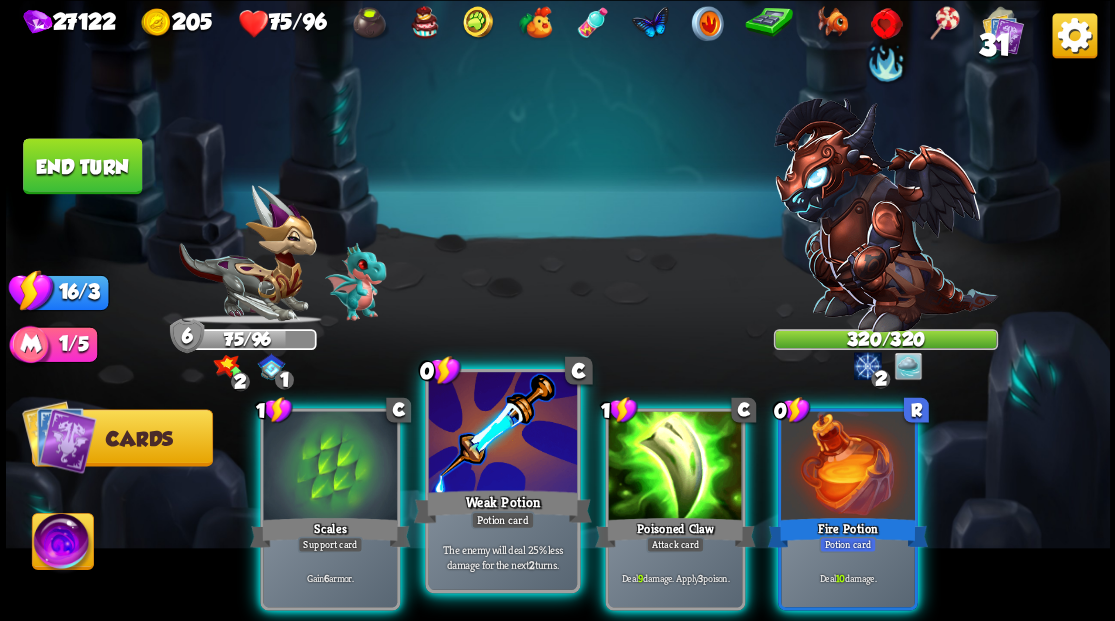 click at bounding box center [502, 434] 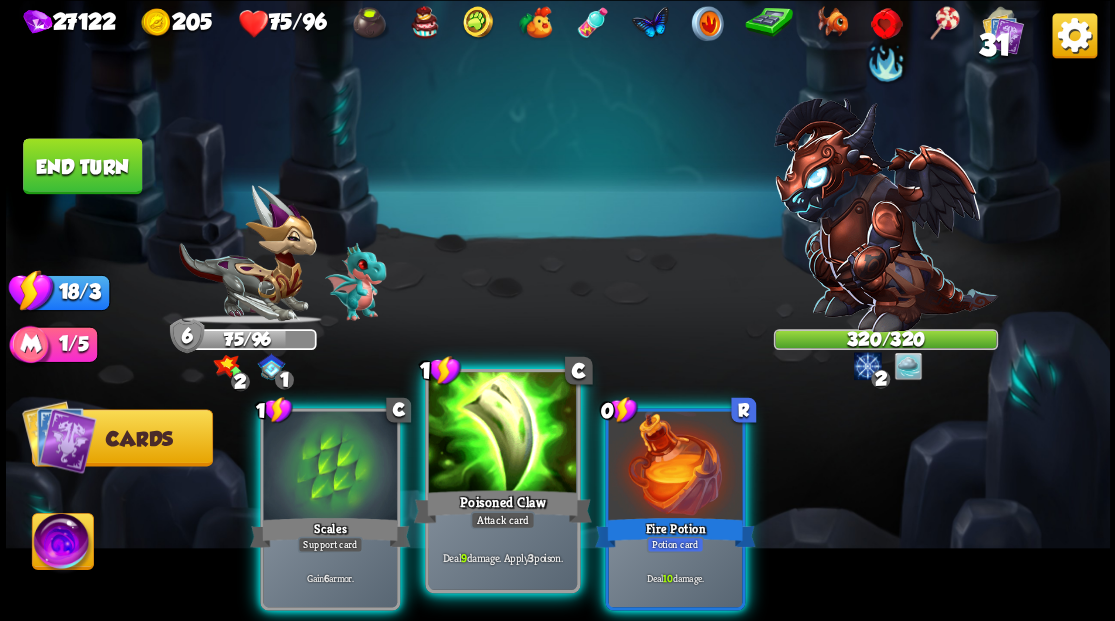 click at bounding box center (502, 434) 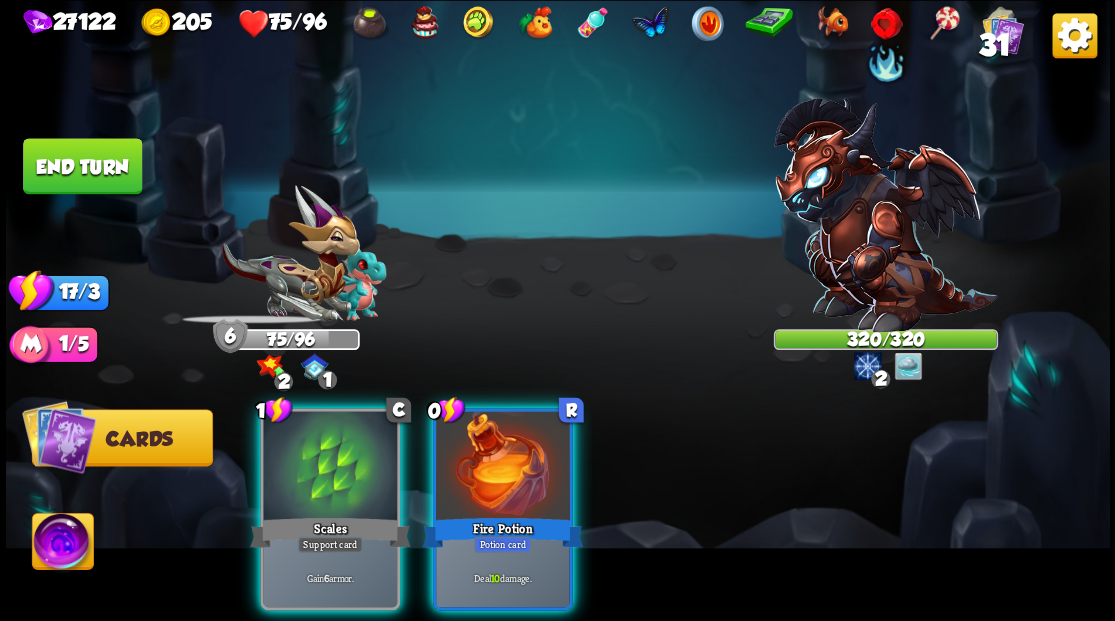 click at bounding box center (503, 467) 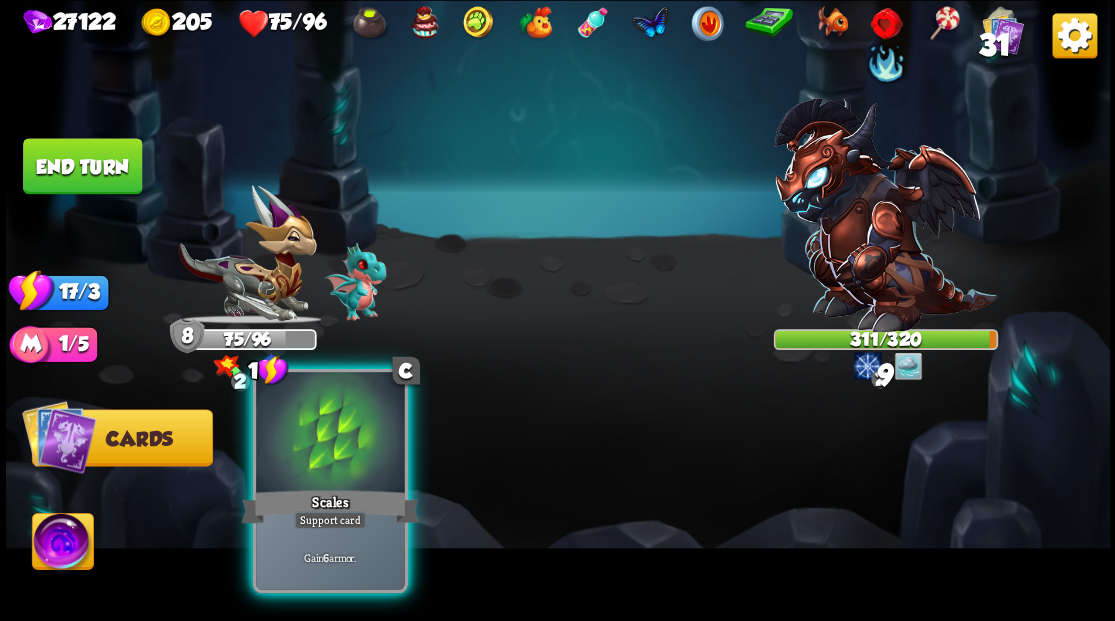 click at bounding box center (330, 434) 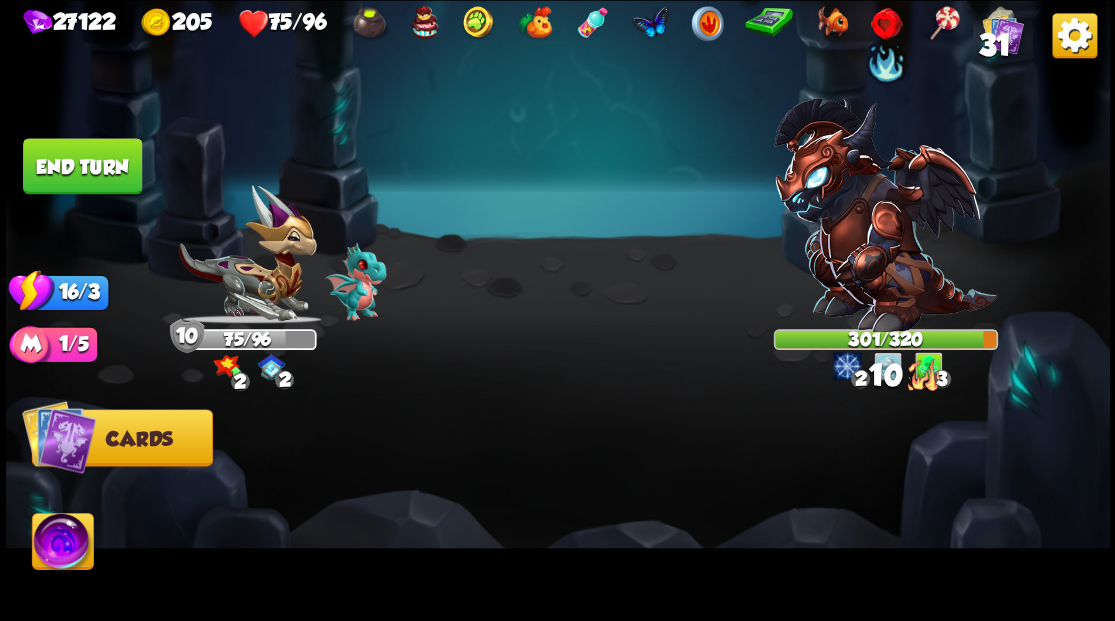 click on "End turn" at bounding box center [82, 166] 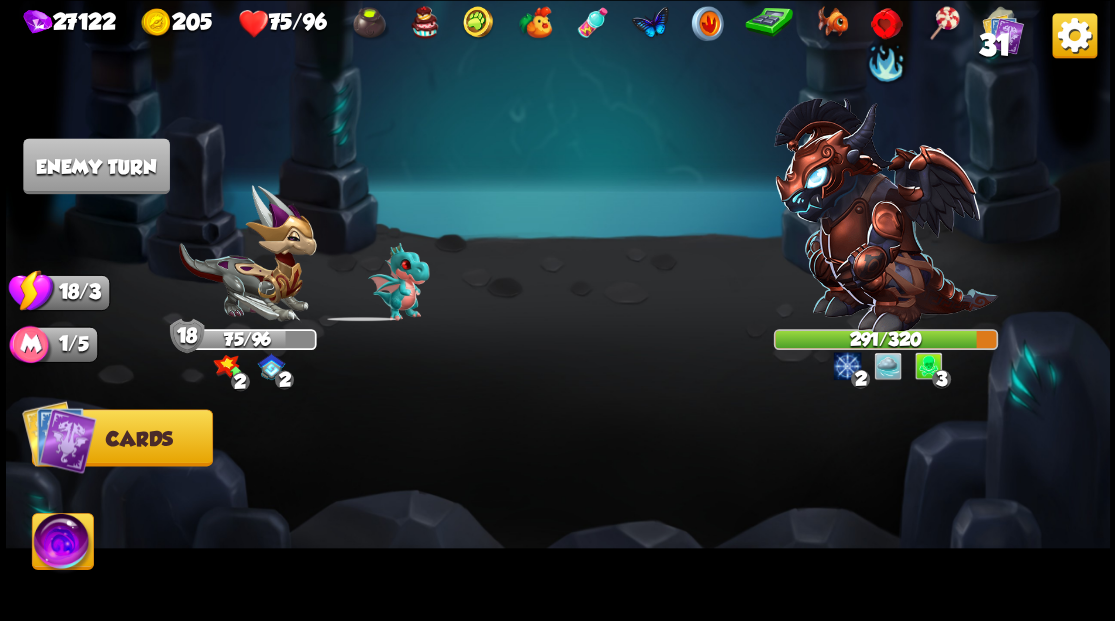 click at bounding box center [885, 215] 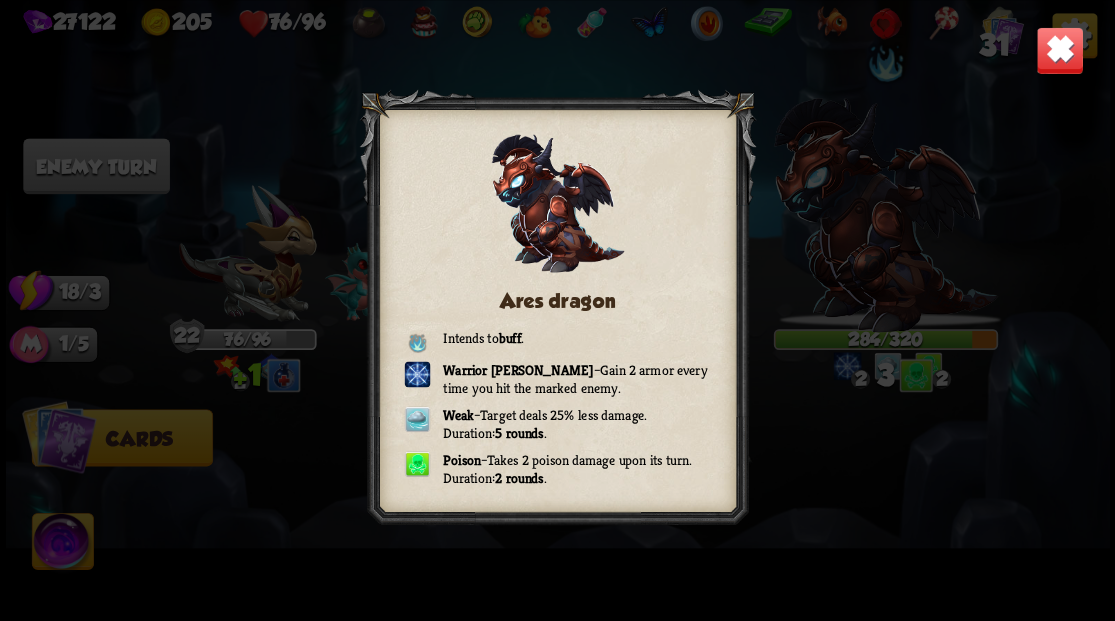 click at bounding box center (1059, 50) 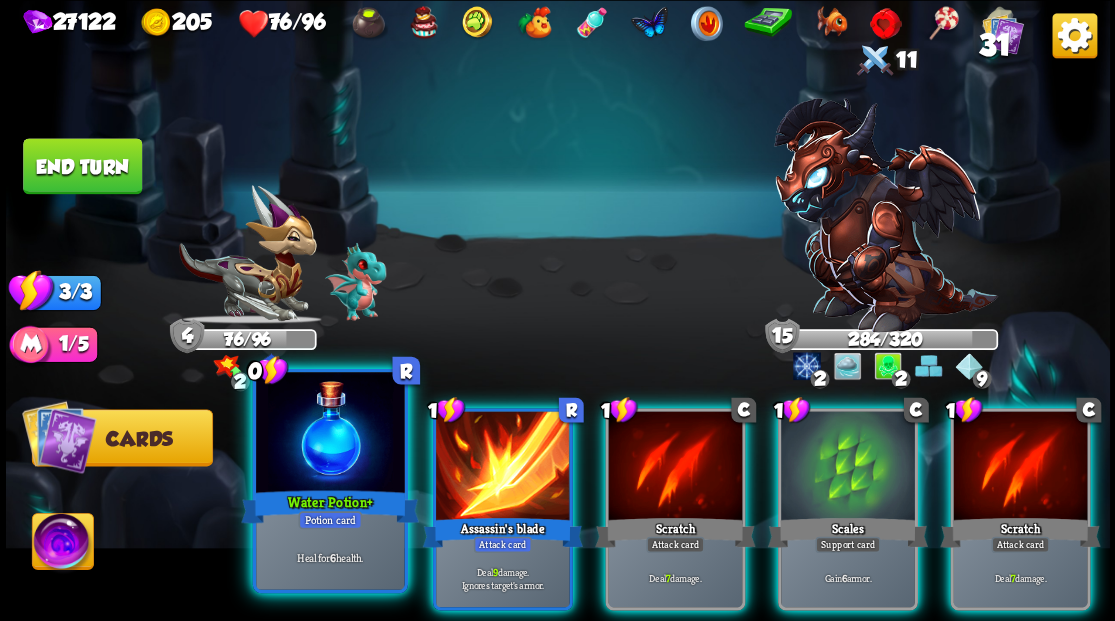 click at bounding box center (330, 434) 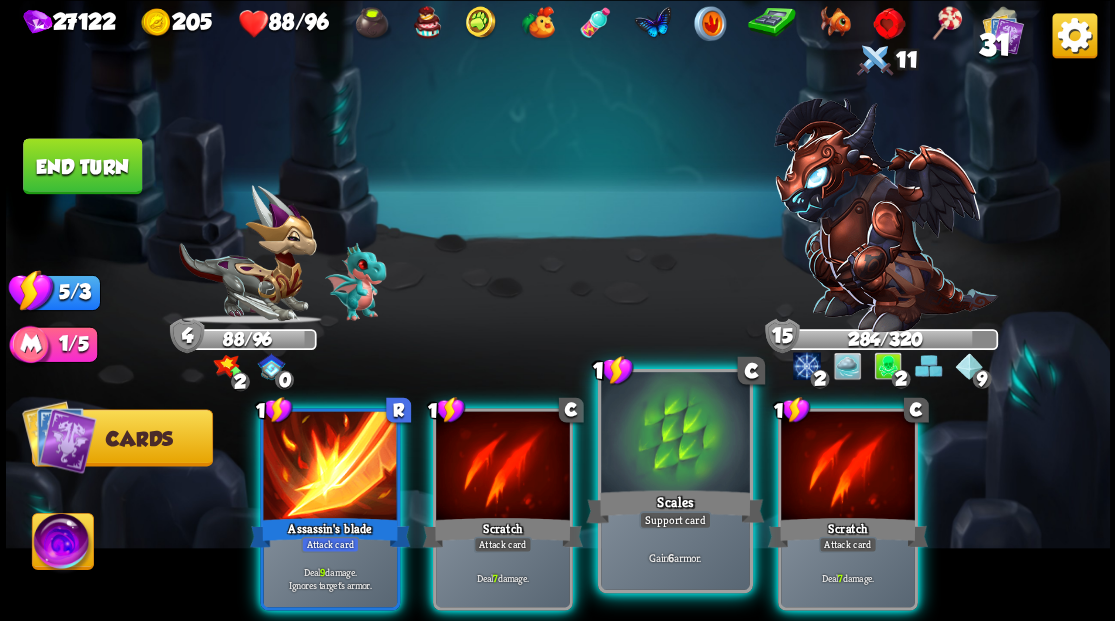 click at bounding box center [675, 434] 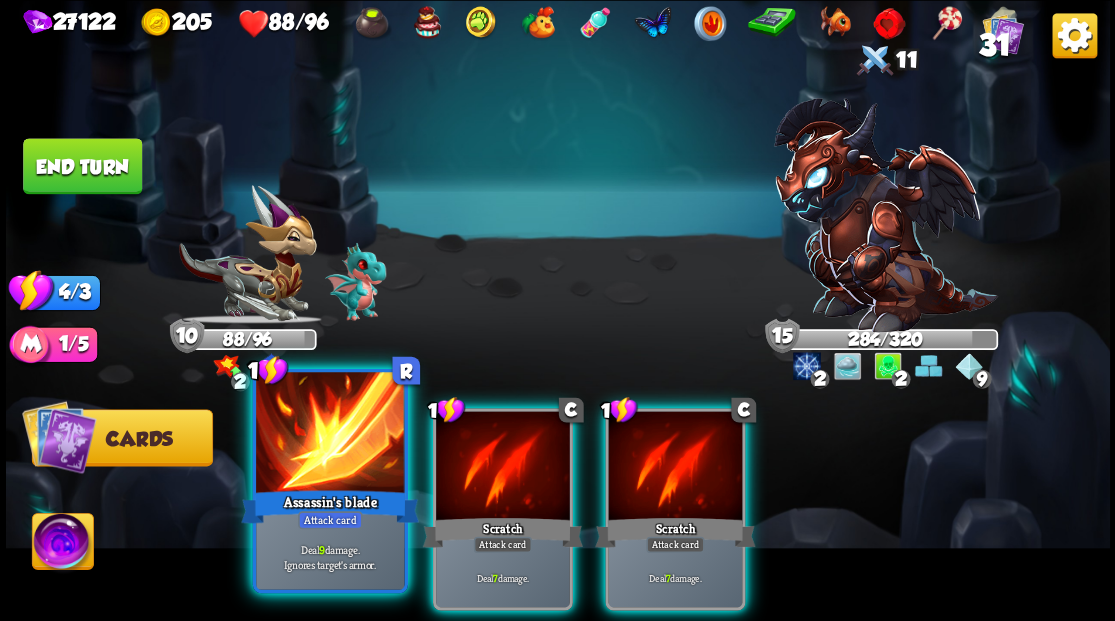 click at bounding box center (330, 434) 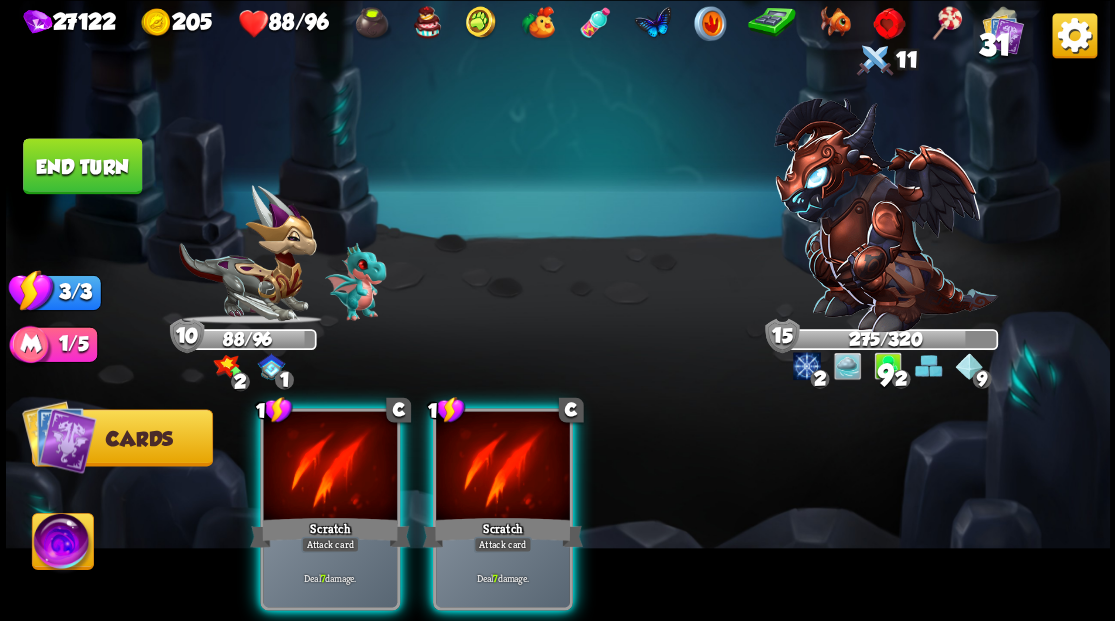 click at bounding box center (330, 467) 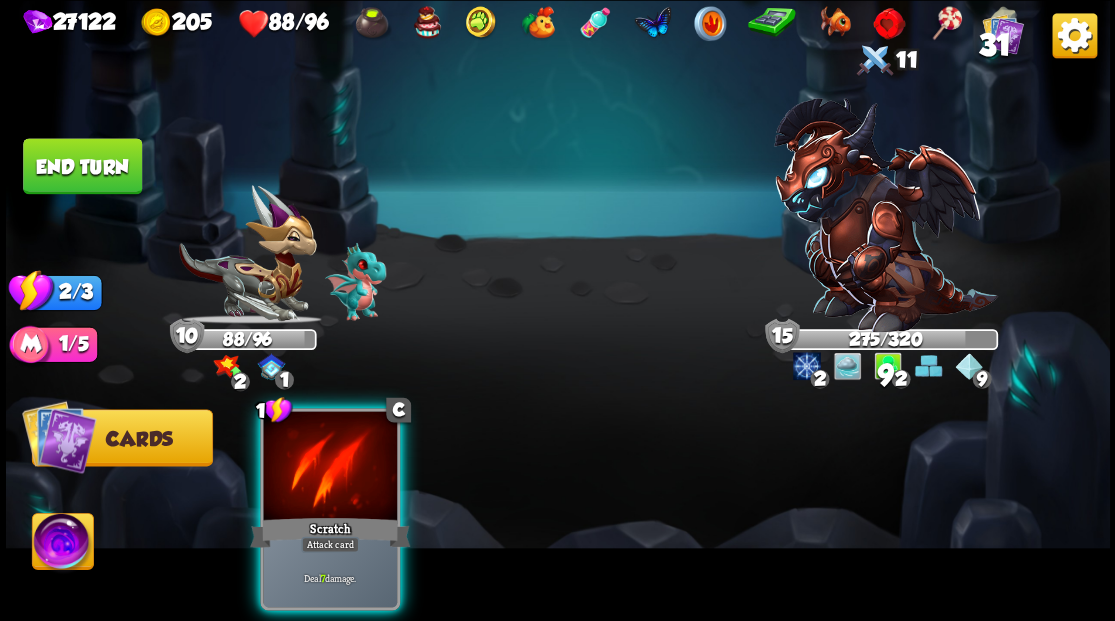 click at bounding box center [330, 467] 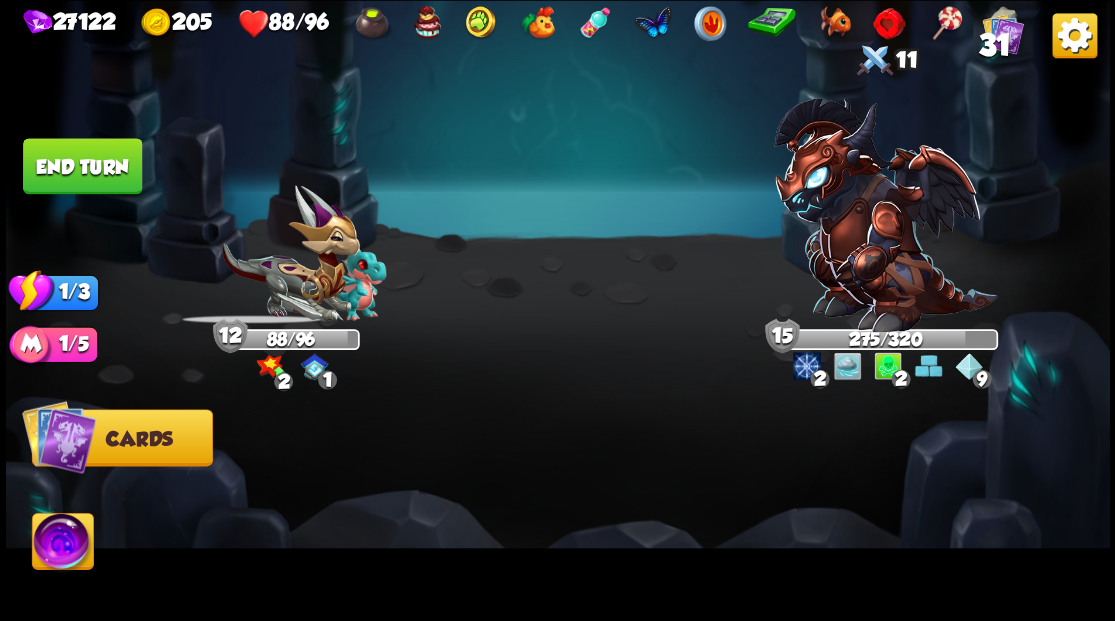 click on "End turn" at bounding box center [82, 166] 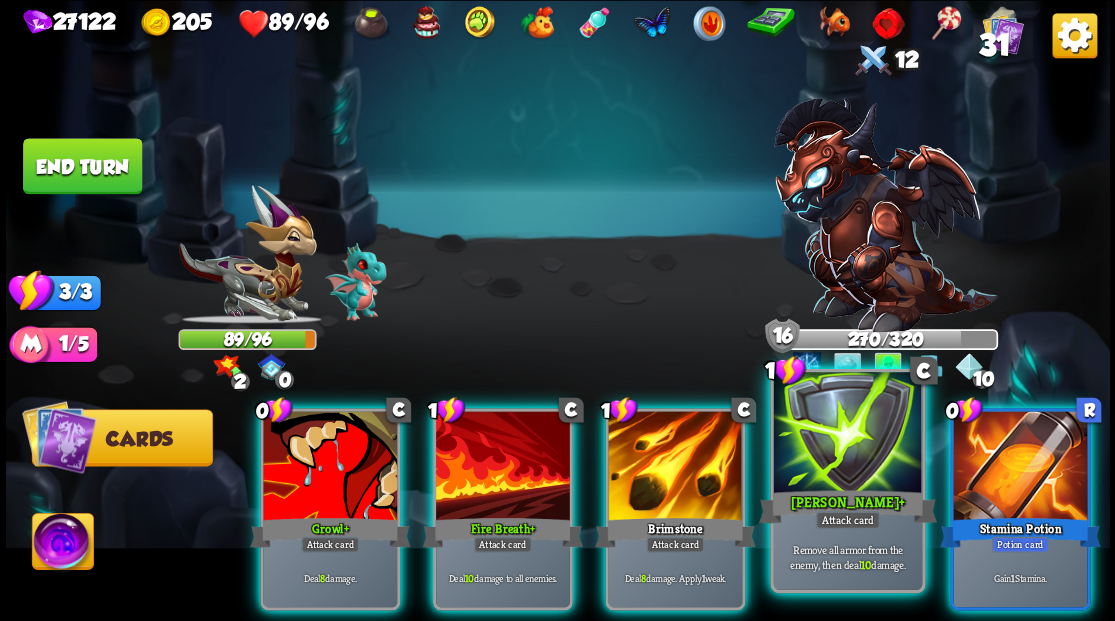 click at bounding box center (847, 434) 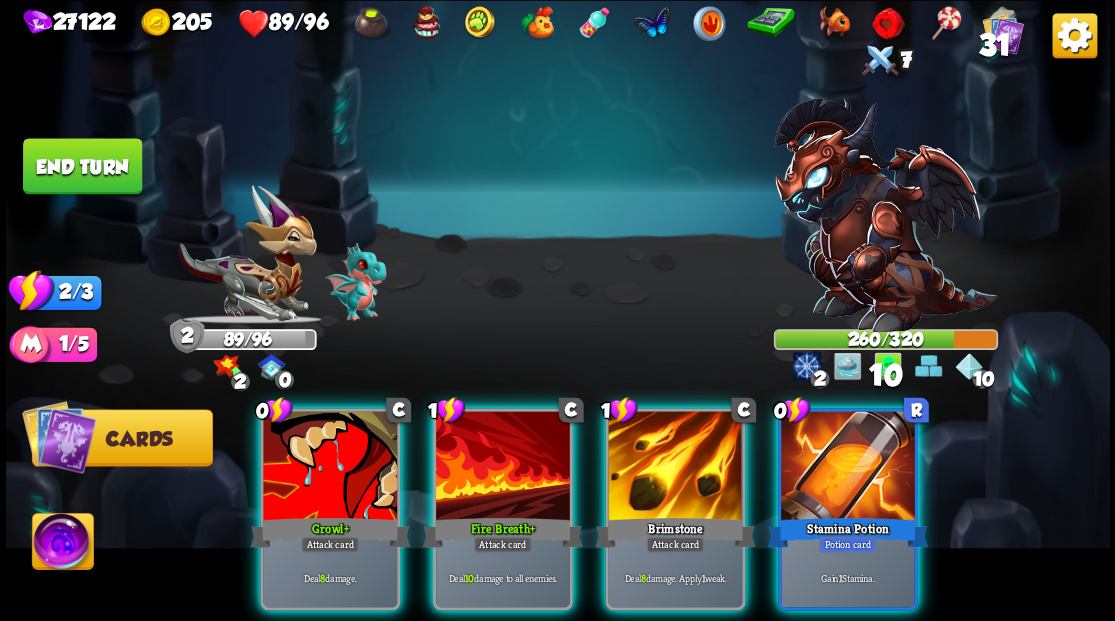 click at bounding box center [848, 467] 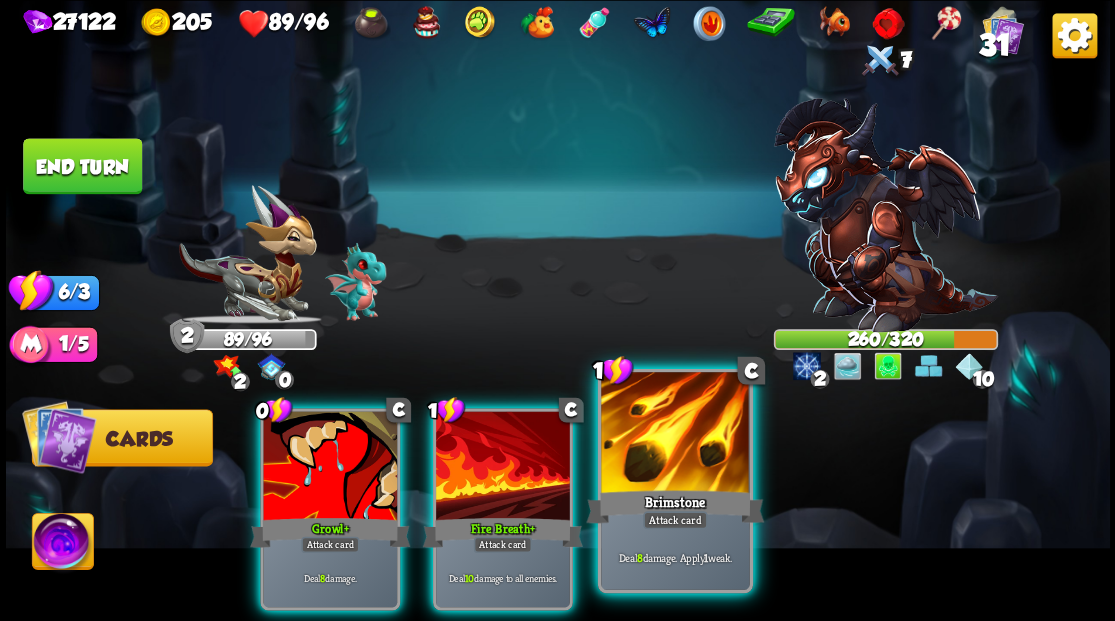 click at bounding box center (675, 434) 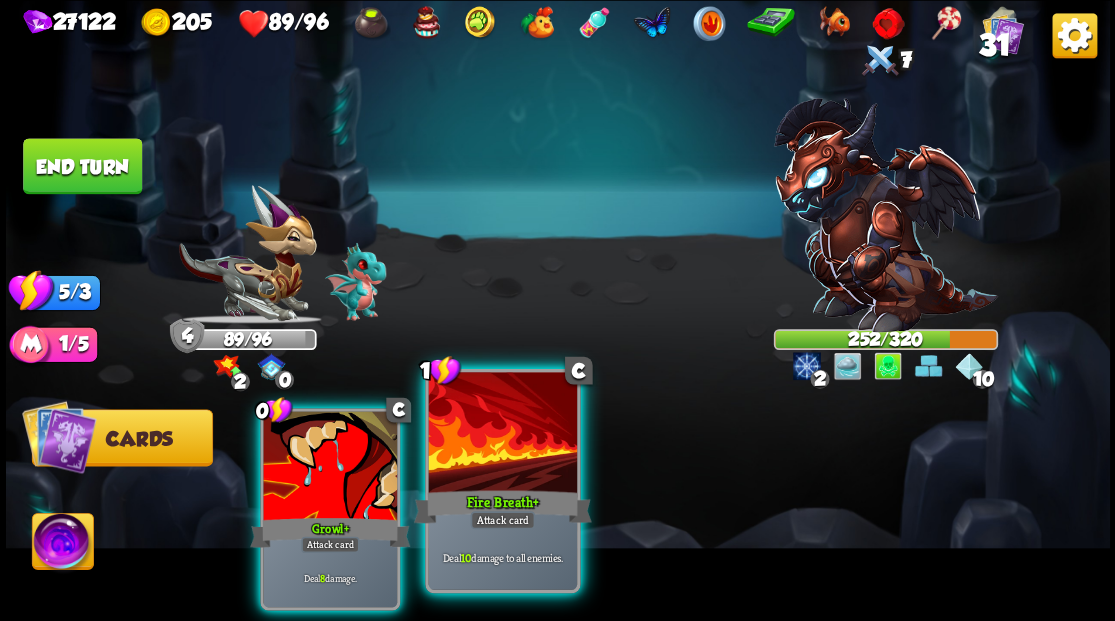 click at bounding box center [502, 434] 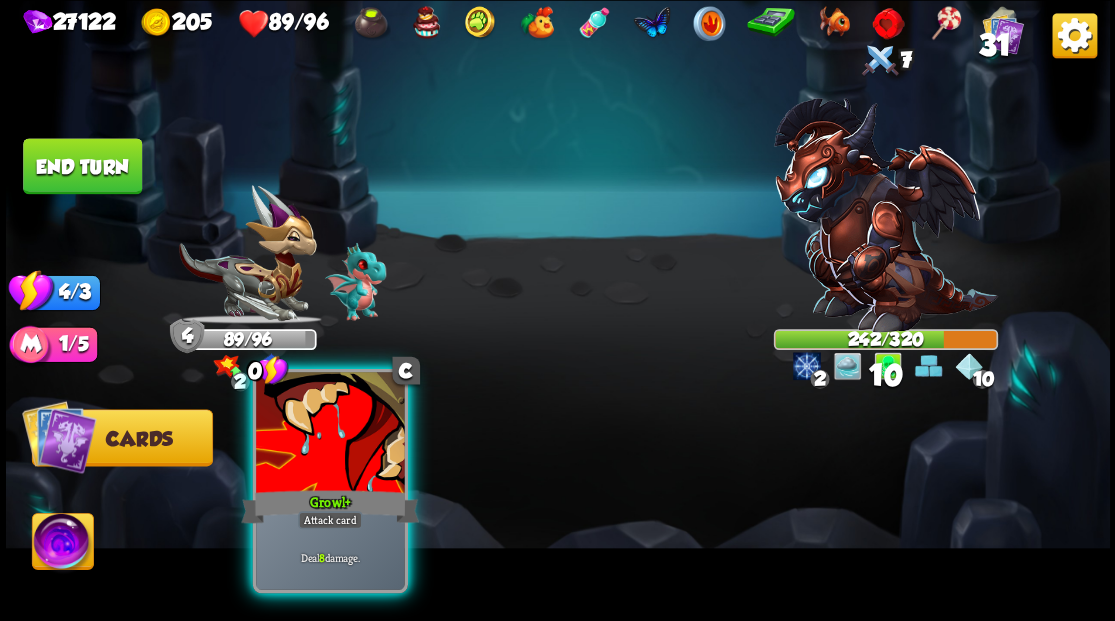 click at bounding box center [330, 434] 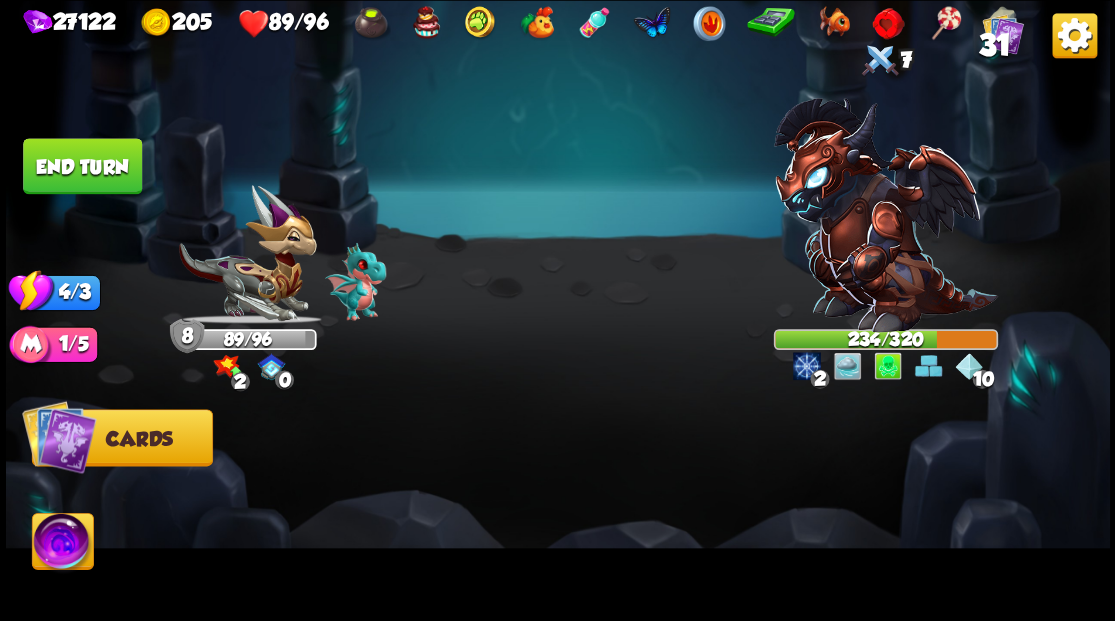 click on "End turn" at bounding box center (82, 166) 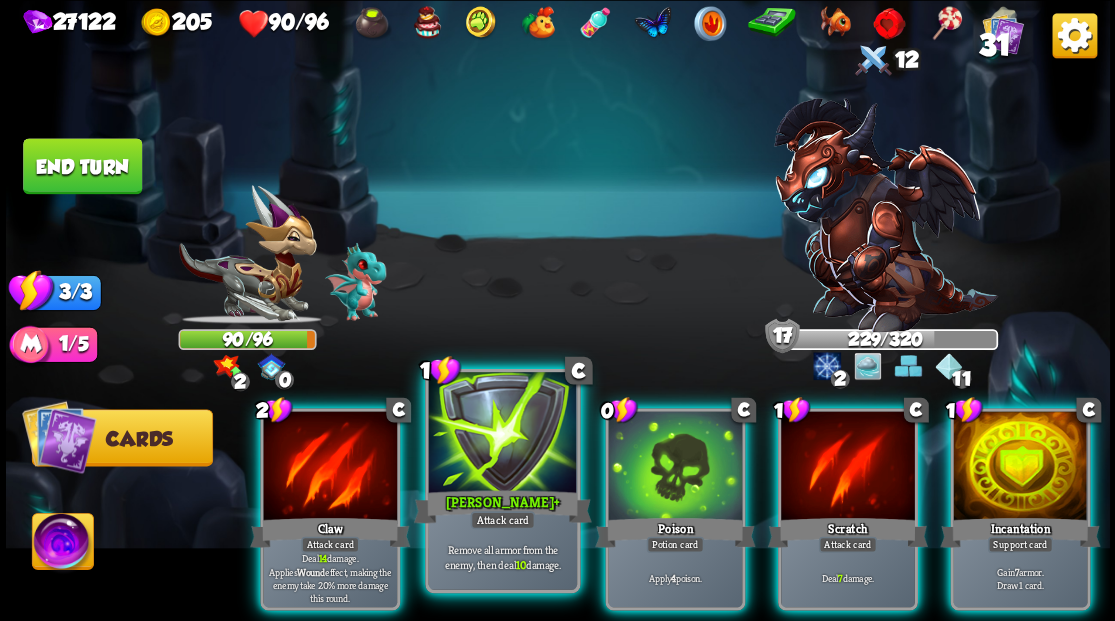 click at bounding box center (502, 434) 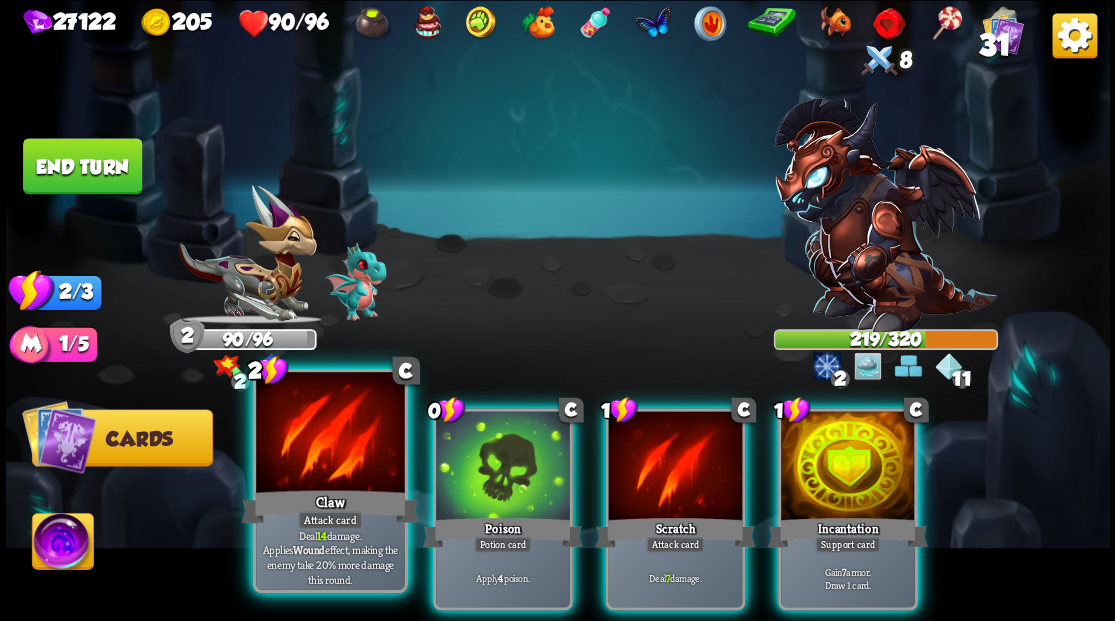 click at bounding box center [330, 434] 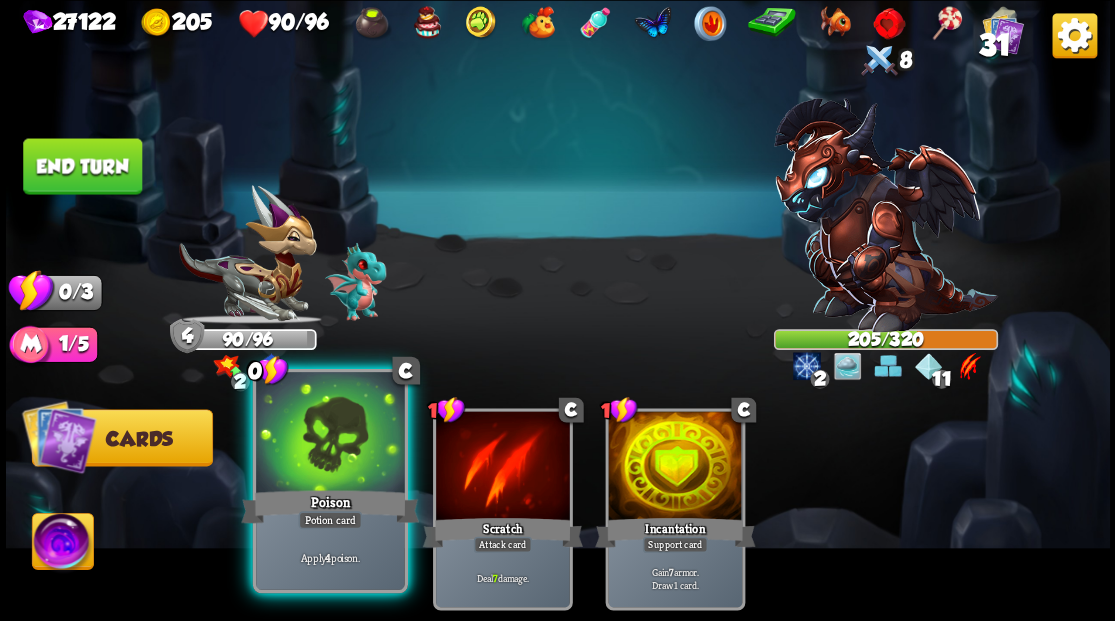 click at bounding box center [330, 434] 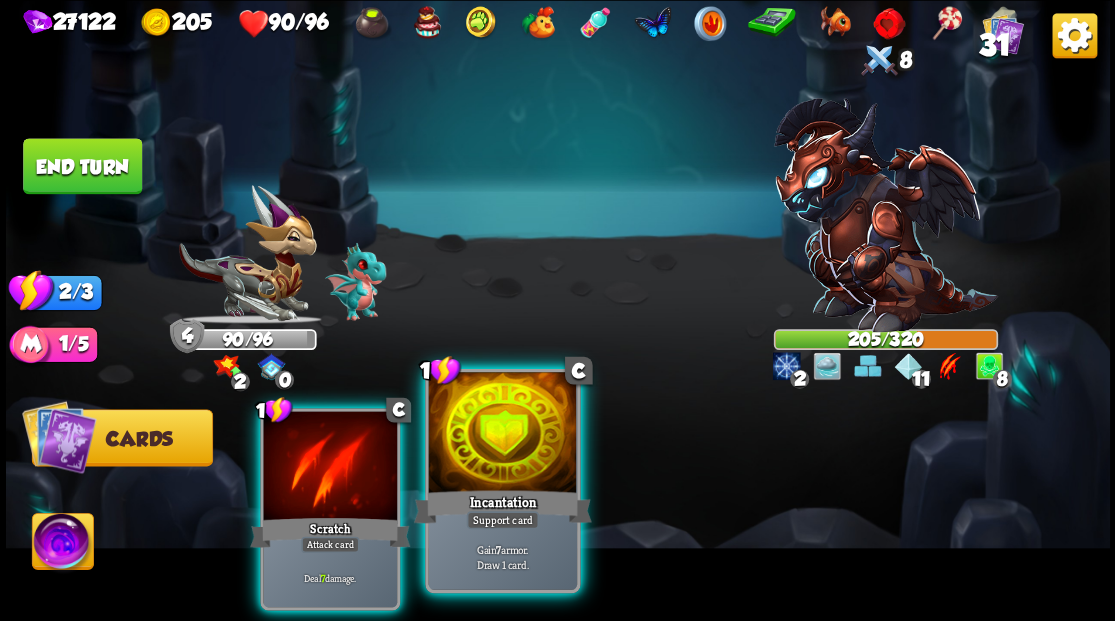 click at bounding box center (502, 434) 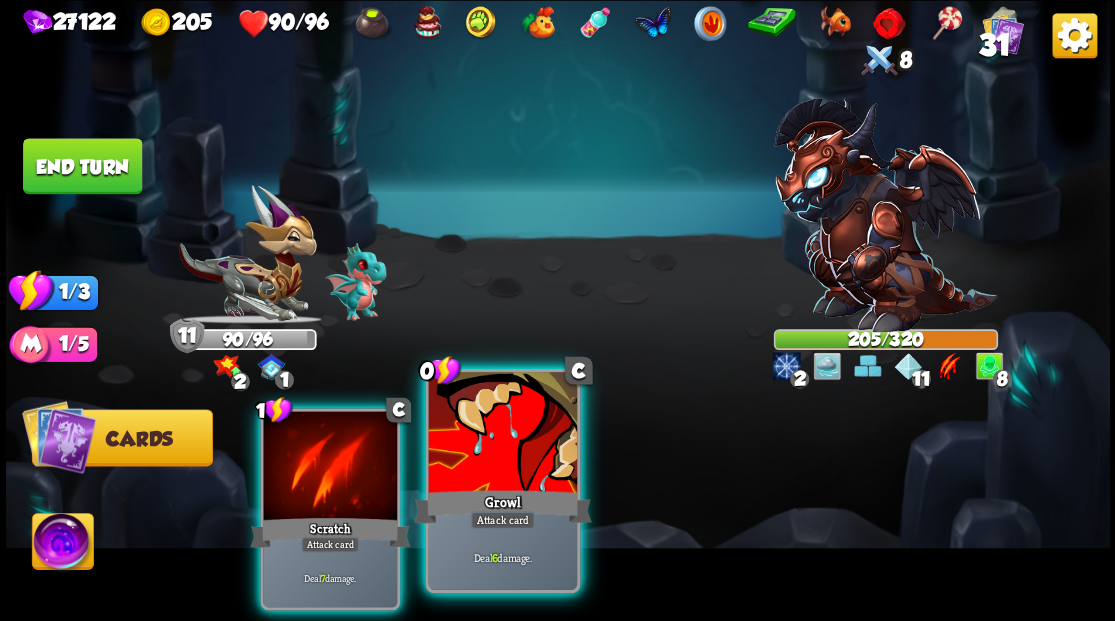 click at bounding box center [502, 434] 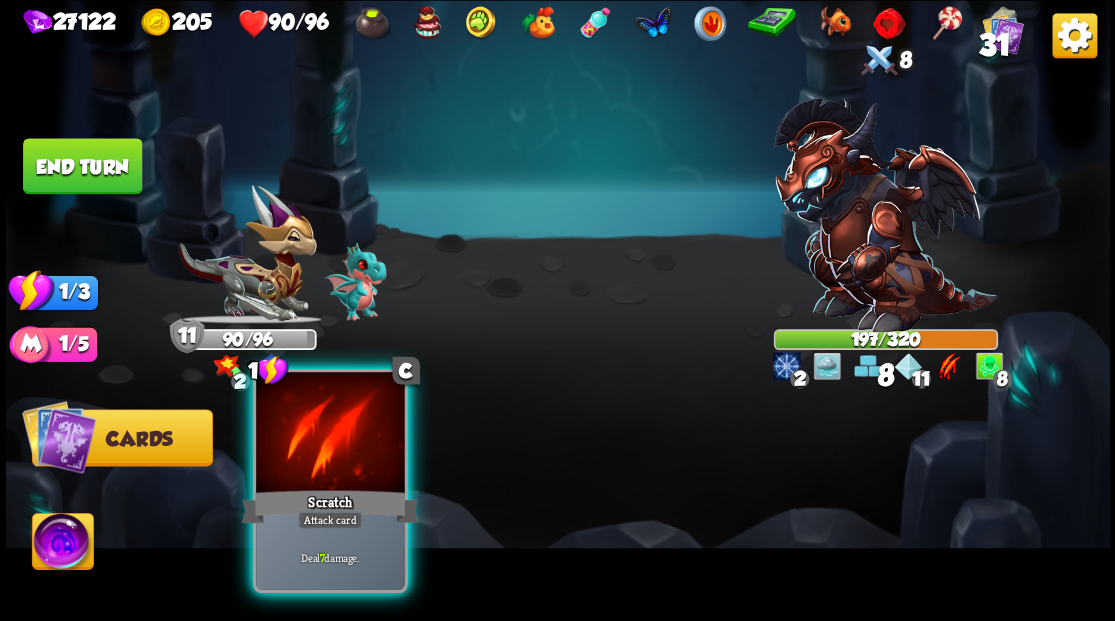 click at bounding box center (330, 434) 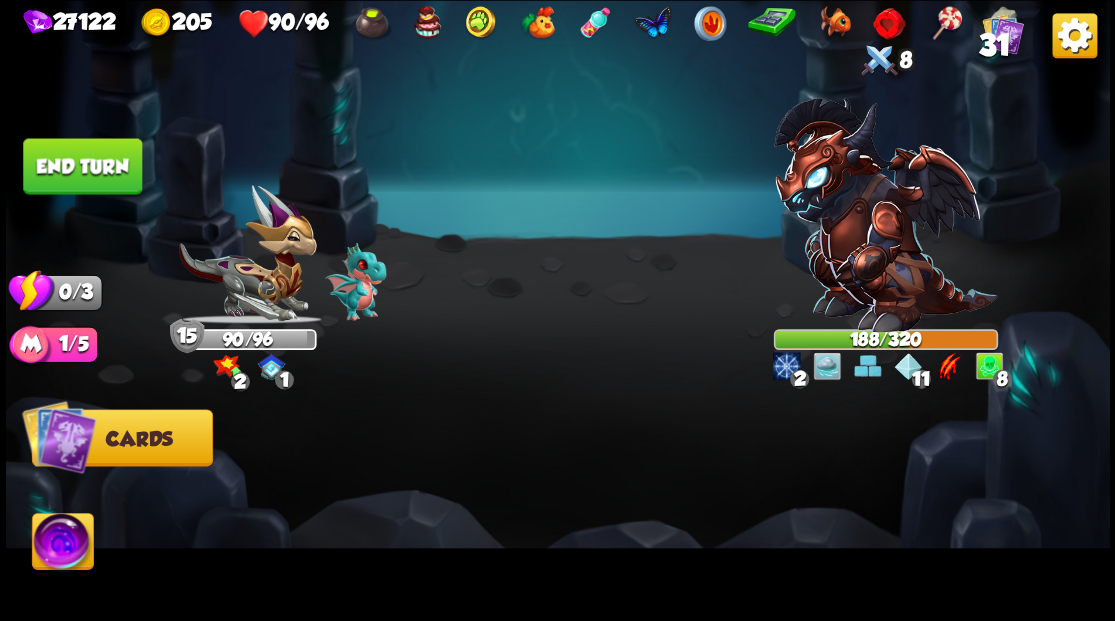 click on "End turn" at bounding box center (82, 166) 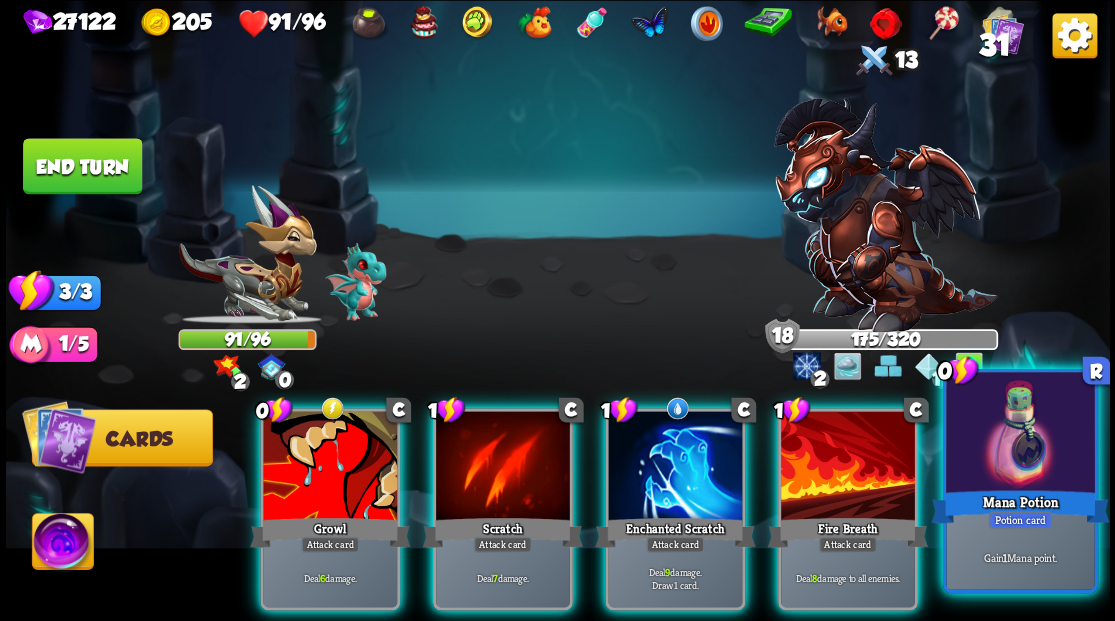 click at bounding box center (1020, 434) 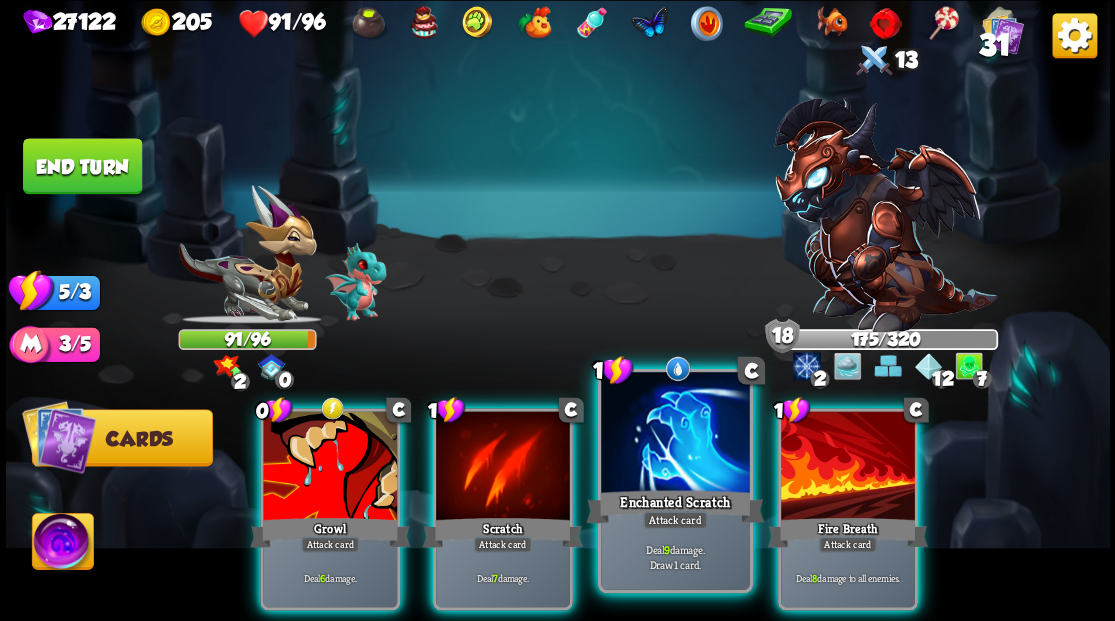 click at bounding box center (675, 434) 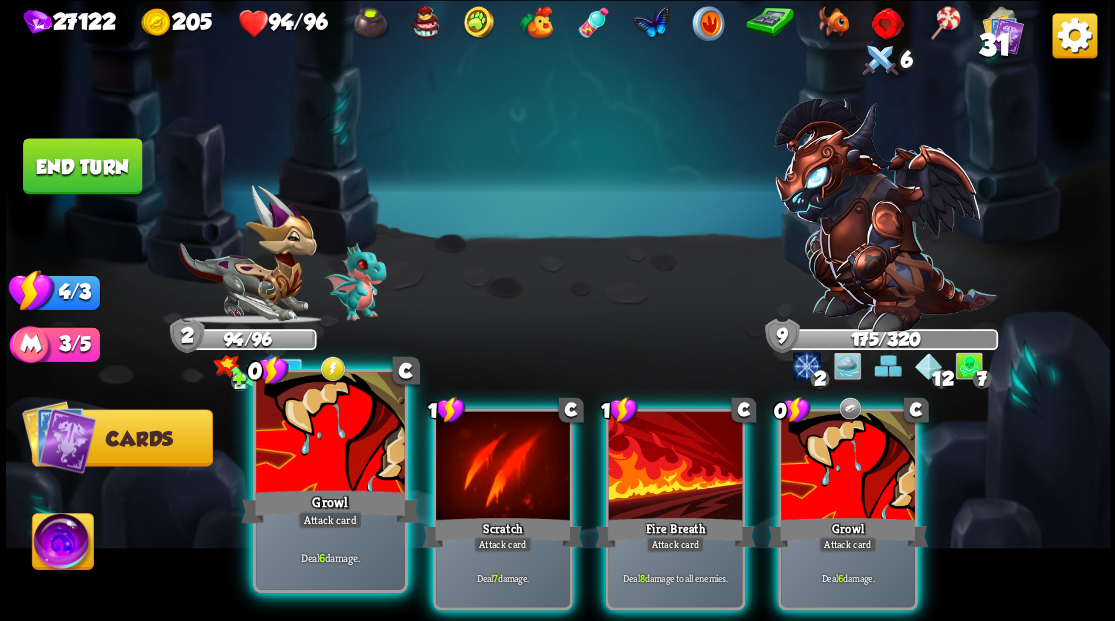 click at bounding box center [330, 434] 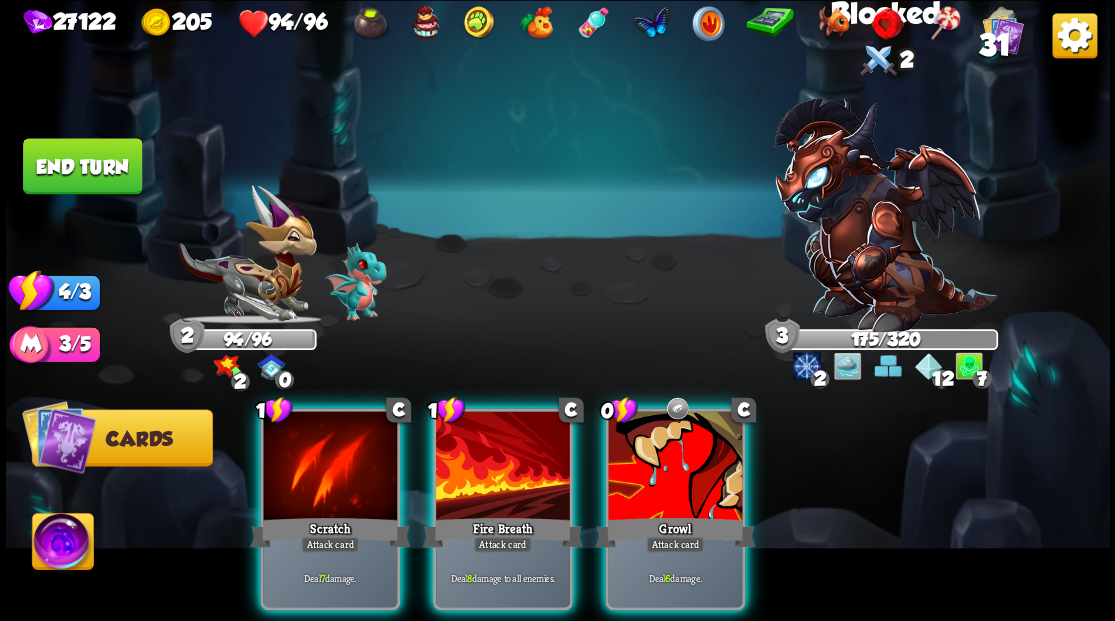 click at bounding box center [330, 467] 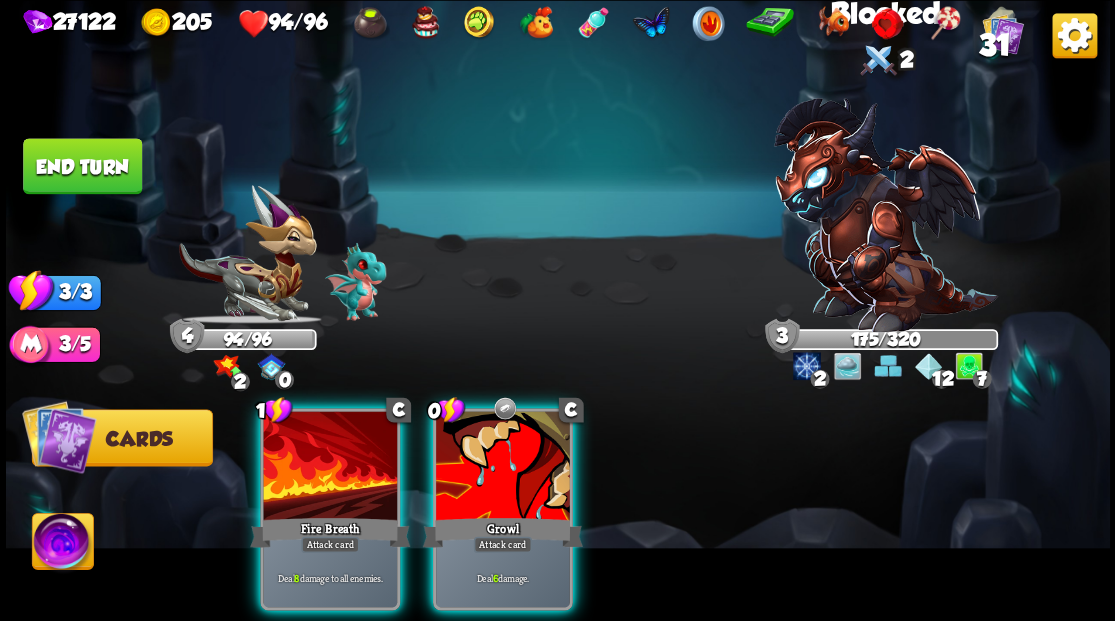 click at bounding box center (330, 467) 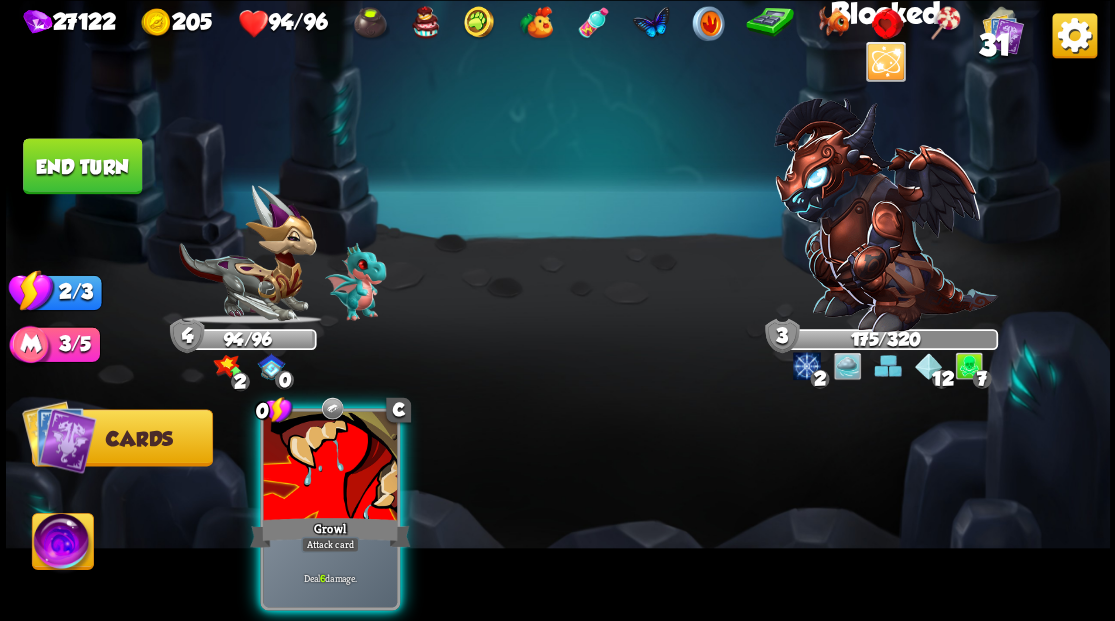 click at bounding box center [330, 467] 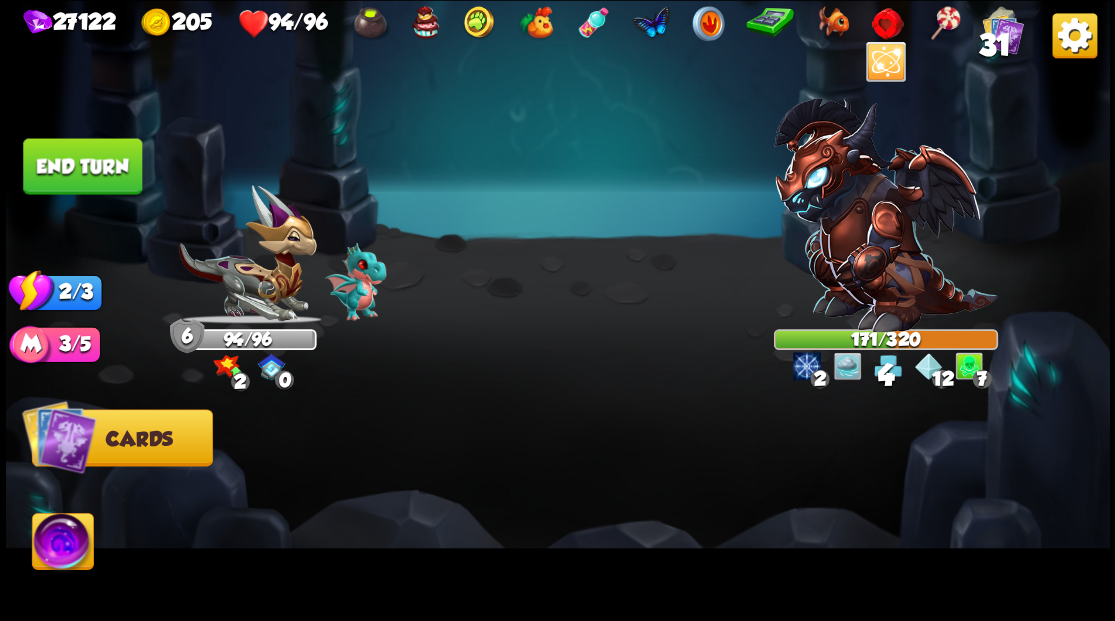 click on "End turn" at bounding box center [82, 166] 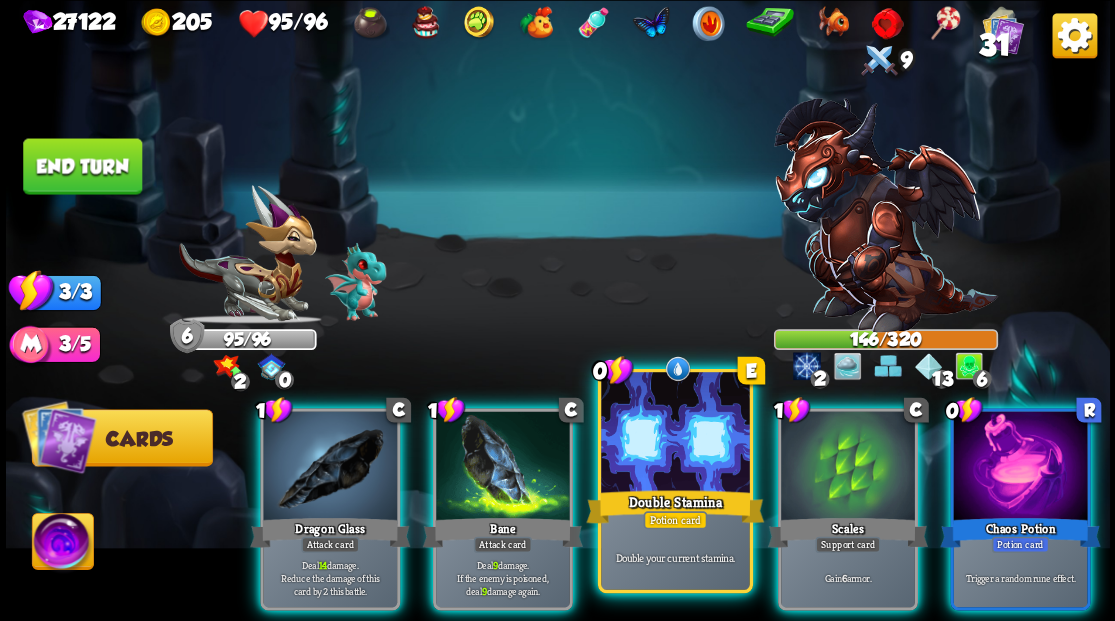 click at bounding box center [675, 434] 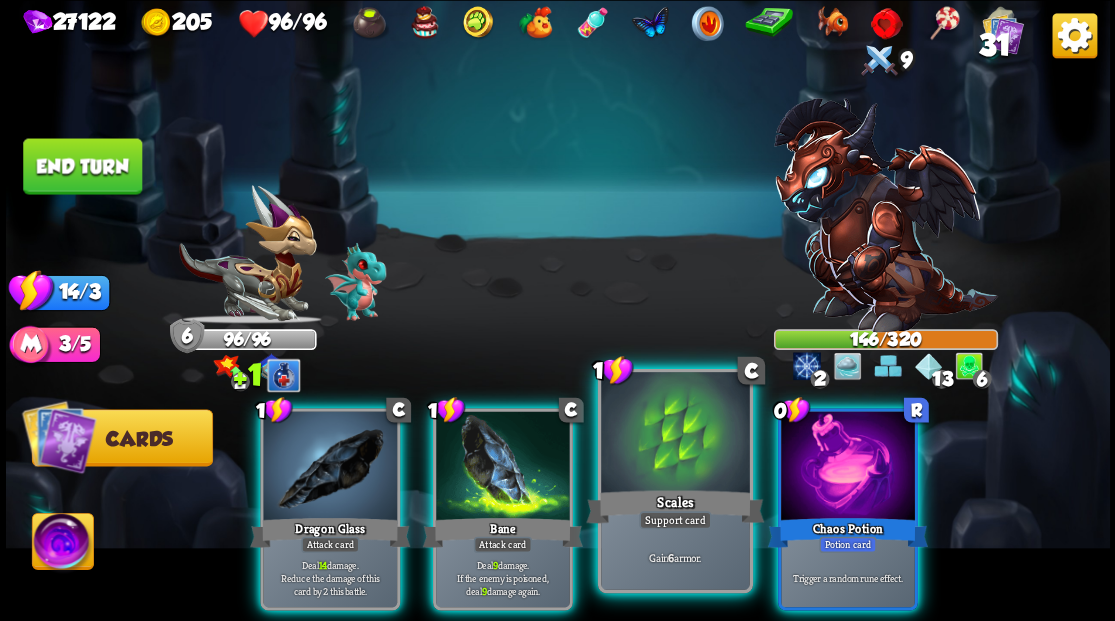 click at bounding box center [675, 434] 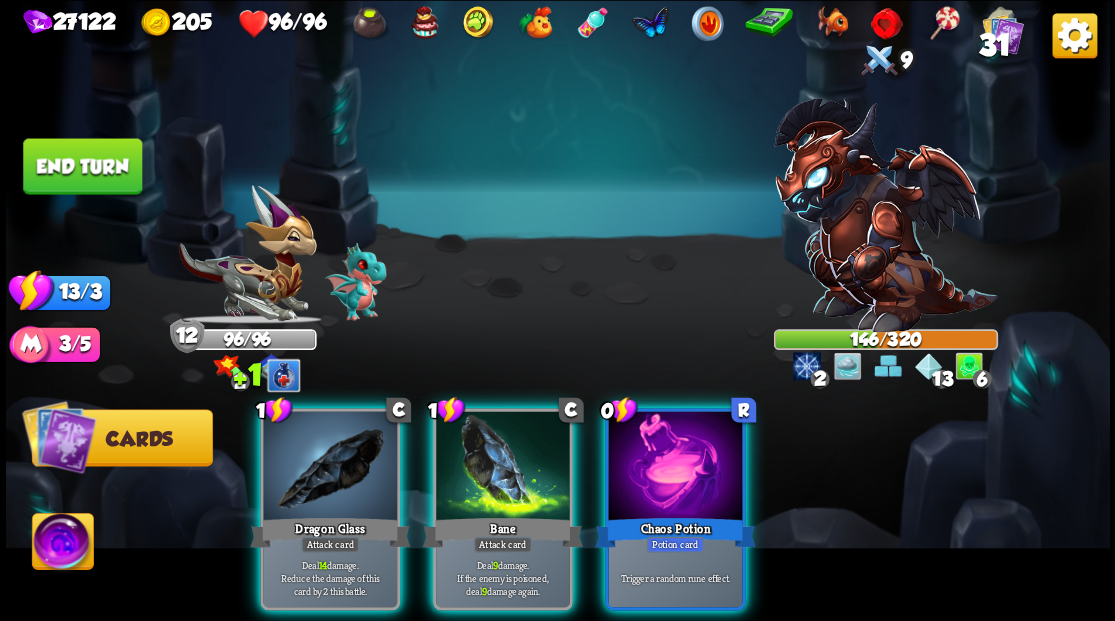 click at bounding box center [675, 467] 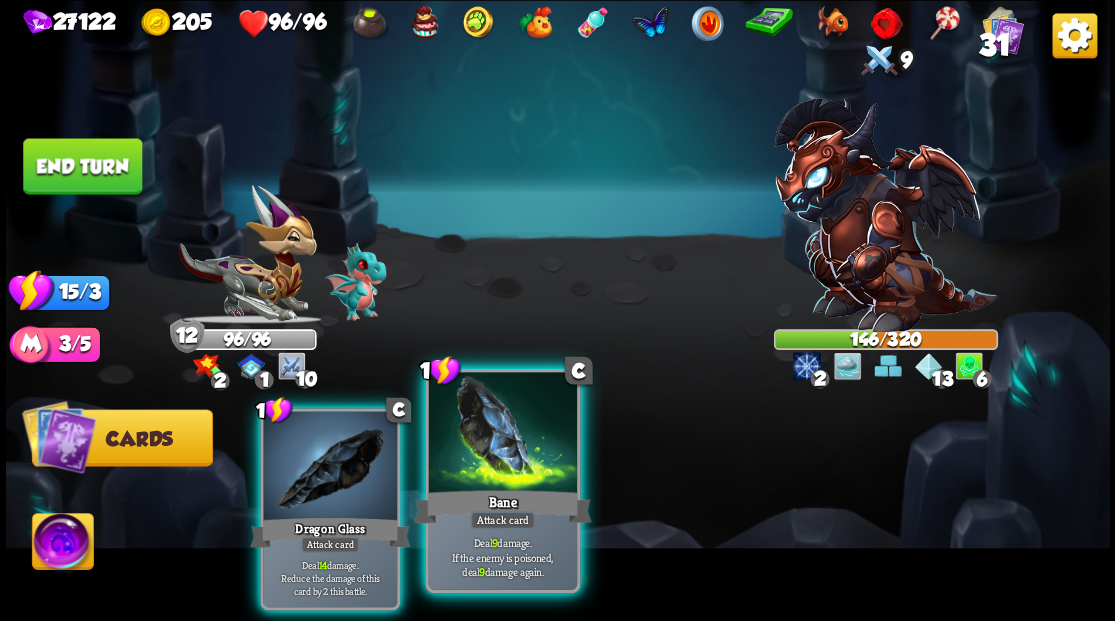 click at bounding box center [502, 434] 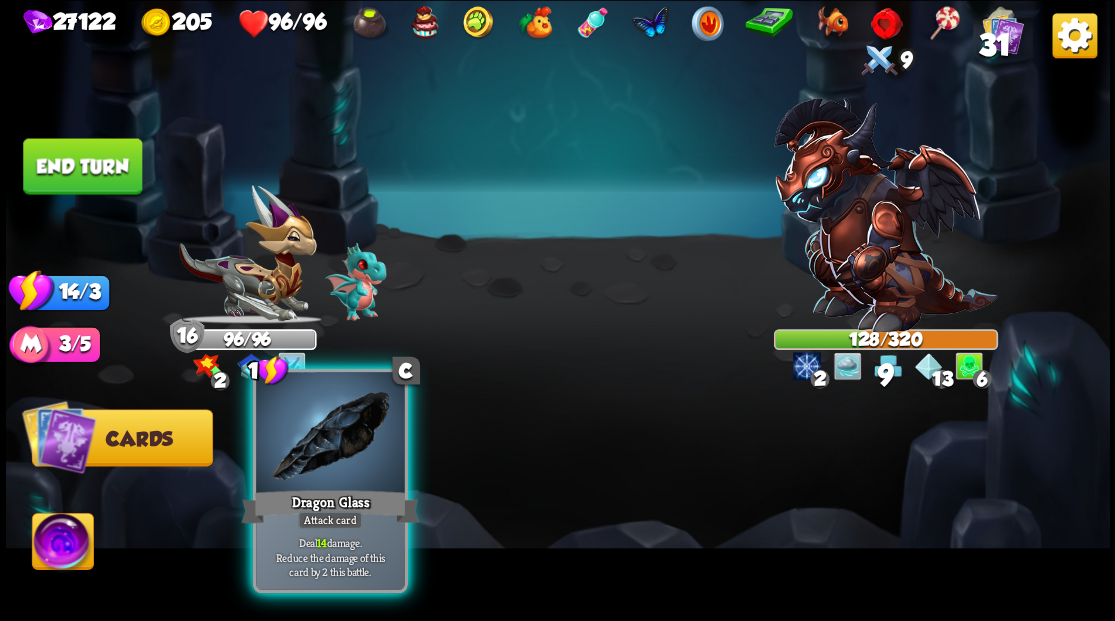 click at bounding box center (330, 434) 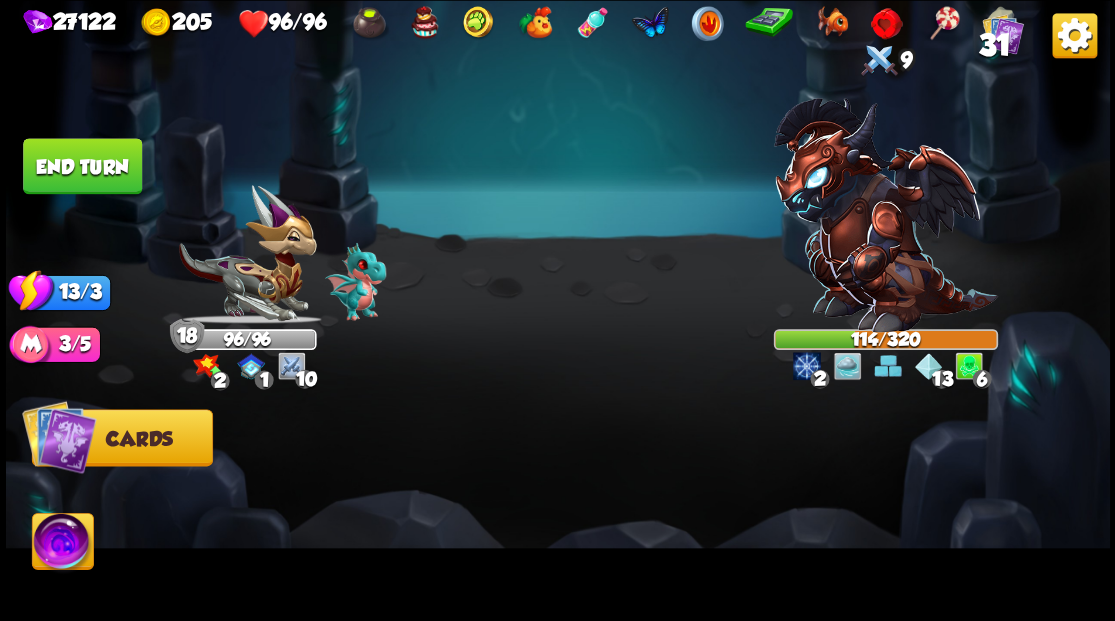 click on "End turn" at bounding box center [82, 166] 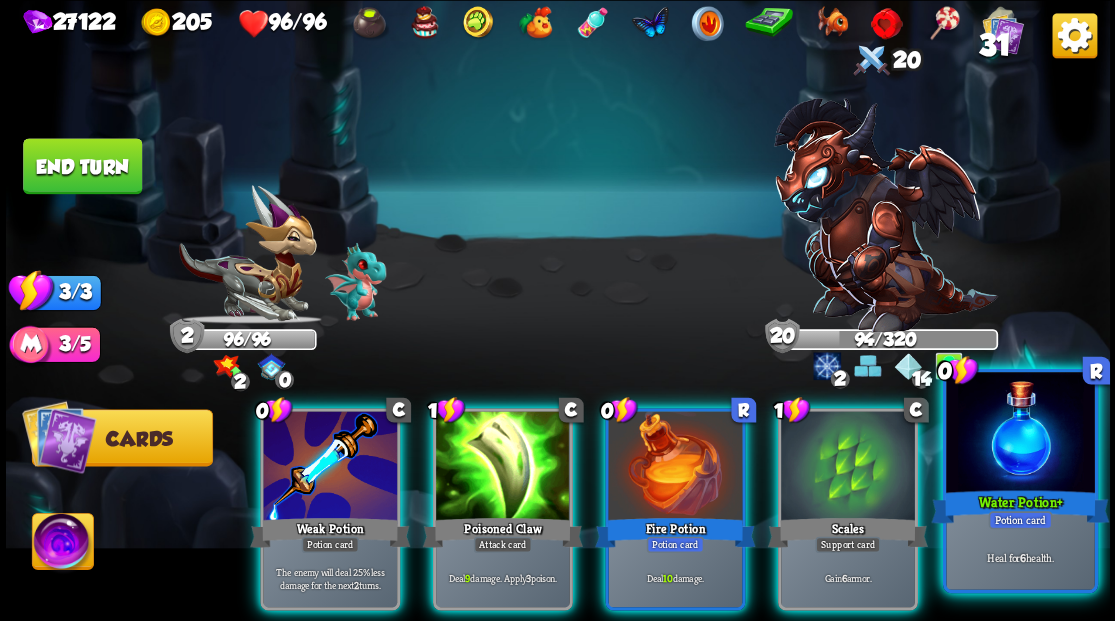 click at bounding box center [1020, 434] 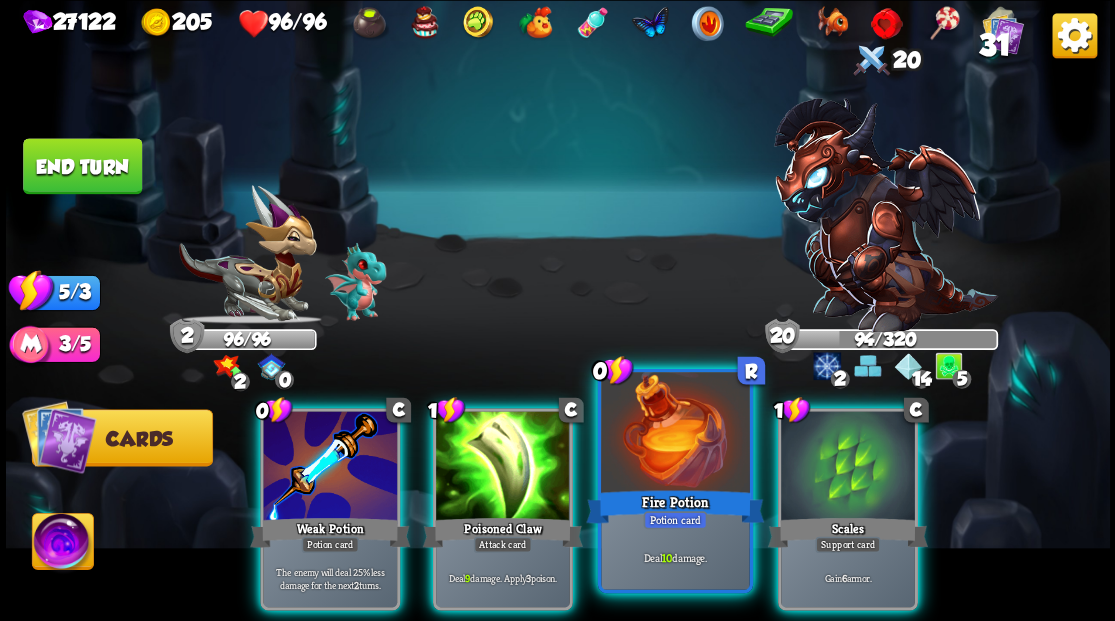 click at bounding box center (675, 434) 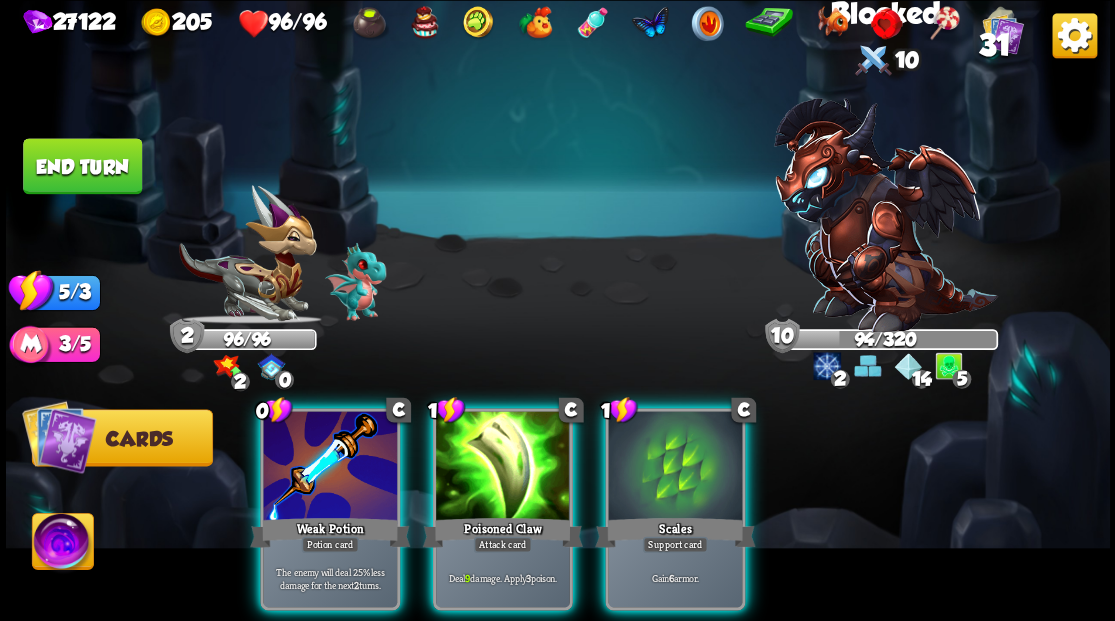 click at bounding box center (675, 467) 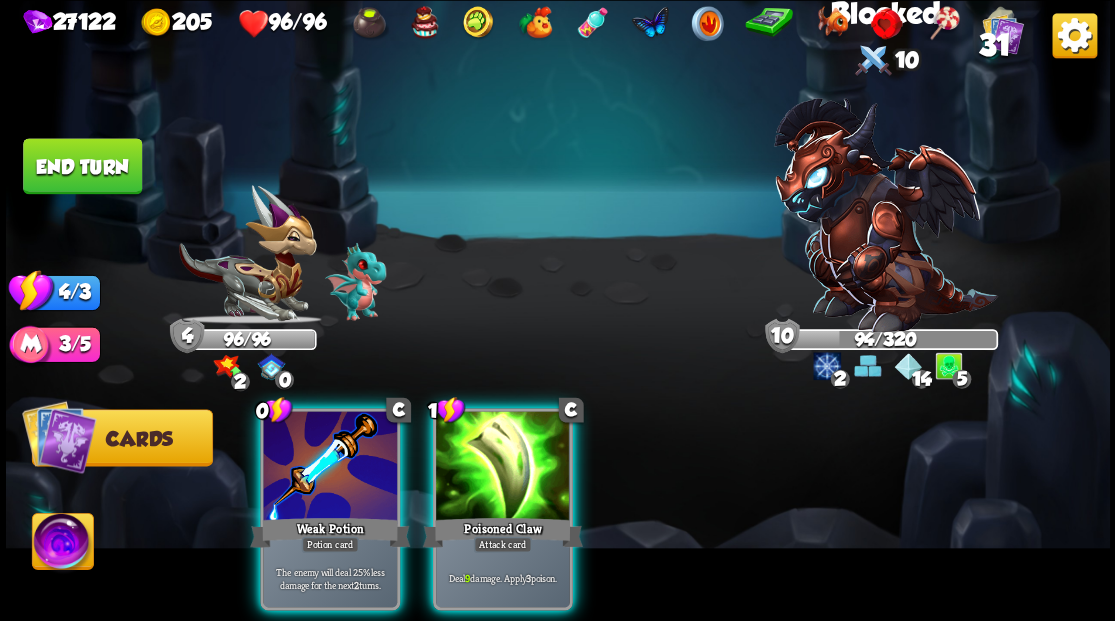 drag, startPoint x: 508, startPoint y: 482, endPoint x: 497, endPoint y: 480, distance: 11.18034 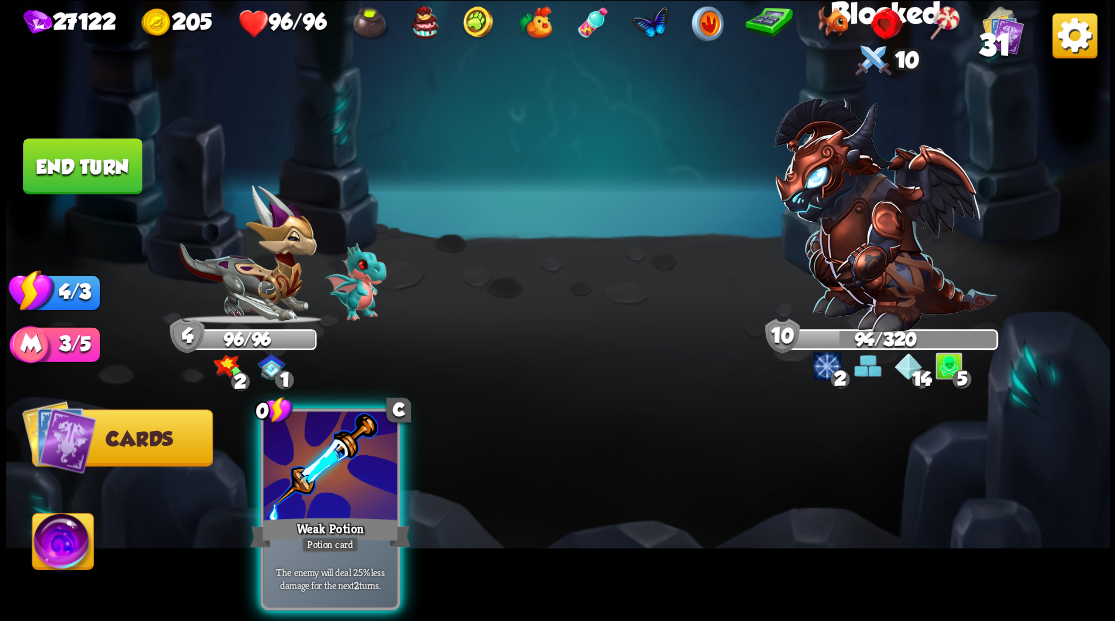 drag, startPoint x: 349, startPoint y: 462, endPoint x: 327, endPoint y: 456, distance: 22.803509 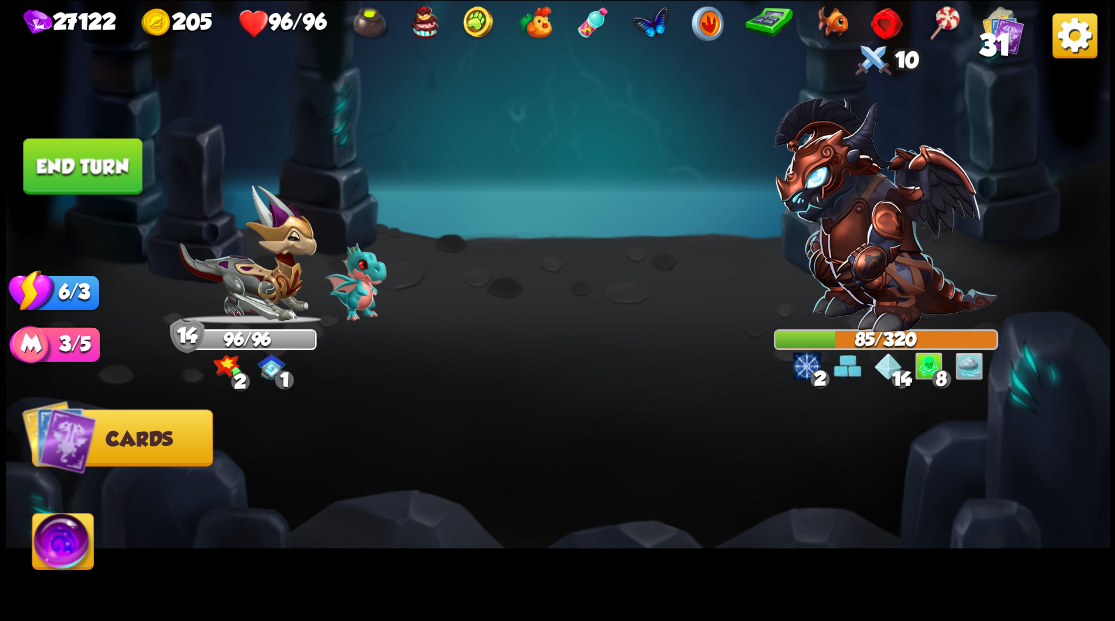click on "End turn" at bounding box center [82, 166] 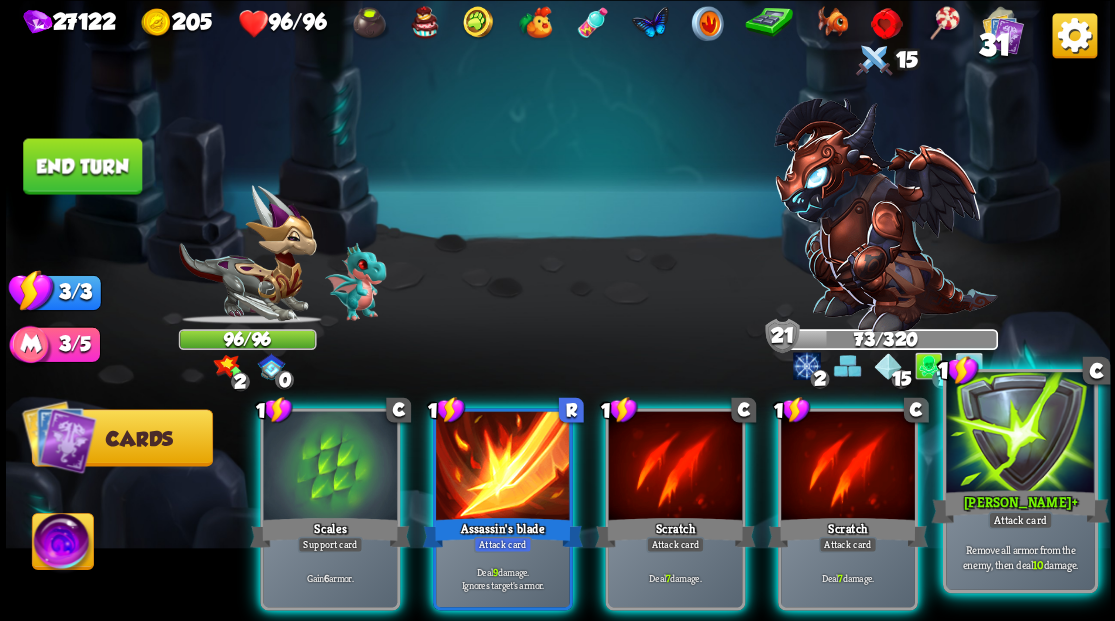 click at bounding box center [1020, 434] 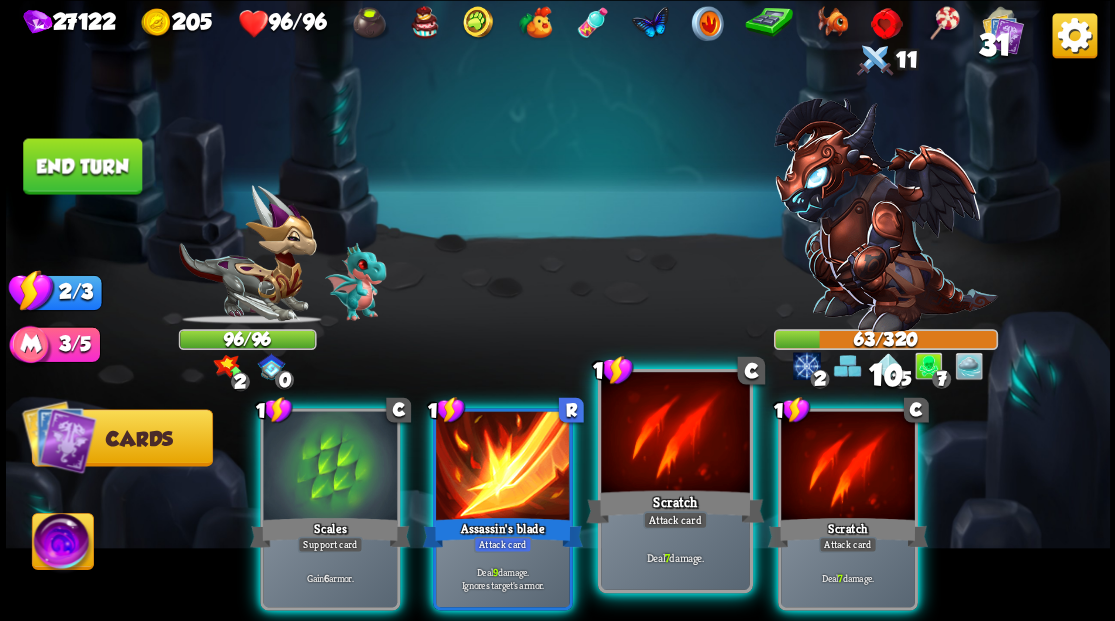 drag, startPoint x: 859, startPoint y: 452, endPoint x: 686, endPoint y: 484, distance: 175.93465 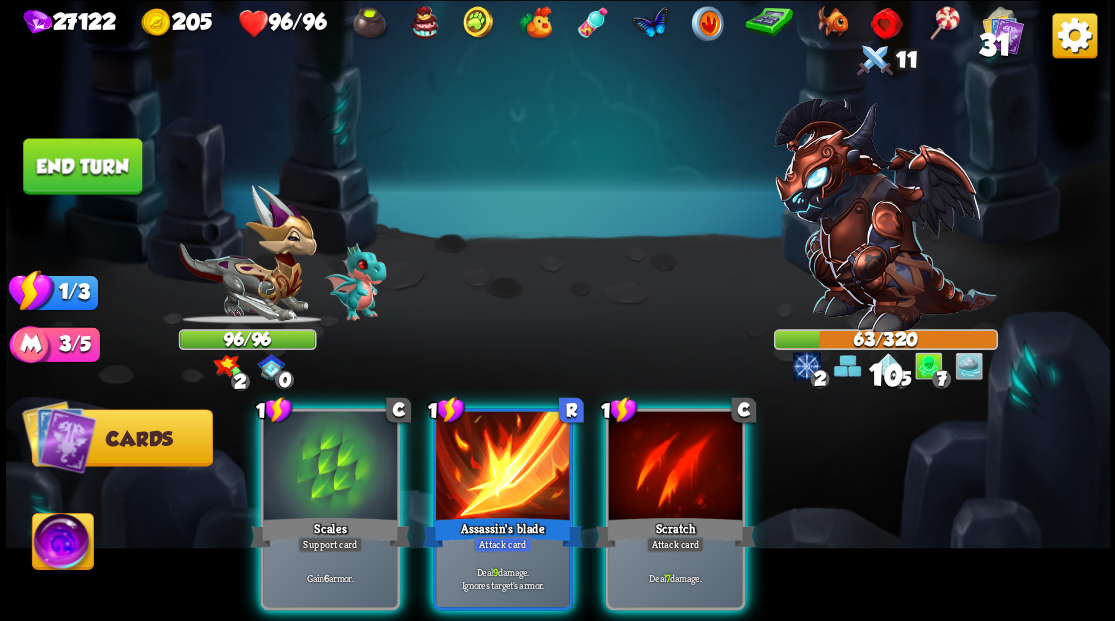 drag, startPoint x: 647, startPoint y: 468, endPoint x: 619, endPoint y: 468, distance: 28 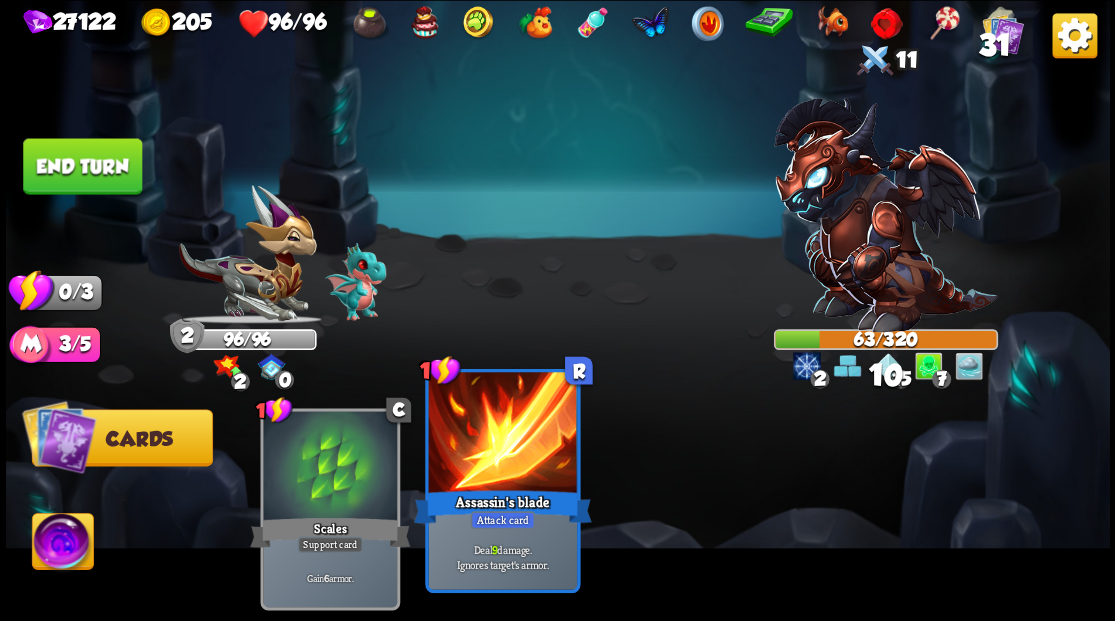drag, startPoint x: 531, startPoint y: 462, endPoint x: 509, endPoint y: 458, distance: 22.36068 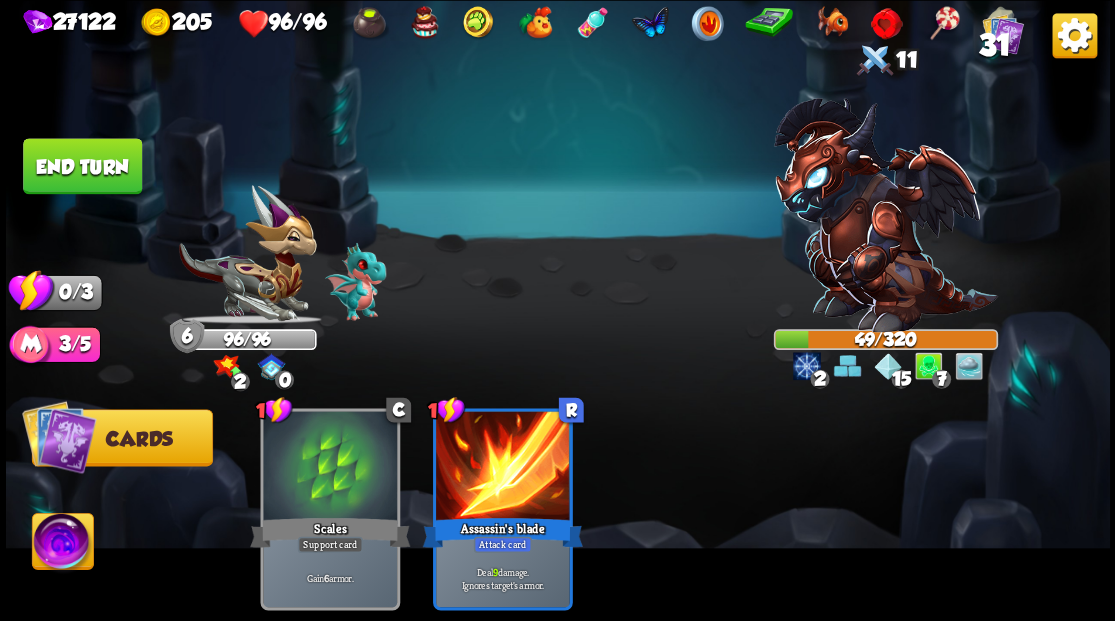 click on "End turn" at bounding box center (82, 166) 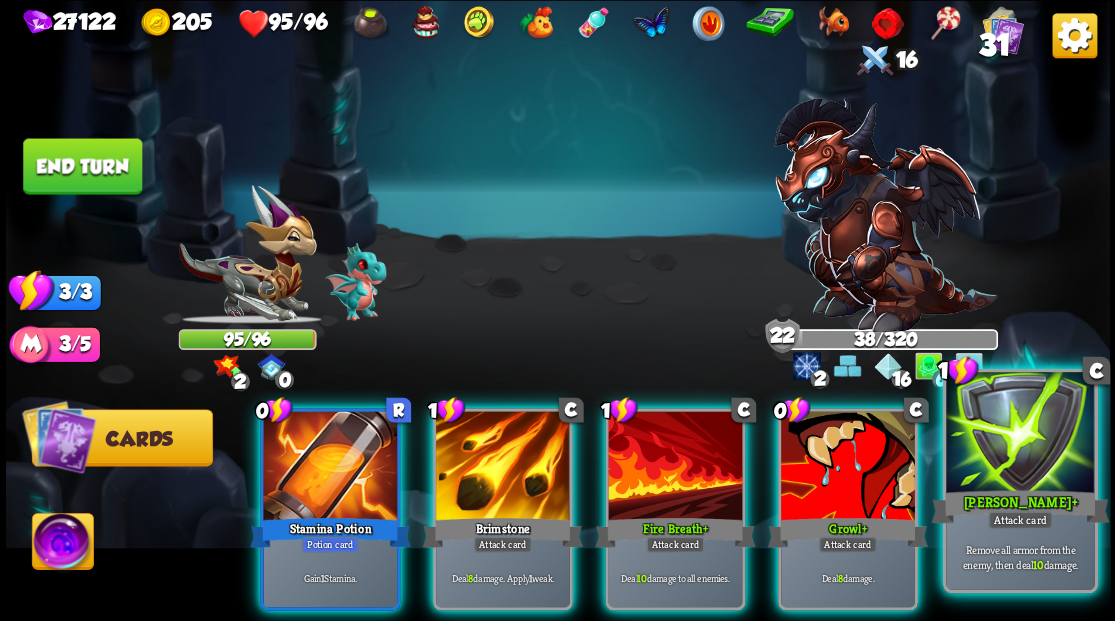 click at bounding box center [1020, 434] 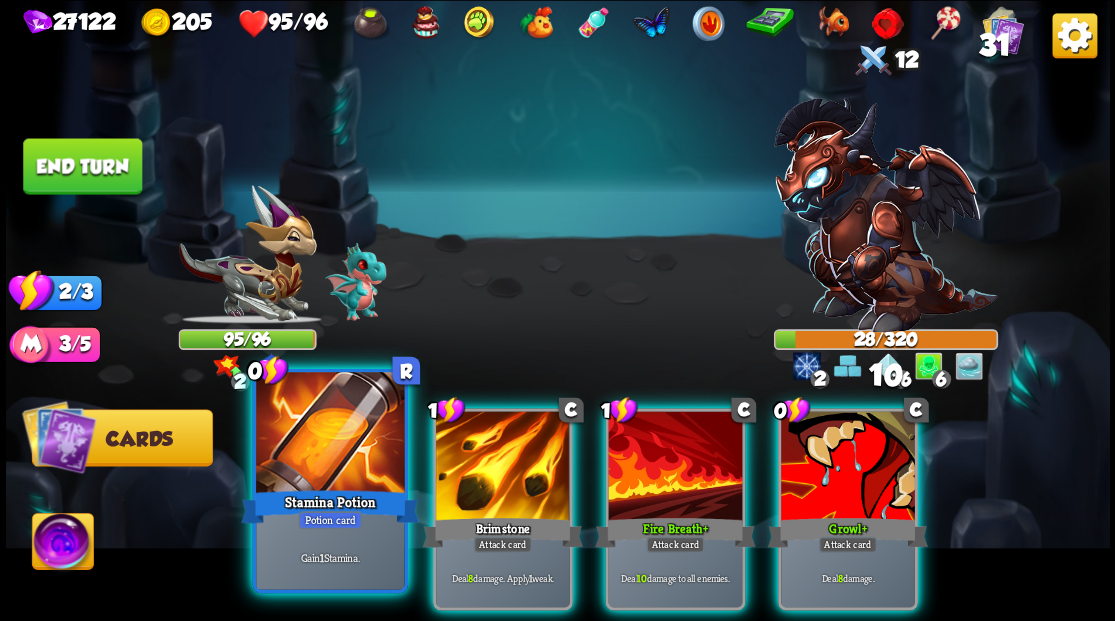 click at bounding box center (330, 434) 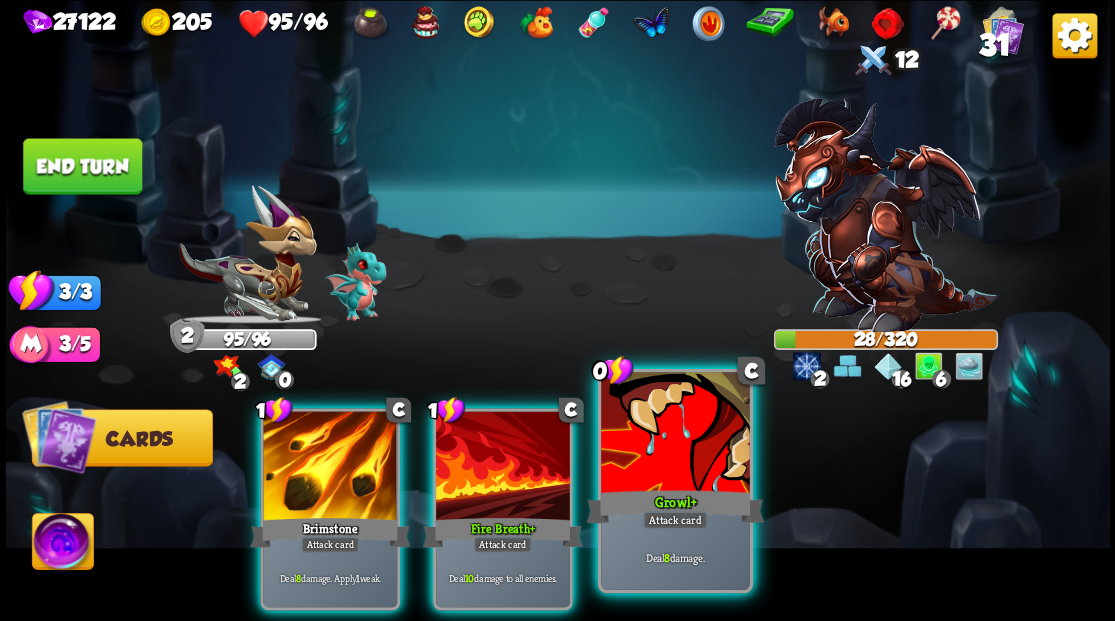 click at bounding box center [675, 434] 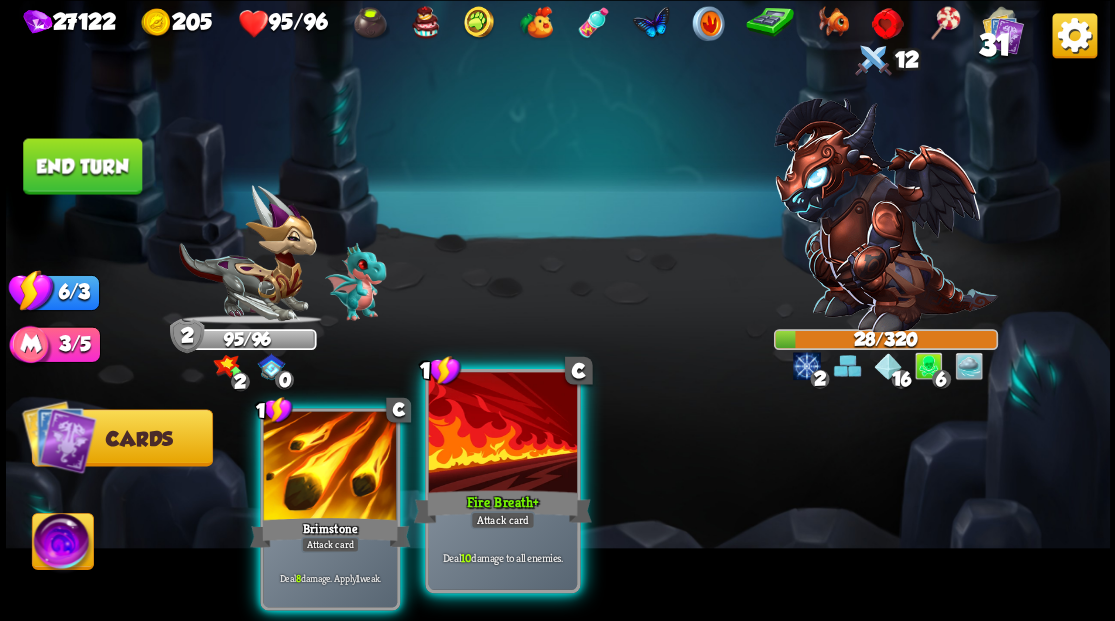 click at bounding box center [502, 434] 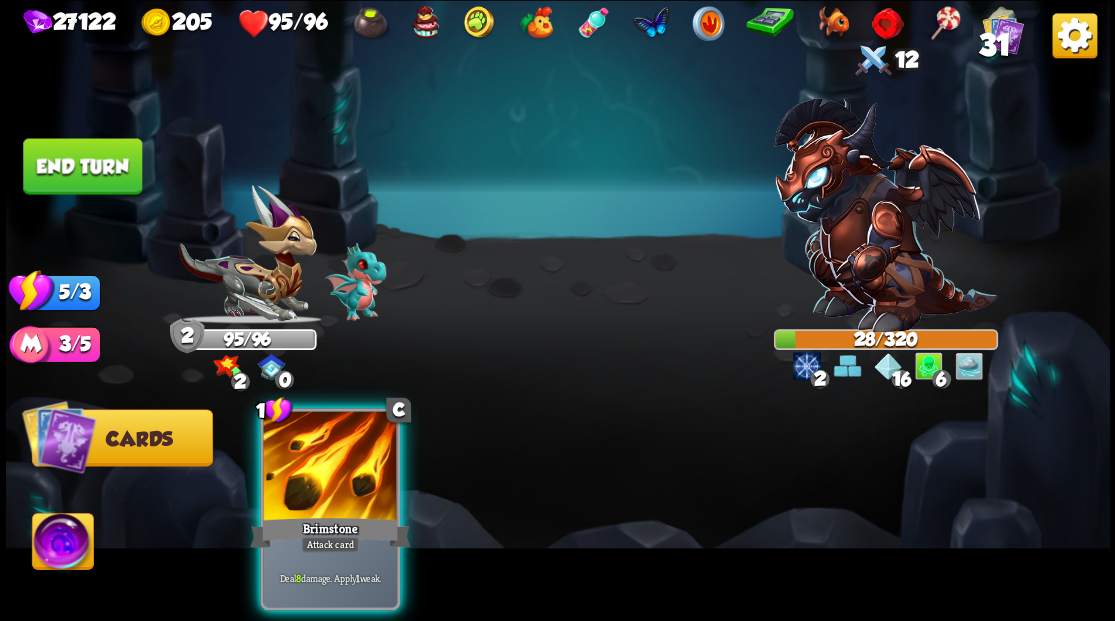 click at bounding box center (330, 467) 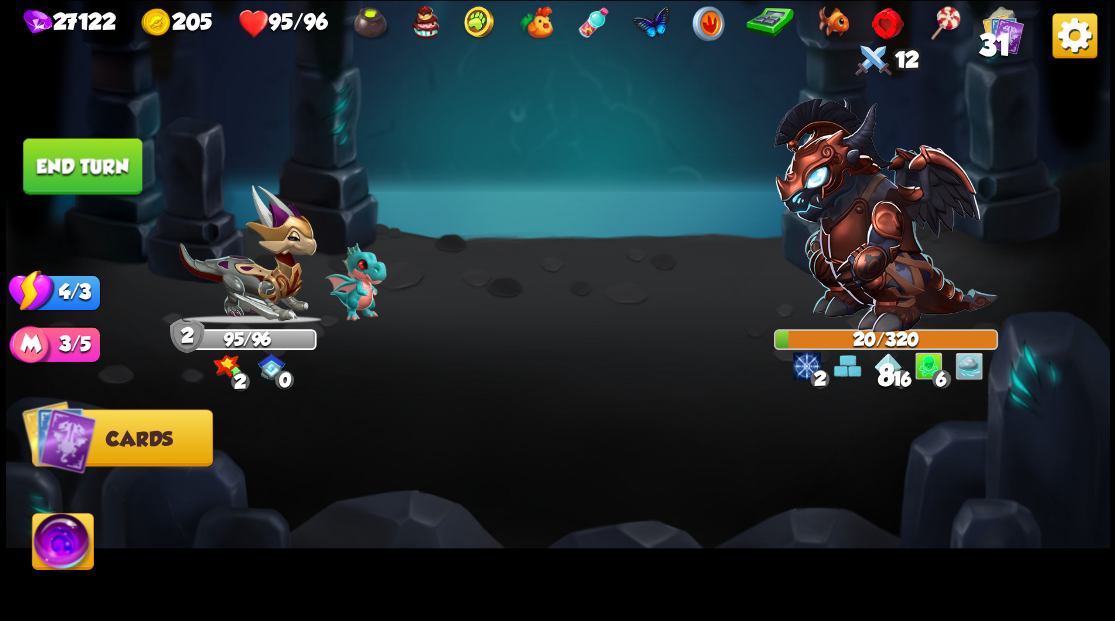 click on "End turn" at bounding box center (82, 166) 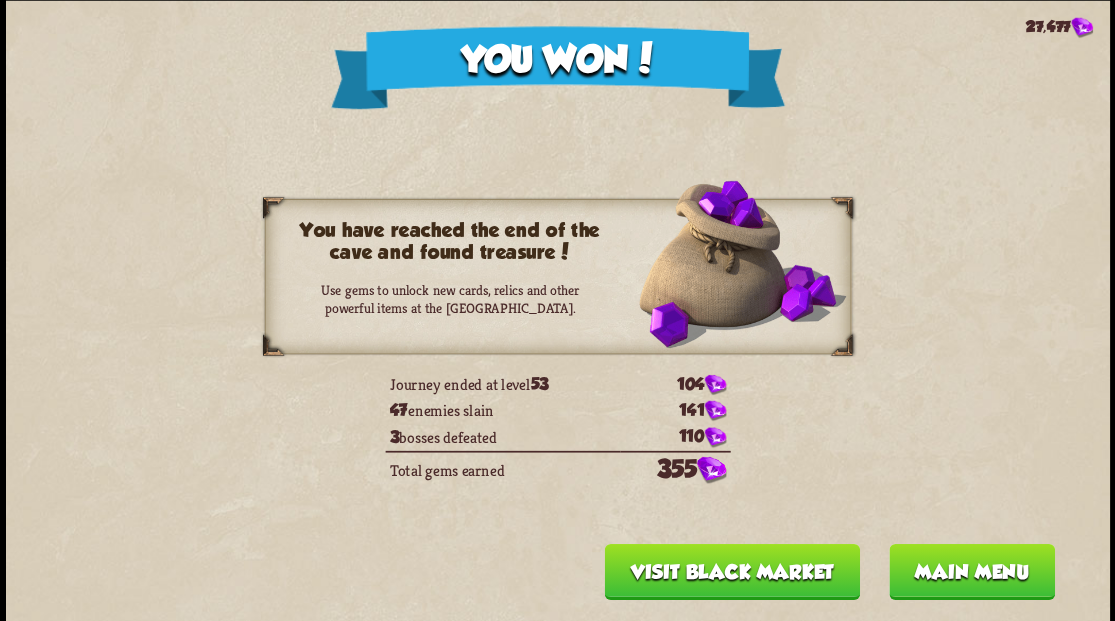click on "Main menu" at bounding box center [971, 571] 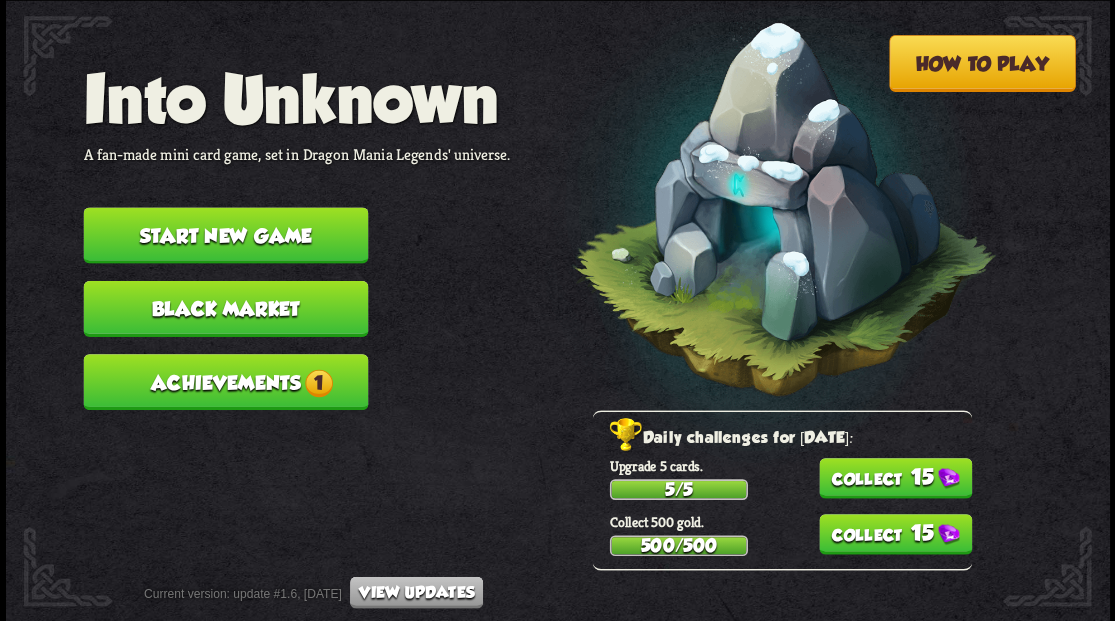click on "Black Market" at bounding box center [225, 308] 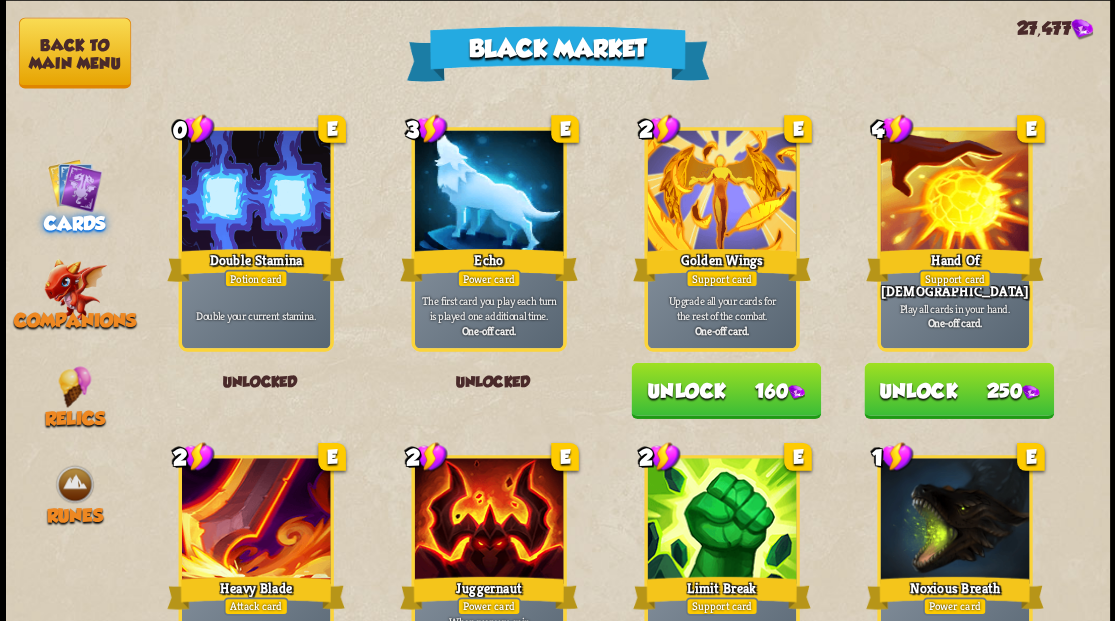 scroll, scrollTop: 1600, scrollLeft: 0, axis: vertical 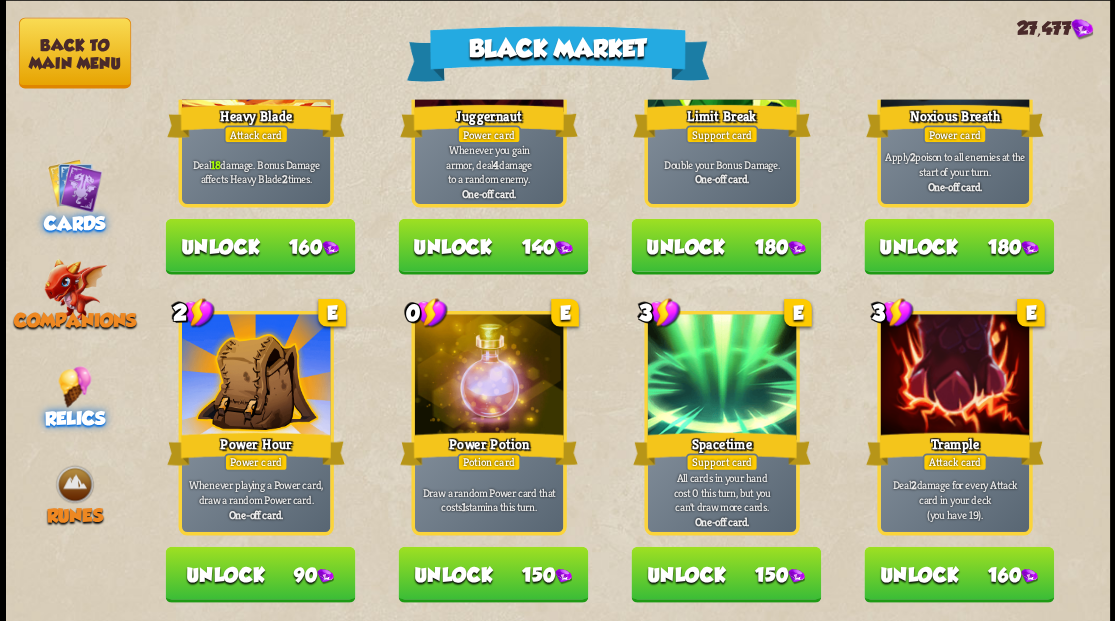 click on "Relics" at bounding box center [75, 397] 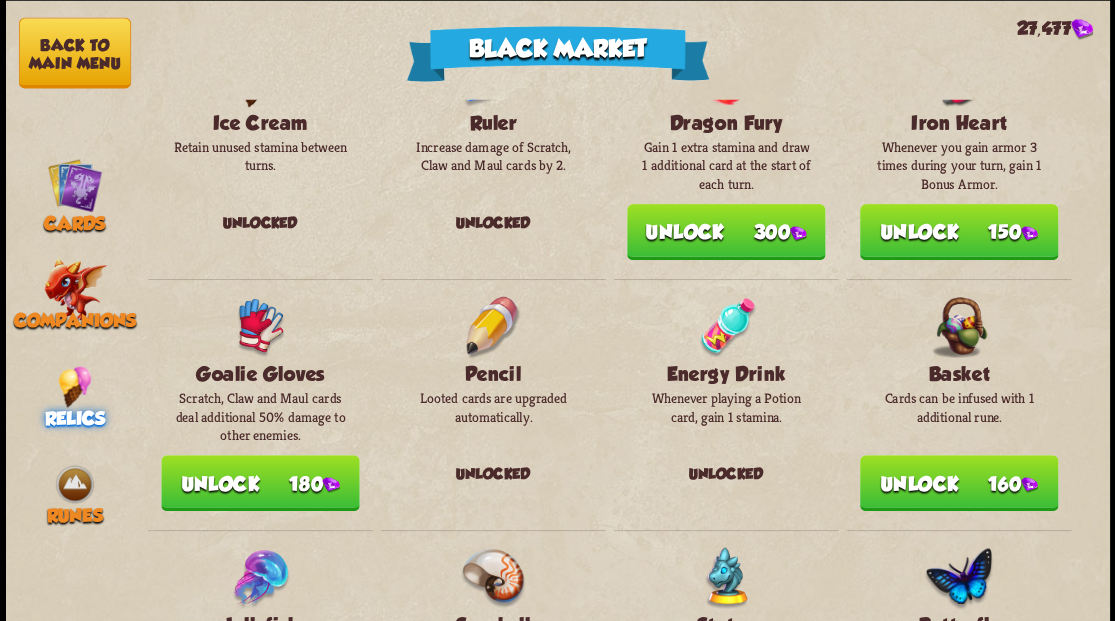 scroll, scrollTop: 200, scrollLeft: 0, axis: vertical 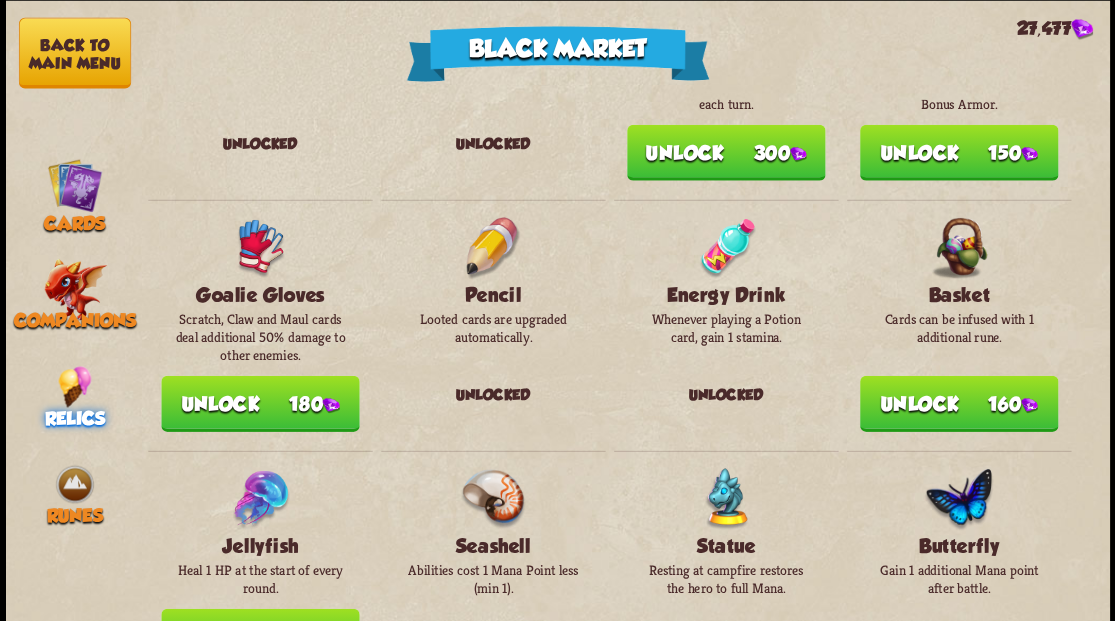 drag, startPoint x: 989, startPoint y: 395, endPoint x: 964, endPoint y: 388, distance: 25.96151 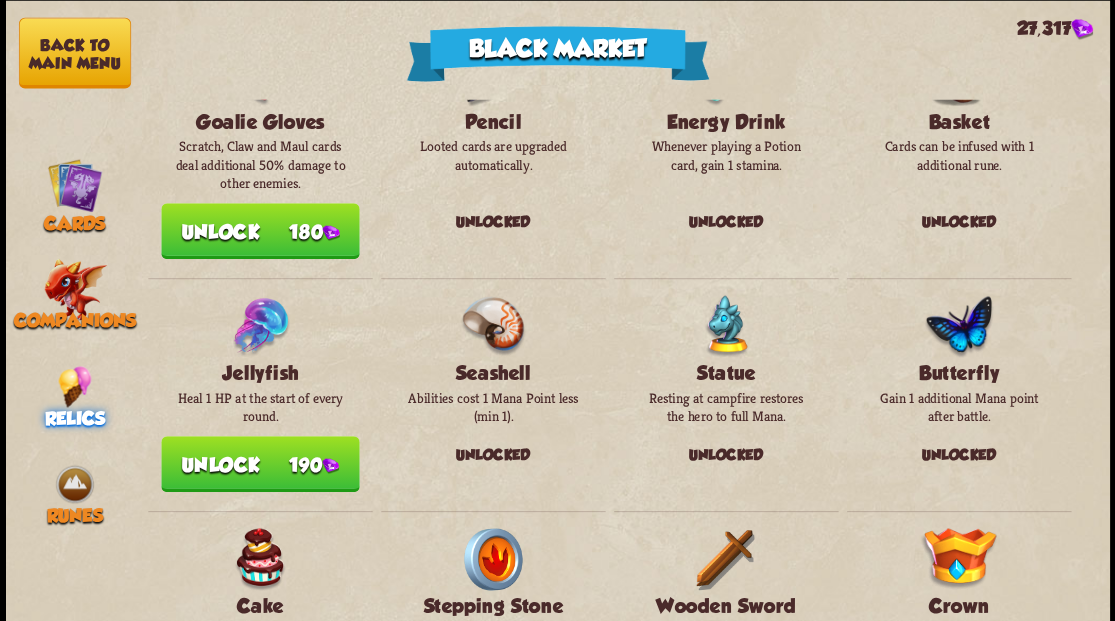 scroll, scrollTop: 466, scrollLeft: 0, axis: vertical 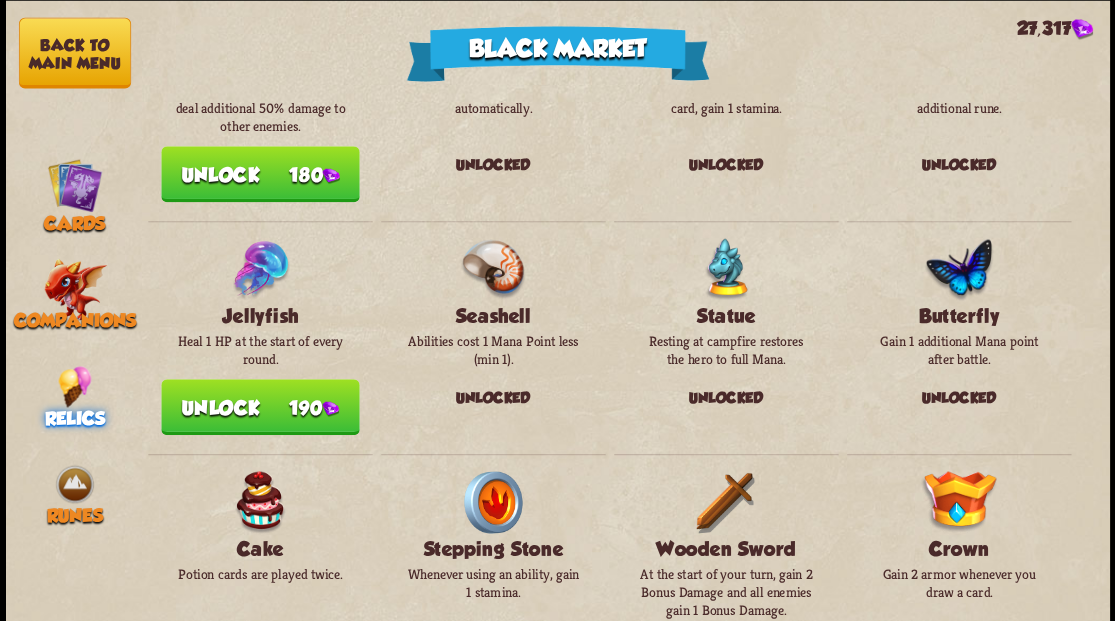 click on "Unlock   190" at bounding box center [260, 407] 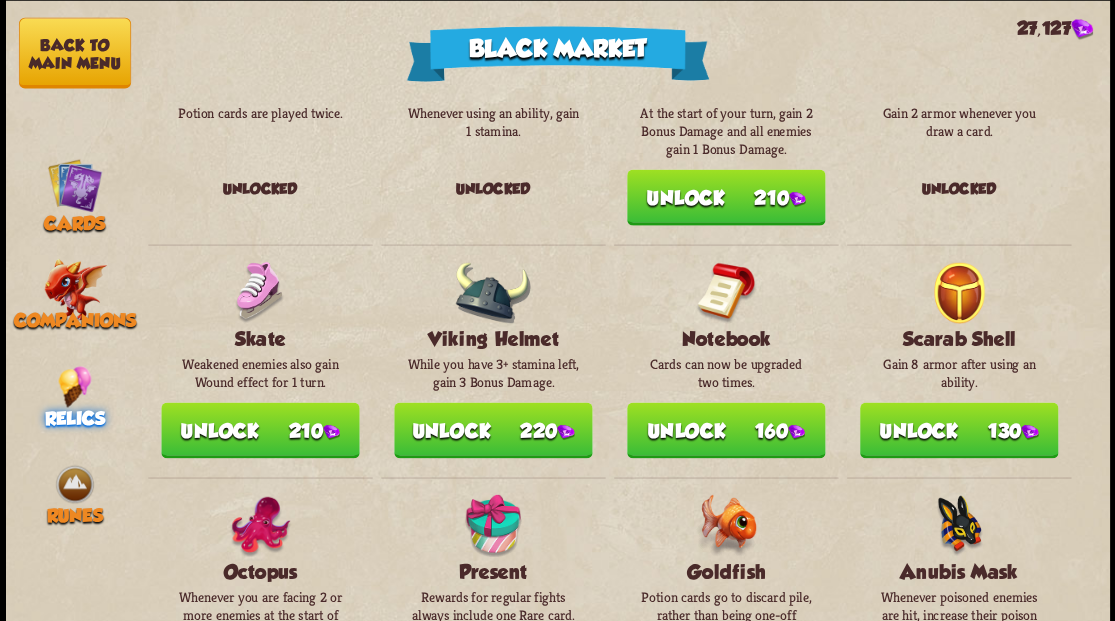 scroll, scrollTop: 1066, scrollLeft: 0, axis: vertical 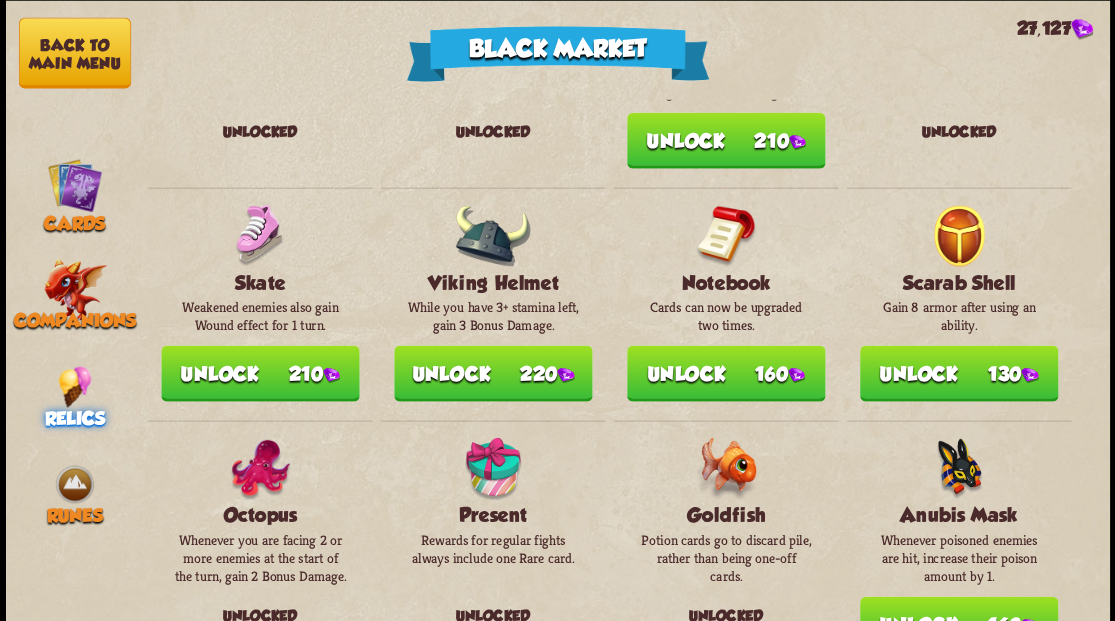 click on "Unlock   160" at bounding box center (726, 373) 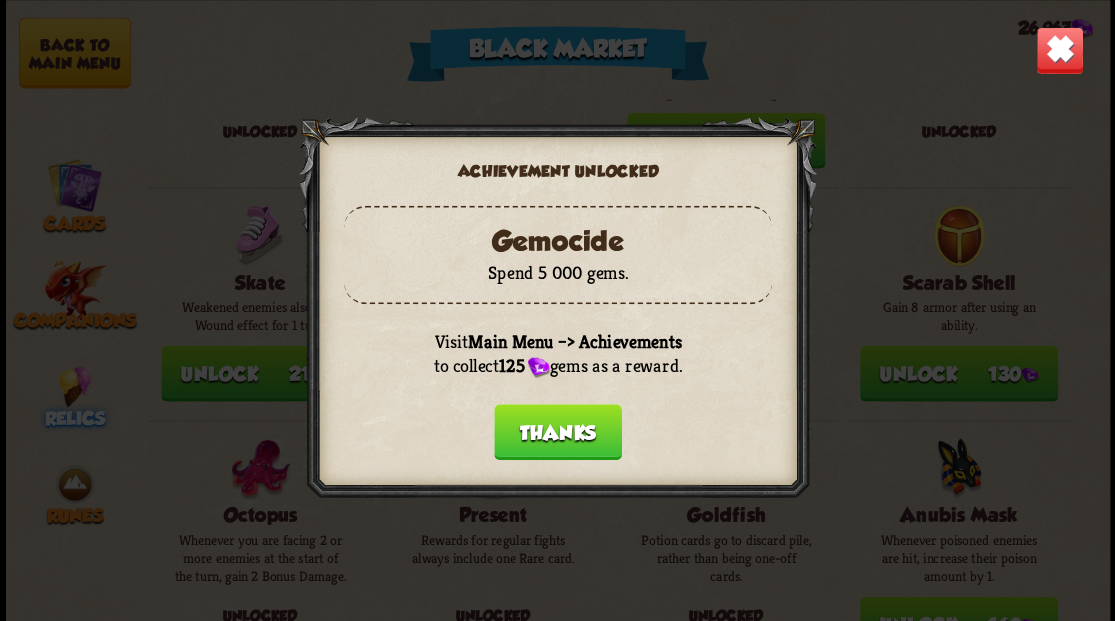 click on "Thanks" at bounding box center [558, 432] 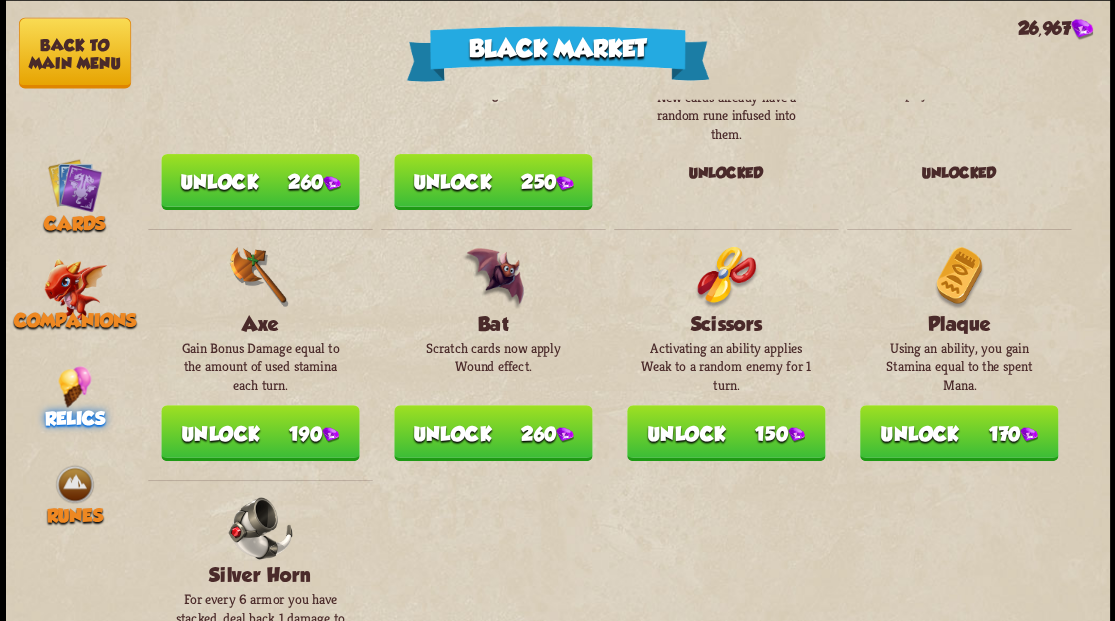 scroll, scrollTop: 2022, scrollLeft: 0, axis: vertical 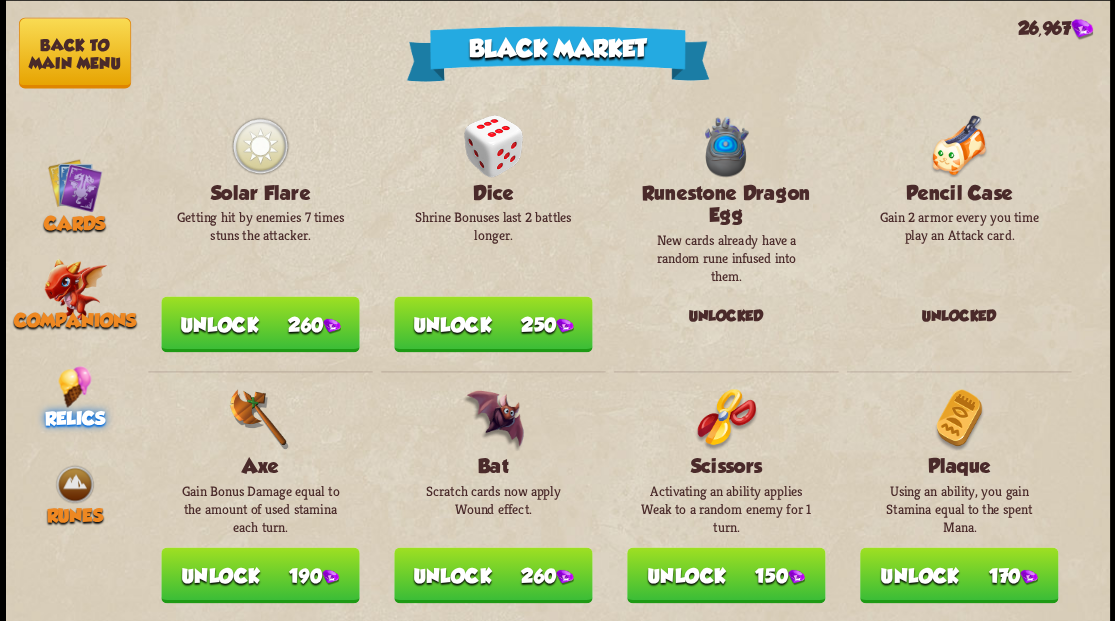 click on "Unlock   260" at bounding box center [260, 324] 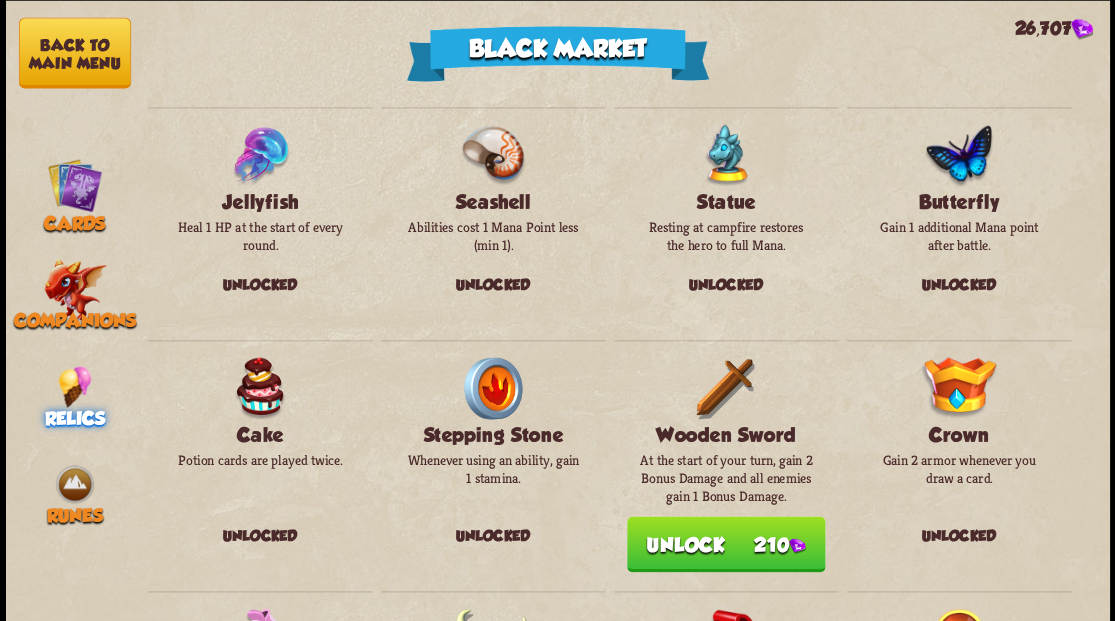 scroll, scrollTop: 555, scrollLeft: 0, axis: vertical 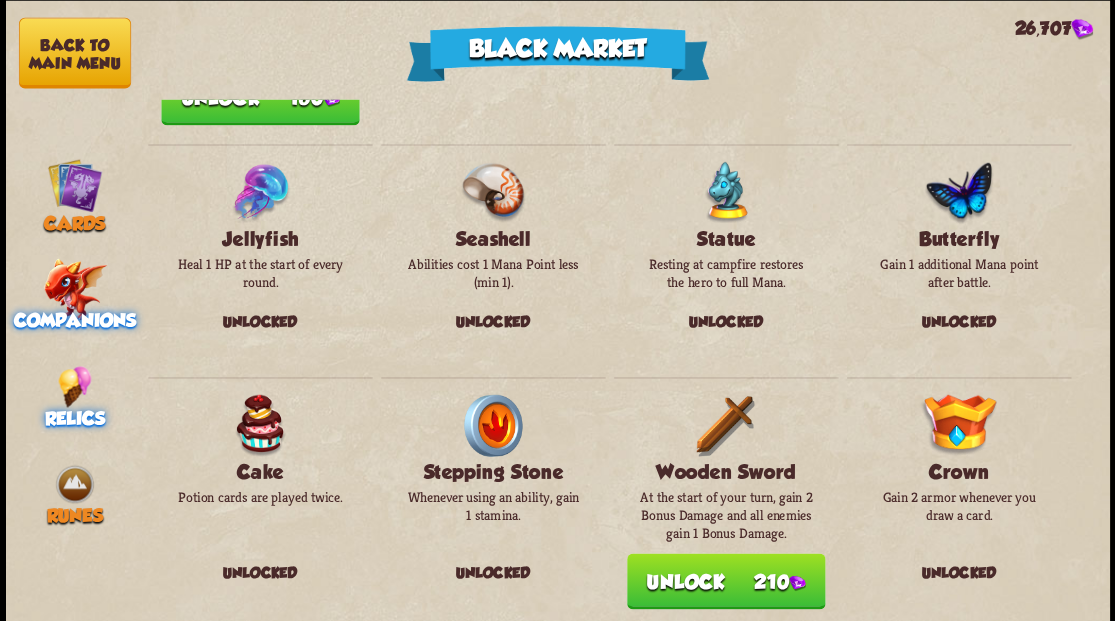 click at bounding box center [74, 289] 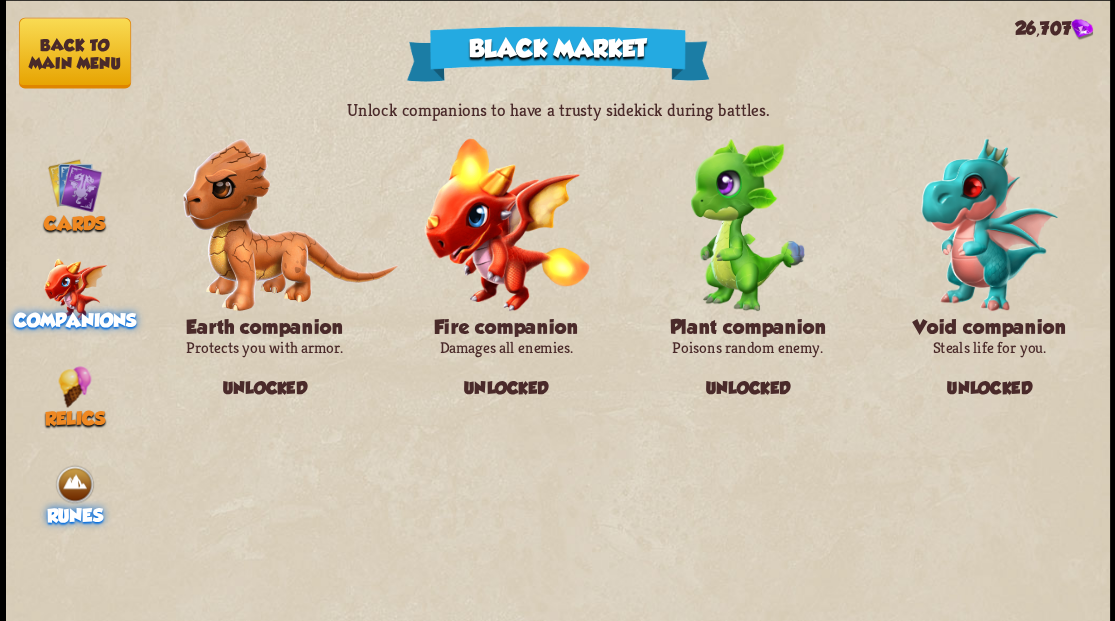 click at bounding box center (74, 483) 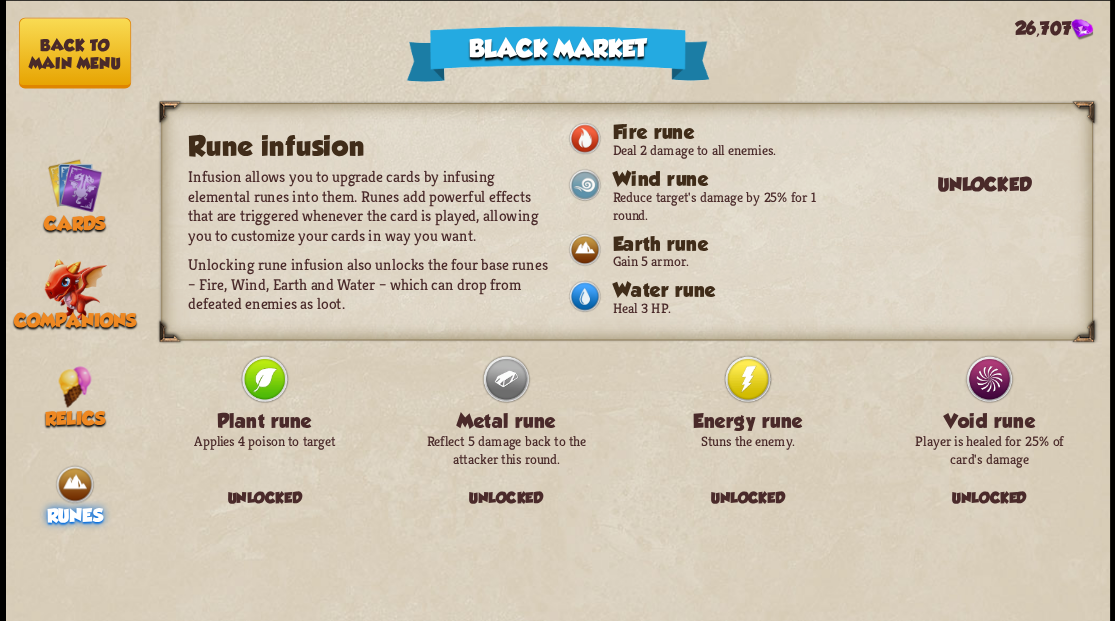 click on "Back to main menu" at bounding box center [74, 52] 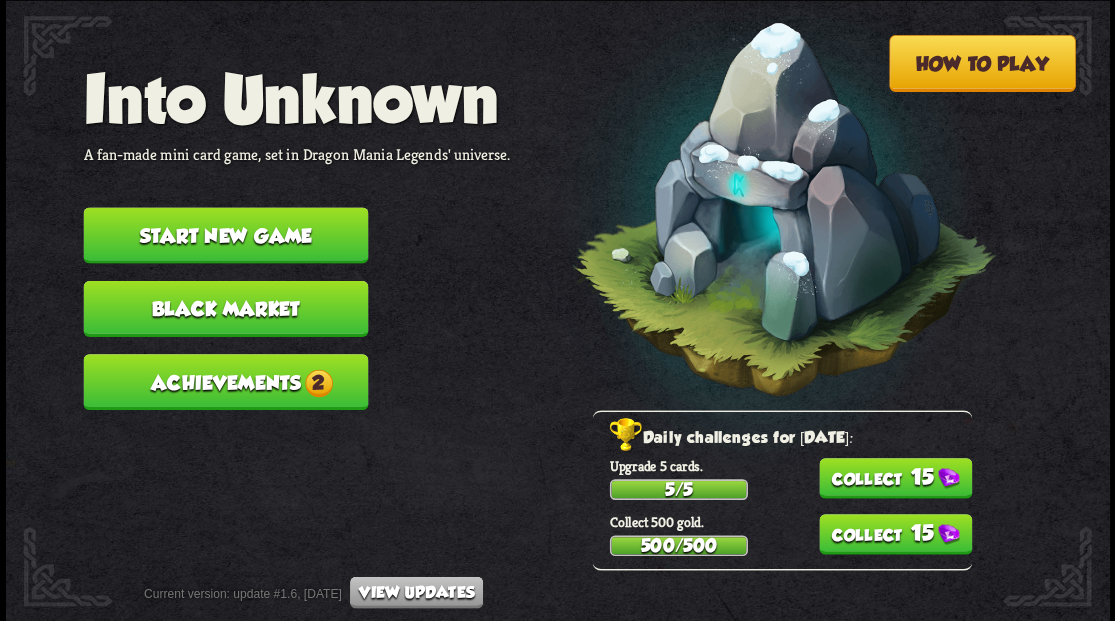 click on "Achievements
2" at bounding box center [225, 382] 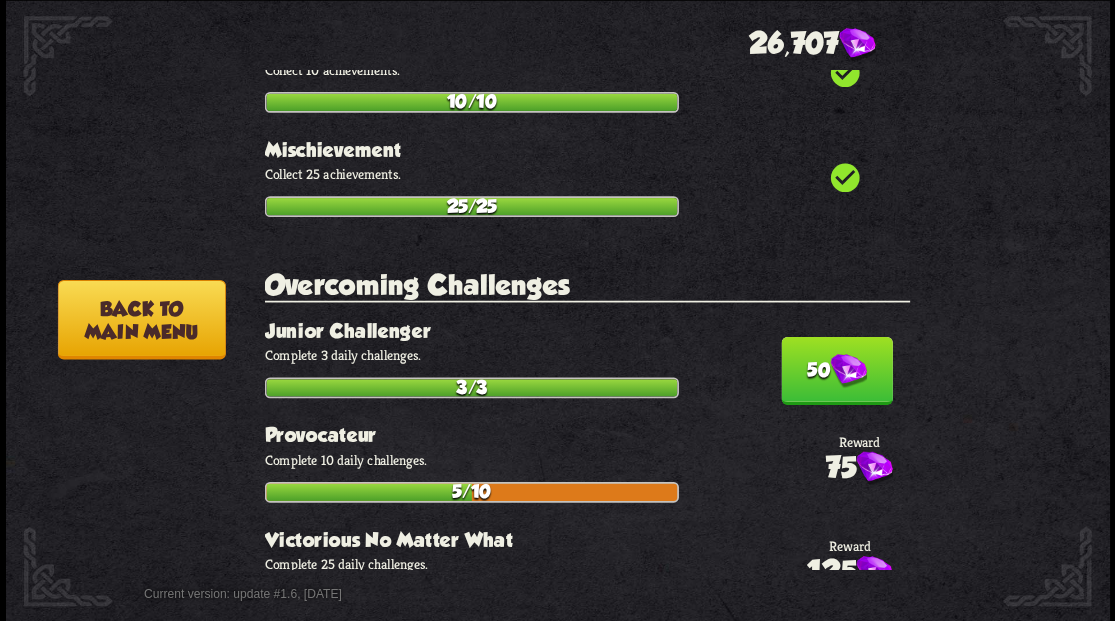 scroll, scrollTop: 5200, scrollLeft: 0, axis: vertical 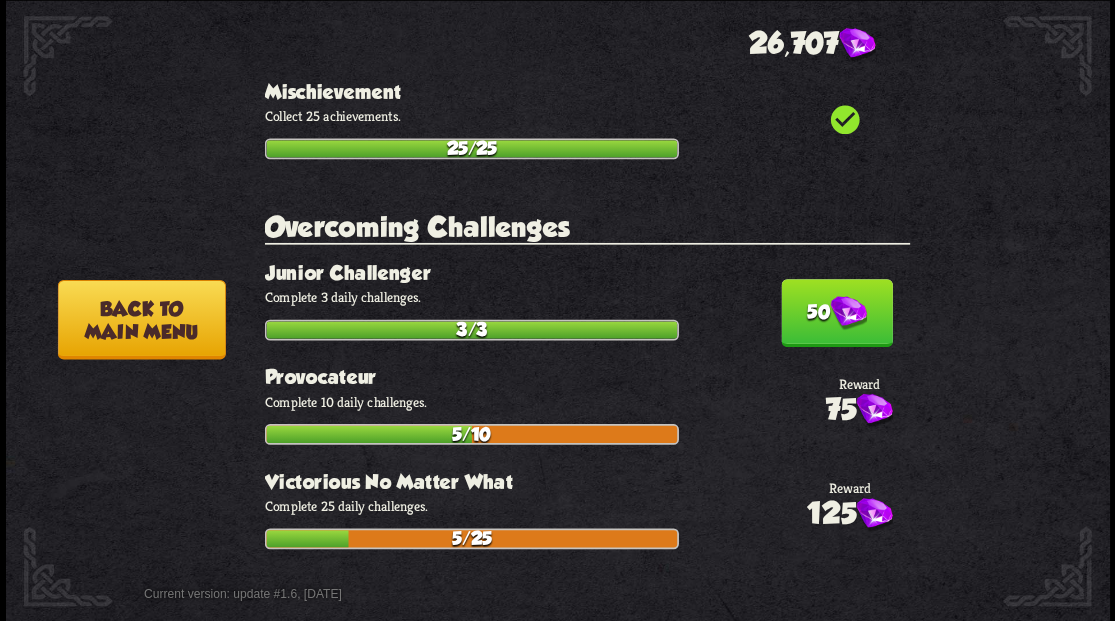 click at bounding box center [848, 313] 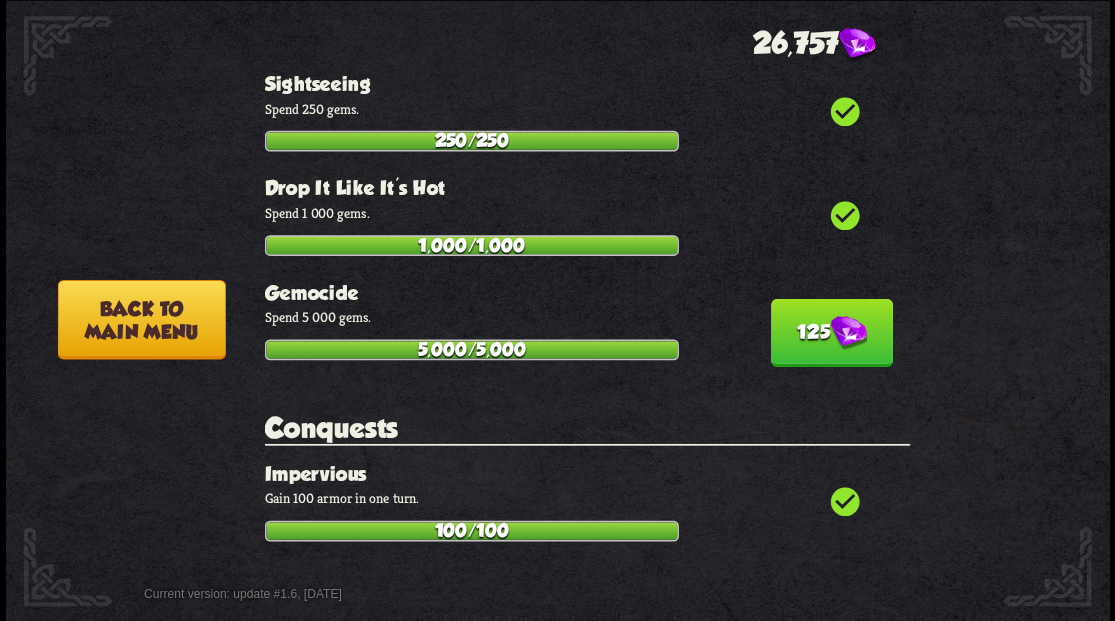 scroll, scrollTop: 6266, scrollLeft: 0, axis: vertical 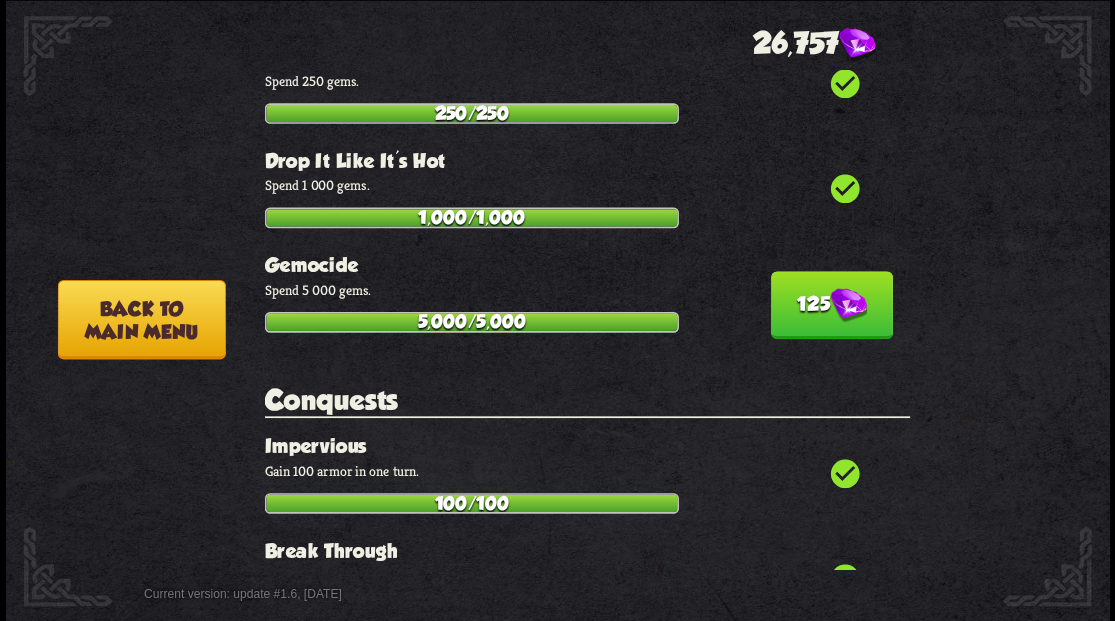 click at bounding box center [848, 305] 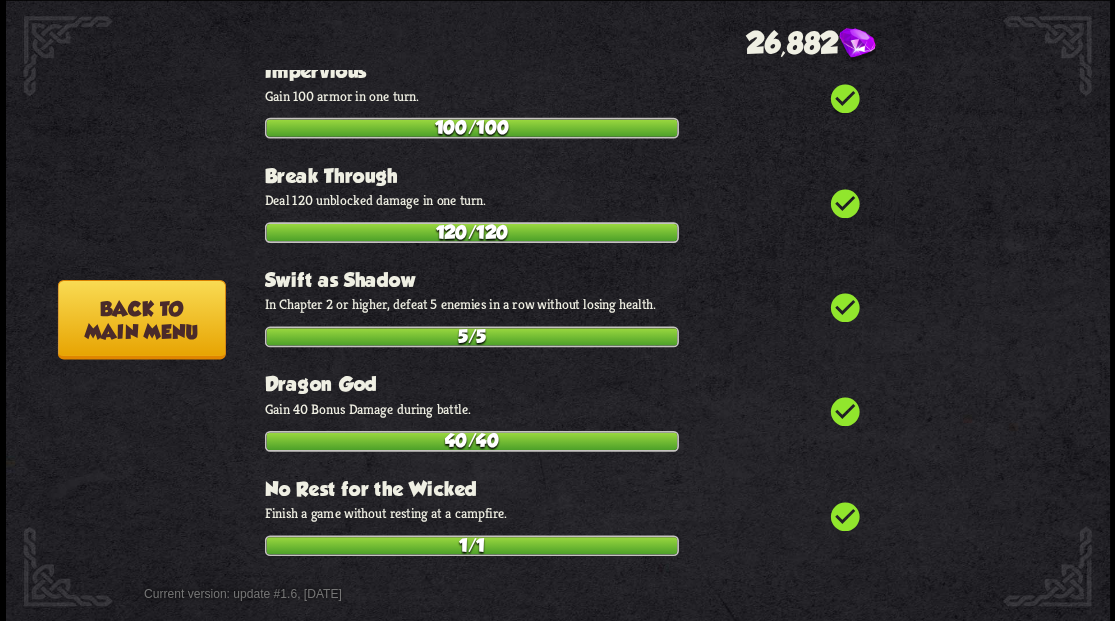 scroll, scrollTop: 6694, scrollLeft: 0, axis: vertical 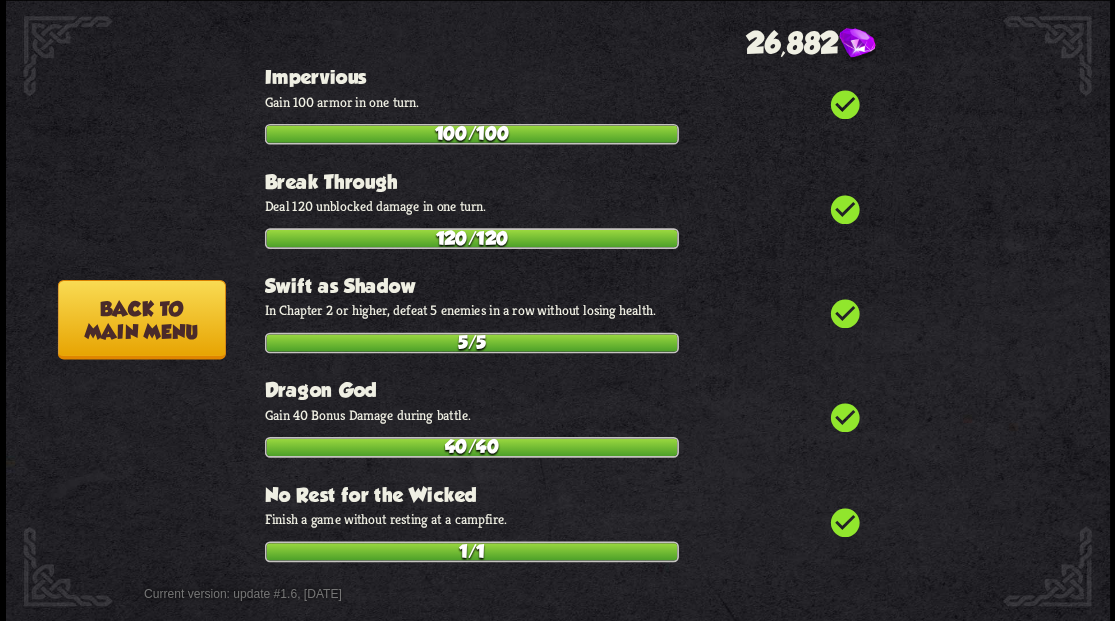 click on "Back to main menu" at bounding box center [141, 318] 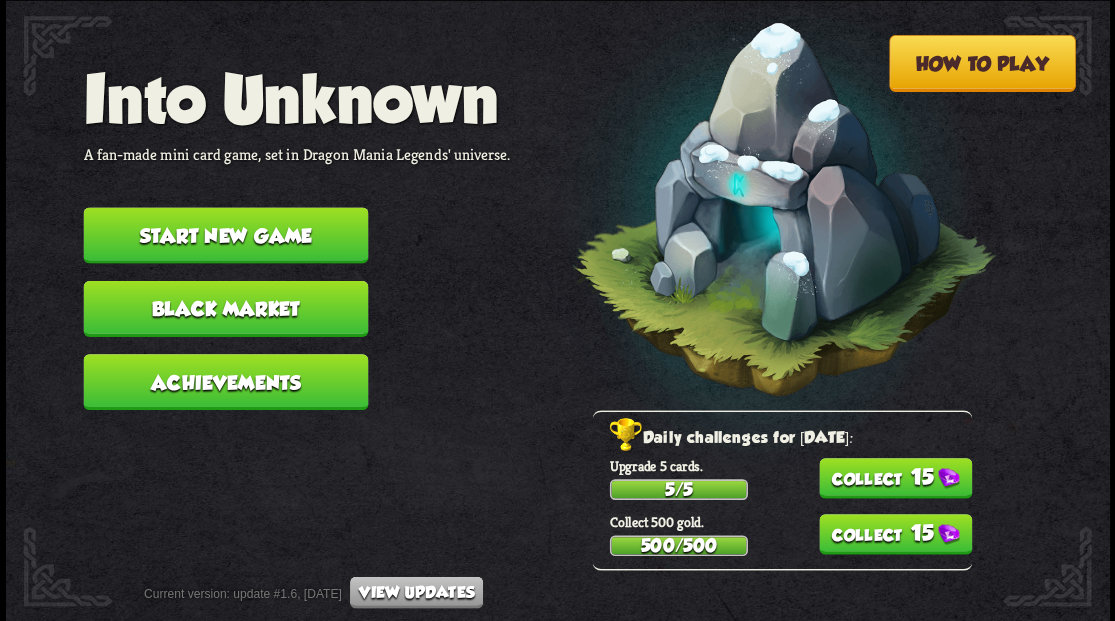 click on "Start new game" at bounding box center (225, 235) 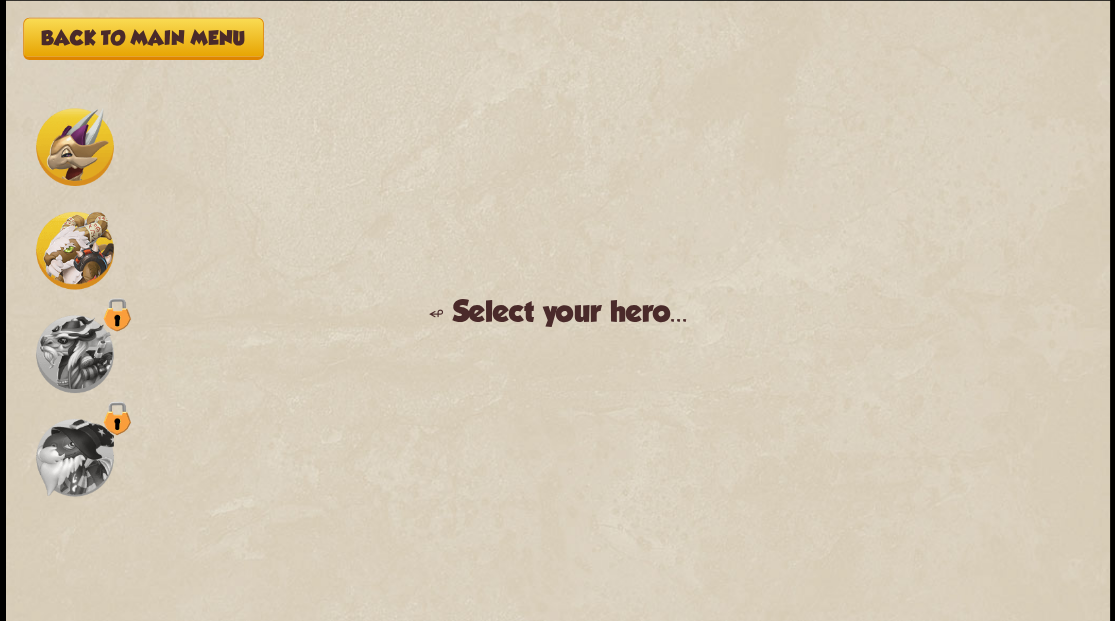 click at bounding box center [75, 147] 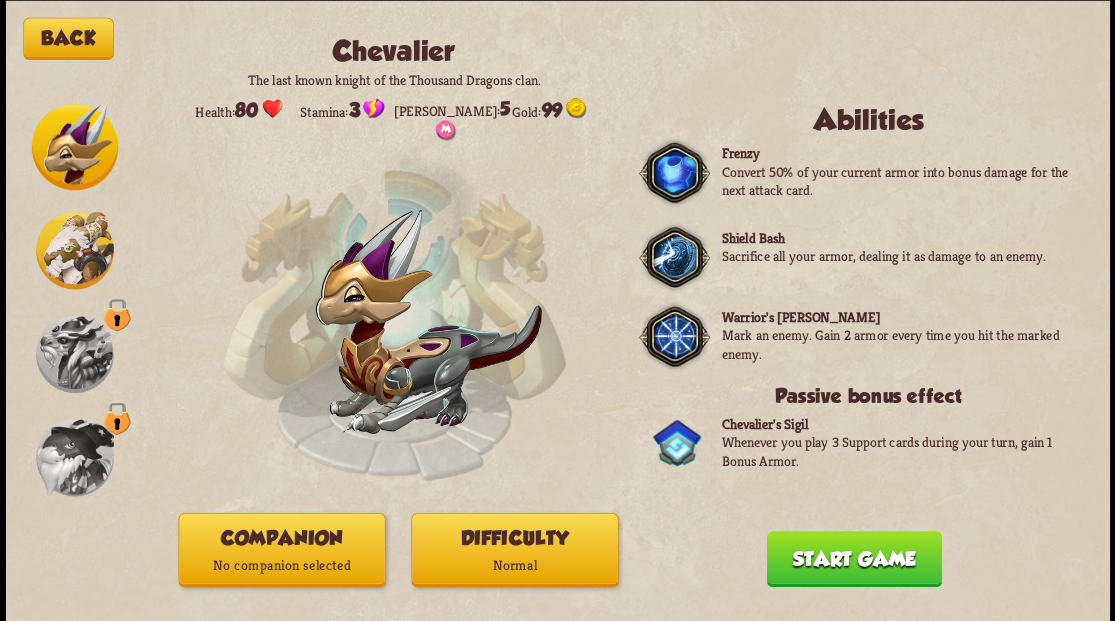 click on "Companion
No companion selected" at bounding box center [281, 549] 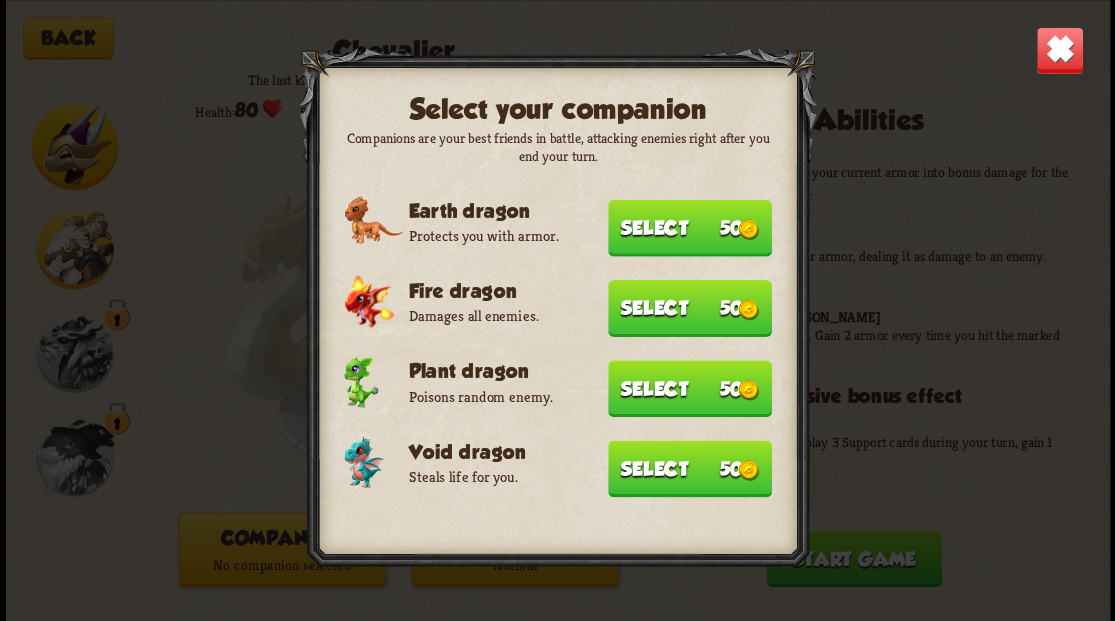 click on "Select
50" at bounding box center (690, 468) 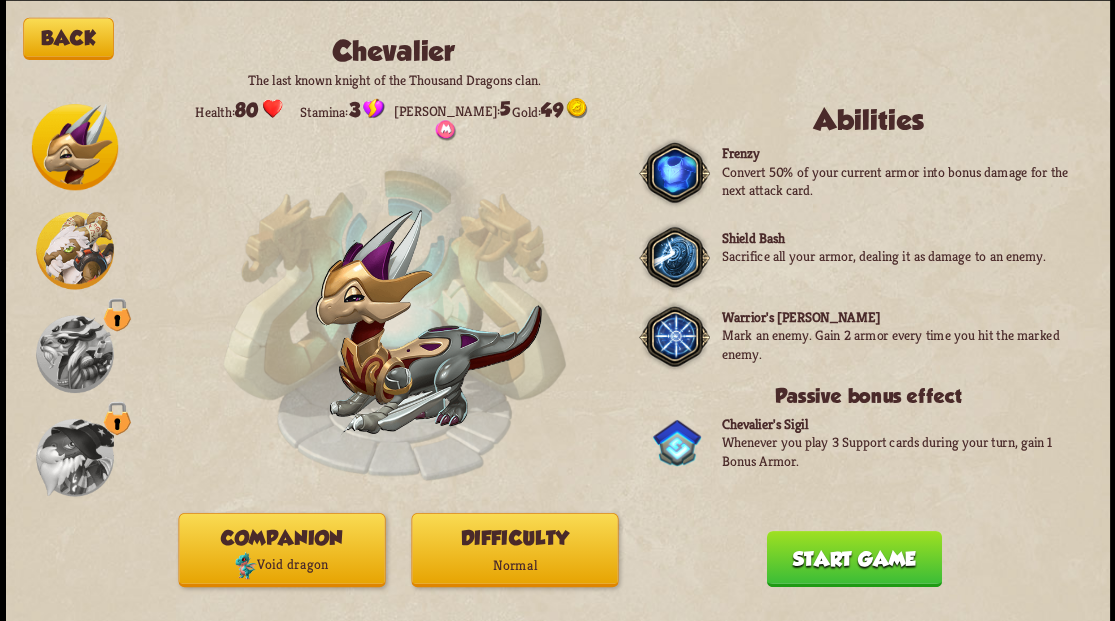 click on "Normal" at bounding box center (514, 565) 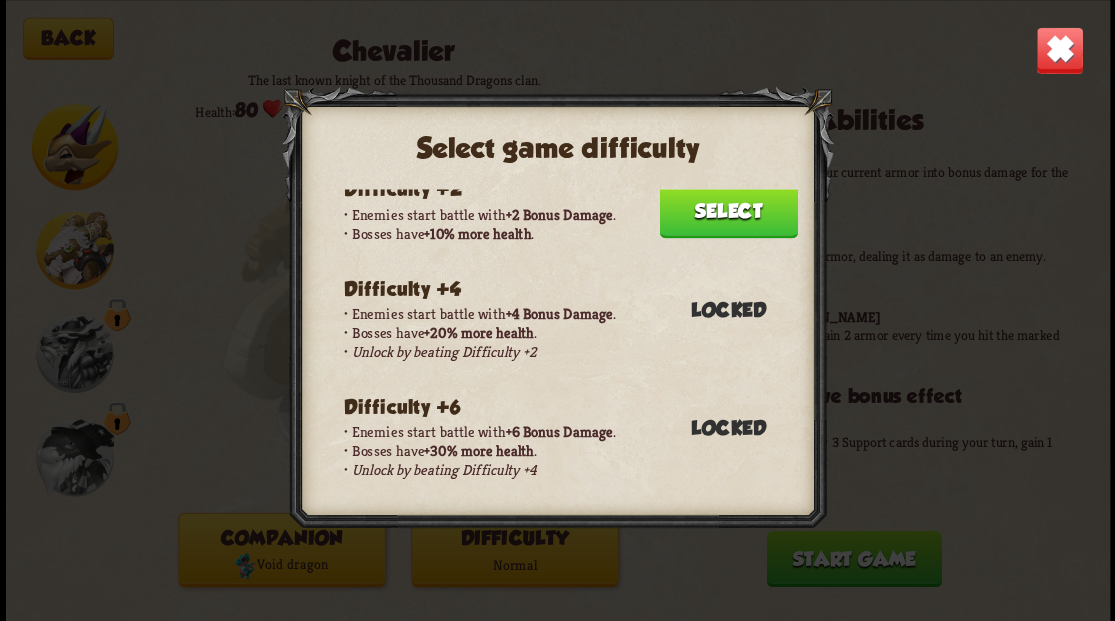 scroll, scrollTop: 0, scrollLeft: 0, axis: both 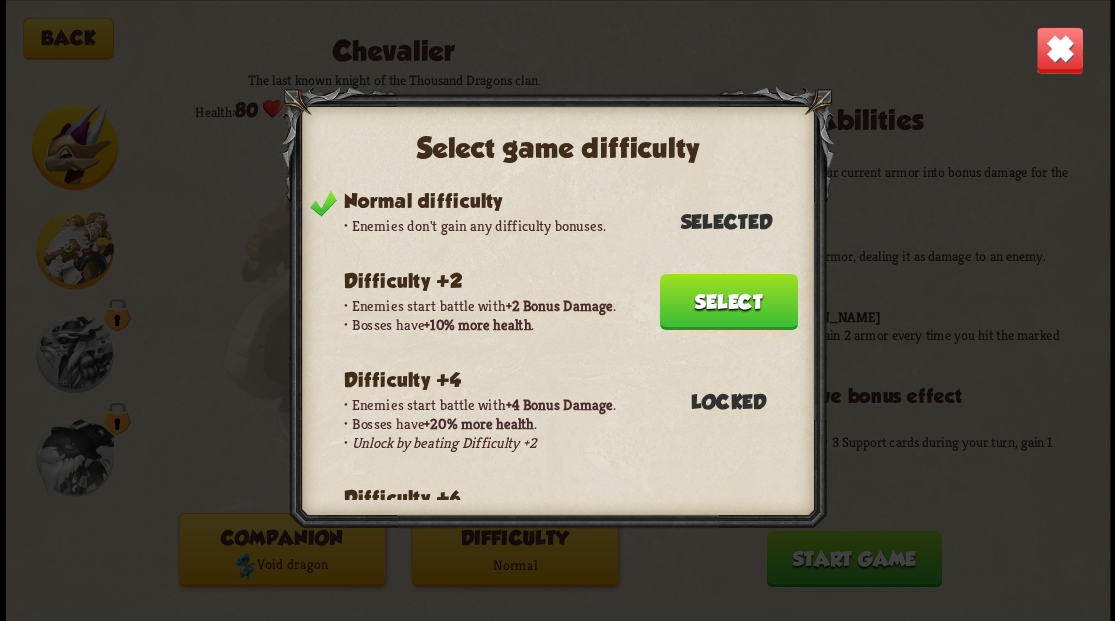 click on "Select" at bounding box center (728, 301) 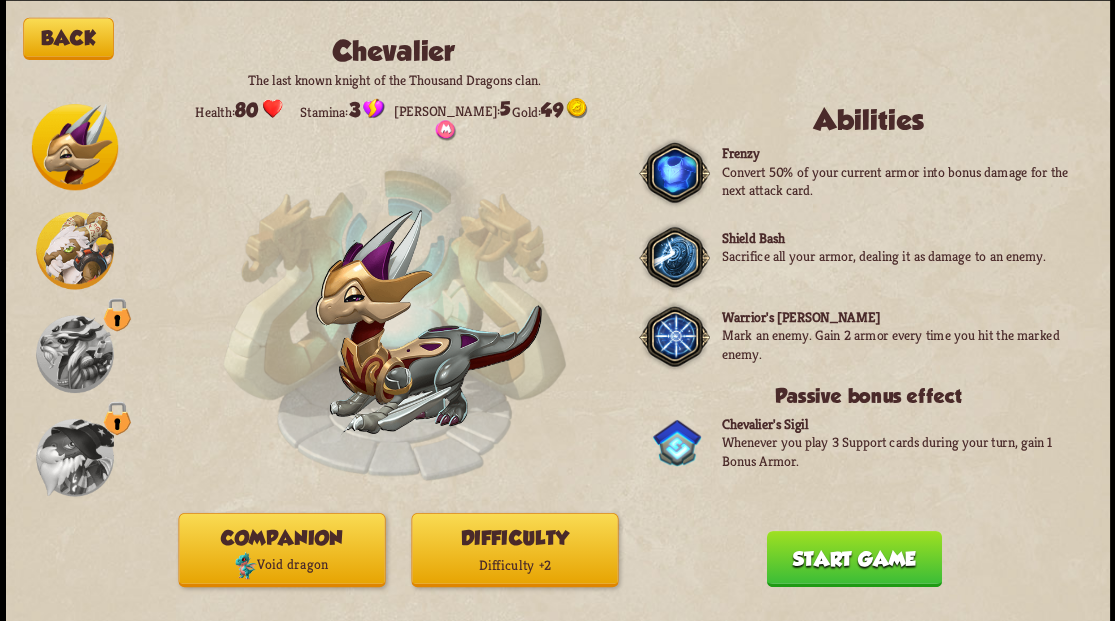click on "Start game" at bounding box center (853, 558) 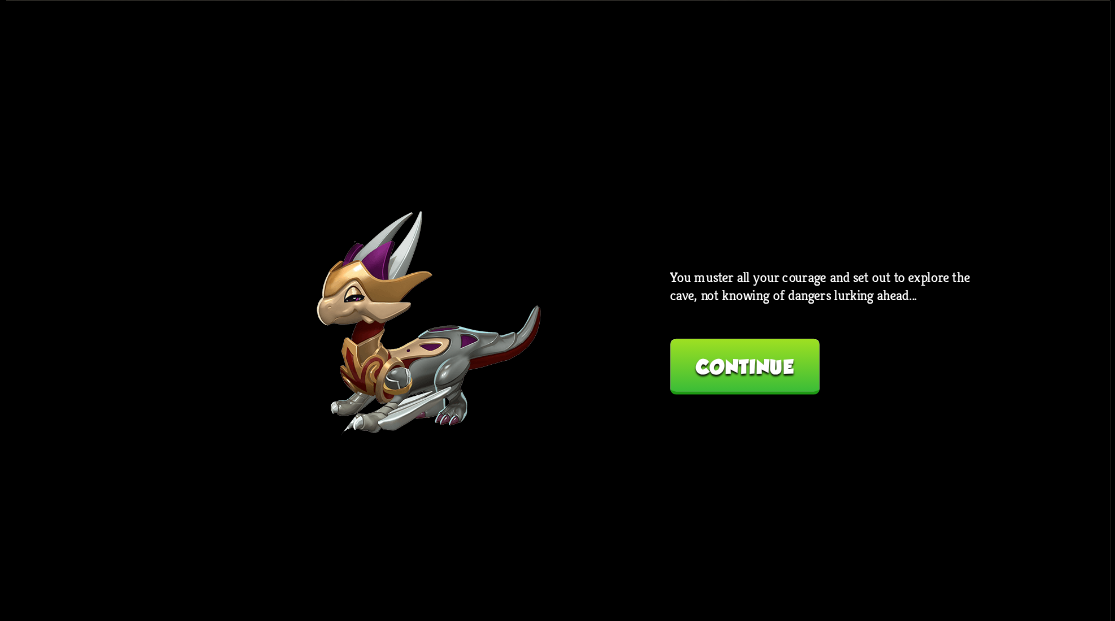 click on "Continue" at bounding box center [744, 366] 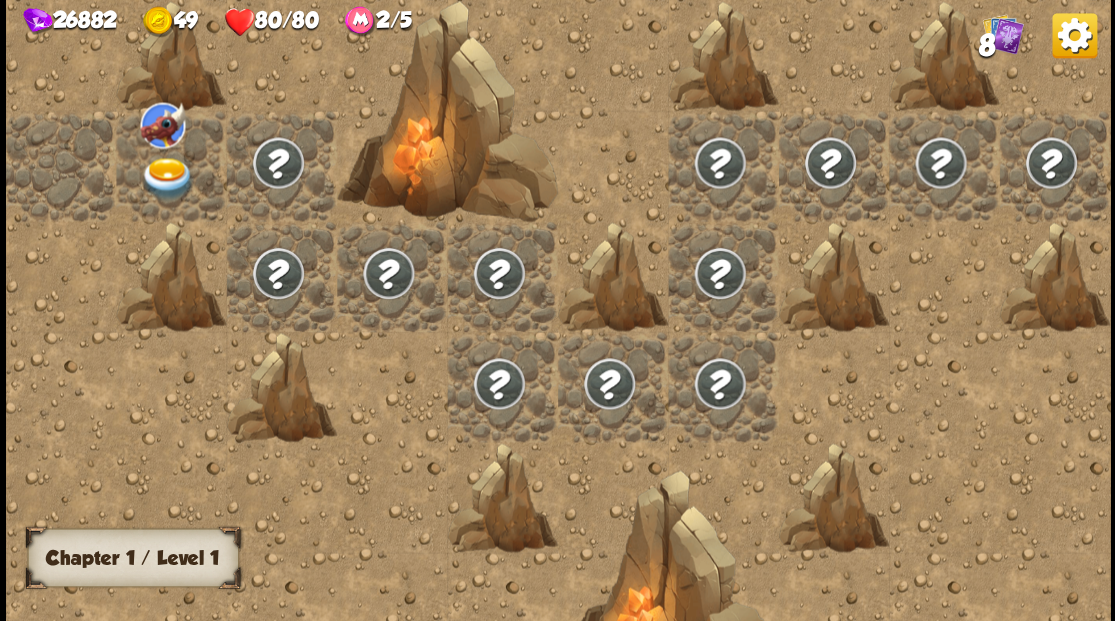 click at bounding box center (167, 178) 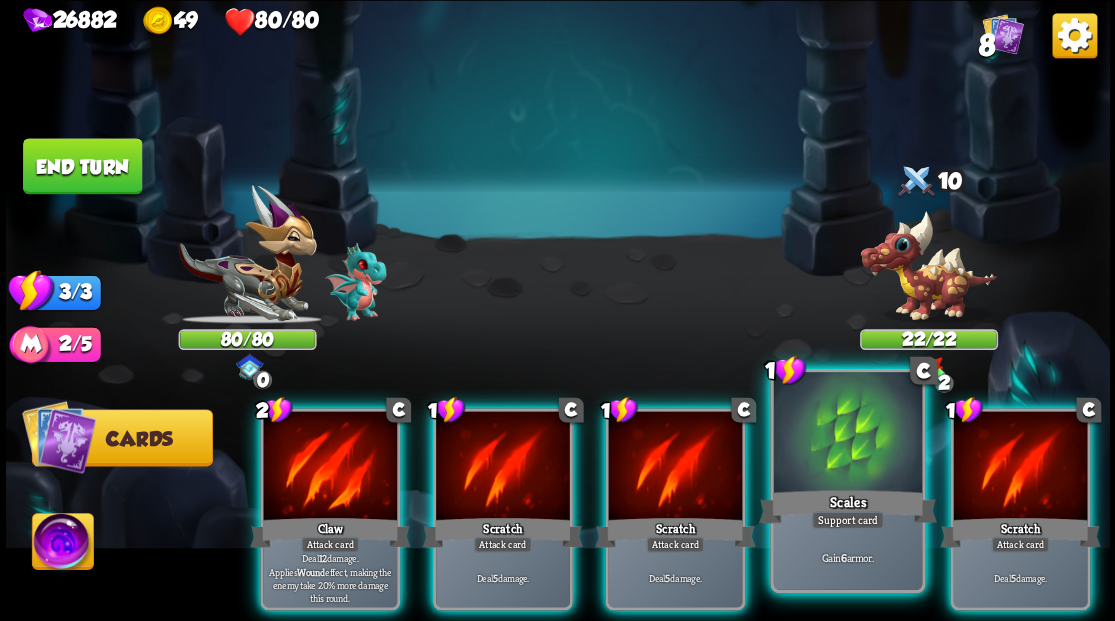 click at bounding box center [847, 434] 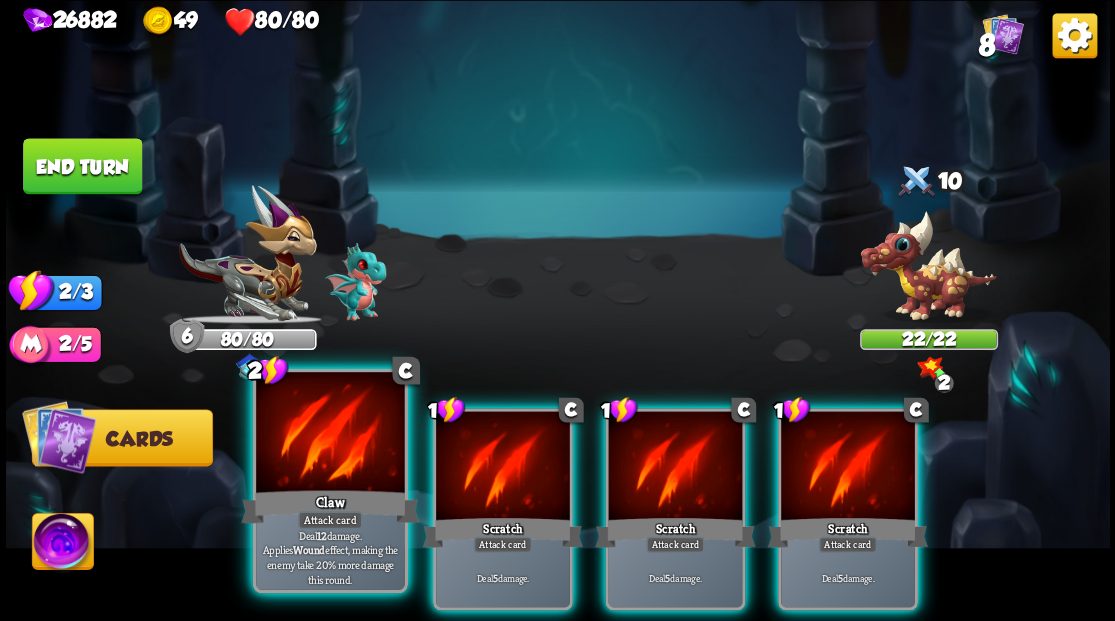click at bounding box center [330, 434] 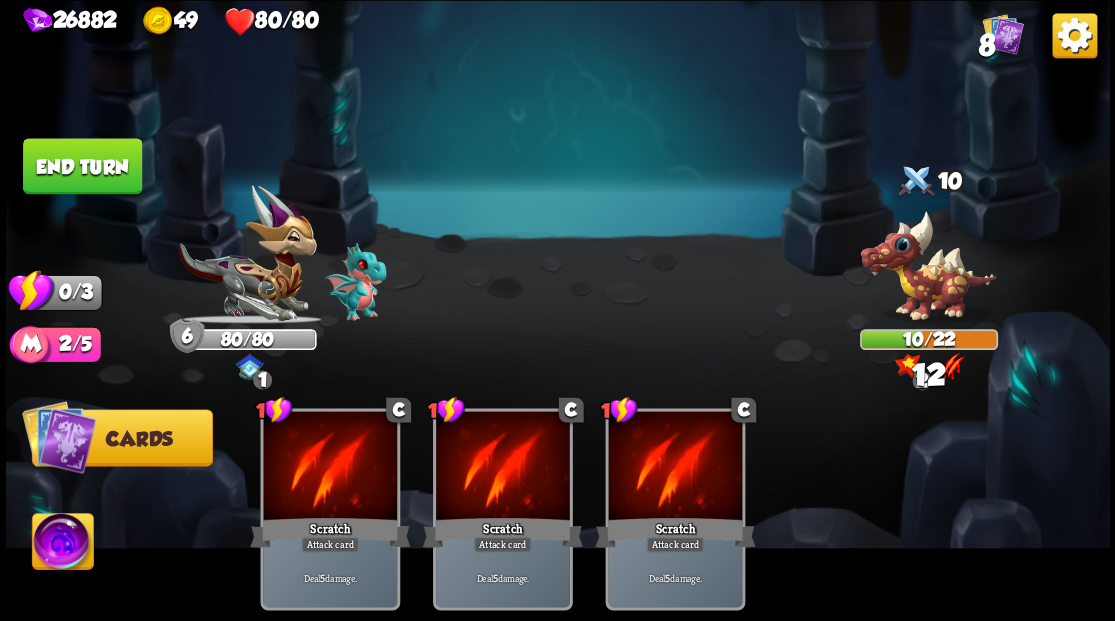 click on "End turn" at bounding box center [82, 166] 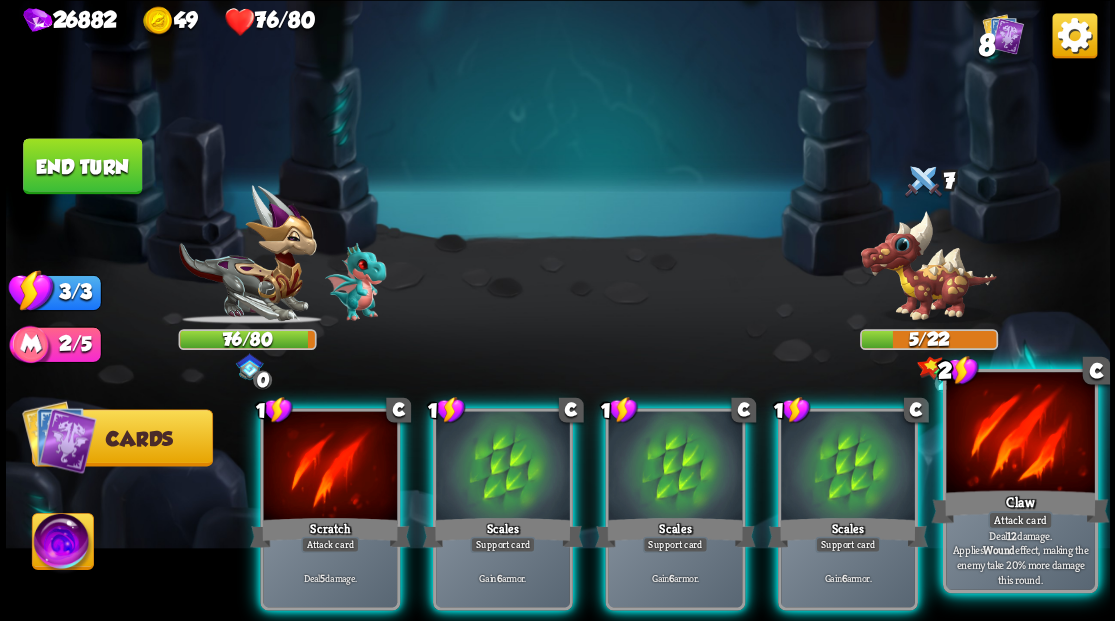 click at bounding box center [1020, 434] 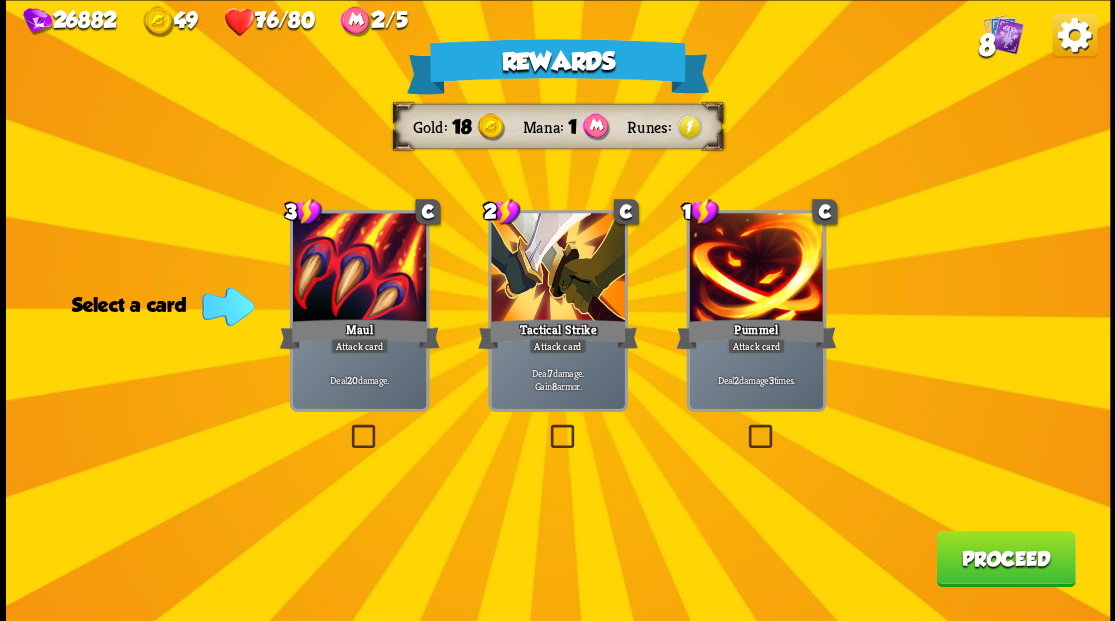 click on "Proceed" at bounding box center [1005, 558] 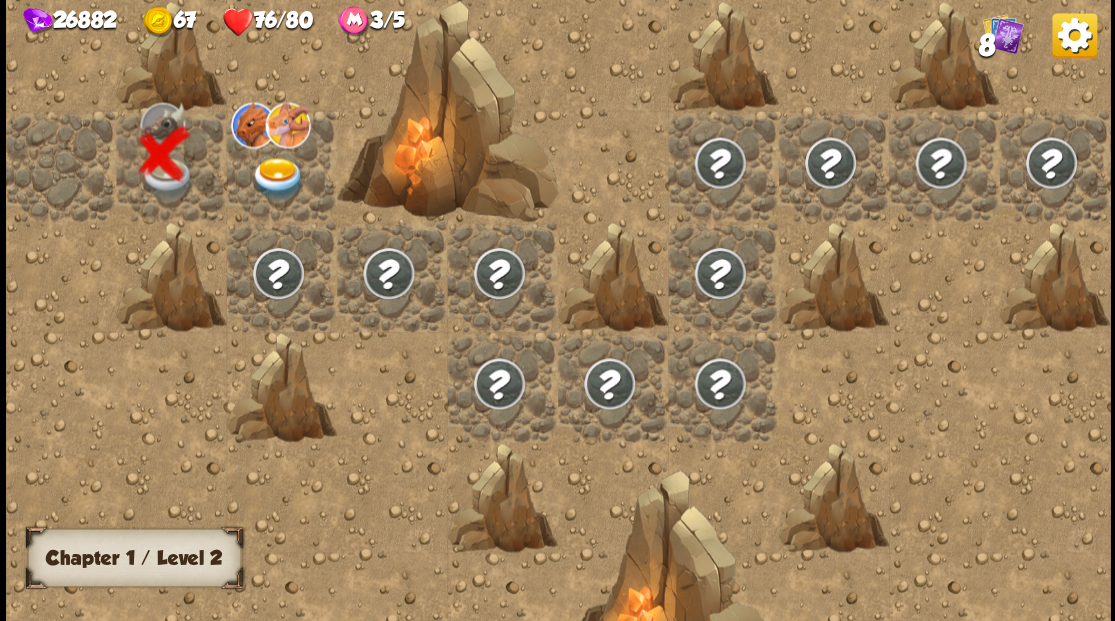 click at bounding box center [277, 178] 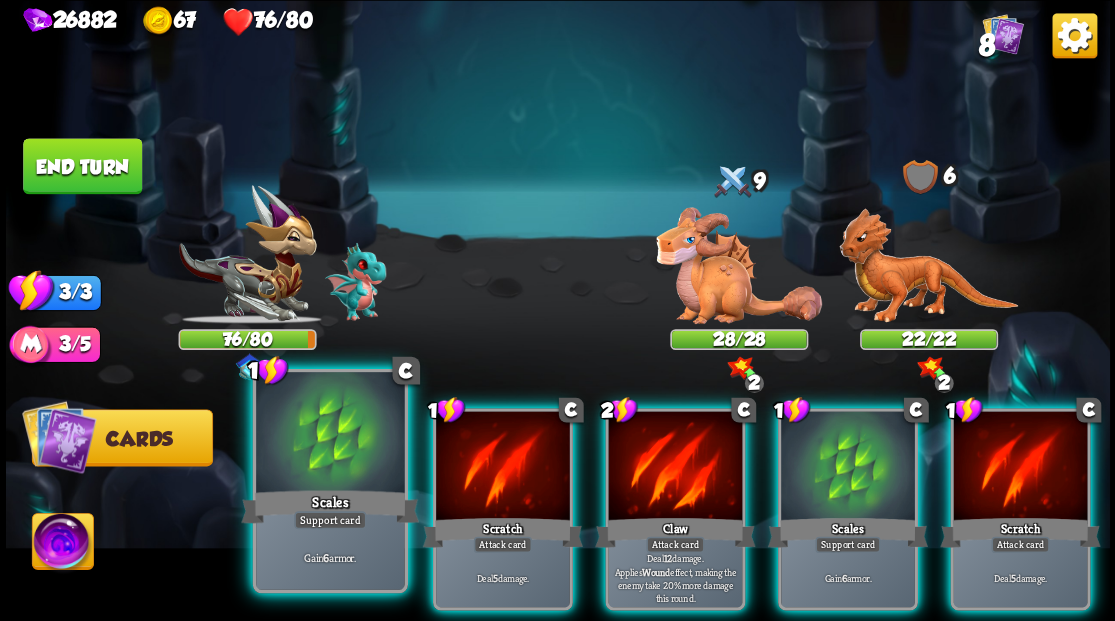 click at bounding box center (330, 434) 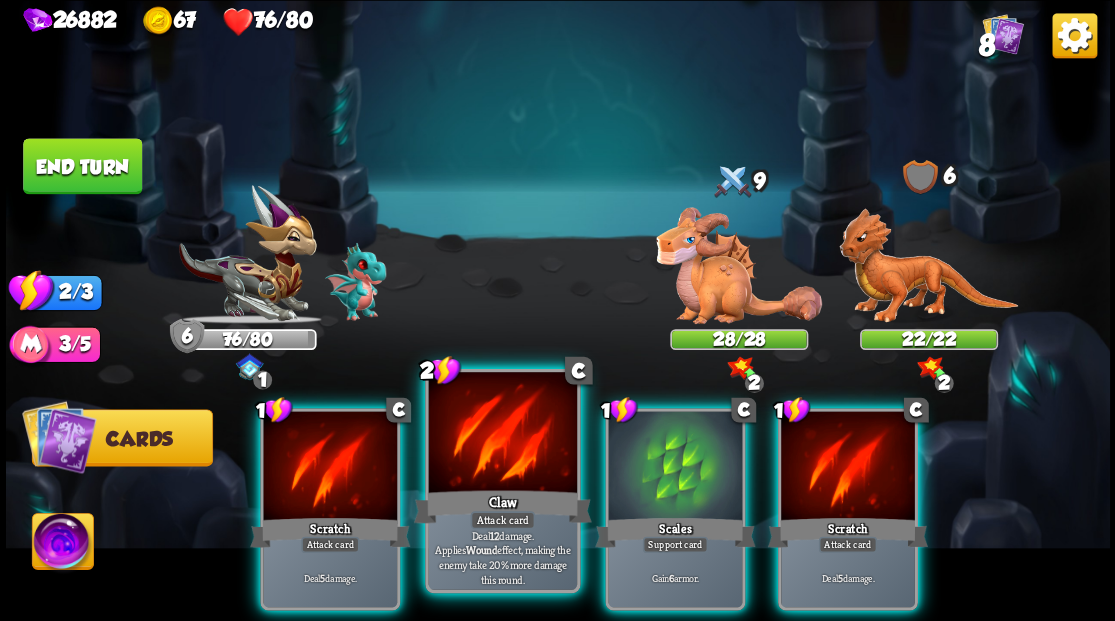 click at bounding box center [502, 434] 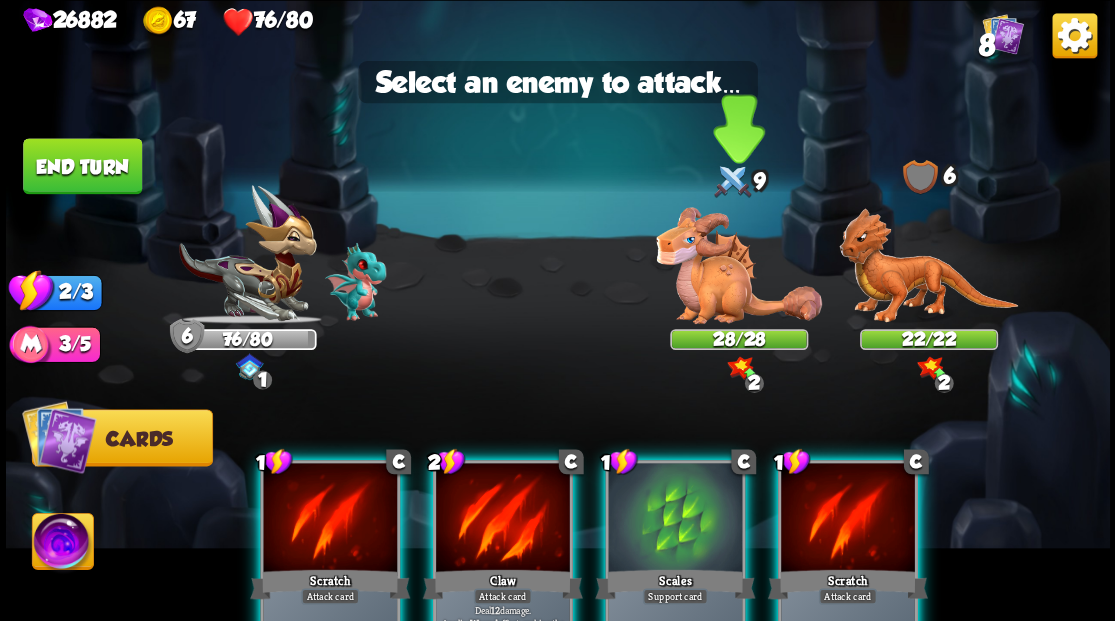 click at bounding box center (739, 265) 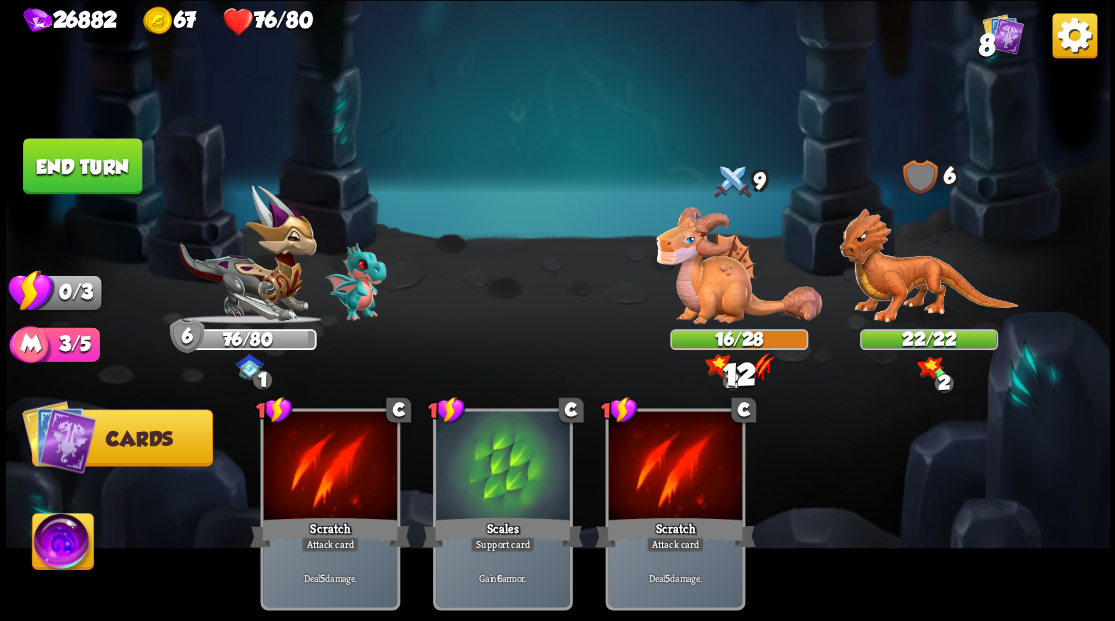 click on "End turn" at bounding box center [82, 166] 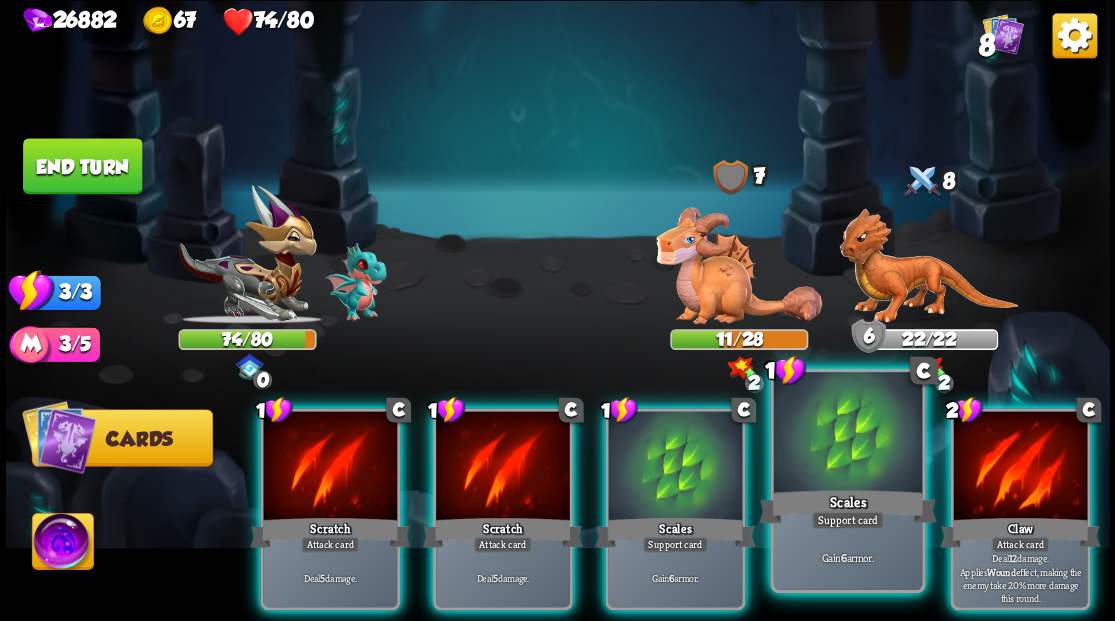 click at bounding box center (847, 434) 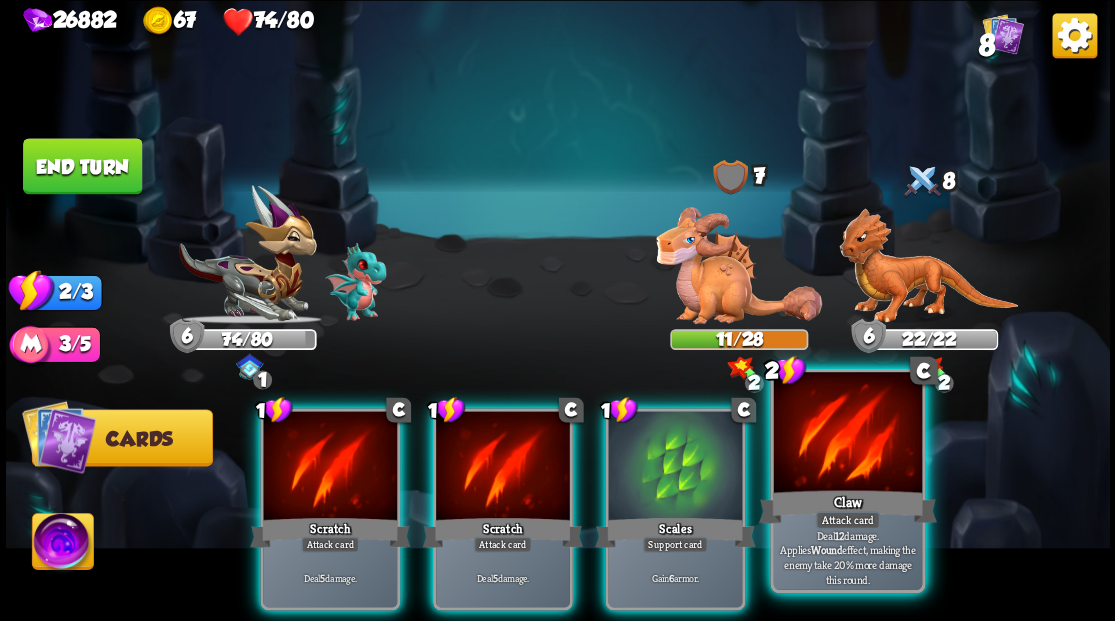 click at bounding box center (847, 434) 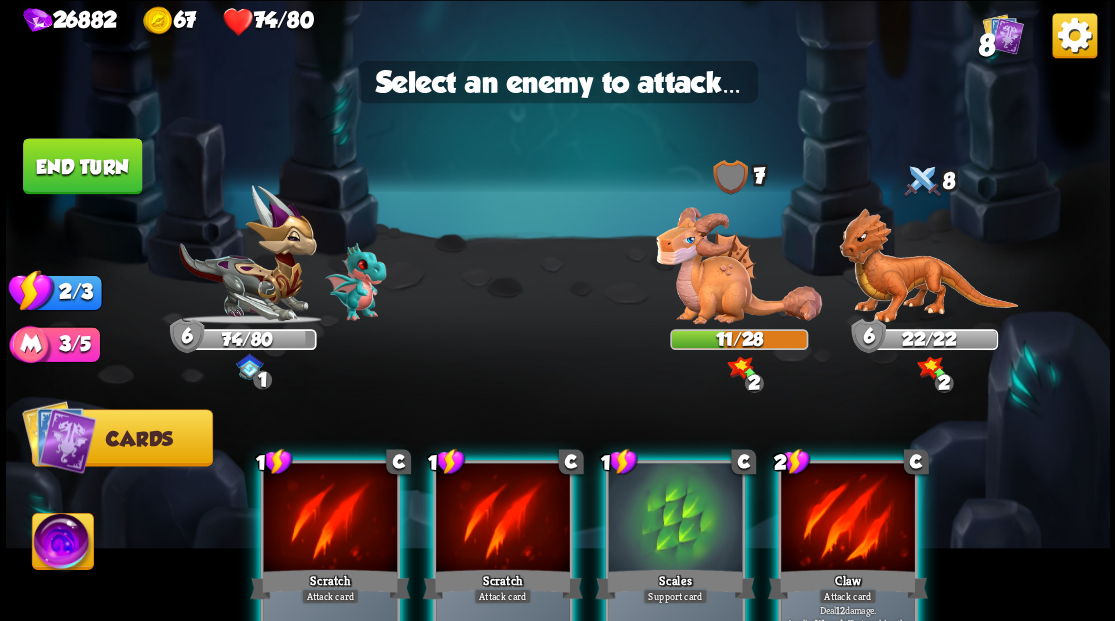 drag, startPoint x: 898, startPoint y: 516, endPoint x: 864, endPoint y: 514, distance: 34.058773 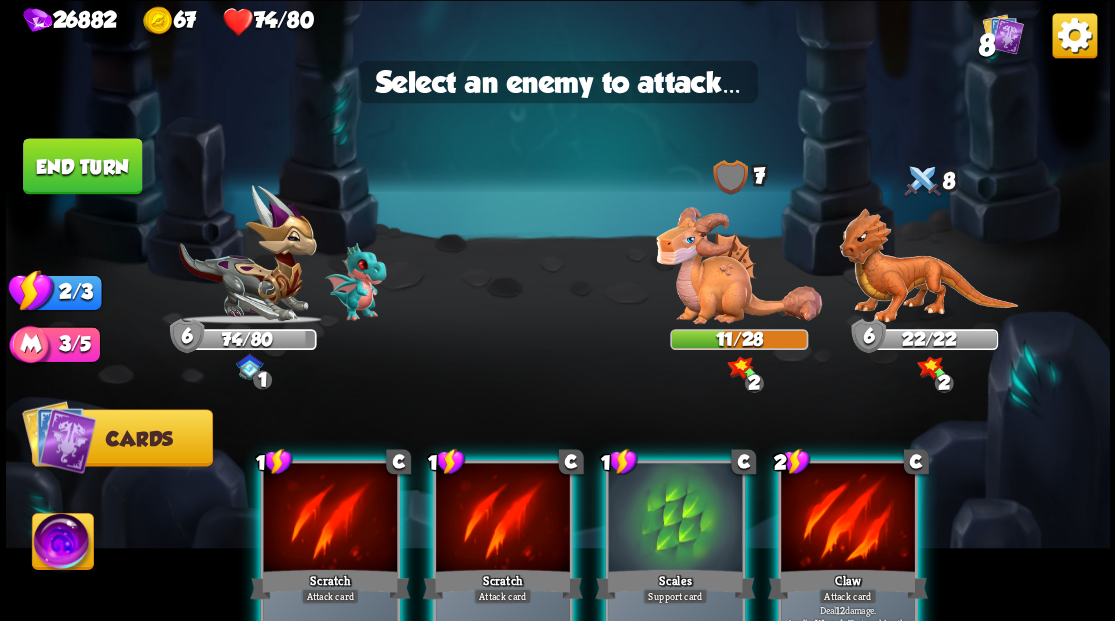 click at bounding box center [848, 519] 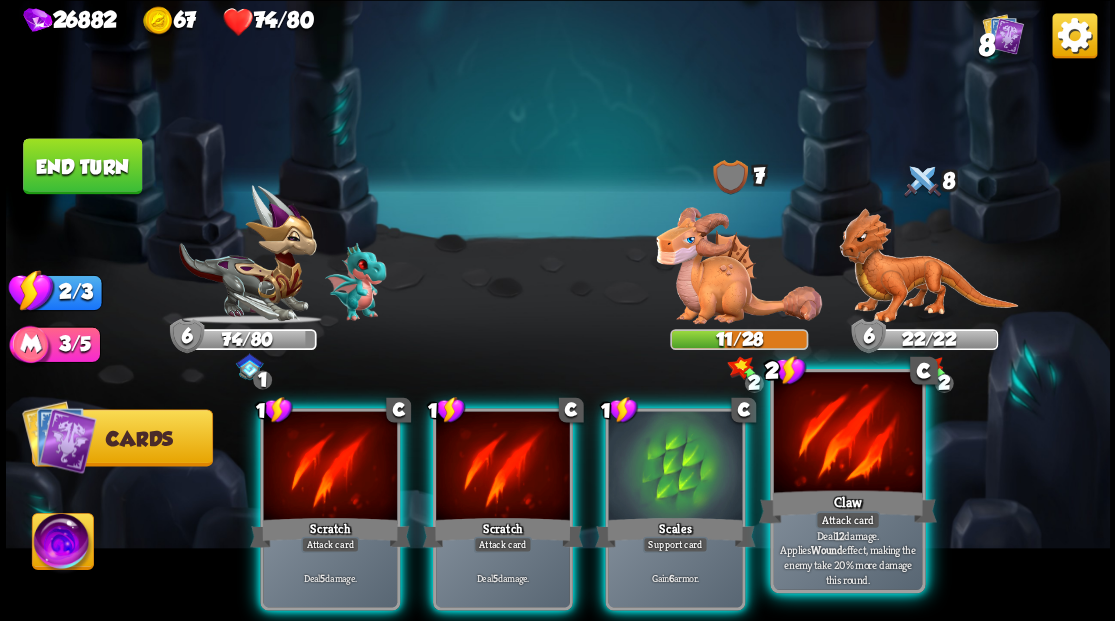 click at bounding box center (847, 434) 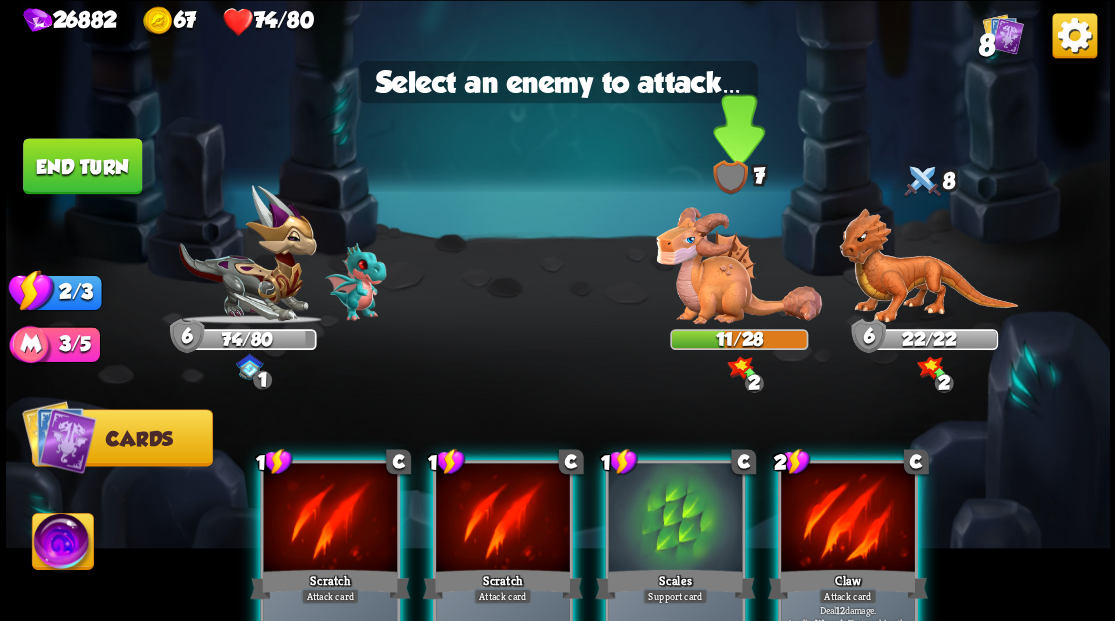 click at bounding box center (739, 265) 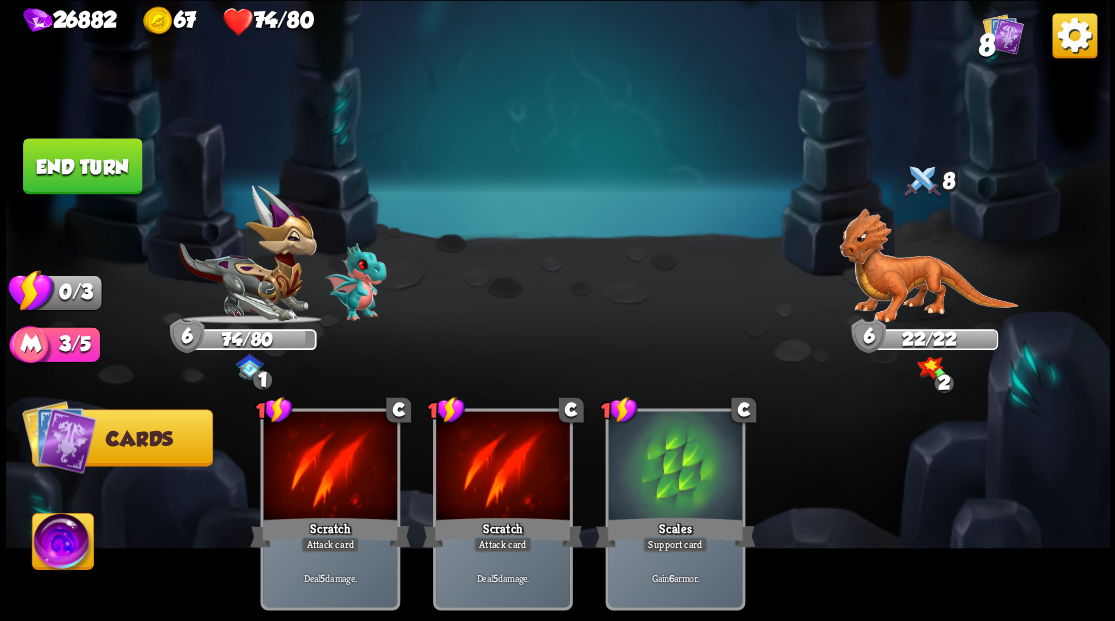 click on "End turn" at bounding box center (82, 166) 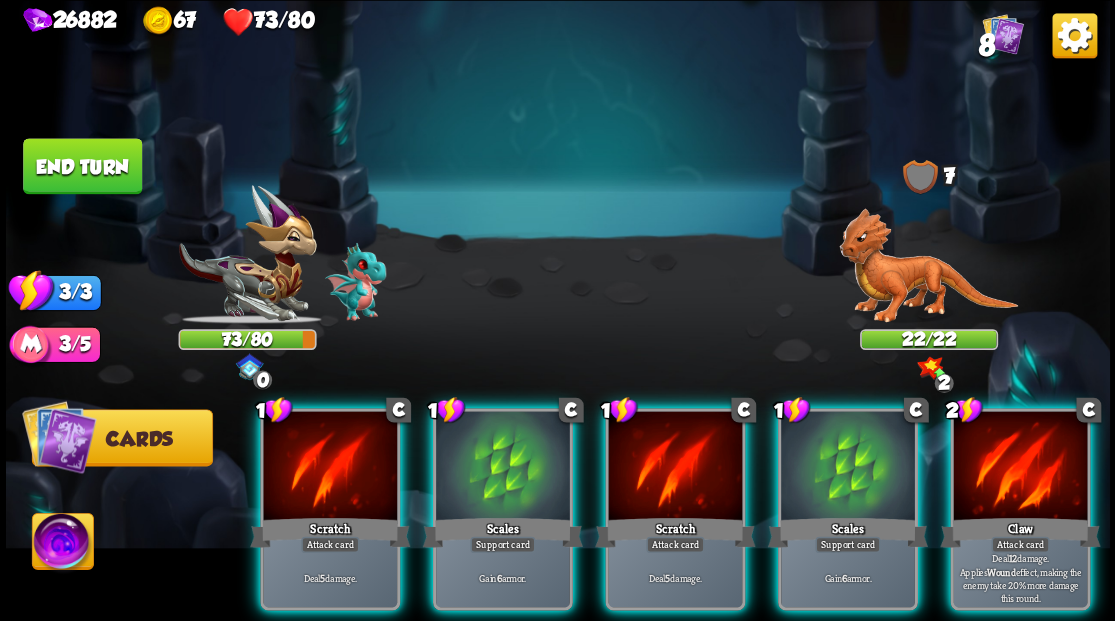 click at bounding box center (928, 266) 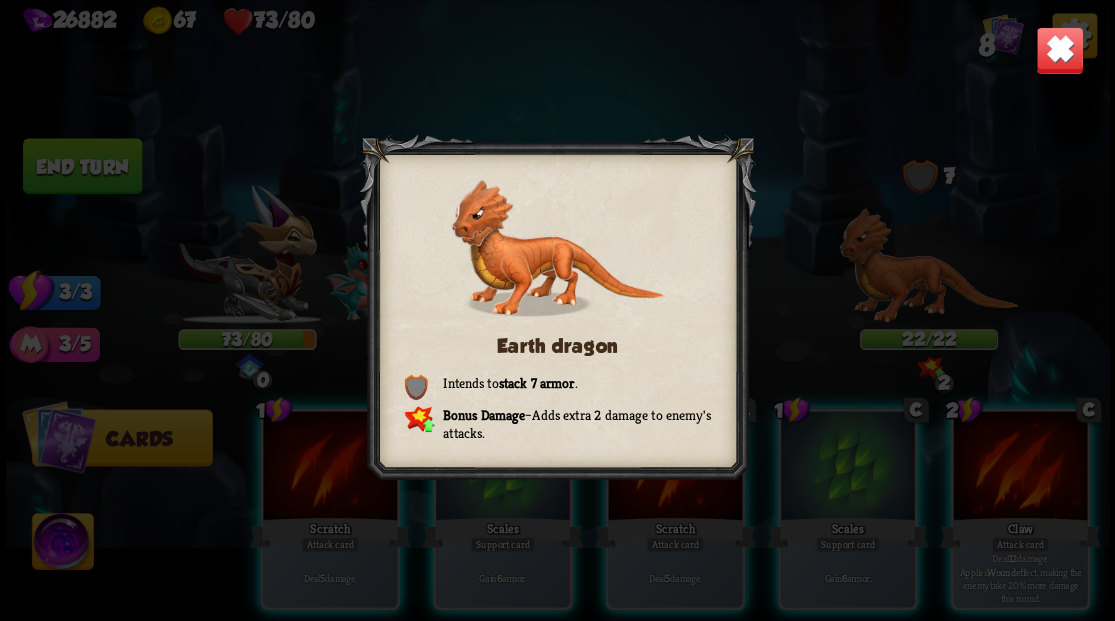 click at bounding box center [1059, 50] 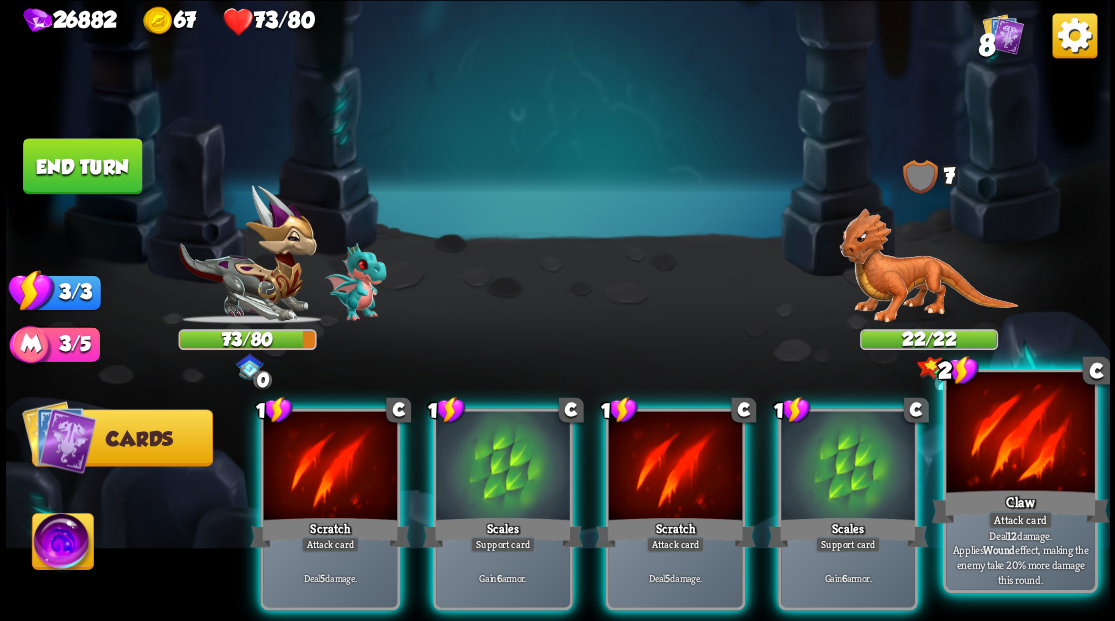 click at bounding box center [1020, 434] 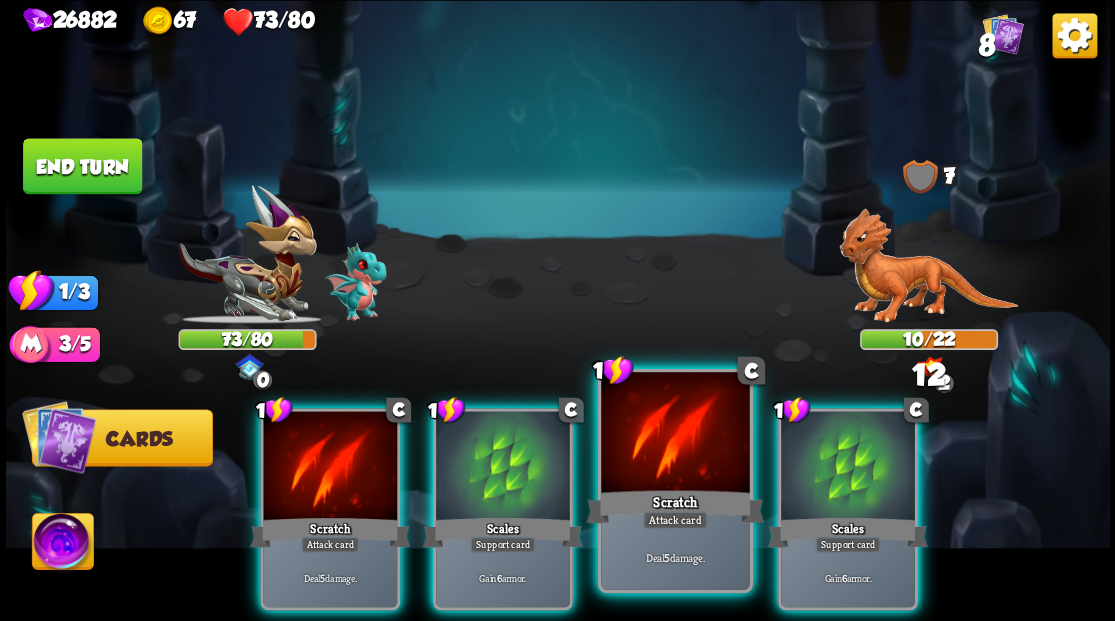 click at bounding box center [675, 434] 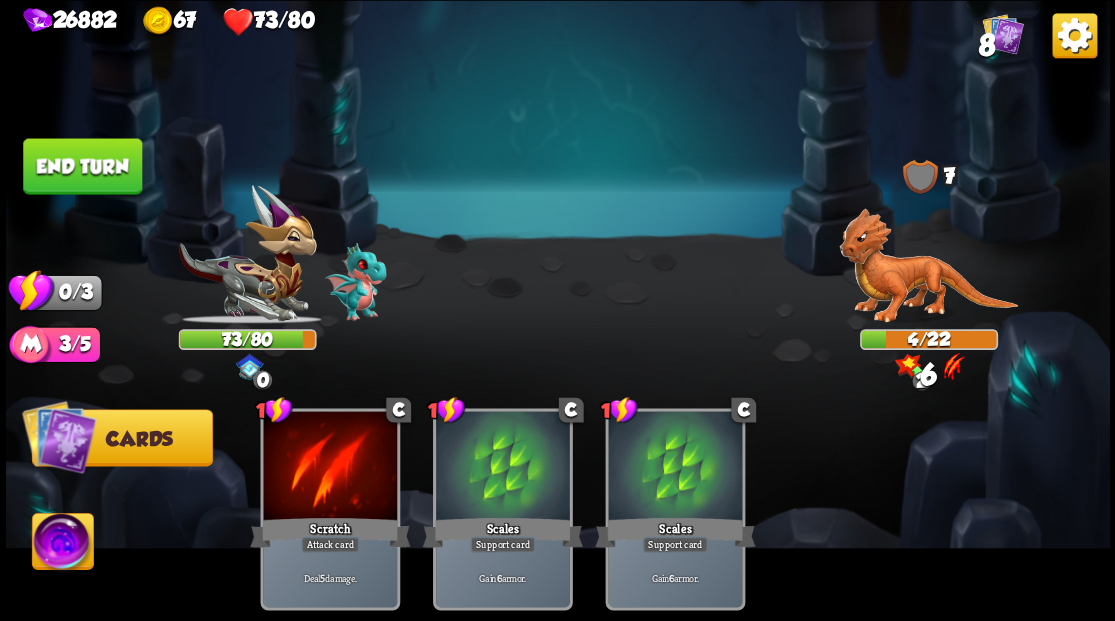 click on "End turn" at bounding box center (82, 166) 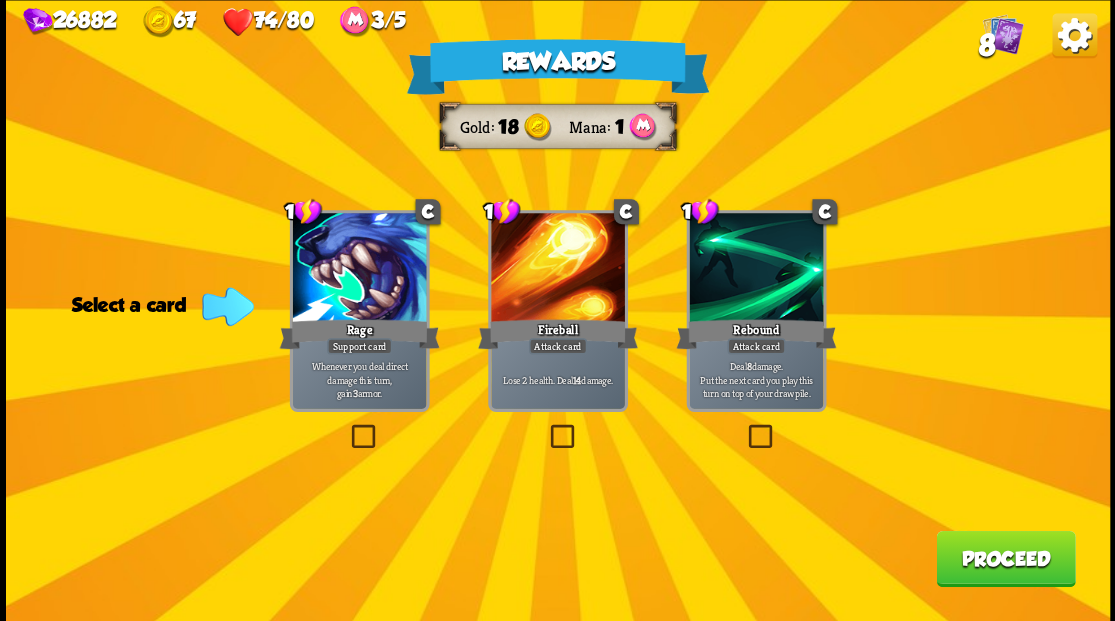 click on "Proceed" at bounding box center (1005, 558) 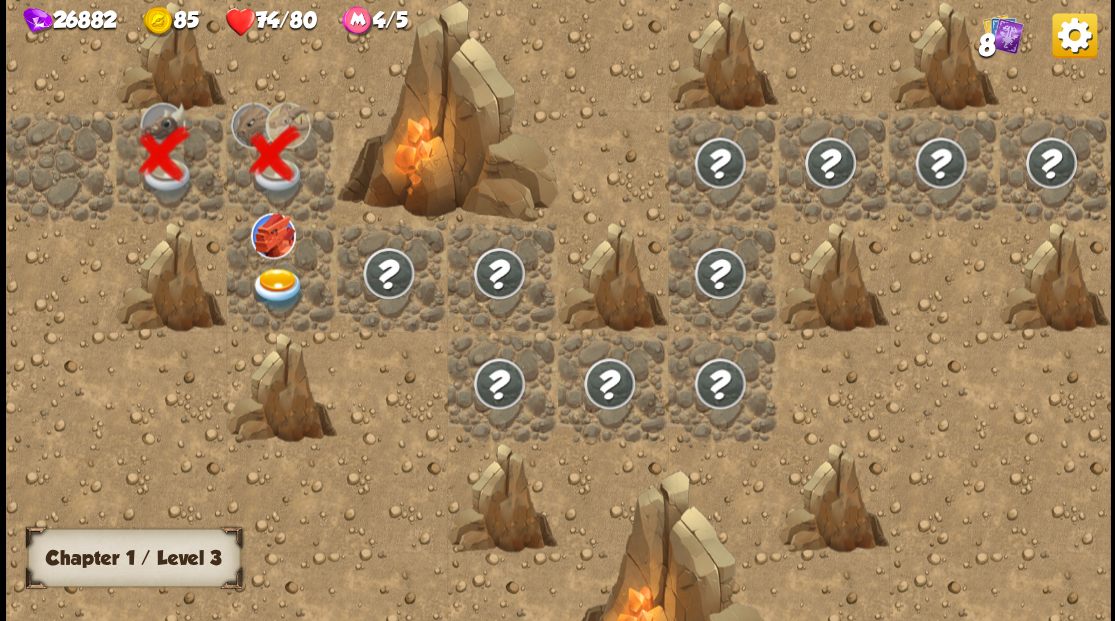click at bounding box center (277, 288) 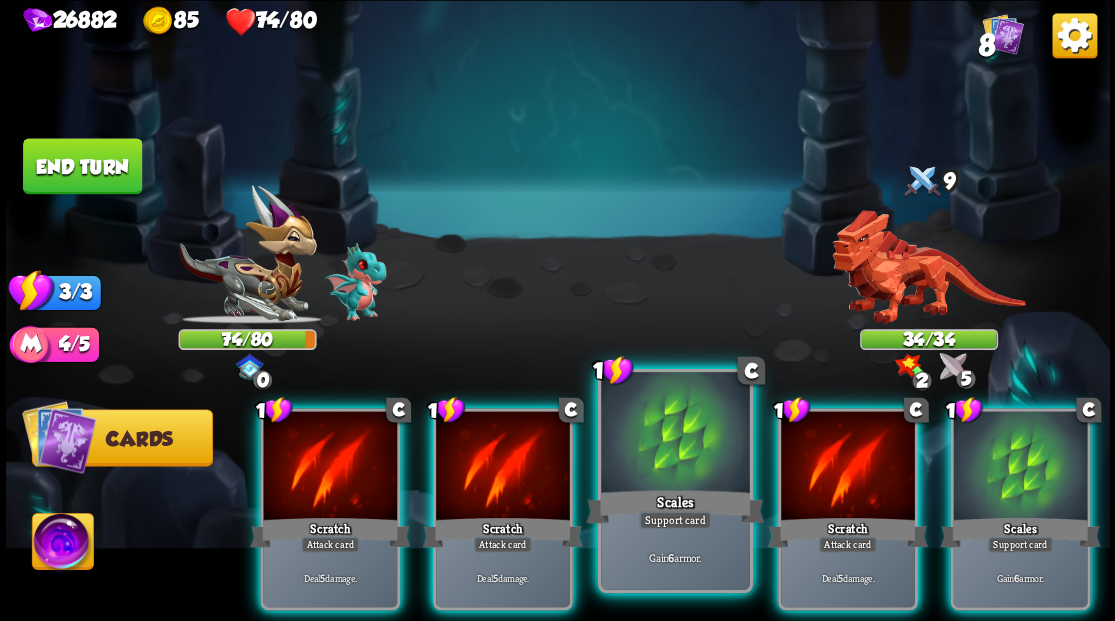 click at bounding box center [675, 434] 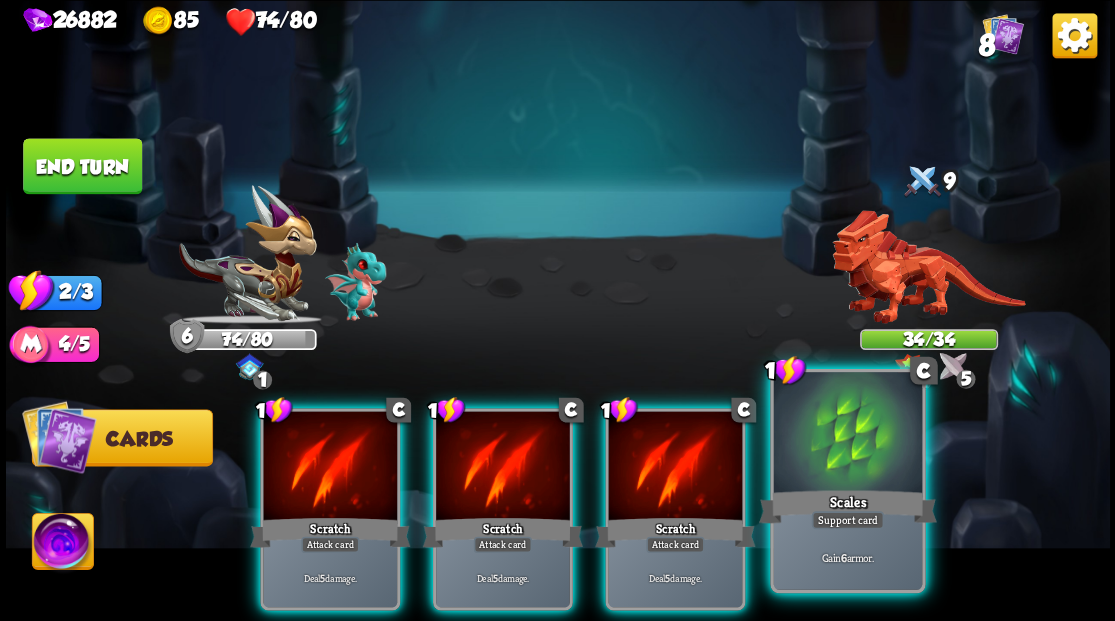 click at bounding box center (847, 434) 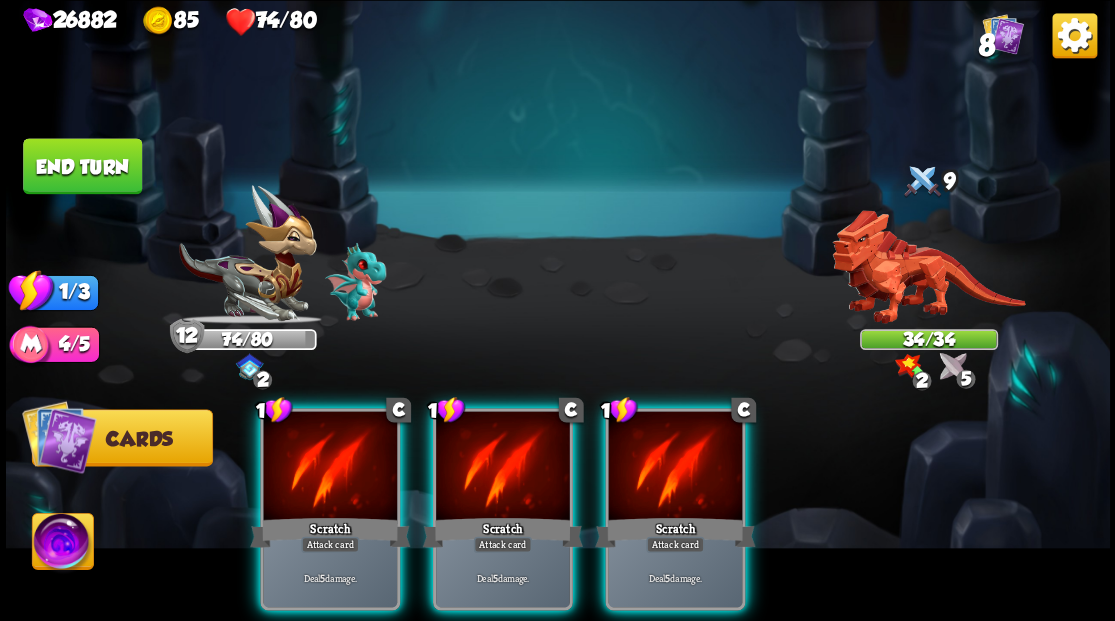 click at bounding box center [675, 467] 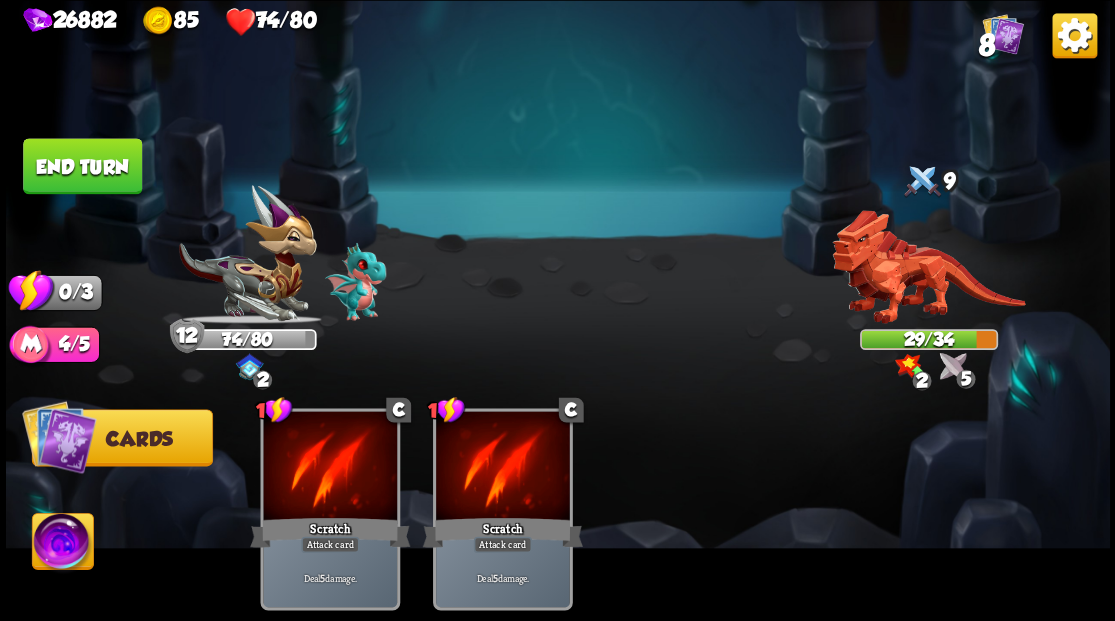 click on "End turn" at bounding box center (82, 166) 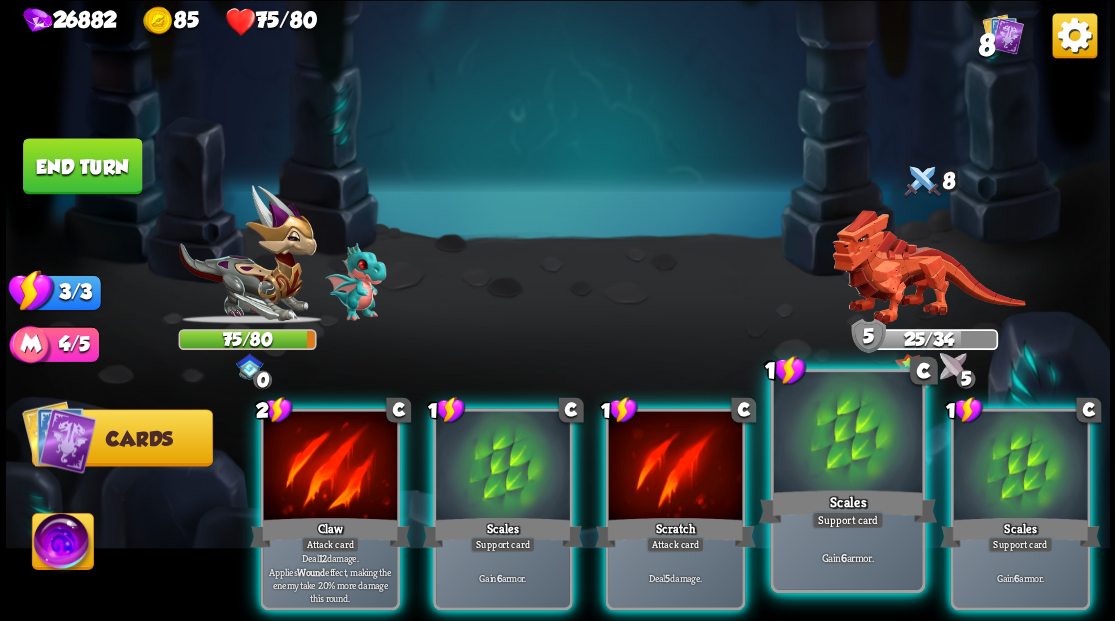click at bounding box center [847, 434] 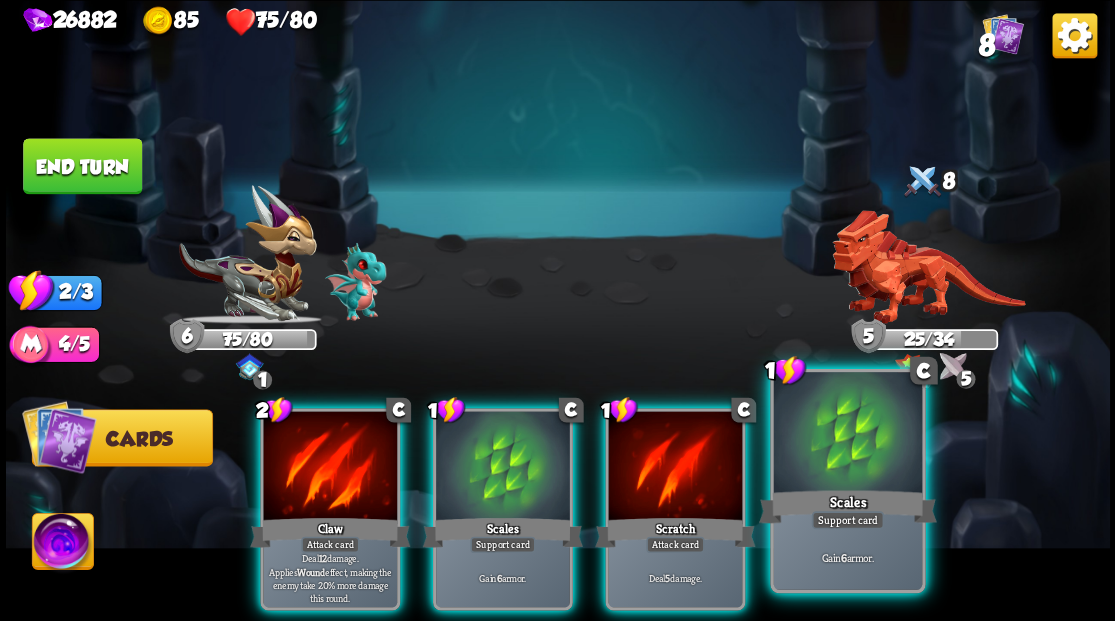 click at bounding box center [847, 434] 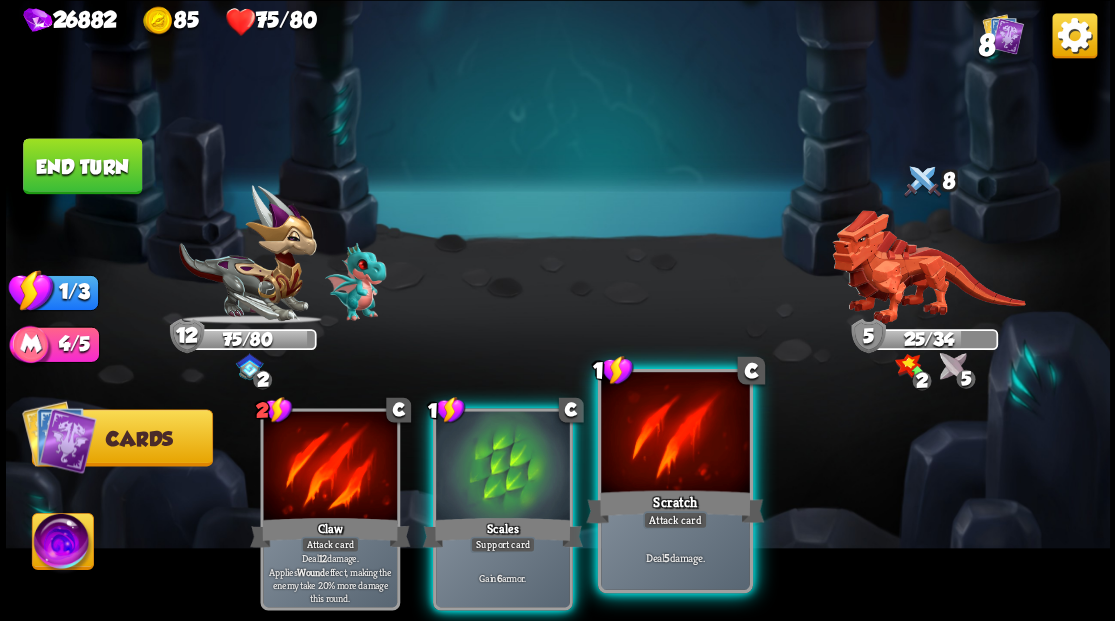 click at bounding box center [675, 434] 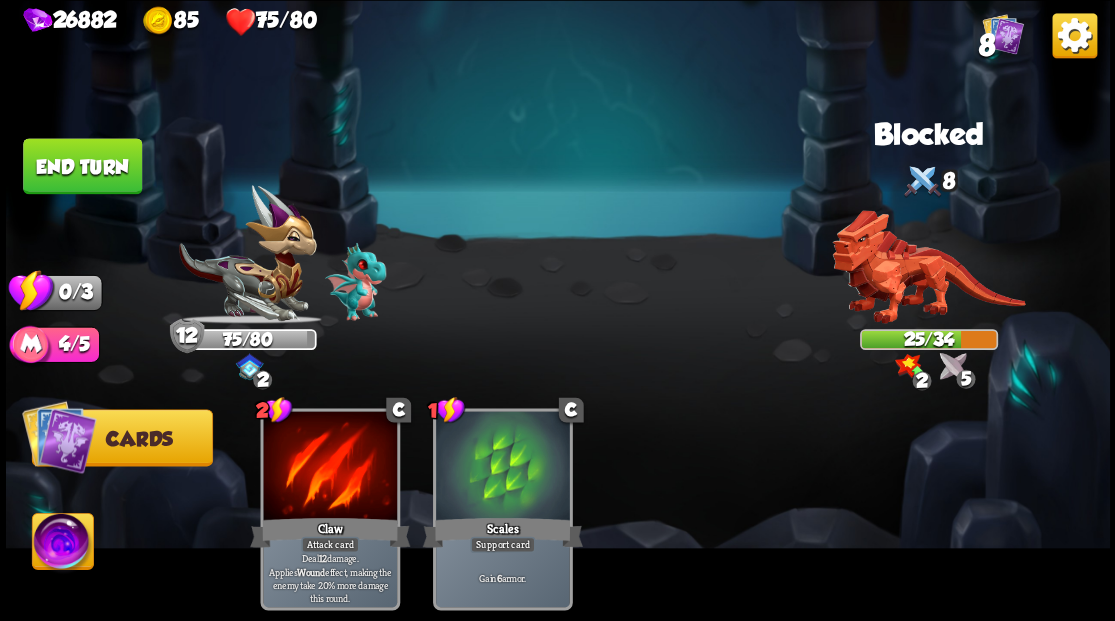 click on "End turn" at bounding box center [82, 166] 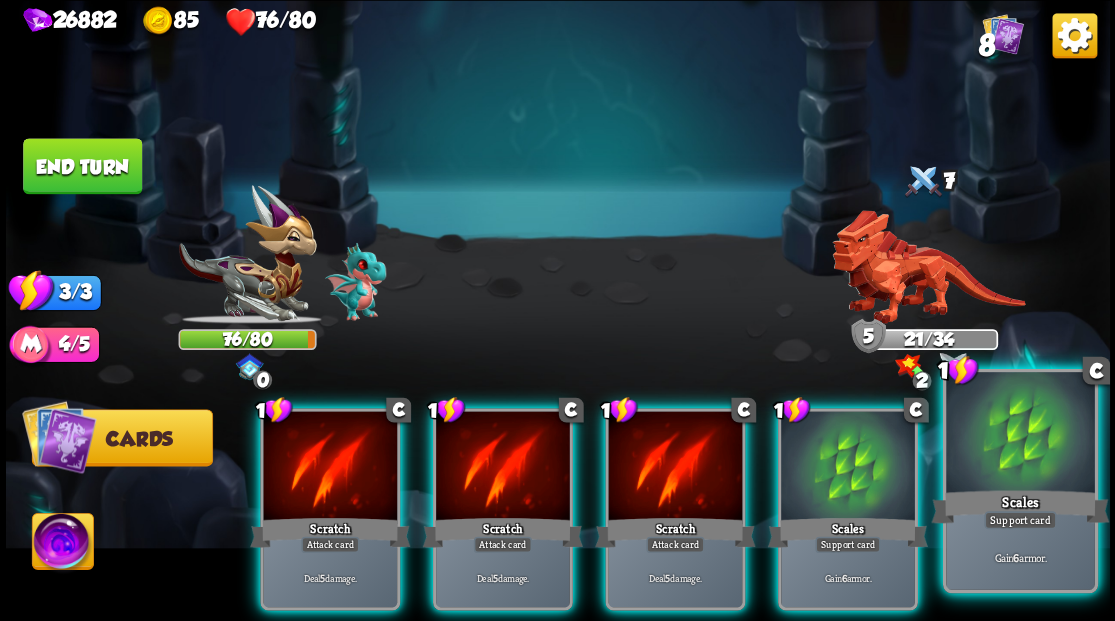 click at bounding box center (1020, 434) 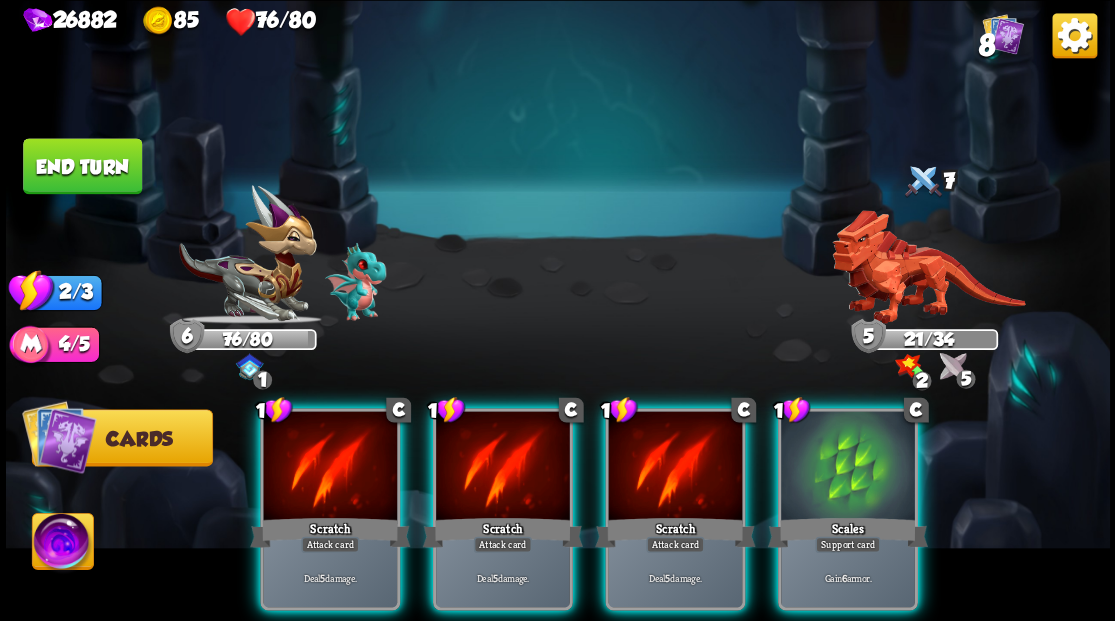 click at bounding box center [848, 467] 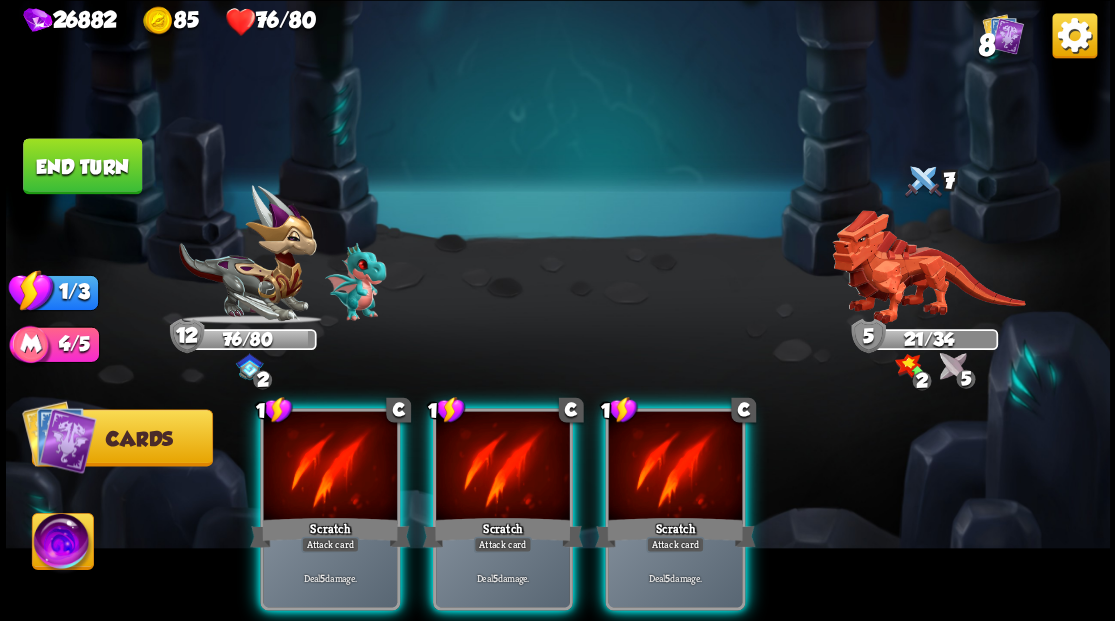 drag, startPoint x: 690, startPoint y: 452, endPoint x: 228, endPoint y: 308, distance: 483.92148 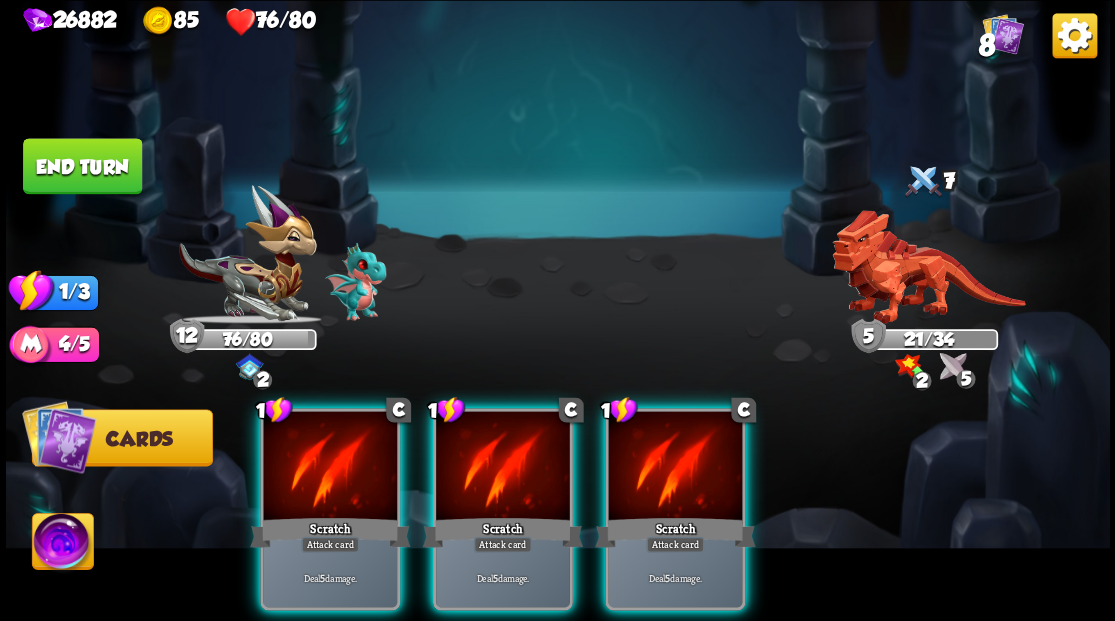 click at bounding box center [675, 467] 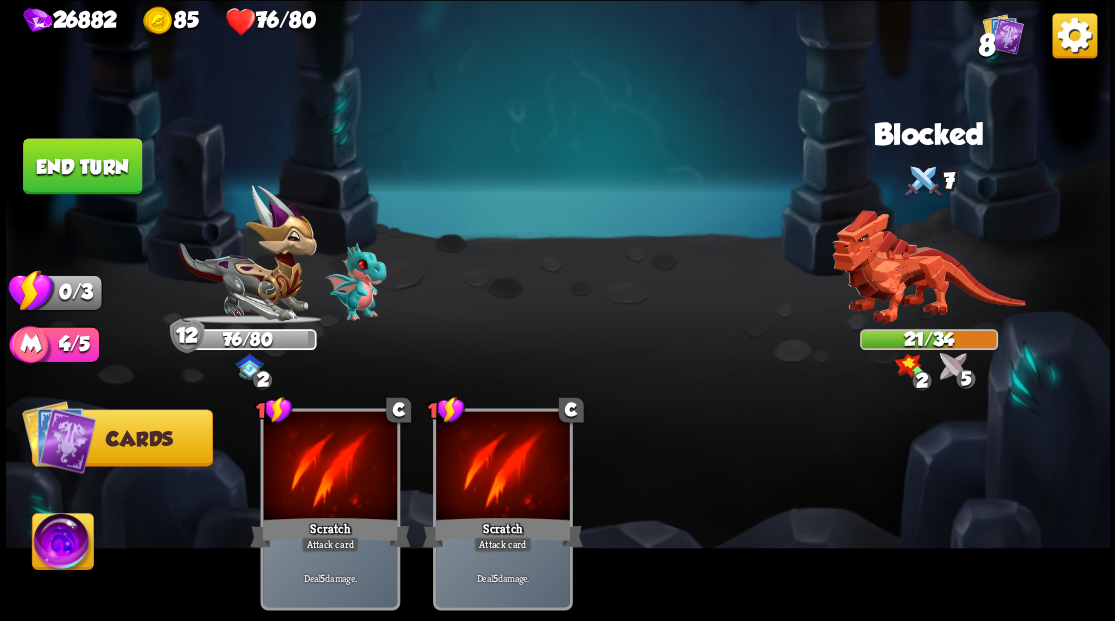 click on "End turn" at bounding box center [82, 166] 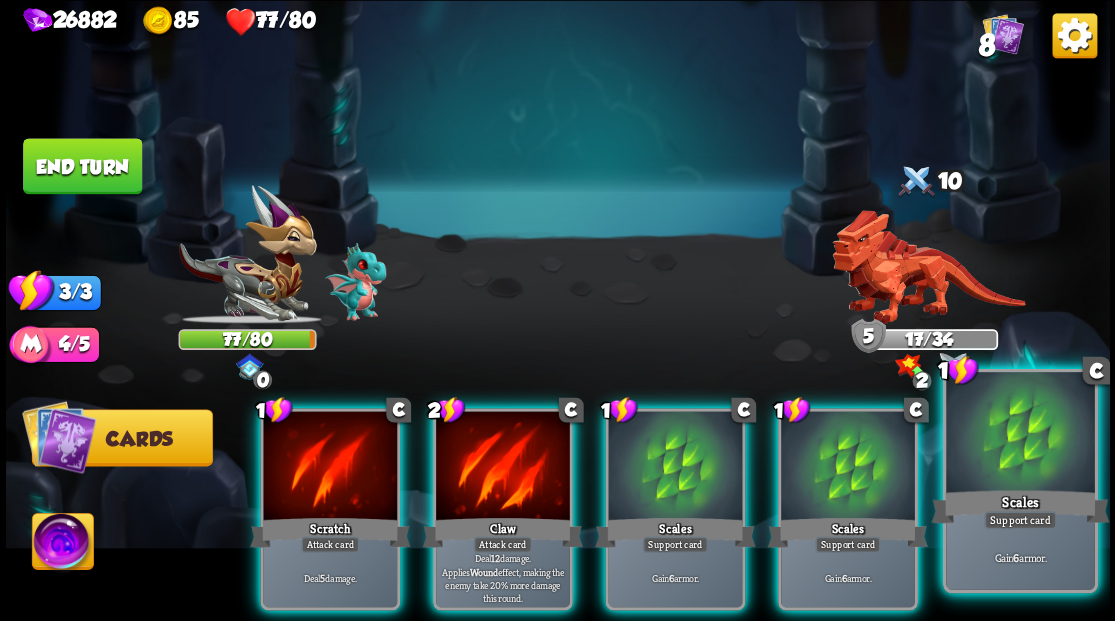 click at bounding box center [1020, 434] 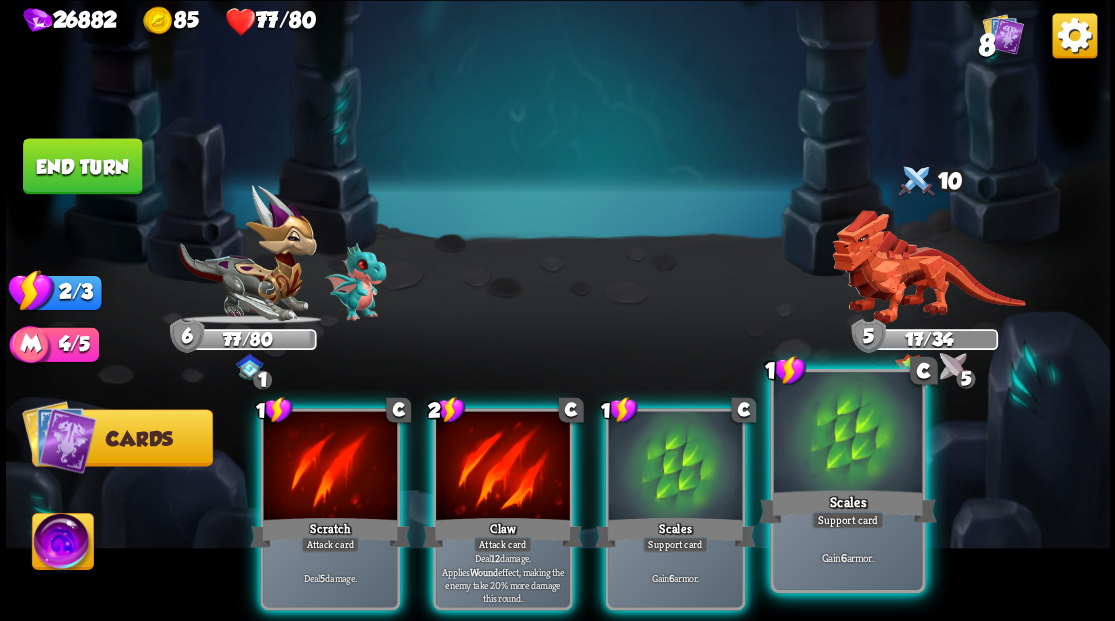 click at bounding box center (847, 434) 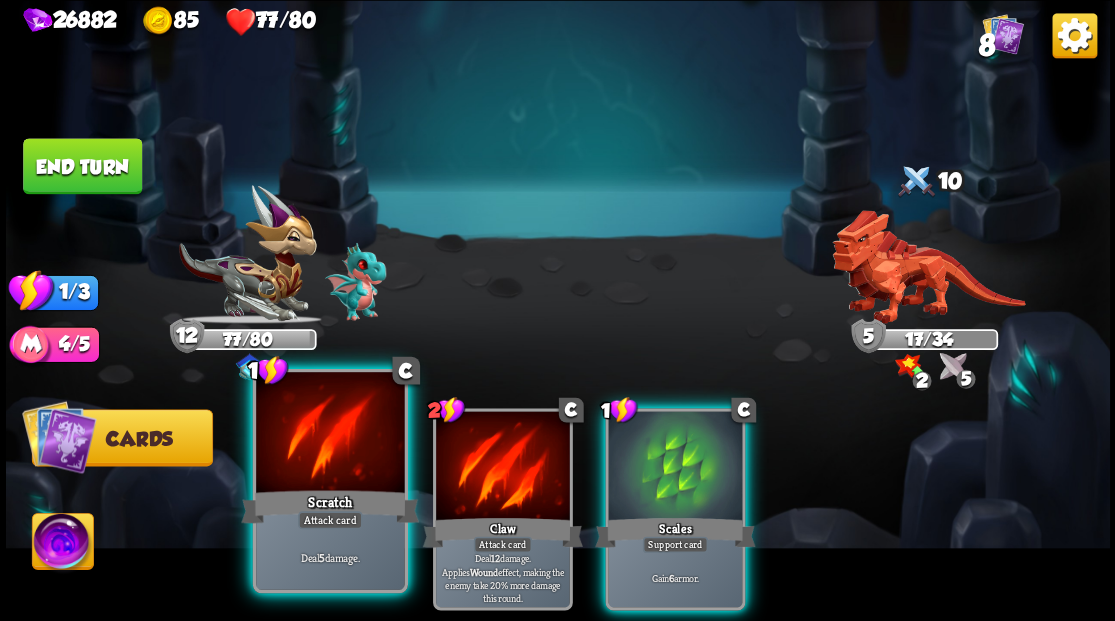 click at bounding box center [330, 434] 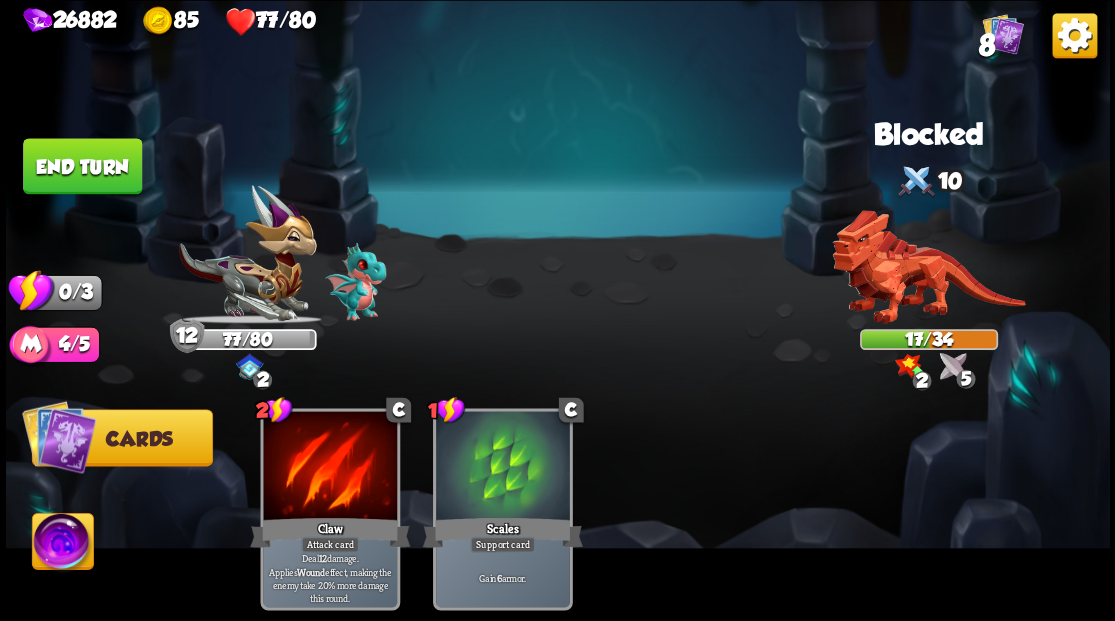 click on "End turn" at bounding box center (82, 166) 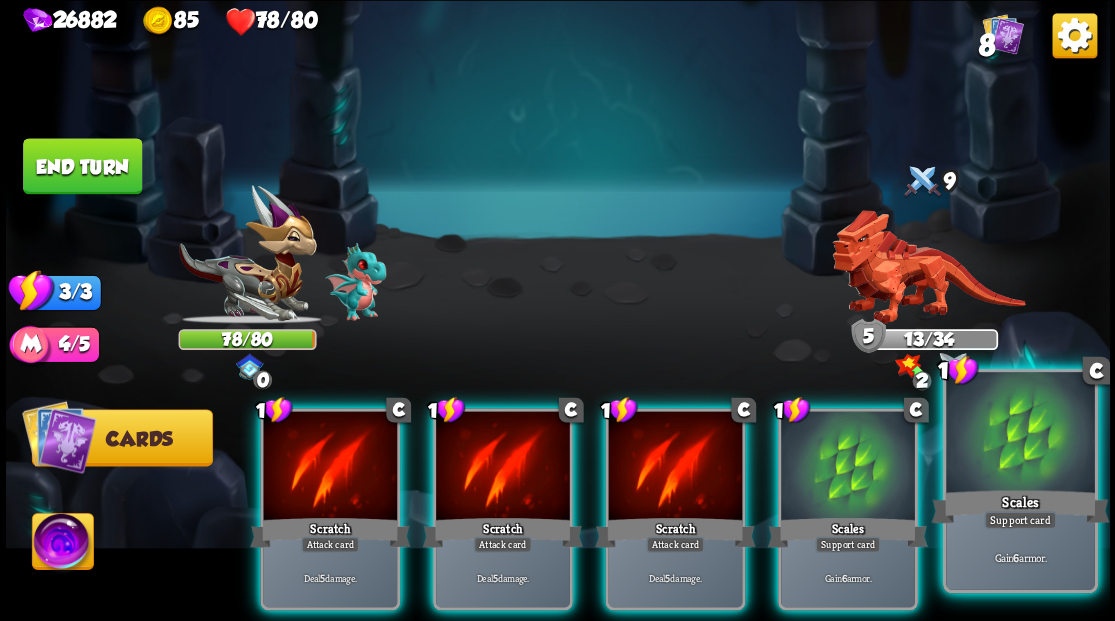 click at bounding box center [1020, 434] 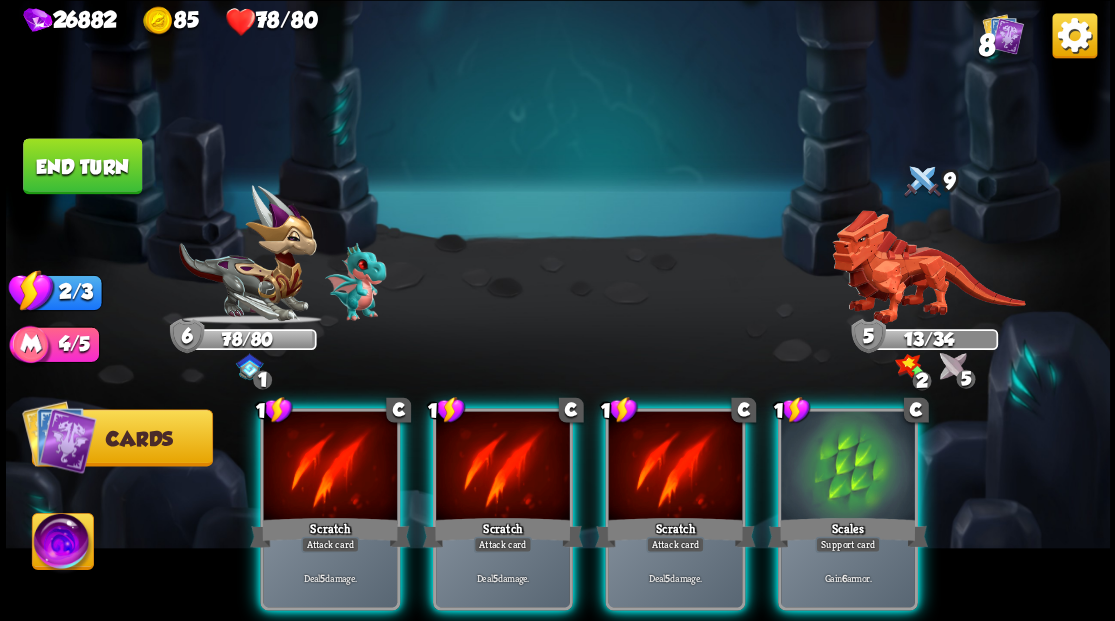 drag, startPoint x: 875, startPoint y: 457, endPoint x: 760, endPoint y: 453, distance: 115.06954 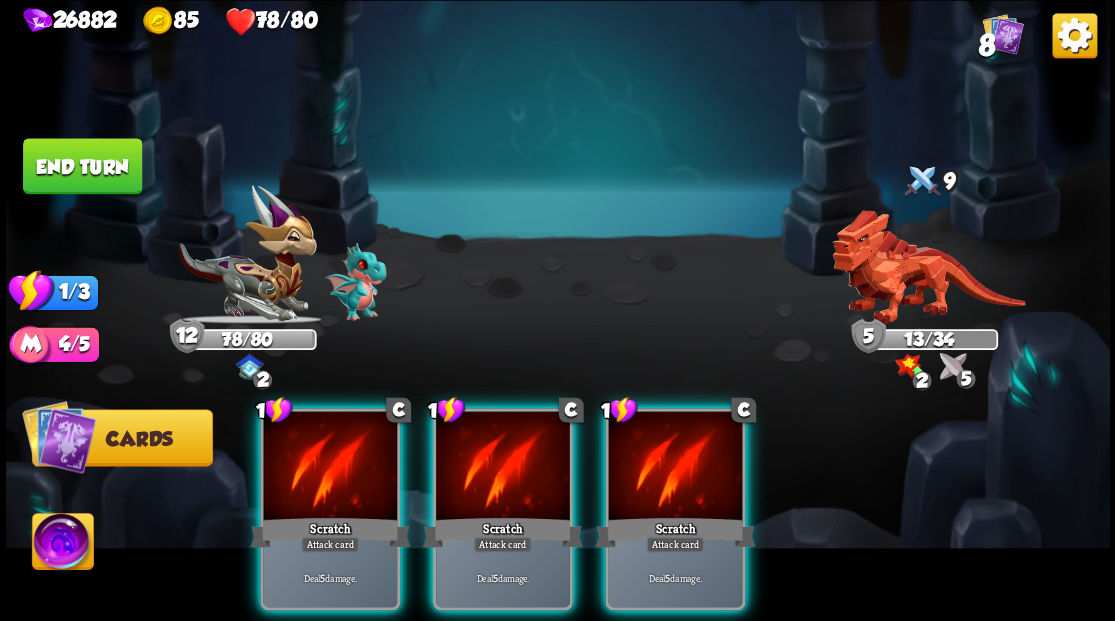 click at bounding box center [675, 467] 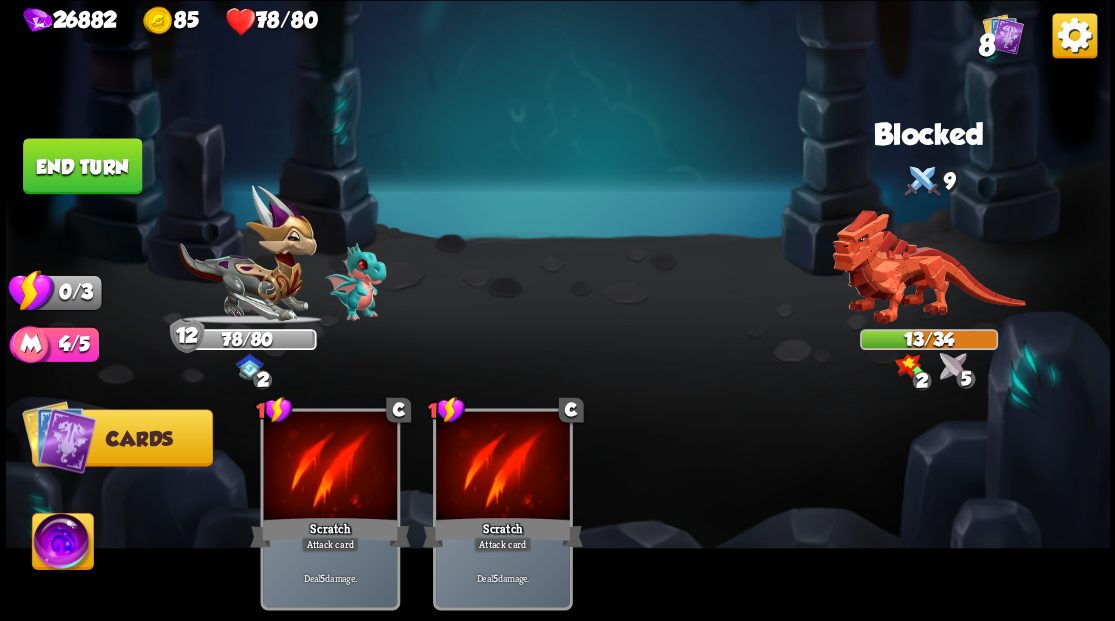 click on "End turn" at bounding box center (82, 166) 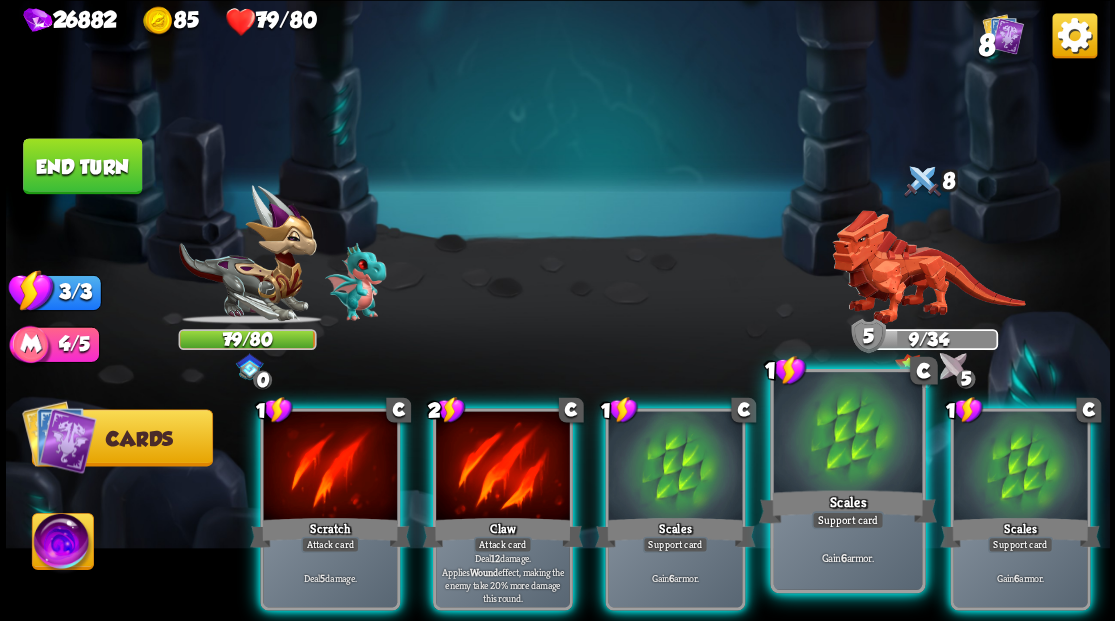 click at bounding box center (847, 434) 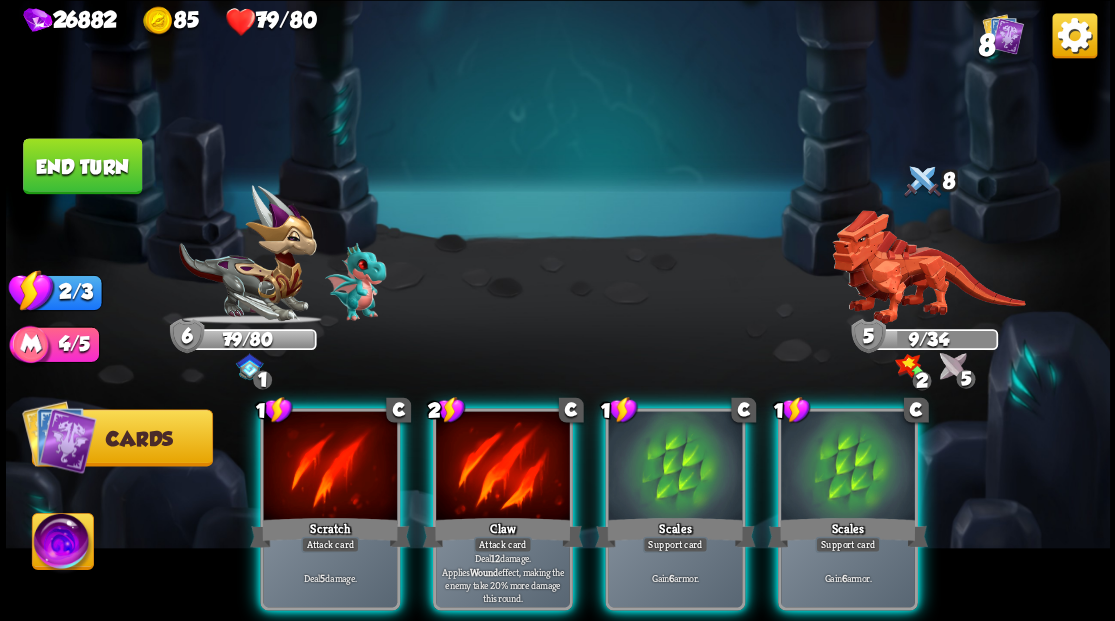 click on "1
C   Scratch     Attack card   Deal  5  damage.
2
C   Claw     Attack card   Deal  12  damage. Applies  Wound  effect, making the enemy take 20% more damage this round.
1
C   Scales     Support card   Gain  6  armor.
1
C   Scales     Support card   Gain  6  armor." at bounding box center (667, 483) 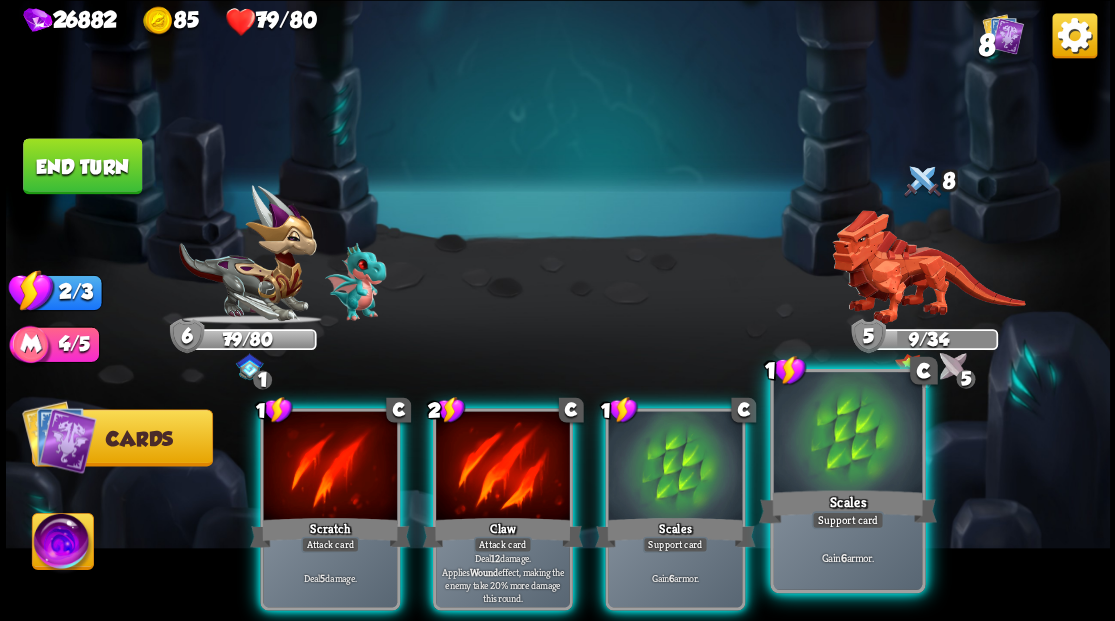 click at bounding box center (847, 434) 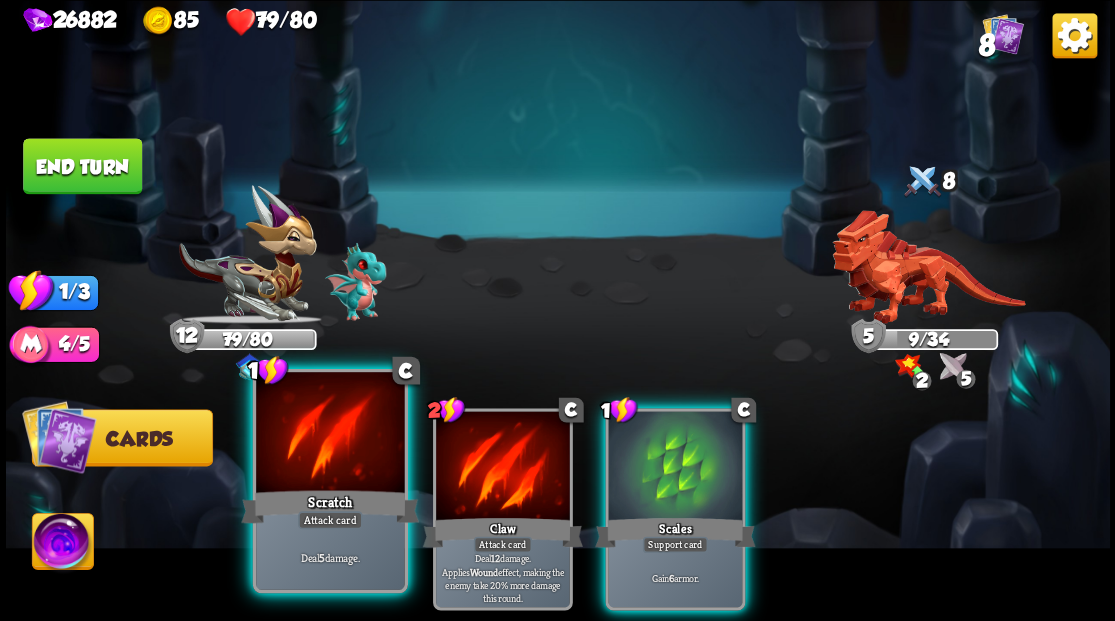 click at bounding box center [330, 434] 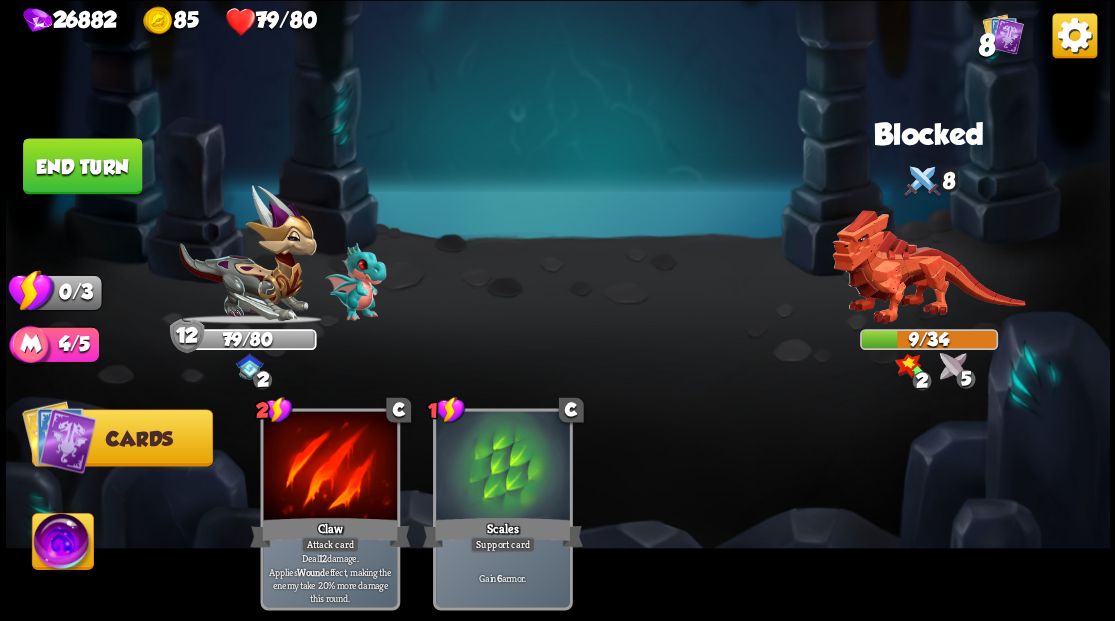 click on "End turn" at bounding box center [82, 166] 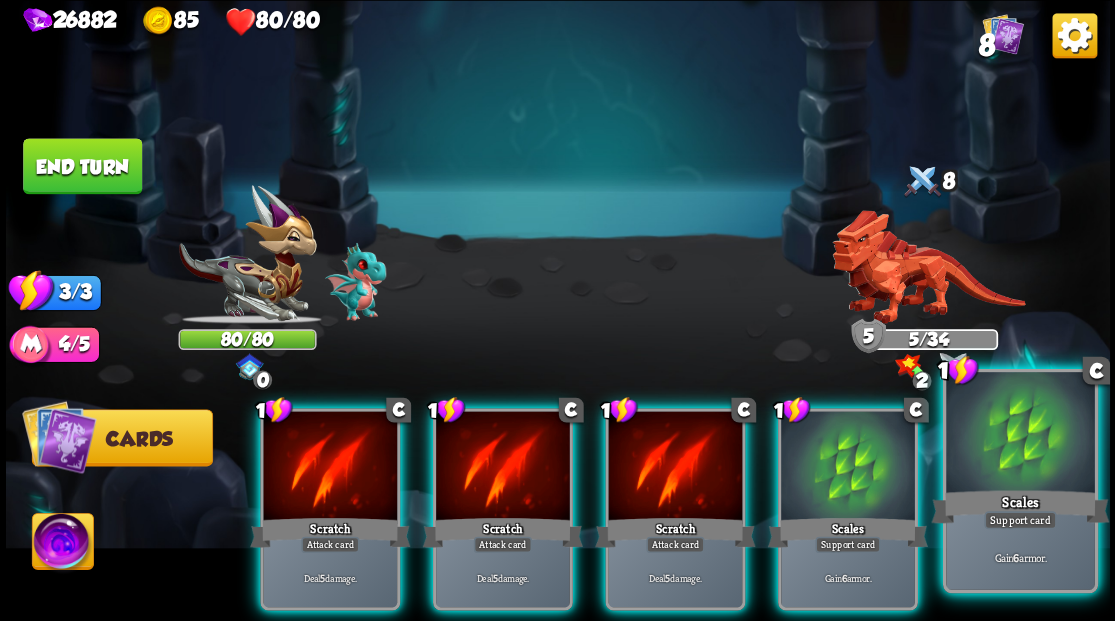 click at bounding box center [1020, 434] 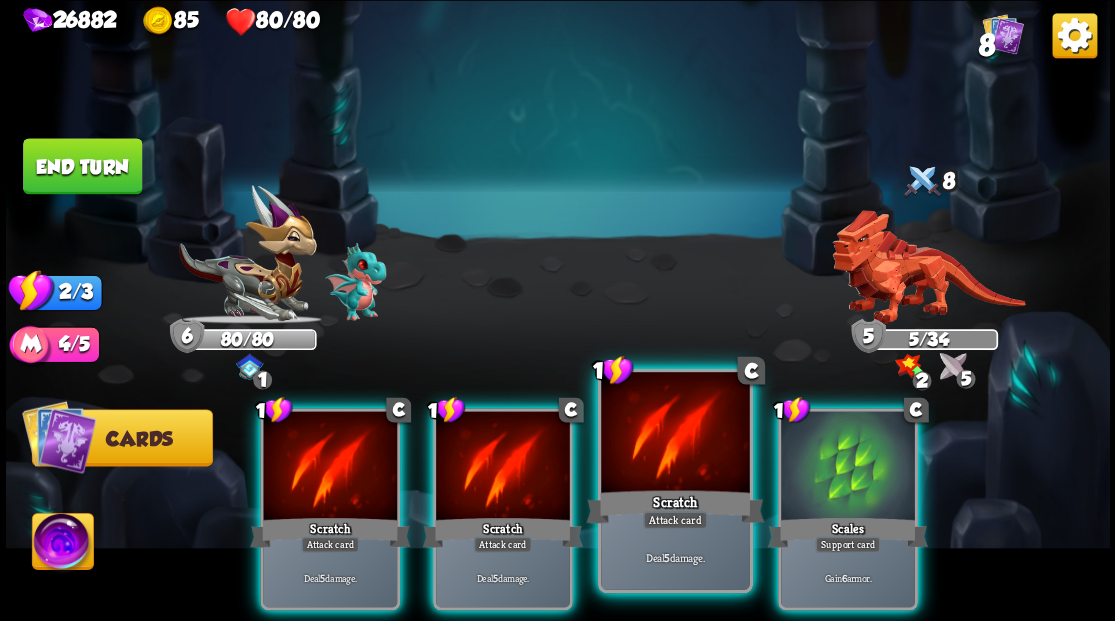 click at bounding box center (675, 434) 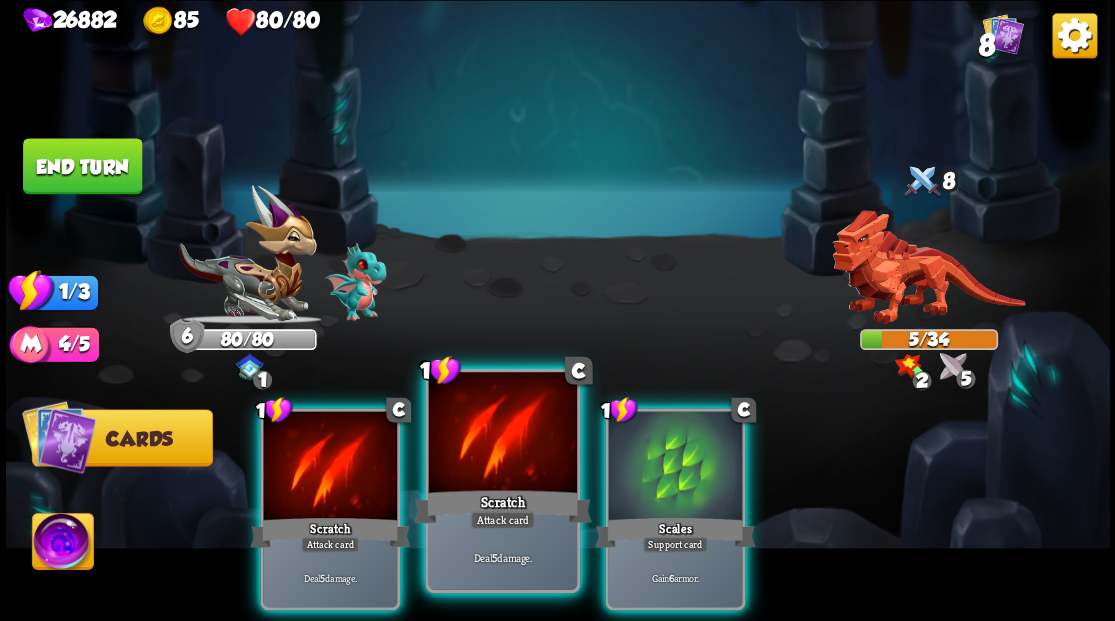 click at bounding box center (502, 434) 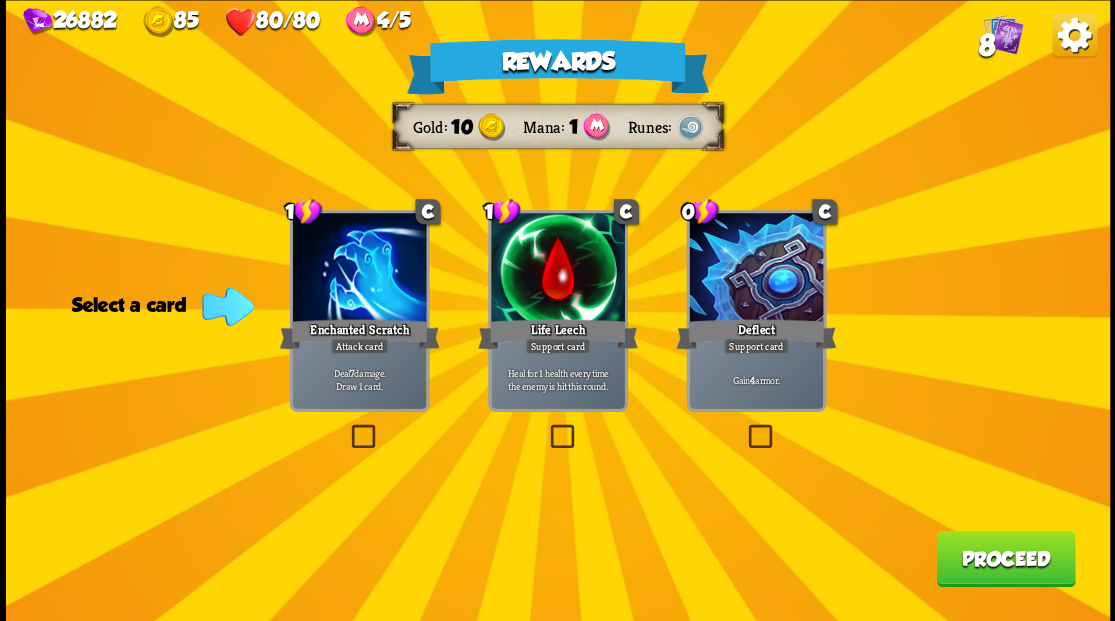 click at bounding box center (347, 427) 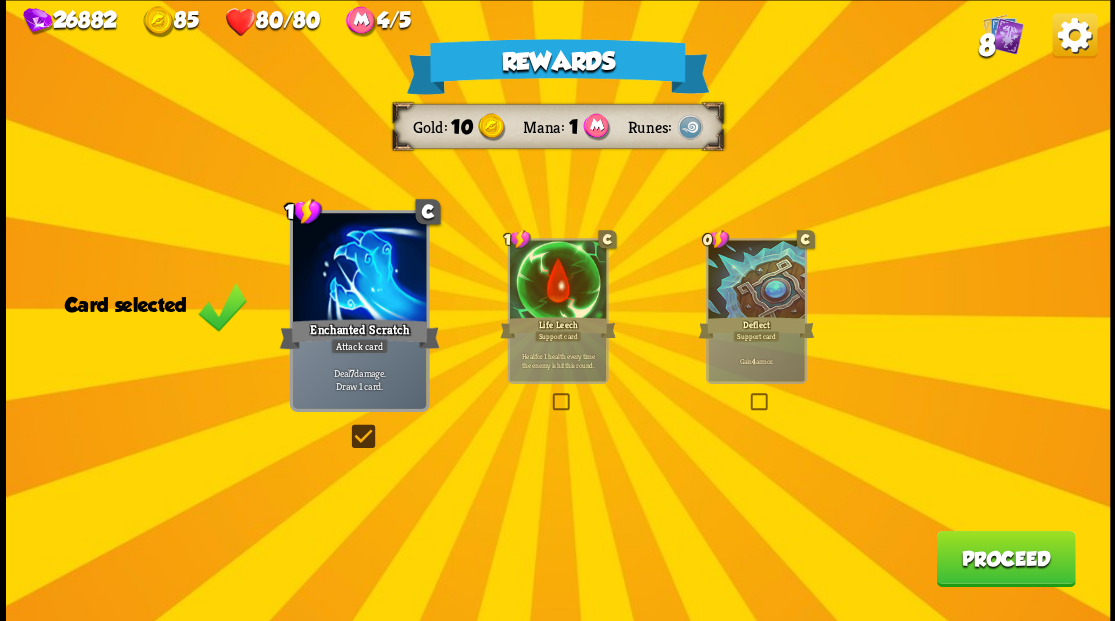 click on "Proceed" at bounding box center (1005, 558) 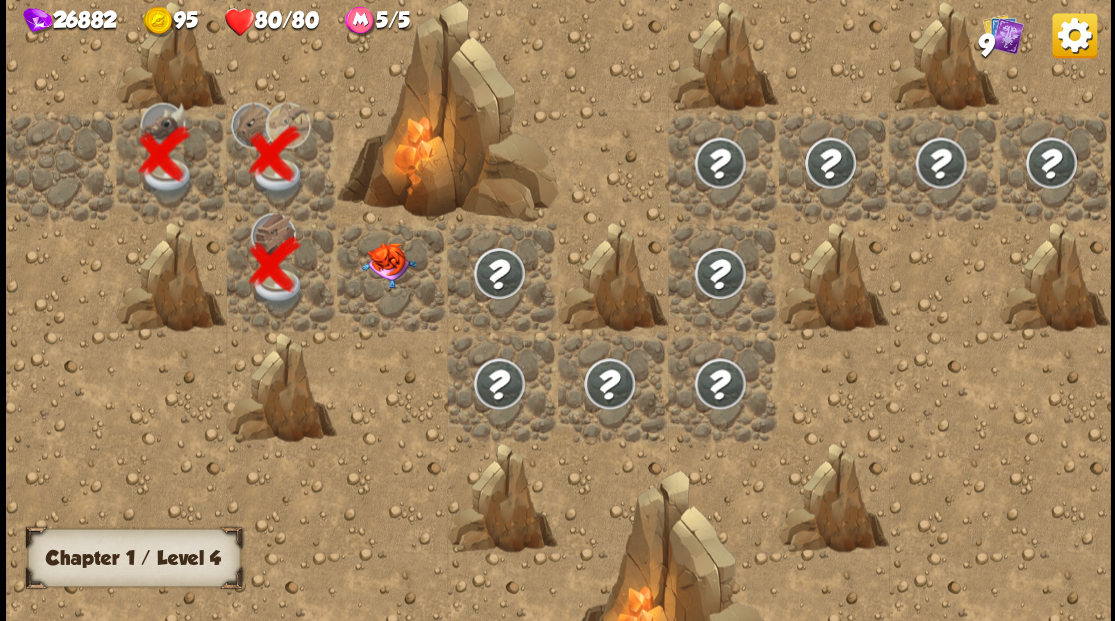 click at bounding box center (388, 265) 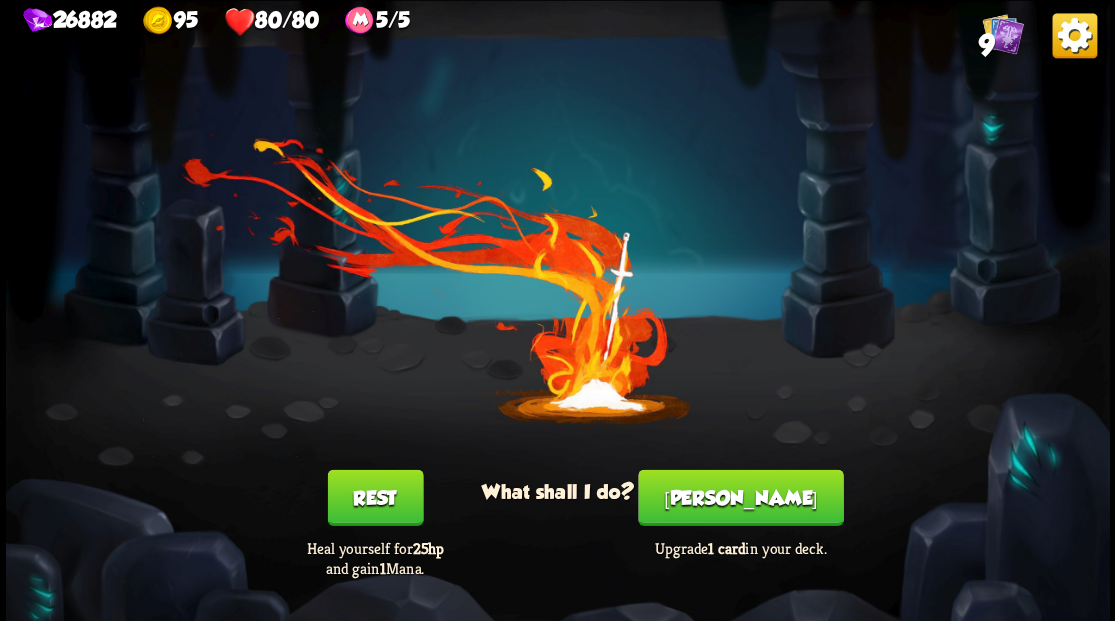 click on "[PERSON_NAME]" at bounding box center [740, 497] 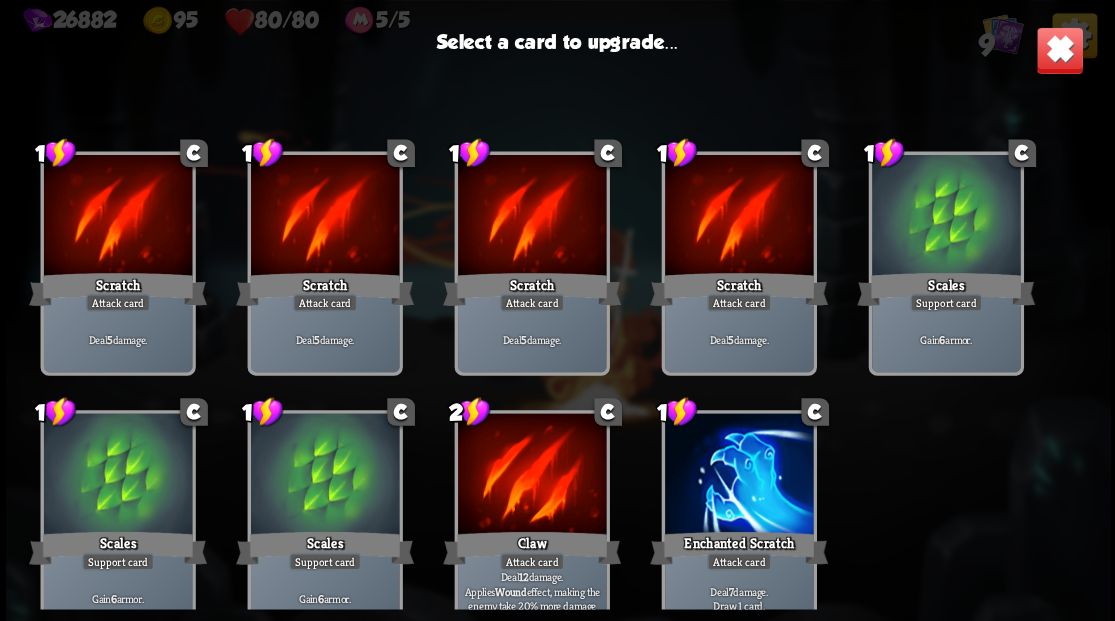 scroll, scrollTop: 29, scrollLeft: 0, axis: vertical 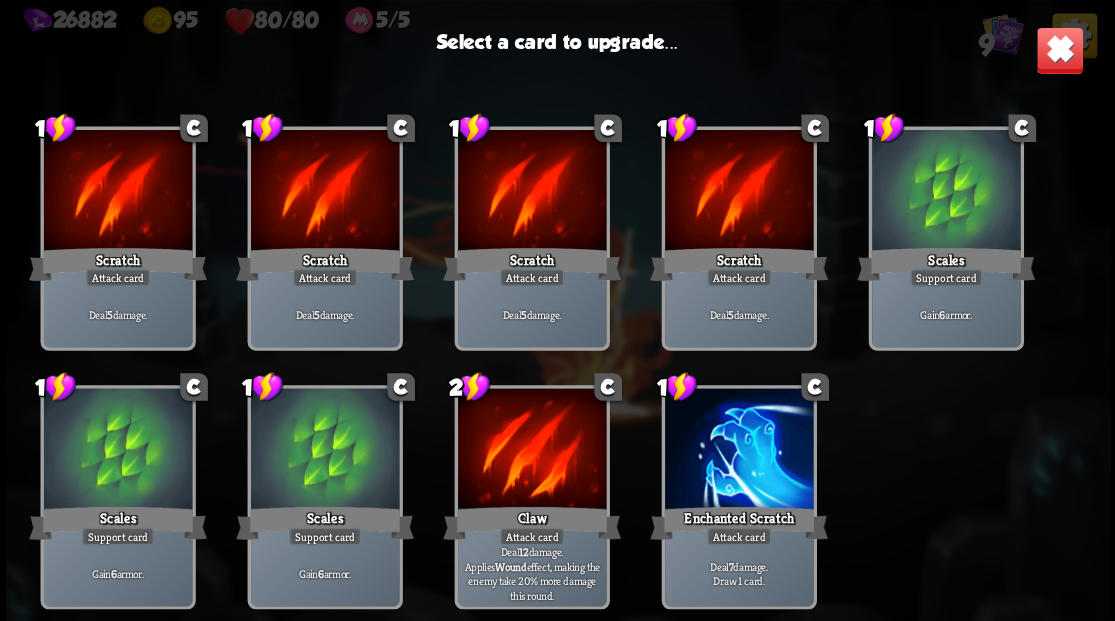 click at bounding box center [738, 450] 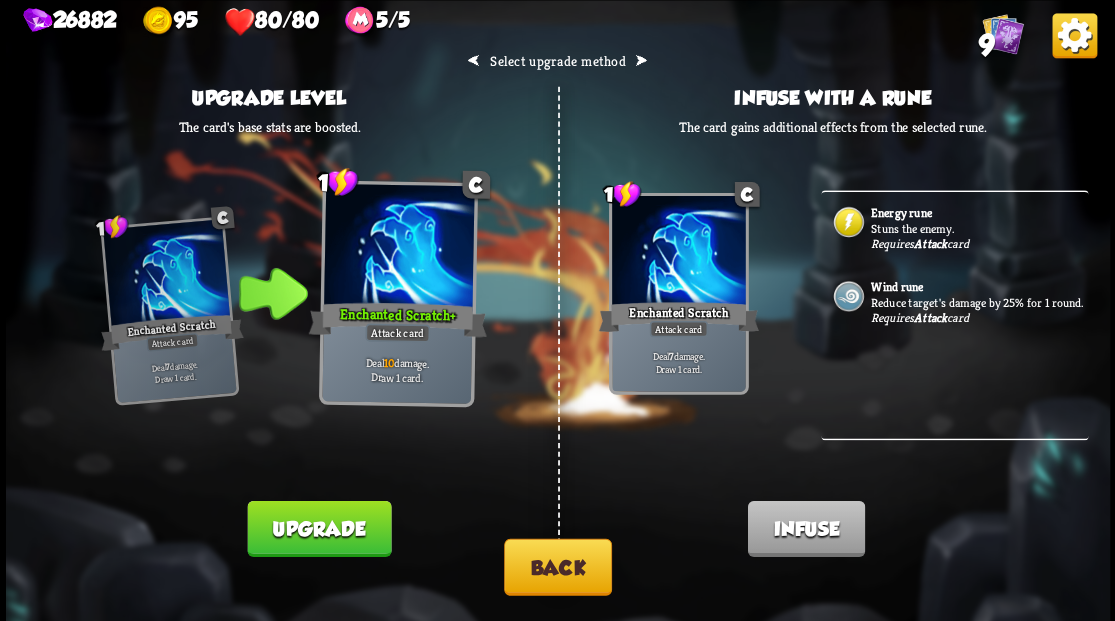 click on "Back" at bounding box center [558, 566] 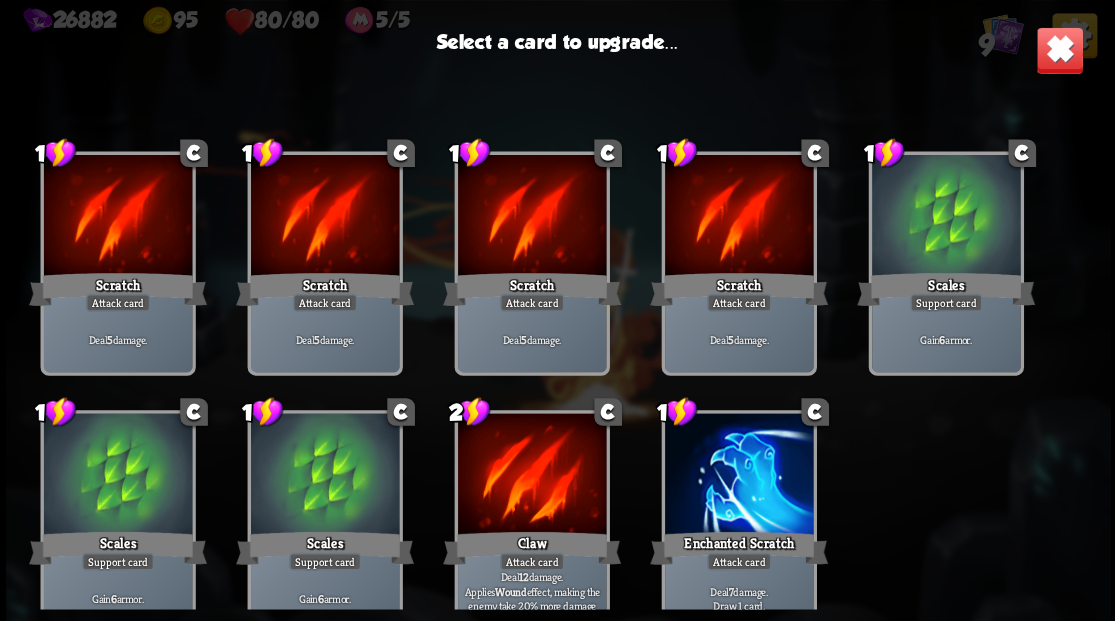 scroll, scrollTop: 29, scrollLeft: 0, axis: vertical 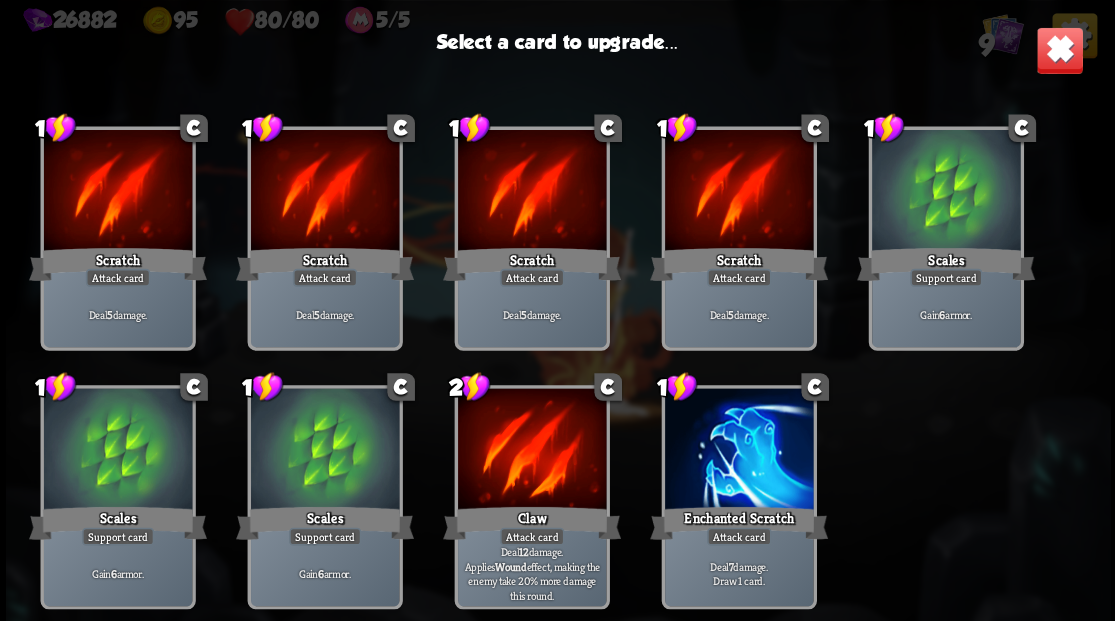 click at bounding box center [324, 450] 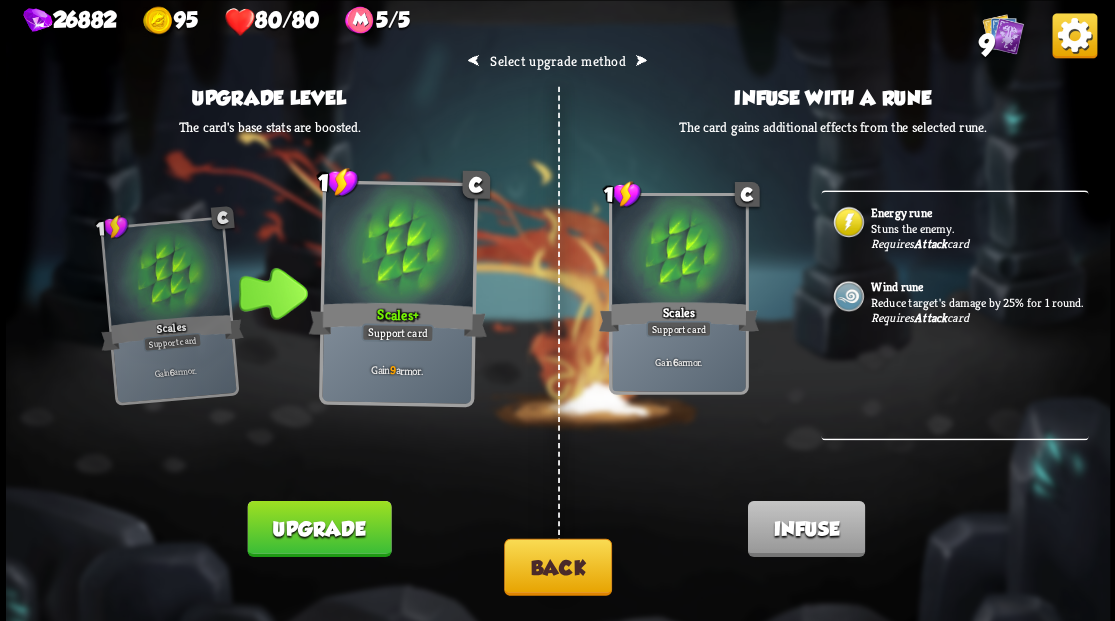 click on "Back" at bounding box center [558, 566] 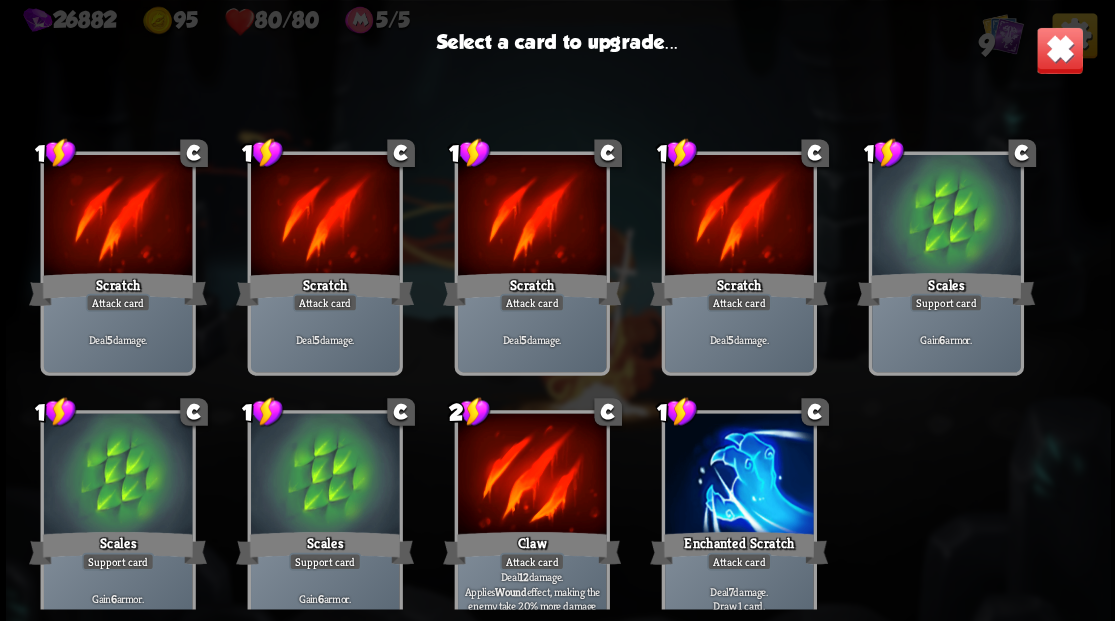 scroll, scrollTop: 29, scrollLeft: 0, axis: vertical 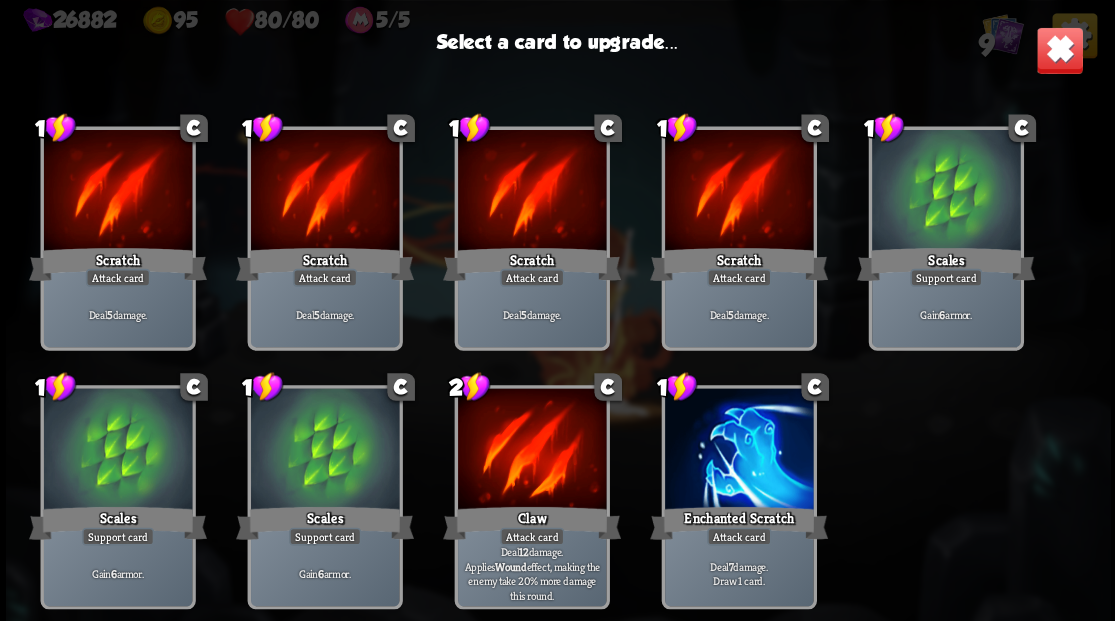 drag, startPoint x: 757, startPoint y: 481, endPoint x: 745, endPoint y: 460, distance: 24.186773 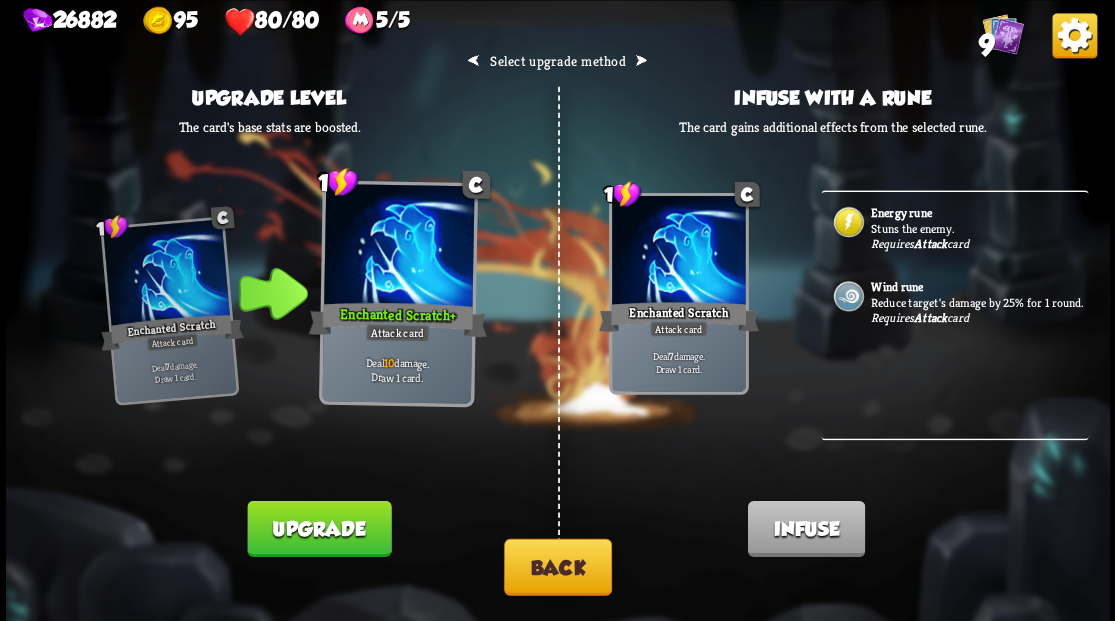 click on "Stuns the enemy." at bounding box center (977, 228) 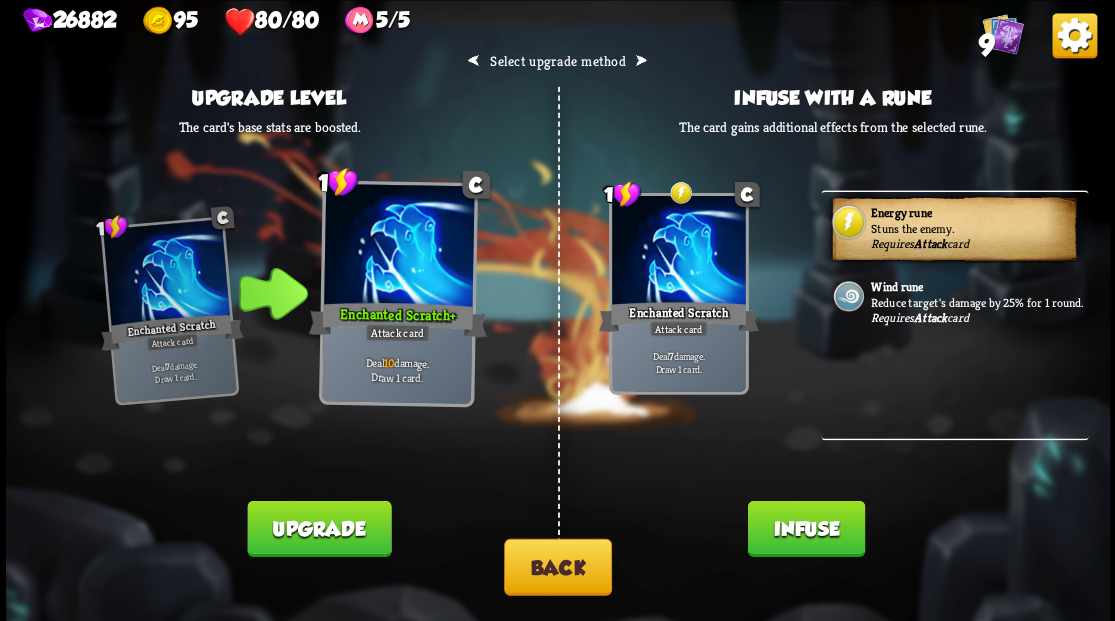 click on "Infuse" at bounding box center [805, 528] 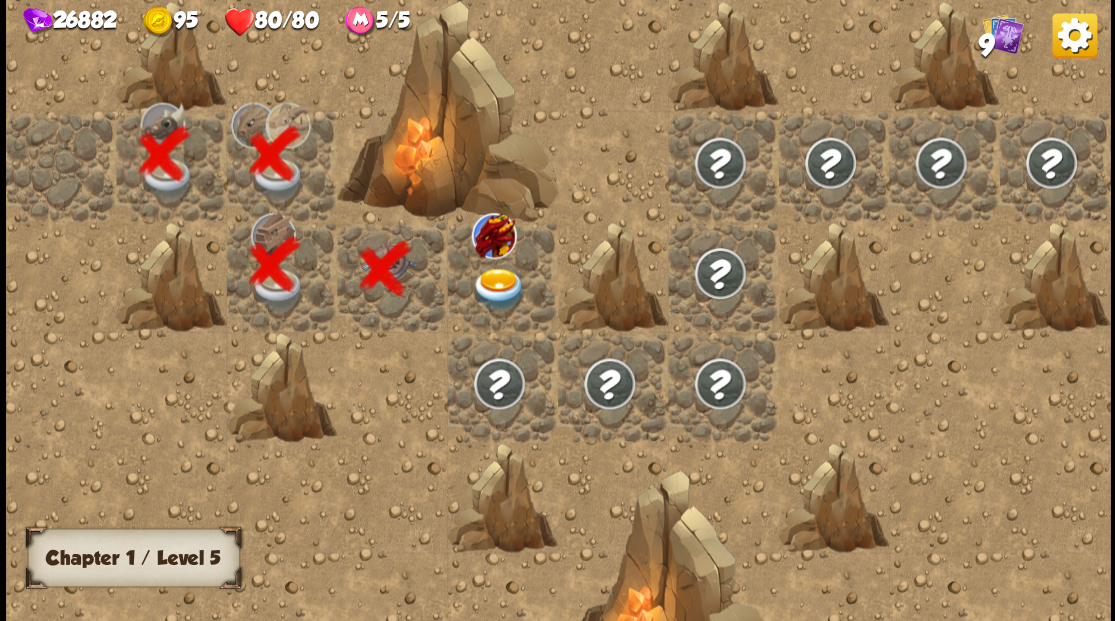 click at bounding box center (498, 288) 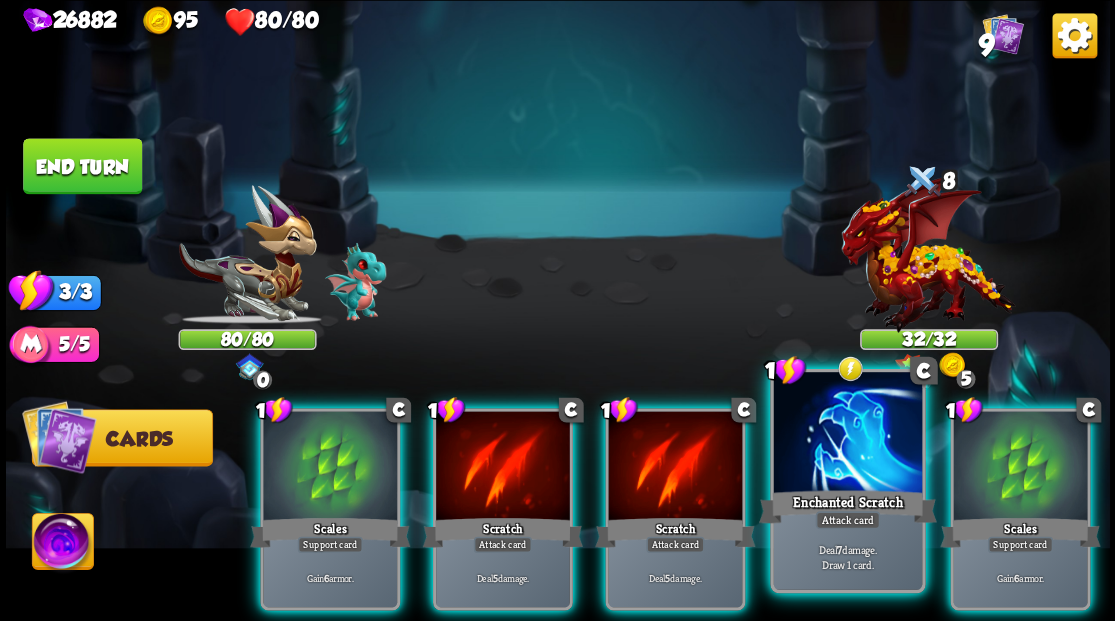 click at bounding box center (847, 434) 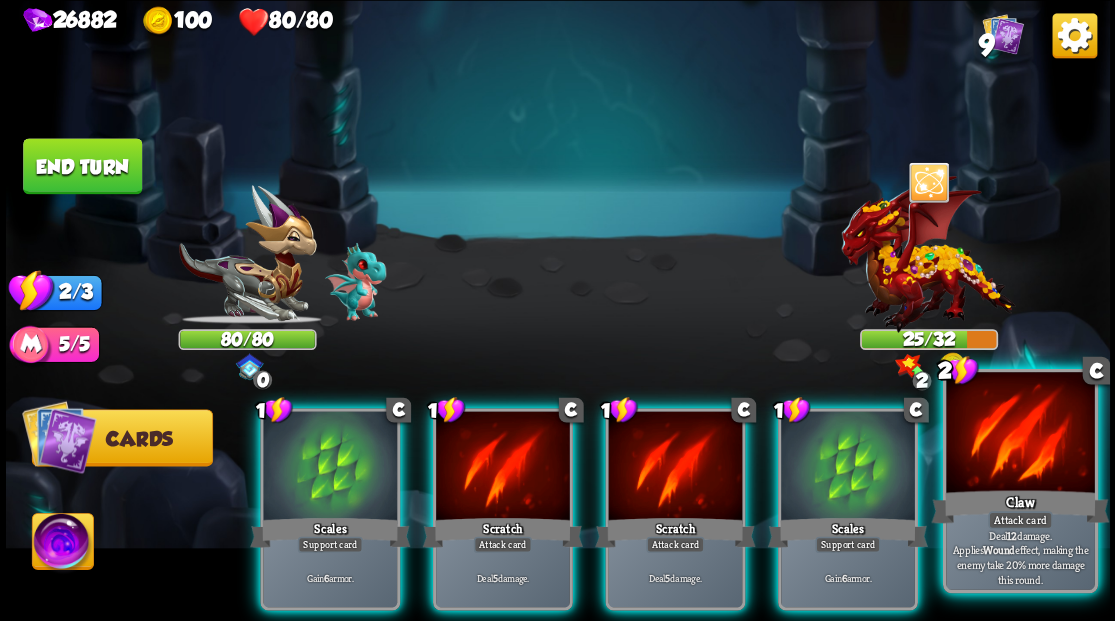 click at bounding box center (1020, 434) 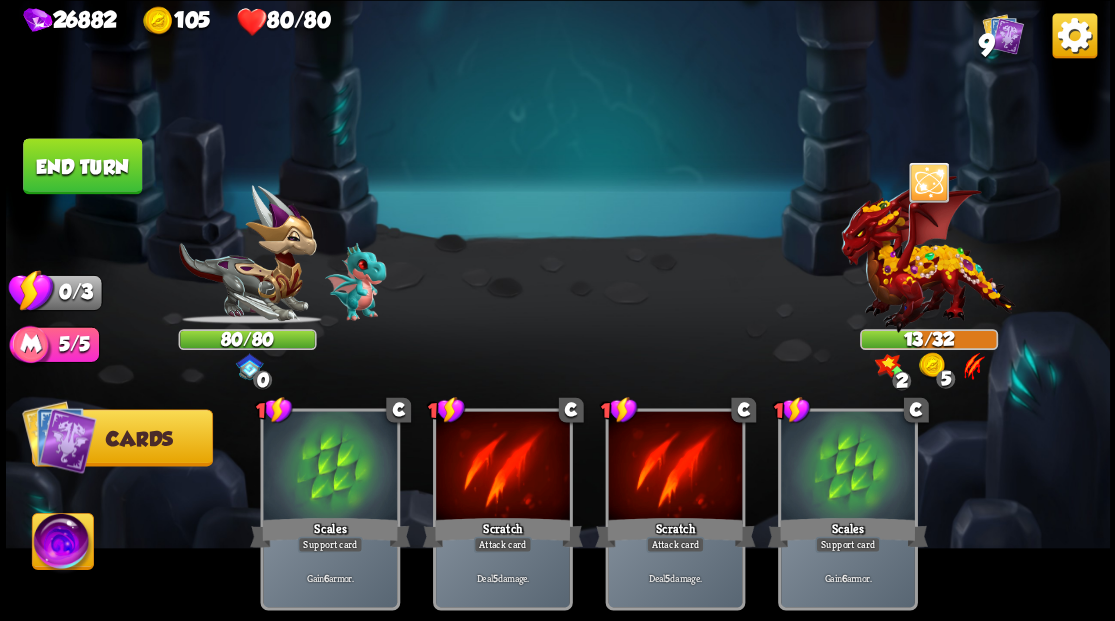 click on "End turn" at bounding box center [82, 165] 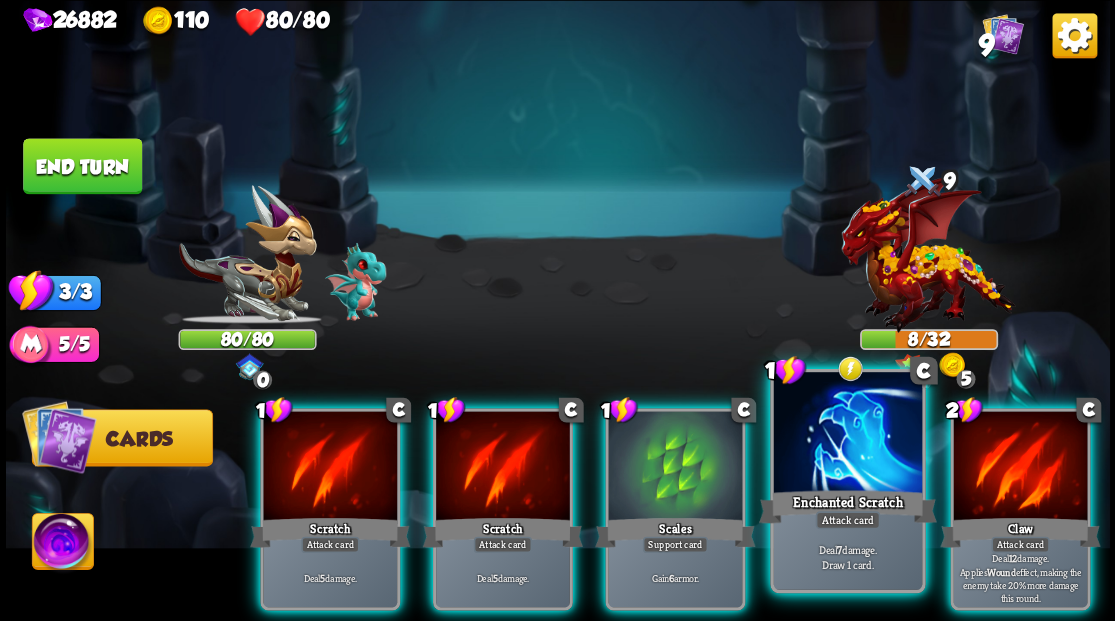 click at bounding box center [847, 434] 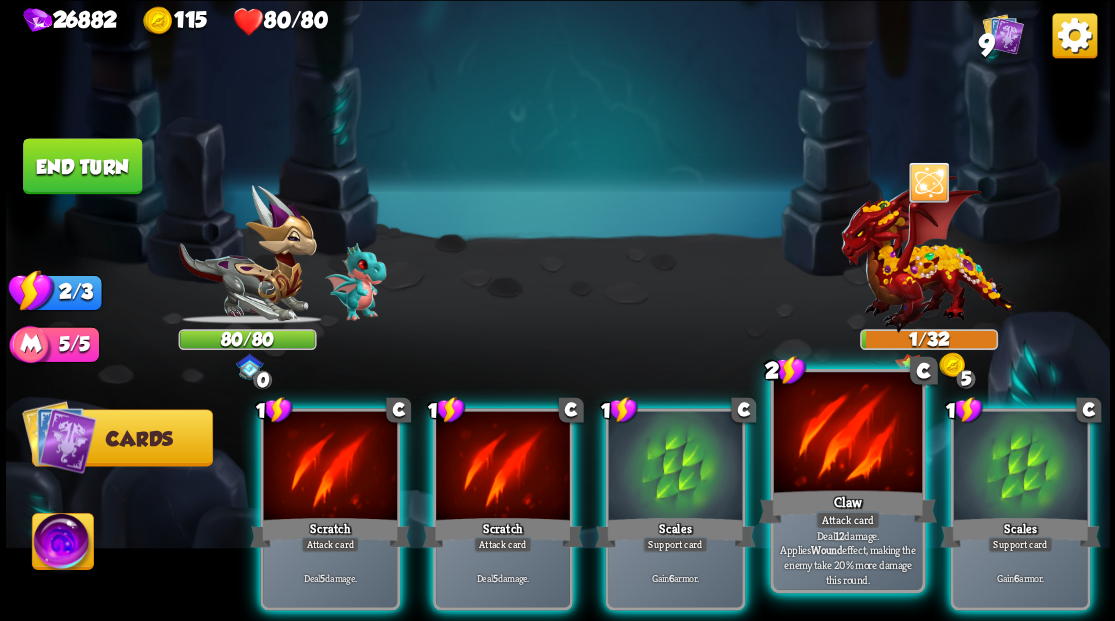 click at bounding box center [847, 434] 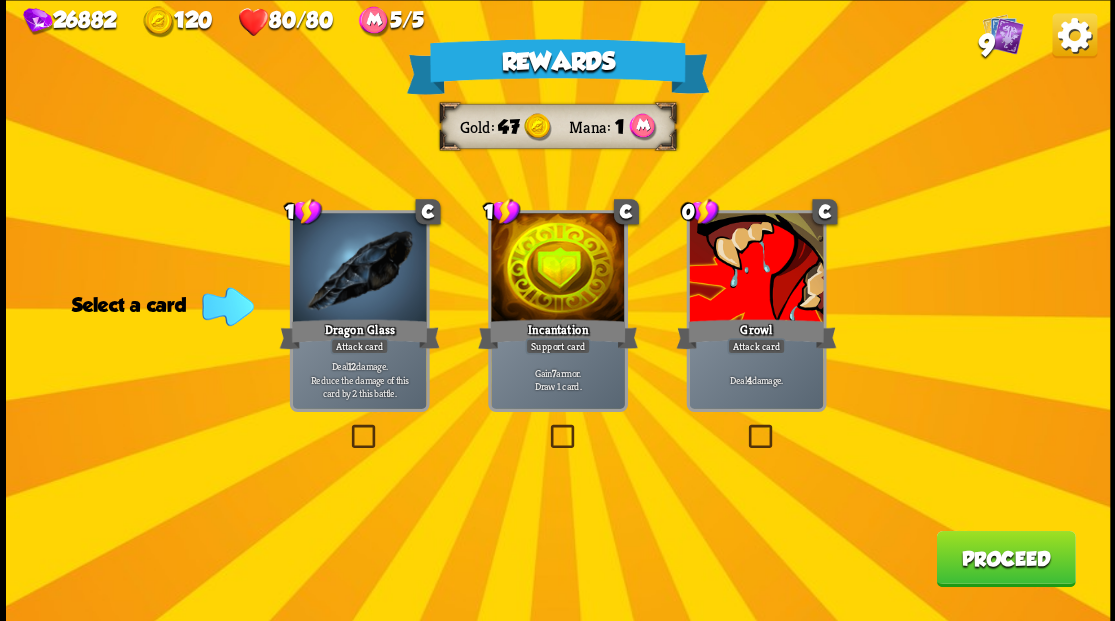 click at bounding box center (347, 427) 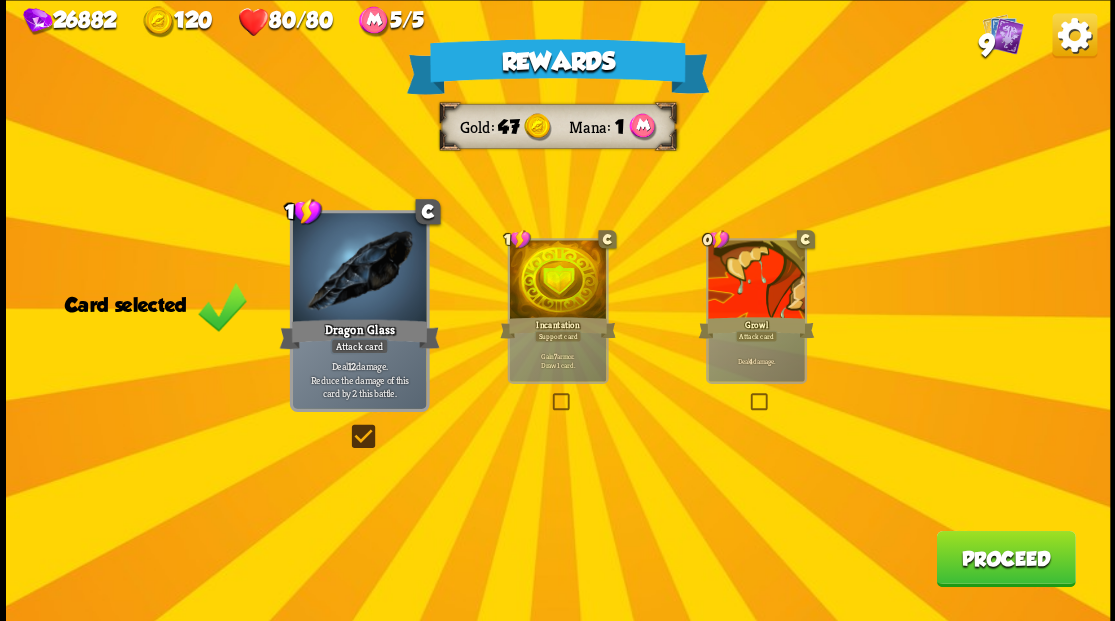 click on "Proceed" at bounding box center (1005, 558) 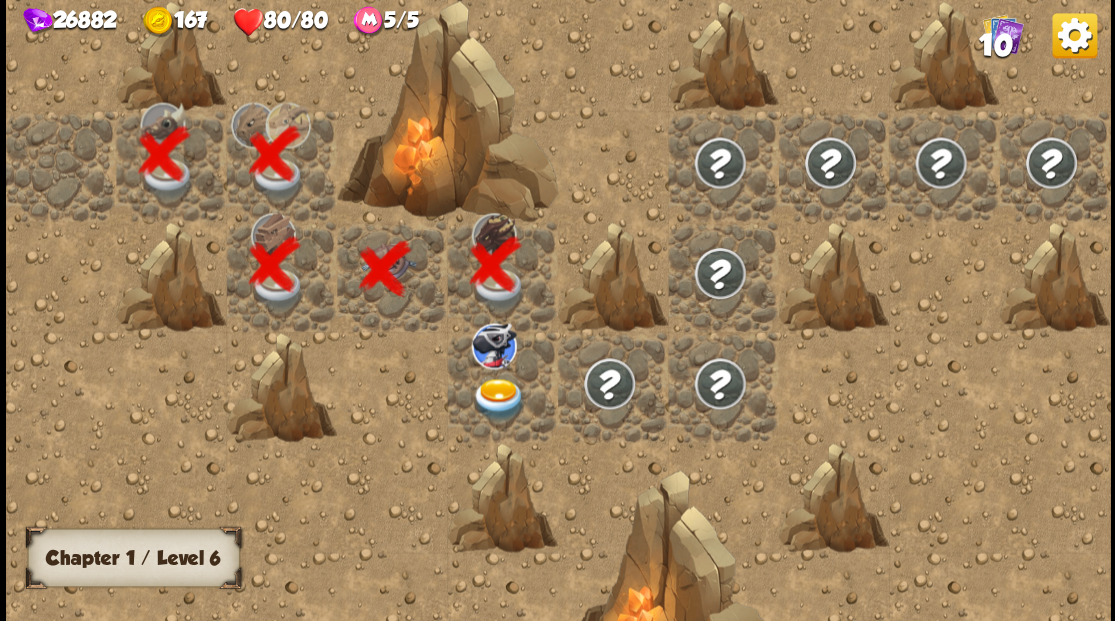 click at bounding box center [498, 399] 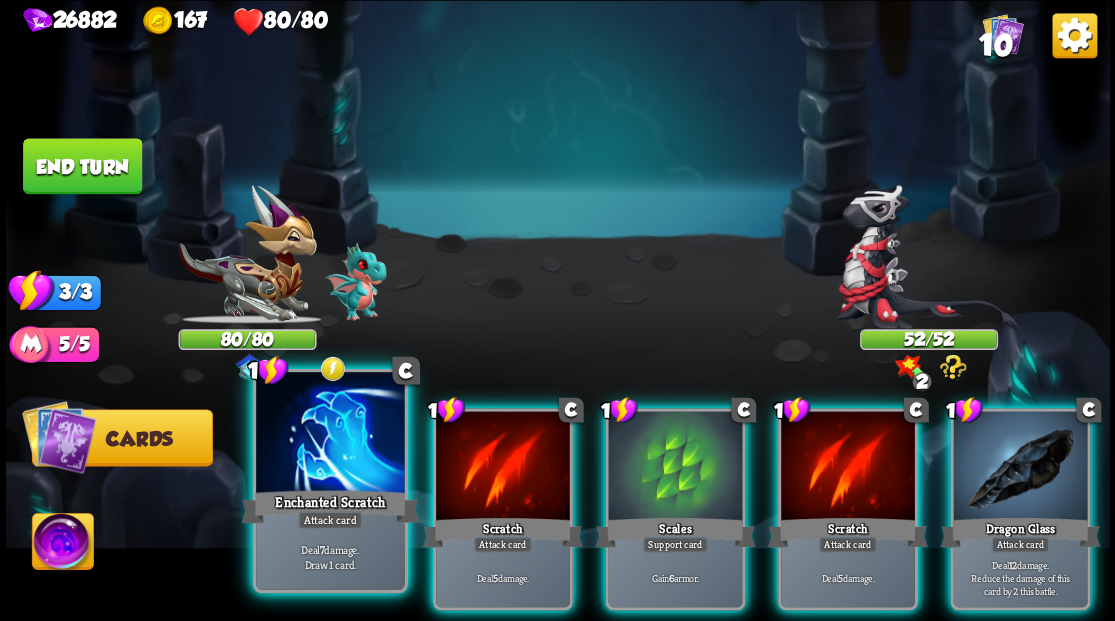 click at bounding box center (330, 434) 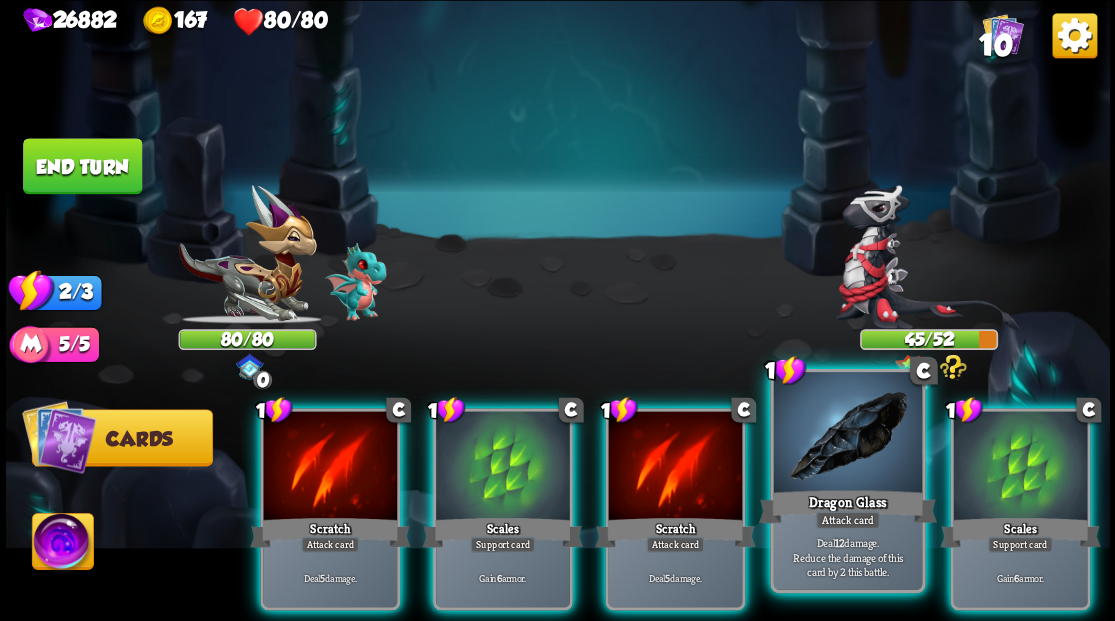 click at bounding box center [847, 434] 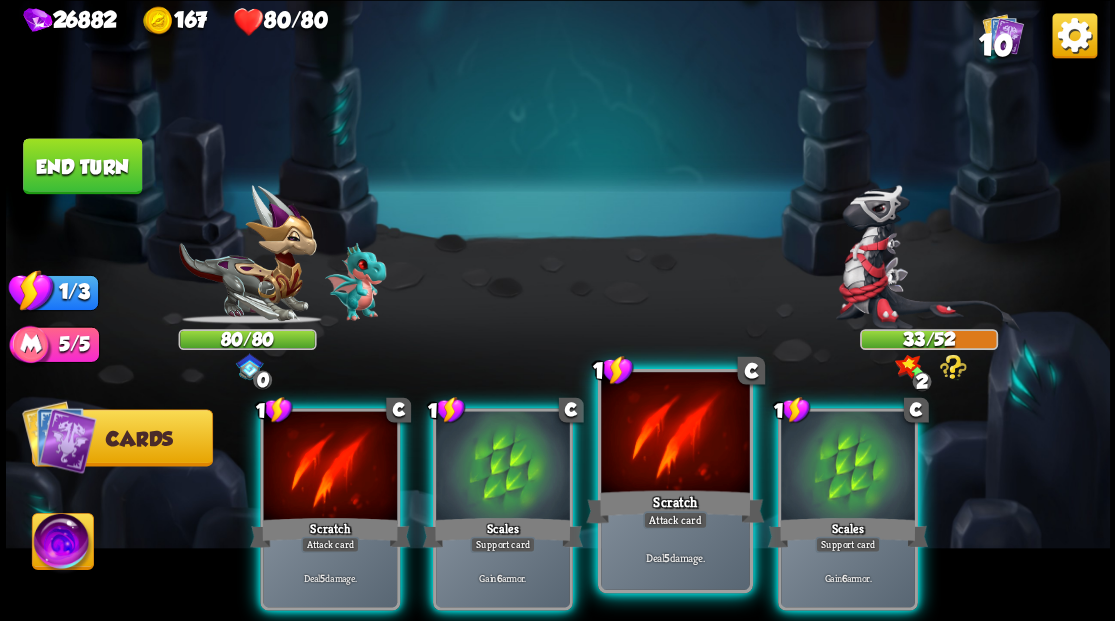 click at bounding box center (675, 434) 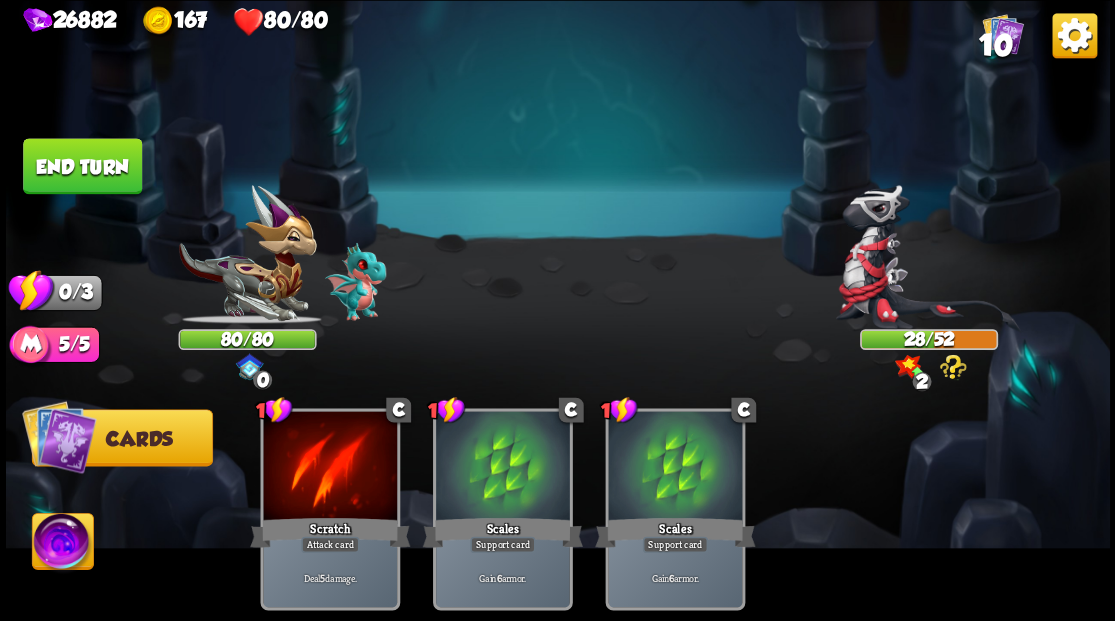 click on "End turn" at bounding box center (82, 165) 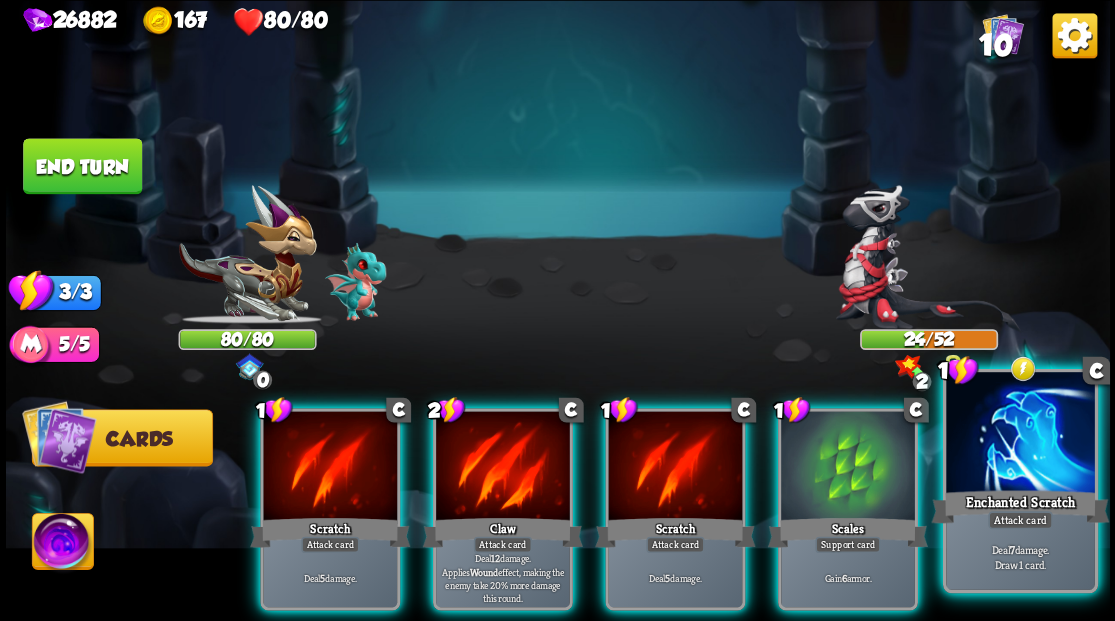 click at bounding box center (1020, 434) 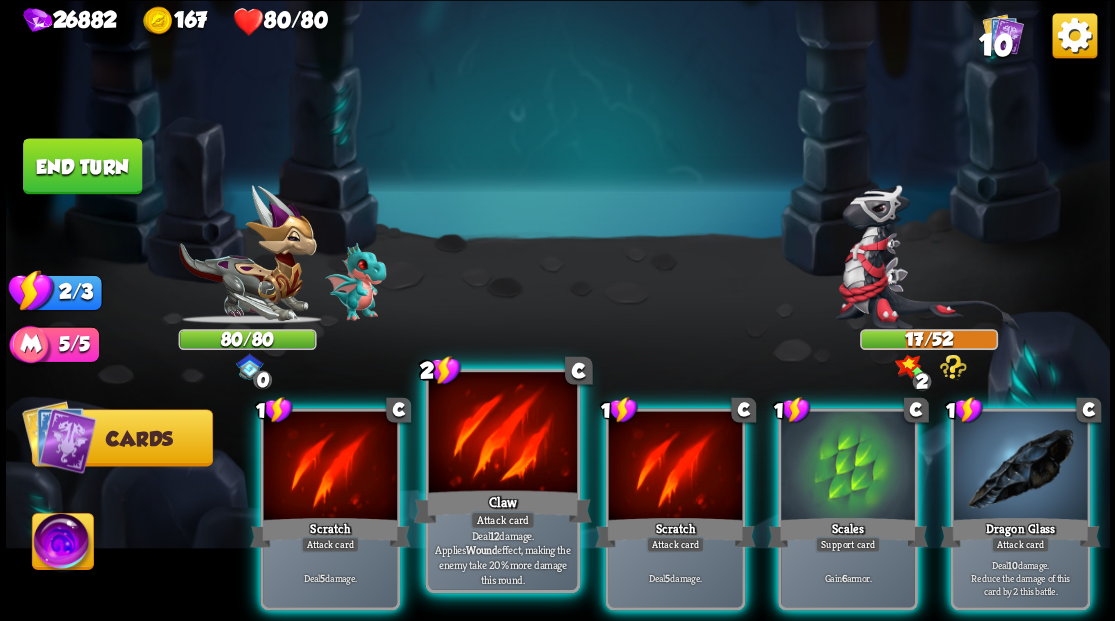 click at bounding box center [502, 434] 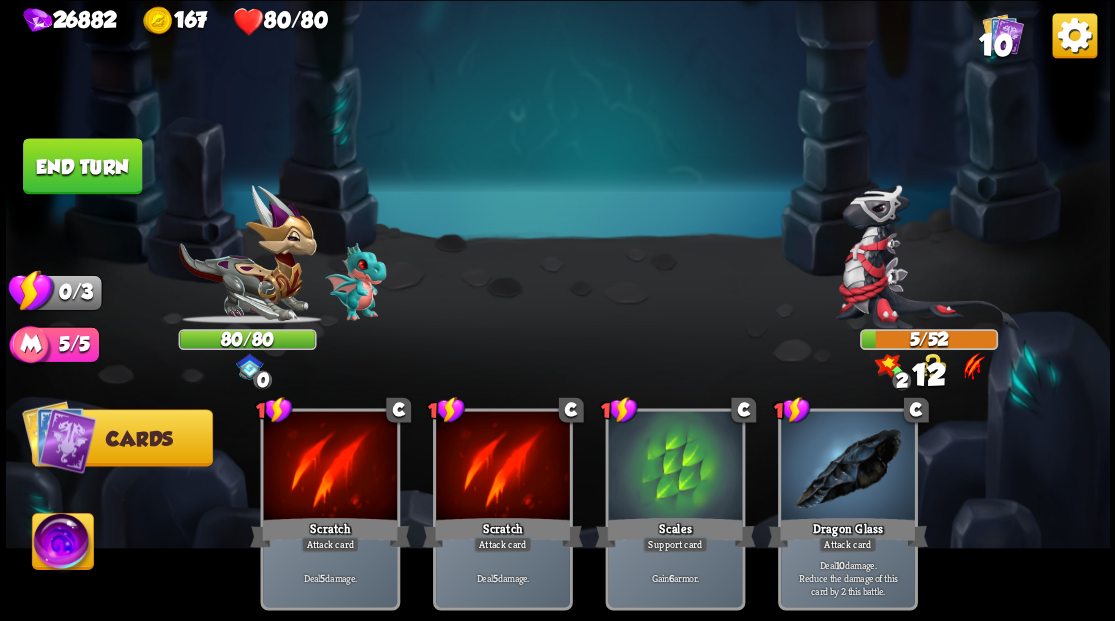 click on "End turn" at bounding box center (82, 166) 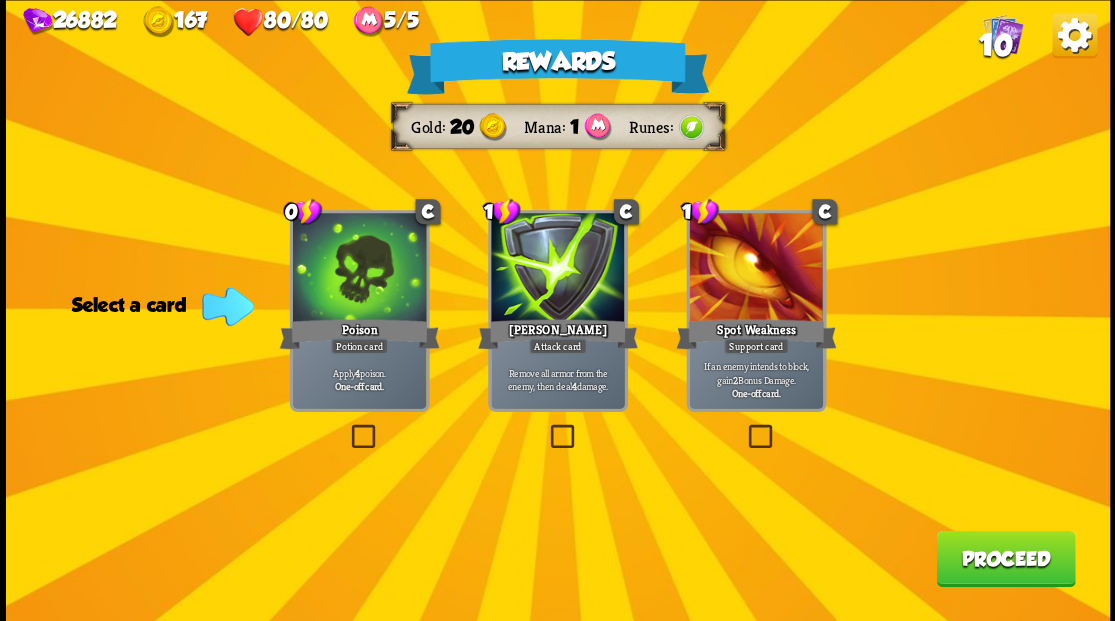 click at bounding box center [546, 427] 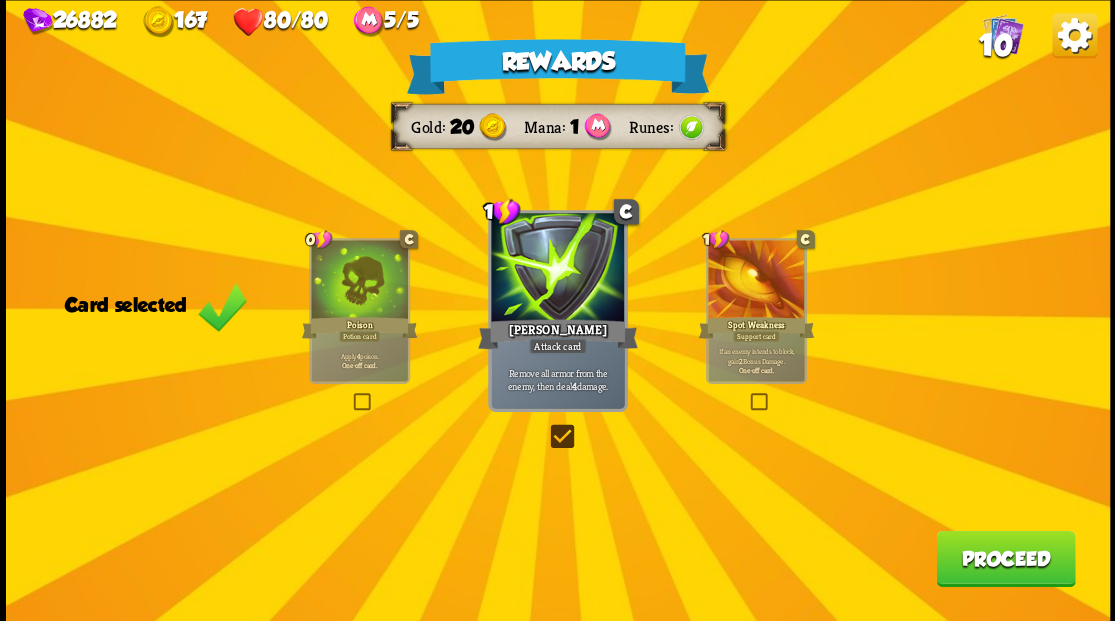 click on "Proceed" at bounding box center [1005, 558] 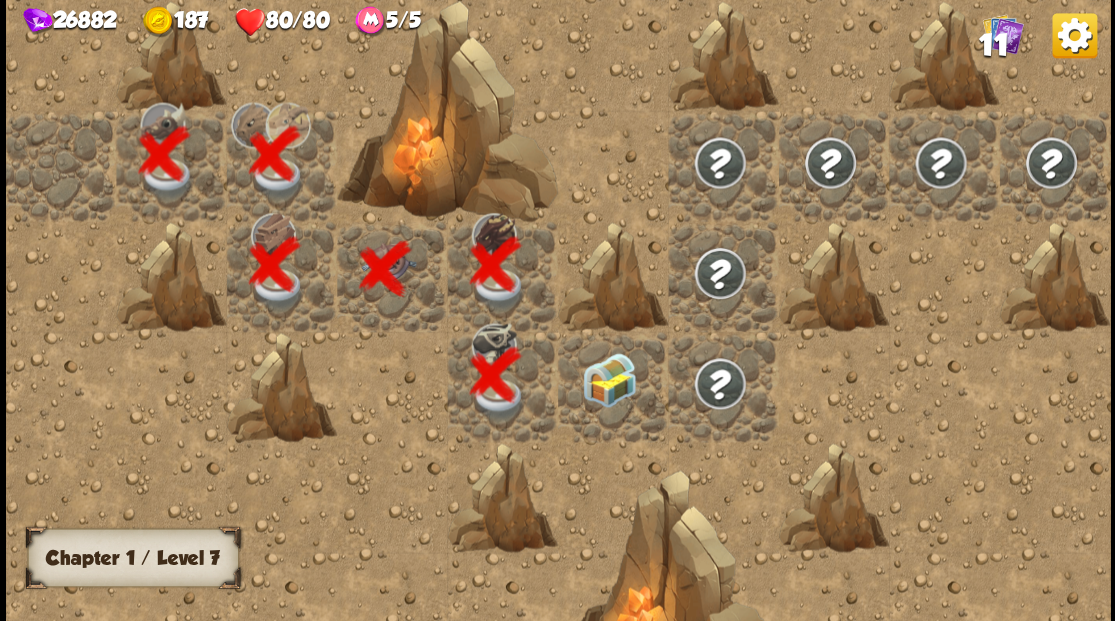 click at bounding box center [609, 379] 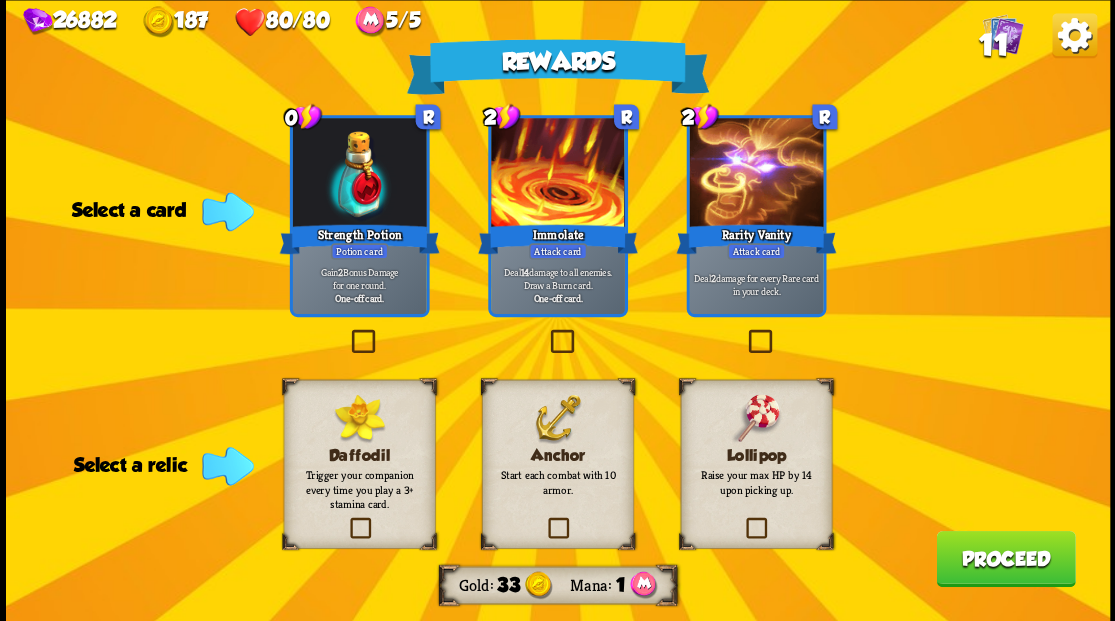 click at bounding box center (347, 332) 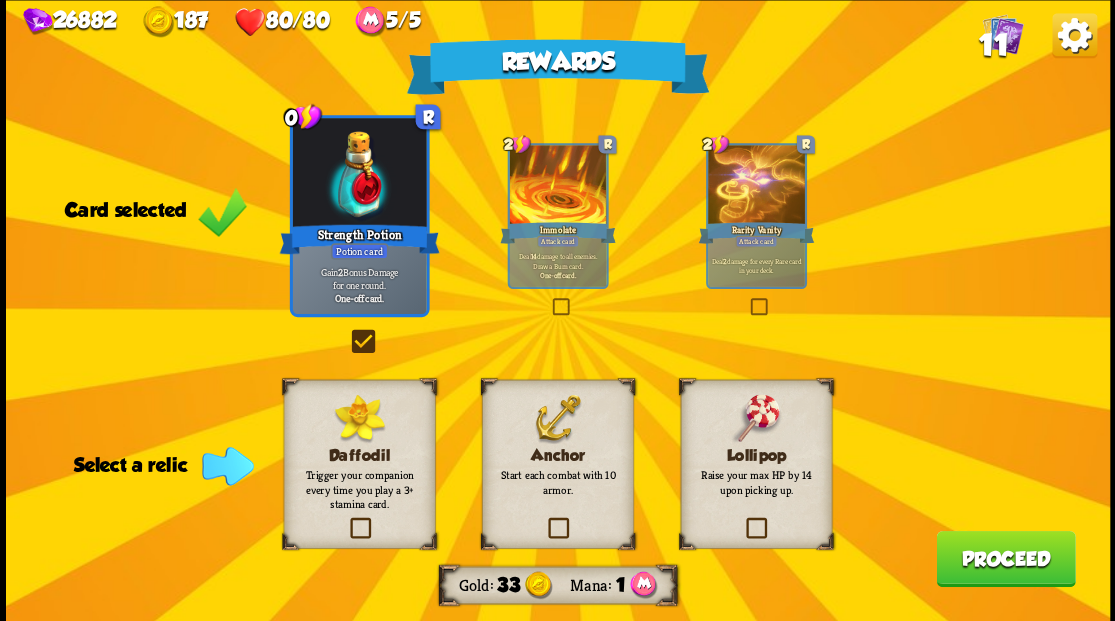 click at bounding box center (347, 332) 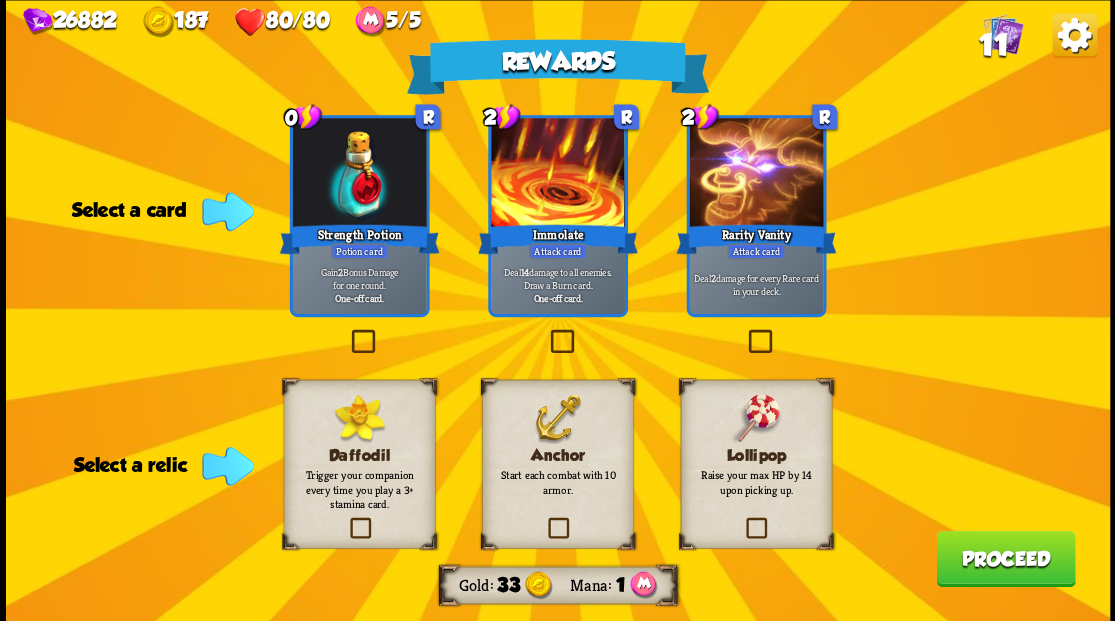 click at bounding box center [347, 332] 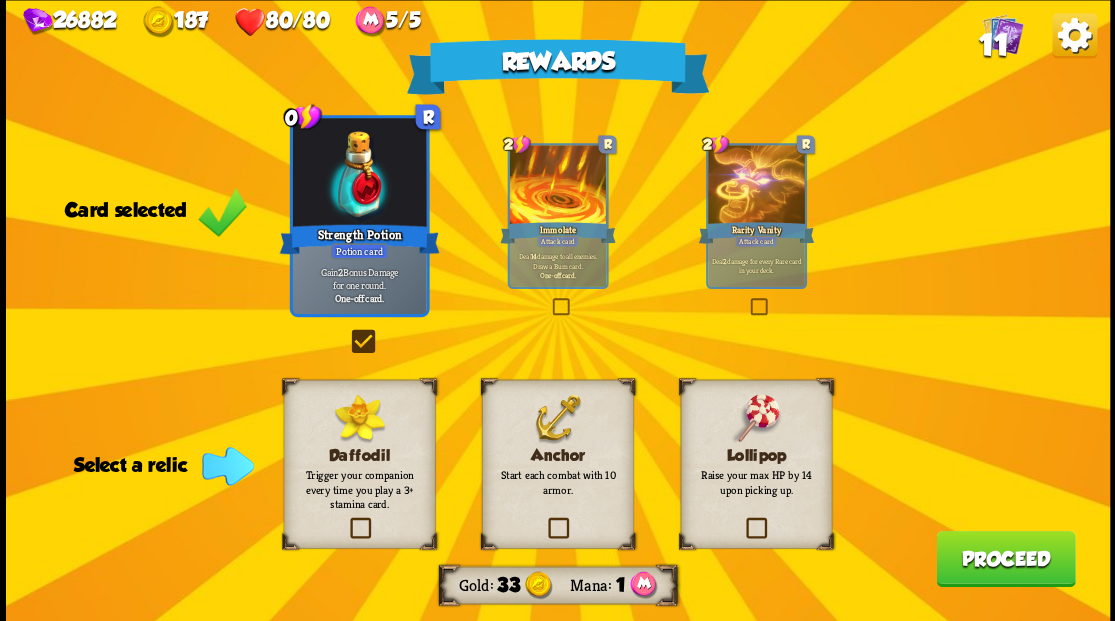click at bounding box center [743, 520] 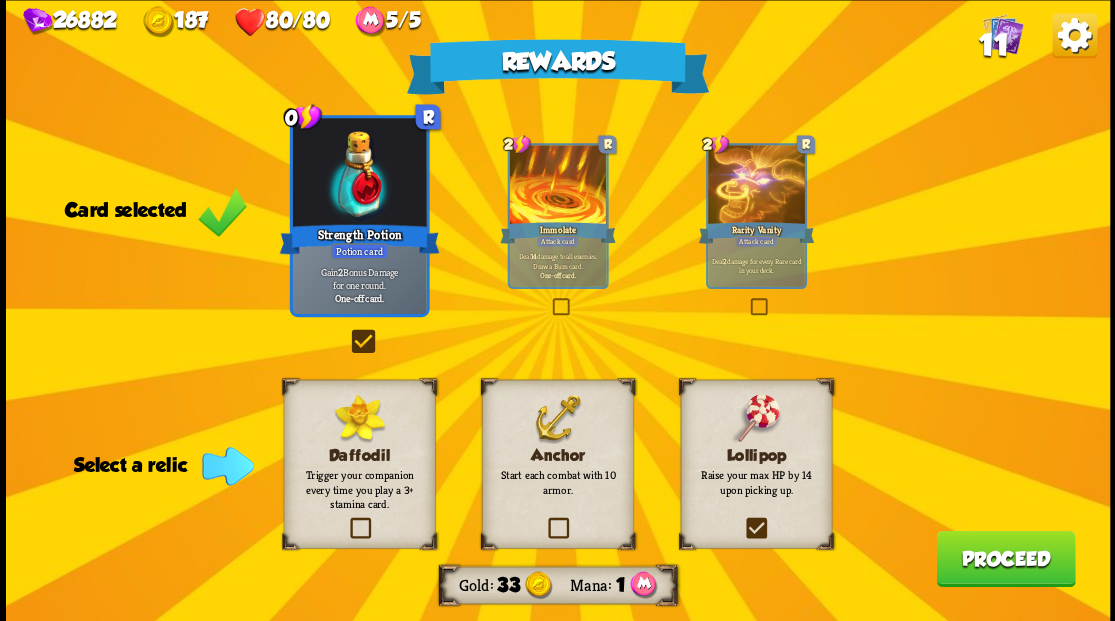 click at bounding box center [0, 0] 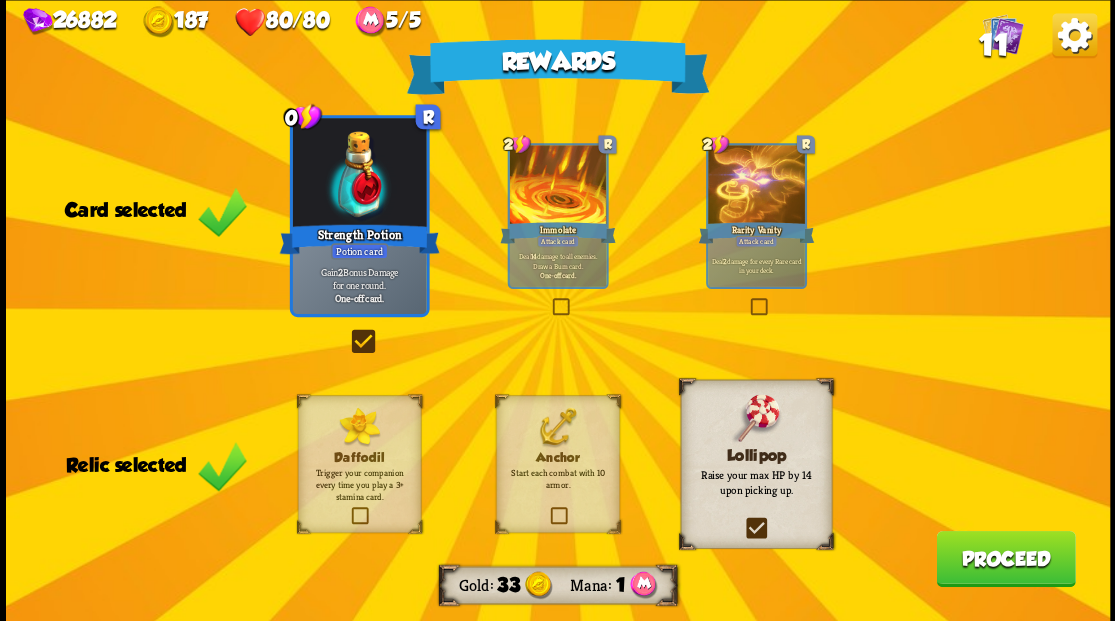 click on "Proceed" at bounding box center (1005, 558) 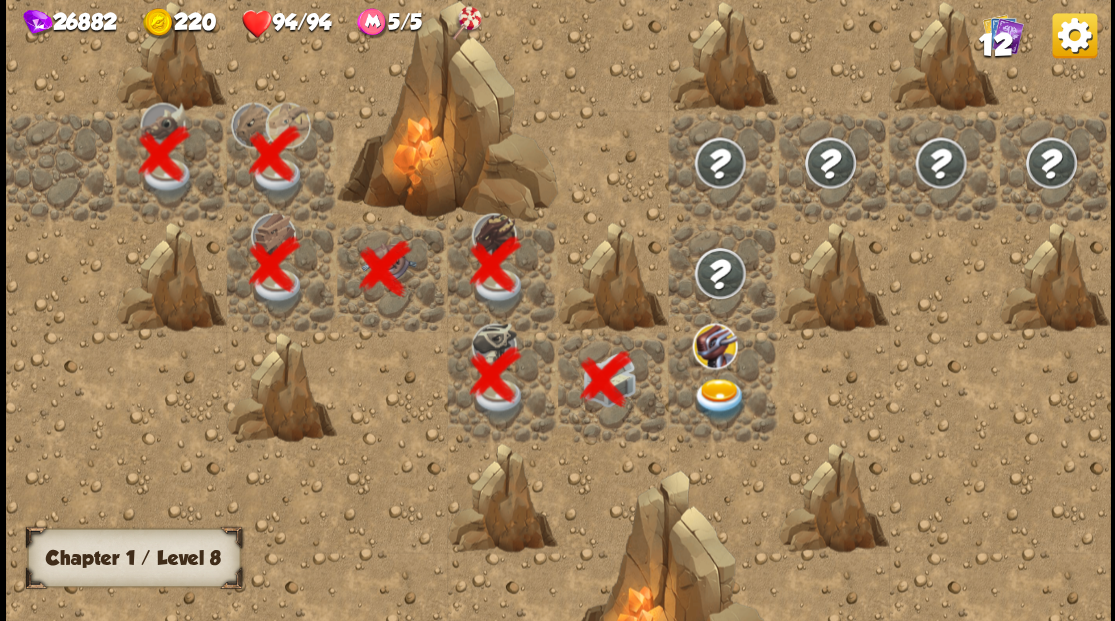 click at bounding box center (719, 399) 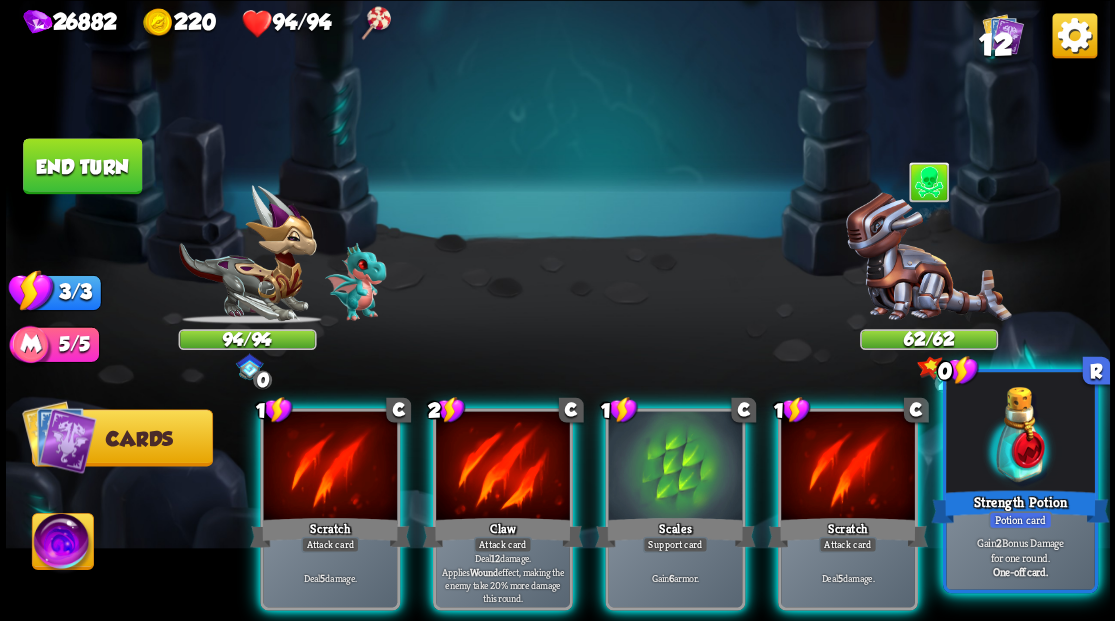 click at bounding box center (1020, 434) 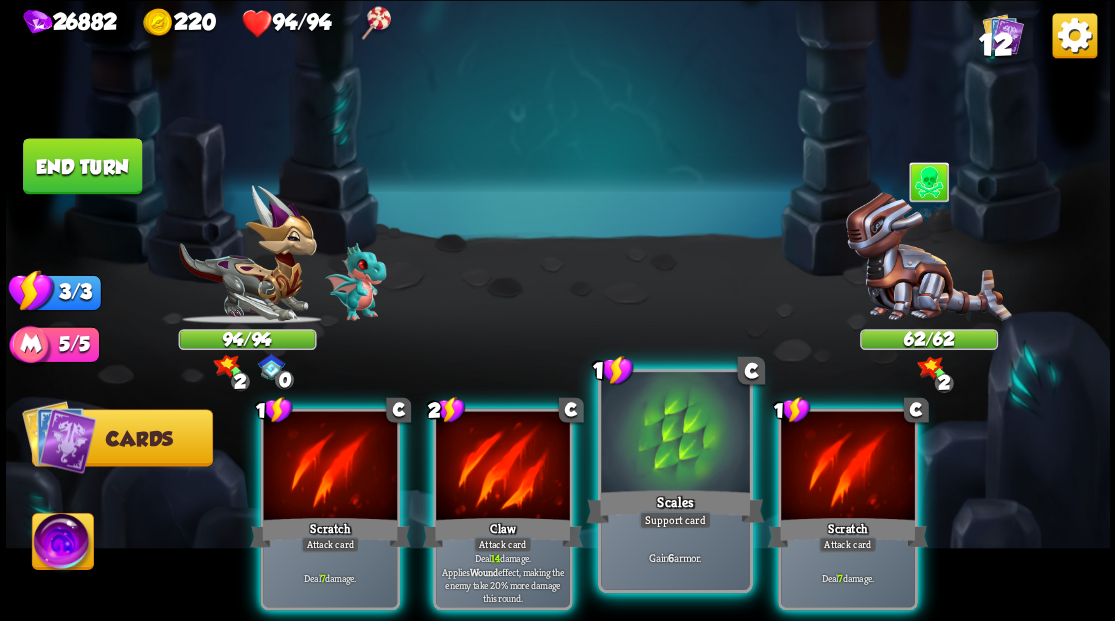 click at bounding box center [675, 434] 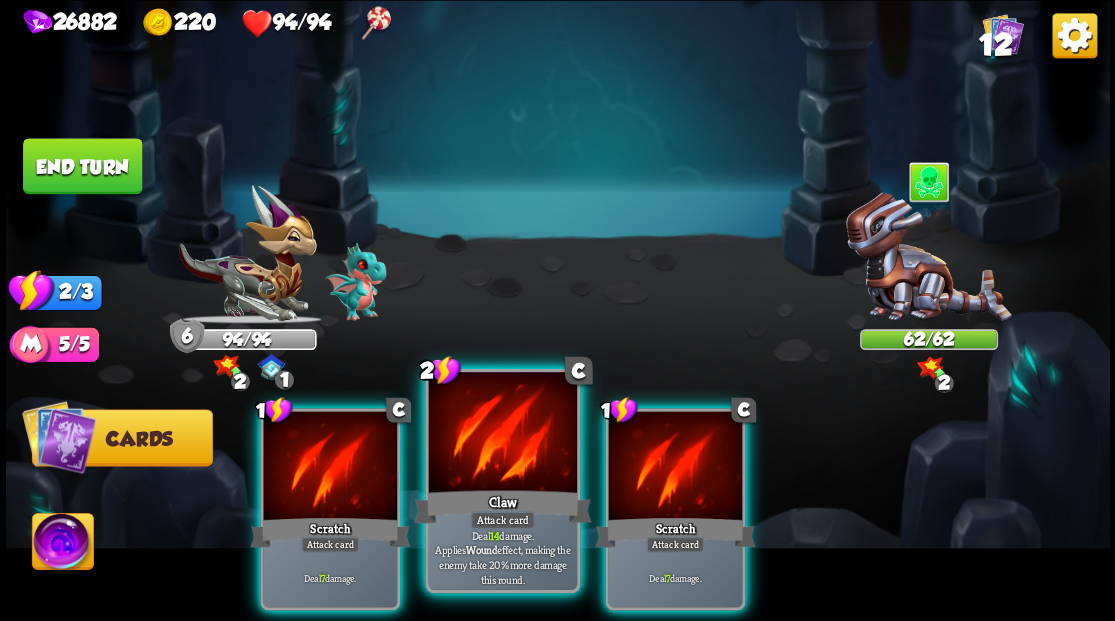 click at bounding box center [502, 434] 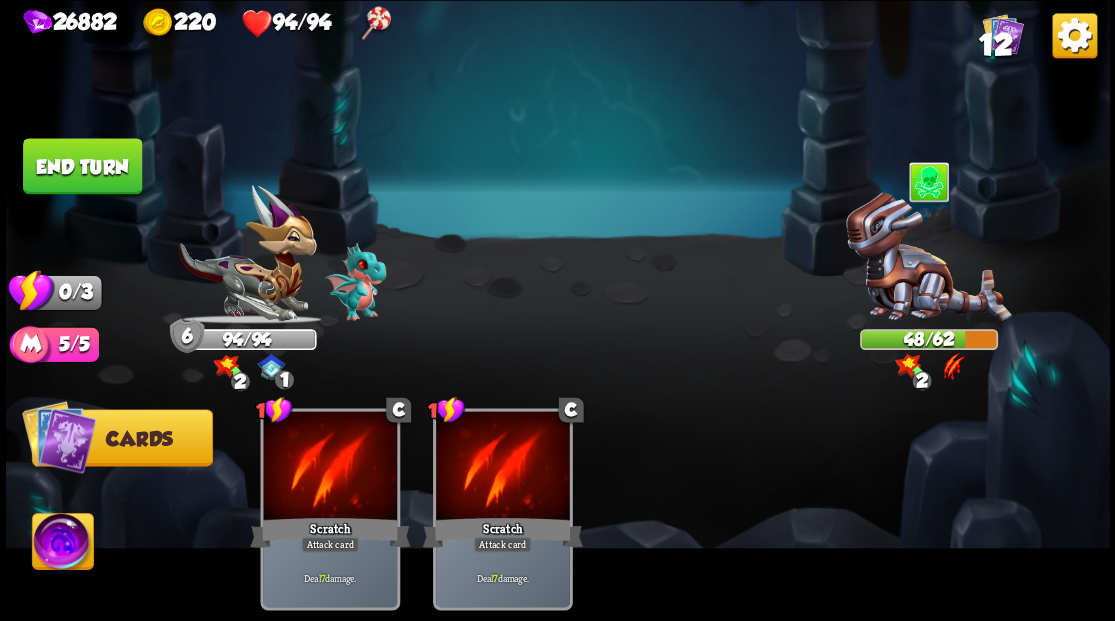 click on "End turn" at bounding box center (82, 166) 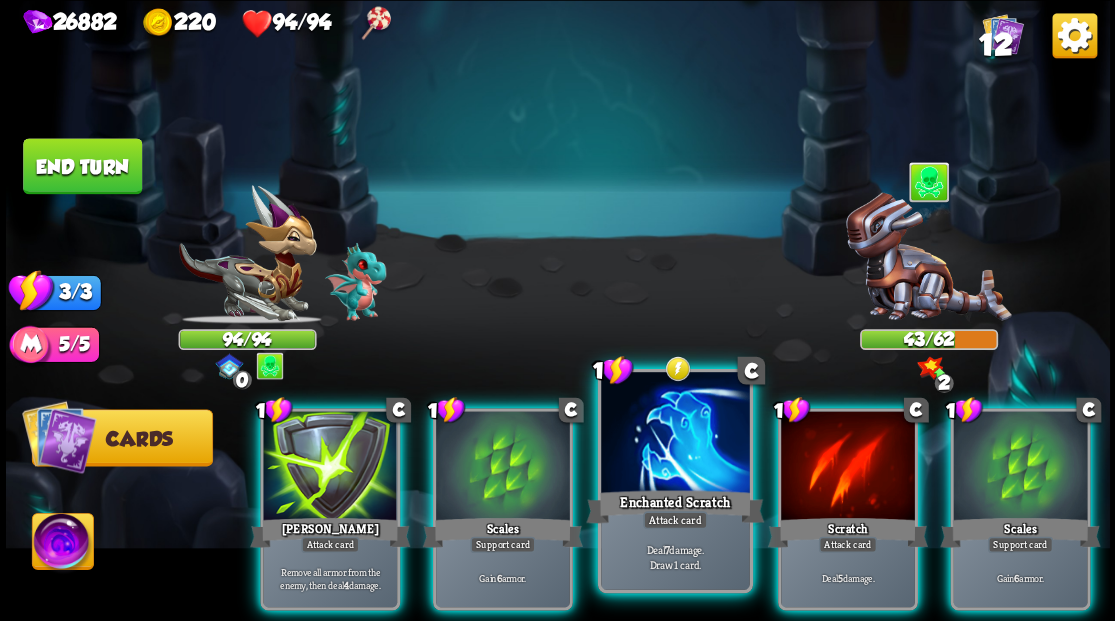 click at bounding box center (675, 434) 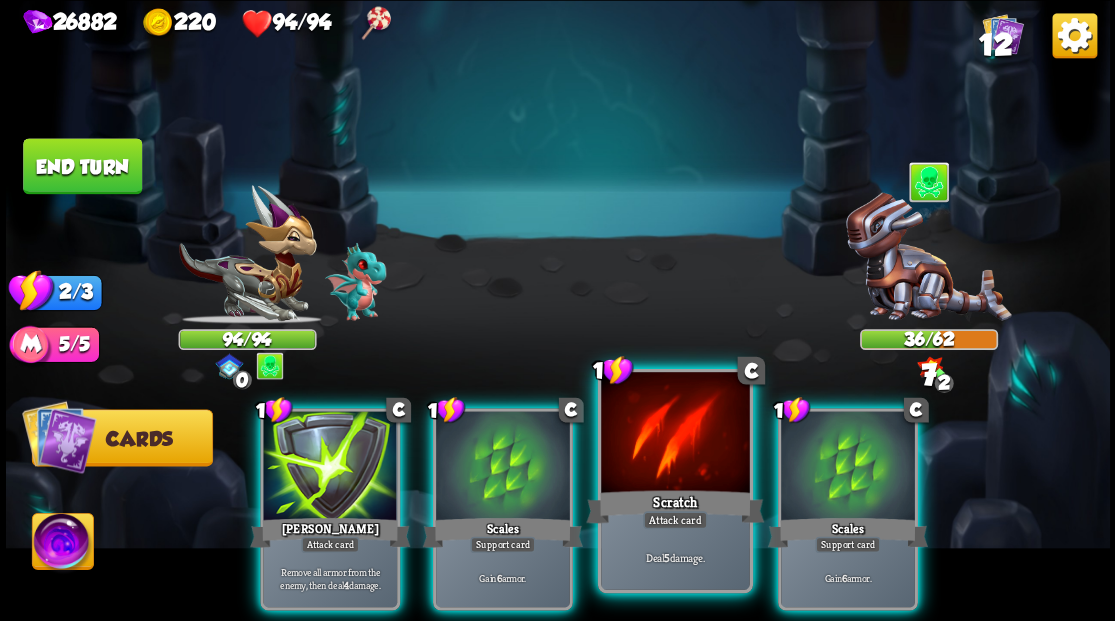 click at bounding box center [675, 434] 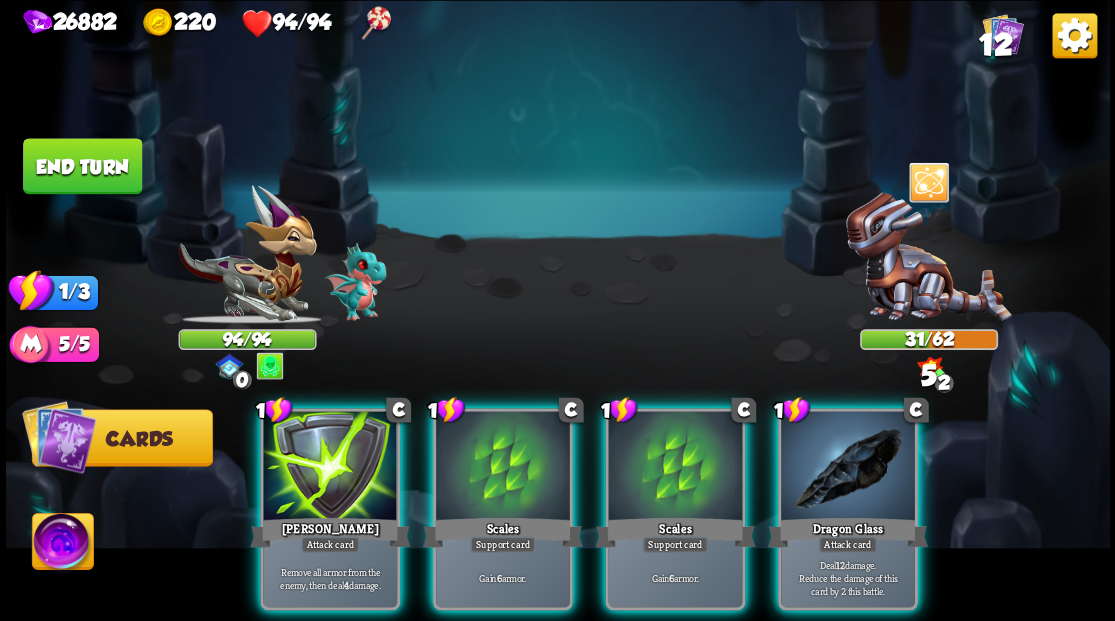 drag, startPoint x: 817, startPoint y: 494, endPoint x: 808, endPoint y: 472, distance: 23.769728 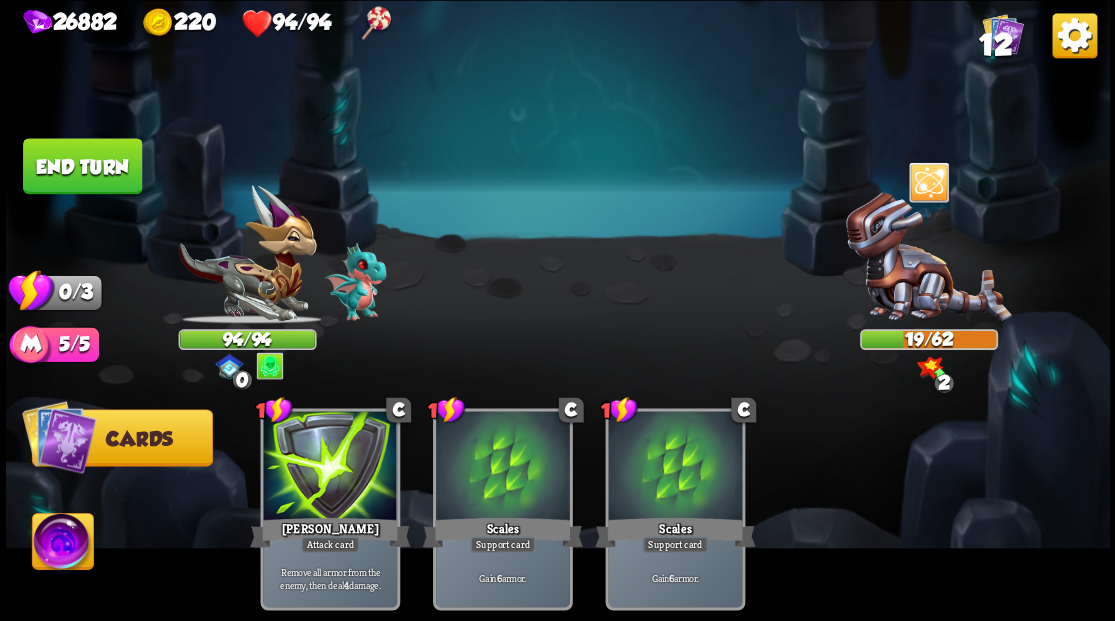 click on "End turn" at bounding box center (82, 166) 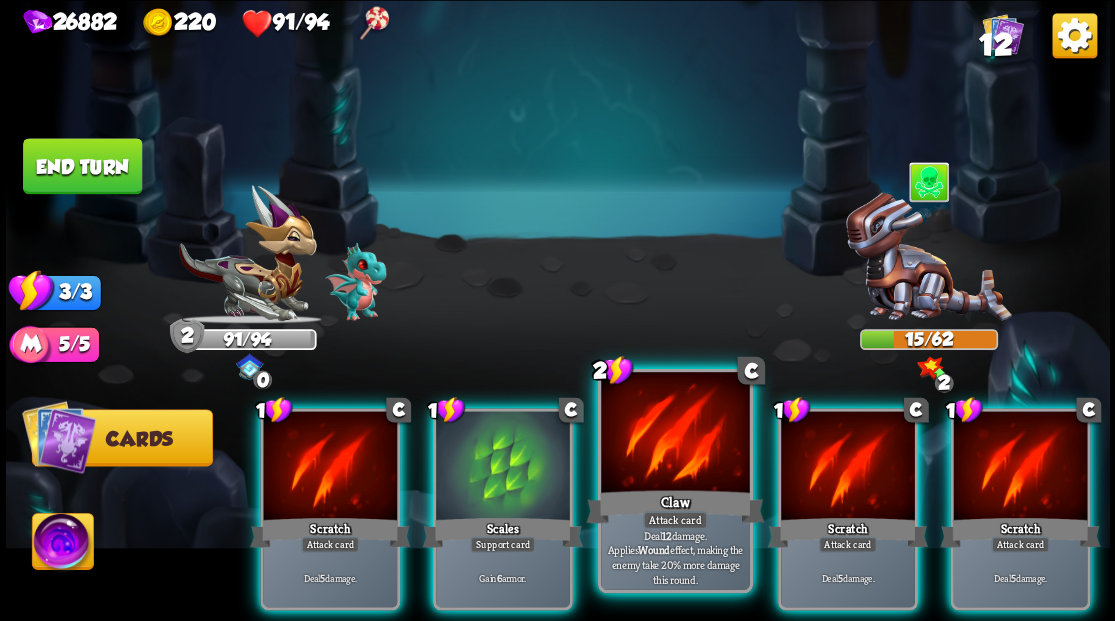 click at bounding box center [675, 434] 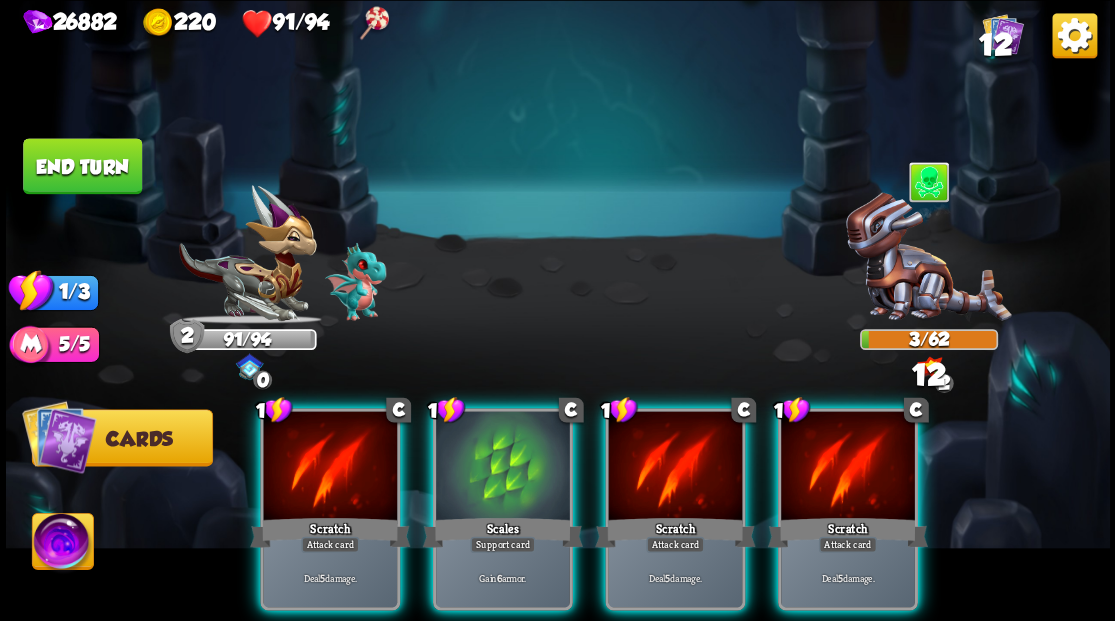 click at bounding box center [675, 467] 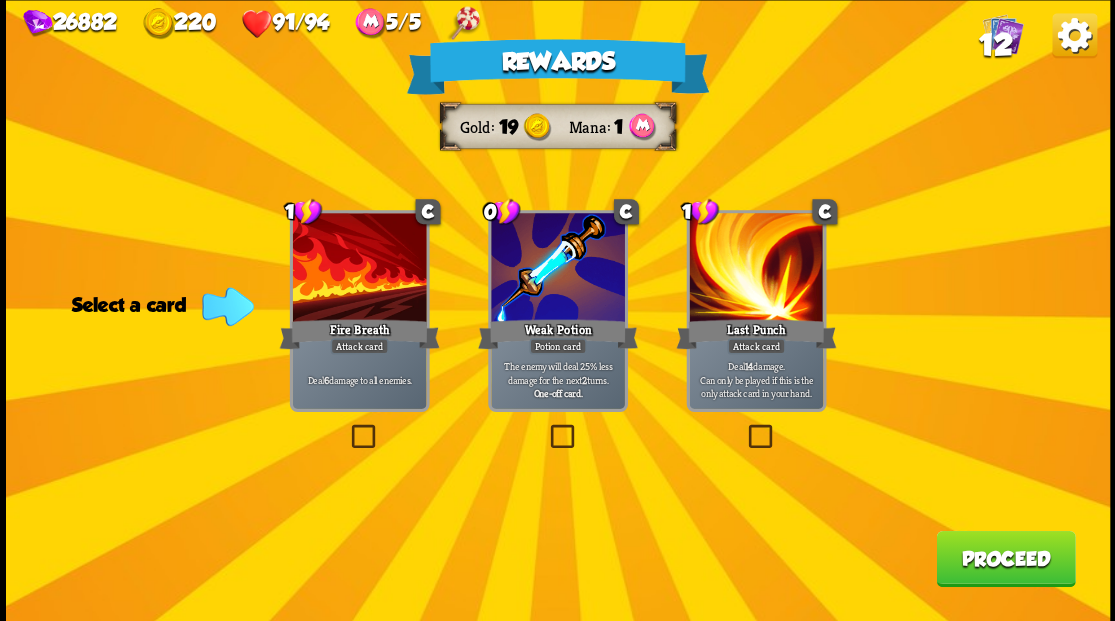 click at bounding box center [347, 427] 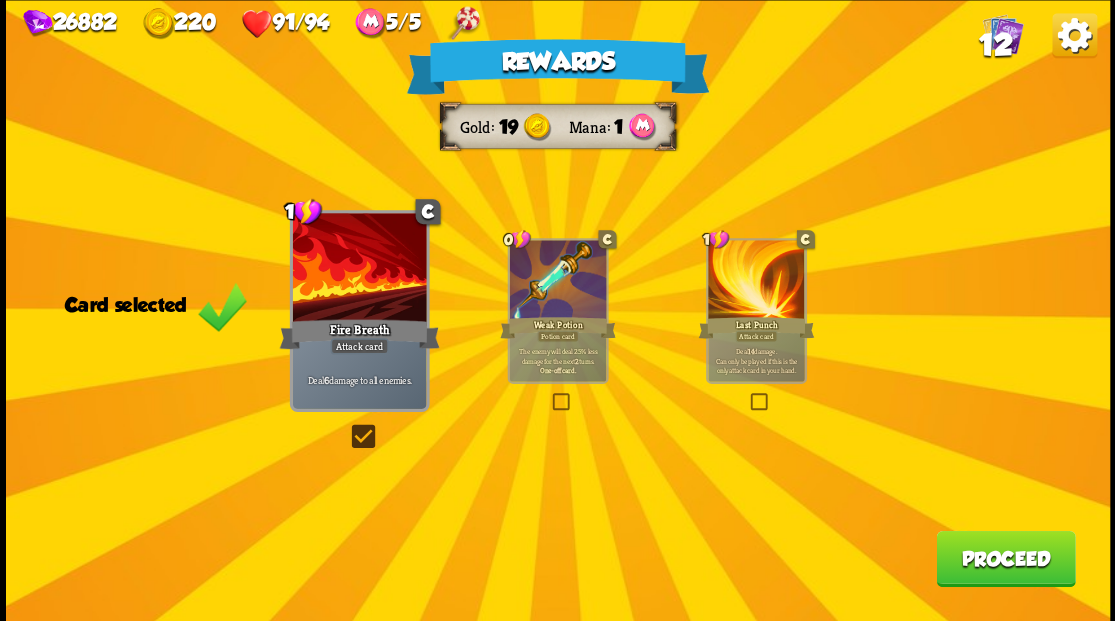 click on "Proceed" at bounding box center (1005, 558) 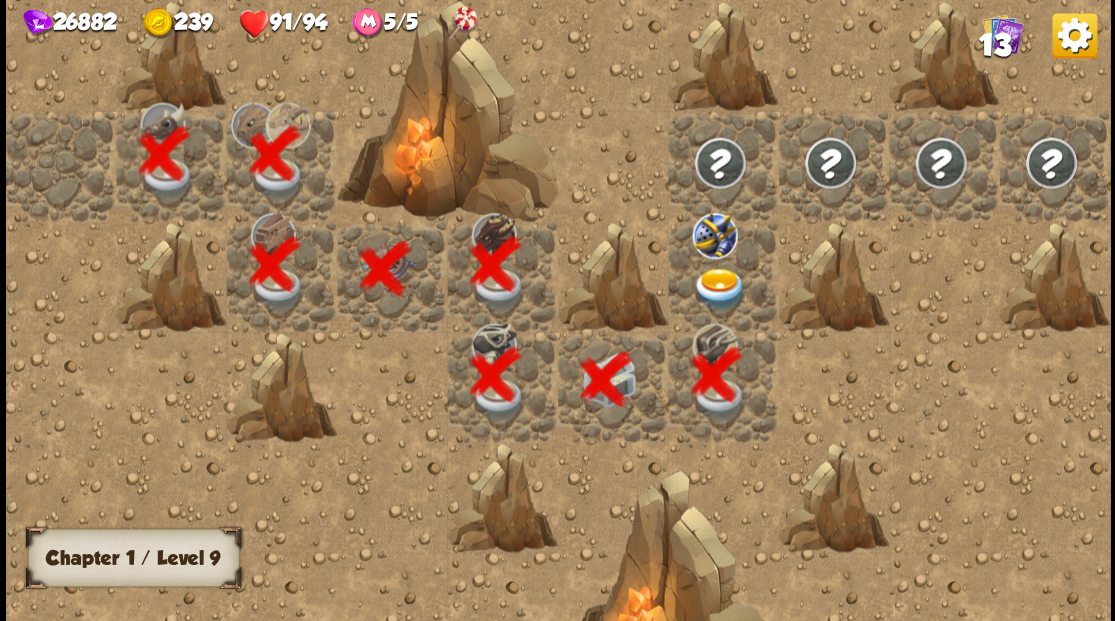 click at bounding box center [719, 288] 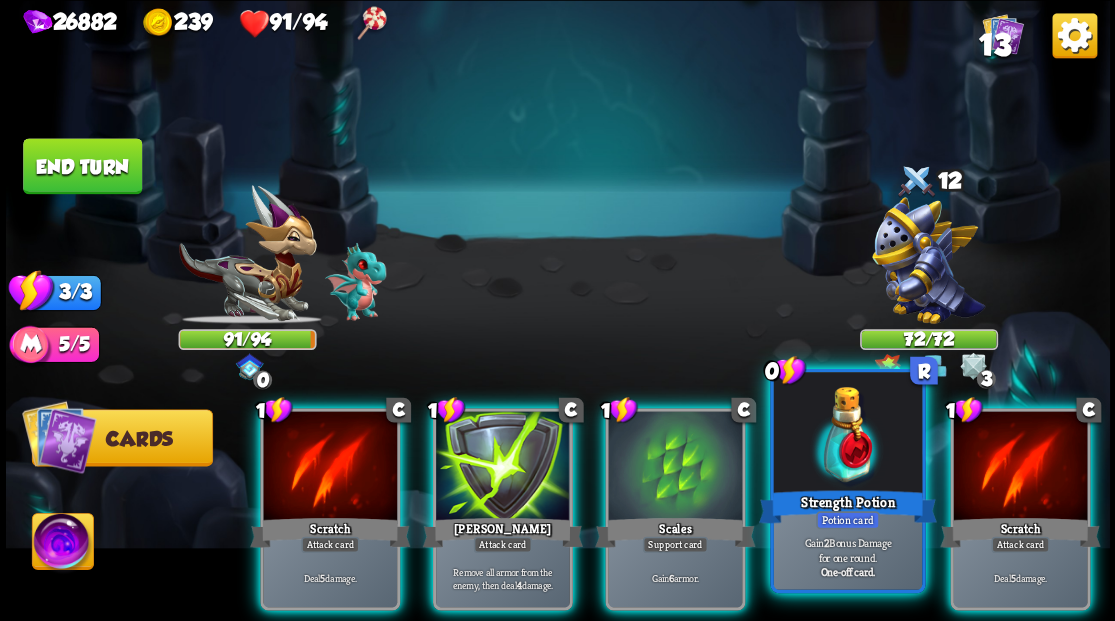 click at bounding box center (847, 434) 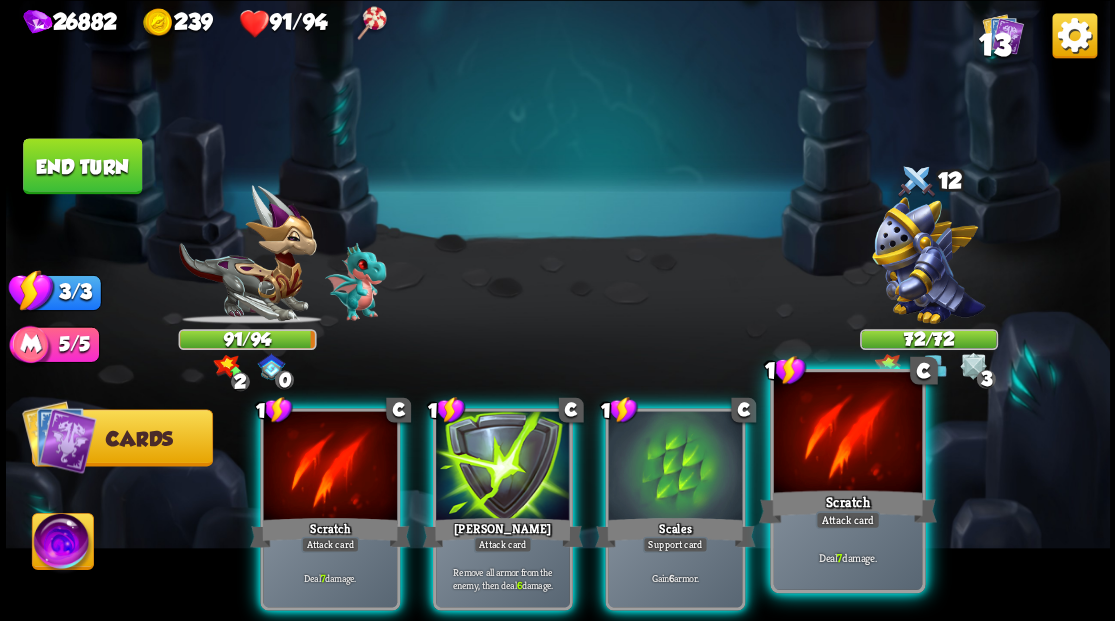 click at bounding box center [847, 434] 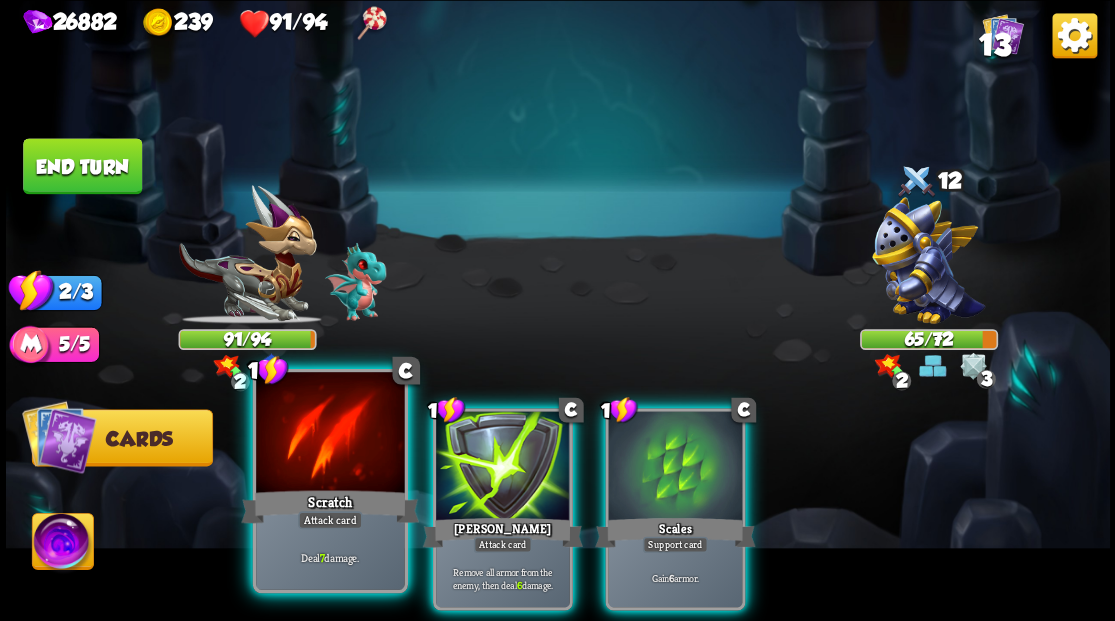 click at bounding box center [330, 434] 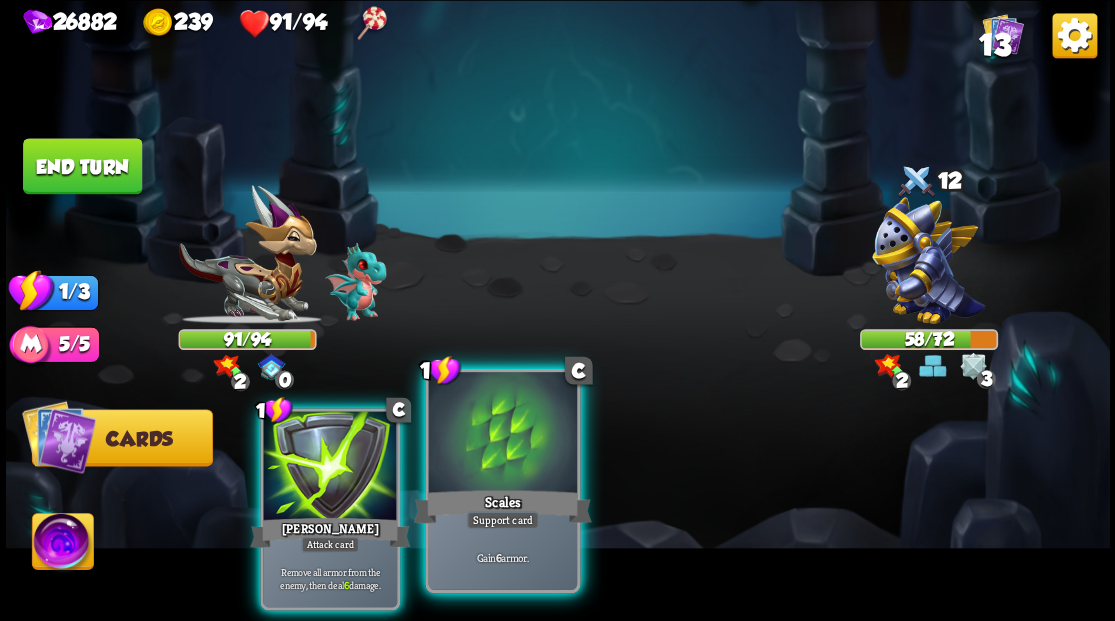 click at bounding box center [502, 434] 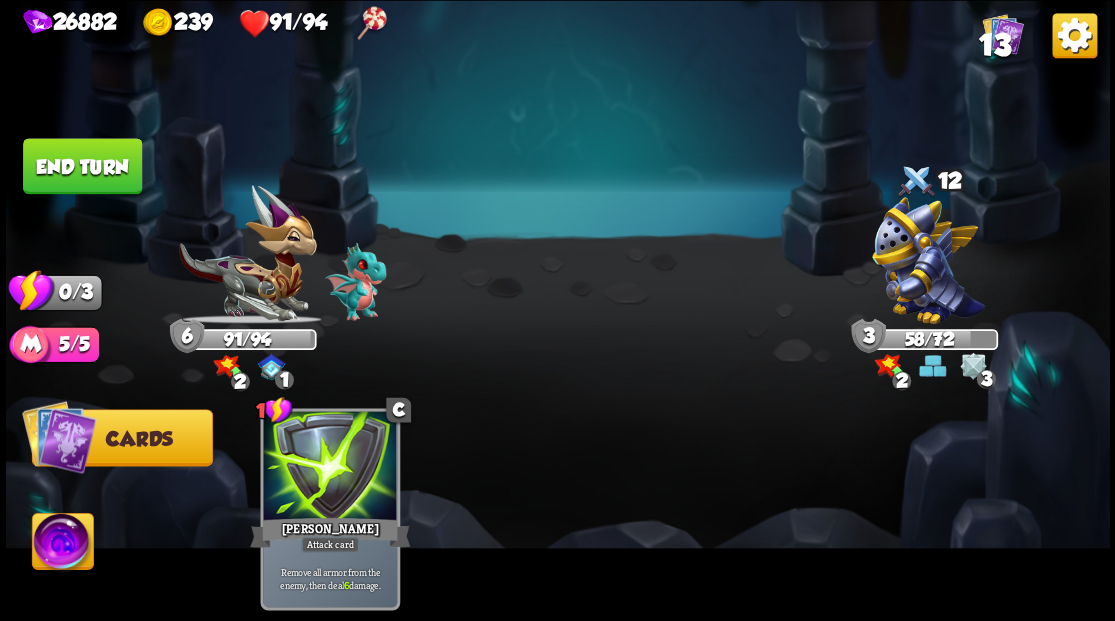 drag, startPoint x: 91, startPoint y: 158, endPoint x: 384, endPoint y: 167, distance: 293.13818 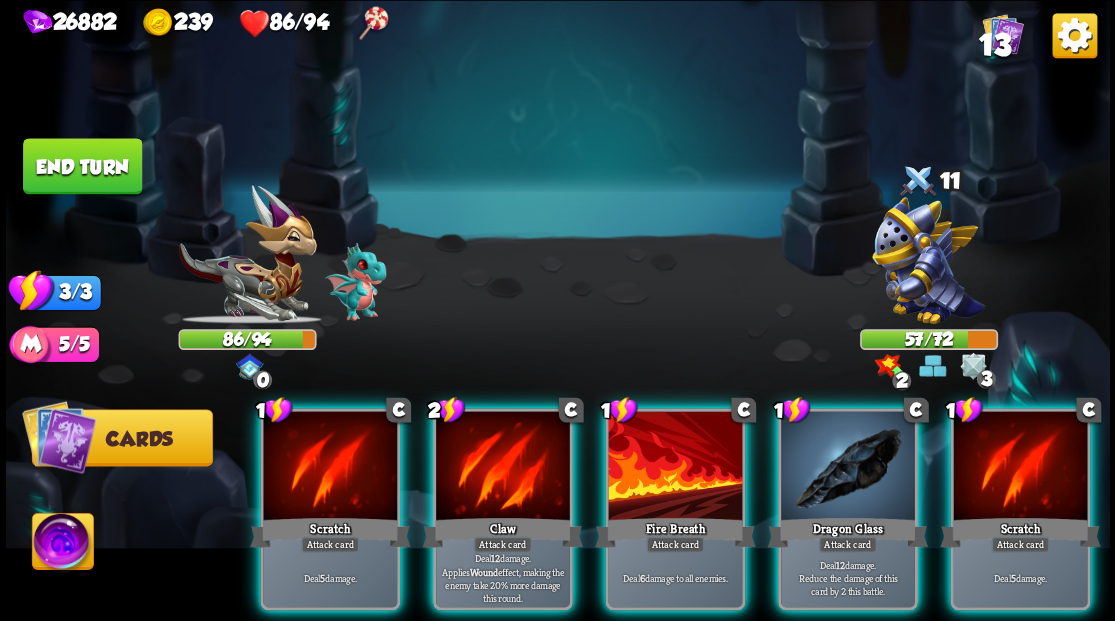 click at bounding box center (62, 544) 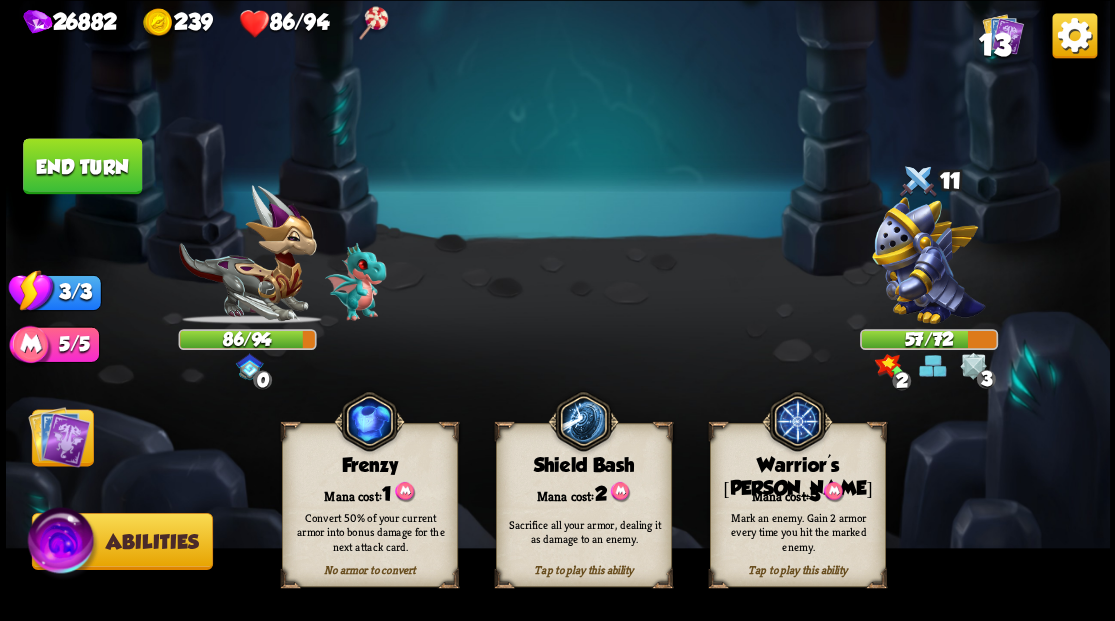 click on "Mana cost:  3" at bounding box center (797, 492) 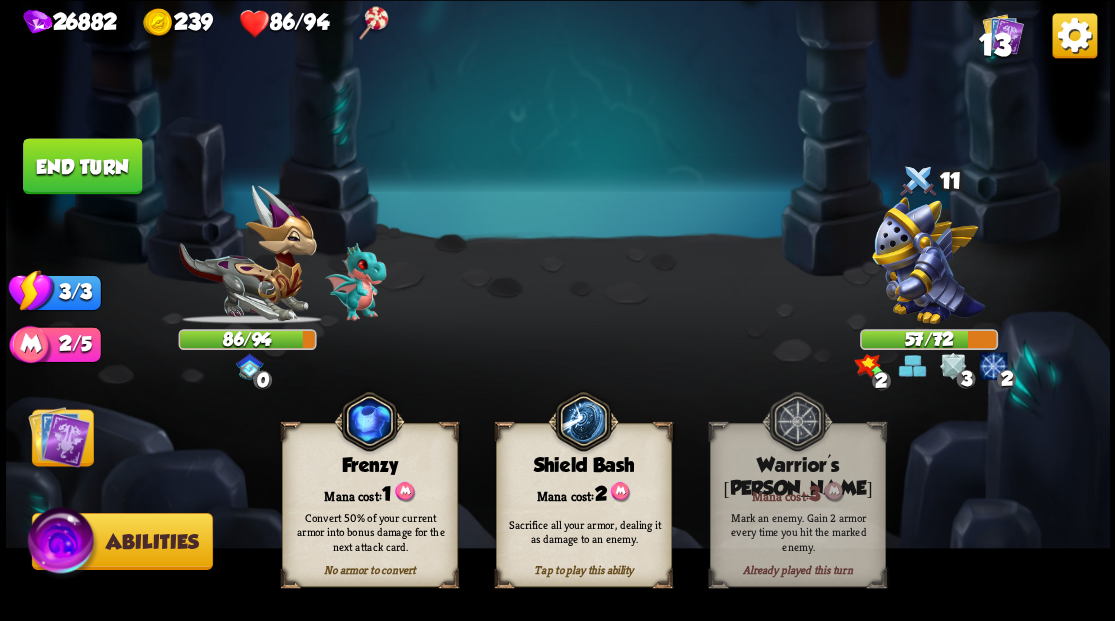 click at bounding box center [928, 260] 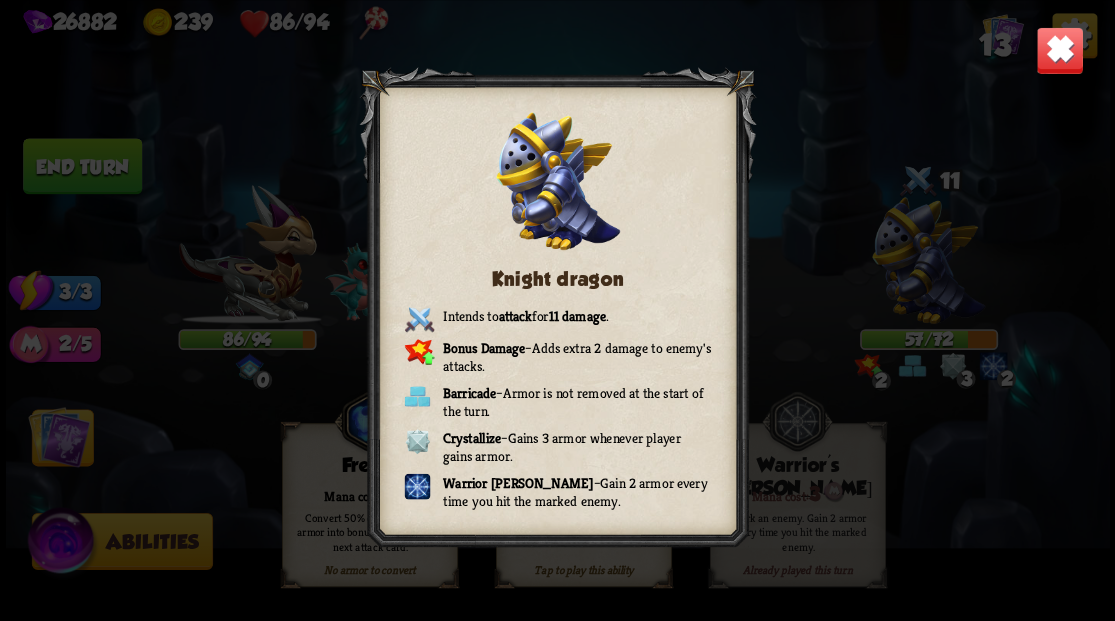 click at bounding box center (1059, 50) 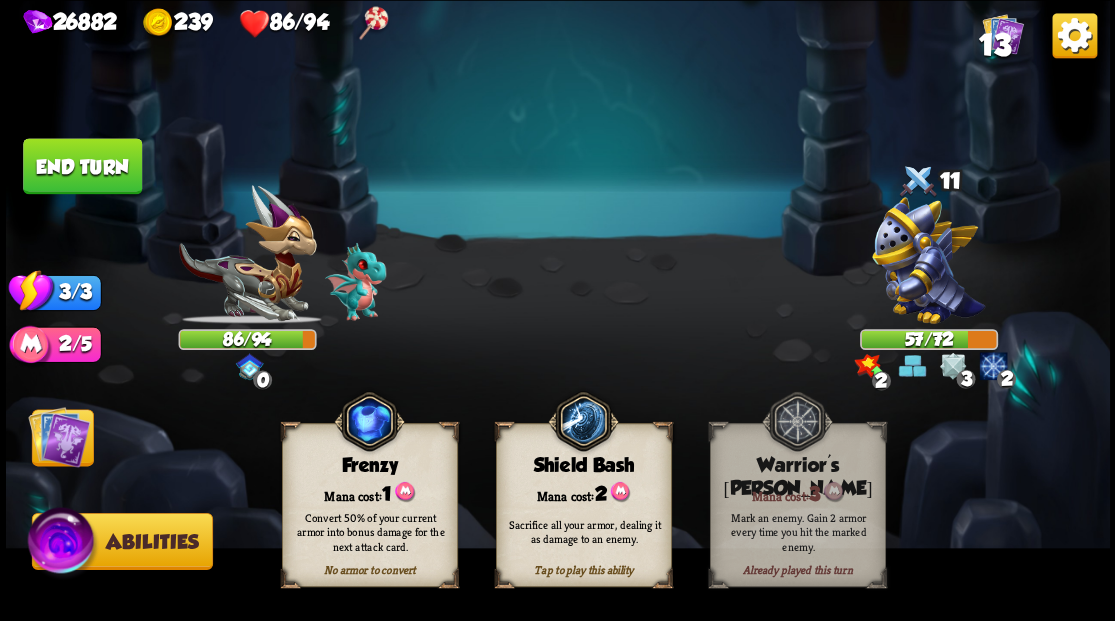 click at bounding box center (59, 436) 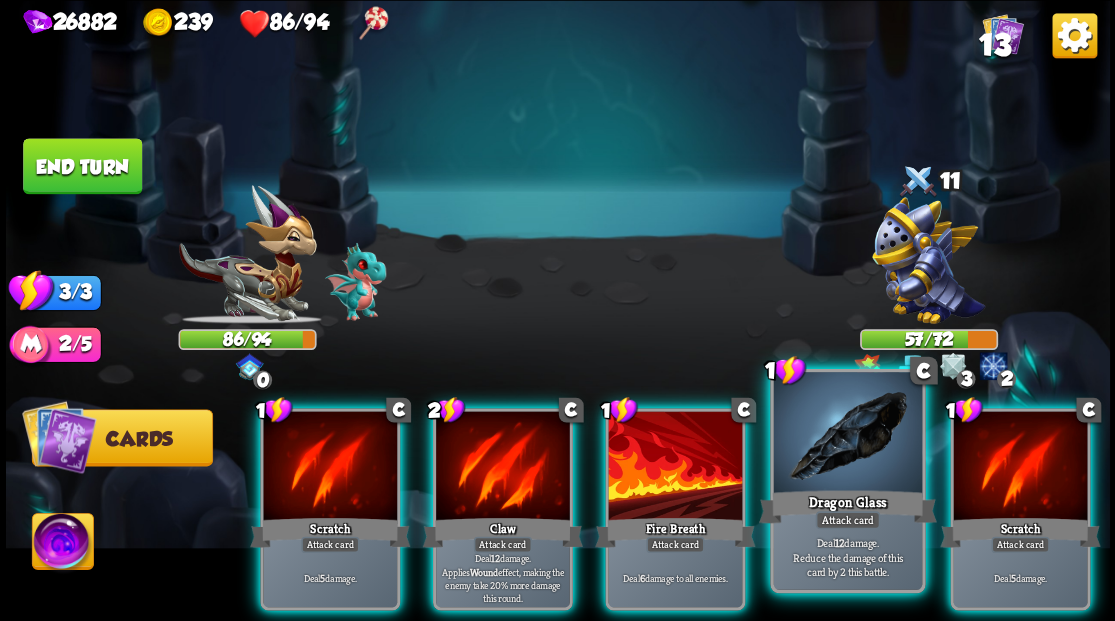 click at bounding box center (847, 434) 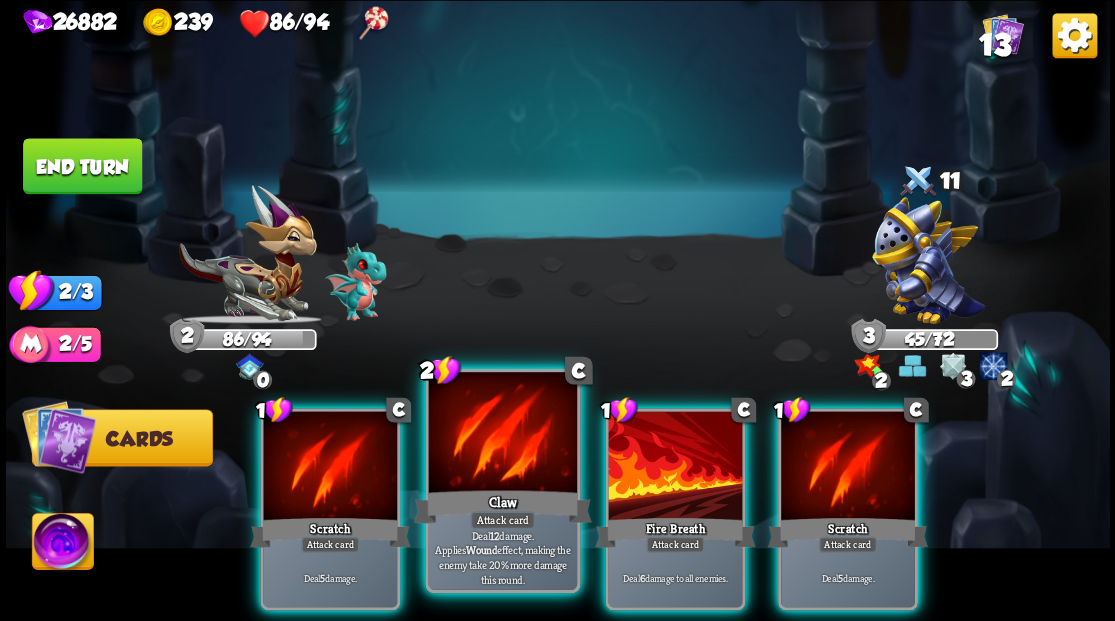 click at bounding box center (502, 434) 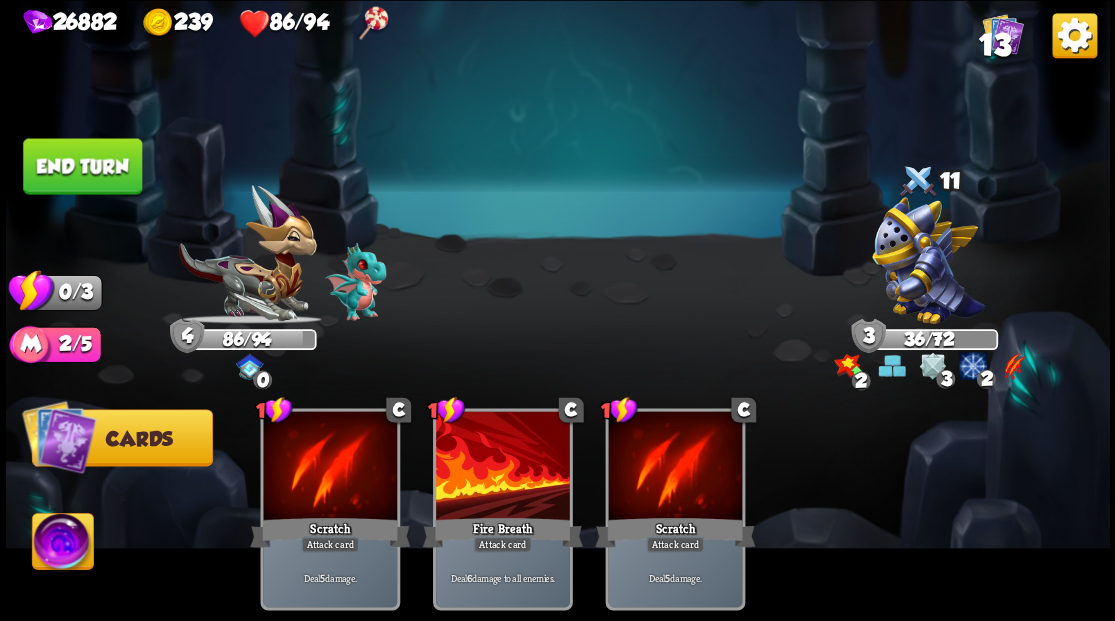 click on "End turn" at bounding box center [82, 166] 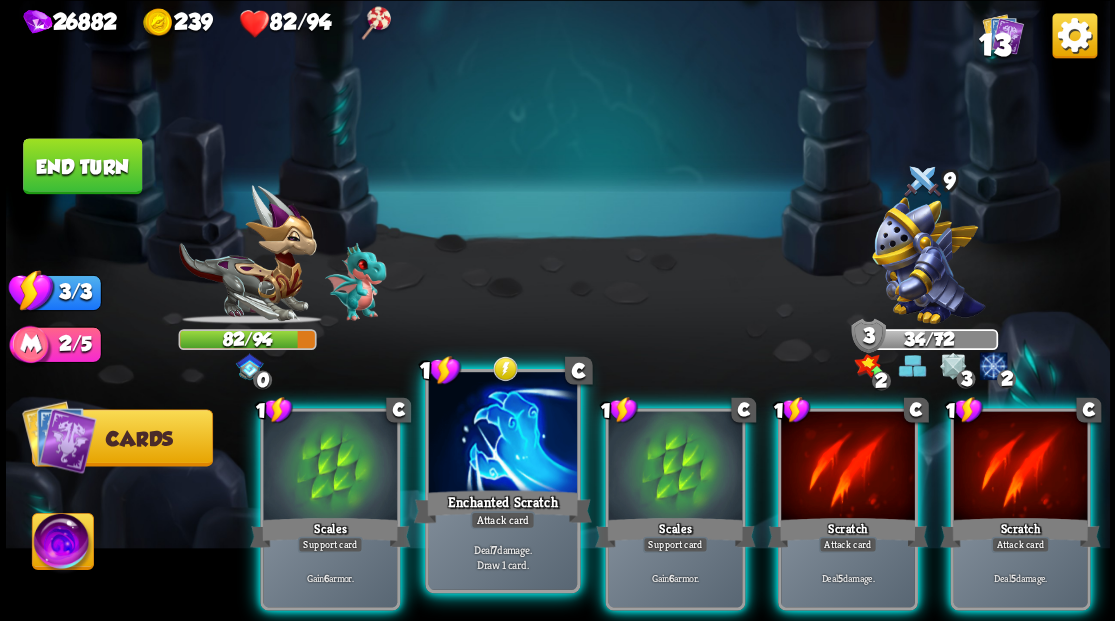 click at bounding box center [502, 434] 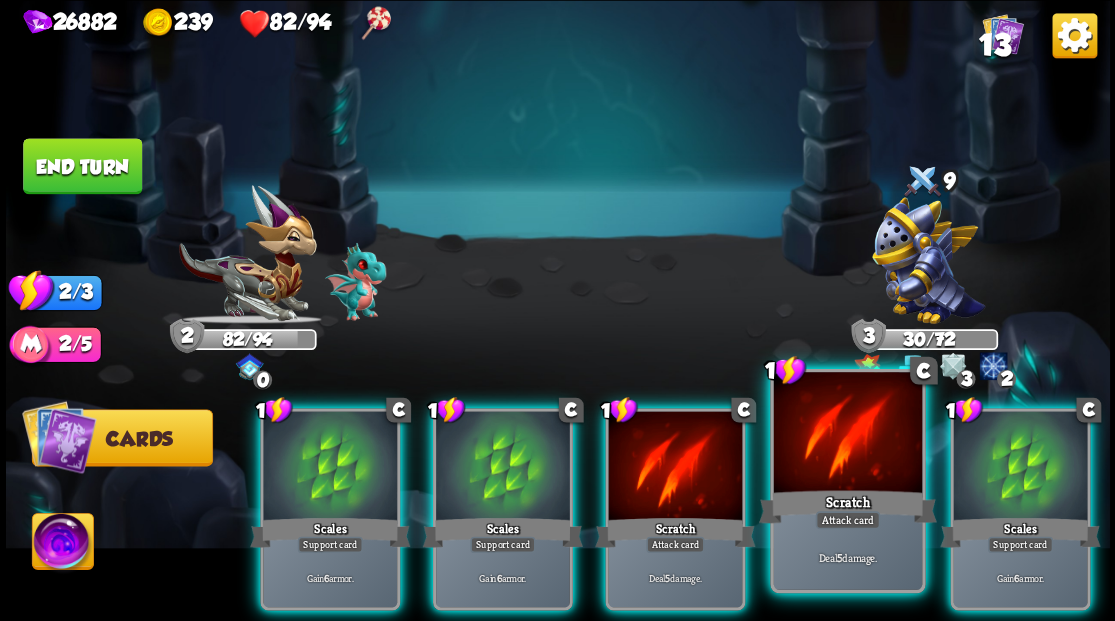 click at bounding box center [847, 434] 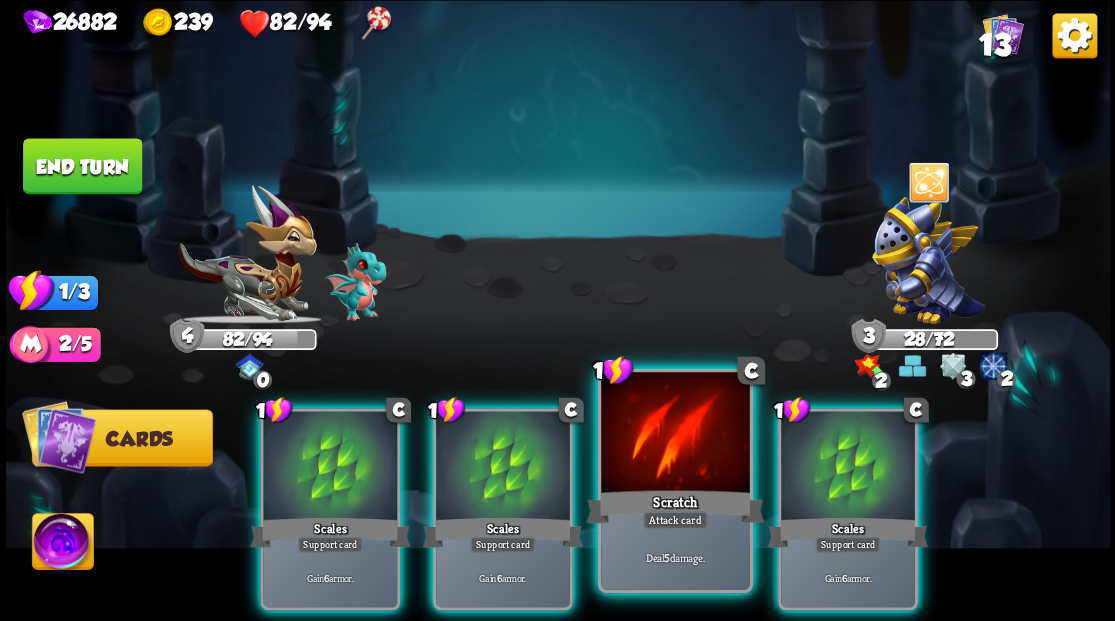 click at bounding box center (675, 434) 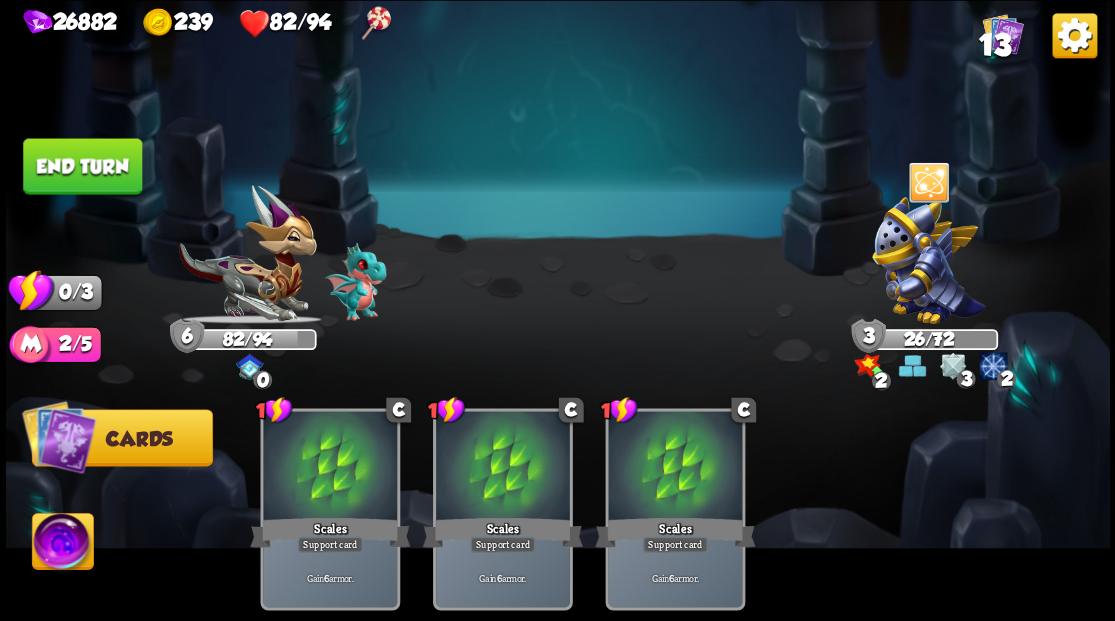 click on "End turn" at bounding box center (82, 166) 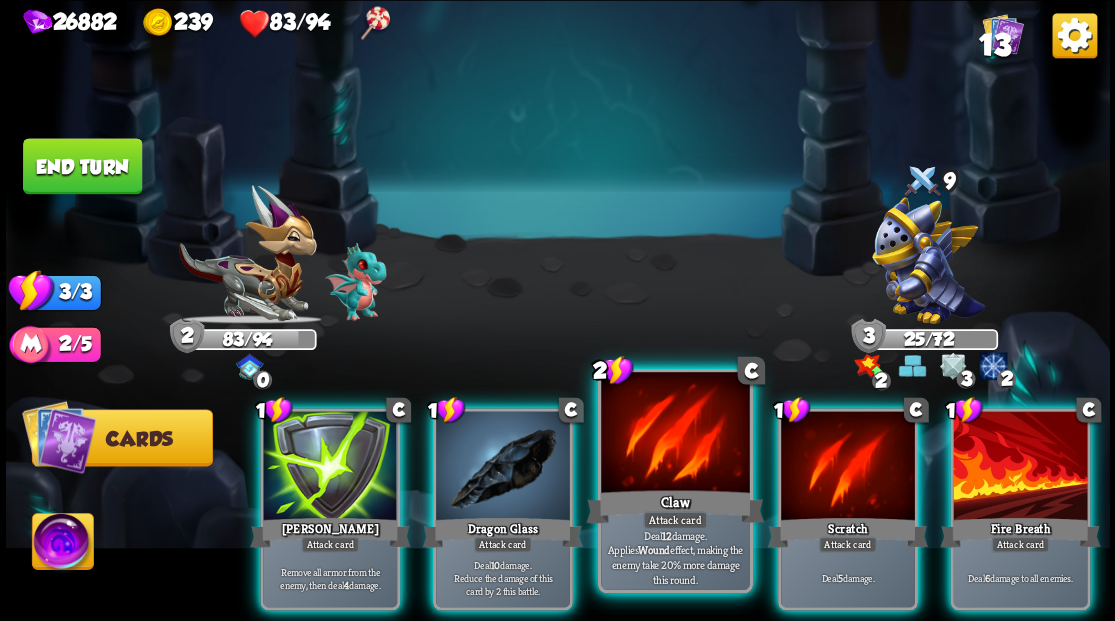 click at bounding box center (675, 434) 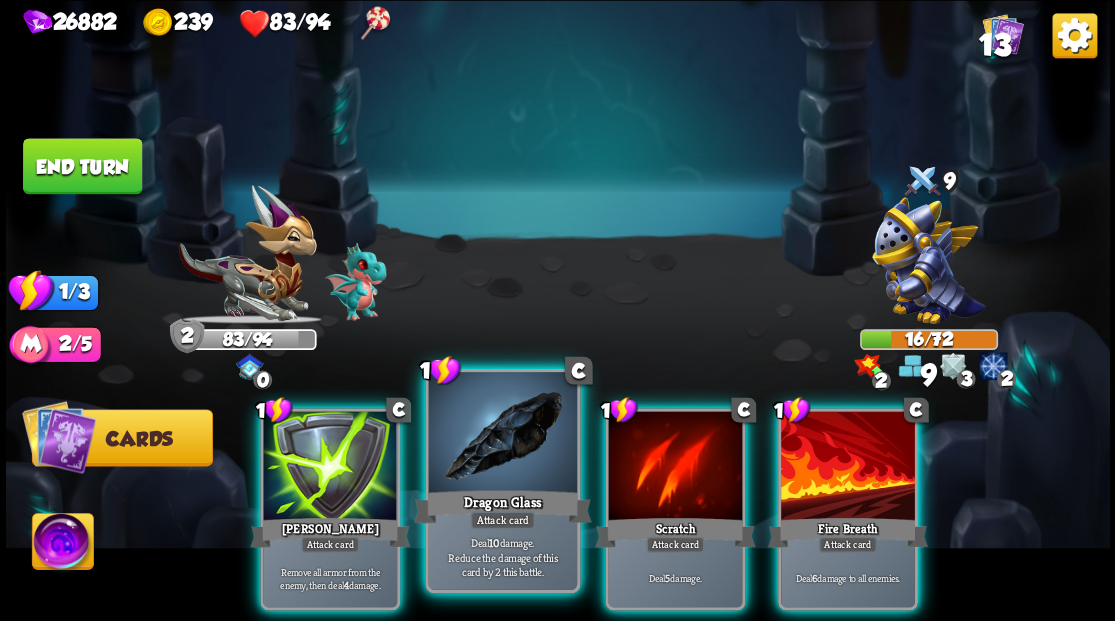 click at bounding box center [502, 434] 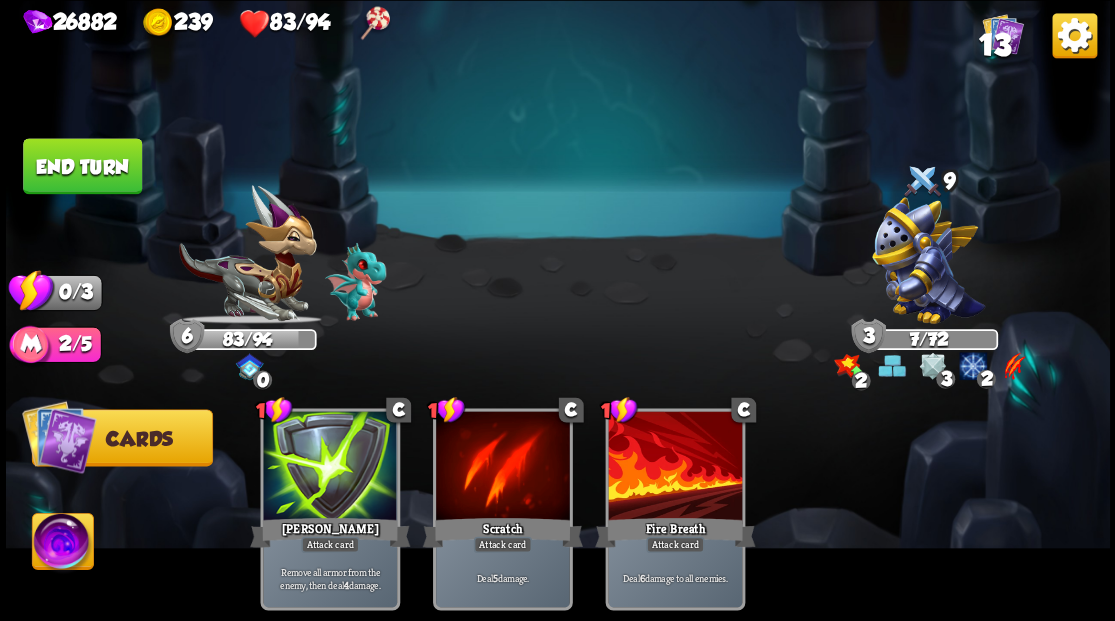 click on "End turn" at bounding box center [82, 166] 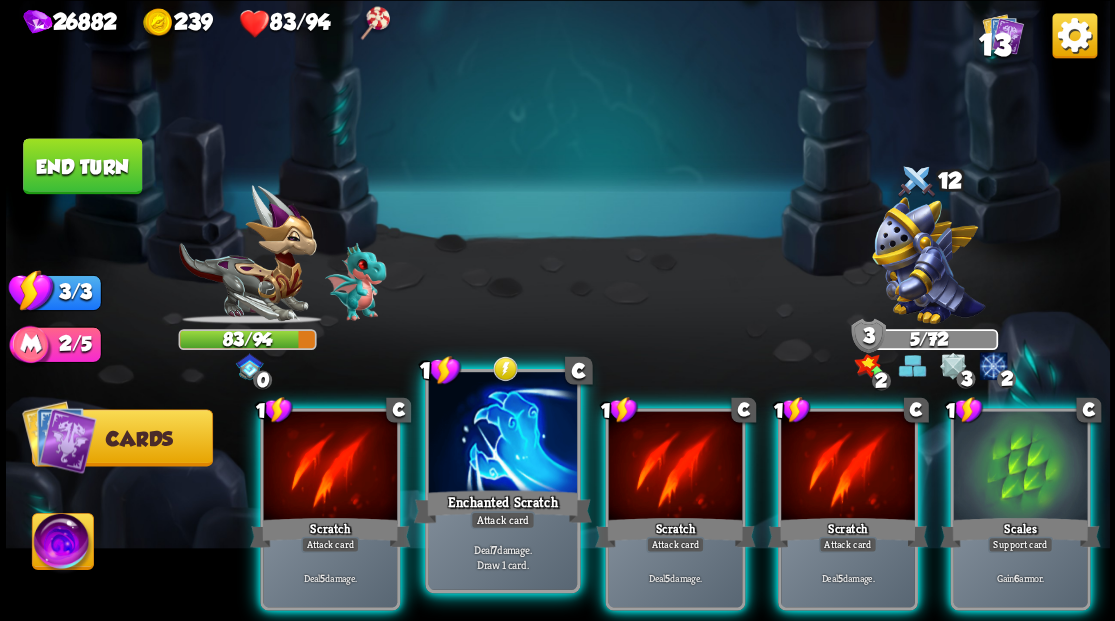 click at bounding box center [502, 434] 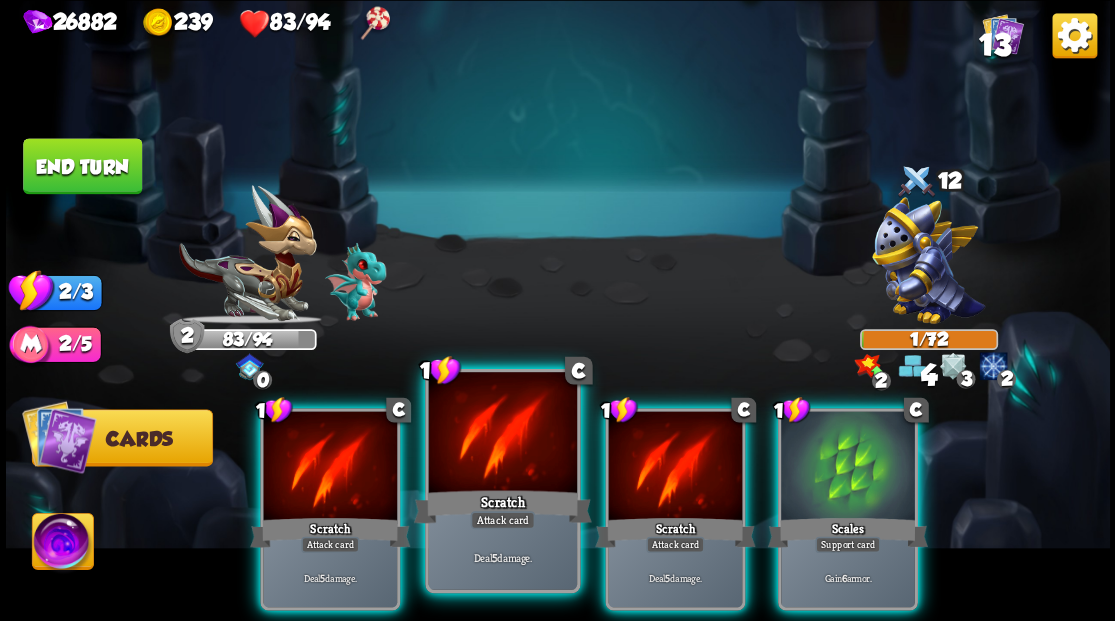 click at bounding box center (502, 434) 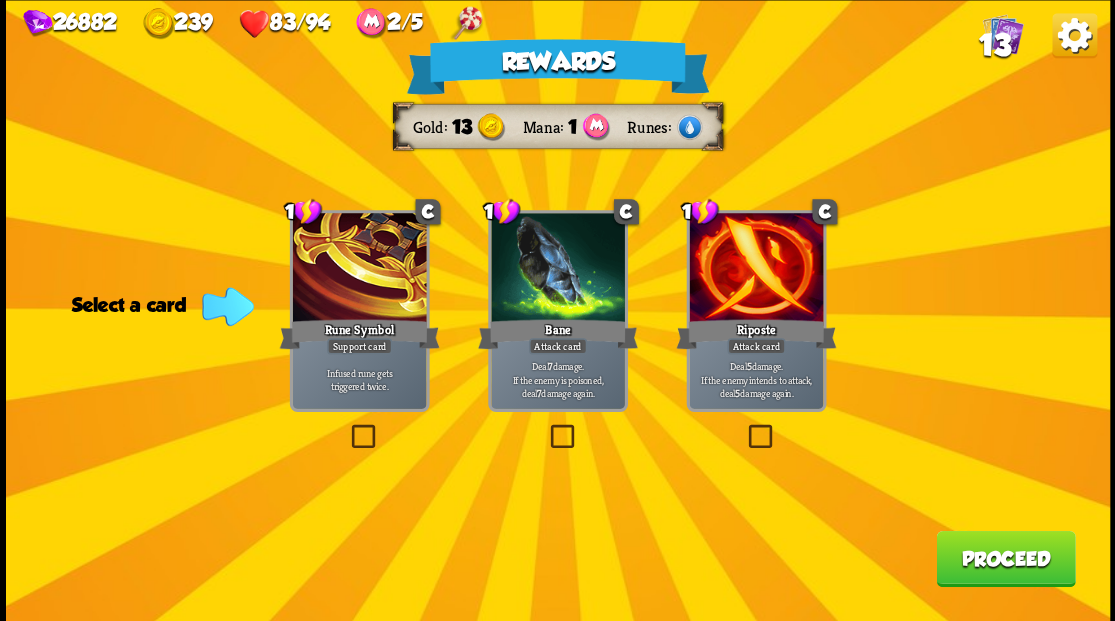 click at bounding box center (546, 427) 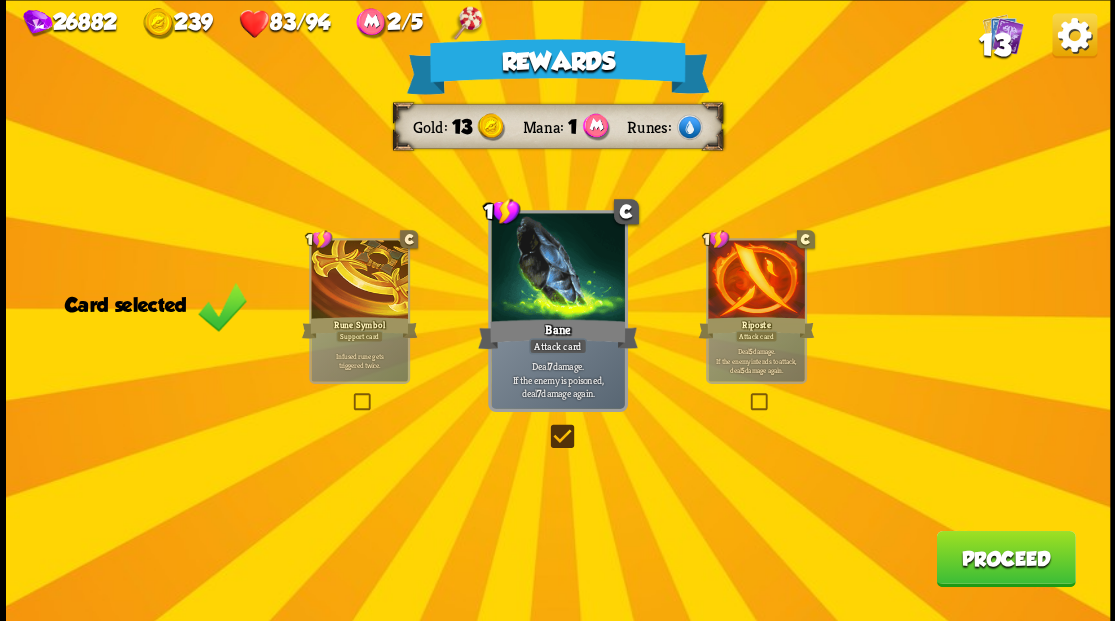 click on "Proceed" at bounding box center (1005, 558) 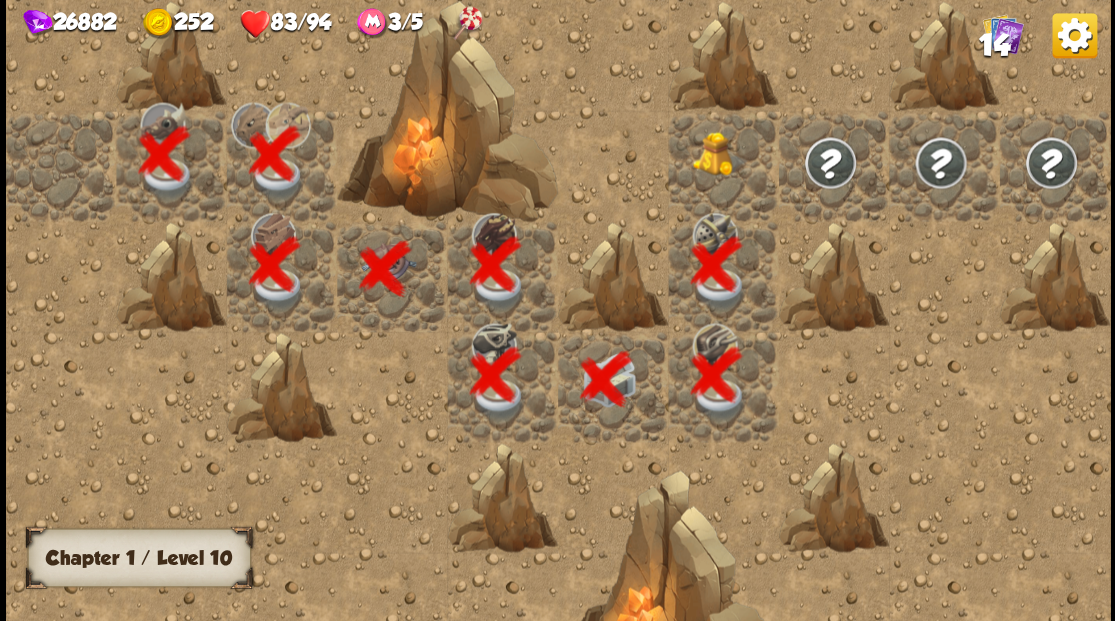 click at bounding box center [723, 165] 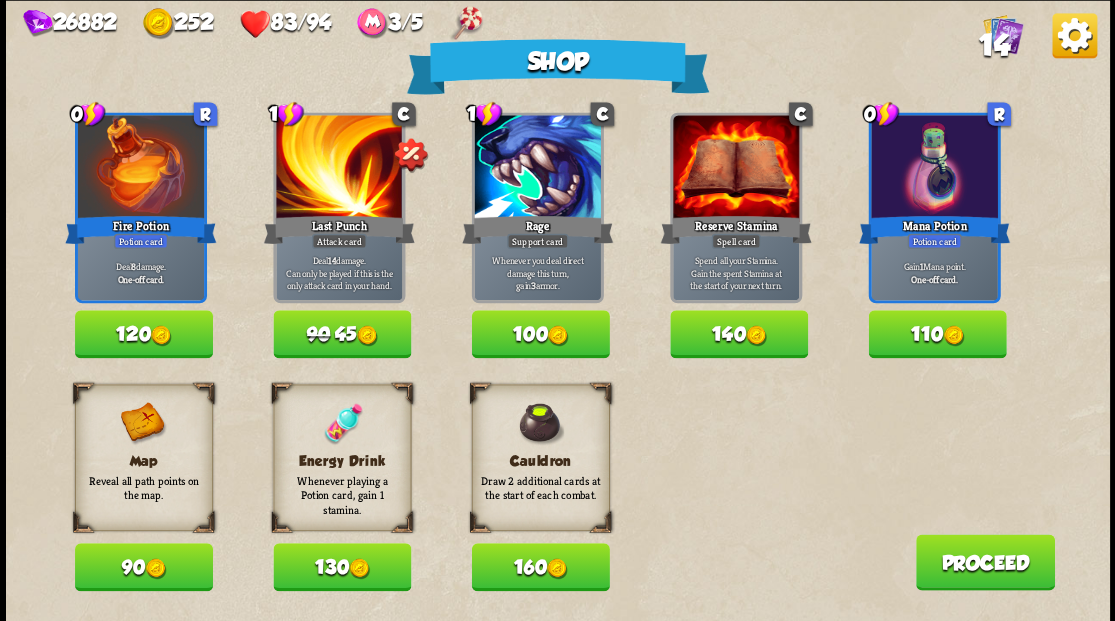 click on "110" at bounding box center (937, 334) 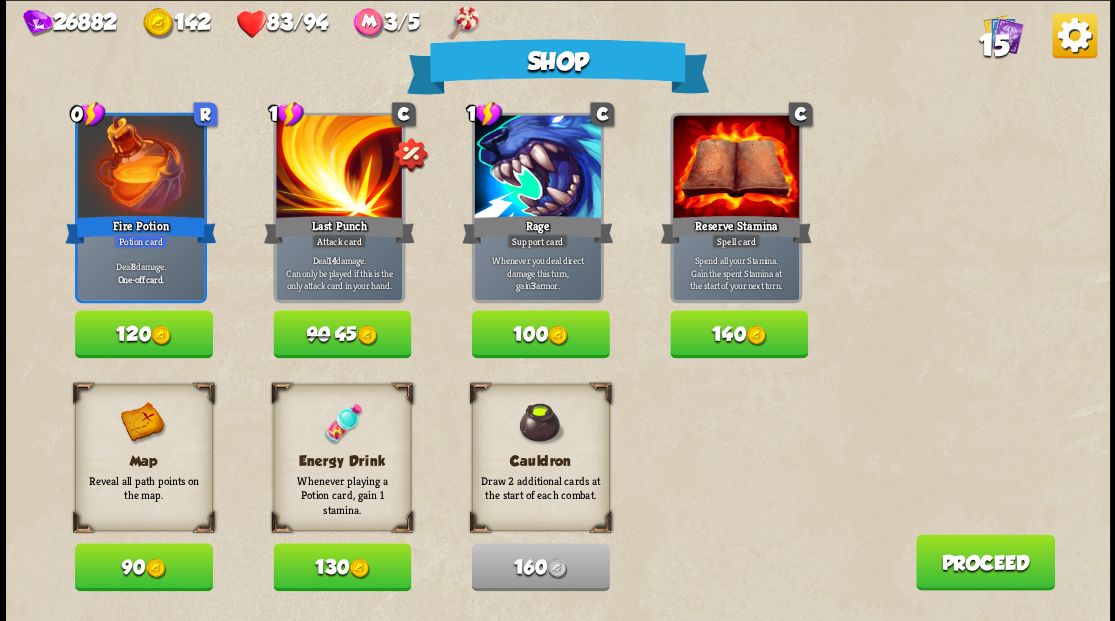 click on "130" at bounding box center [342, 567] 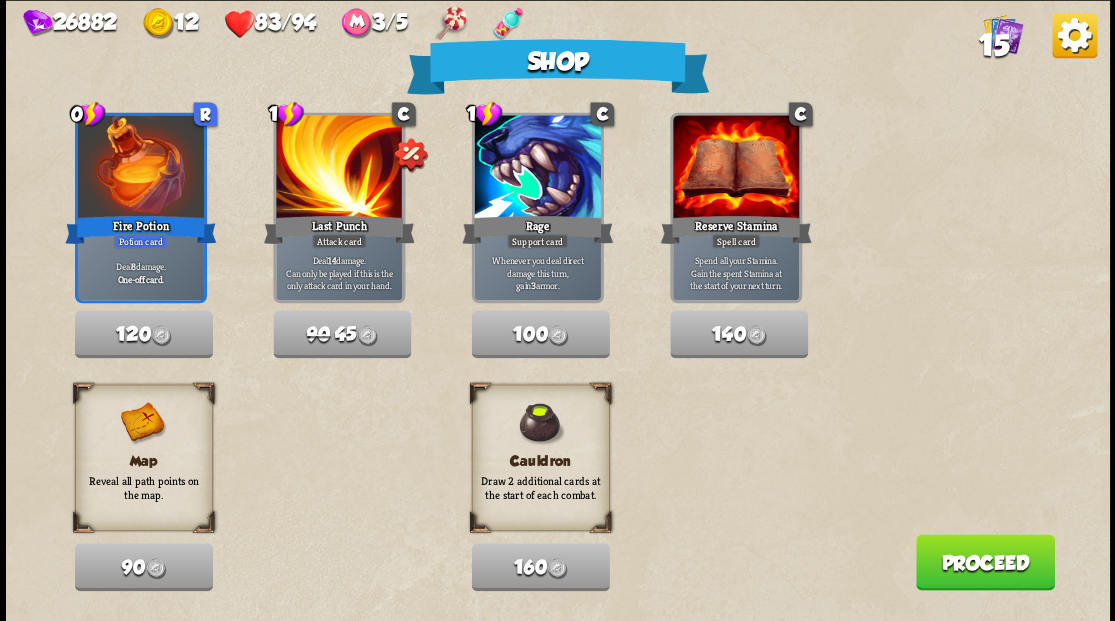 click on "Proceed" at bounding box center [984, 562] 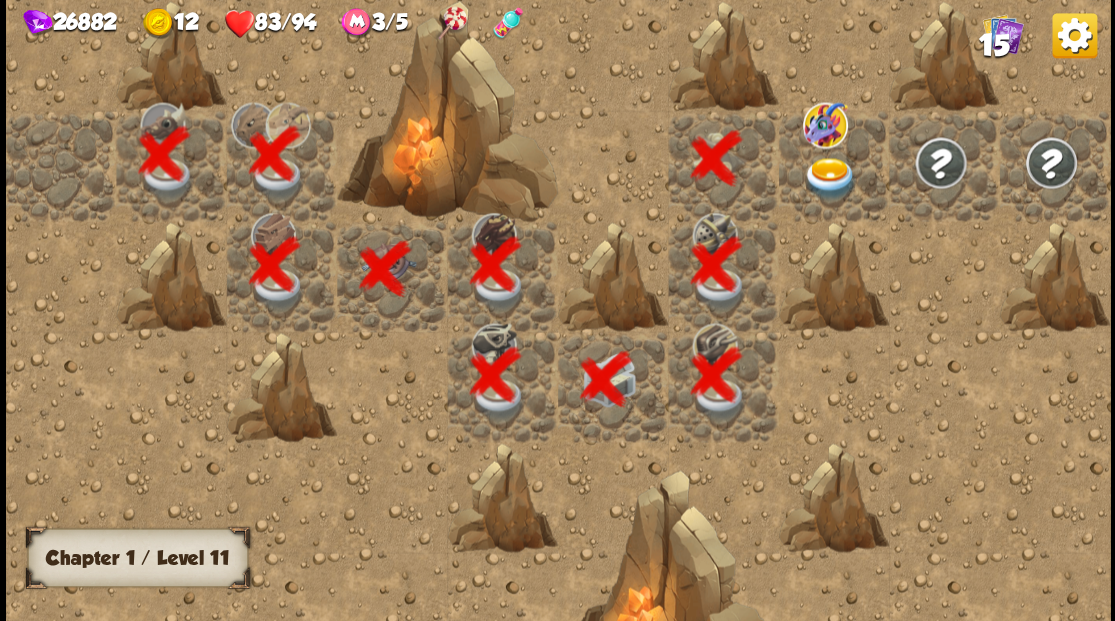 scroll, scrollTop: 0, scrollLeft: 384, axis: horizontal 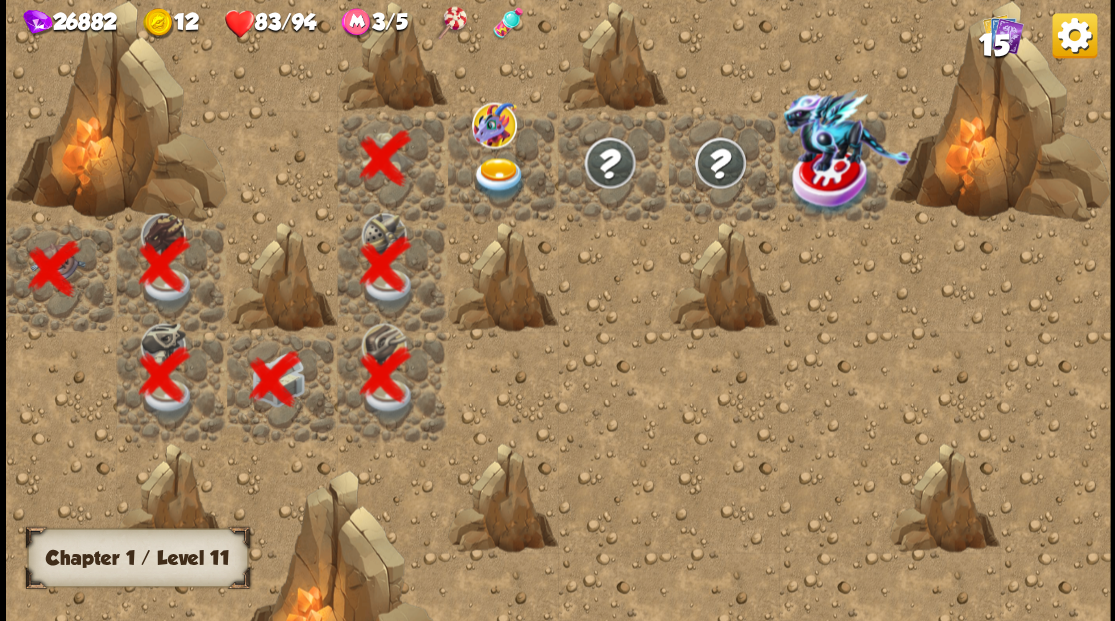 click at bounding box center (498, 178) 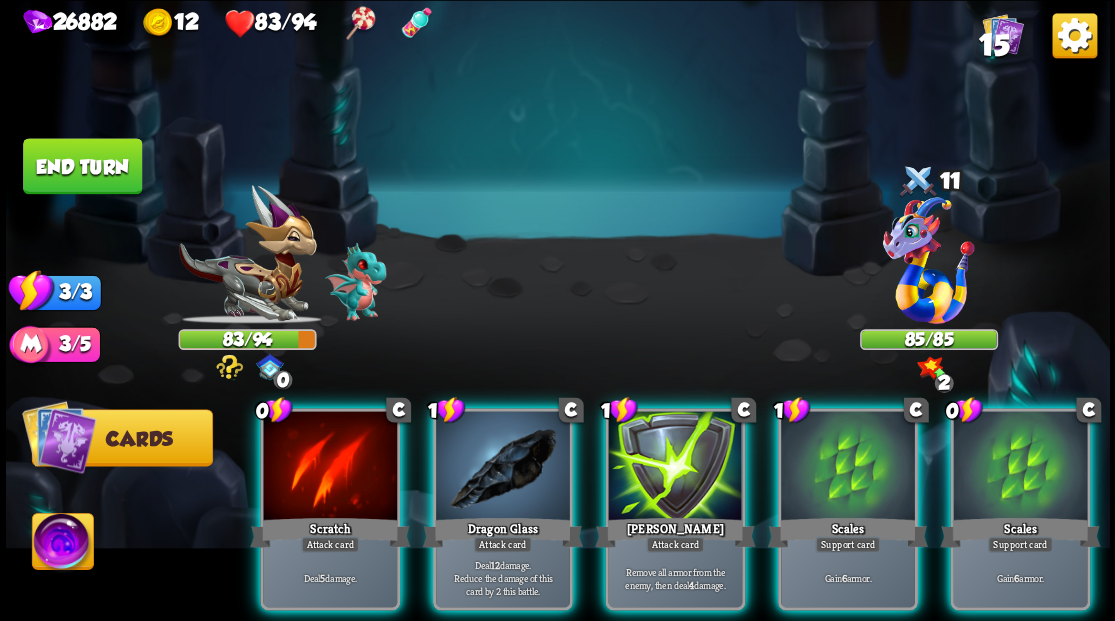 click at bounding box center (62, 544) 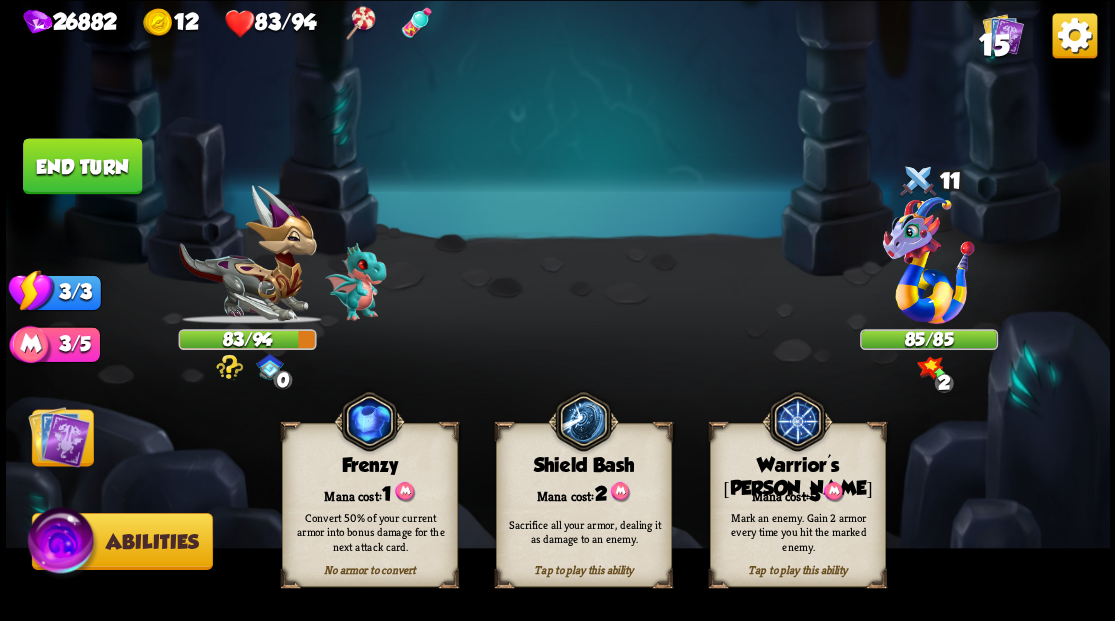 click on "Mark an enemy. Gain 2 armor every time you hit the marked enemy." at bounding box center (798, 531) 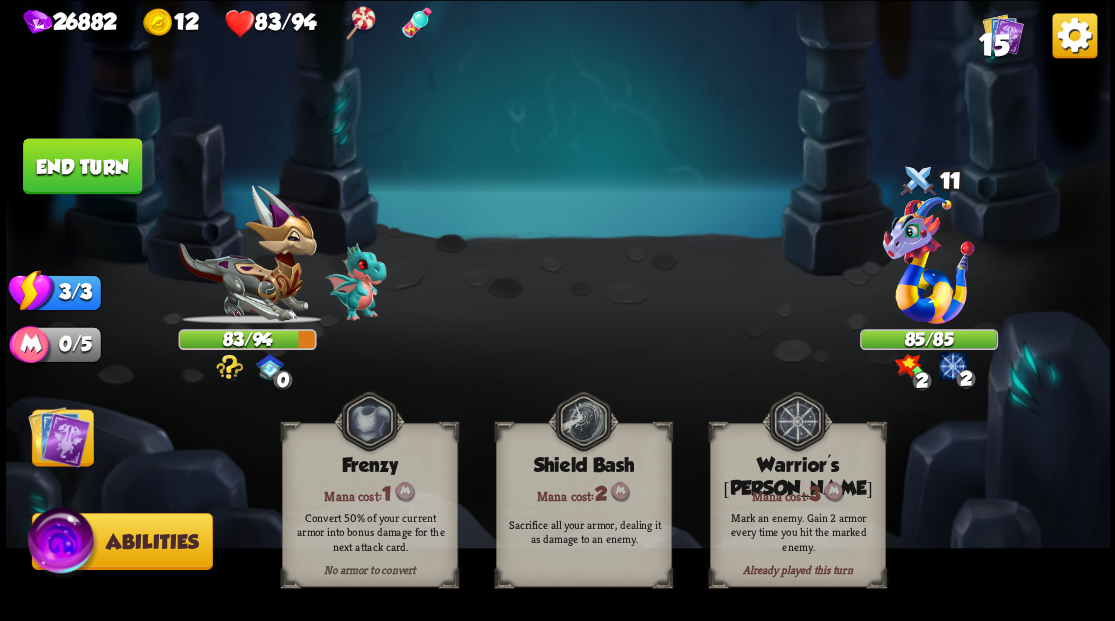 click at bounding box center [59, 436] 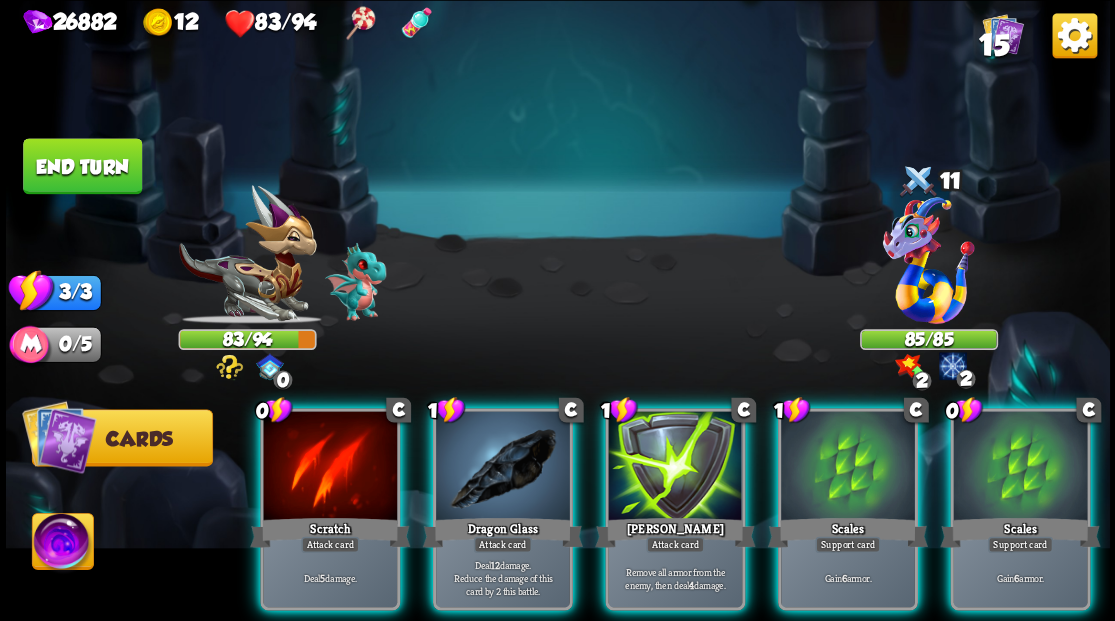 click on "15" at bounding box center [993, 45] 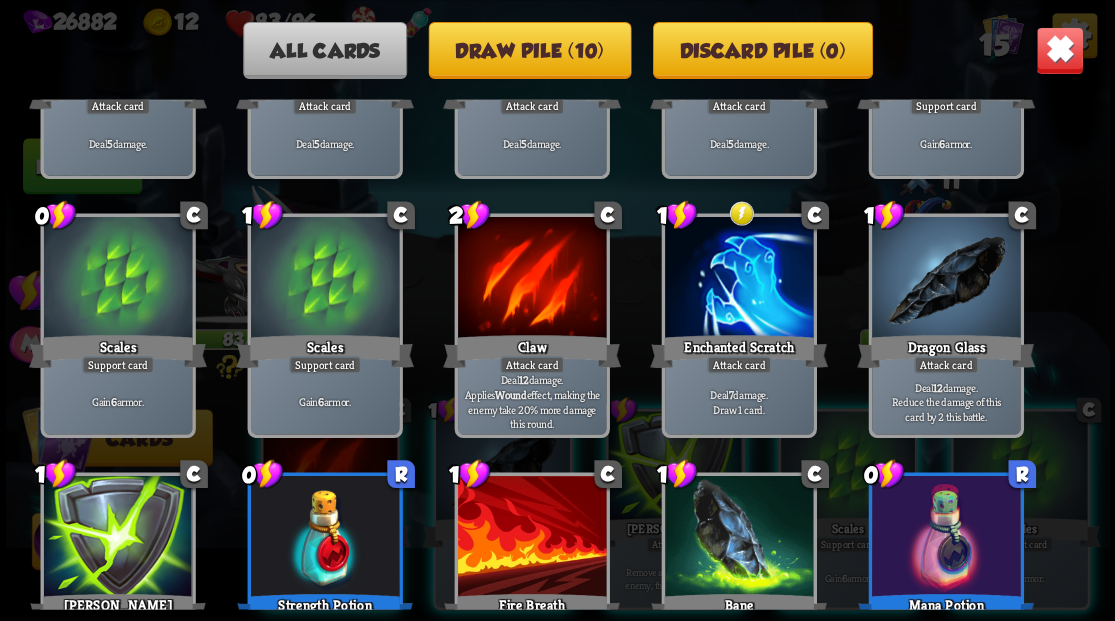 scroll, scrollTop: 266, scrollLeft: 0, axis: vertical 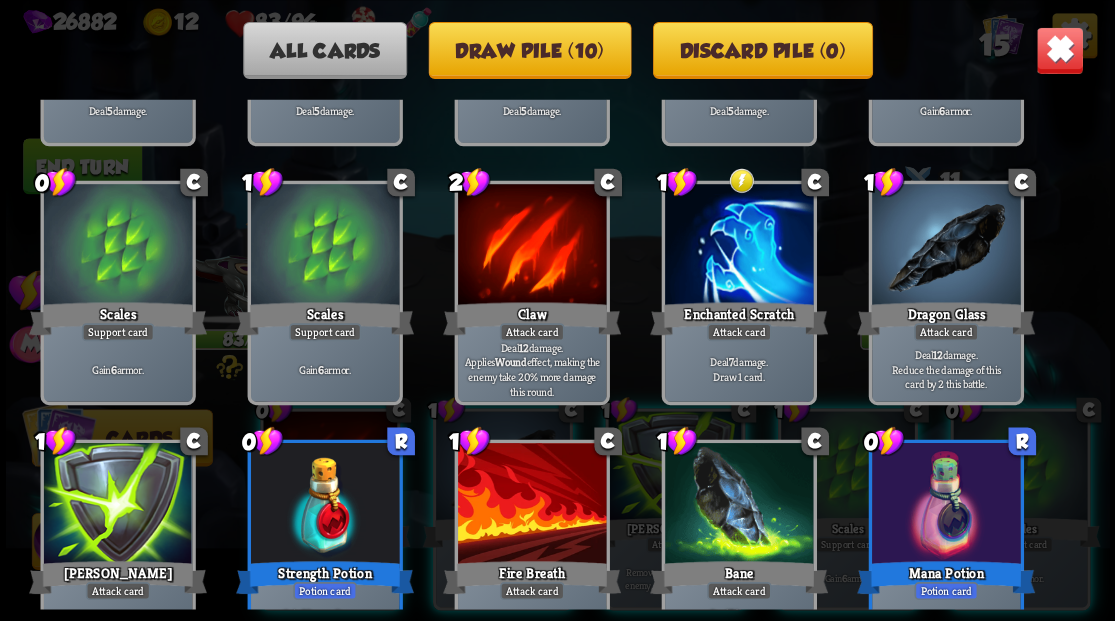 click at bounding box center [1059, 50] 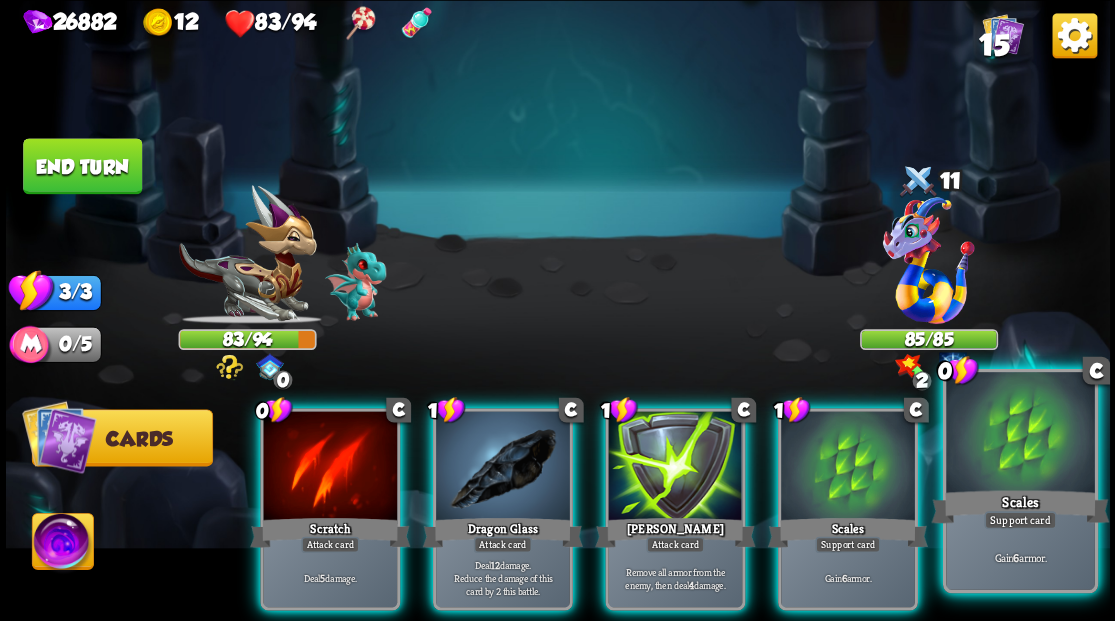 click at bounding box center [1020, 434] 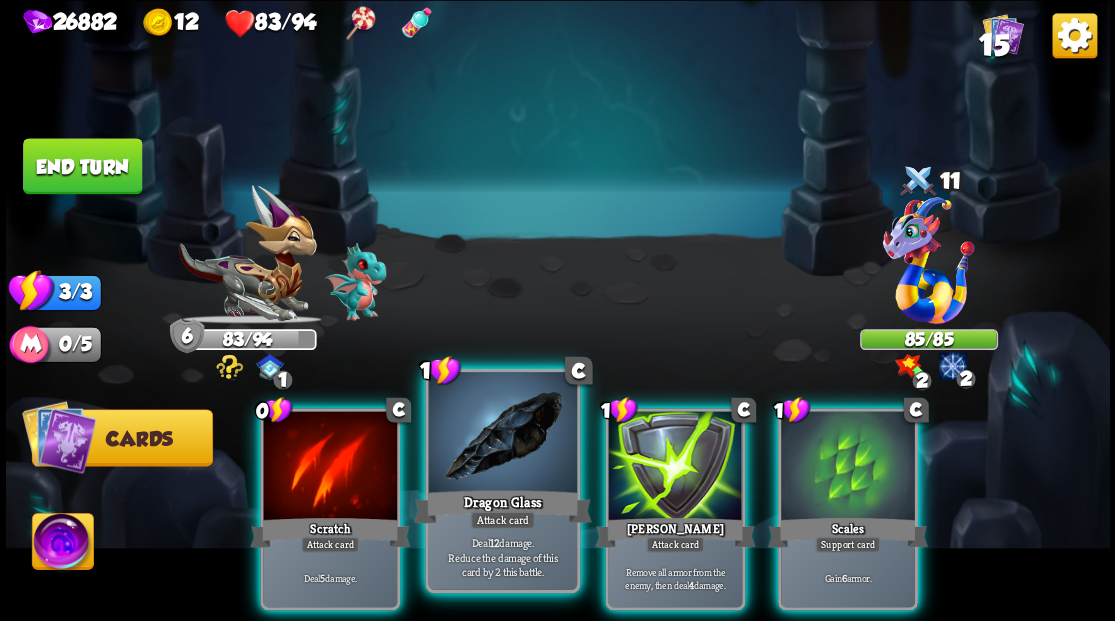 click at bounding box center (502, 434) 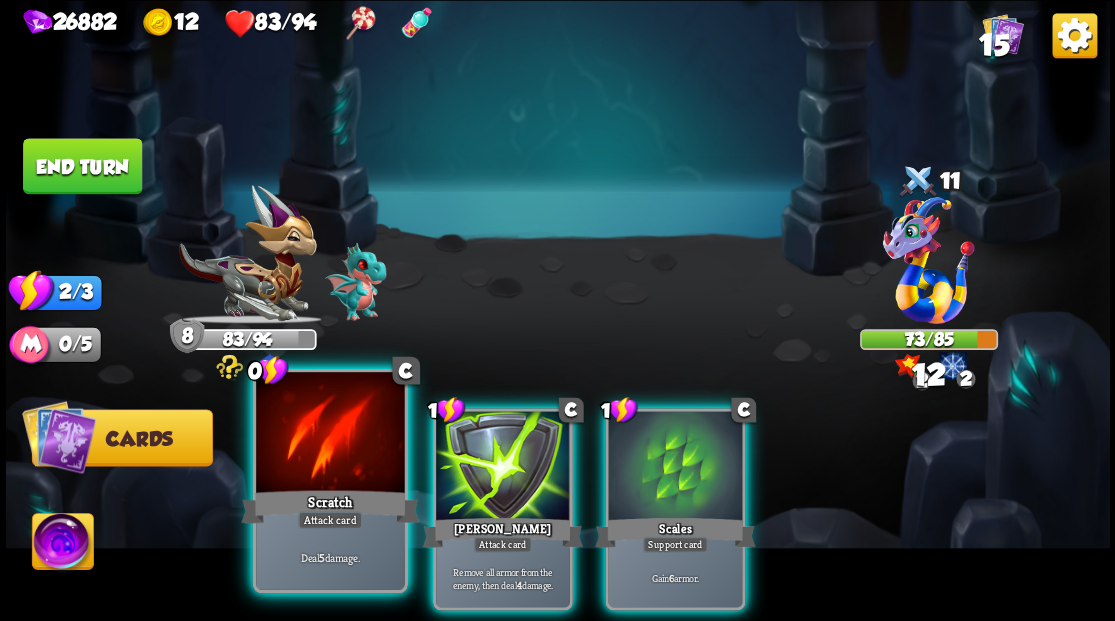 click at bounding box center [330, 434] 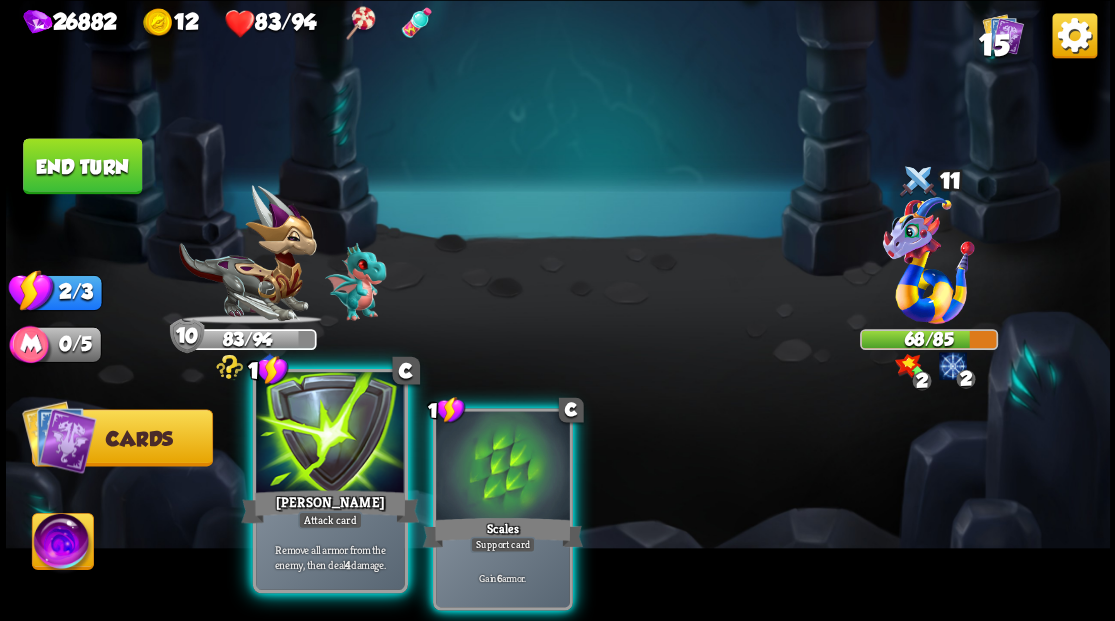 click at bounding box center (330, 434) 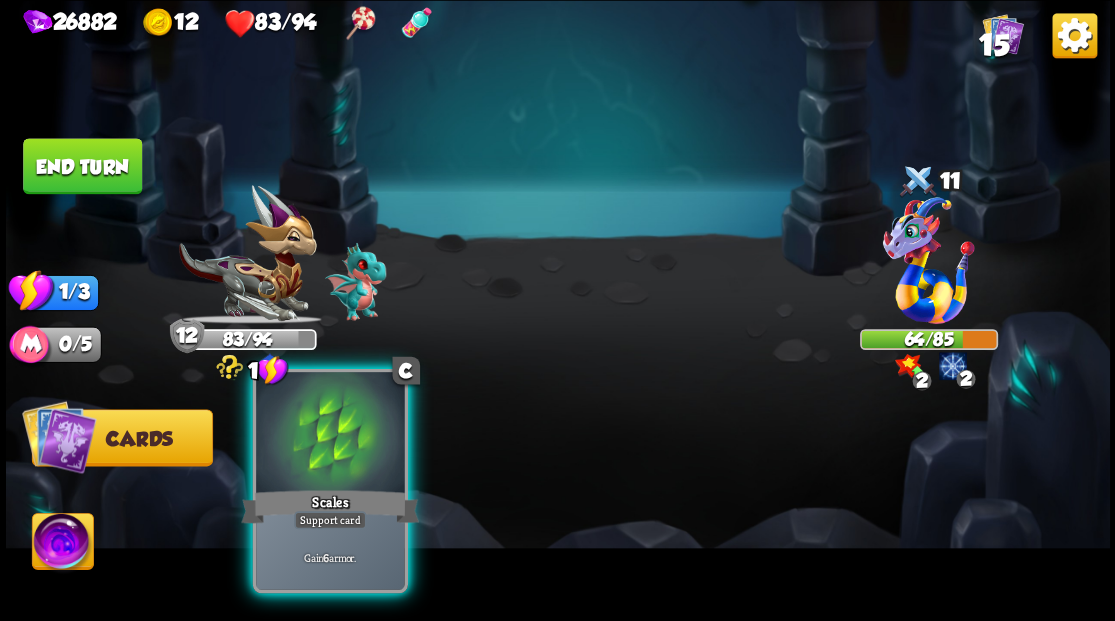 click on "Scales" at bounding box center (330, 506) 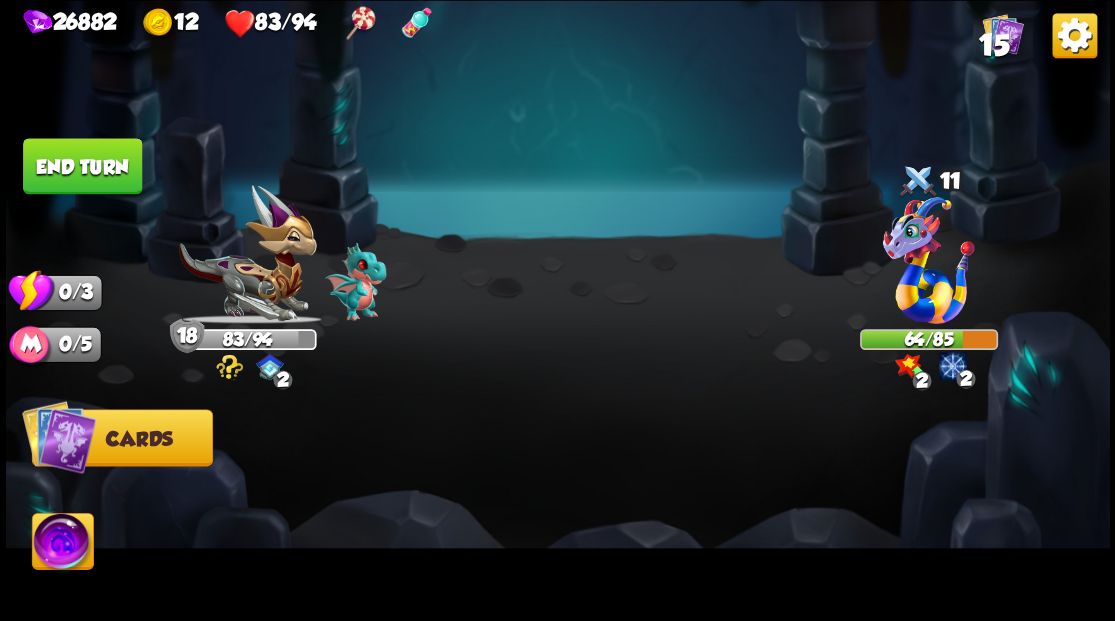 click on "End turn" at bounding box center [82, 166] 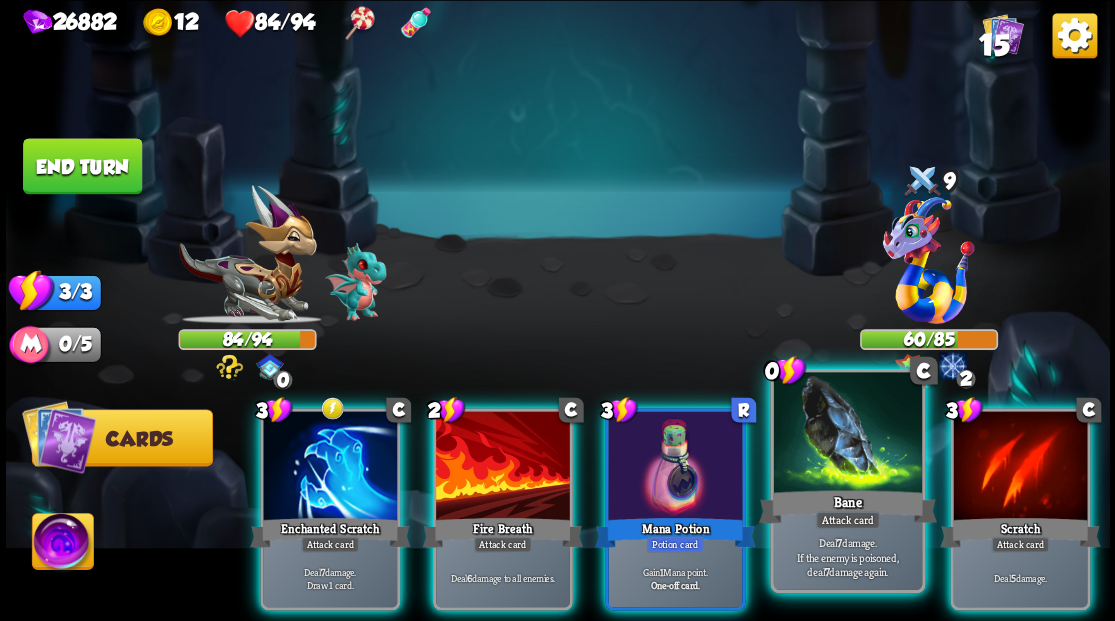click at bounding box center [847, 434] 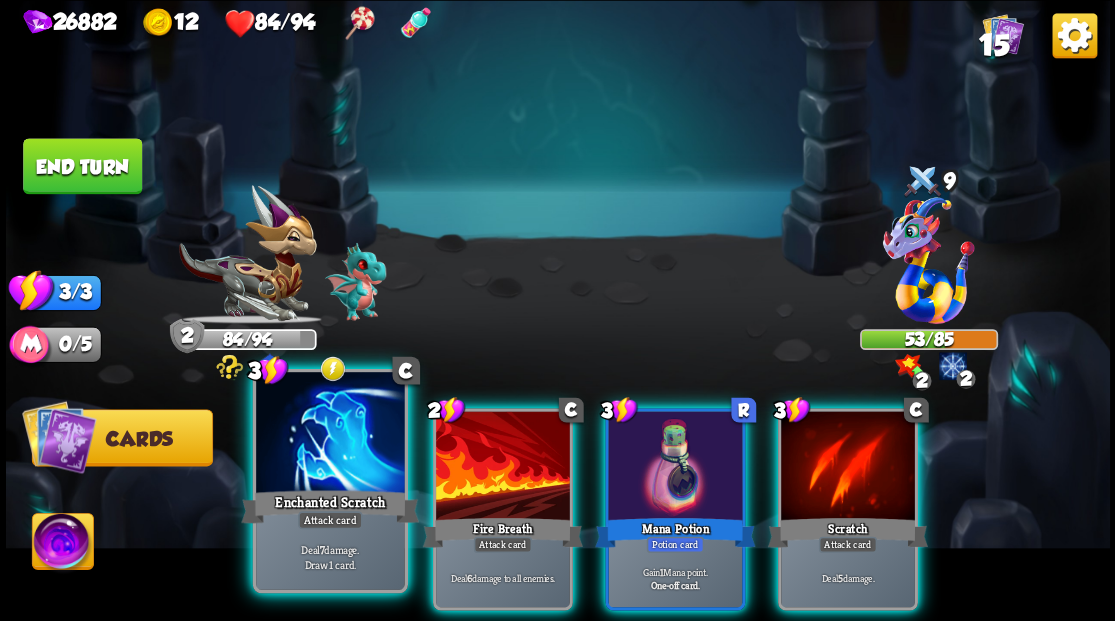 click at bounding box center [330, 434] 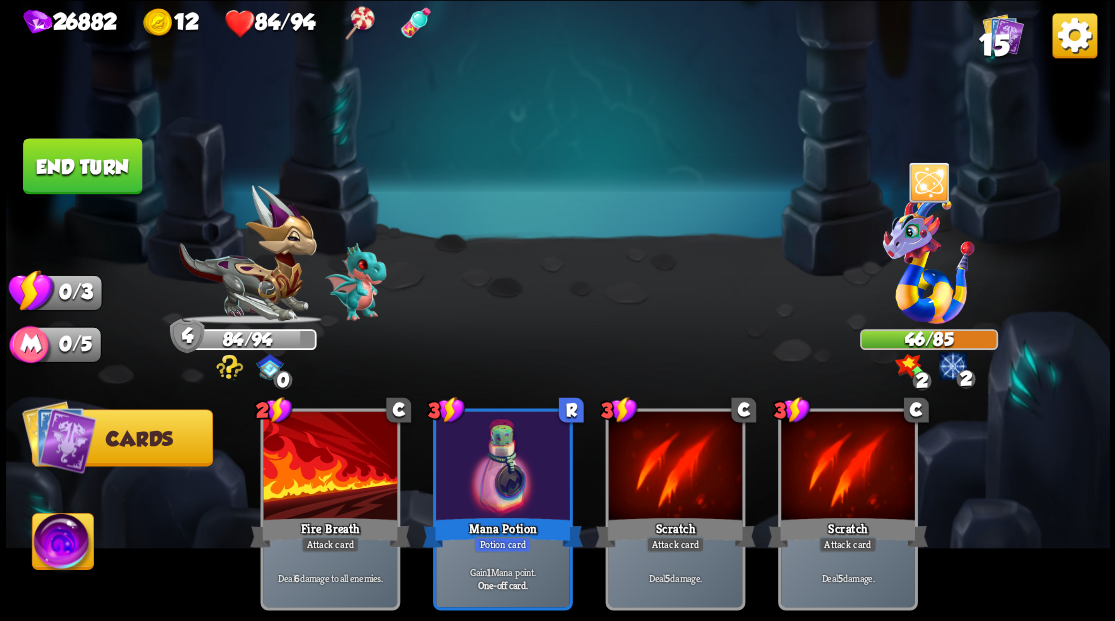 click on "End turn" at bounding box center [82, 166] 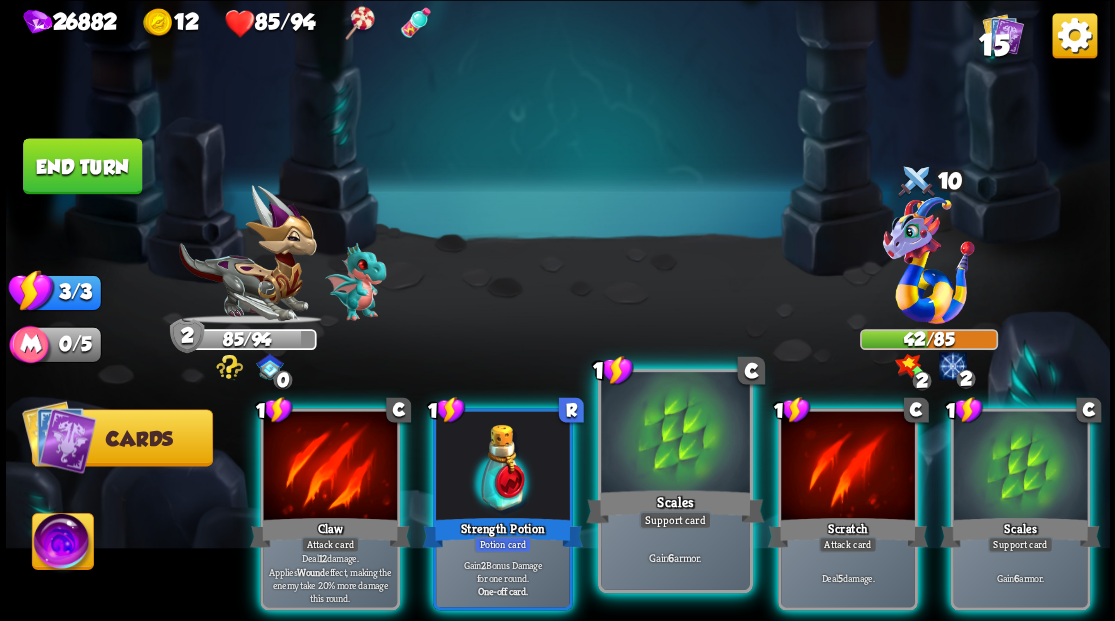 click at bounding box center (675, 434) 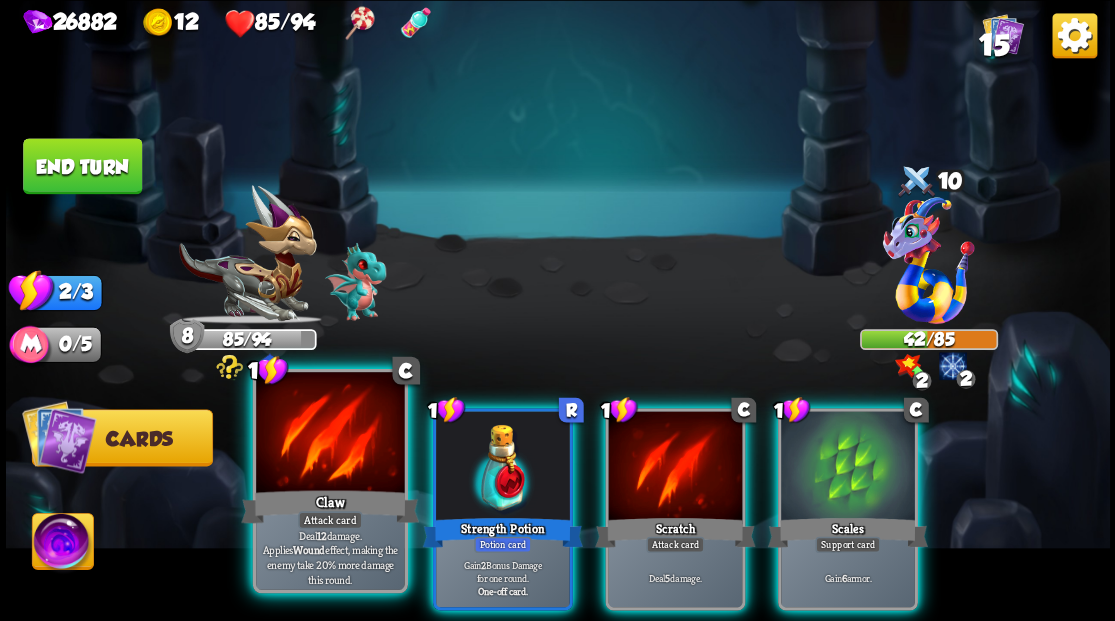click at bounding box center (330, 434) 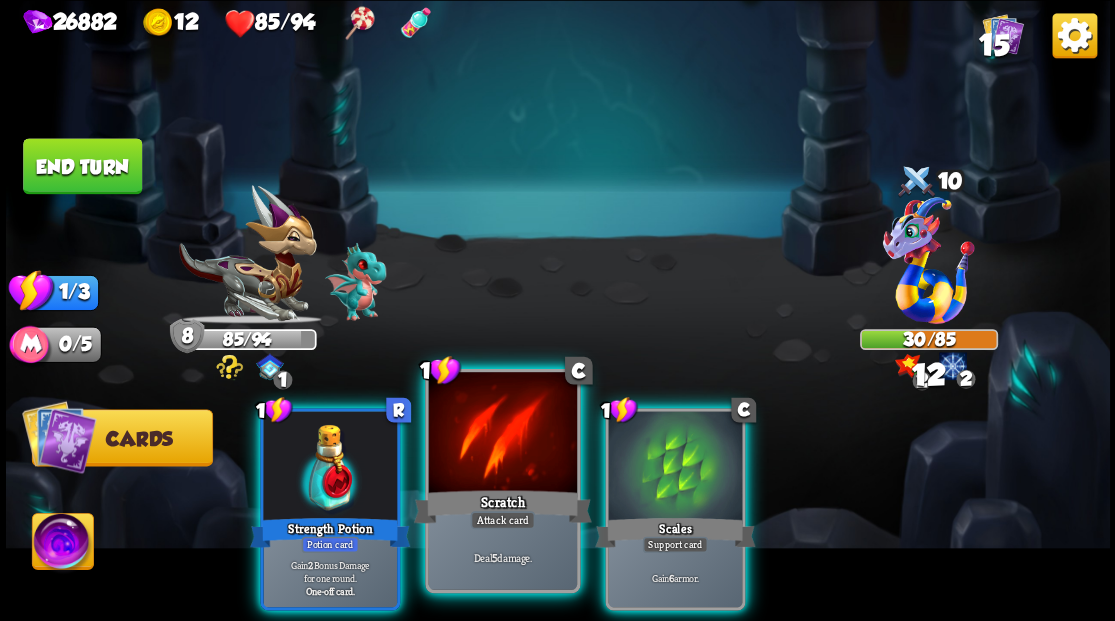 click at bounding box center [502, 434] 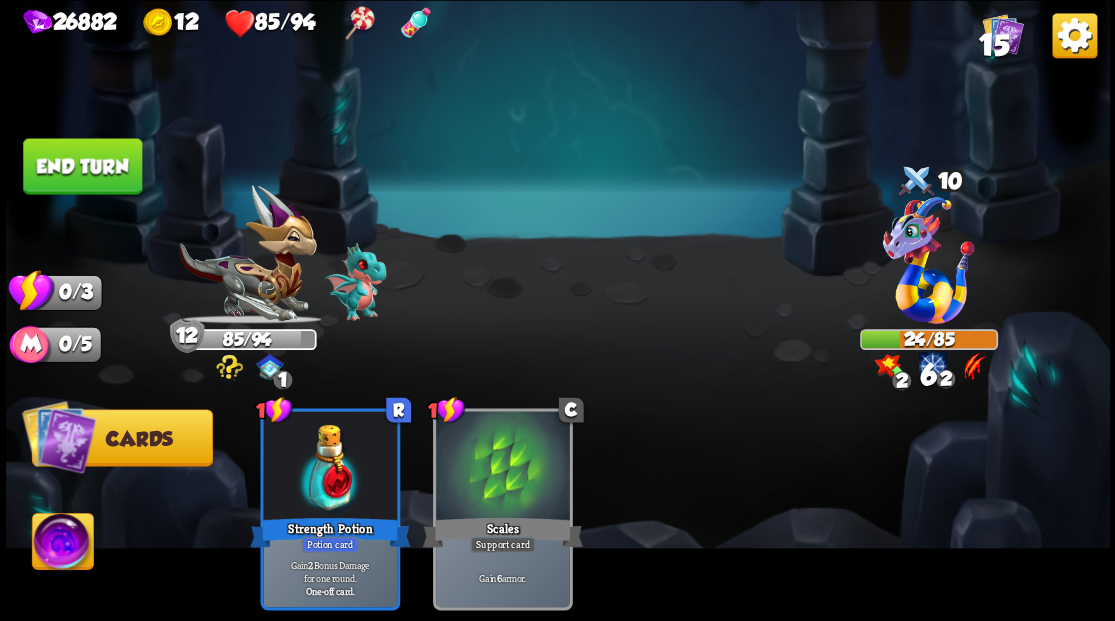 click on "End turn" at bounding box center (82, 166) 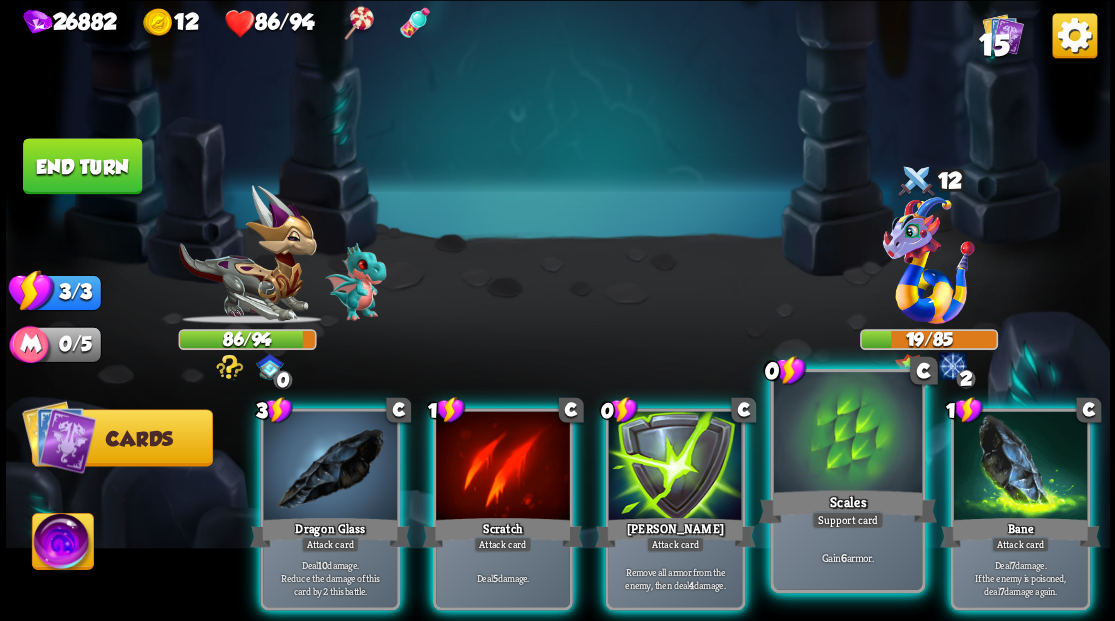 click at bounding box center [847, 434] 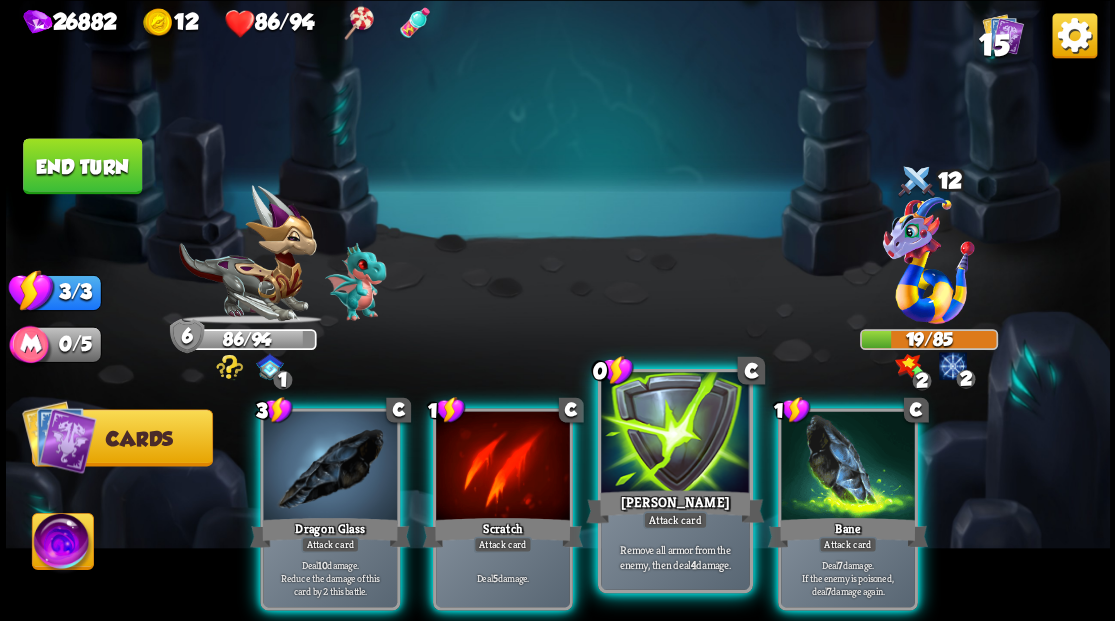 click at bounding box center (675, 434) 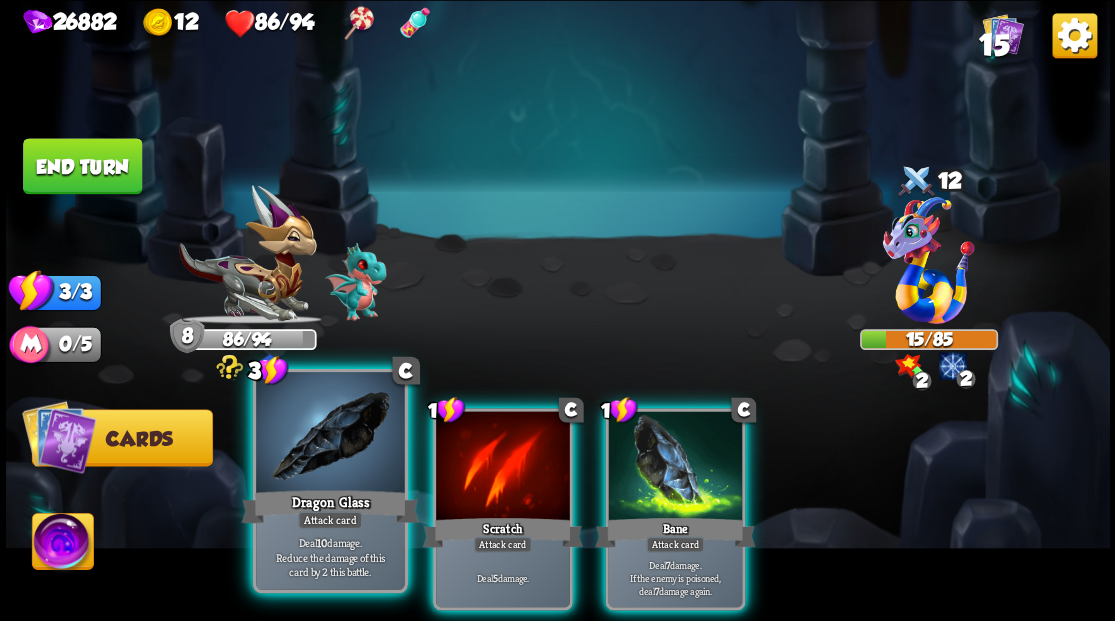 click at bounding box center [330, 434] 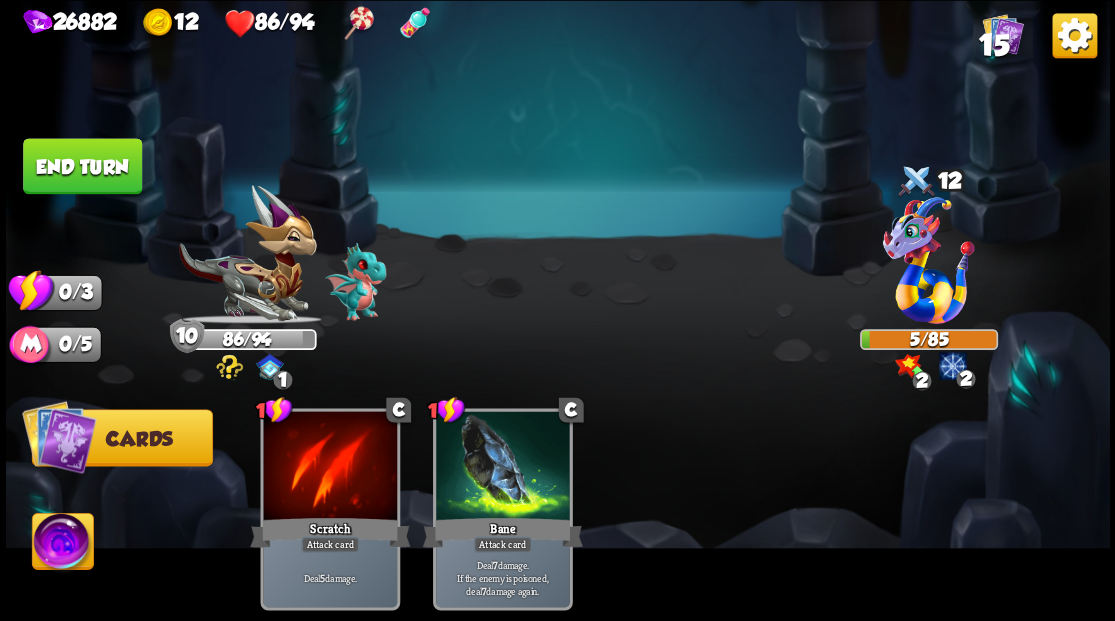 click on "End turn" at bounding box center [82, 166] 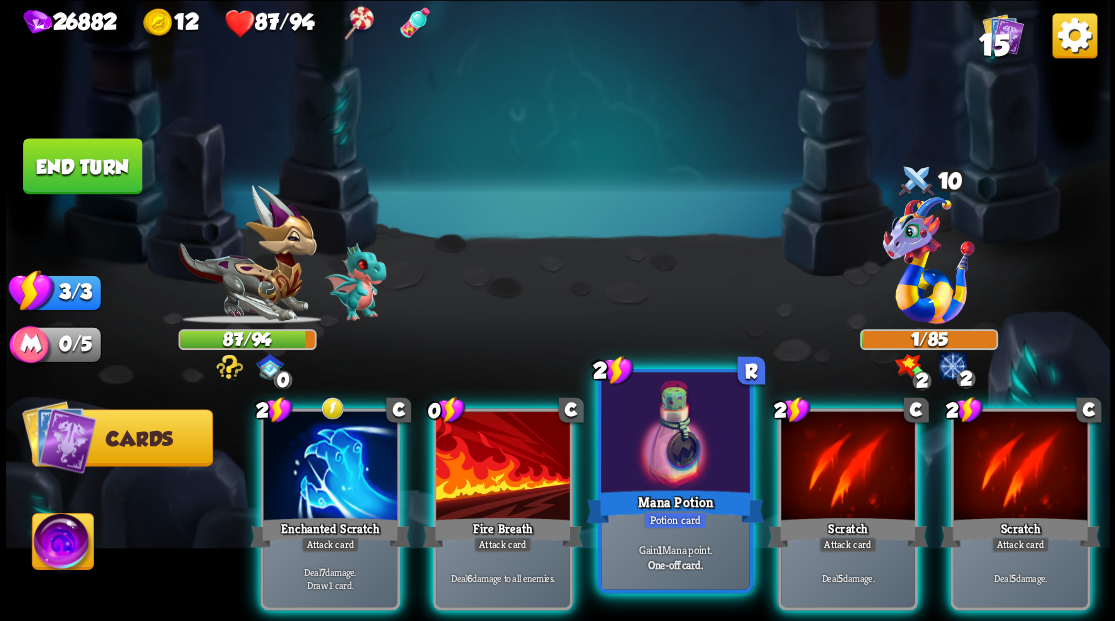 click at bounding box center [675, 434] 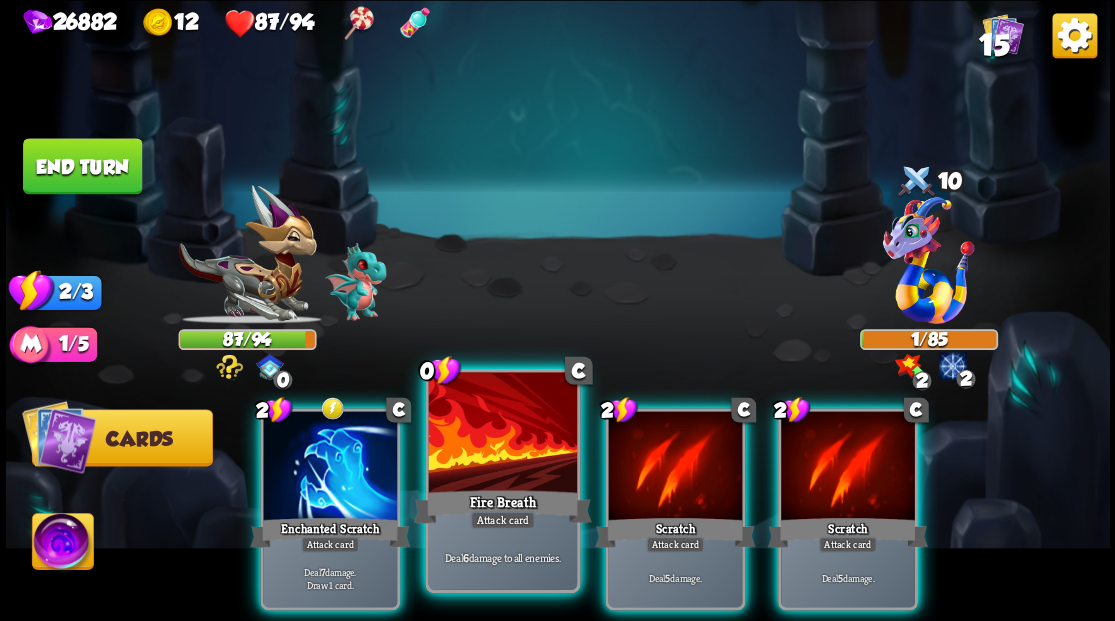 click at bounding box center (502, 434) 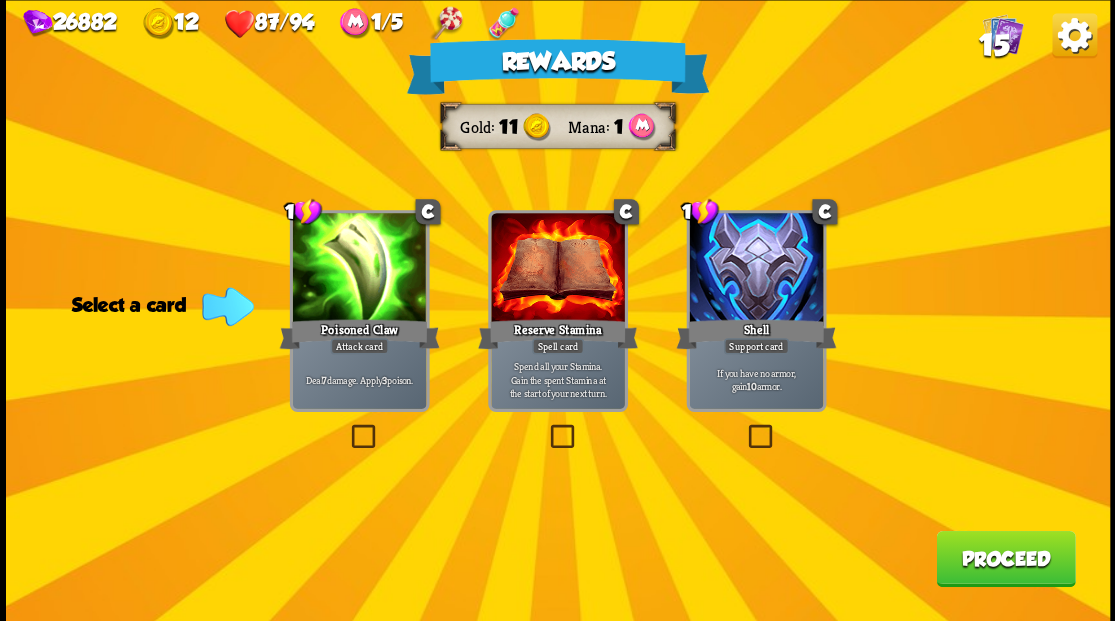 click on "15" at bounding box center [993, 45] 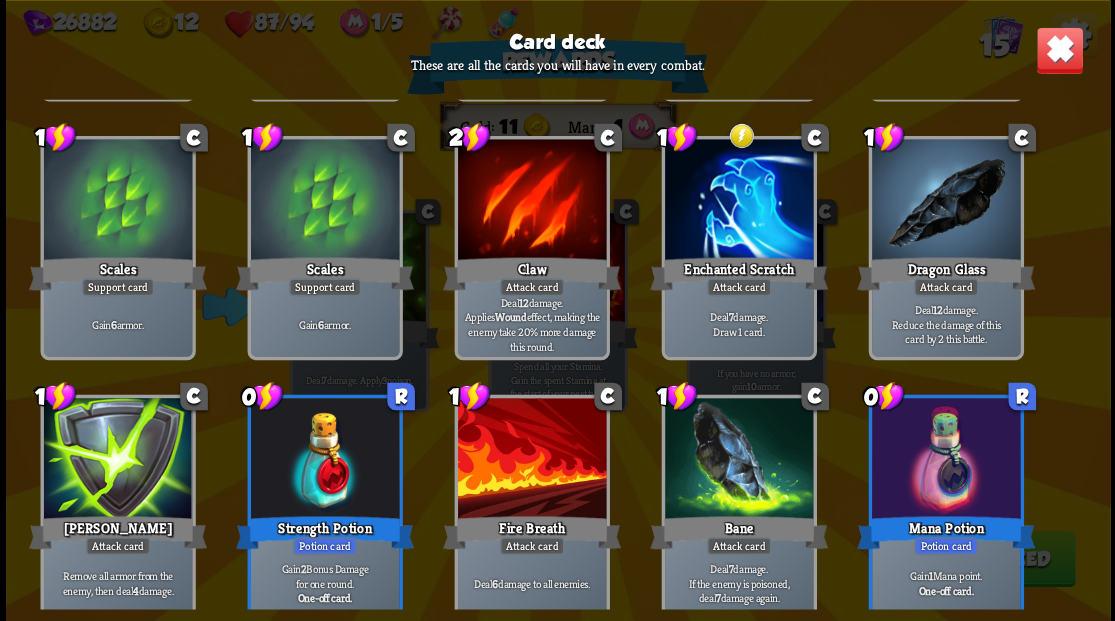 scroll, scrollTop: 329, scrollLeft: 0, axis: vertical 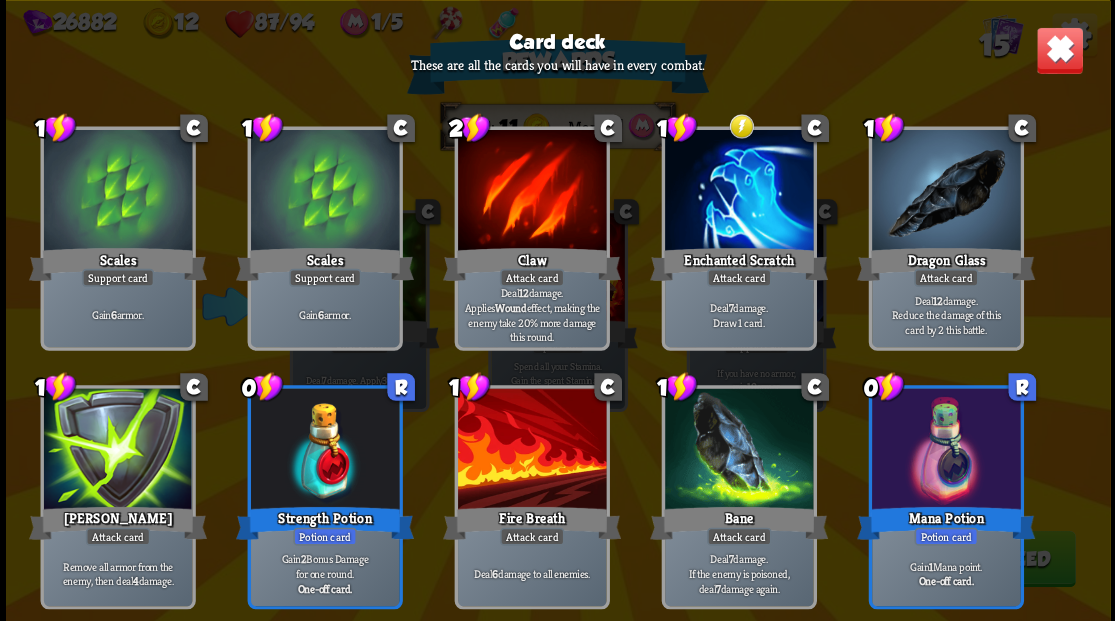 click at bounding box center [1059, 50] 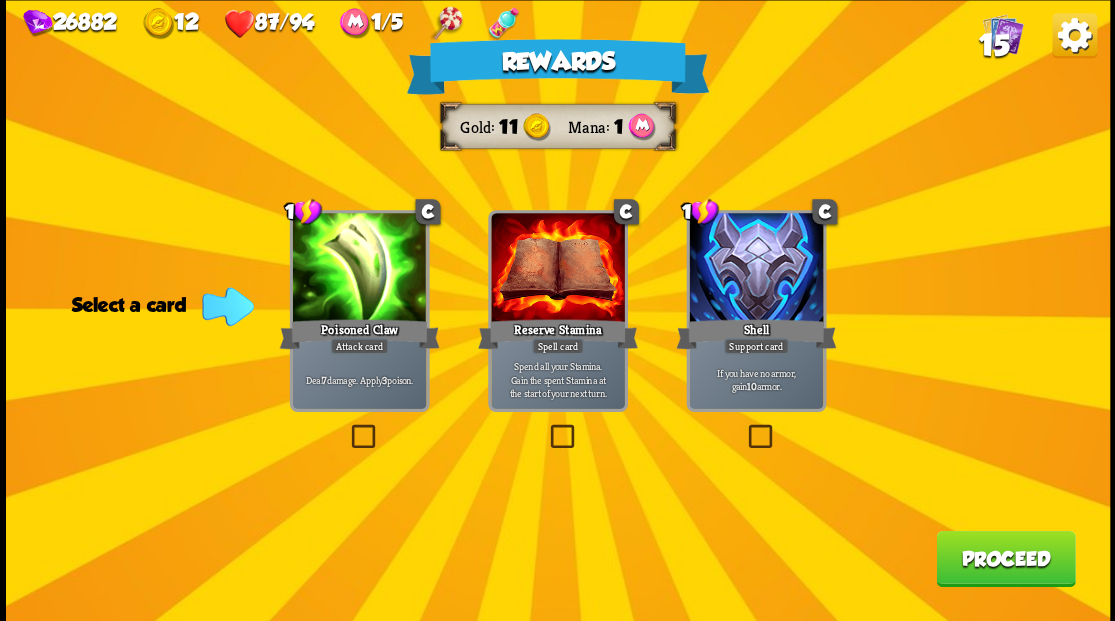 click at bounding box center (347, 427) 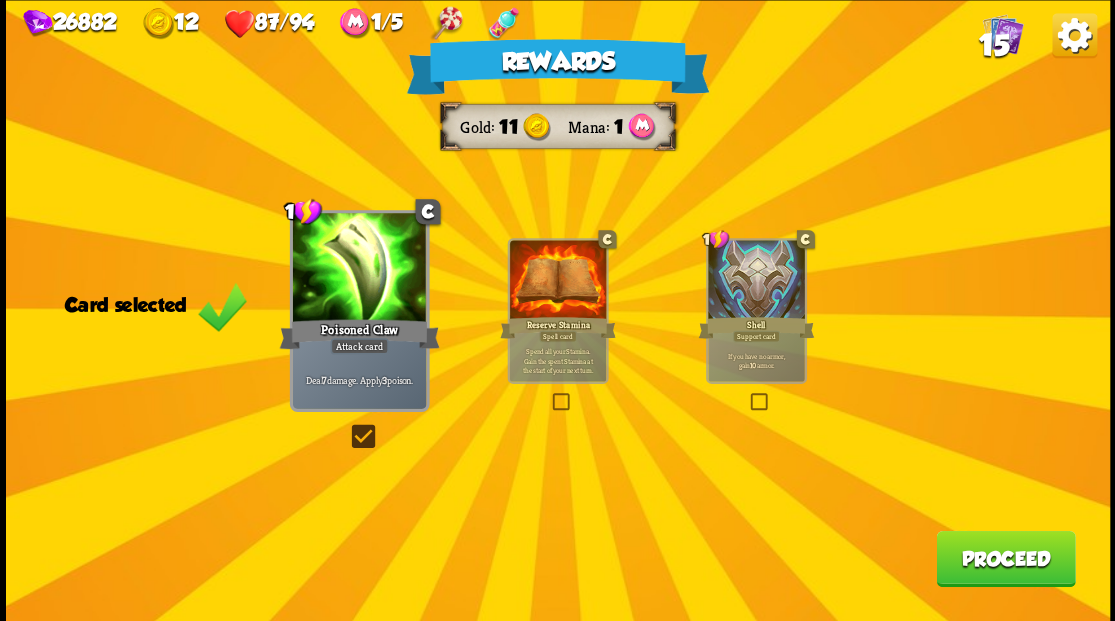 click on "Proceed" at bounding box center (1005, 558) 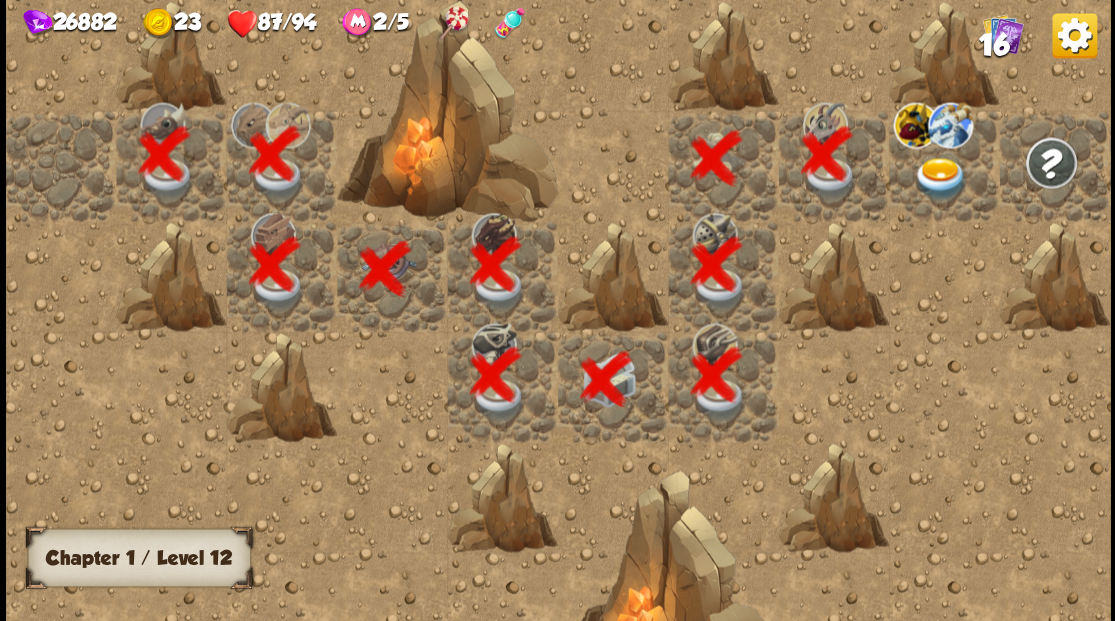 scroll, scrollTop: 0, scrollLeft: 384, axis: horizontal 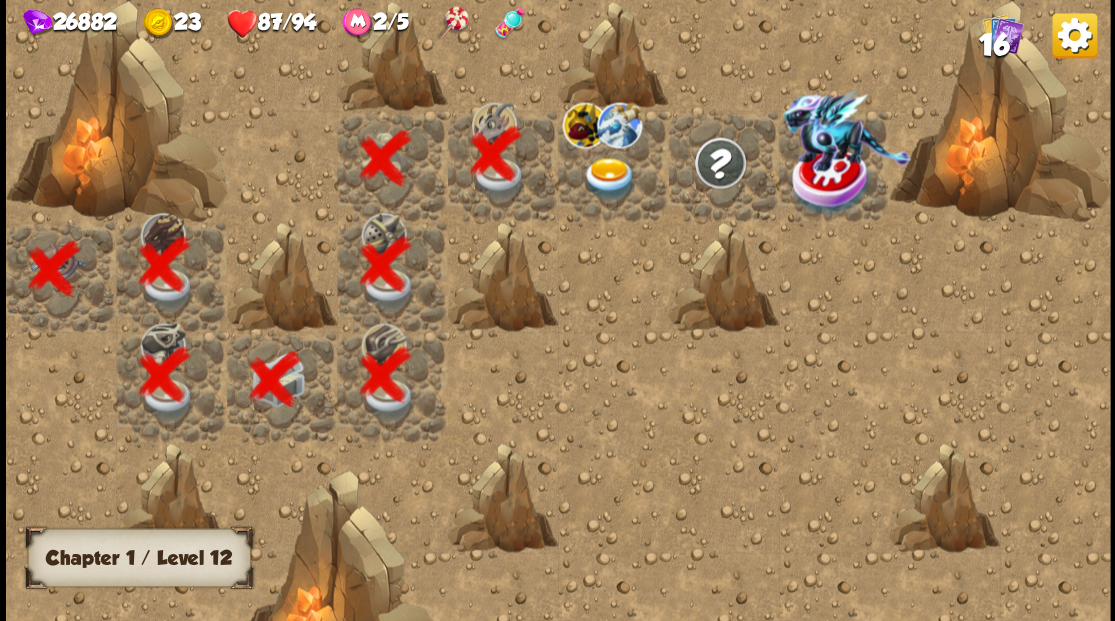 click at bounding box center [609, 178] 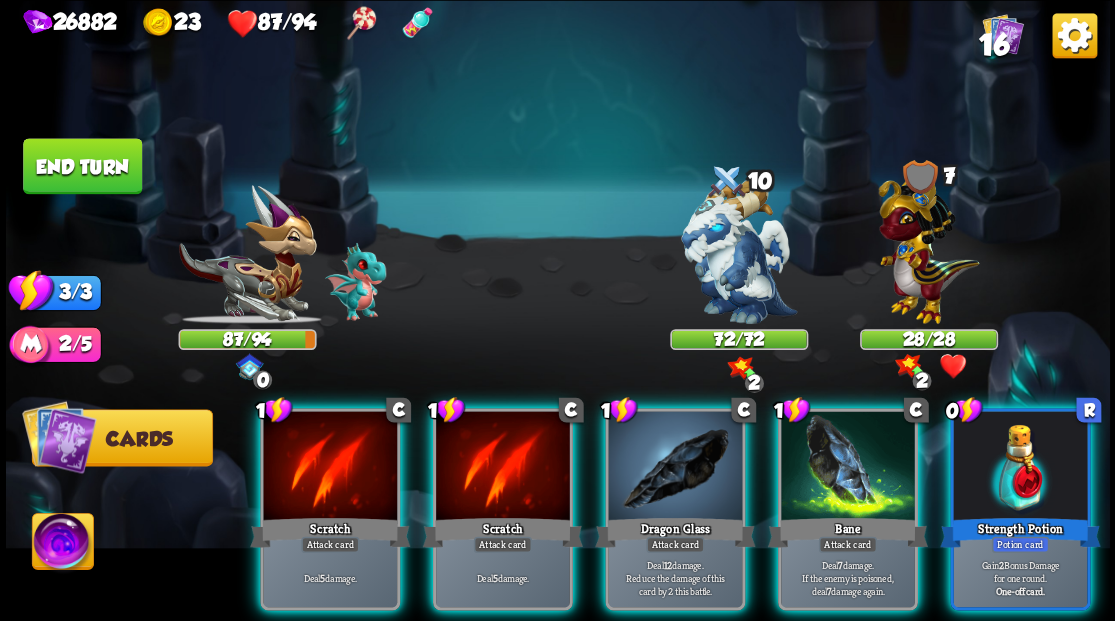 click at bounding box center [62, 544] 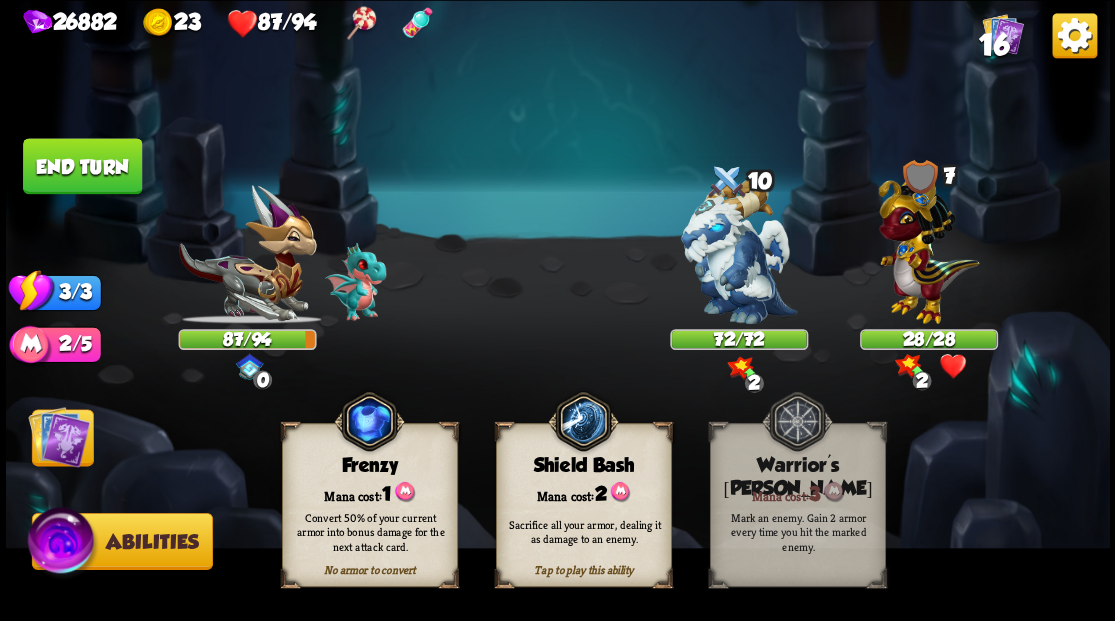 click at bounding box center [59, 436] 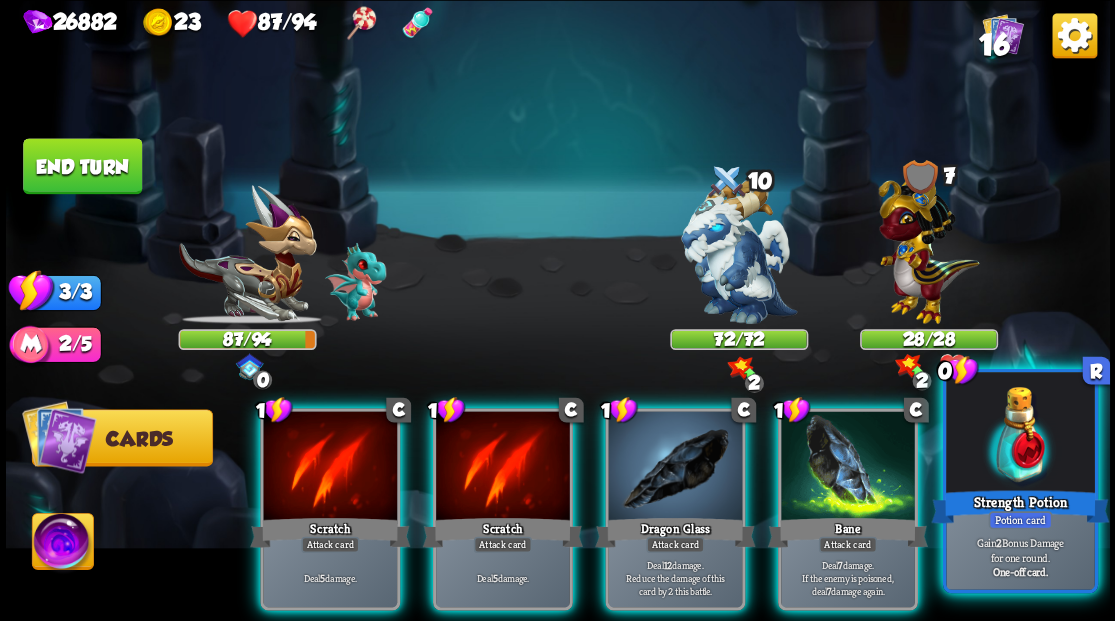 click at bounding box center [1020, 434] 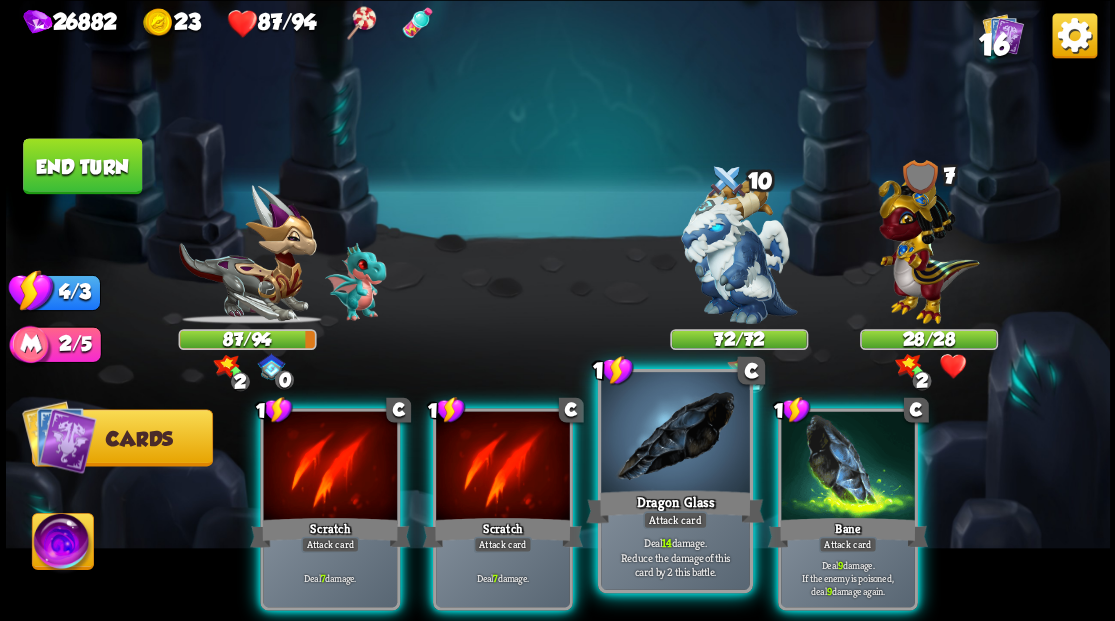 click at bounding box center (675, 434) 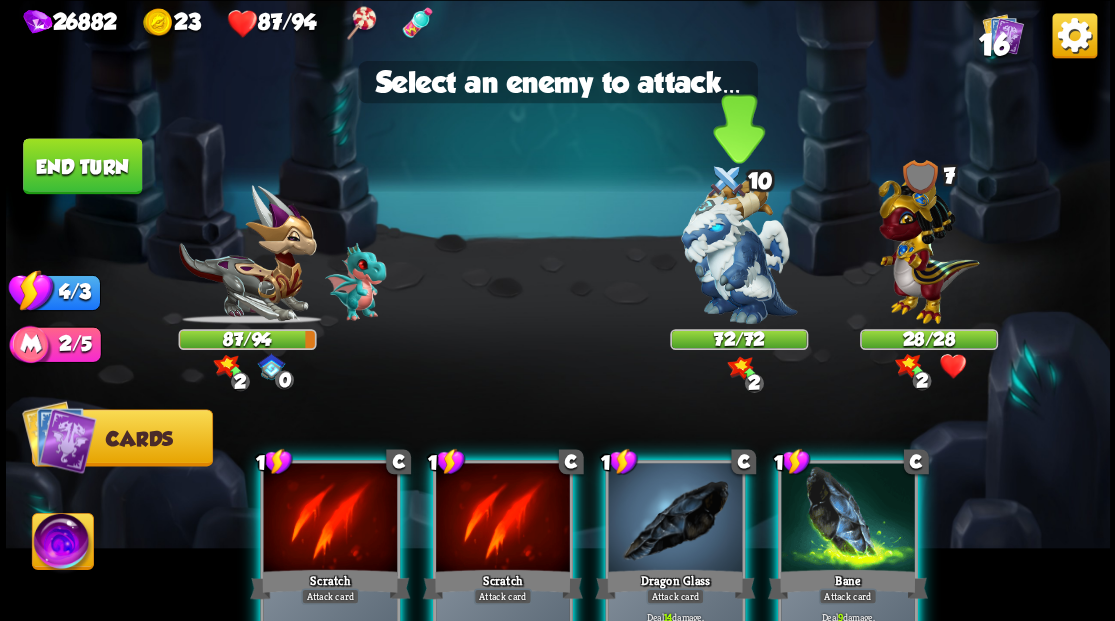 click at bounding box center (739, 251) 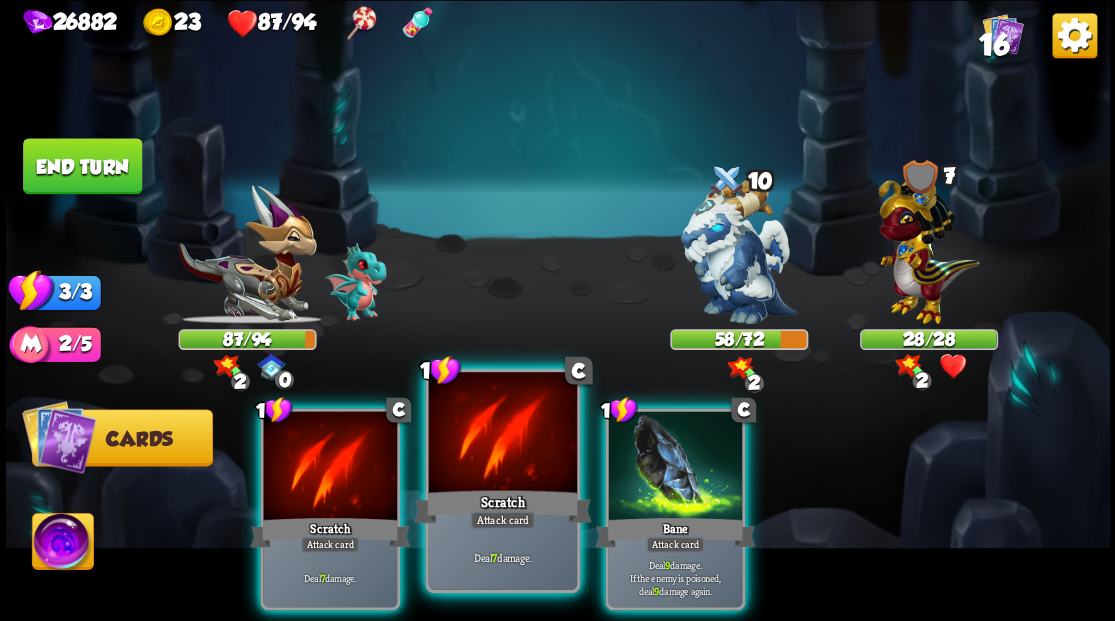 click at bounding box center (502, 434) 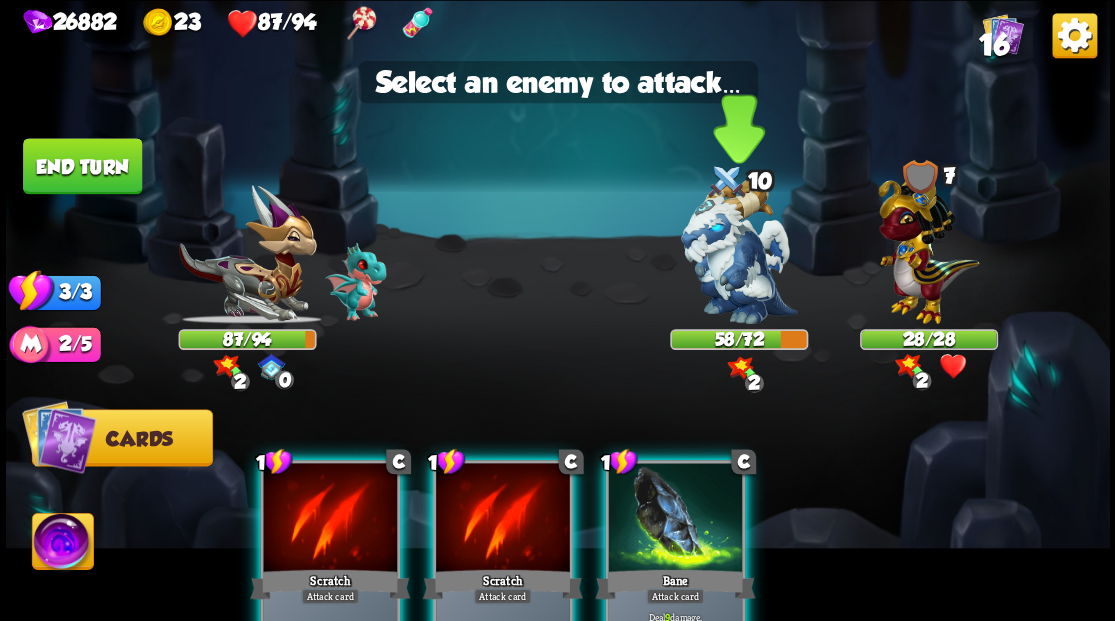 click at bounding box center [739, 251] 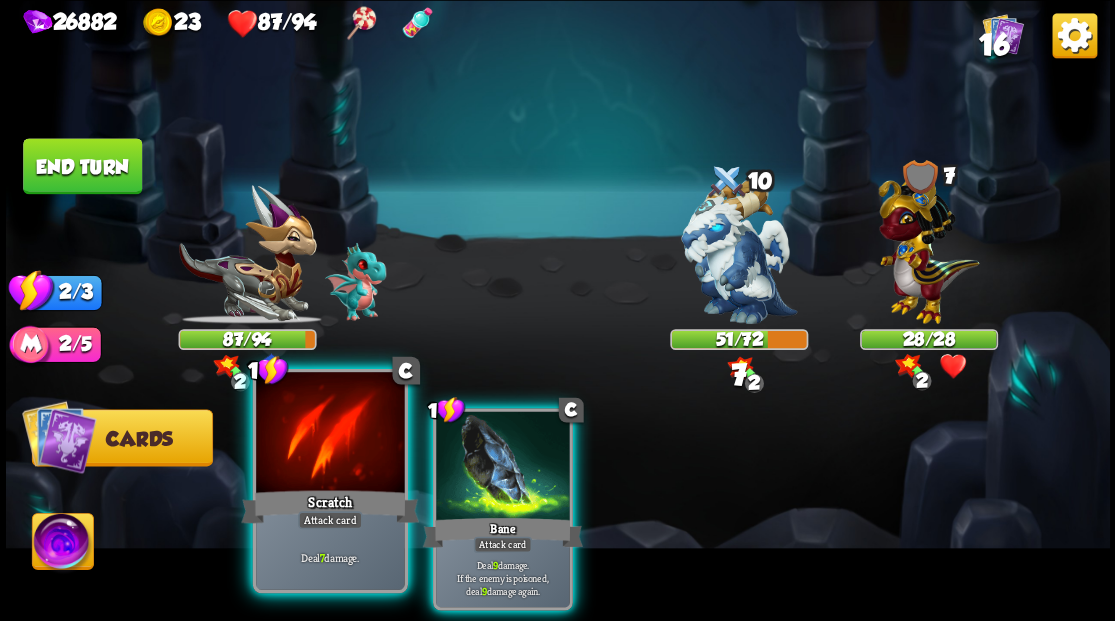 click at bounding box center (330, 434) 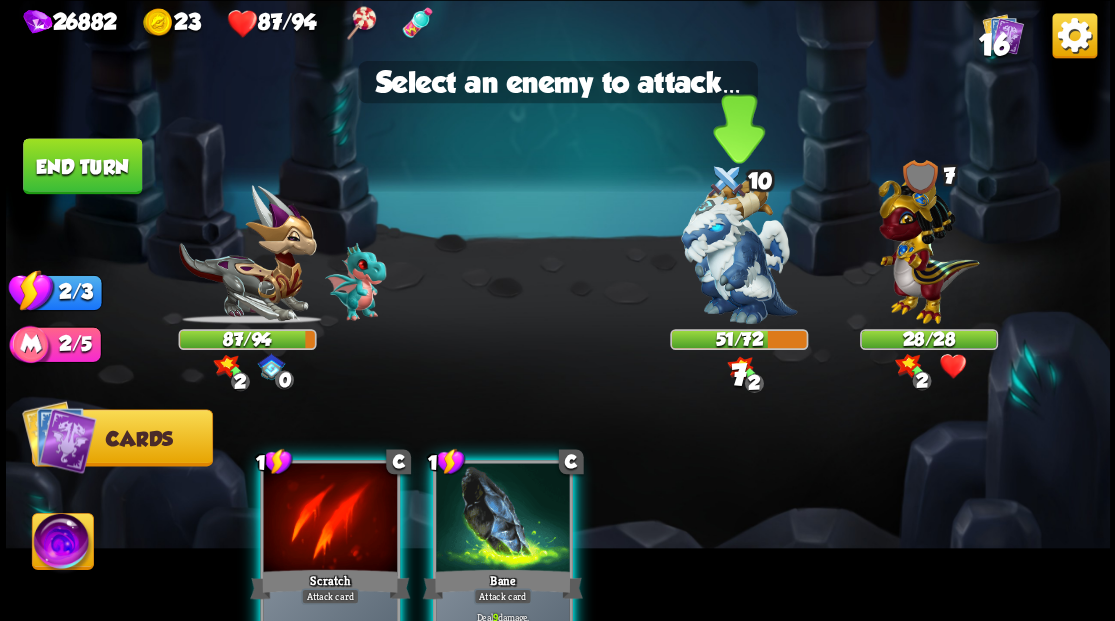 click at bounding box center [739, 251] 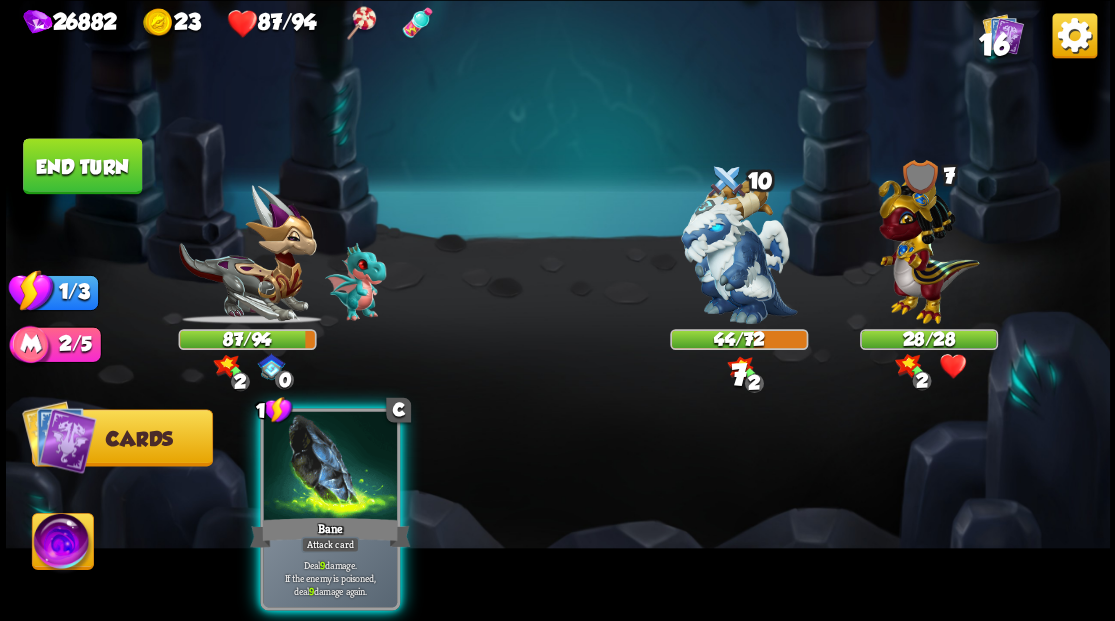 drag, startPoint x: 318, startPoint y: 446, endPoint x: 612, endPoint y: 329, distance: 316.42535 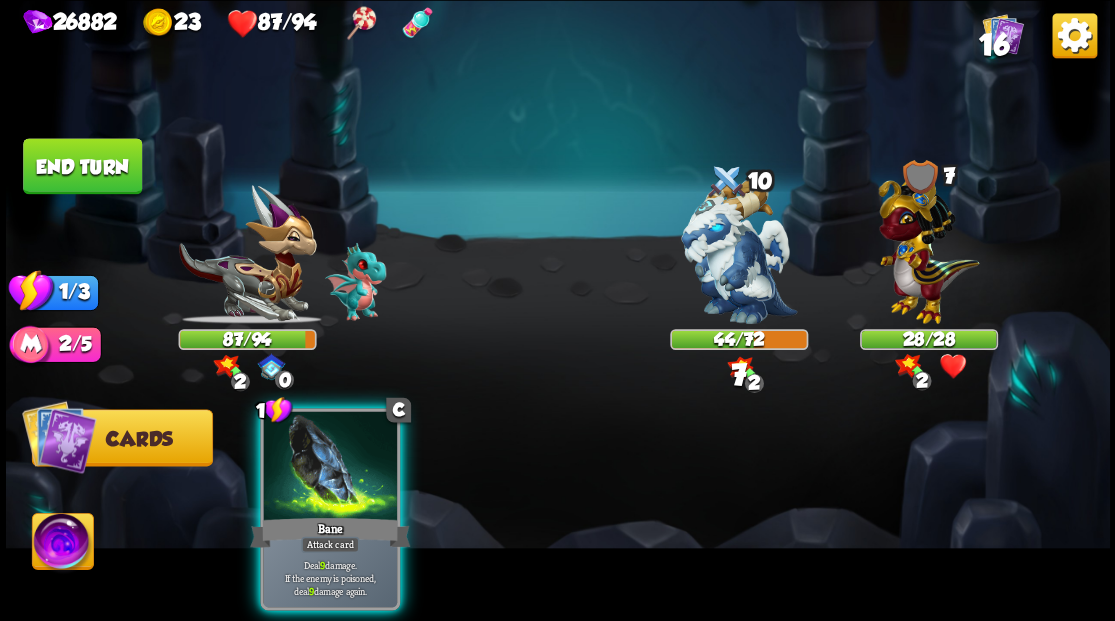 click at bounding box center (330, 467) 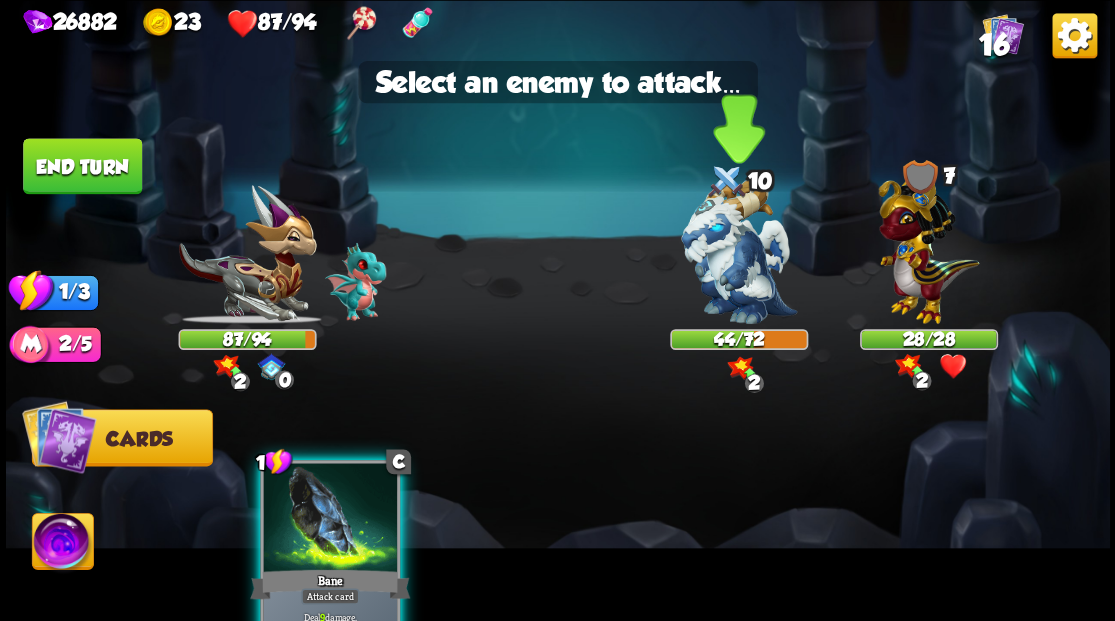 click at bounding box center (739, 251) 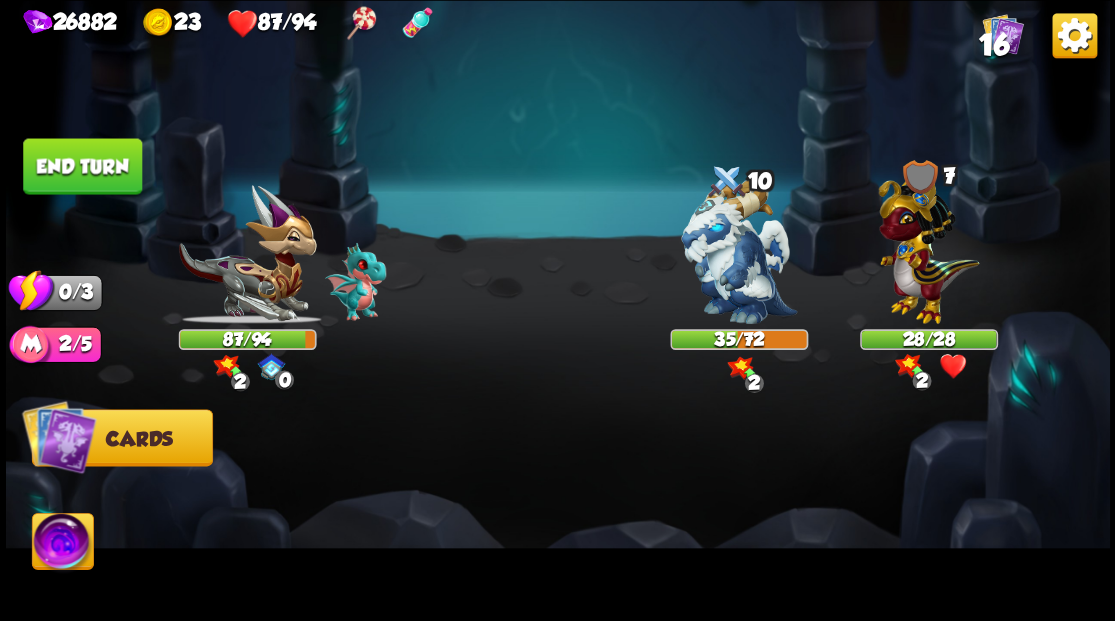click on "End turn" at bounding box center [82, 166] 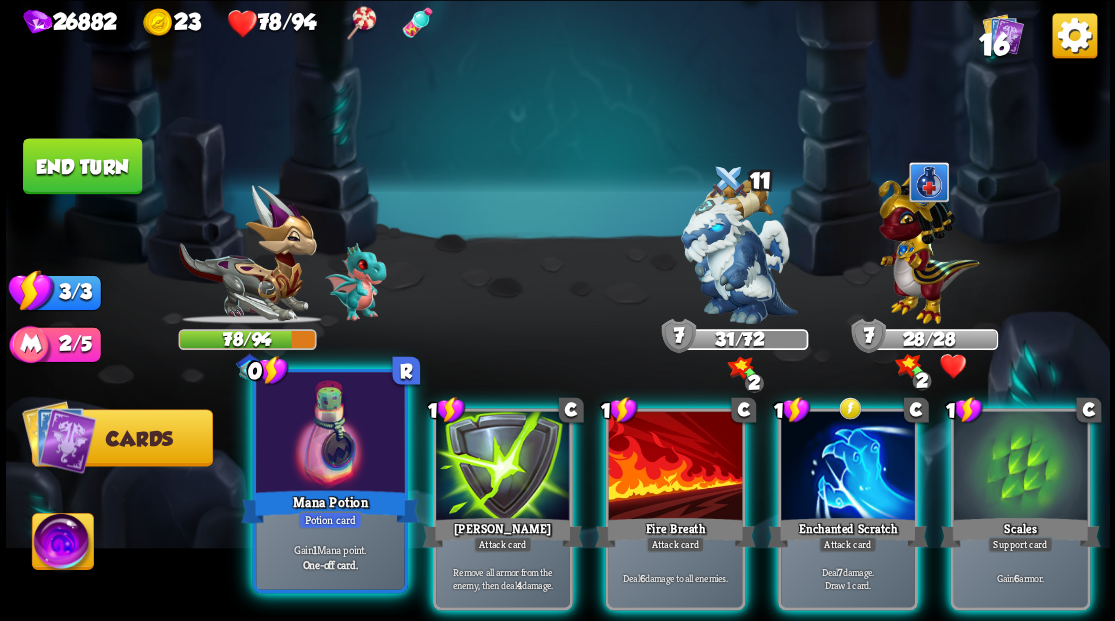 click at bounding box center (330, 434) 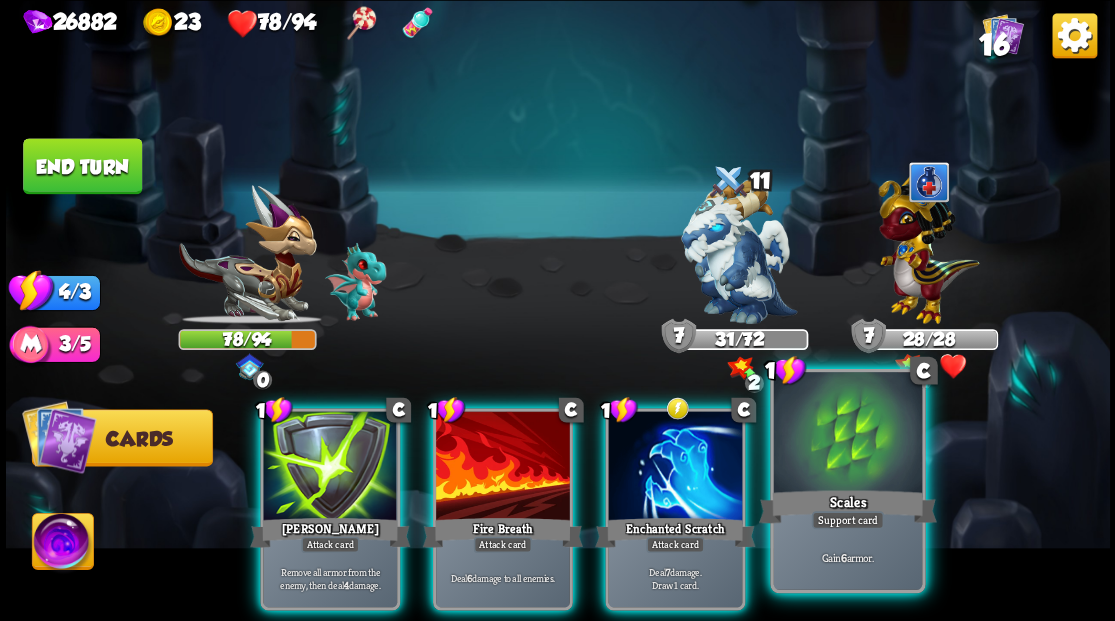 click at bounding box center [847, 434] 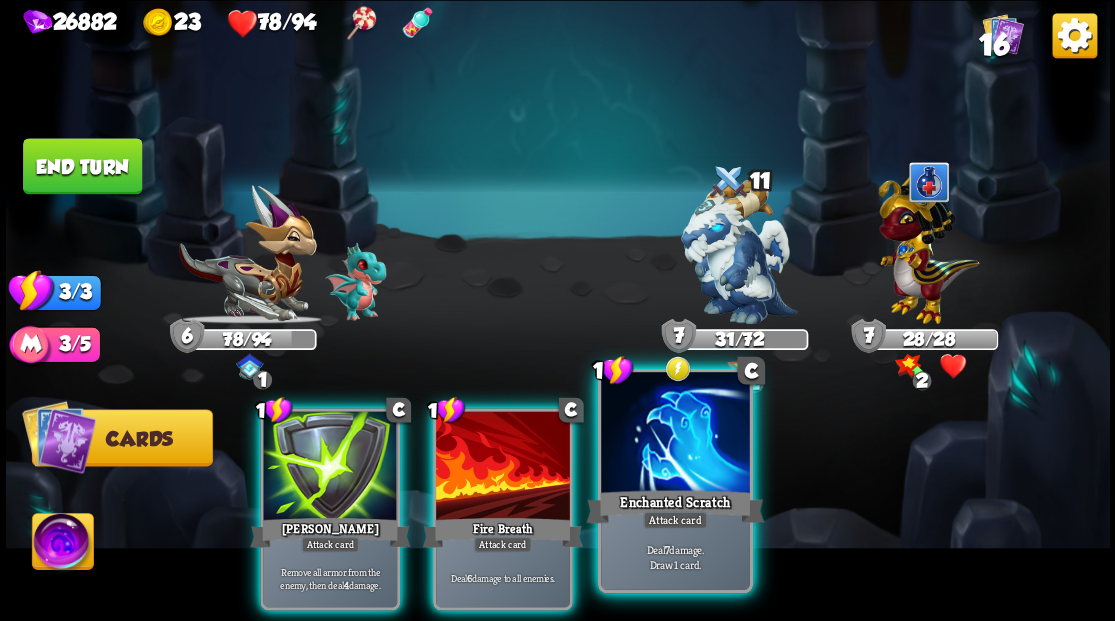 click at bounding box center [675, 434] 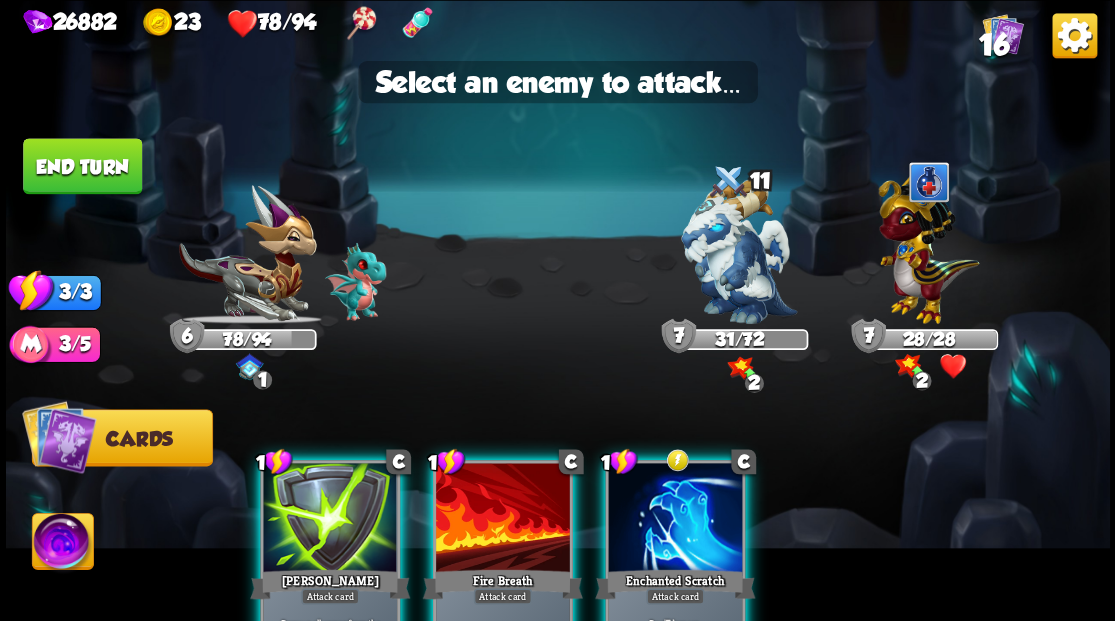 click at bounding box center [675, 519] 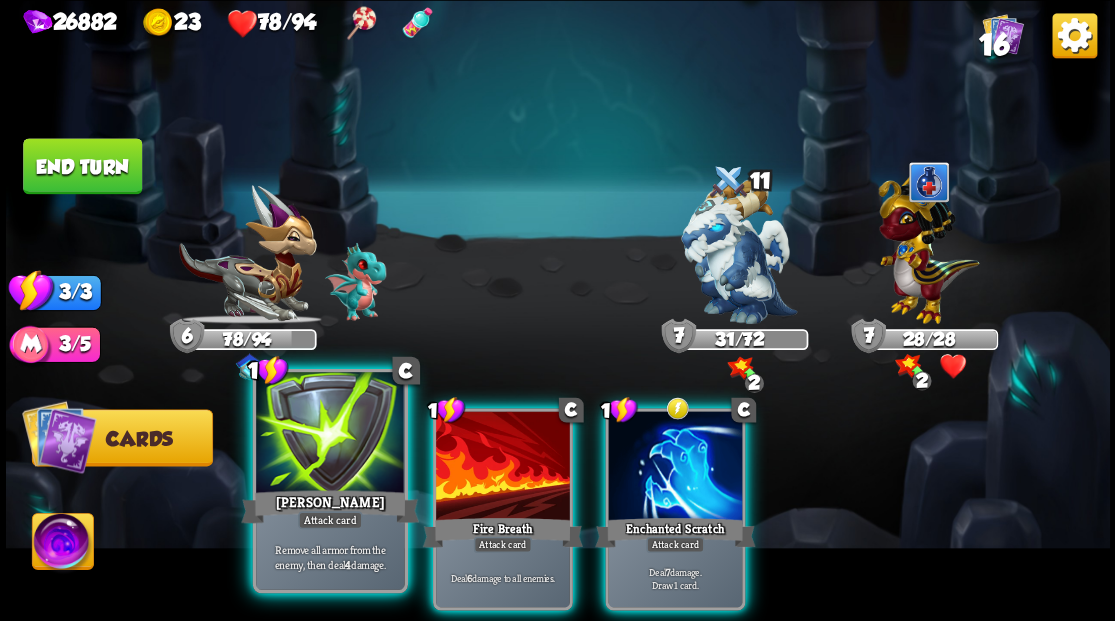 click at bounding box center (330, 434) 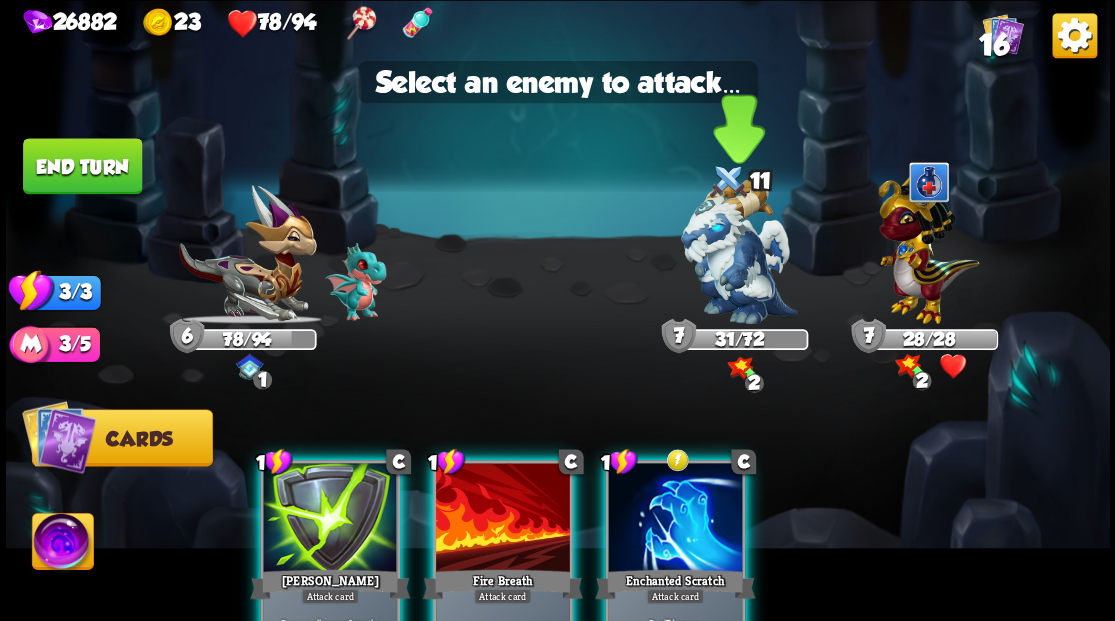 click at bounding box center [739, 251] 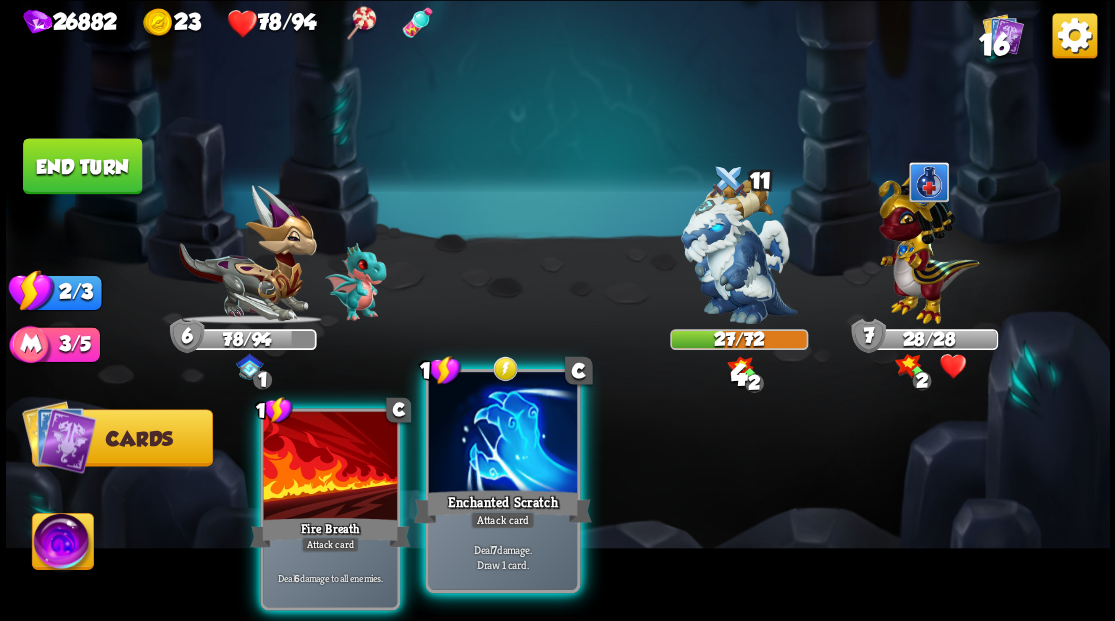 click at bounding box center (502, 434) 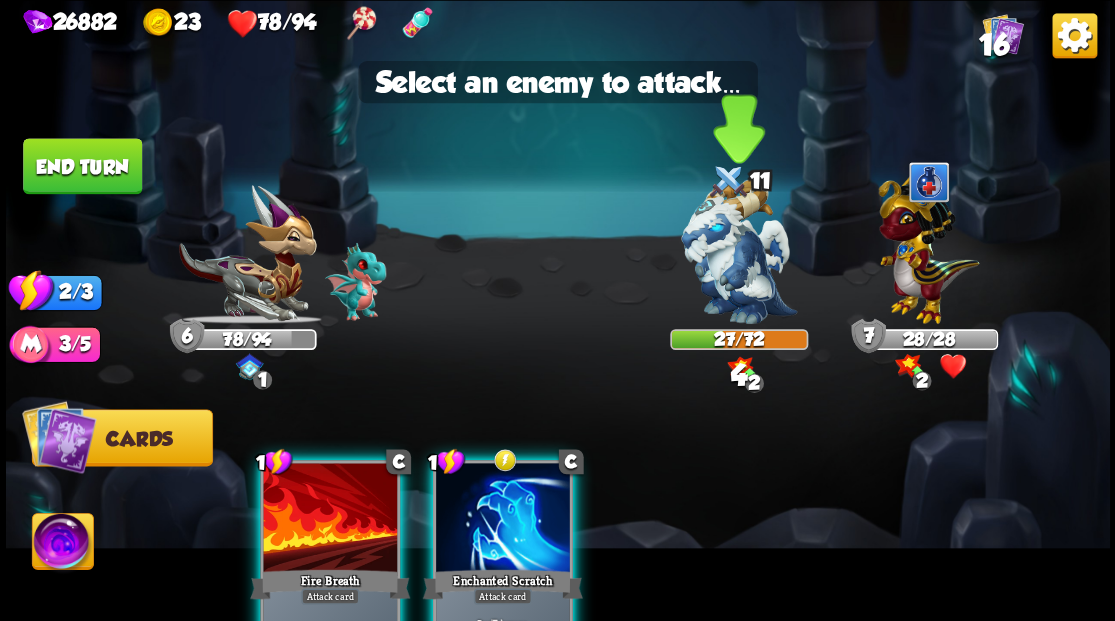 click at bounding box center [739, 251] 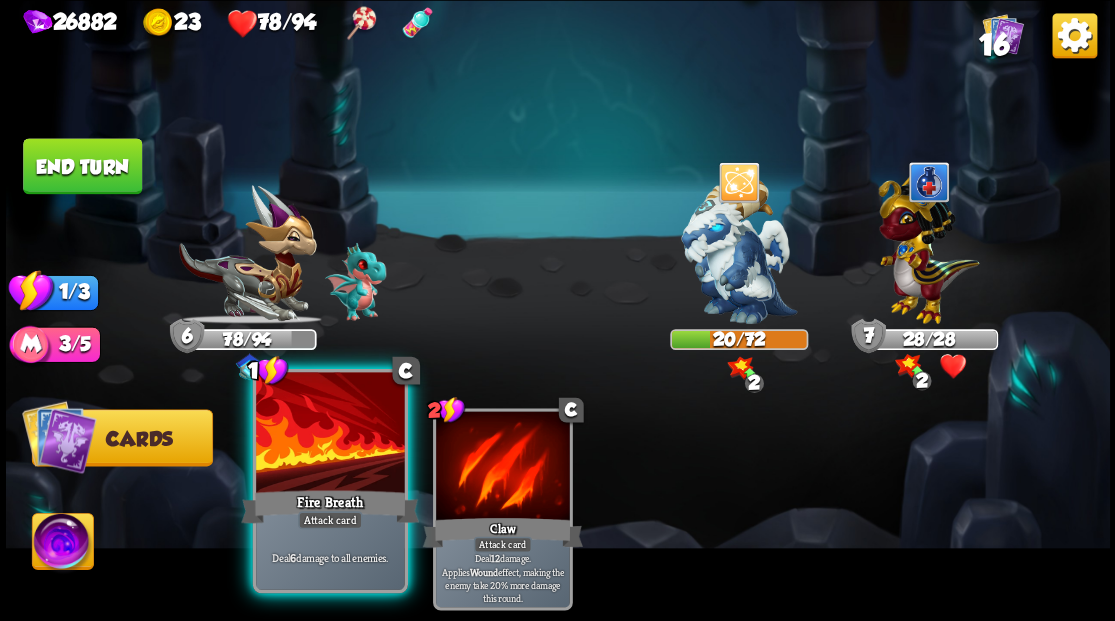 click at bounding box center [330, 434] 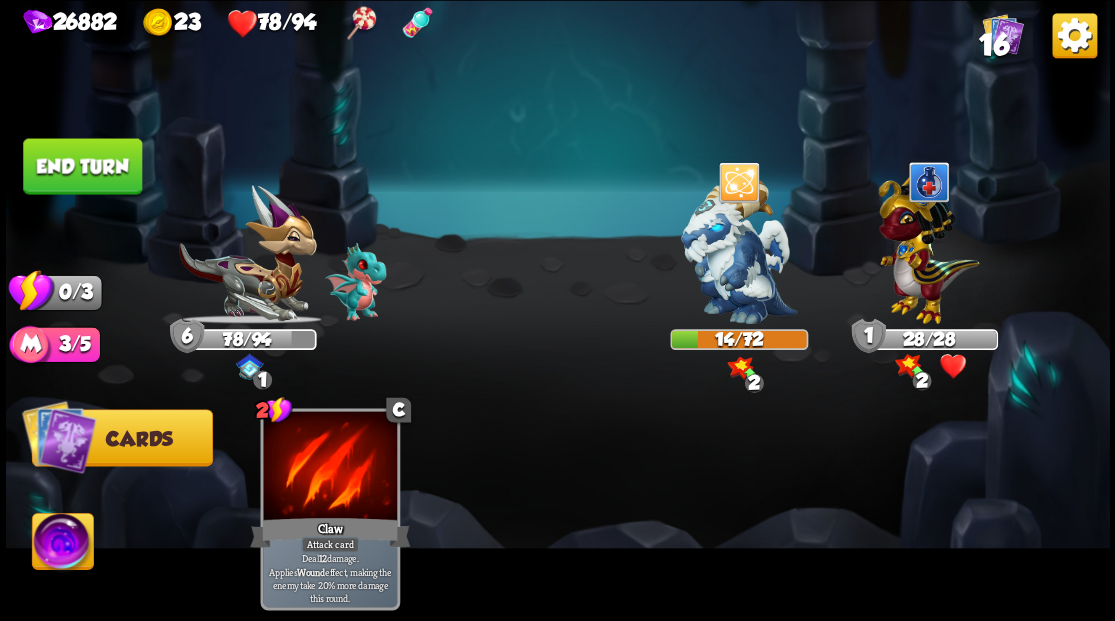 click on "End turn" at bounding box center [82, 166] 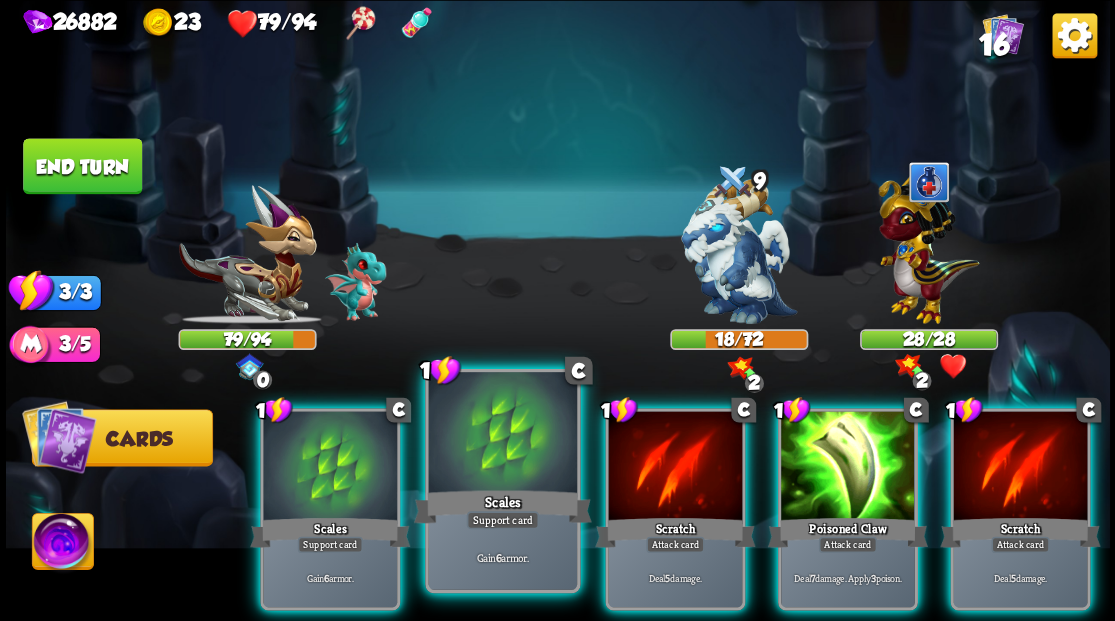 click at bounding box center [502, 434] 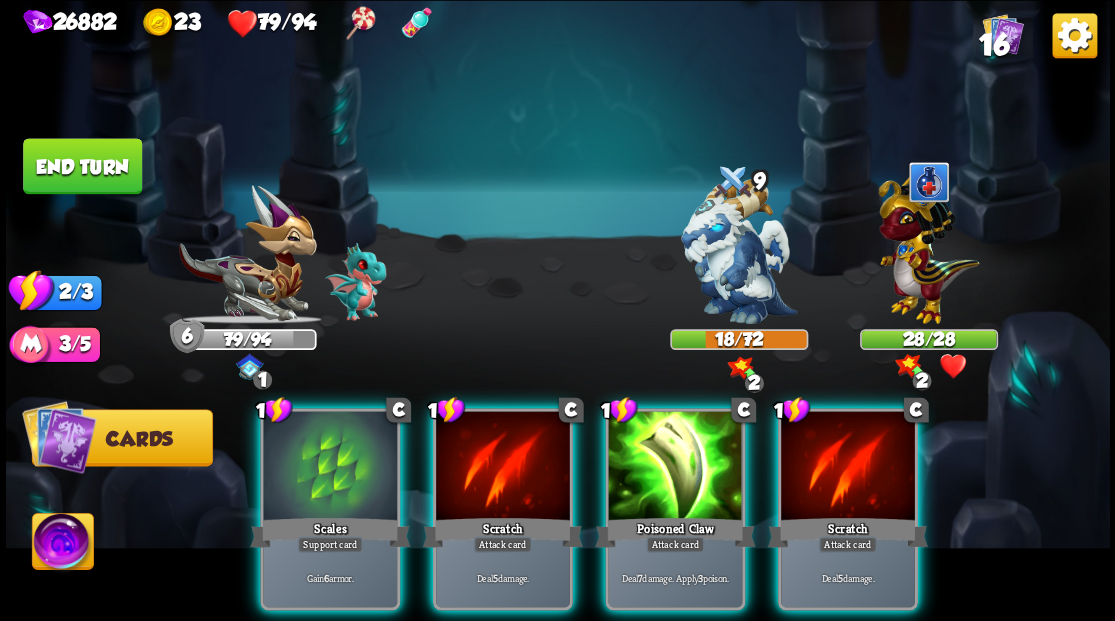 drag, startPoint x: 645, startPoint y: 441, endPoint x: 684, endPoint y: 326, distance: 121.433105 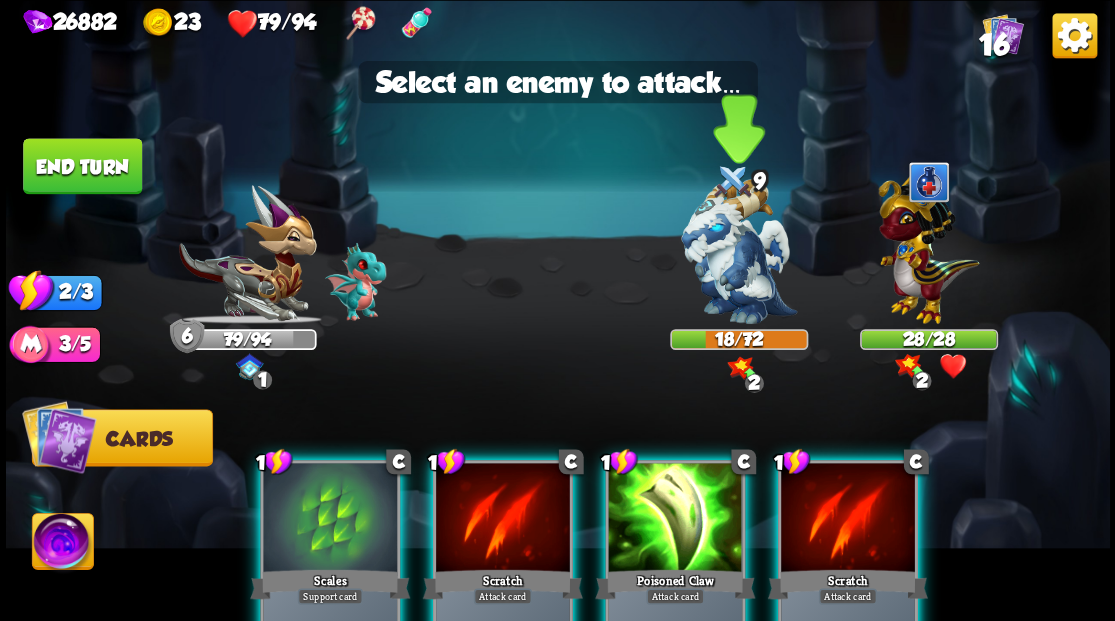click at bounding box center (739, 251) 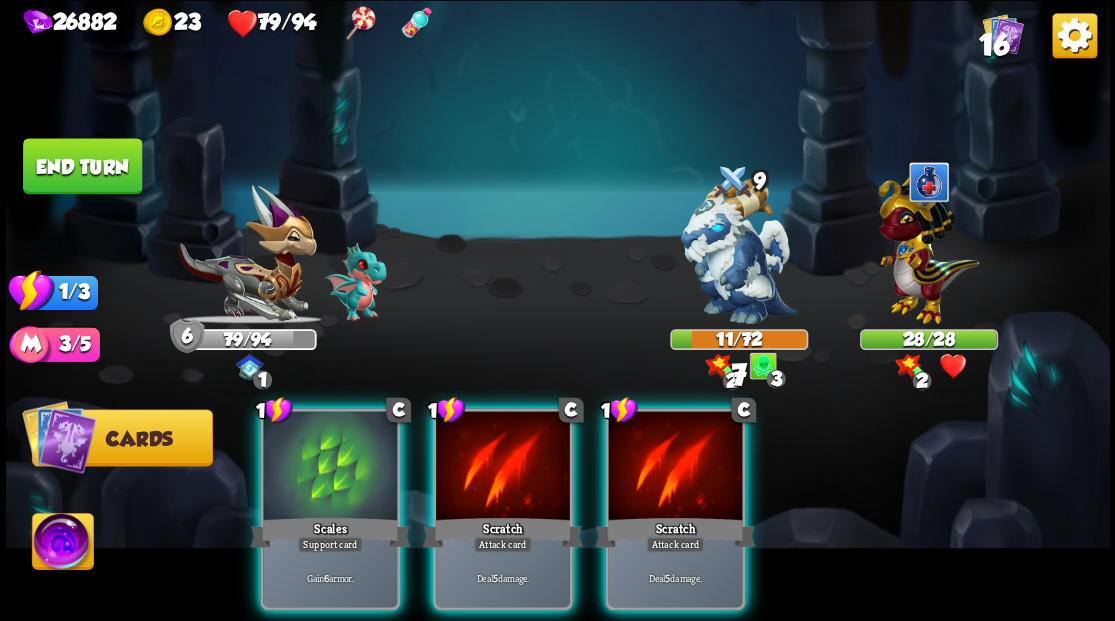 drag, startPoint x: 689, startPoint y: 458, endPoint x: 694, endPoint y: 311, distance: 147.085 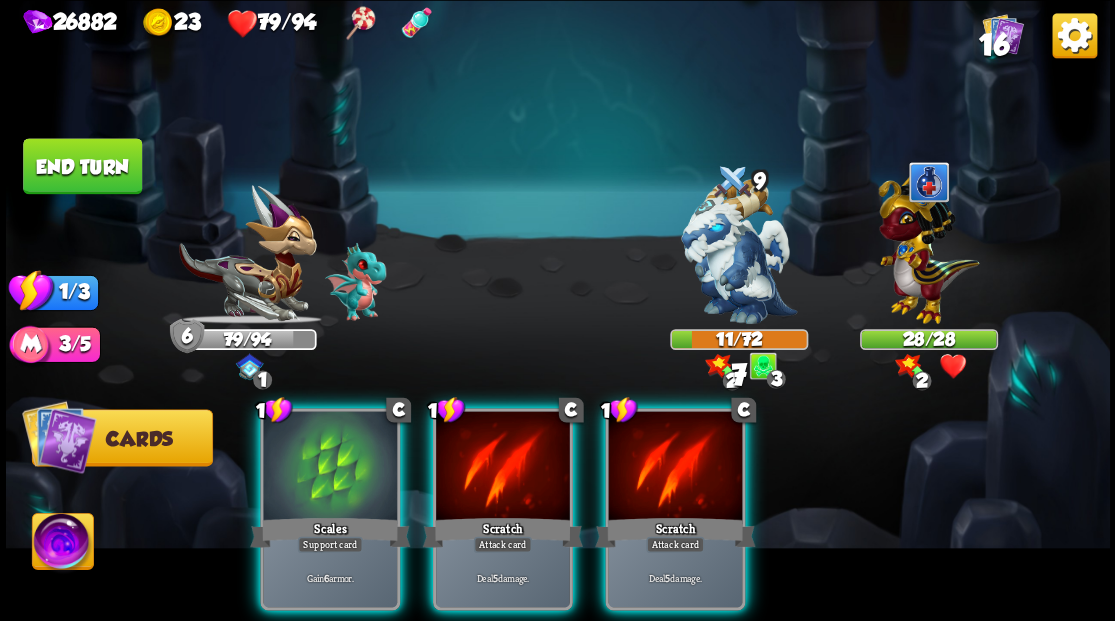 click at bounding box center (675, 467) 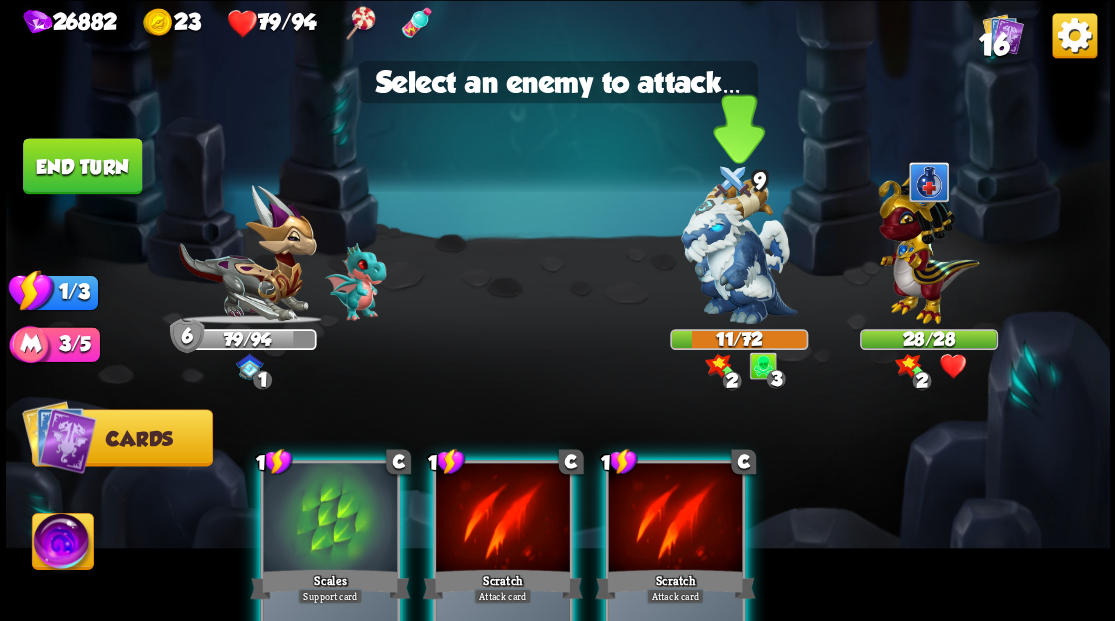 click at bounding box center (739, 251) 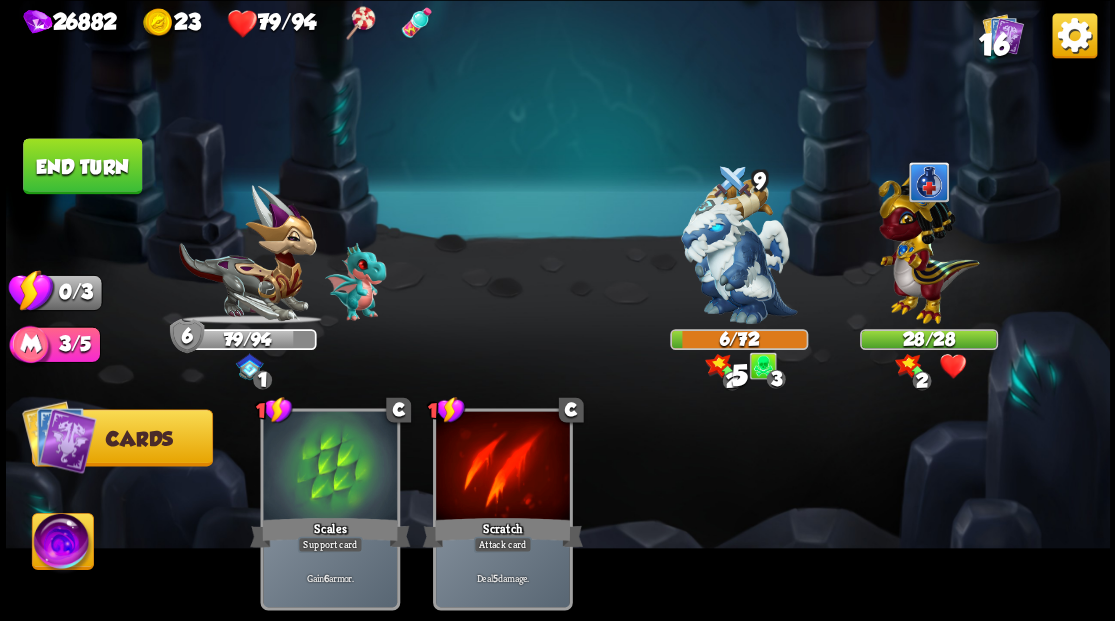 drag, startPoint x: 88, startPoint y: 157, endPoint x: 370, endPoint y: 220, distance: 288.95154 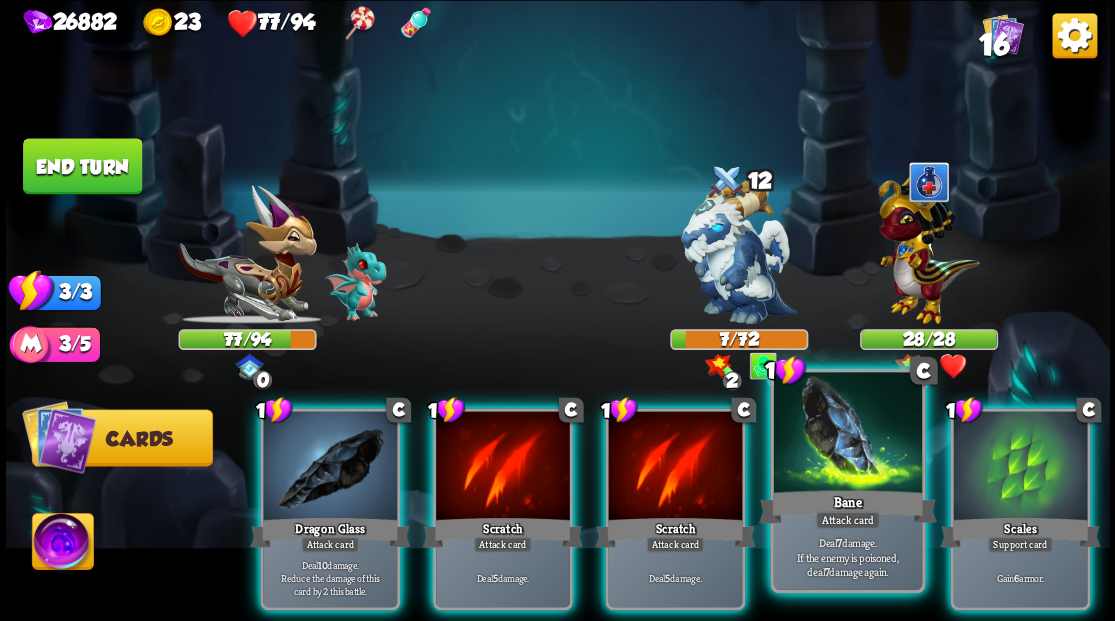 click at bounding box center [847, 434] 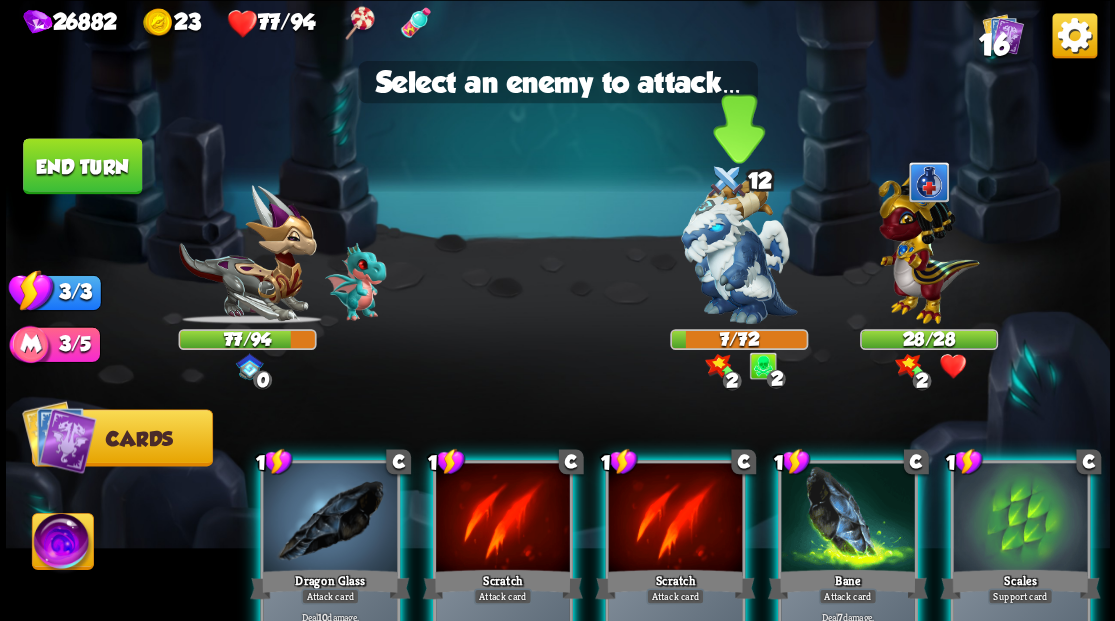 click at bounding box center (739, 251) 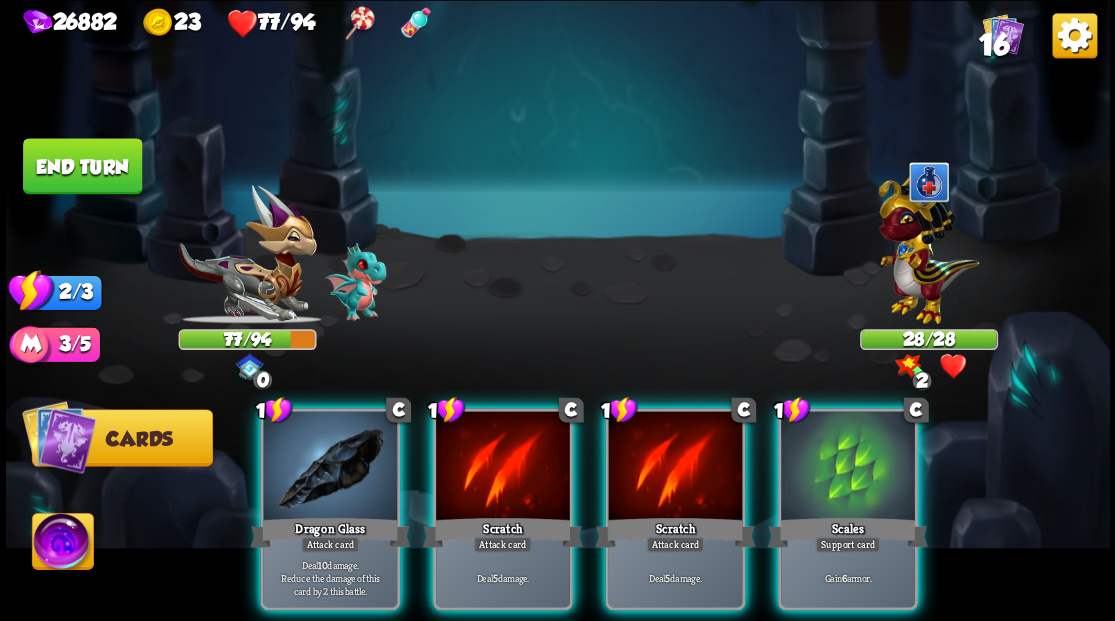 click at bounding box center [928, 244] 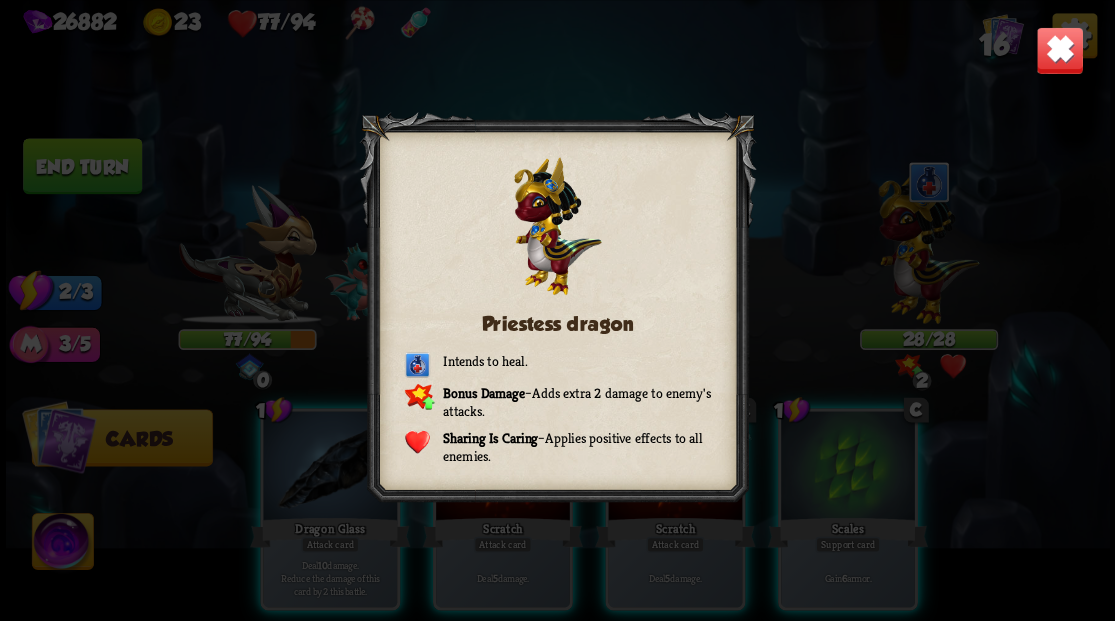click at bounding box center [1059, 50] 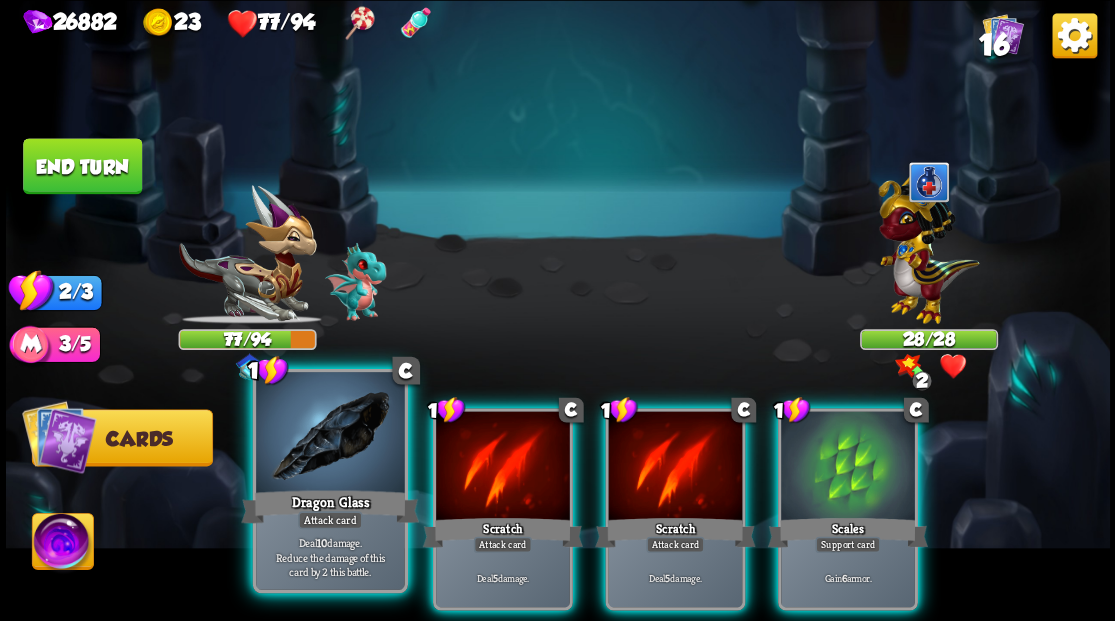 click at bounding box center [330, 434] 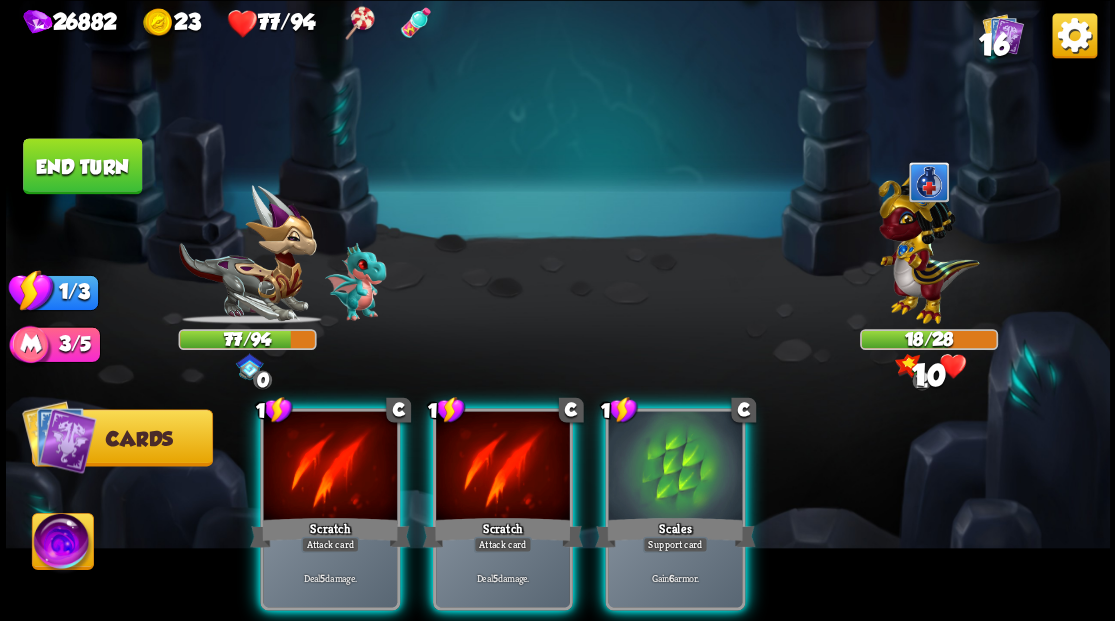 click at bounding box center (330, 467) 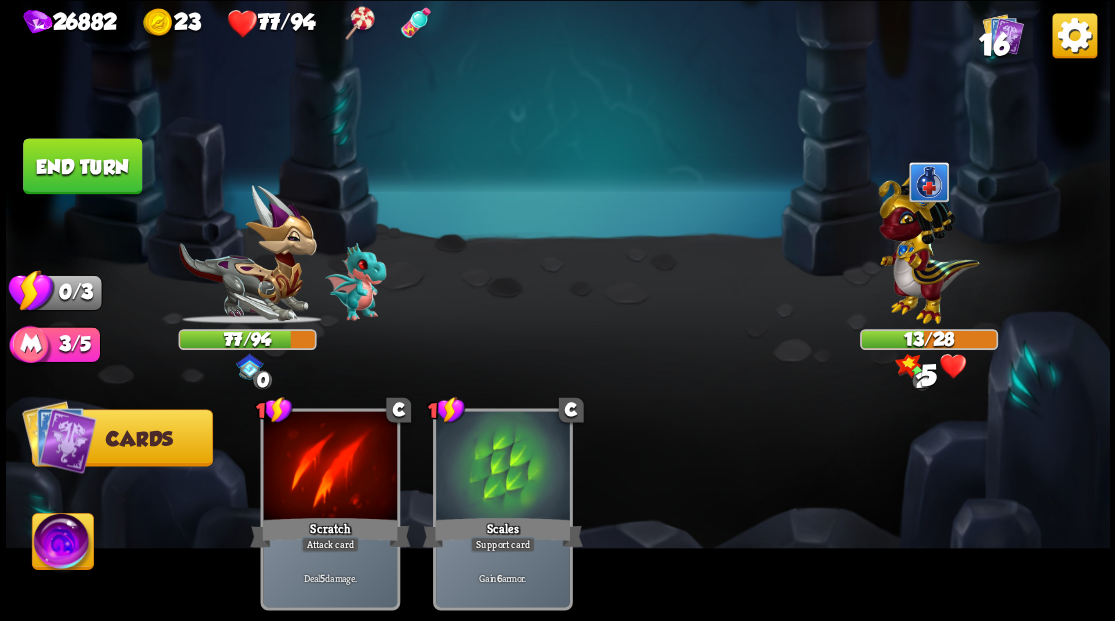 click on "End turn" at bounding box center (82, 166) 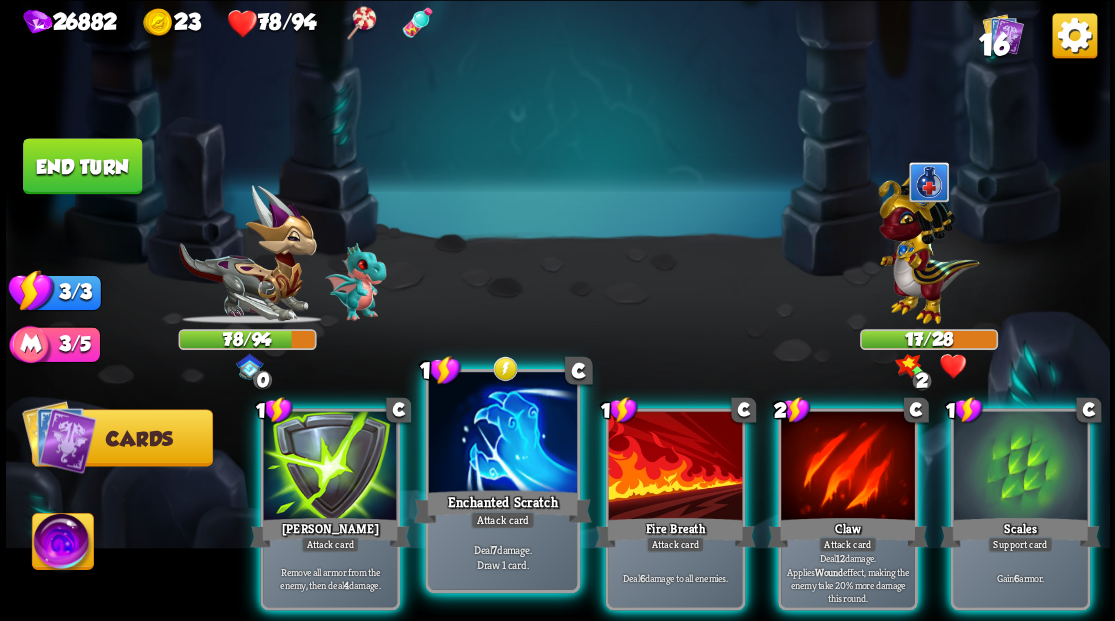 click at bounding box center (502, 434) 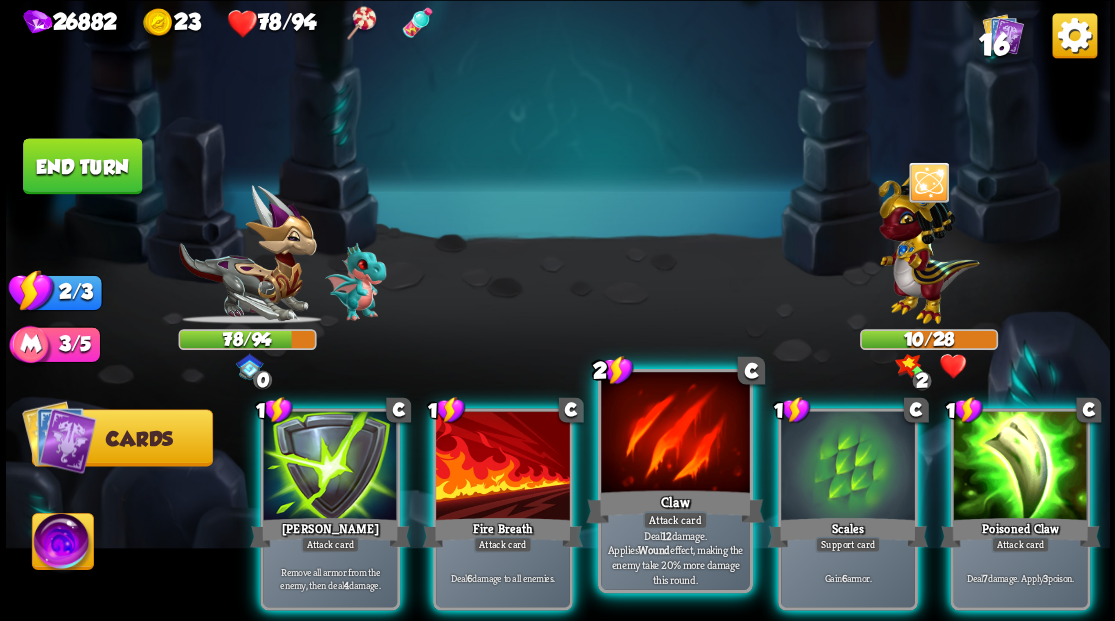 click at bounding box center [675, 434] 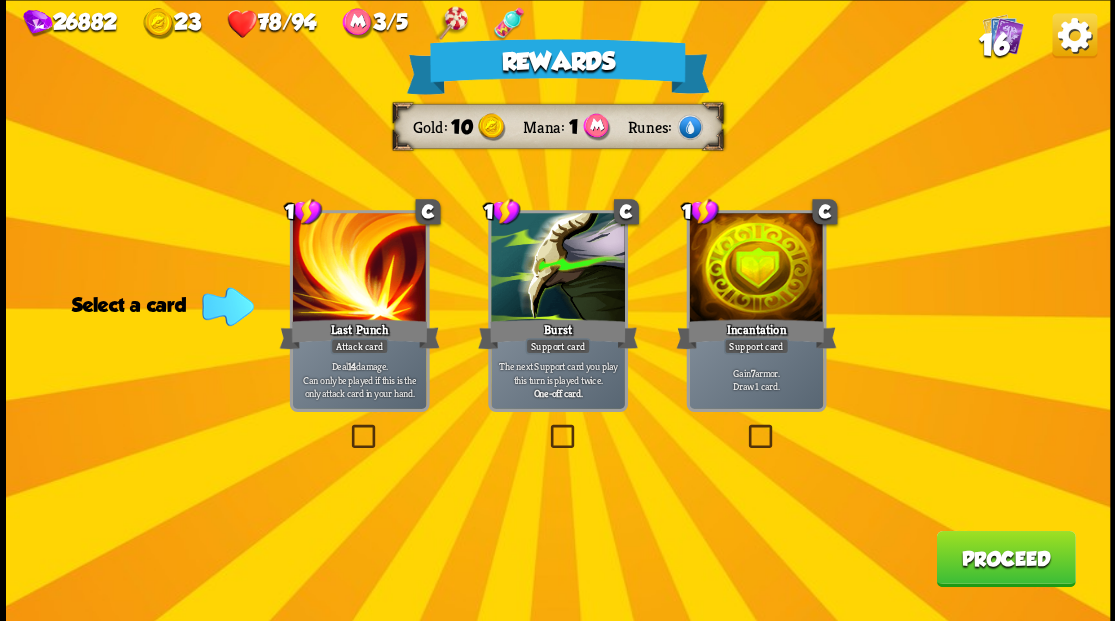 click at bounding box center [744, 427] 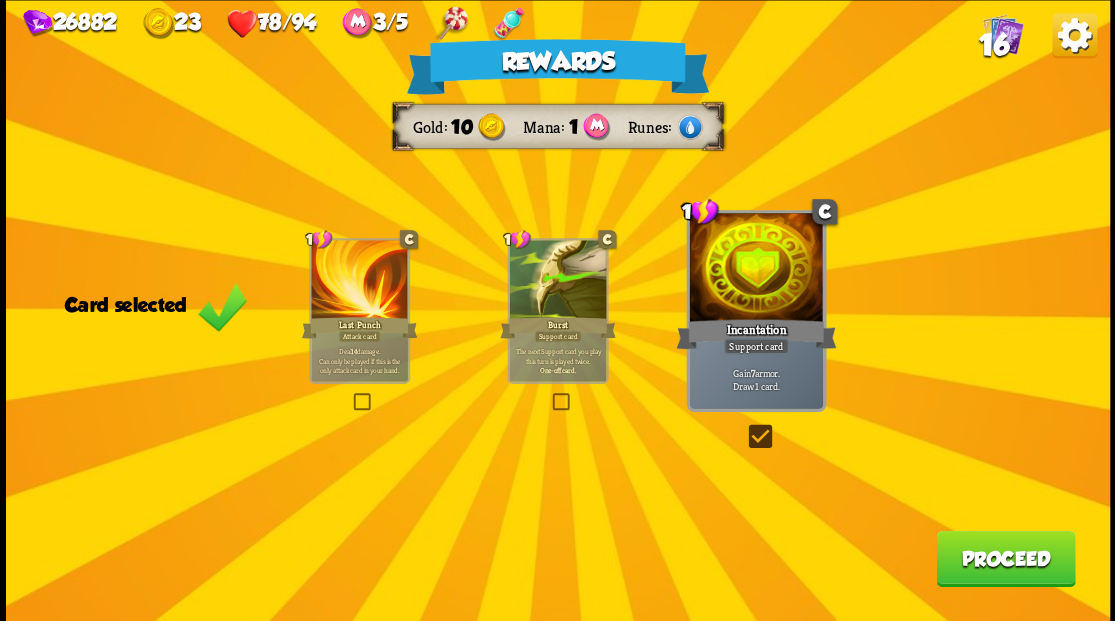 click on "Proceed" at bounding box center [1005, 558] 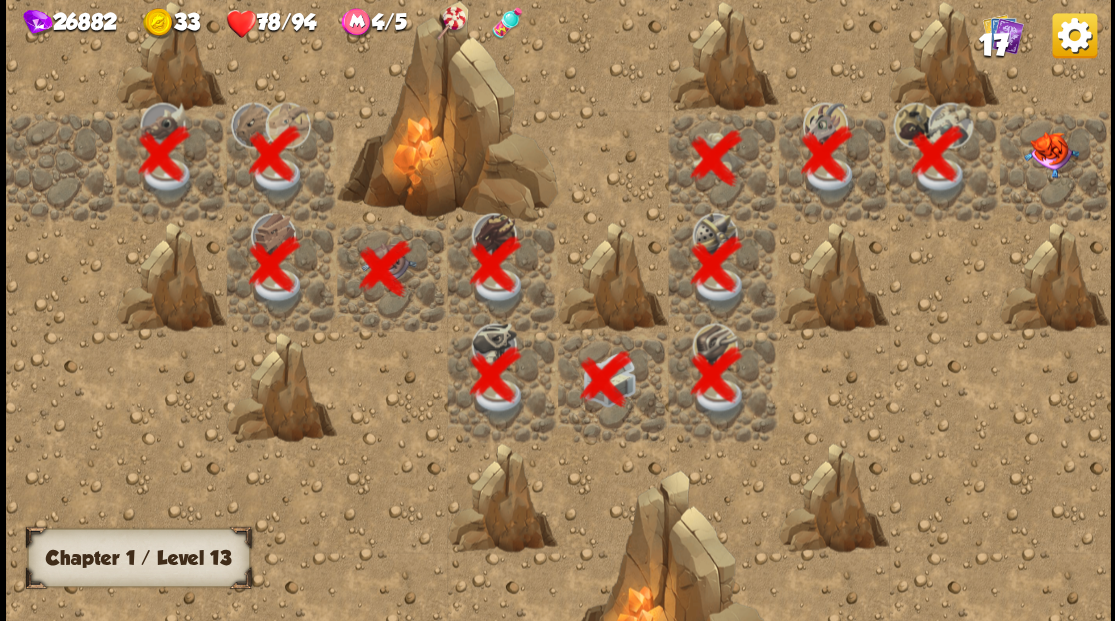 scroll, scrollTop: 0, scrollLeft: 384, axis: horizontal 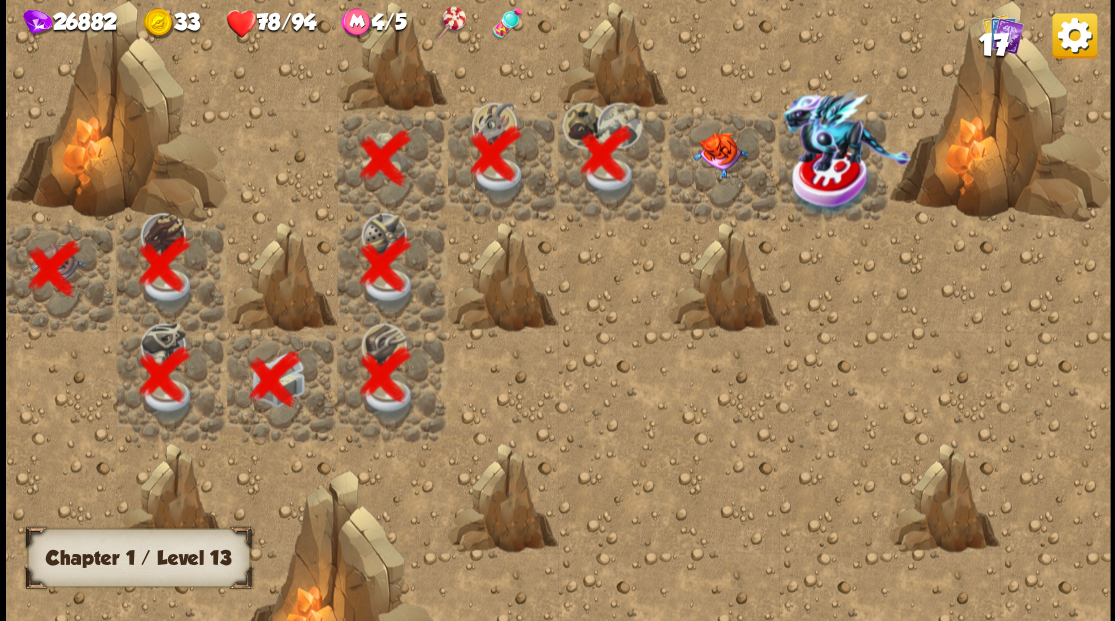 click at bounding box center (719, 154) 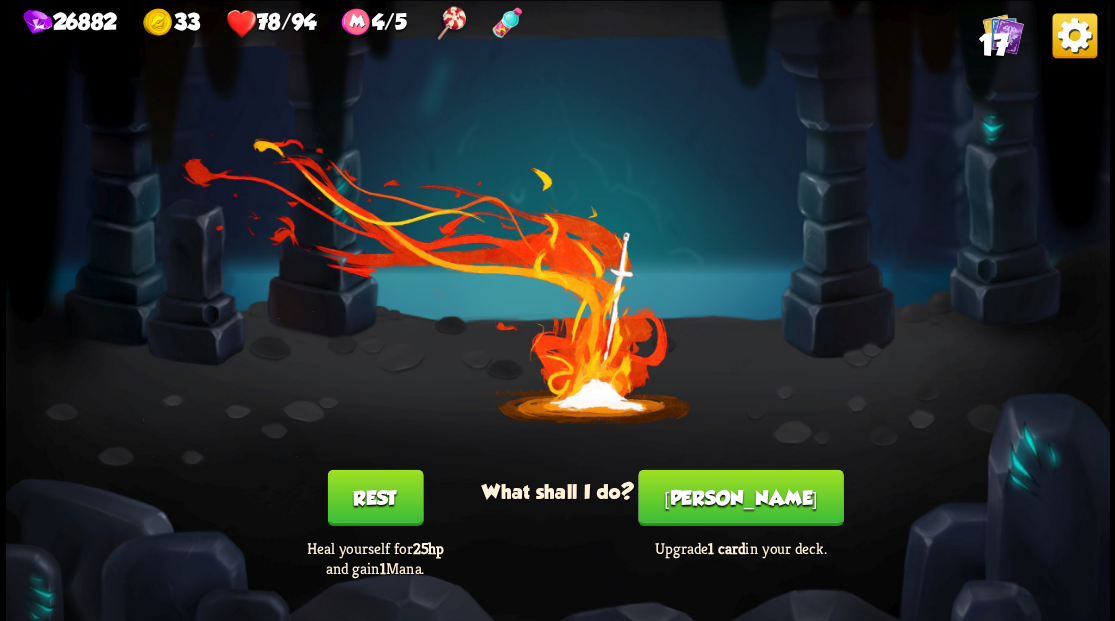 click on "[PERSON_NAME]" at bounding box center [740, 497] 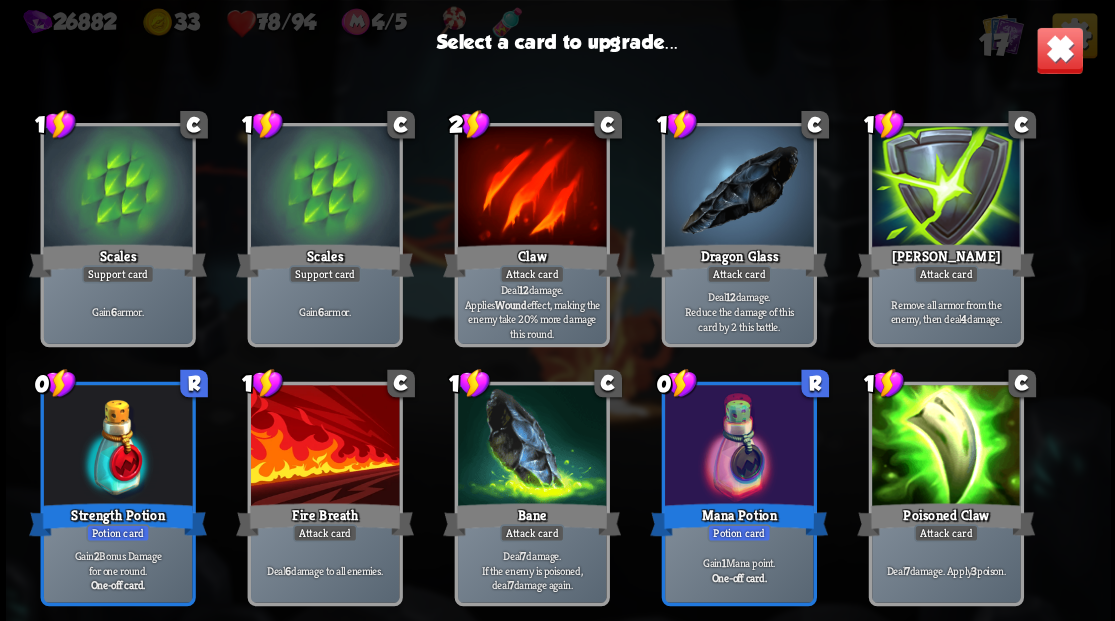 scroll, scrollTop: 400, scrollLeft: 0, axis: vertical 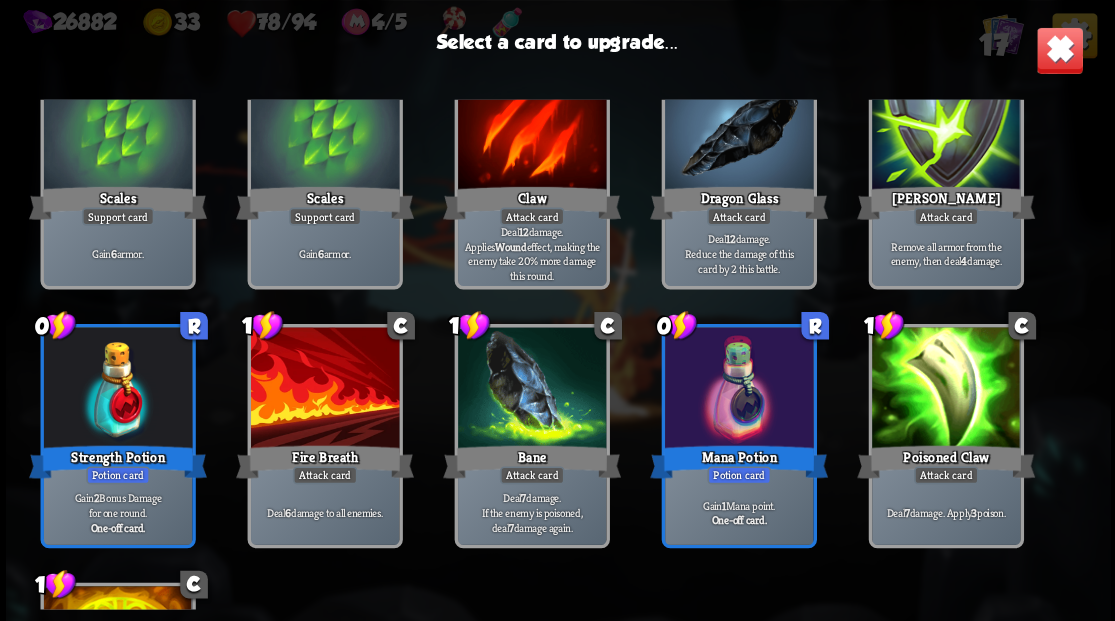 click at bounding box center [738, 389] 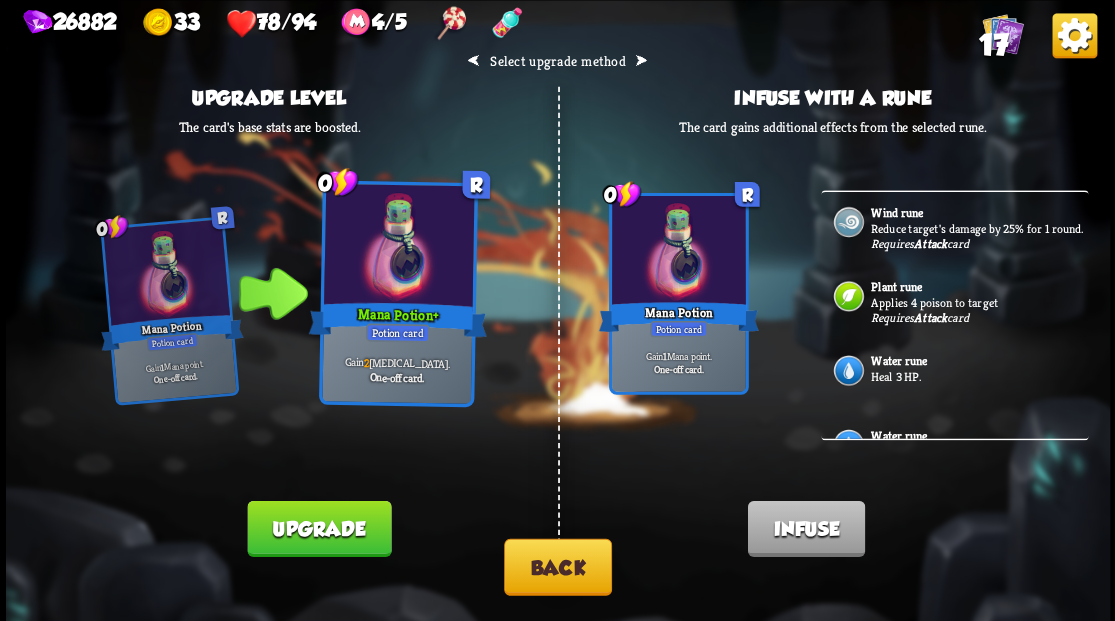 click on "Heal 3 HP." at bounding box center [977, 376] 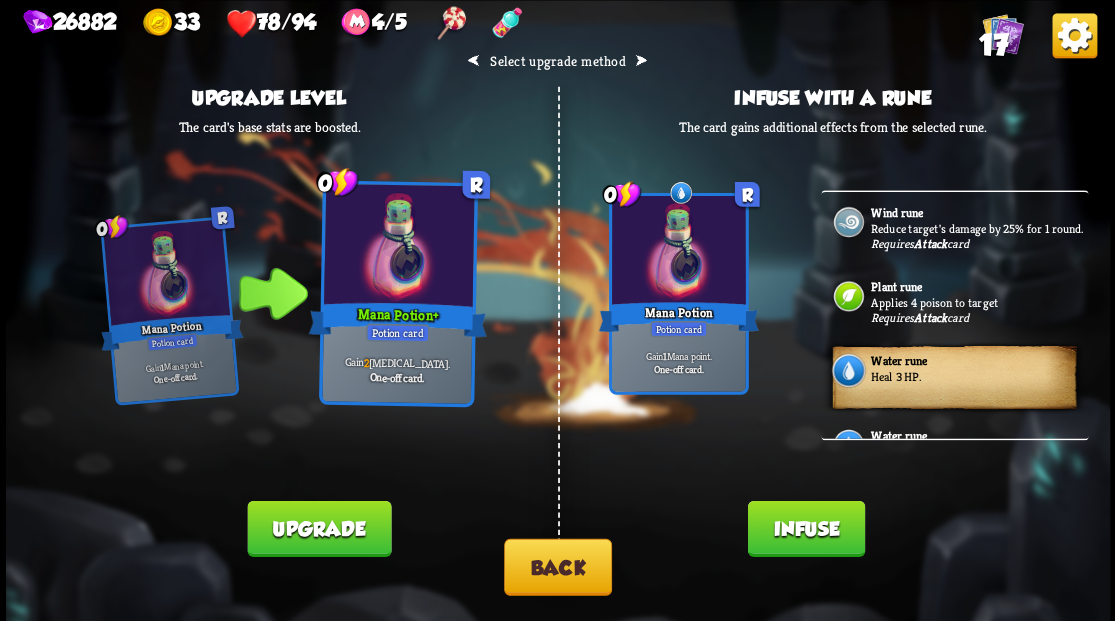 click on "Infuse" at bounding box center [805, 528] 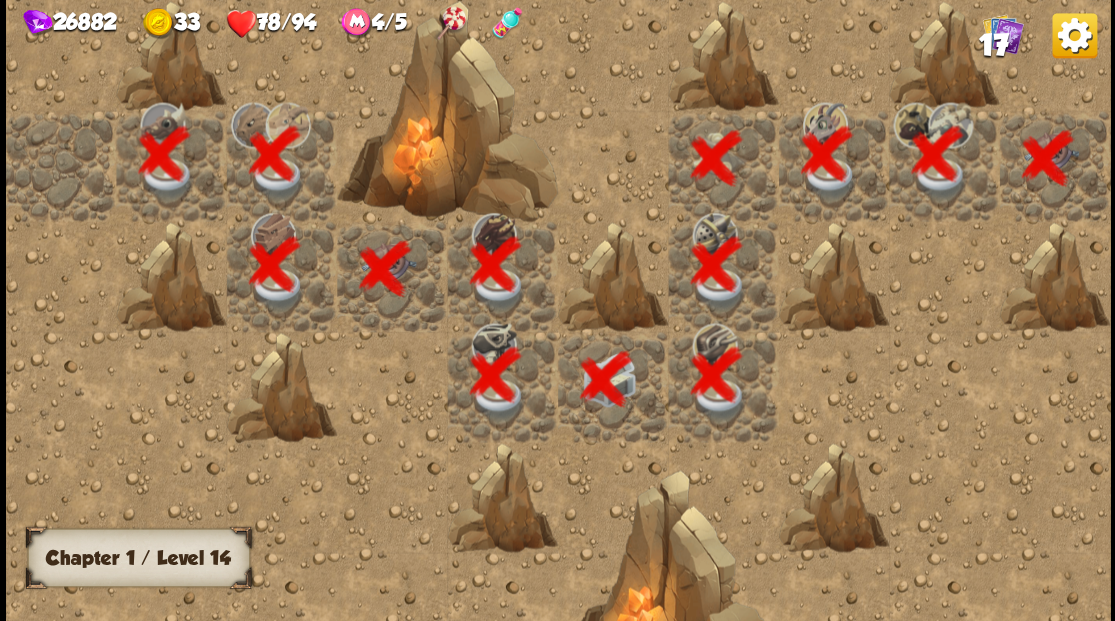 scroll, scrollTop: 0, scrollLeft: 384, axis: horizontal 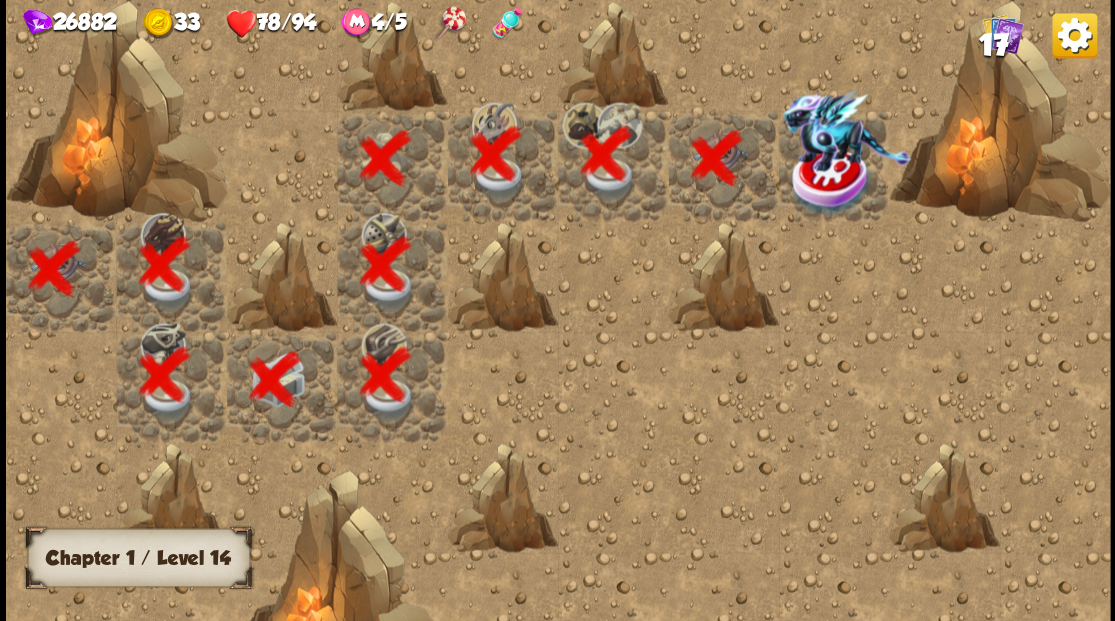 click at bounding box center (847, 130) 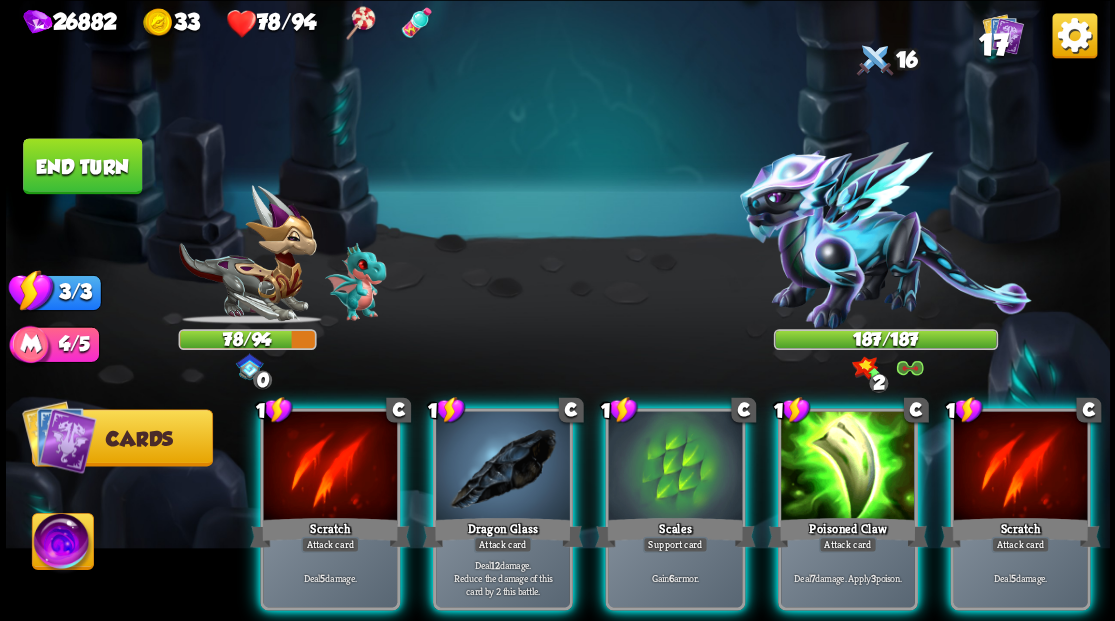 click at bounding box center [62, 544] 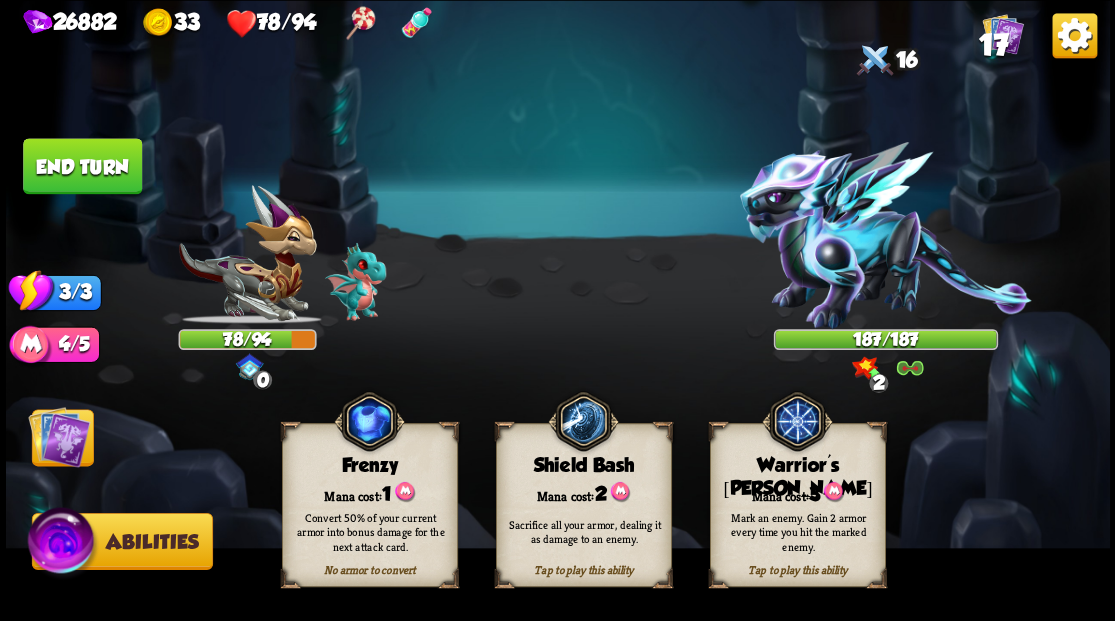 click on "Mark an enemy. Gain 2 armor every time you hit the marked enemy." at bounding box center [798, 531] 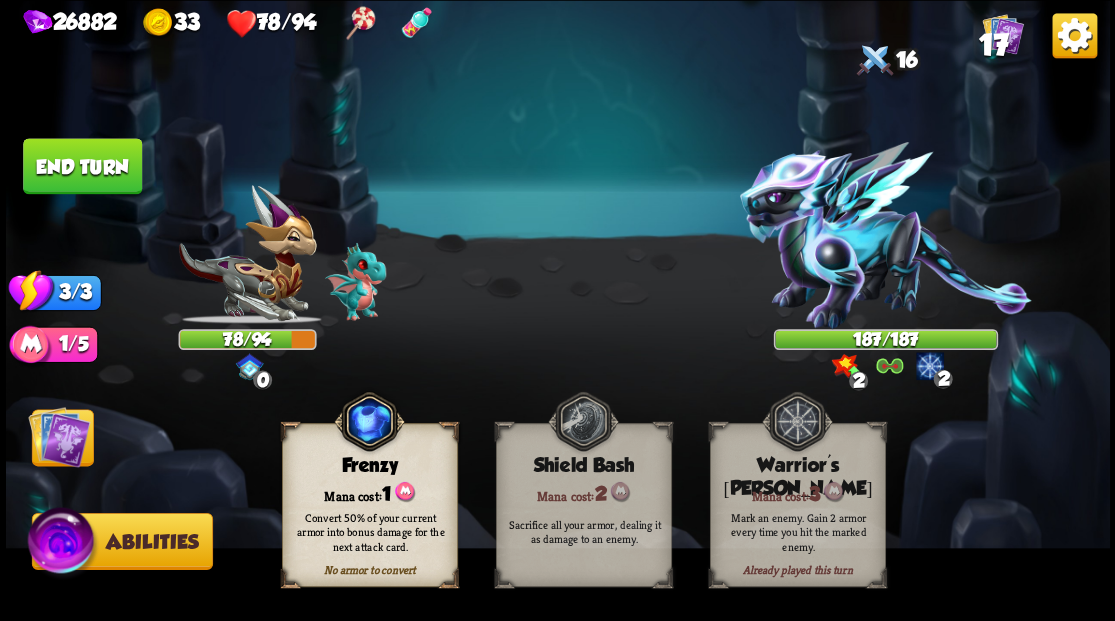 click at bounding box center [59, 436] 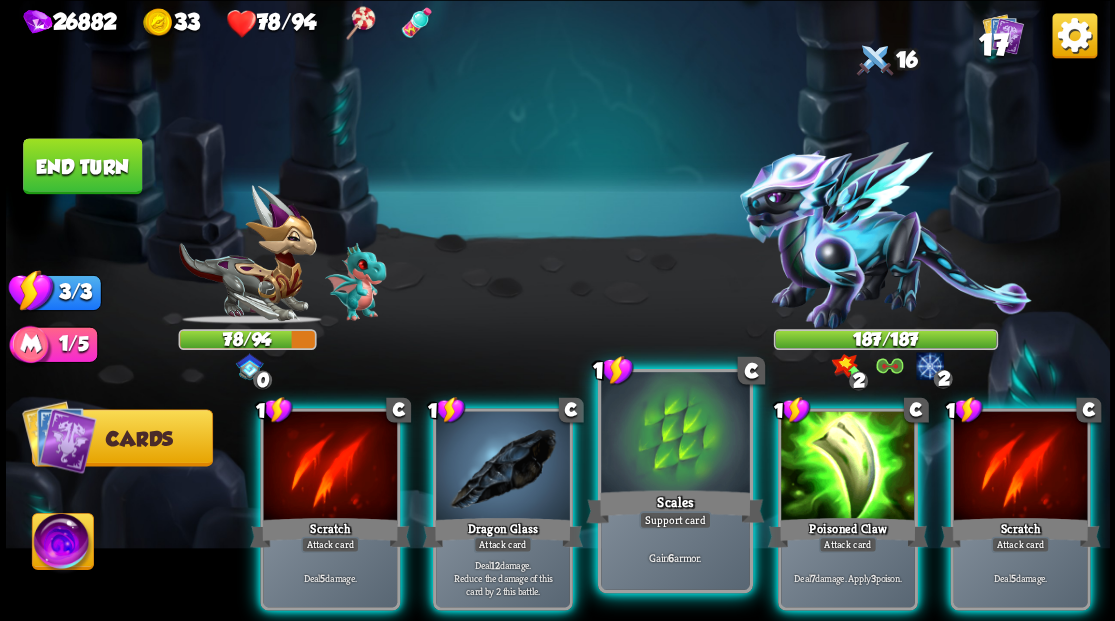 click at bounding box center [675, 434] 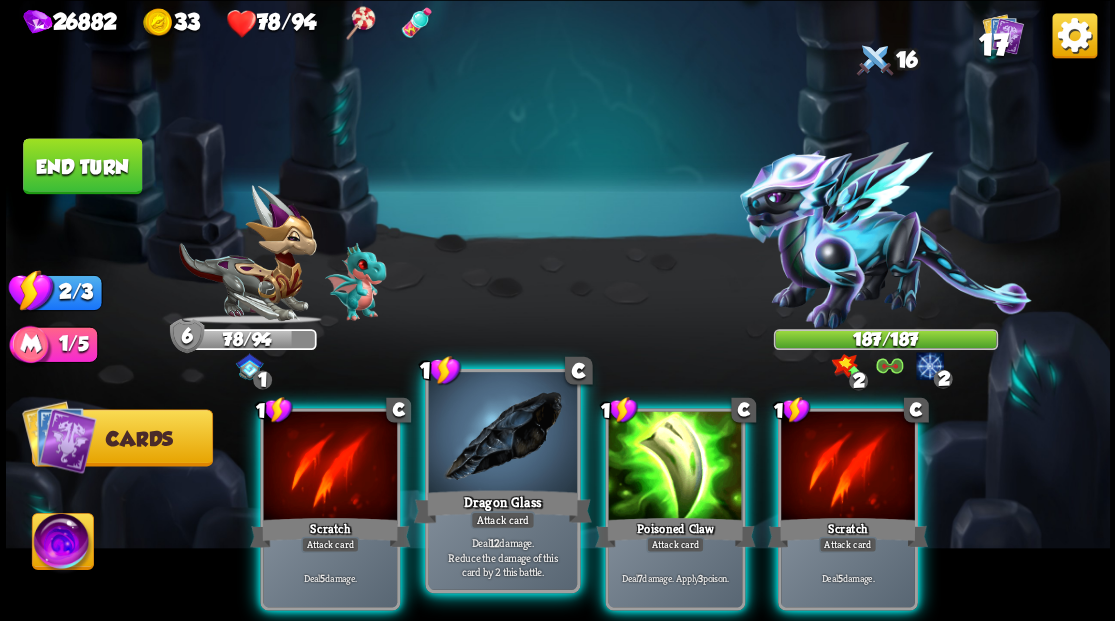 click at bounding box center (502, 434) 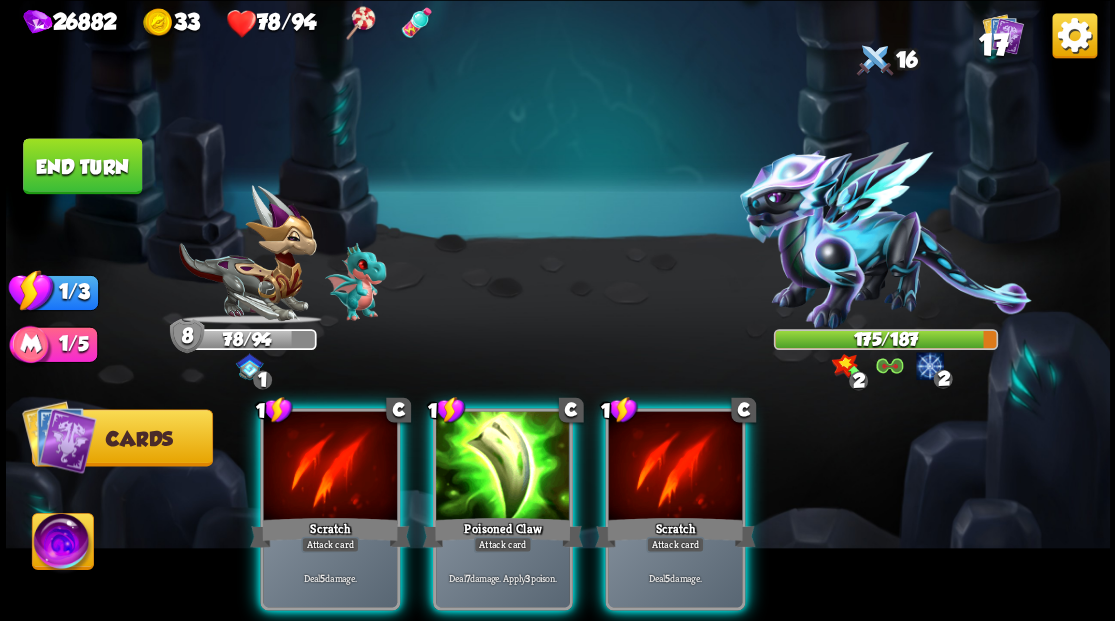 click at bounding box center [503, 467] 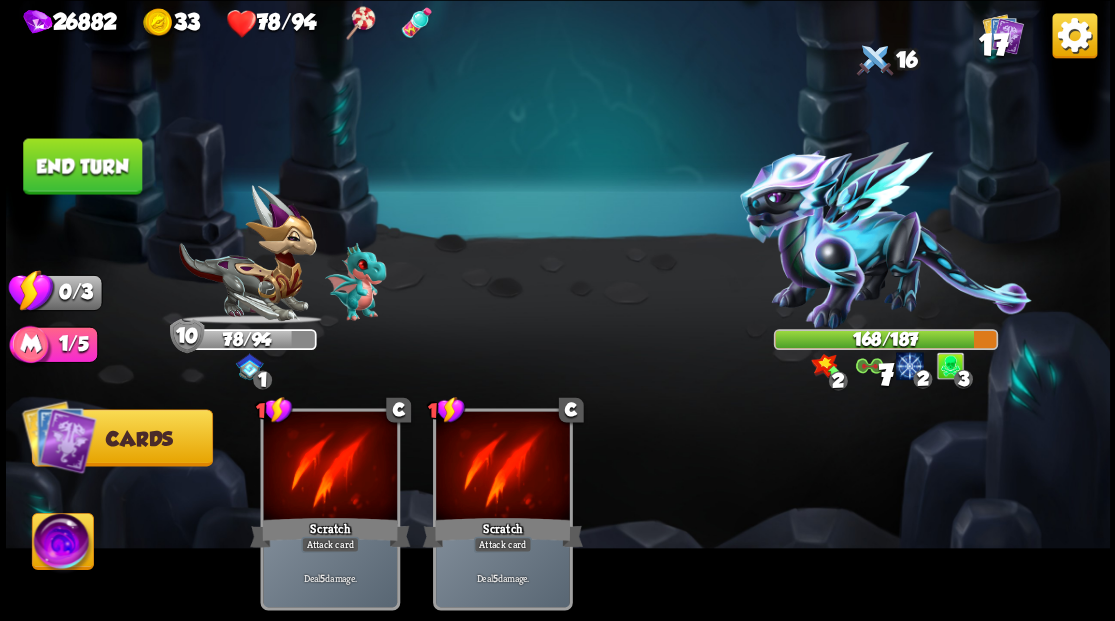 drag, startPoint x: 99, startPoint y: 164, endPoint x: 765, endPoint y: 151, distance: 666.1269 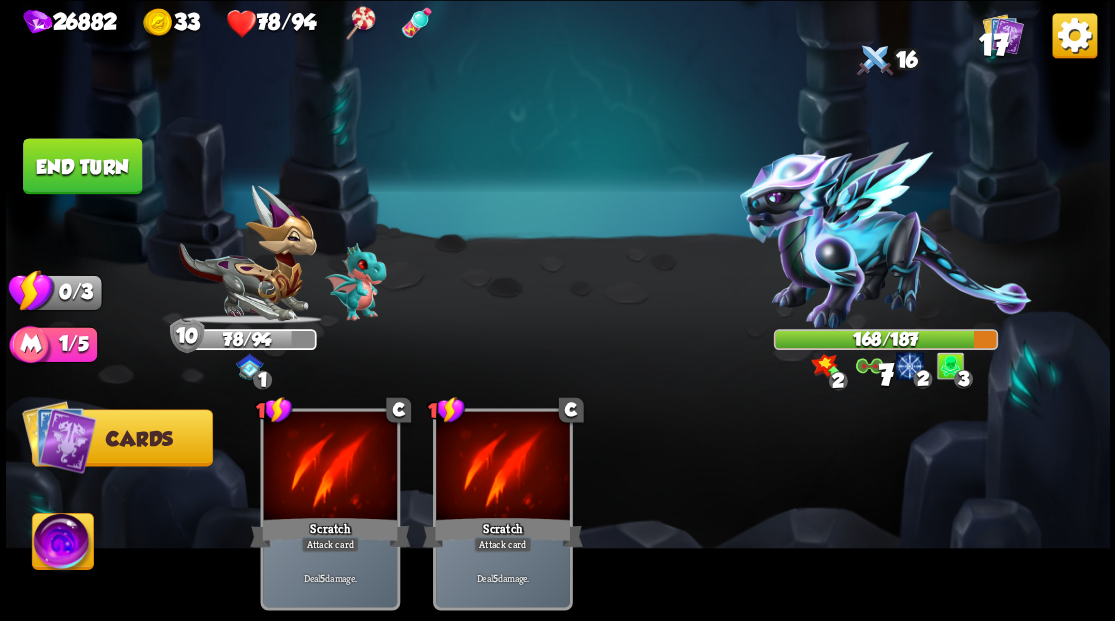 click on "End turn" at bounding box center (82, 166) 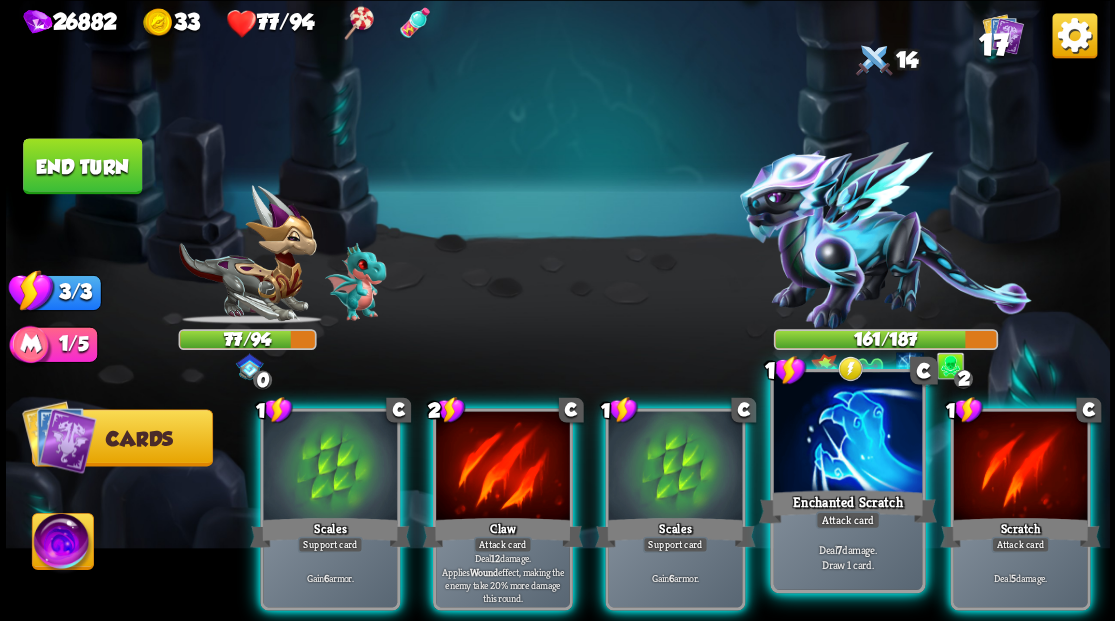 click at bounding box center (847, 434) 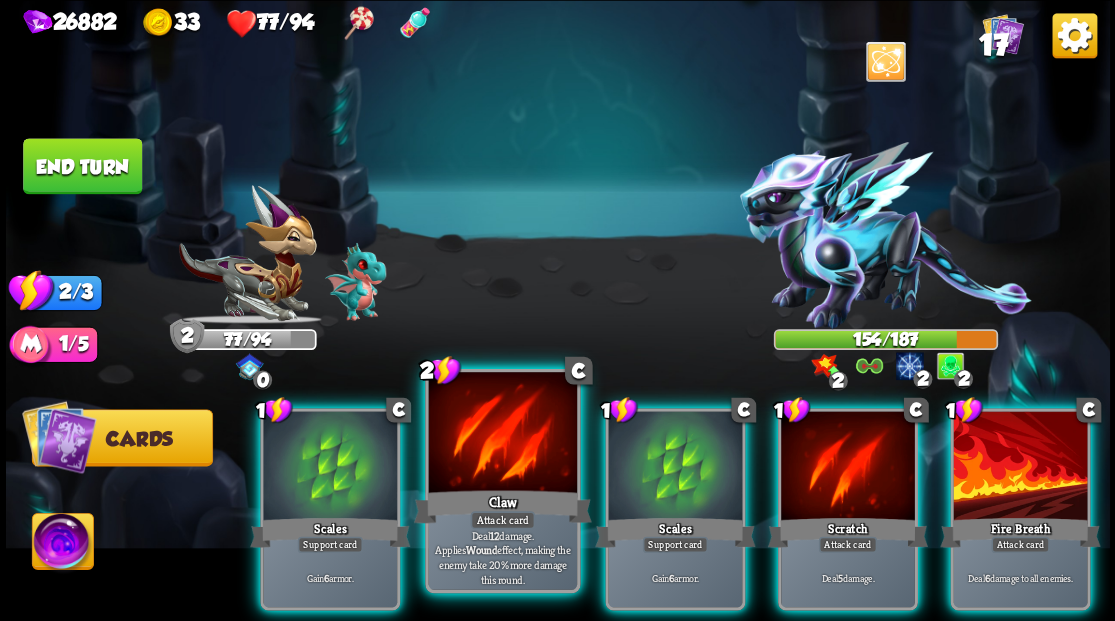click at bounding box center [502, 434] 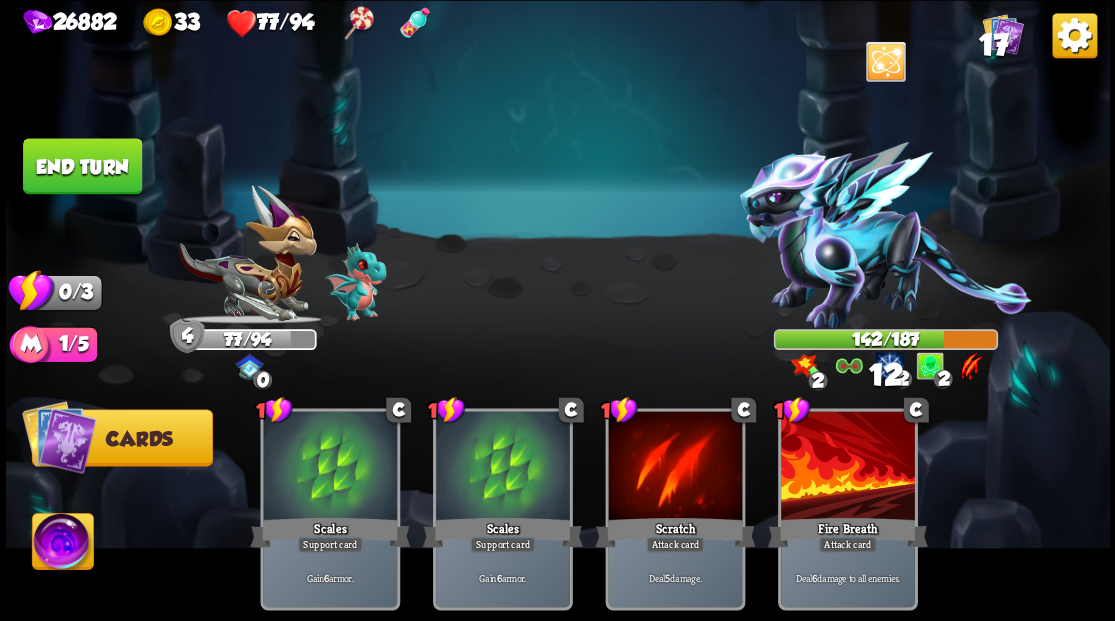 click on "End turn" at bounding box center (82, 166) 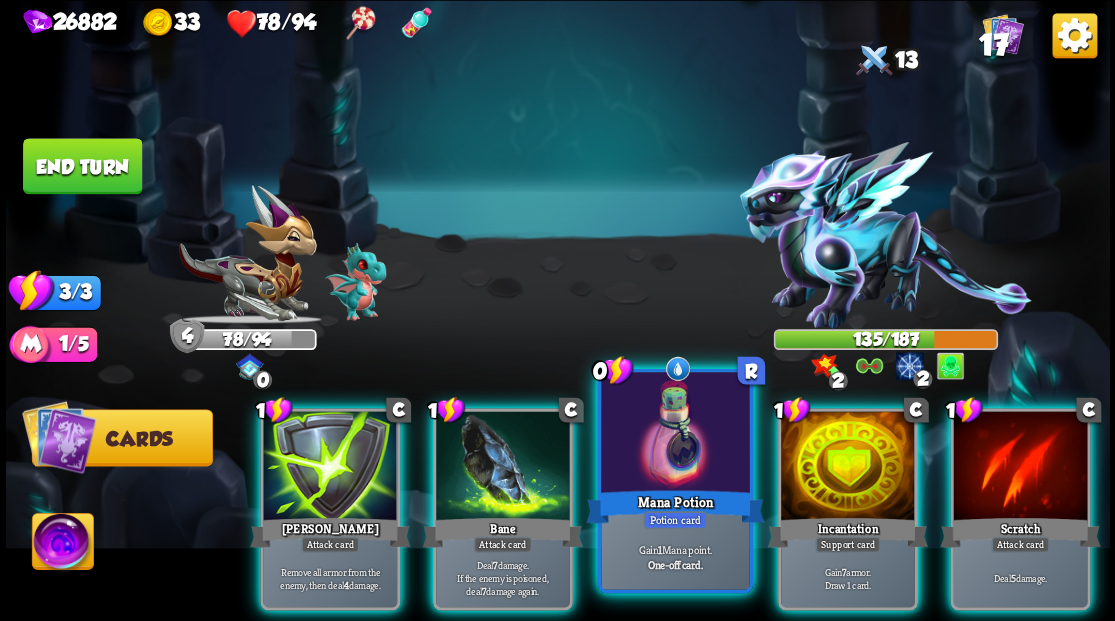 click at bounding box center [675, 434] 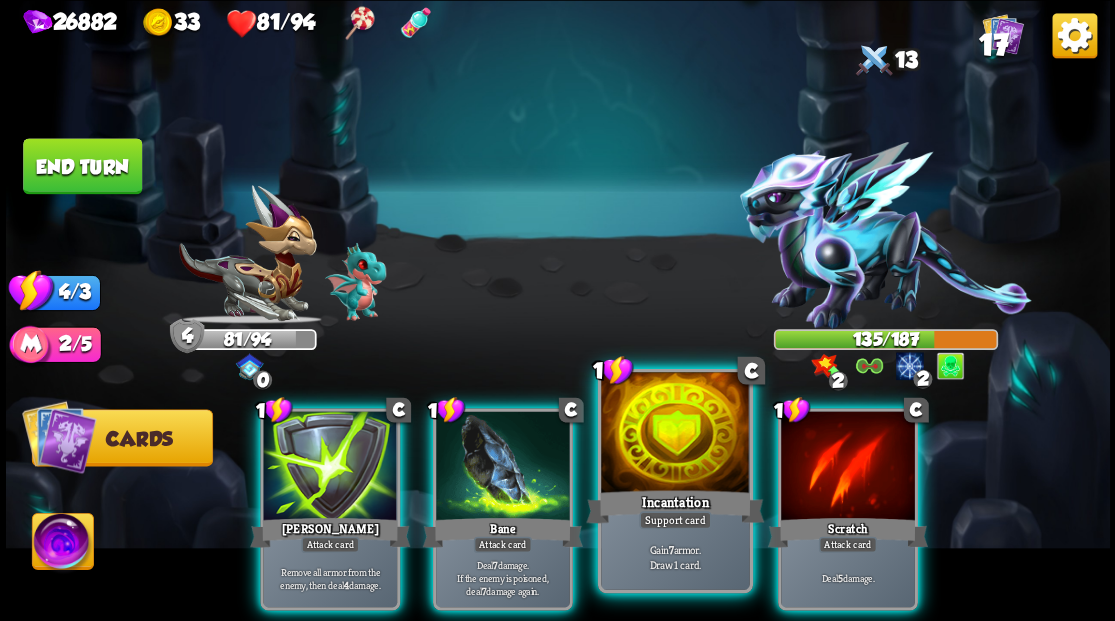 click at bounding box center (675, 434) 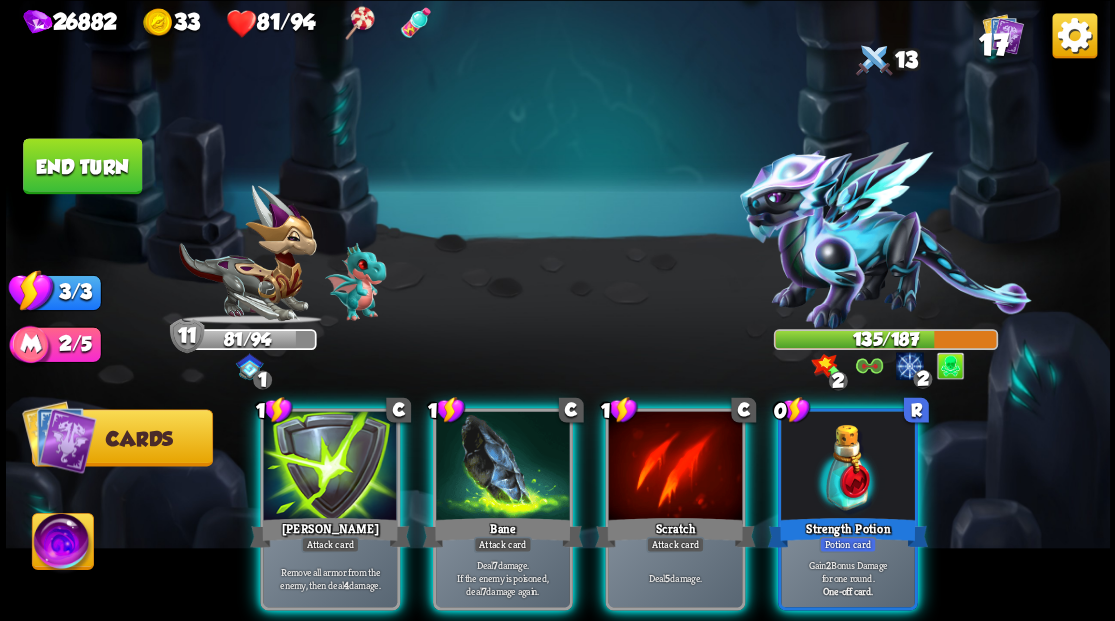 click at bounding box center (848, 467) 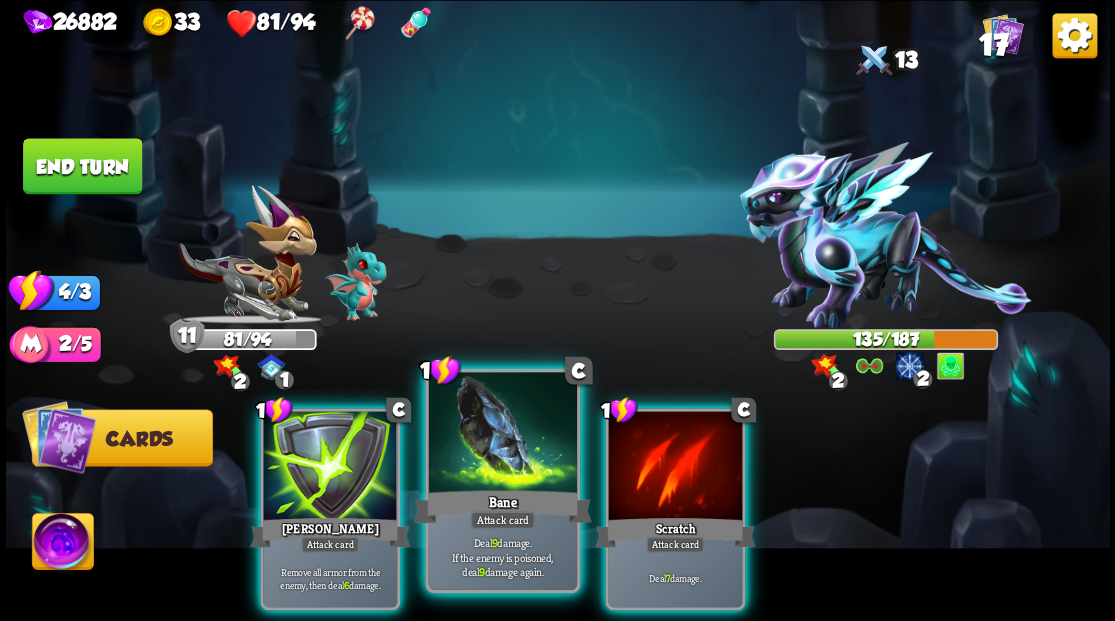 click at bounding box center (502, 434) 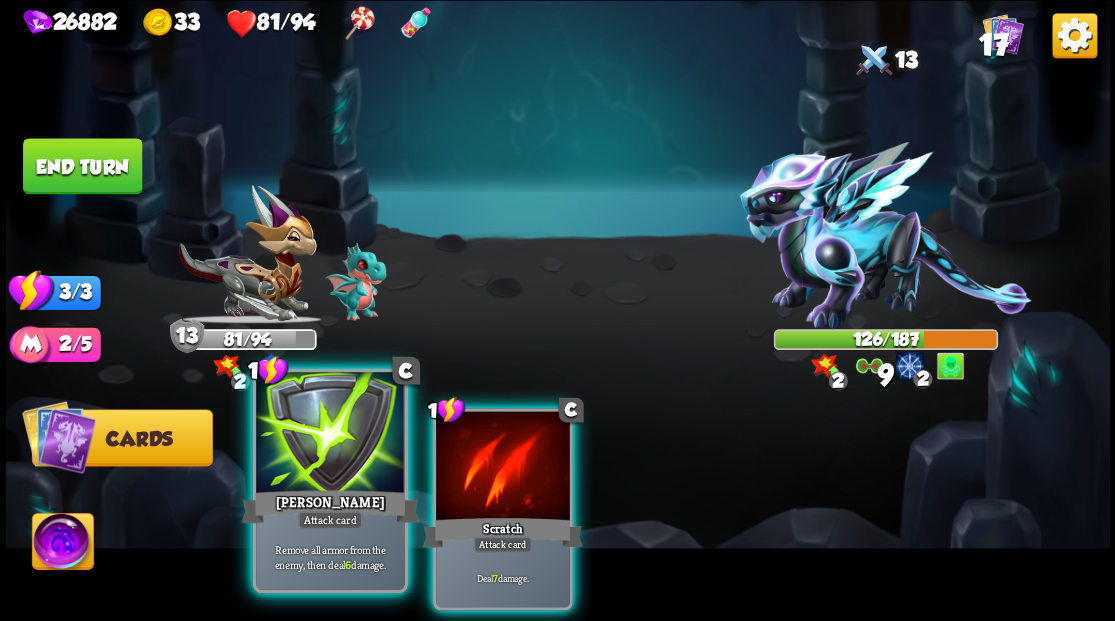 click at bounding box center (330, 434) 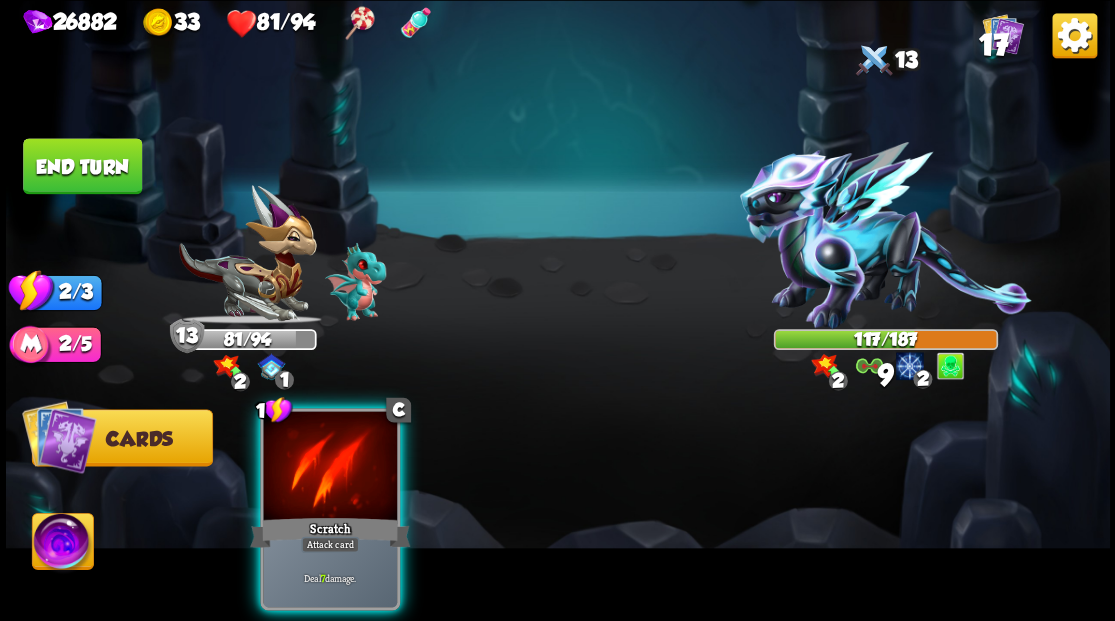 click at bounding box center [330, 467] 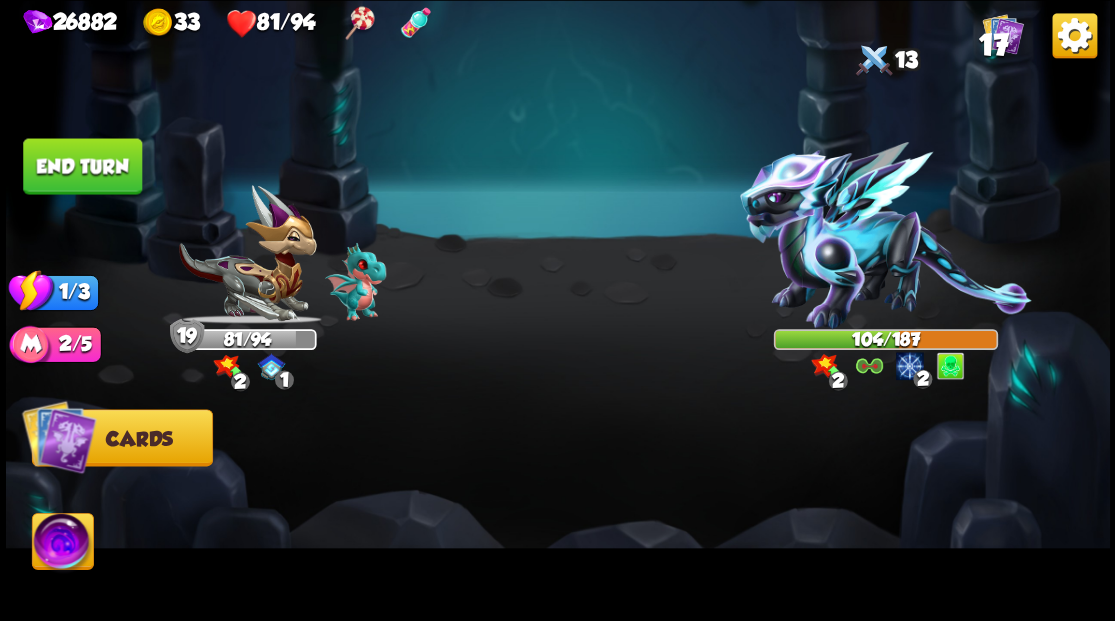 click on "End turn" at bounding box center (82, 166) 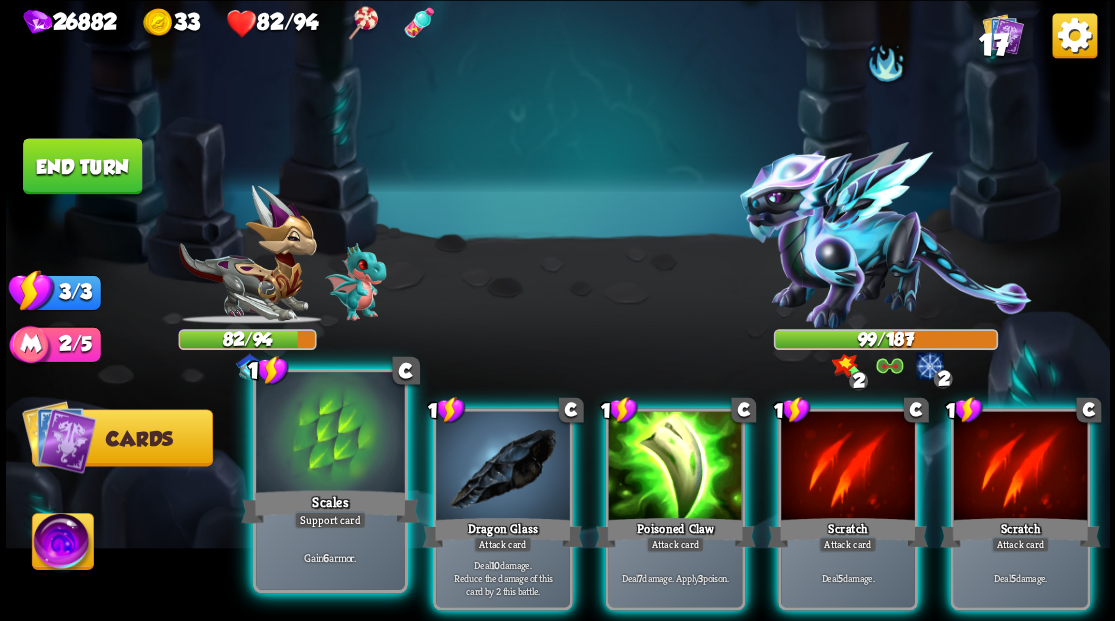 click at bounding box center (330, 434) 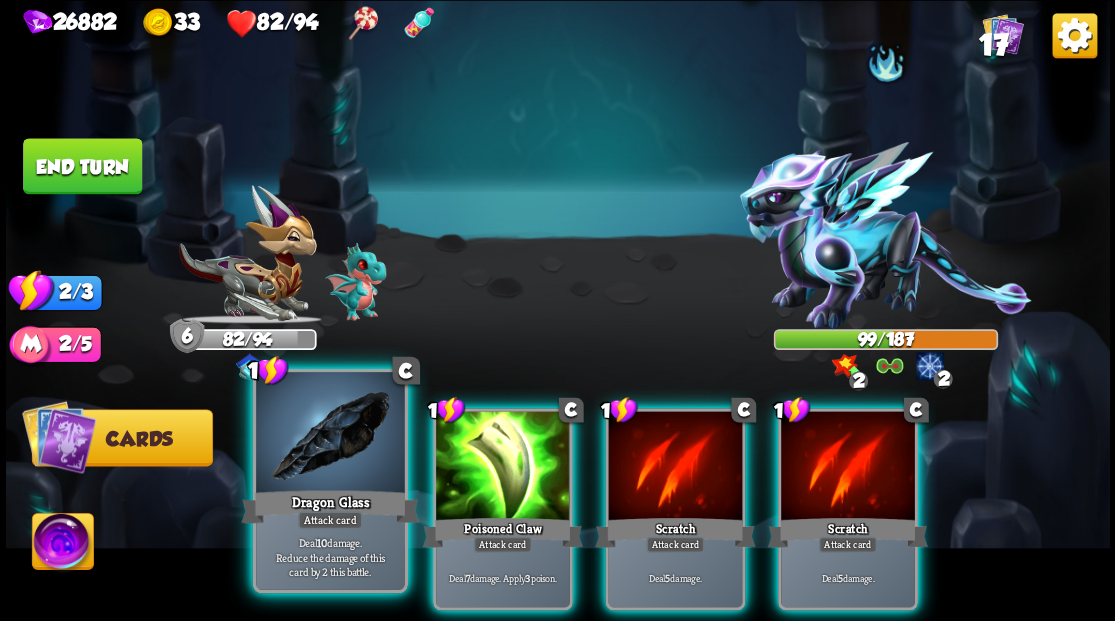 click at bounding box center (330, 434) 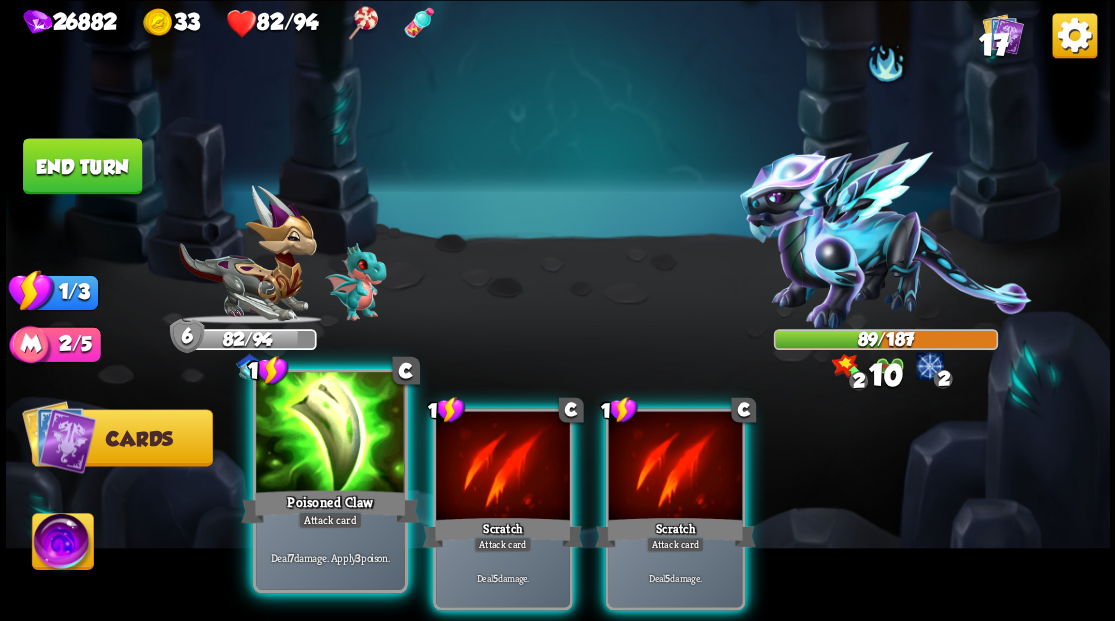 click at bounding box center [330, 434] 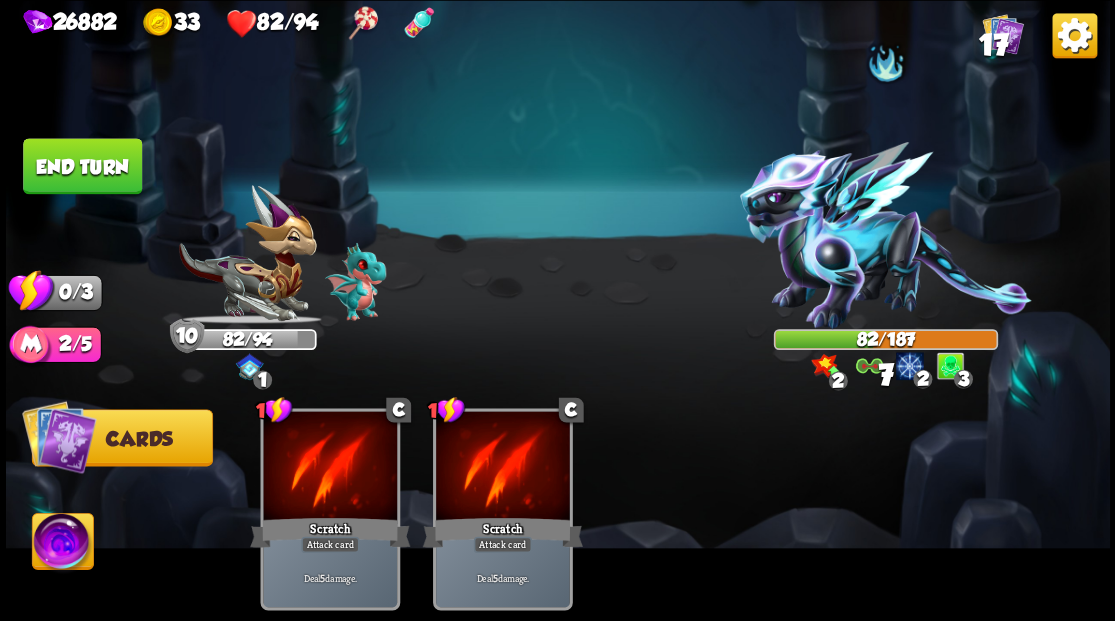 click on "End turn" at bounding box center (82, 166) 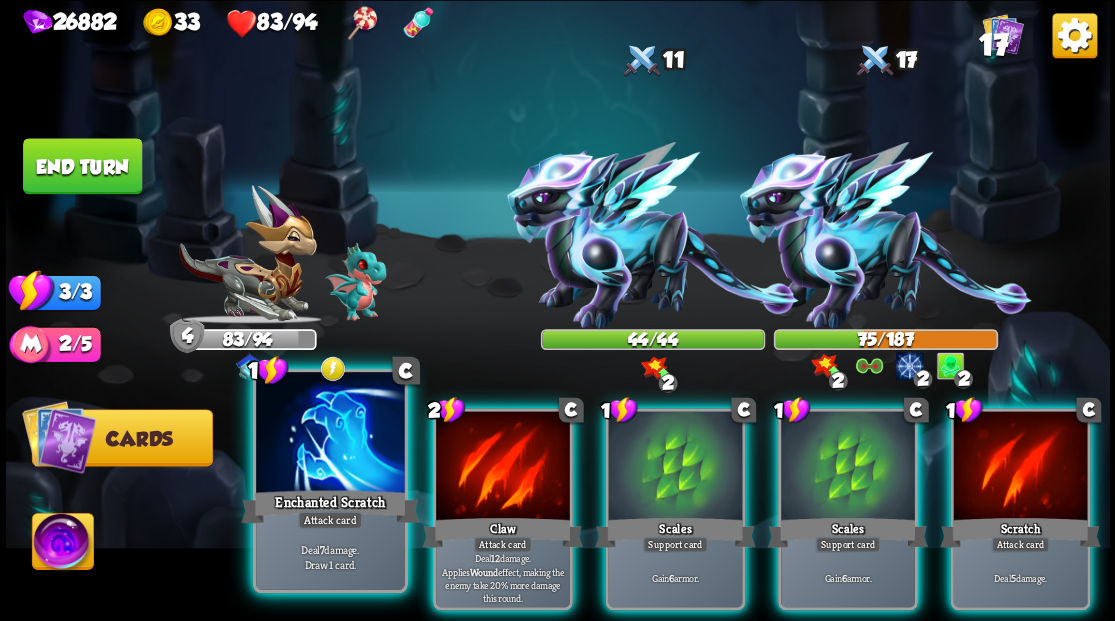 click at bounding box center (330, 434) 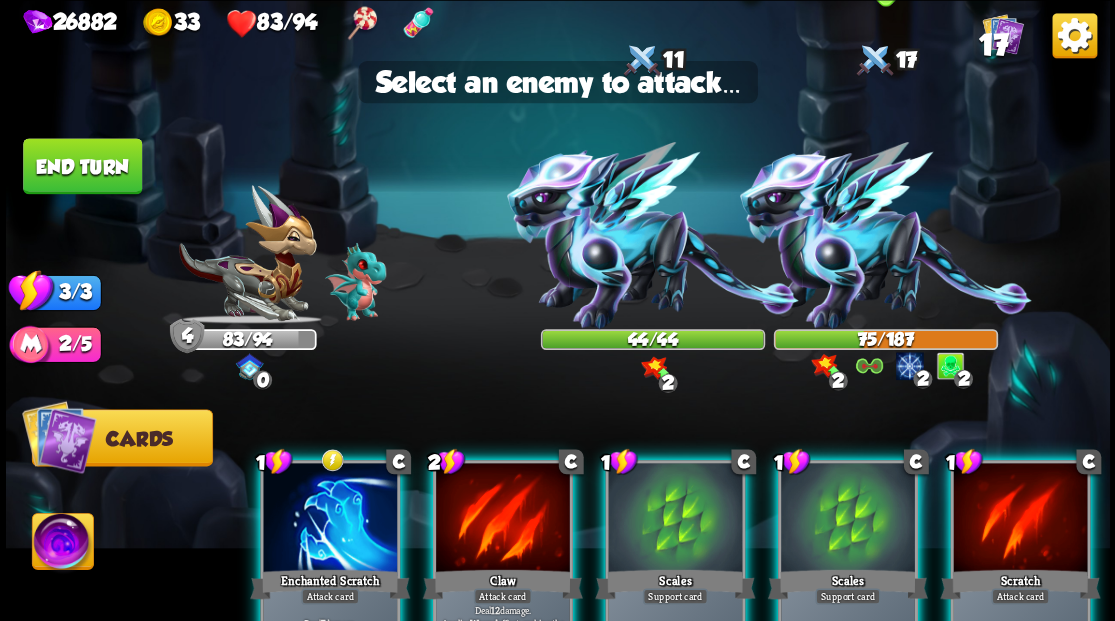 click at bounding box center (885, 235) 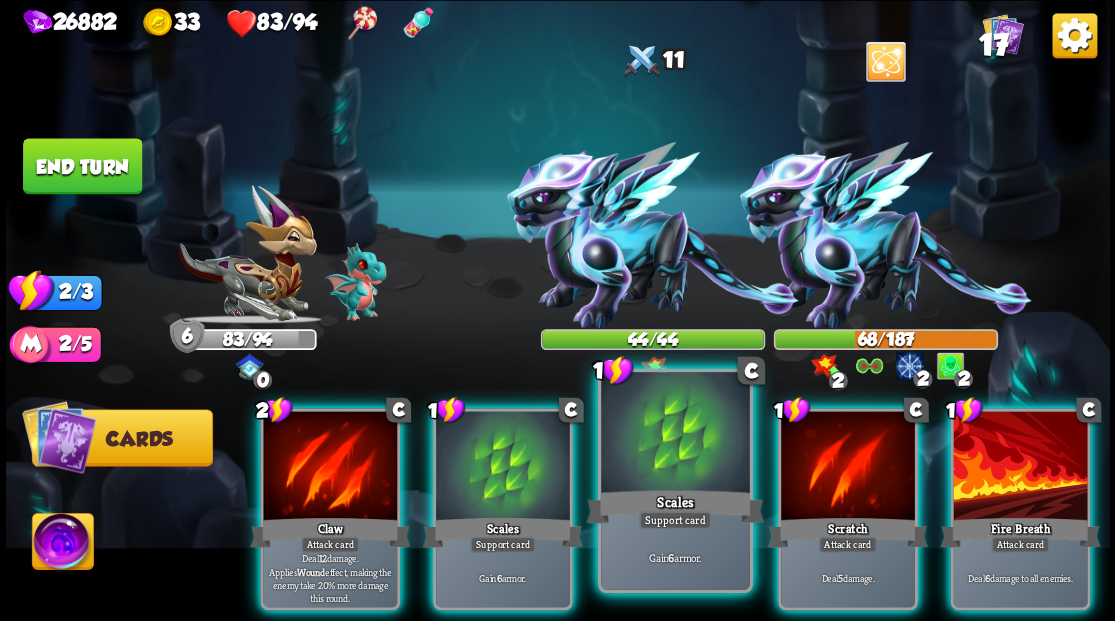 click on "Scales" at bounding box center [675, 506] 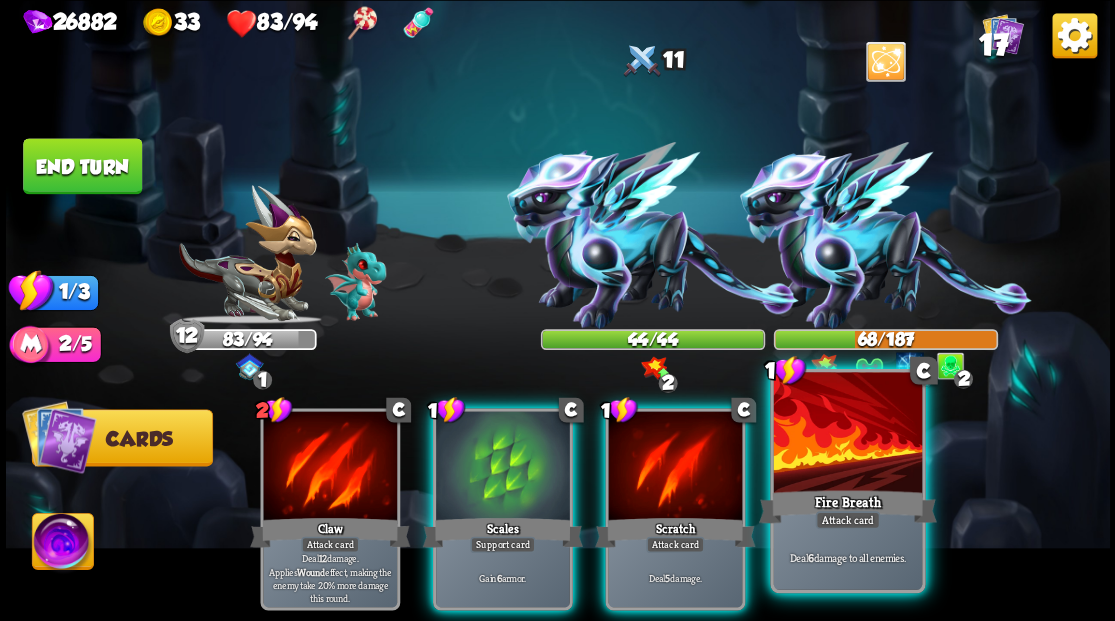 click on "Fire Breath" at bounding box center [847, 506] 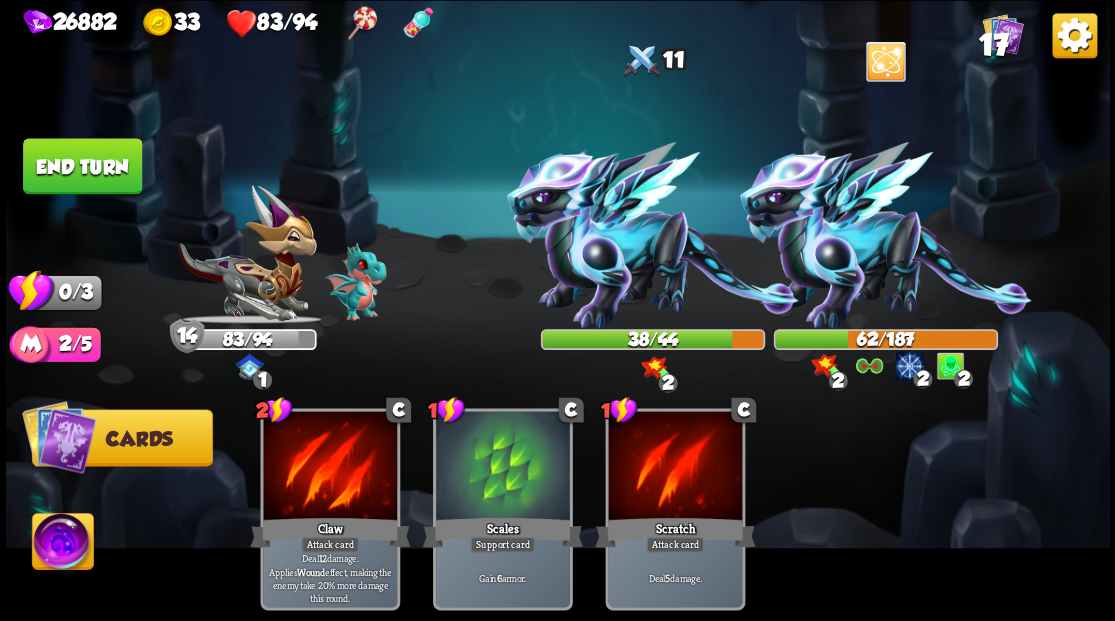 click on "End turn" at bounding box center (82, 166) 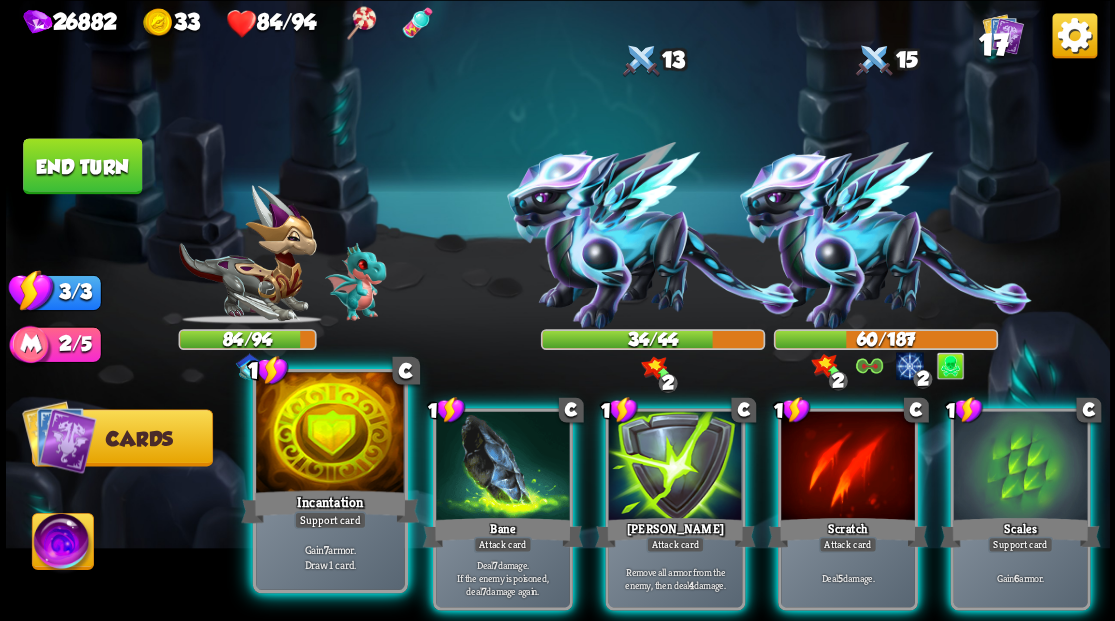 click at bounding box center (330, 434) 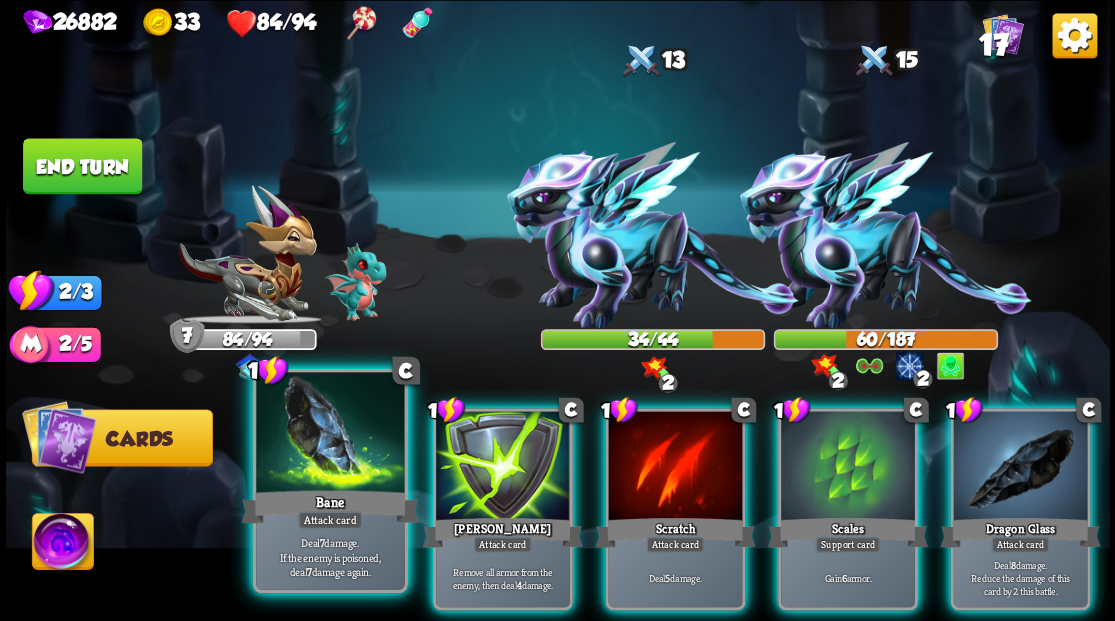click at bounding box center [330, 434] 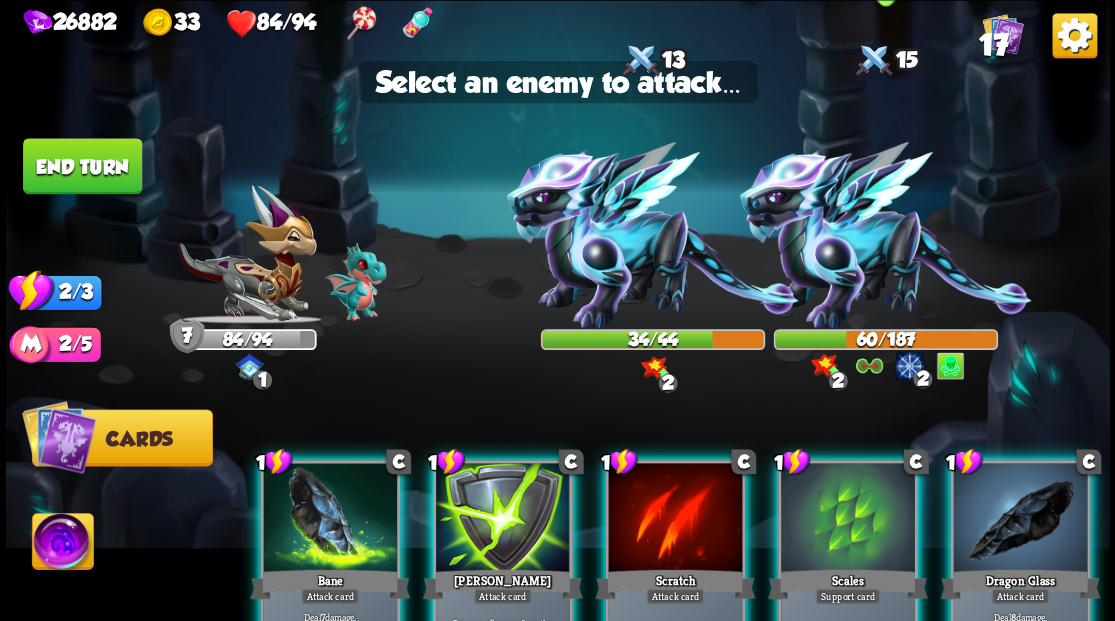 click at bounding box center [885, 235] 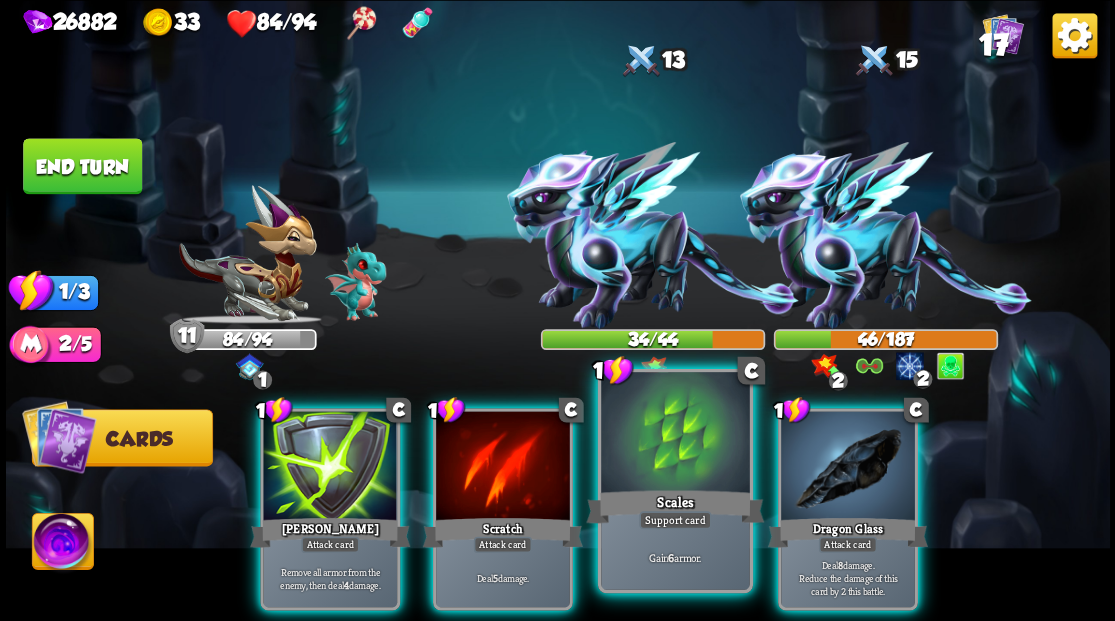 click at bounding box center (675, 434) 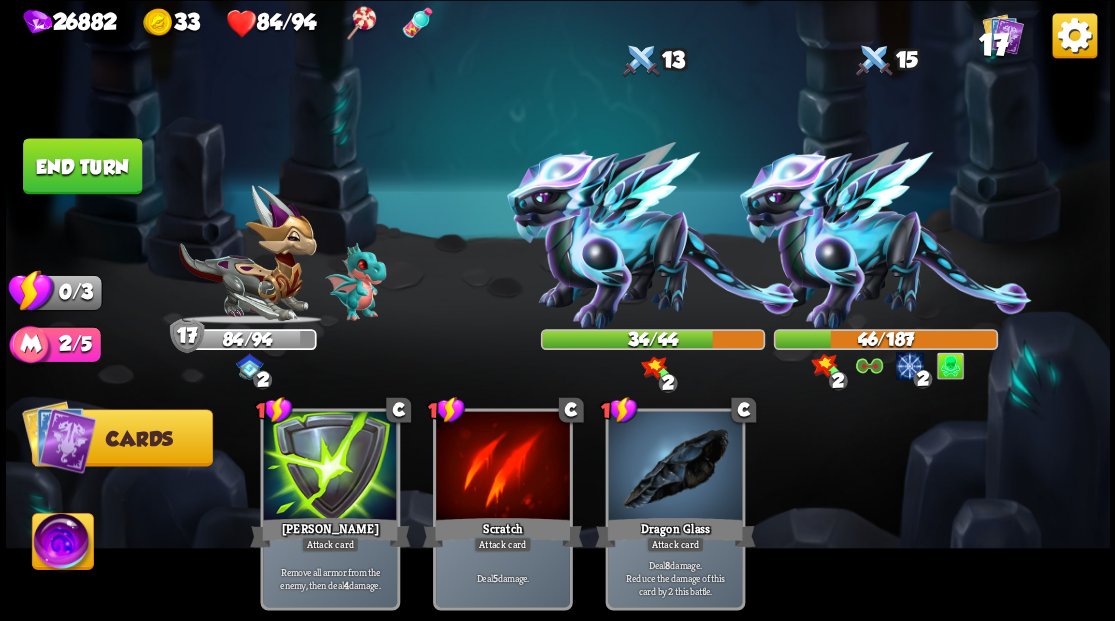 click on "End turn" at bounding box center [82, 166] 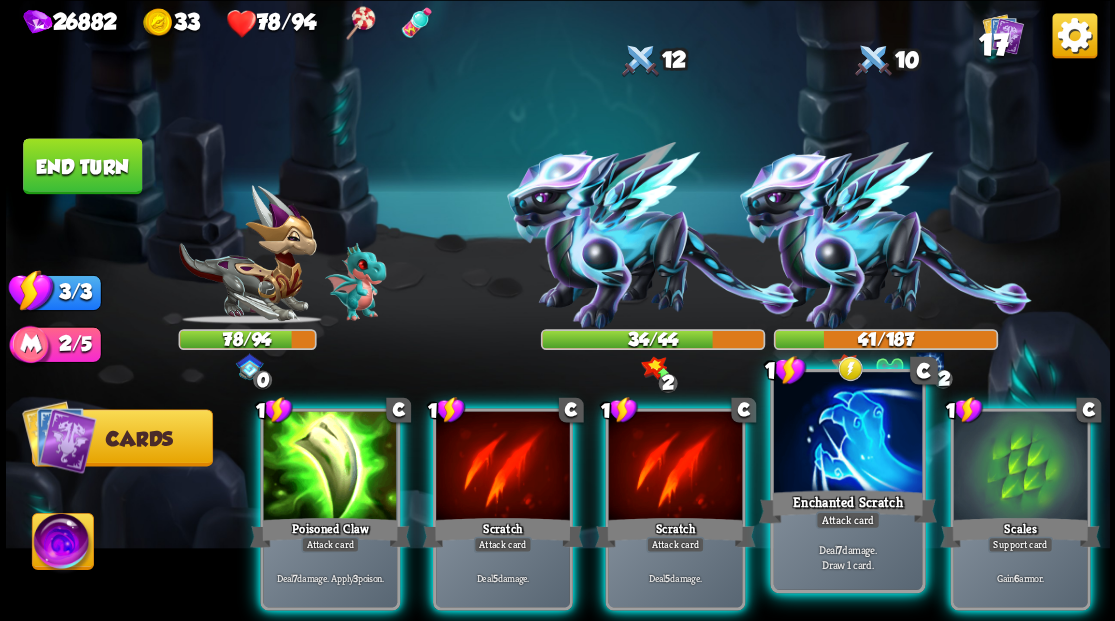 click at bounding box center (847, 434) 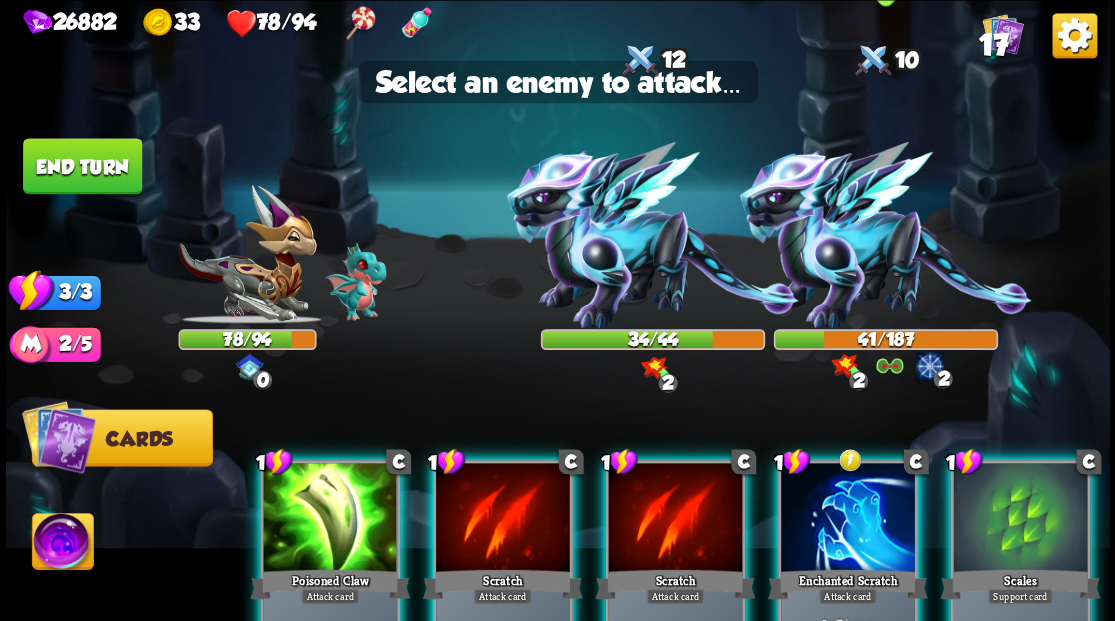 click at bounding box center [885, 235] 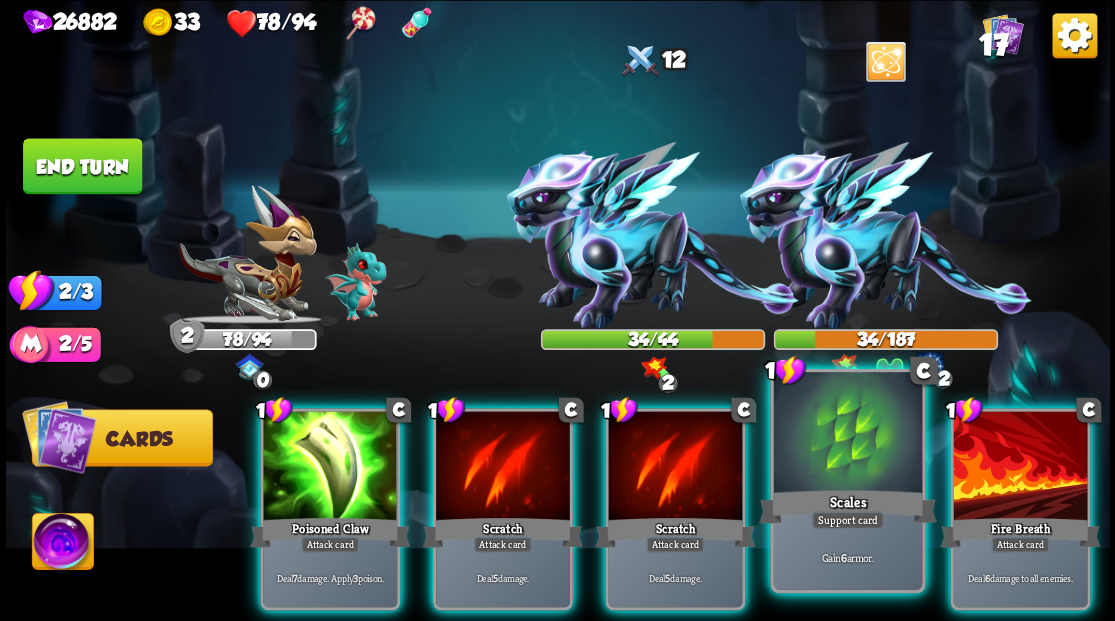 click at bounding box center (847, 434) 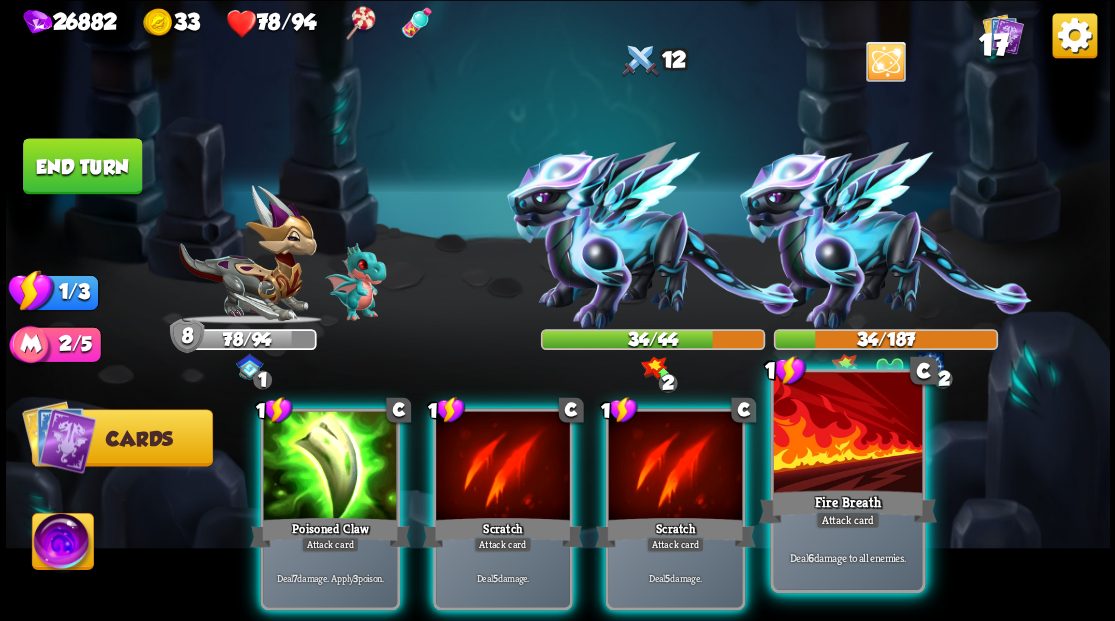click at bounding box center [847, 434] 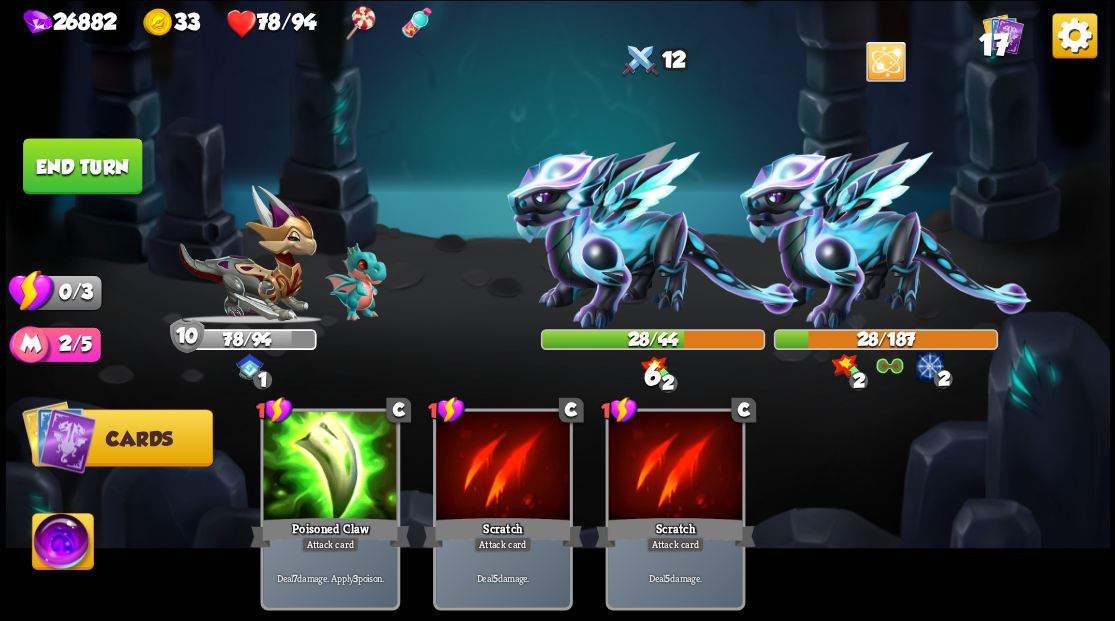 click on "End turn" at bounding box center (82, 166) 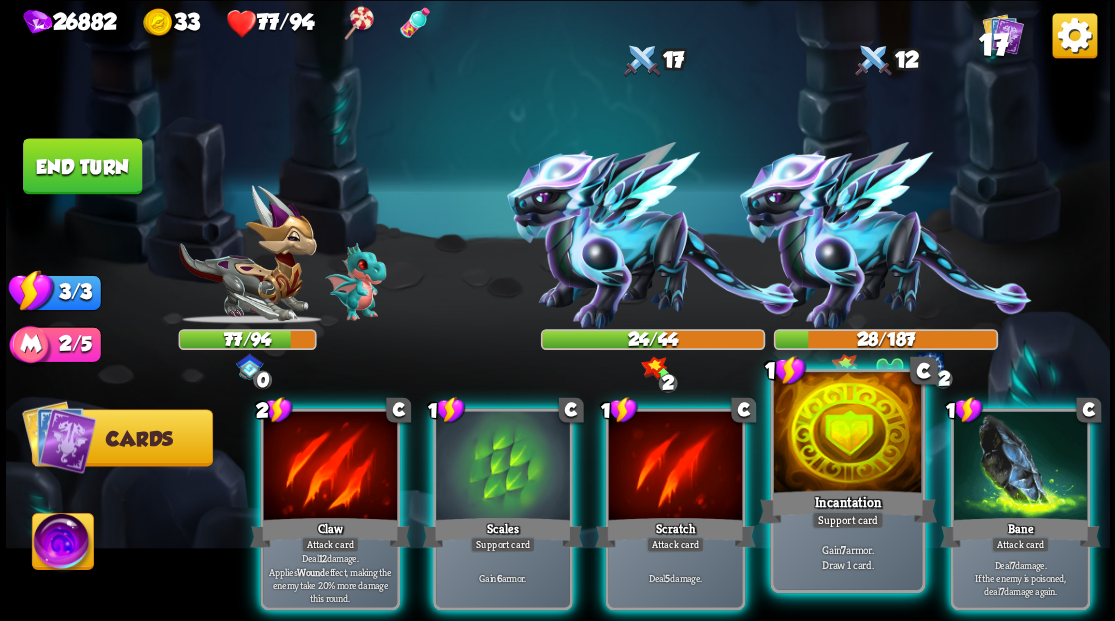 click at bounding box center (847, 434) 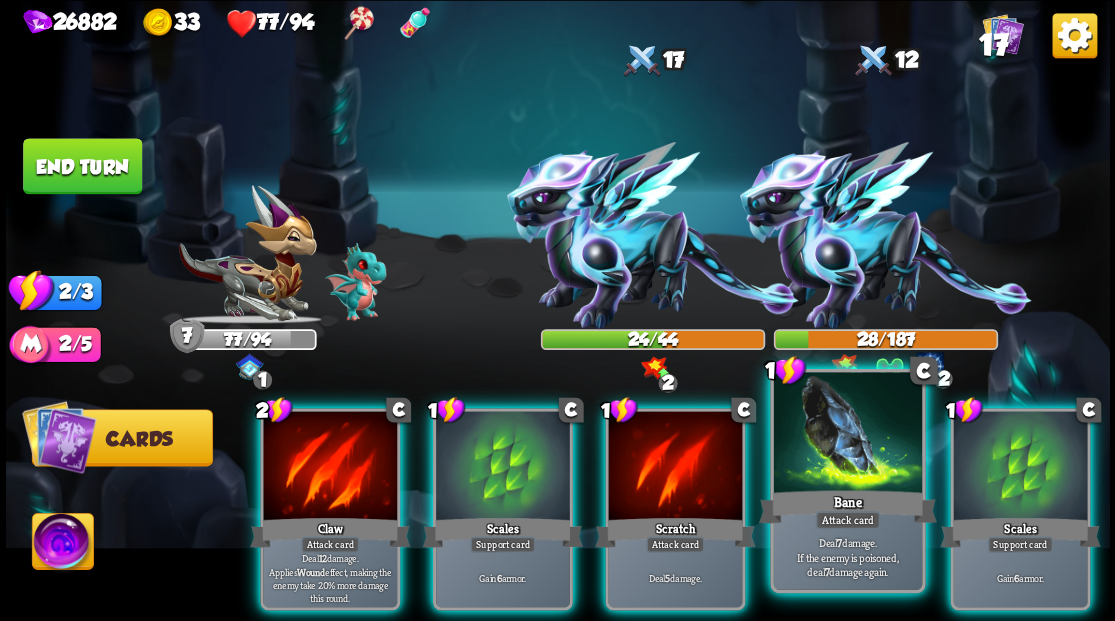 click at bounding box center (847, 434) 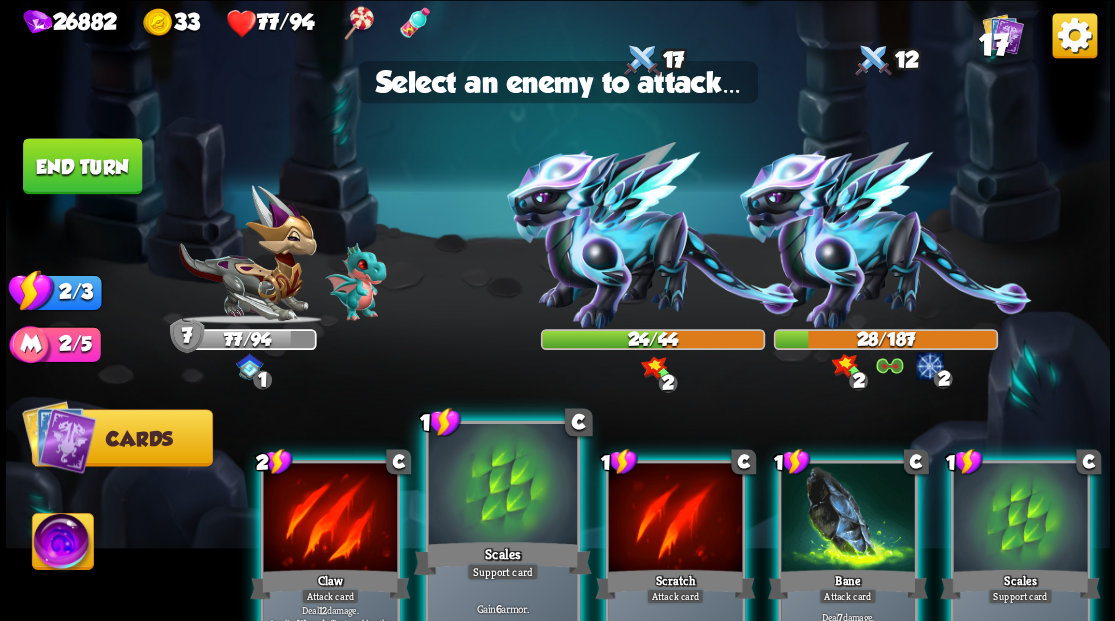 click at bounding box center (502, 485) 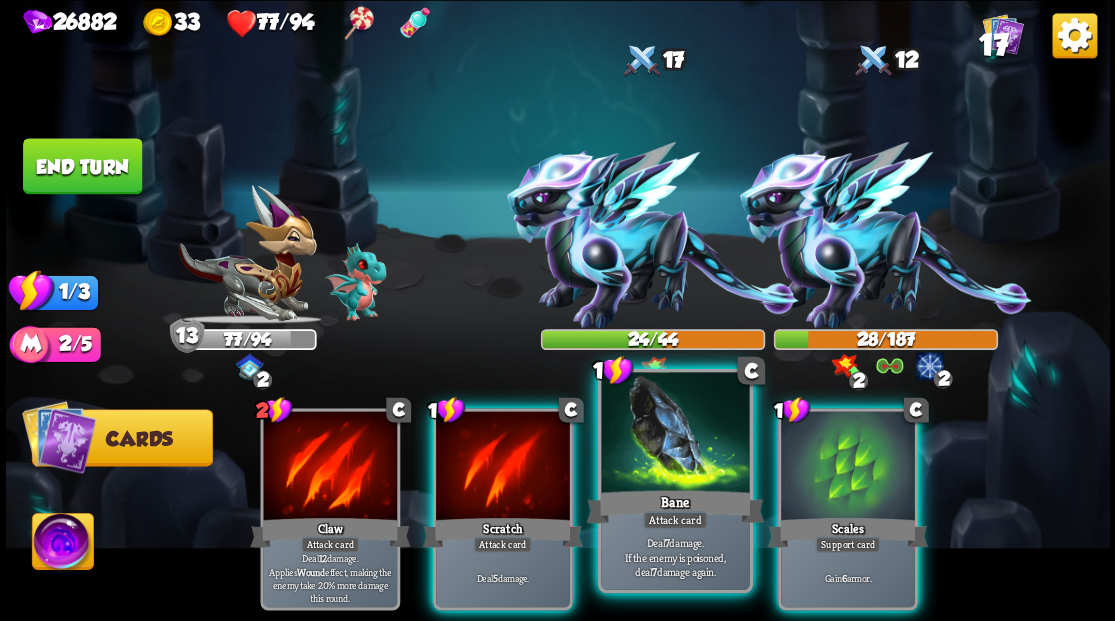 click at bounding box center (675, 434) 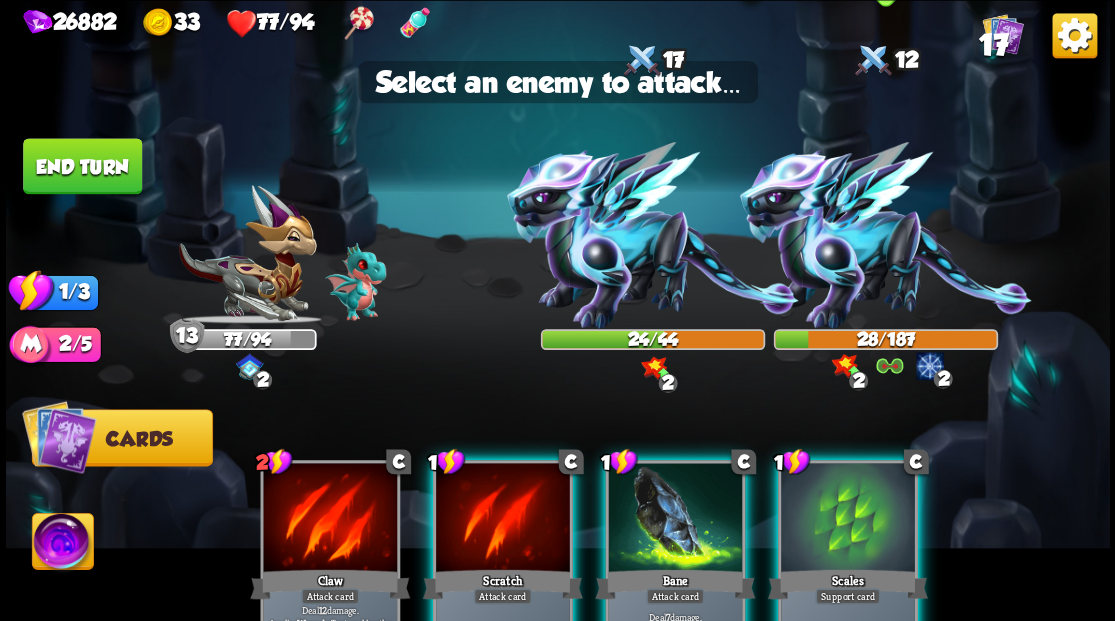click at bounding box center (885, 235) 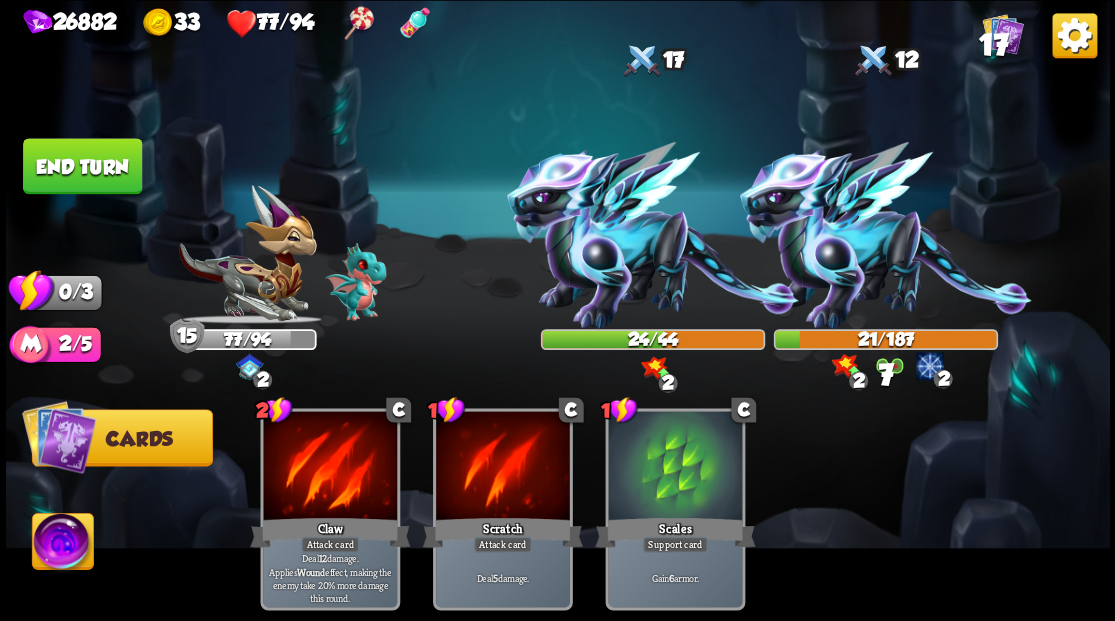 click on "End turn" at bounding box center [82, 166] 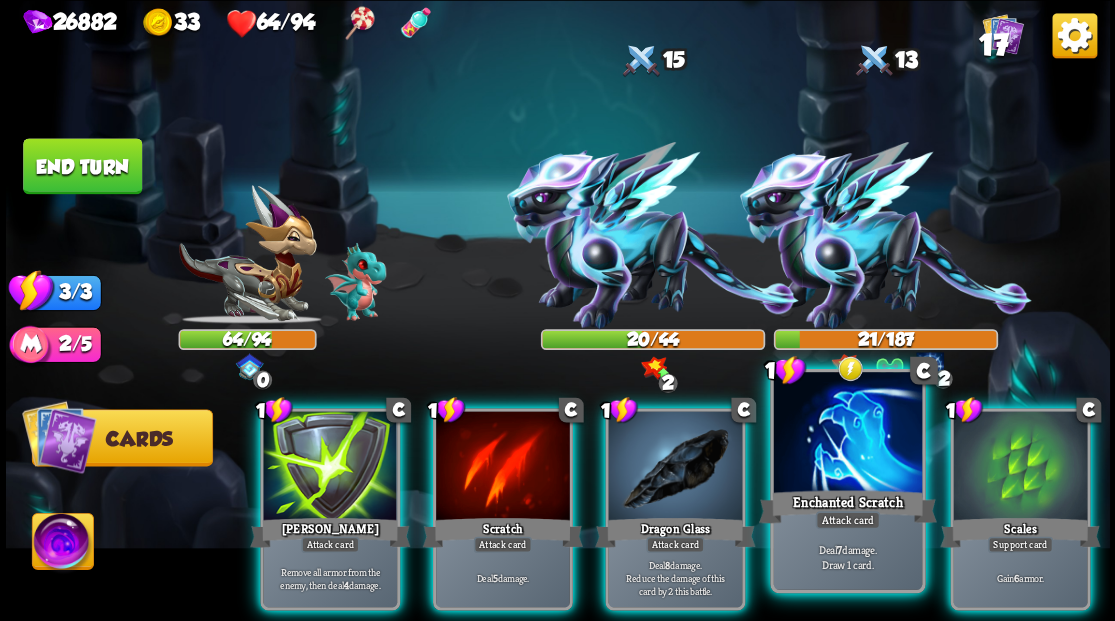 click at bounding box center (847, 434) 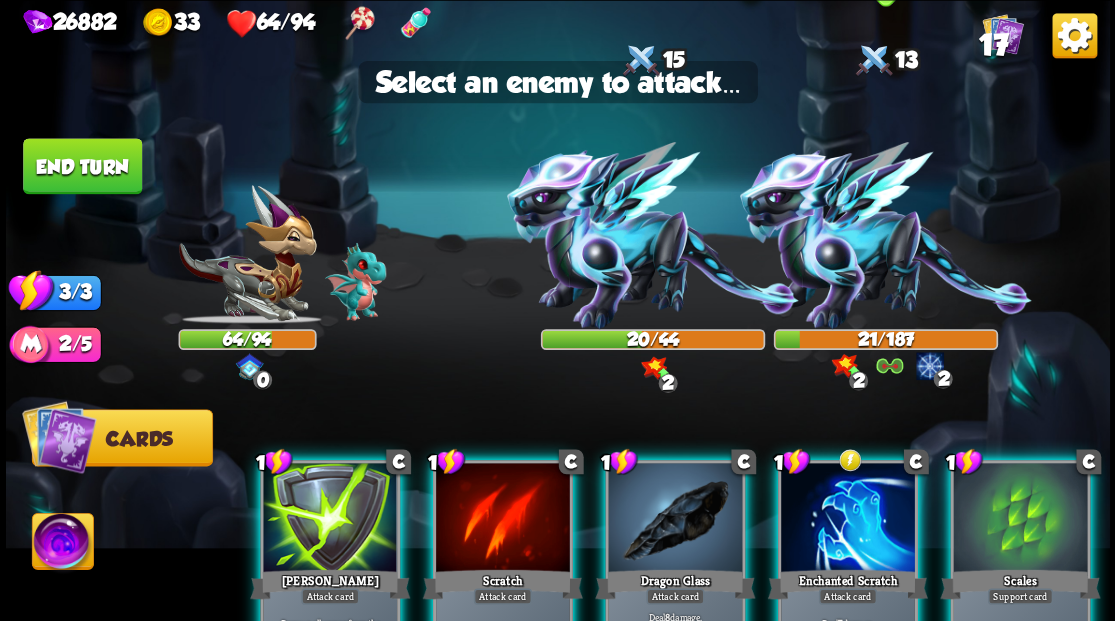 click at bounding box center [885, 235] 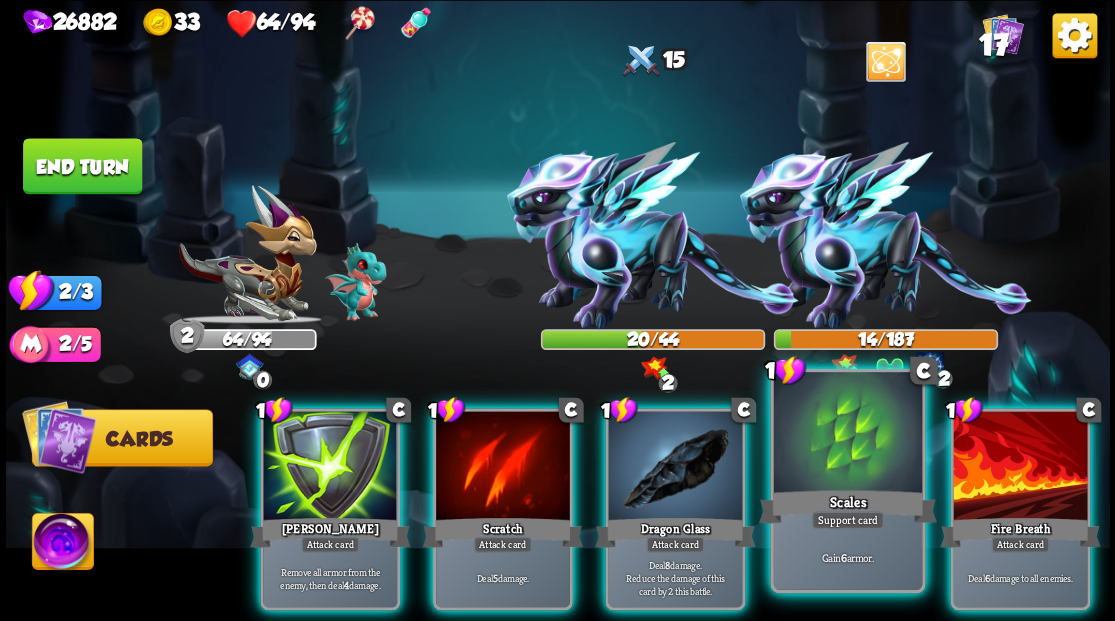 click at bounding box center (847, 434) 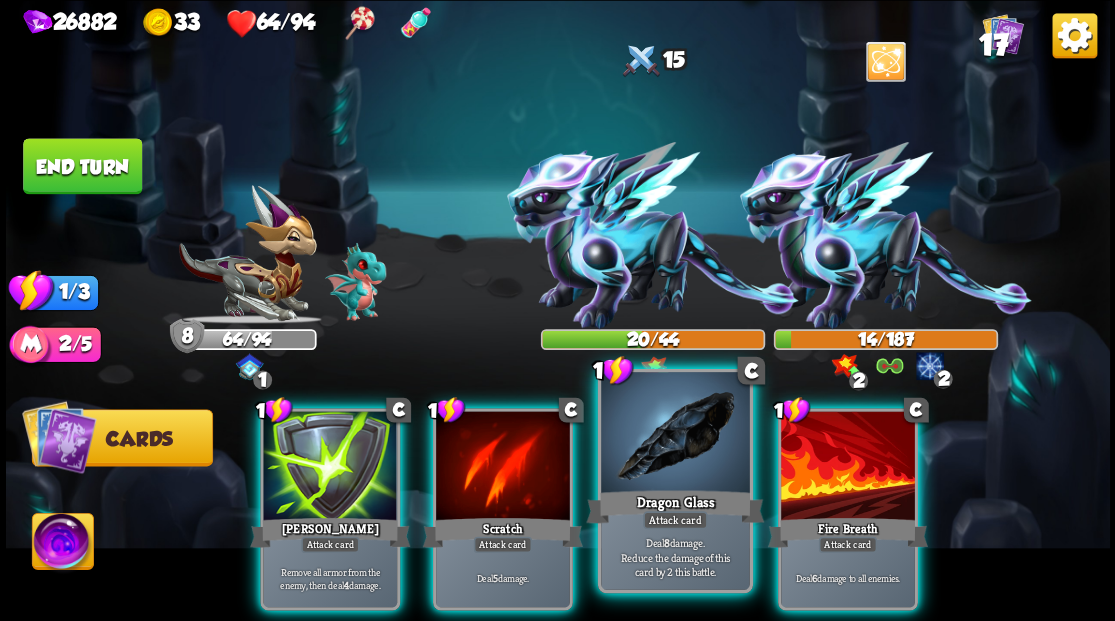click at bounding box center [675, 434] 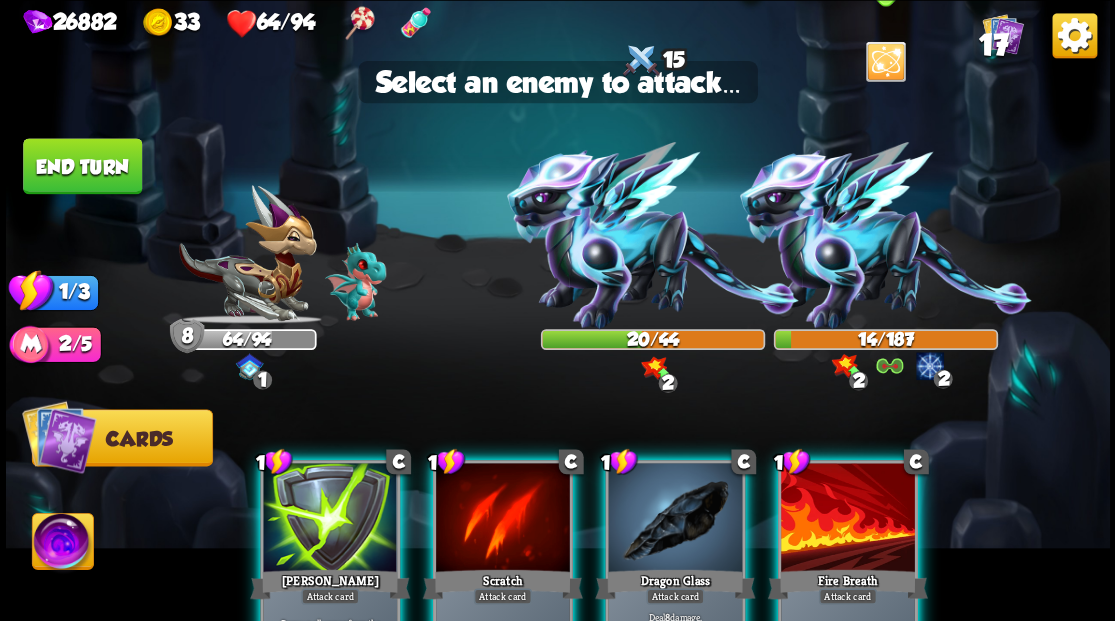 click at bounding box center [885, 235] 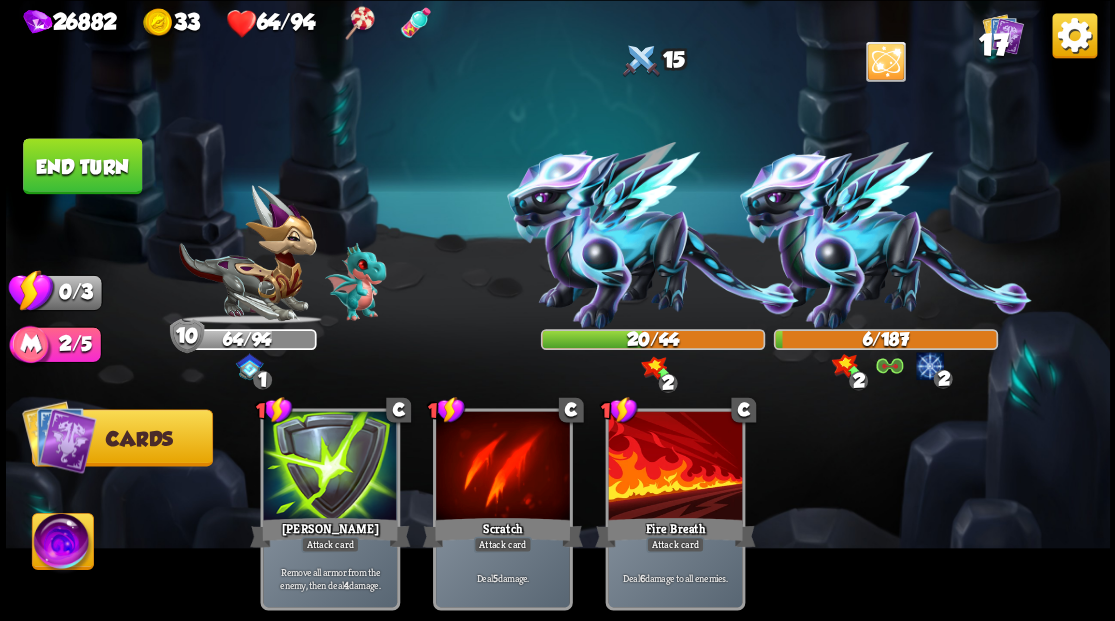 click on "End turn" at bounding box center [82, 166] 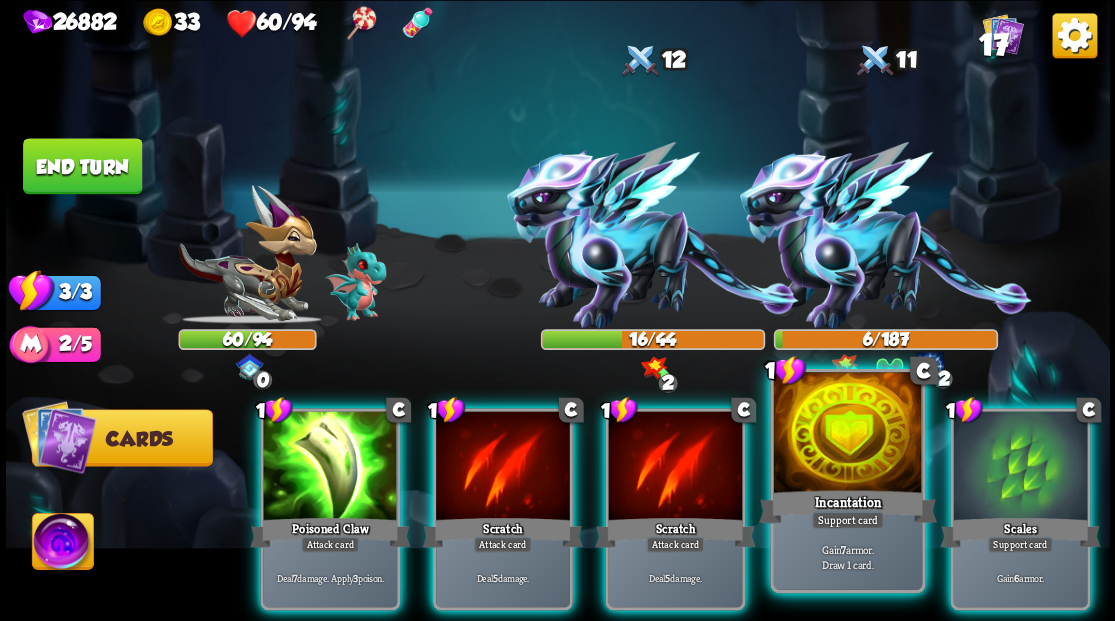 click at bounding box center [847, 434] 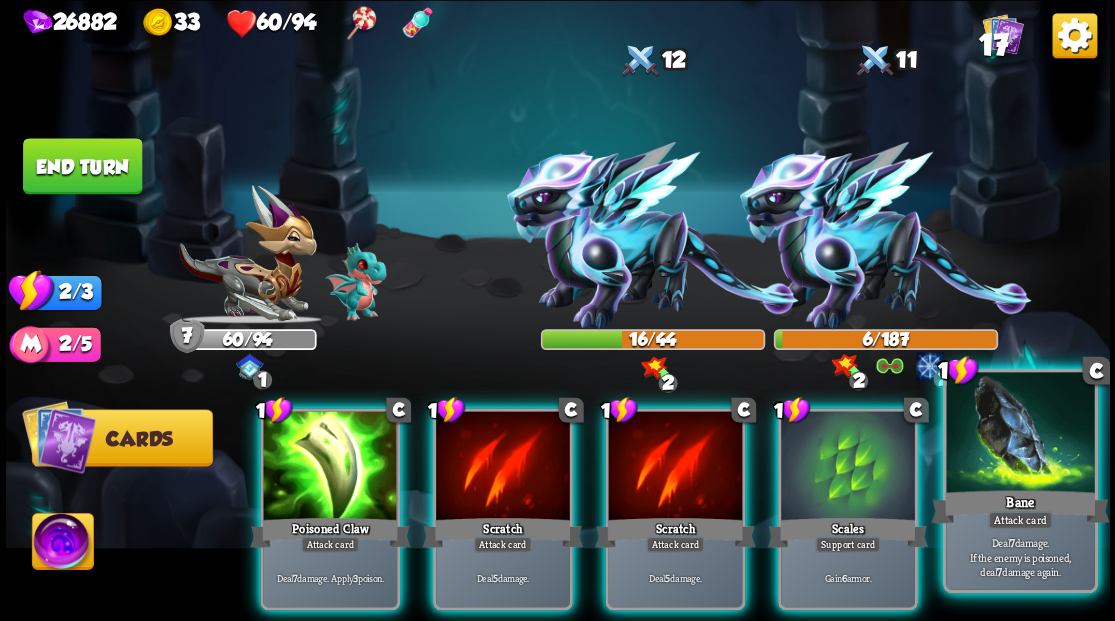 click at bounding box center (1020, 434) 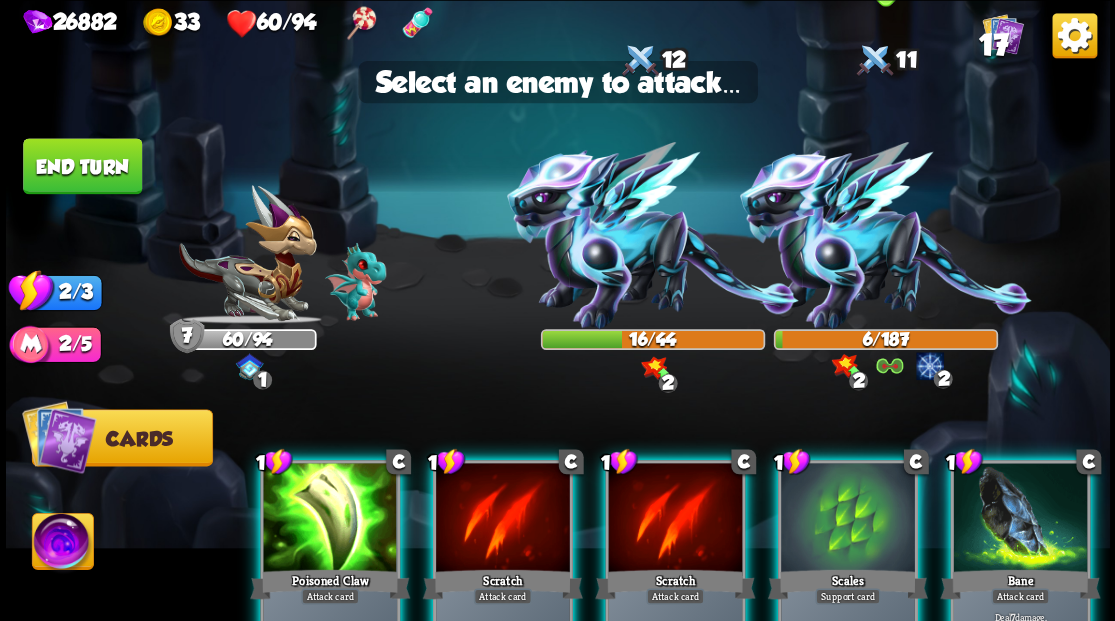 click at bounding box center (885, 235) 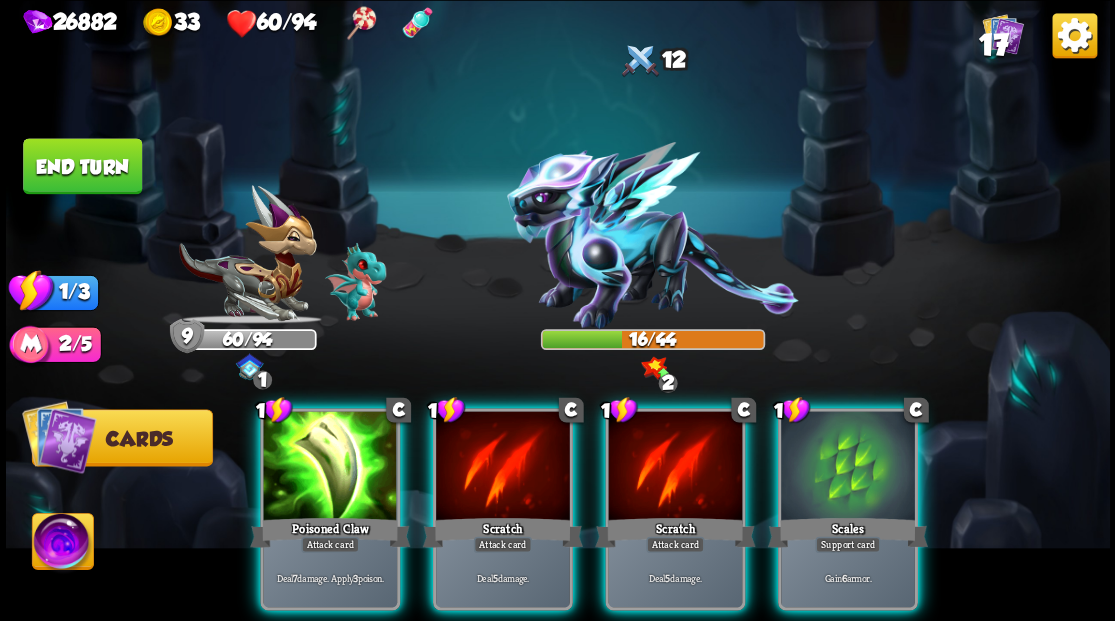 click at bounding box center (848, 467) 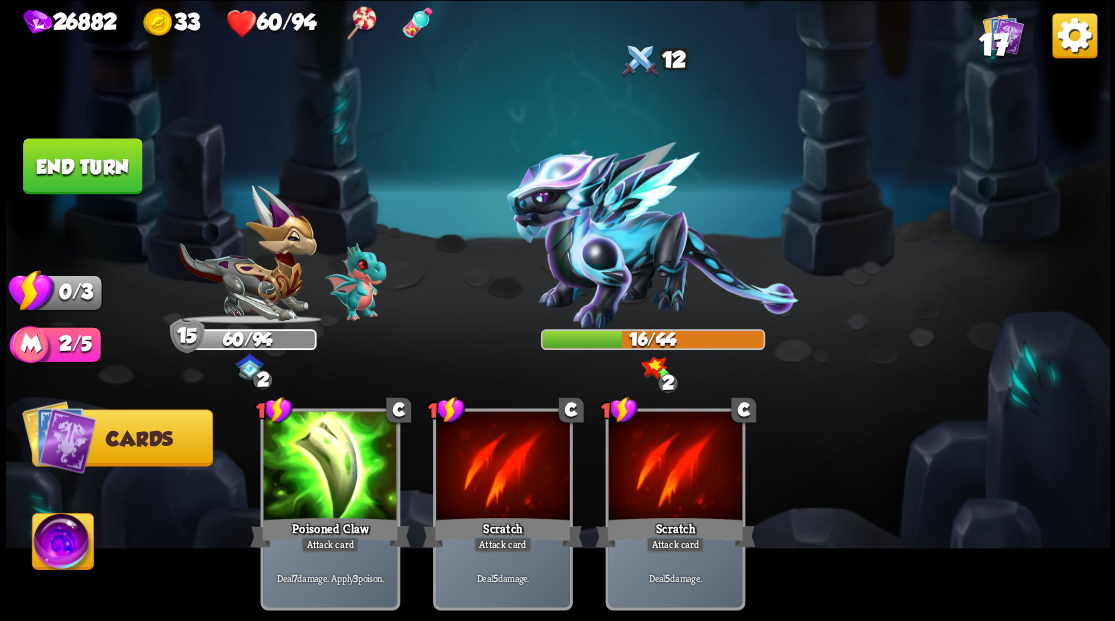 click on "End turn" at bounding box center [82, 166] 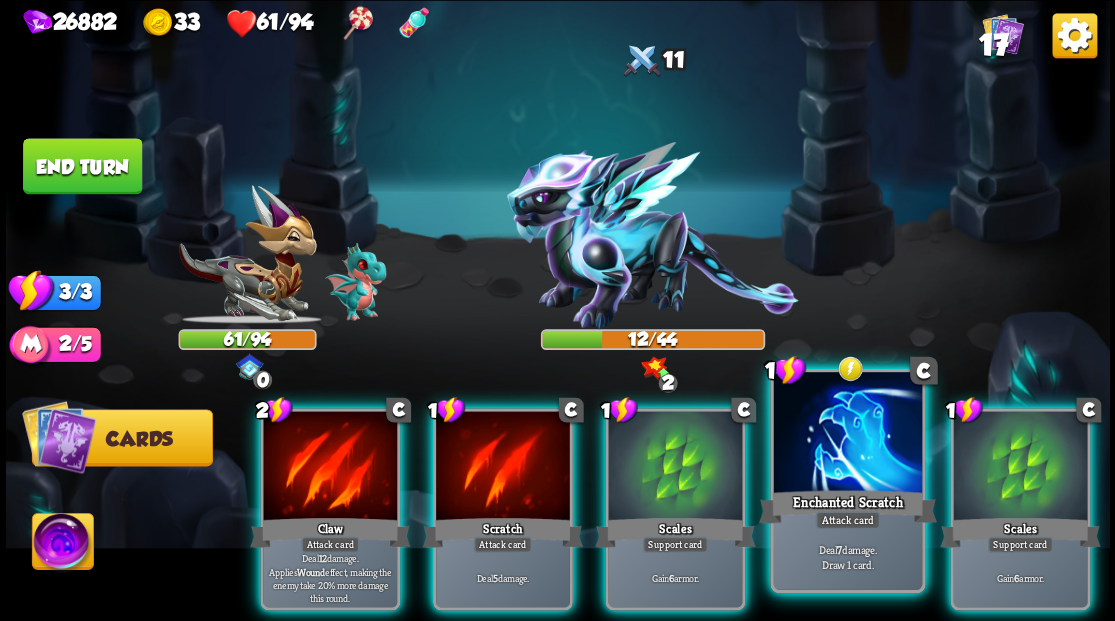 click at bounding box center [847, 434] 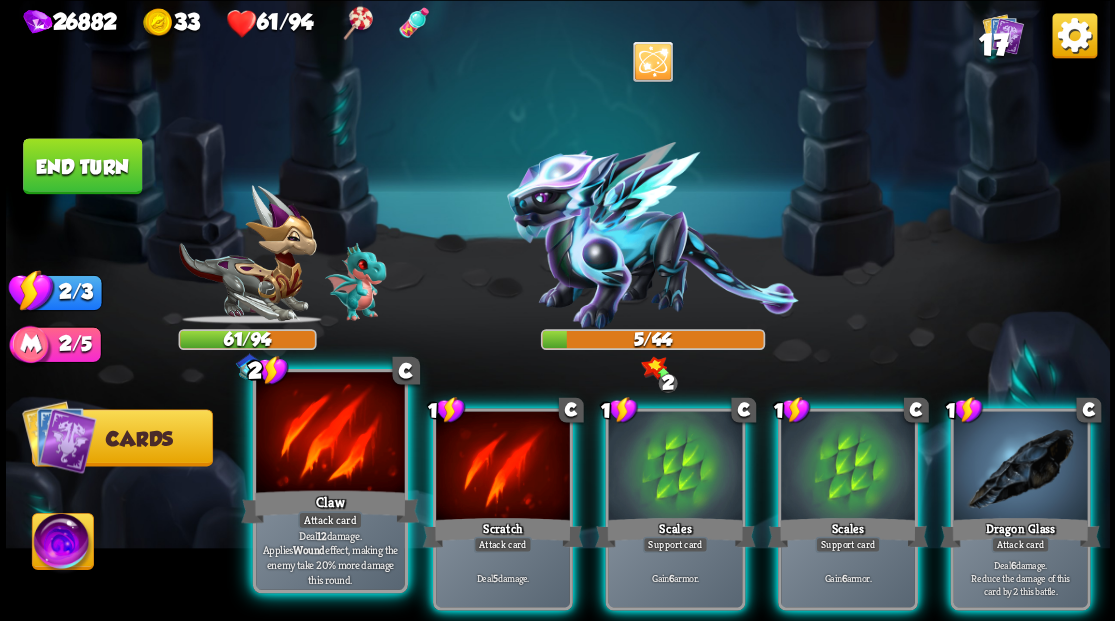 click at bounding box center (330, 434) 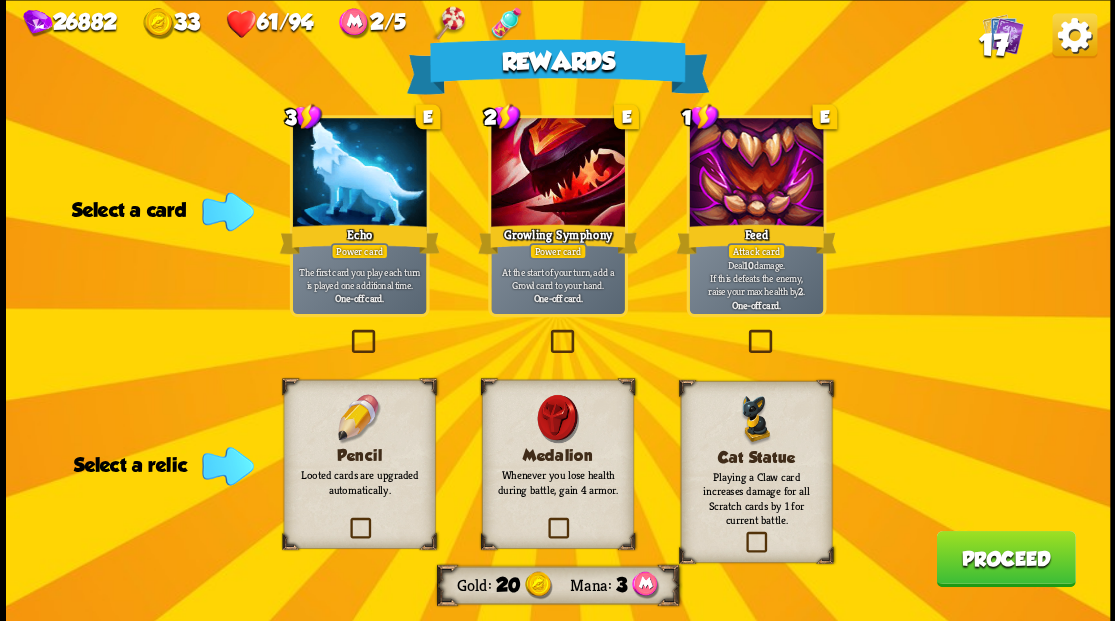 click at bounding box center (544, 520) 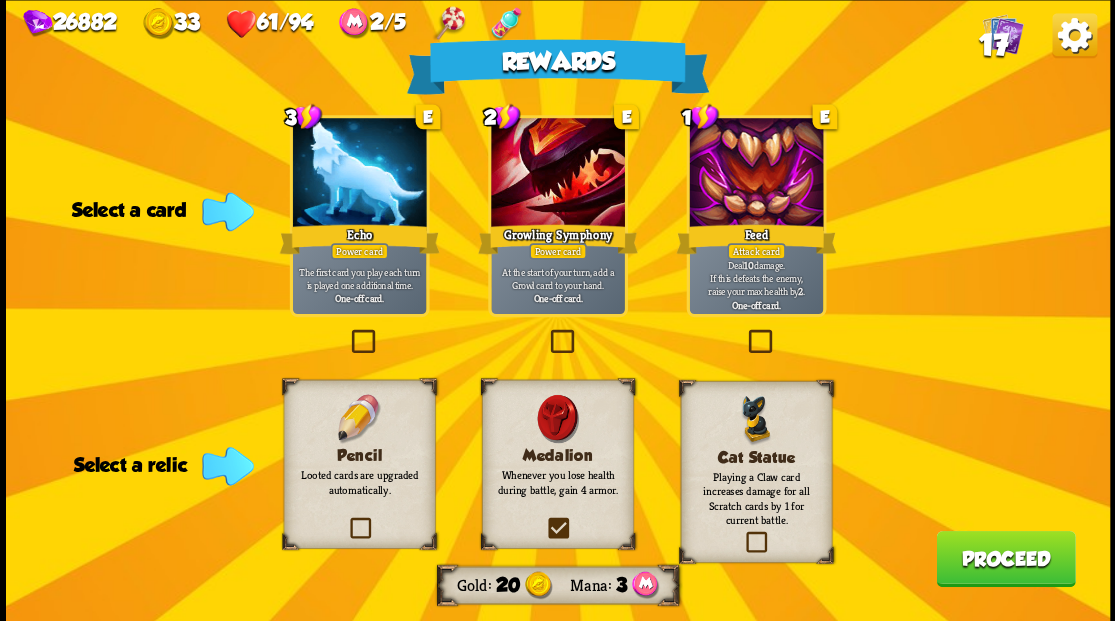 click at bounding box center (0, 0) 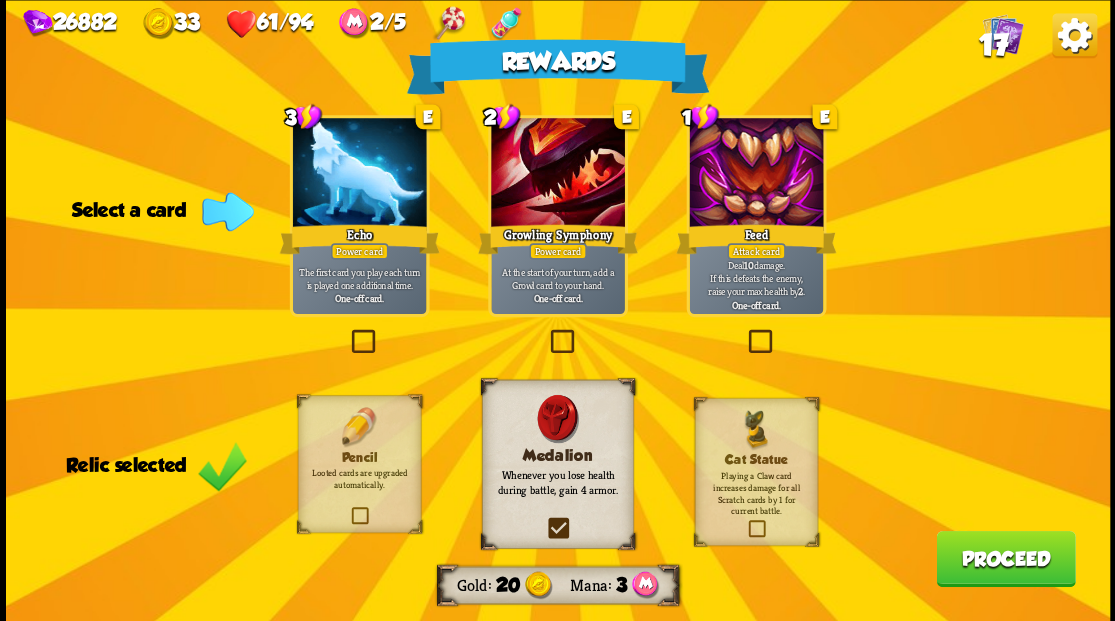 click on "Proceed" at bounding box center [1005, 558] 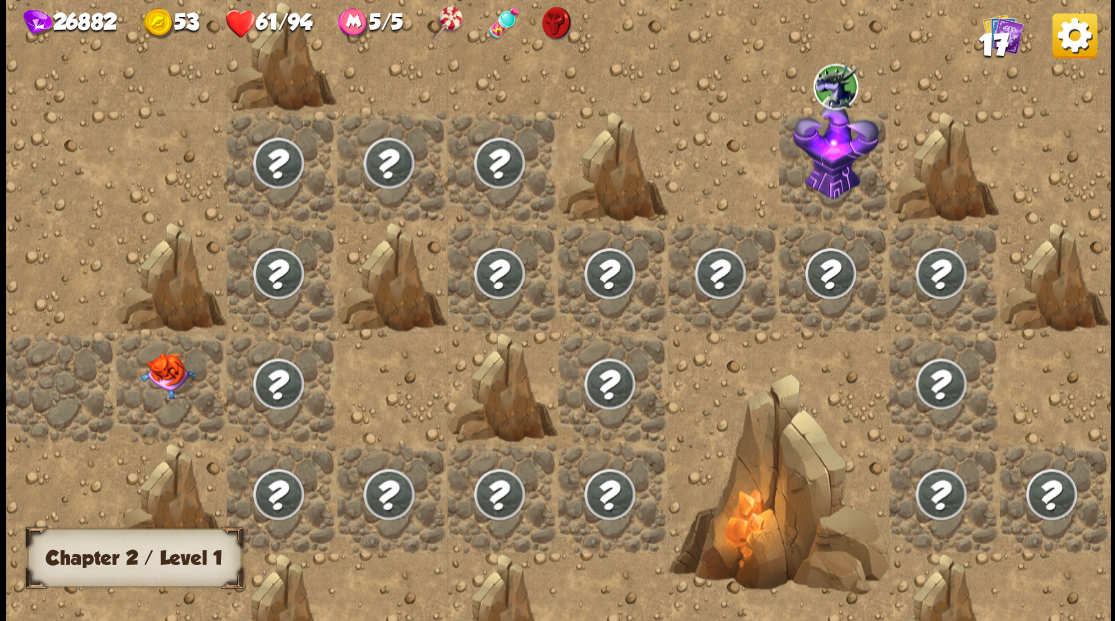 click at bounding box center (167, 375) 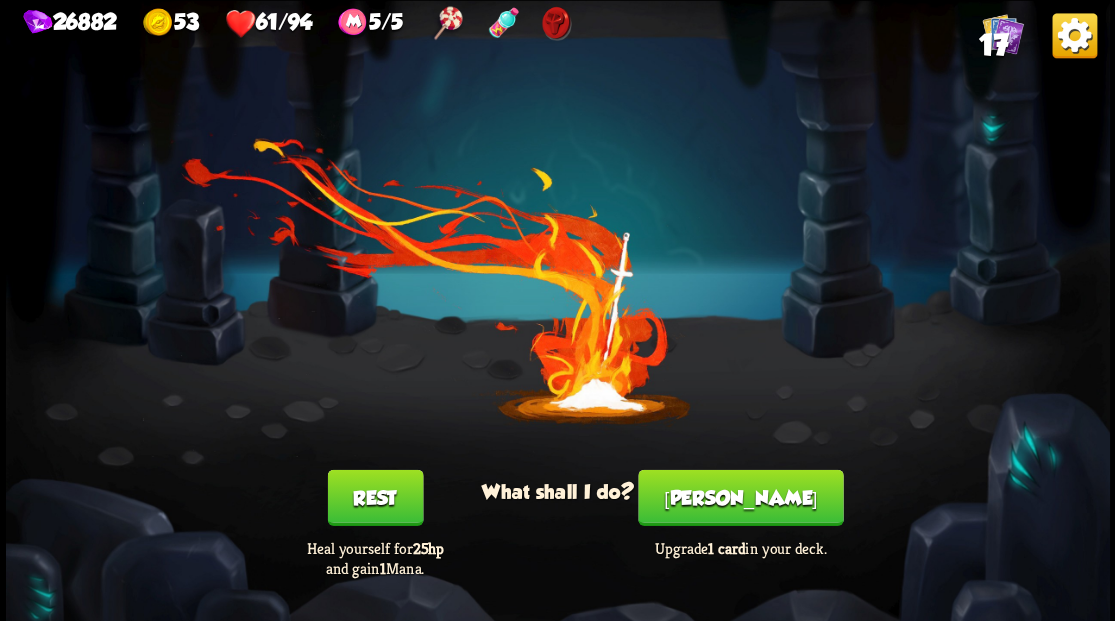 click on "[PERSON_NAME]" at bounding box center [740, 497] 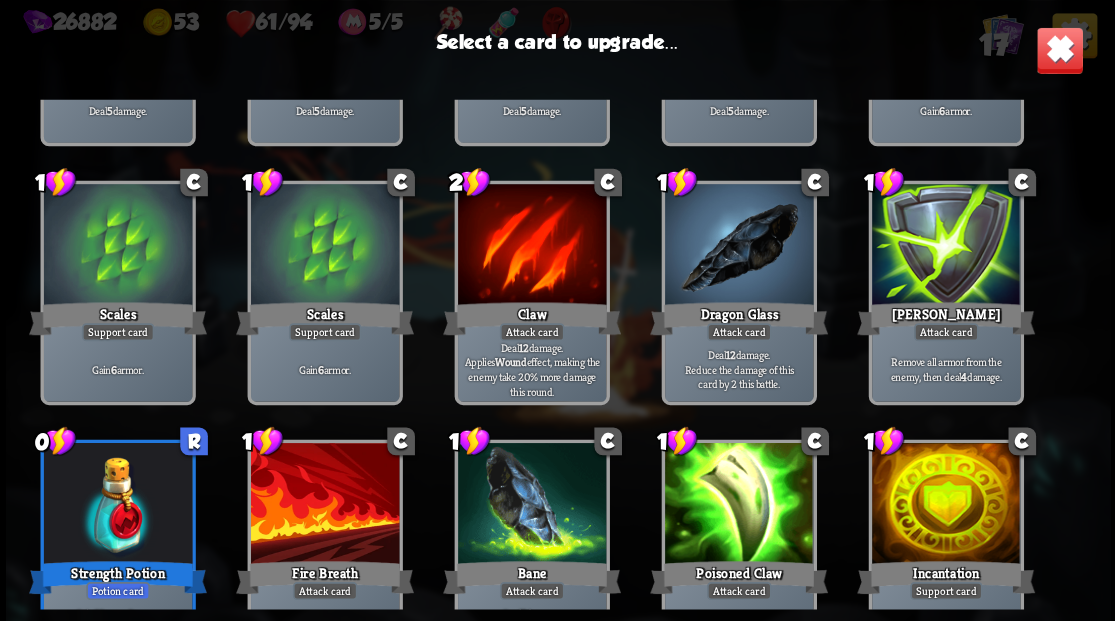 scroll, scrollTop: 329, scrollLeft: 0, axis: vertical 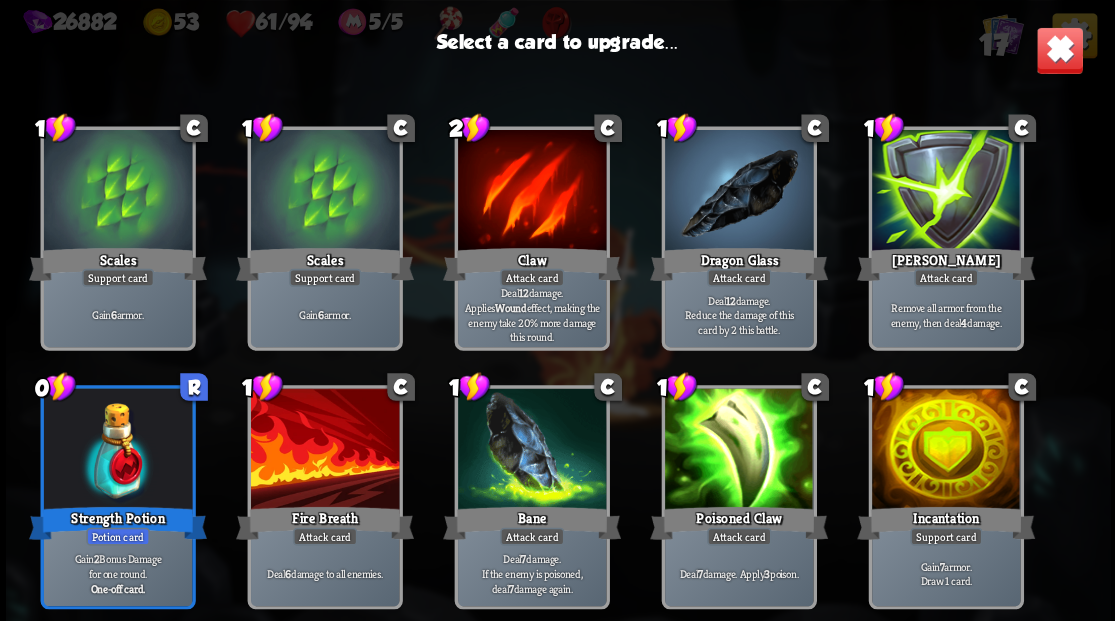 click at bounding box center [324, 450] 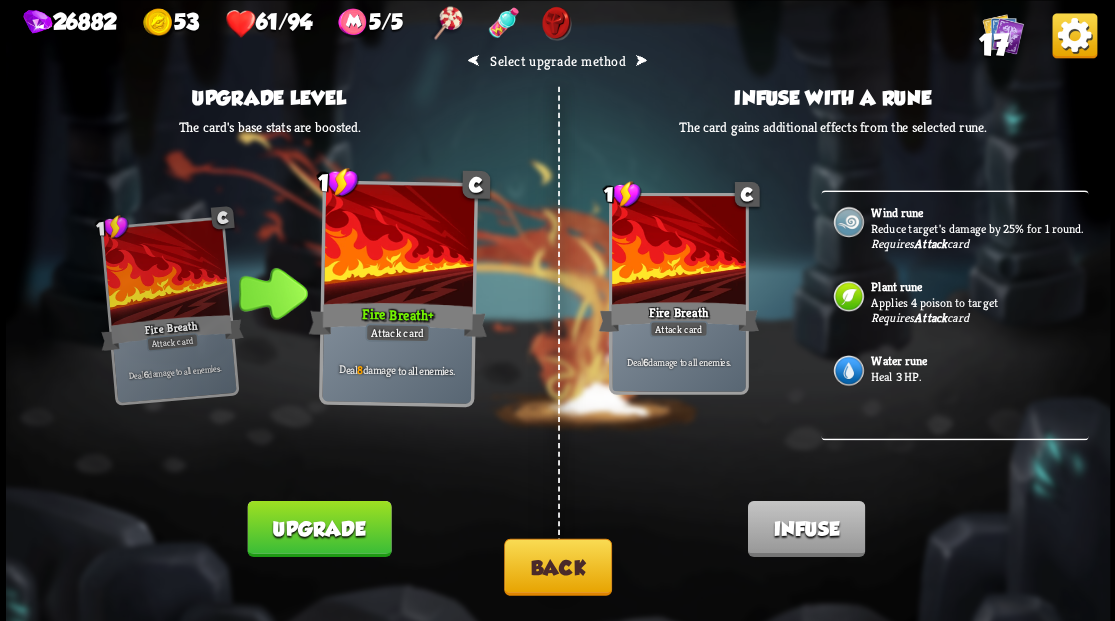 click on "Back" at bounding box center (558, 566) 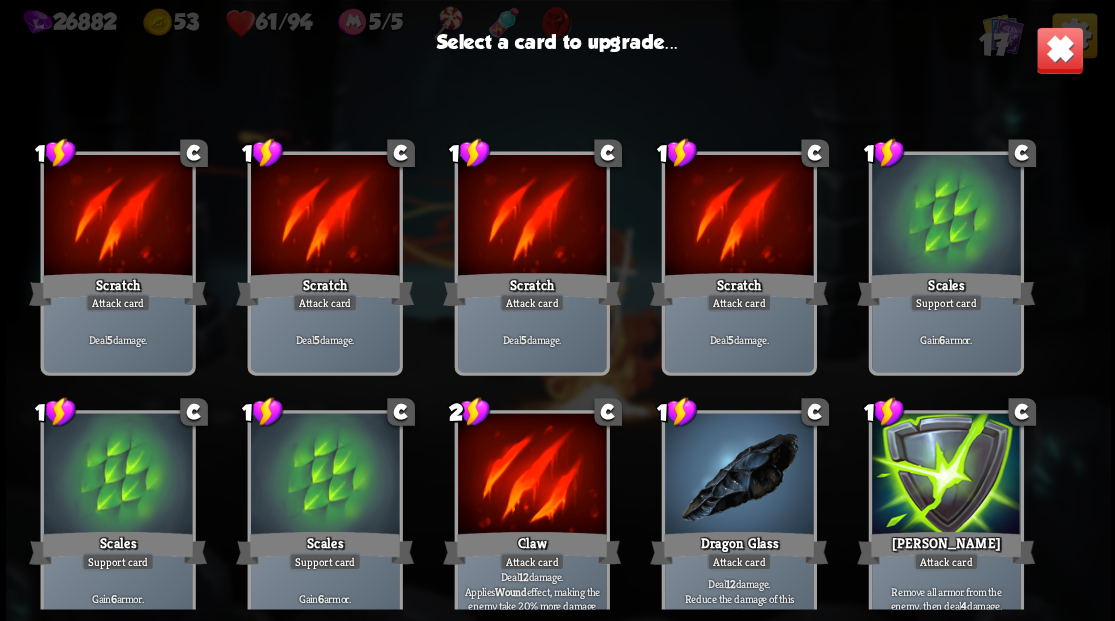 scroll, scrollTop: 329, scrollLeft: 0, axis: vertical 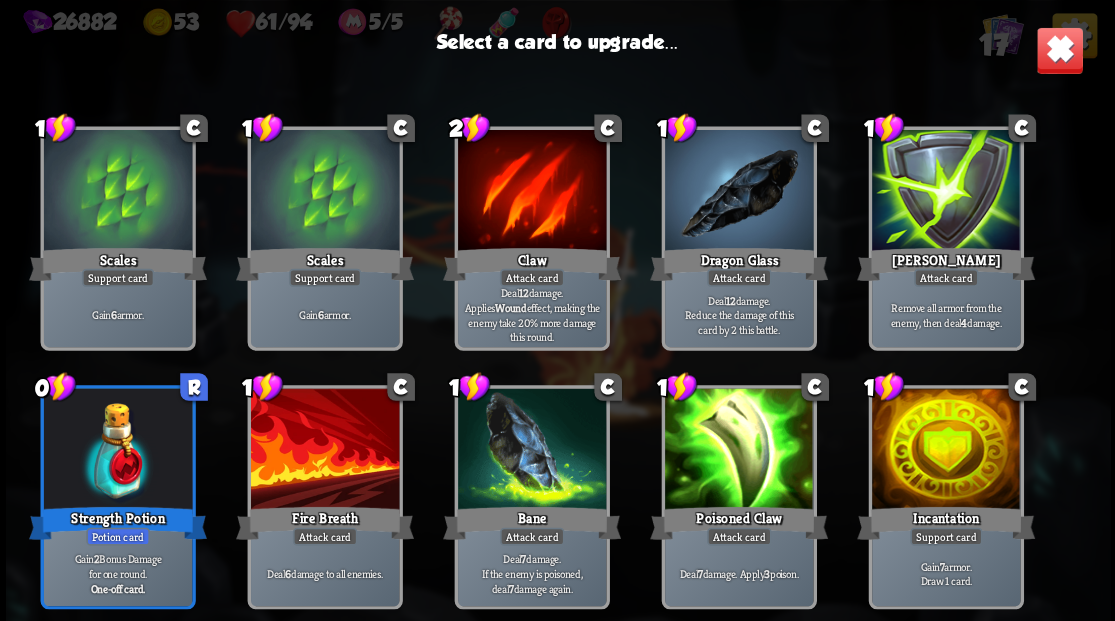 click at bounding box center (324, 450) 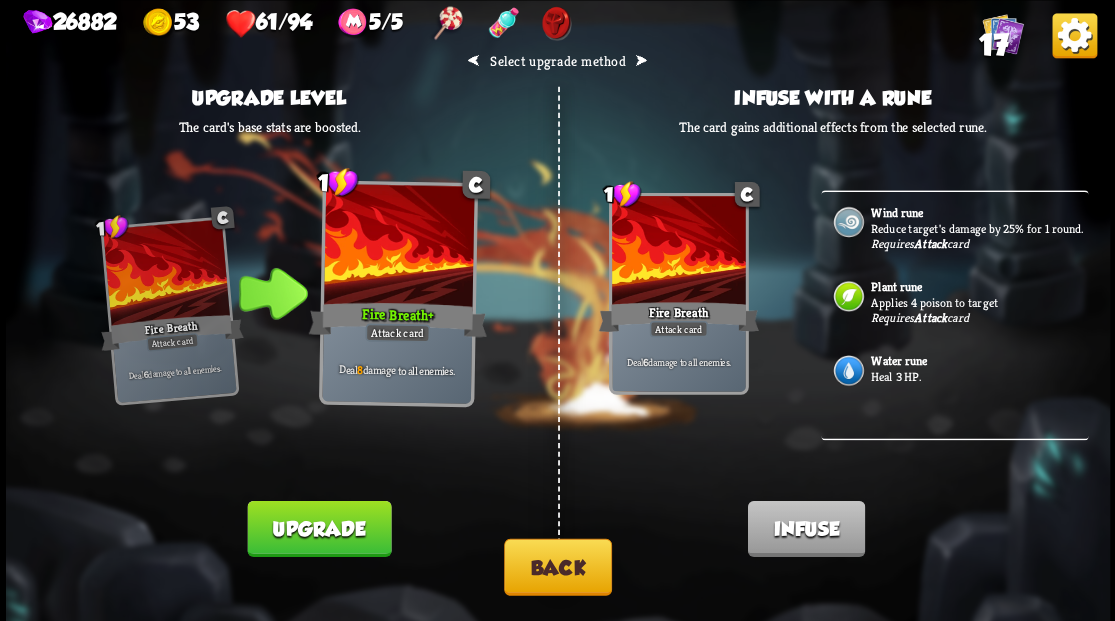 click on "Upgrade" at bounding box center (319, 528) 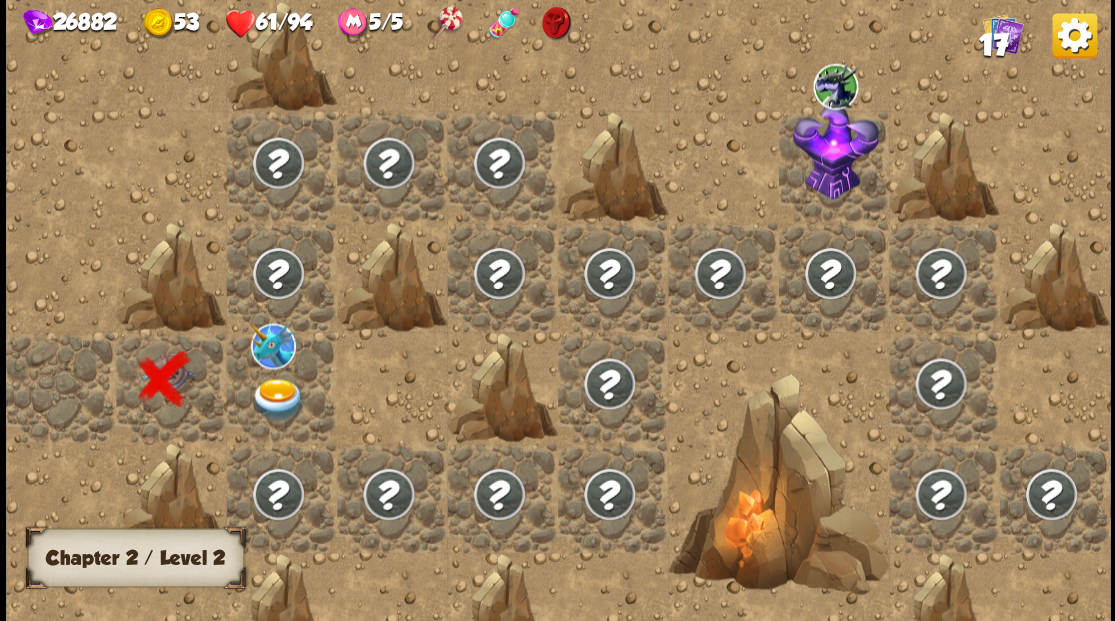 click at bounding box center [277, 399] 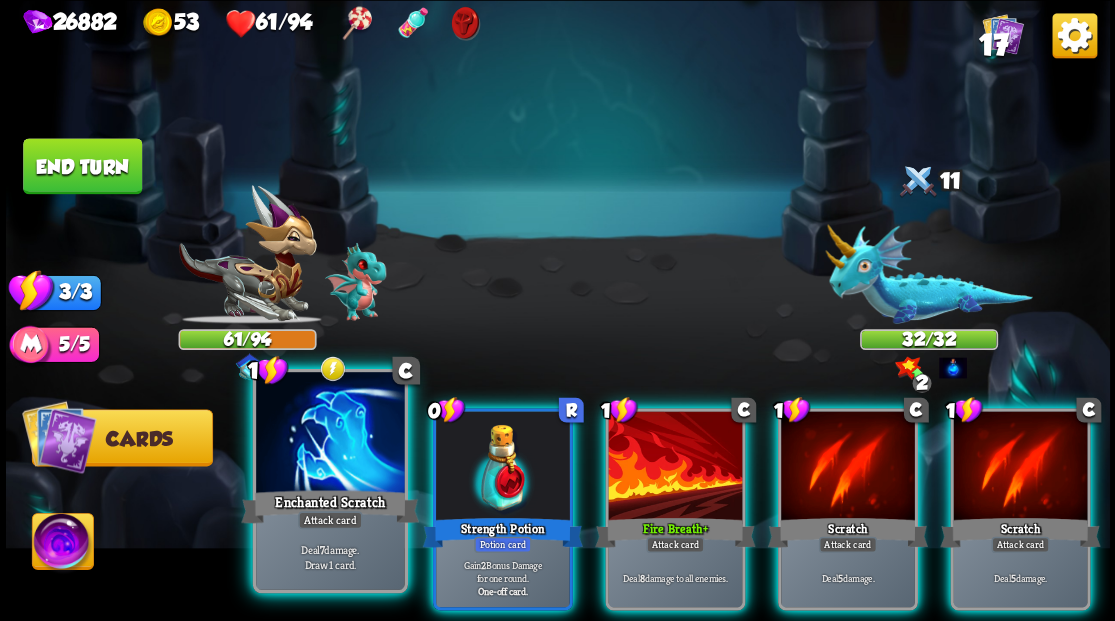 click at bounding box center [330, 434] 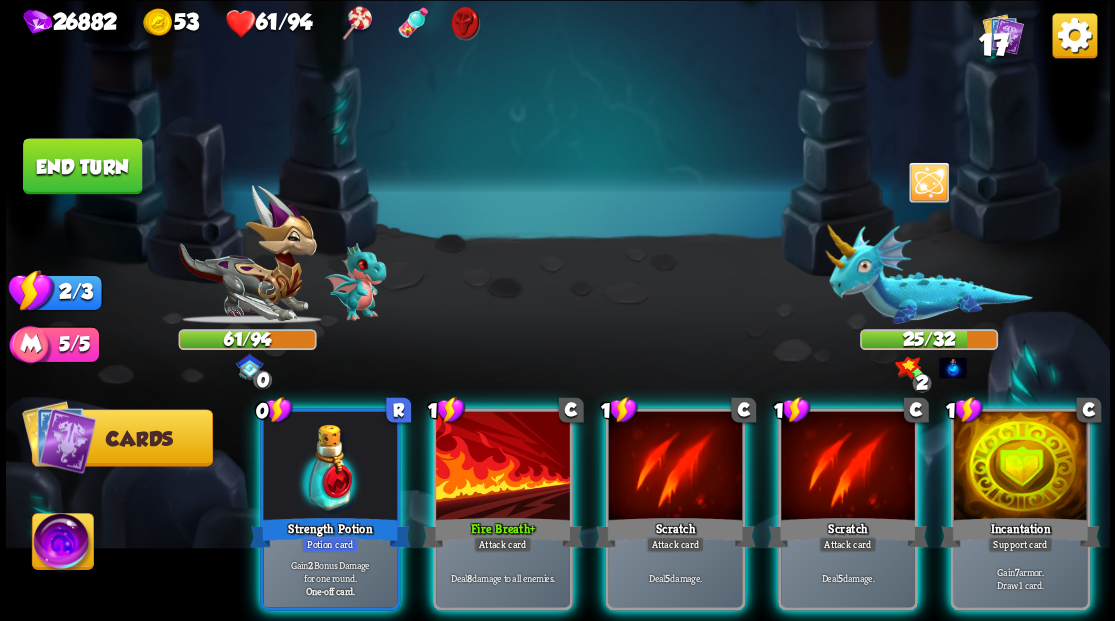 click at bounding box center (330, 467) 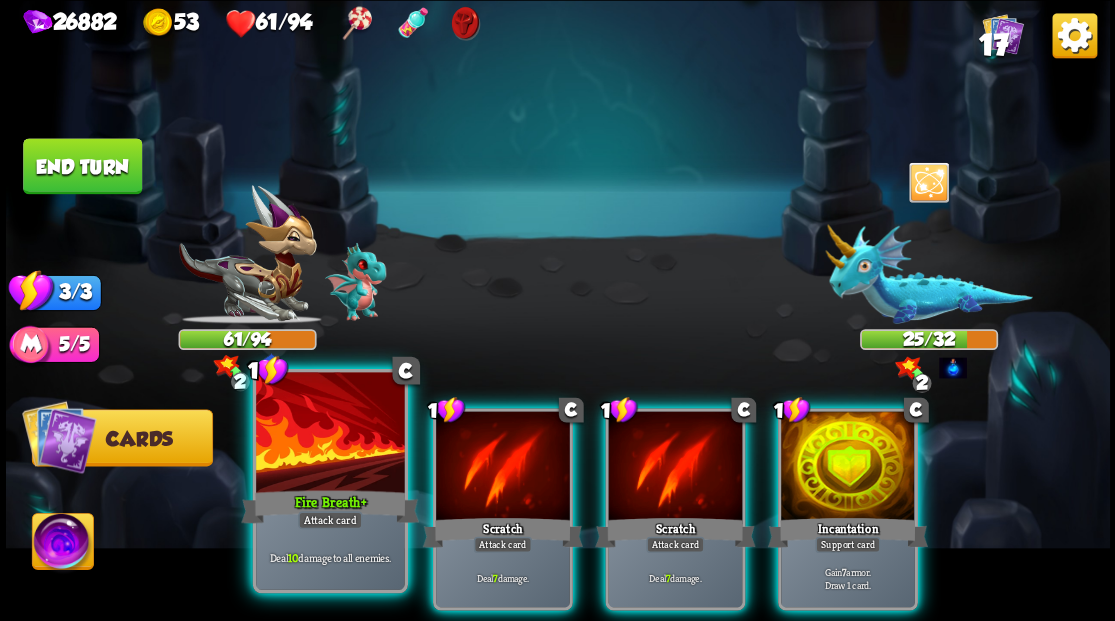 click at bounding box center (330, 434) 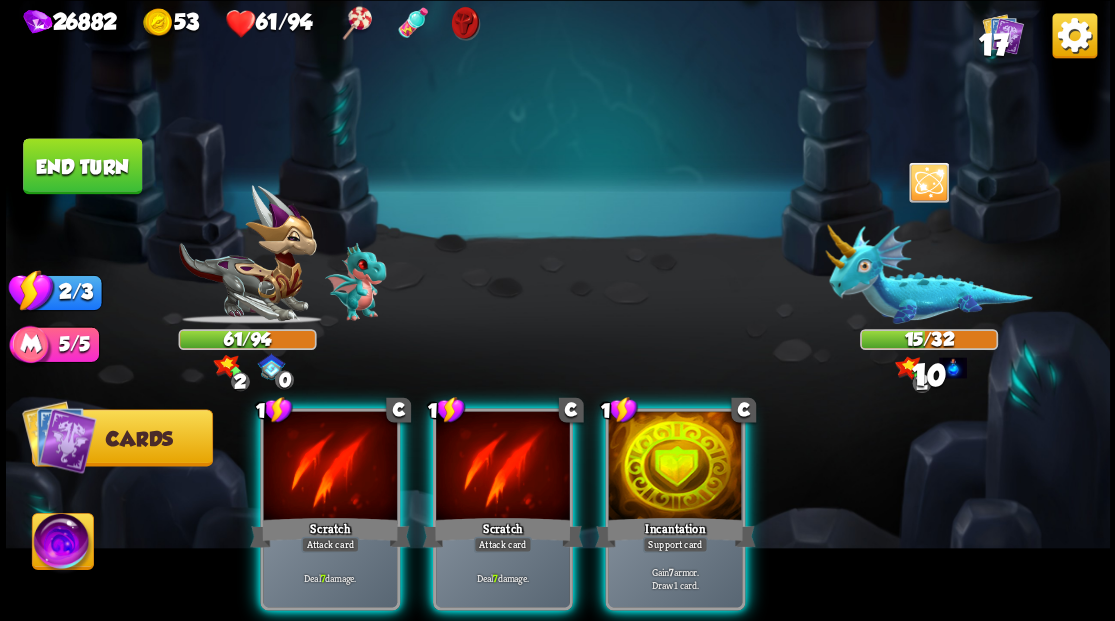 click at bounding box center (330, 467) 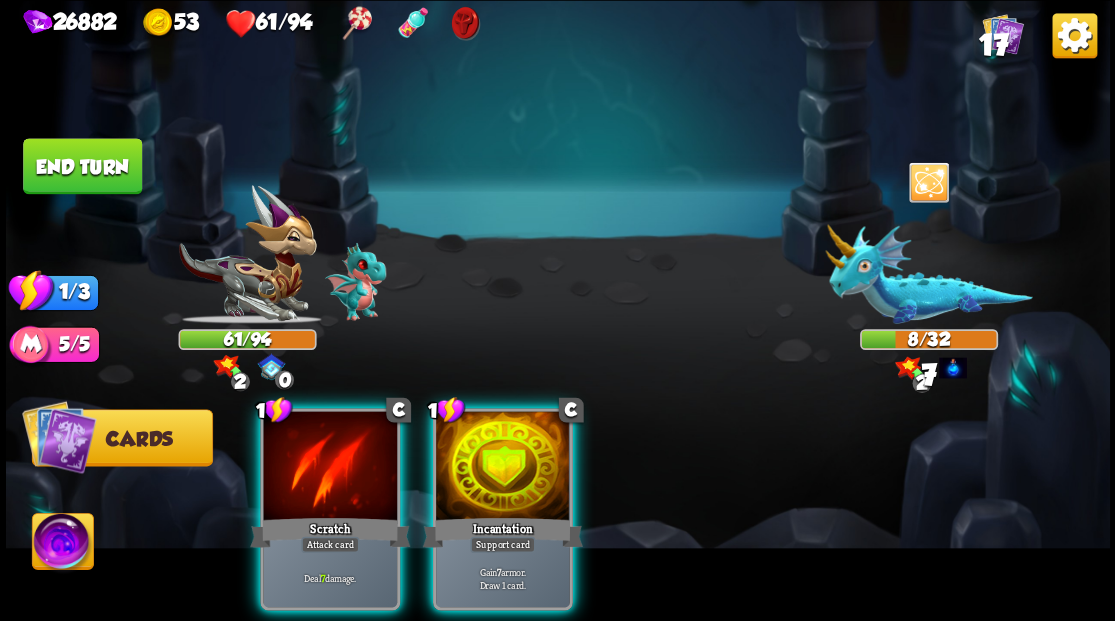 click at bounding box center (330, 467) 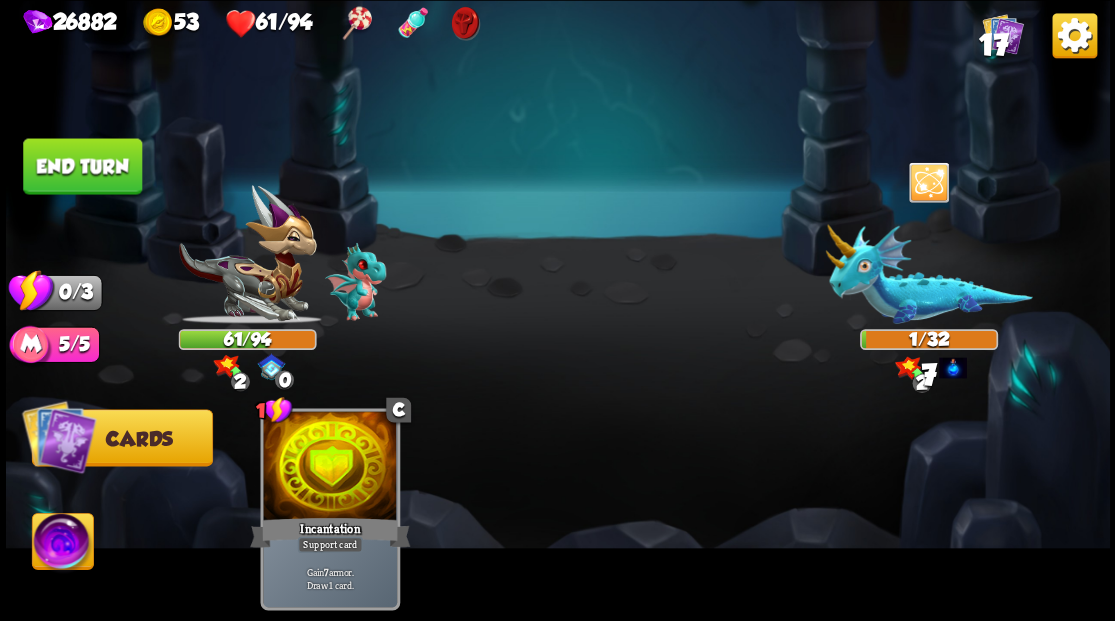 click on "End turn" at bounding box center (82, 166) 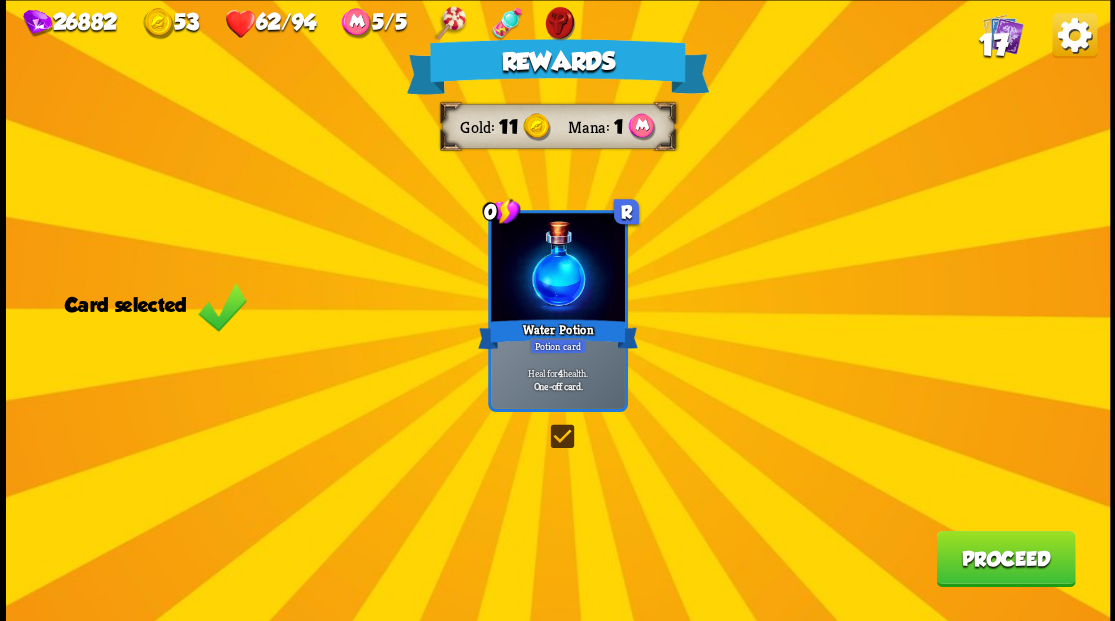 click on "Proceed" at bounding box center [1005, 558] 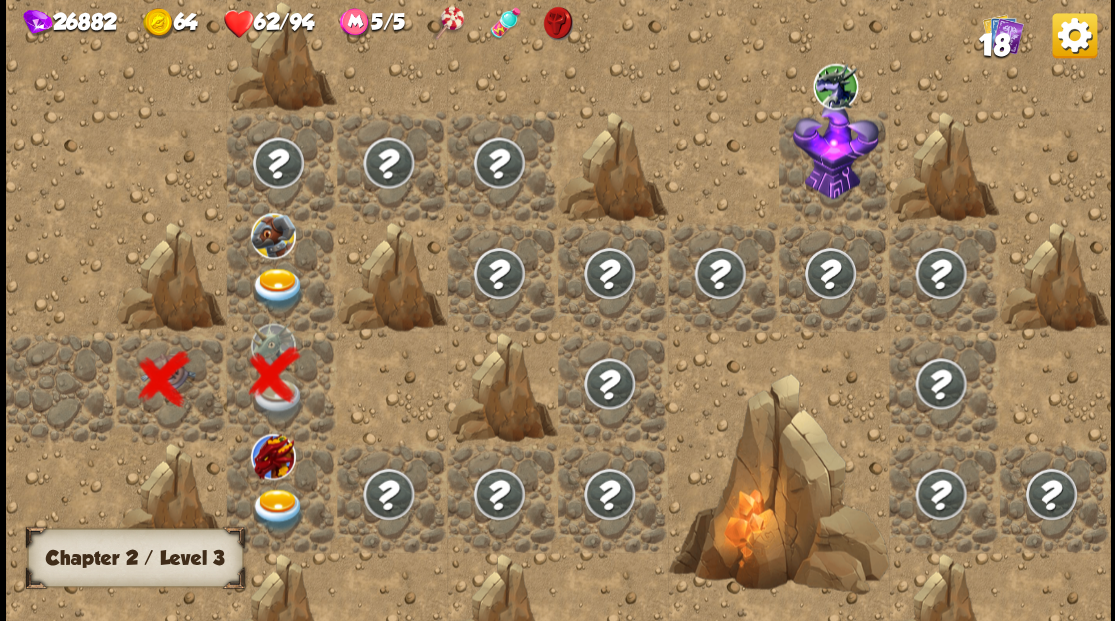 click at bounding box center (277, 509) 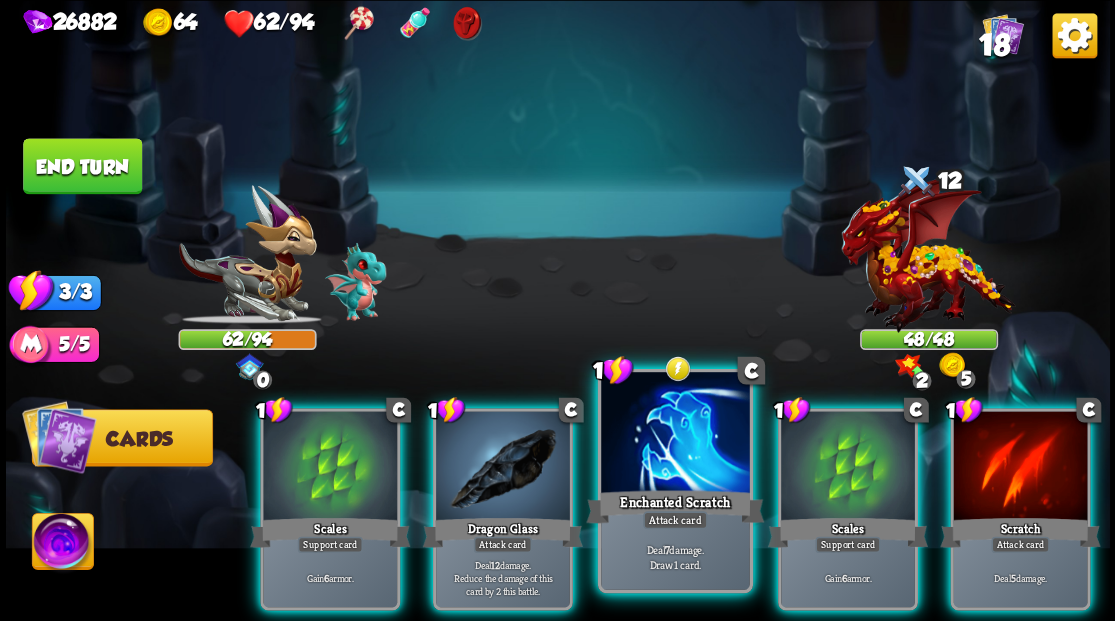 click at bounding box center [675, 434] 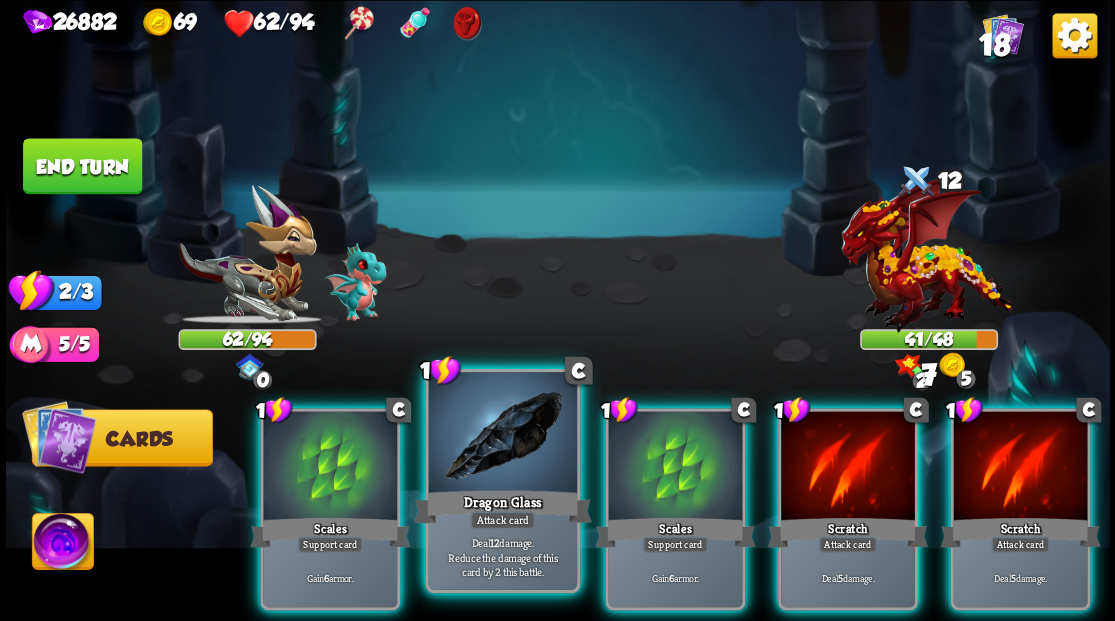 click at bounding box center [502, 434] 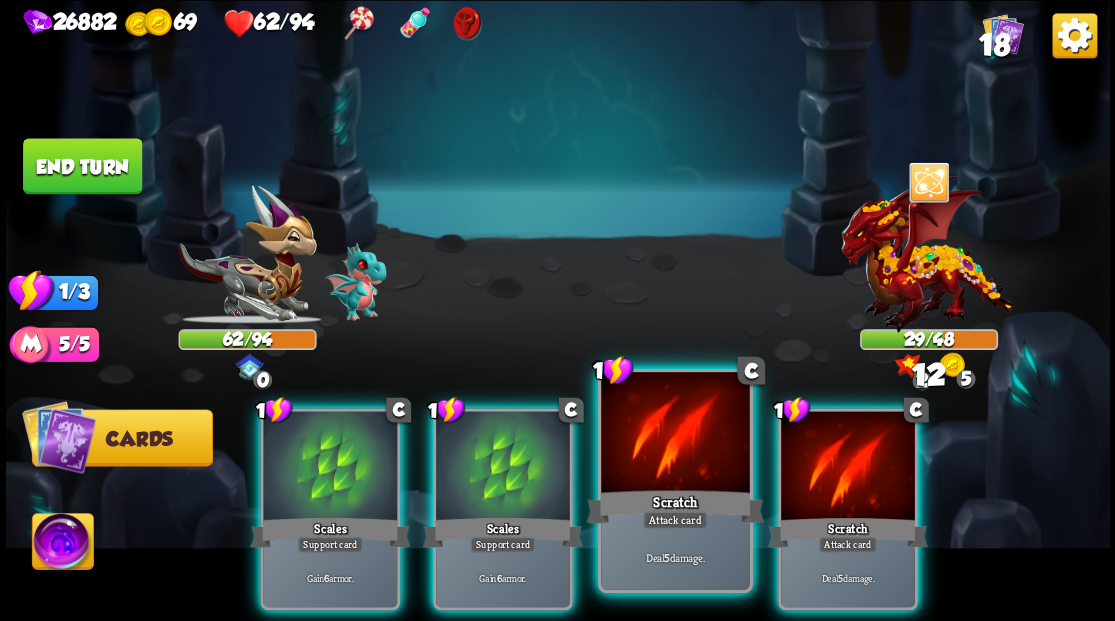 click at bounding box center (675, 434) 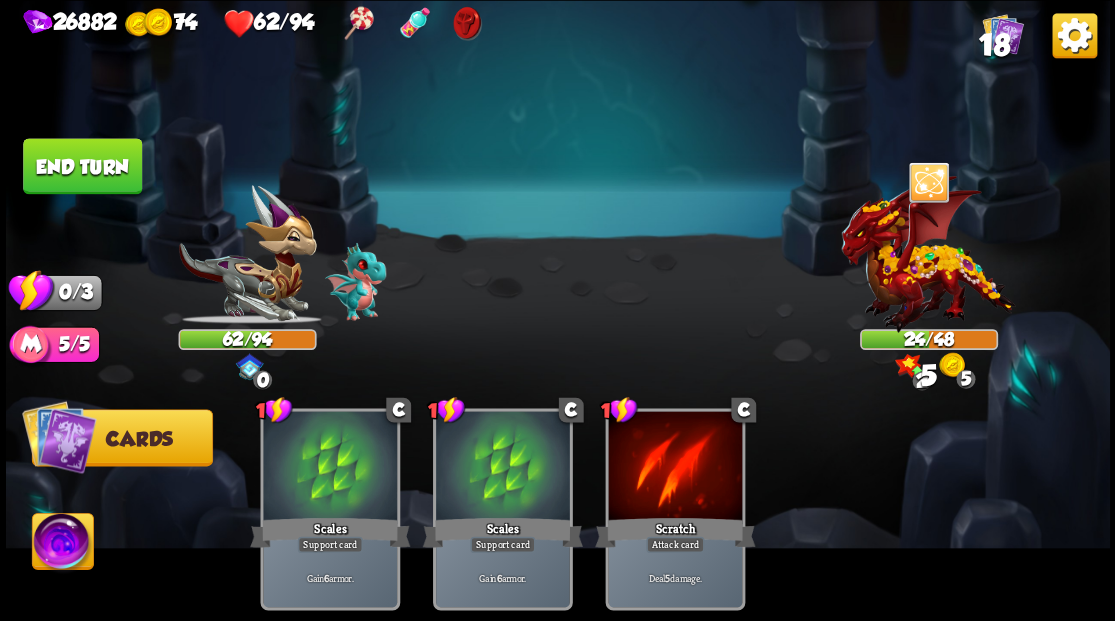 click on "End turn" at bounding box center [82, 166] 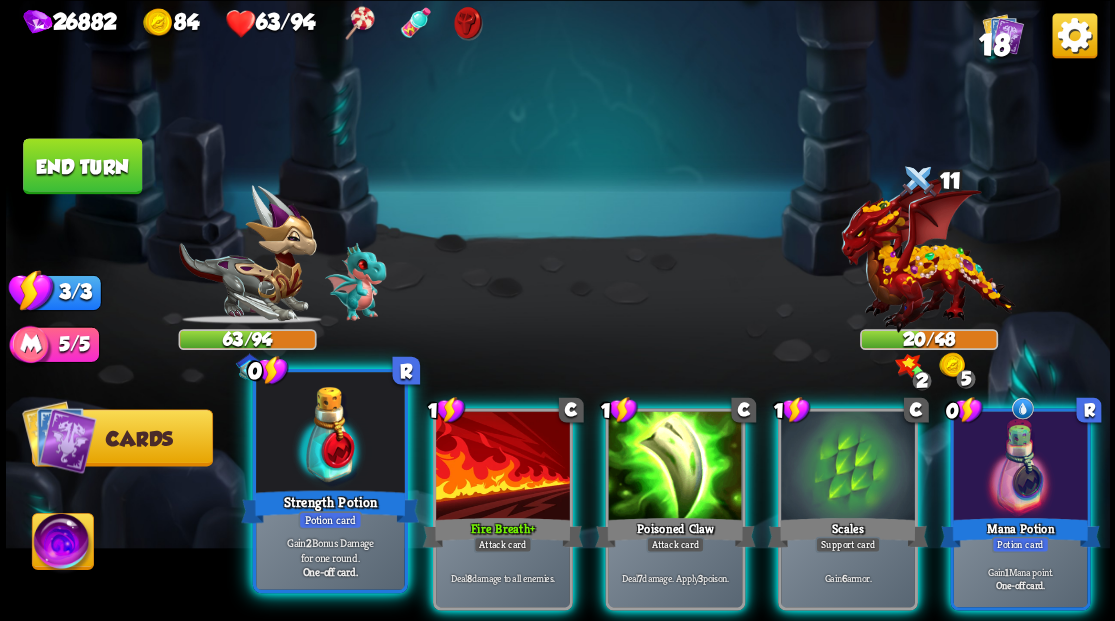 click at bounding box center [330, 434] 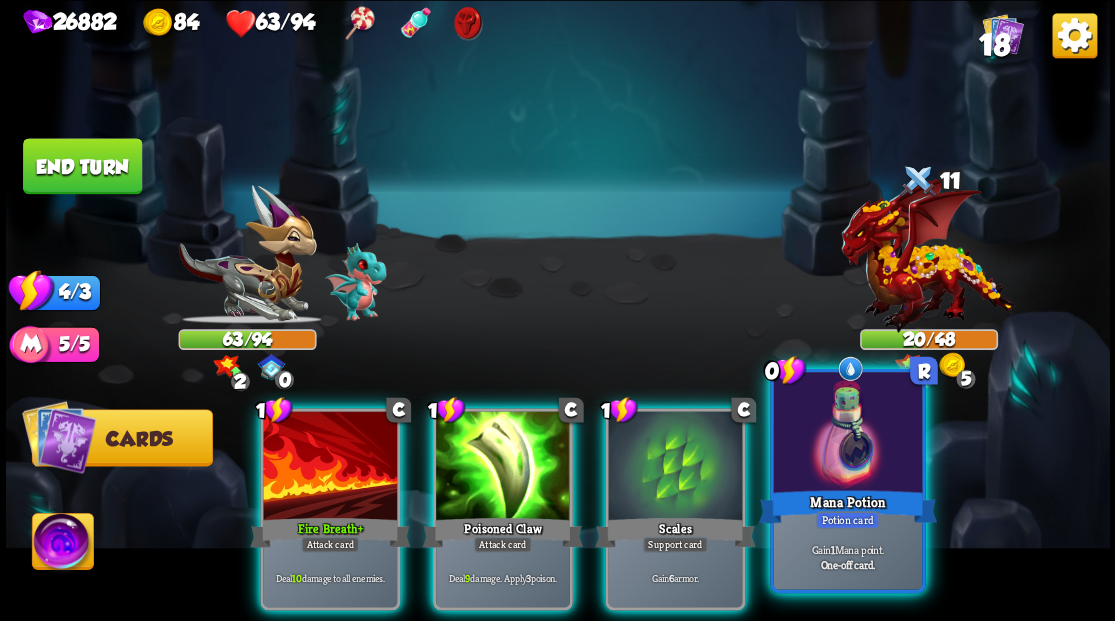 click at bounding box center (847, 434) 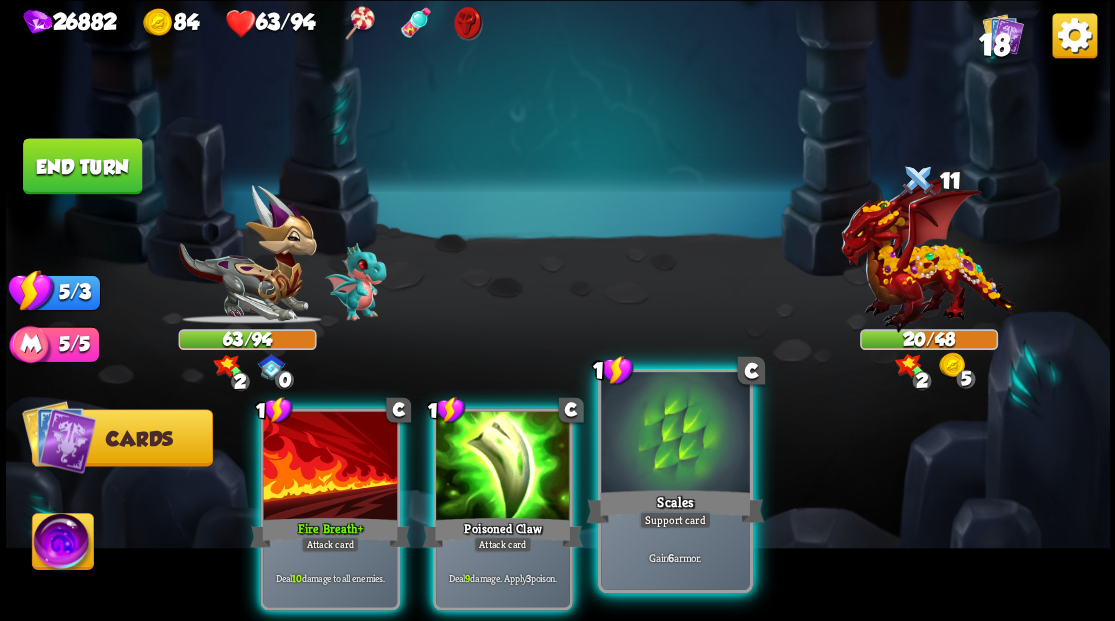 click at bounding box center [675, 434] 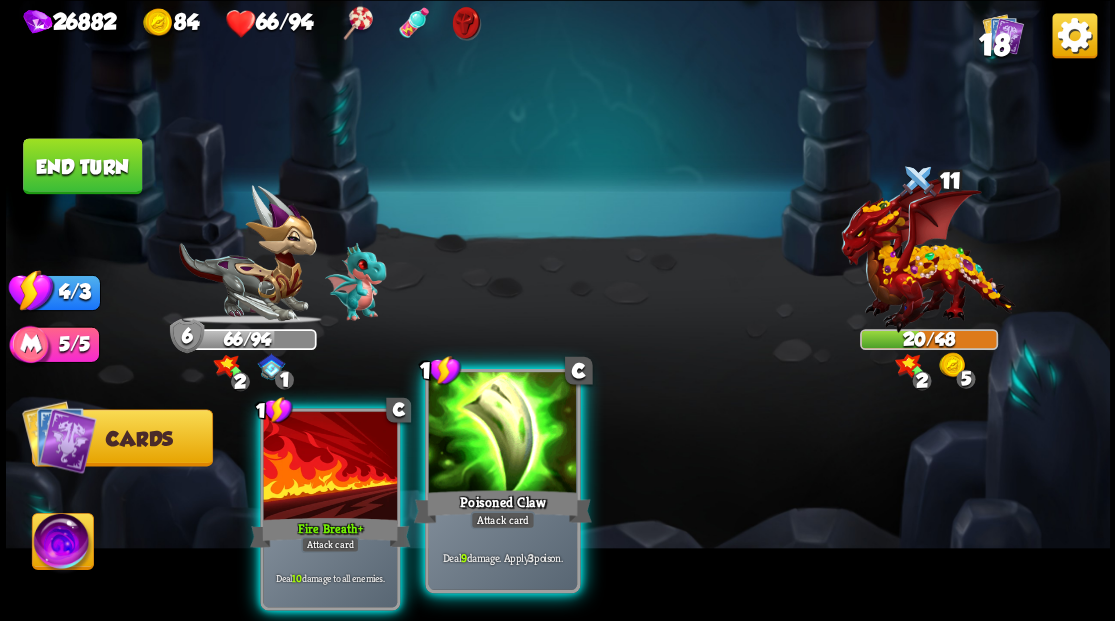 click at bounding box center (502, 434) 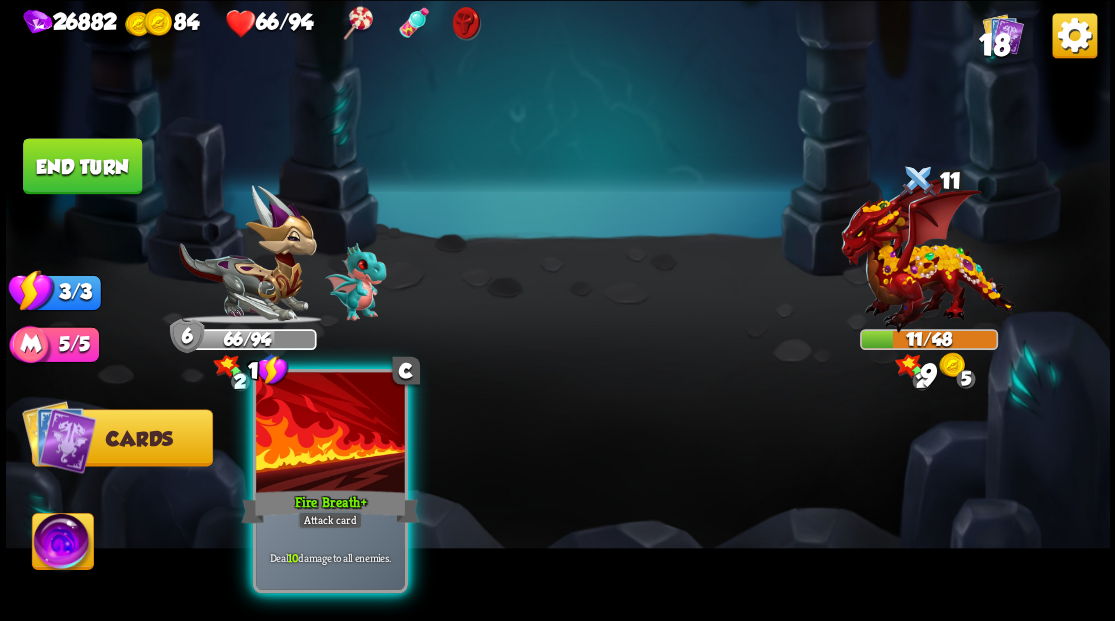 click at bounding box center [330, 434] 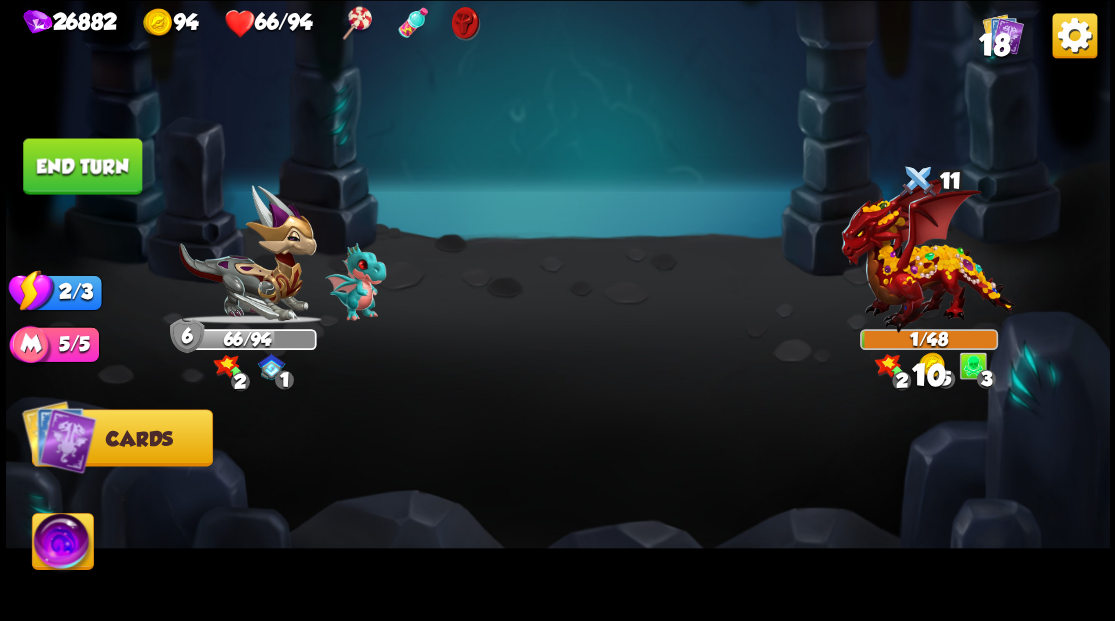 click on "End turn" at bounding box center [82, 166] 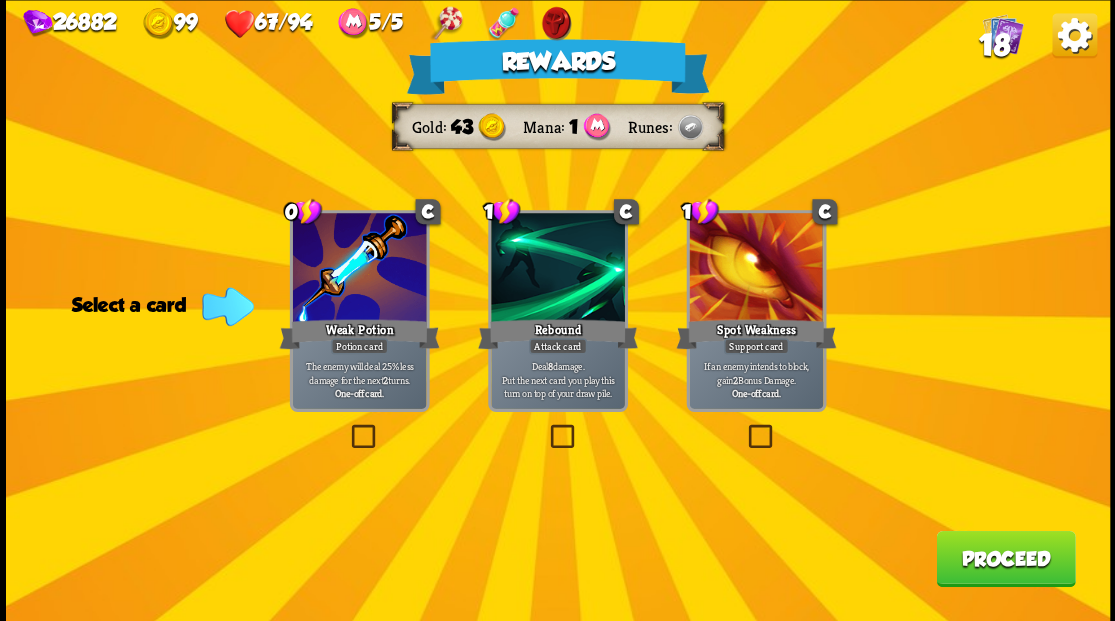 click at bounding box center (347, 427) 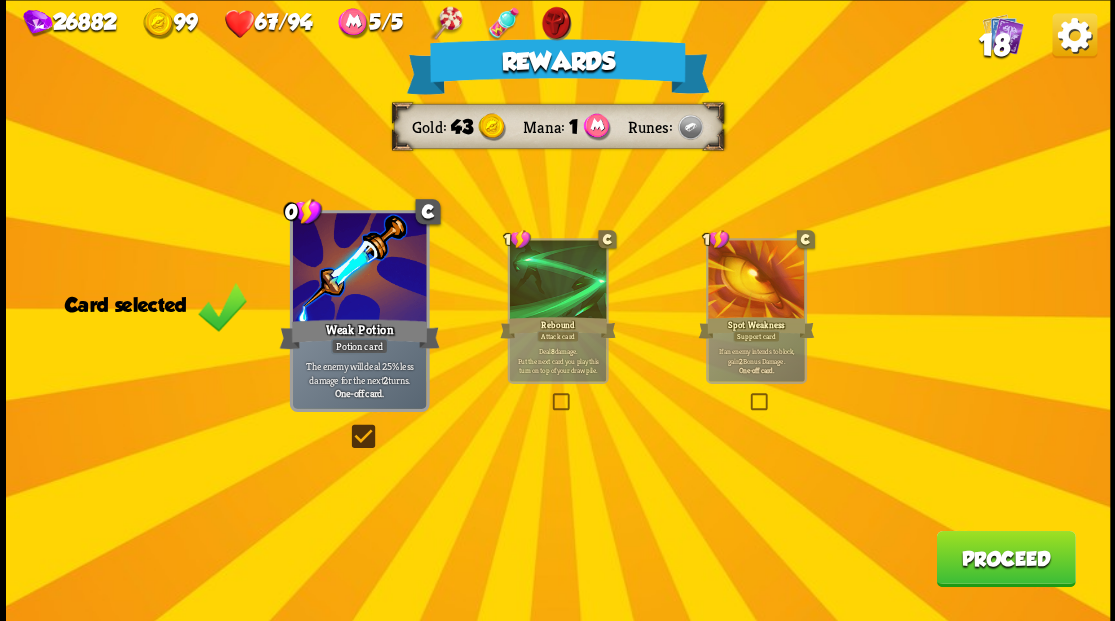 click on "Proceed" at bounding box center [1005, 558] 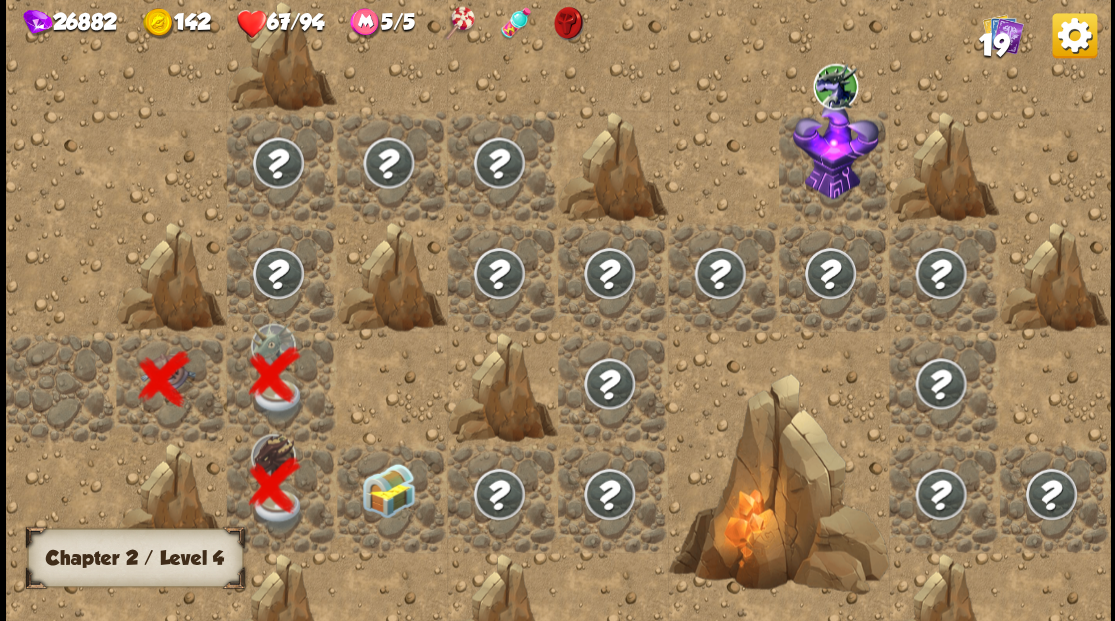 click at bounding box center [392, 497] 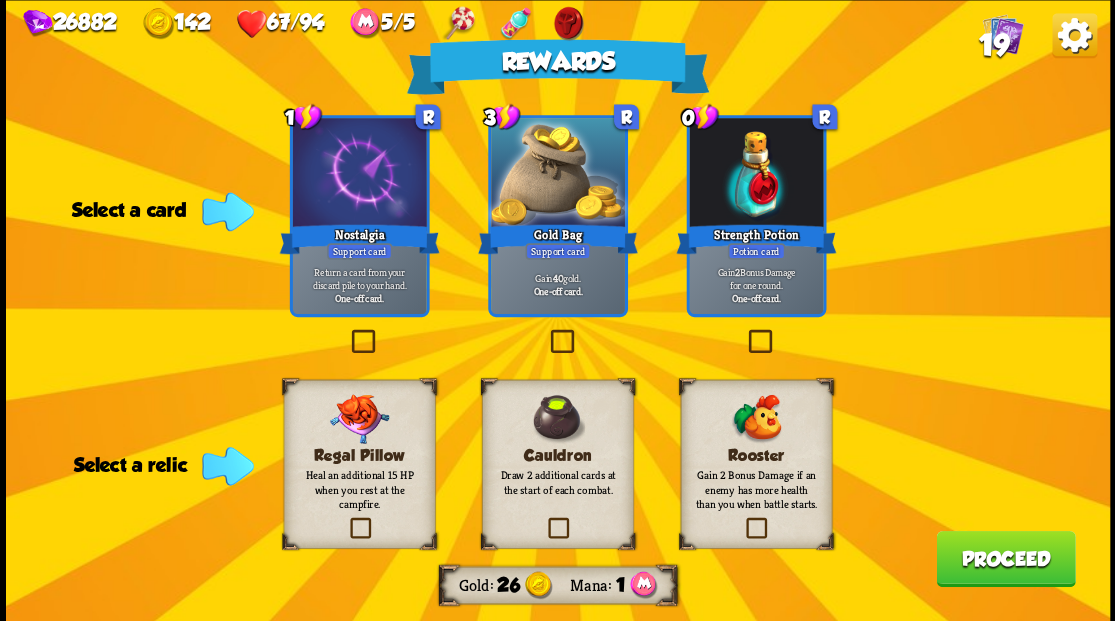 click at bounding box center (743, 520) 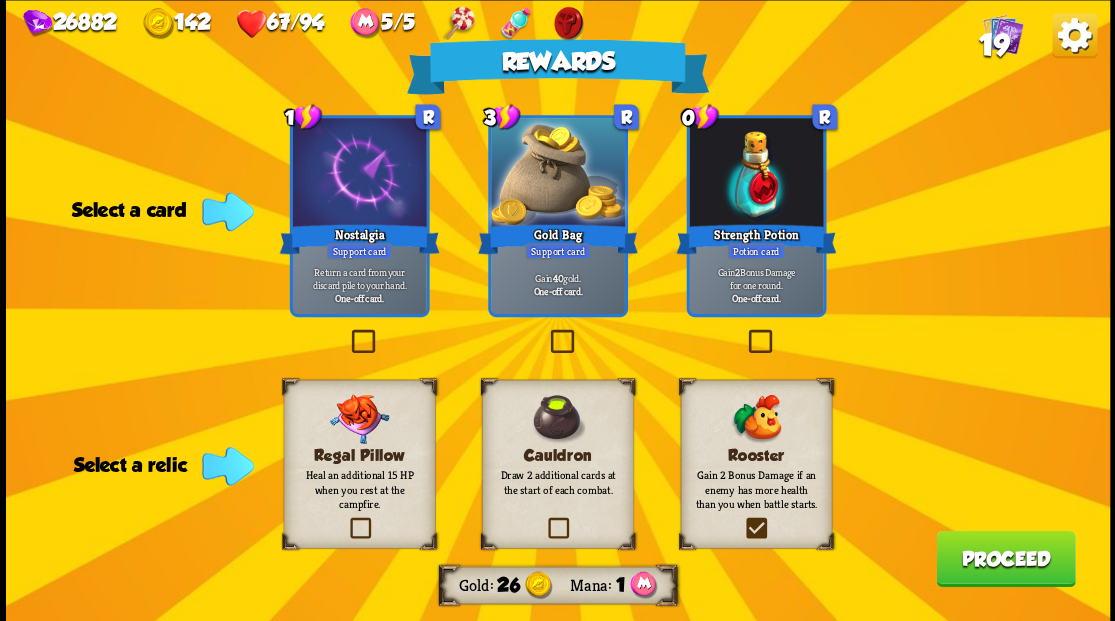 click at bounding box center [0, 0] 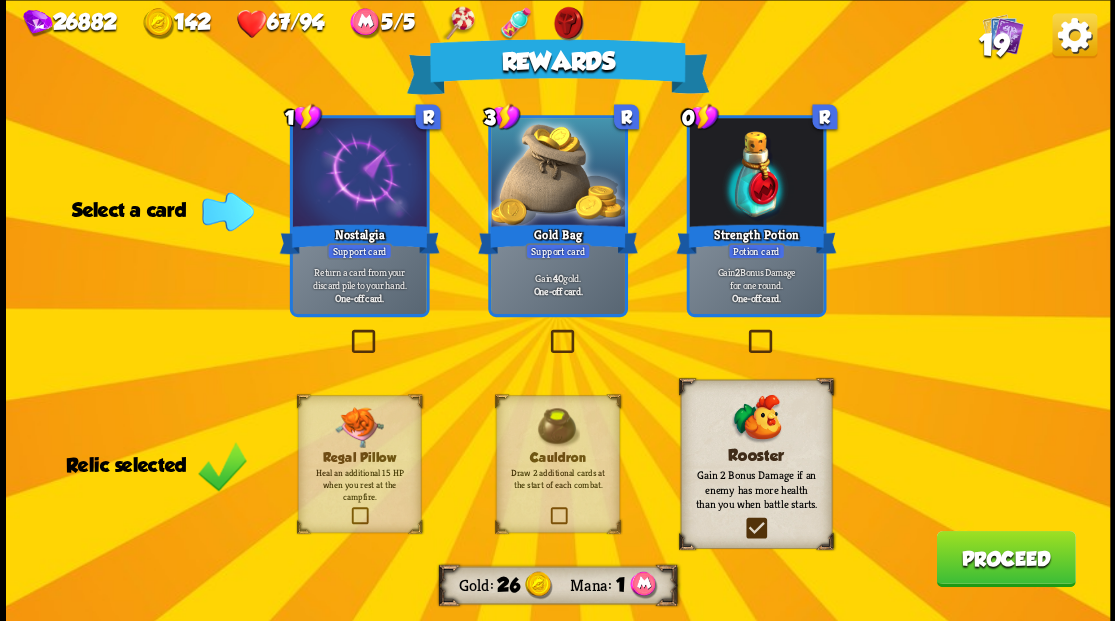 click on "Proceed" at bounding box center [1005, 558] 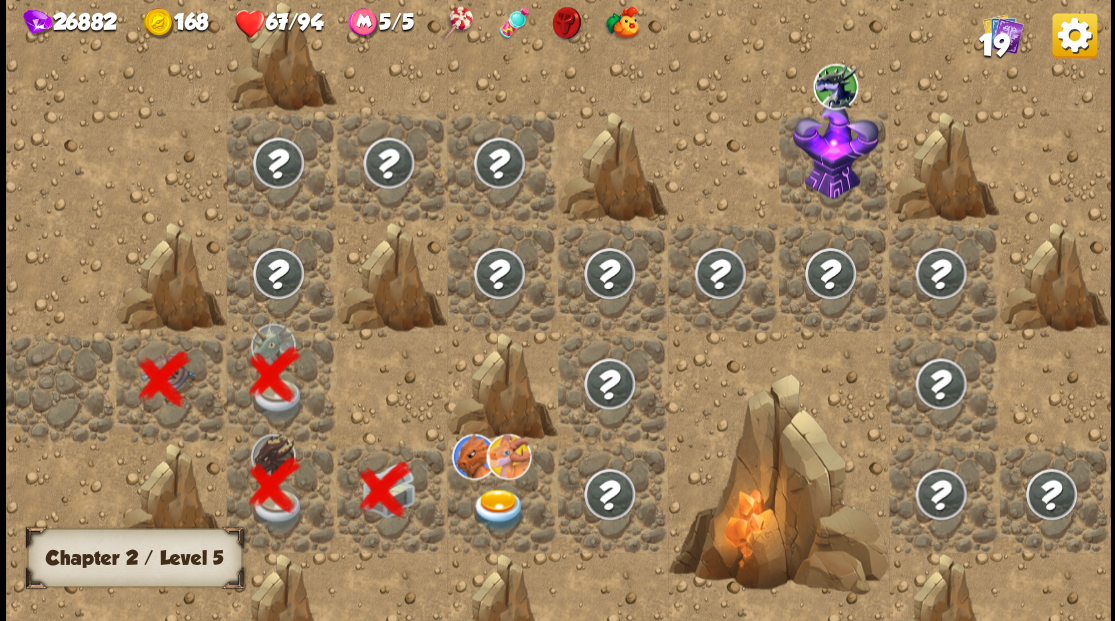 click at bounding box center (498, 509) 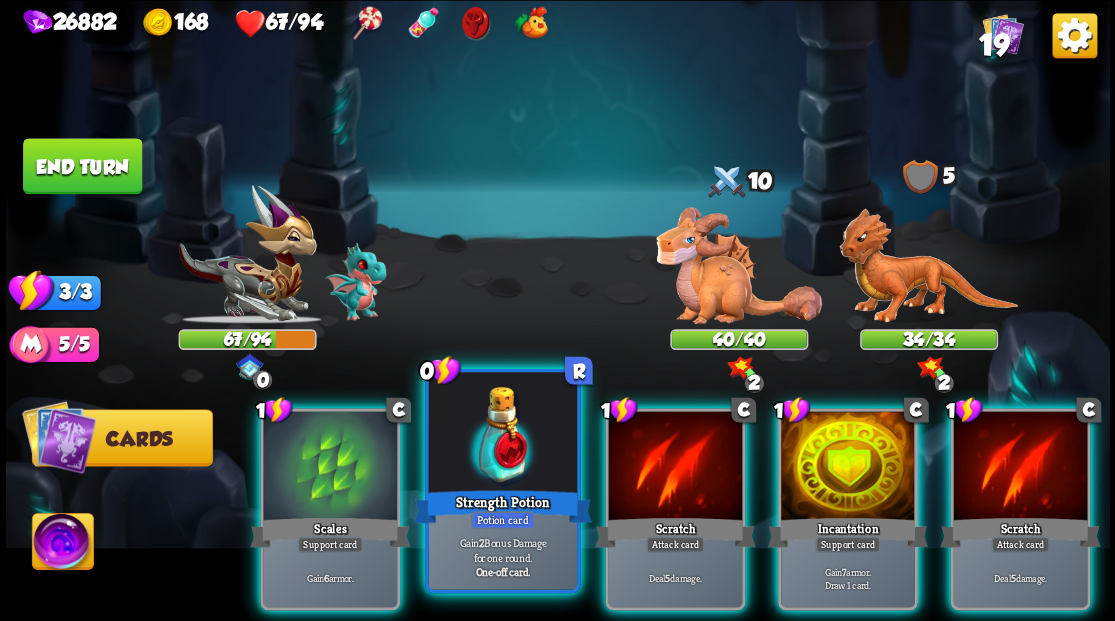 click at bounding box center [502, 434] 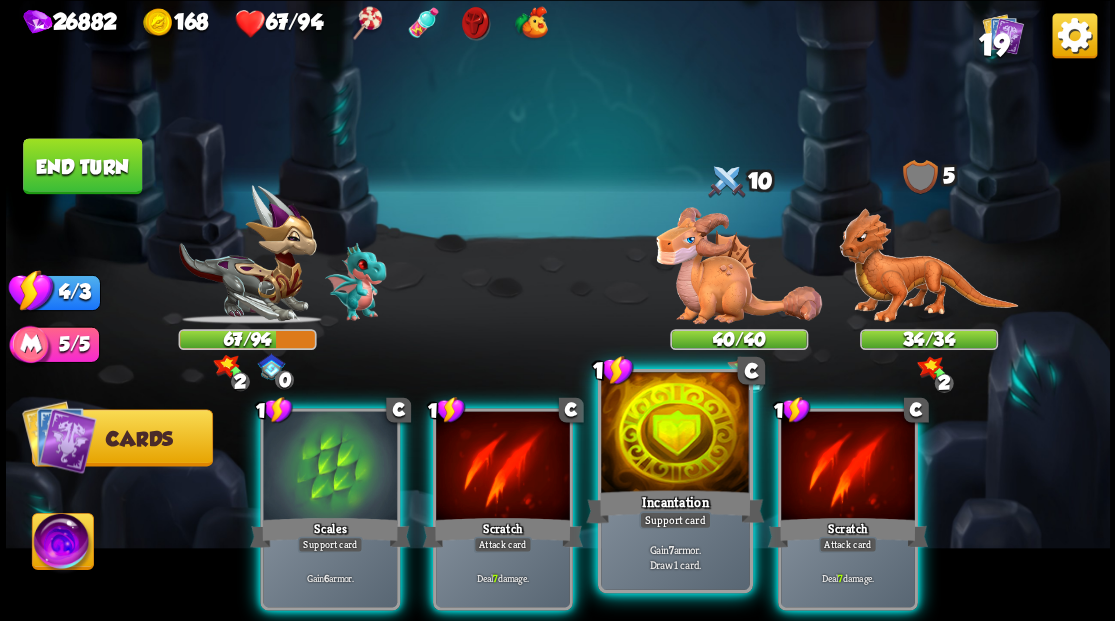 click at bounding box center (675, 434) 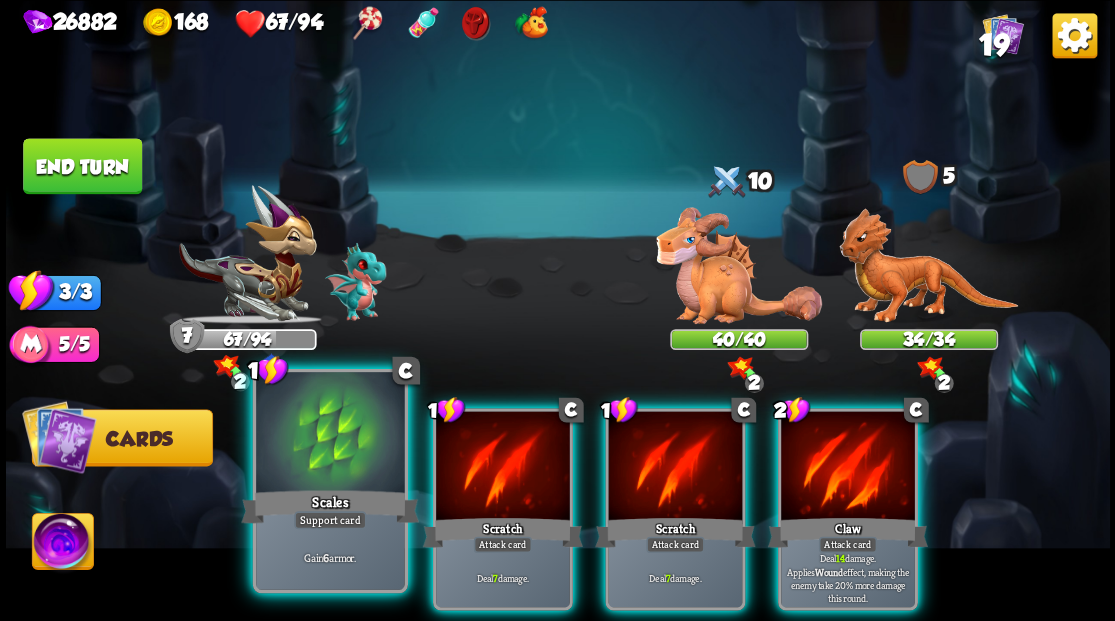 click at bounding box center [330, 434] 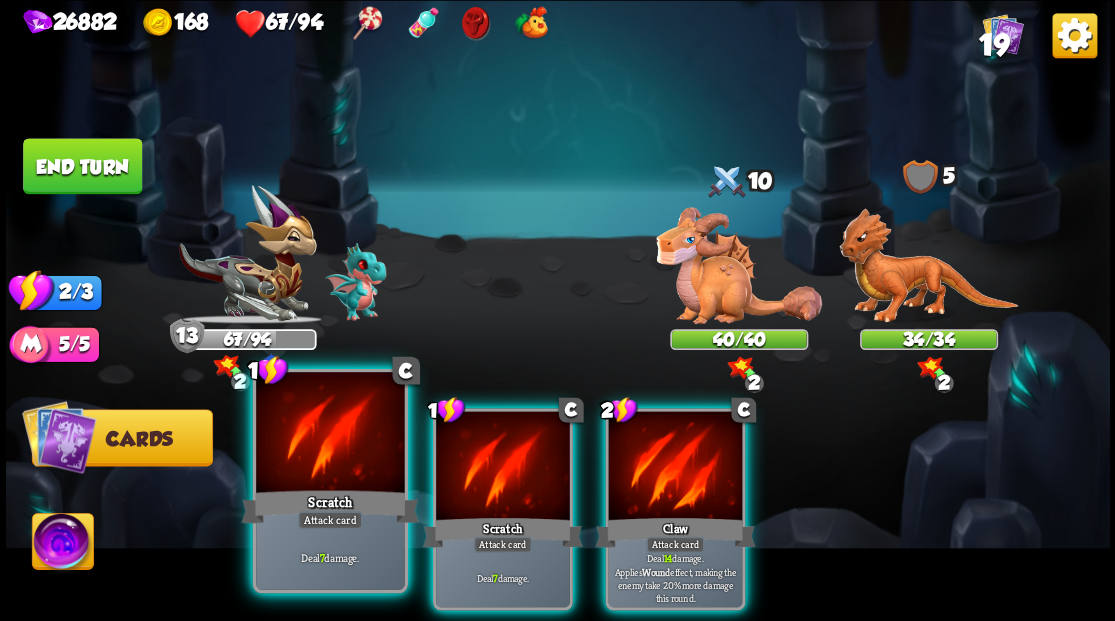 click at bounding box center (330, 434) 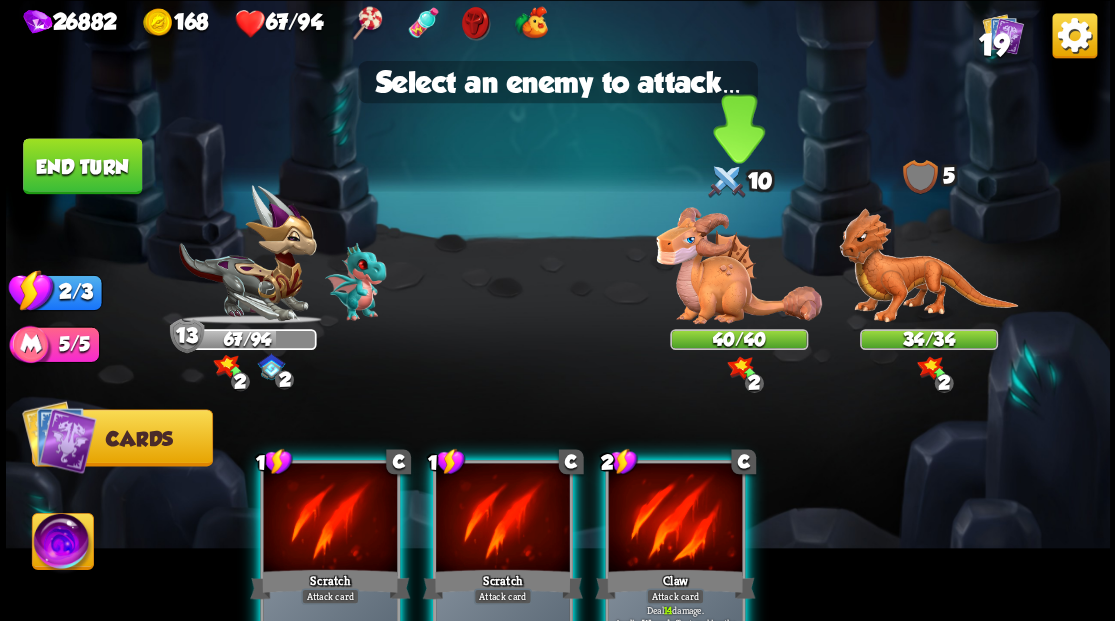 click at bounding box center (739, 265) 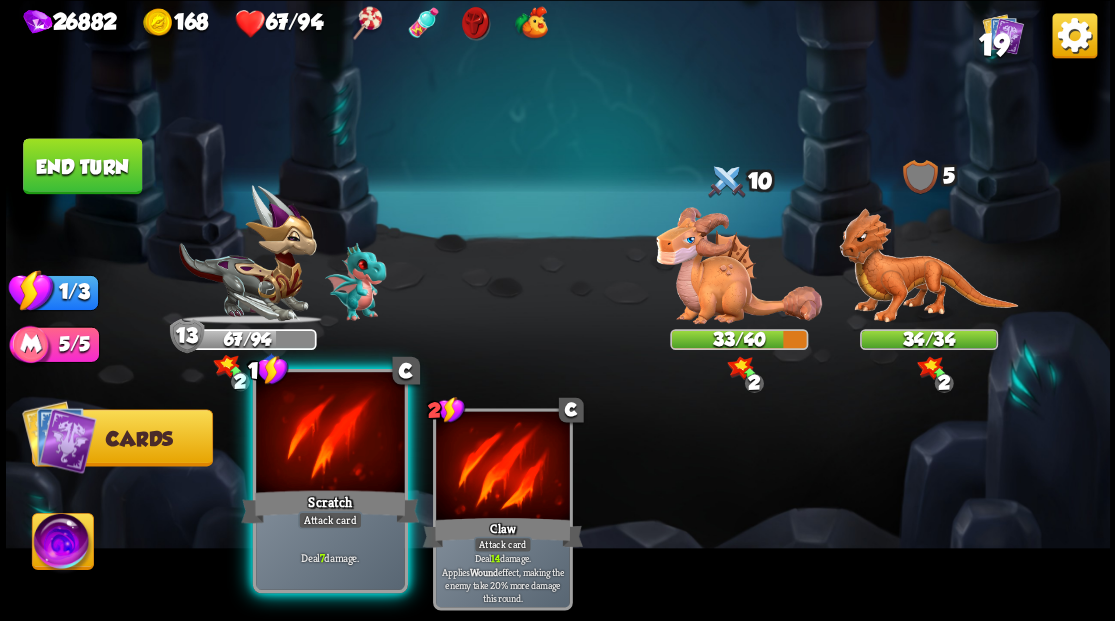 click on "Scratch" at bounding box center [330, 506] 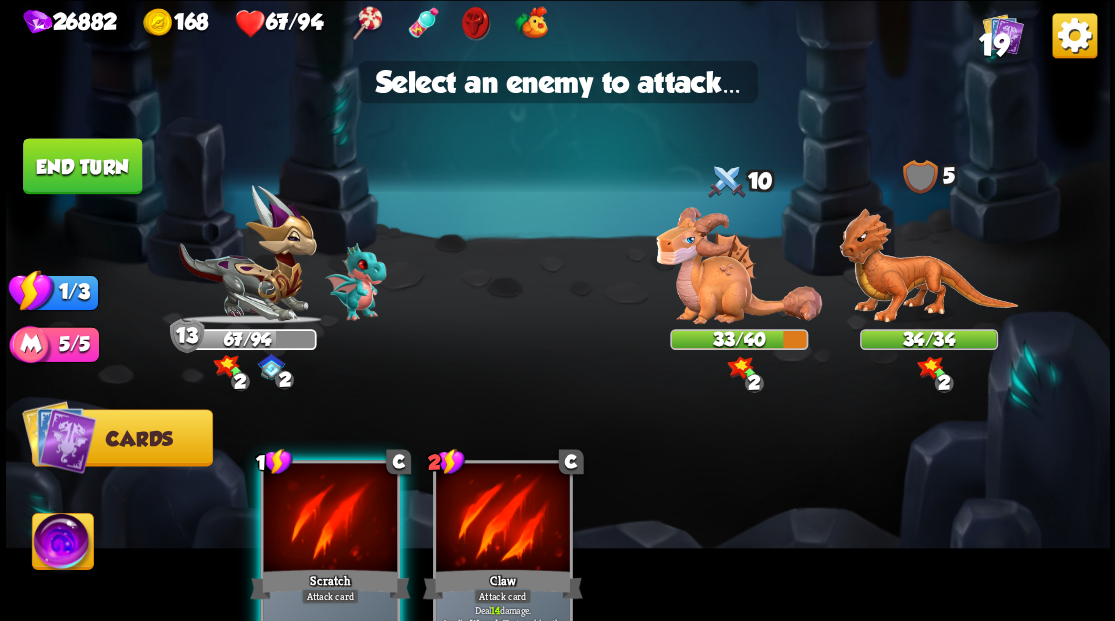 drag, startPoint x: 707, startPoint y: 301, endPoint x: 570, endPoint y: 254, distance: 144.83784 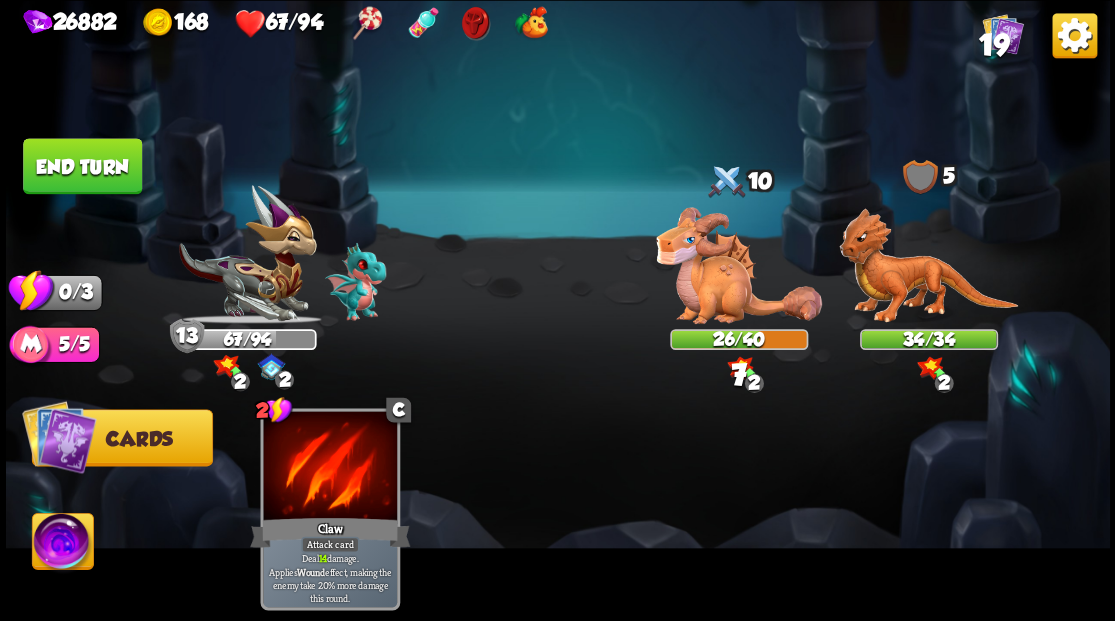 click on "End turn" at bounding box center [82, 166] 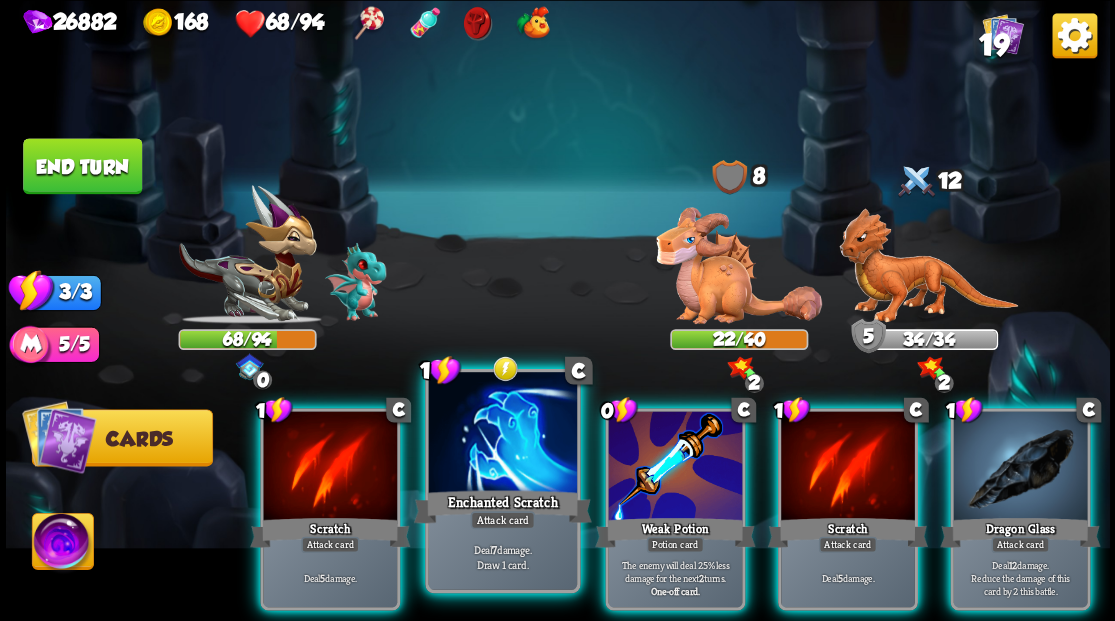 click at bounding box center [502, 434] 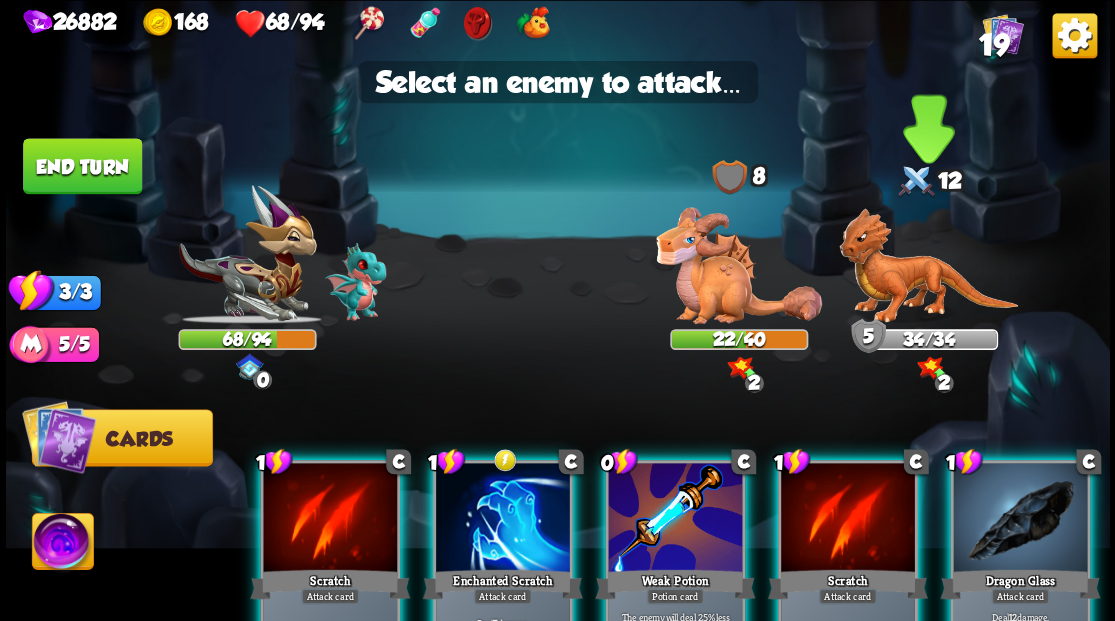 click at bounding box center (928, 266) 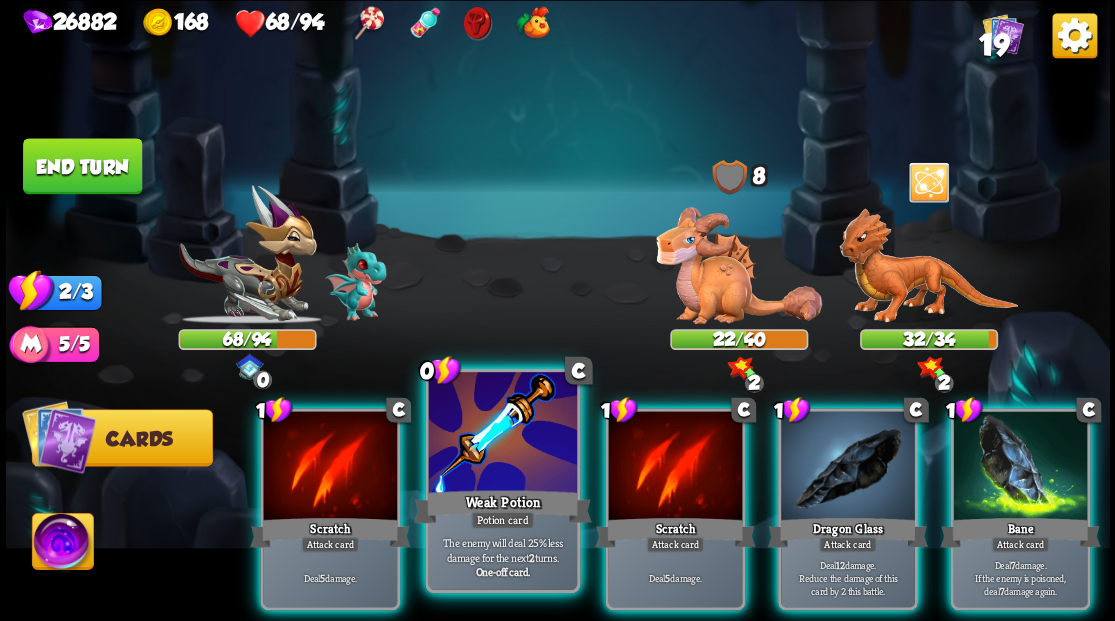 click at bounding box center (502, 434) 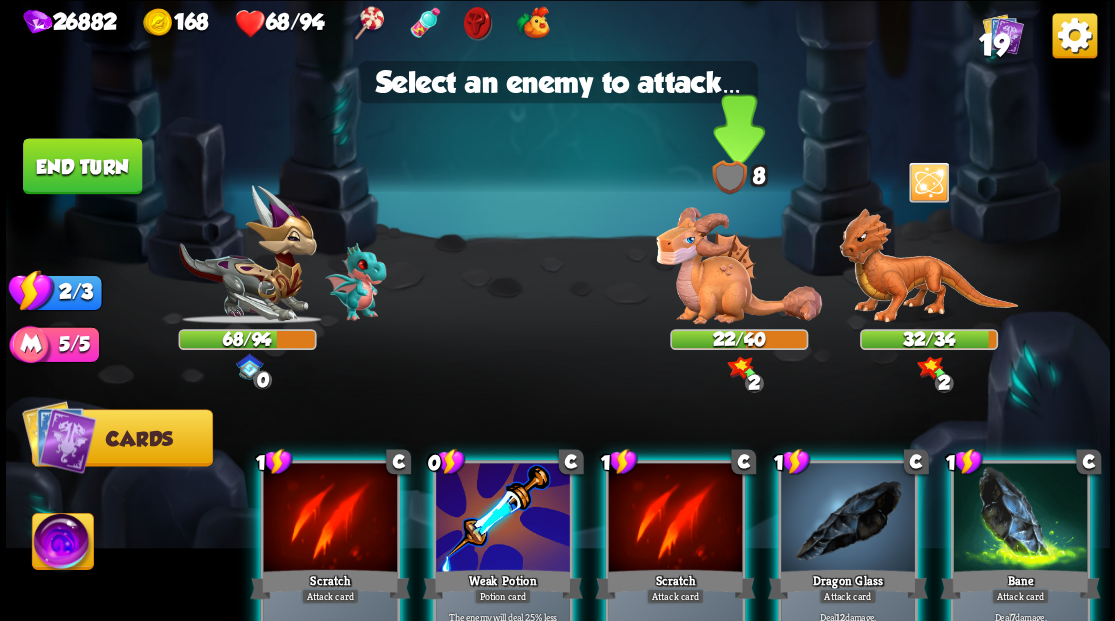 click at bounding box center (739, 265) 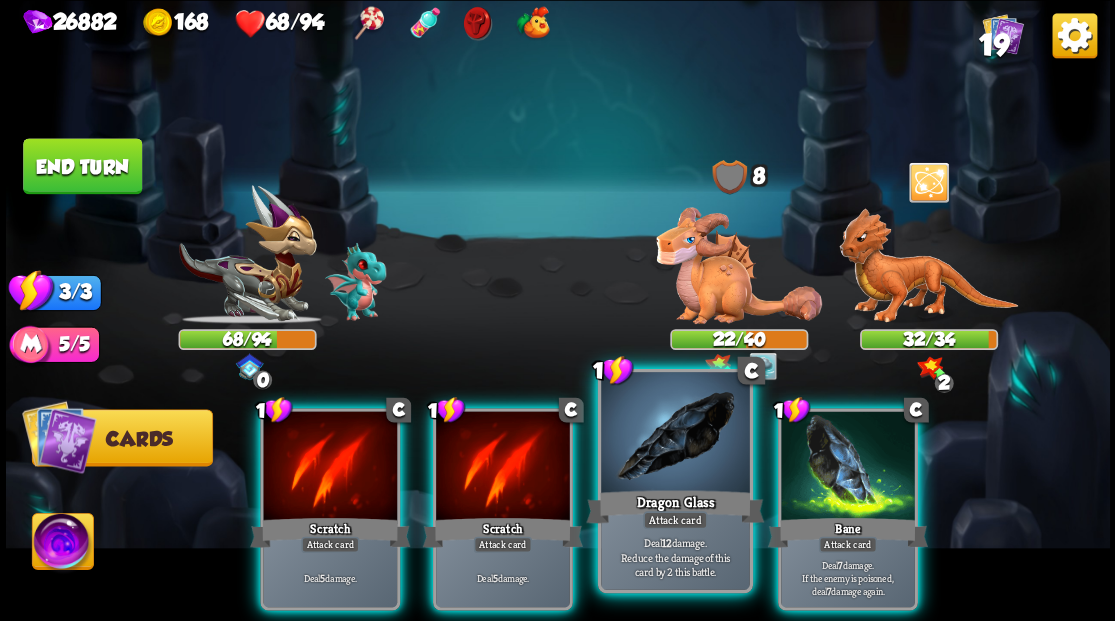 click at bounding box center (675, 434) 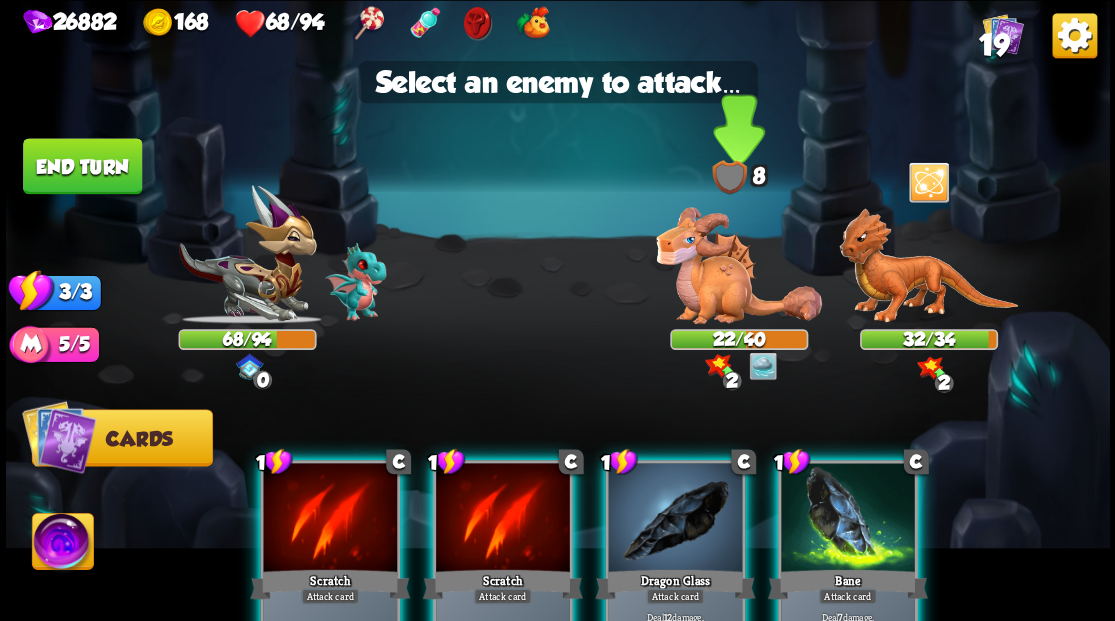click at bounding box center (739, 265) 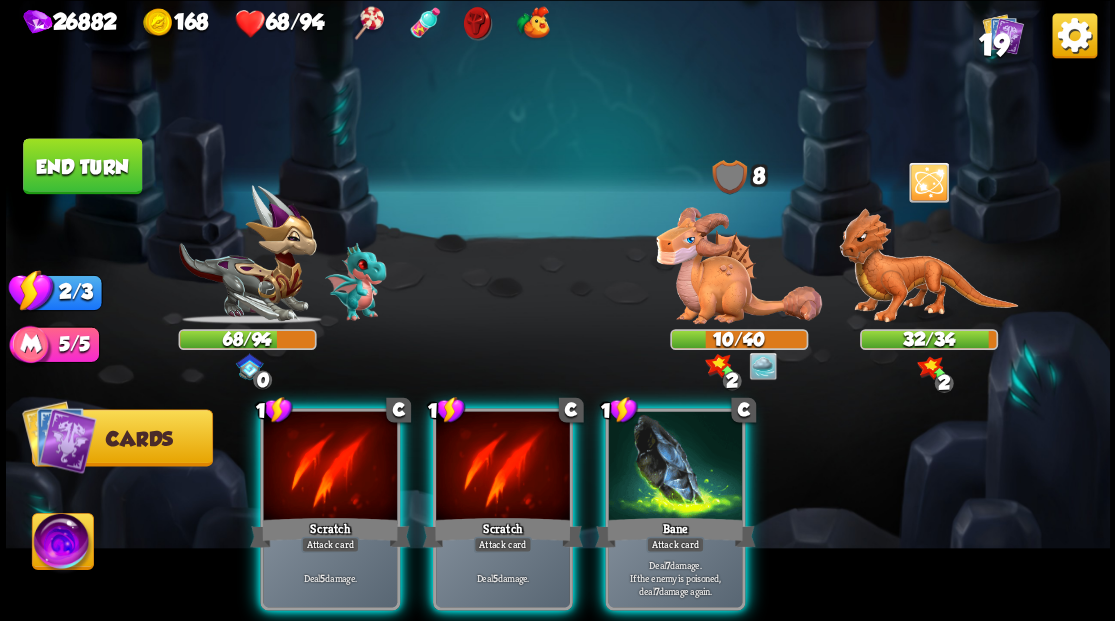 drag, startPoint x: 645, startPoint y: 457, endPoint x: 735, endPoint y: 319, distance: 164.75436 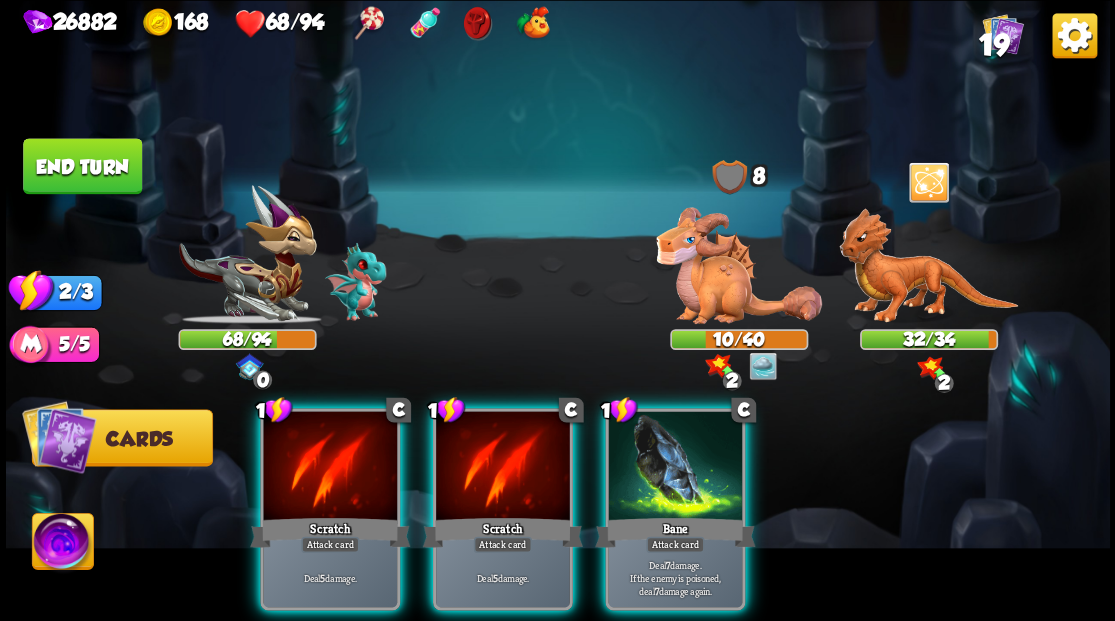 click at bounding box center [675, 467] 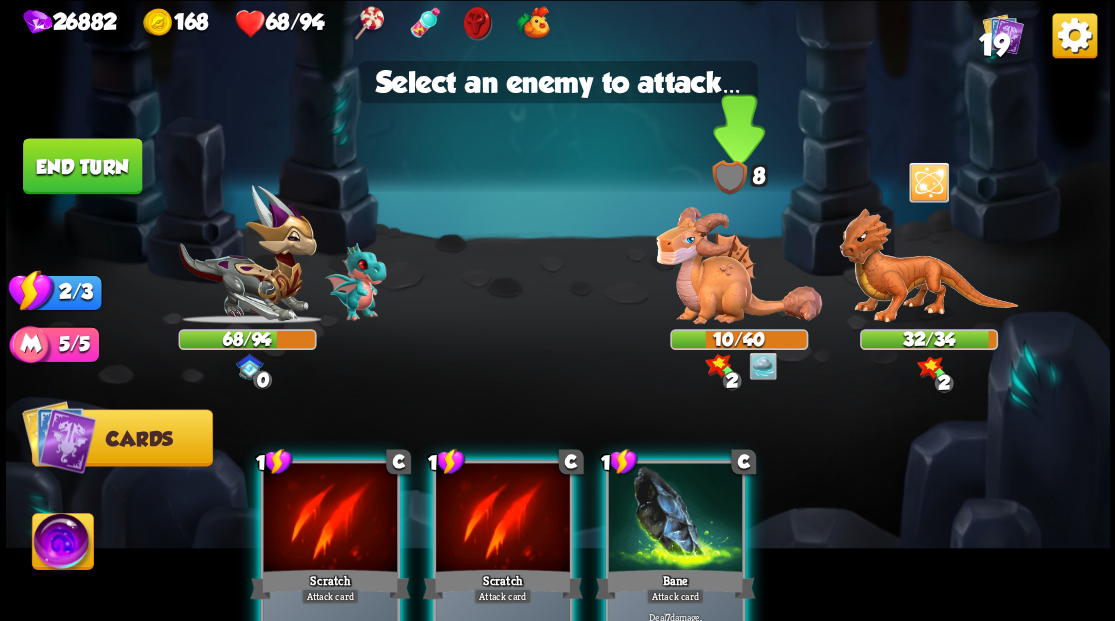 click at bounding box center [739, 265] 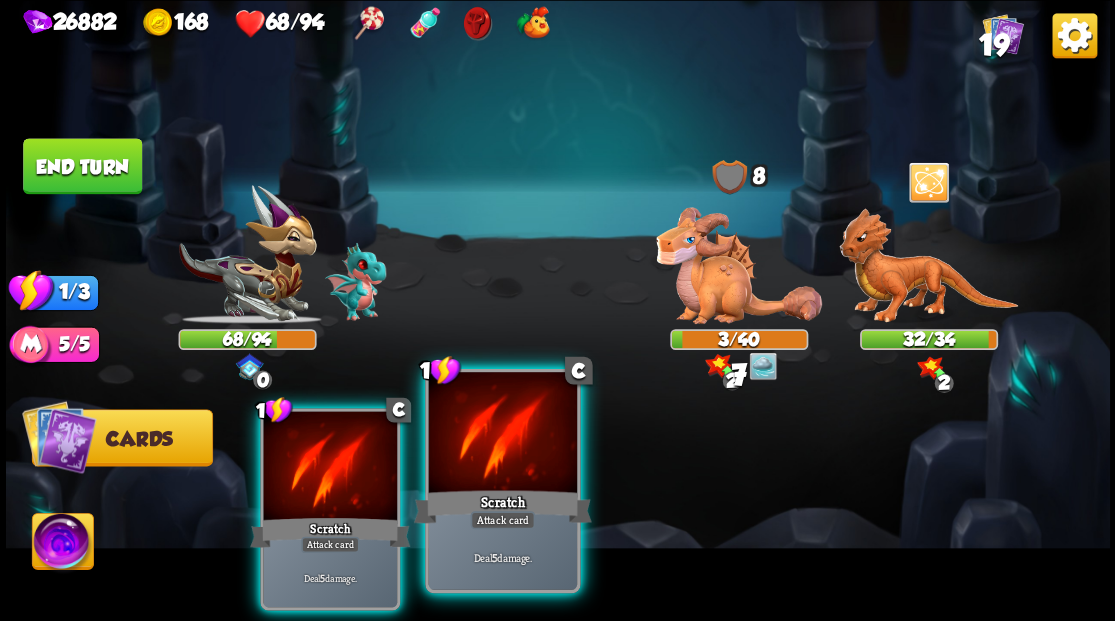 click at bounding box center [502, 434] 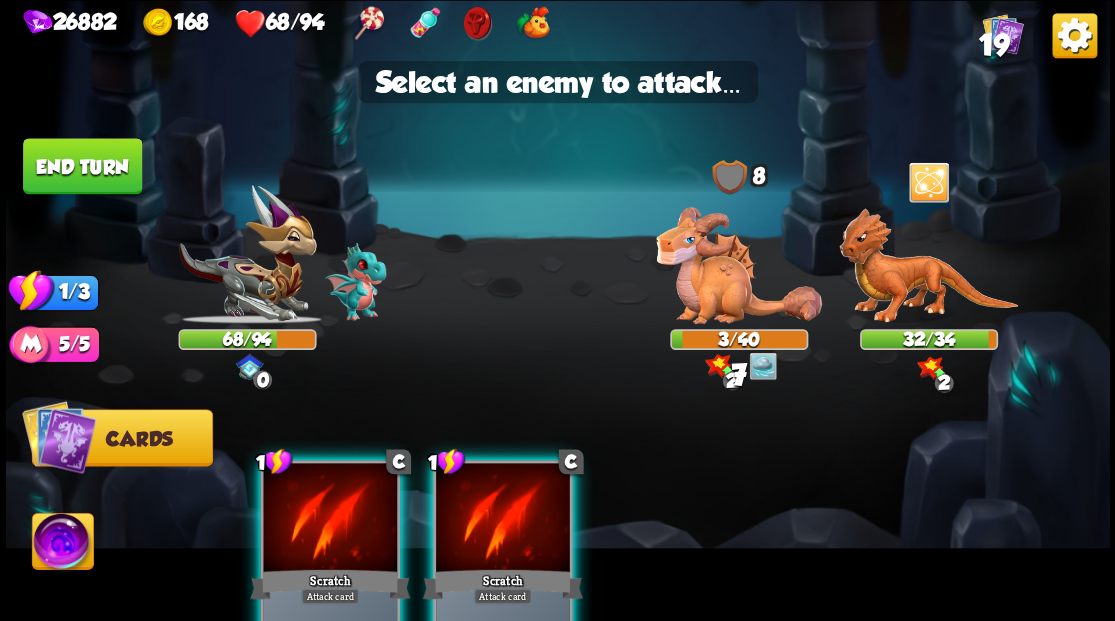 drag, startPoint x: 704, startPoint y: 286, endPoint x: 576, endPoint y: 237, distance: 137.05838 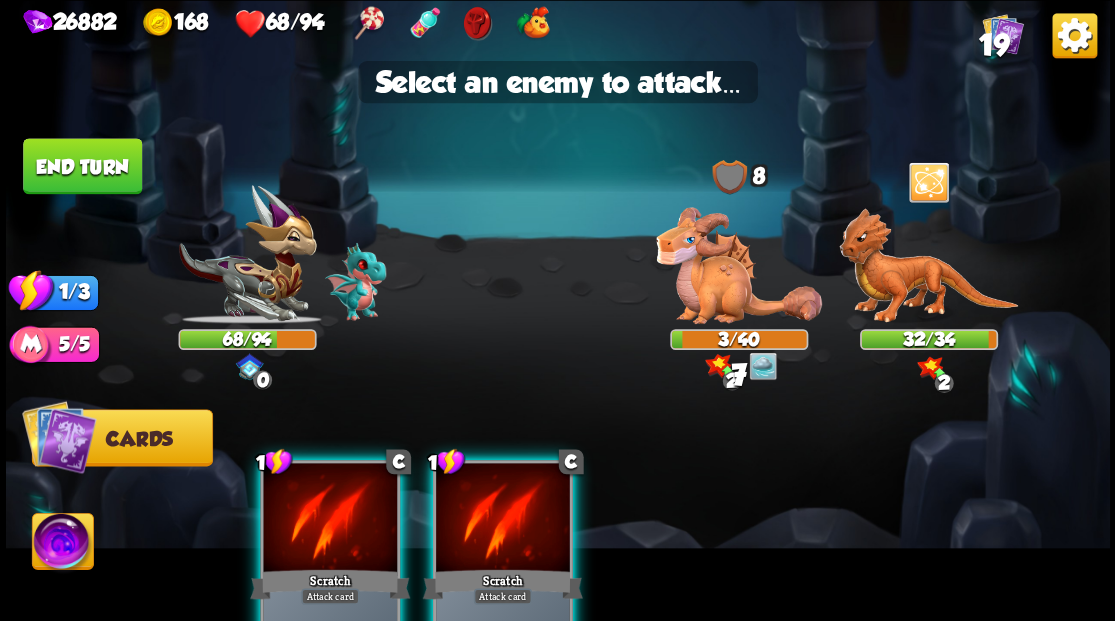 click at bounding box center (739, 265) 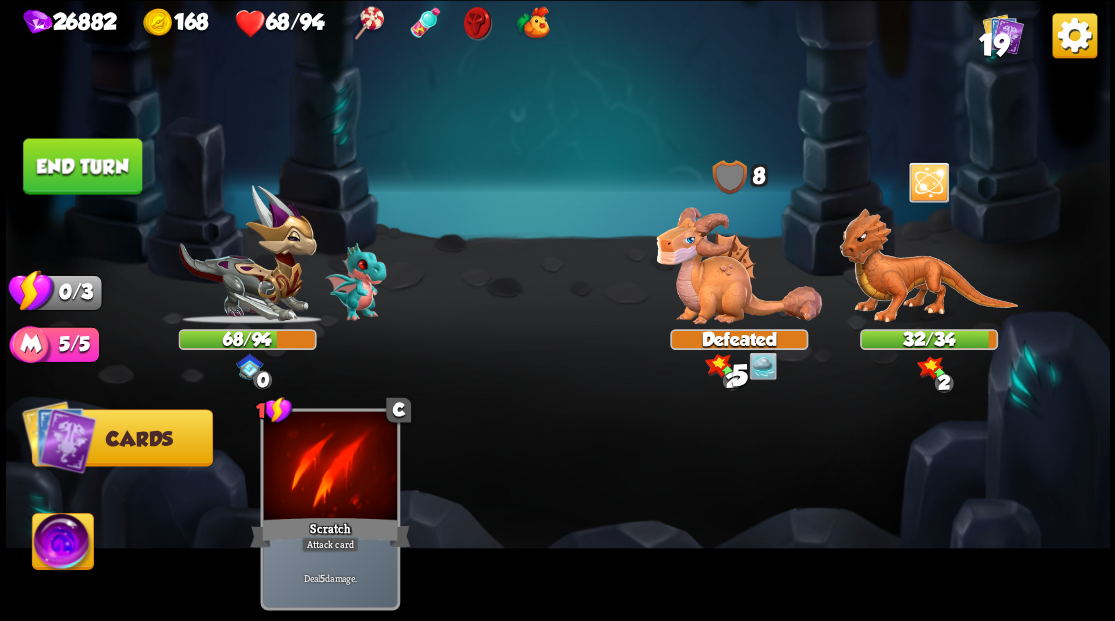 click on "End turn" at bounding box center [82, 166] 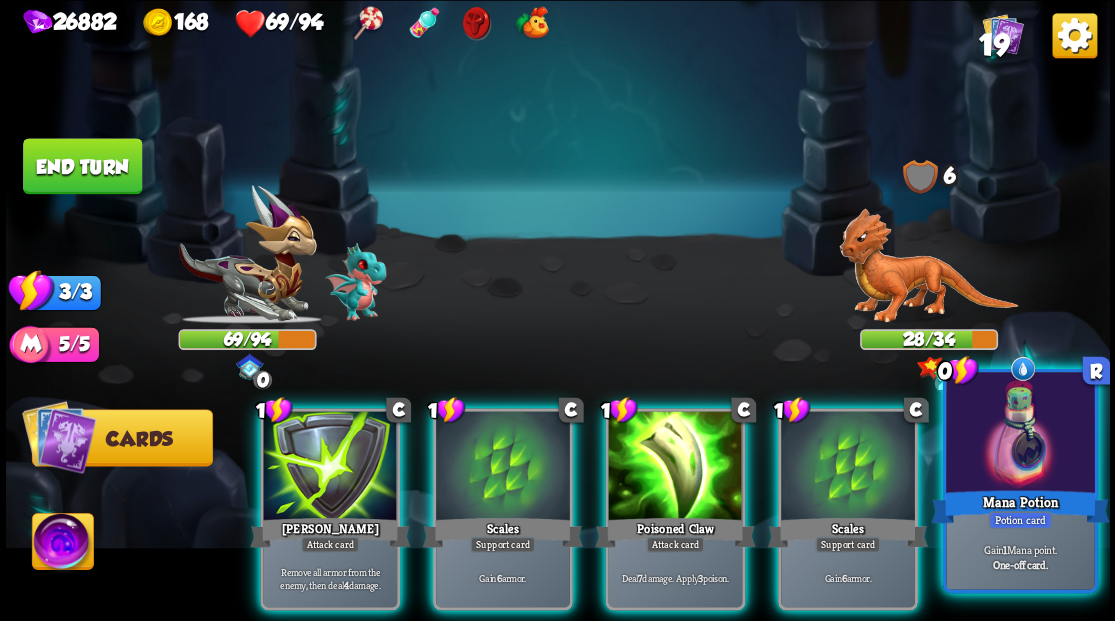 click at bounding box center (1020, 434) 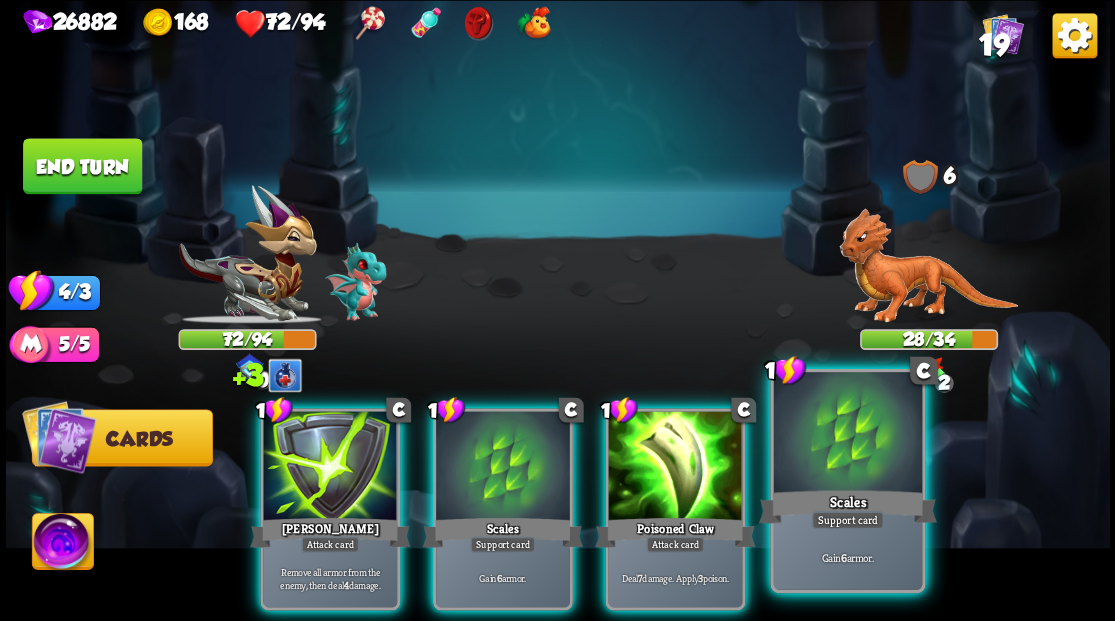 click at bounding box center [847, 434] 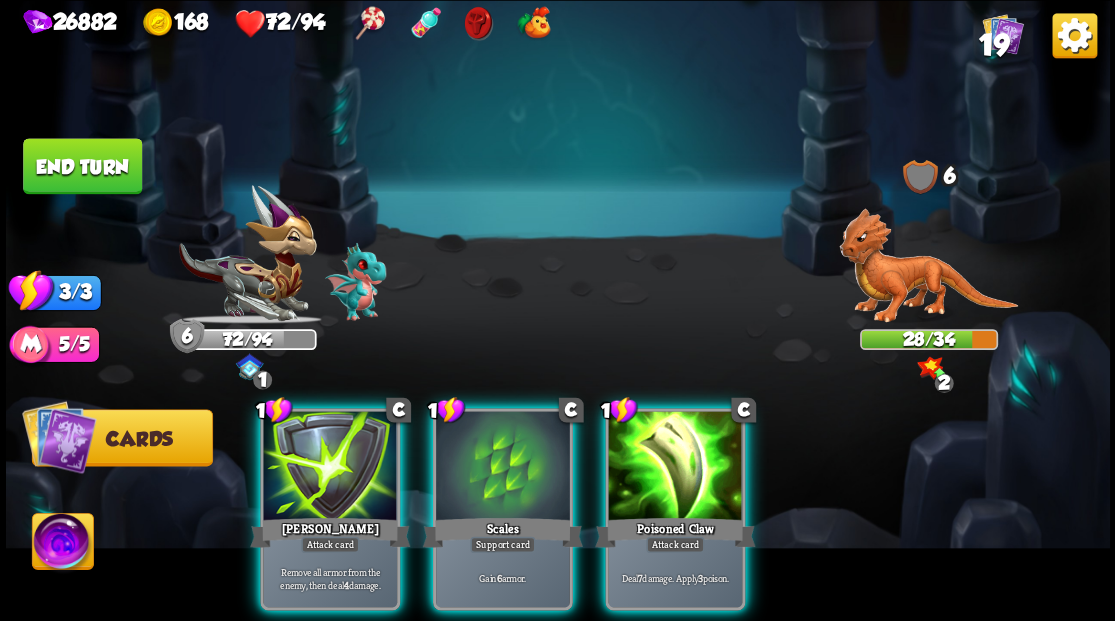 click at bounding box center (675, 467) 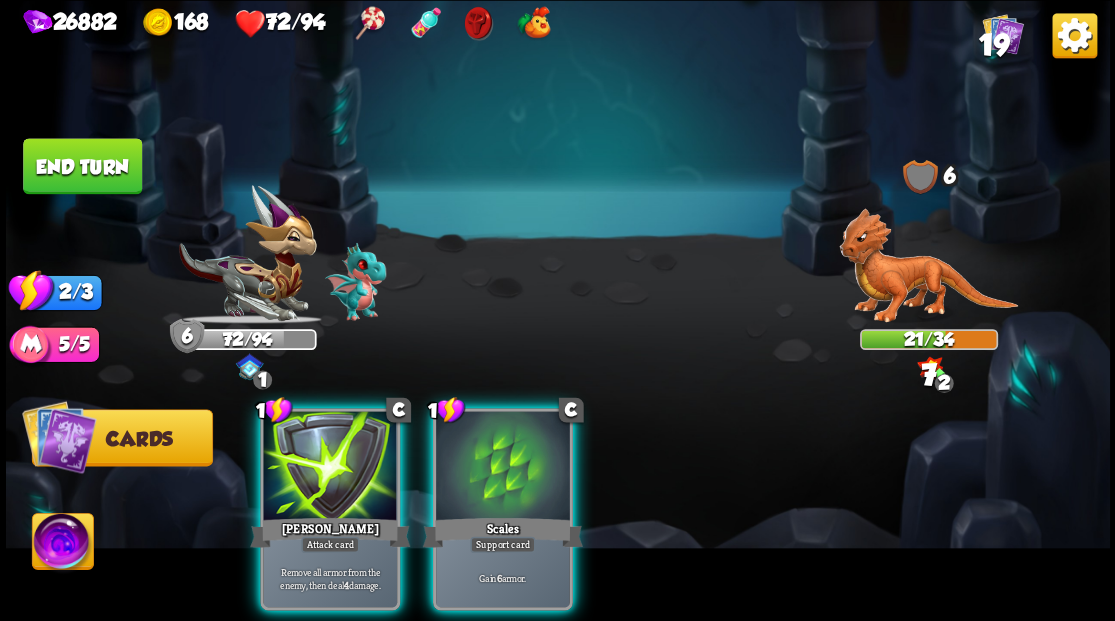 drag, startPoint x: 296, startPoint y: 476, endPoint x: 414, endPoint y: 302, distance: 210.23796 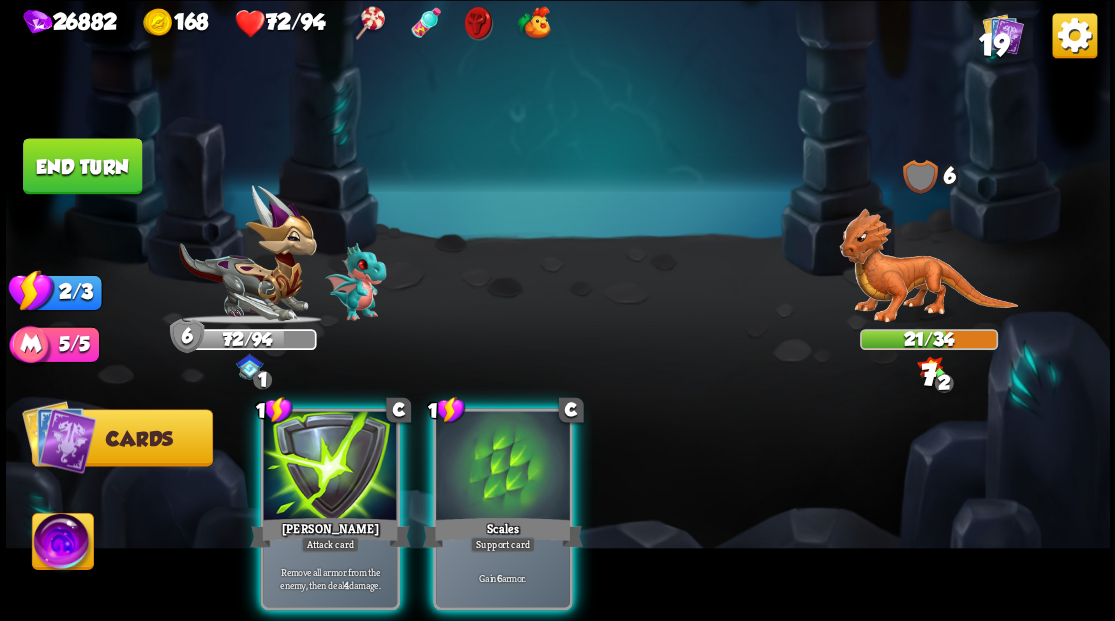 click at bounding box center (330, 467) 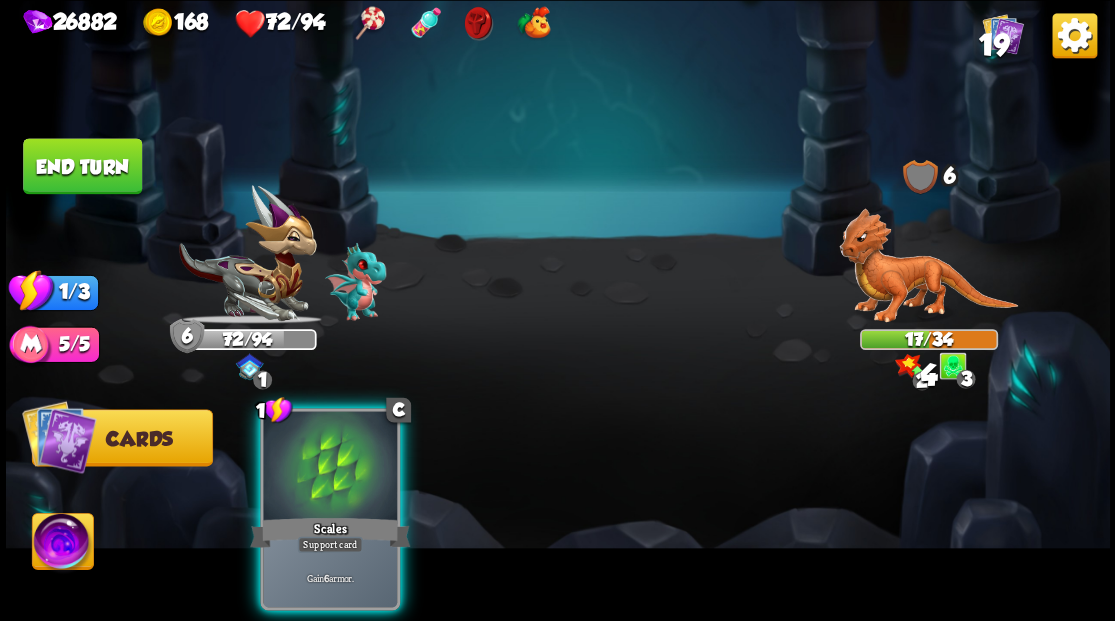 drag, startPoint x: 314, startPoint y: 482, endPoint x: 260, endPoint y: 280, distance: 209.09328 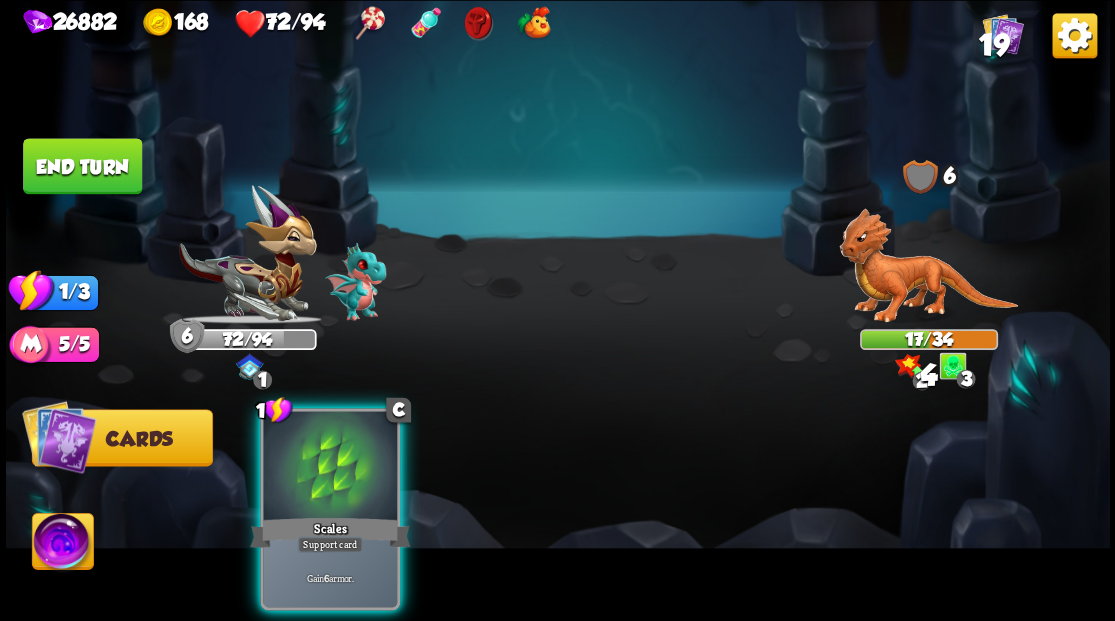 click at bounding box center (330, 467) 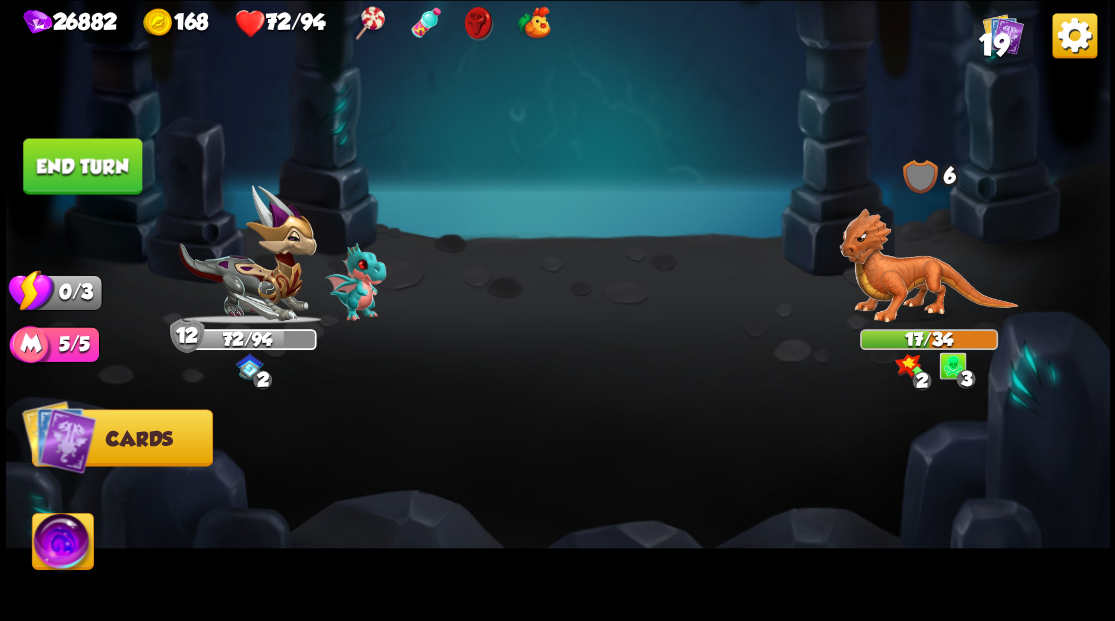 click on "End turn" at bounding box center (82, 166) 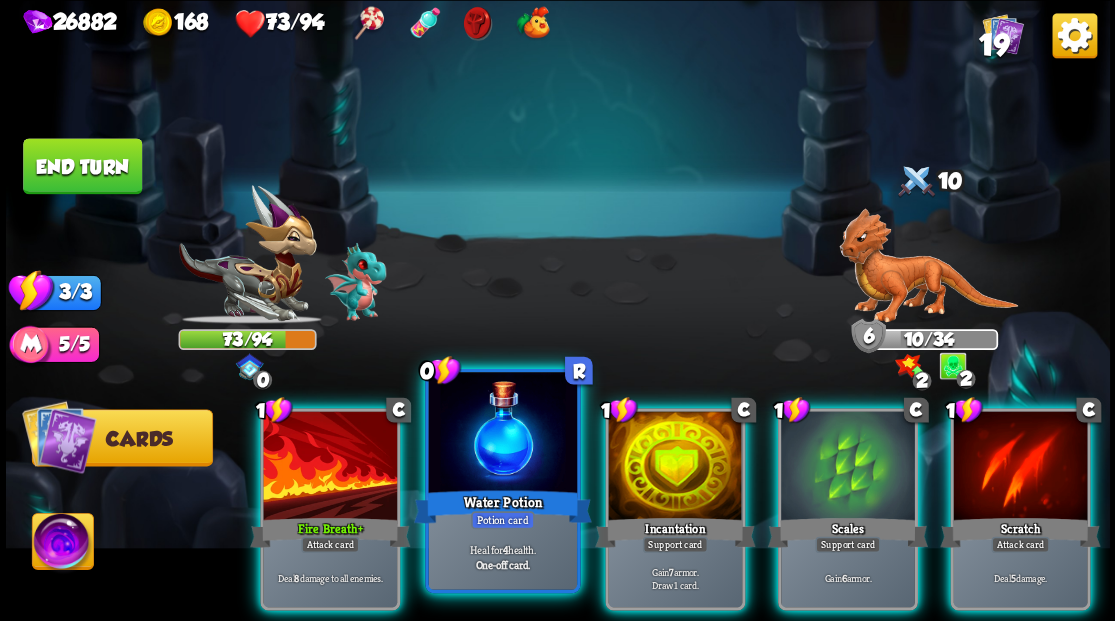 click at bounding box center (502, 434) 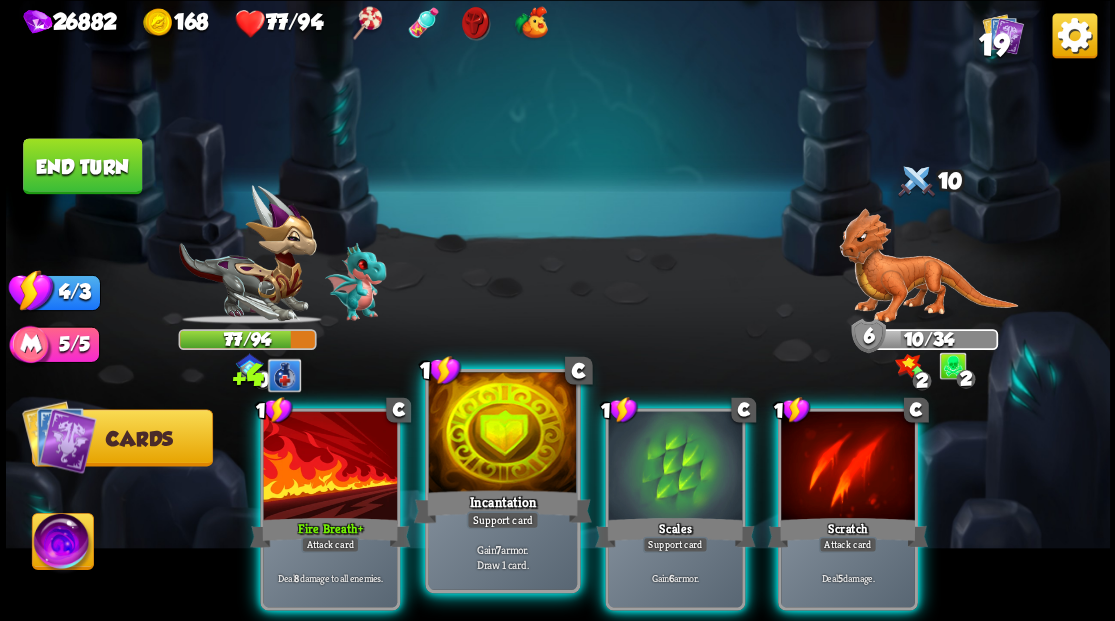 click at bounding box center [502, 434] 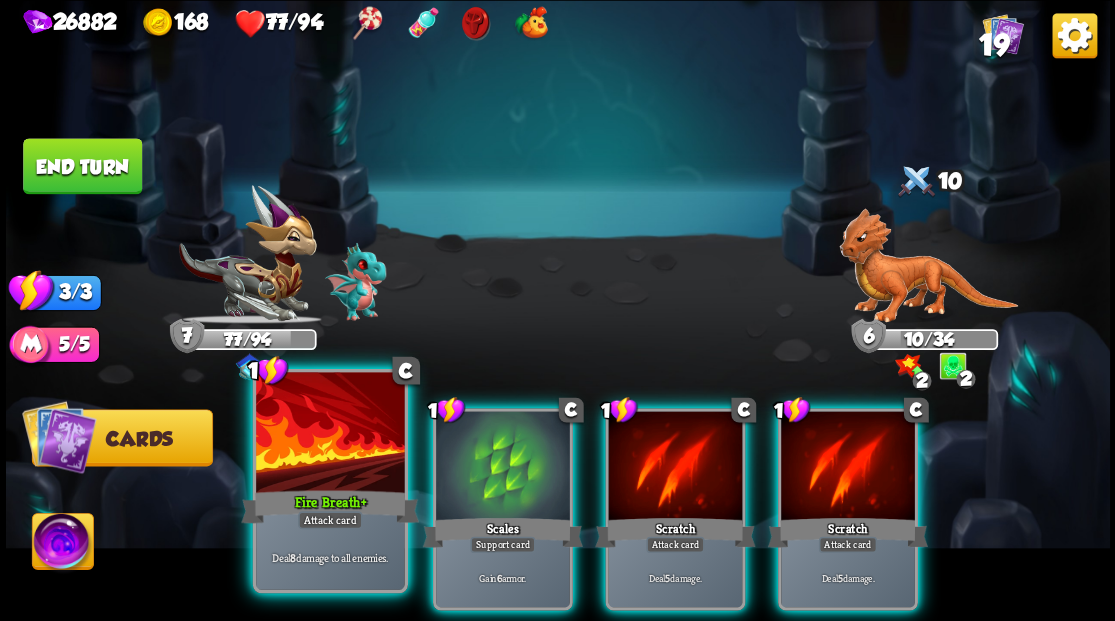 click at bounding box center [330, 434] 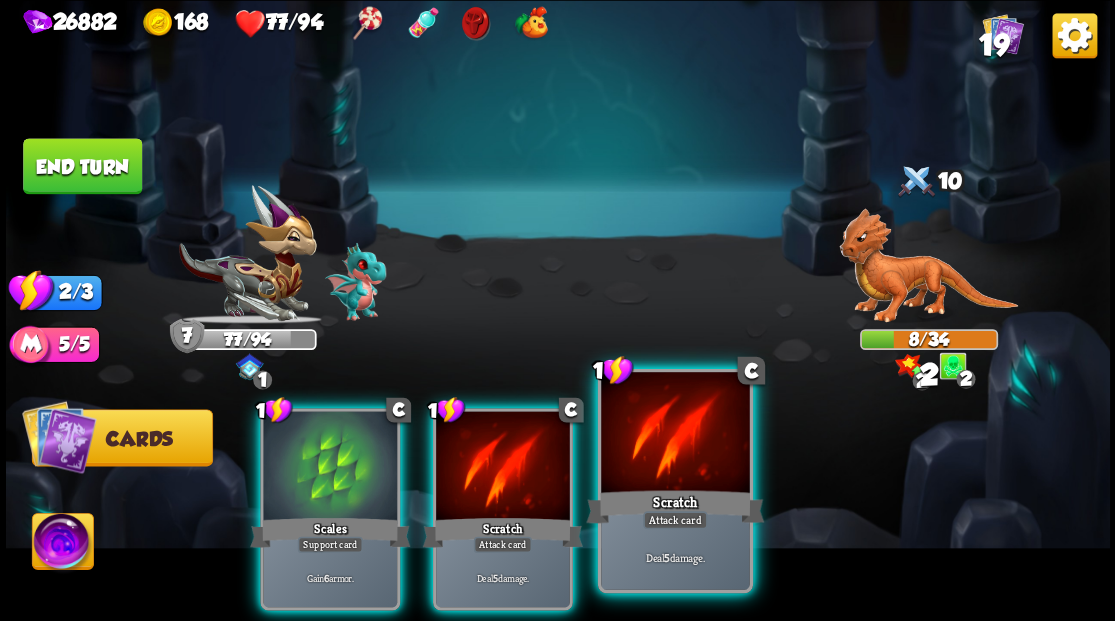 click at bounding box center (675, 434) 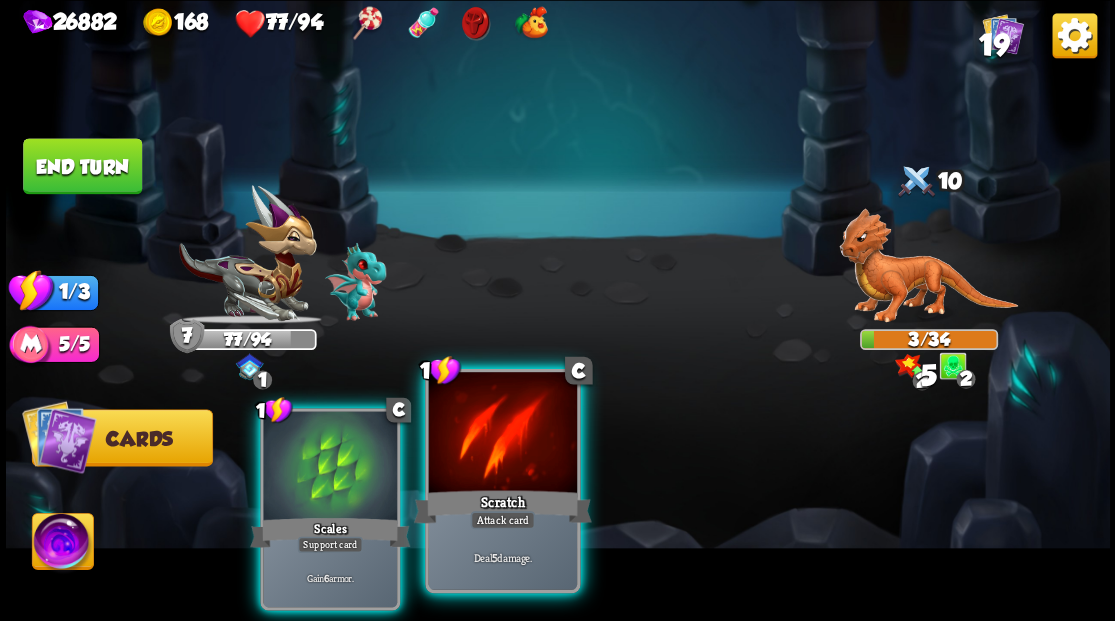 click on "Scratch" at bounding box center [502, 506] 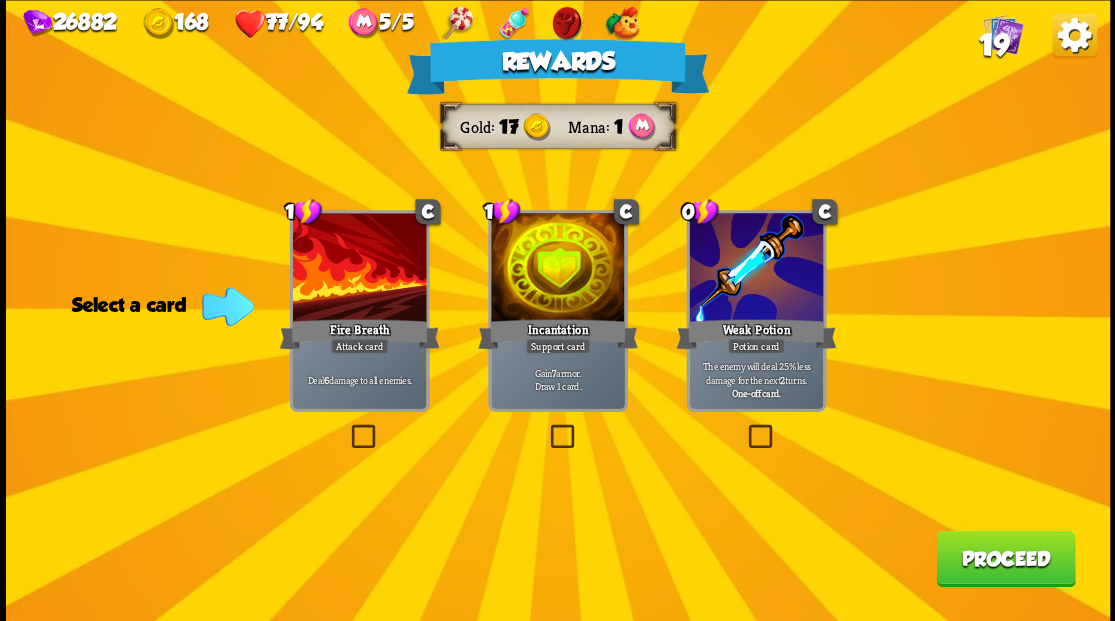 click on "19" at bounding box center [993, 45] 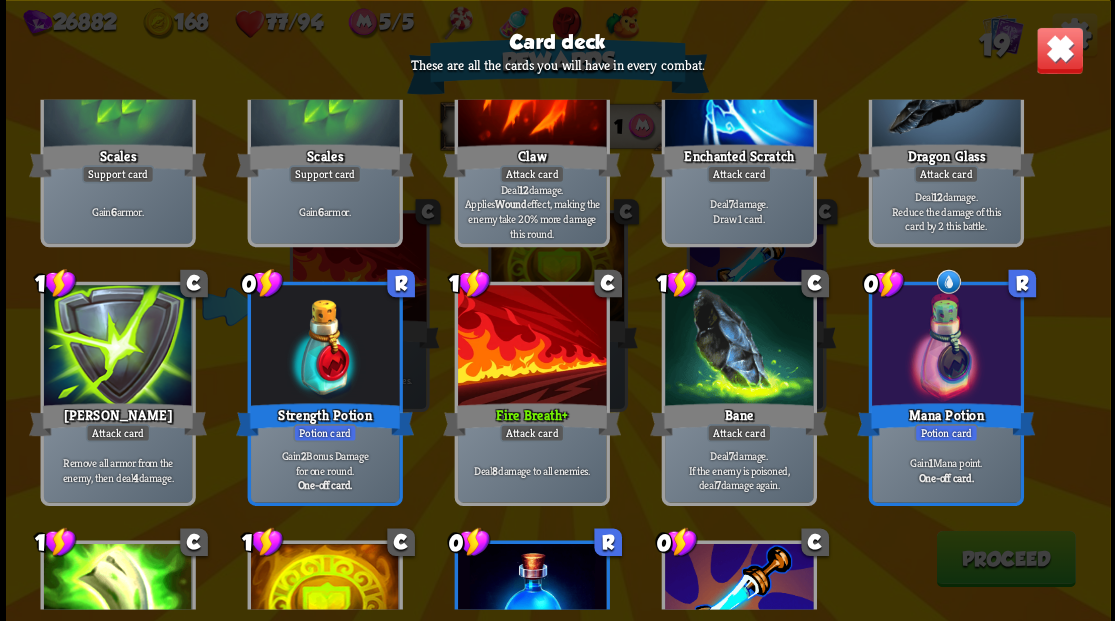 scroll, scrollTop: 429, scrollLeft: 0, axis: vertical 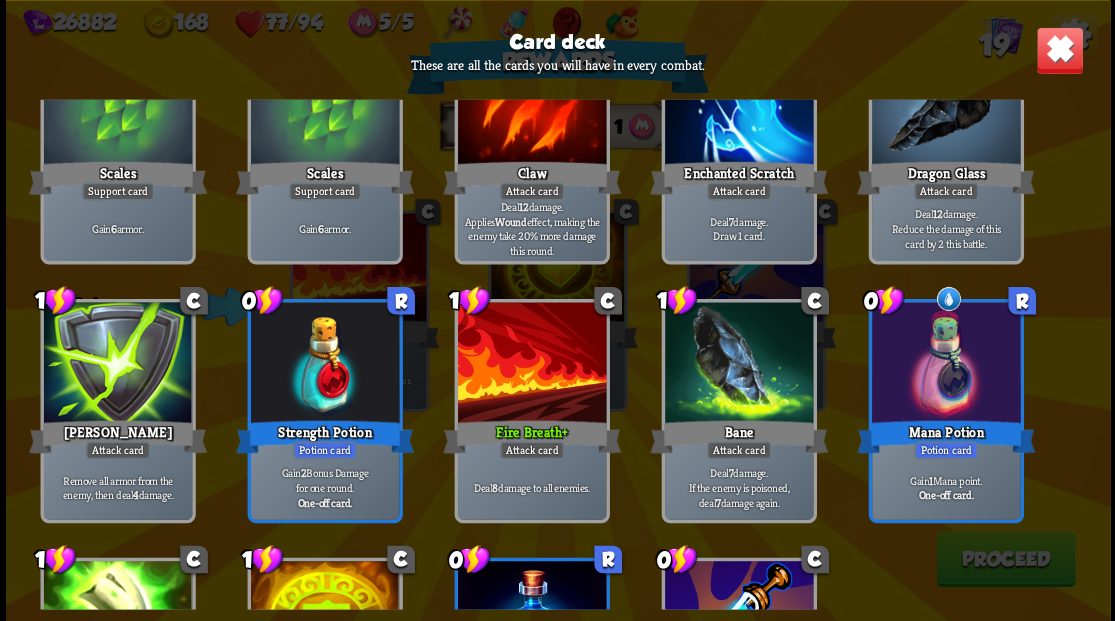 click at bounding box center (1059, 50) 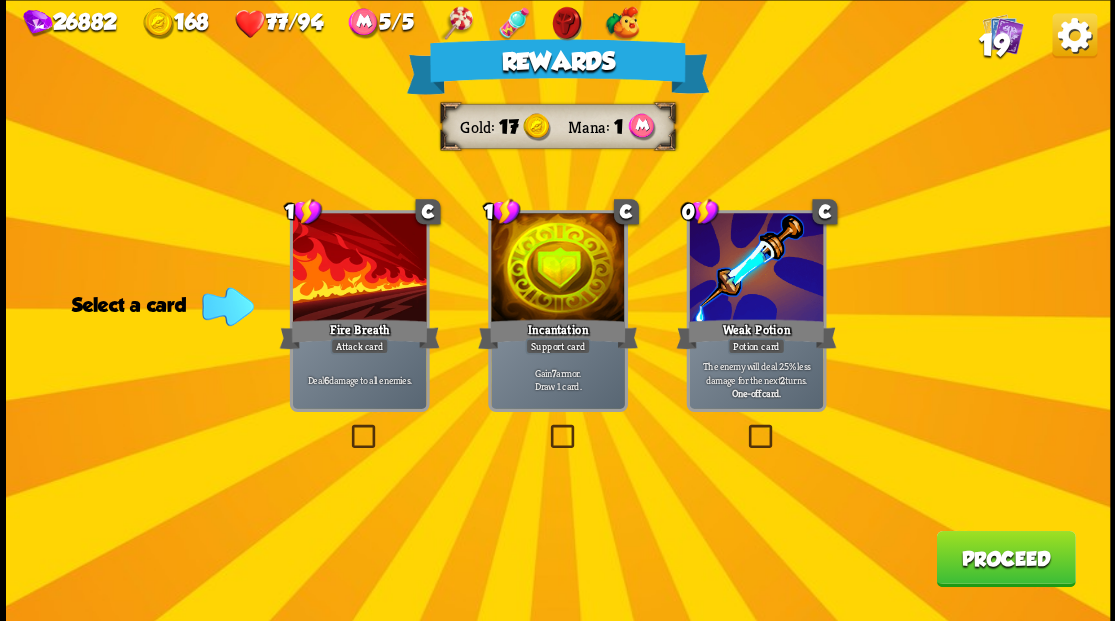 click at bounding box center (347, 427) 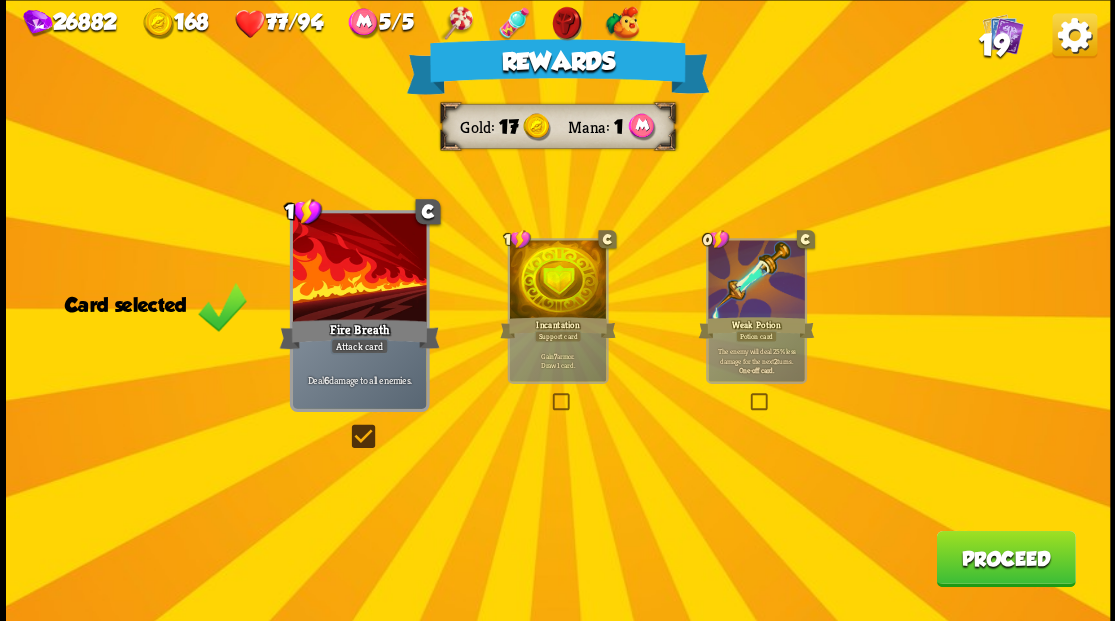 click on "Proceed" at bounding box center (1005, 558) 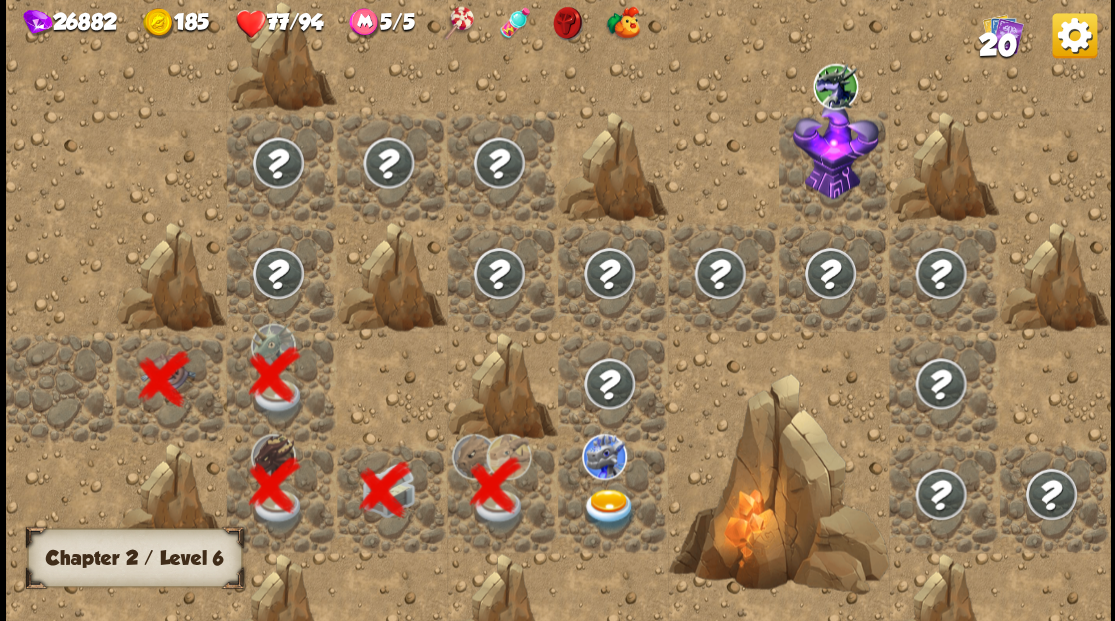 click at bounding box center [609, 509] 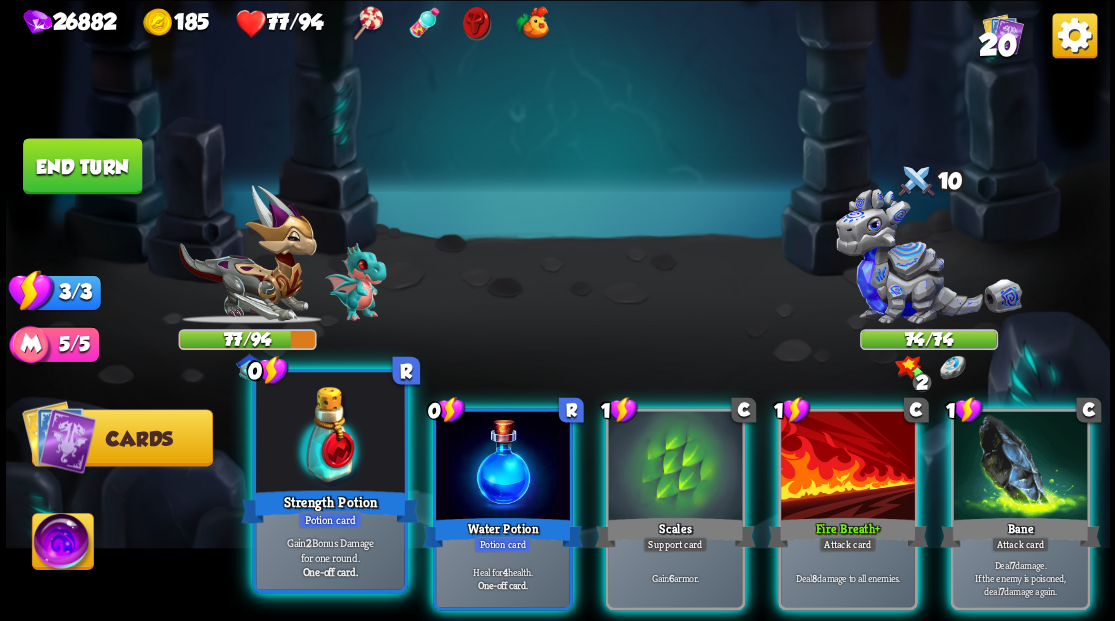 click at bounding box center (330, 434) 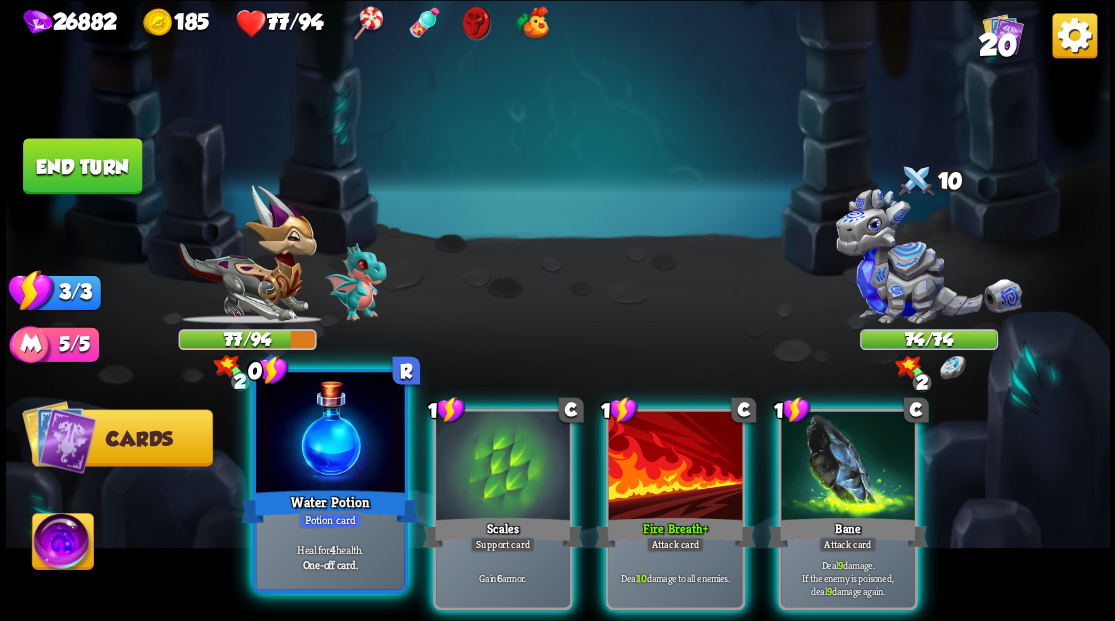 click at bounding box center [330, 434] 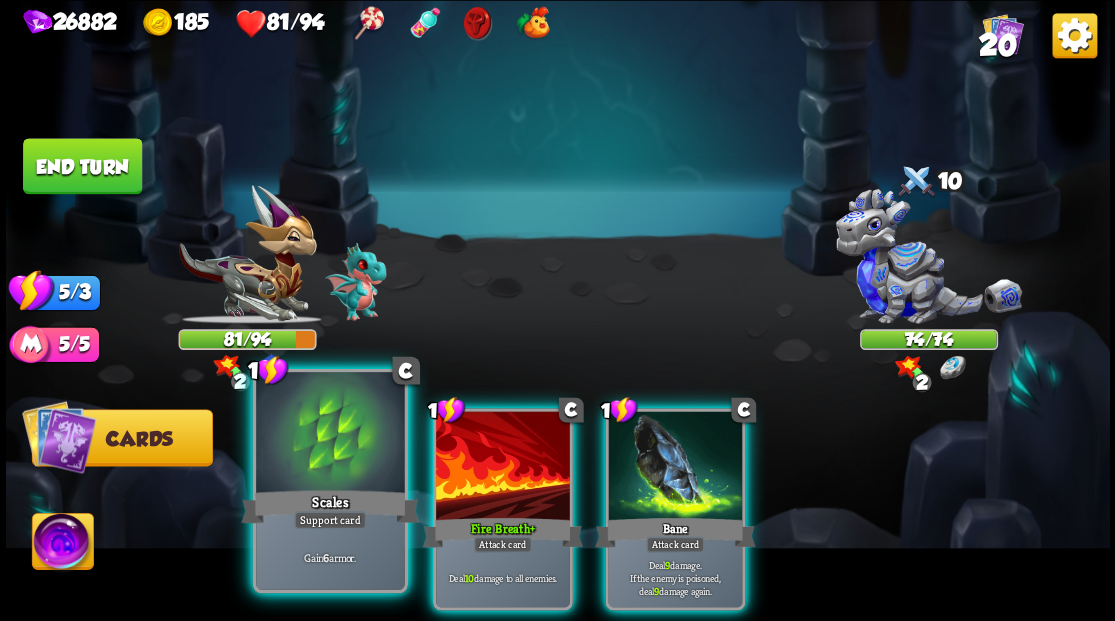 click at bounding box center (330, 434) 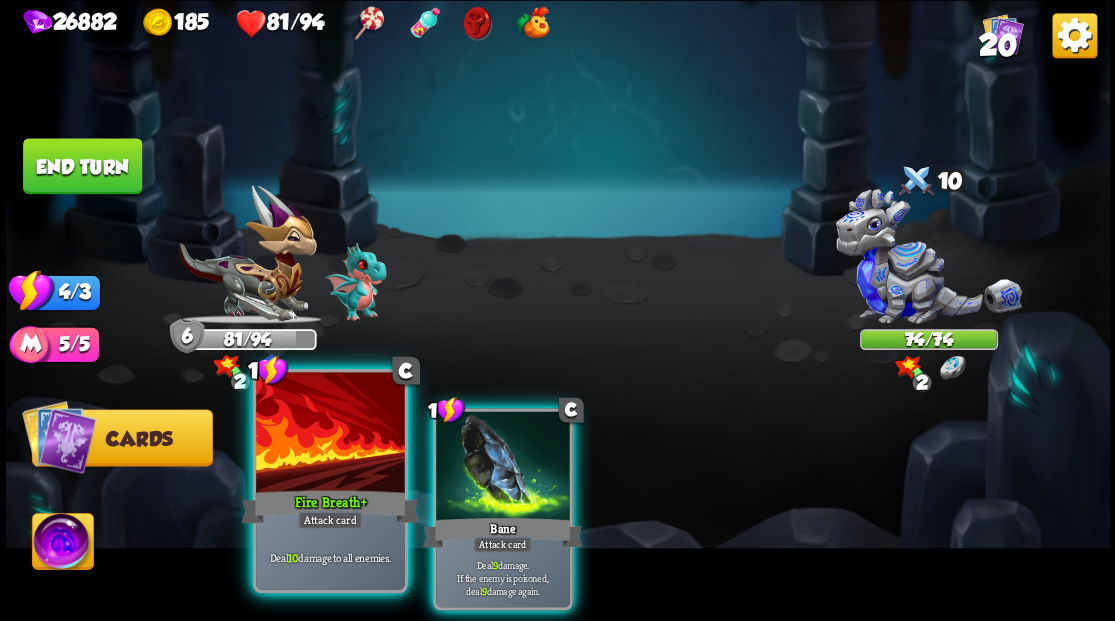 click at bounding box center [330, 434] 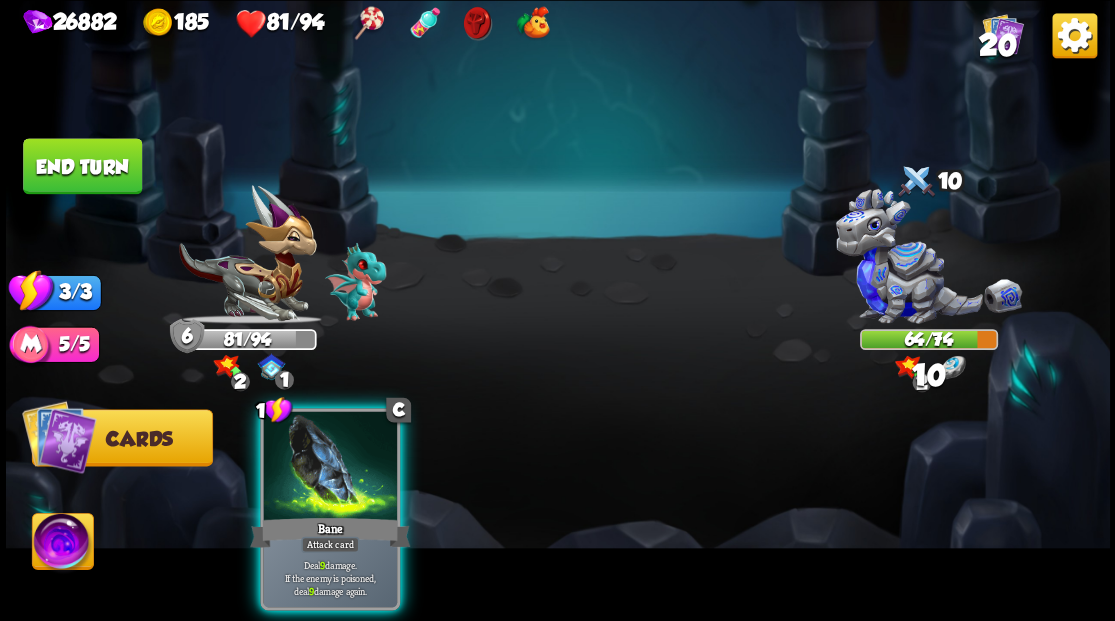 click at bounding box center [330, 467] 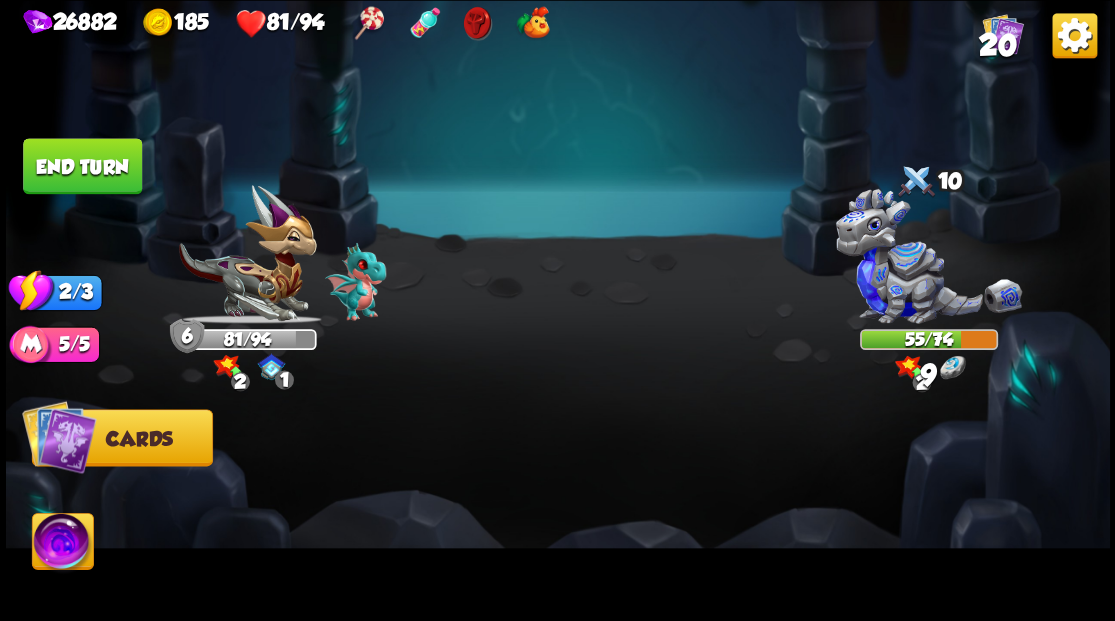 click on "End turn" at bounding box center (82, 166) 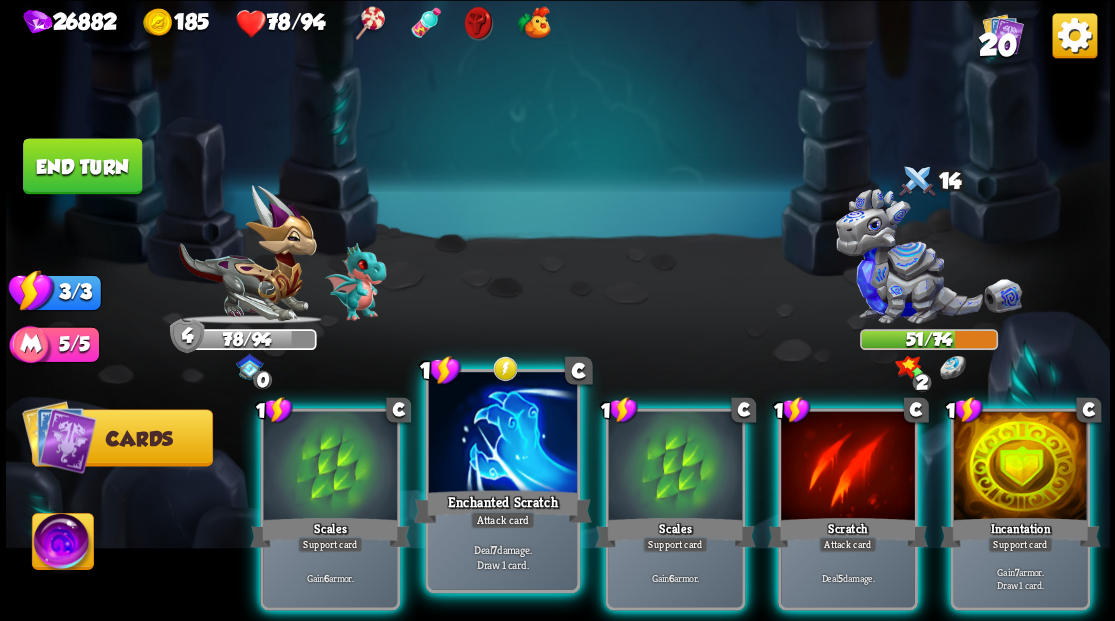 click at bounding box center [502, 434] 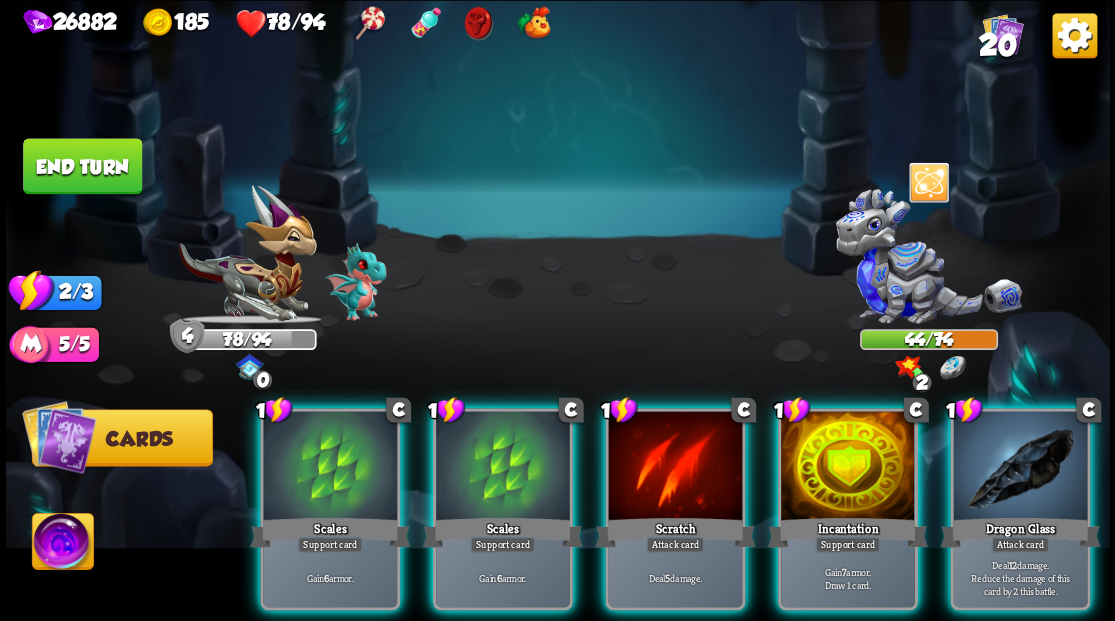 drag, startPoint x: 1006, startPoint y: 490, endPoint x: 1009, endPoint y: 476, distance: 14.3178215 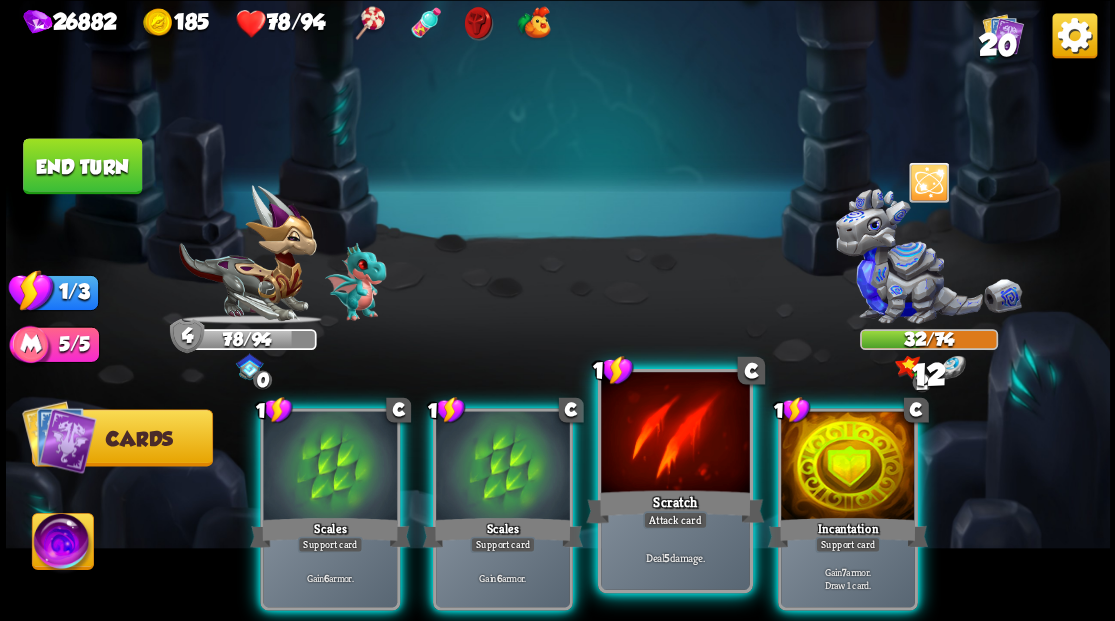 click at bounding box center [675, 434] 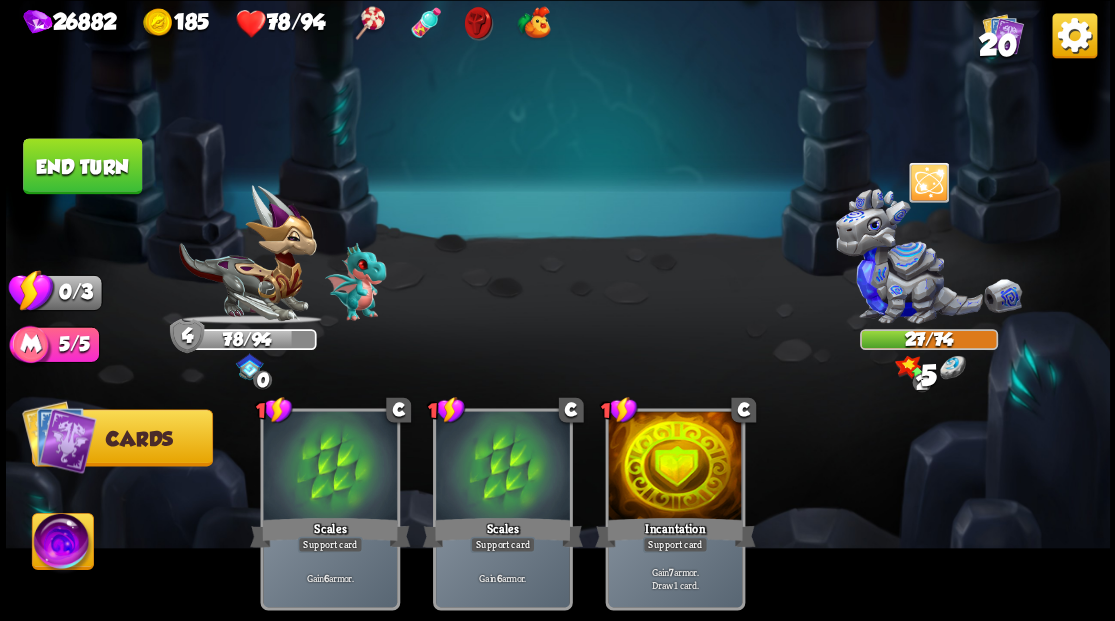 click on "End turn" at bounding box center [82, 166] 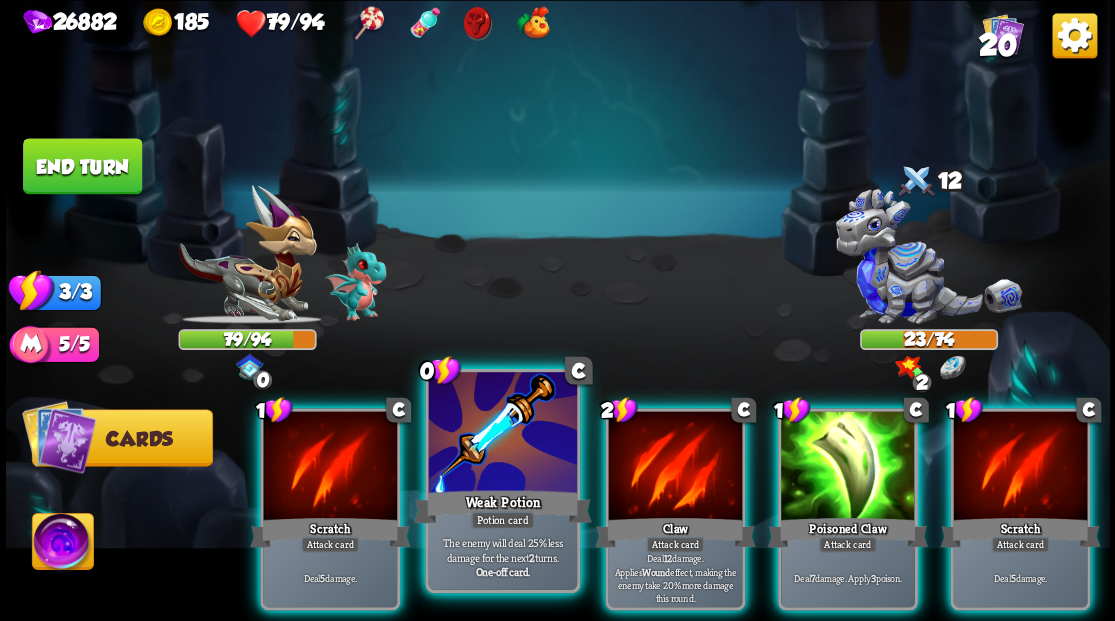 click at bounding box center (502, 434) 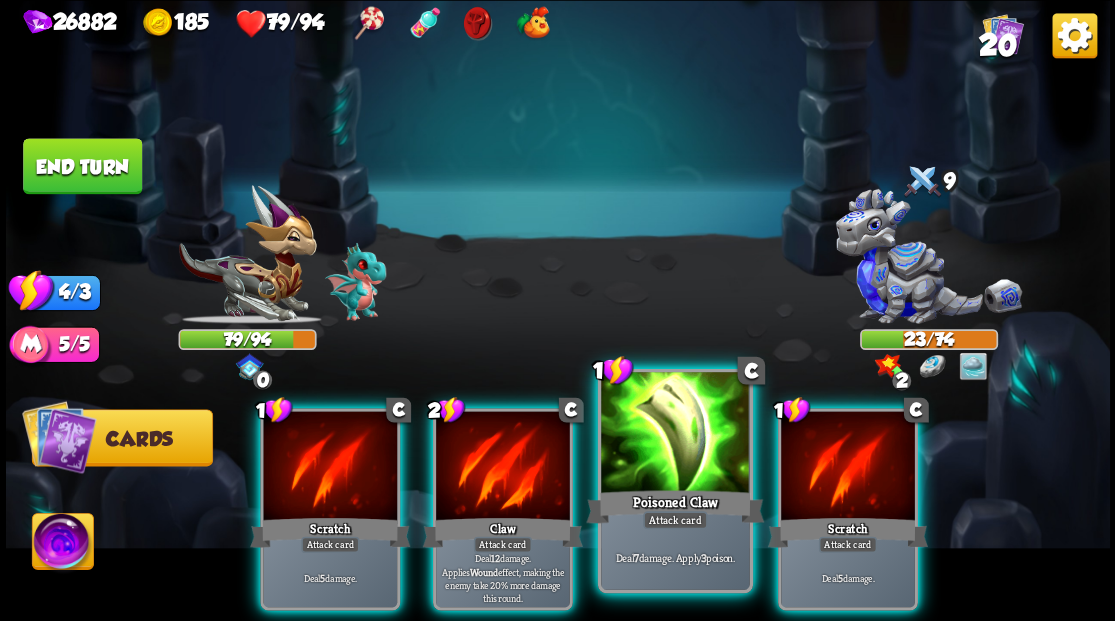 click at bounding box center [675, 434] 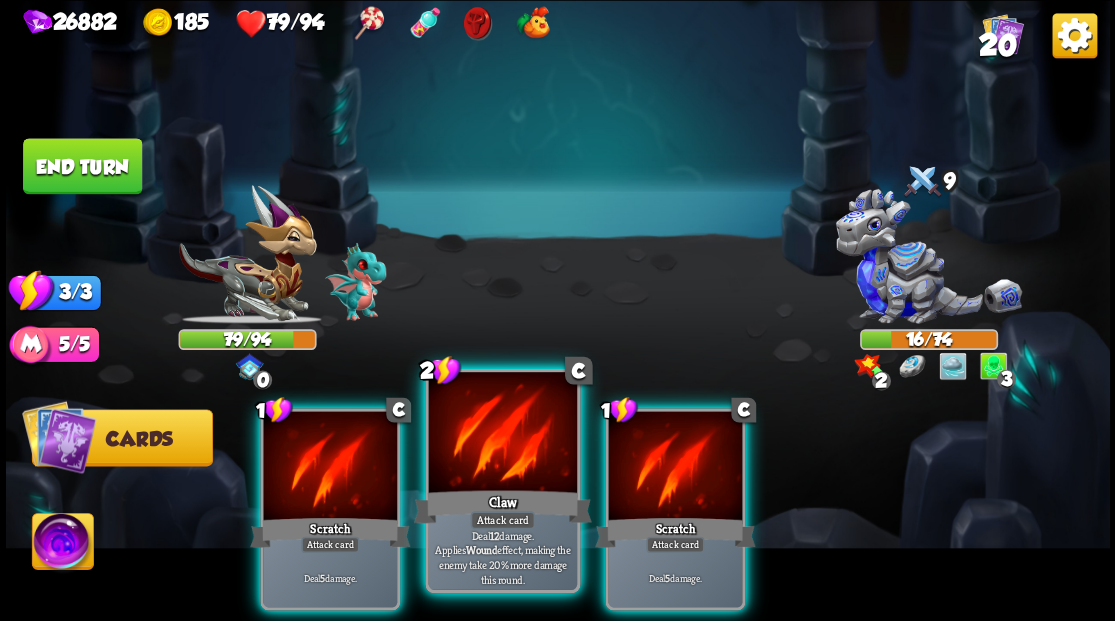 click at bounding box center [502, 434] 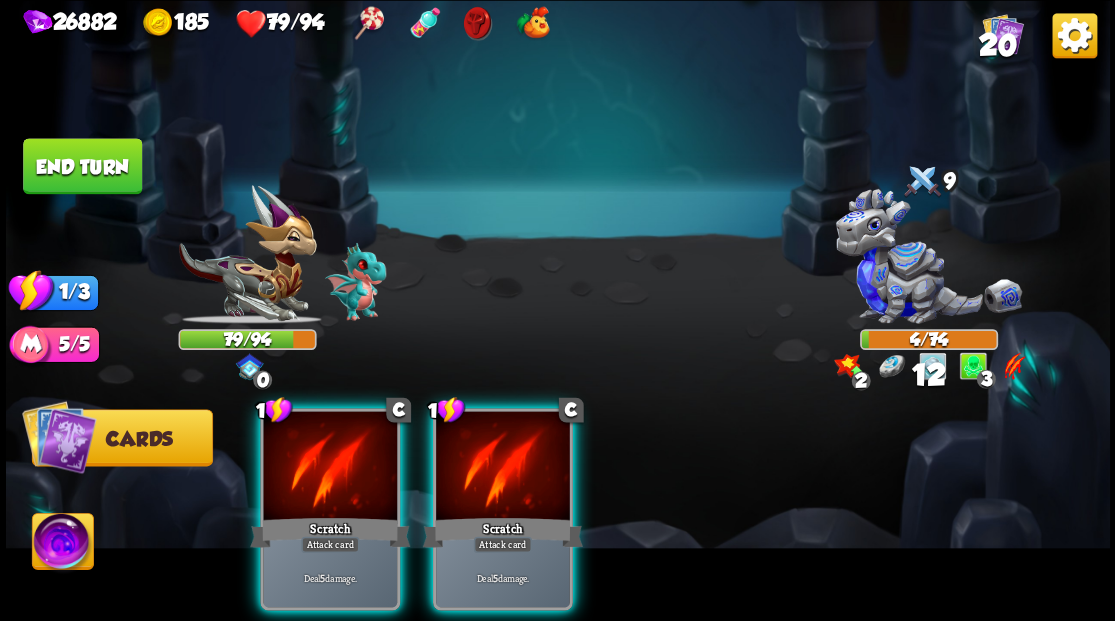 click at bounding box center [503, 467] 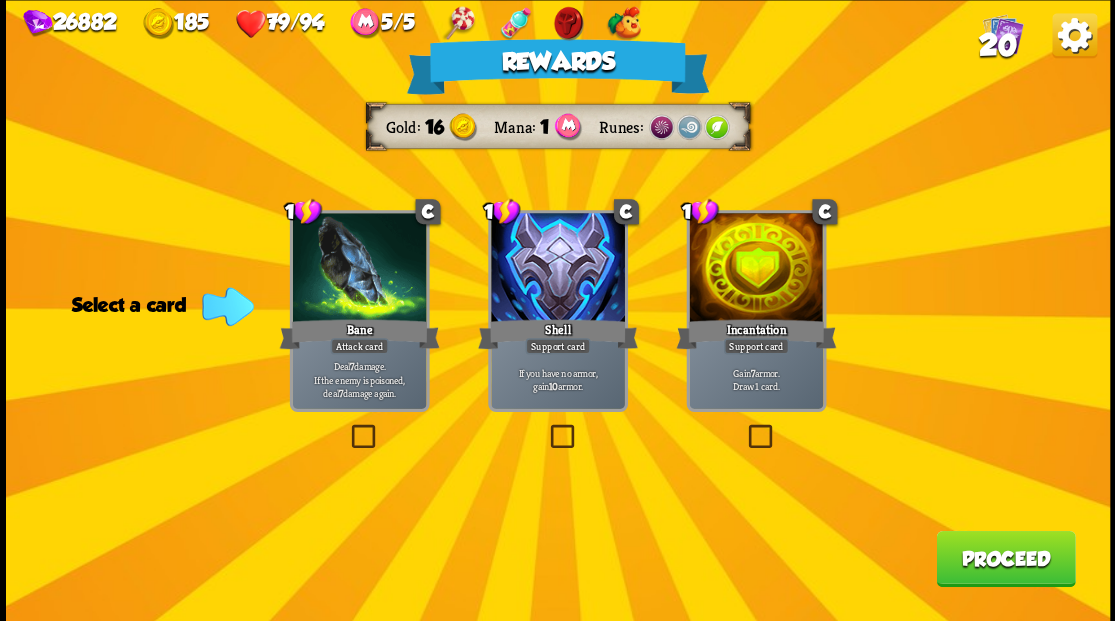 click on "Proceed" at bounding box center [1005, 558] 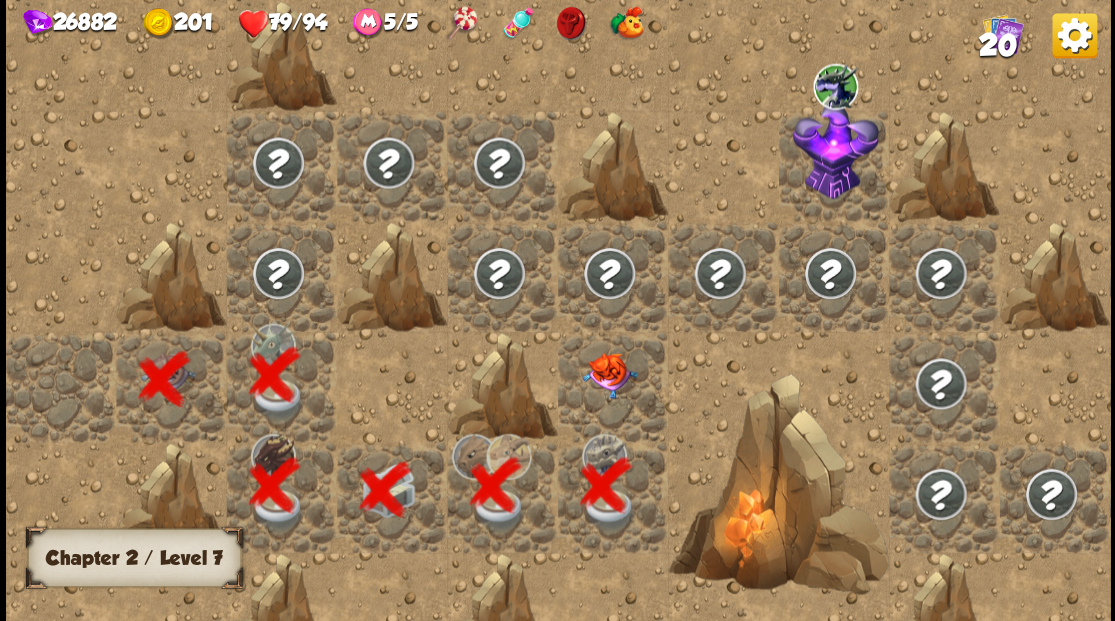 click at bounding box center (609, 375) 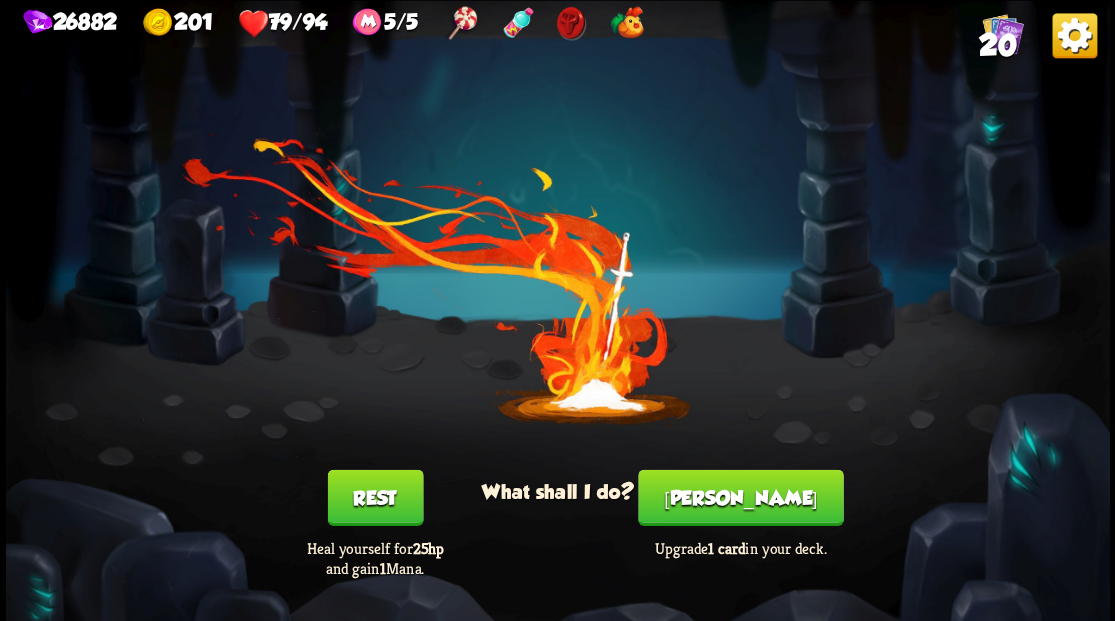 click on "[PERSON_NAME]" at bounding box center (740, 497) 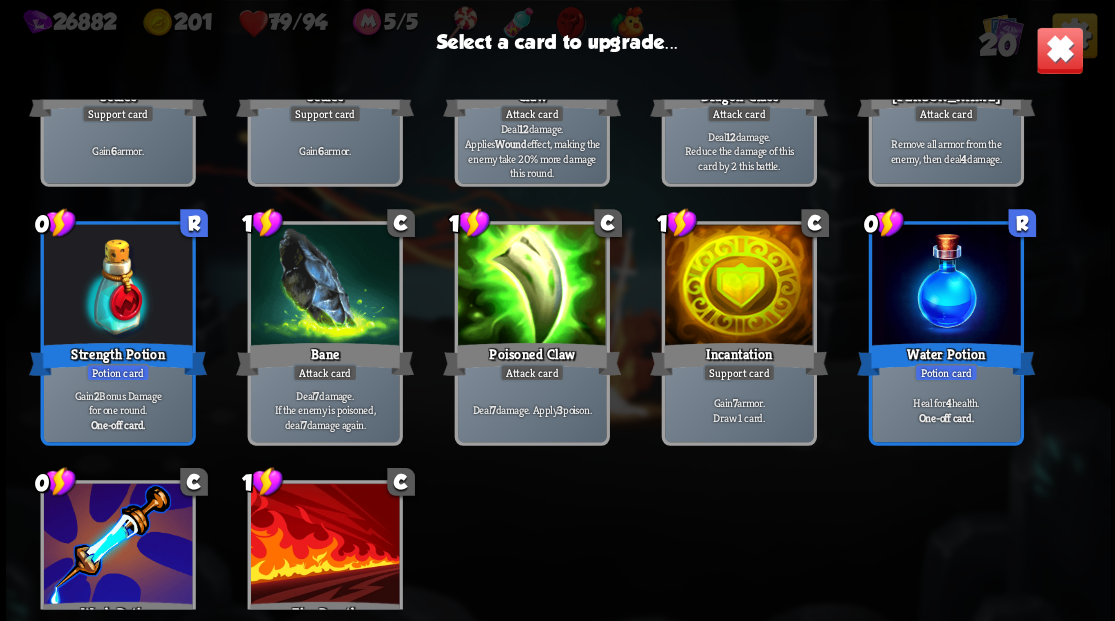 scroll, scrollTop: 496, scrollLeft: 0, axis: vertical 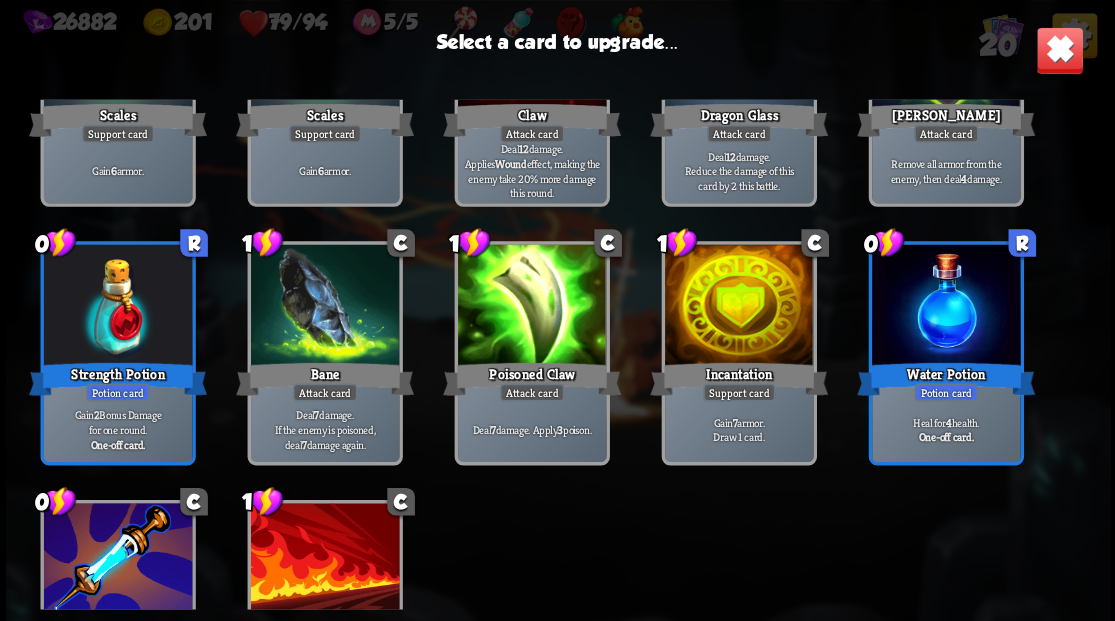 click at bounding box center (738, 306) 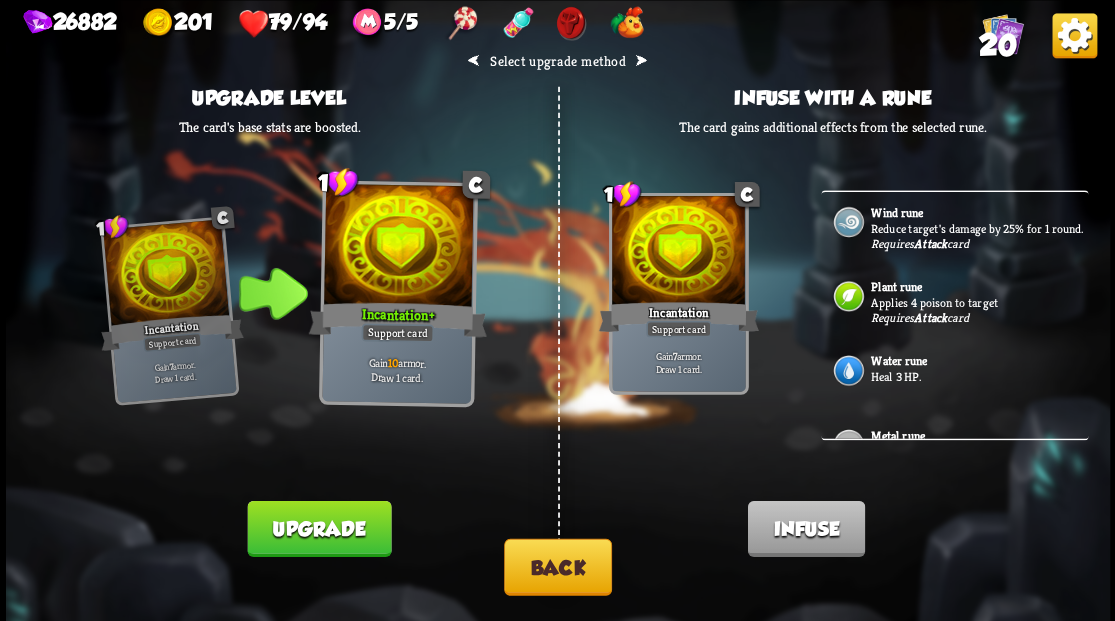 click on "Heal 3 HP." at bounding box center [977, 376] 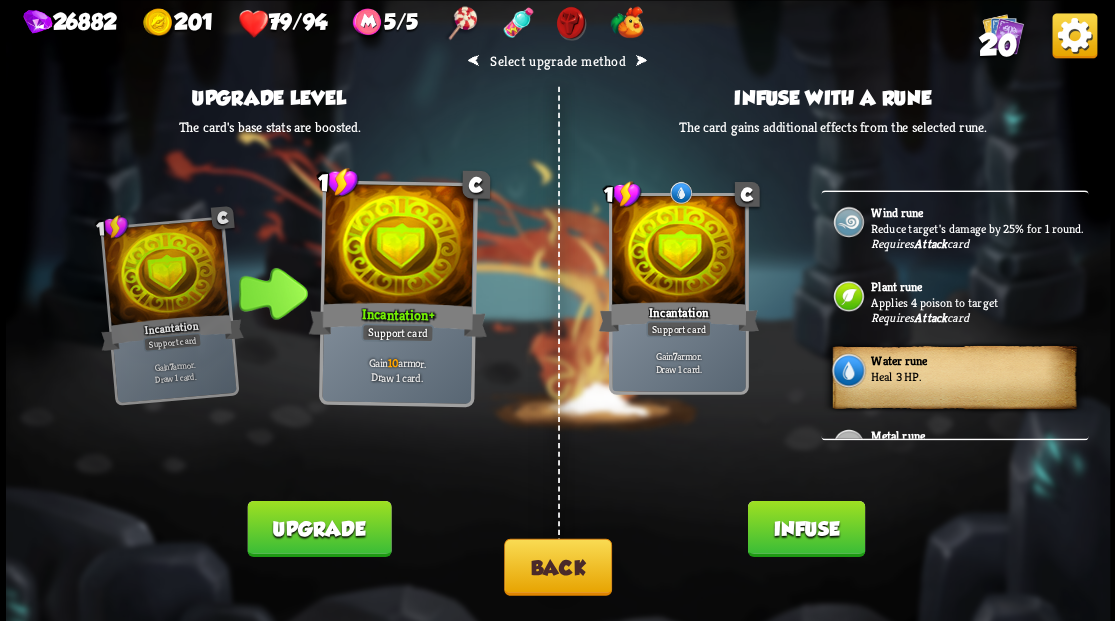 click on "Infuse" at bounding box center (805, 528) 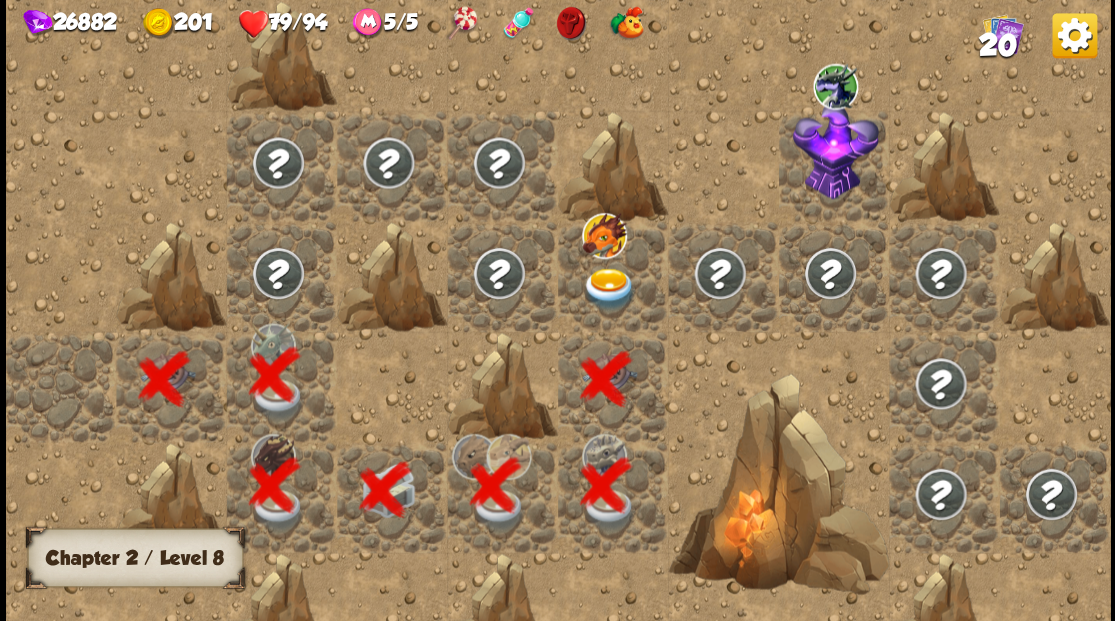 click at bounding box center (609, 288) 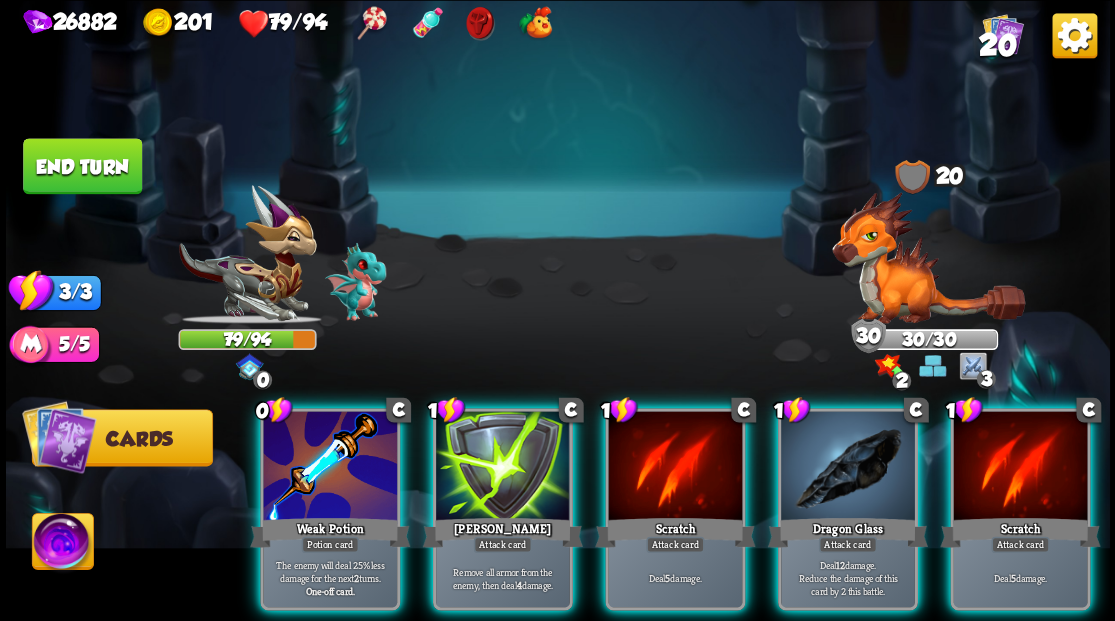 click at bounding box center (62, 544) 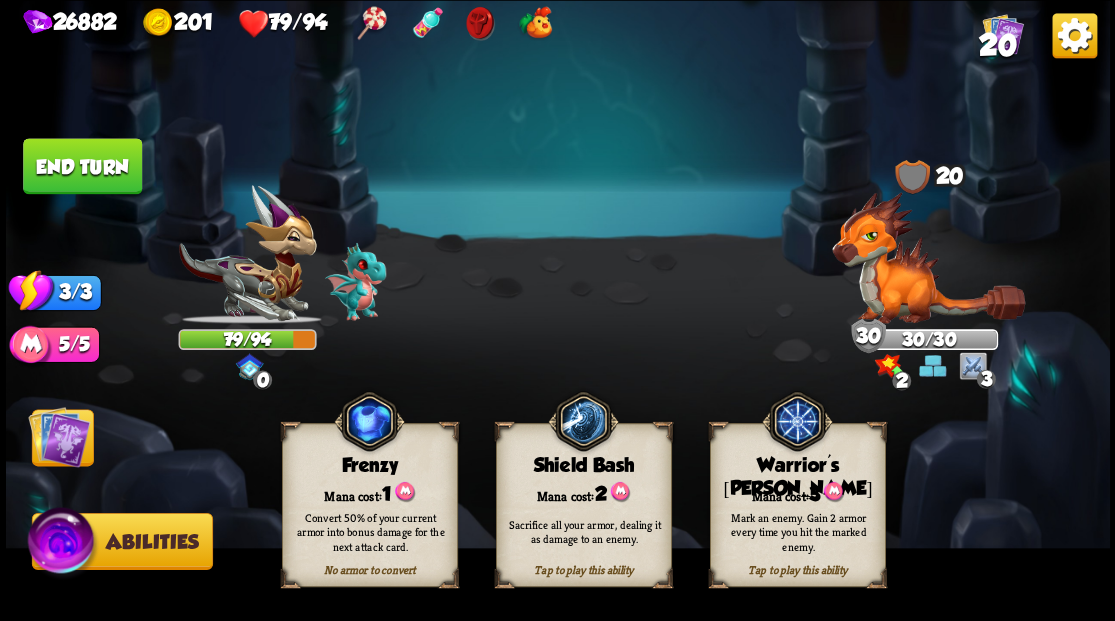 drag, startPoint x: 824, startPoint y: 502, endPoint x: 812, endPoint y: 474, distance: 30.463093 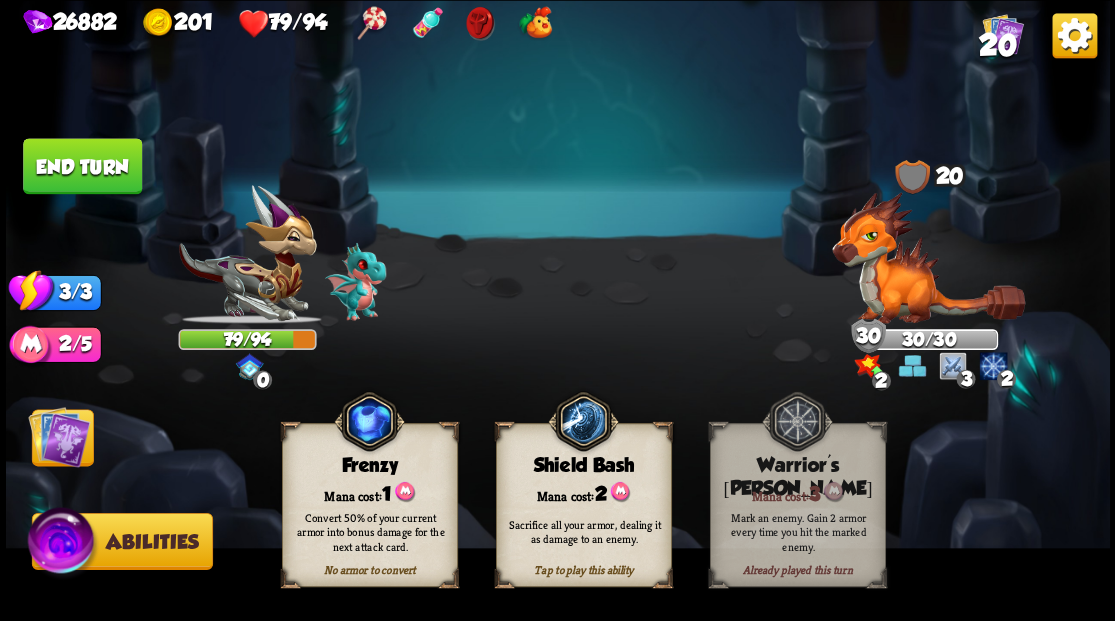 click at bounding box center (59, 436) 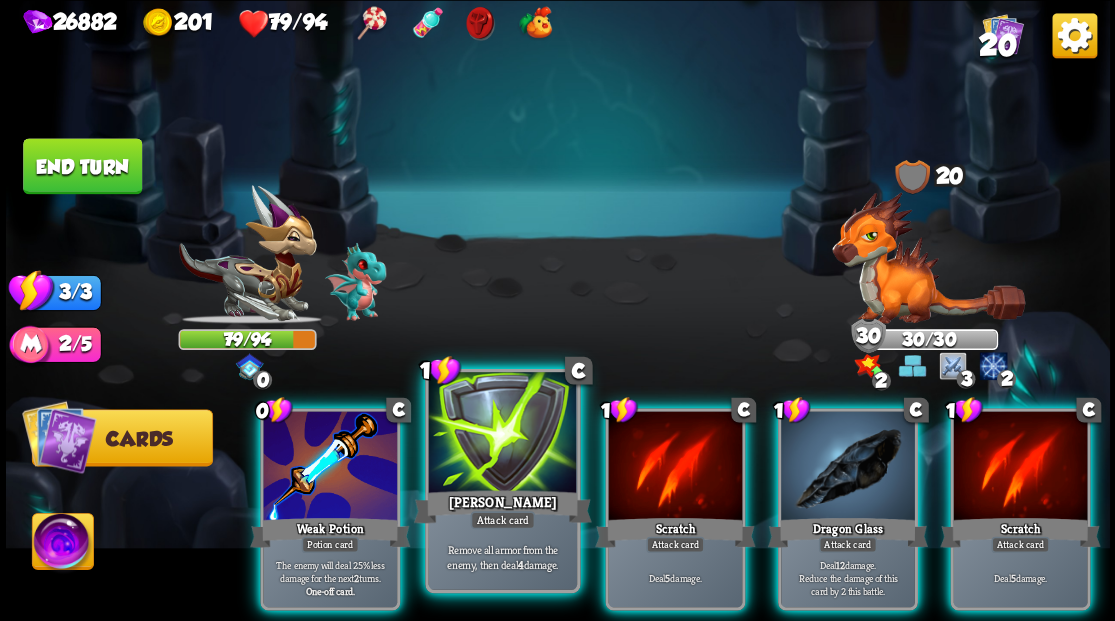click at bounding box center [502, 434] 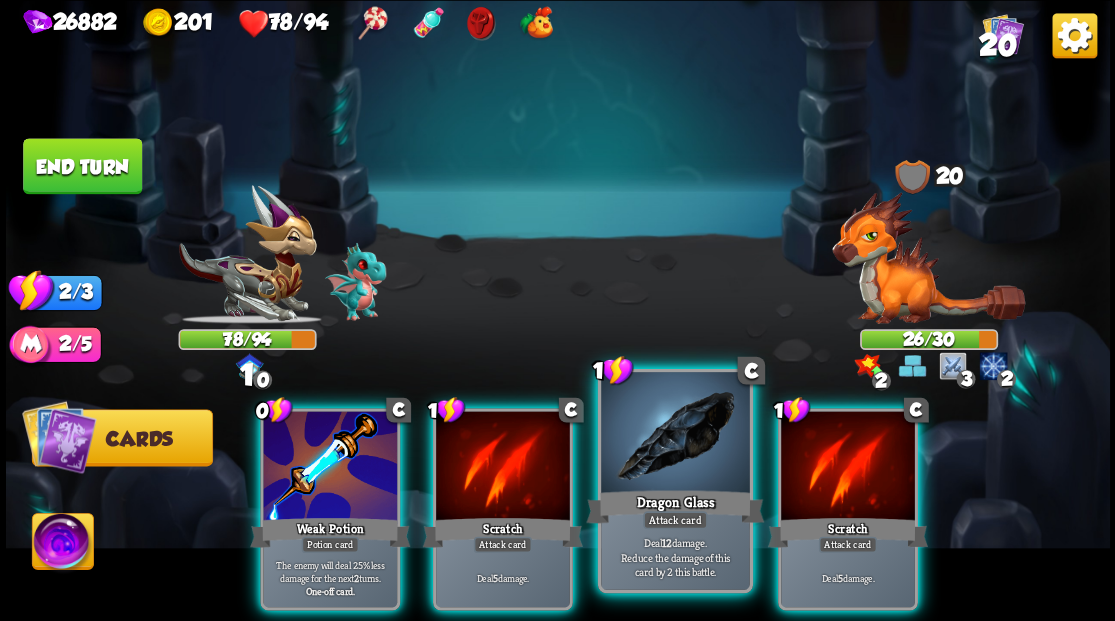 click at bounding box center (675, 434) 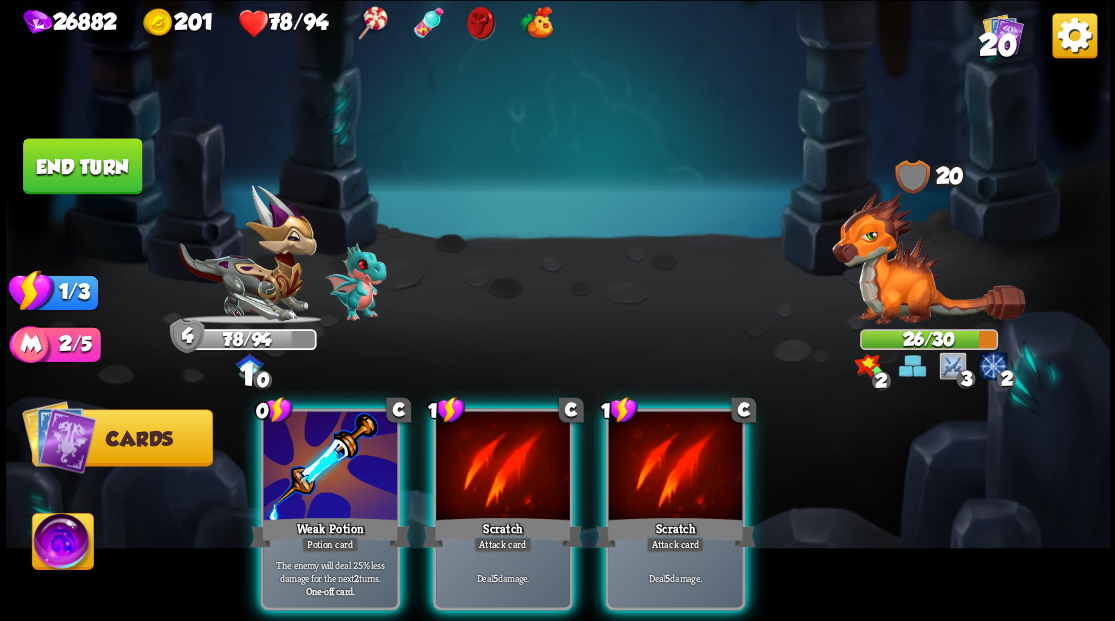click at bounding box center [675, 467] 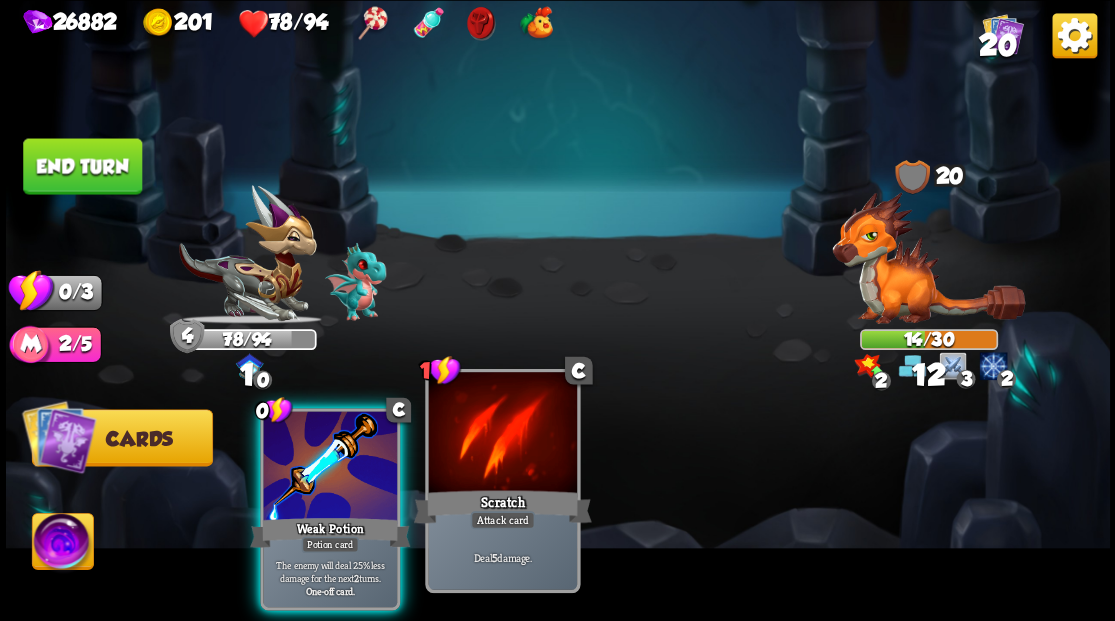 click at bounding box center [502, 434] 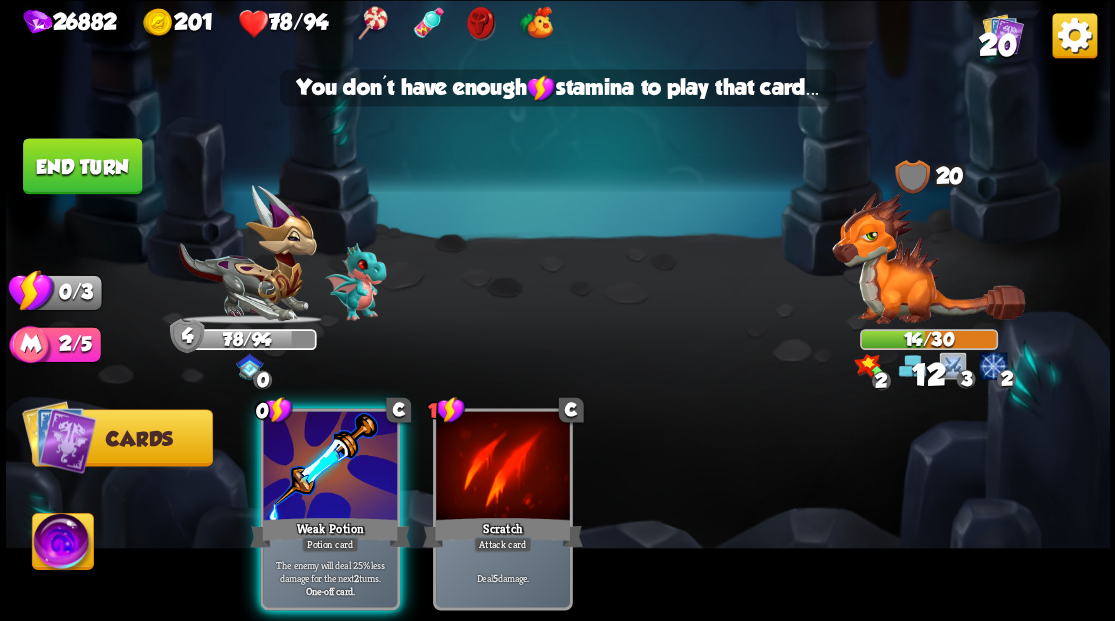 drag, startPoint x: 342, startPoint y: 442, endPoint x: 326, endPoint y: 364, distance: 79.624115 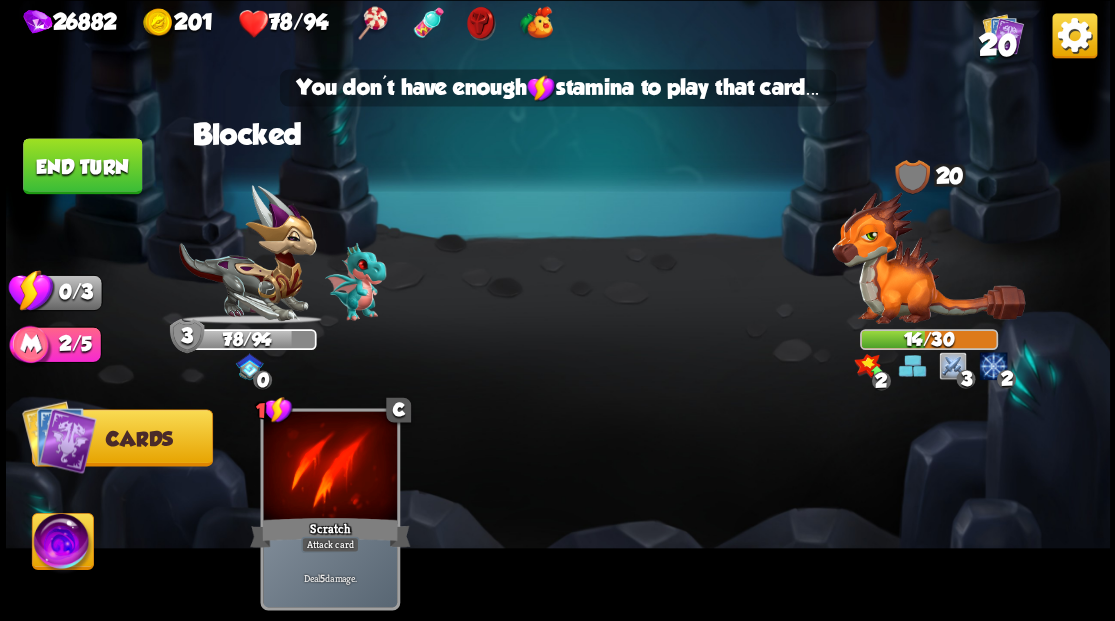 click on "End turn" at bounding box center [82, 166] 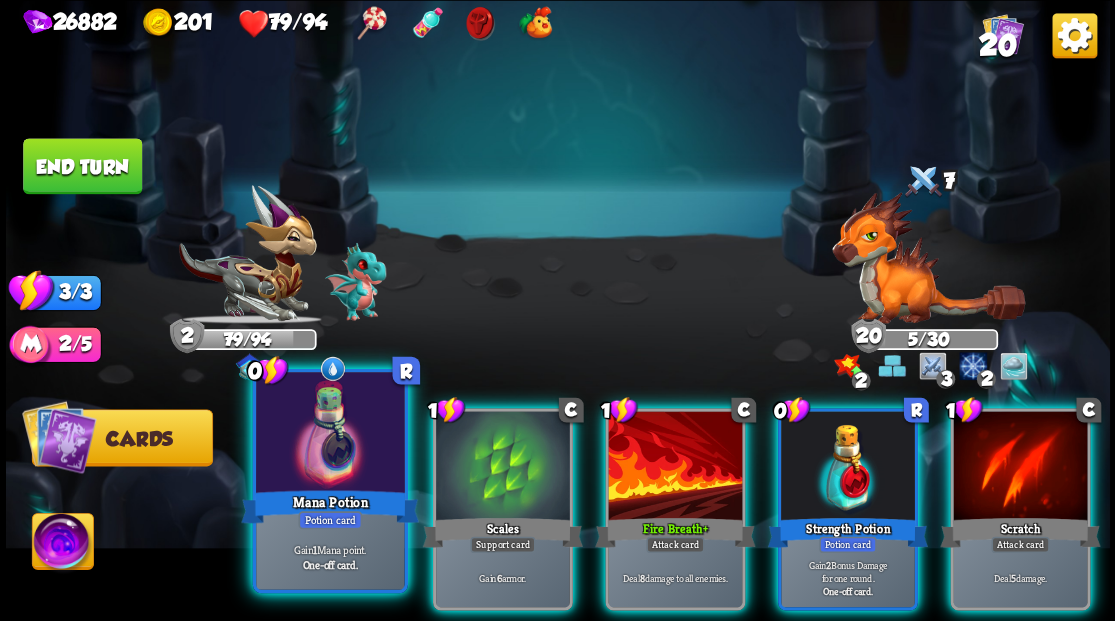 click at bounding box center (330, 434) 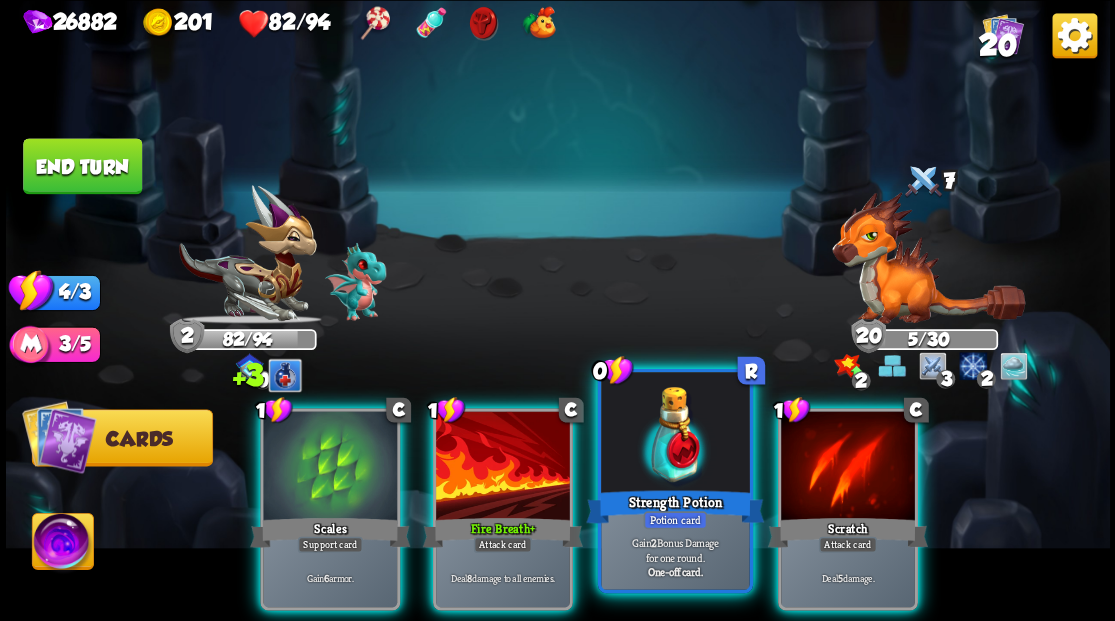 click at bounding box center (675, 434) 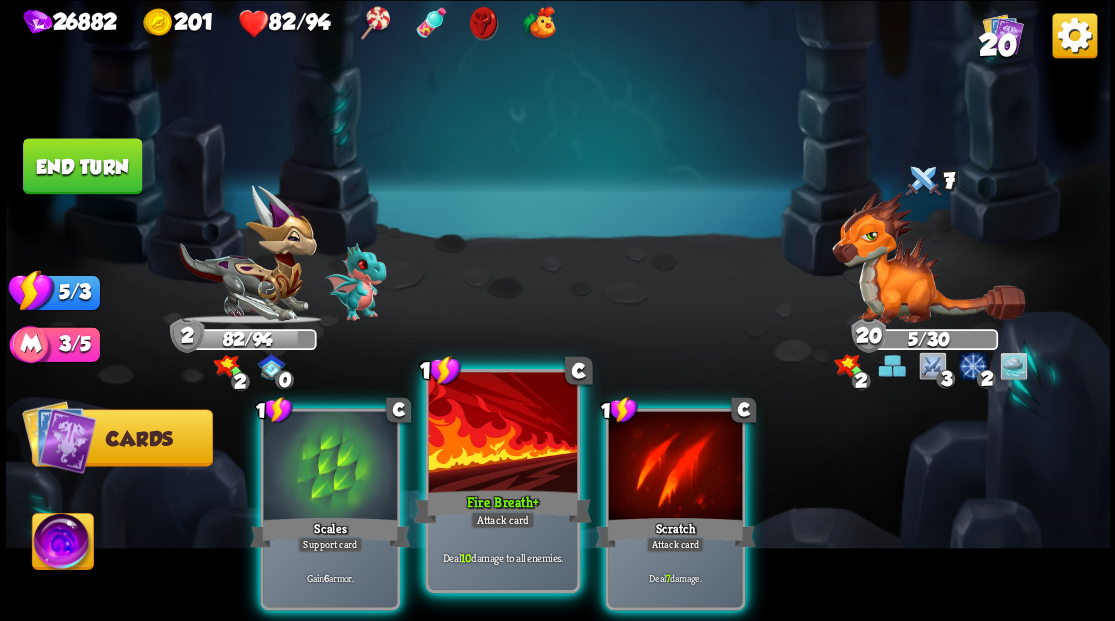 click at bounding box center (502, 434) 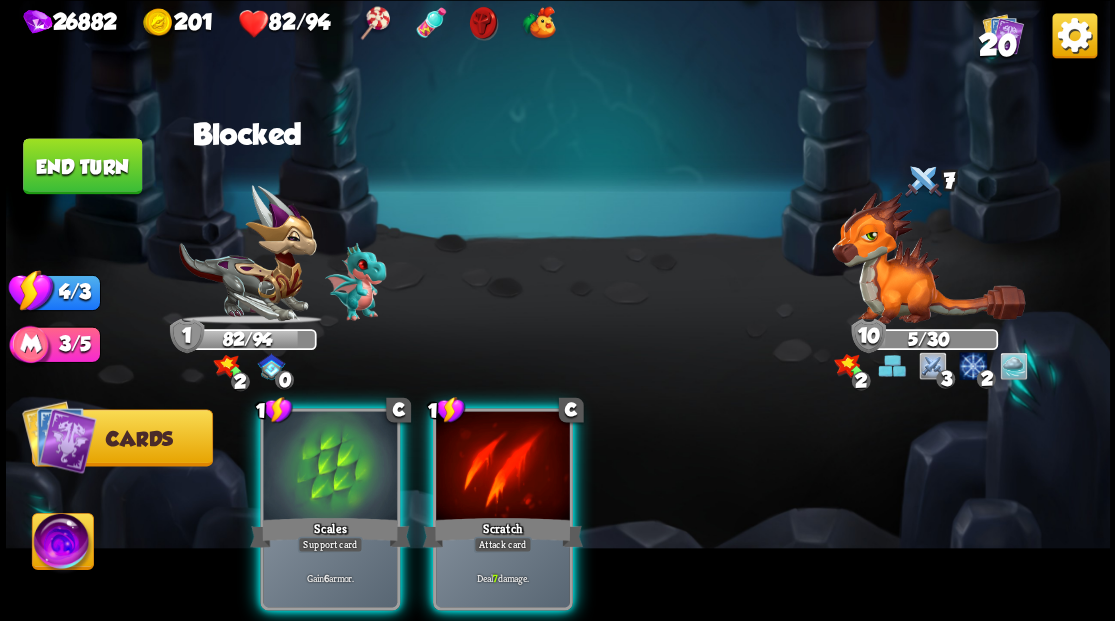 click at bounding box center (503, 467) 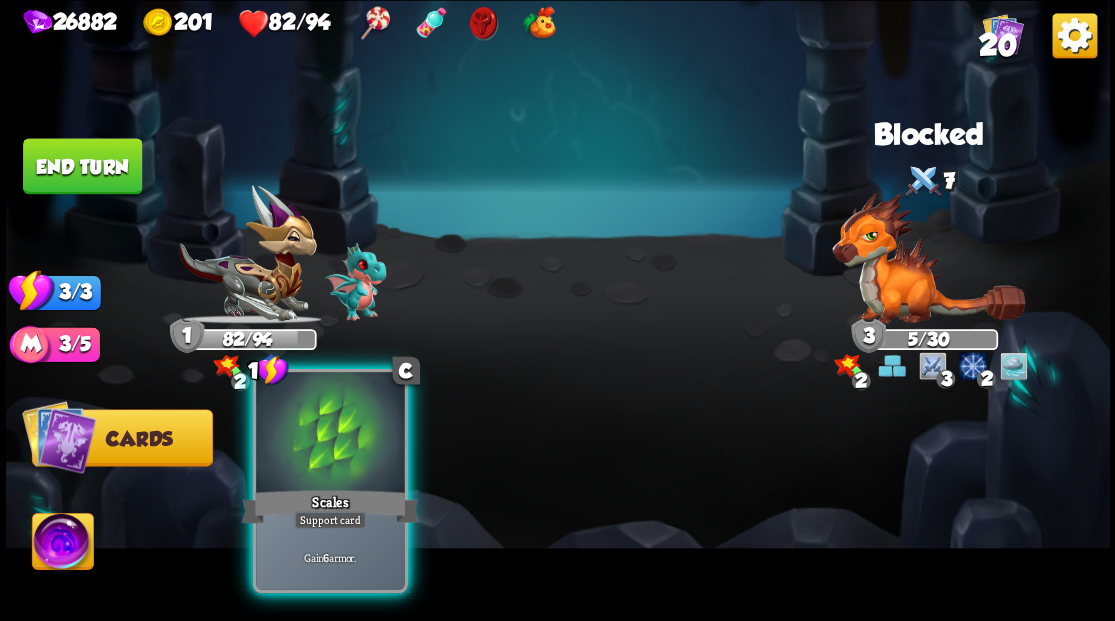click at bounding box center [330, 434] 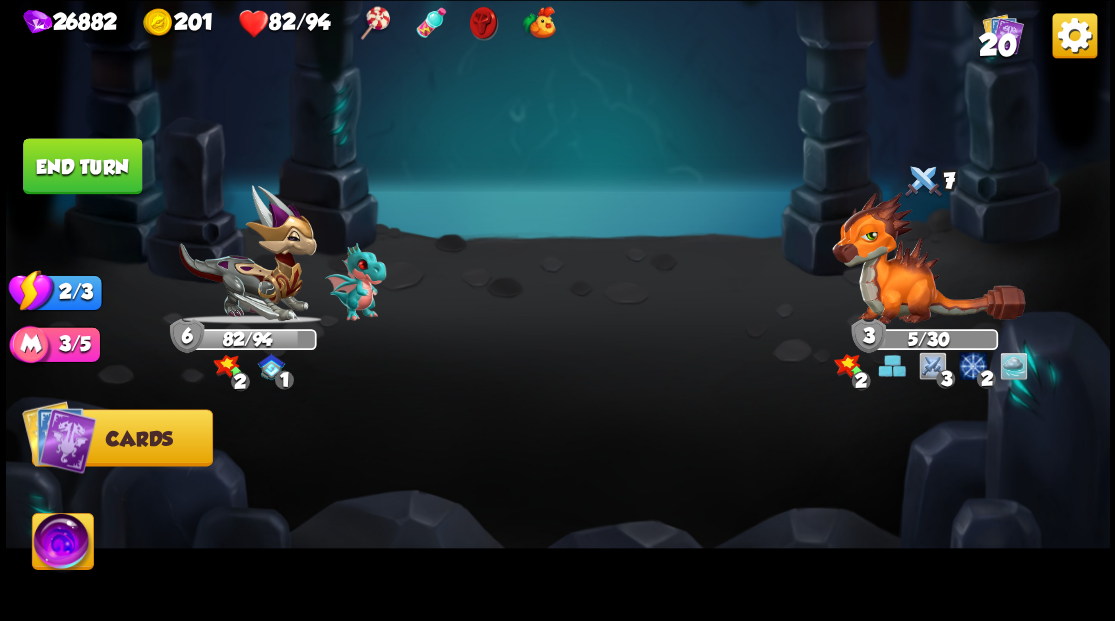 click on "End turn" at bounding box center (82, 166) 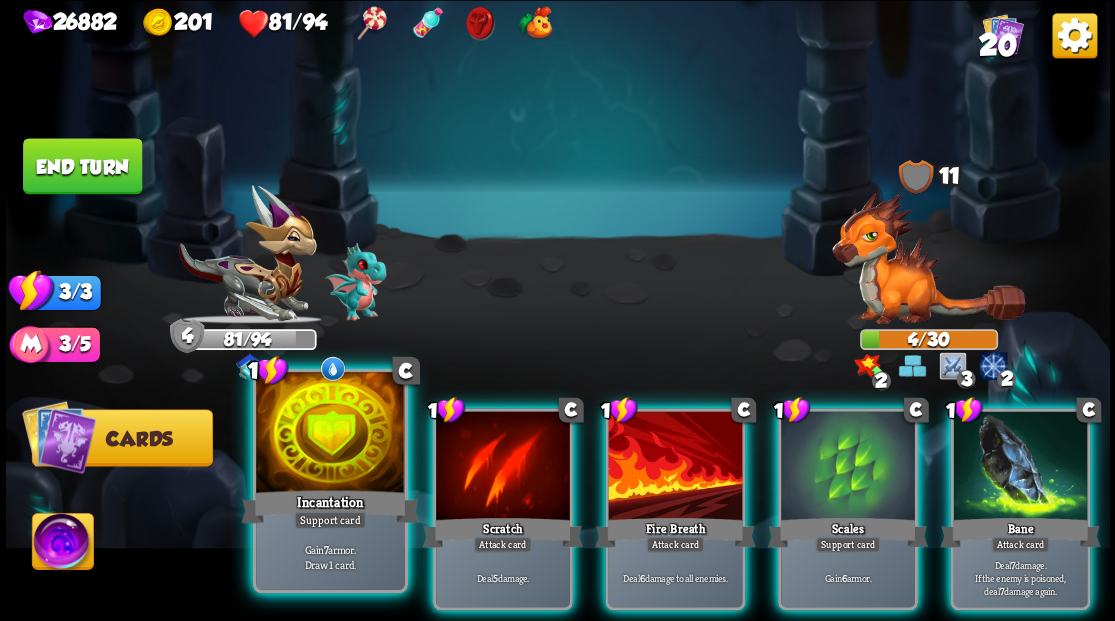 click at bounding box center [330, 434] 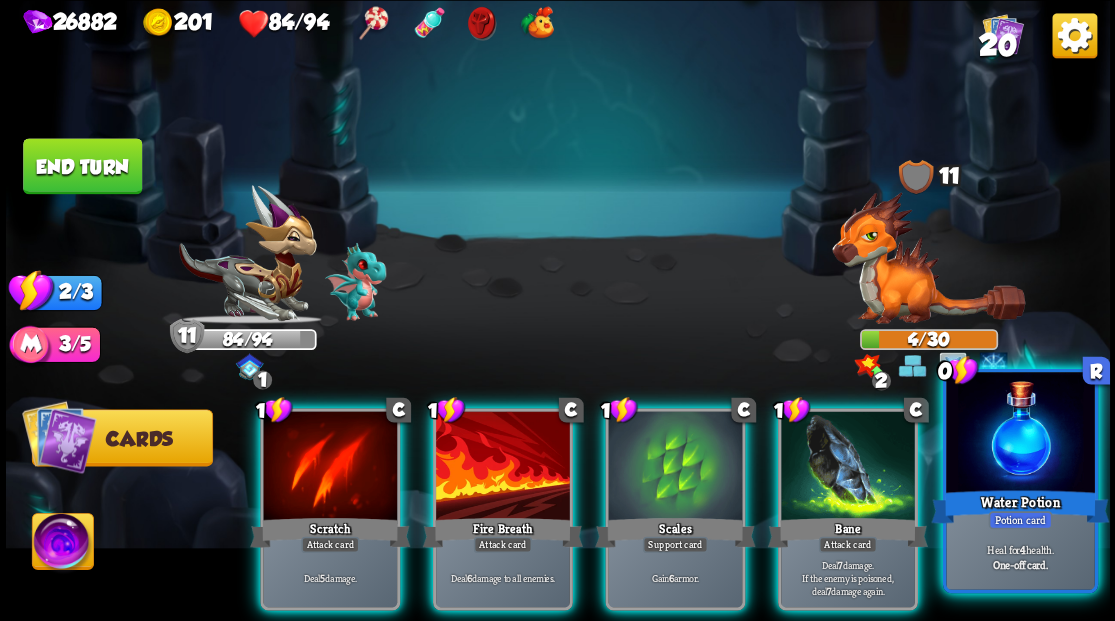 click on "Water Potion" at bounding box center (1020, 506) 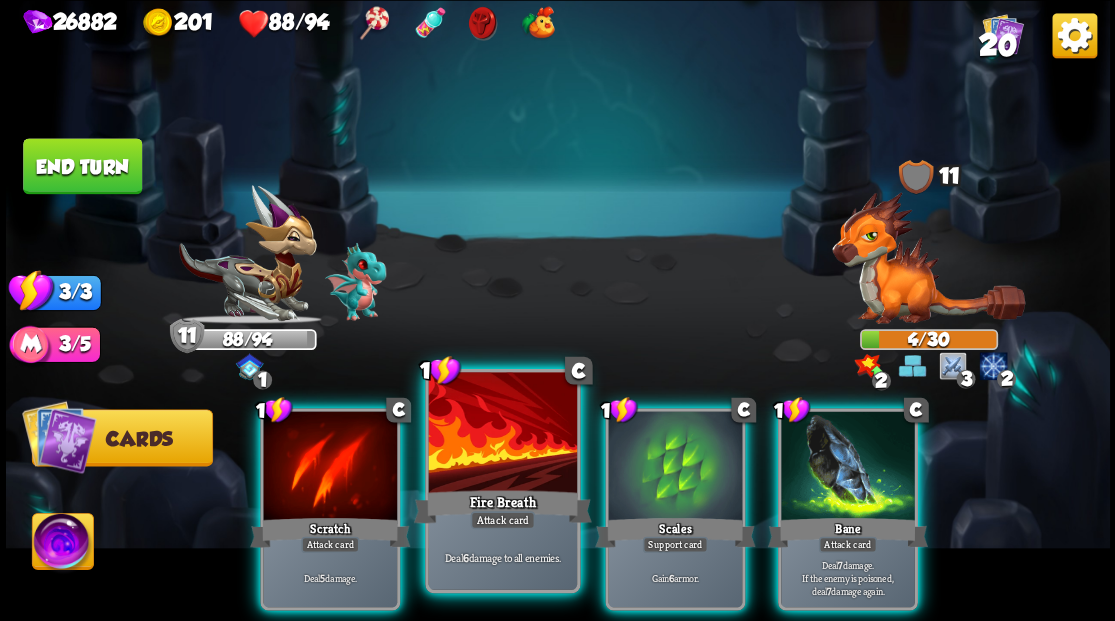 click at bounding box center (502, 434) 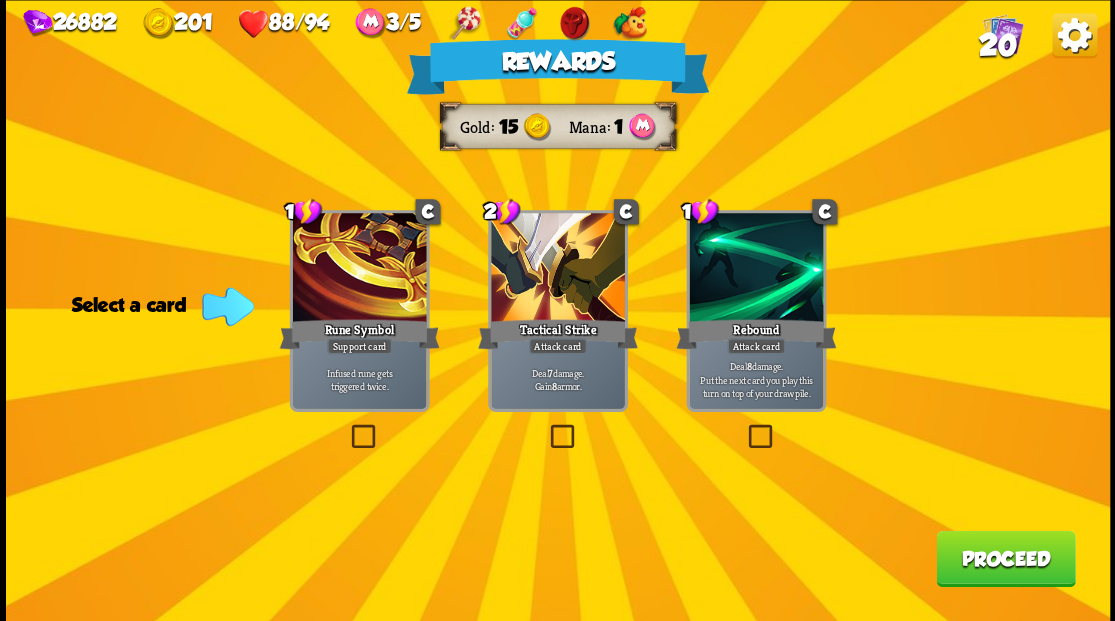 click at bounding box center (546, 427) 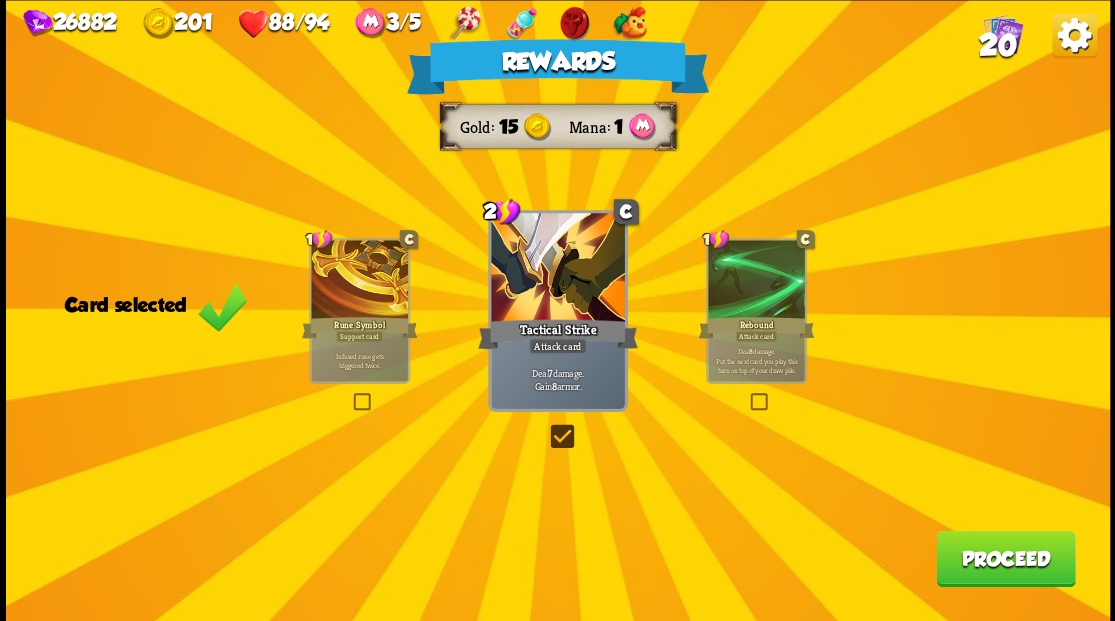 click on "Proceed" at bounding box center (1005, 558) 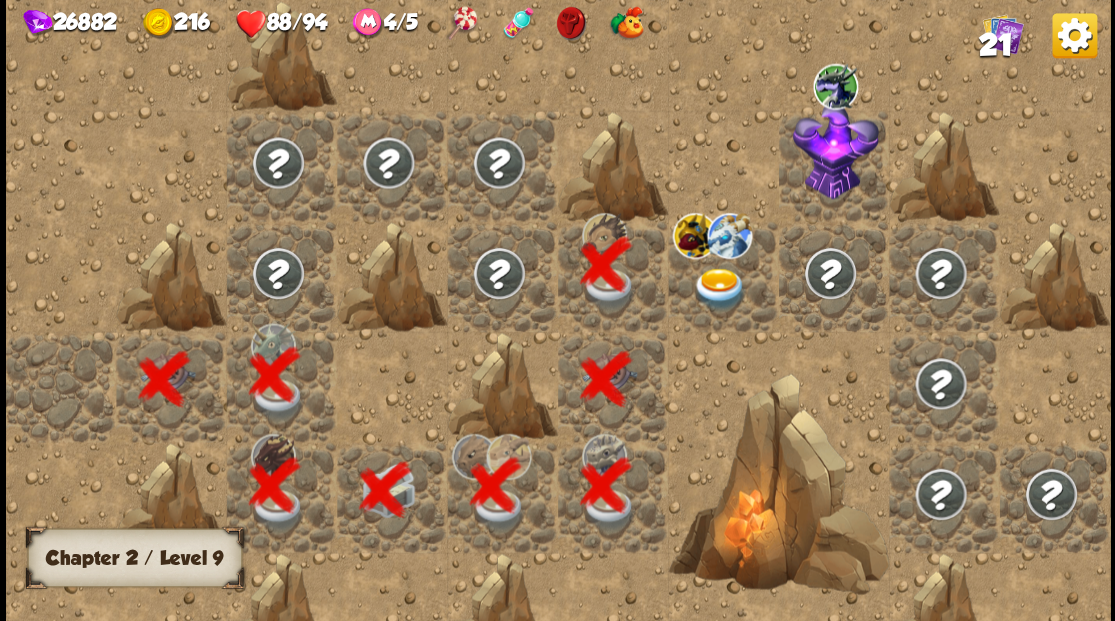 click at bounding box center [719, 288] 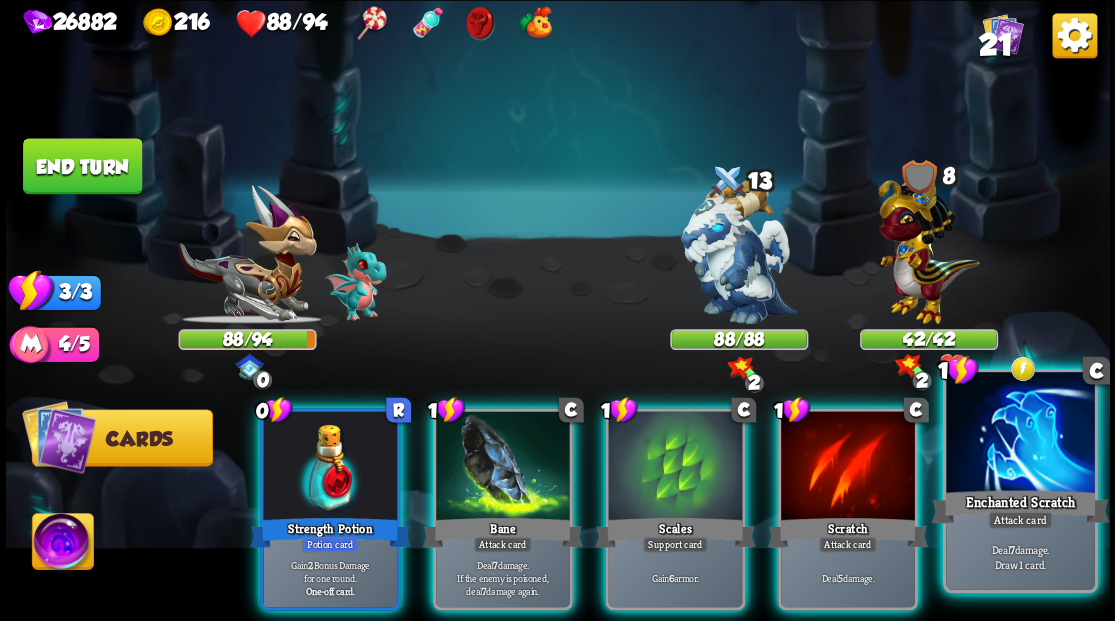 click at bounding box center [1020, 434] 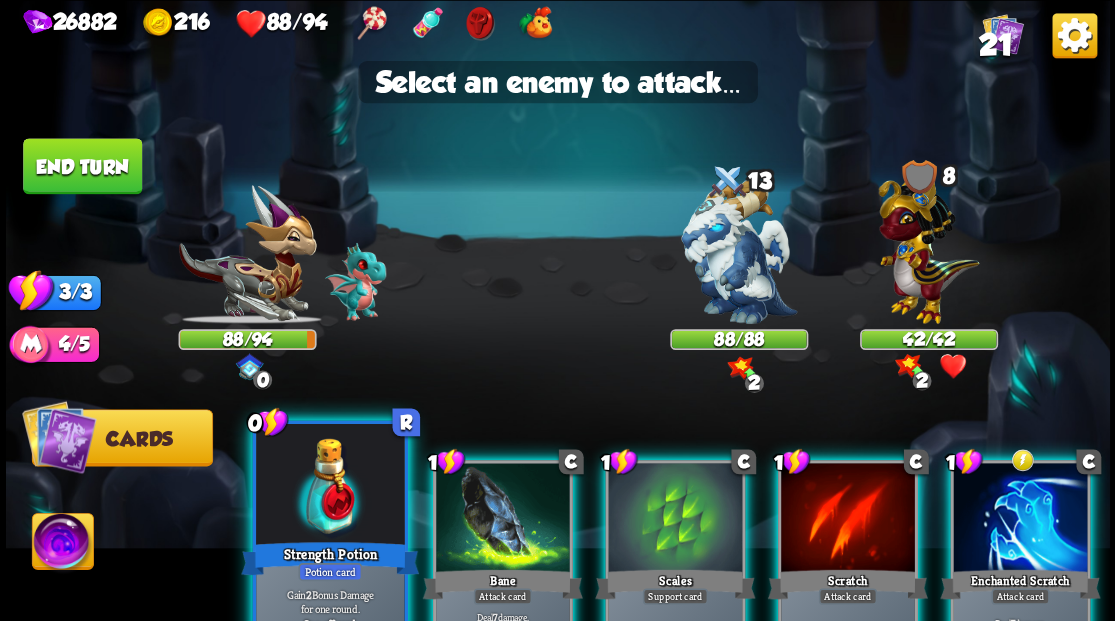 click at bounding box center [330, 485] 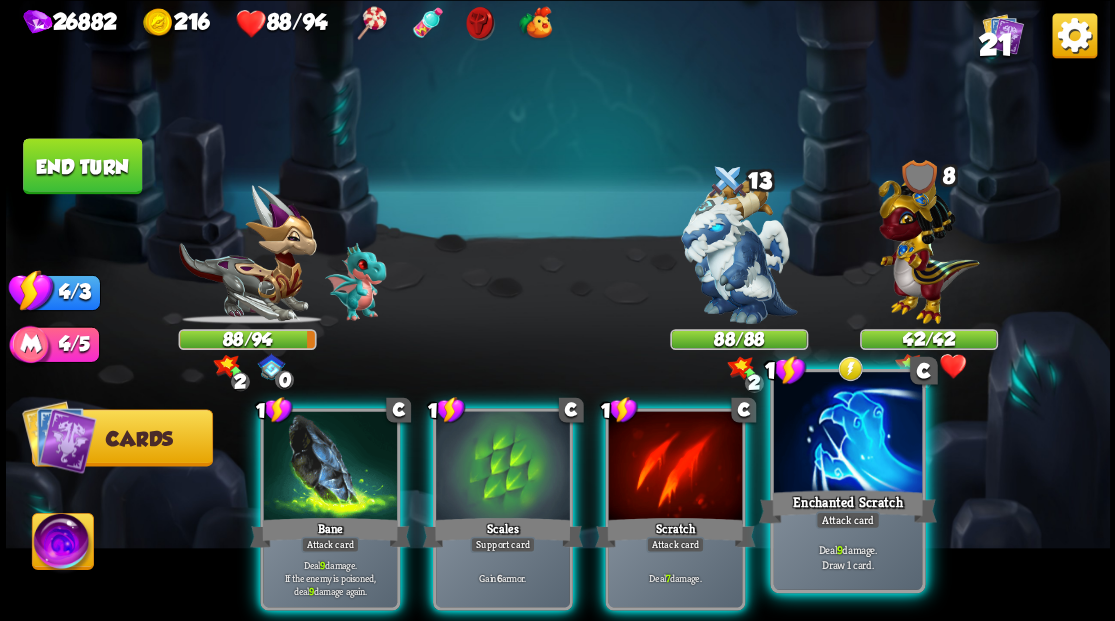 click at bounding box center (847, 434) 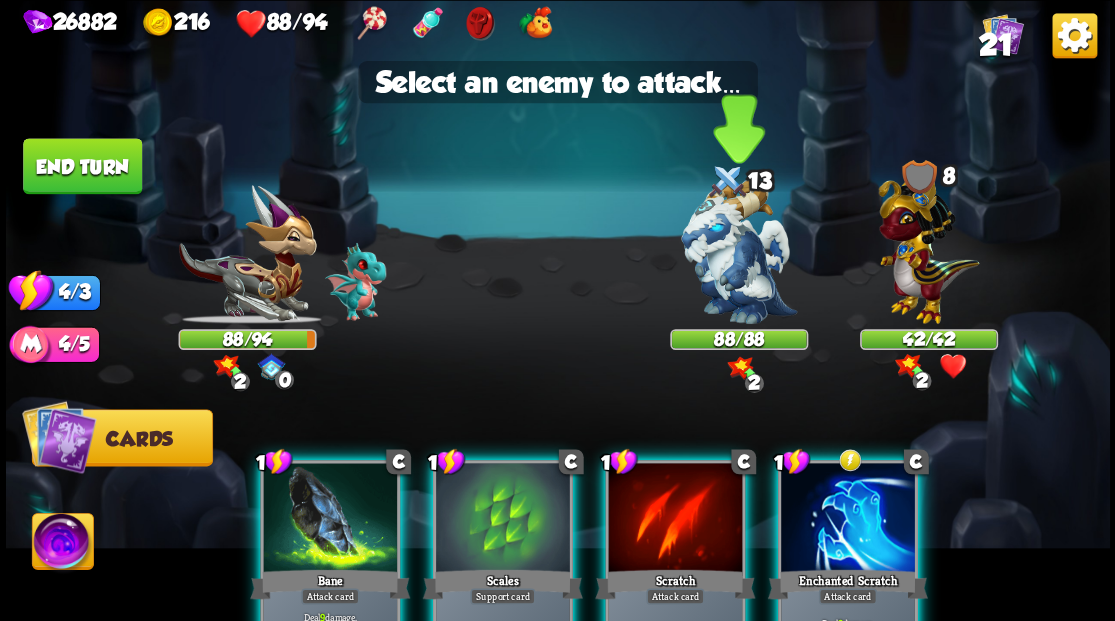 click at bounding box center (739, 251) 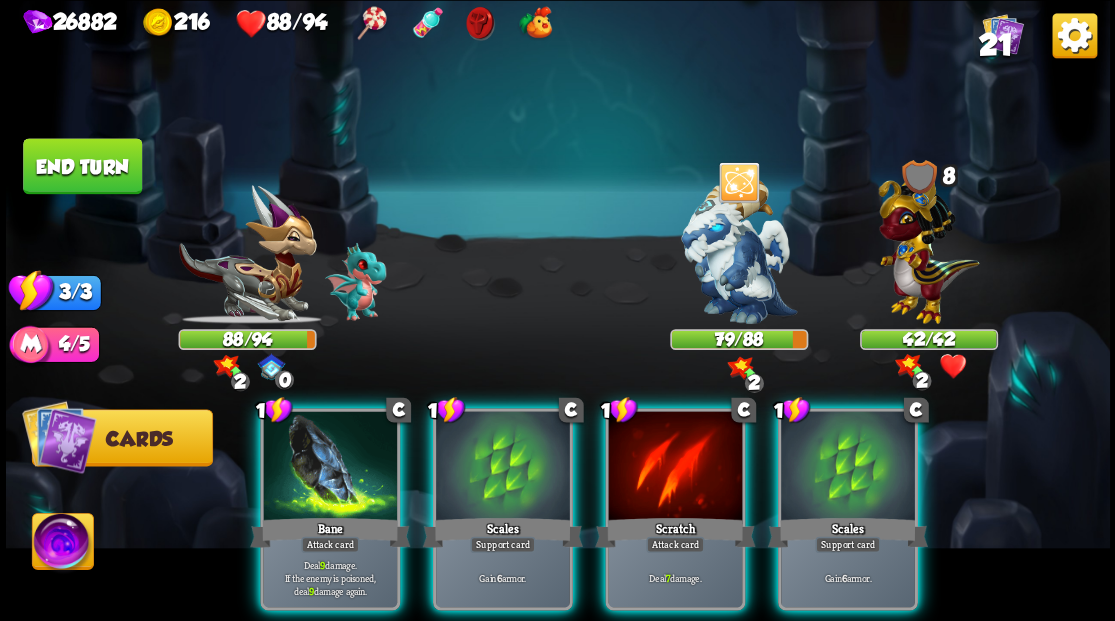 click at bounding box center (928, 244) 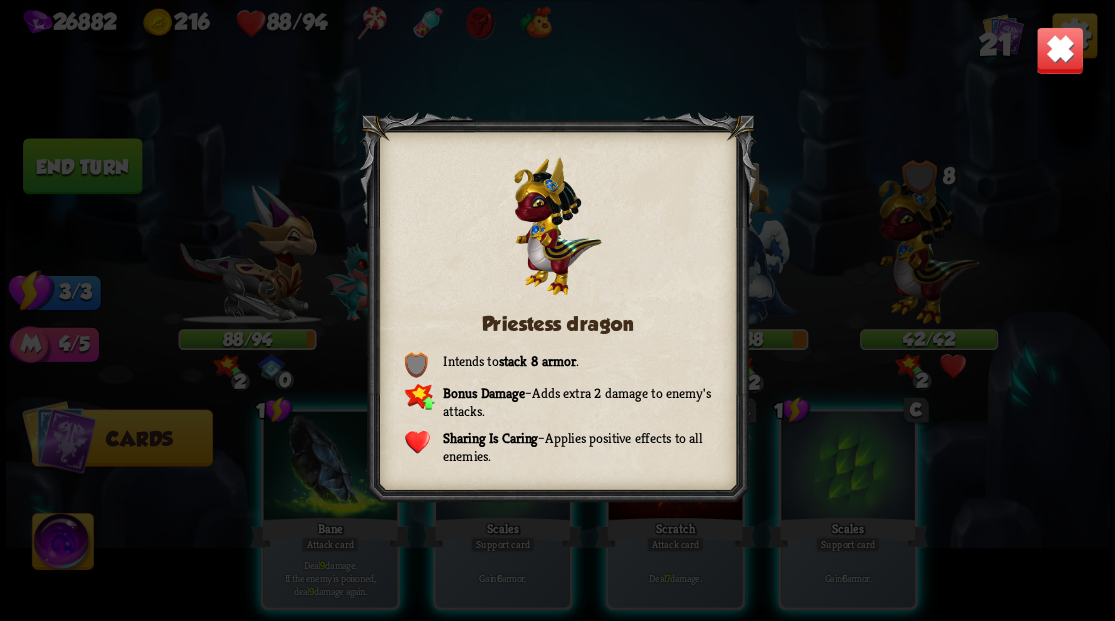 click at bounding box center (1059, 50) 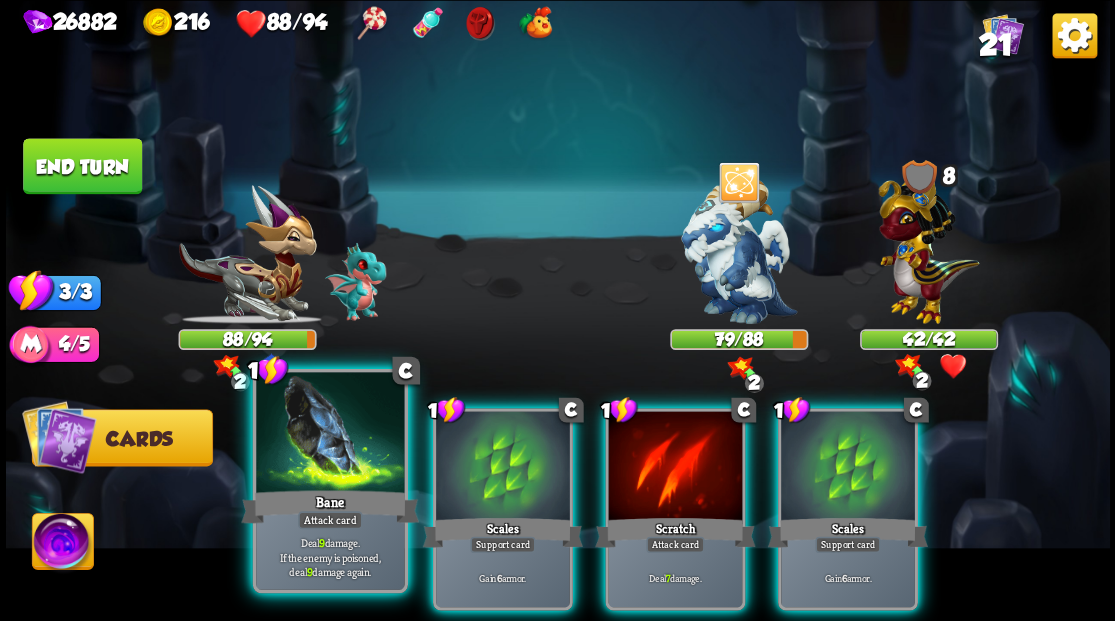 click at bounding box center (330, 434) 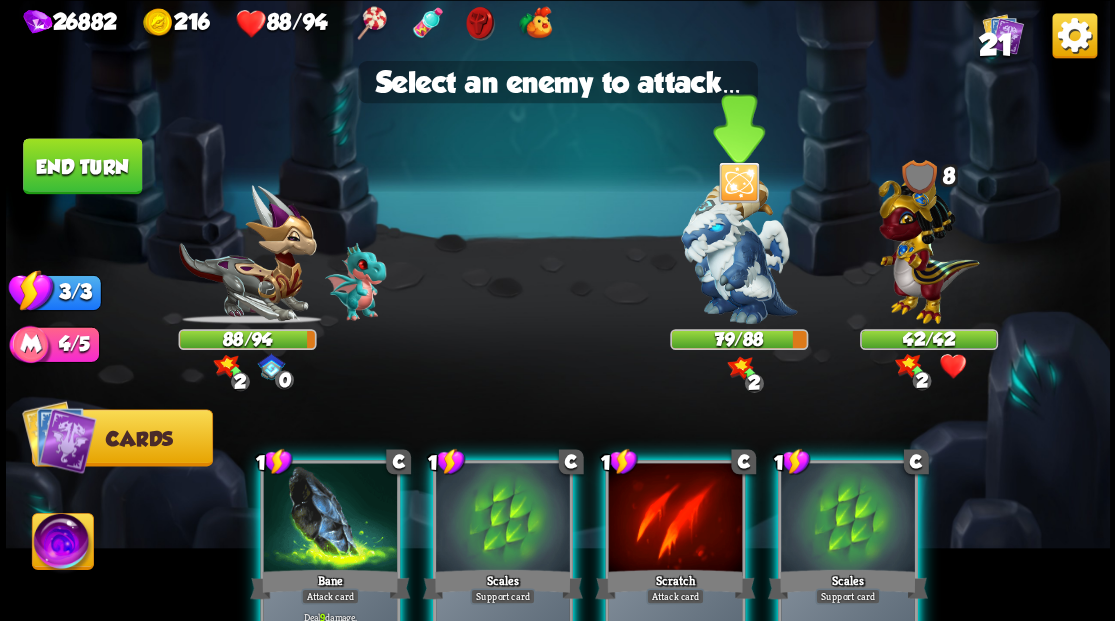click at bounding box center [739, 251] 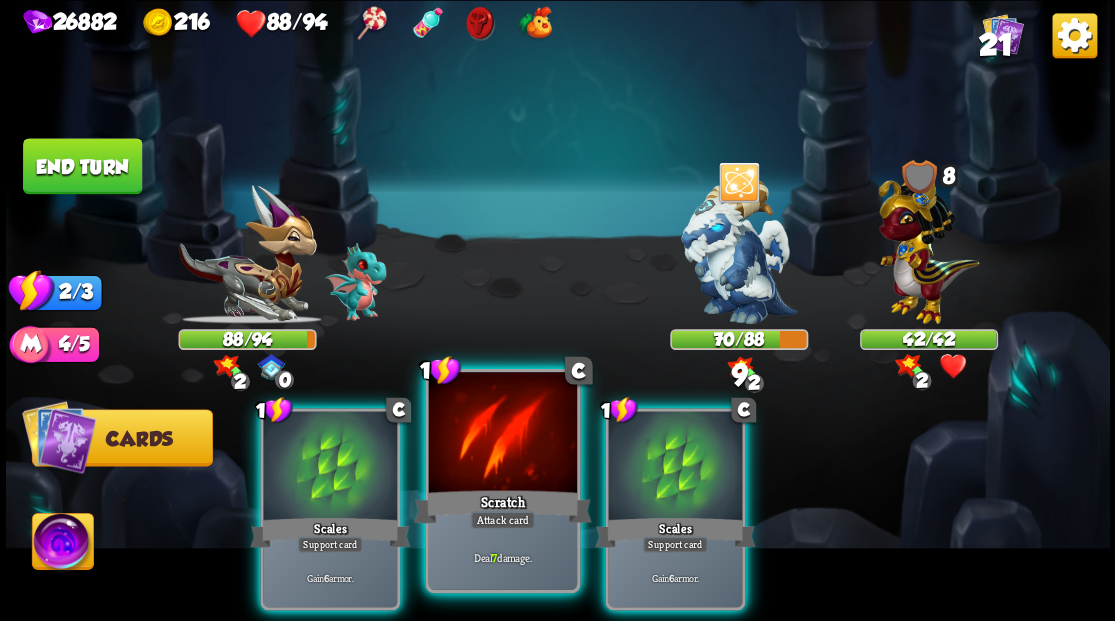 click at bounding box center [502, 434] 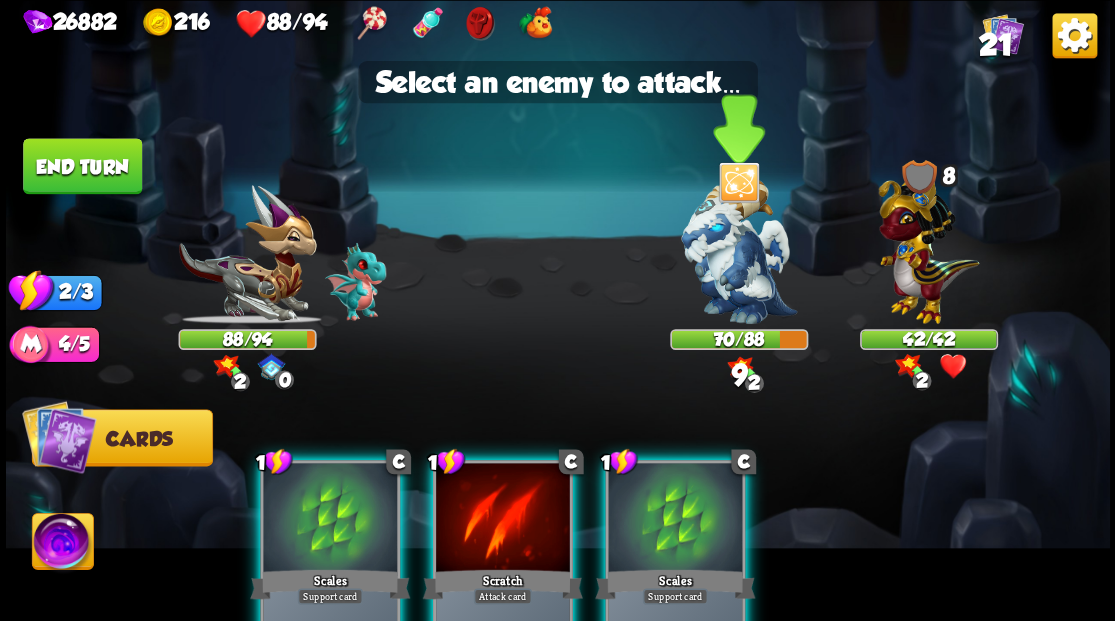 click at bounding box center (739, 251) 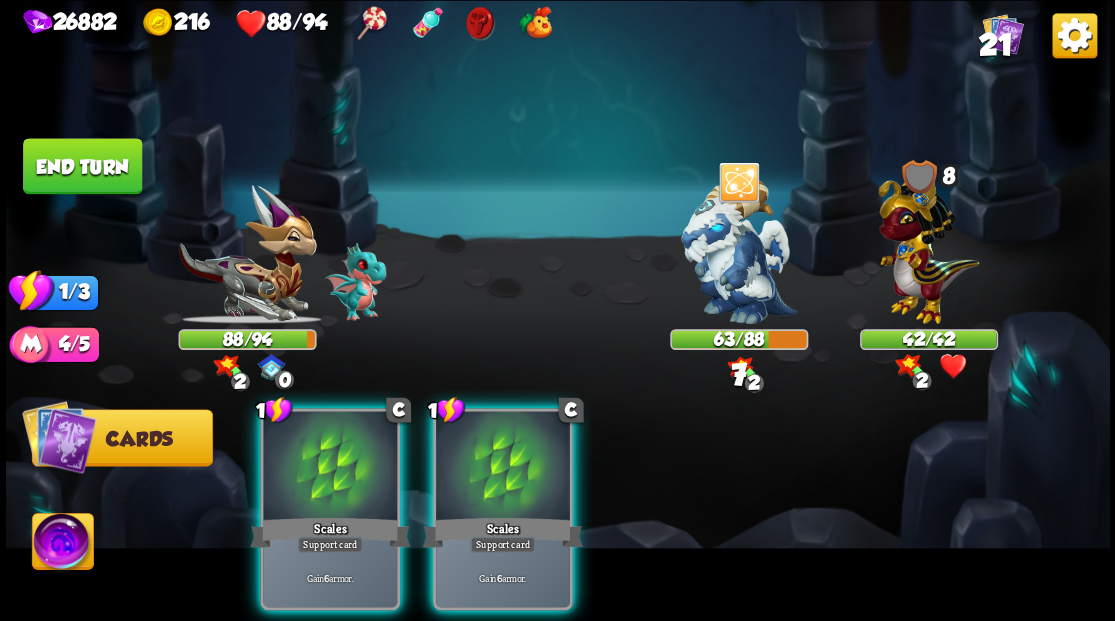 drag, startPoint x: 476, startPoint y: 479, endPoint x: 578, endPoint y: 390, distance: 135.36986 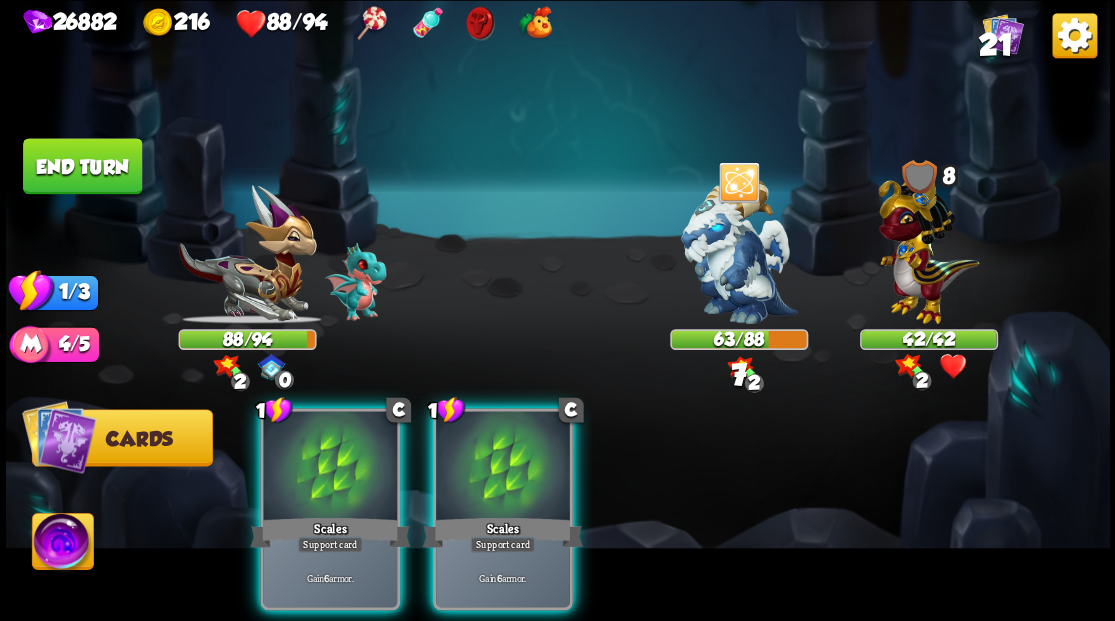 click at bounding box center (503, 467) 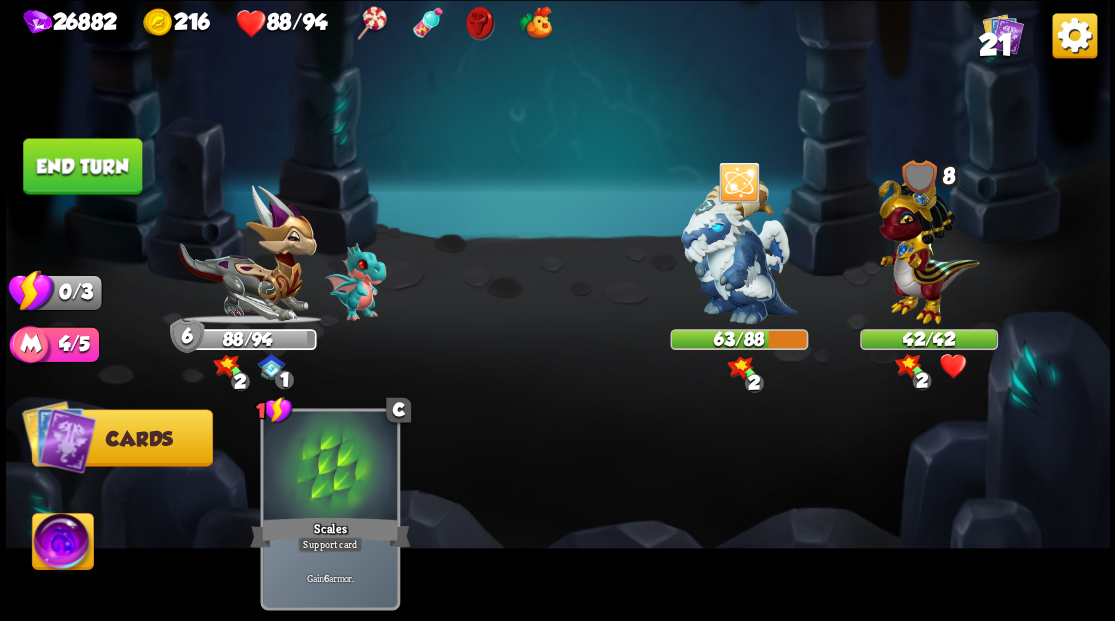 drag, startPoint x: 115, startPoint y: 170, endPoint x: 418, endPoint y: 241, distance: 311.20734 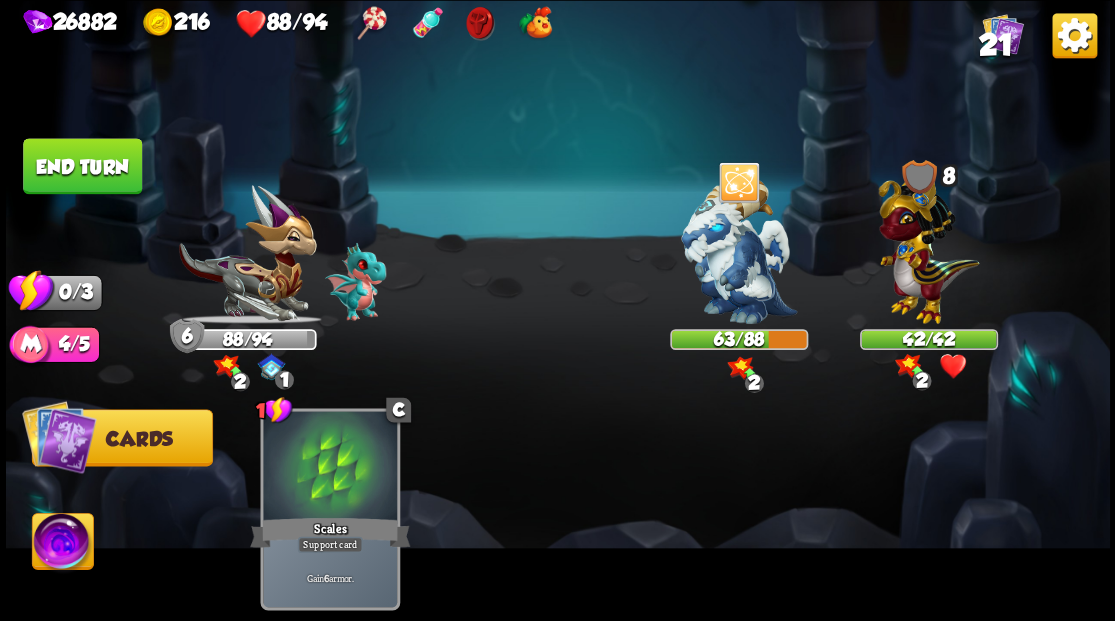click on "End turn" at bounding box center [82, 166] 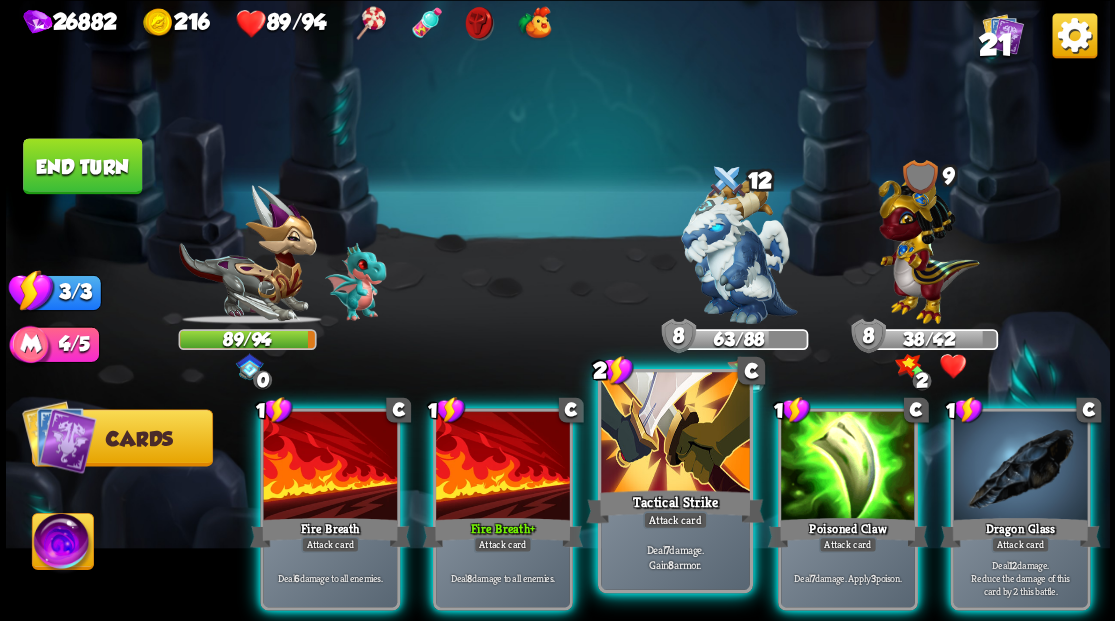 click at bounding box center [675, 434] 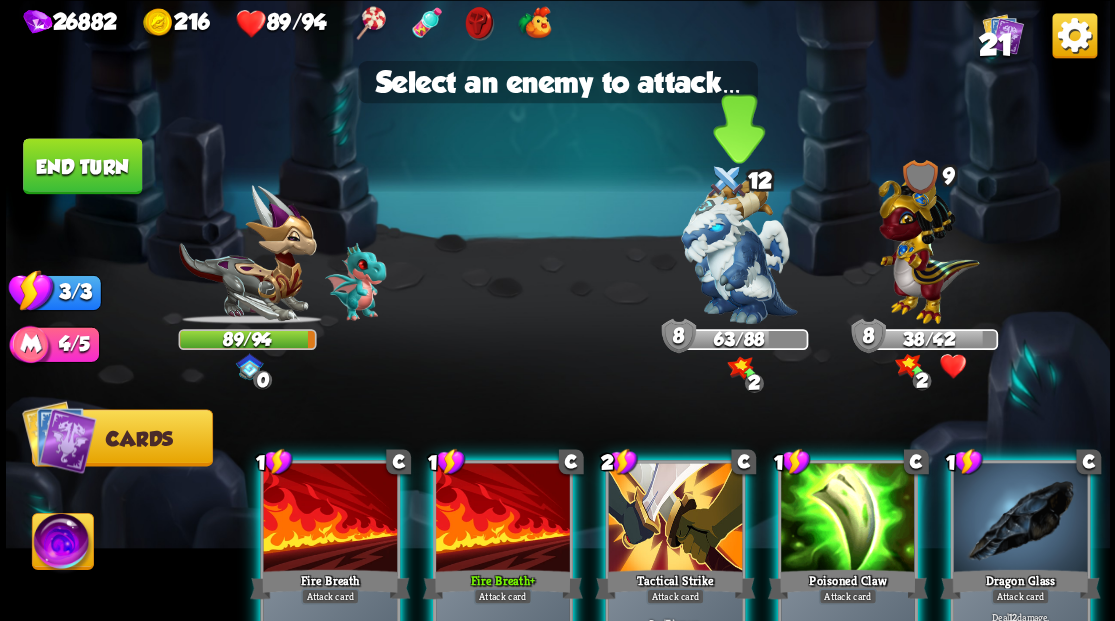click at bounding box center (739, 251) 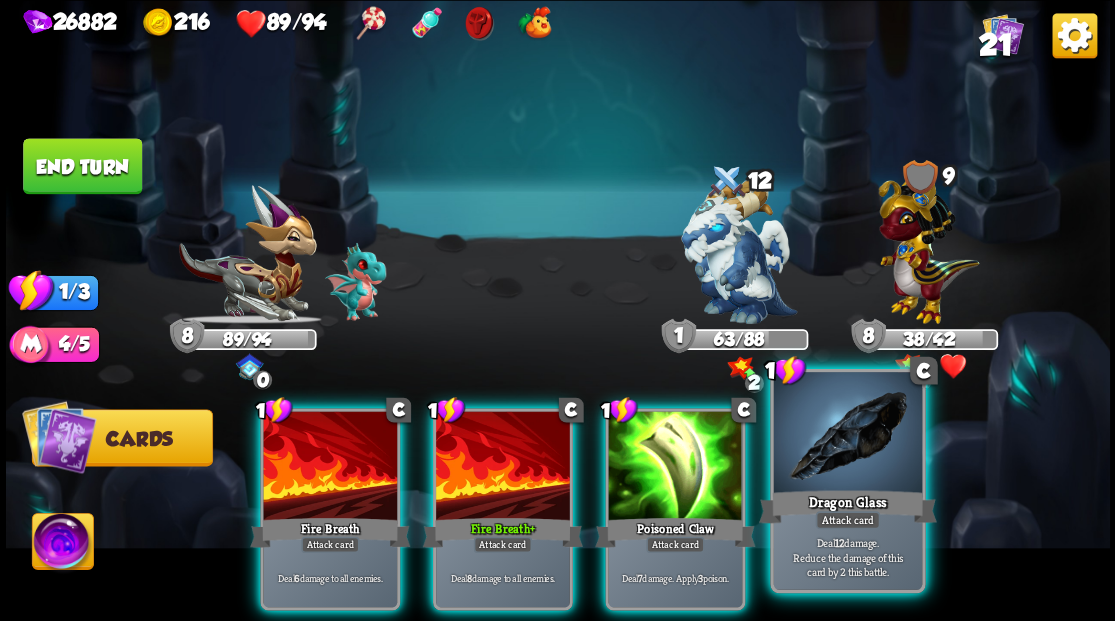 click at bounding box center (847, 434) 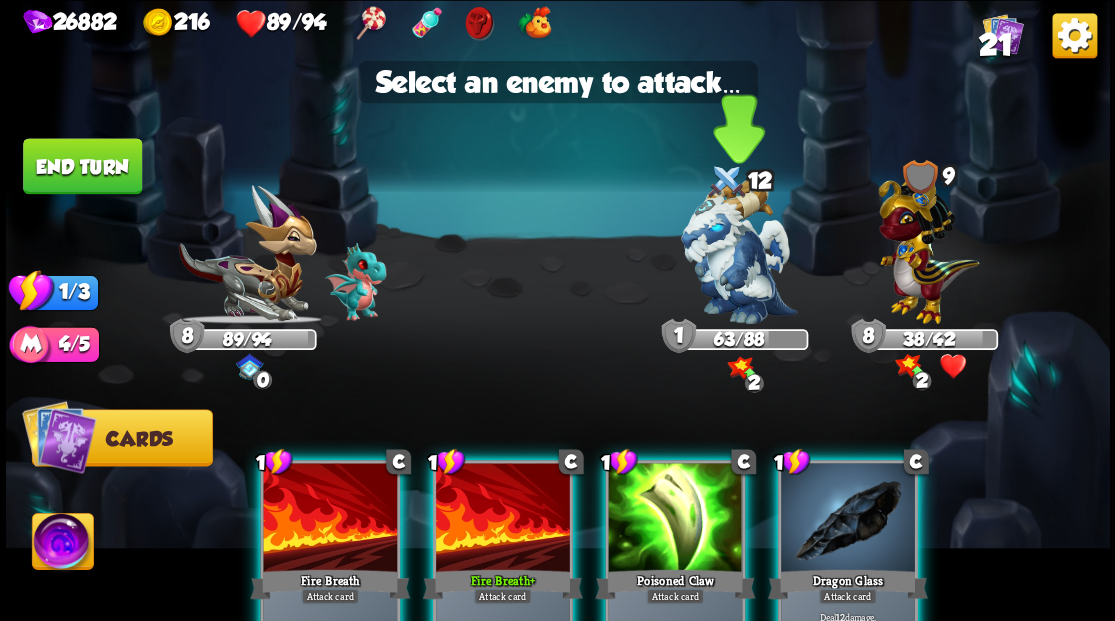 click at bounding box center (739, 251) 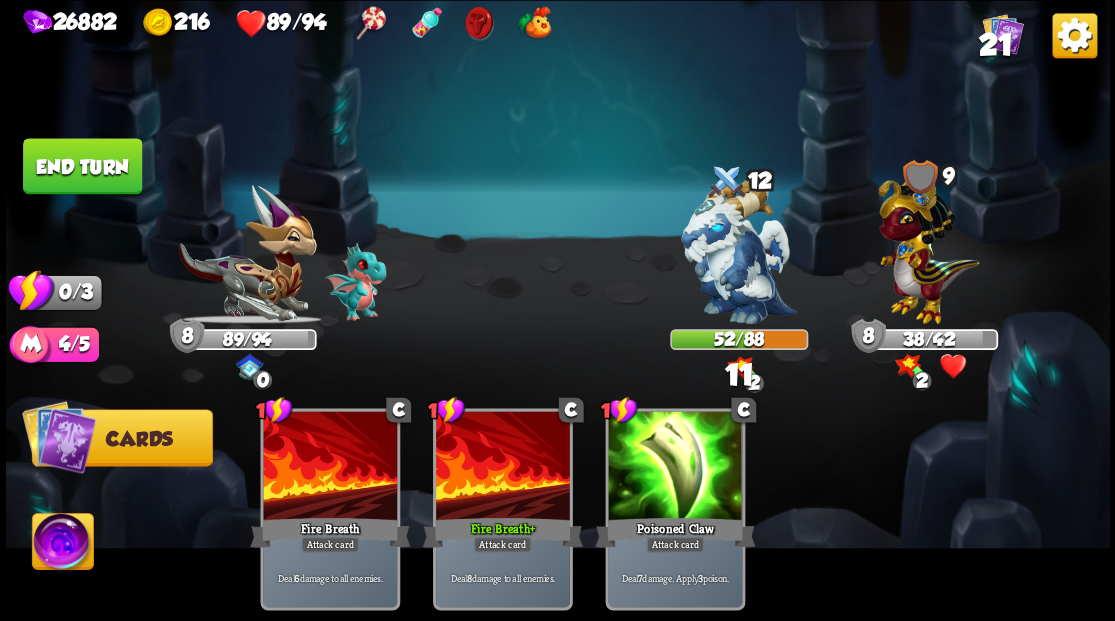 click on "End turn" at bounding box center (82, 166) 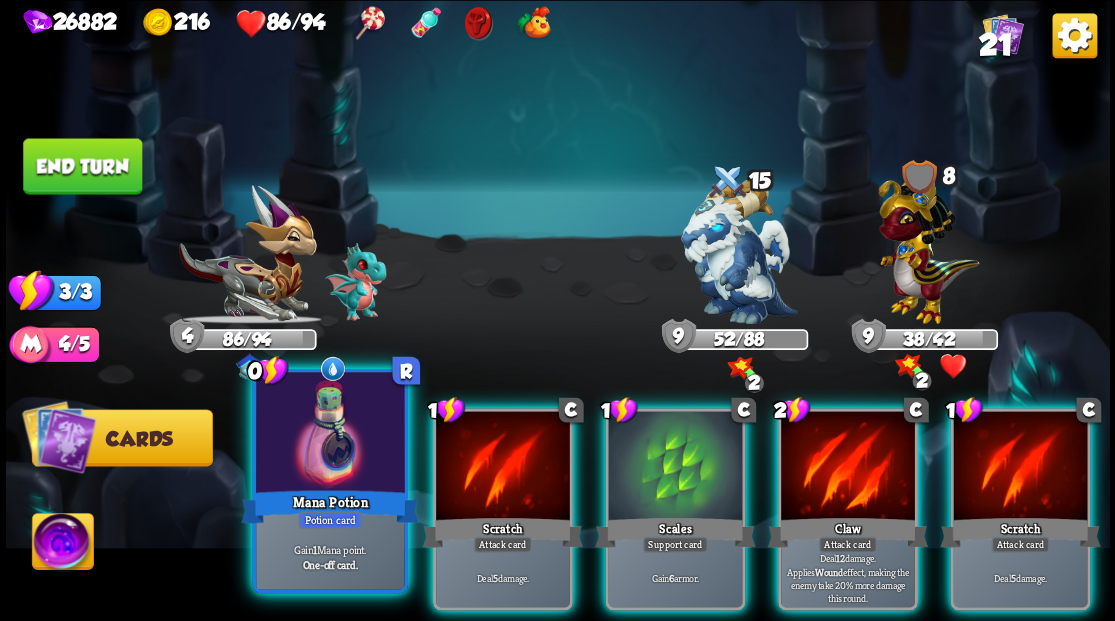 click at bounding box center [330, 434] 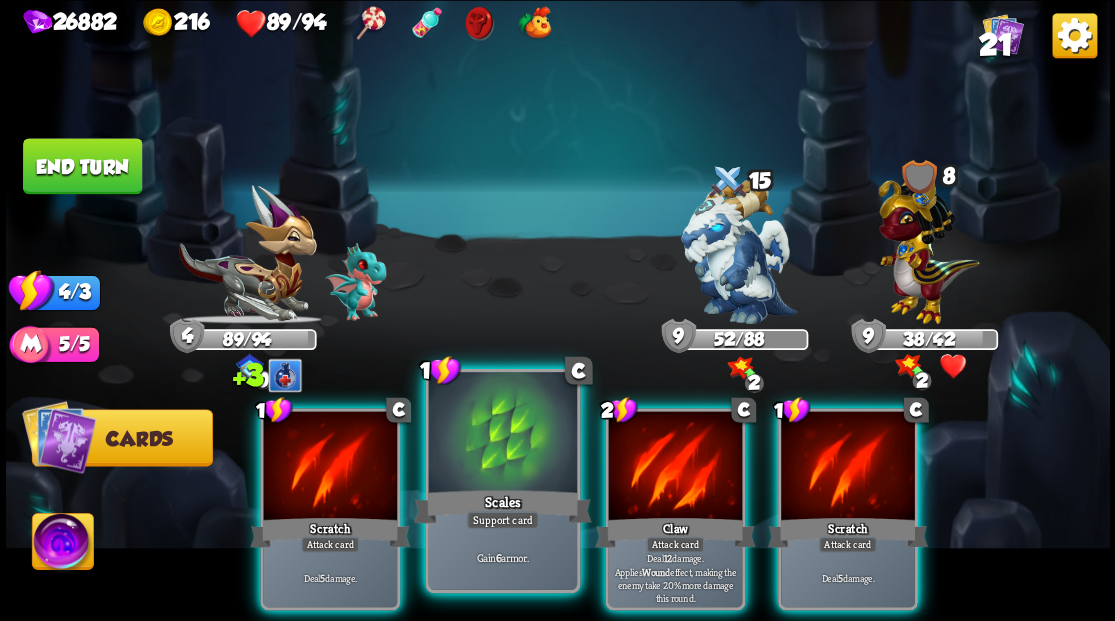 click at bounding box center [502, 434] 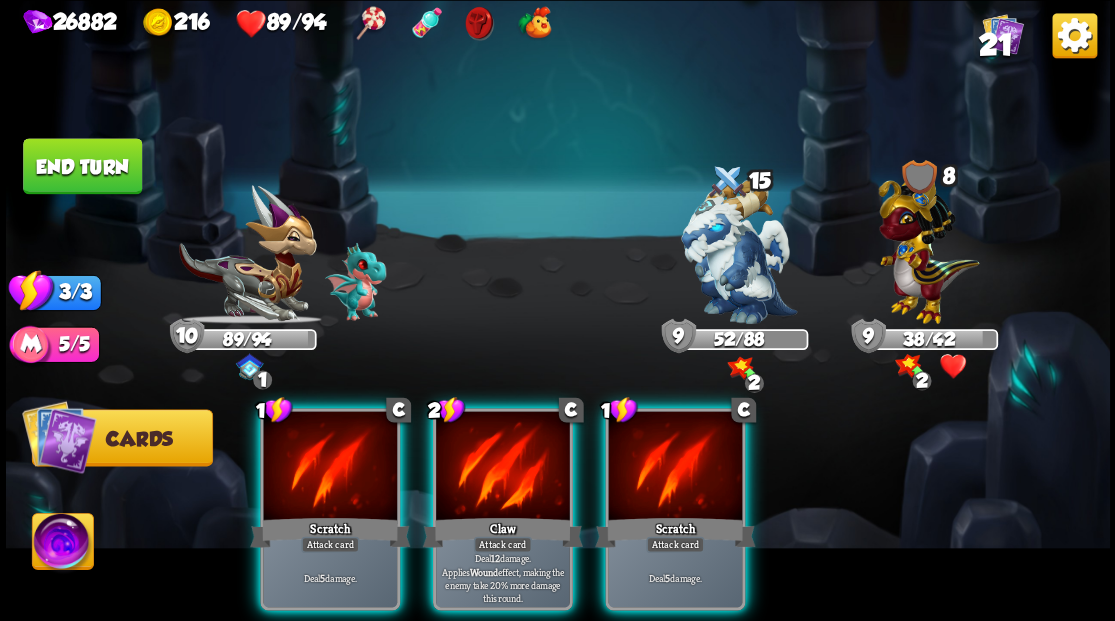 click at bounding box center (503, 467) 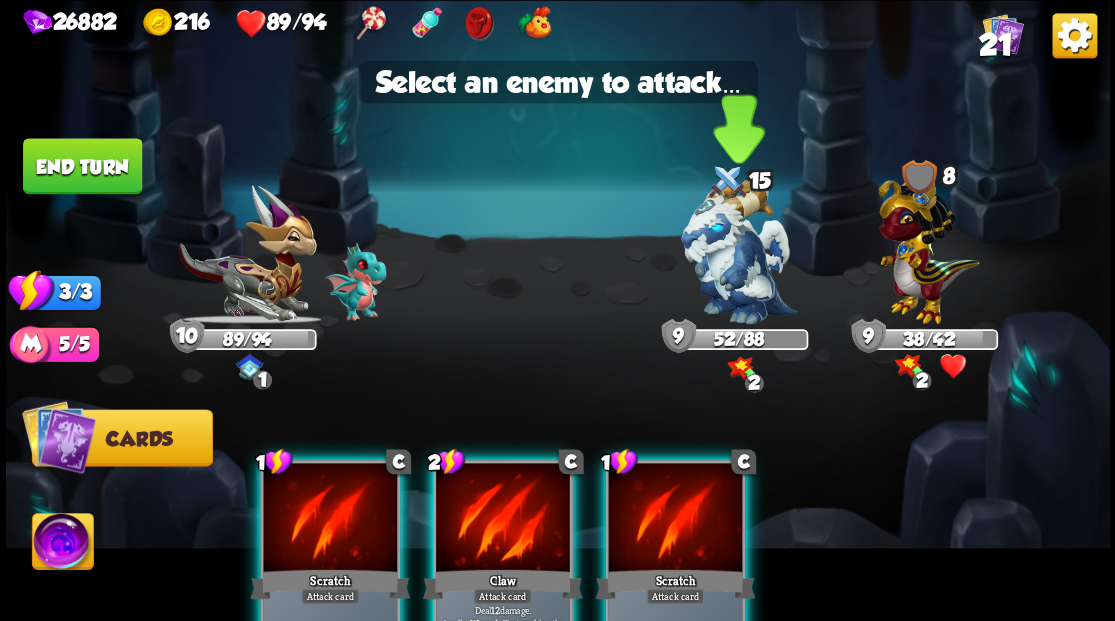 drag, startPoint x: 737, startPoint y: 254, endPoint x: 704, endPoint y: 254, distance: 33 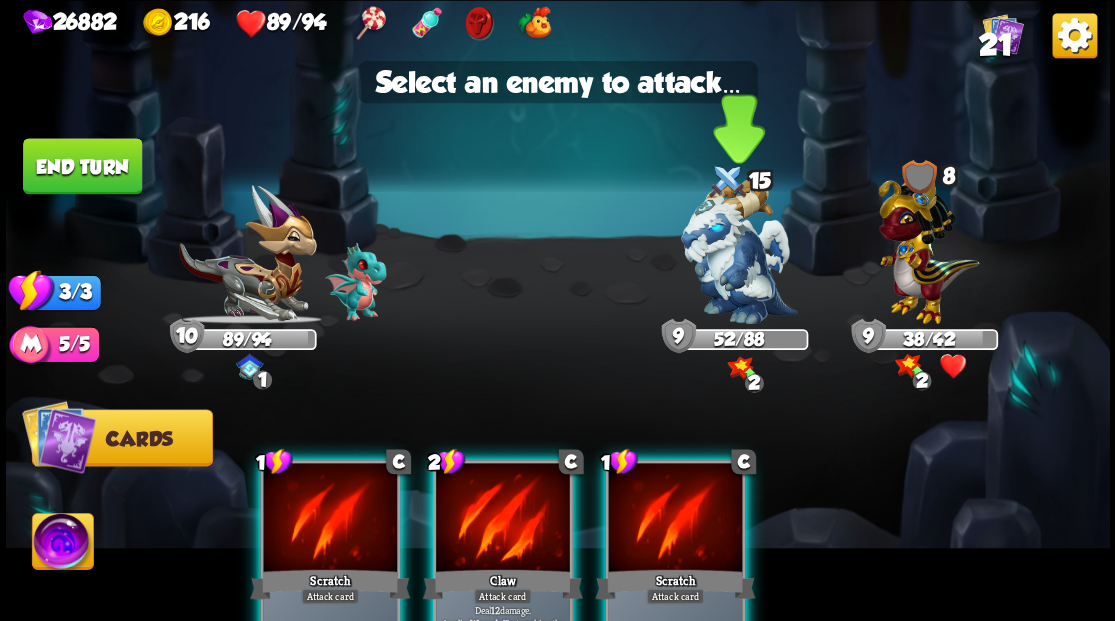 click at bounding box center [739, 251] 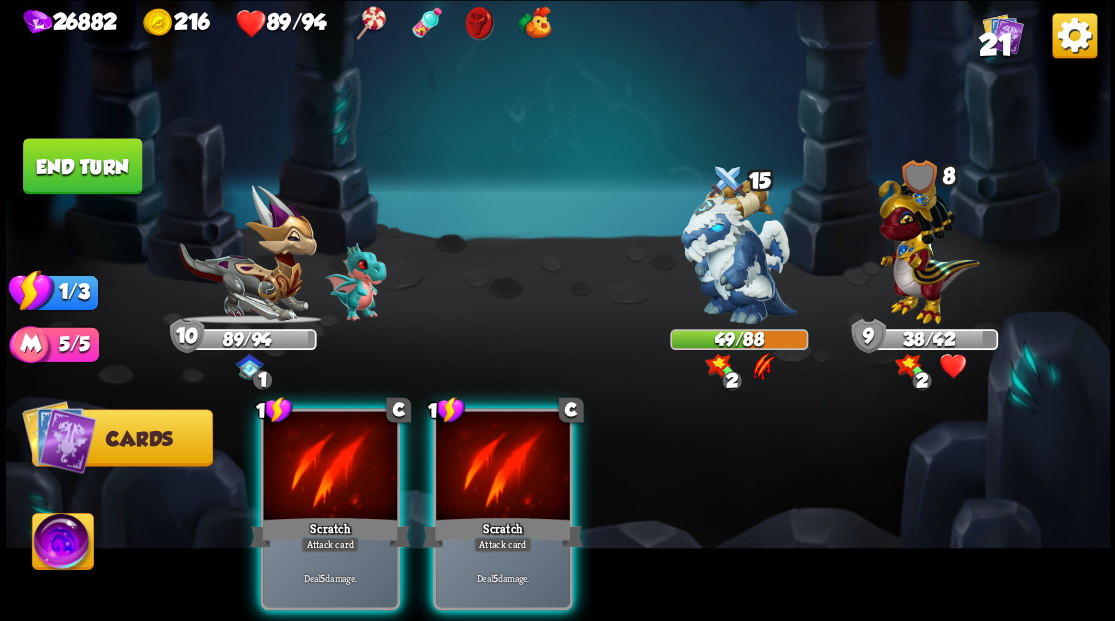 click on "End turn" at bounding box center [82, 166] 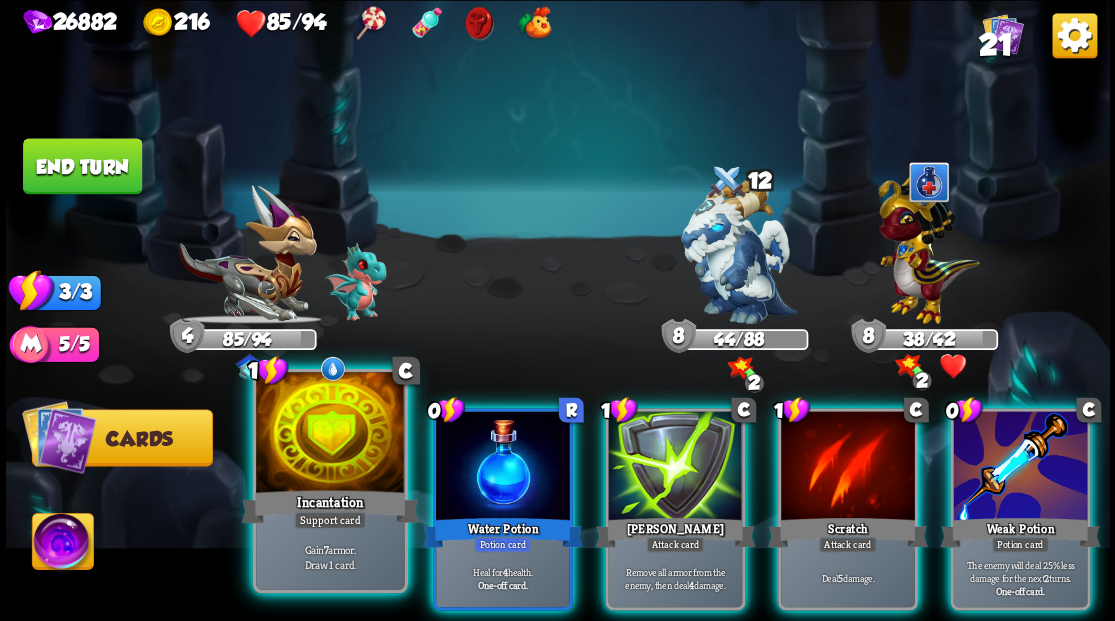 click at bounding box center (330, 434) 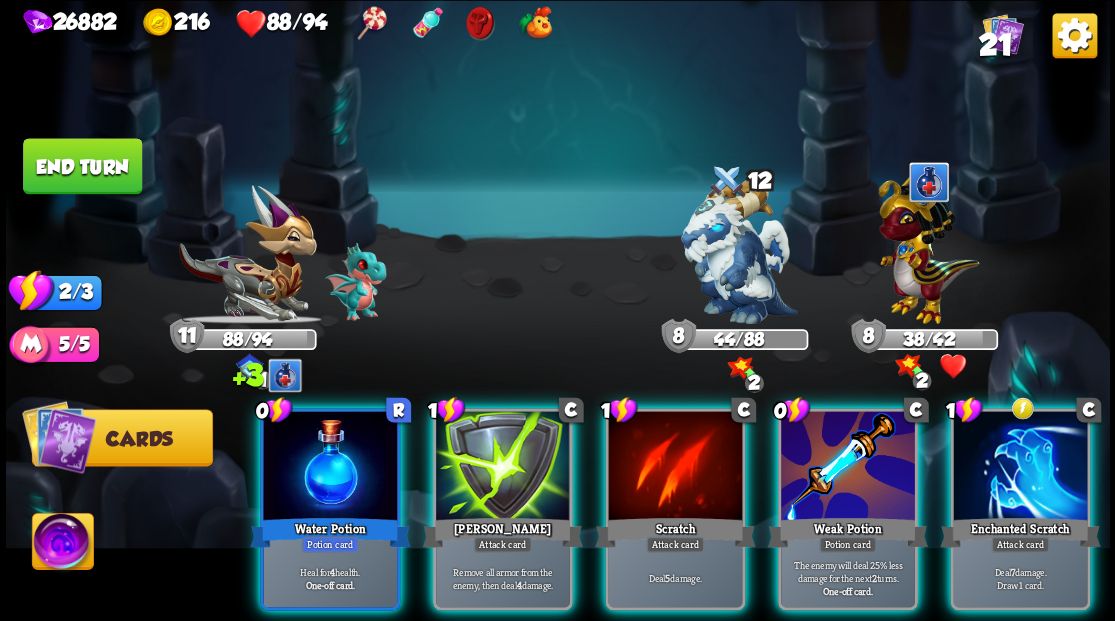 click at bounding box center (330, 467) 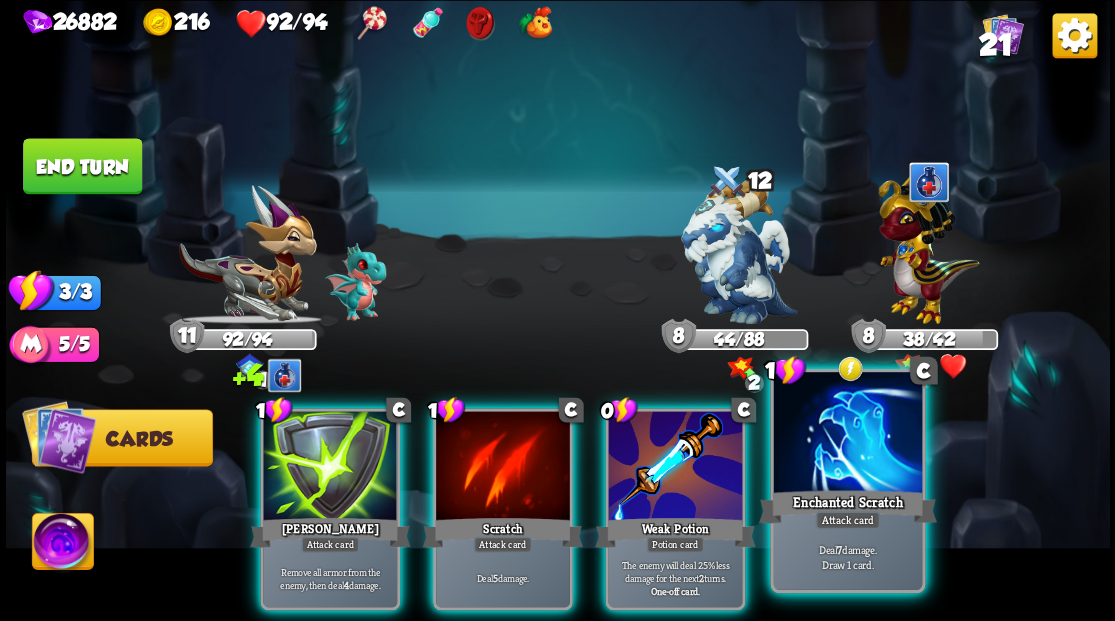 click at bounding box center [847, 434] 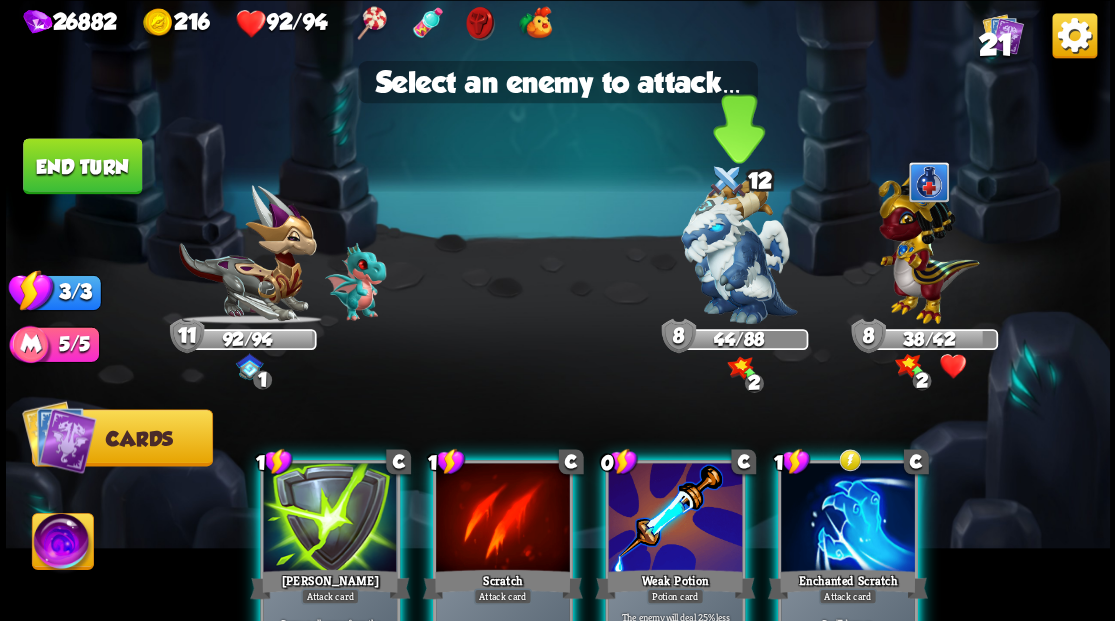 click at bounding box center (739, 251) 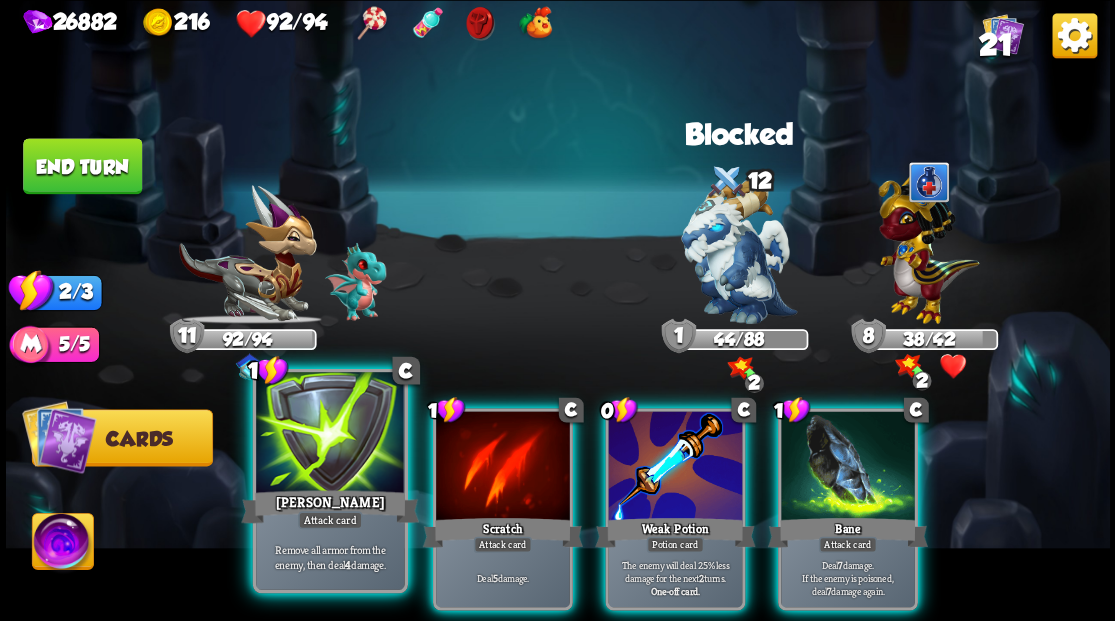 click at bounding box center (330, 434) 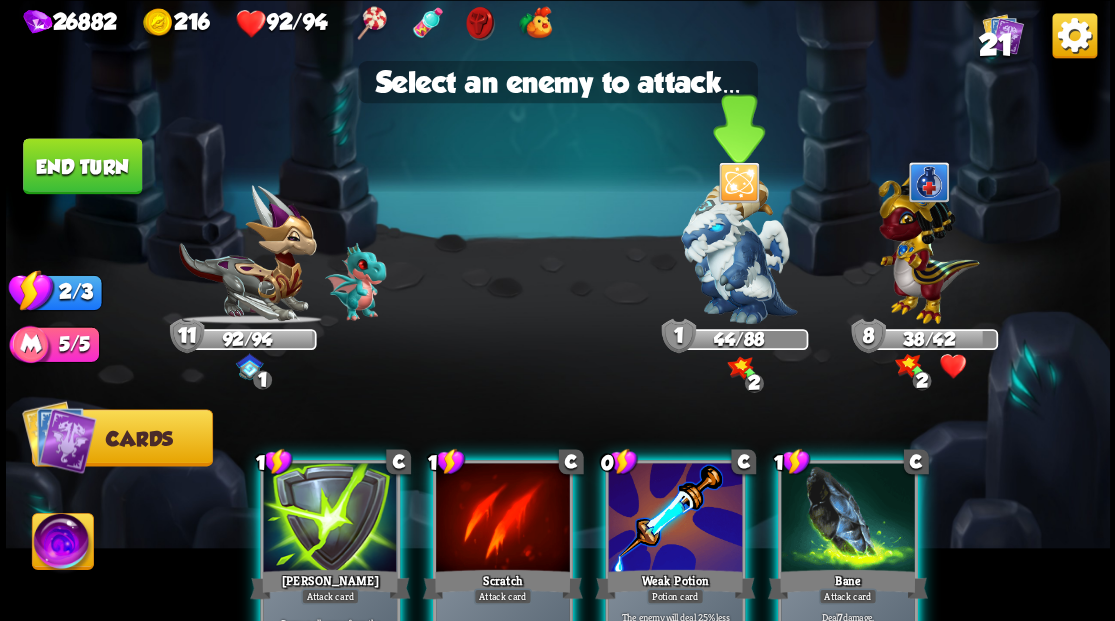 click at bounding box center (739, 251) 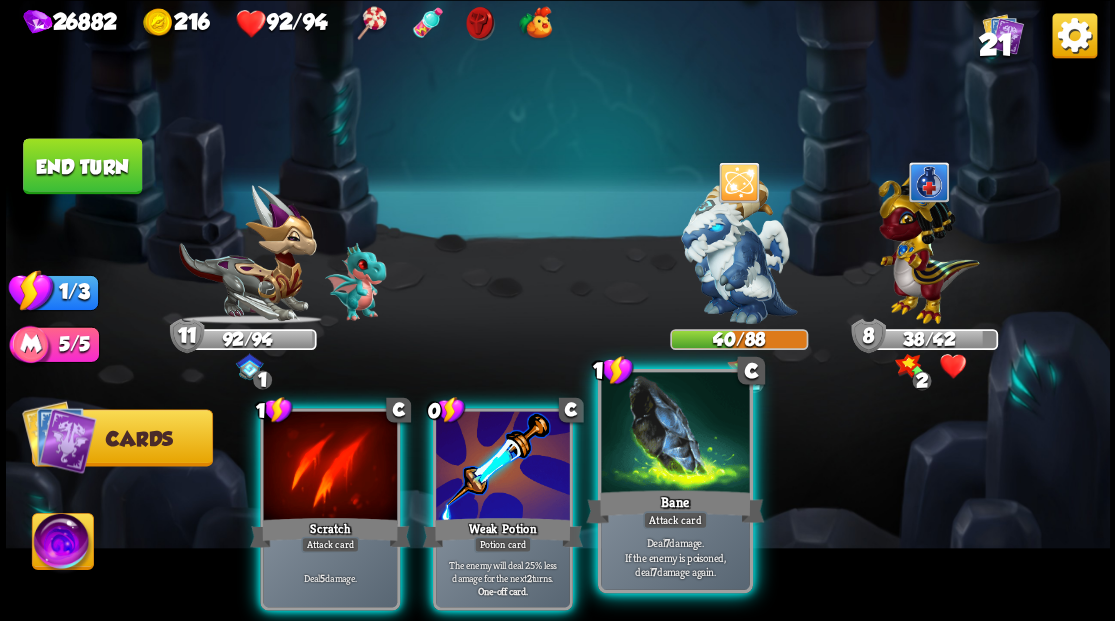 click on "Bane" at bounding box center [675, 506] 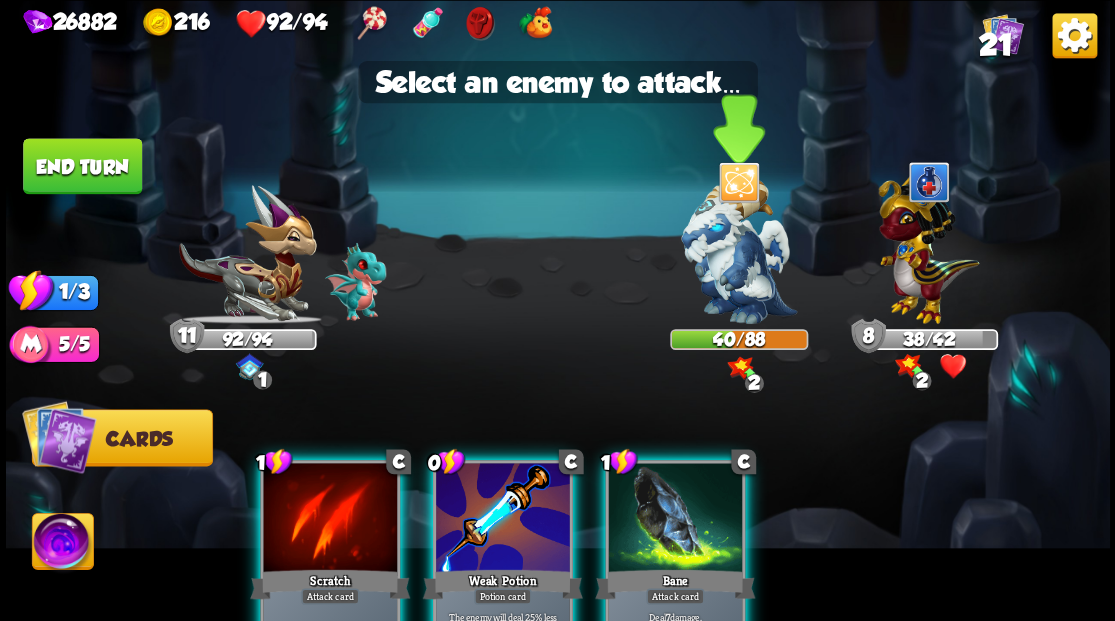 click at bounding box center (739, 251) 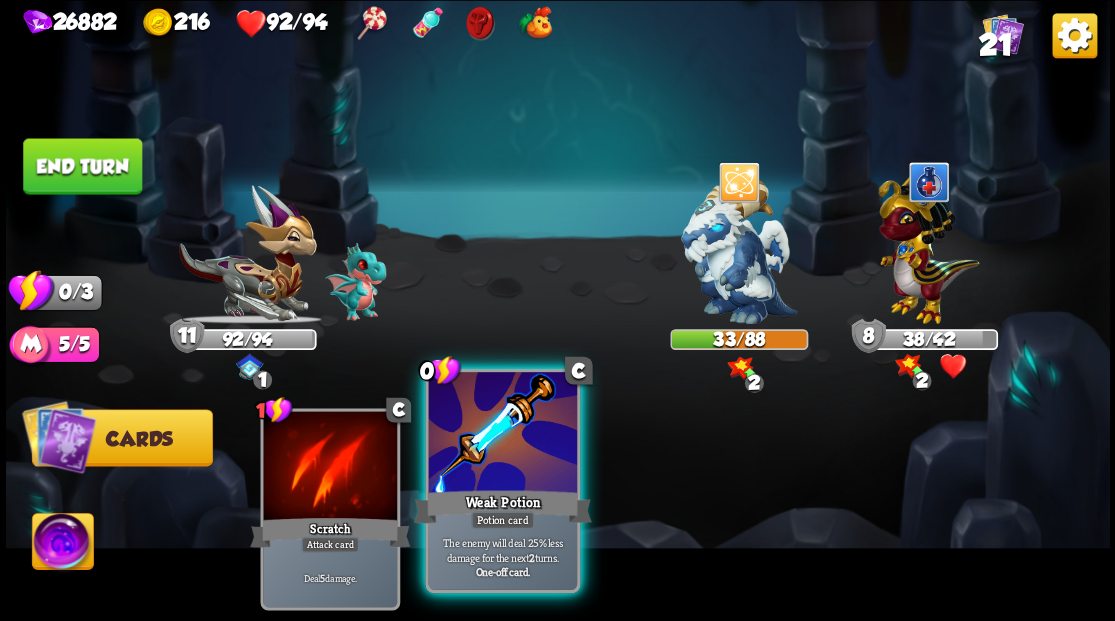 click at bounding box center [502, 434] 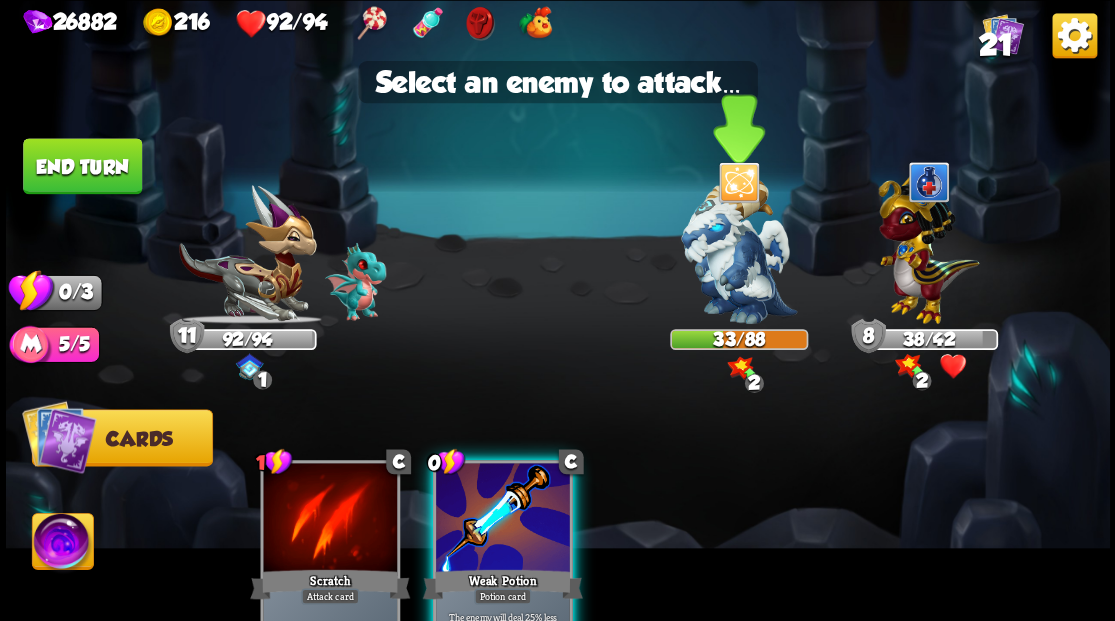 click at bounding box center (739, 251) 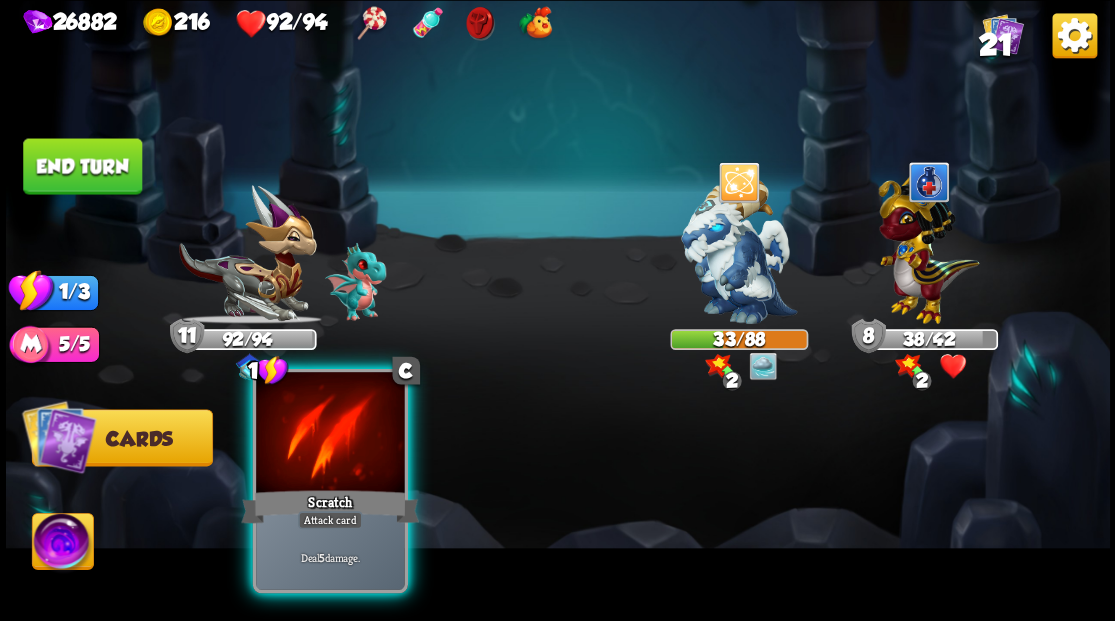 click at bounding box center [330, 434] 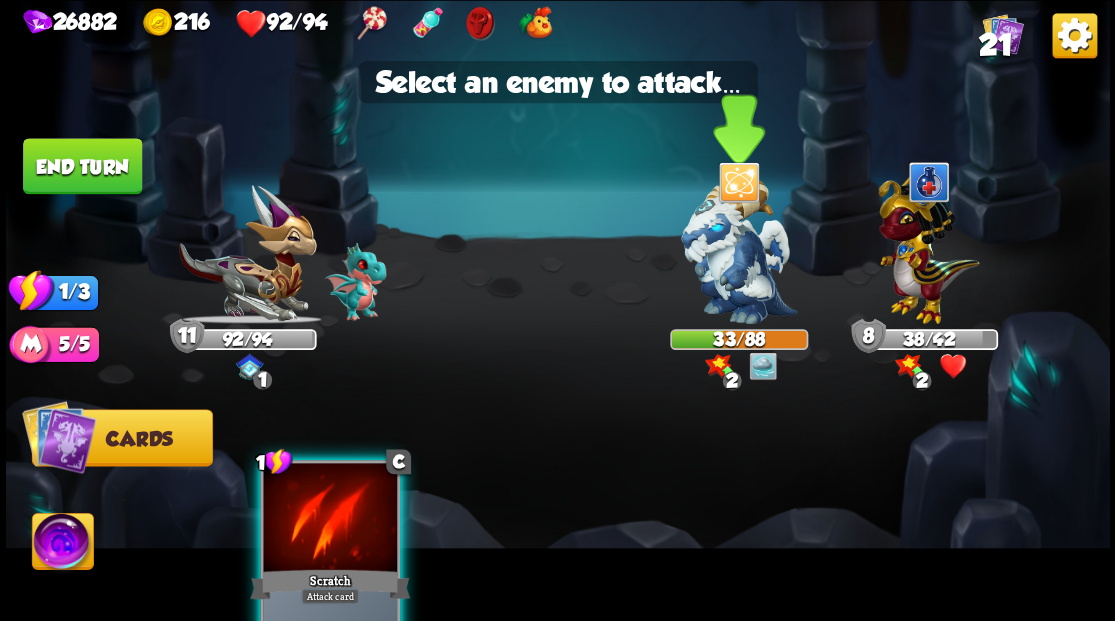 click at bounding box center (739, 251) 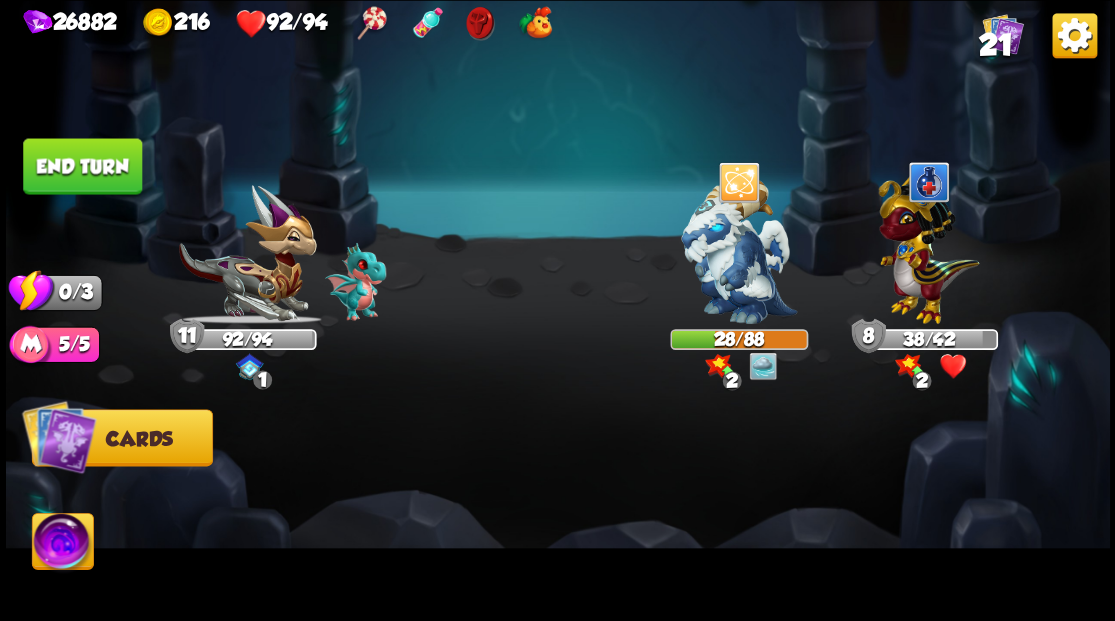 click on "End turn" at bounding box center [82, 166] 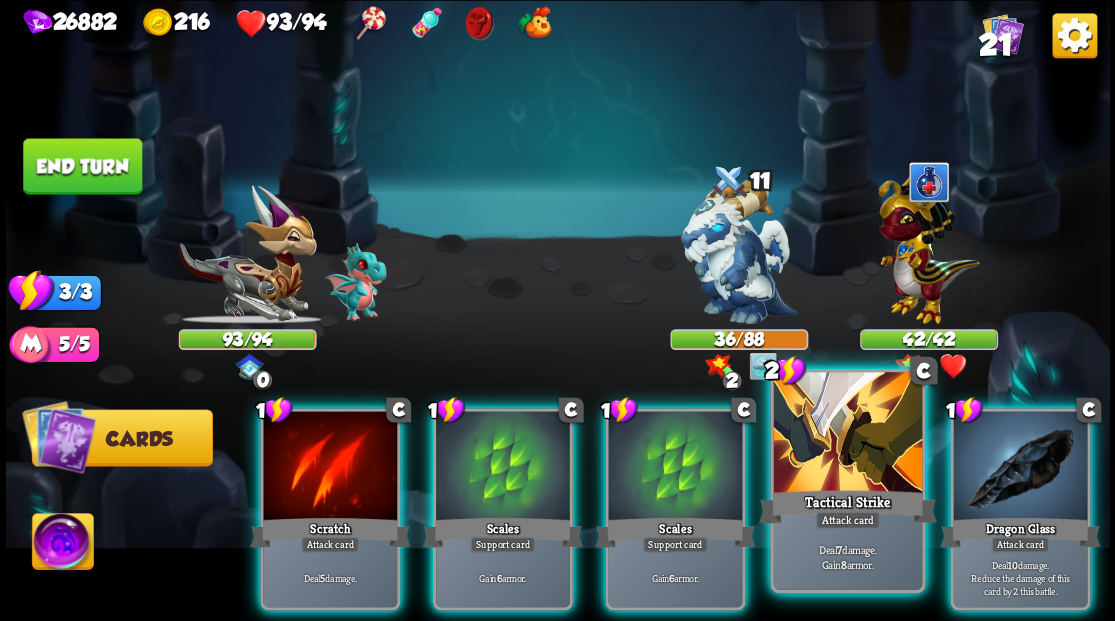 click at bounding box center (847, 434) 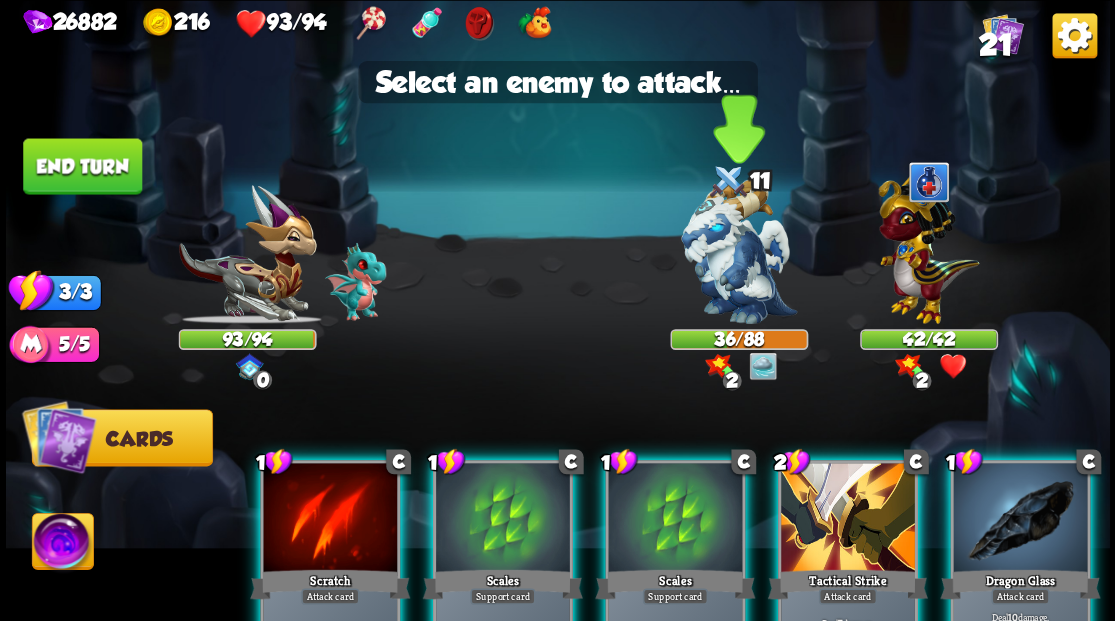 click at bounding box center [739, 251] 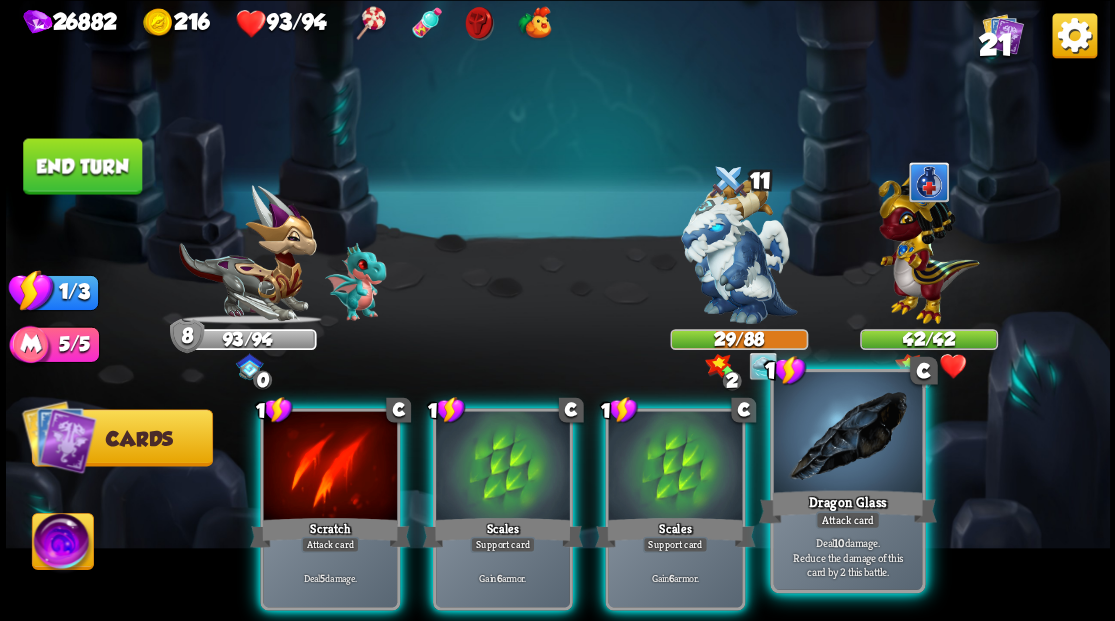 click at bounding box center (847, 434) 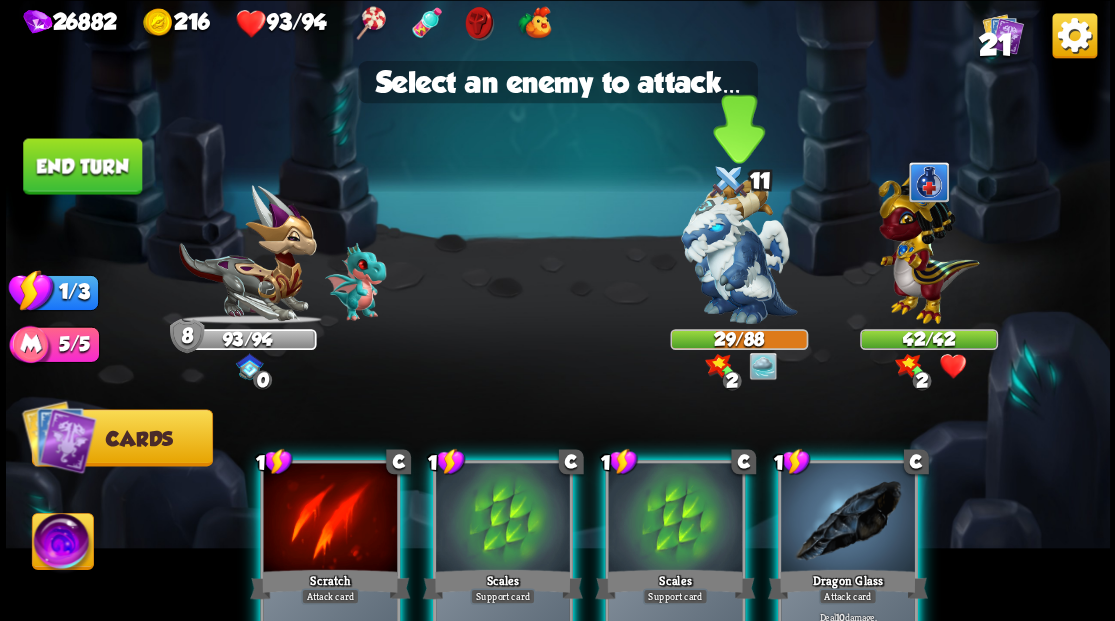 click at bounding box center (739, 251) 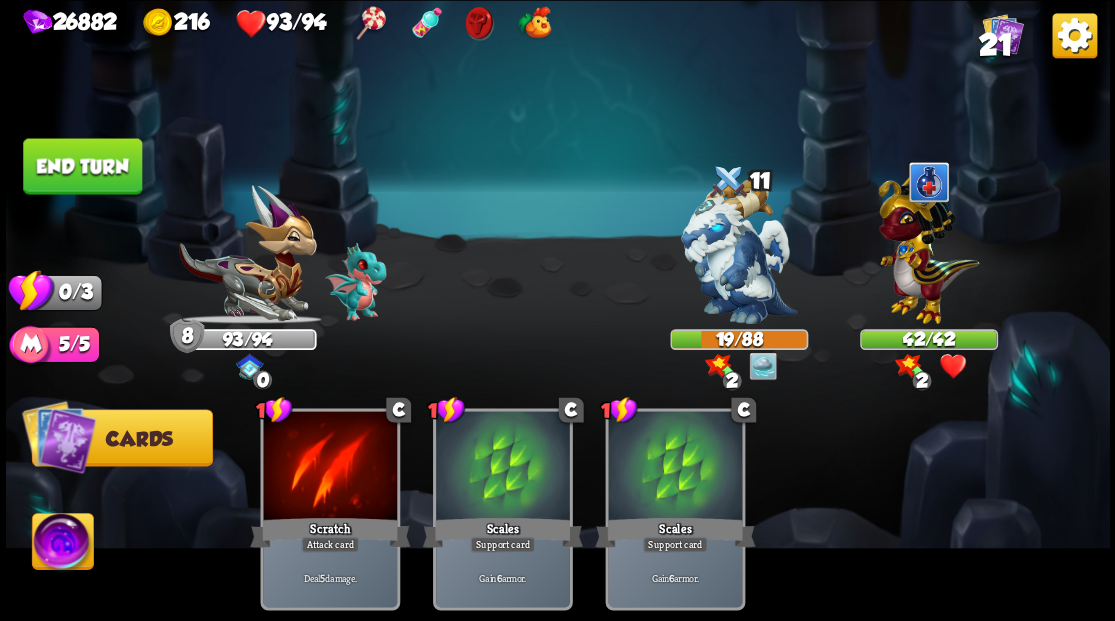 click on "End turn" at bounding box center [82, 166] 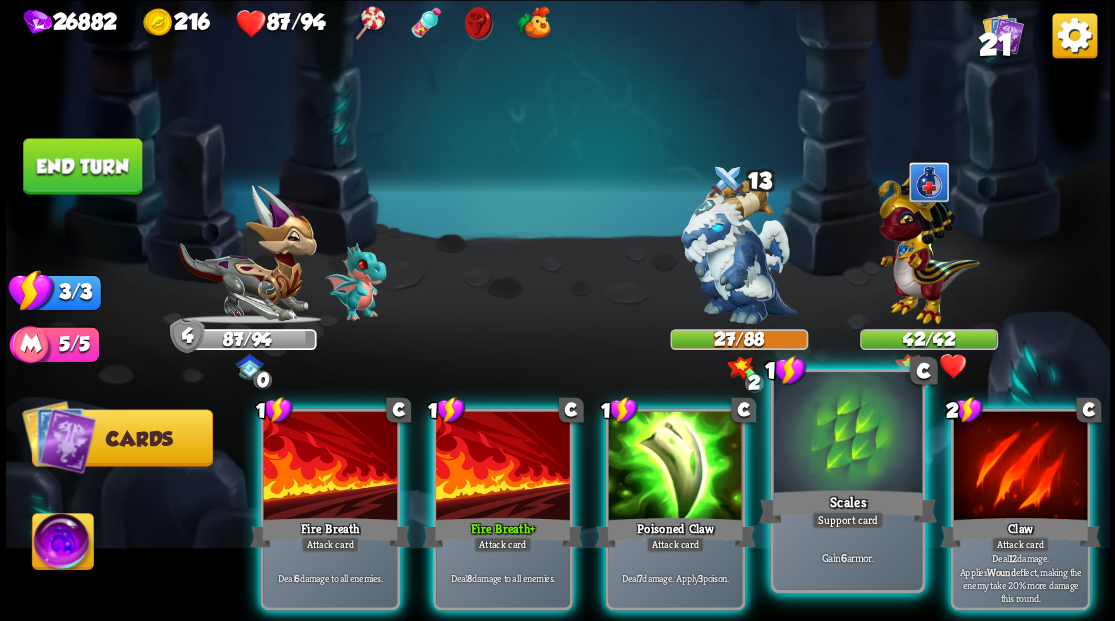 click at bounding box center [847, 434] 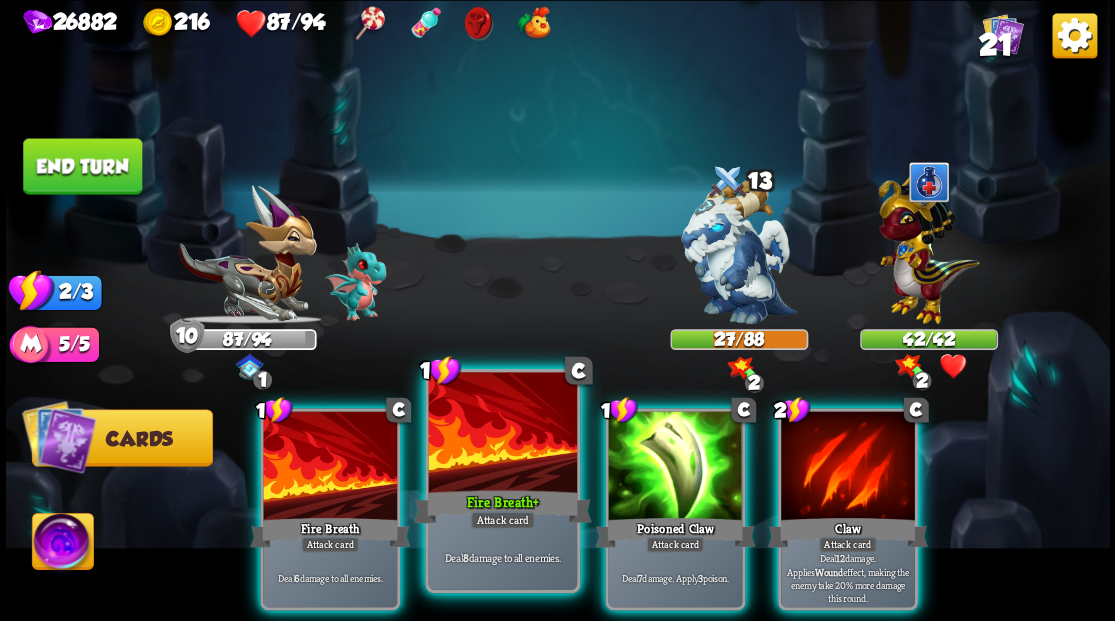 click at bounding box center [502, 434] 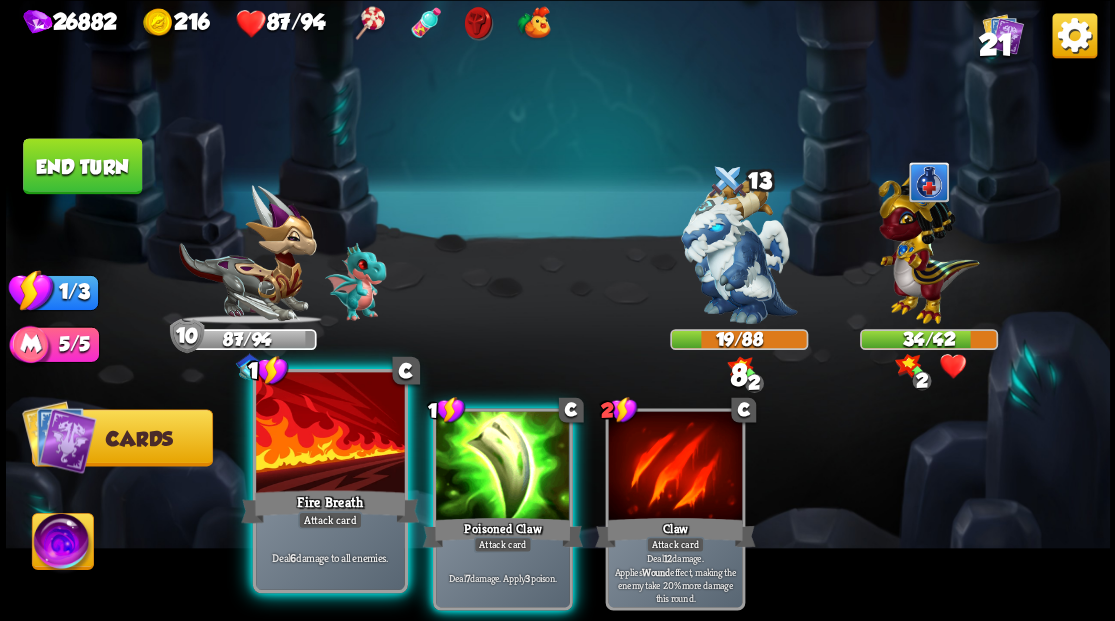 click at bounding box center [330, 434] 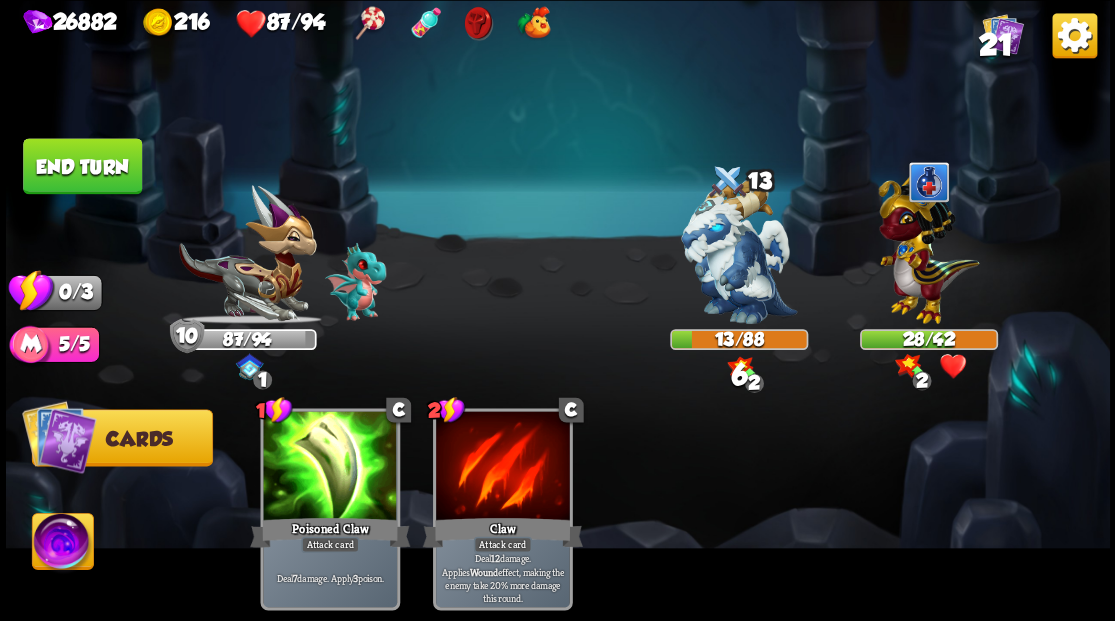 click on "End turn" at bounding box center (82, 166) 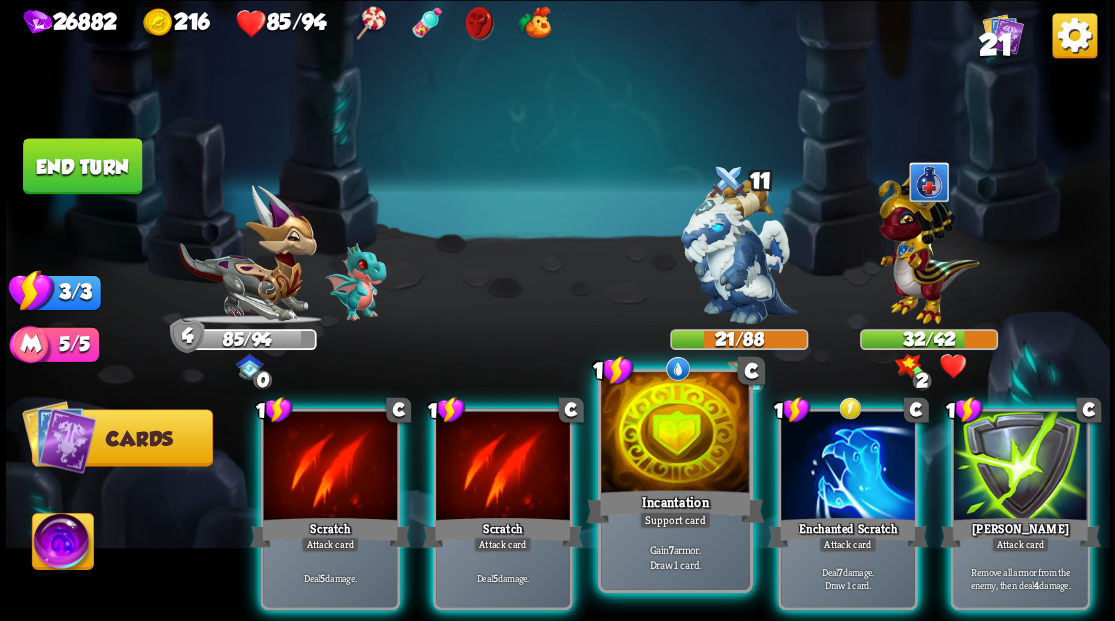 click at bounding box center (675, 434) 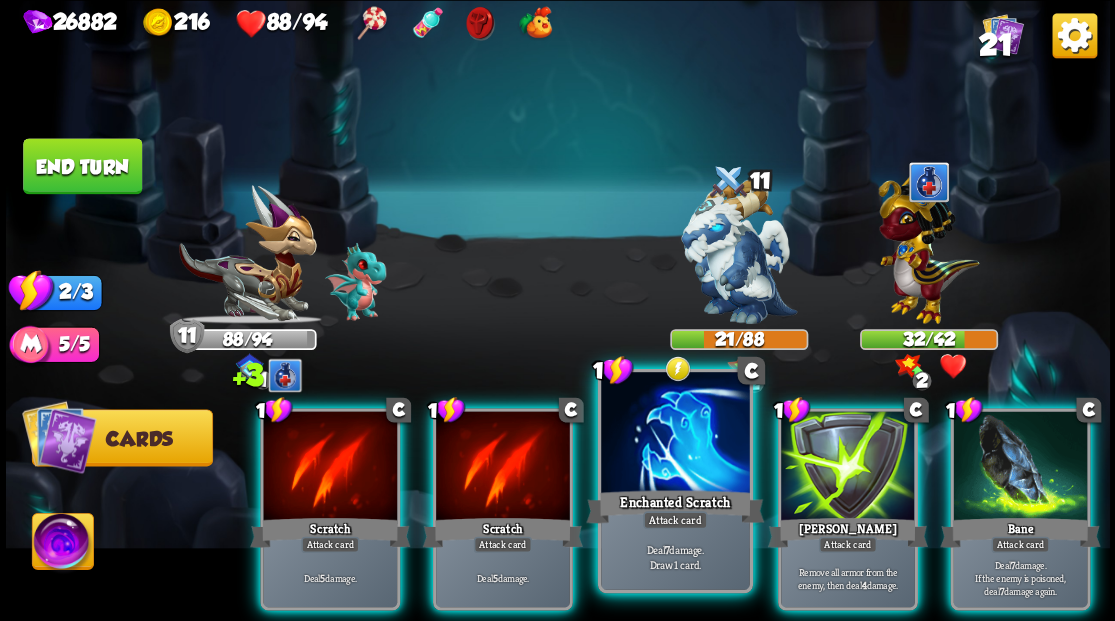 click at bounding box center [675, 434] 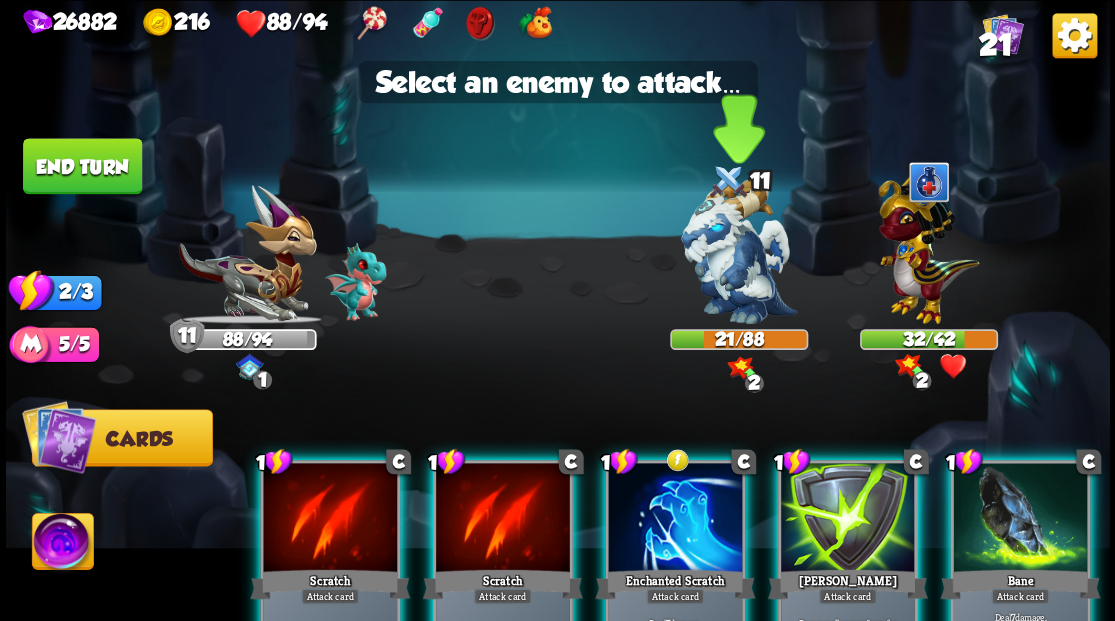 click at bounding box center (739, 251) 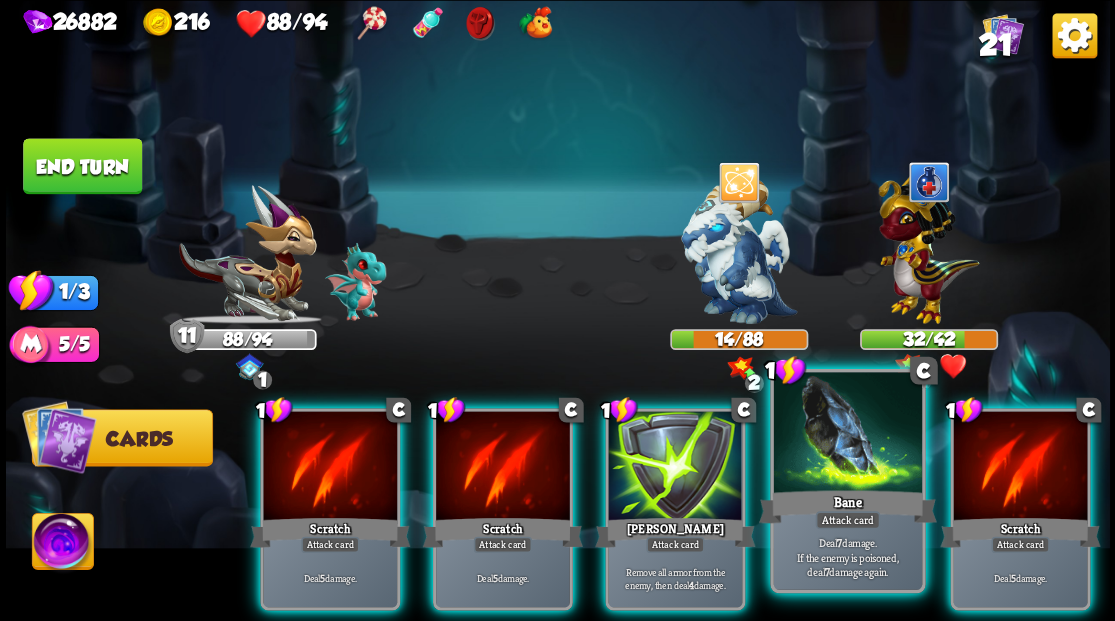 click at bounding box center (847, 434) 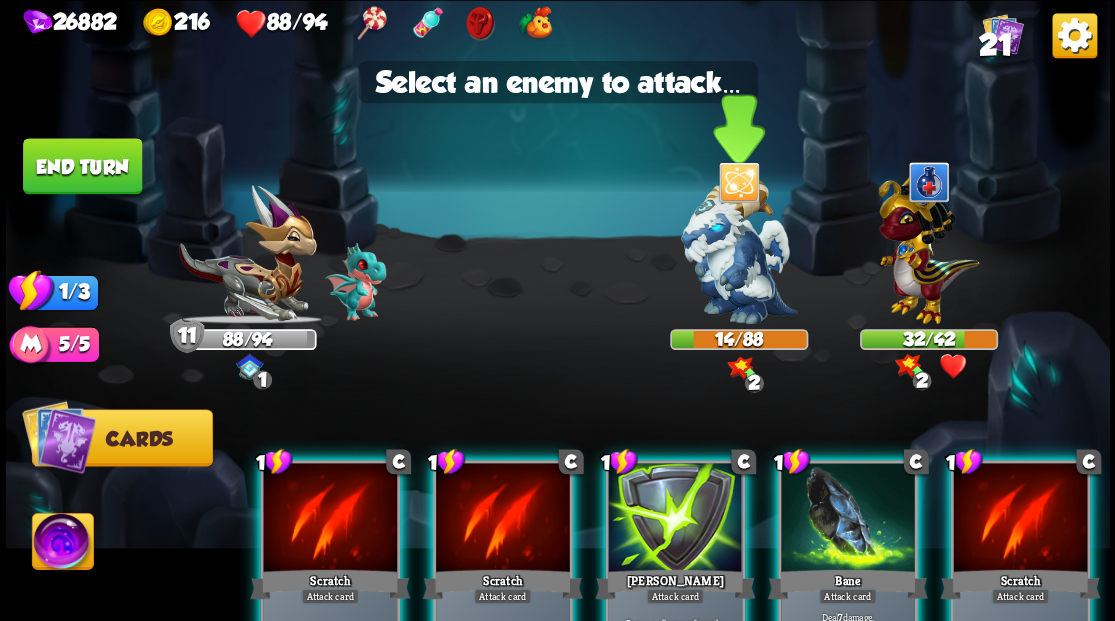 click at bounding box center [739, 251] 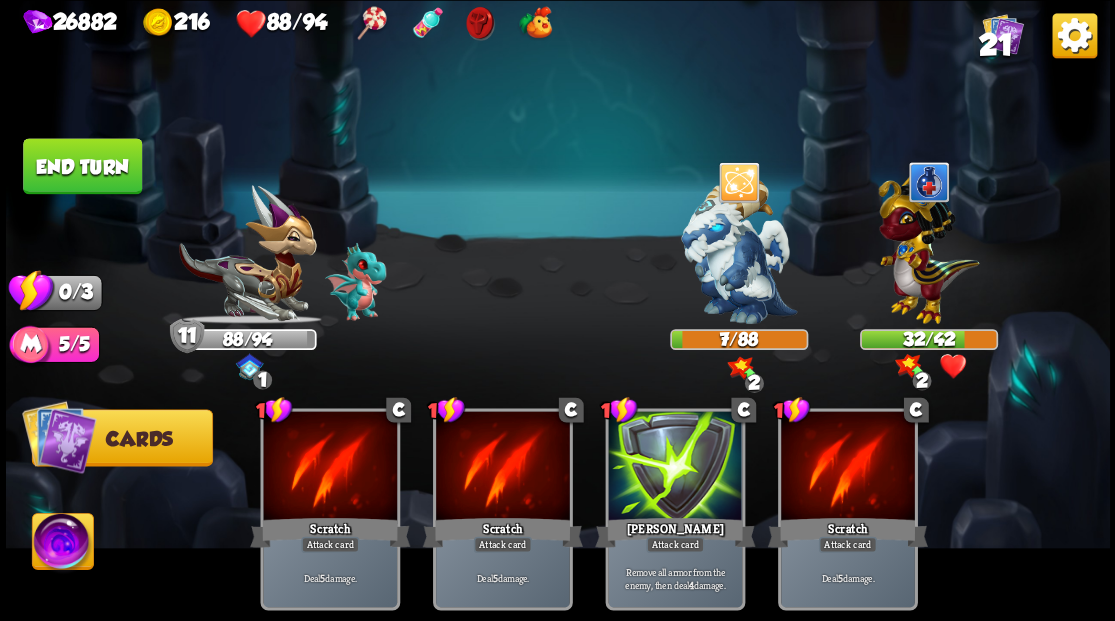 click on "End turn" at bounding box center (82, 166) 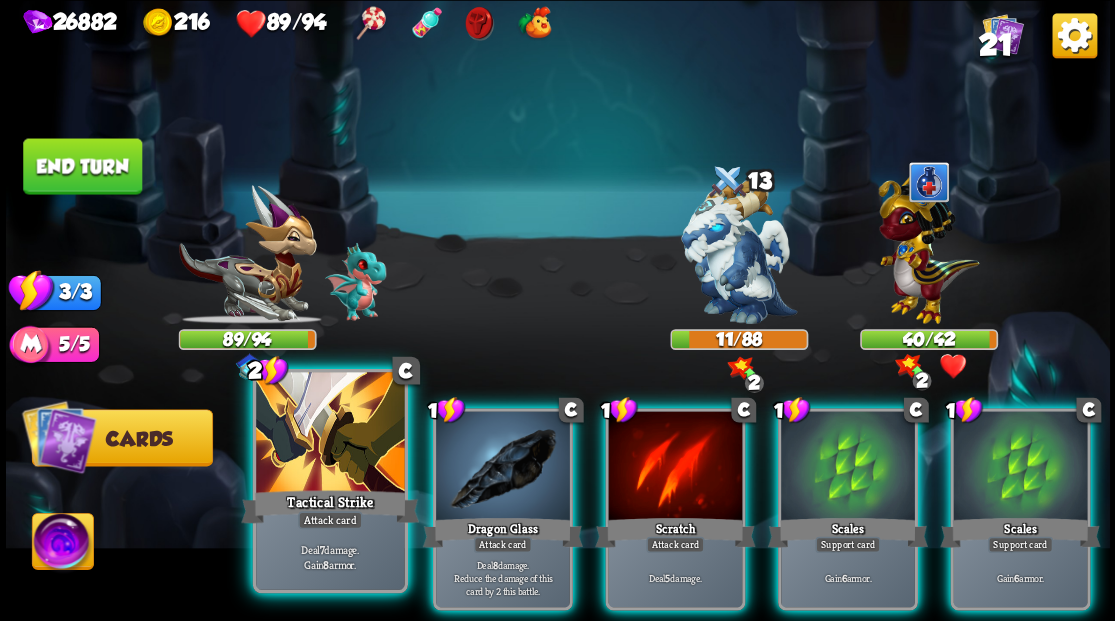 click at bounding box center [330, 434] 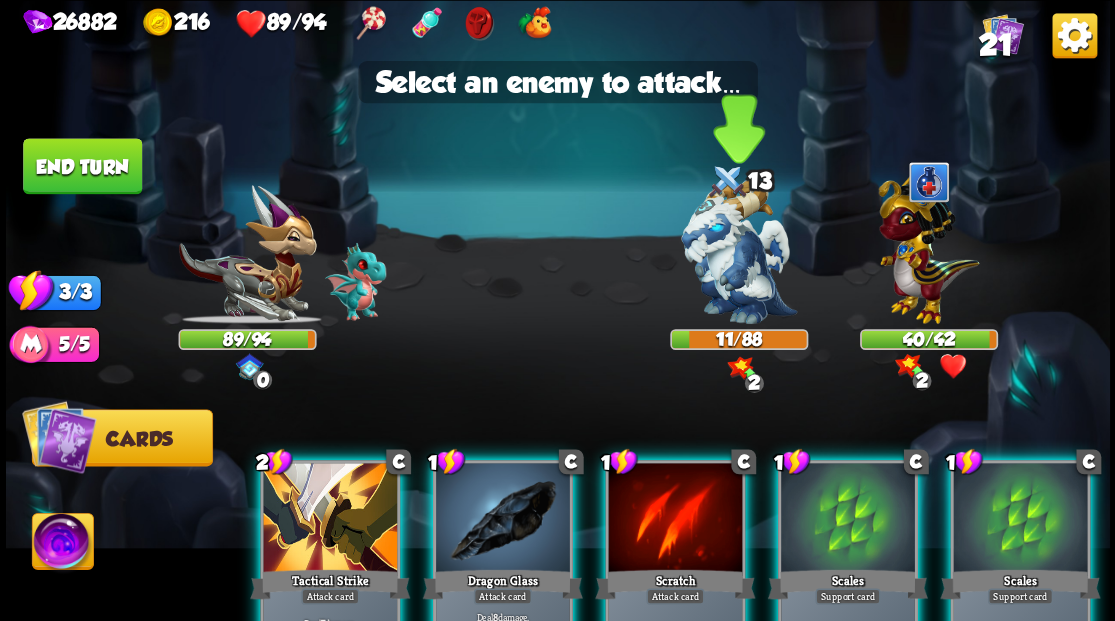 click at bounding box center (739, 251) 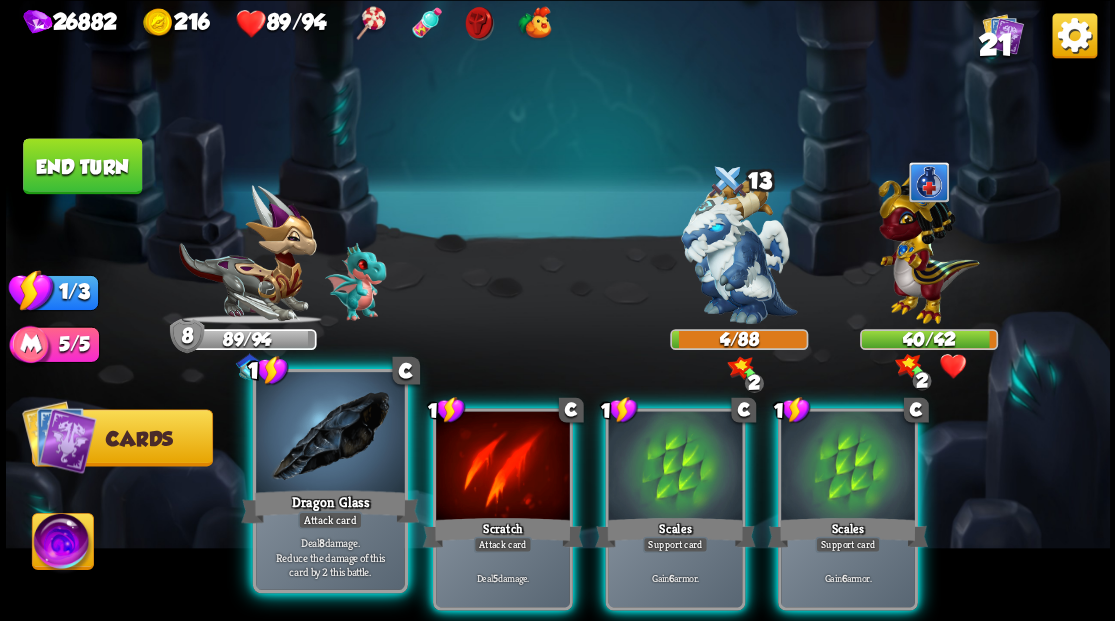 click at bounding box center [330, 434] 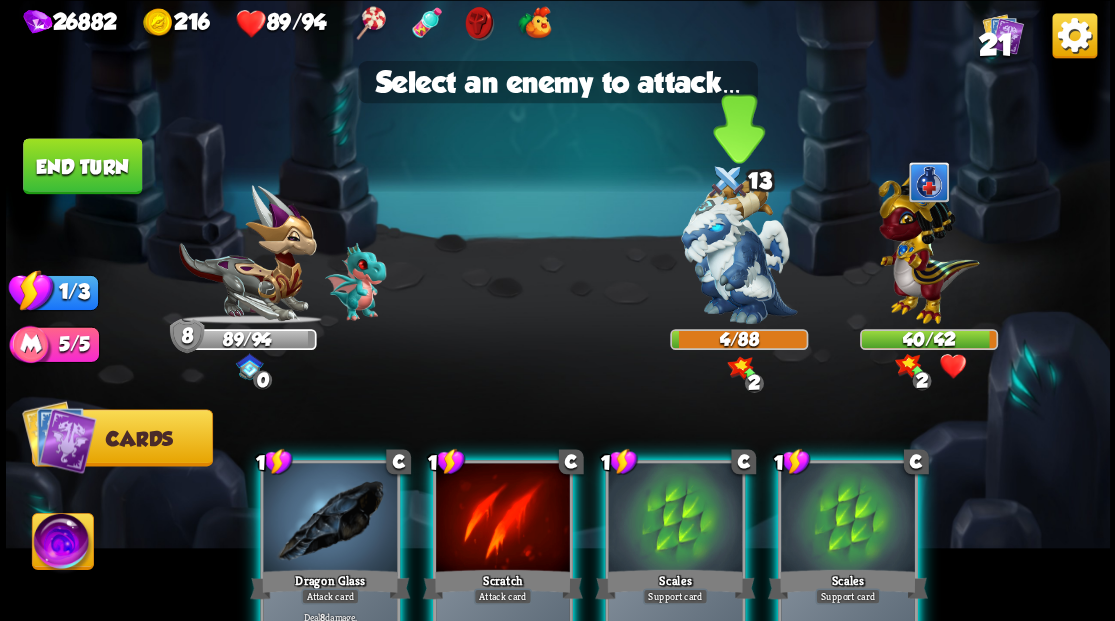 click at bounding box center (739, 251) 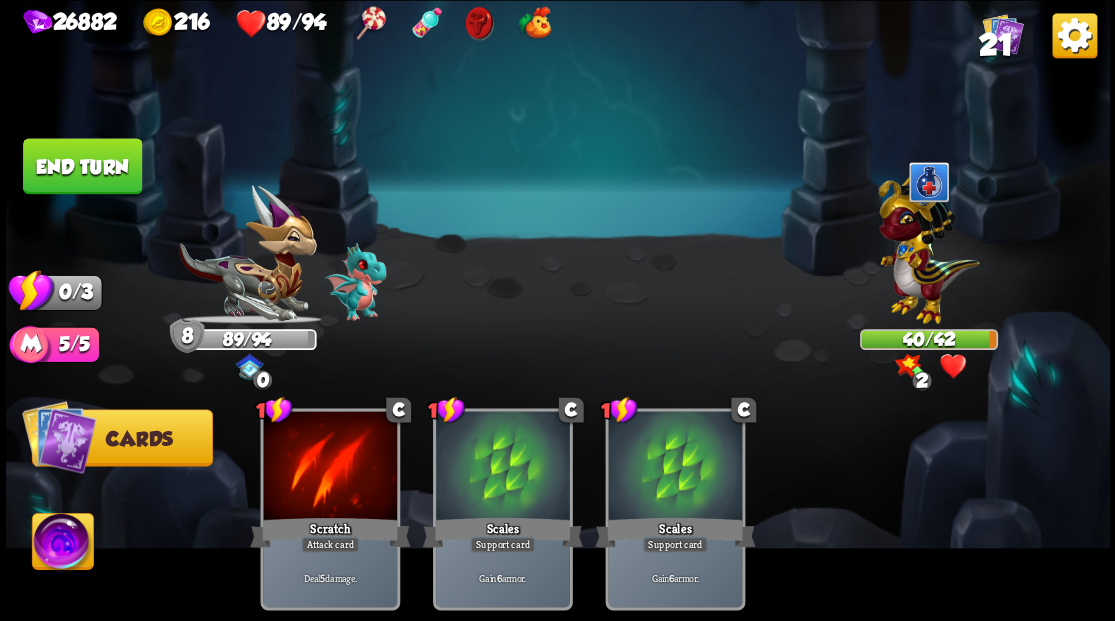 click on "End turn" at bounding box center (82, 166) 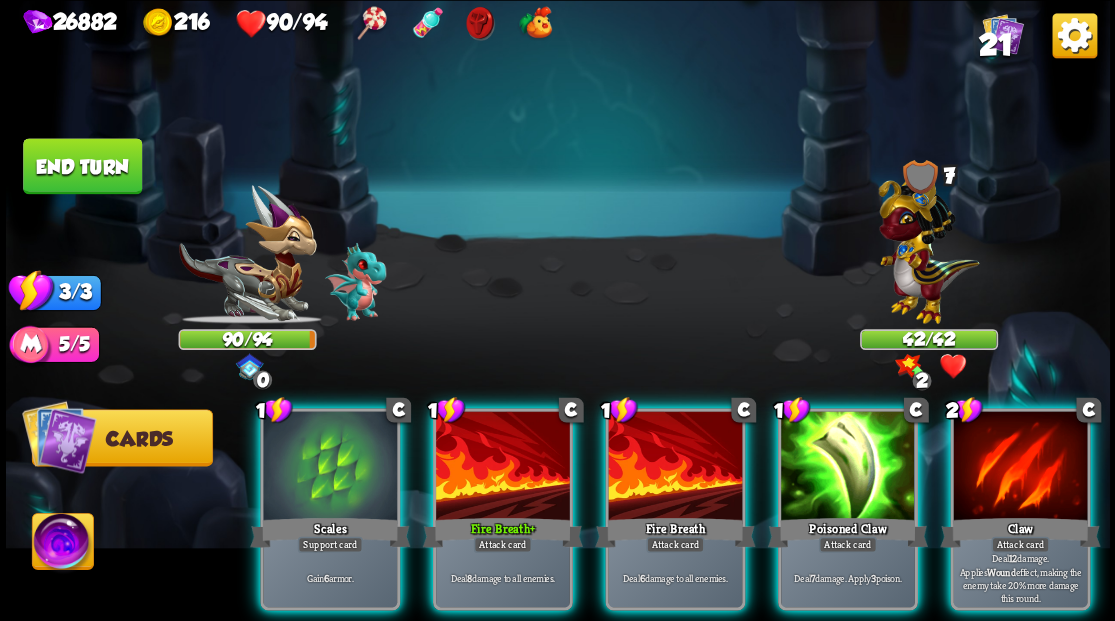 click at bounding box center [928, 244] 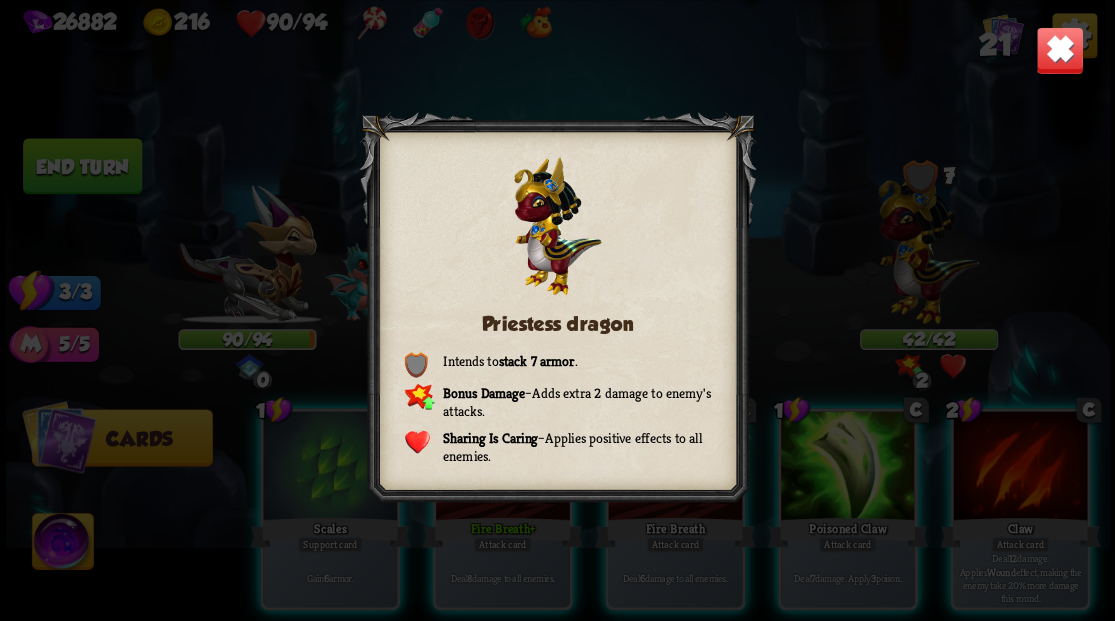 click at bounding box center (1059, 50) 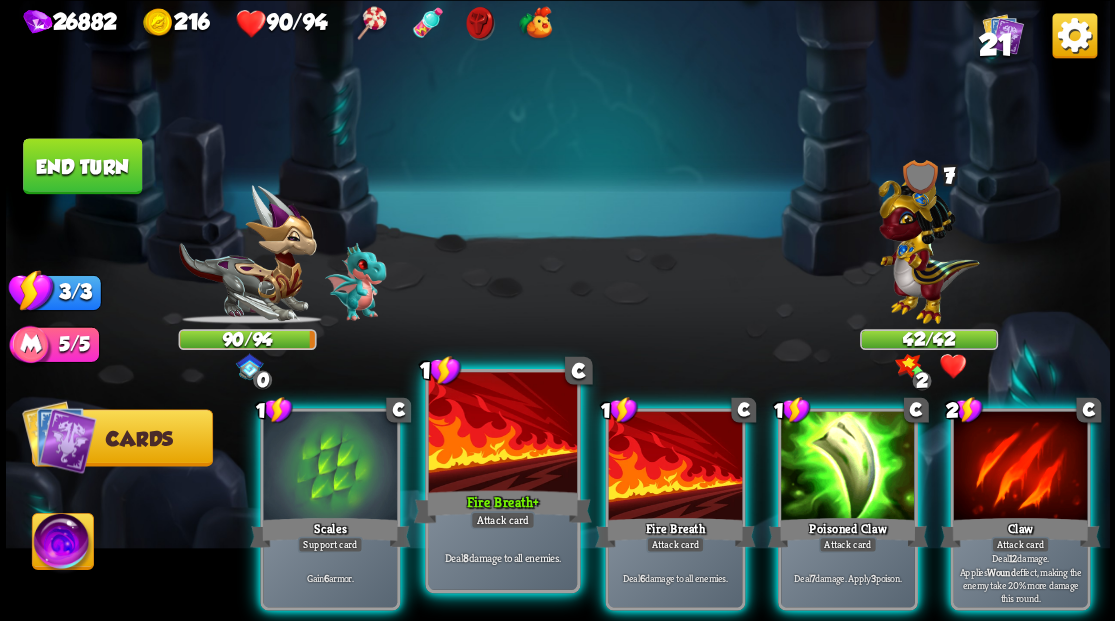 click at bounding box center (502, 434) 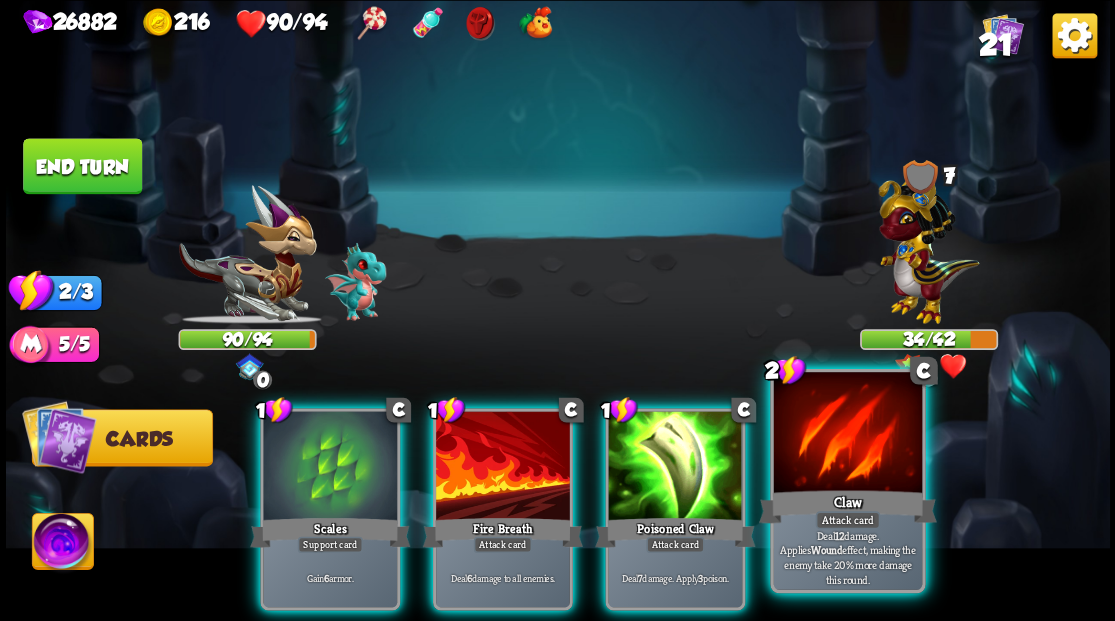 click at bounding box center (847, 434) 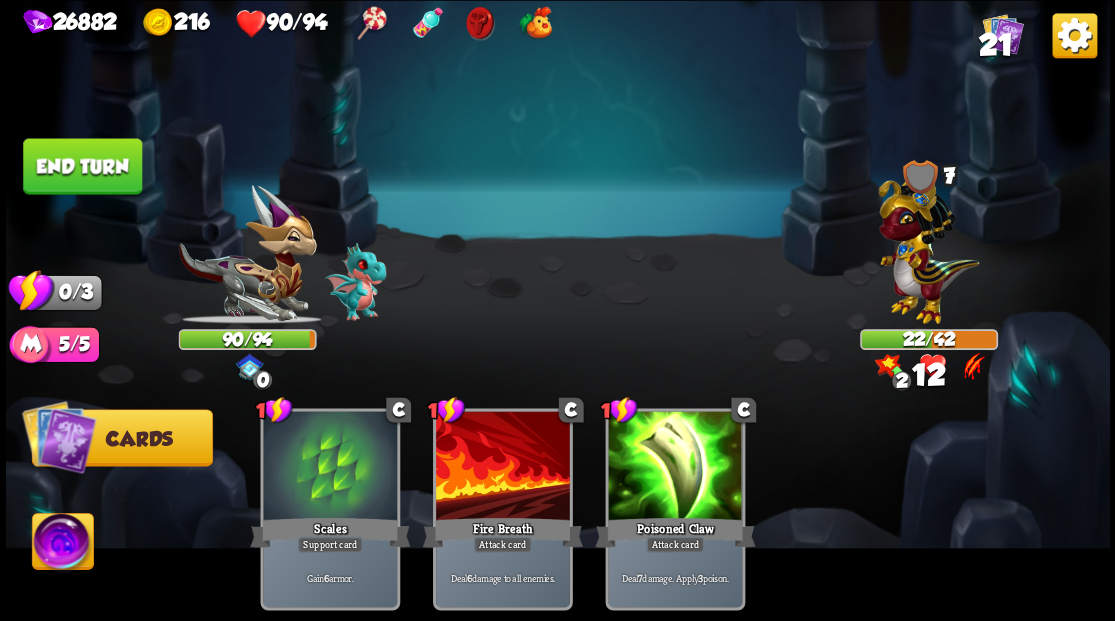 click on "End turn" at bounding box center (82, 166) 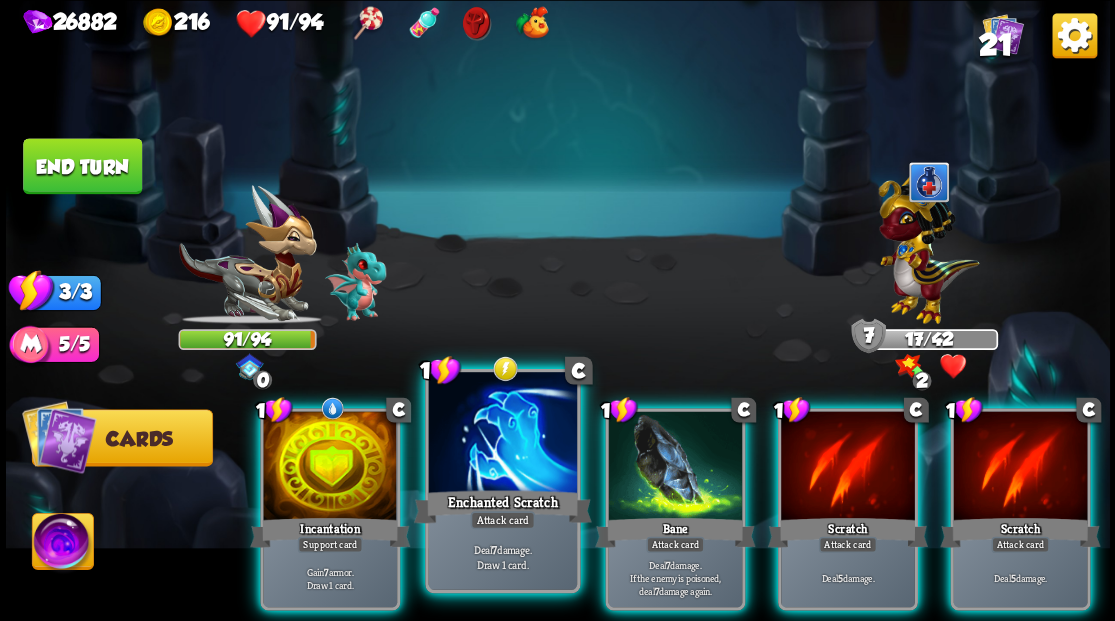 click at bounding box center (502, 434) 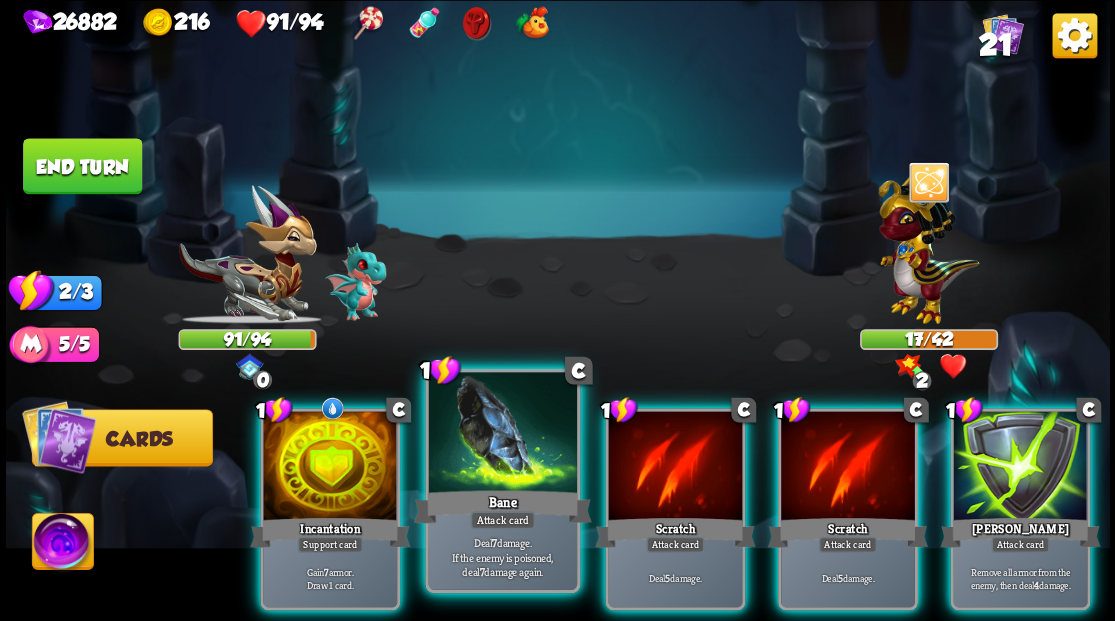 click at bounding box center [502, 434] 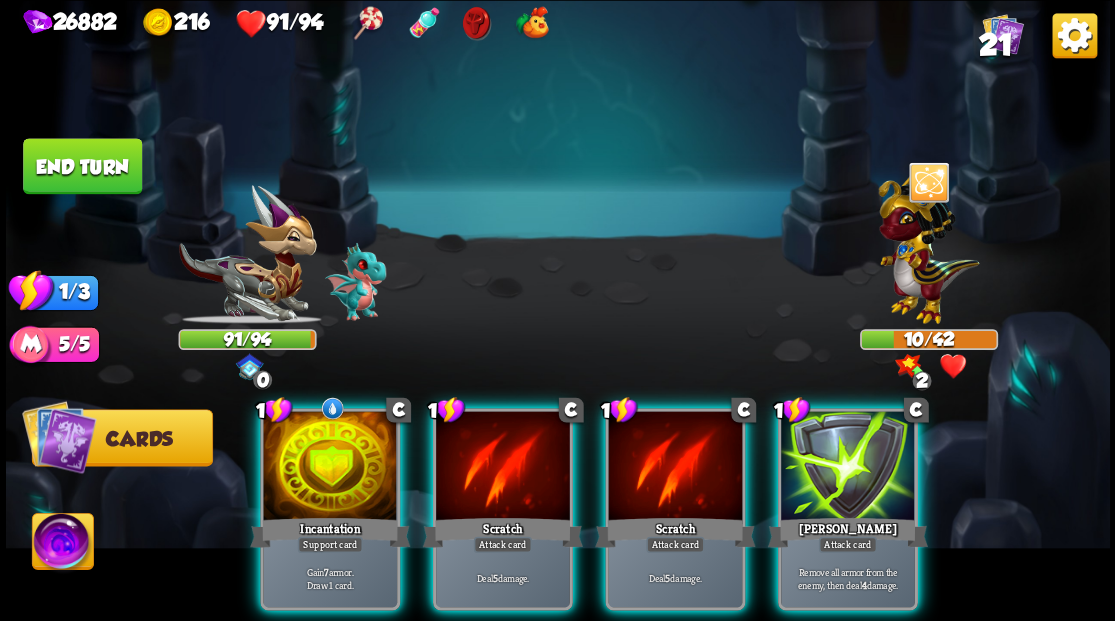 click at bounding box center (503, 467) 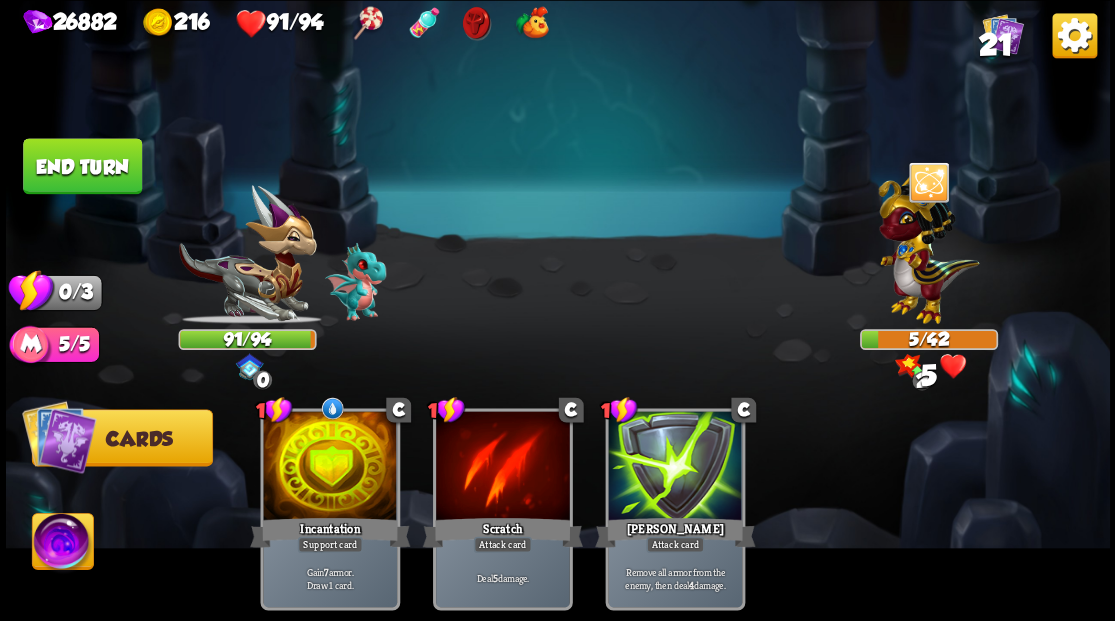 click on "End turn" at bounding box center [82, 166] 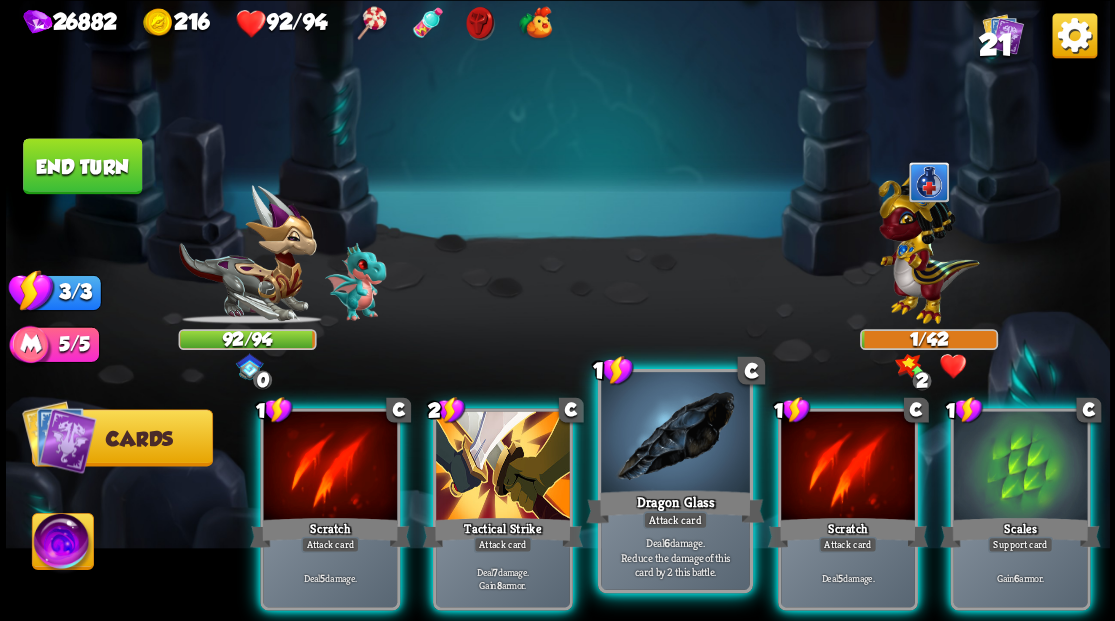 click at bounding box center (675, 434) 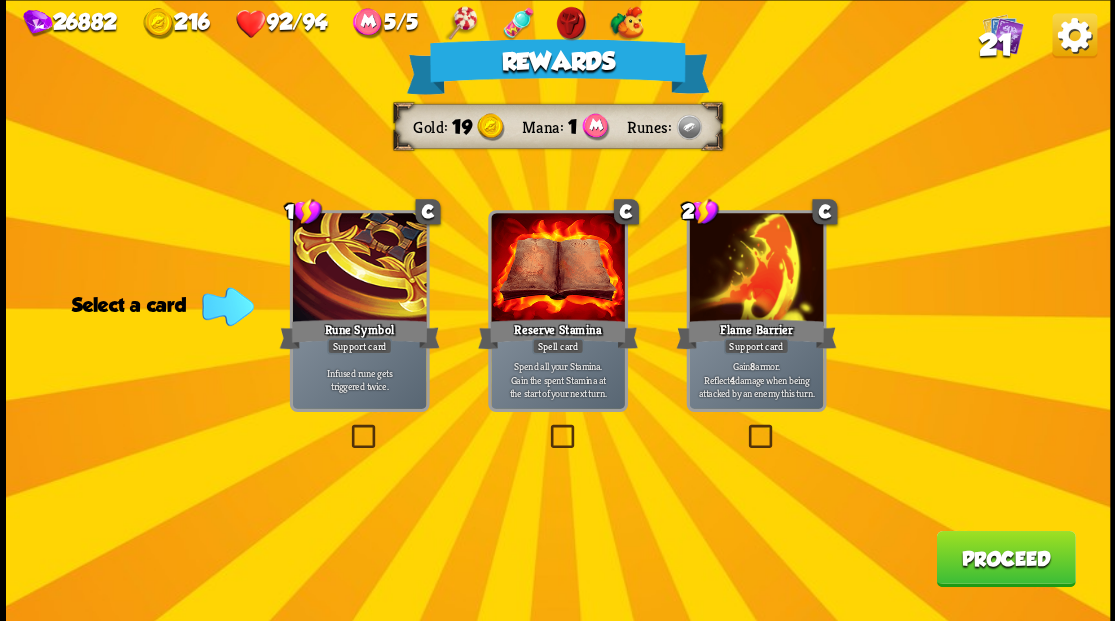 click on "Proceed" at bounding box center (1005, 558) 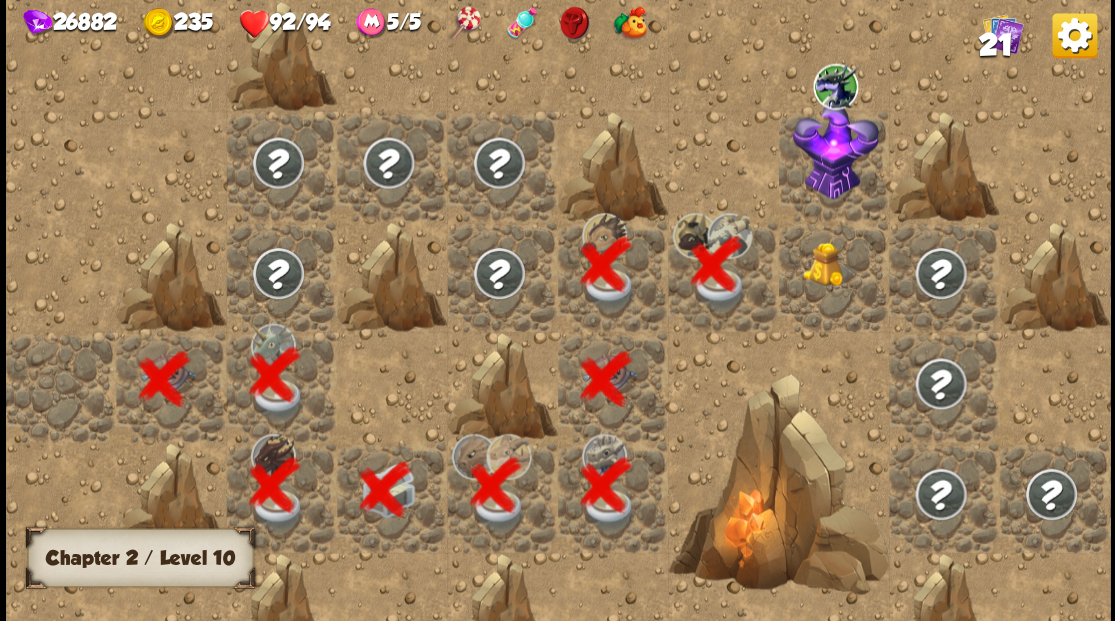 click at bounding box center [829, 264] 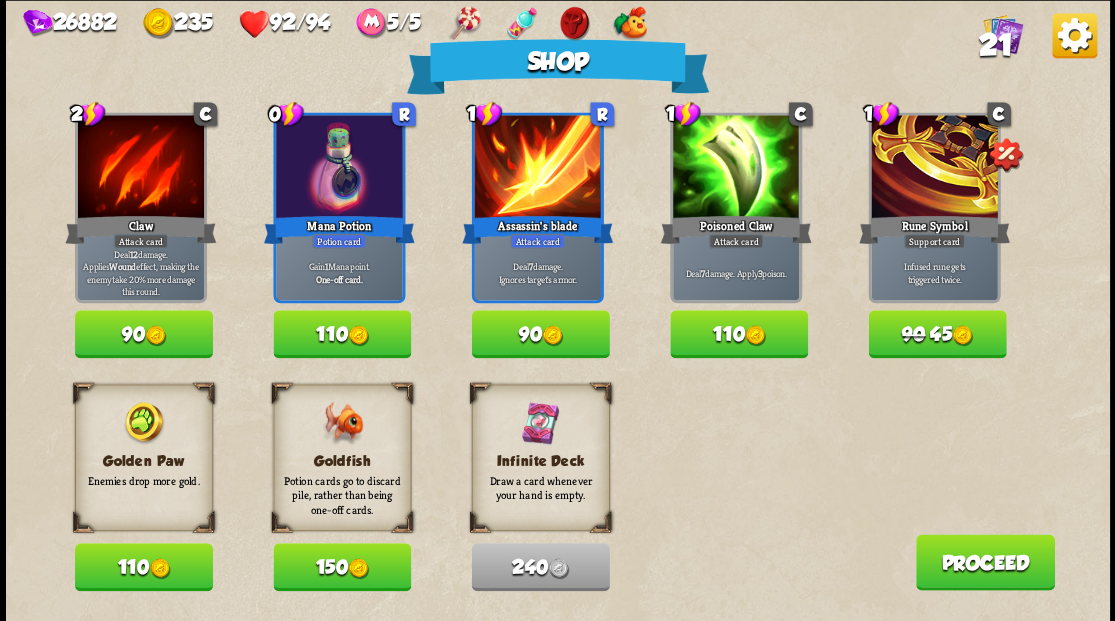click on "150" at bounding box center (342, 567) 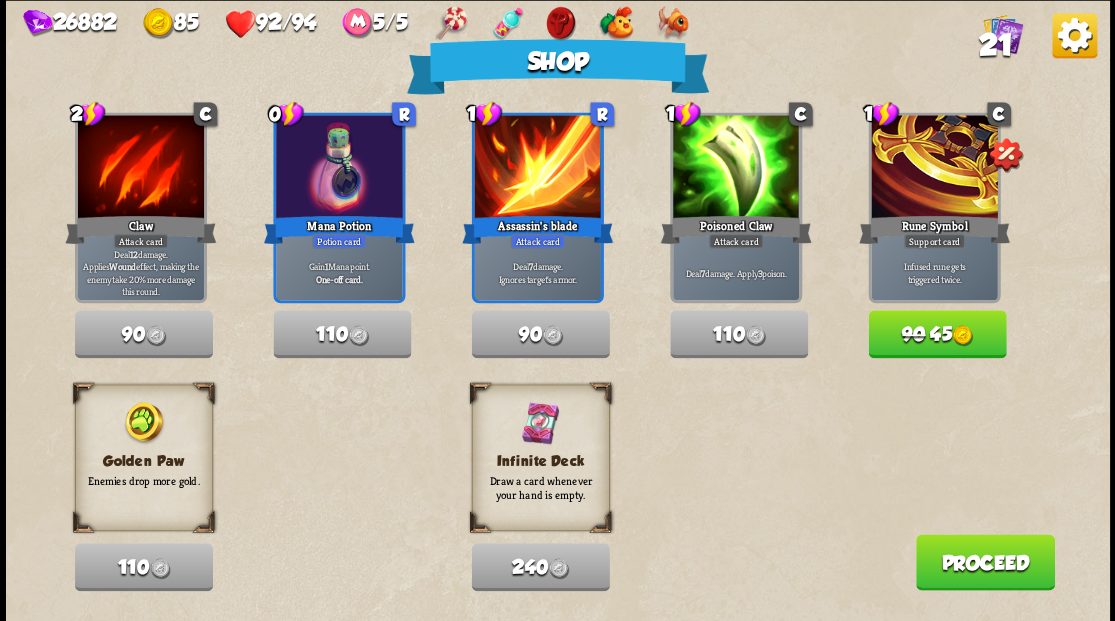 click on "Proceed" at bounding box center (984, 562) 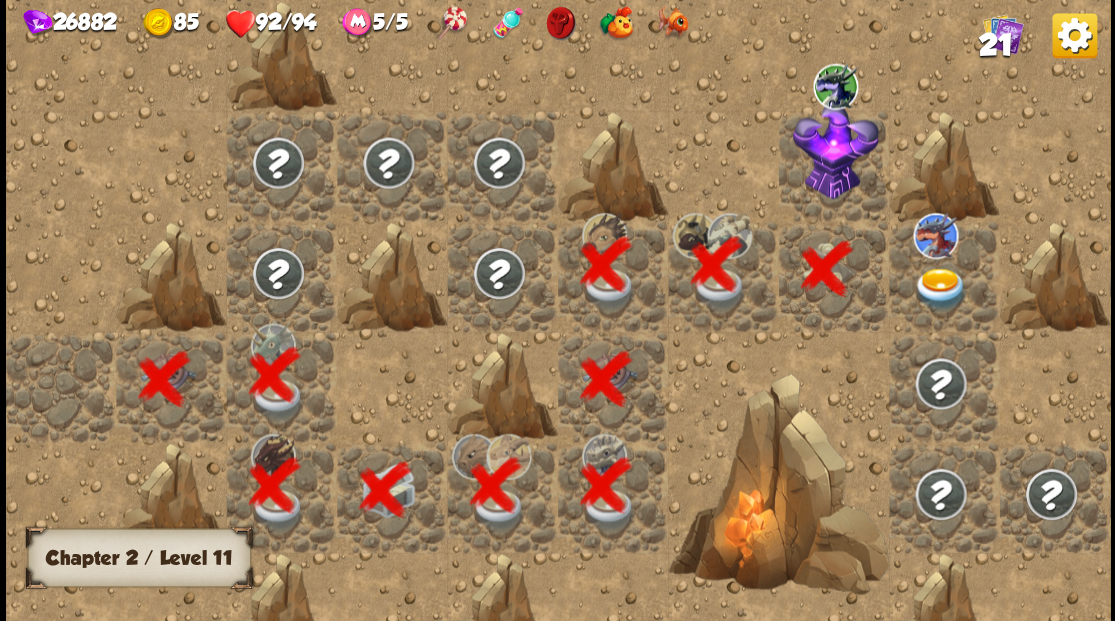 scroll, scrollTop: 0, scrollLeft: 384, axis: horizontal 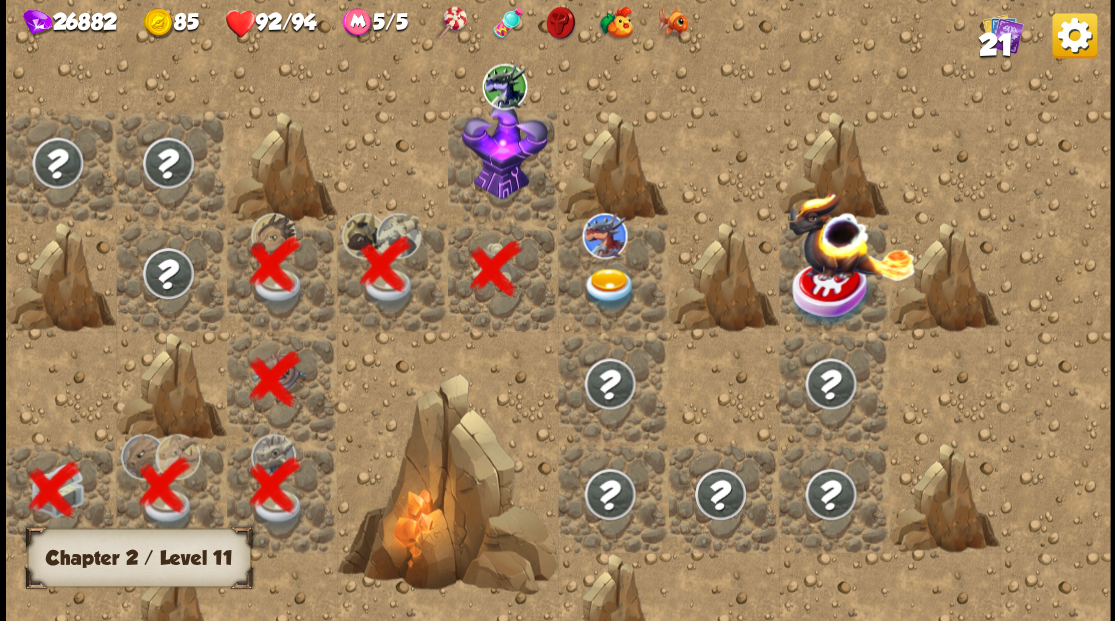 click at bounding box center (504, 150) 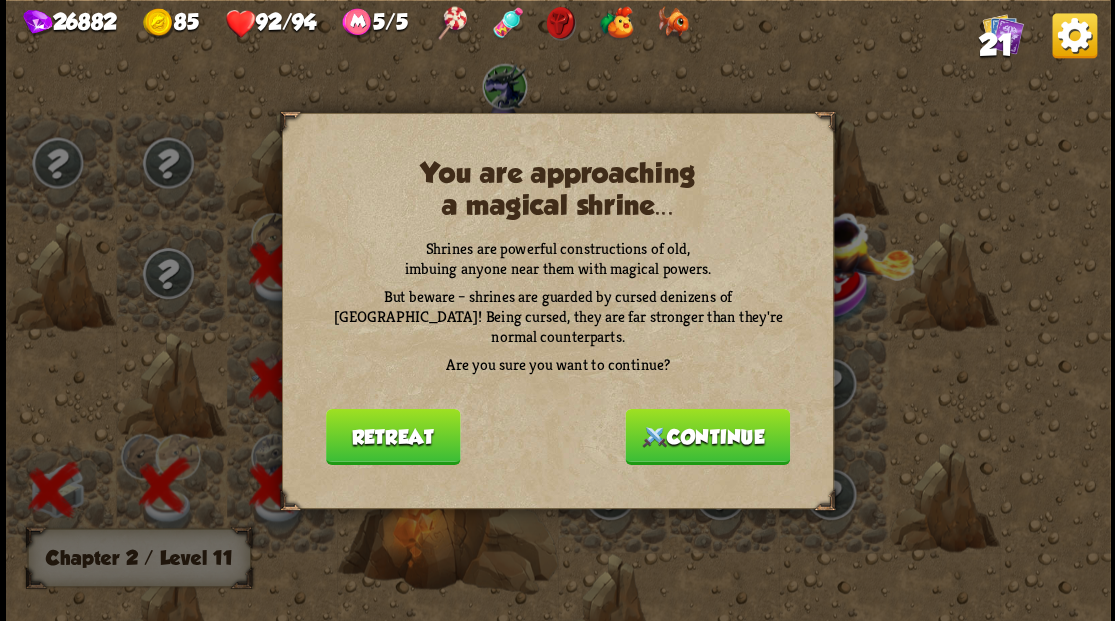 click on "Continue" at bounding box center [707, 436] 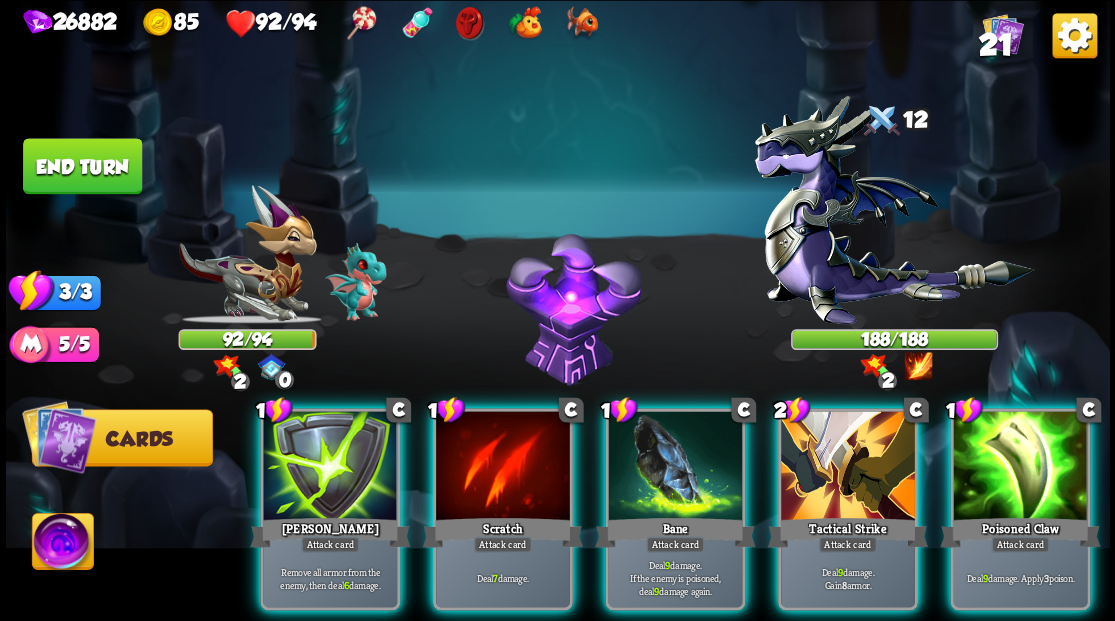 click at bounding box center (62, 544) 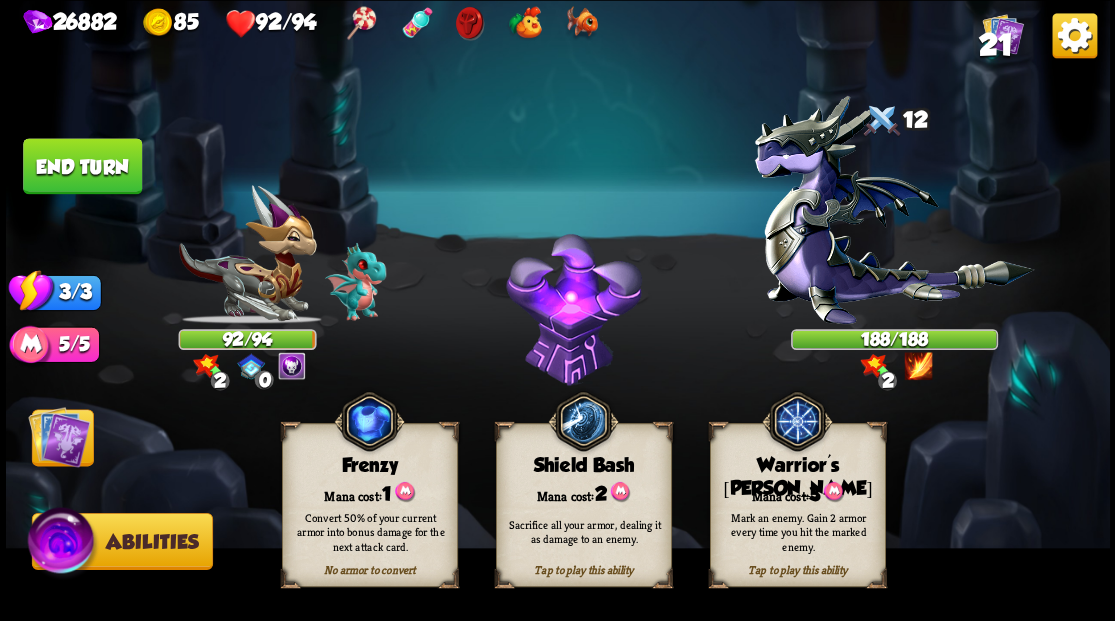 click on "Mana cost:  3" at bounding box center (797, 492) 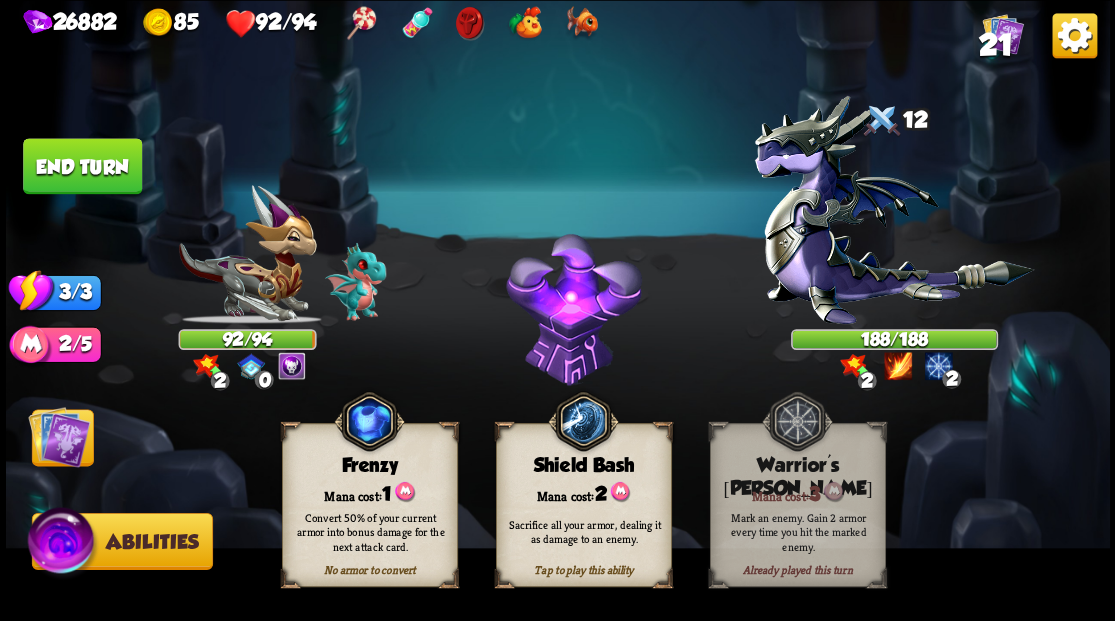 click at bounding box center [59, 436] 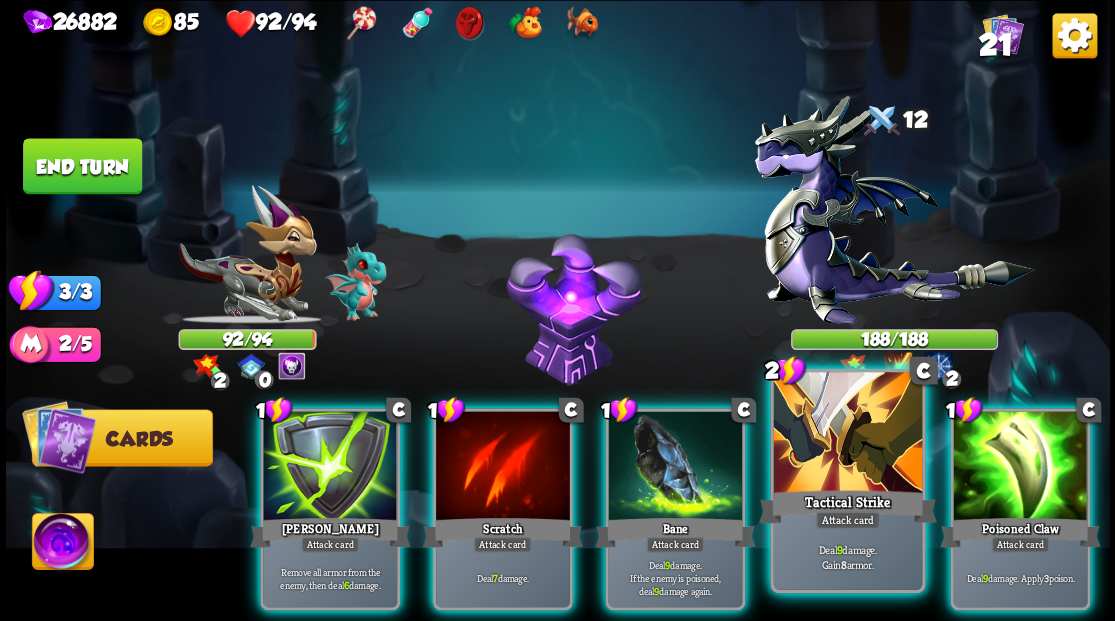 click at bounding box center (847, 434) 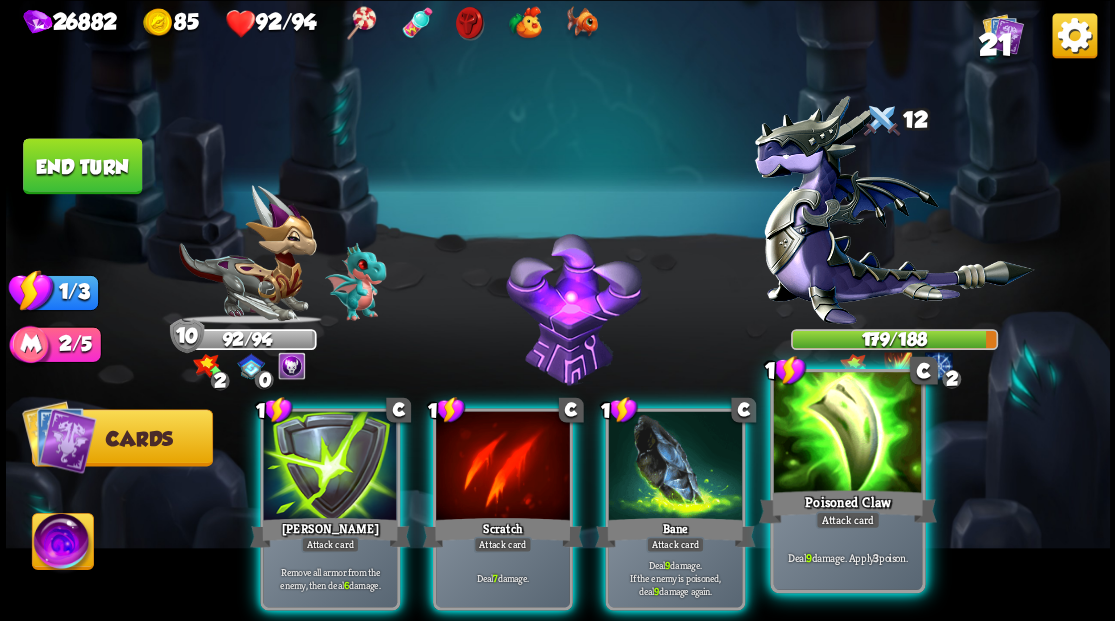 click at bounding box center [847, 434] 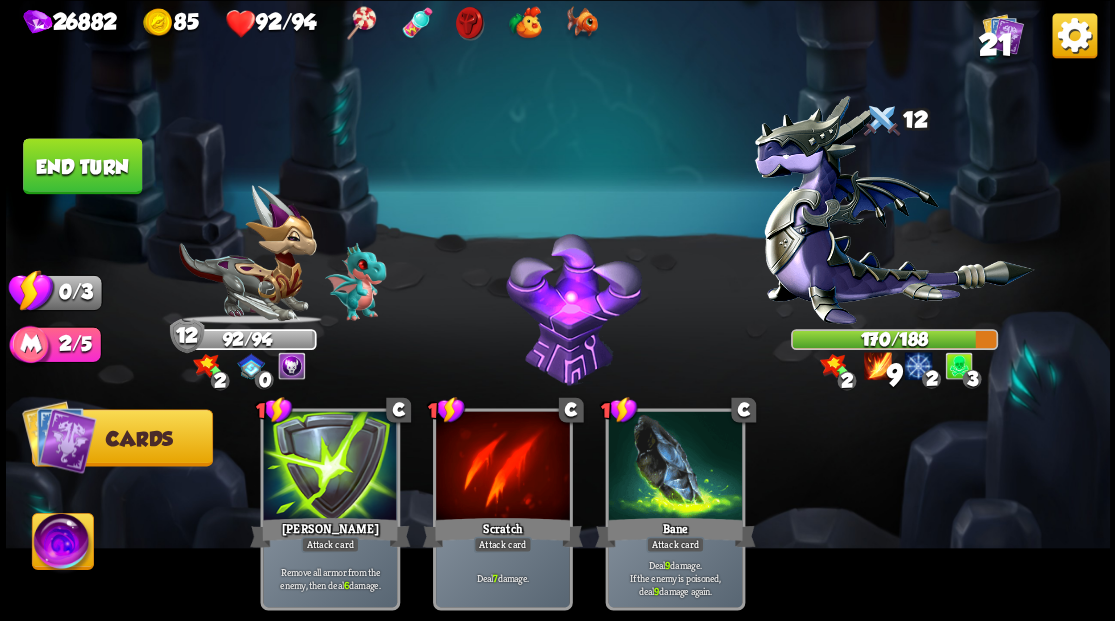 click on "End turn" at bounding box center [82, 166] 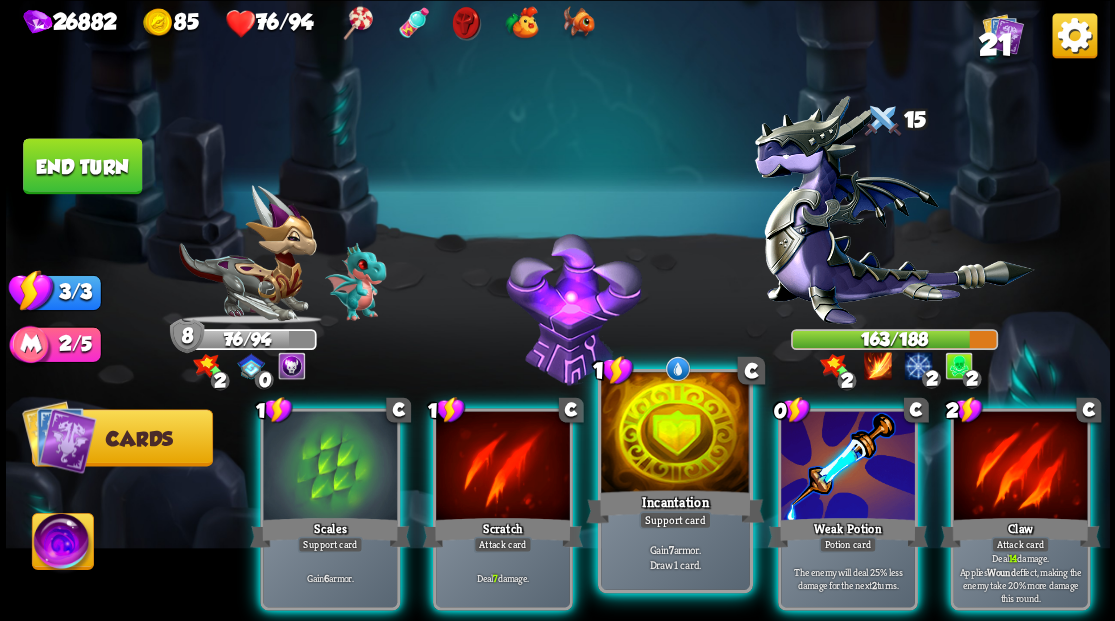 click at bounding box center (675, 434) 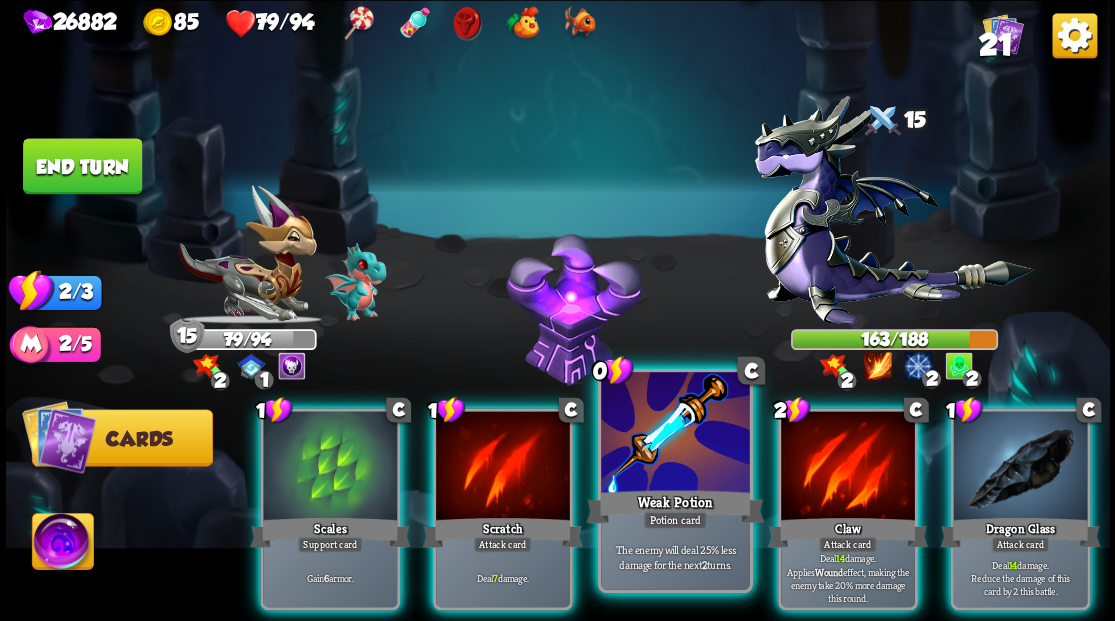 click at bounding box center (675, 434) 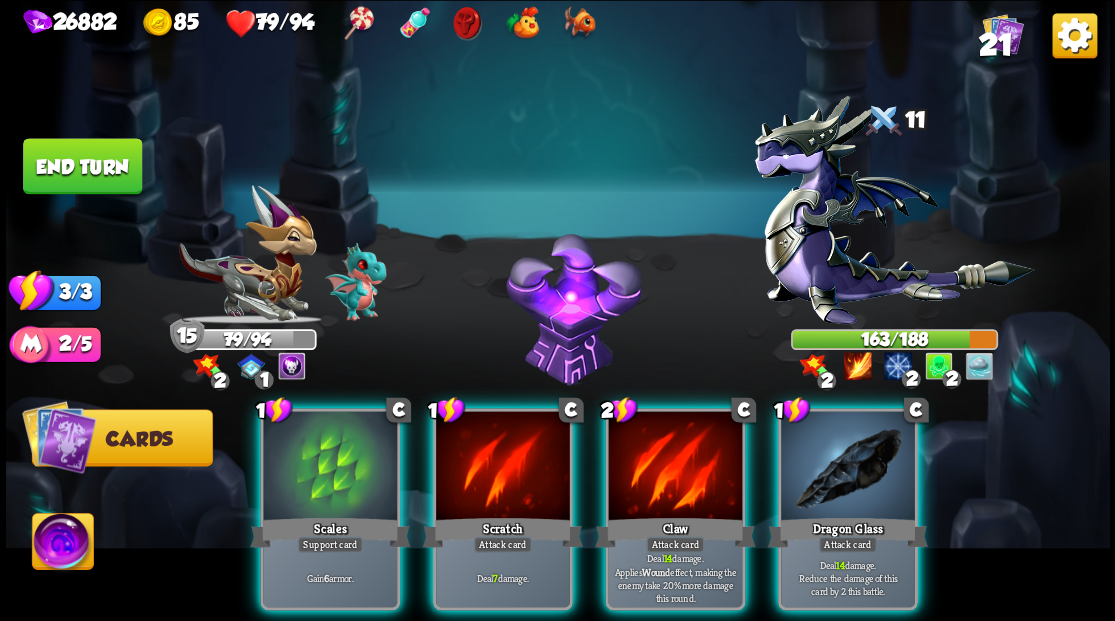 click at bounding box center [675, 467] 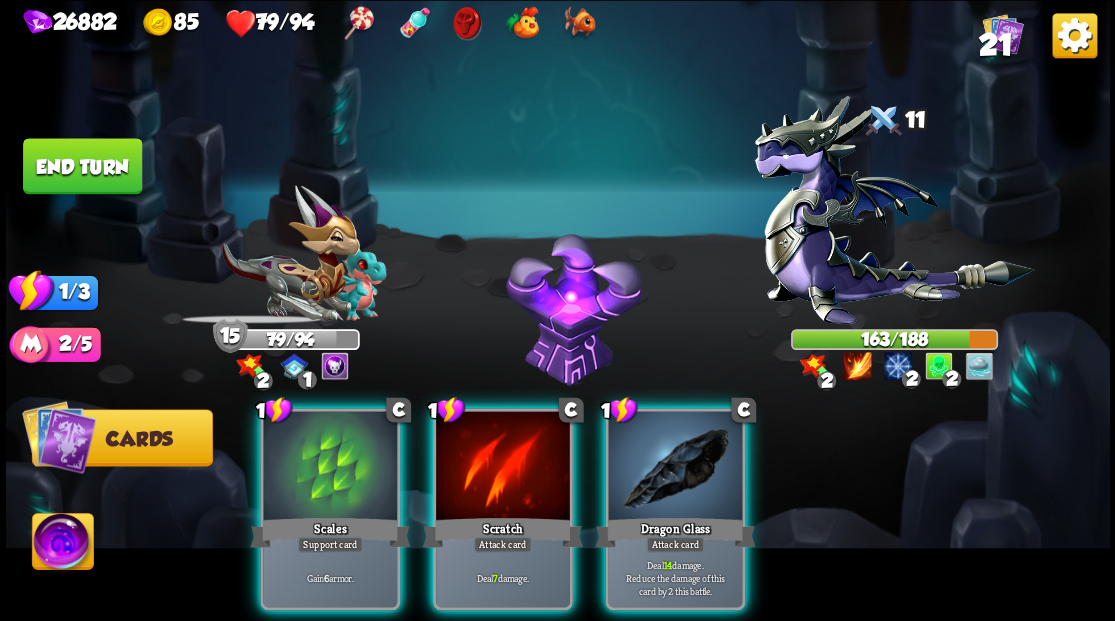 click at bounding box center [675, 467] 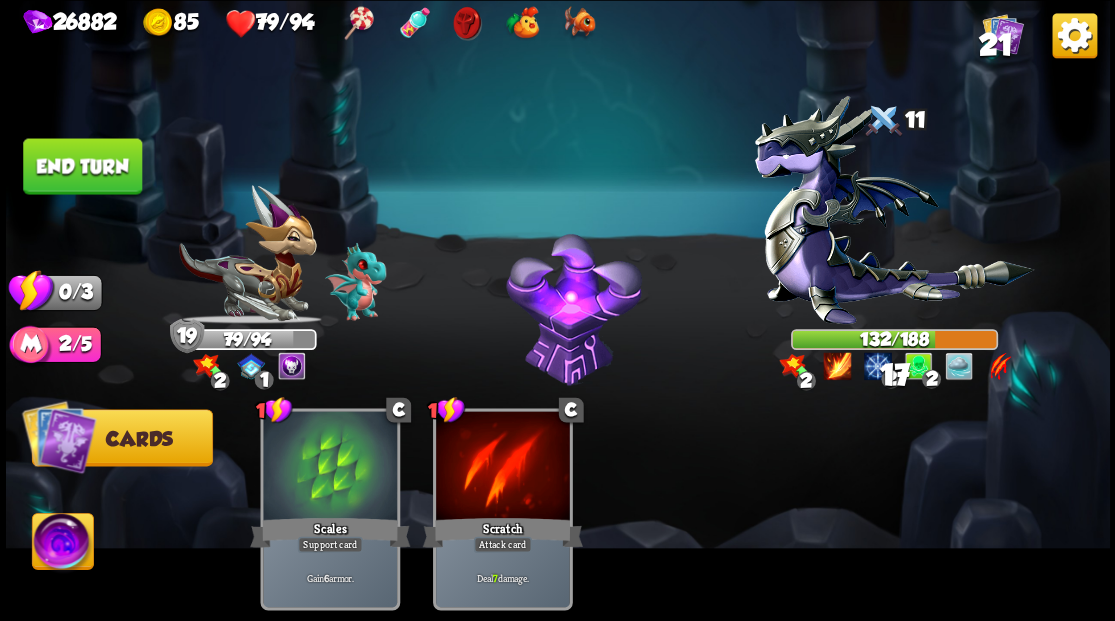 click on "End turn" at bounding box center [82, 166] 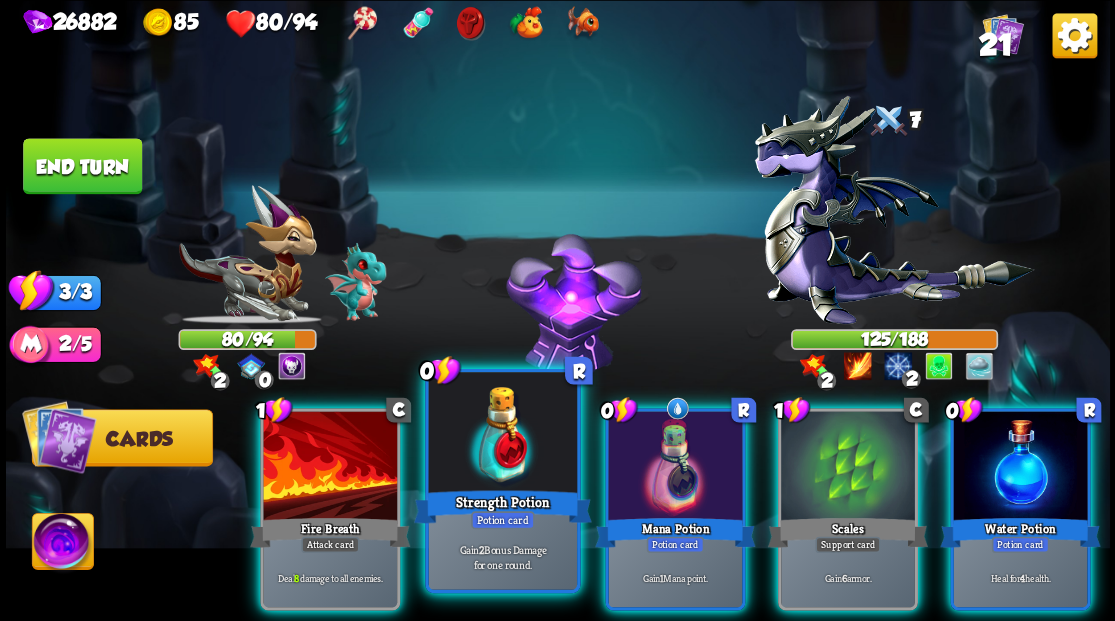 click at bounding box center [502, 434] 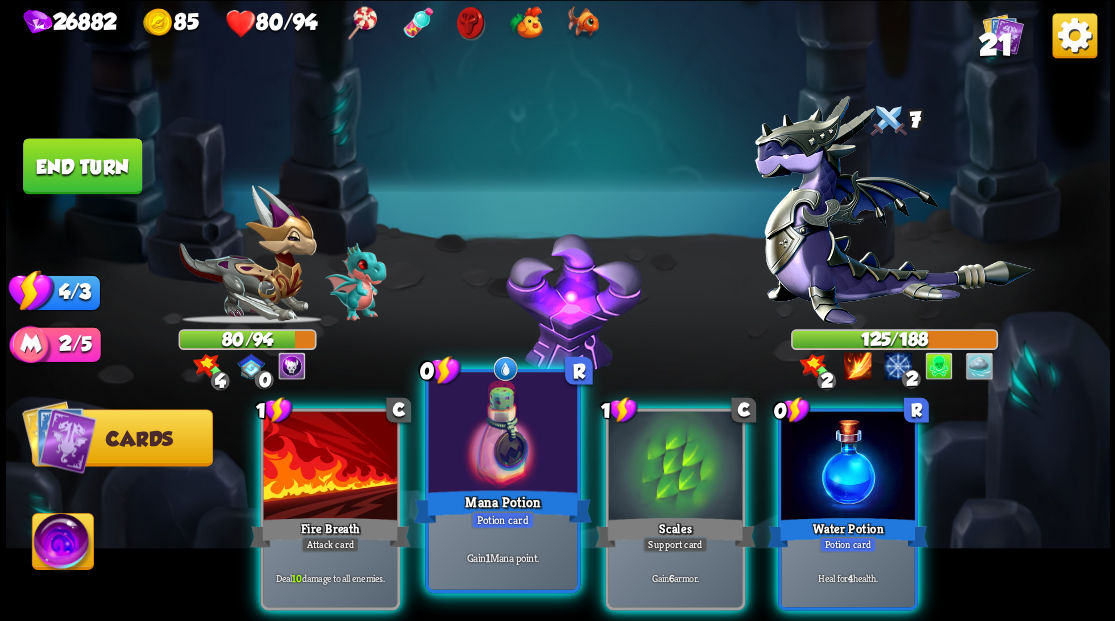 click at bounding box center (502, 434) 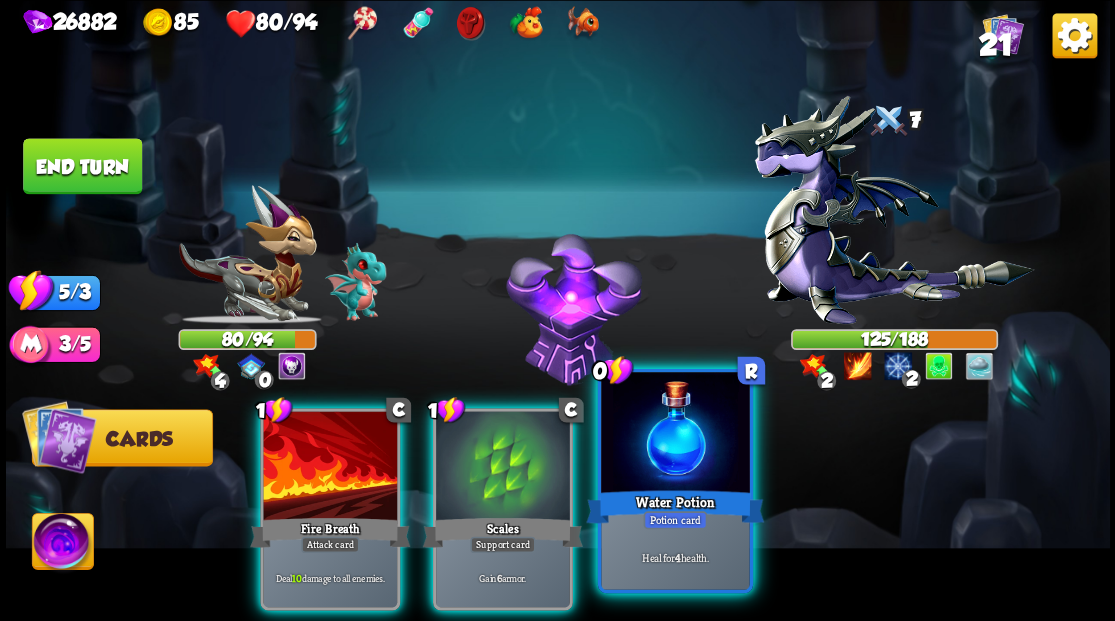 click at bounding box center [675, 434] 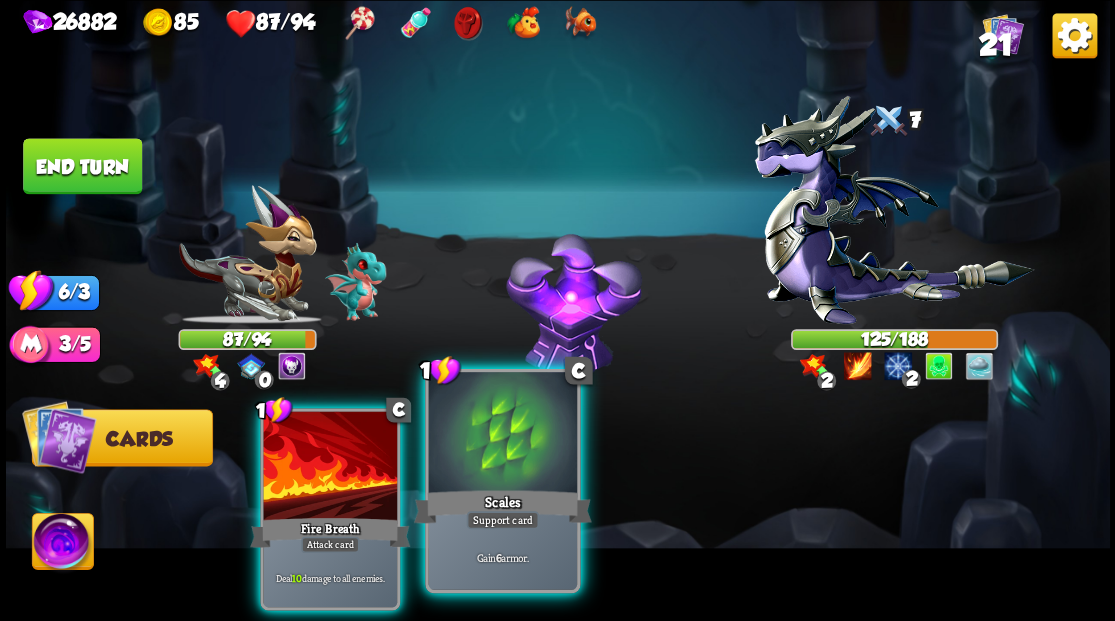 click at bounding box center (502, 434) 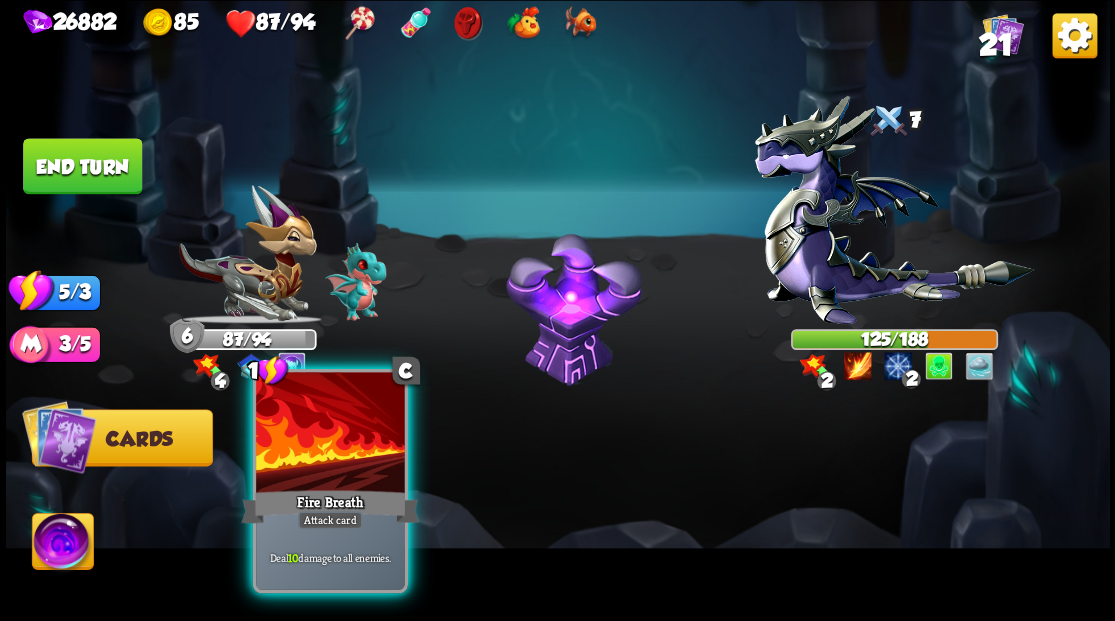 click at bounding box center [330, 434] 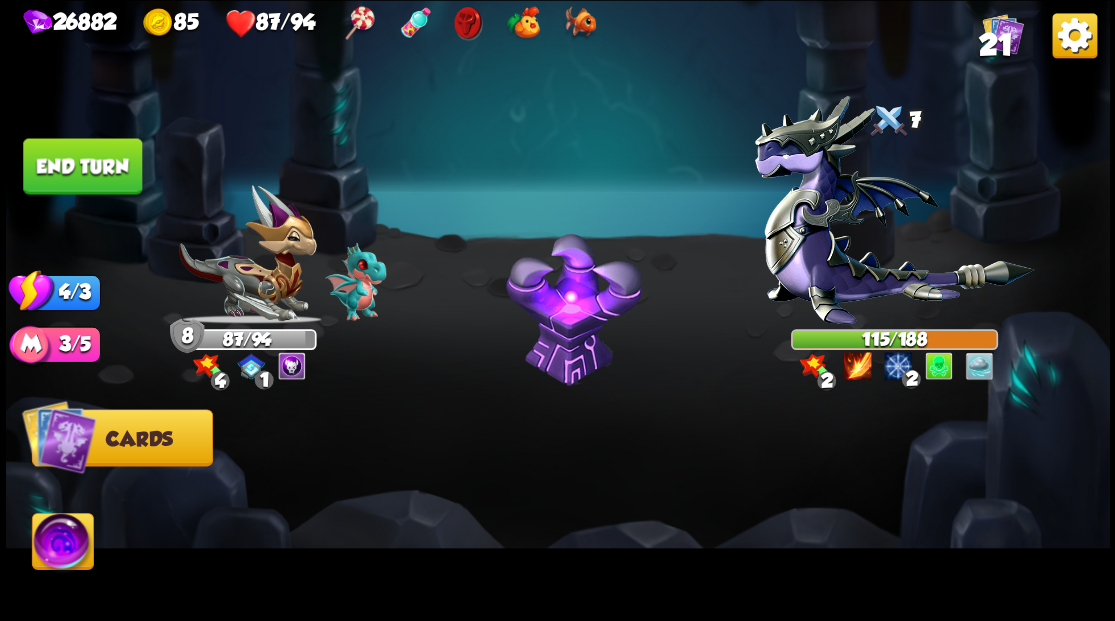click on "End turn" at bounding box center (82, 166) 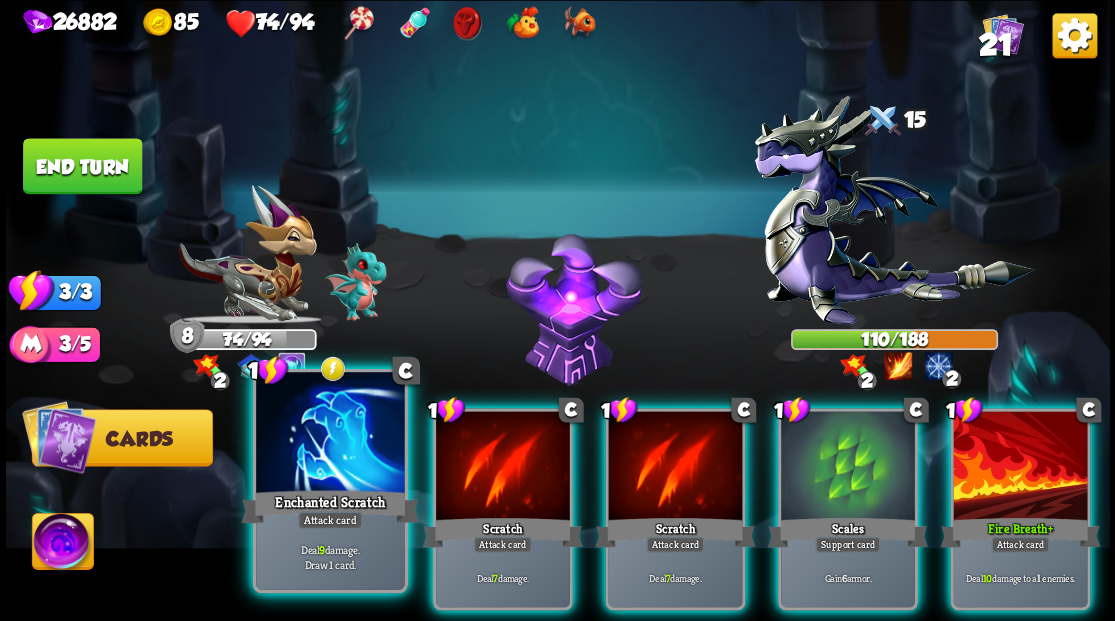 click at bounding box center [330, 434] 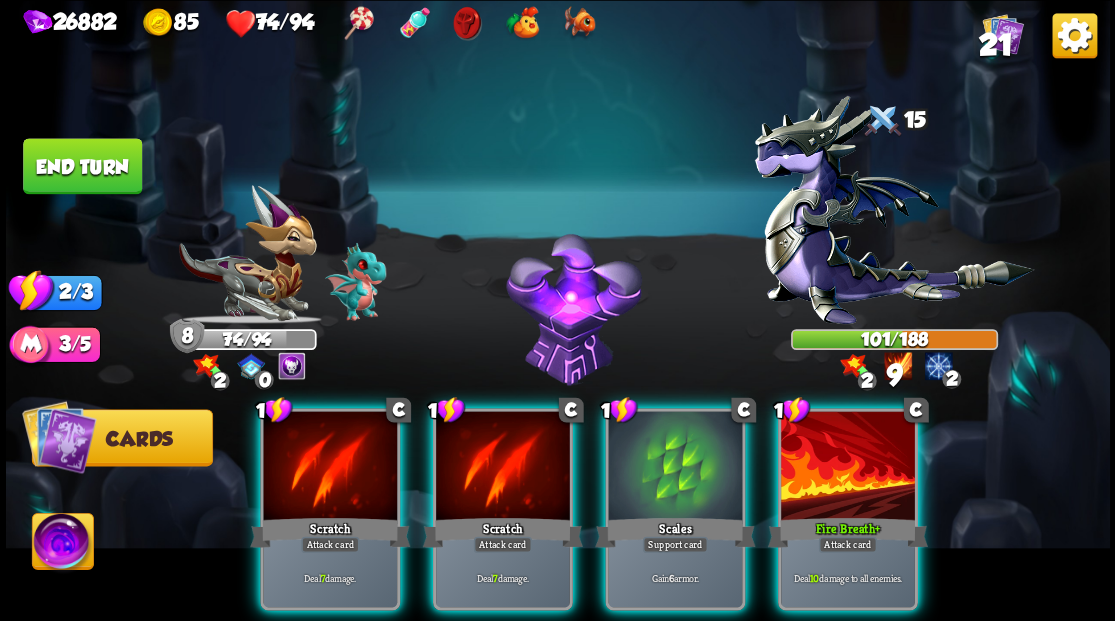 drag, startPoint x: 838, startPoint y: 472, endPoint x: 899, endPoint y: 414, distance: 84.17244 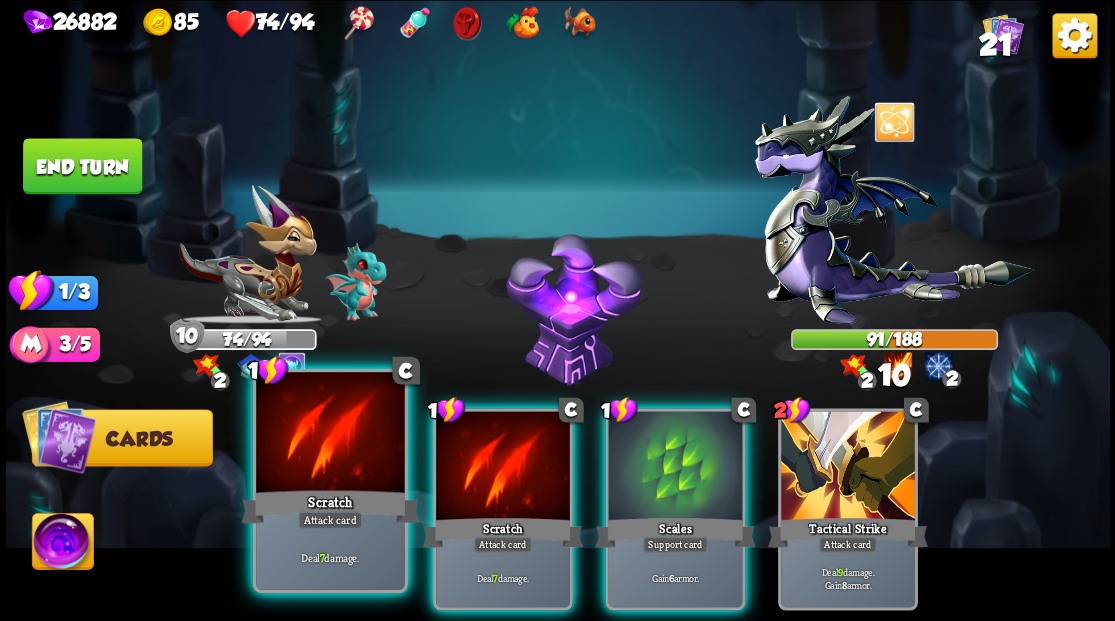 click at bounding box center (330, 434) 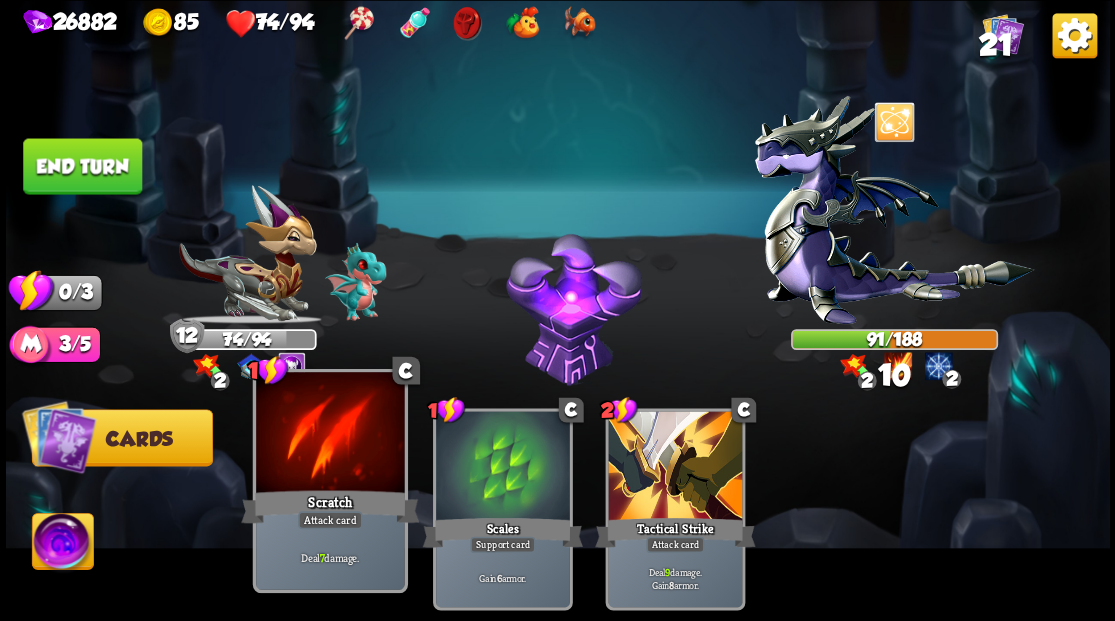 click at bounding box center [330, 434] 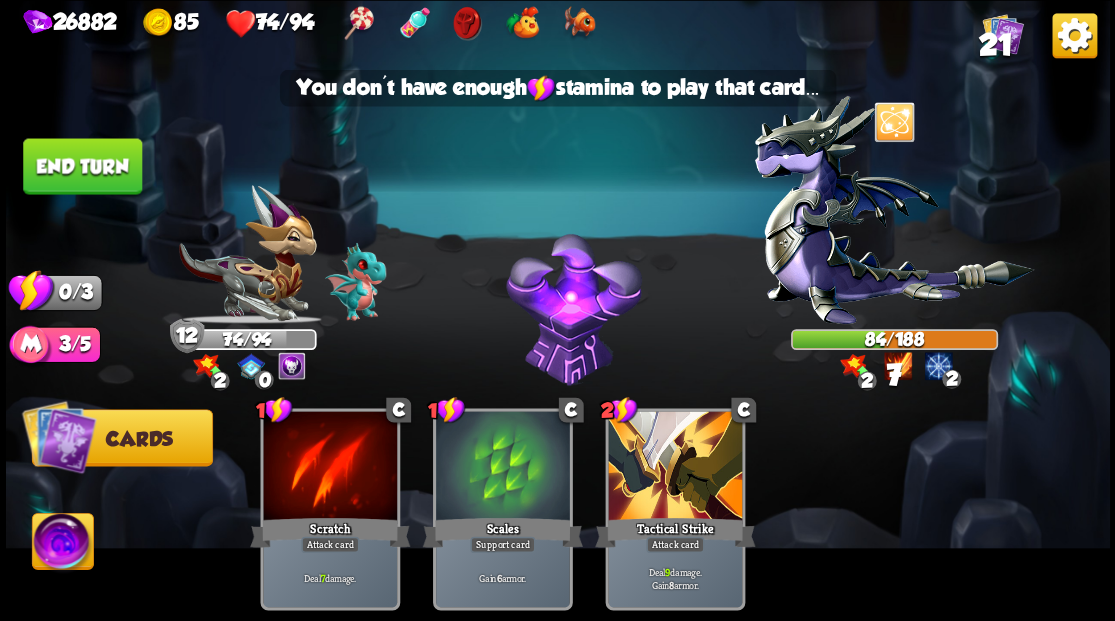 click on "End turn" at bounding box center [82, 166] 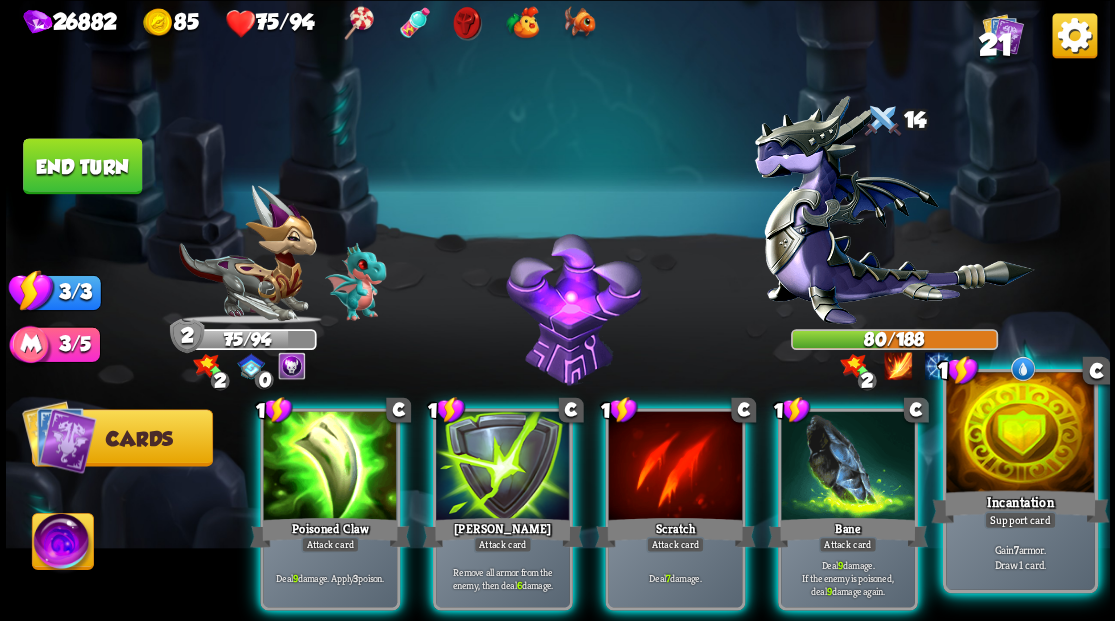 click at bounding box center [1020, 434] 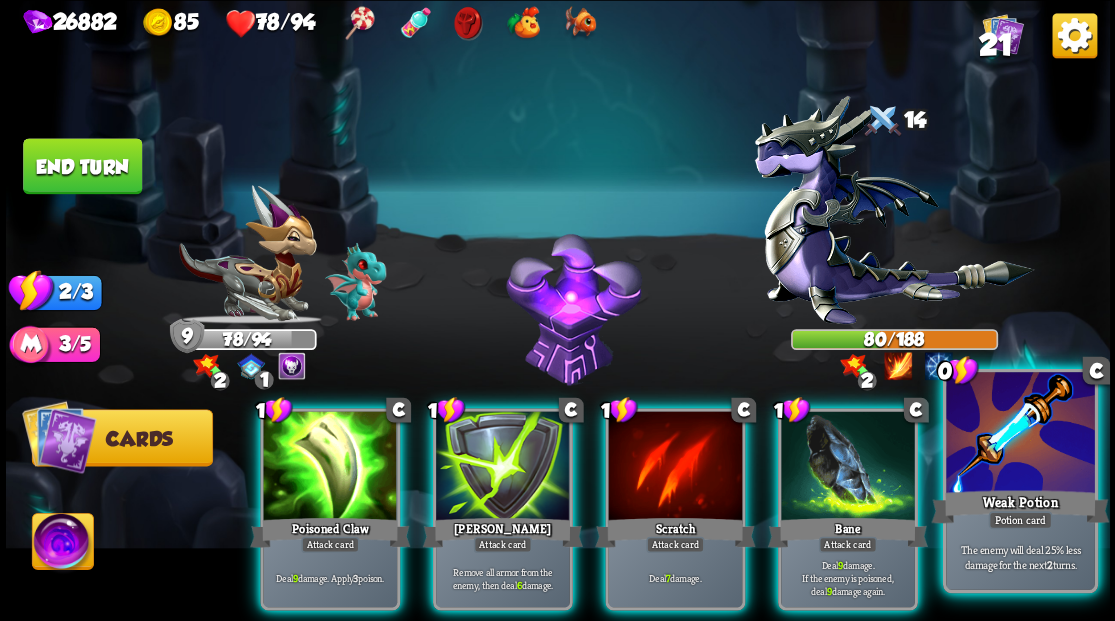 click at bounding box center [1020, 434] 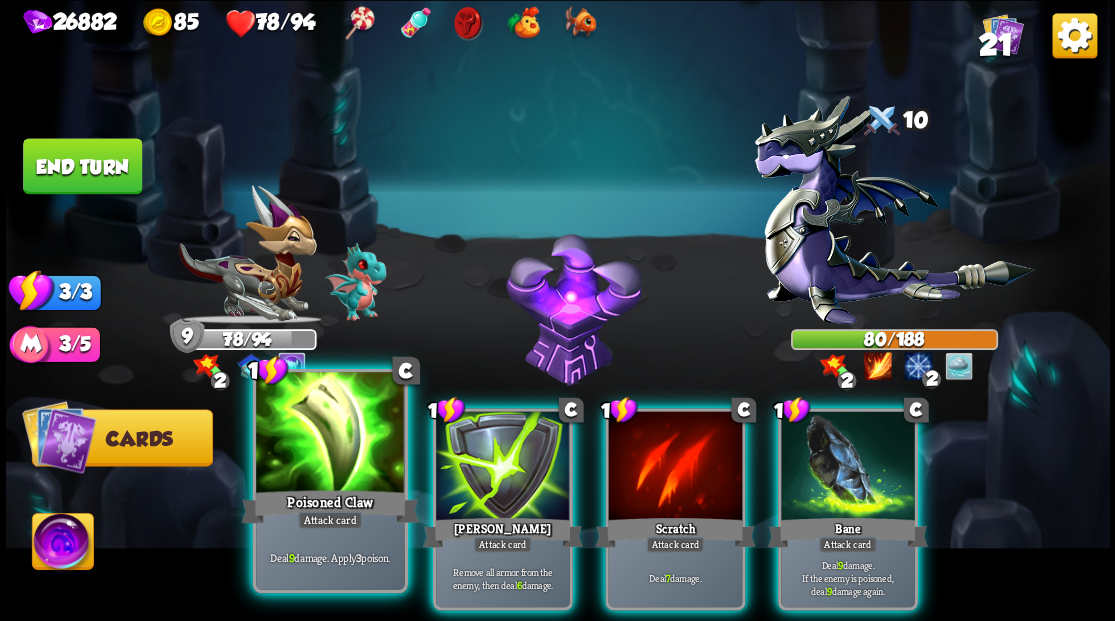 click at bounding box center (330, 434) 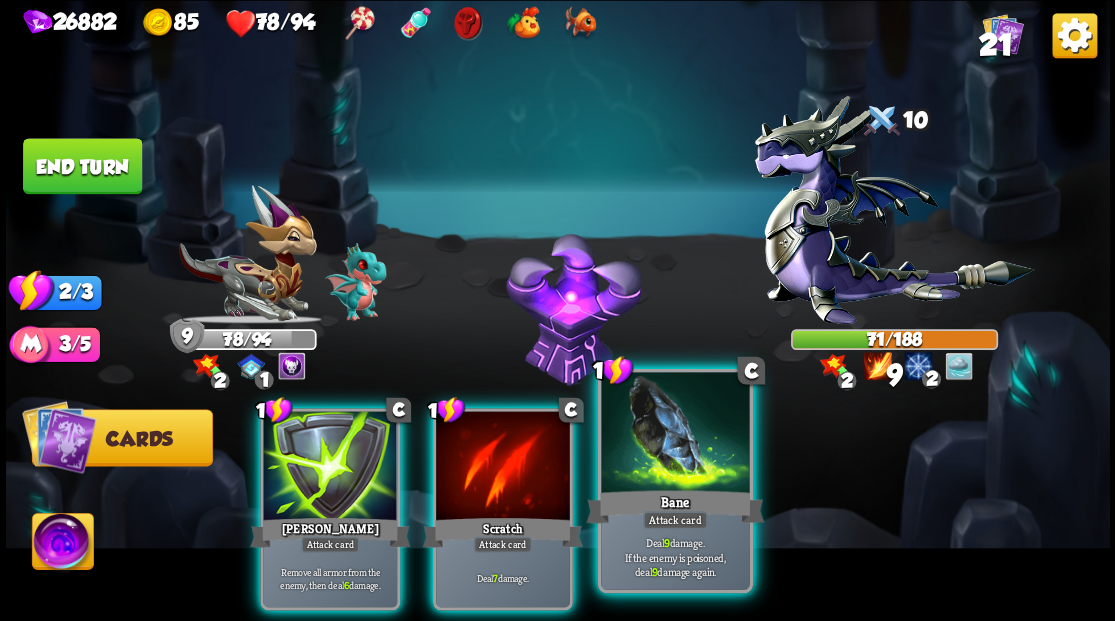 click at bounding box center [675, 434] 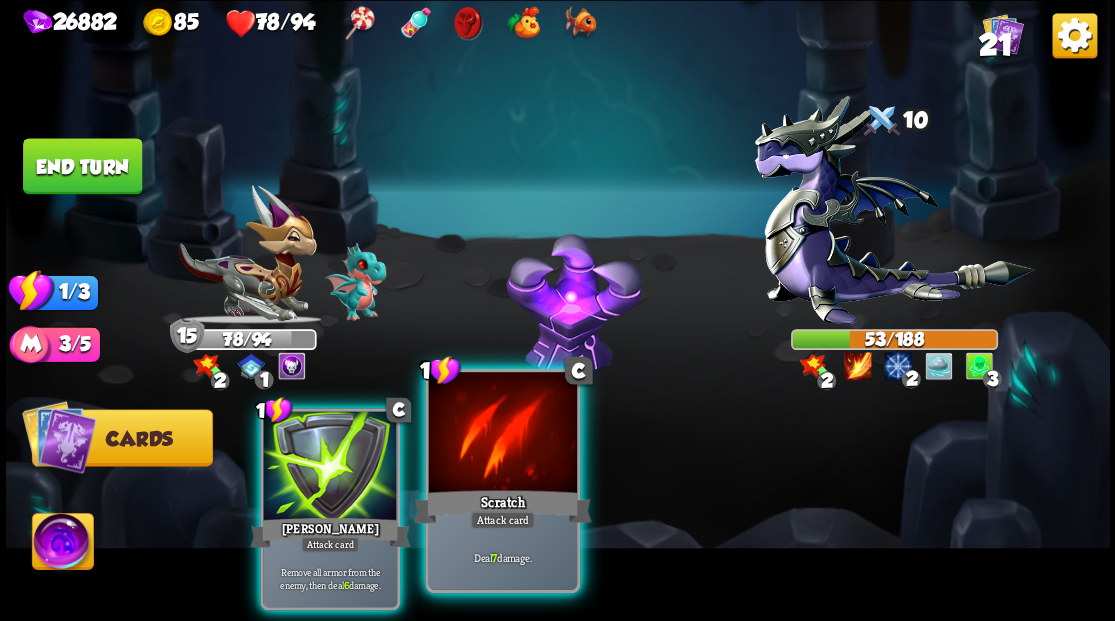 click at bounding box center (502, 434) 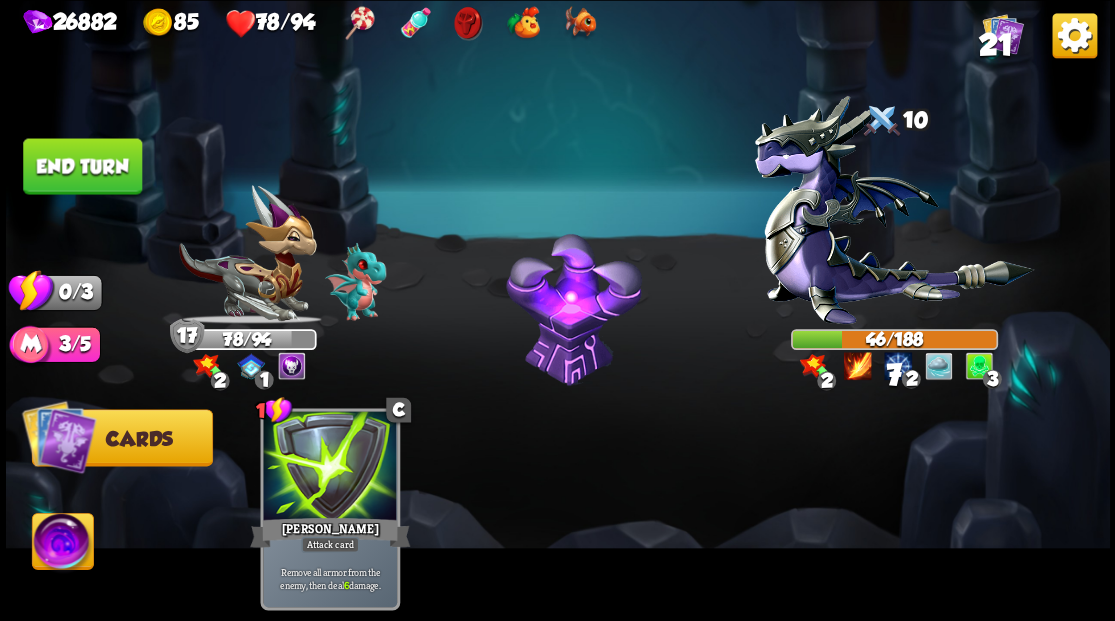 click on "End turn" at bounding box center (82, 166) 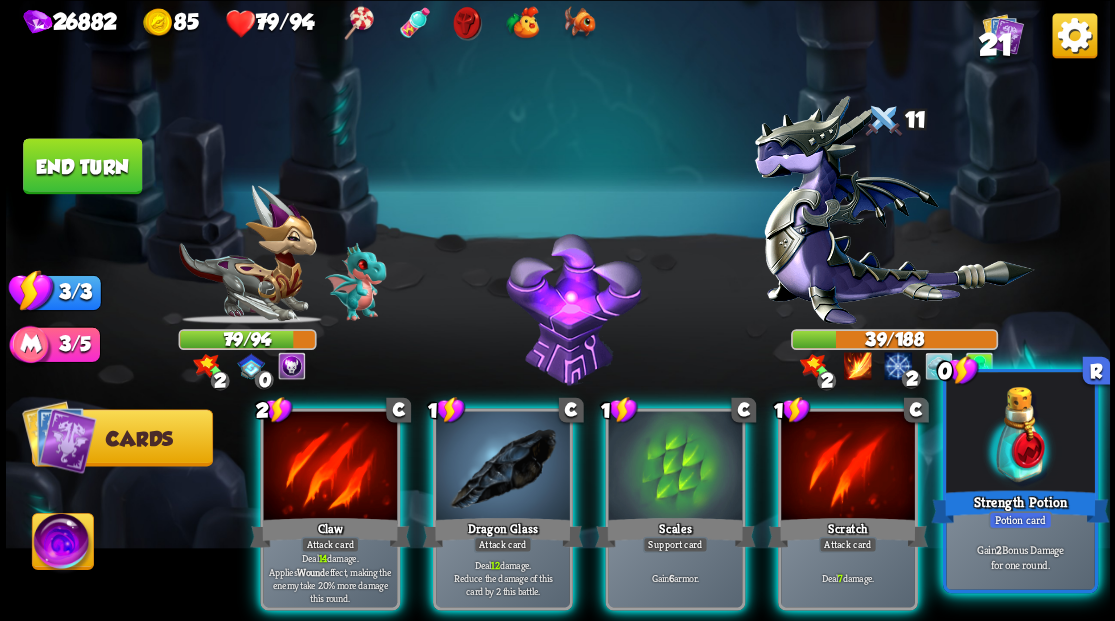 click at bounding box center (1020, 434) 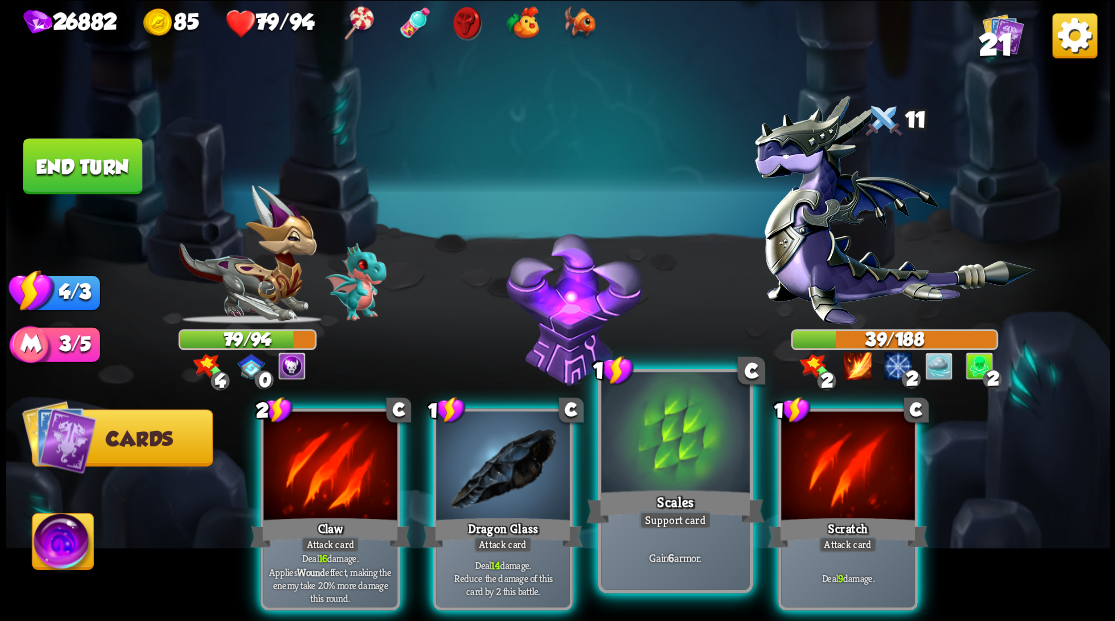 click at bounding box center (675, 434) 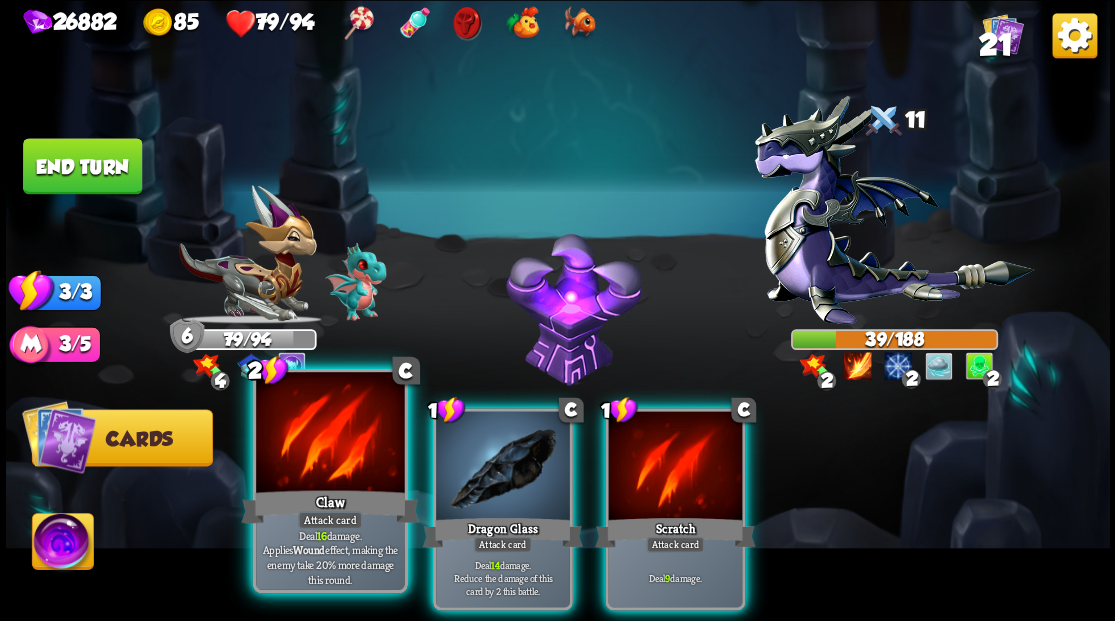 click at bounding box center (330, 434) 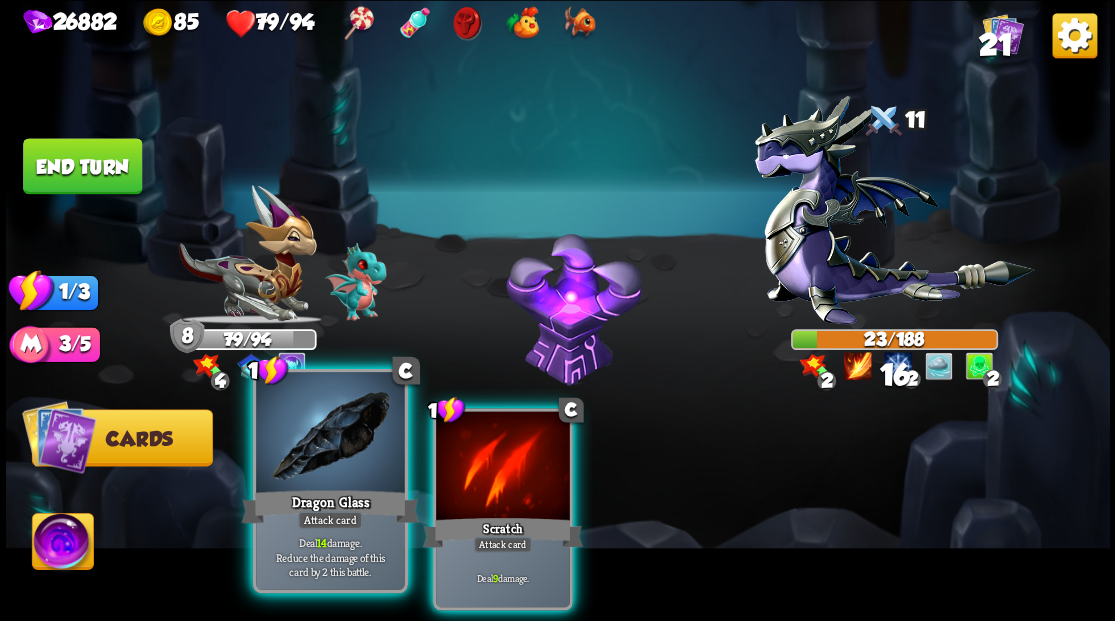 click at bounding box center [330, 434] 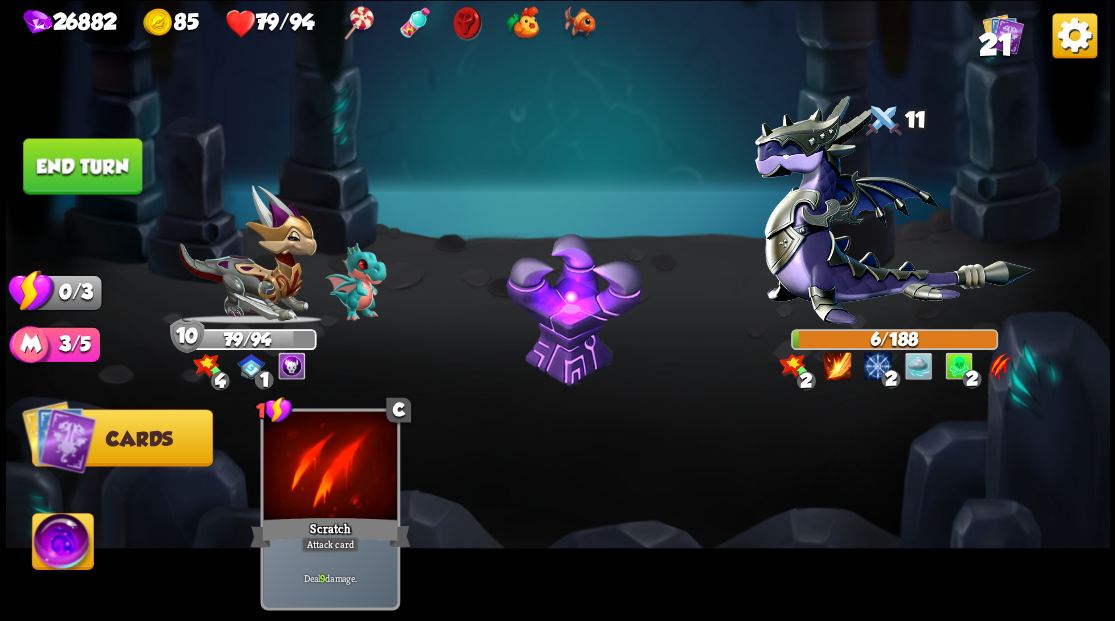 click on "End turn" at bounding box center (82, 166) 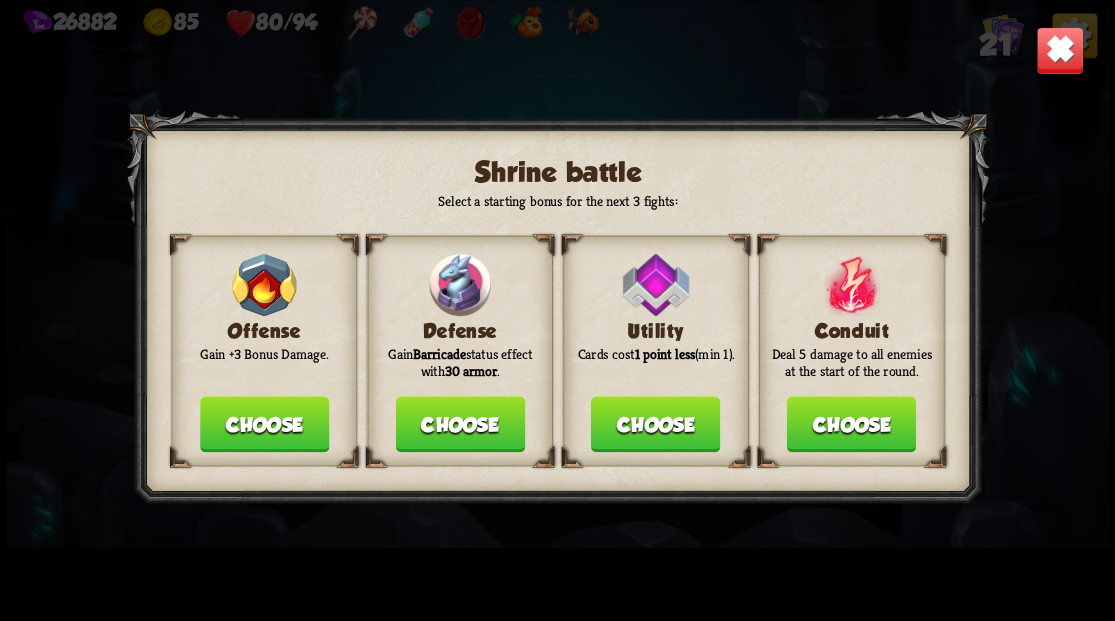 click on "Choose" at bounding box center [459, 424] 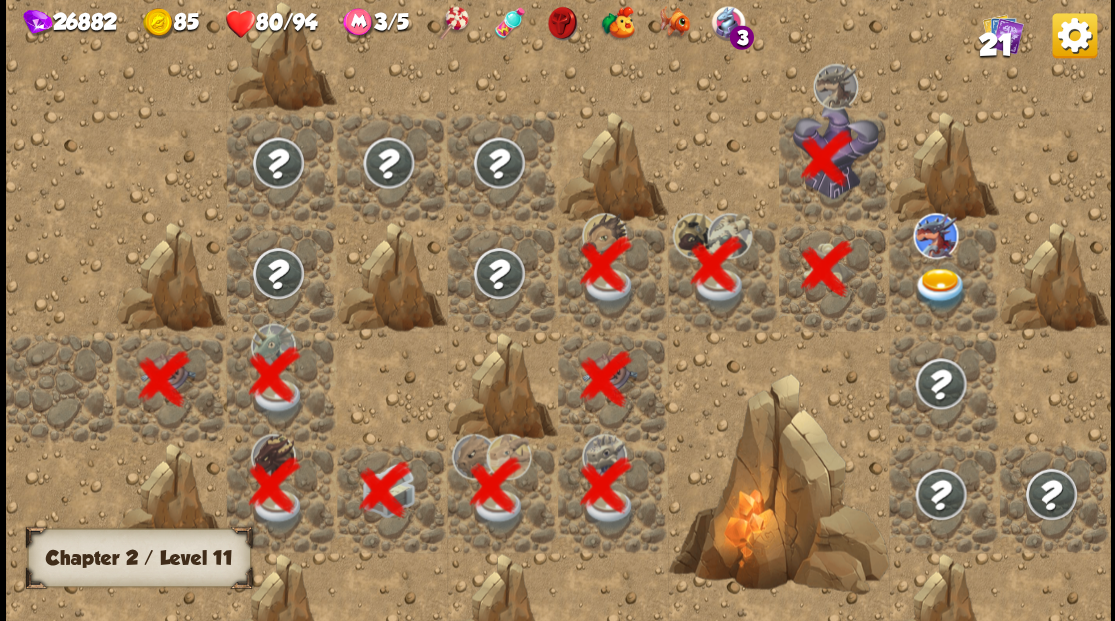 scroll, scrollTop: 0, scrollLeft: 384, axis: horizontal 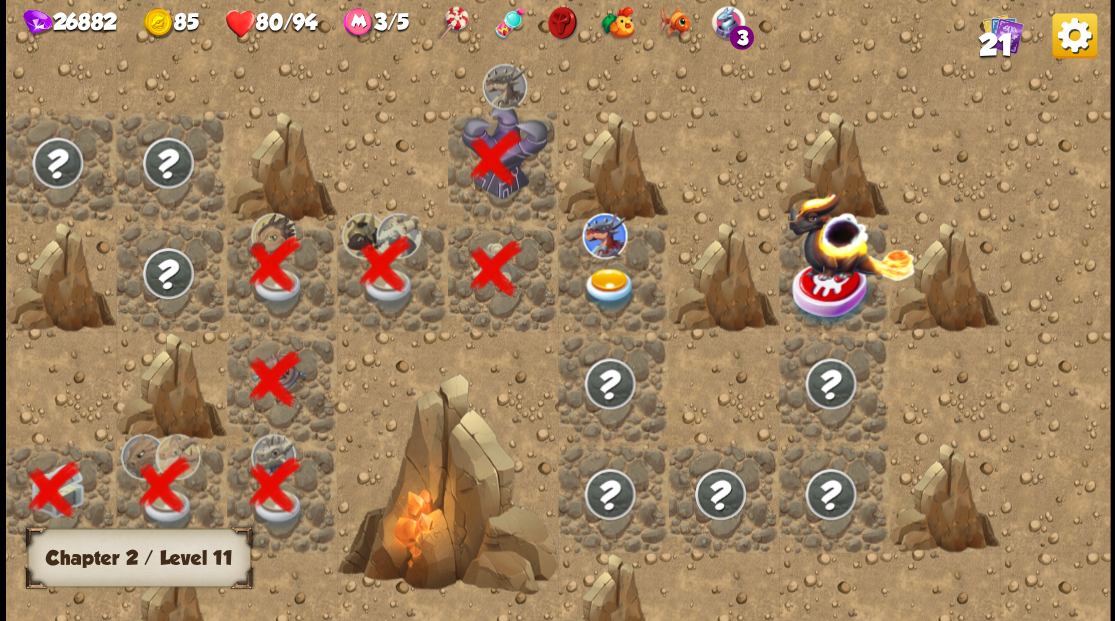 click at bounding box center (609, 288) 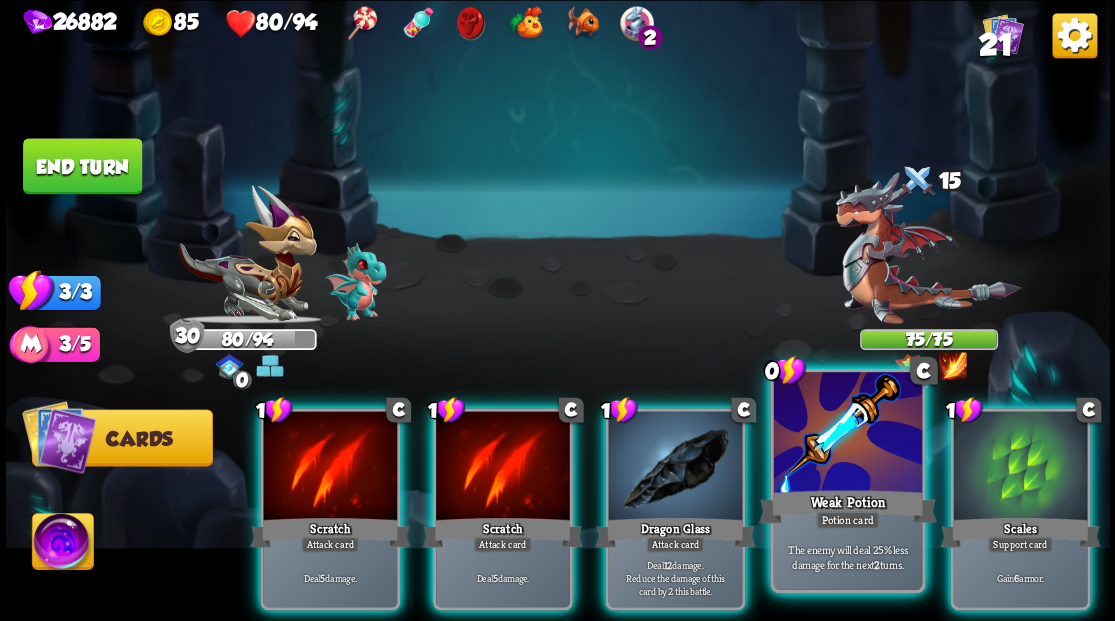 click at bounding box center [847, 434] 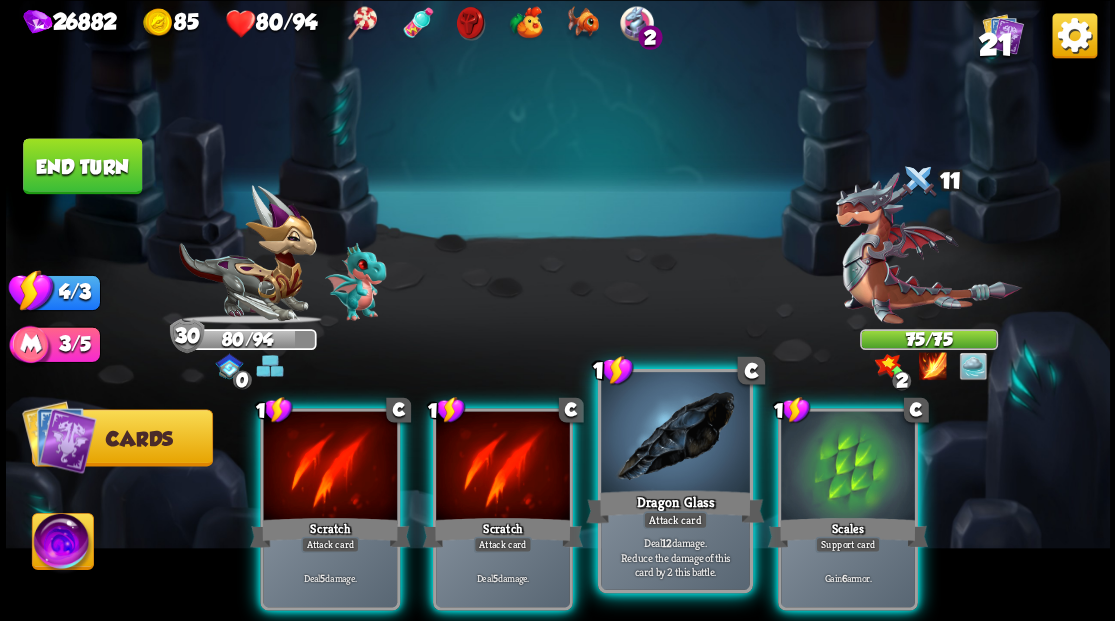 click at bounding box center (675, 434) 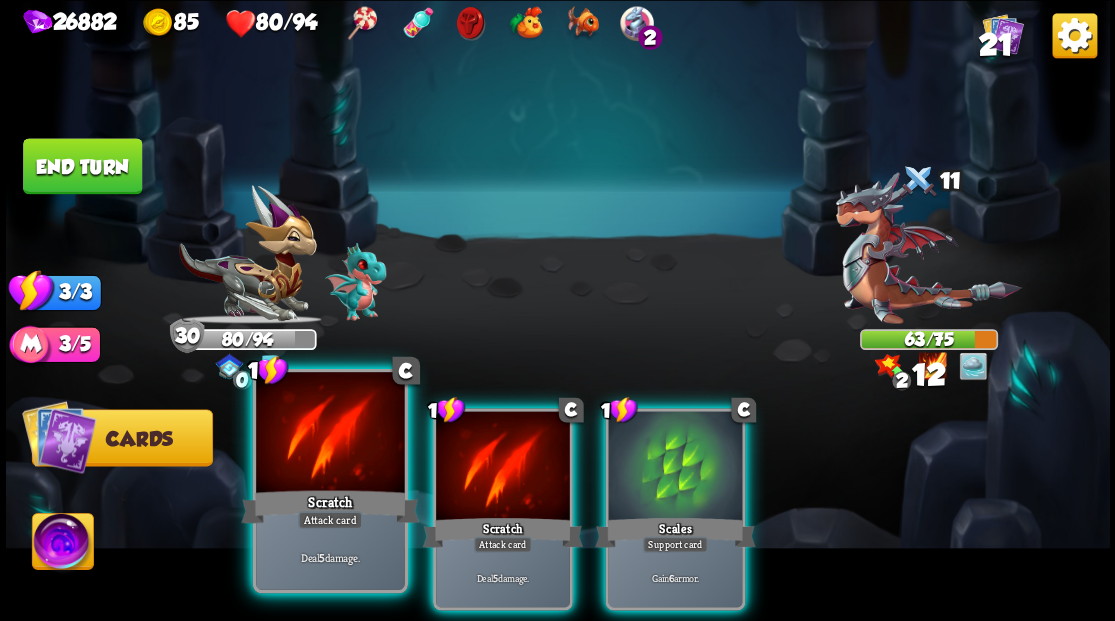 click at bounding box center (330, 434) 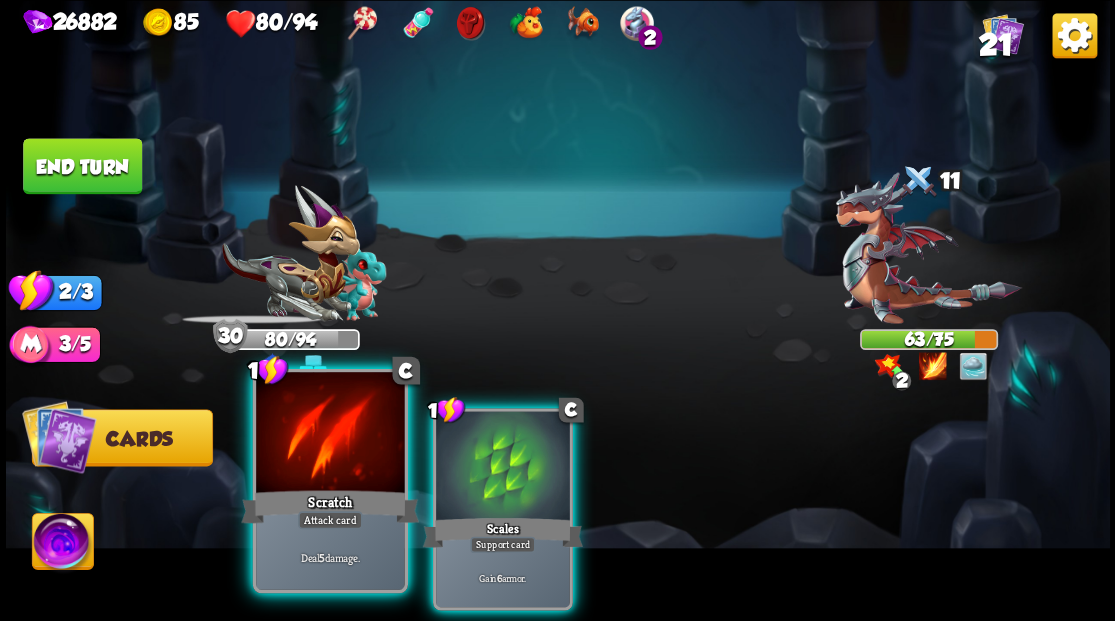 click at bounding box center (330, 434) 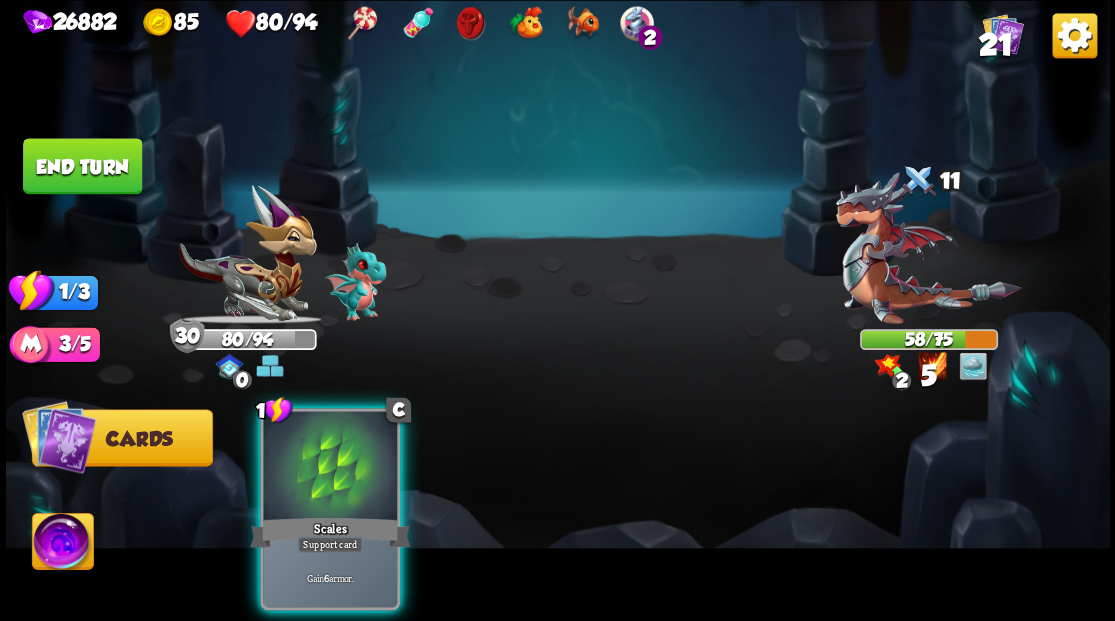 click at bounding box center (330, 467) 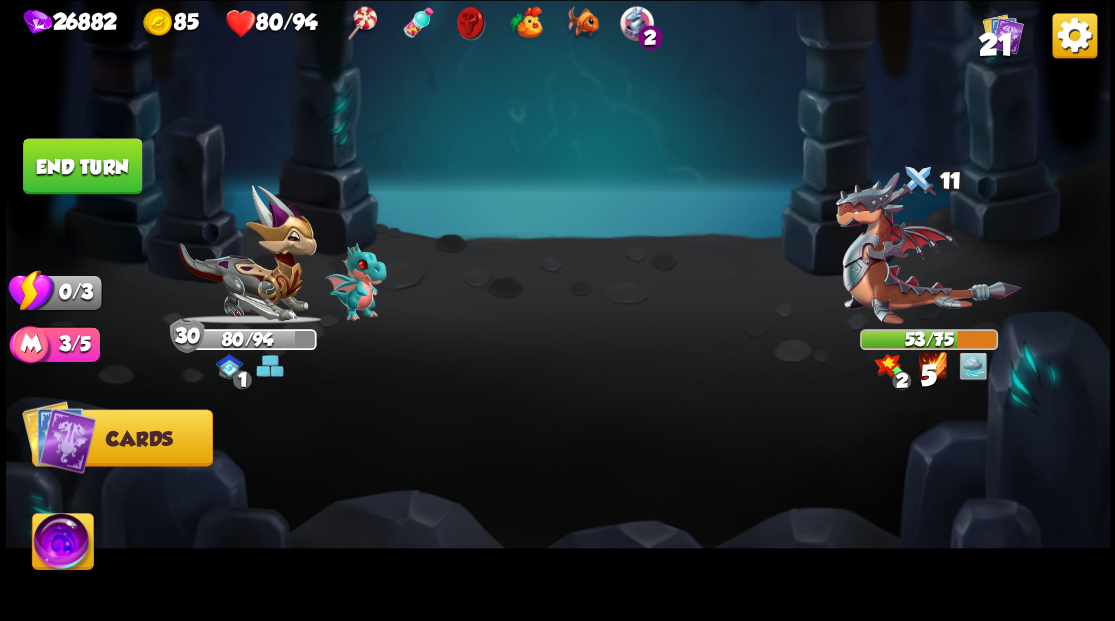 click on "End turn" at bounding box center [82, 166] 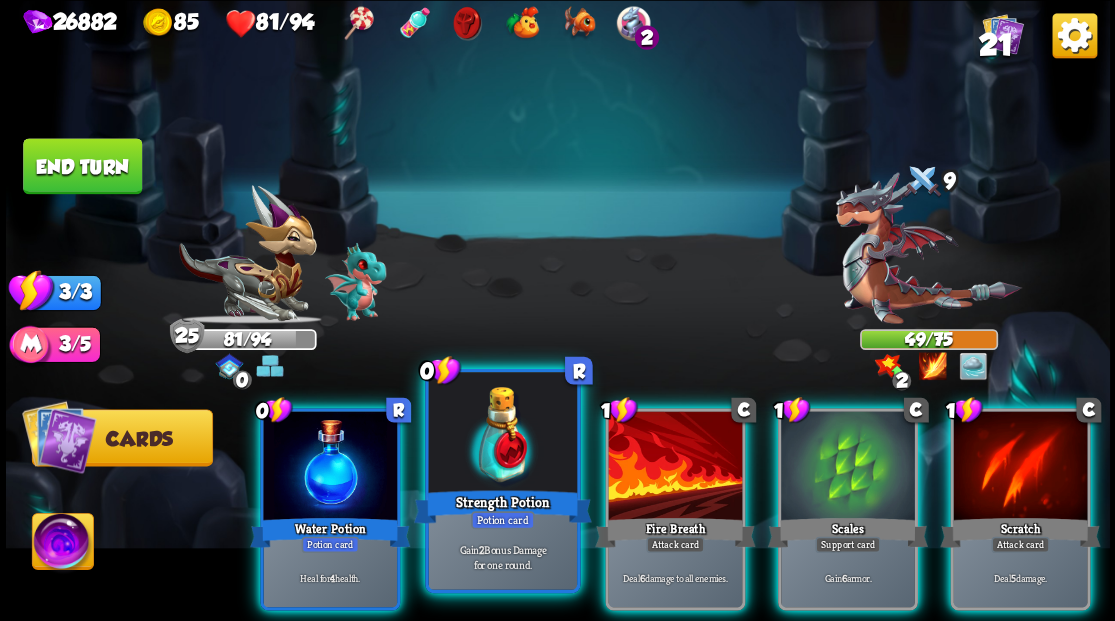 click at bounding box center (502, 434) 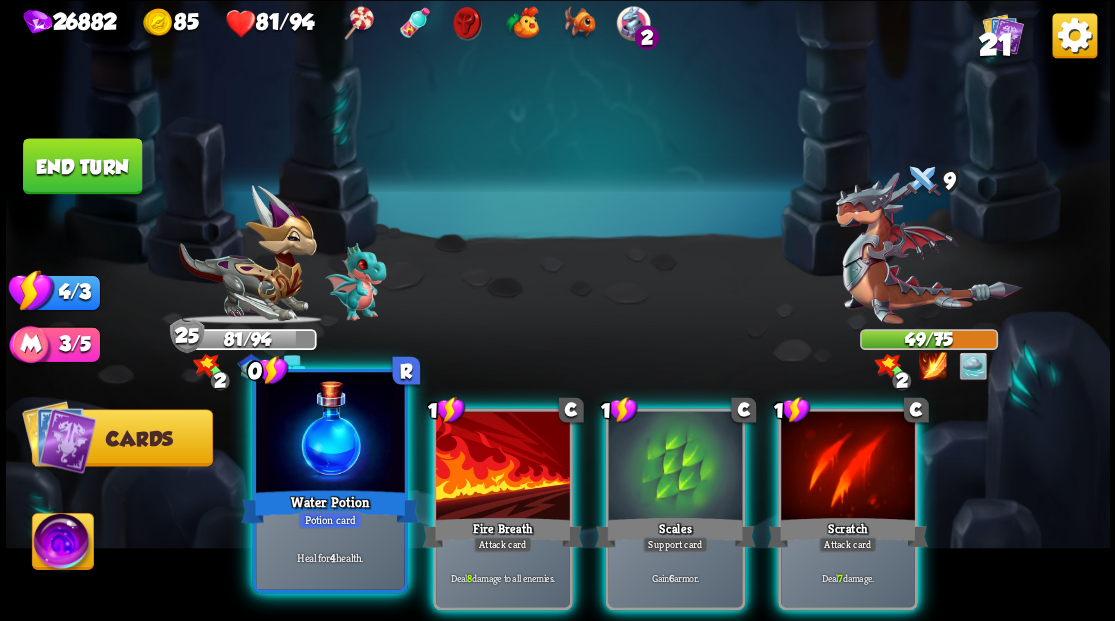 click at bounding box center (330, 434) 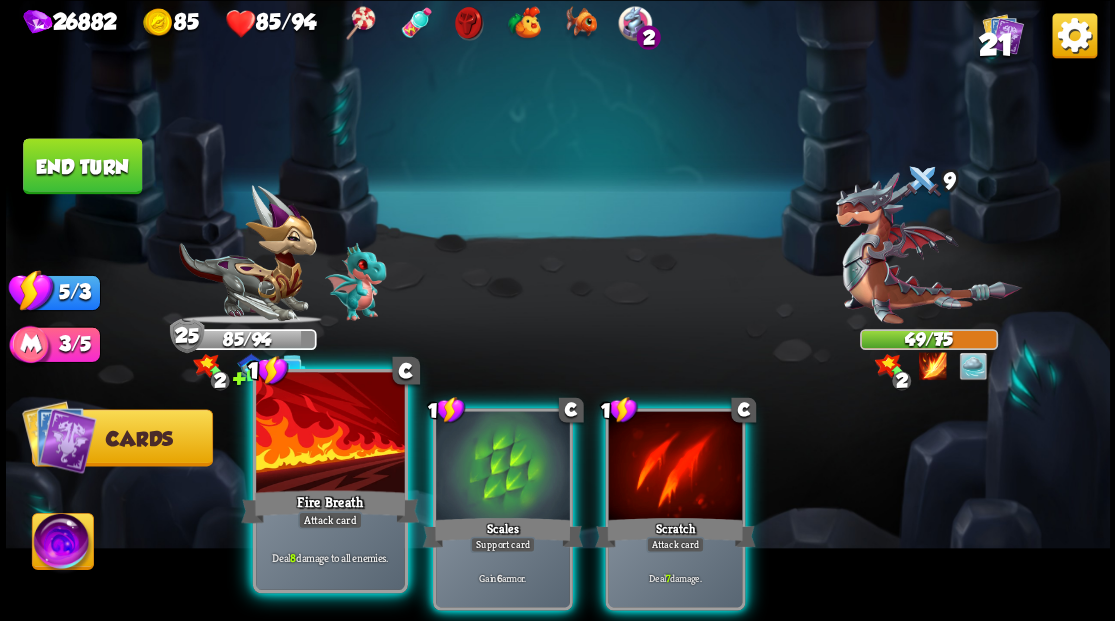 click at bounding box center [330, 434] 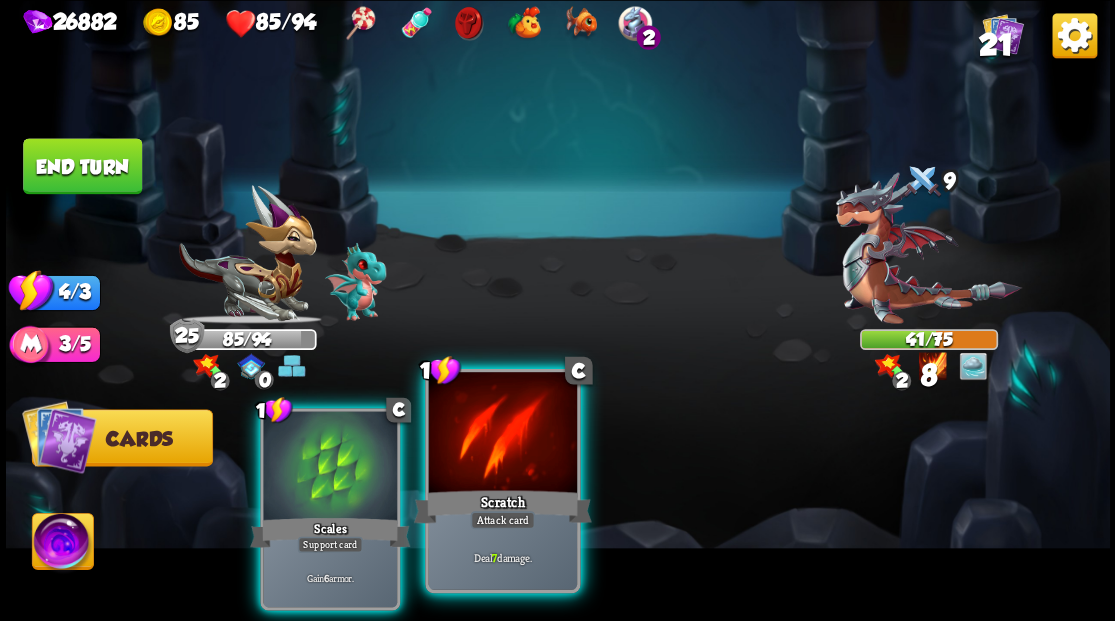 click at bounding box center (502, 434) 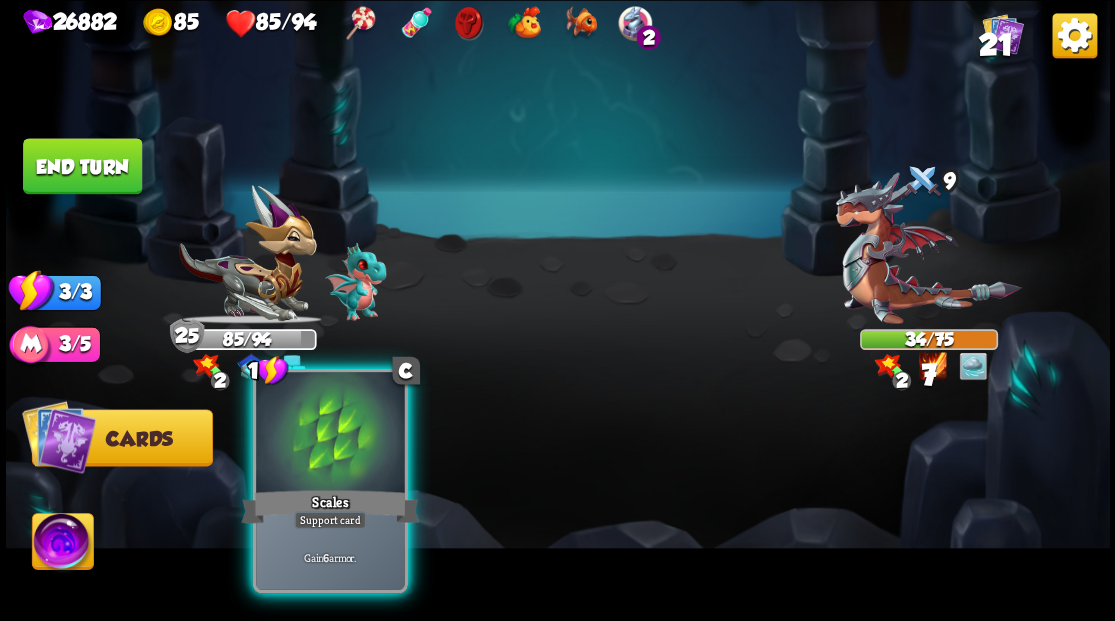 click at bounding box center (330, 434) 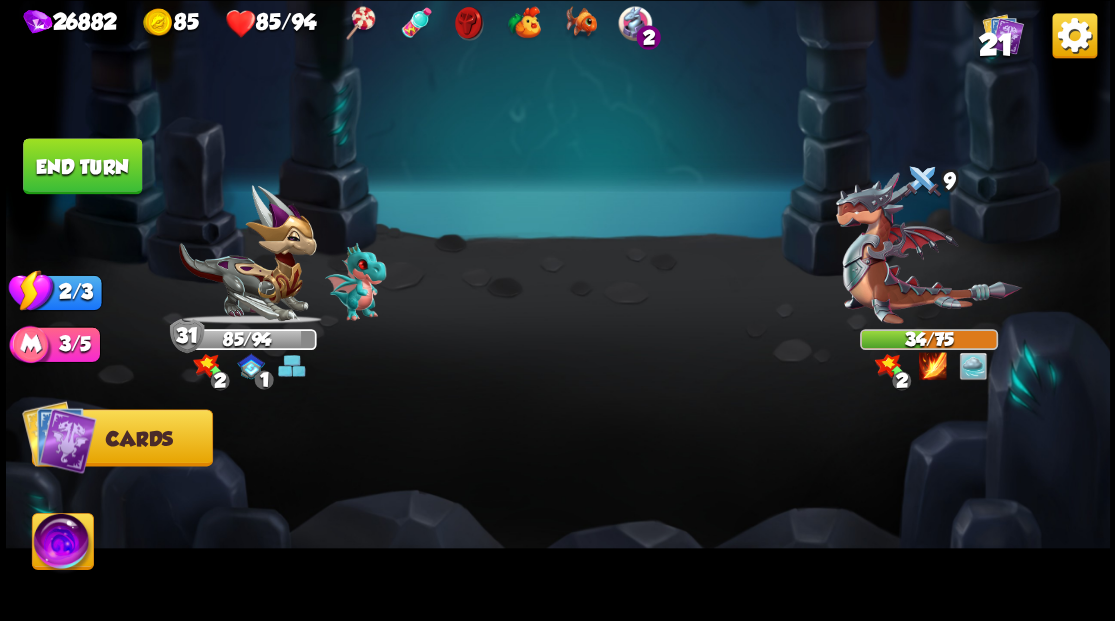 click on "End turn" at bounding box center [82, 166] 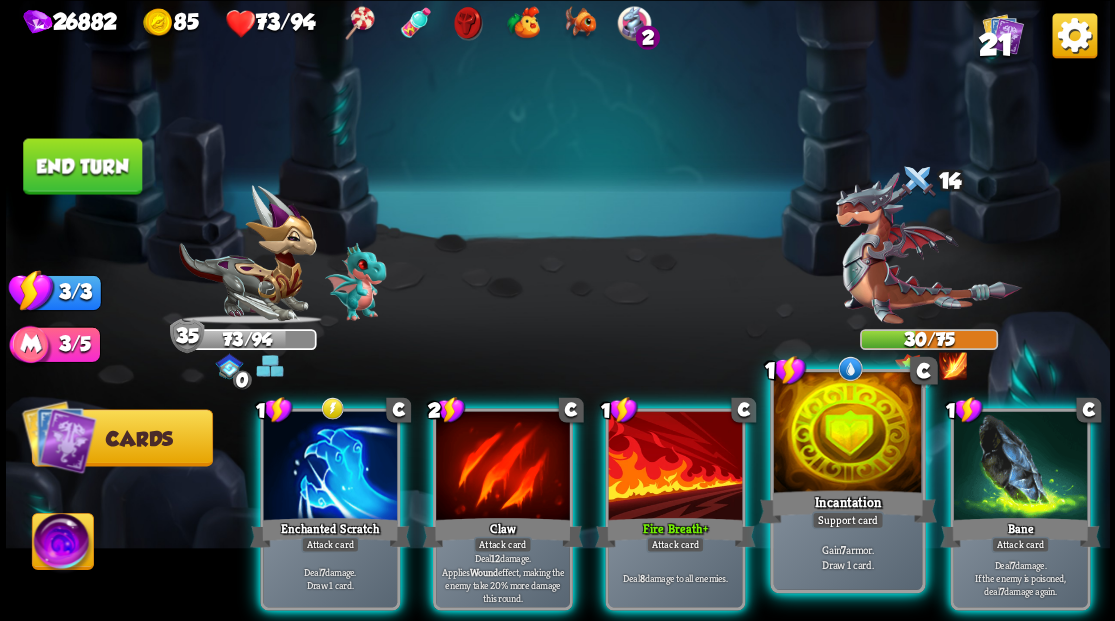 click at bounding box center (847, 434) 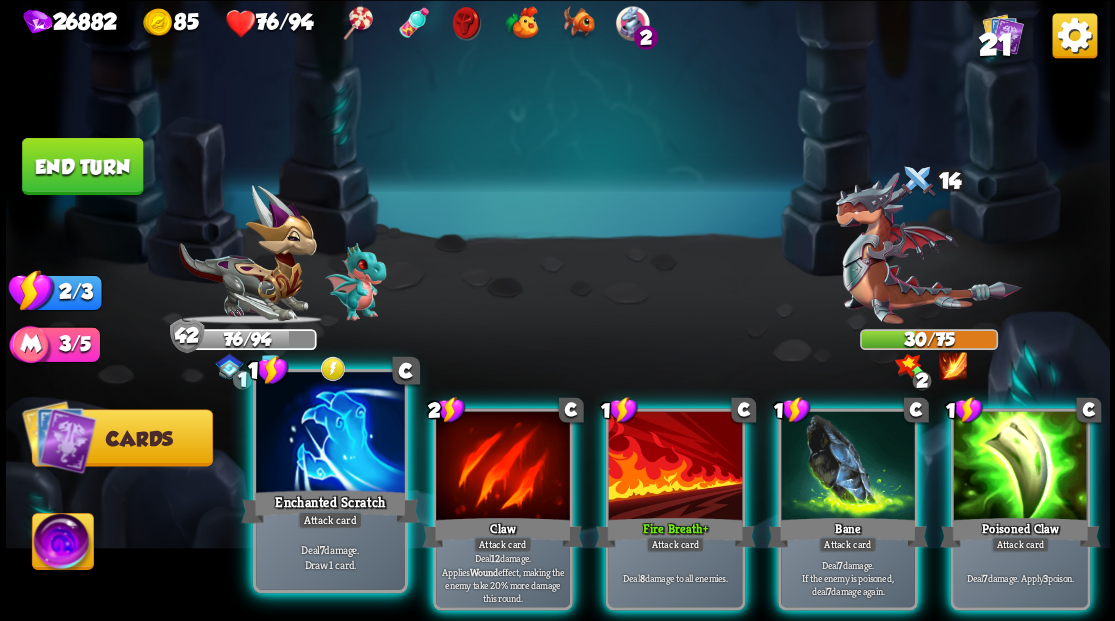 click at bounding box center [330, 434] 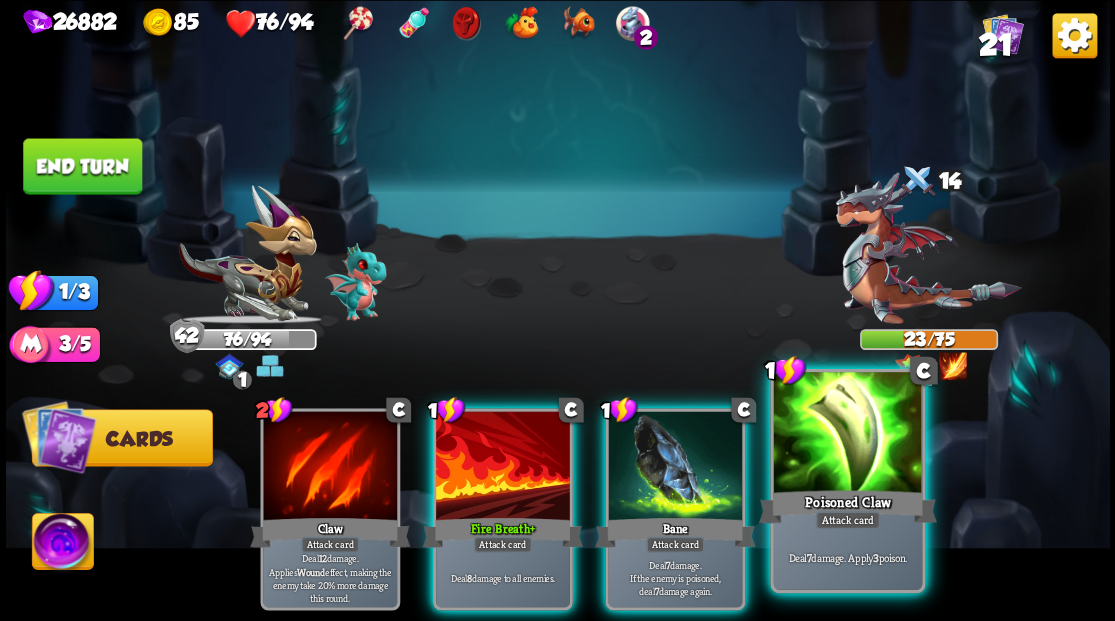 click at bounding box center (847, 434) 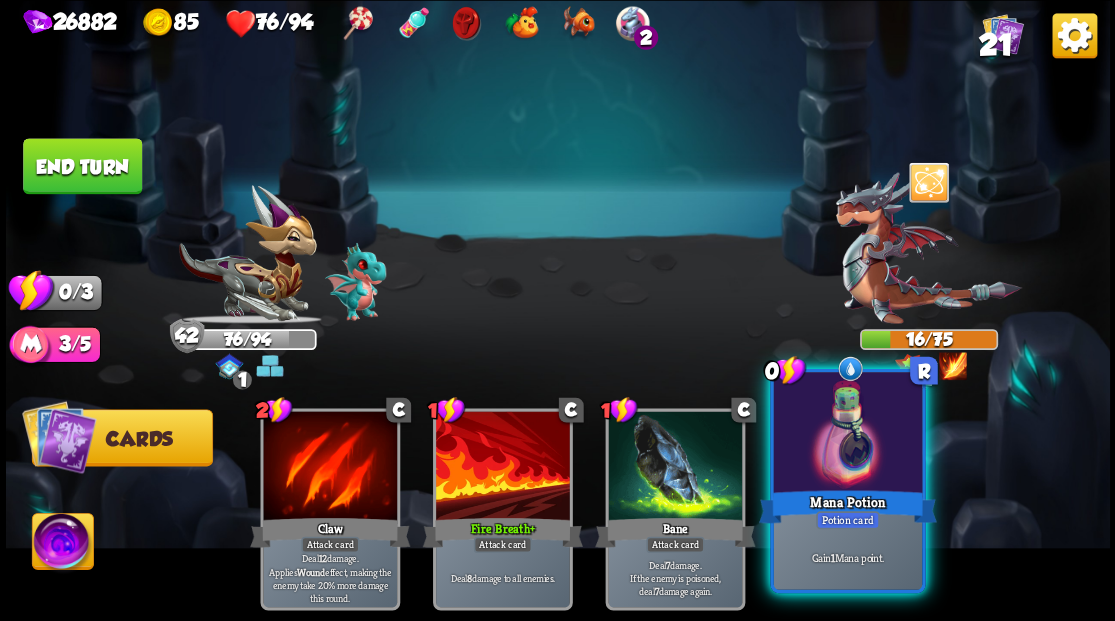 click at bounding box center (847, 434) 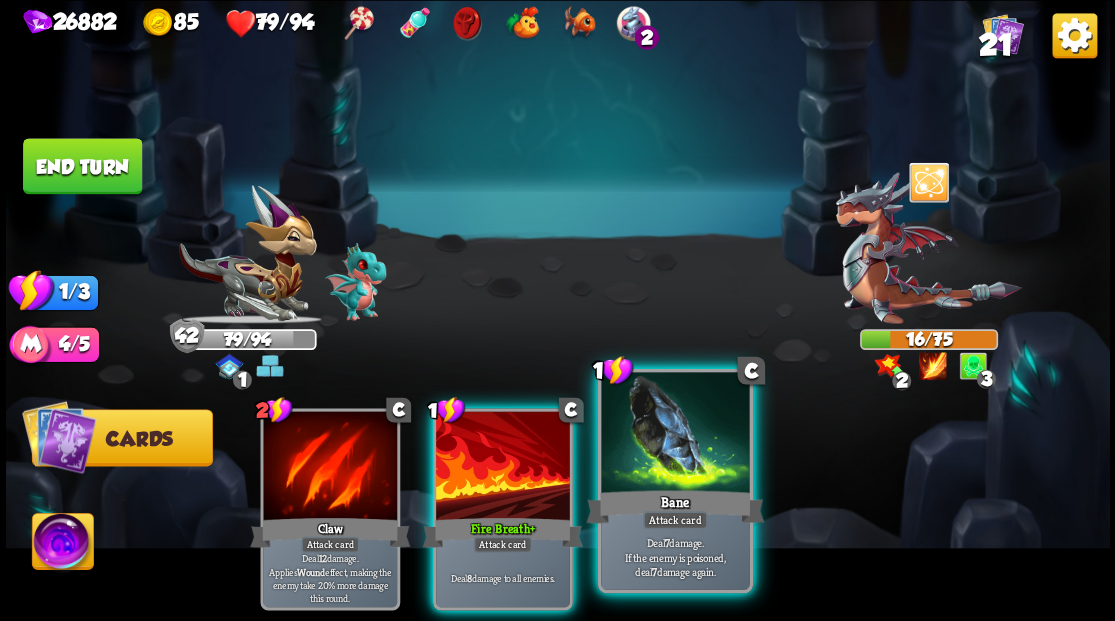 click on "Bane" at bounding box center [675, 506] 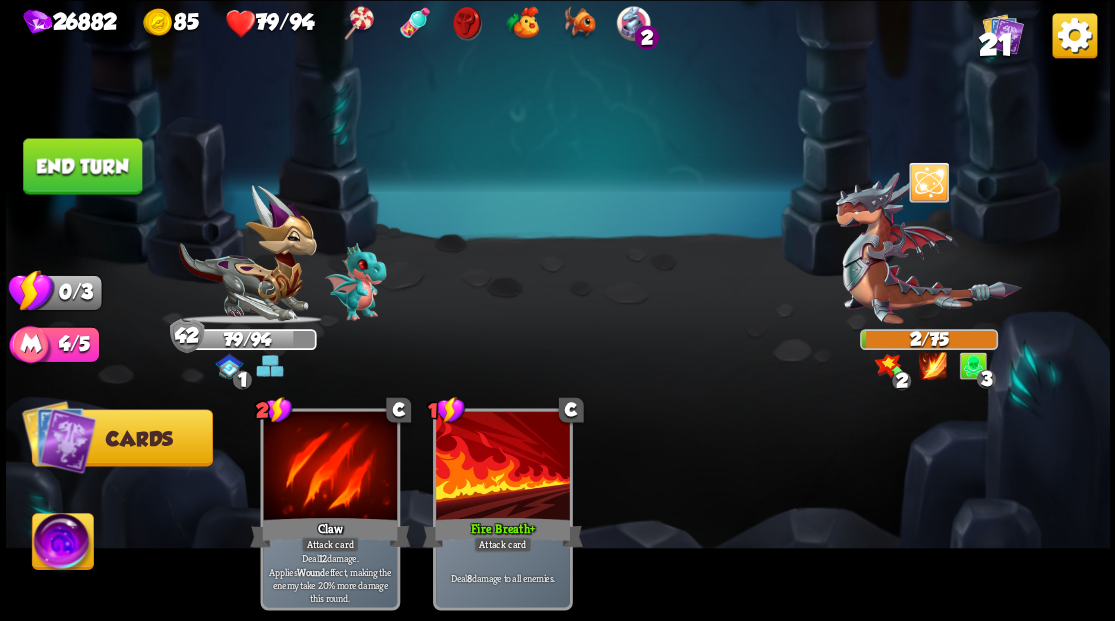 click on "End turn" at bounding box center (82, 166) 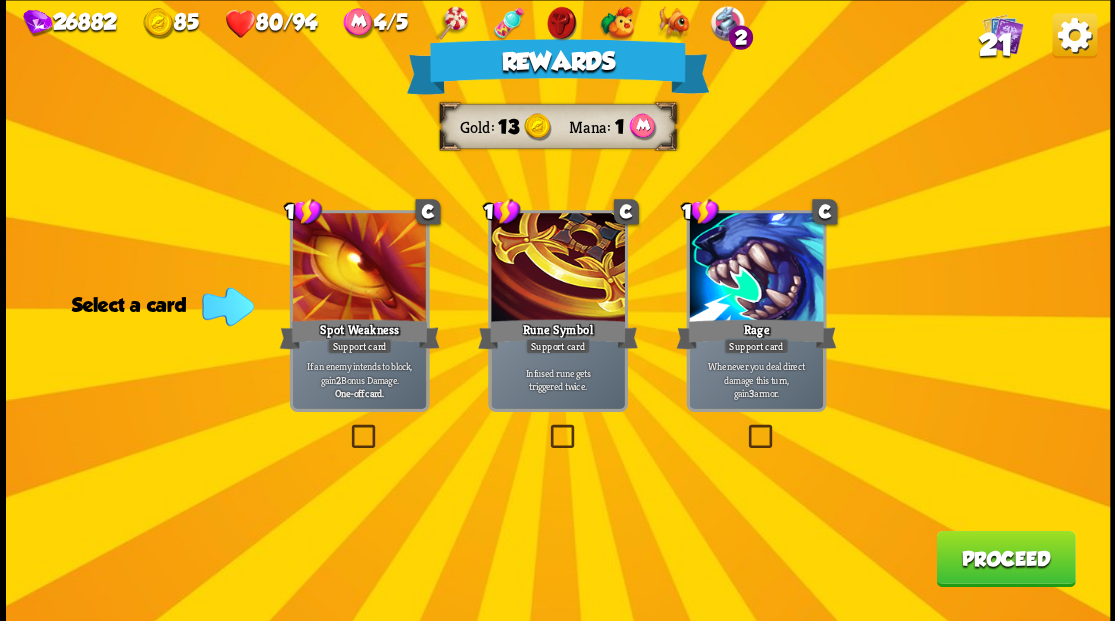 click on "Proceed" at bounding box center [1005, 558] 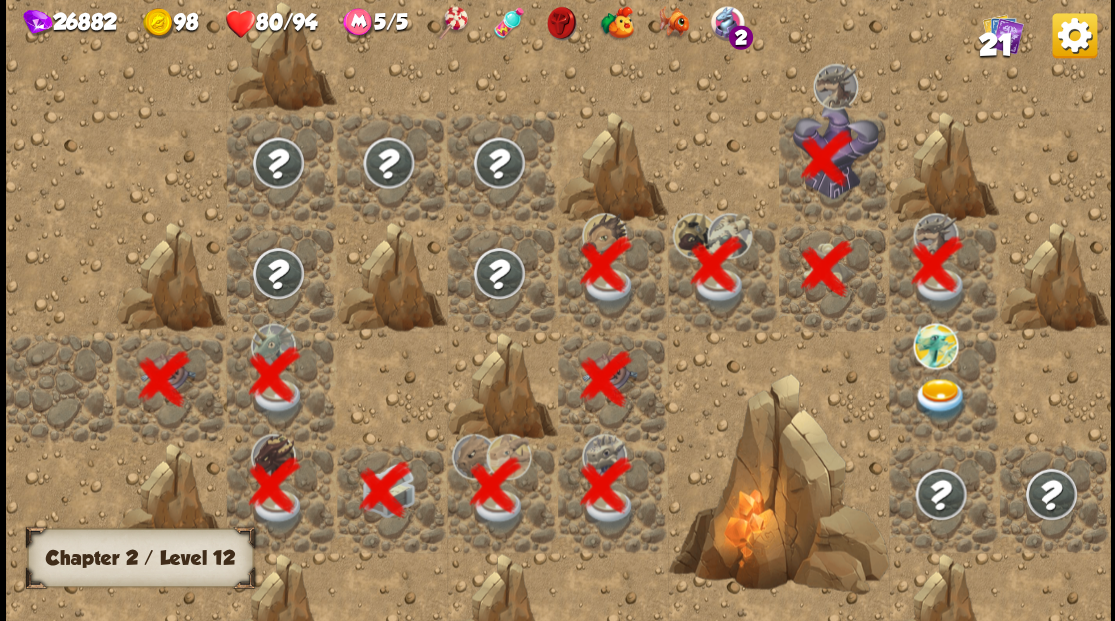 scroll, scrollTop: 0, scrollLeft: 384, axis: horizontal 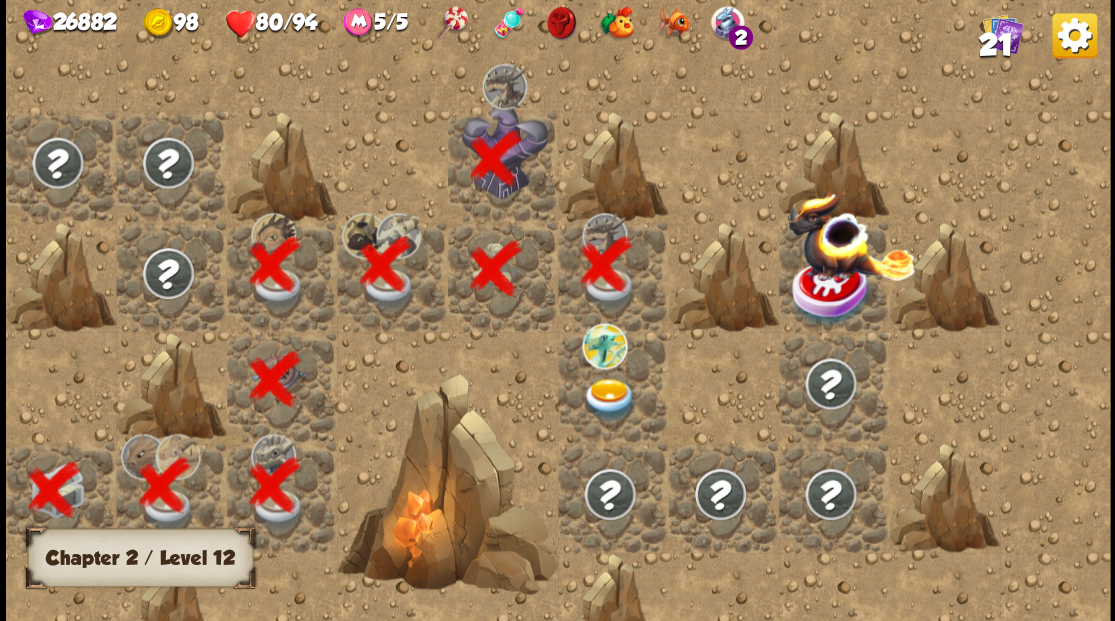 click at bounding box center (609, 399) 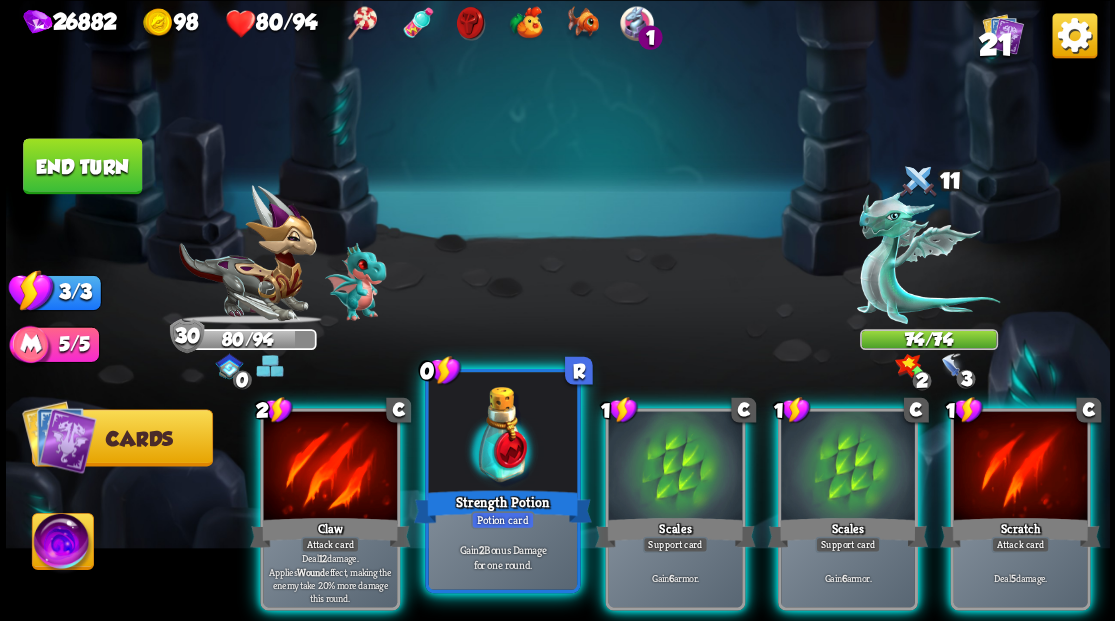 click at bounding box center (502, 434) 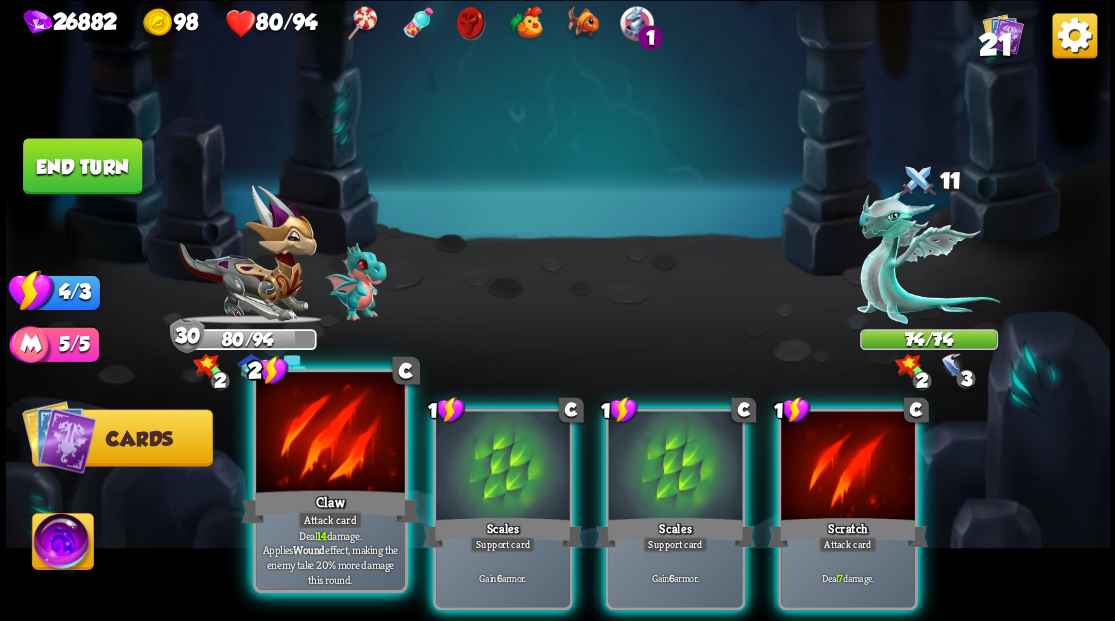 click at bounding box center [330, 434] 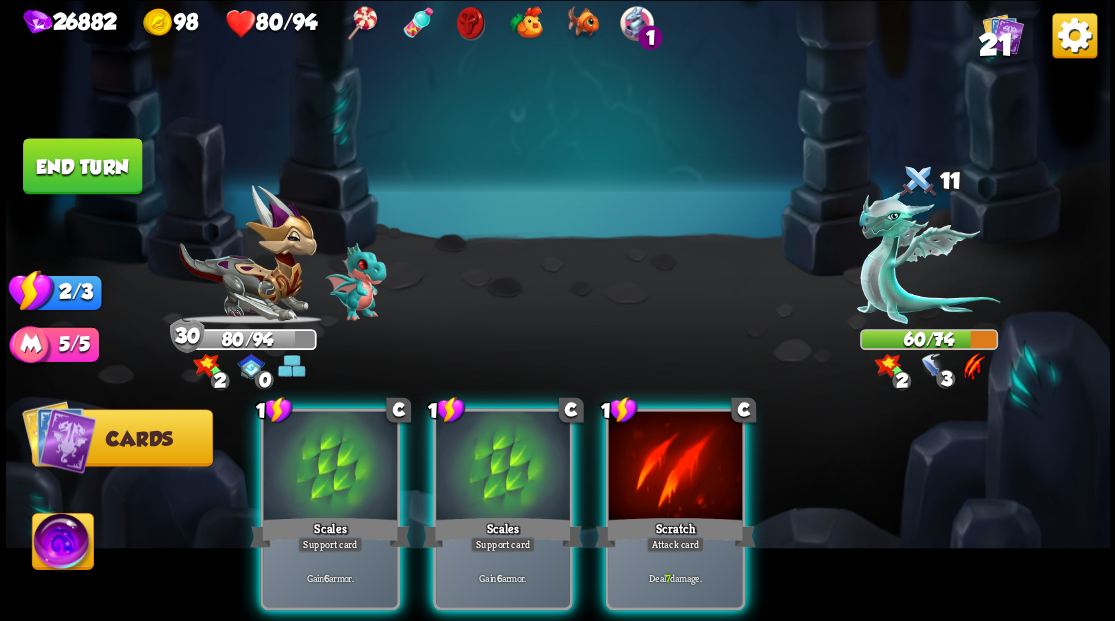 click at bounding box center [675, 467] 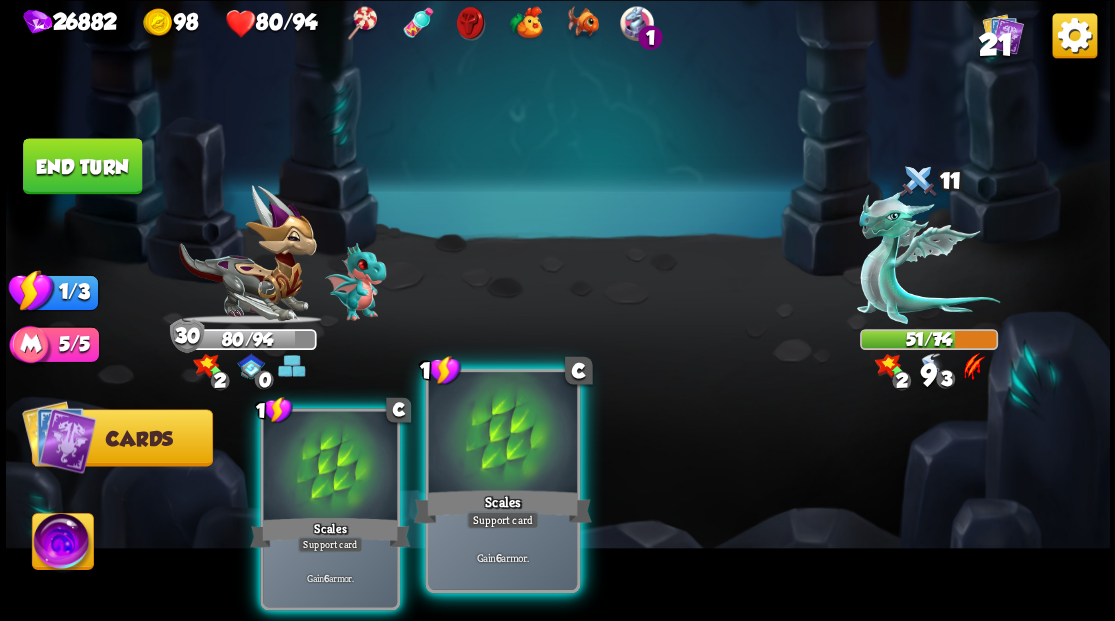 click at bounding box center [502, 434] 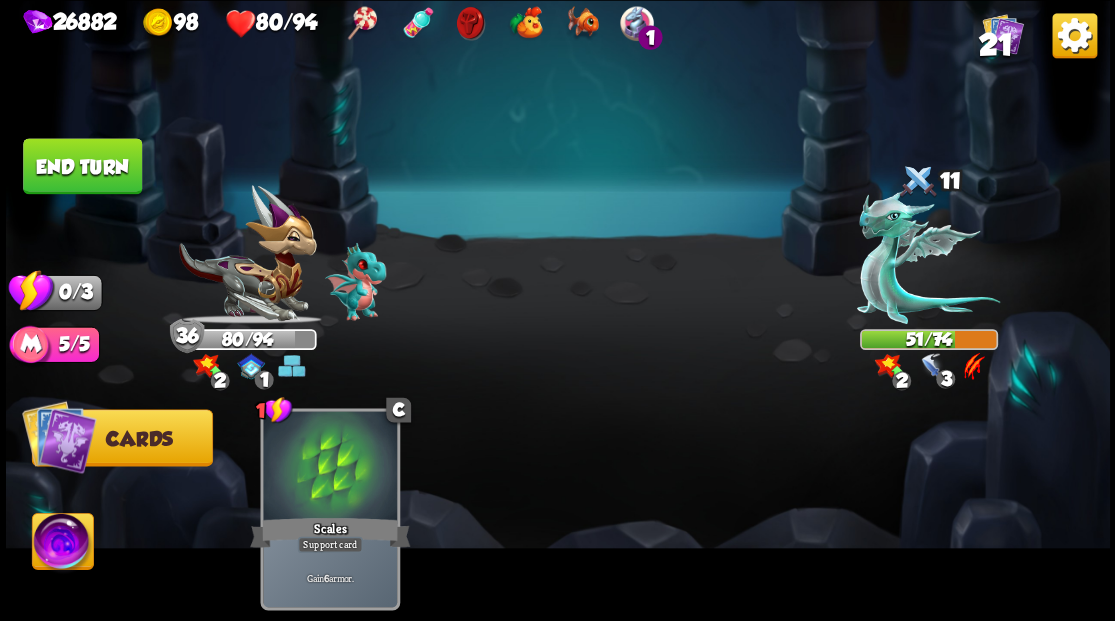 click on "End turn" at bounding box center [82, 166] 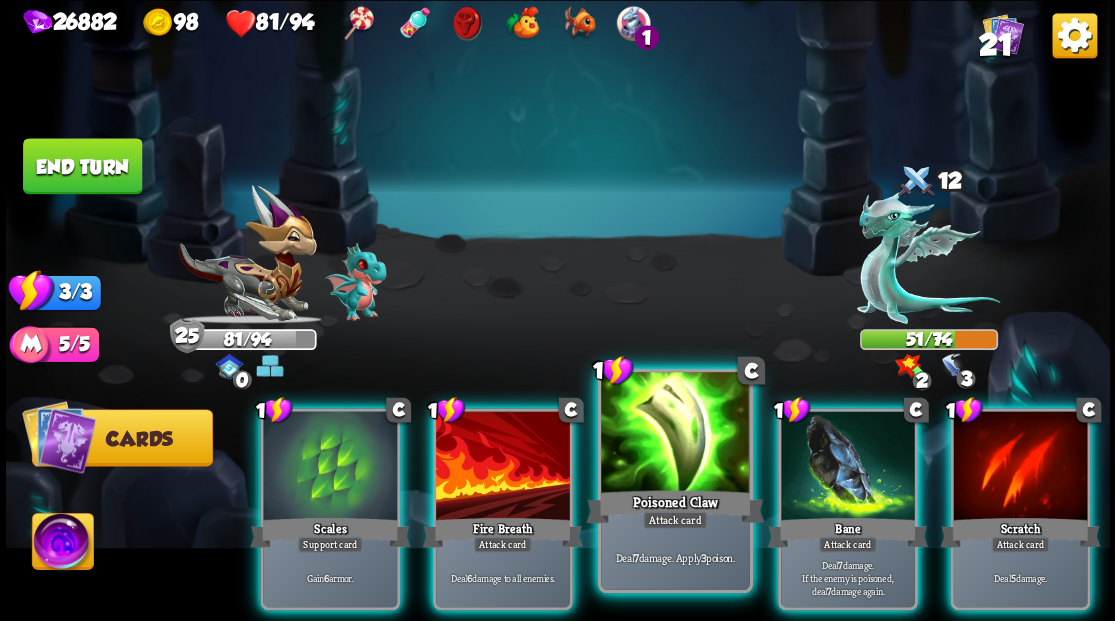 click at bounding box center [675, 434] 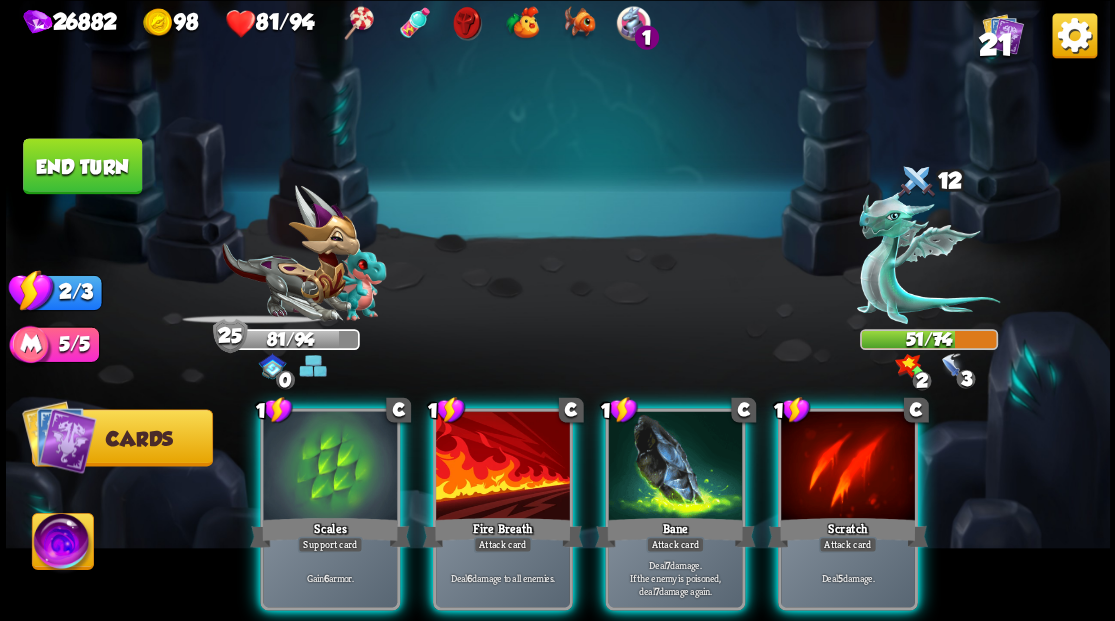 click at bounding box center (675, 467) 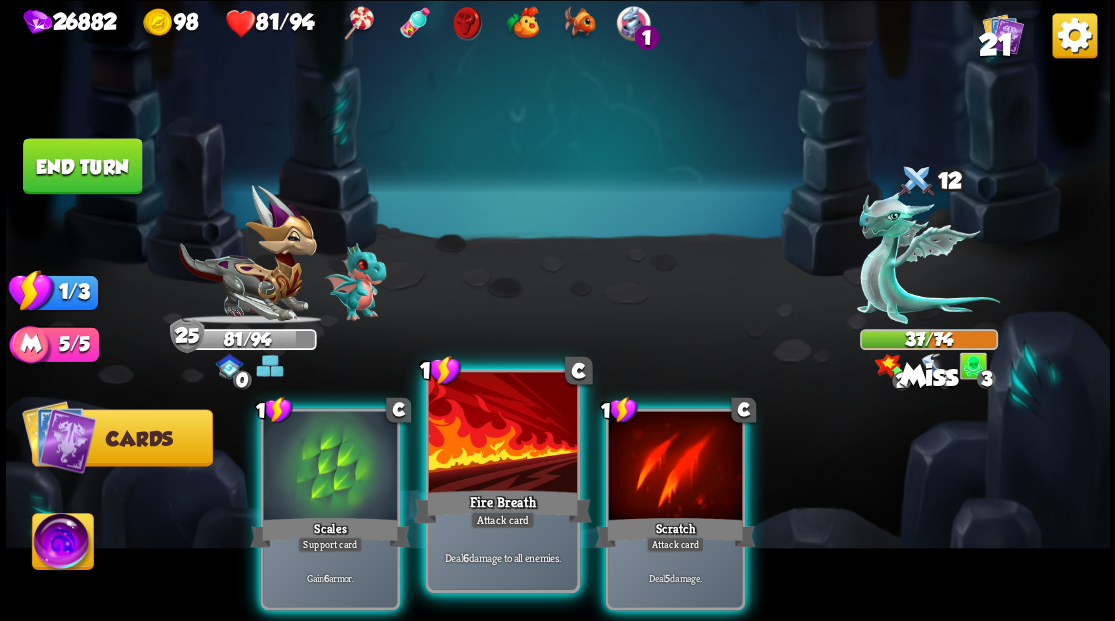 click at bounding box center [502, 434] 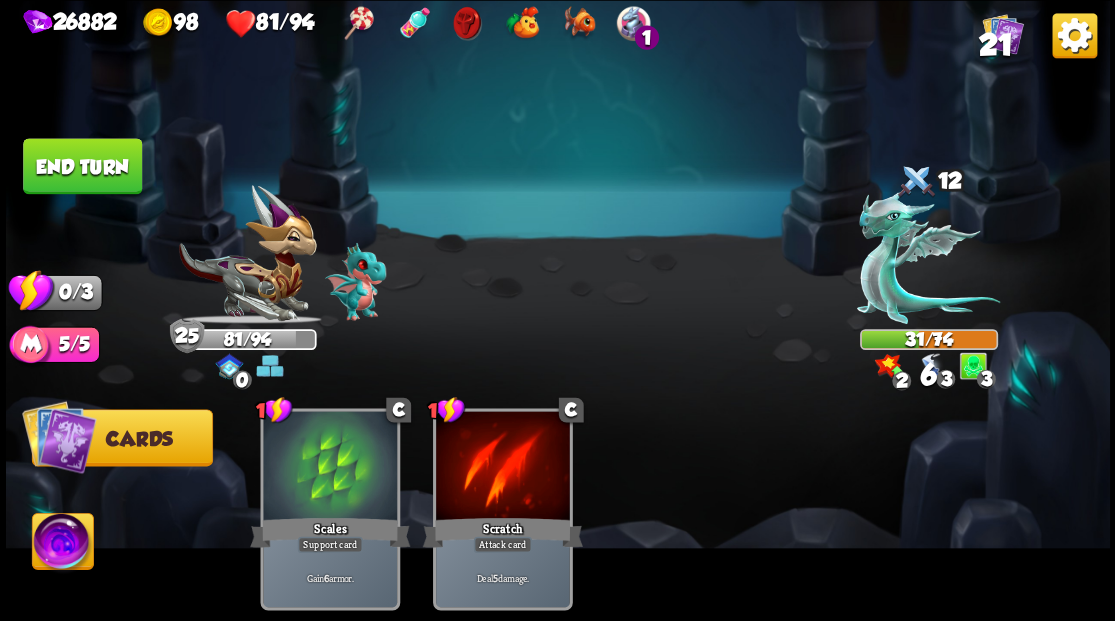 click on "End turn" at bounding box center [82, 166] 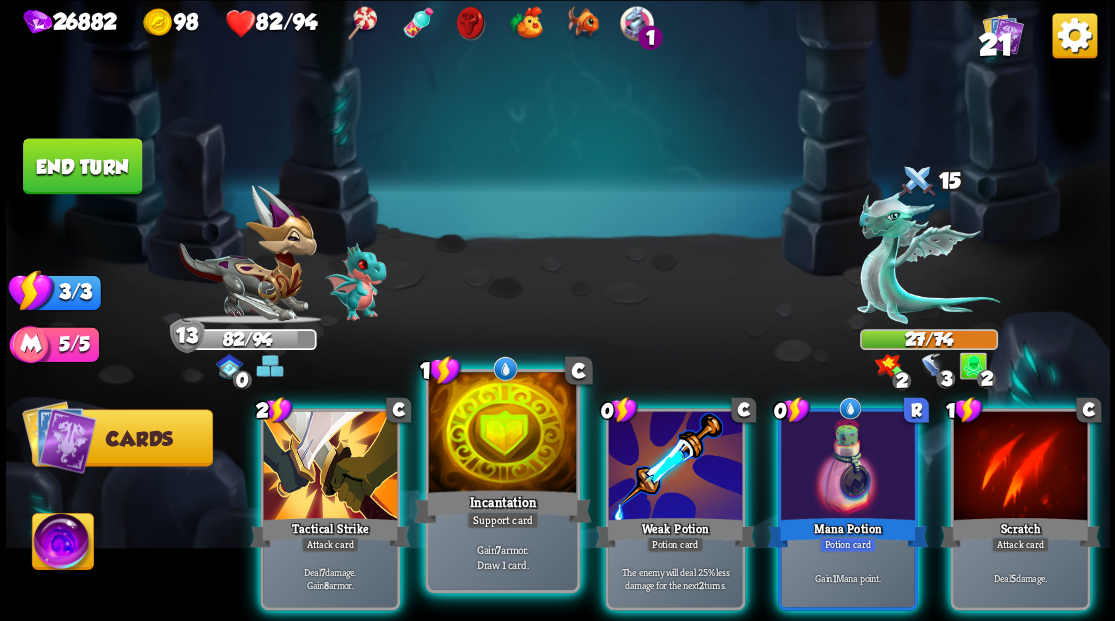 click at bounding box center (502, 434) 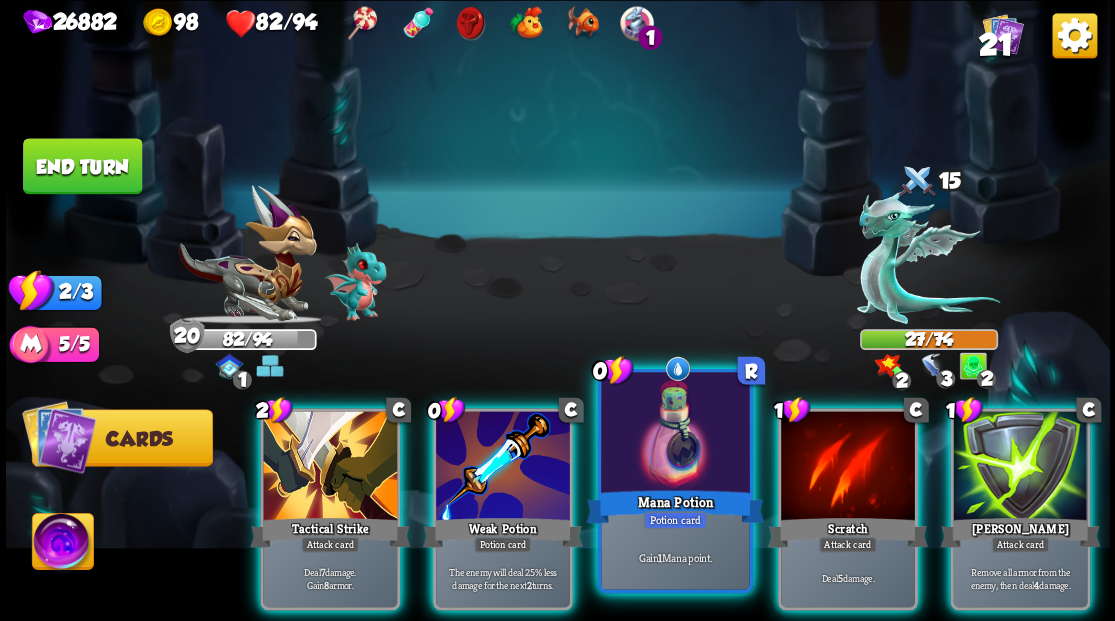 click at bounding box center (675, 434) 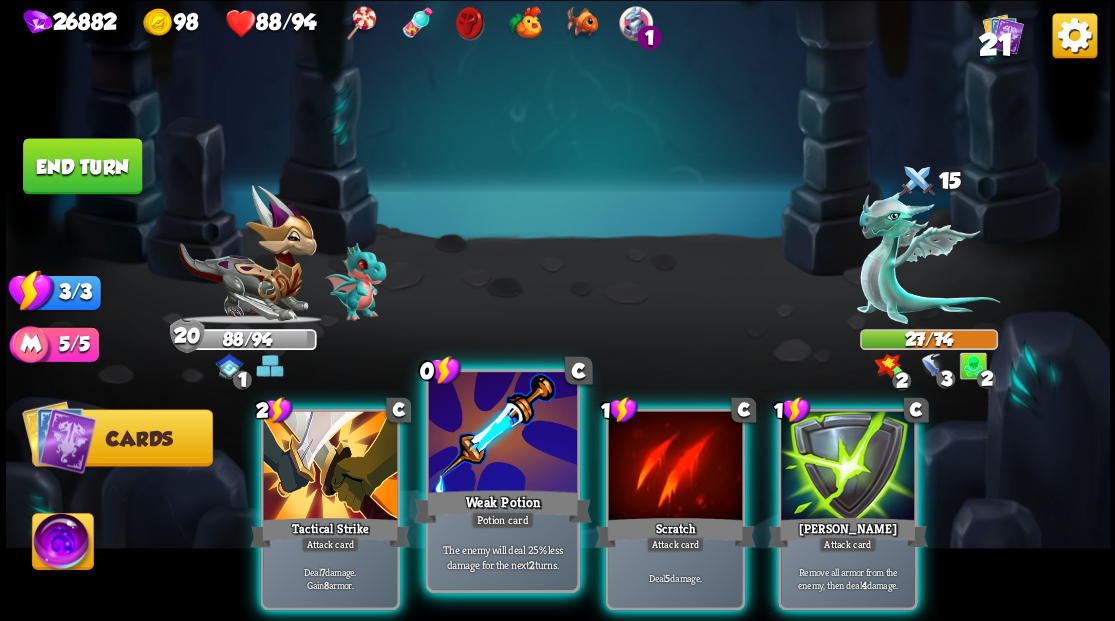 click at bounding box center [502, 434] 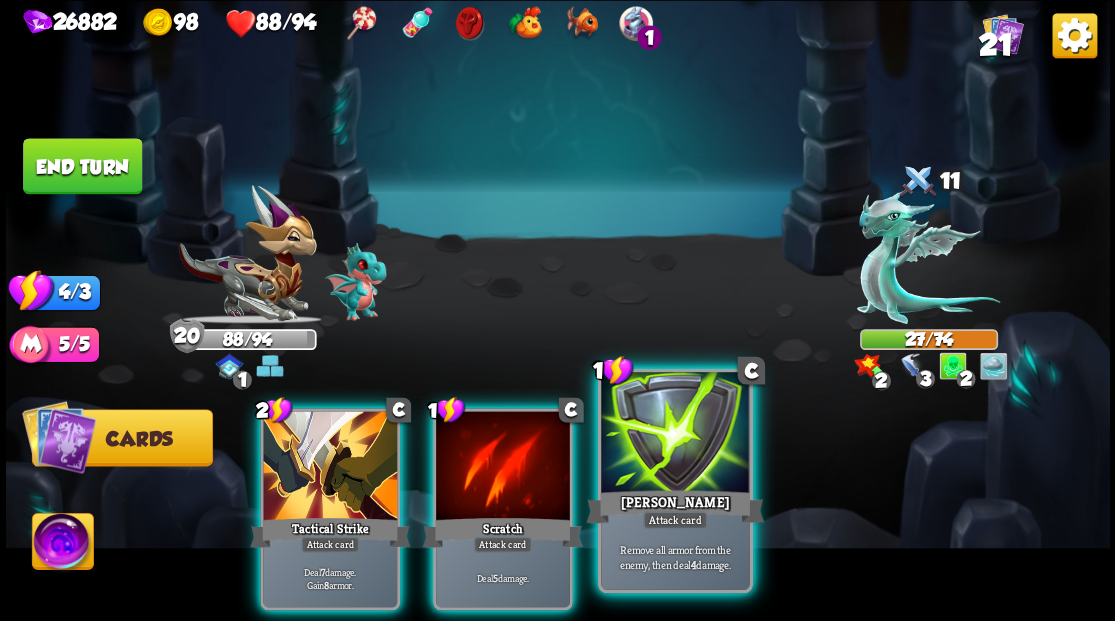 click at bounding box center (675, 434) 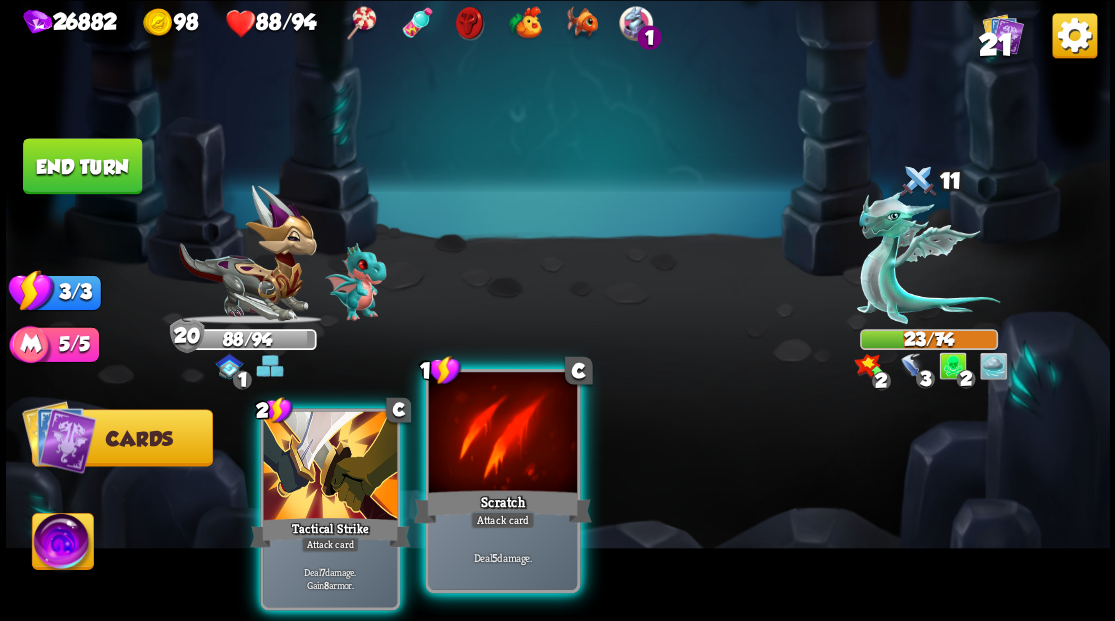 click at bounding box center [502, 434] 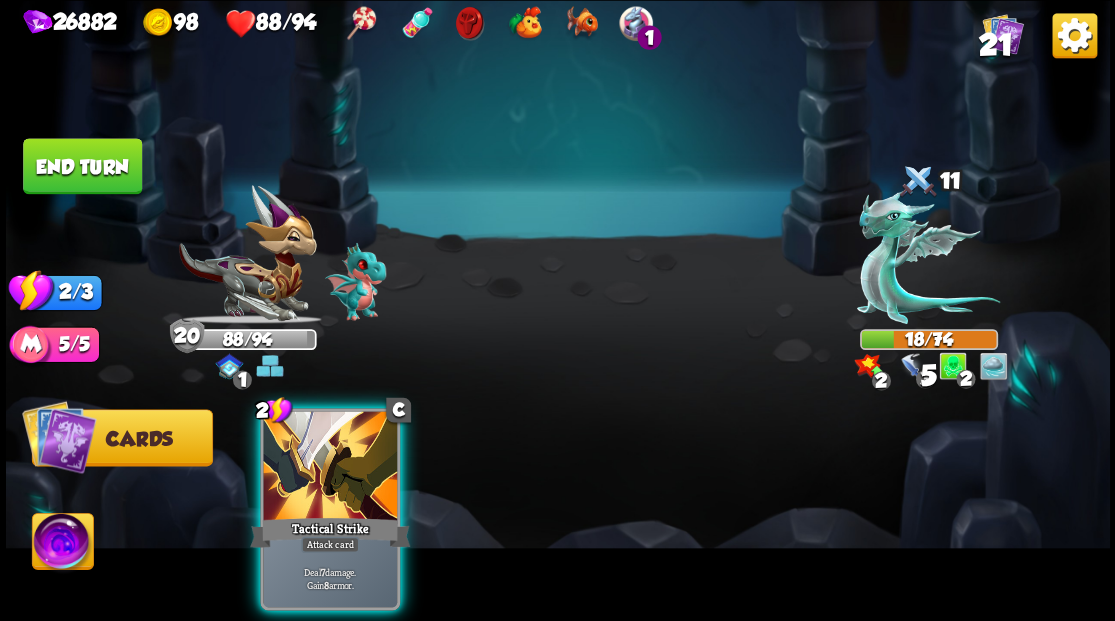 drag, startPoint x: 347, startPoint y: 449, endPoint x: 324, endPoint y: 426, distance: 32.526913 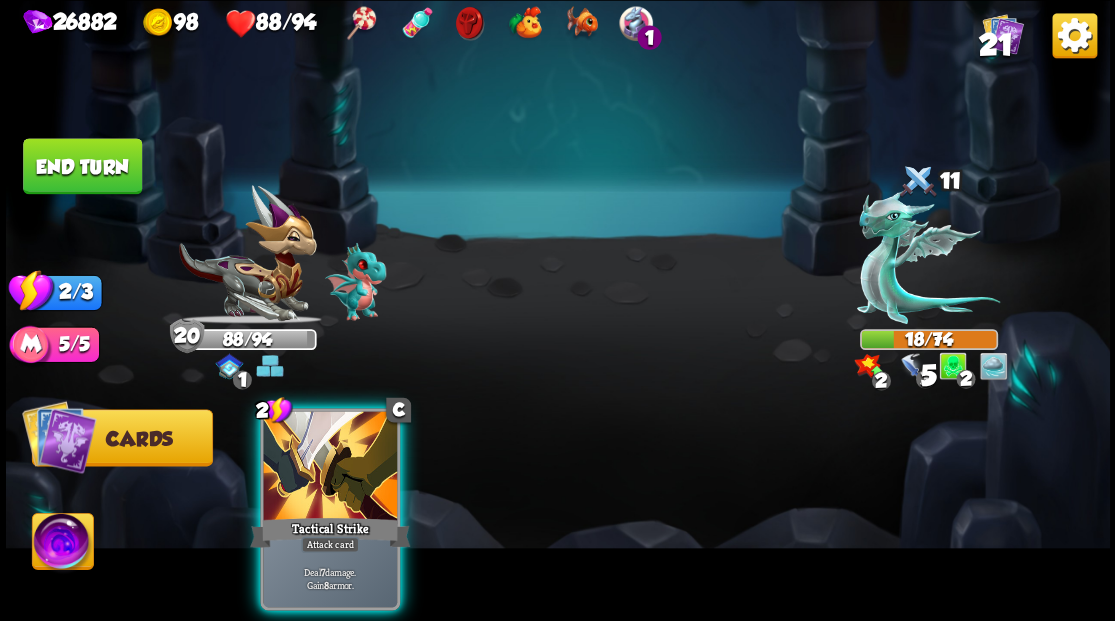 click at bounding box center [330, 467] 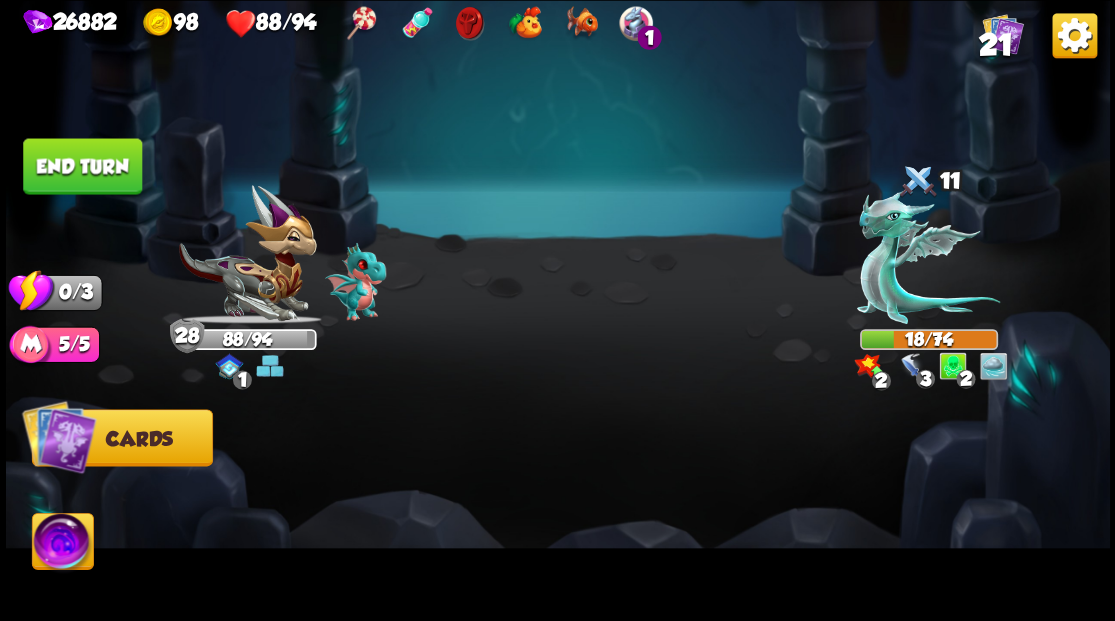 click on "End turn" at bounding box center [82, 166] 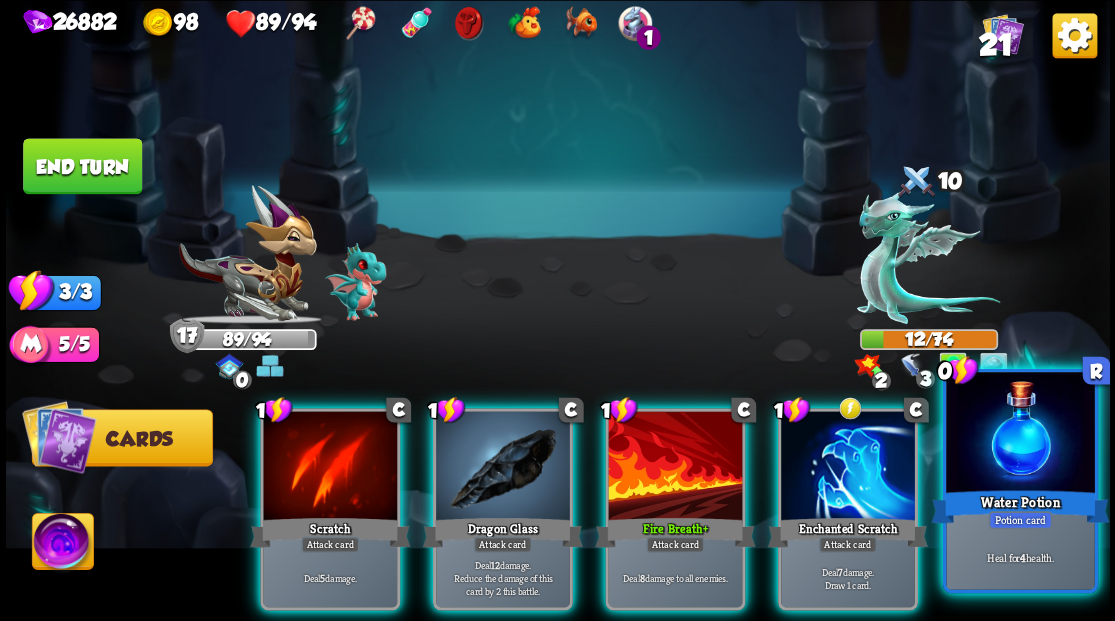 click on "Water Potion" at bounding box center (1020, 506) 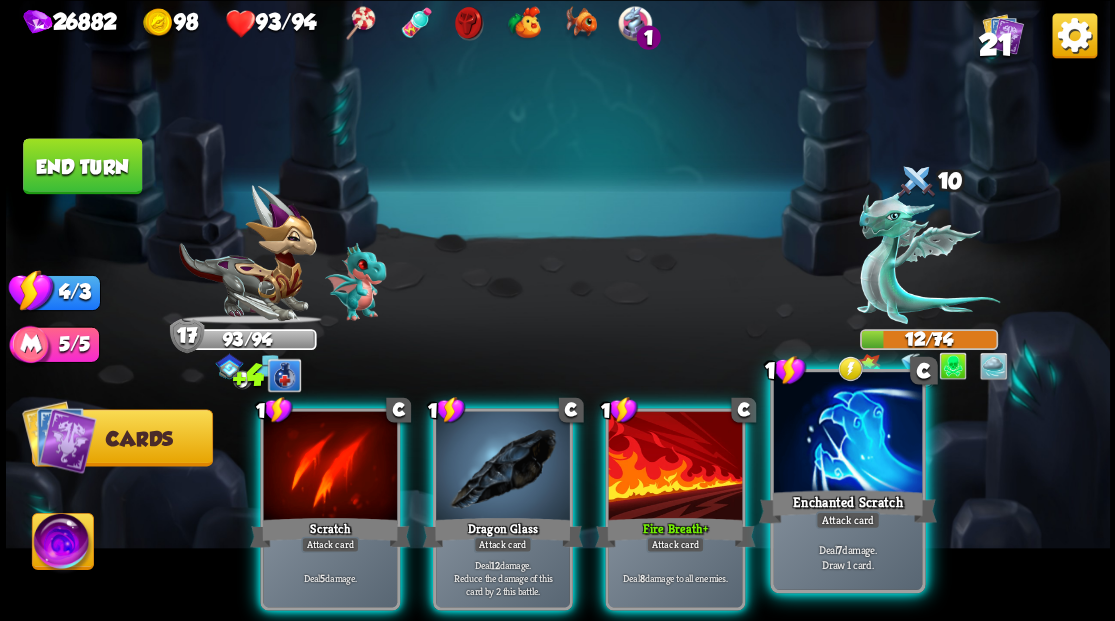 click at bounding box center (847, 434) 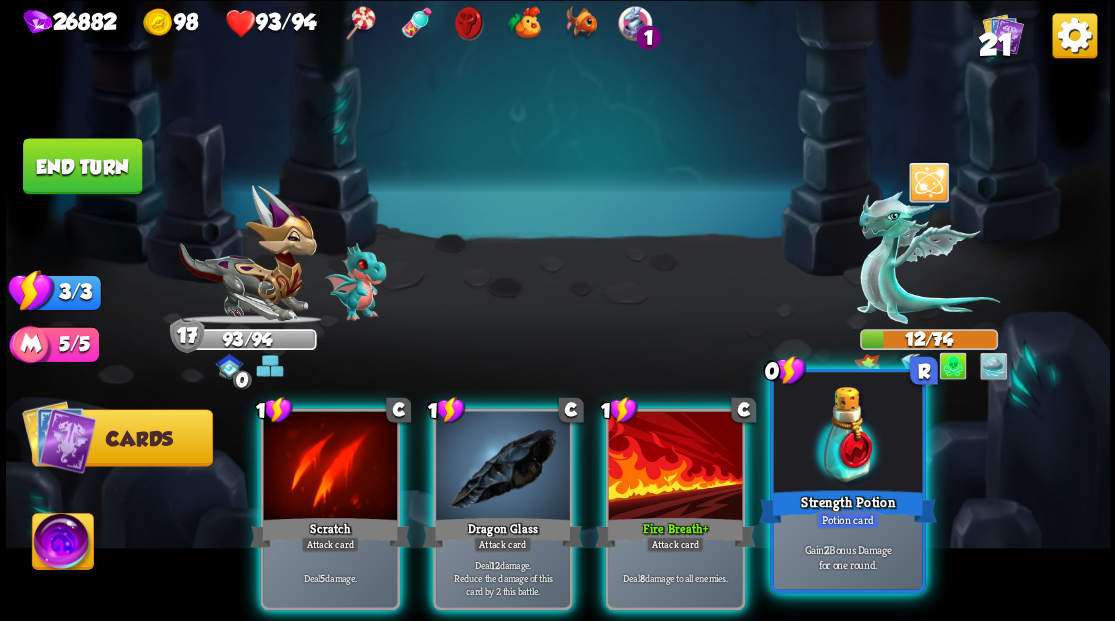 click on "Strength Potion" at bounding box center [847, 506] 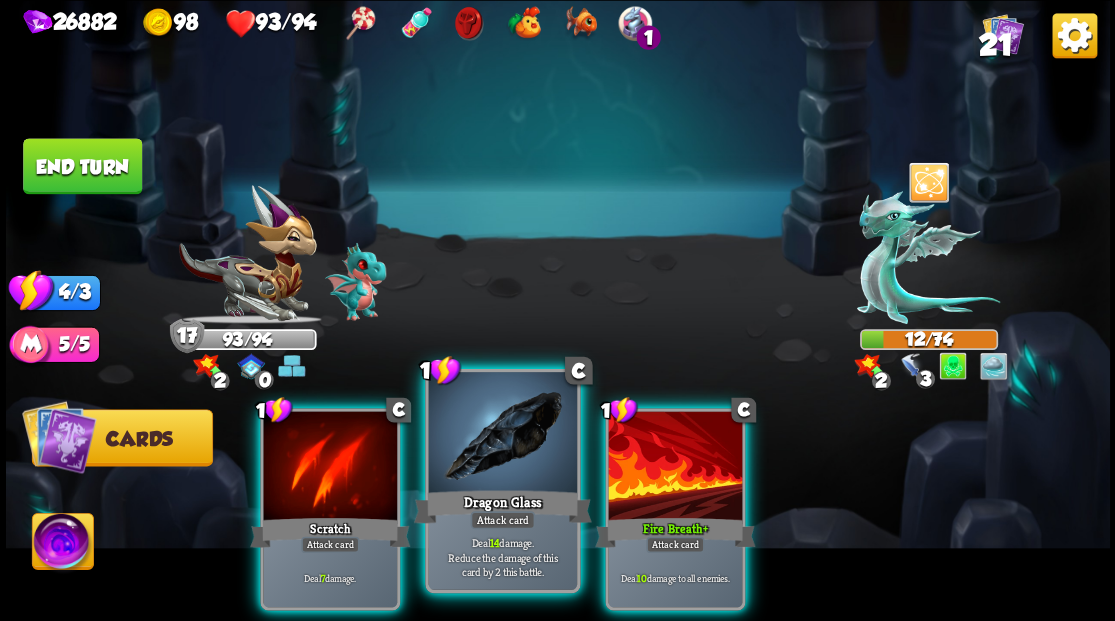 click at bounding box center (502, 434) 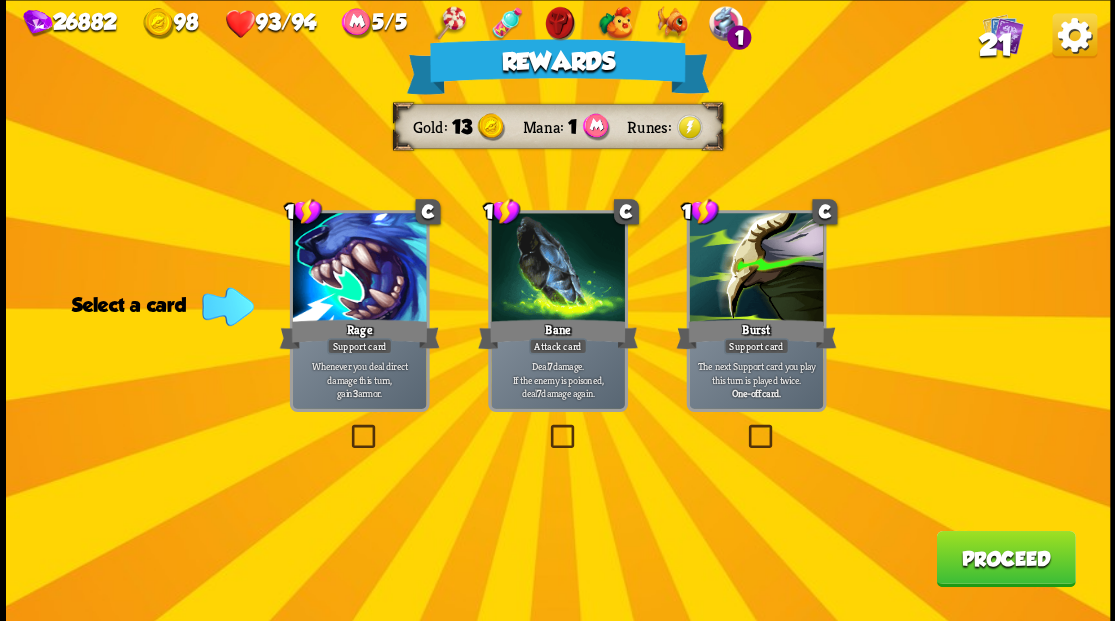click on "Proceed" at bounding box center (1005, 558) 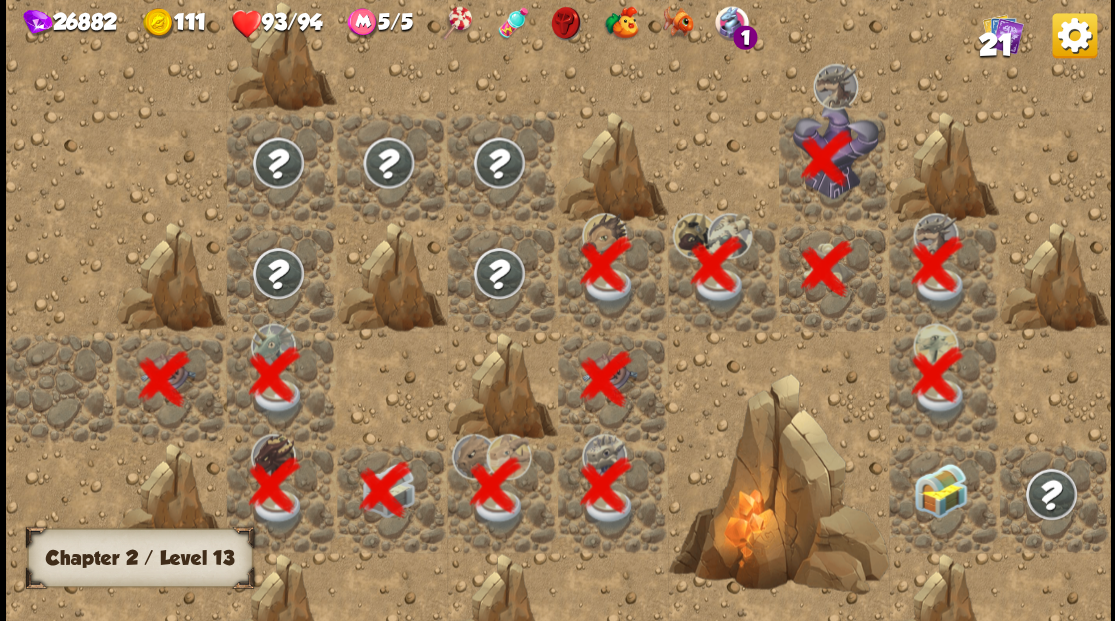 scroll, scrollTop: 0, scrollLeft: 384, axis: horizontal 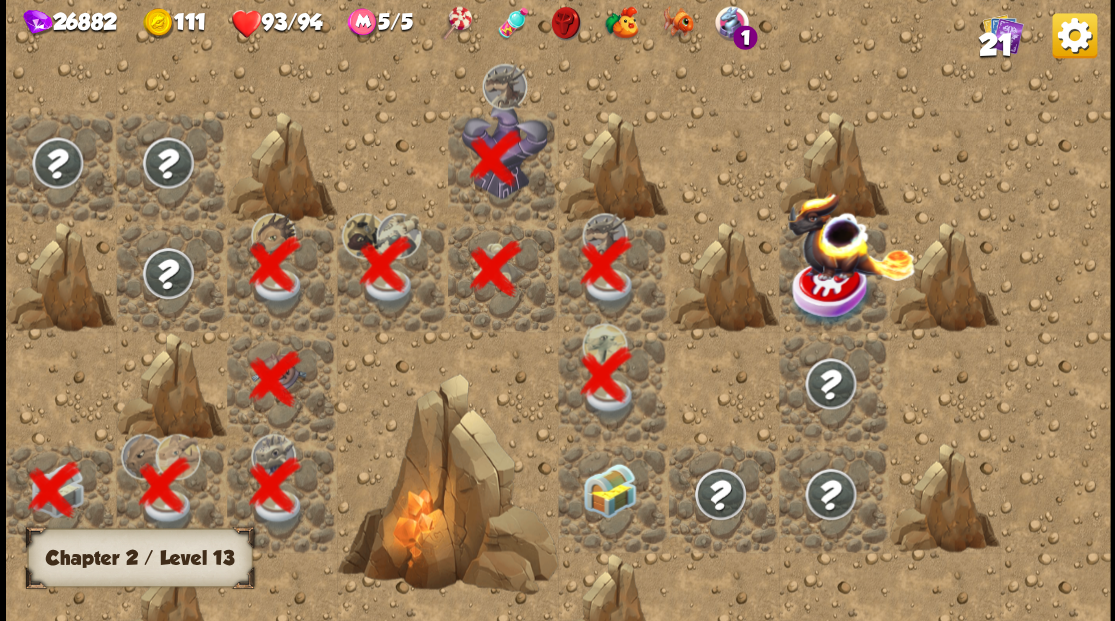 click at bounding box center (613, 497) 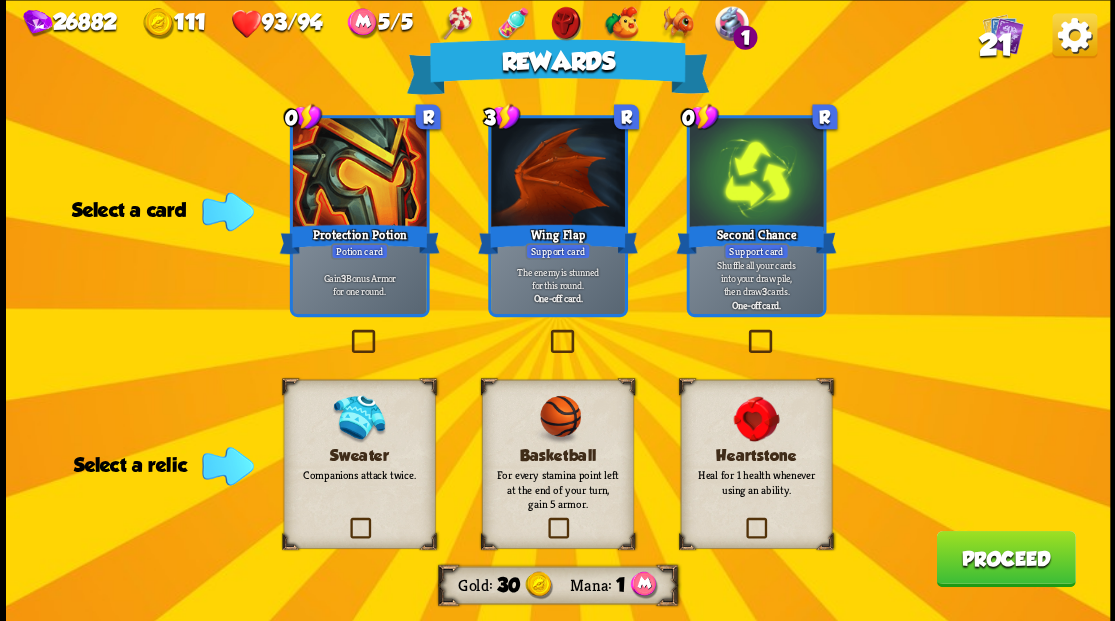 click at bounding box center (346, 520) 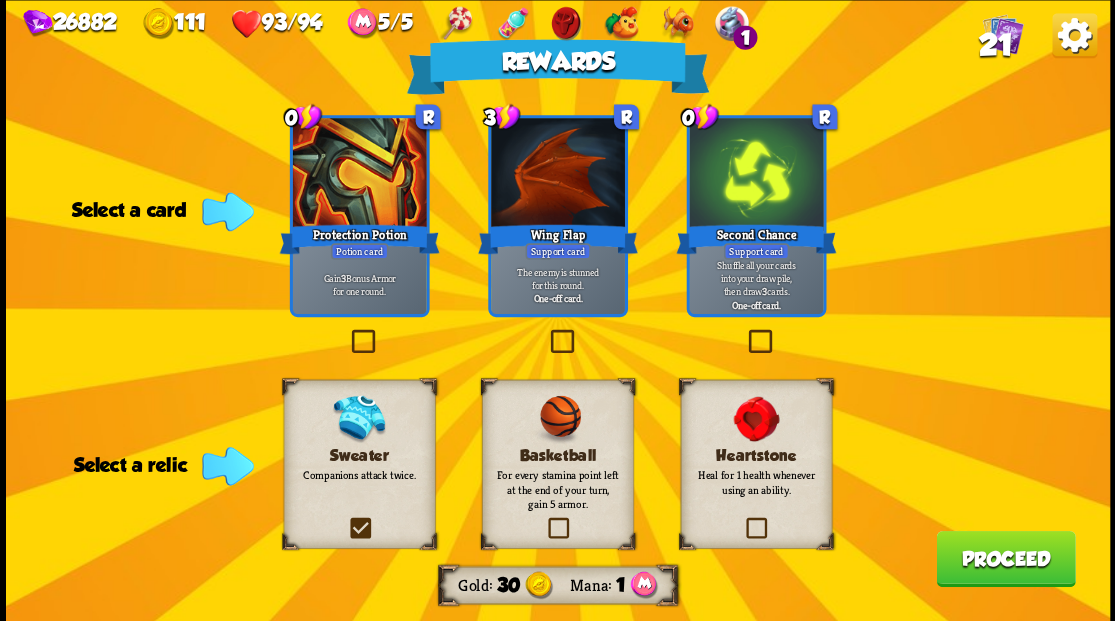 click at bounding box center [0, 0] 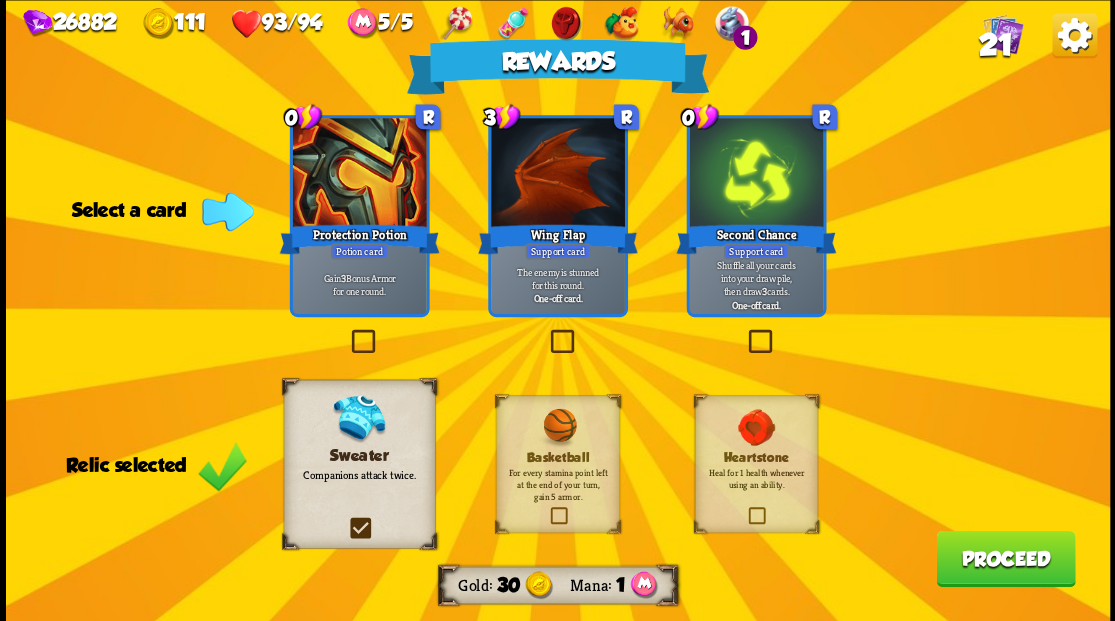 click at bounding box center (744, 332) 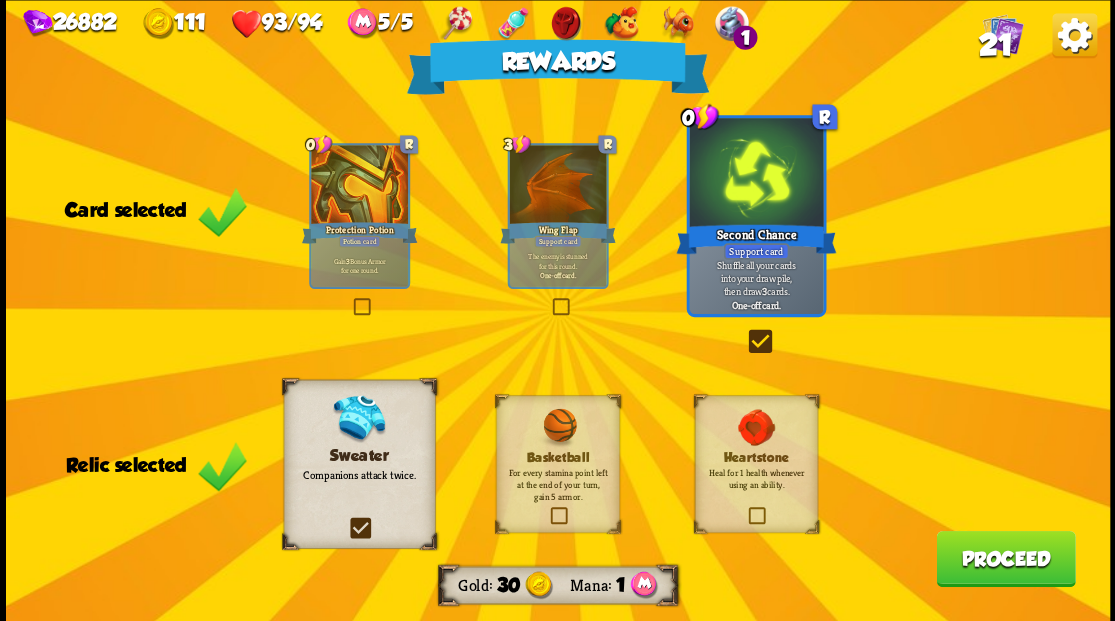 click on "Proceed" at bounding box center [1005, 558] 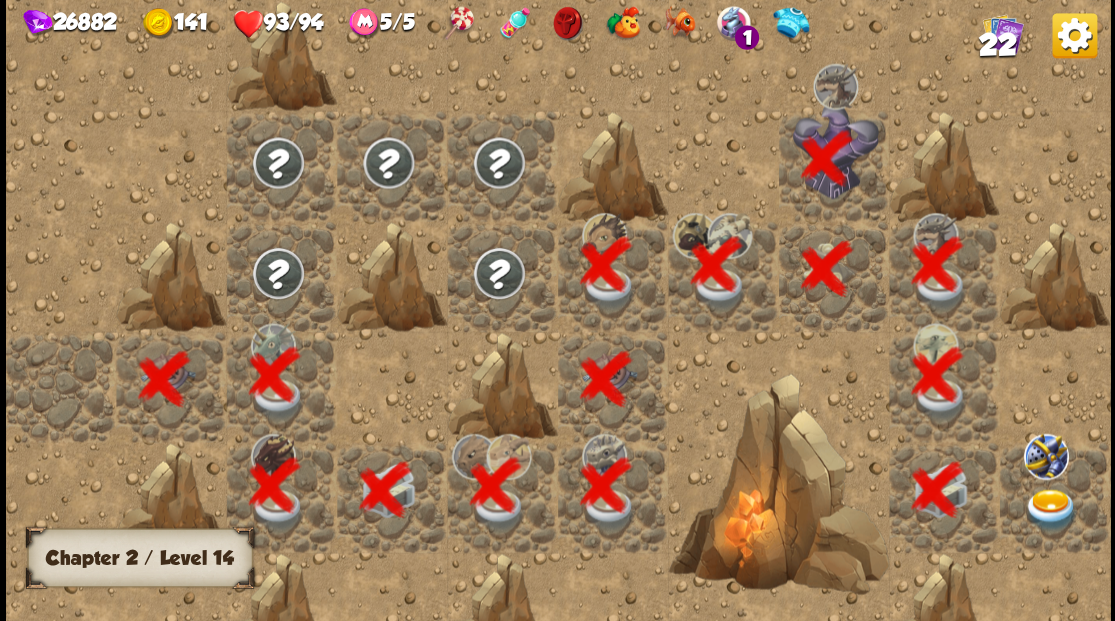 scroll, scrollTop: 0, scrollLeft: 384, axis: horizontal 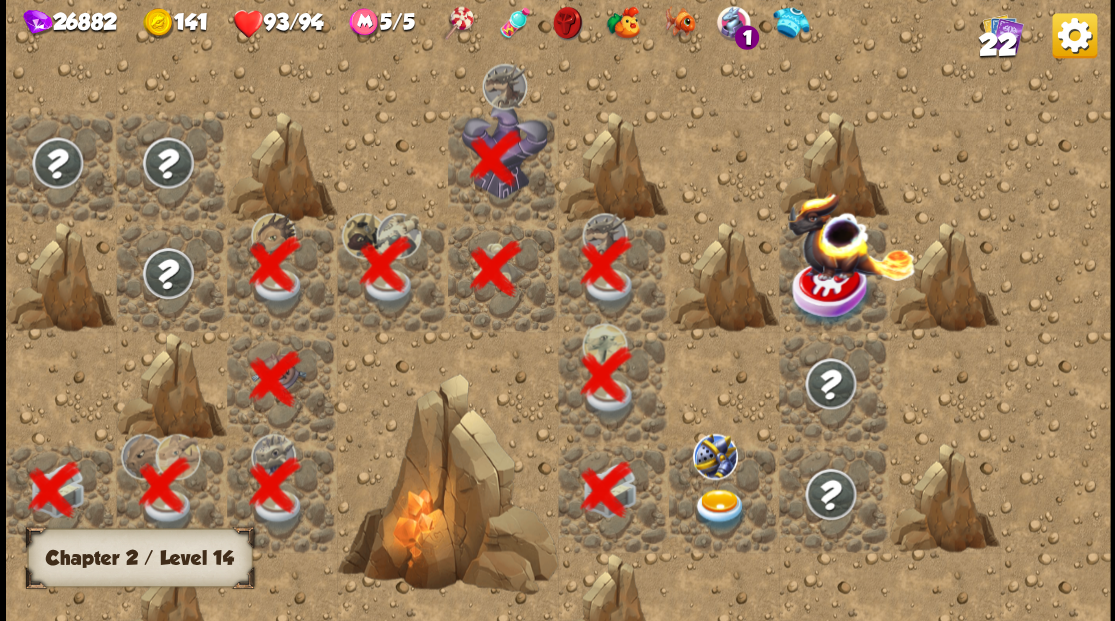 click at bounding box center [719, 509] 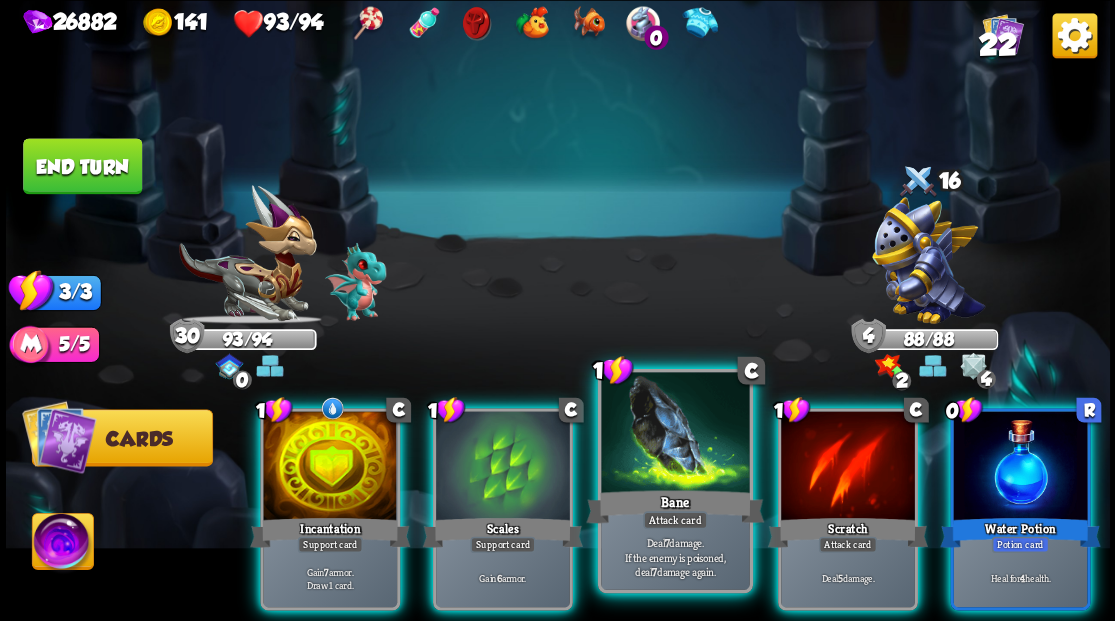 click at bounding box center (675, 434) 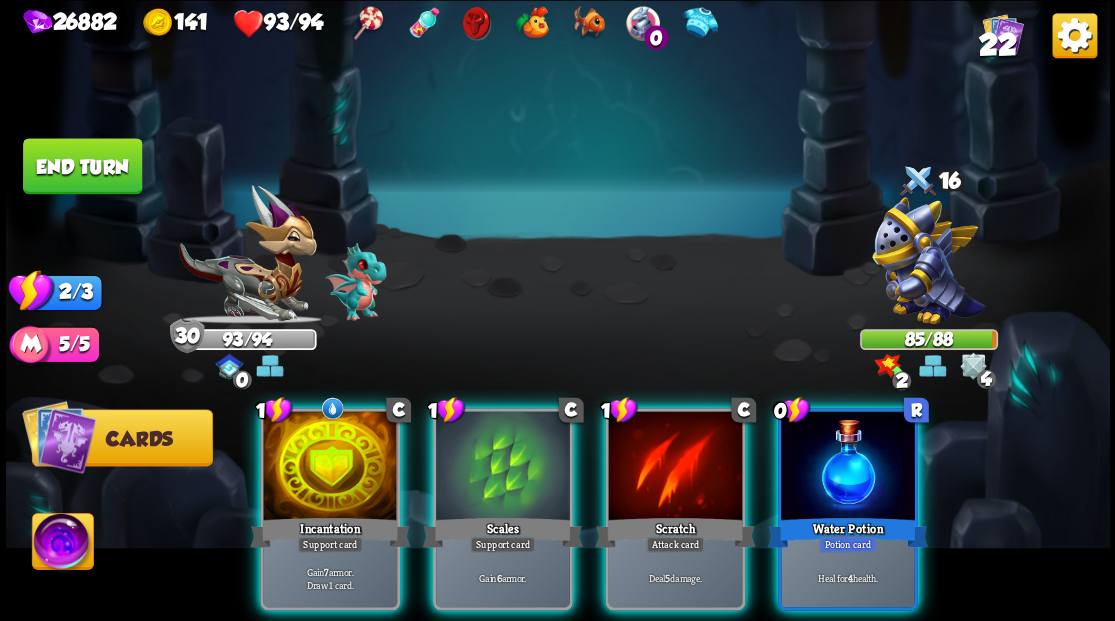 click at bounding box center (675, 467) 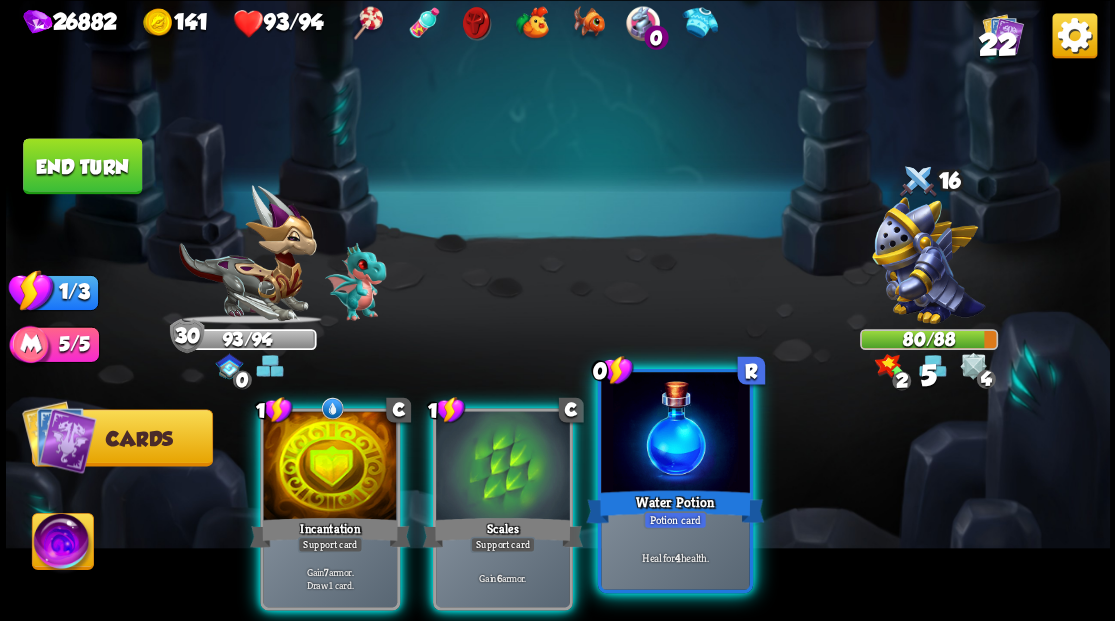click at bounding box center [675, 434] 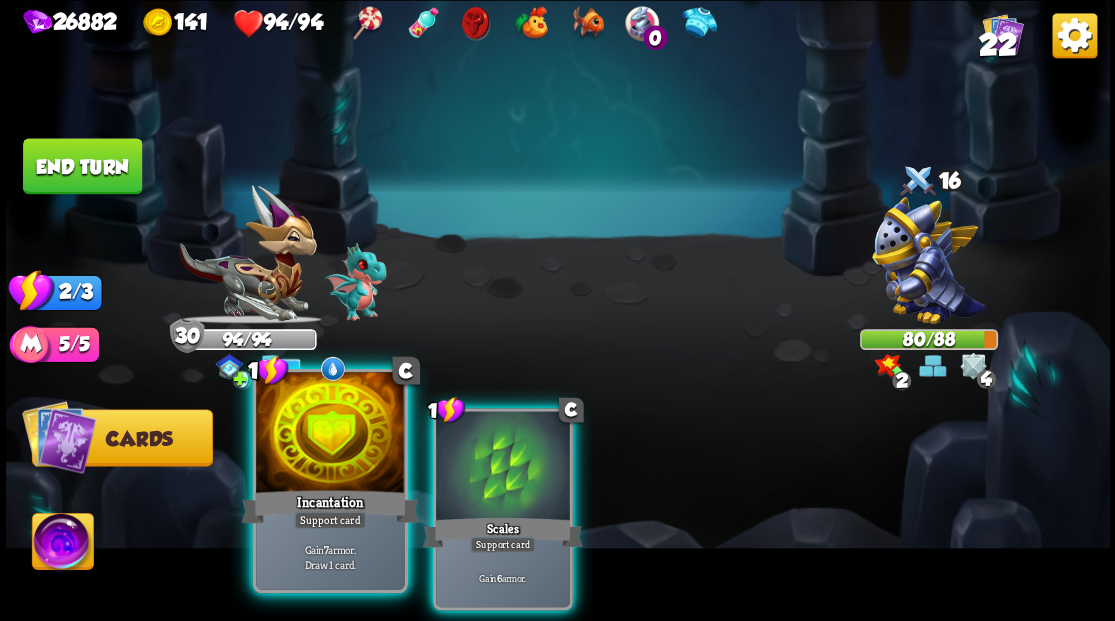 click at bounding box center [330, 434] 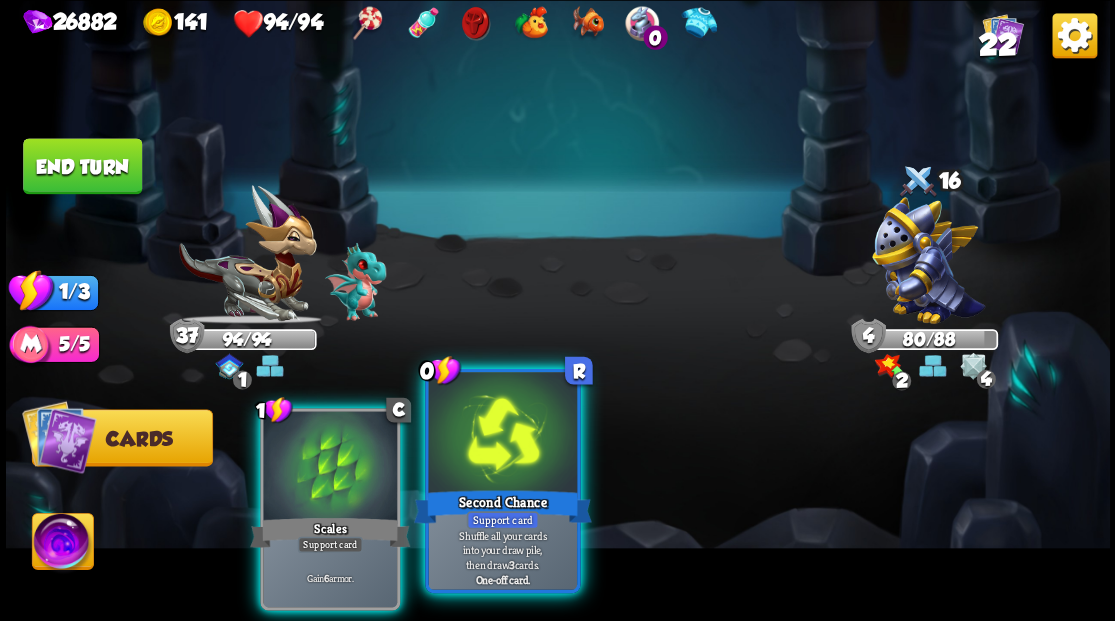 click at bounding box center (502, 434) 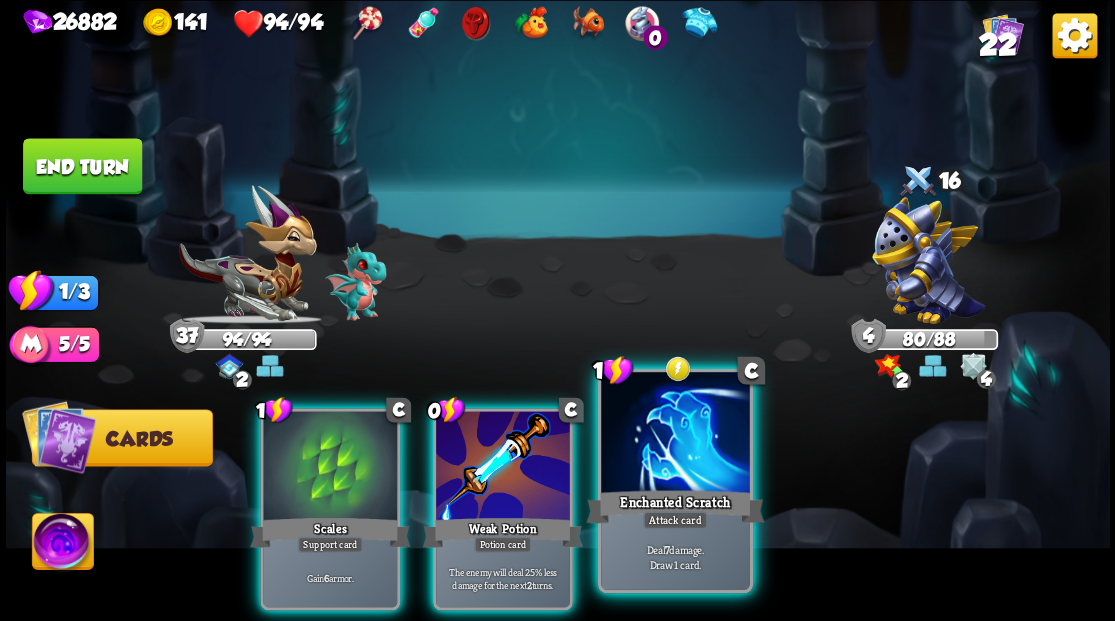 click at bounding box center (675, 434) 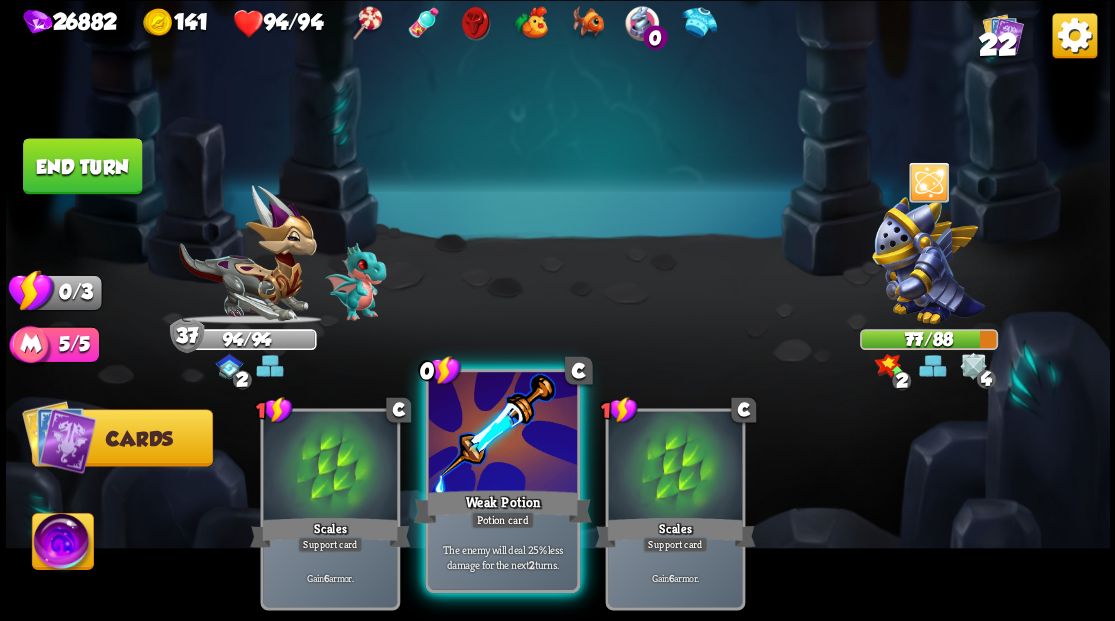 click at bounding box center (502, 434) 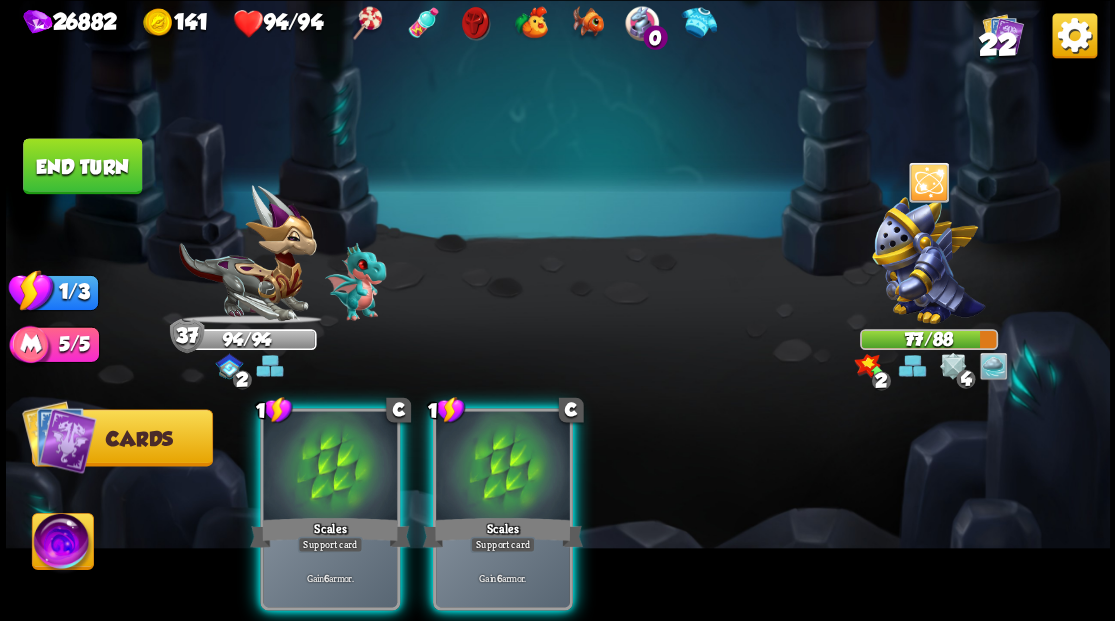 click at bounding box center (503, 467) 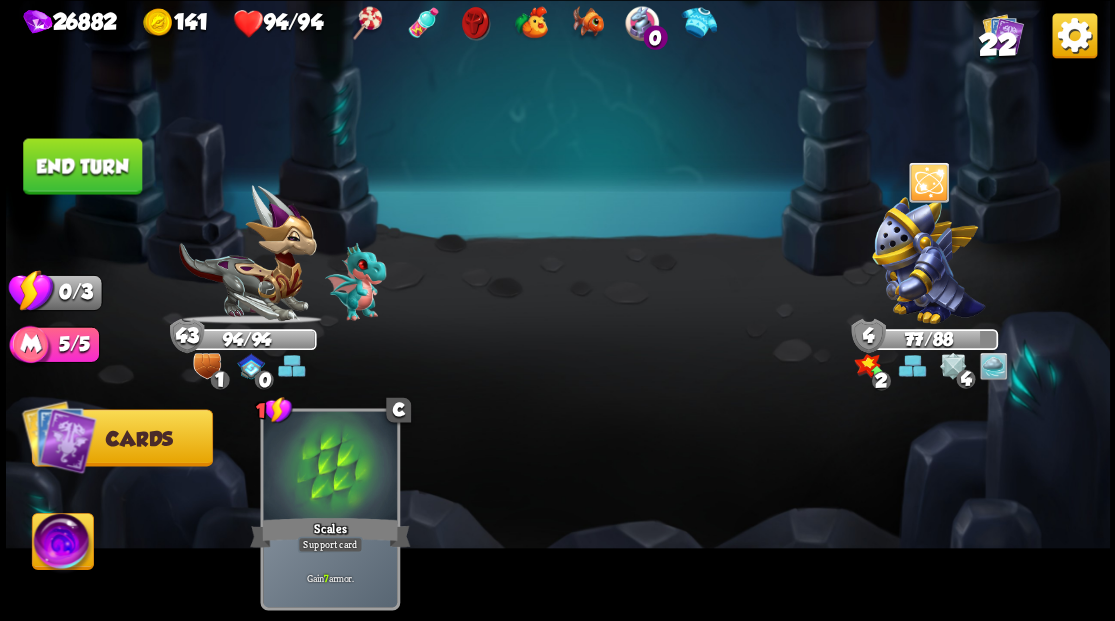 drag, startPoint x: 62, startPoint y: 151, endPoint x: 178, endPoint y: 171, distance: 117.71151 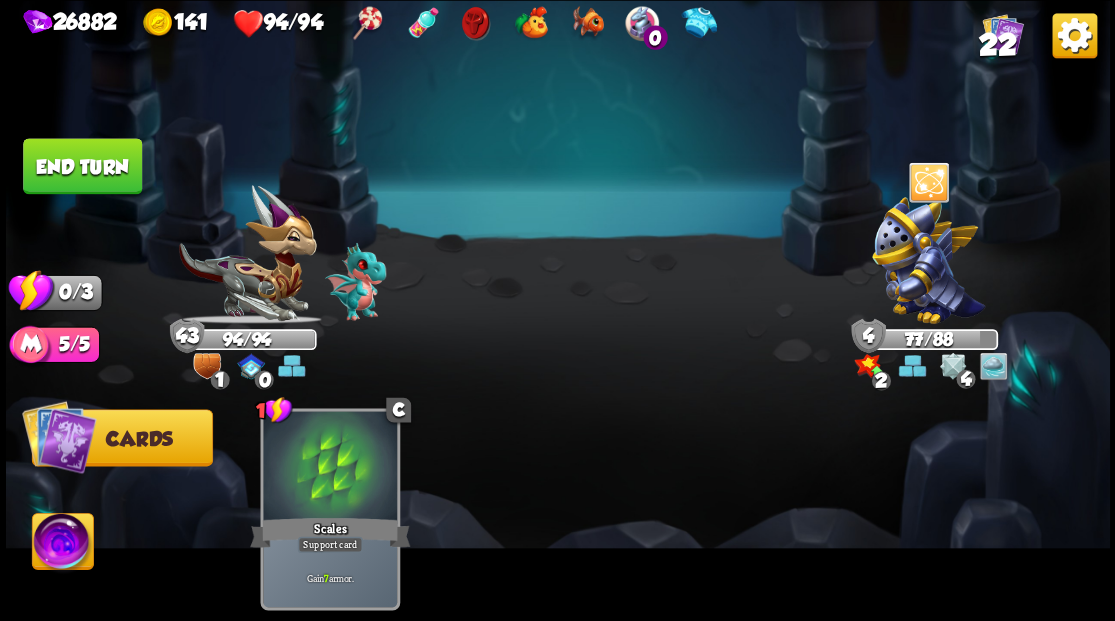 click on "End turn" at bounding box center [82, 166] 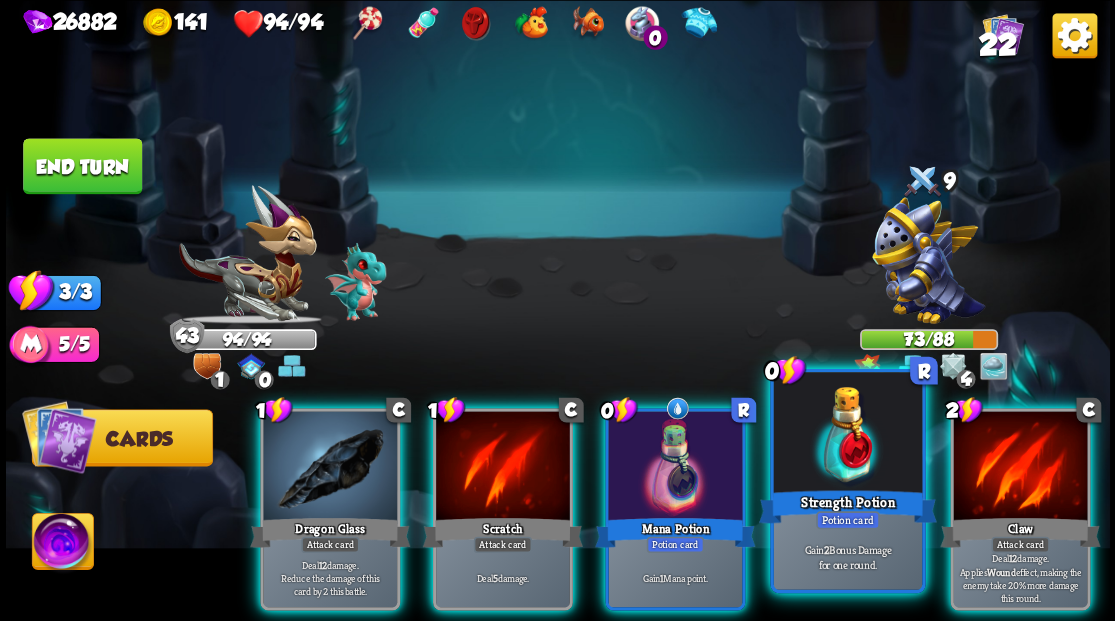 click at bounding box center [847, 434] 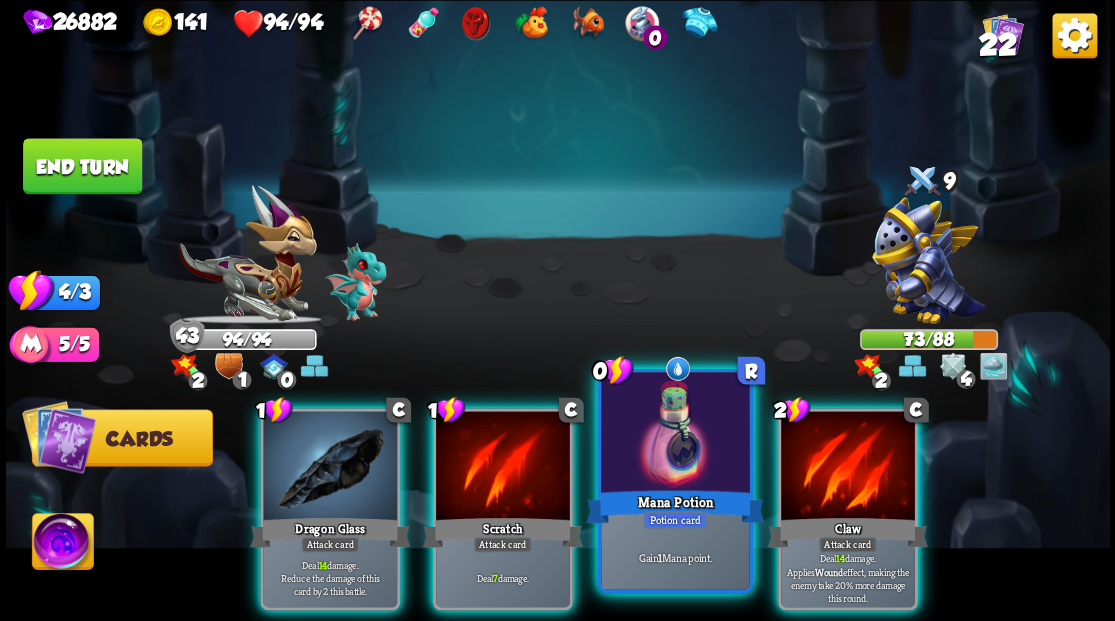 click at bounding box center [675, 434] 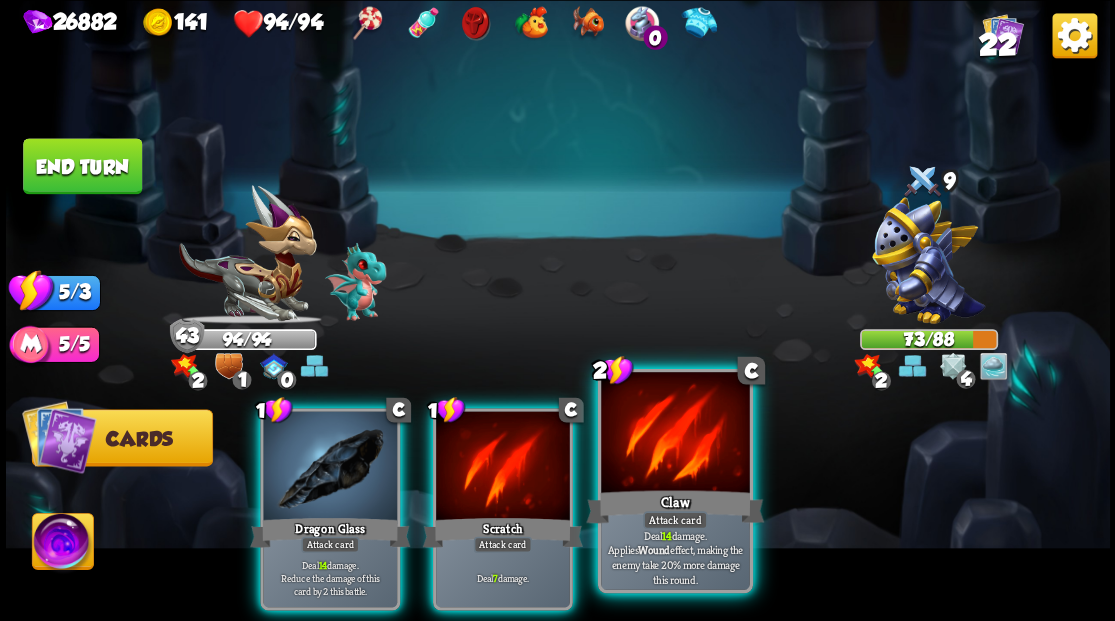 click at bounding box center [675, 434] 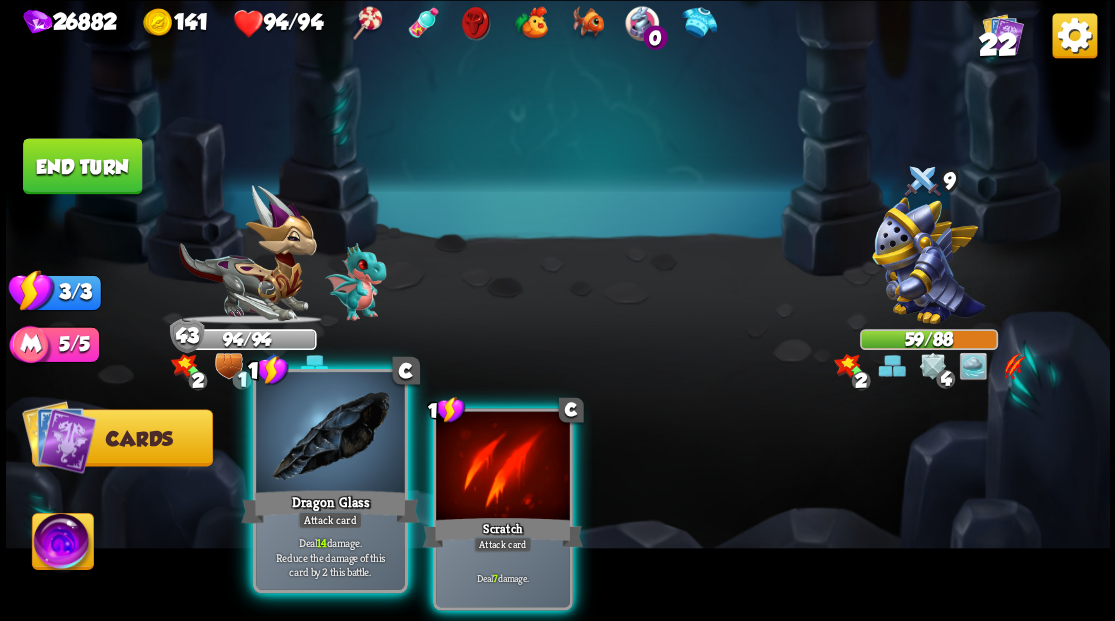 click at bounding box center [330, 434] 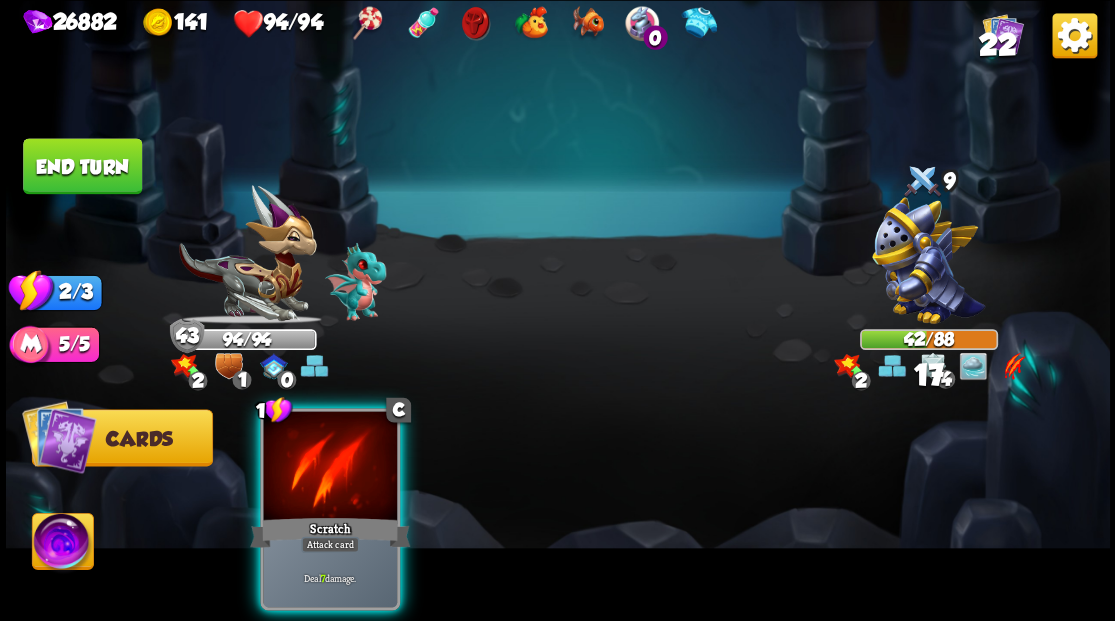 click at bounding box center [330, 467] 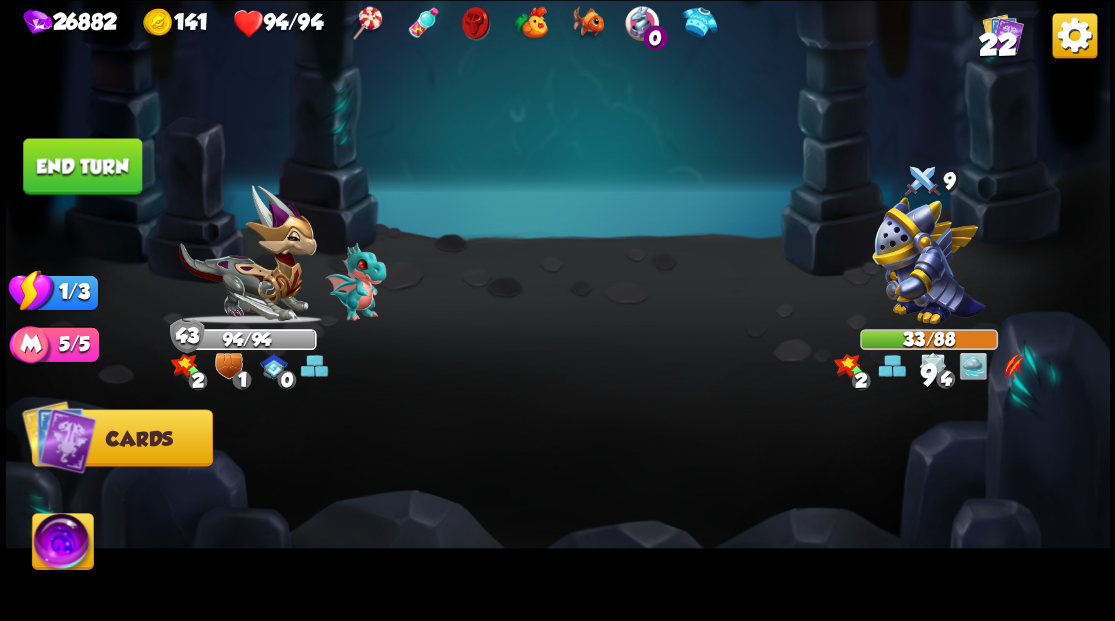 click on "End turn" at bounding box center [82, 166] 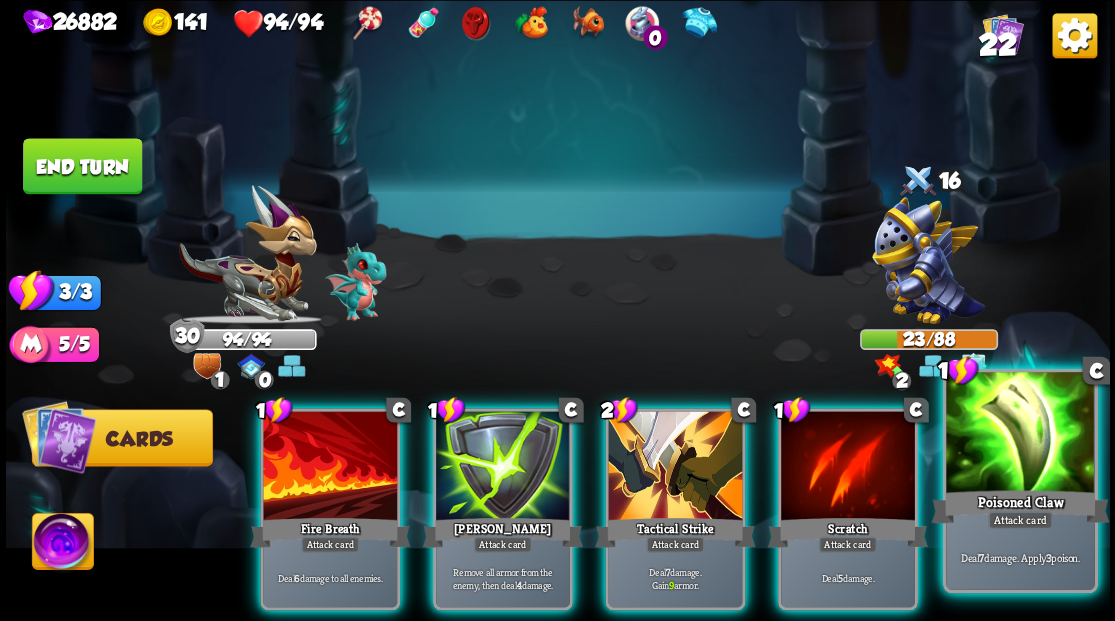 click at bounding box center (1020, 434) 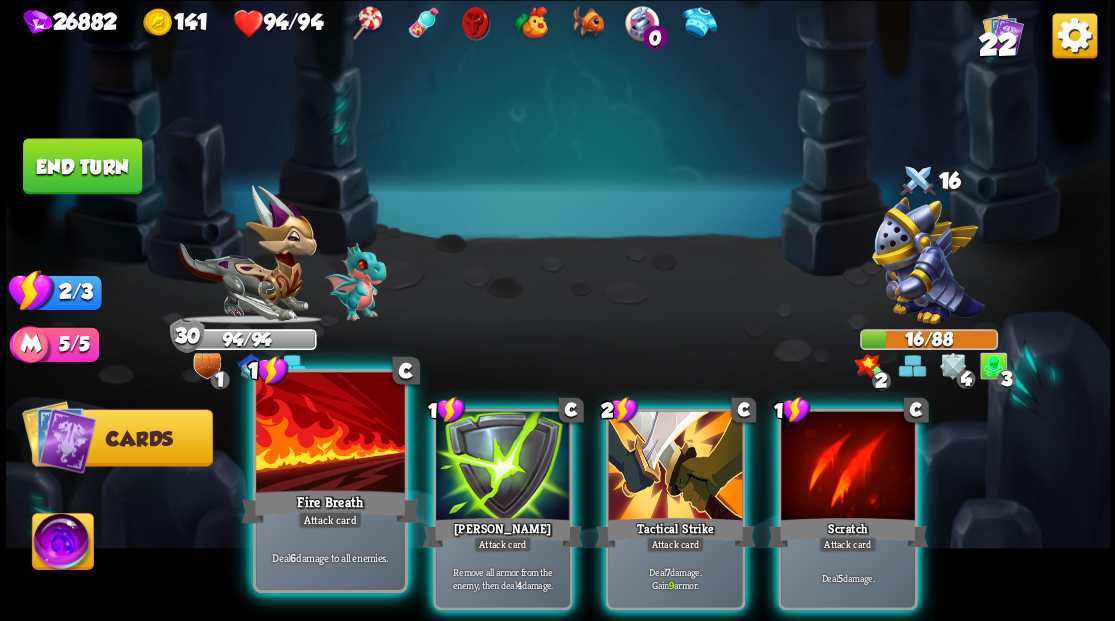 click at bounding box center (330, 434) 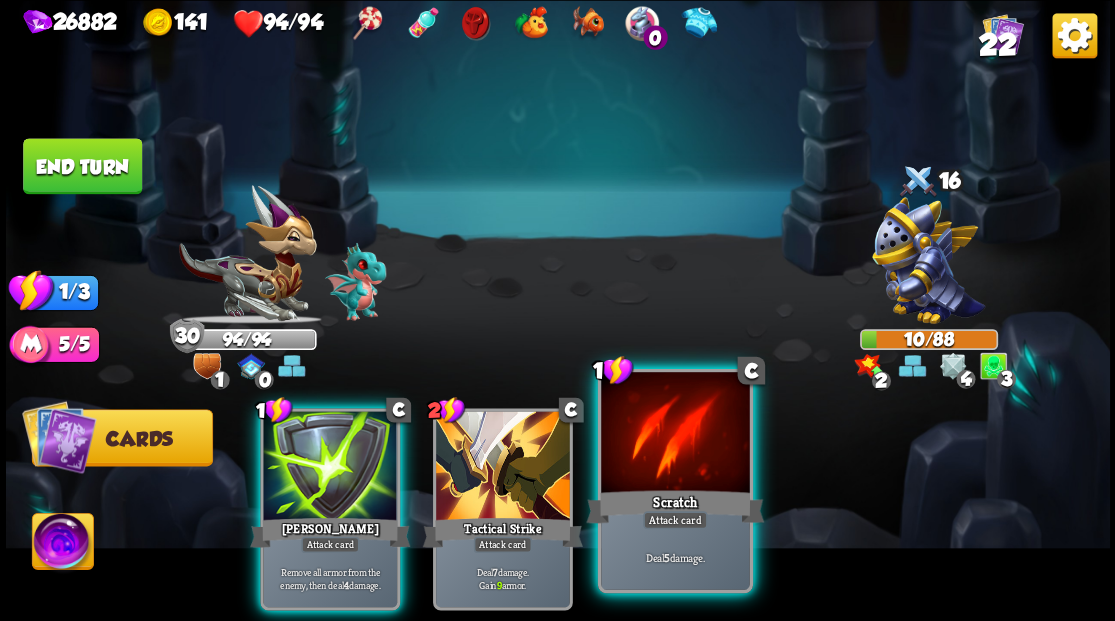 click at bounding box center [675, 434] 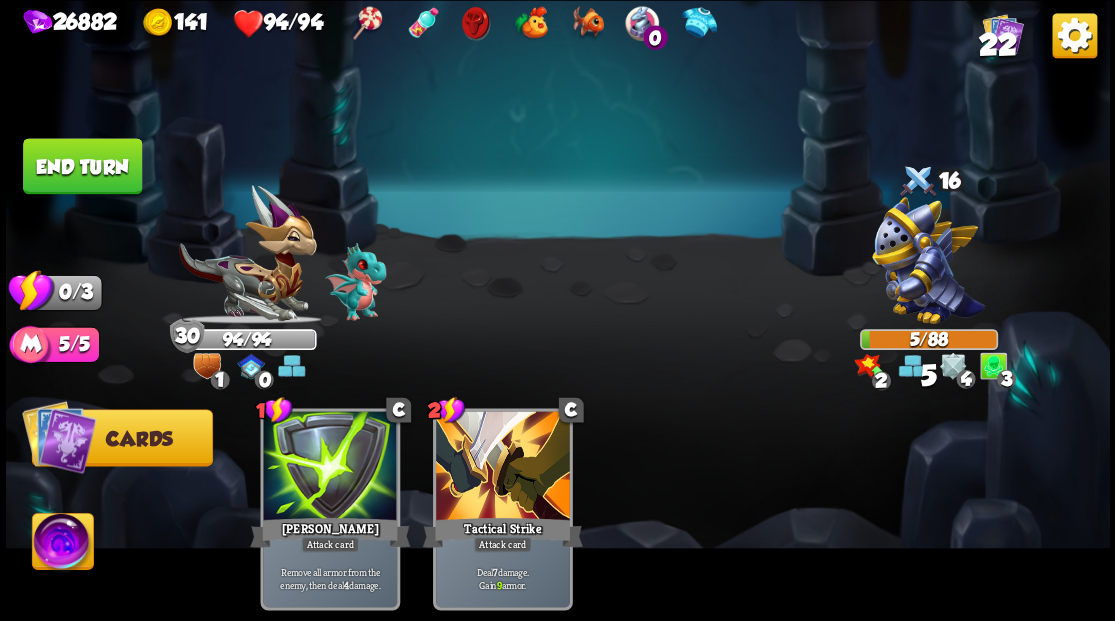 click on "End turn" at bounding box center [82, 166] 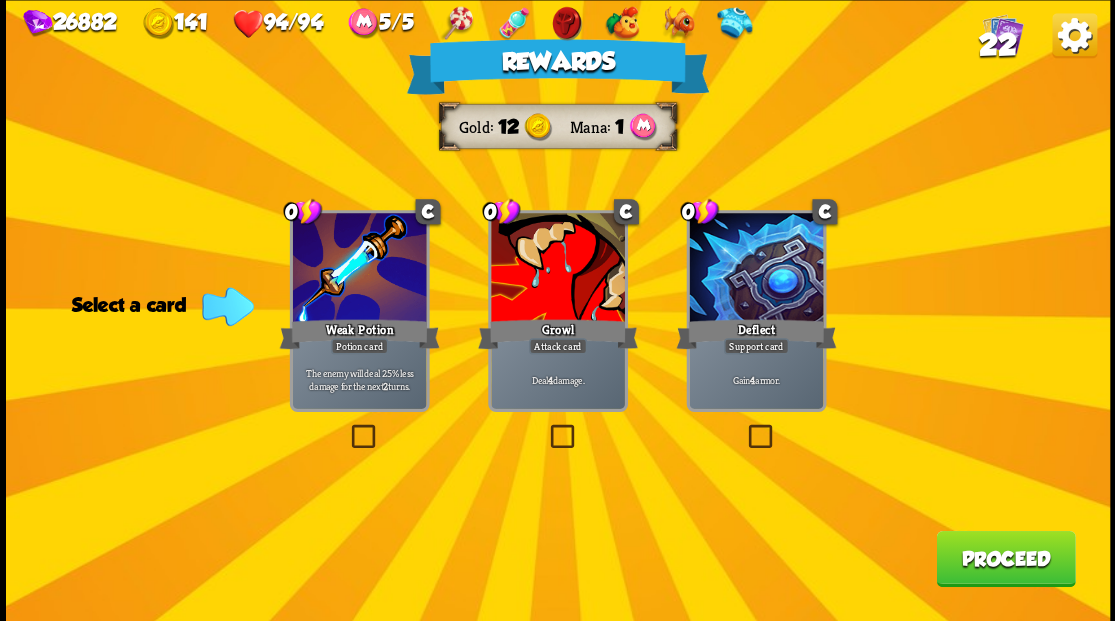 click at bounding box center [546, 427] 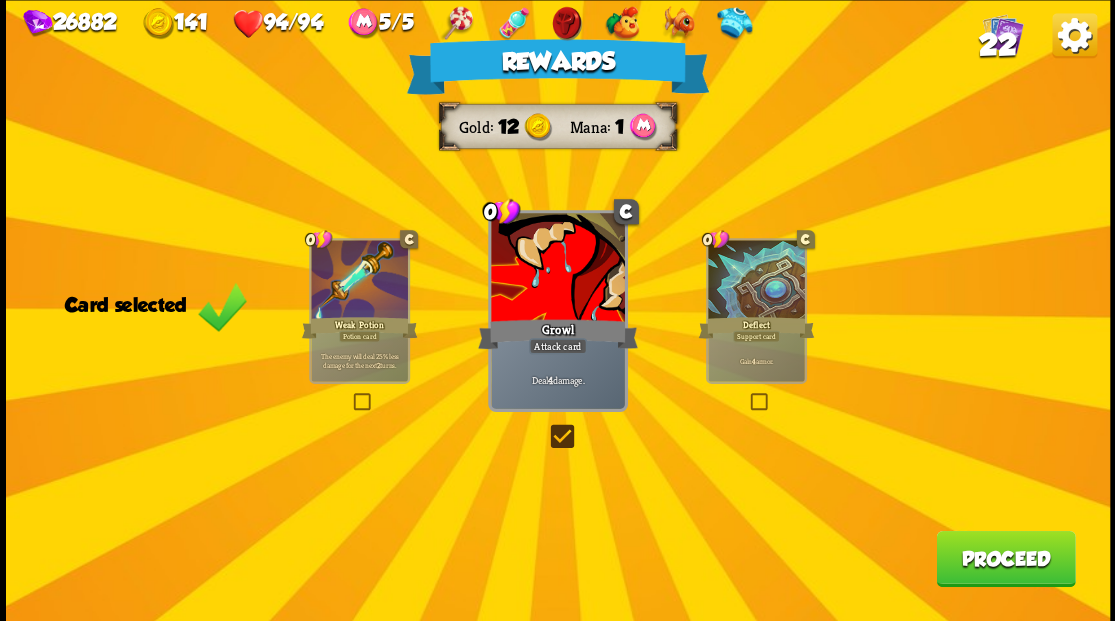 click on "Proceed" at bounding box center [1005, 558] 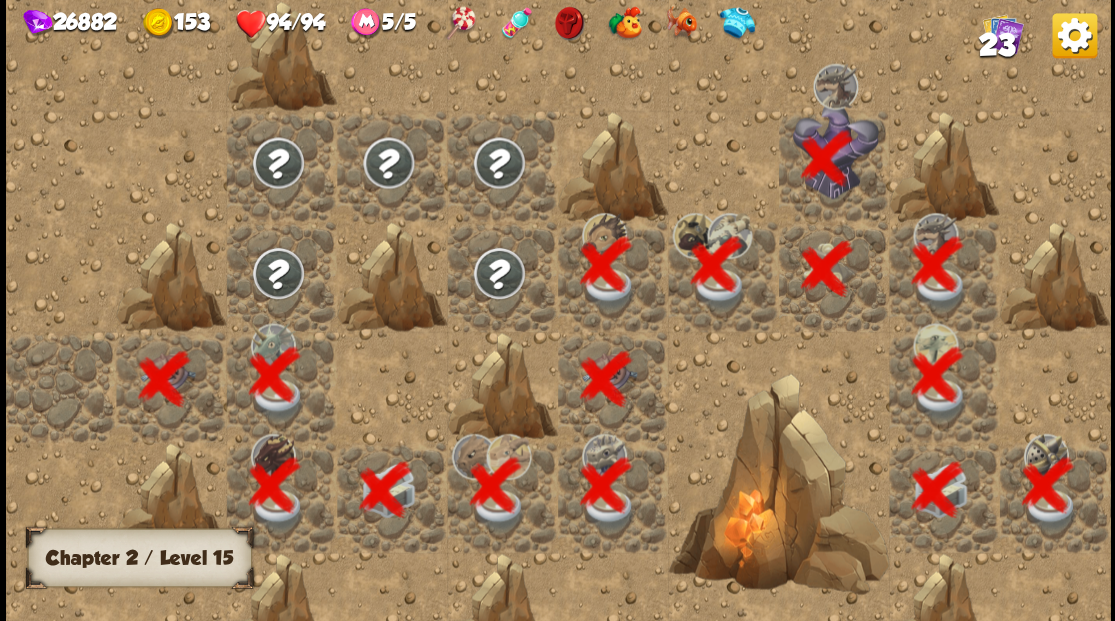 scroll, scrollTop: 0, scrollLeft: 384, axis: horizontal 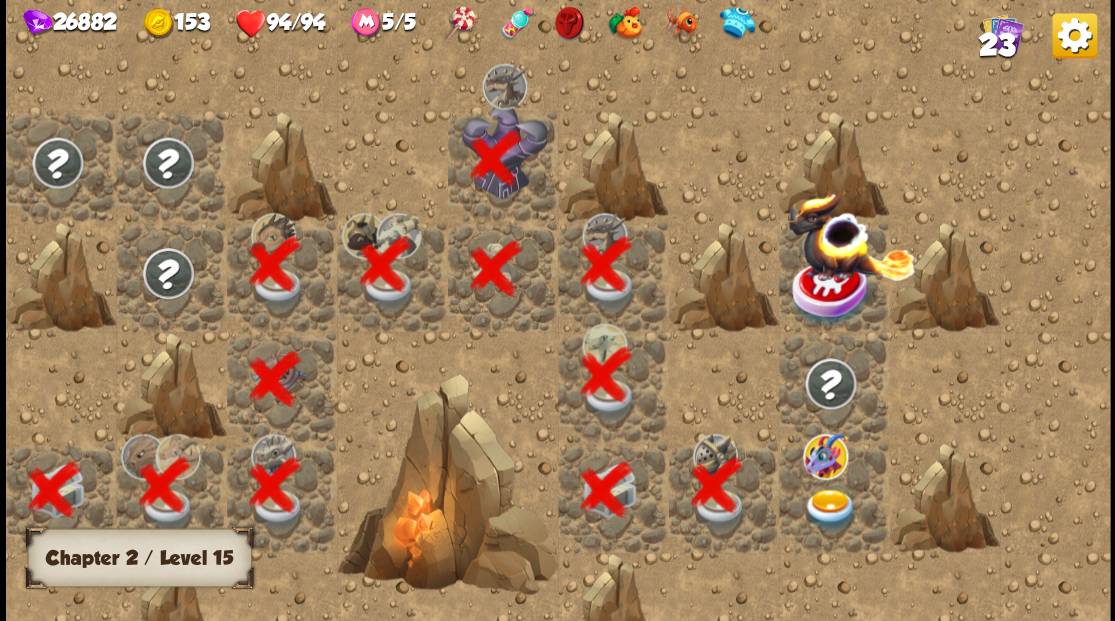 click at bounding box center [829, 509] 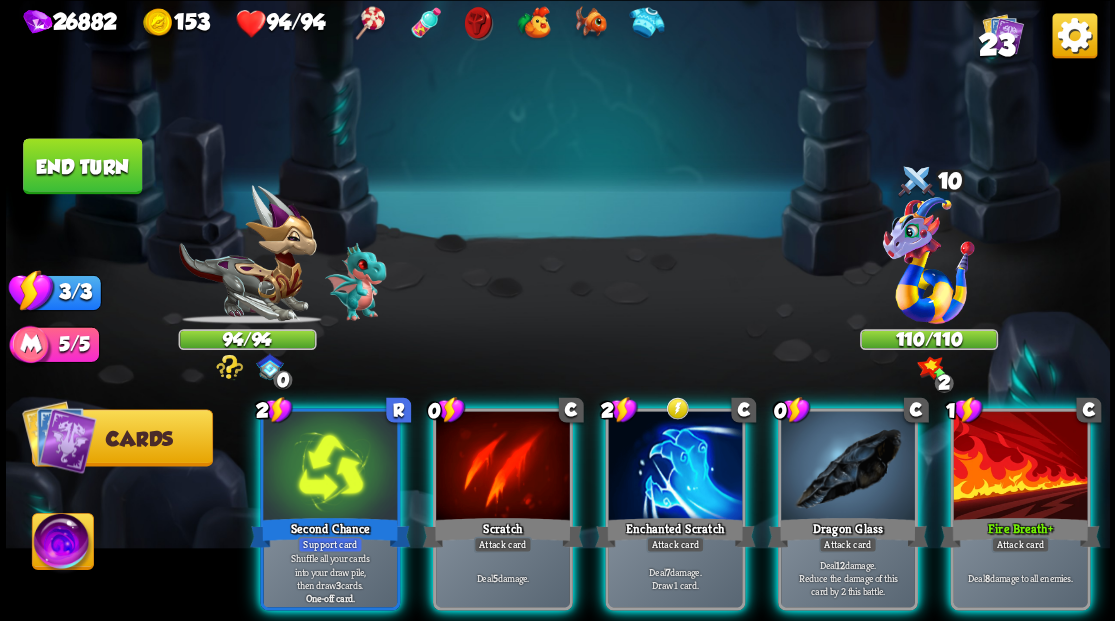 click at bounding box center (62, 544) 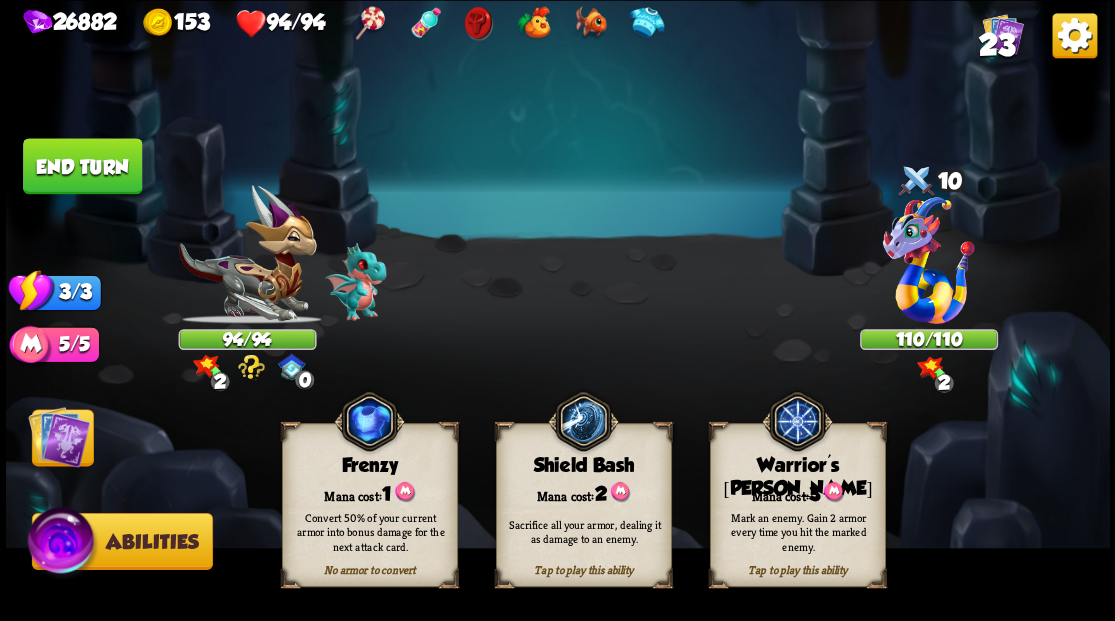 click on "Warrior's [PERSON_NAME]" at bounding box center [797, 477] 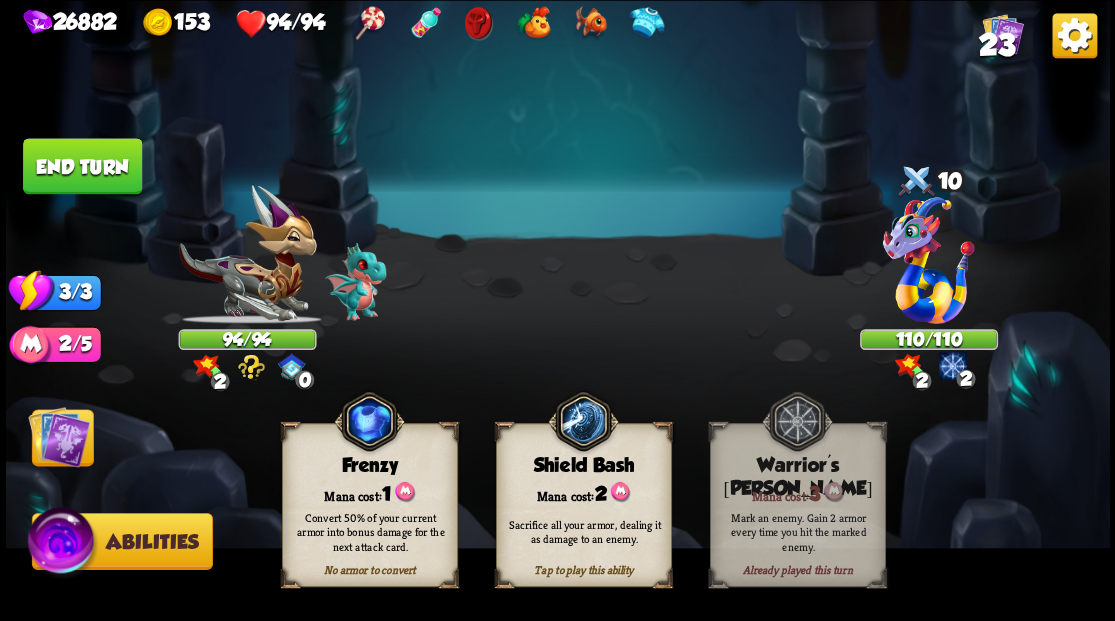 click at bounding box center (59, 436) 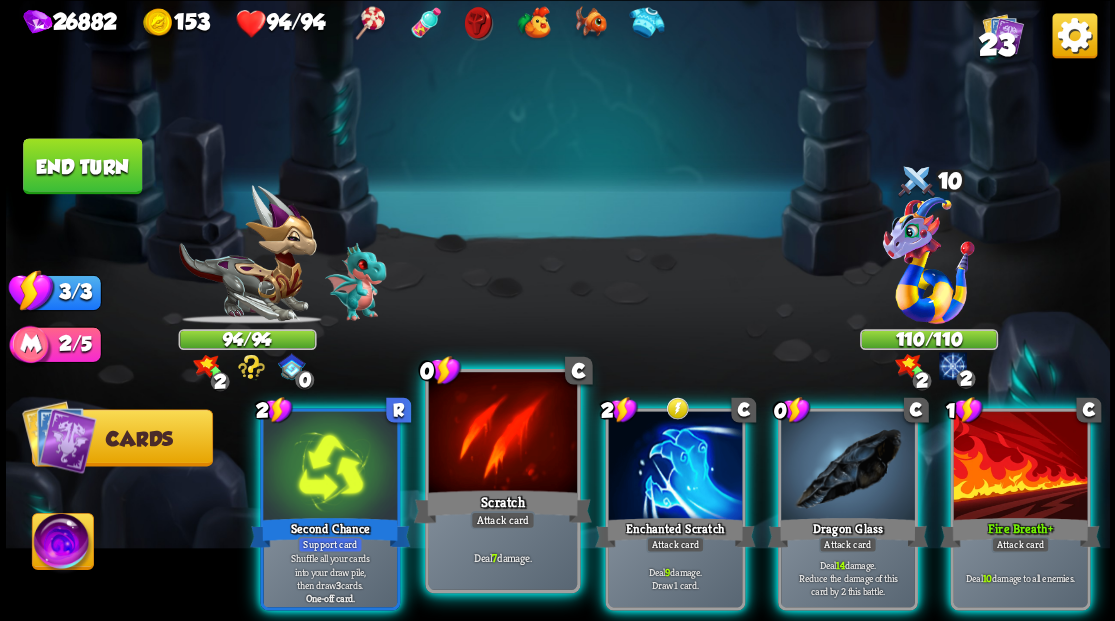 click at bounding box center [502, 434] 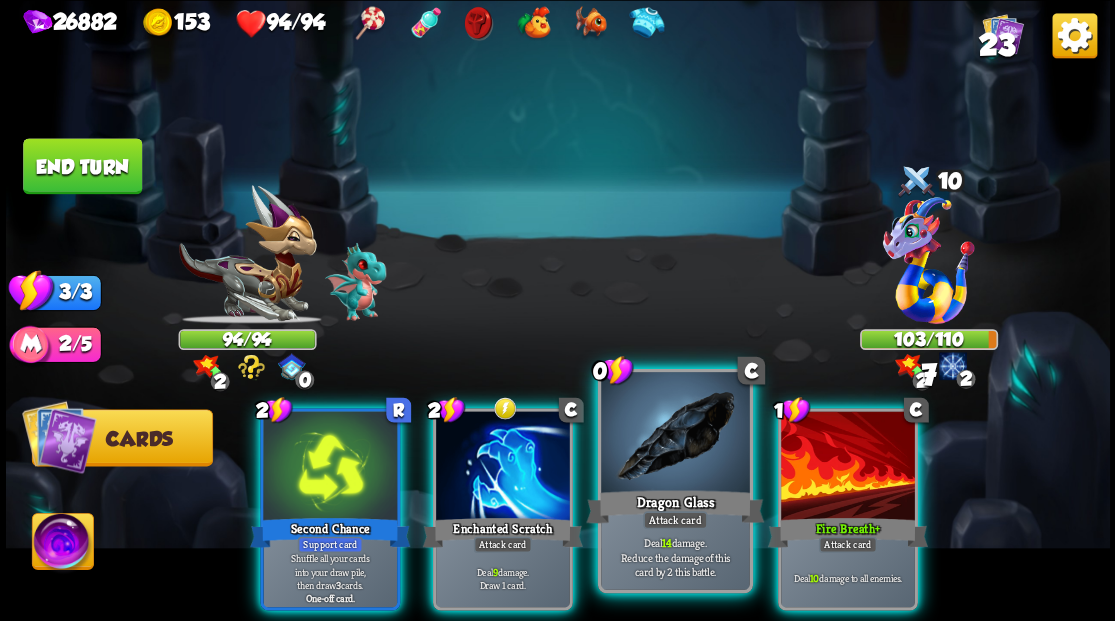 click at bounding box center [675, 434] 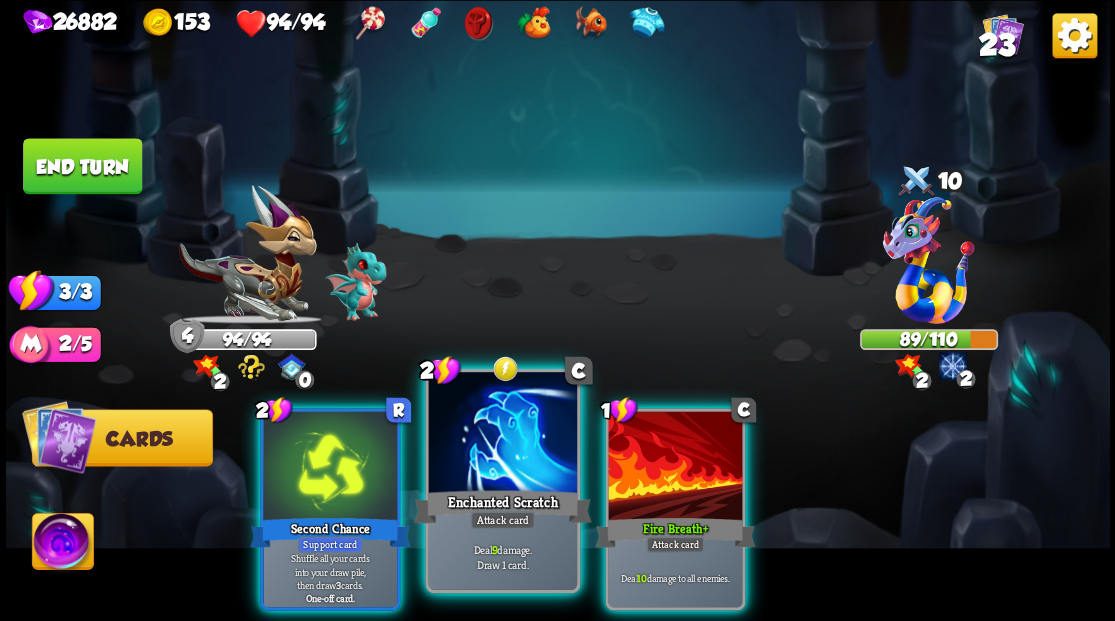 click on "2
C   Enchanted Scratch     Attack card   Deal  9  damage. Draw 1 card." at bounding box center (502, 480) 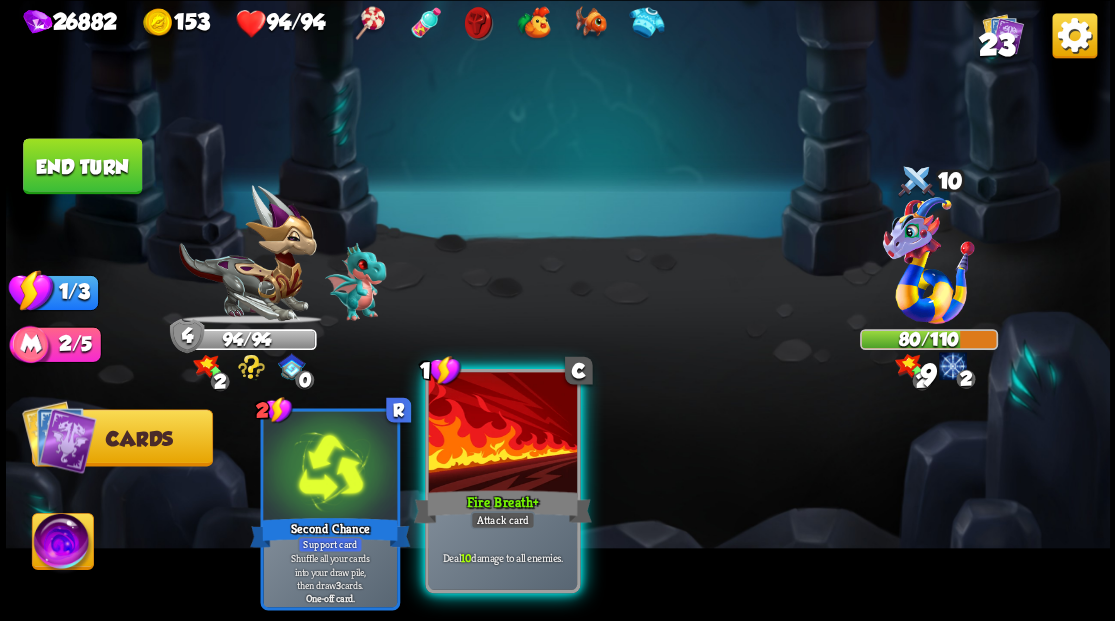click at bounding box center [502, 434] 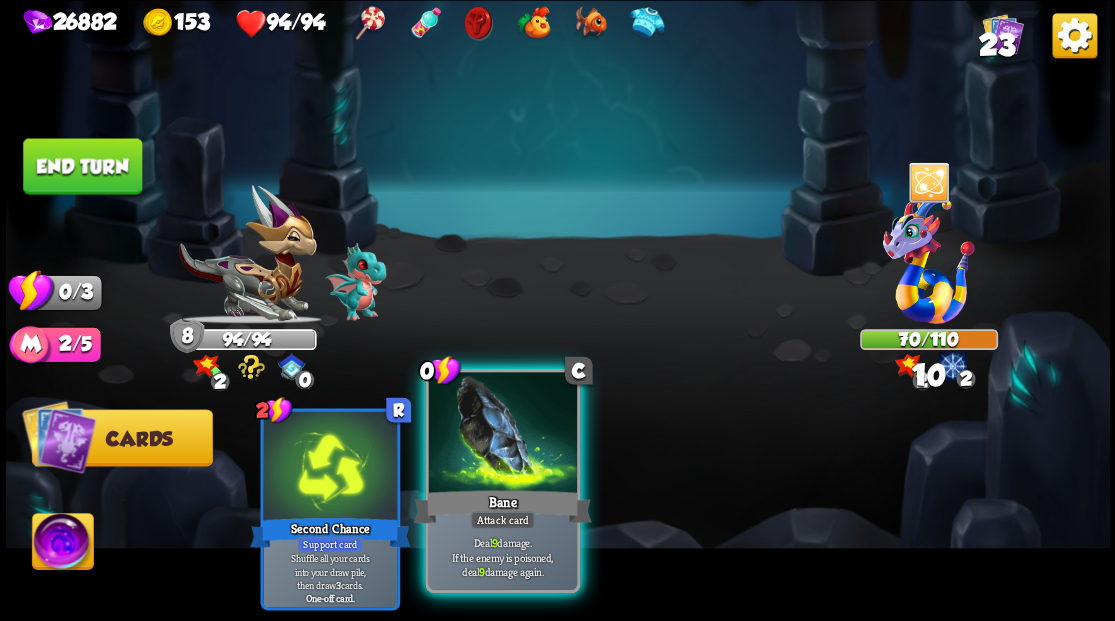 click at bounding box center (502, 434) 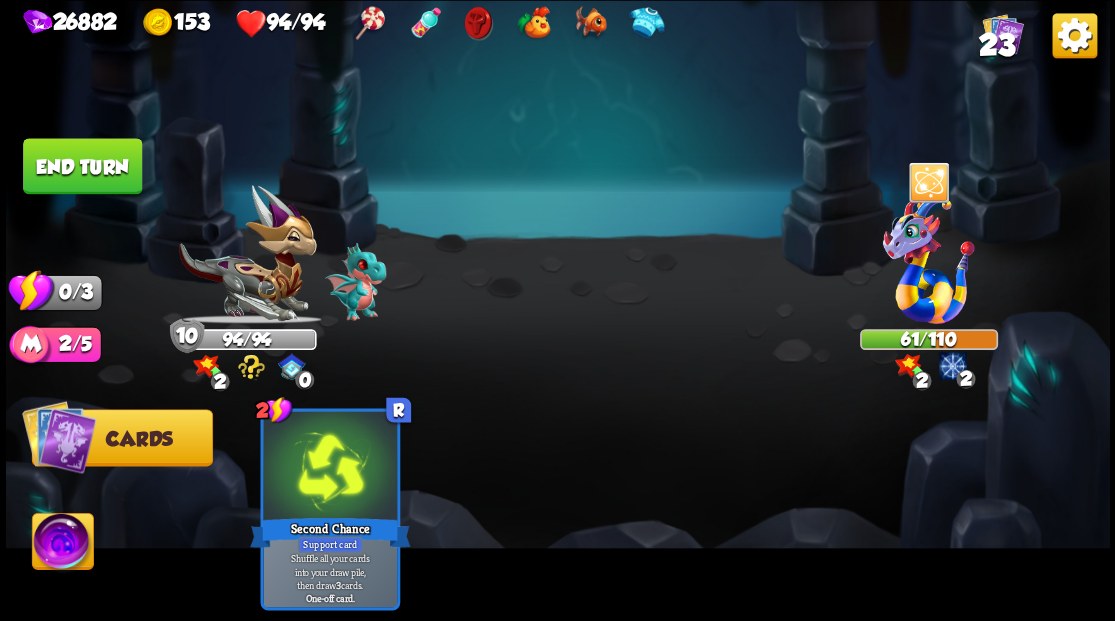 click on "End turn" at bounding box center (82, 166) 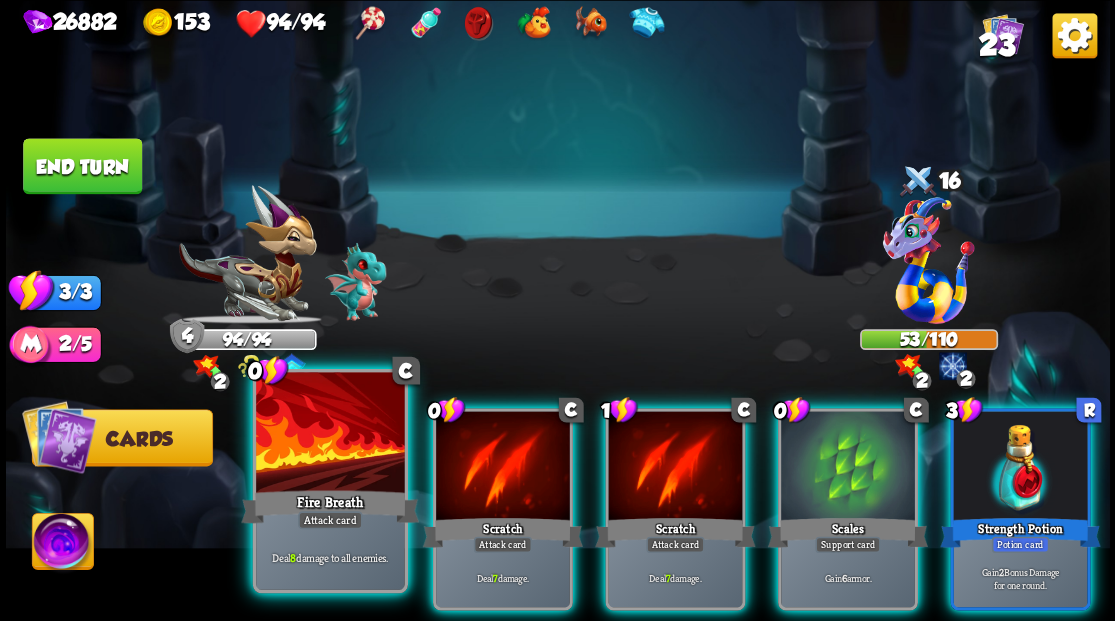 click at bounding box center [330, 434] 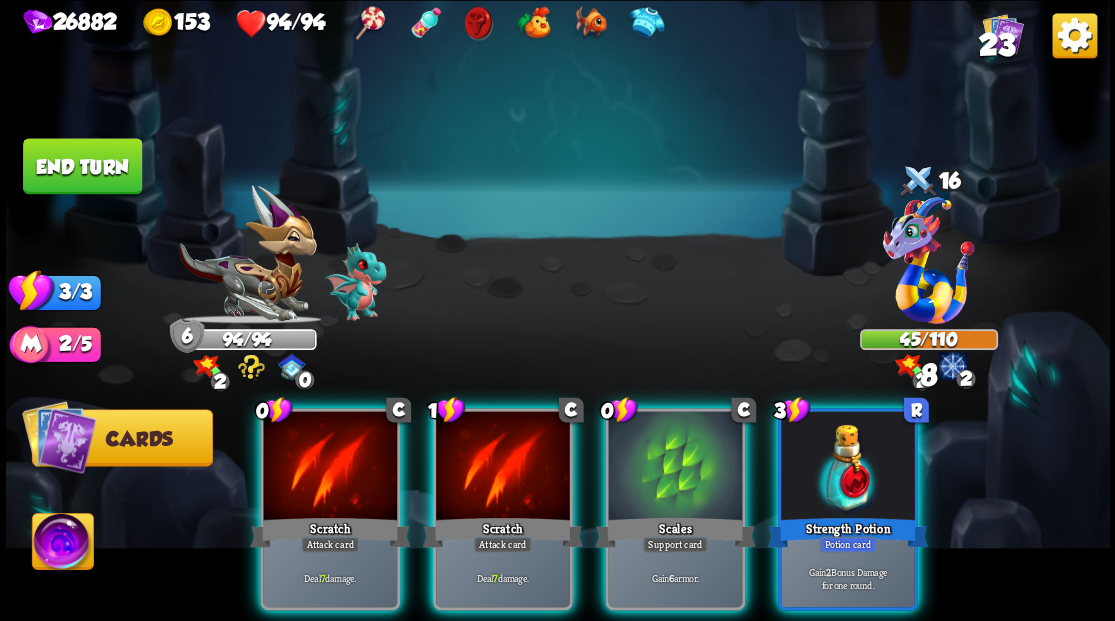 click at bounding box center [330, 467] 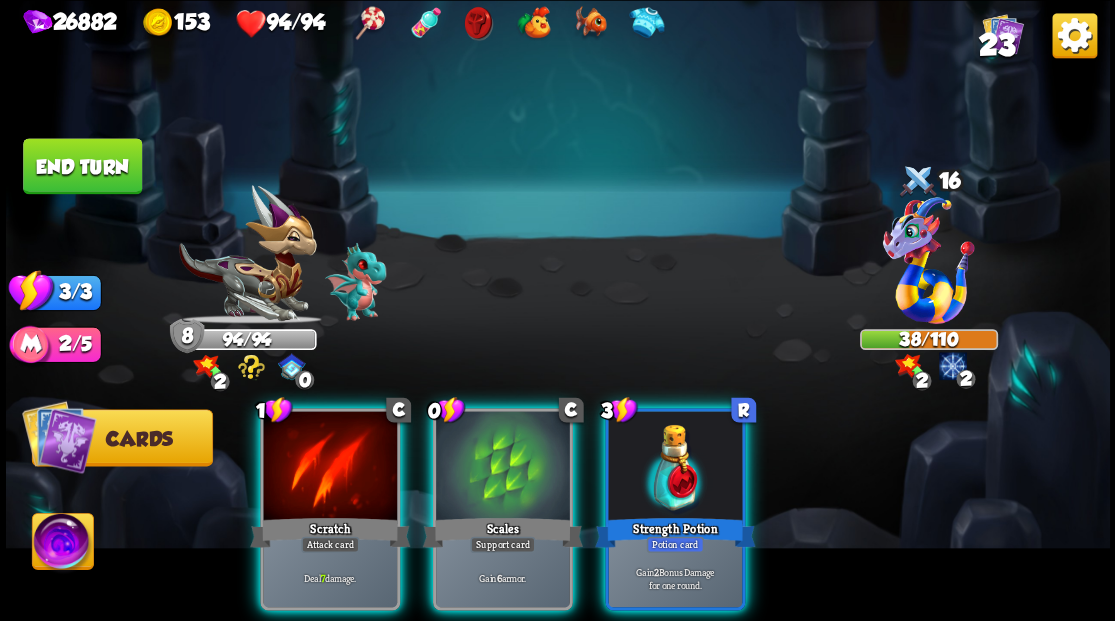 click at bounding box center (330, 467) 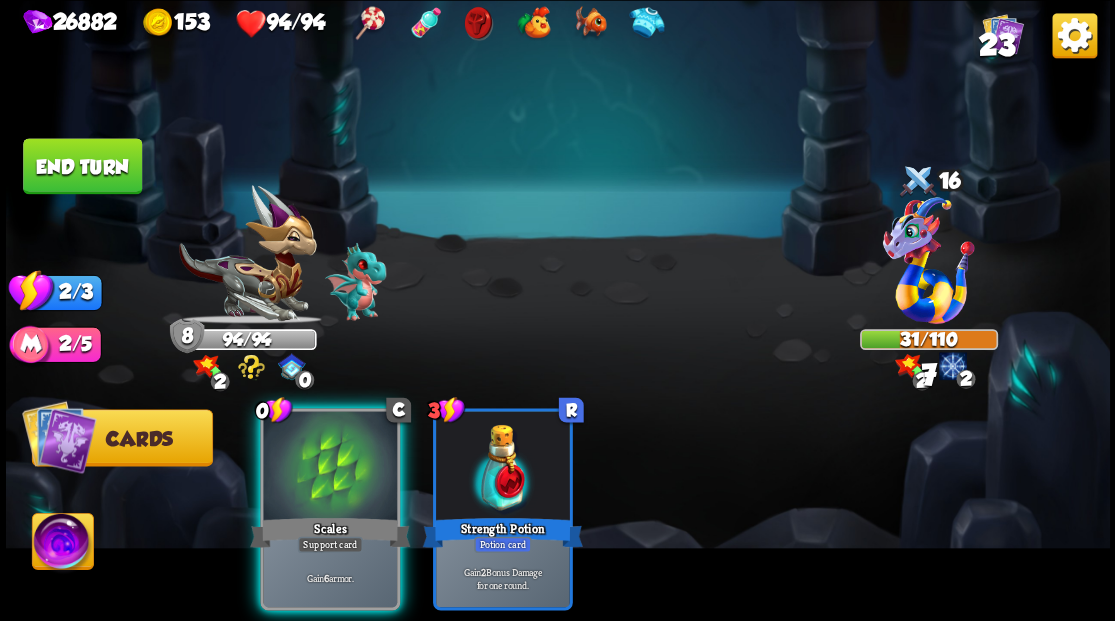 click at bounding box center [330, 467] 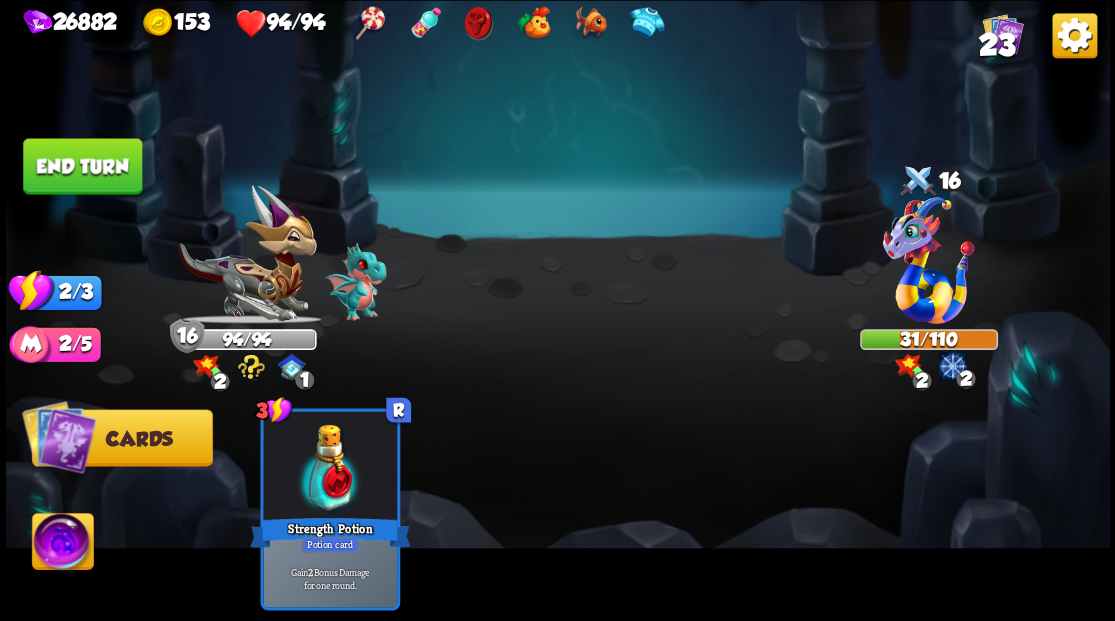 click on "End turn" at bounding box center (82, 166) 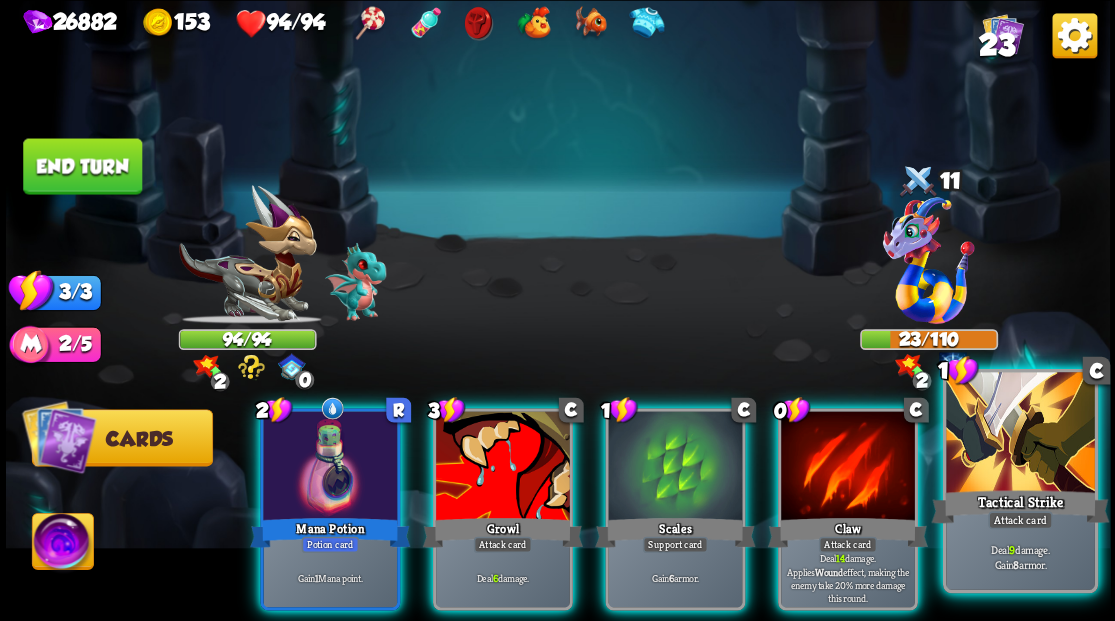 click at bounding box center (1020, 434) 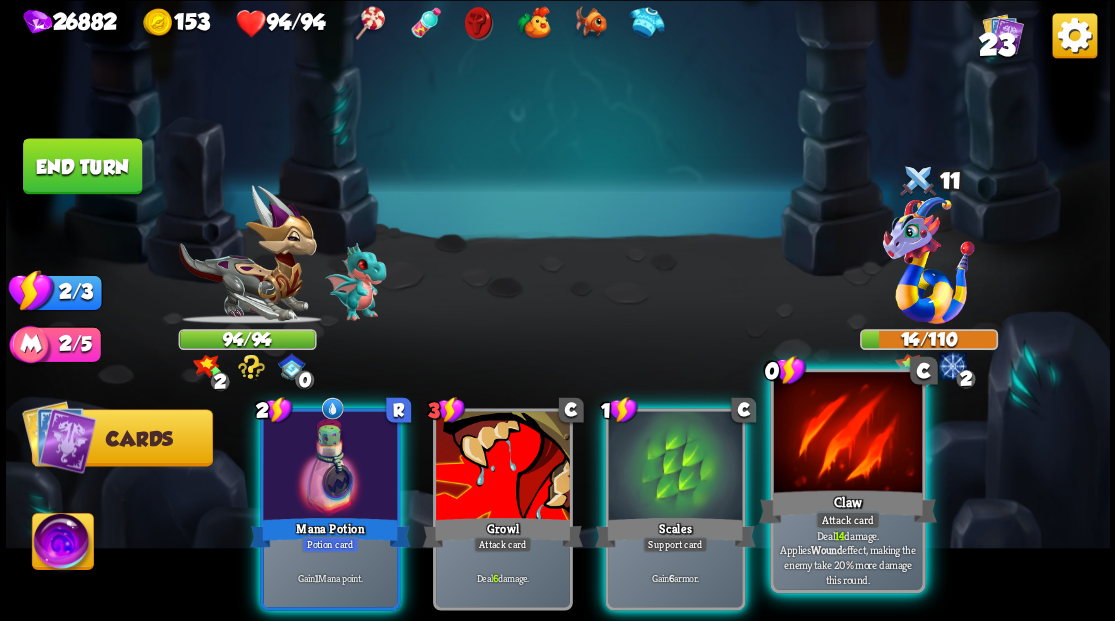 click at bounding box center (847, 434) 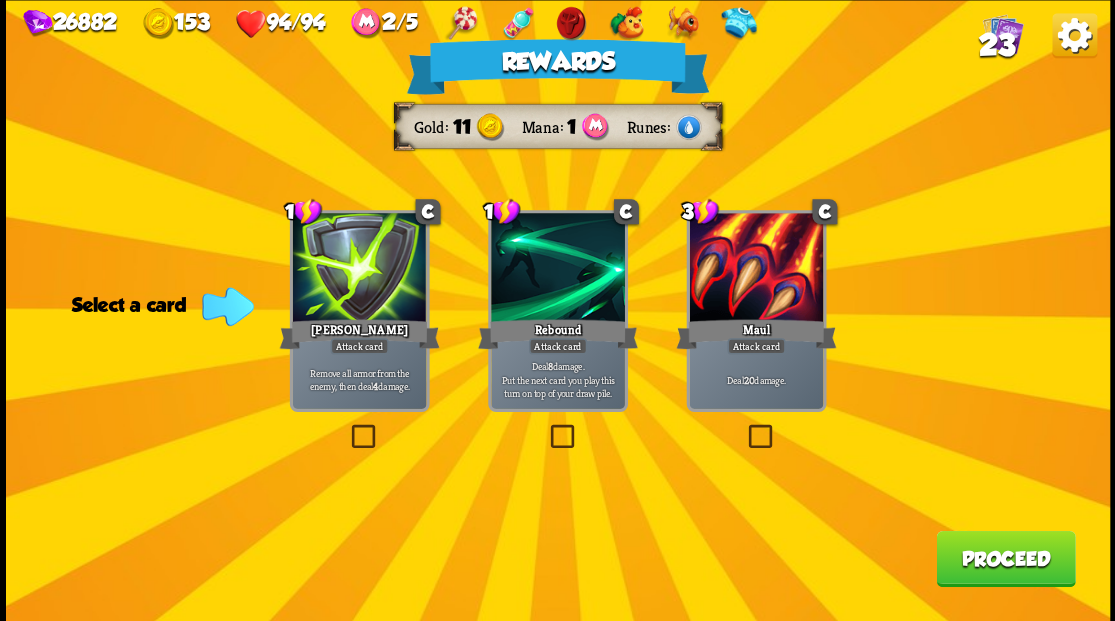 click on "23" at bounding box center (996, 45) 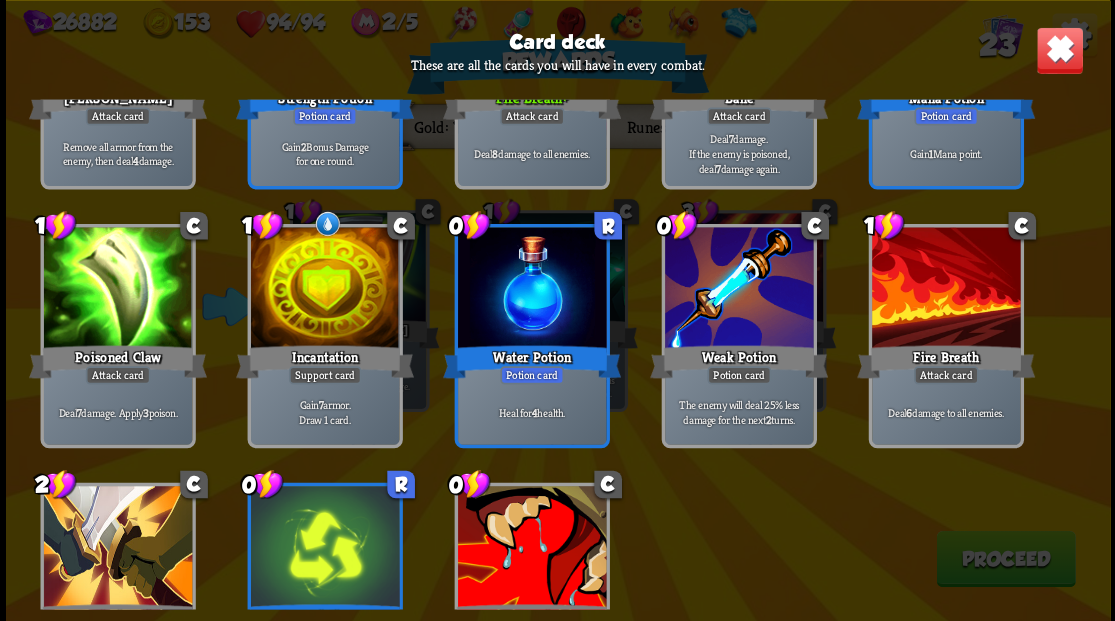 scroll, scrollTop: 866, scrollLeft: 0, axis: vertical 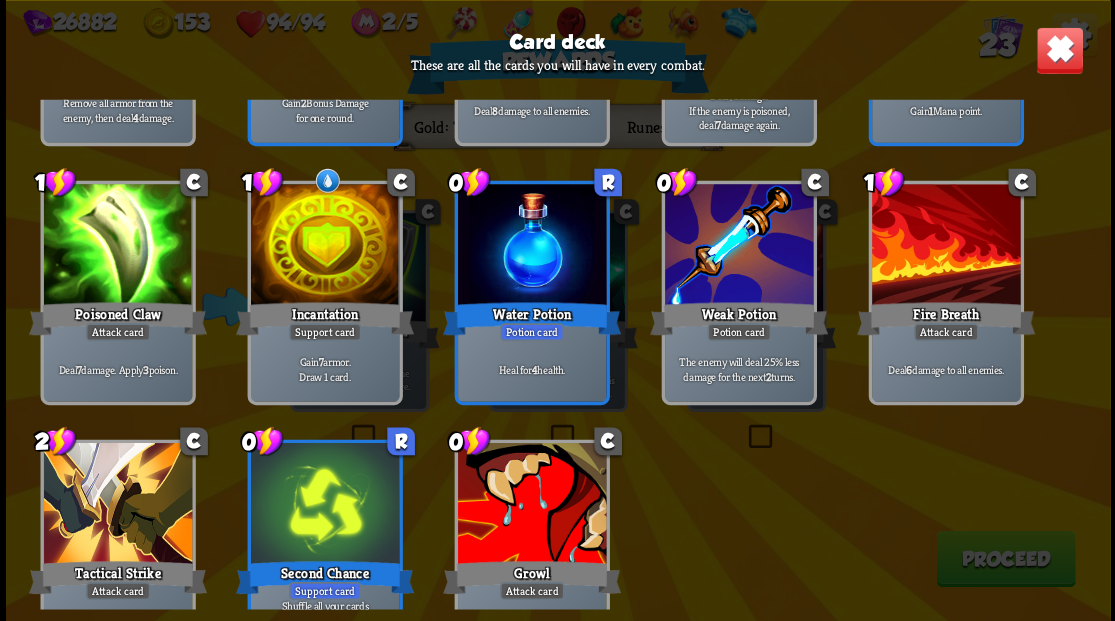 click at bounding box center [1059, 50] 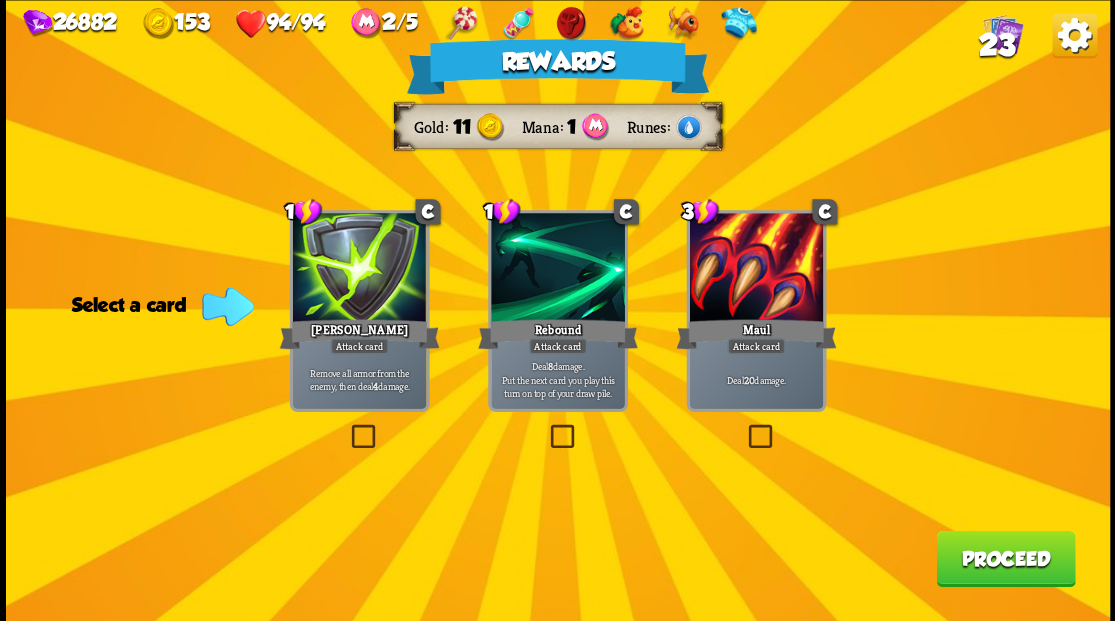 click at bounding box center (347, 427) 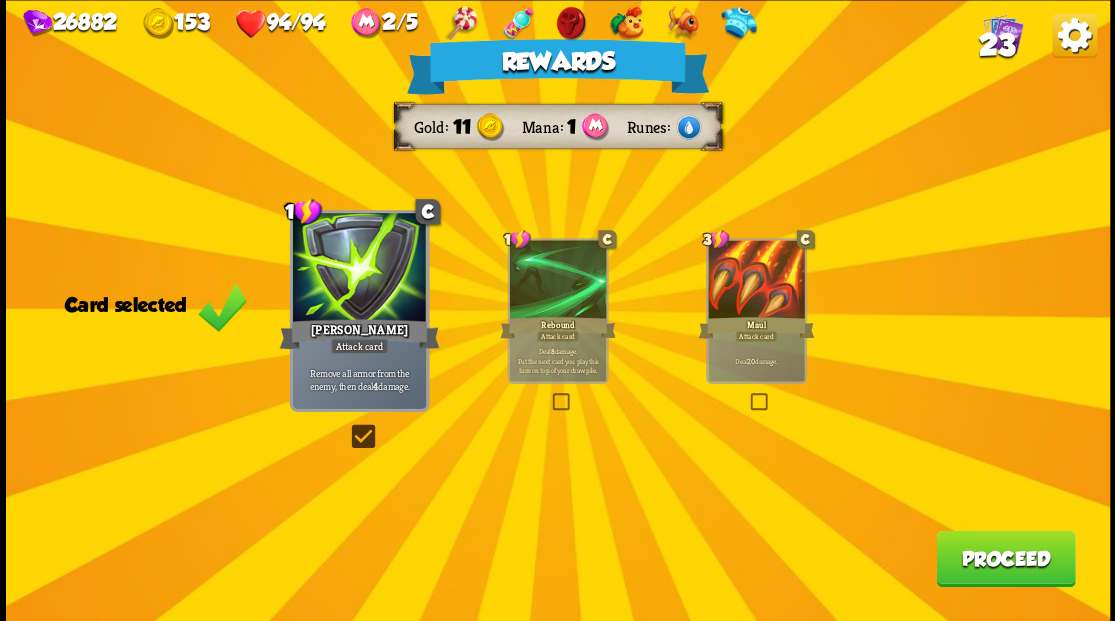 click on "Proceed" at bounding box center [1005, 558] 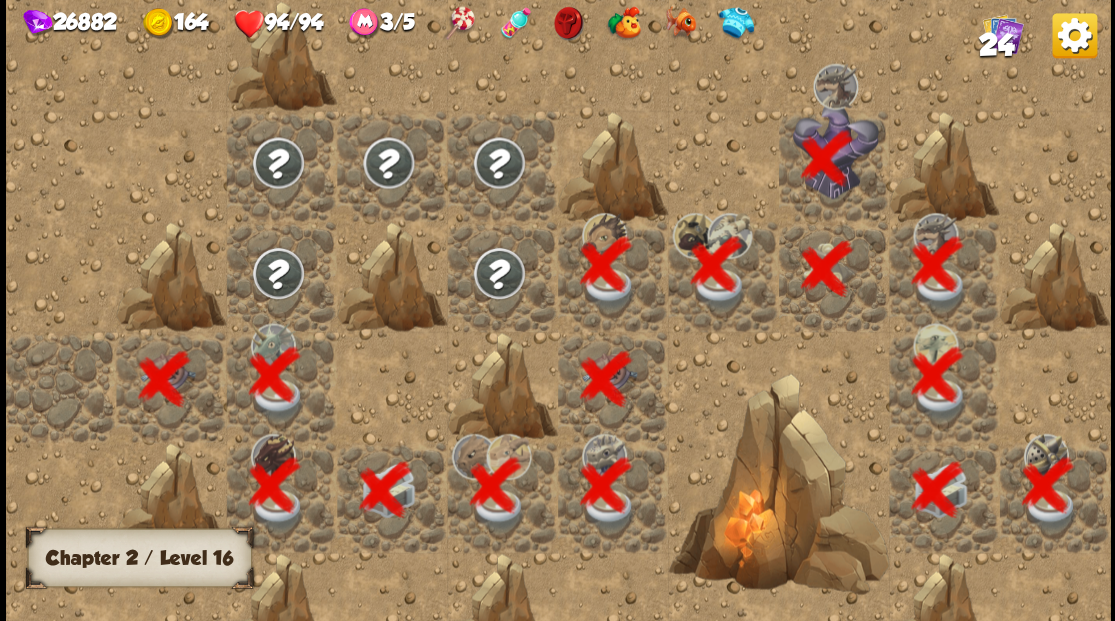 scroll, scrollTop: 0, scrollLeft: 384, axis: horizontal 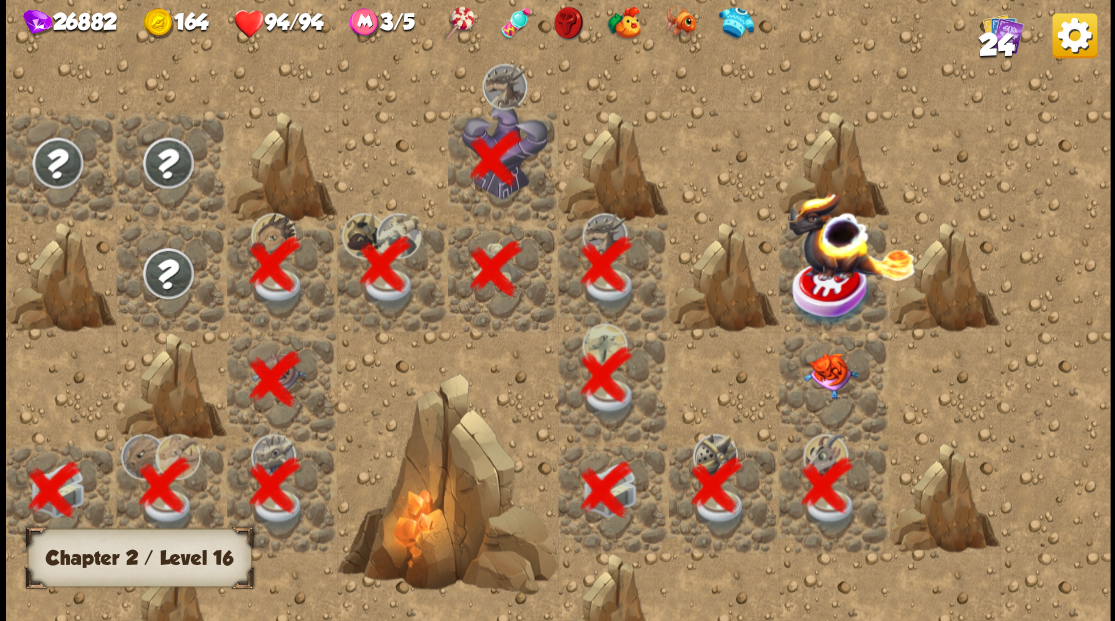 click at bounding box center [833, 386] 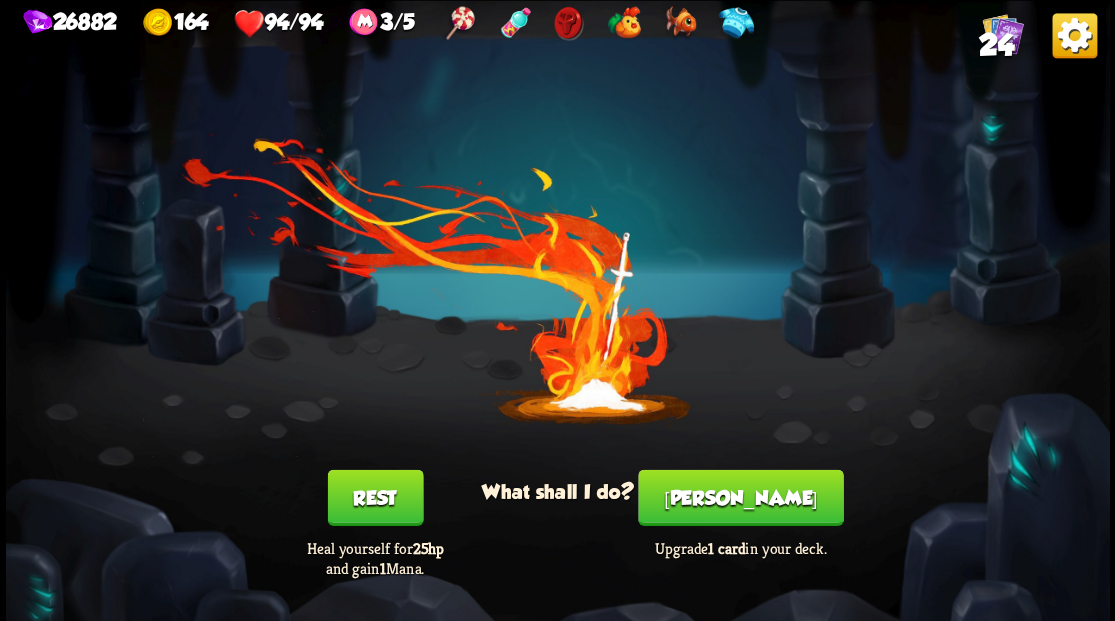 click on "[PERSON_NAME]" at bounding box center [740, 497] 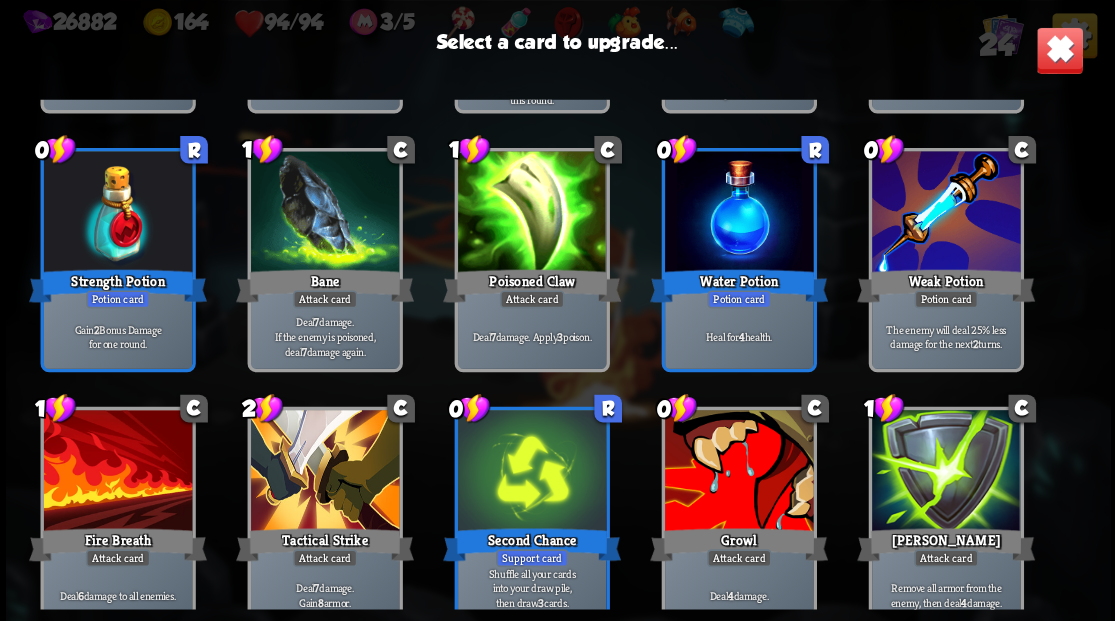 scroll, scrollTop: 629, scrollLeft: 0, axis: vertical 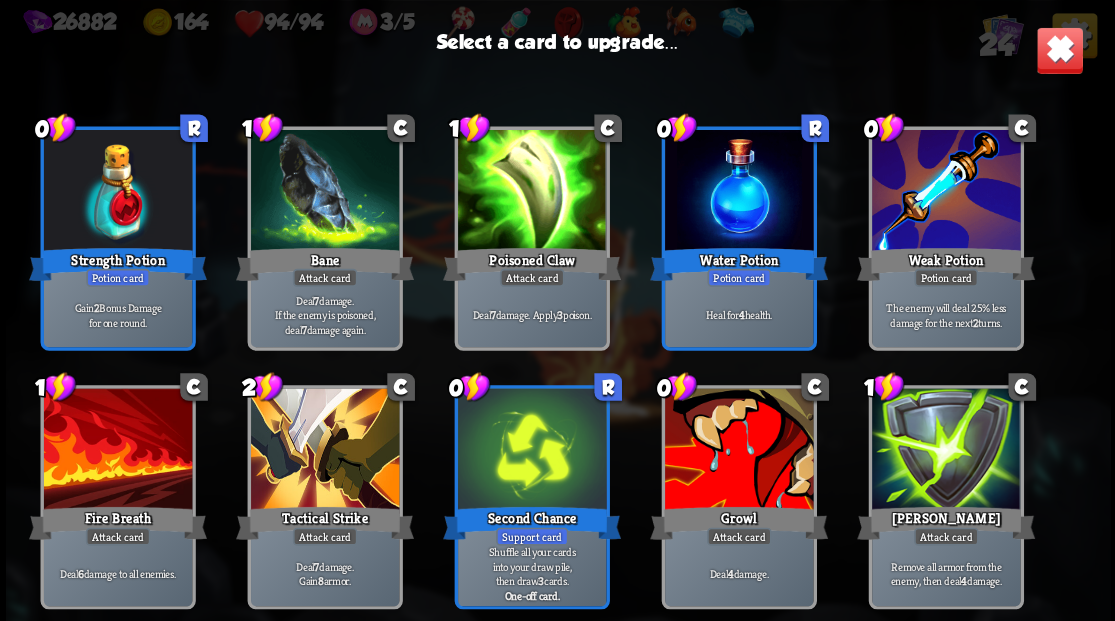 click at bounding box center [738, 450] 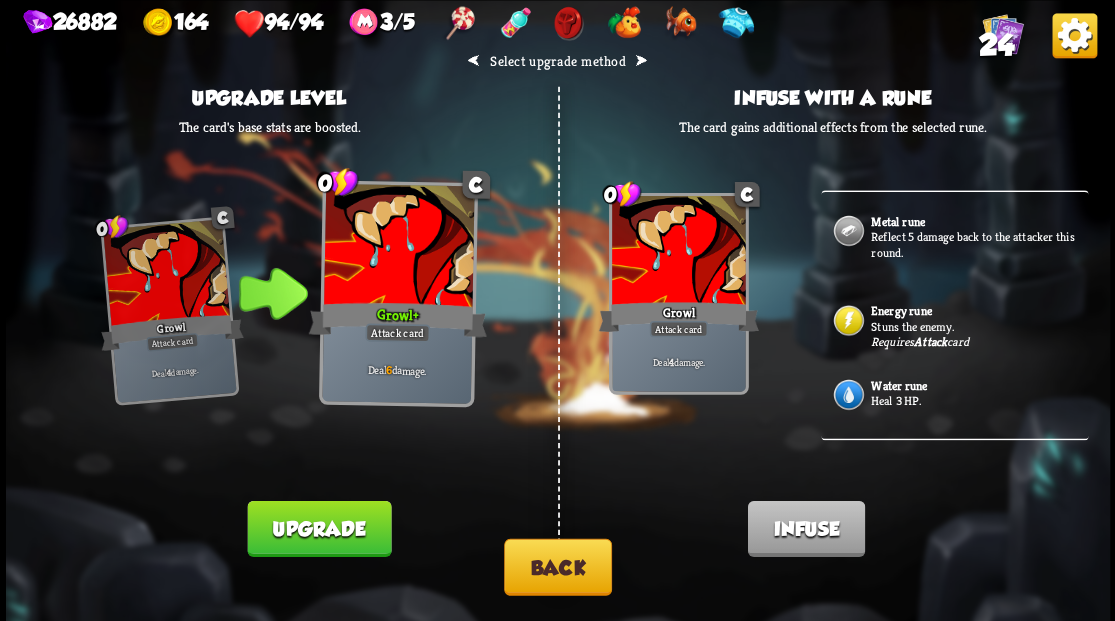 scroll, scrollTop: 562, scrollLeft: 0, axis: vertical 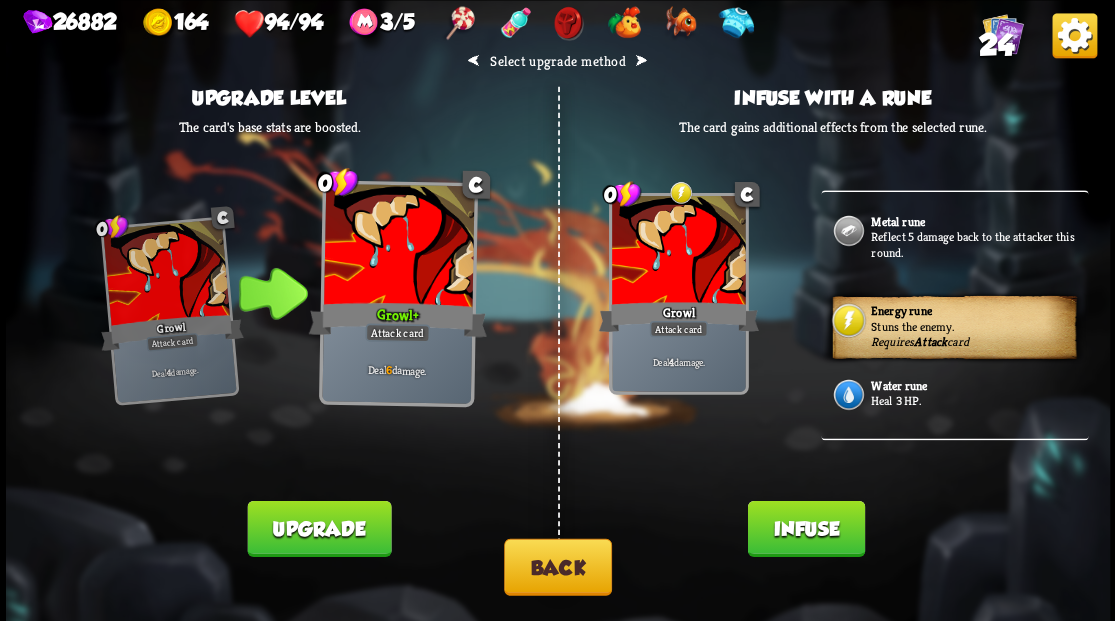 click on "Infuse" at bounding box center (805, 528) 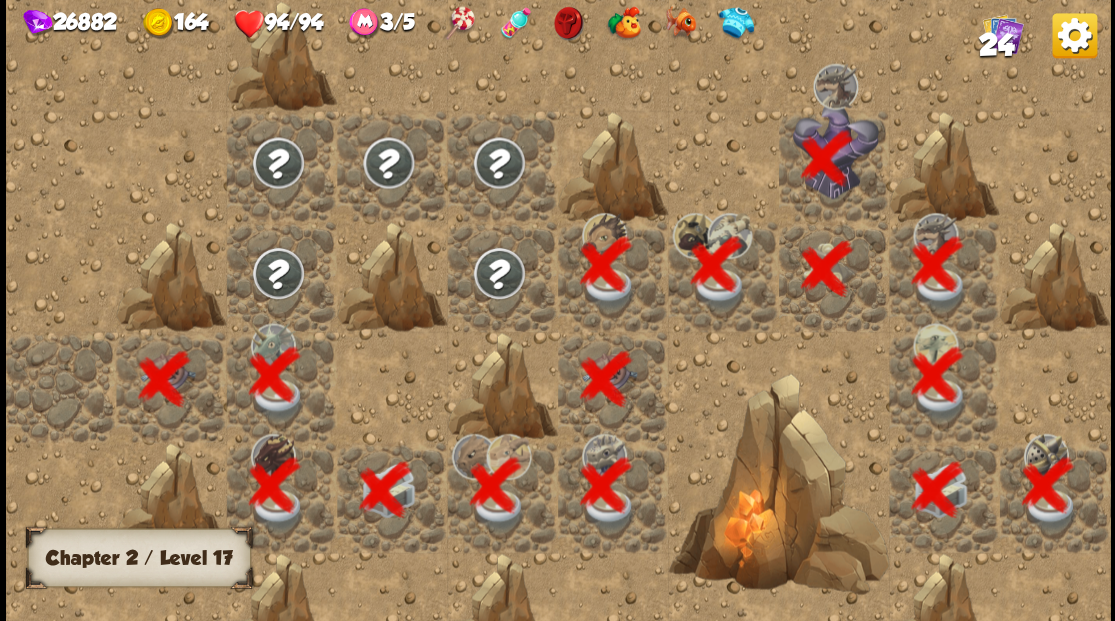 scroll, scrollTop: 0, scrollLeft: 384, axis: horizontal 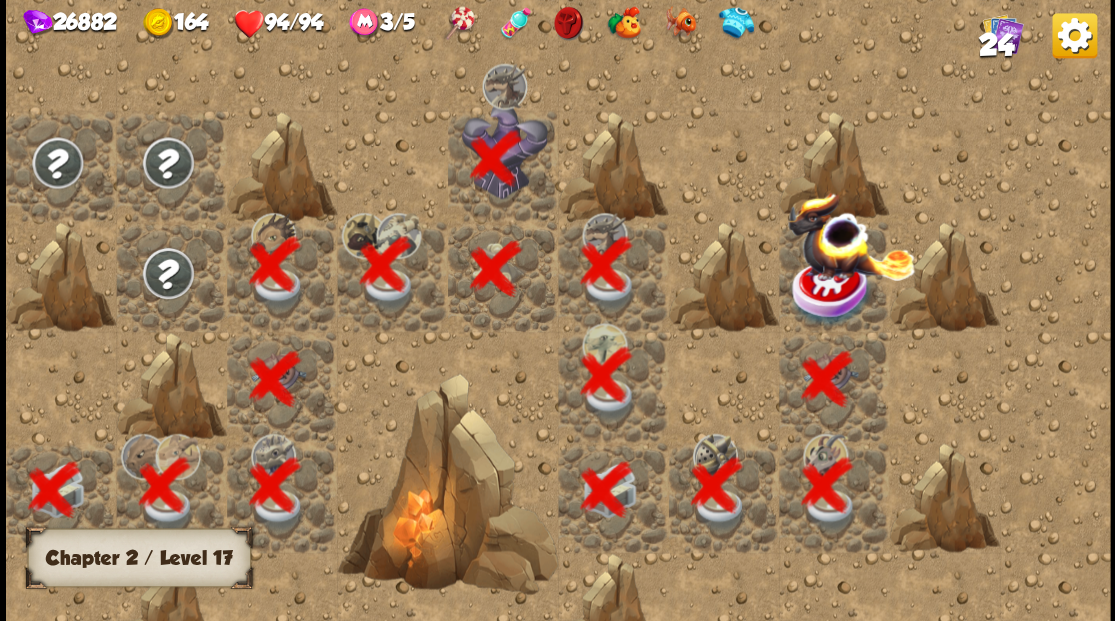click at bounding box center [831, 291] 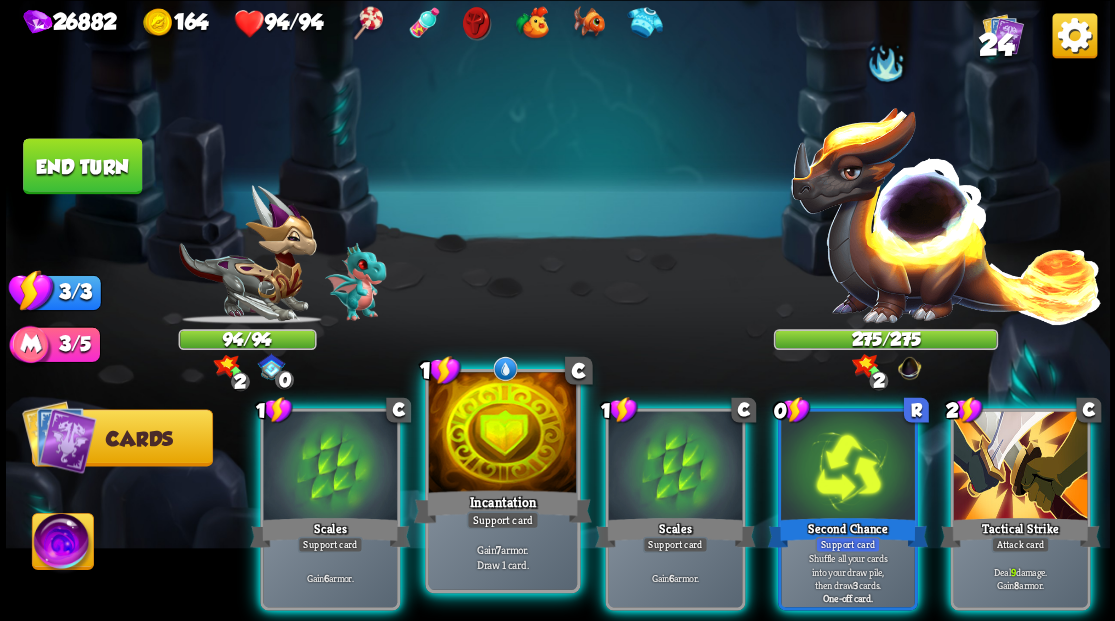 click at bounding box center [502, 434] 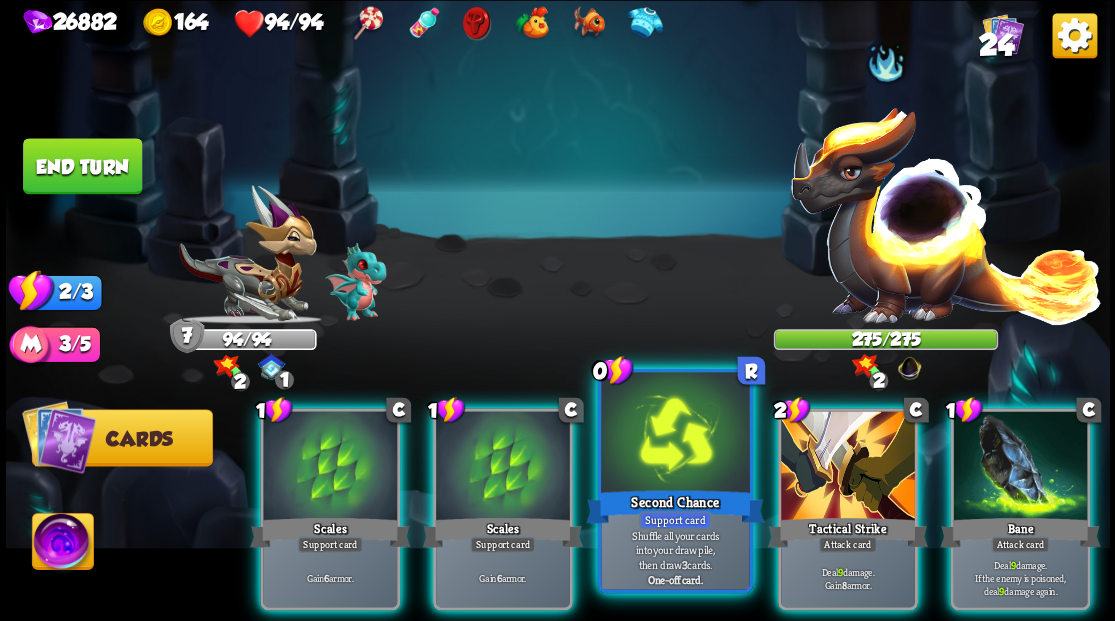 click on "Second Chance" at bounding box center [675, 506] 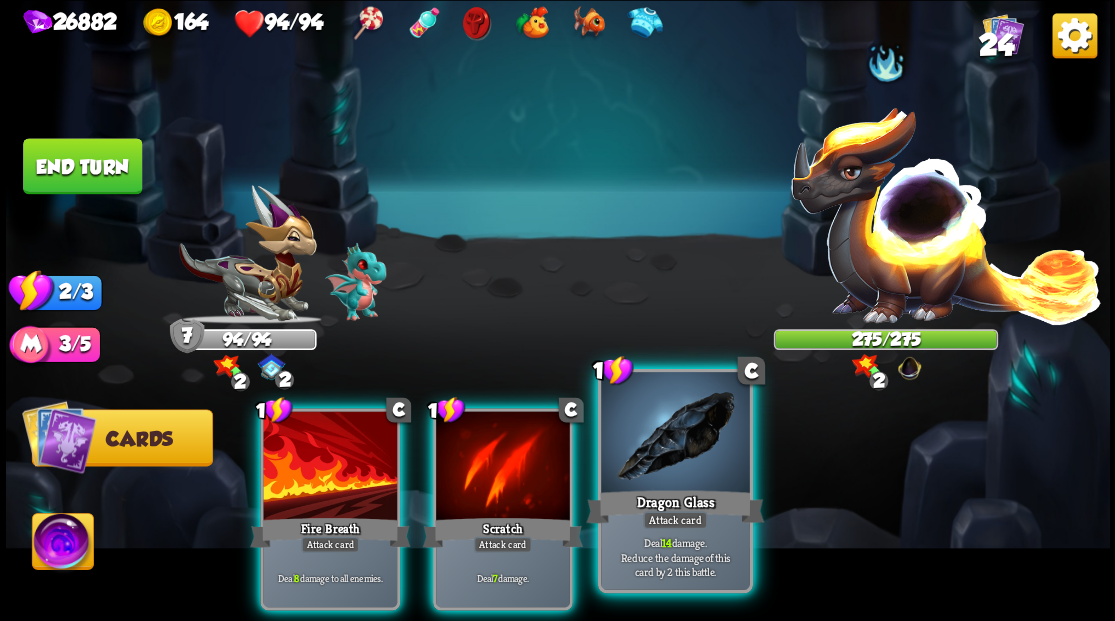 click at bounding box center (675, 434) 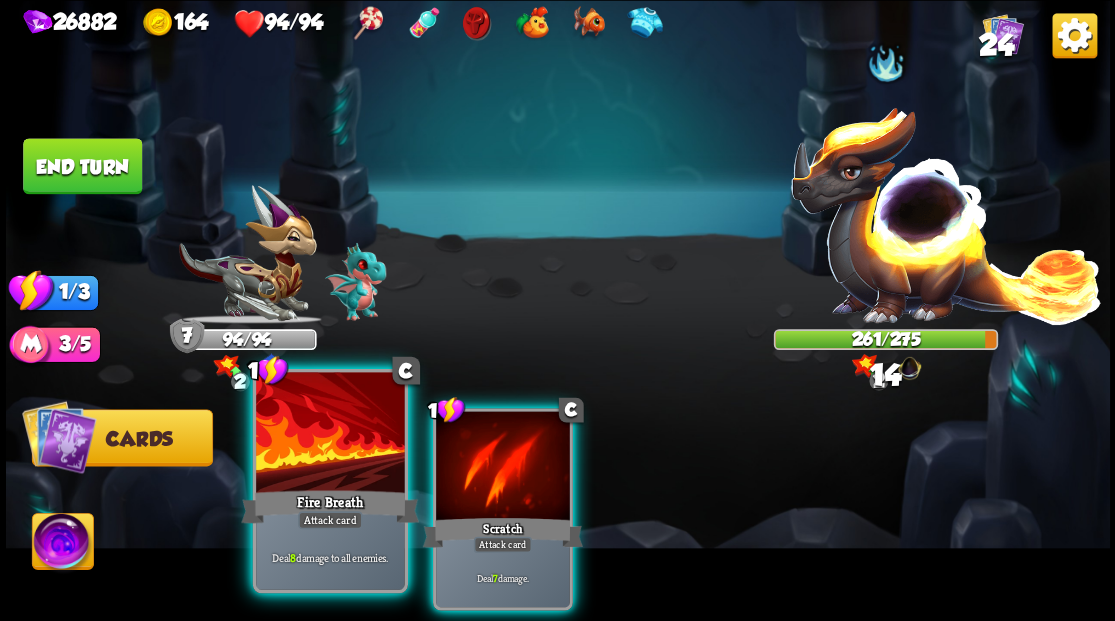 click at bounding box center [330, 434] 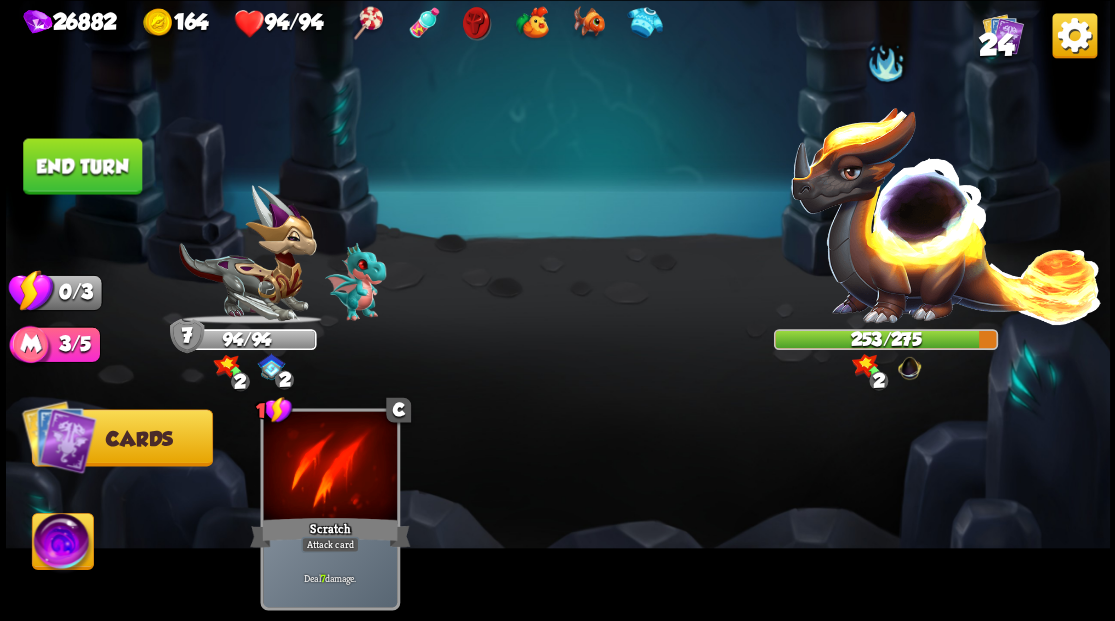 click at bounding box center (62, 544) 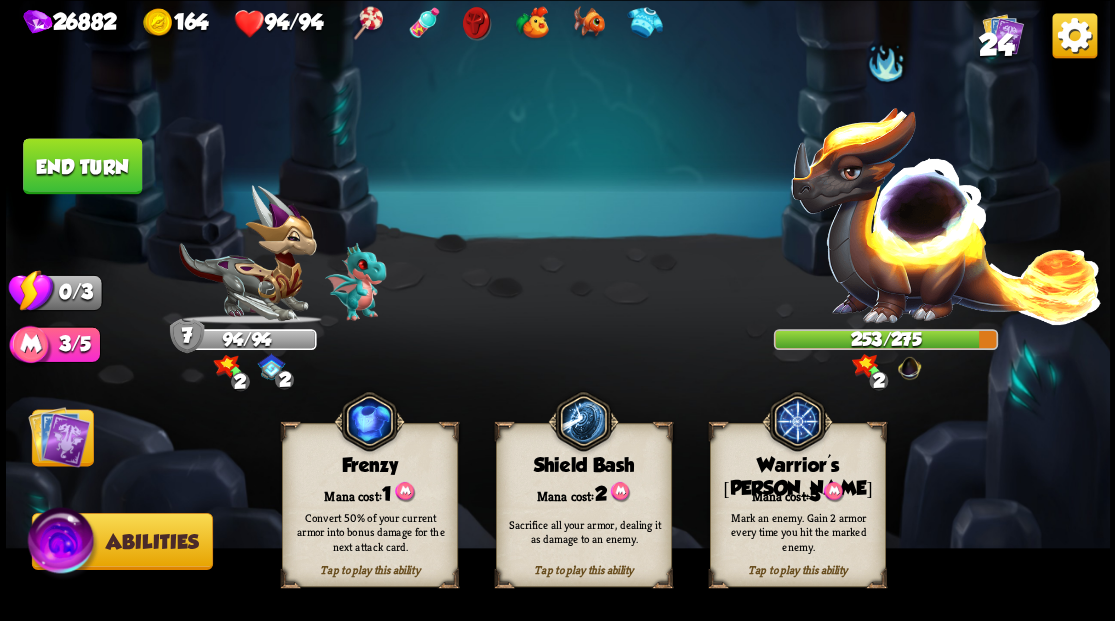click on "Mark an enemy. Gain 2 armor every time you hit the marked enemy." at bounding box center (798, 531) 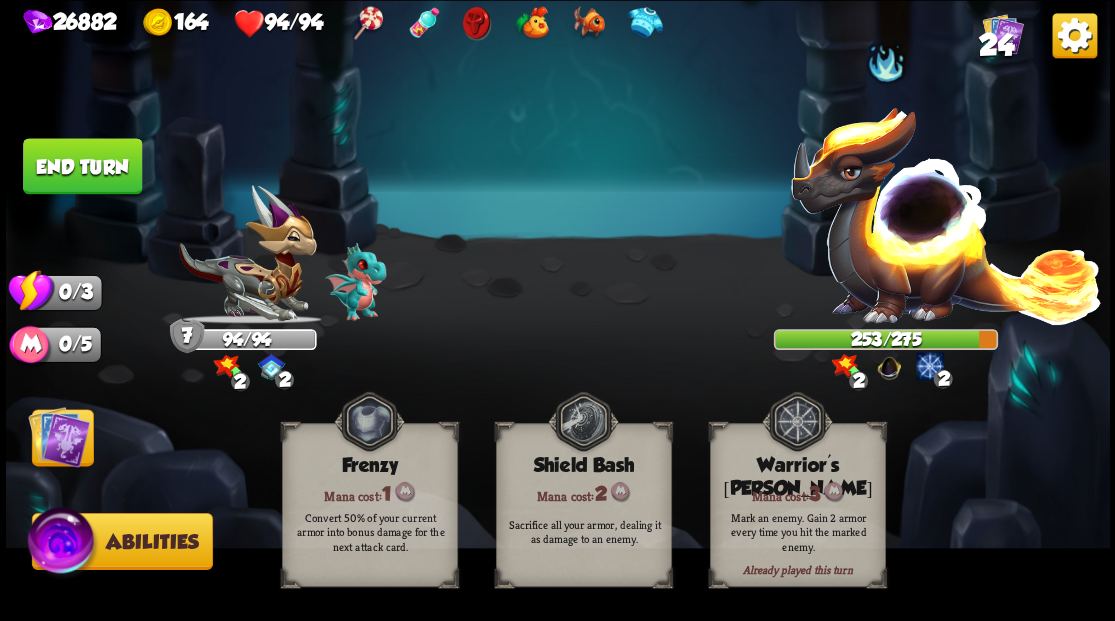click at bounding box center (59, 436) 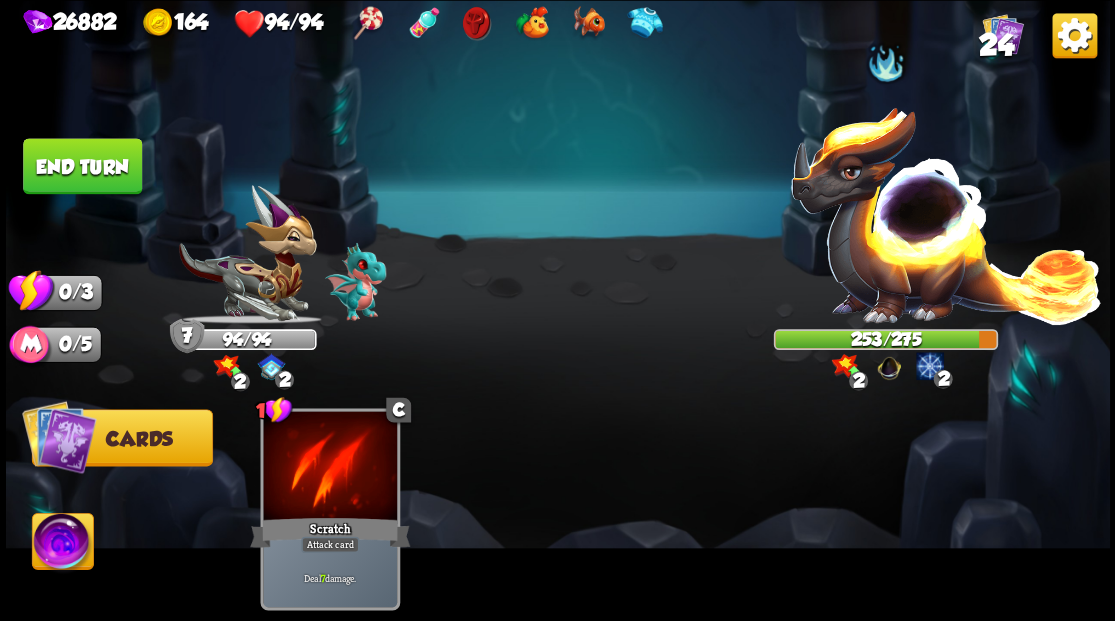 click on "End turn" at bounding box center (82, 166) 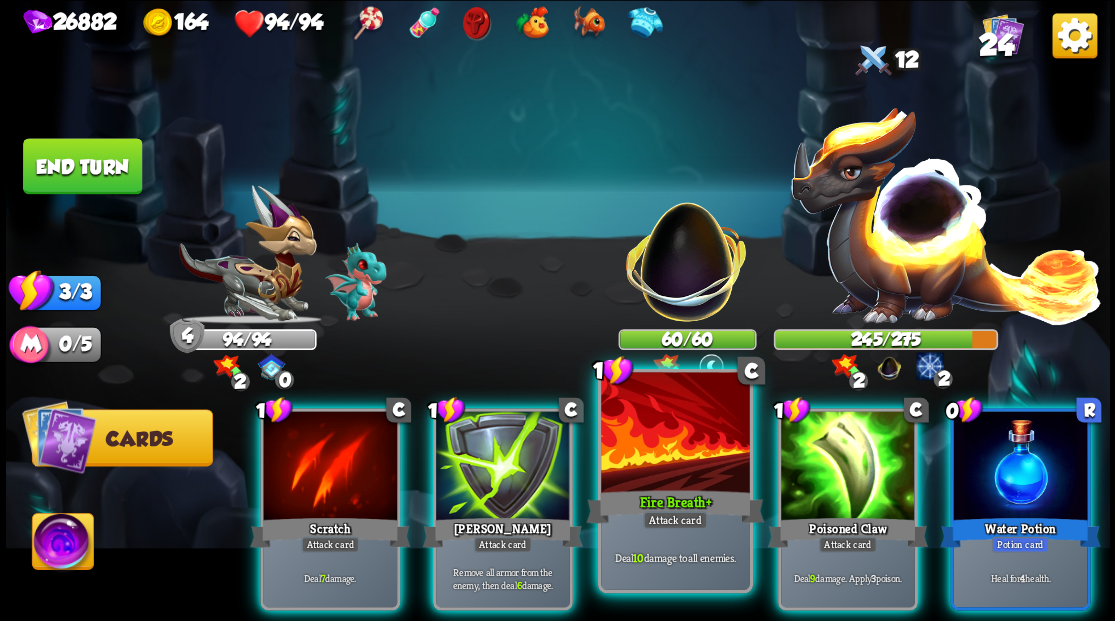 click at bounding box center (675, 434) 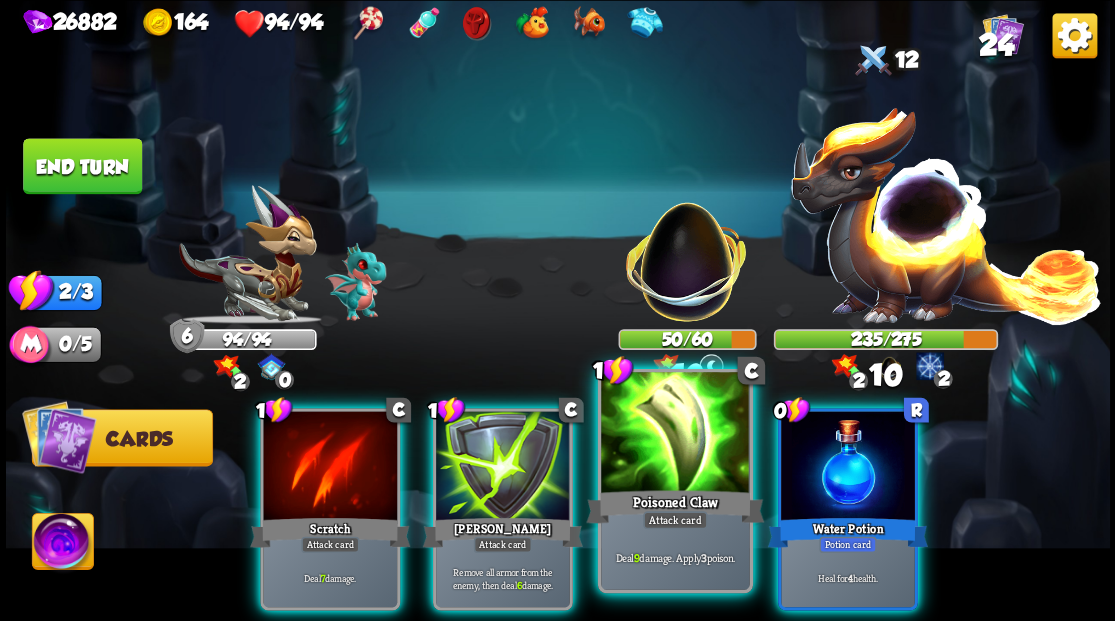 click at bounding box center [675, 434] 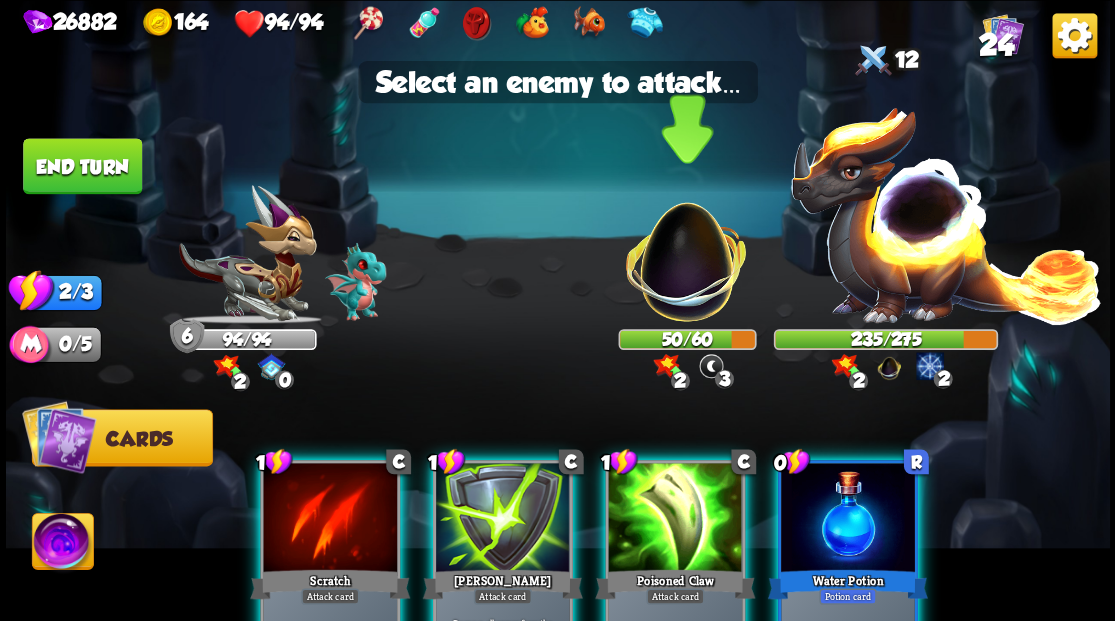 click at bounding box center [686, 251] 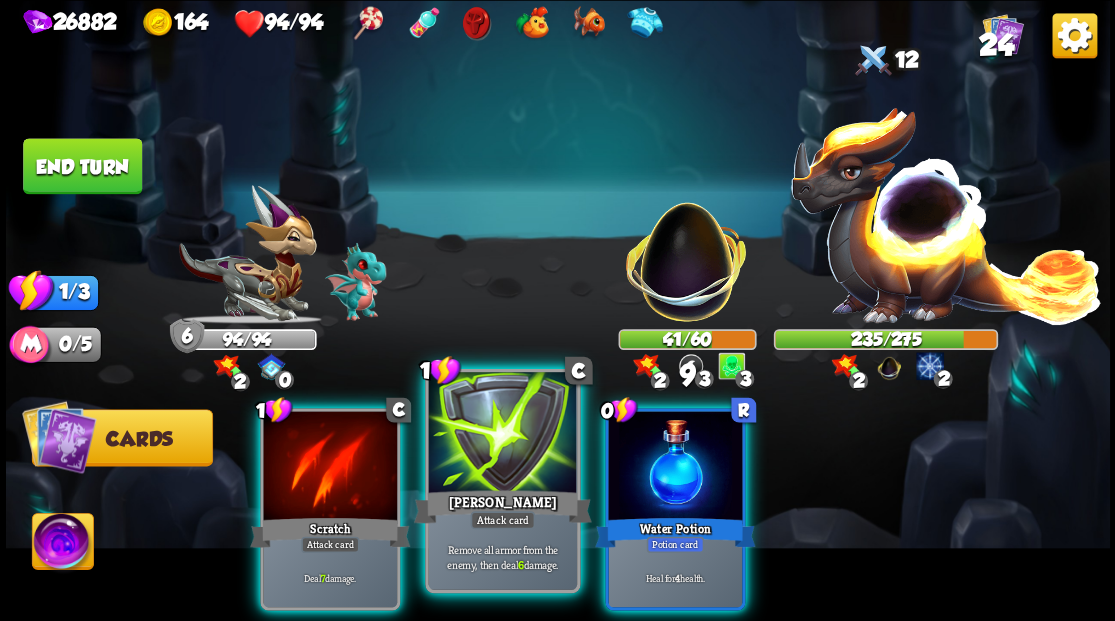 click at bounding box center [502, 434] 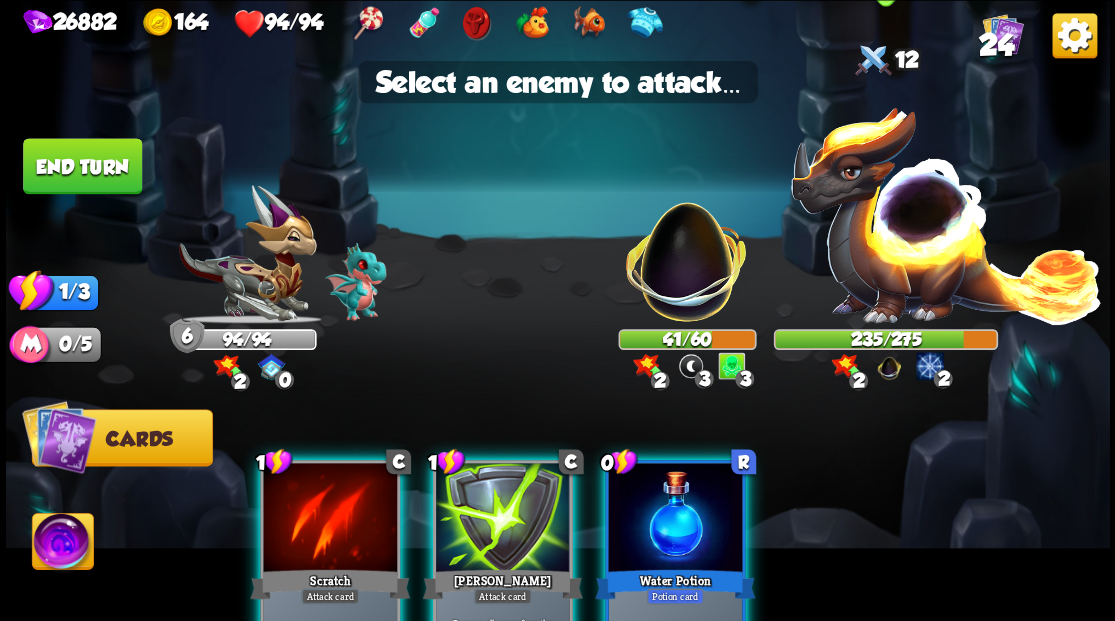 drag, startPoint x: 901, startPoint y: 268, endPoint x: 844, endPoint y: 288, distance: 60.40695 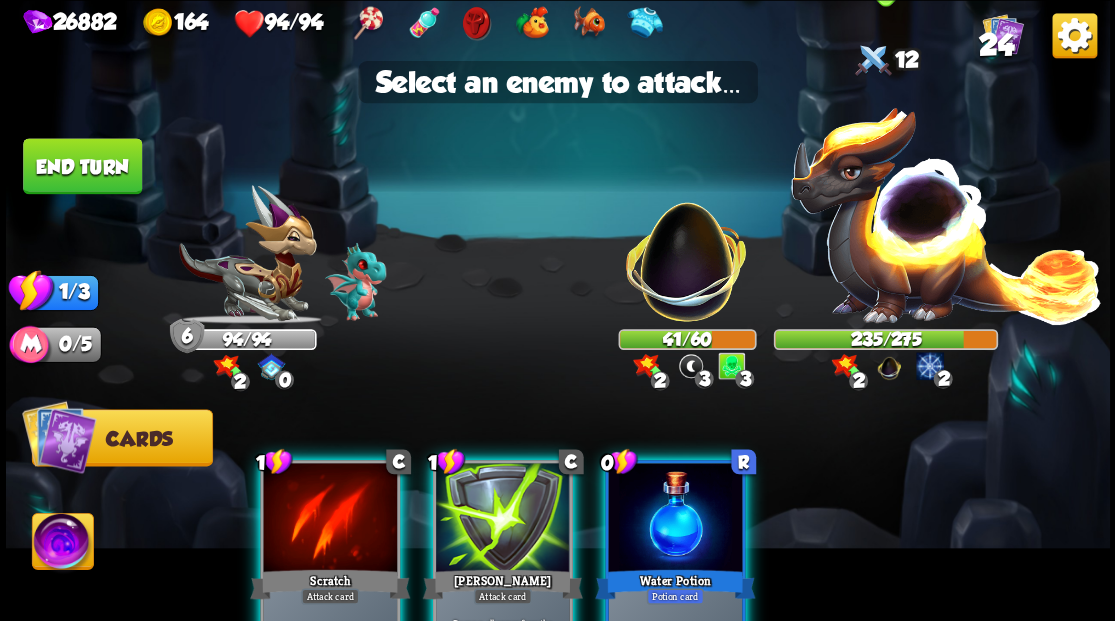 click at bounding box center (946, 213) 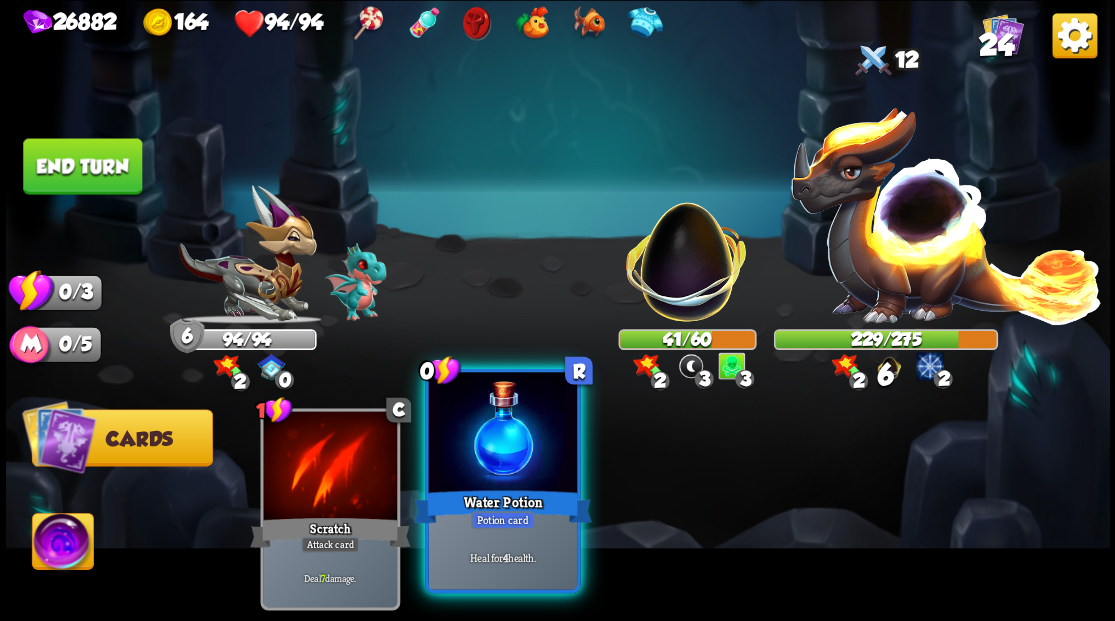 click at bounding box center [502, 434] 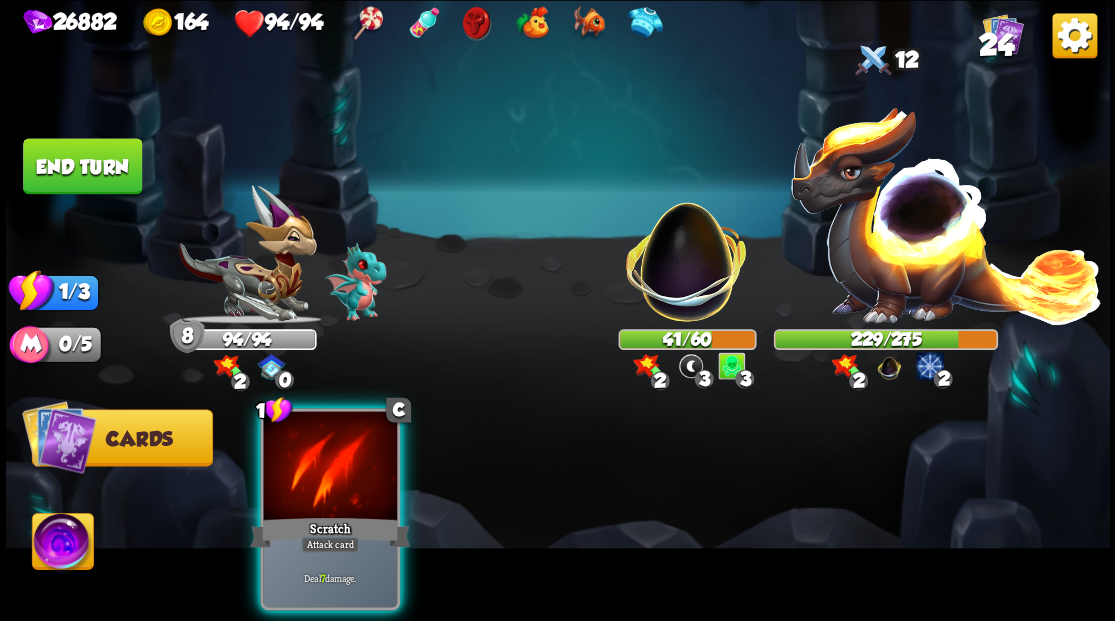click on "End turn" at bounding box center [82, 166] 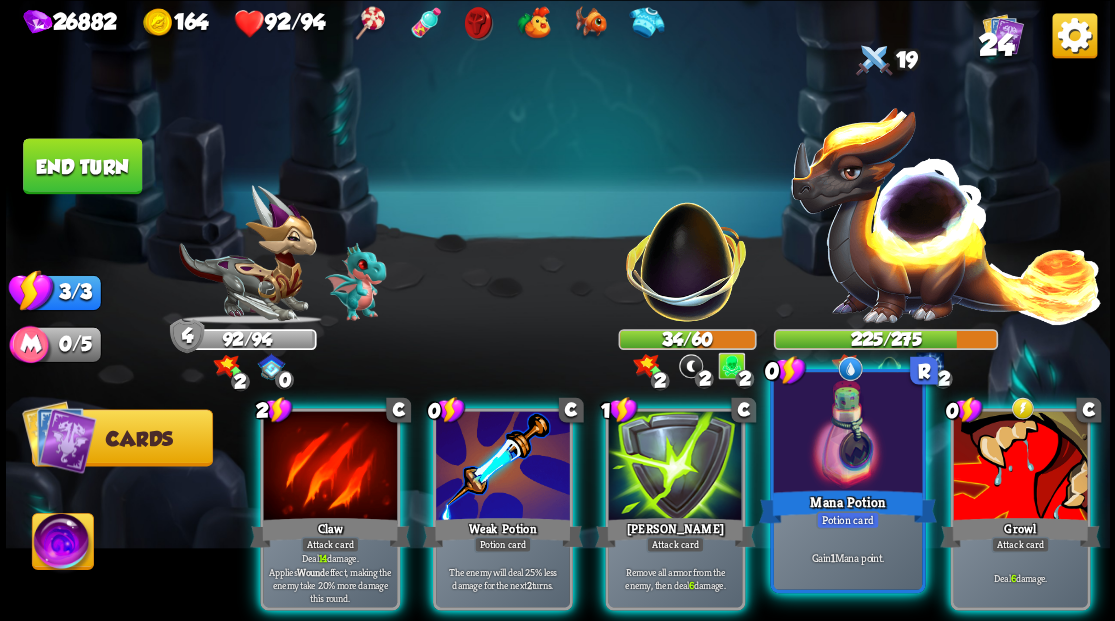 click at bounding box center (847, 434) 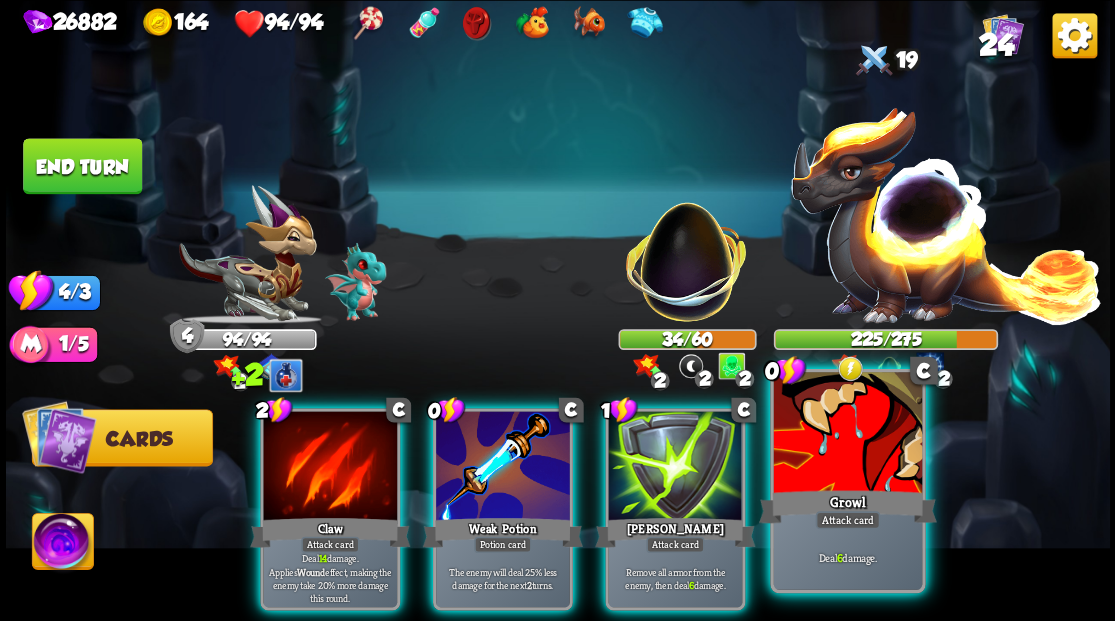 click at bounding box center (847, 434) 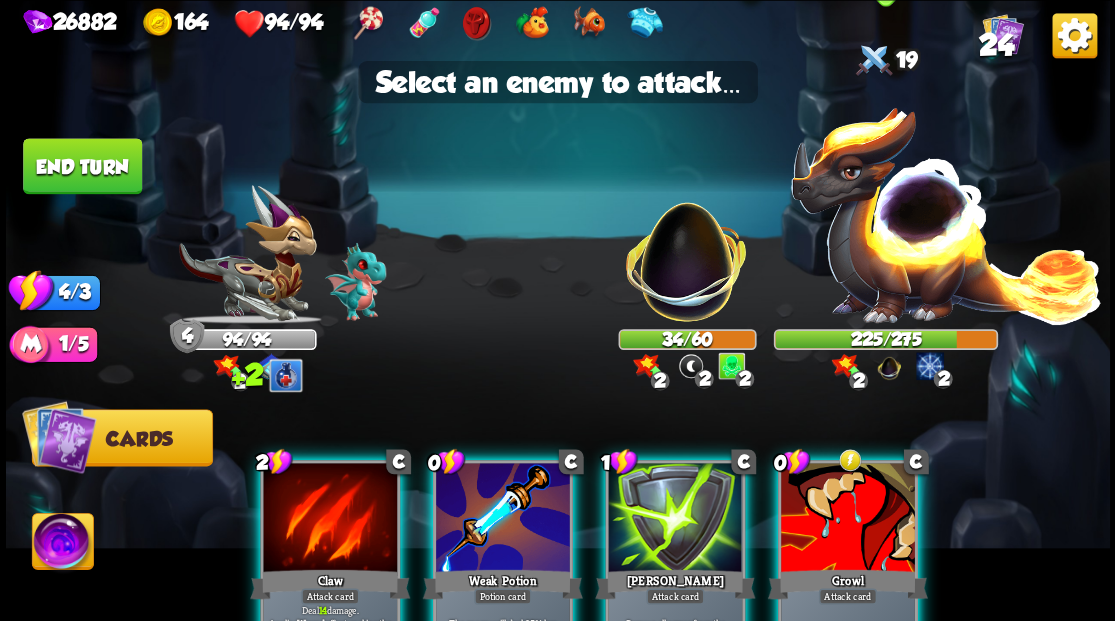 click at bounding box center (946, 213) 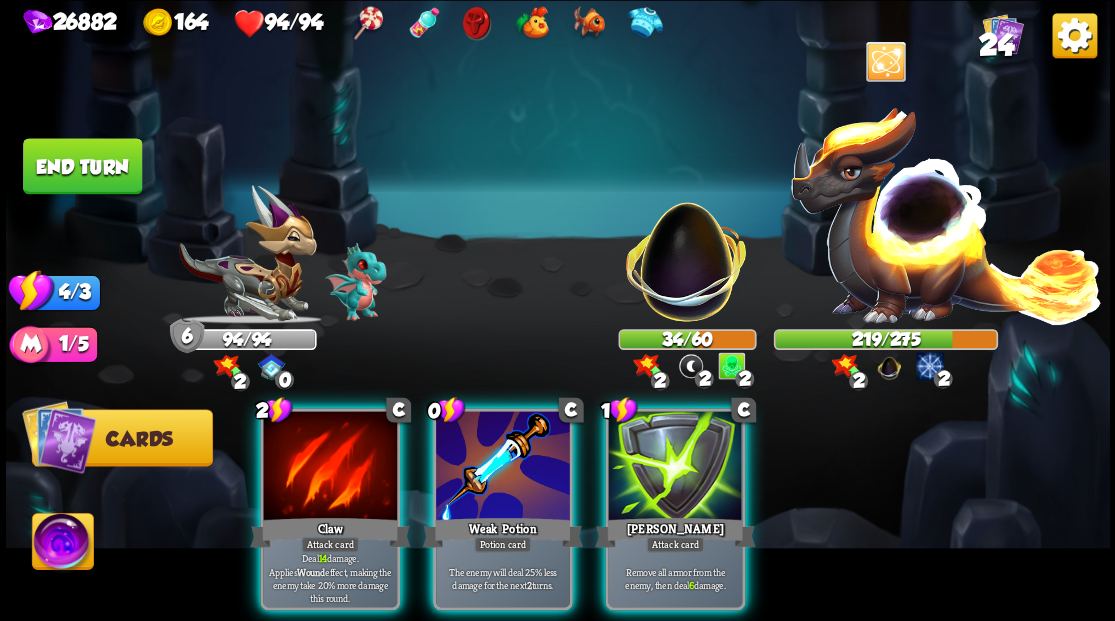 drag, startPoint x: 492, startPoint y: 454, endPoint x: 528, endPoint y: 399, distance: 65.734314 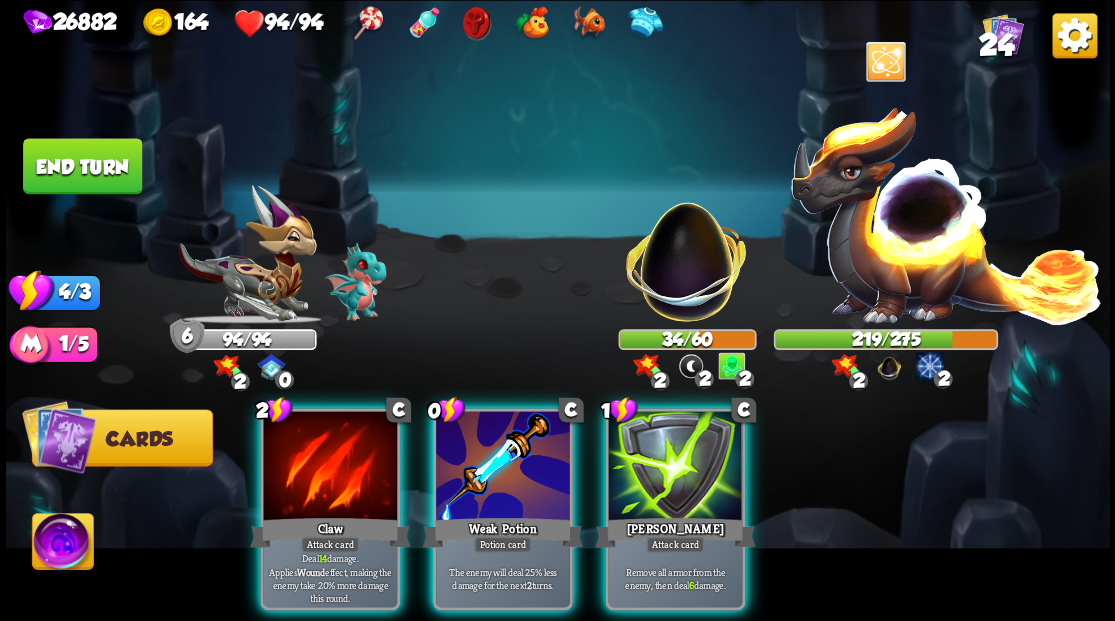 click at bounding box center (503, 467) 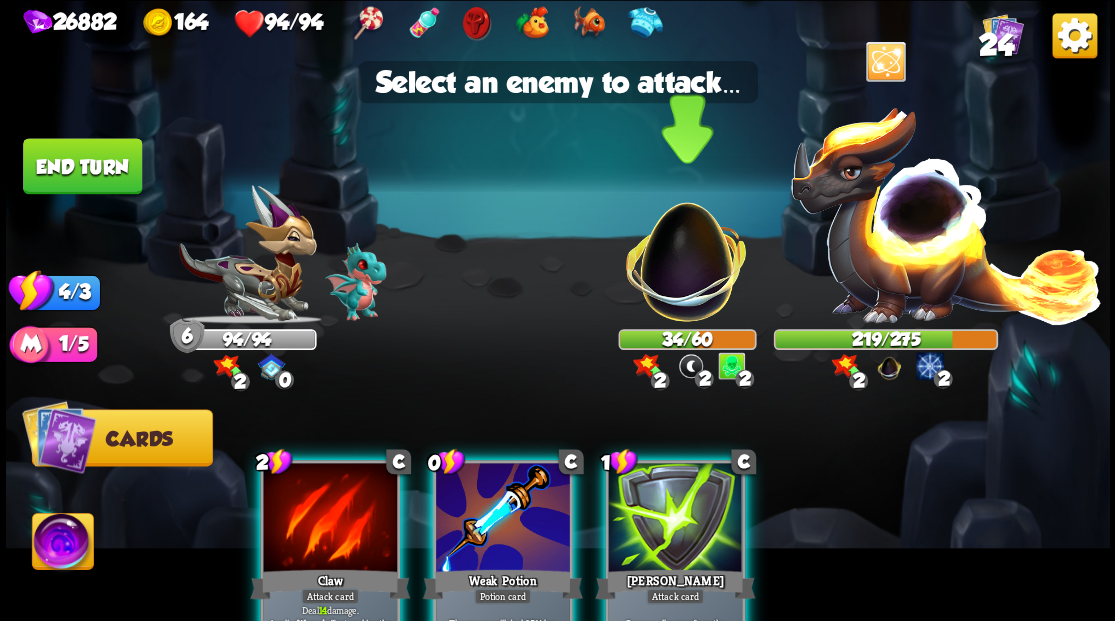 click at bounding box center [686, 251] 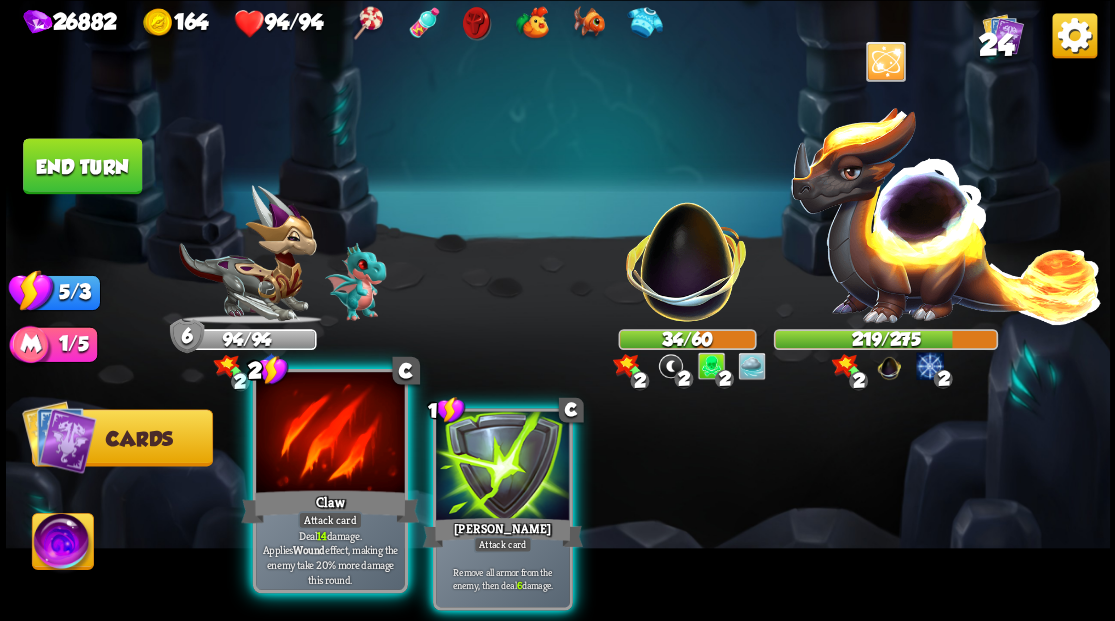 click at bounding box center (330, 434) 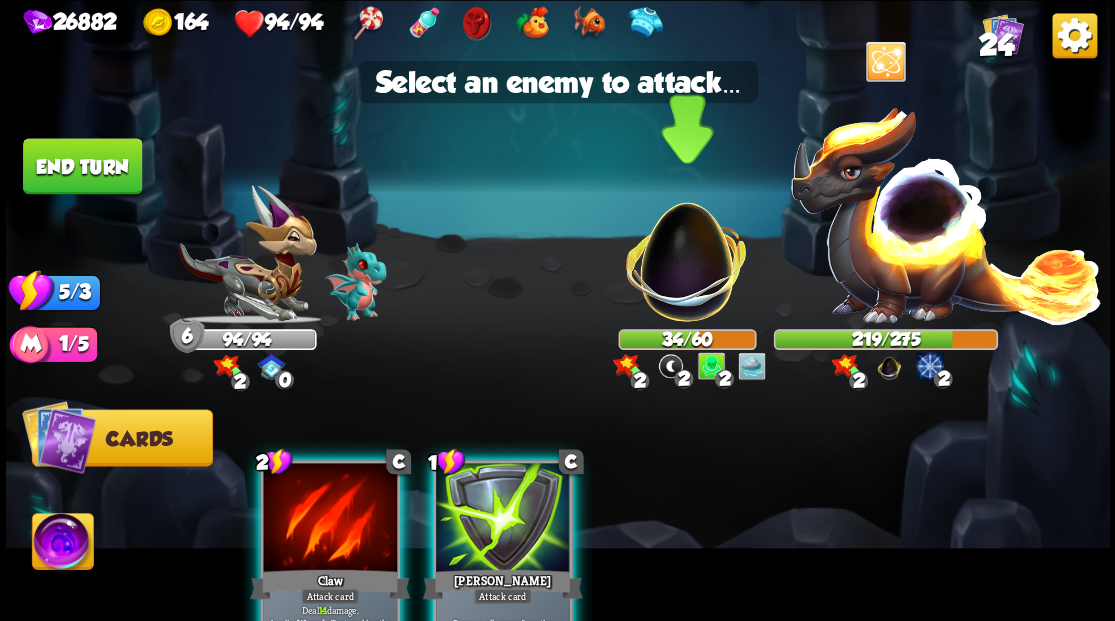 click at bounding box center [686, 251] 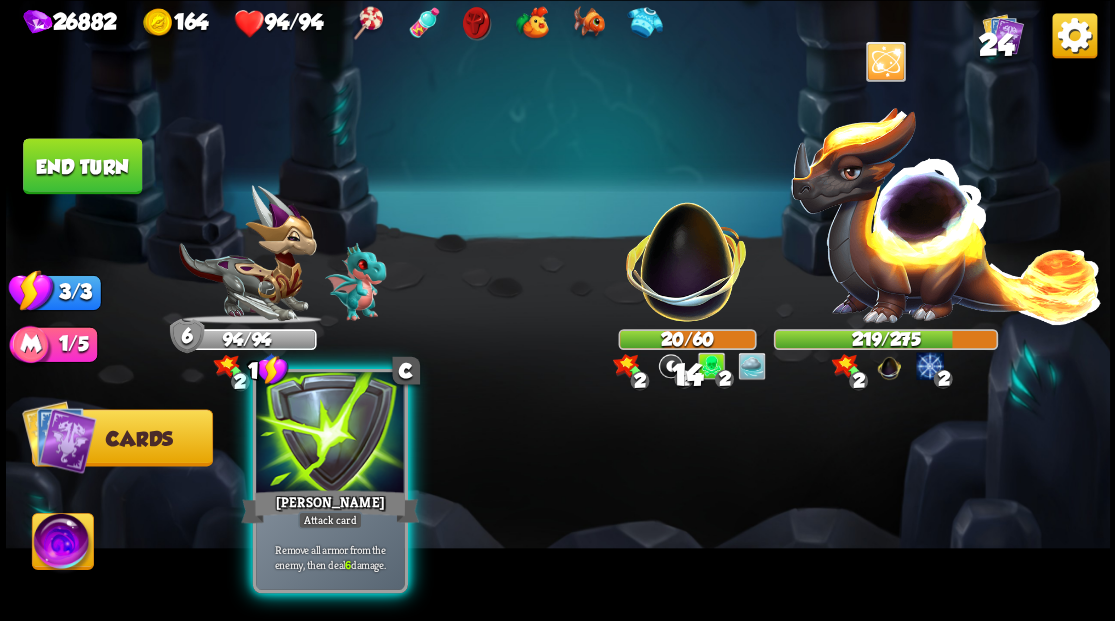 click at bounding box center (330, 434) 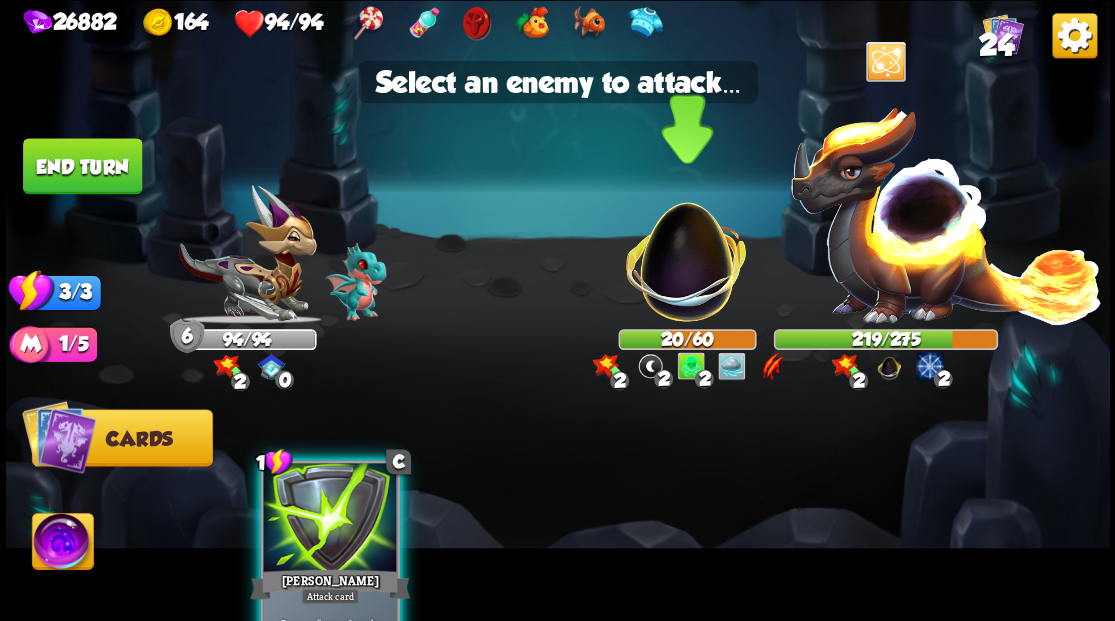 drag, startPoint x: 694, startPoint y: 294, endPoint x: 665, endPoint y: 342, distance: 56.0803 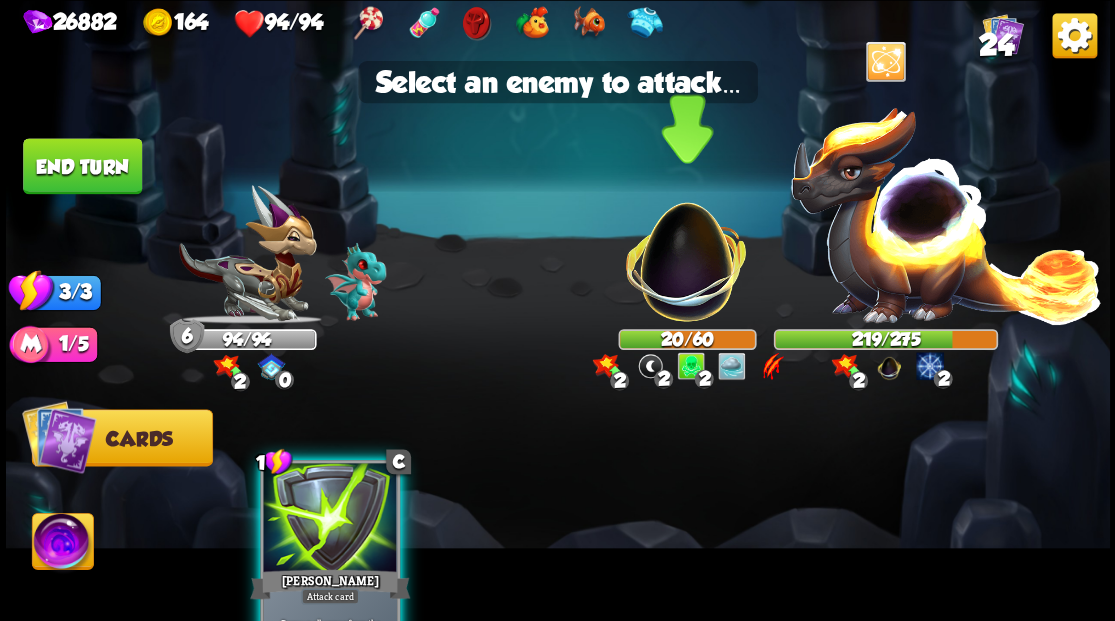 click at bounding box center [686, 251] 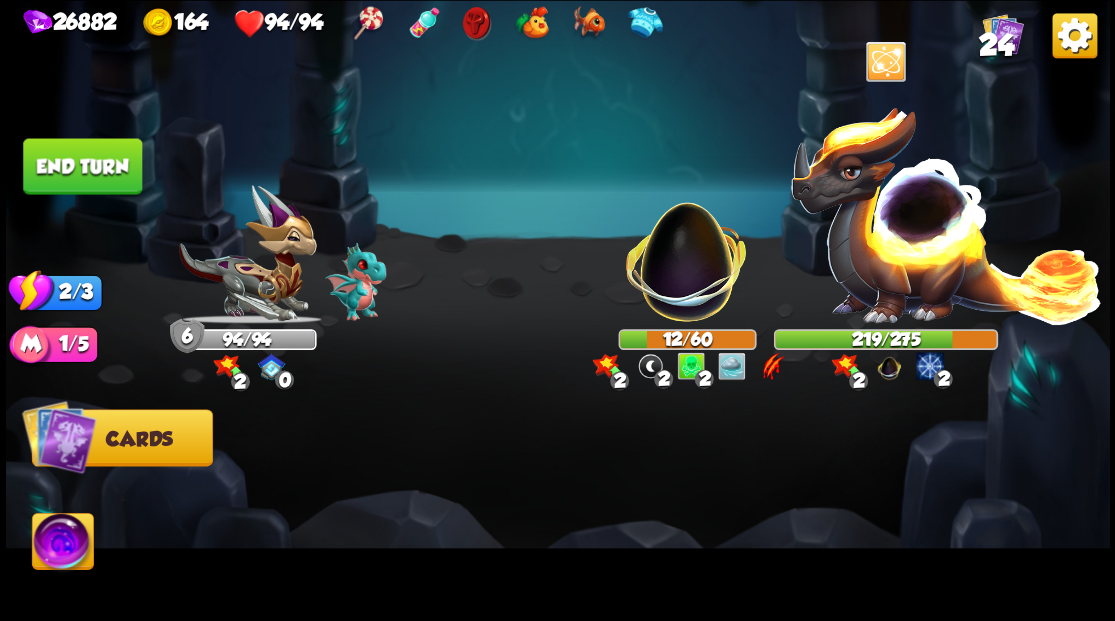click on "End turn" at bounding box center [82, 166] 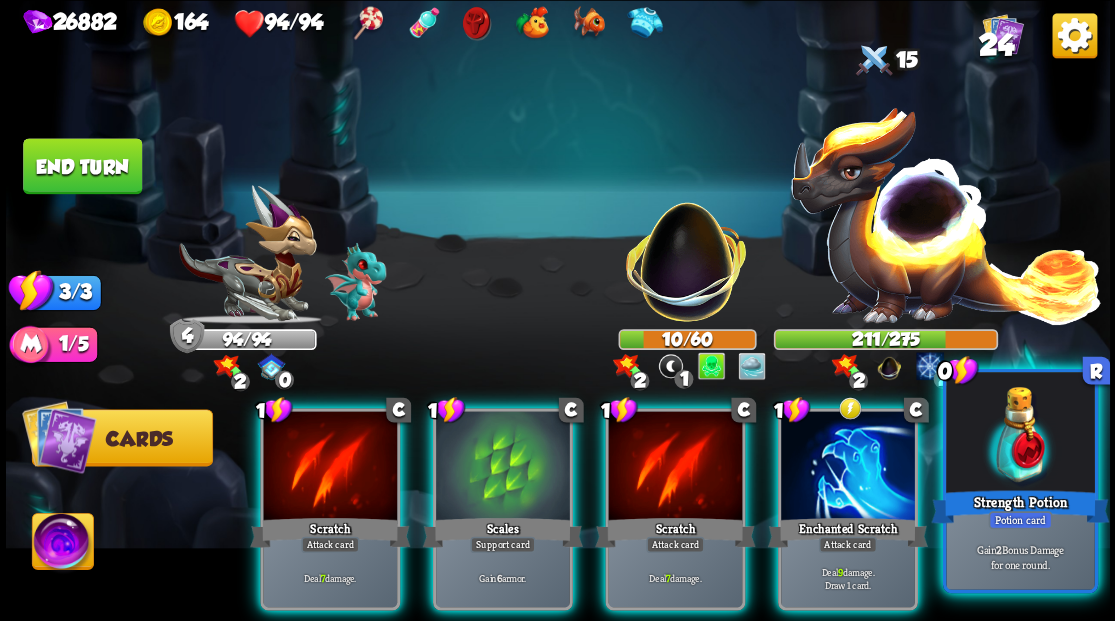 click at bounding box center (1020, 434) 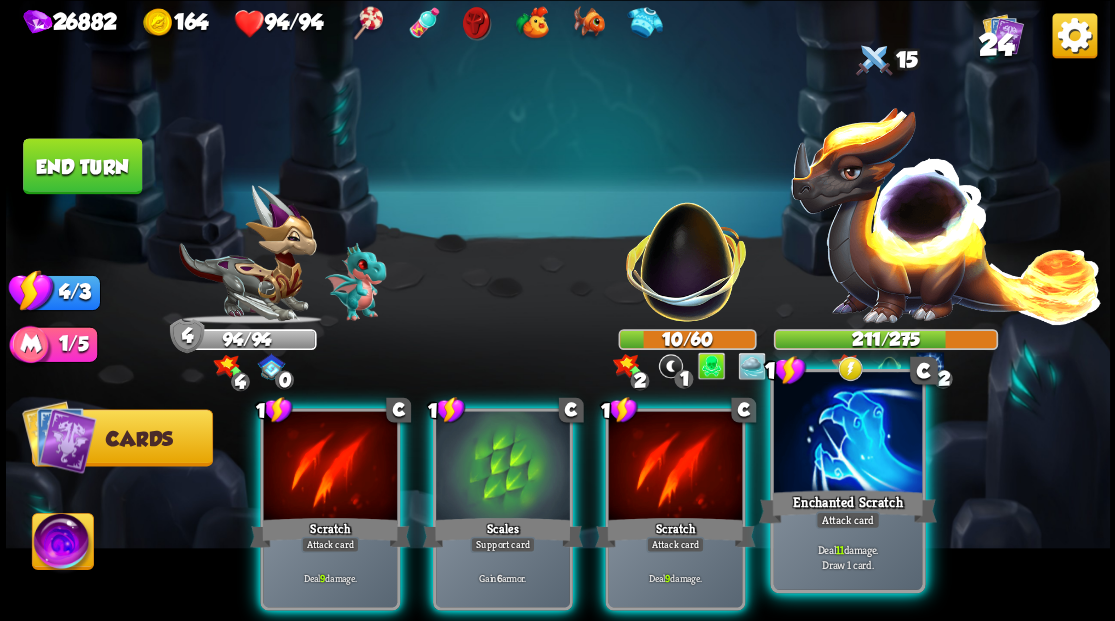 click at bounding box center [847, 434] 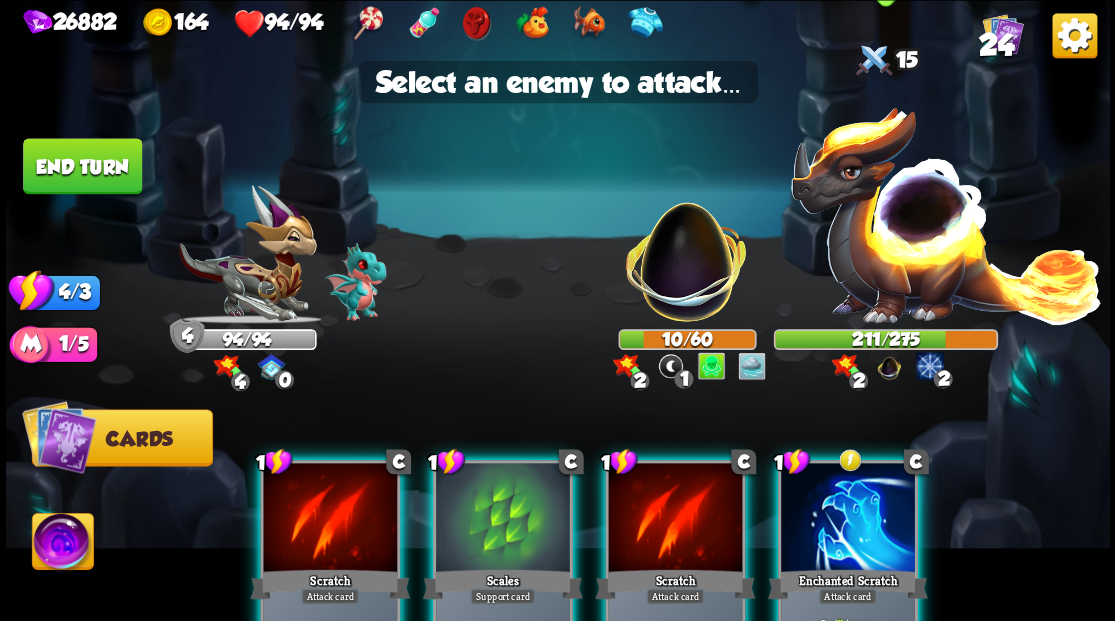 click at bounding box center (946, 213) 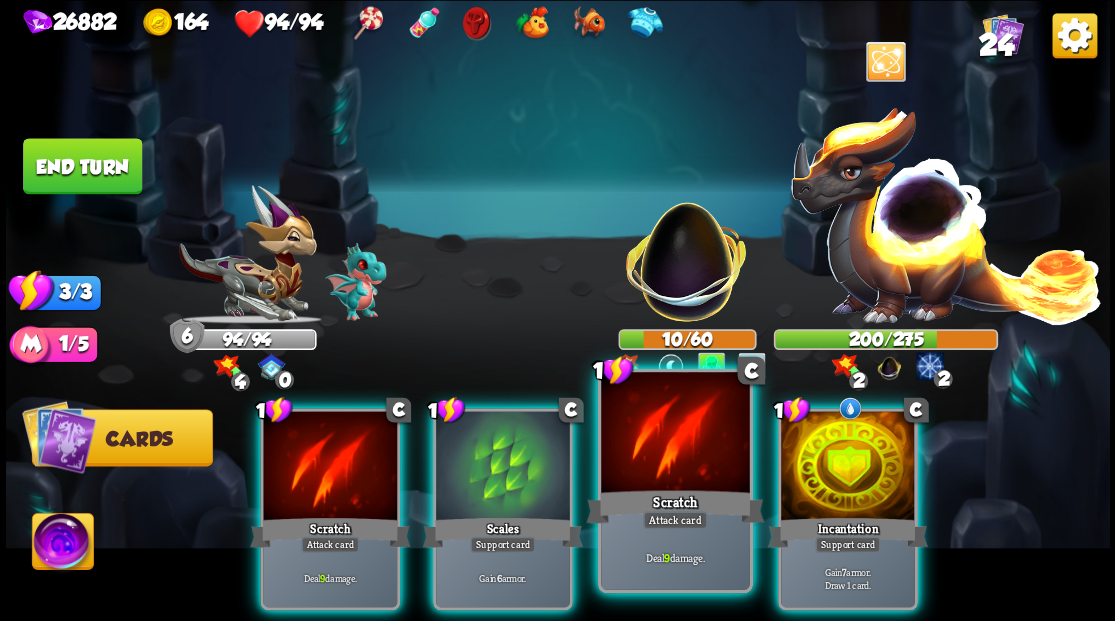 click at bounding box center [675, 434] 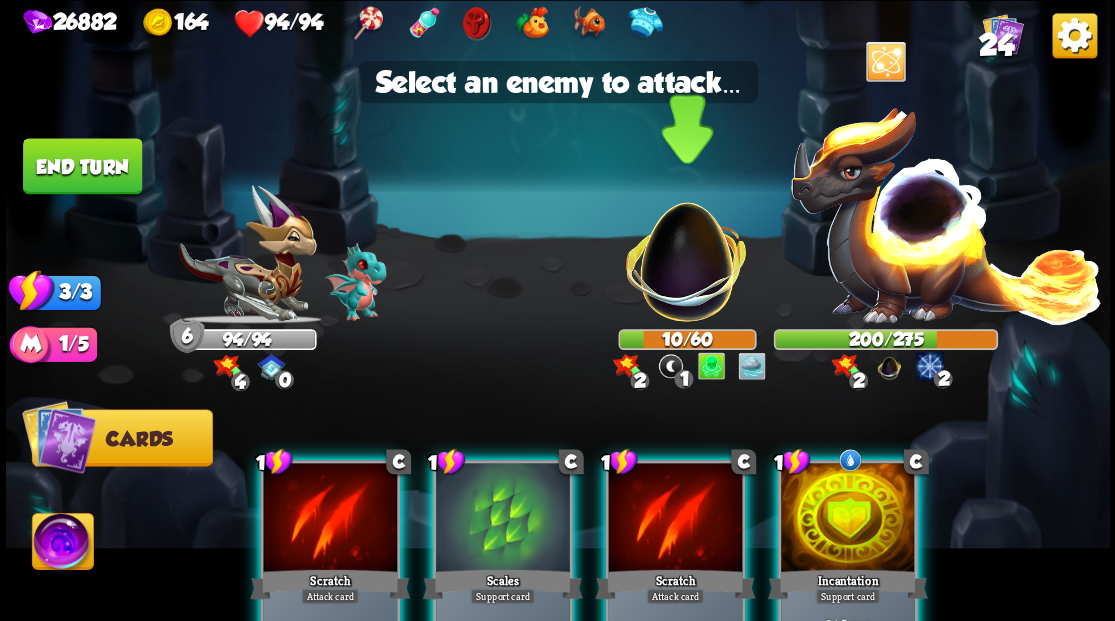 click at bounding box center (686, 251) 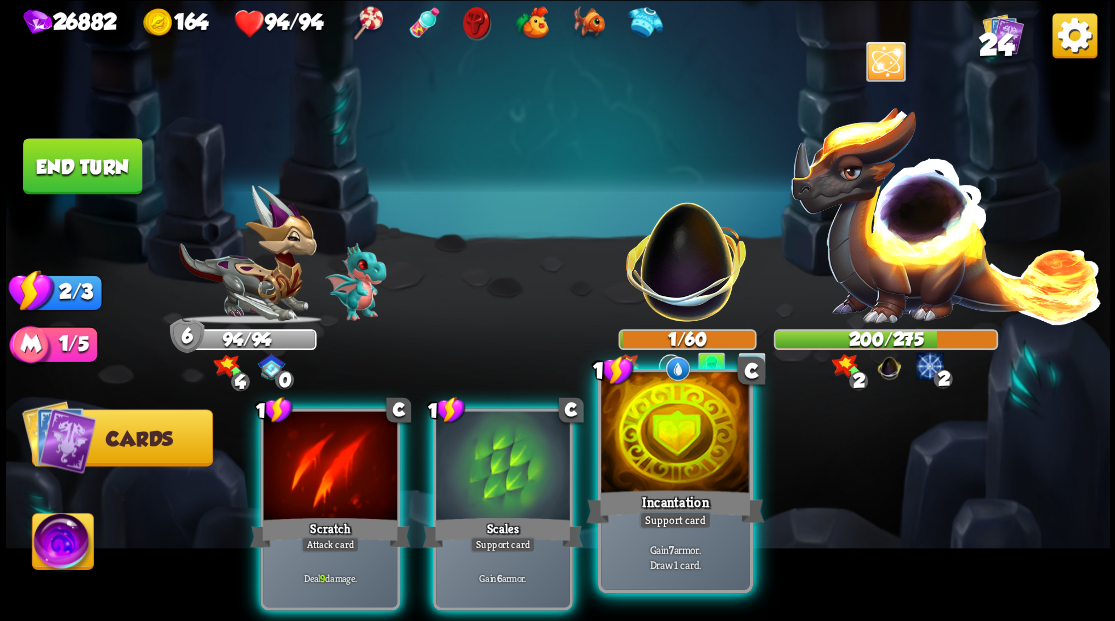 click on "Incantation" at bounding box center (675, 506) 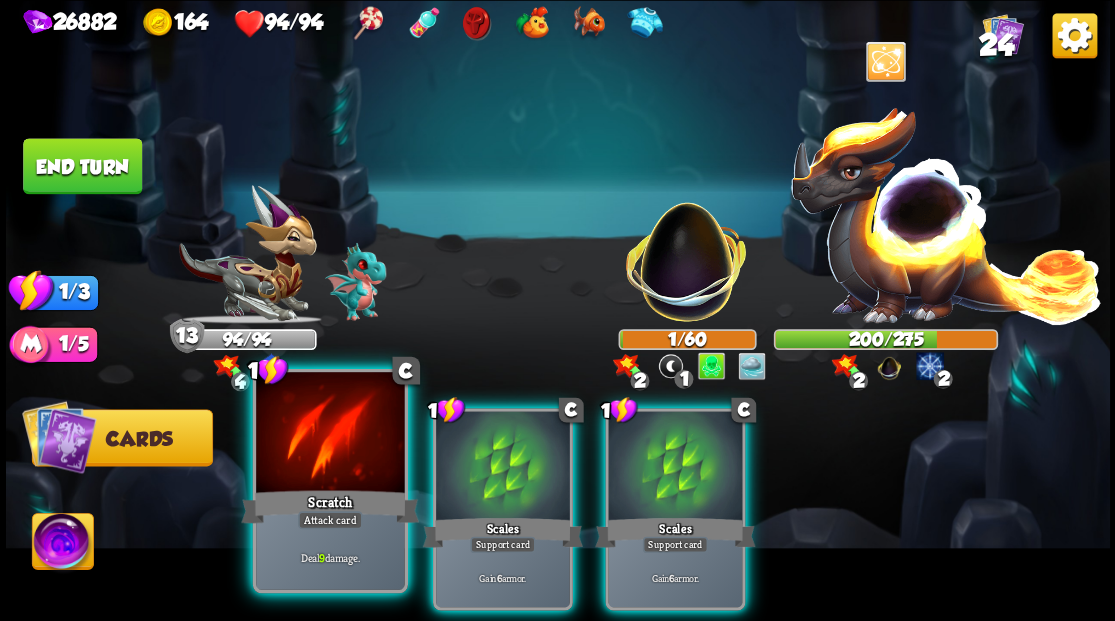 click at bounding box center [330, 434] 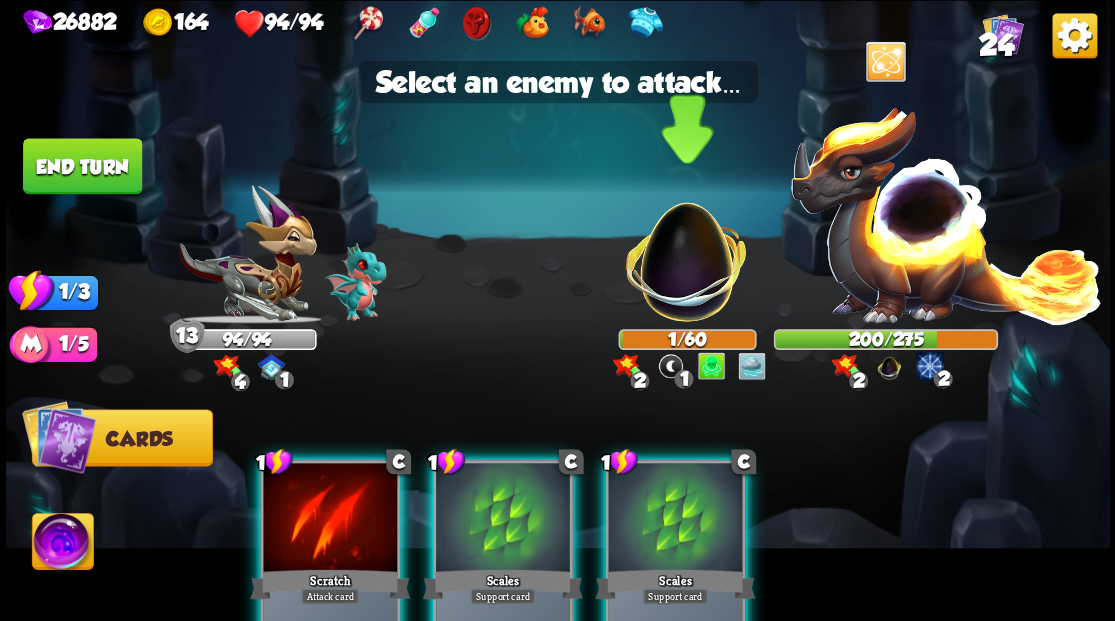 click at bounding box center (686, 251) 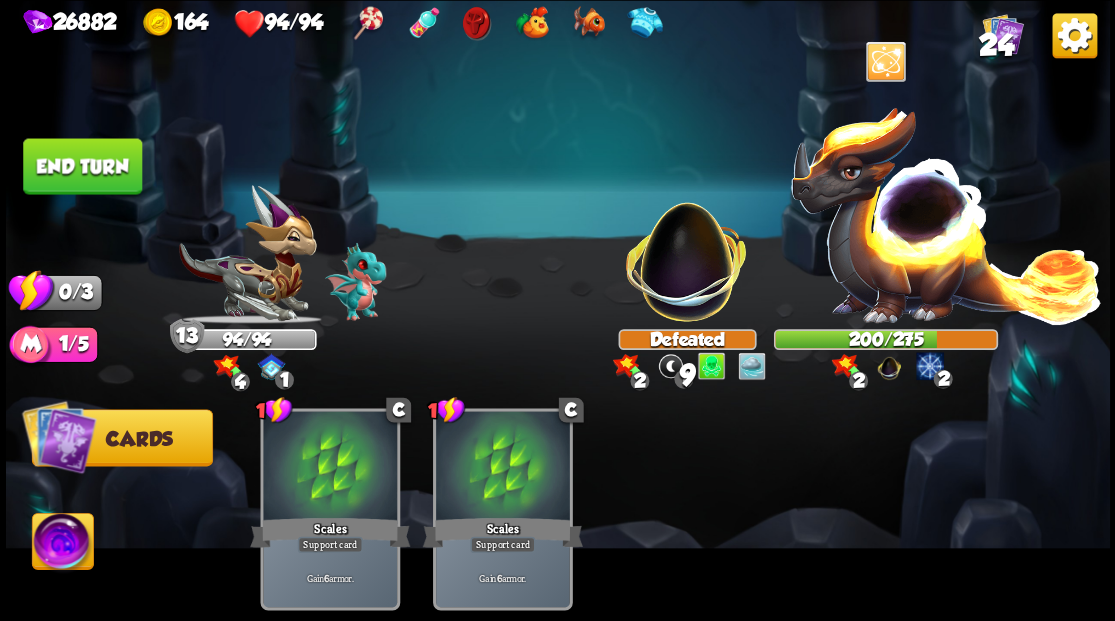 drag, startPoint x: 66, startPoint y: 146, endPoint x: 656, endPoint y: 377, distance: 633.6095 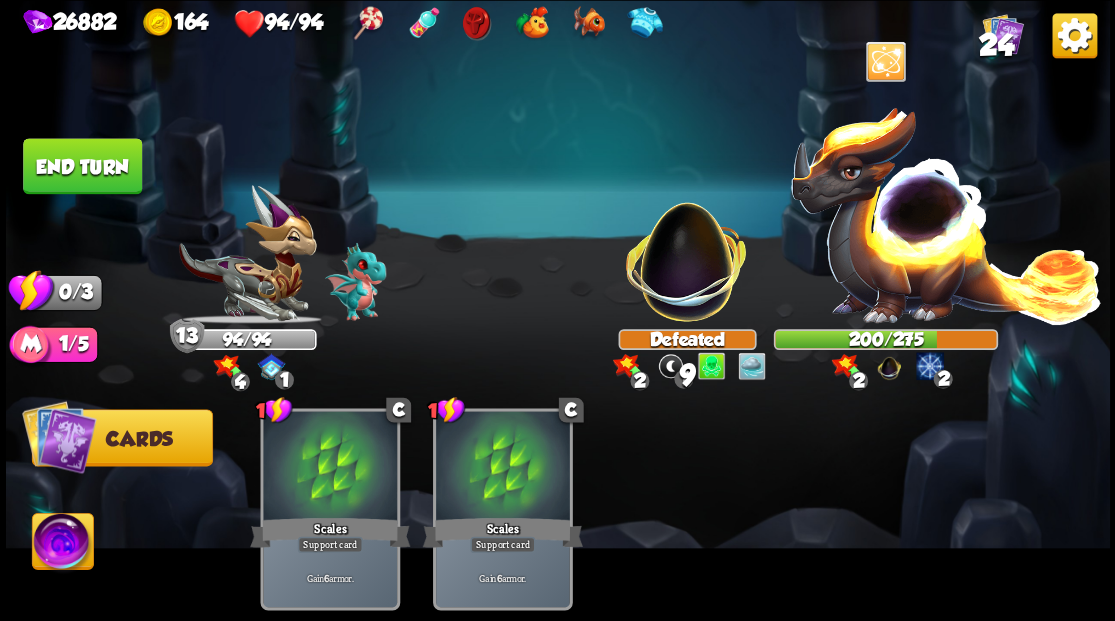 click on "End turn" at bounding box center [82, 166] 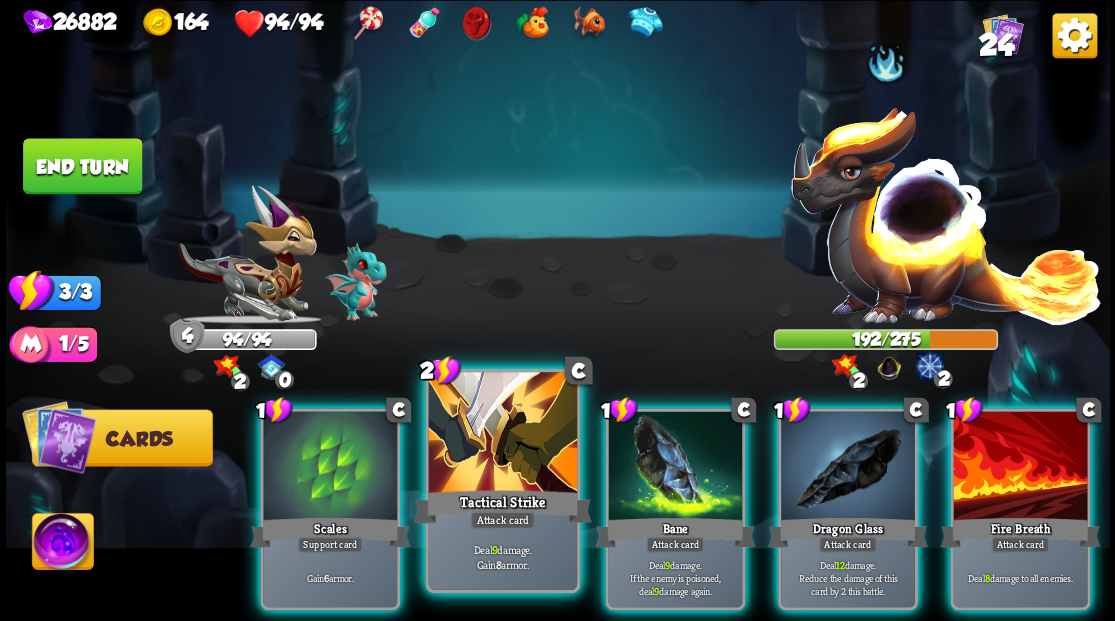 click at bounding box center (502, 434) 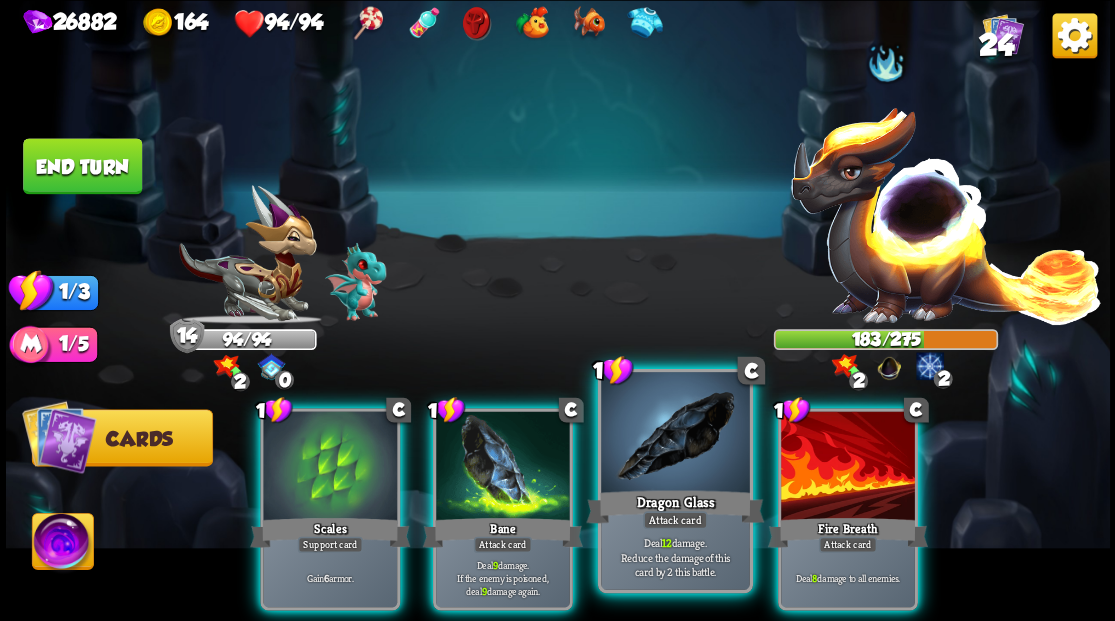 click at bounding box center [675, 434] 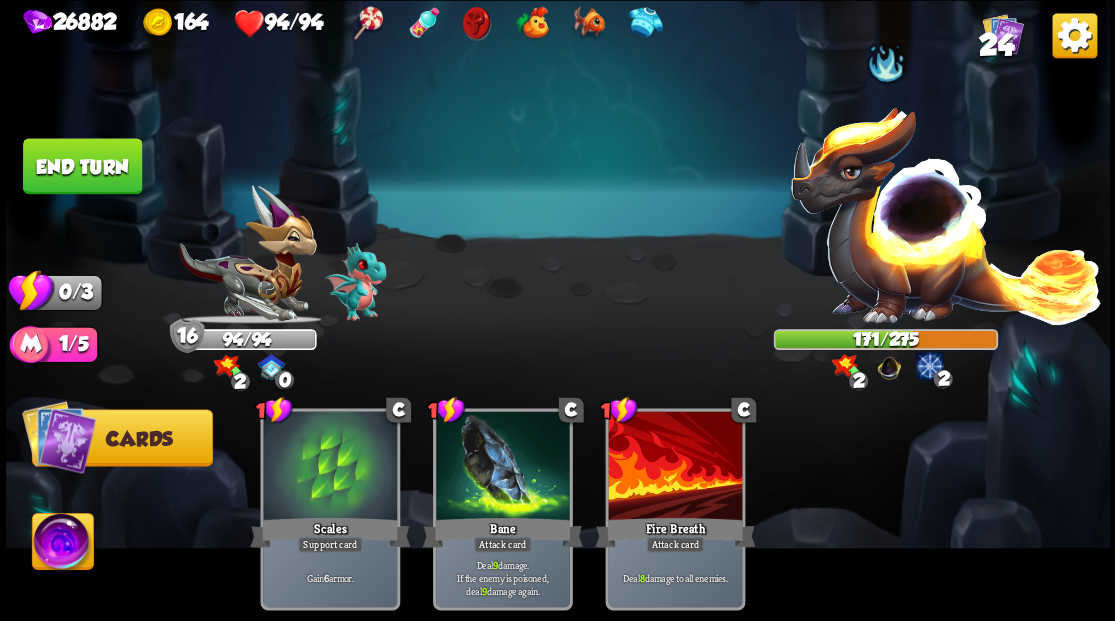 click on "End turn" at bounding box center [82, 166] 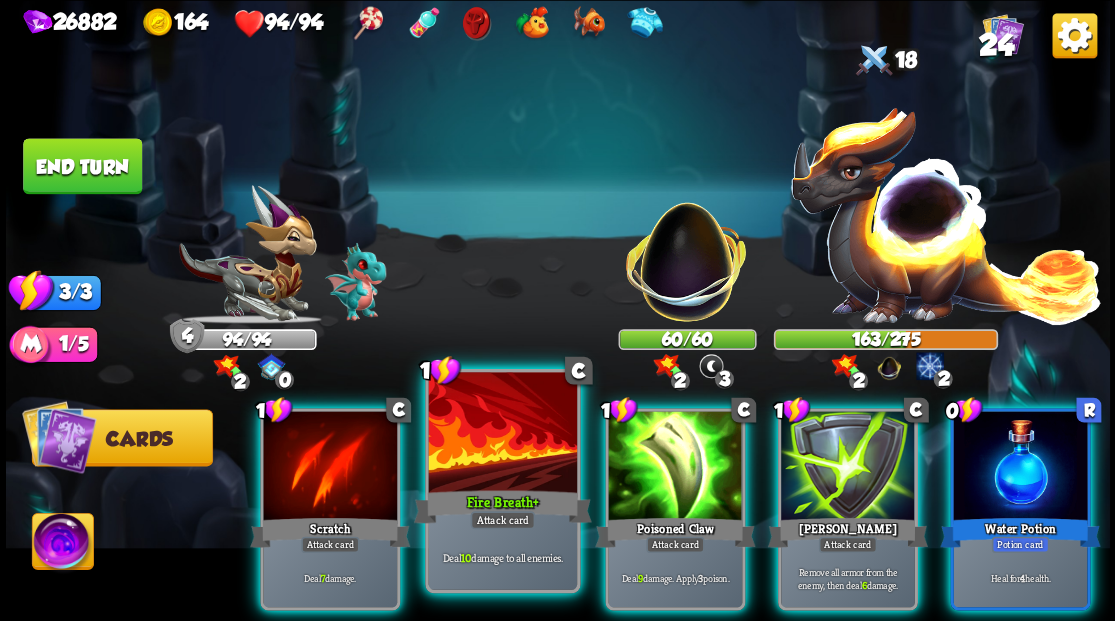 click on "Fire Breath +" at bounding box center [502, 506] 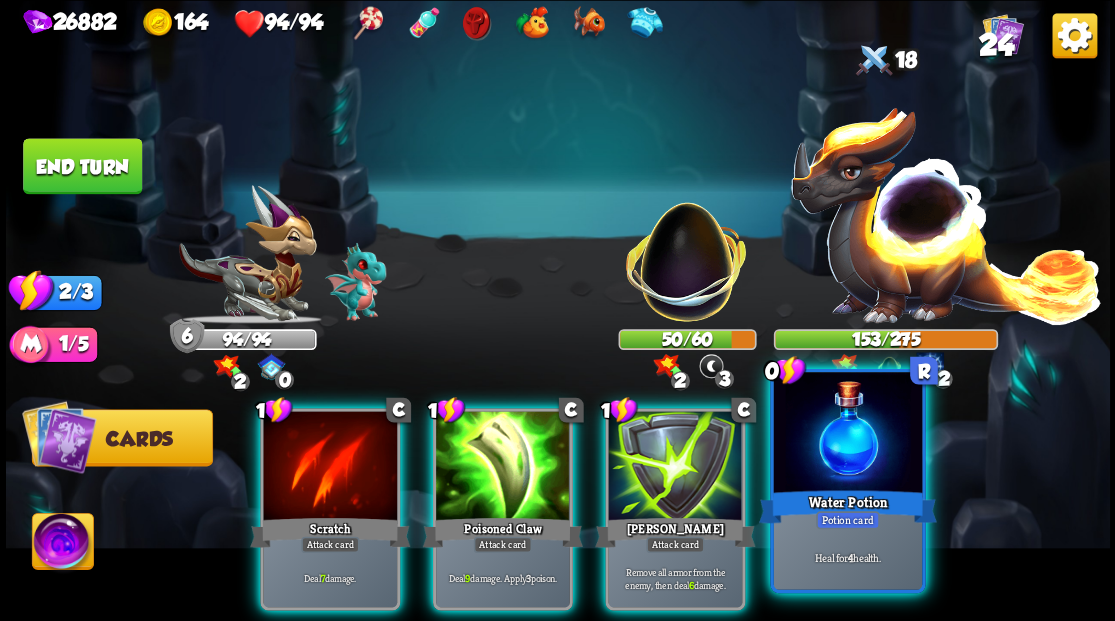 click at bounding box center (847, 434) 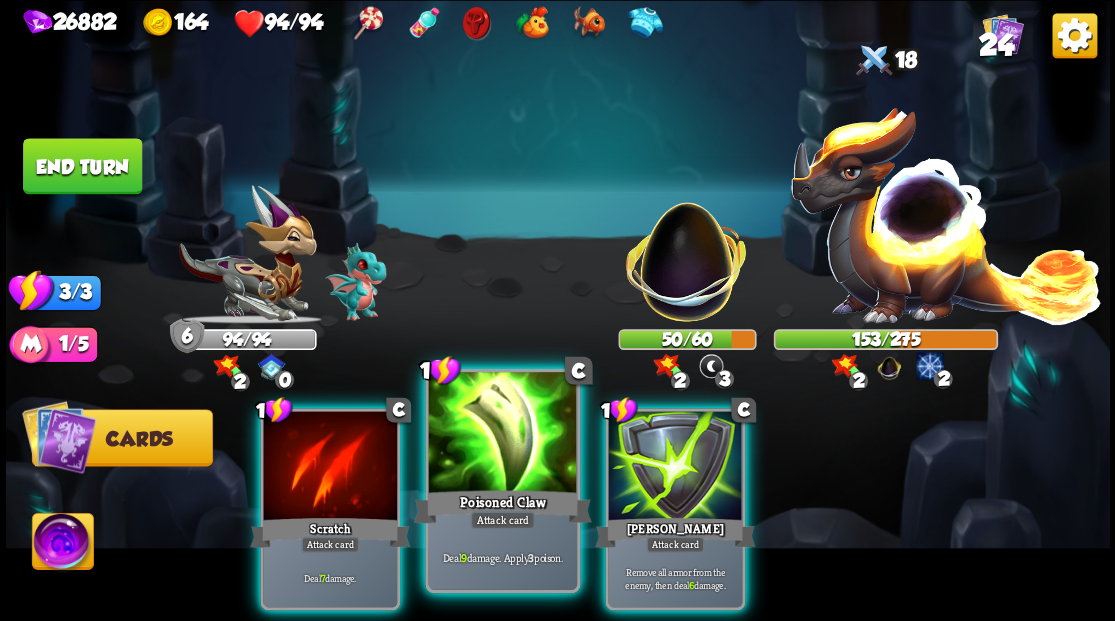 click at bounding box center [502, 434] 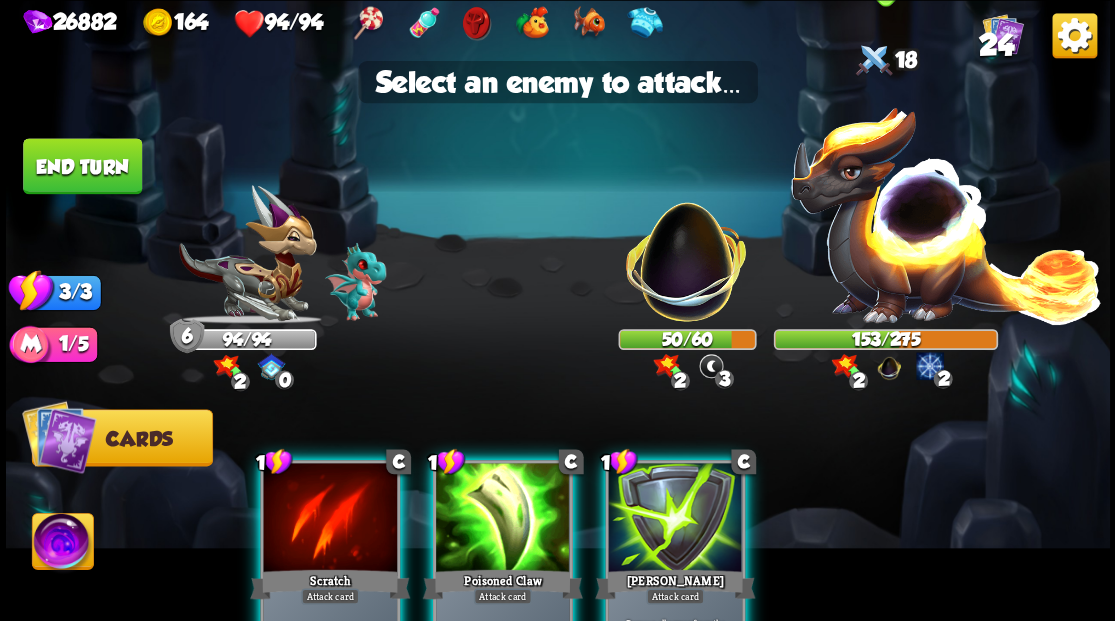 click at bounding box center [946, 213] 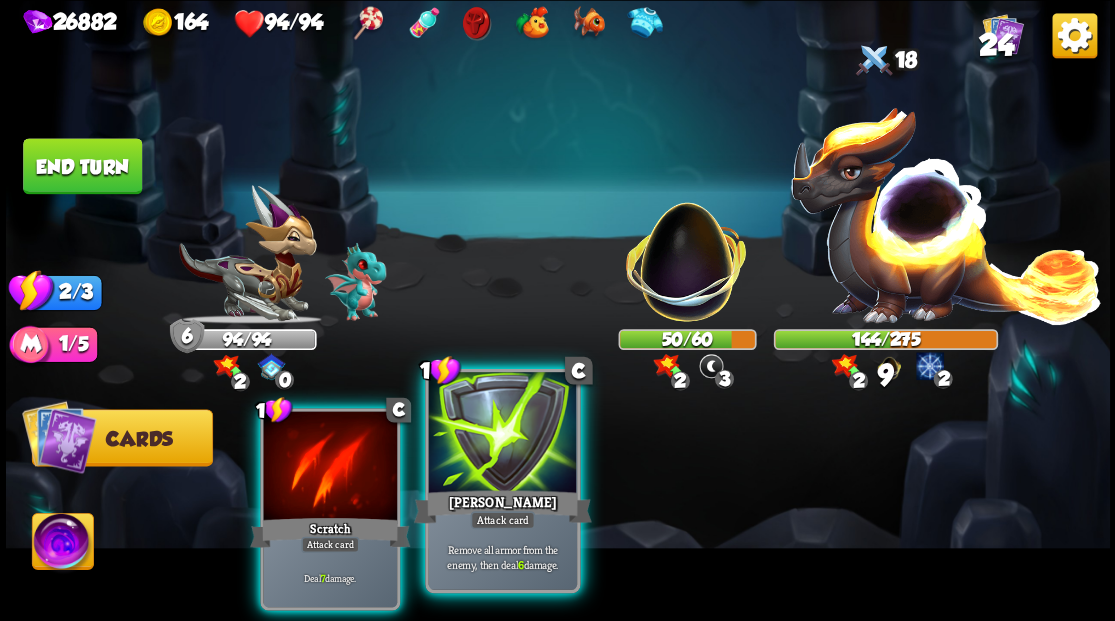 click on "[PERSON_NAME]" at bounding box center (502, 506) 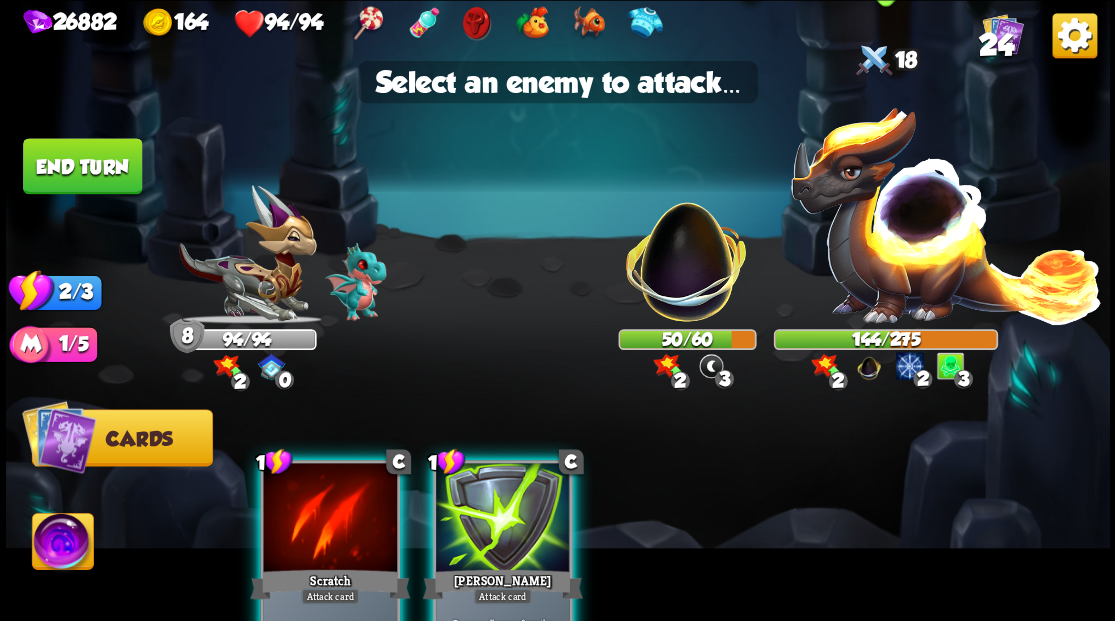 click at bounding box center (946, 213) 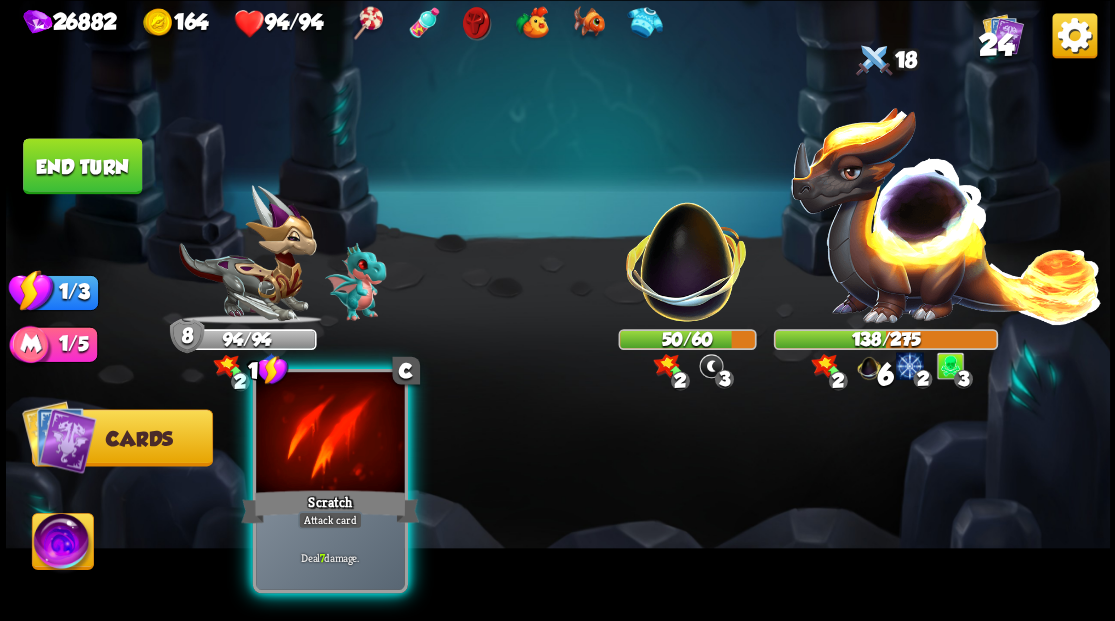 click at bounding box center (330, 434) 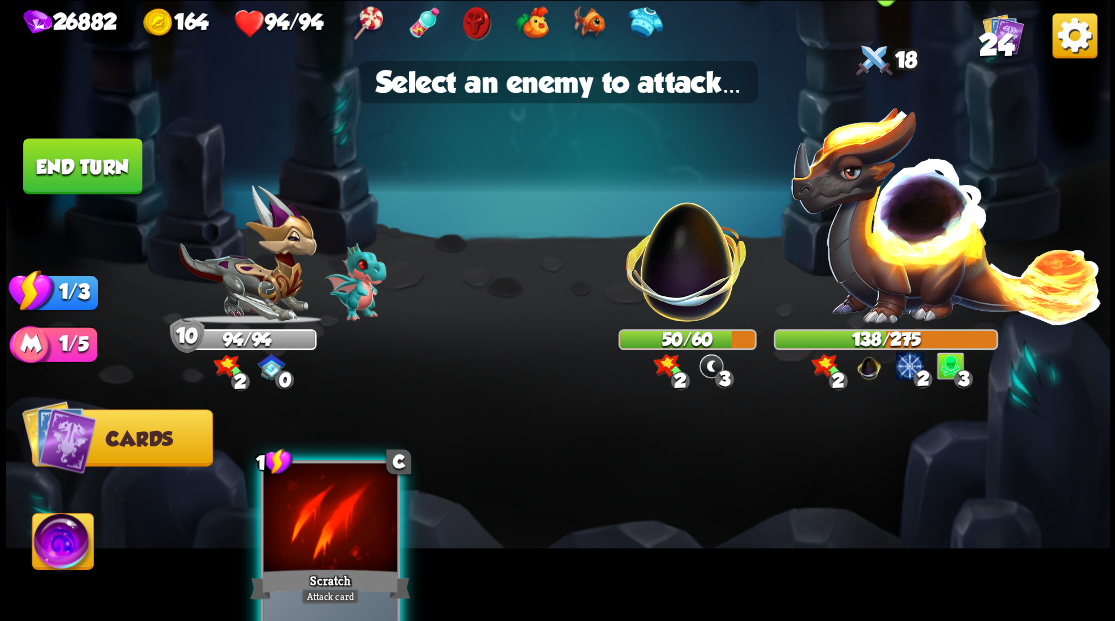 click at bounding box center (946, 213) 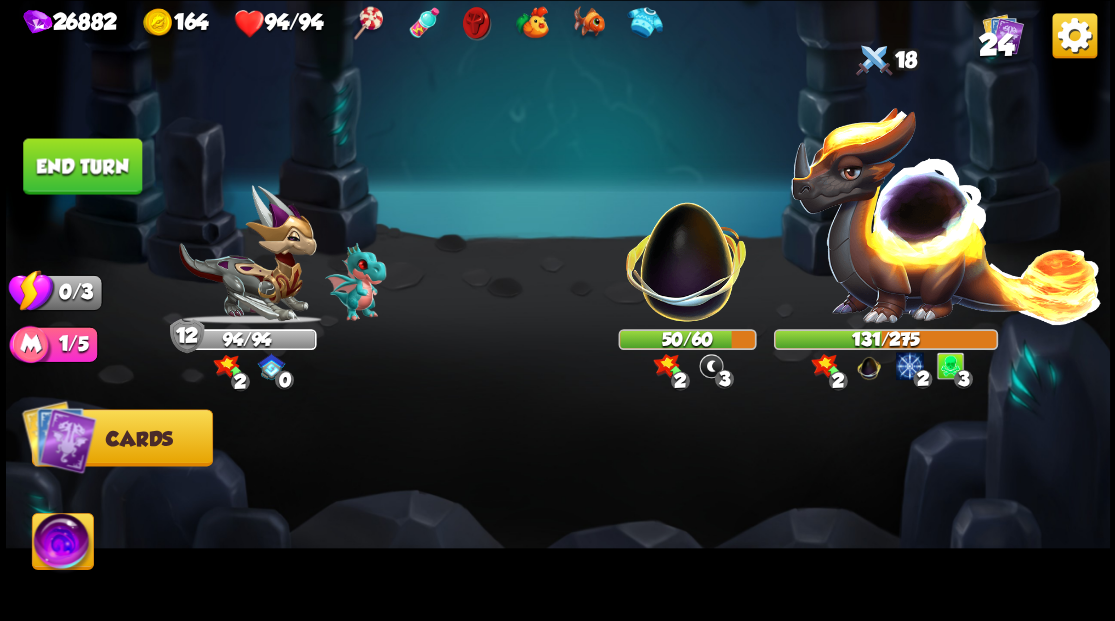 click on "End turn" at bounding box center [82, 166] 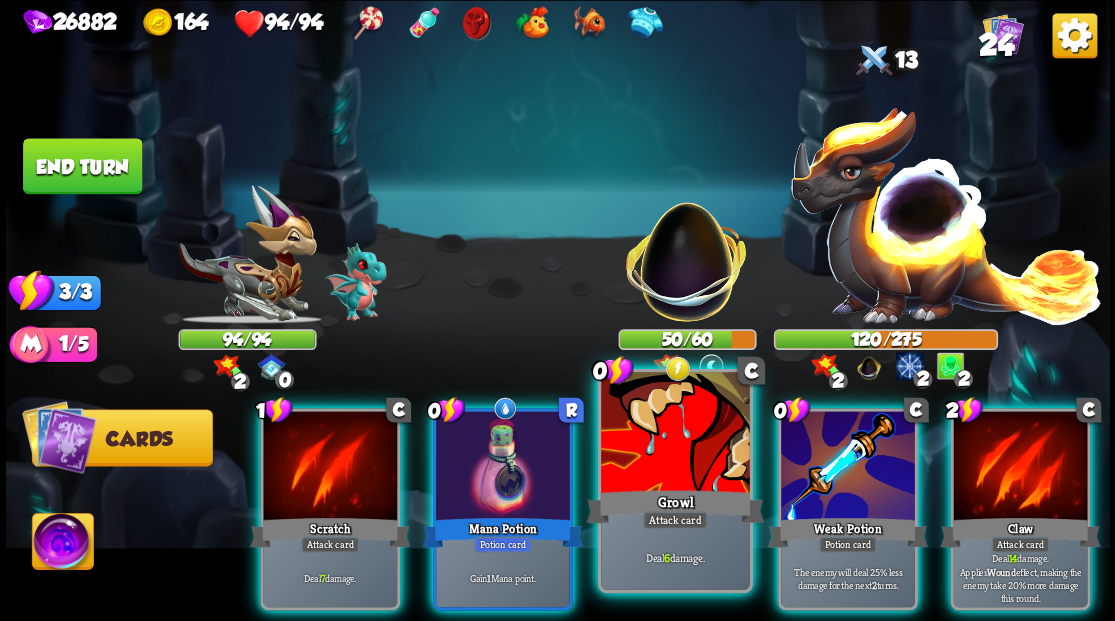 click at bounding box center [675, 434] 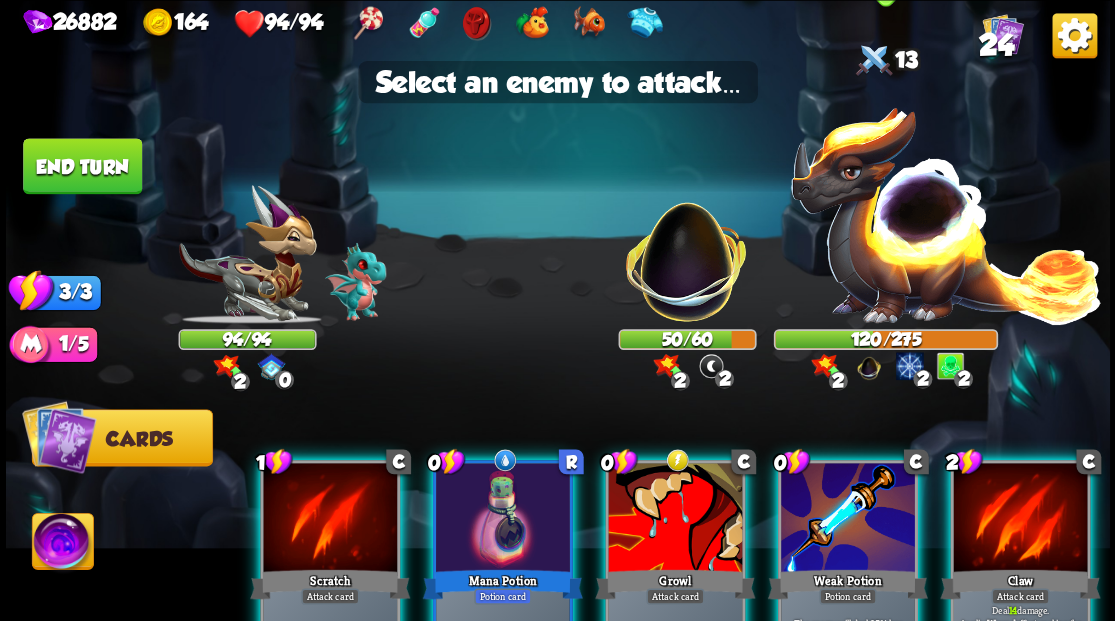 click at bounding box center (946, 213) 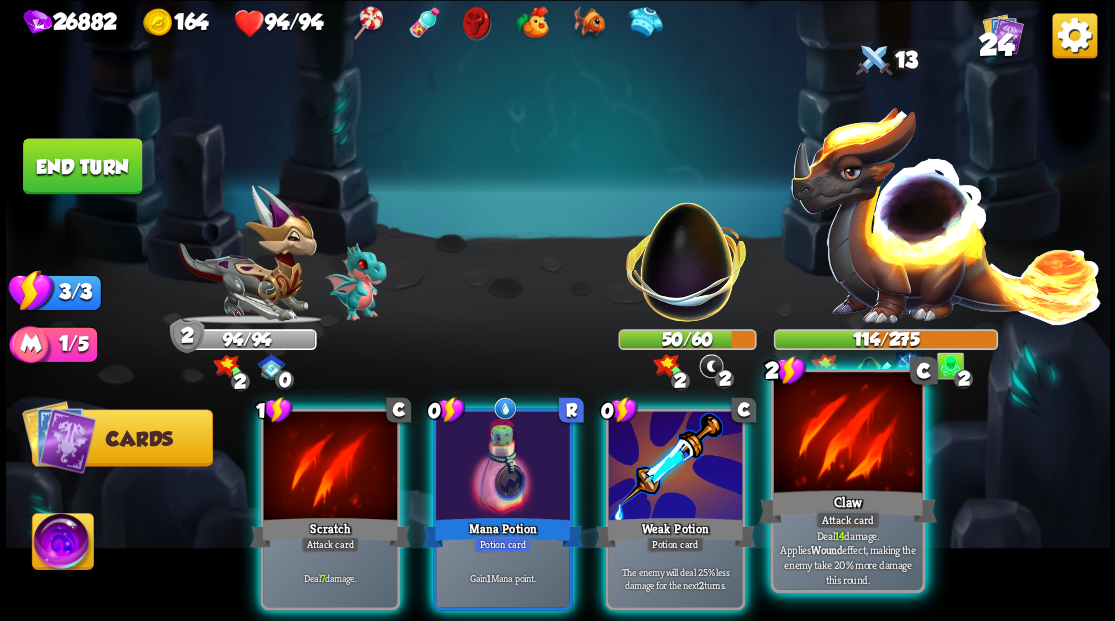 click on "Claw" at bounding box center [847, 506] 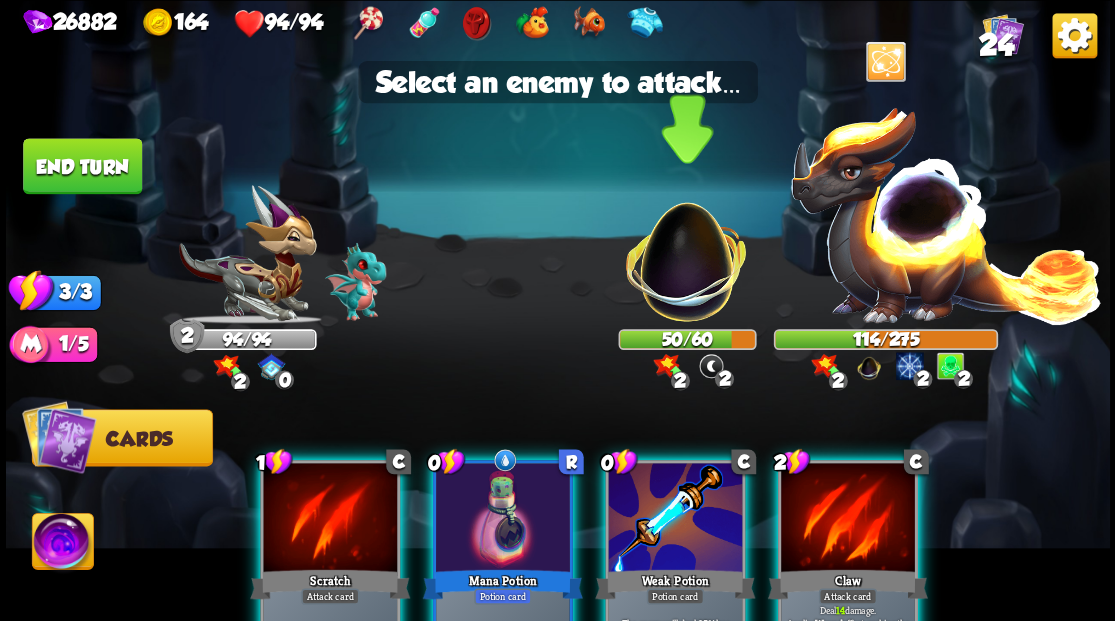 click at bounding box center [686, 251] 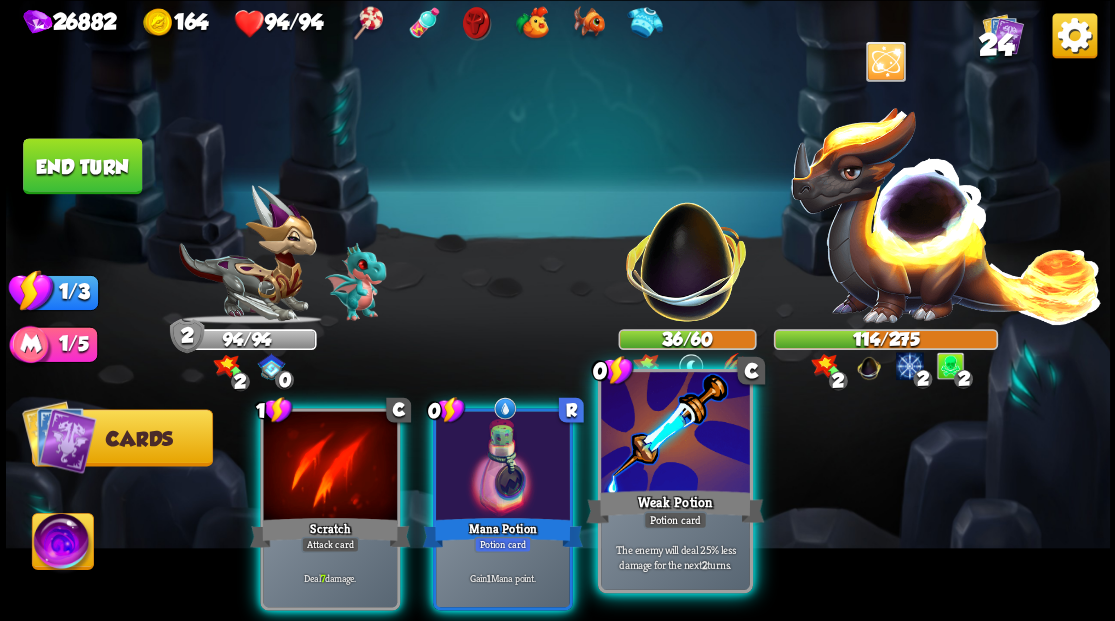 click at bounding box center (675, 434) 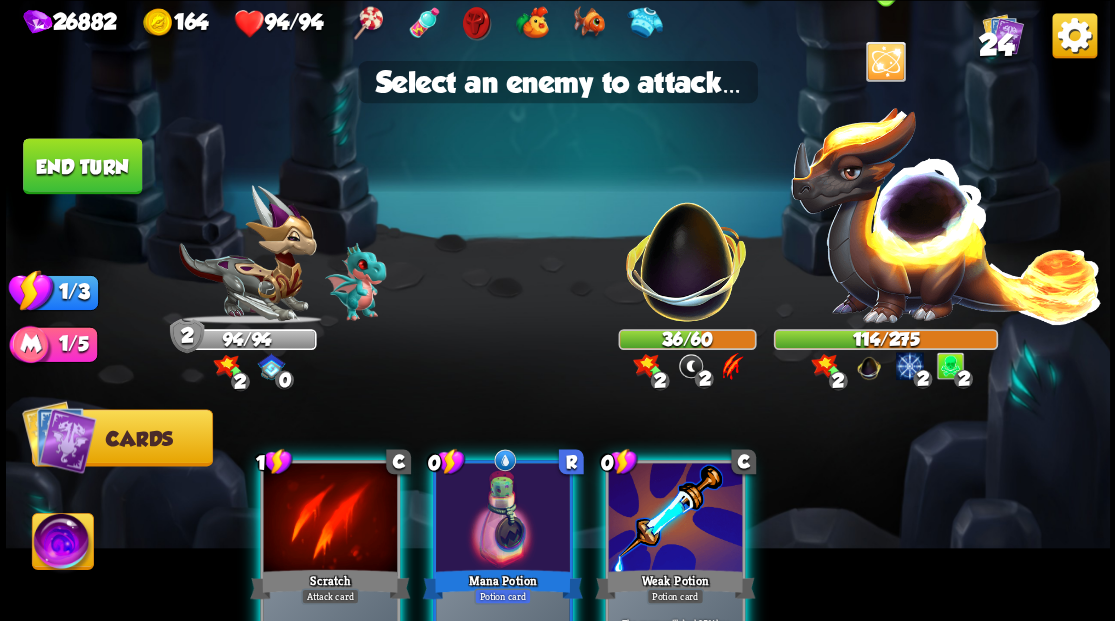 click at bounding box center [946, 213] 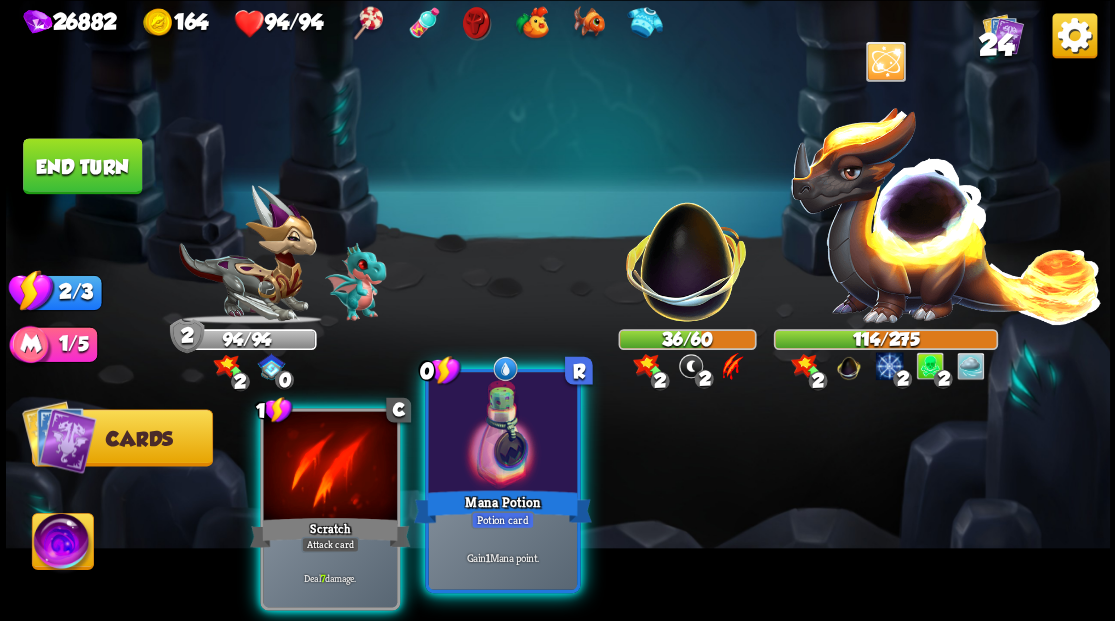 click at bounding box center [502, 434] 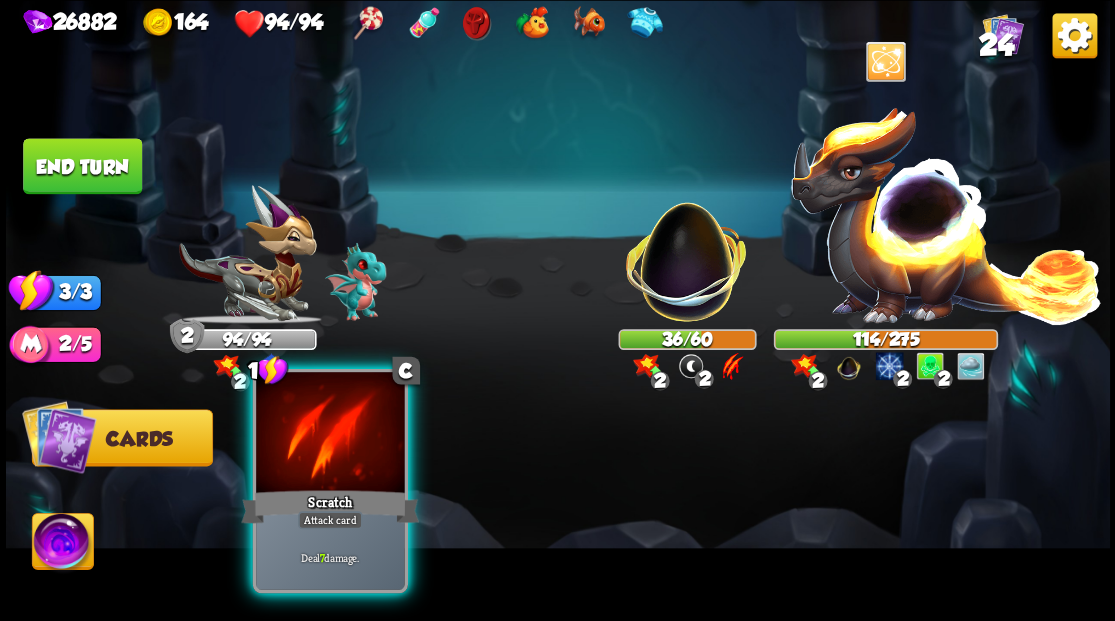 click at bounding box center [330, 434] 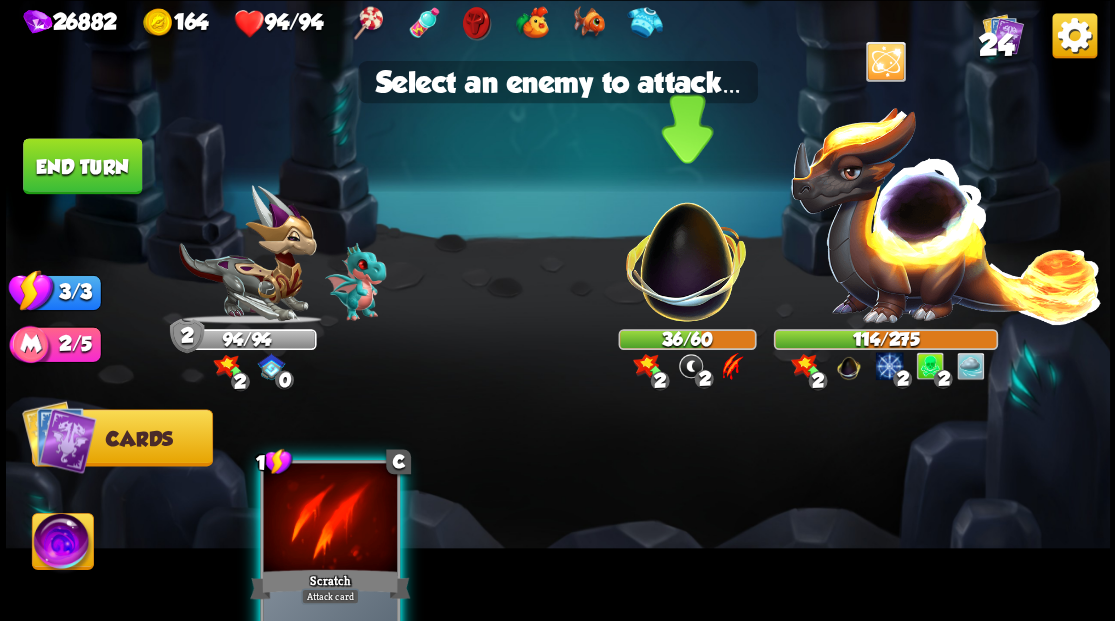 click at bounding box center [686, 251] 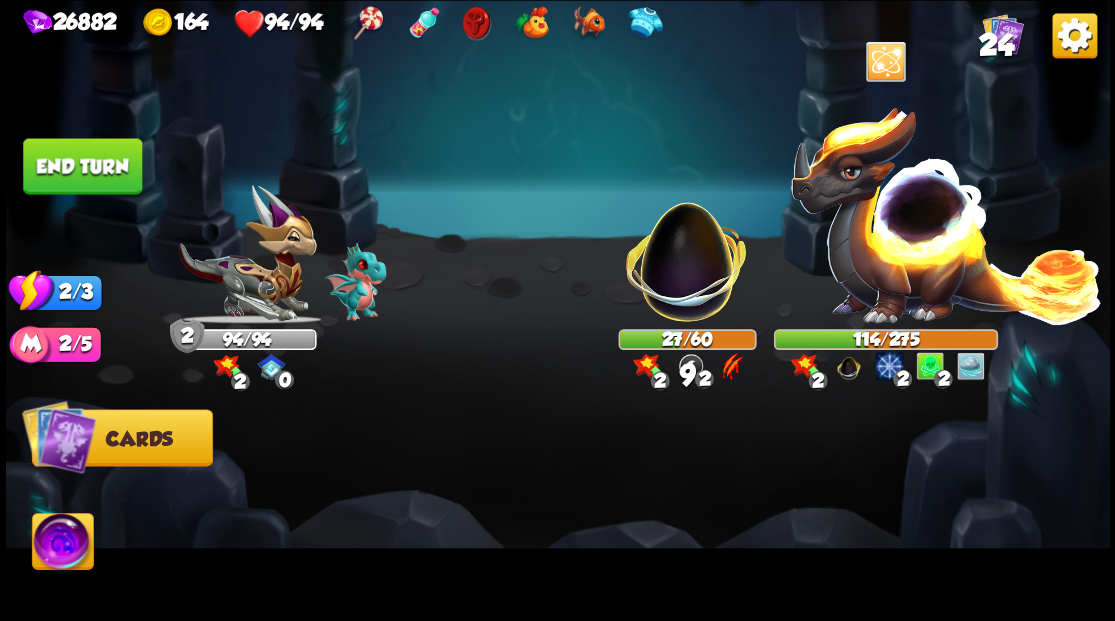 click on "End turn" at bounding box center (82, 166) 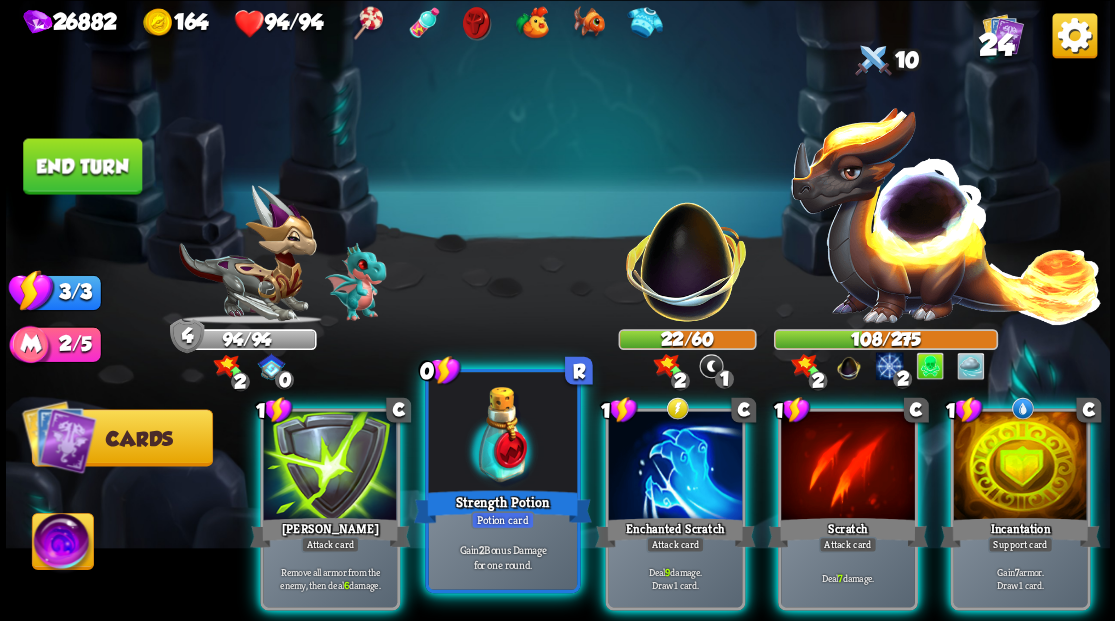 click at bounding box center [502, 434] 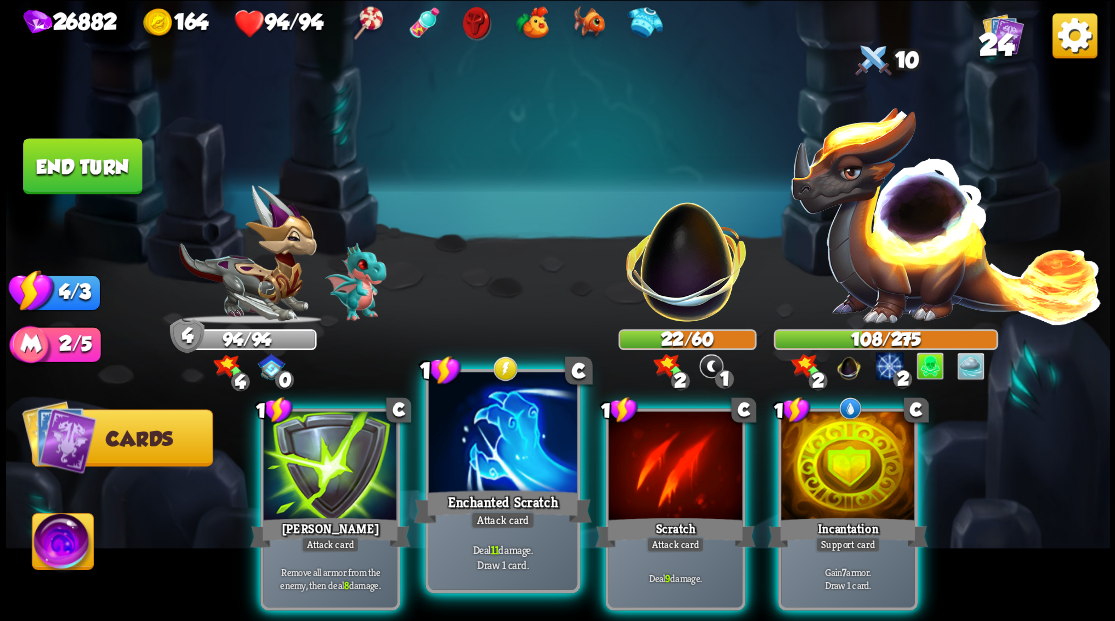 click at bounding box center [502, 434] 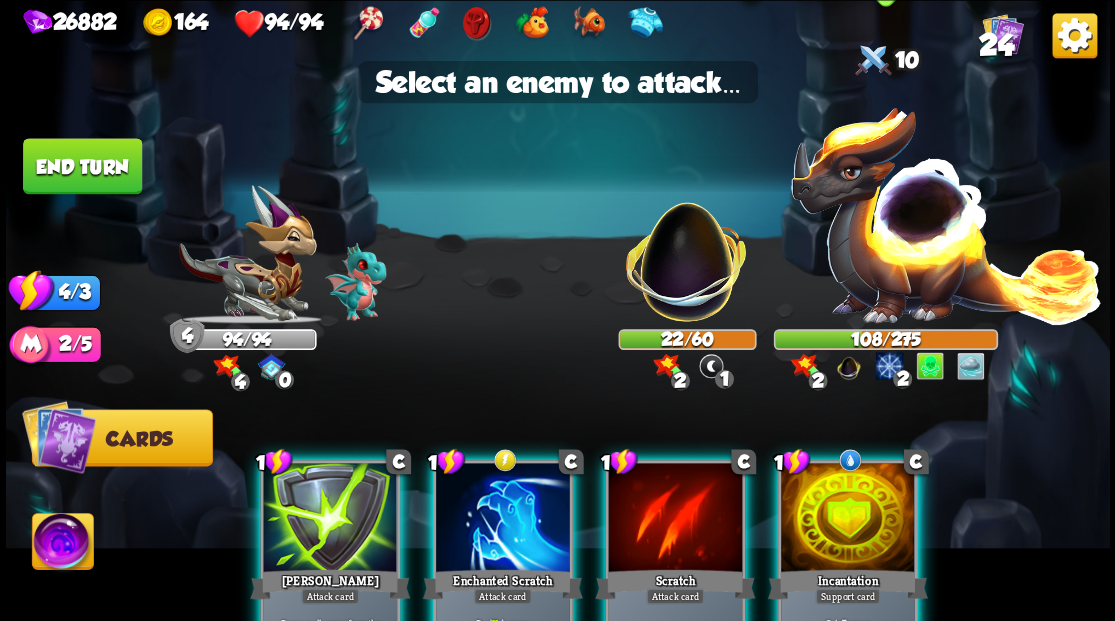 click at bounding box center (946, 213) 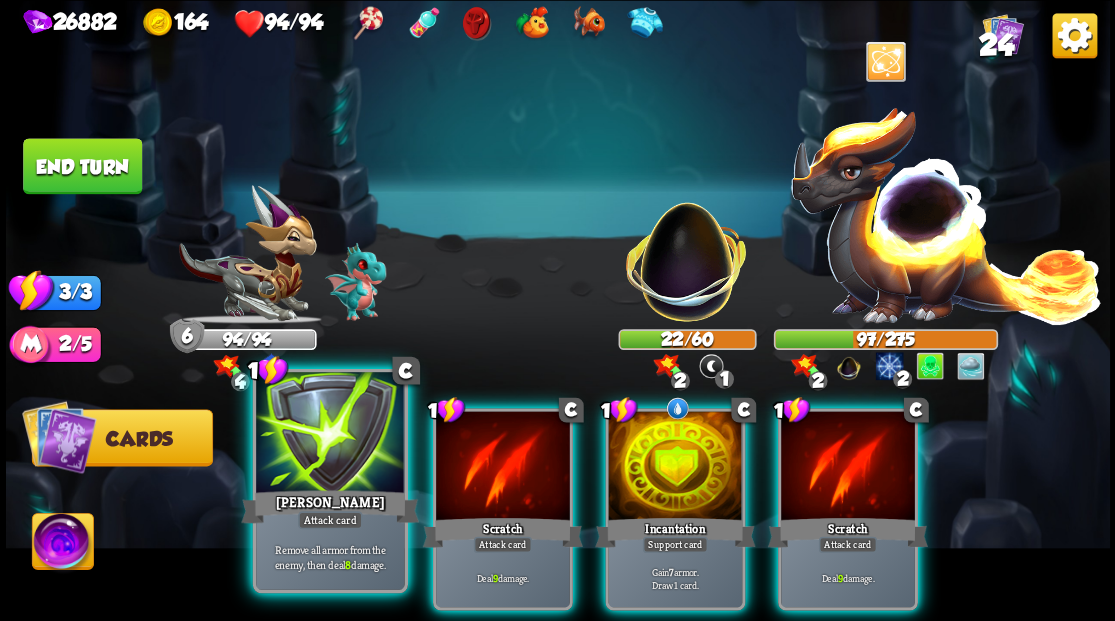 click at bounding box center [330, 434] 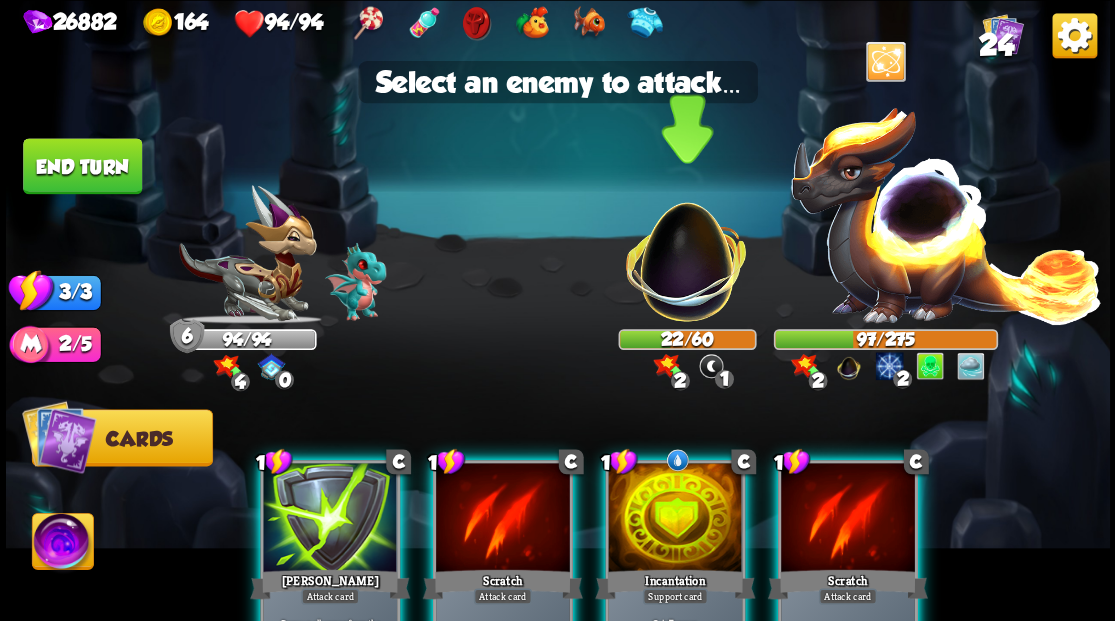 click at bounding box center [686, 251] 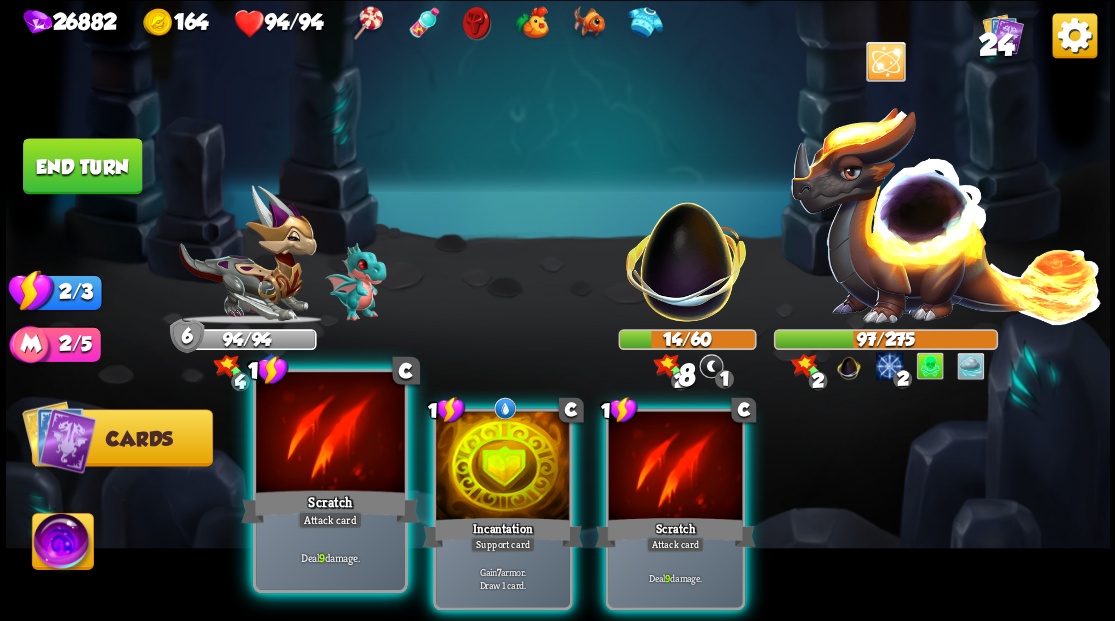 click at bounding box center [330, 434] 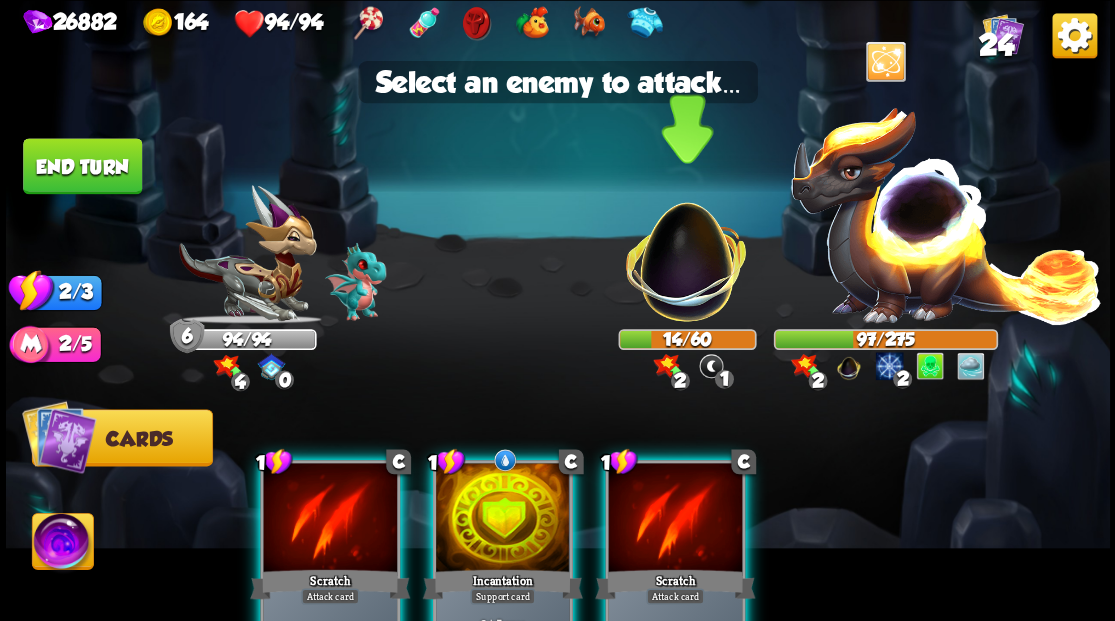 click at bounding box center [686, 251] 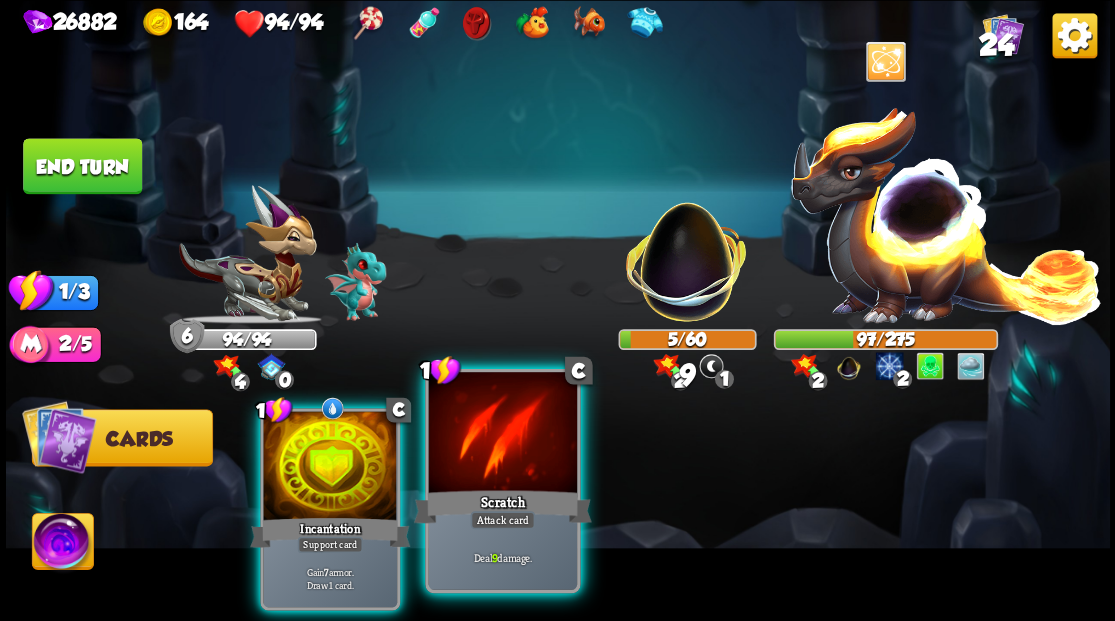 click on "Scratch" at bounding box center [502, 506] 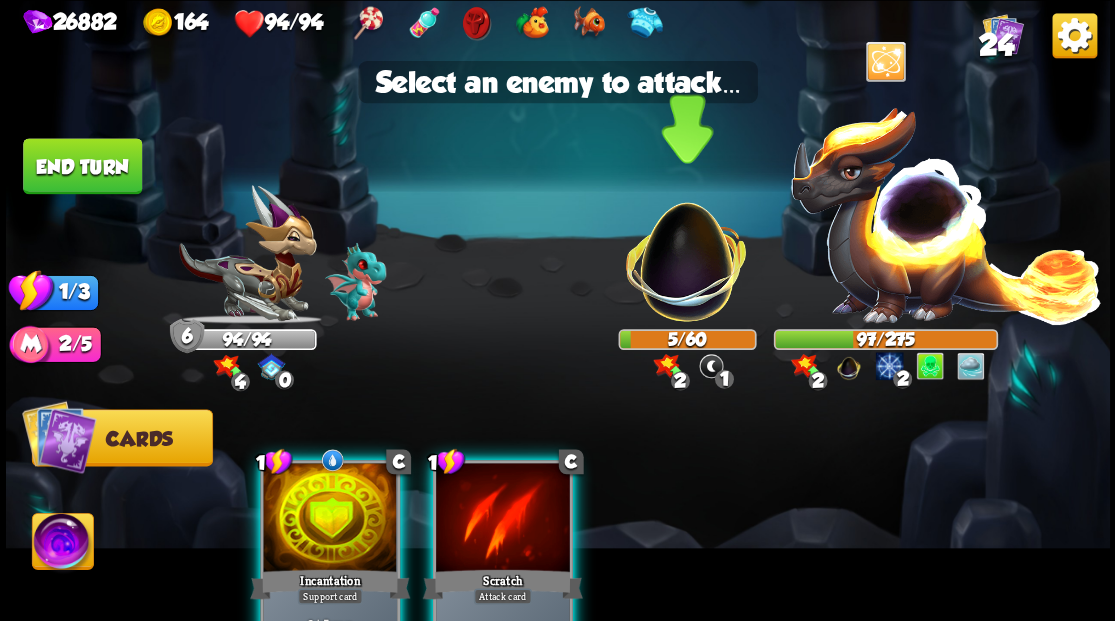 click at bounding box center (686, 251) 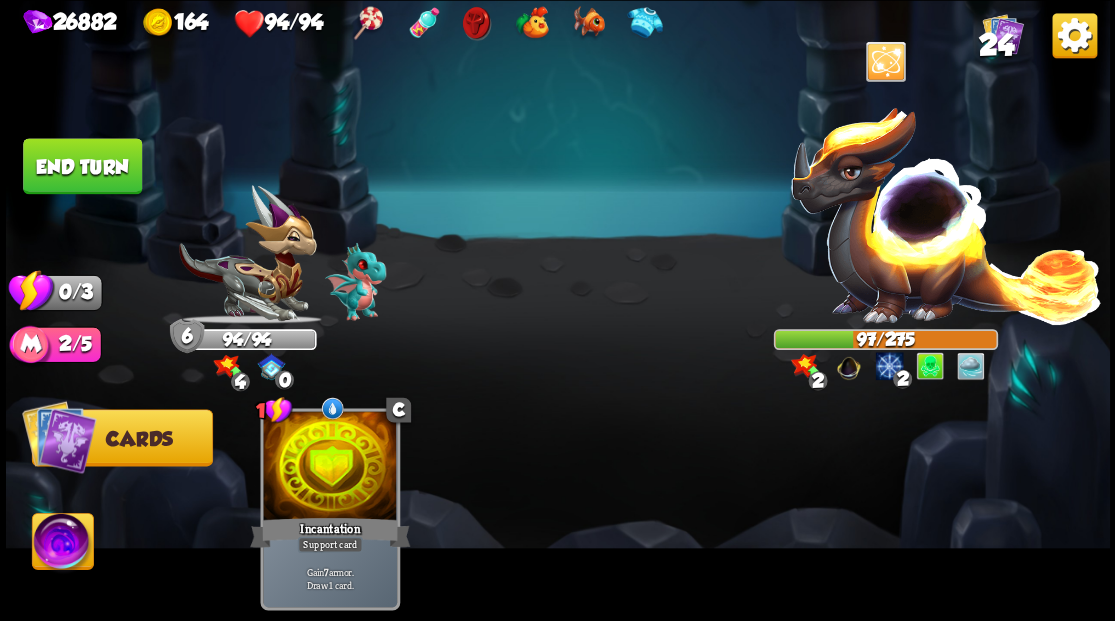 click on "End turn" at bounding box center [82, 166] 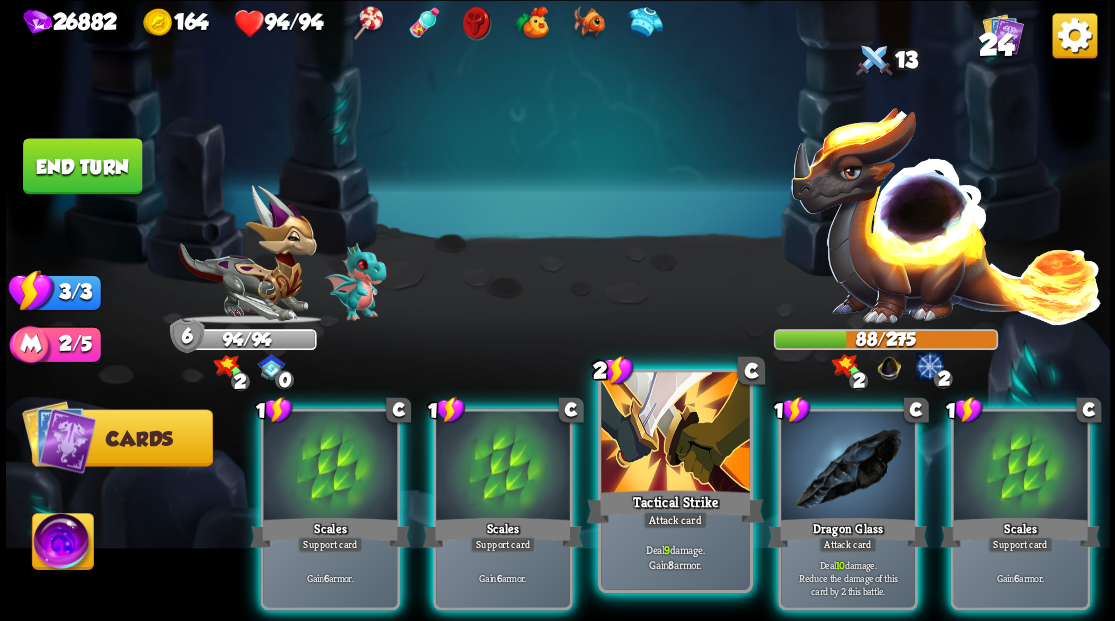 click at bounding box center (675, 434) 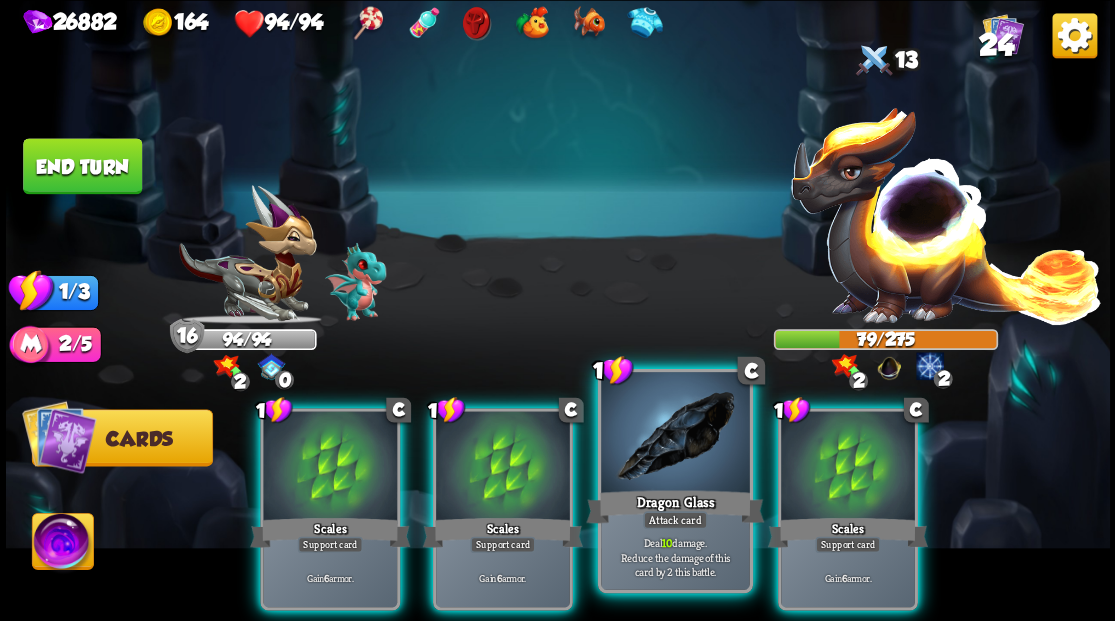 click at bounding box center (675, 434) 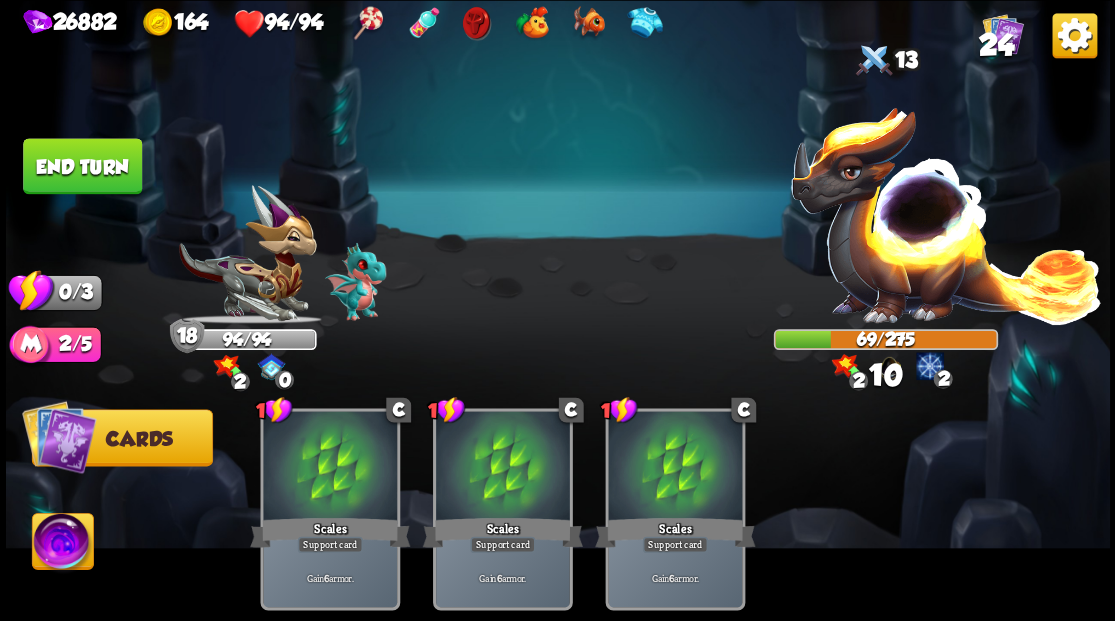 click on "End turn" at bounding box center [82, 166] 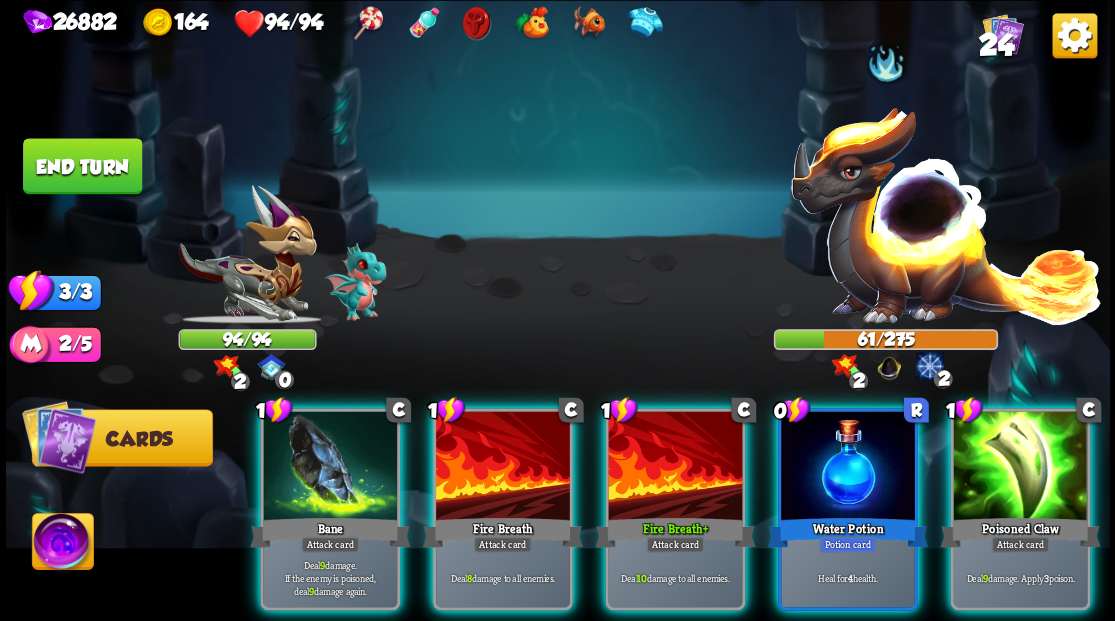 click at bounding box center (477, 23) 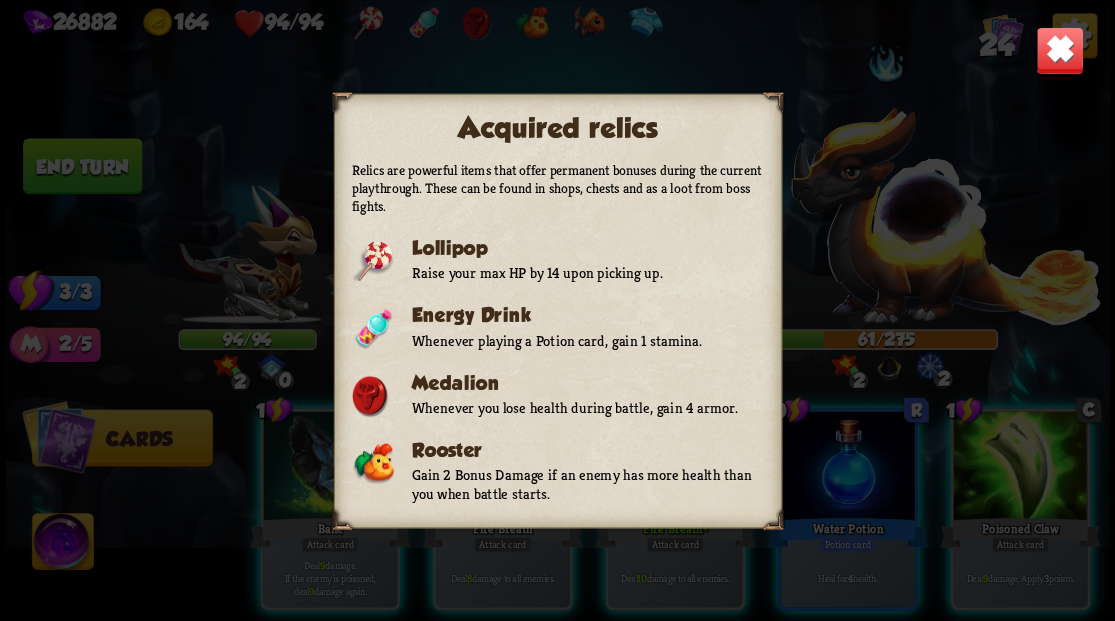 click at bounding box center [1059, 50] 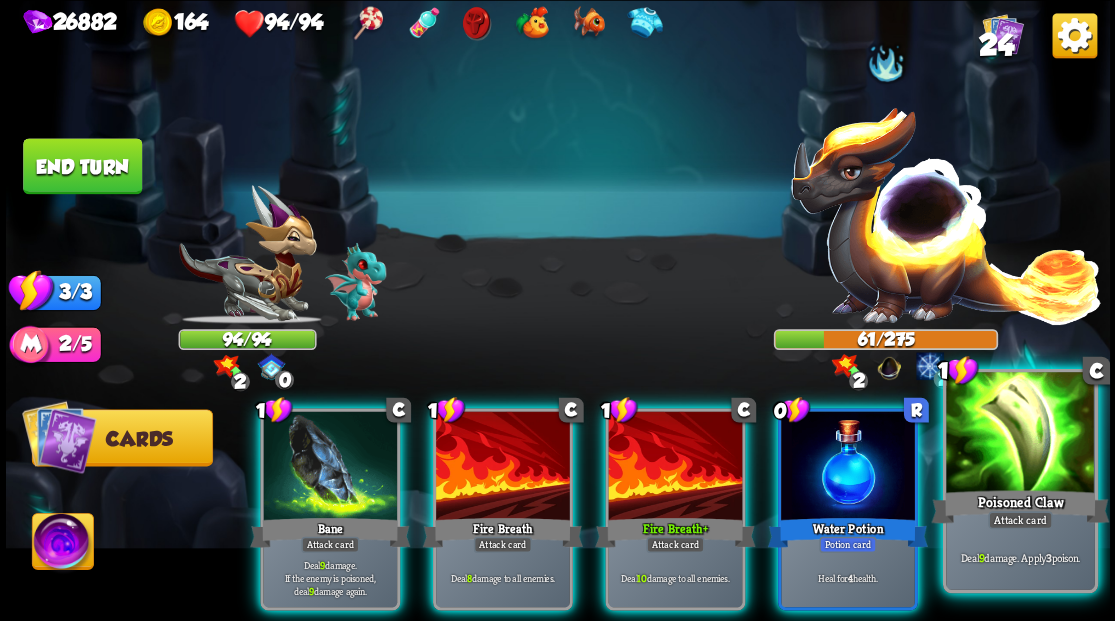 click at bounding box center [1020, 434] 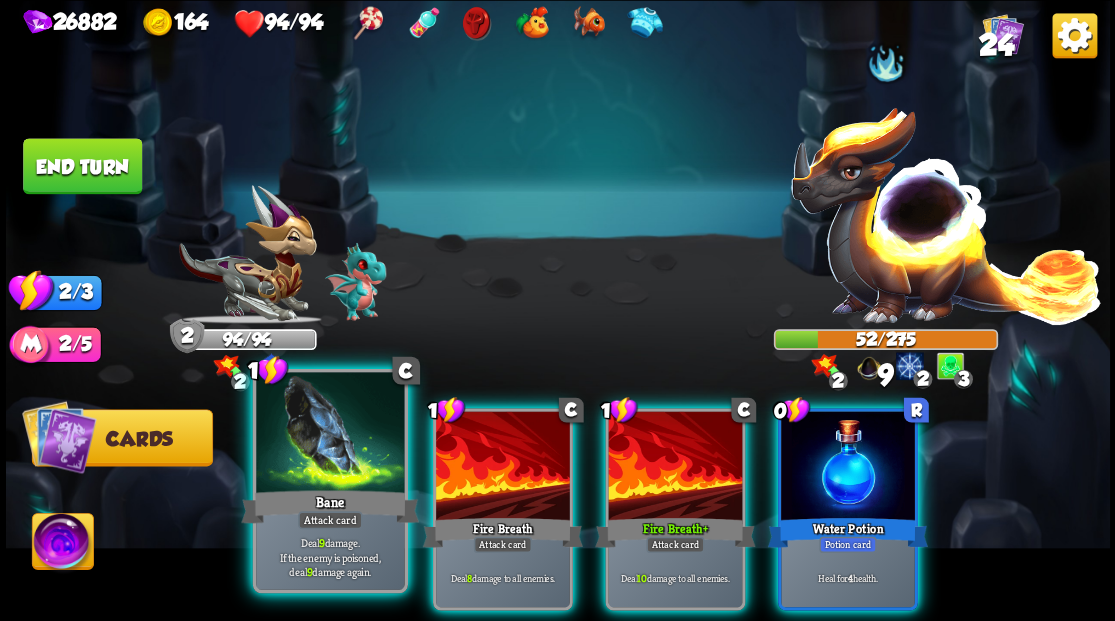 click at bounding box center [330, 434] 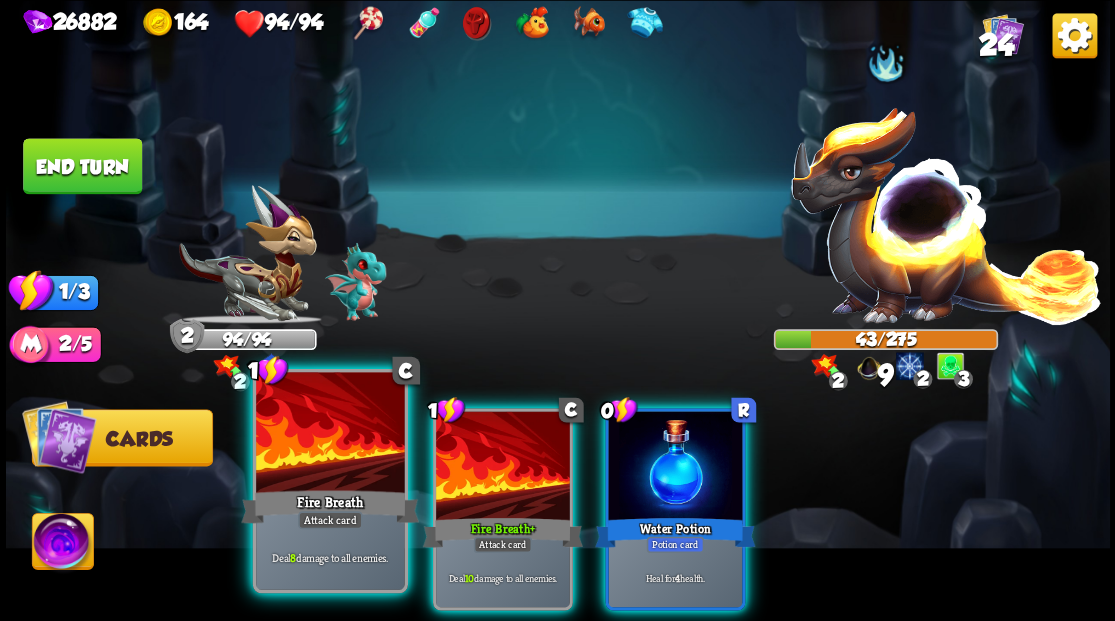 click at bounding box center (330, 434) 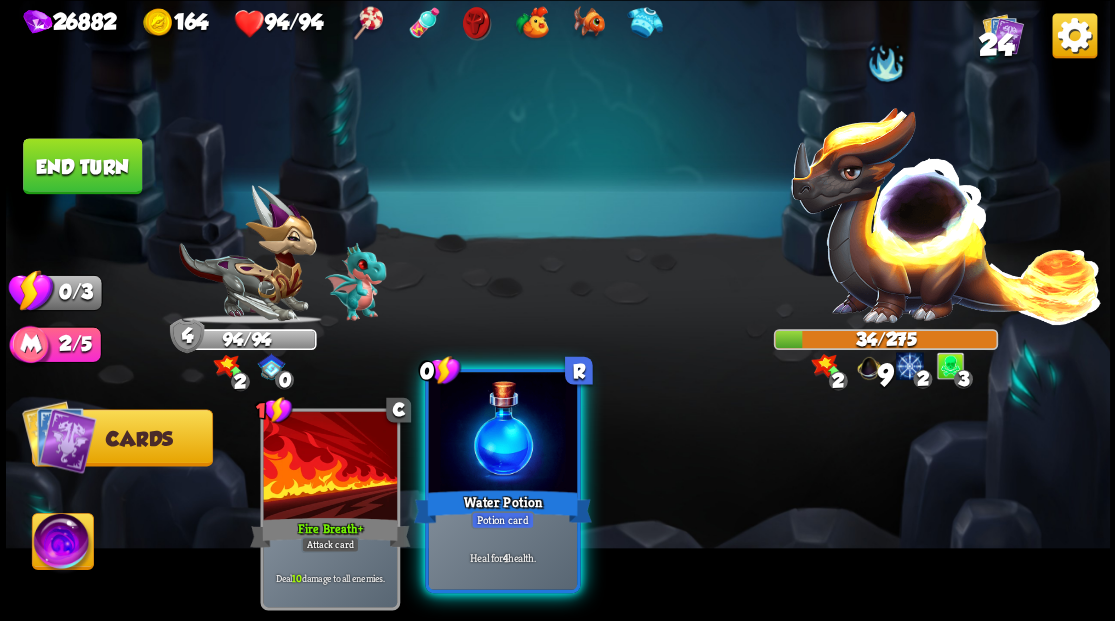 click at bounding box center [502, 434] 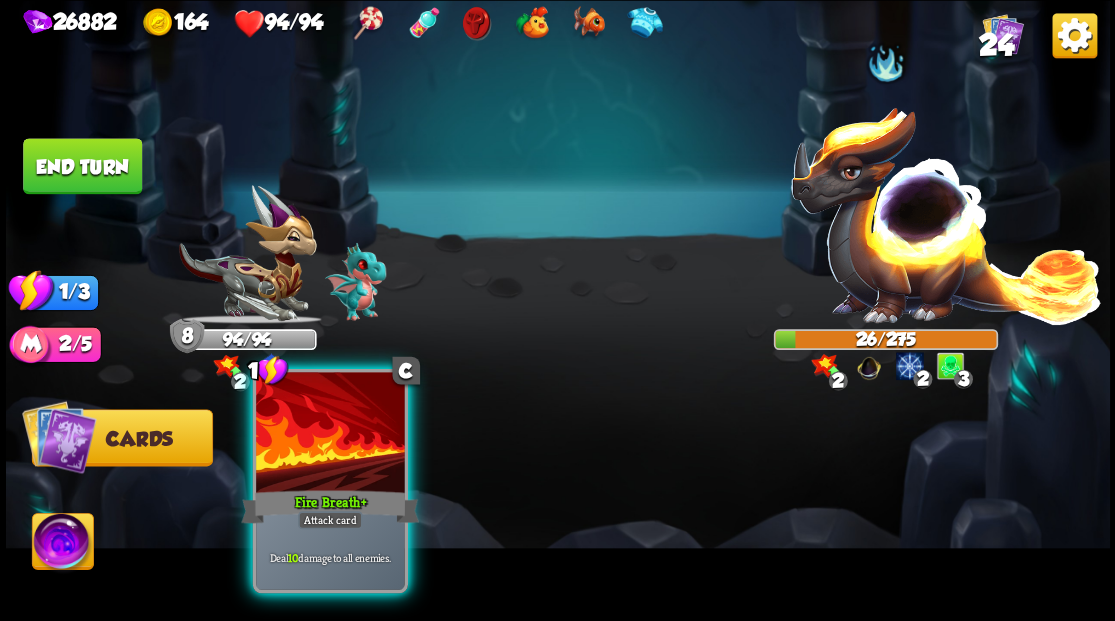click at bounding box center [330, 434] 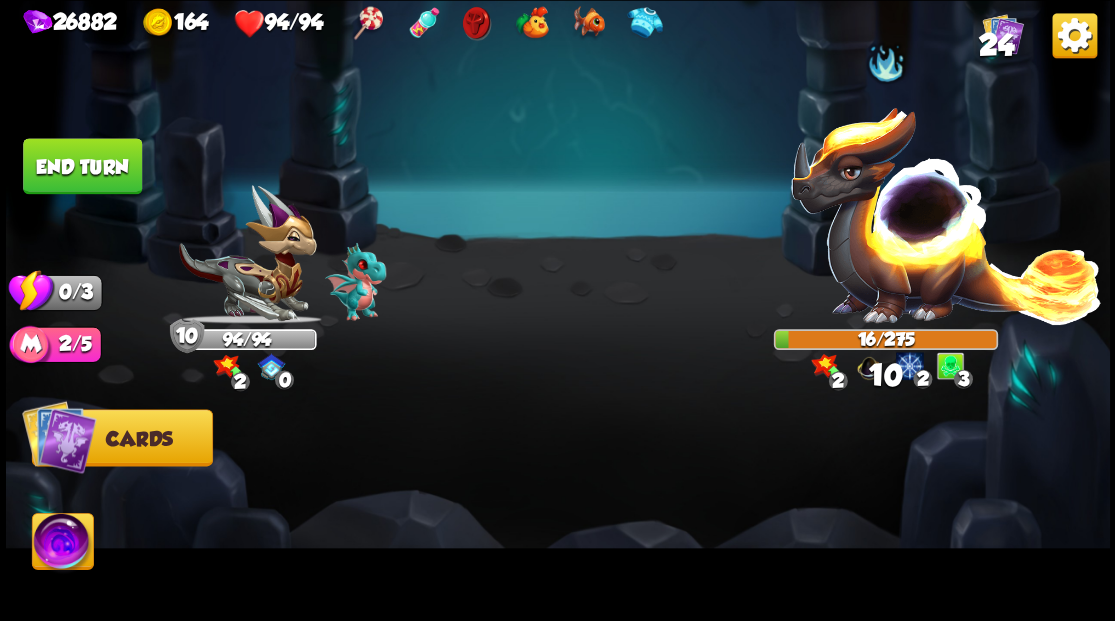 click on "End turn" at bounding box center (82, 166) 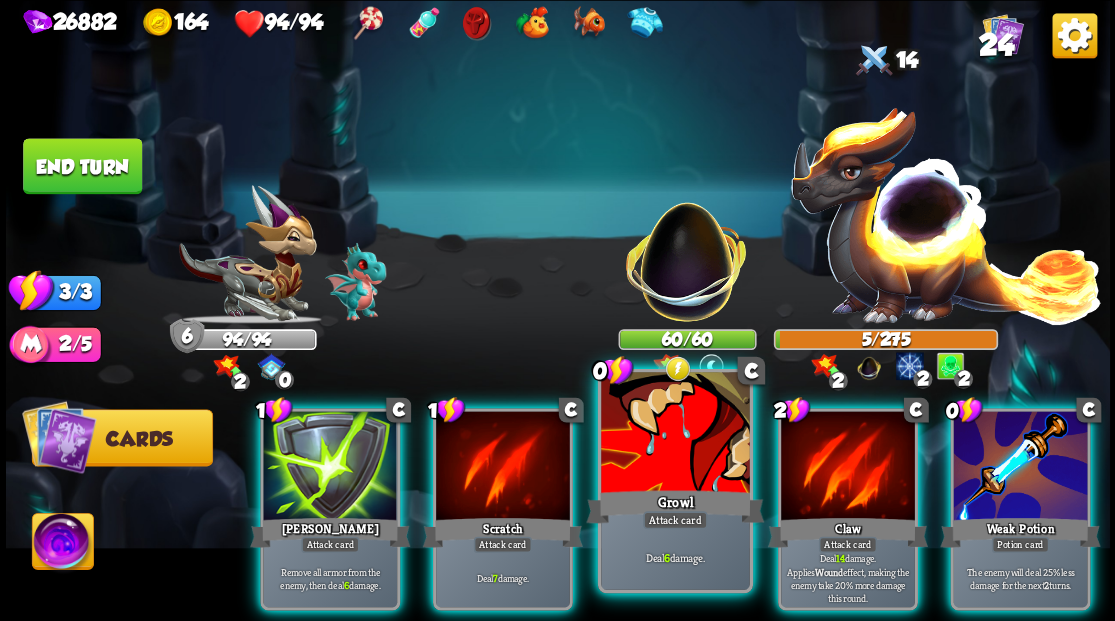 click at bounding box center (675, 434) 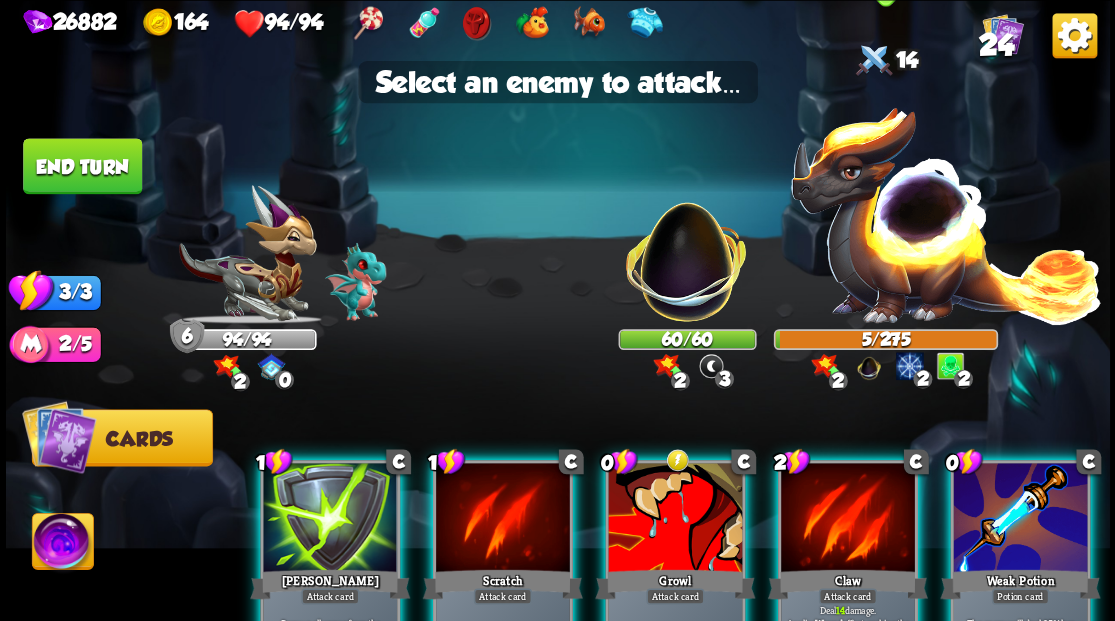 click at bounding box center (946, 213) 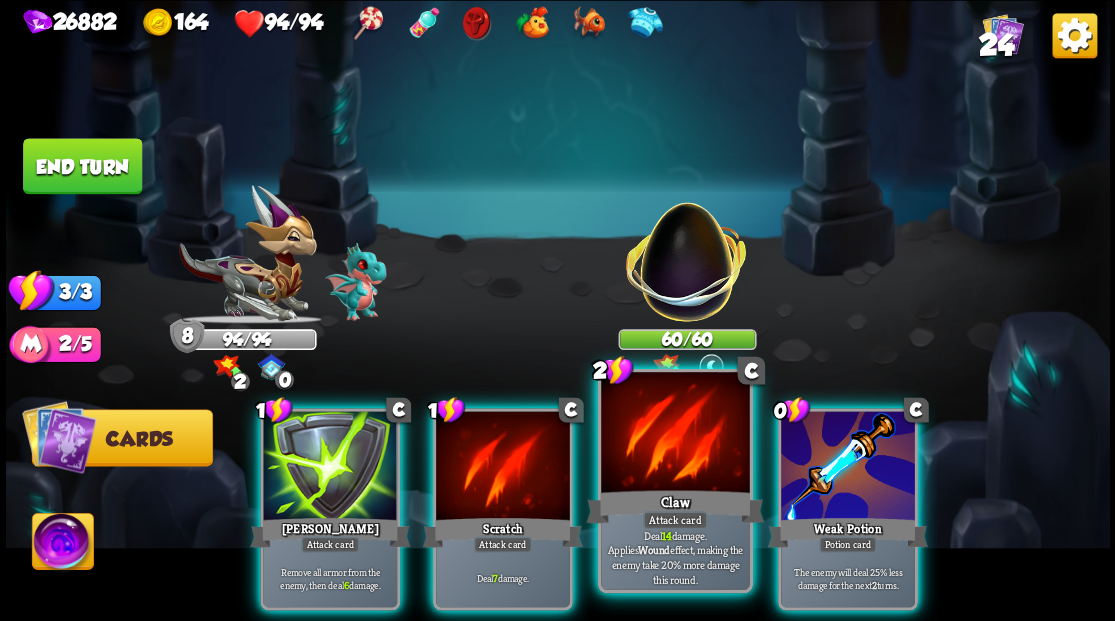 click at bounding box center (675, 434) 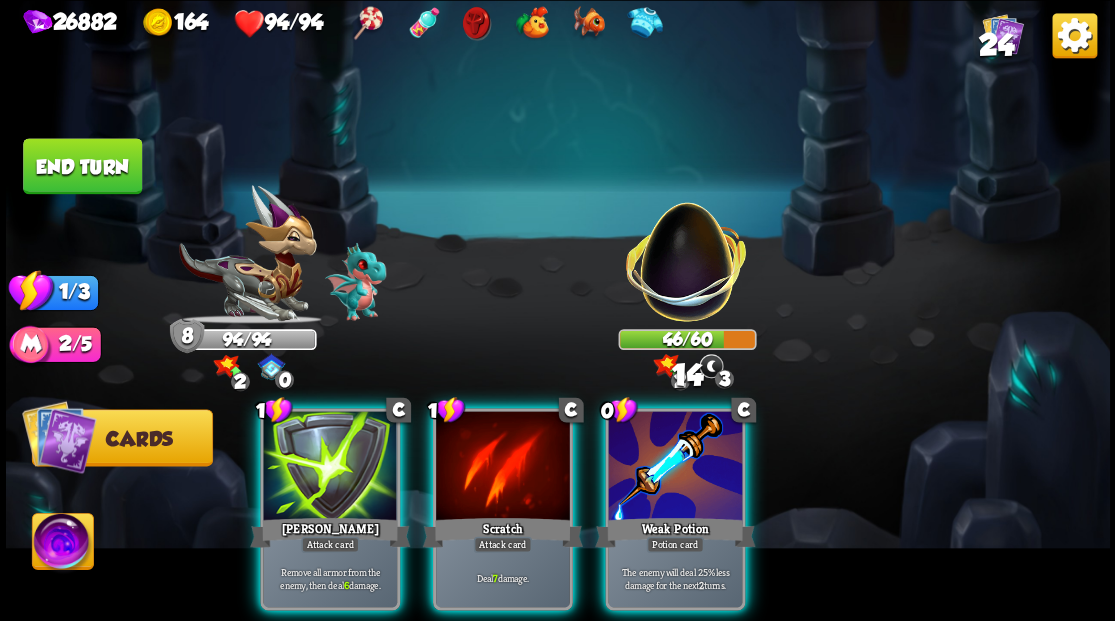 click at bounding box center (686, 251) 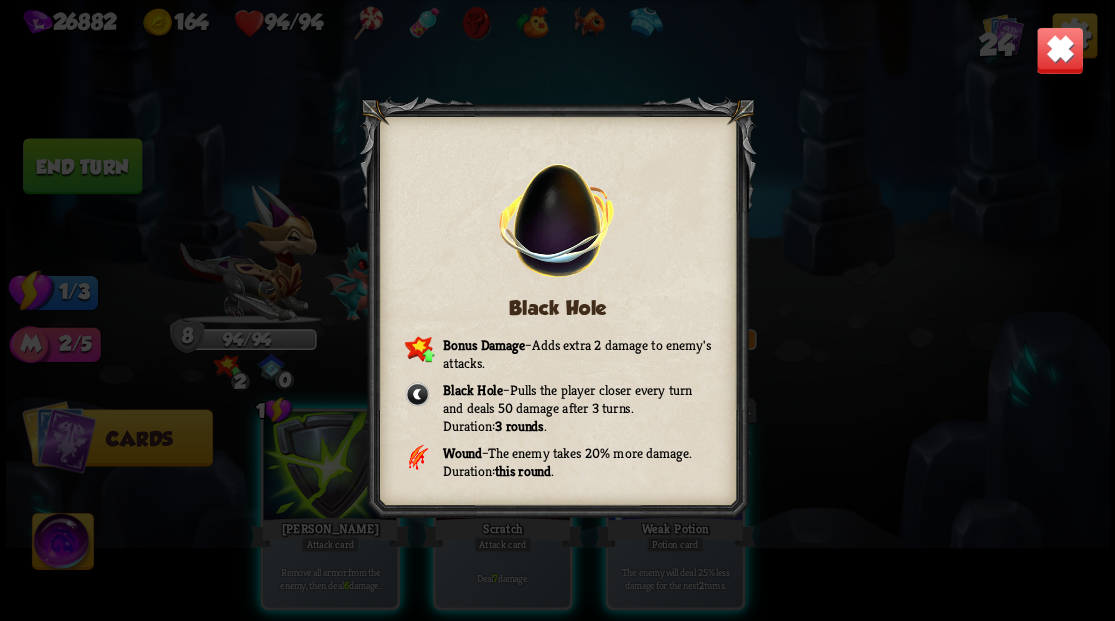click at bounding box center (1059, 50) 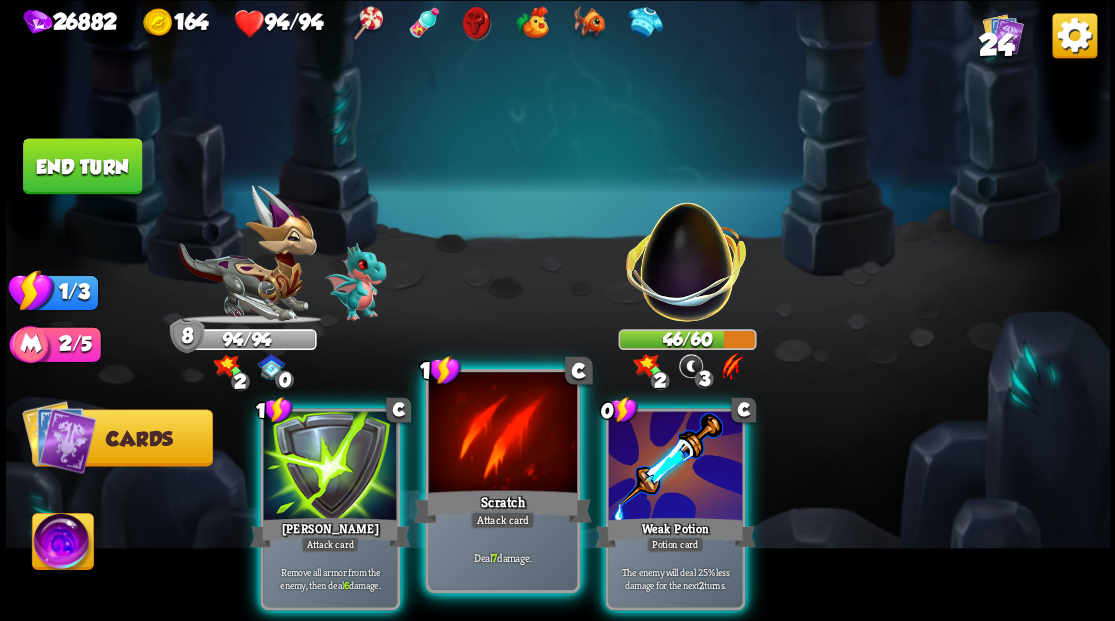 click at bounding box center [502, 434] 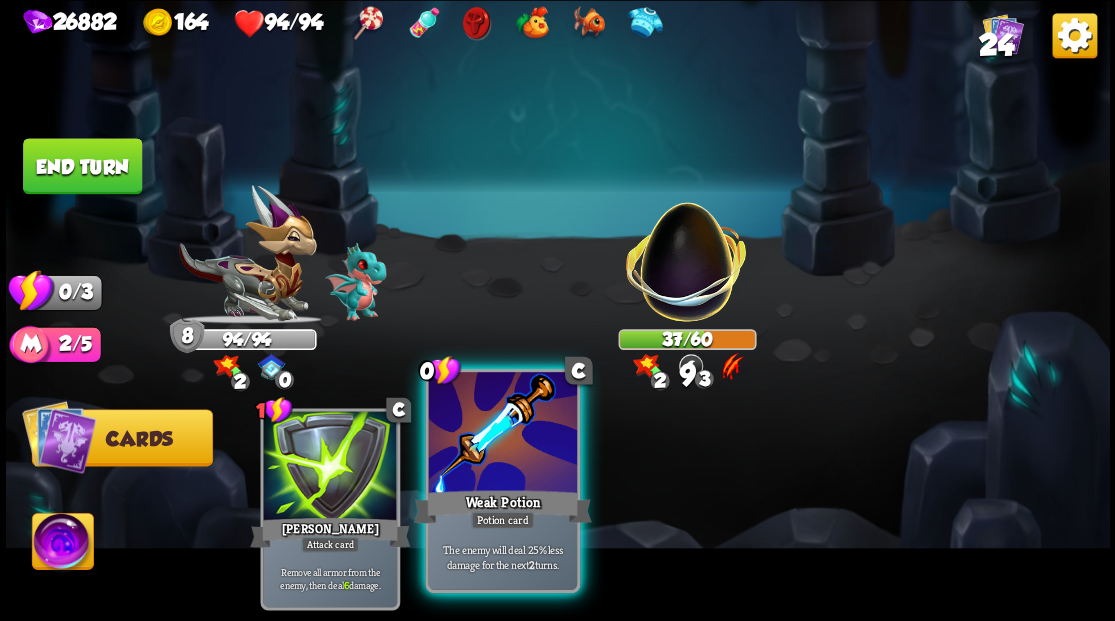 click at bounding box center [502, 434] 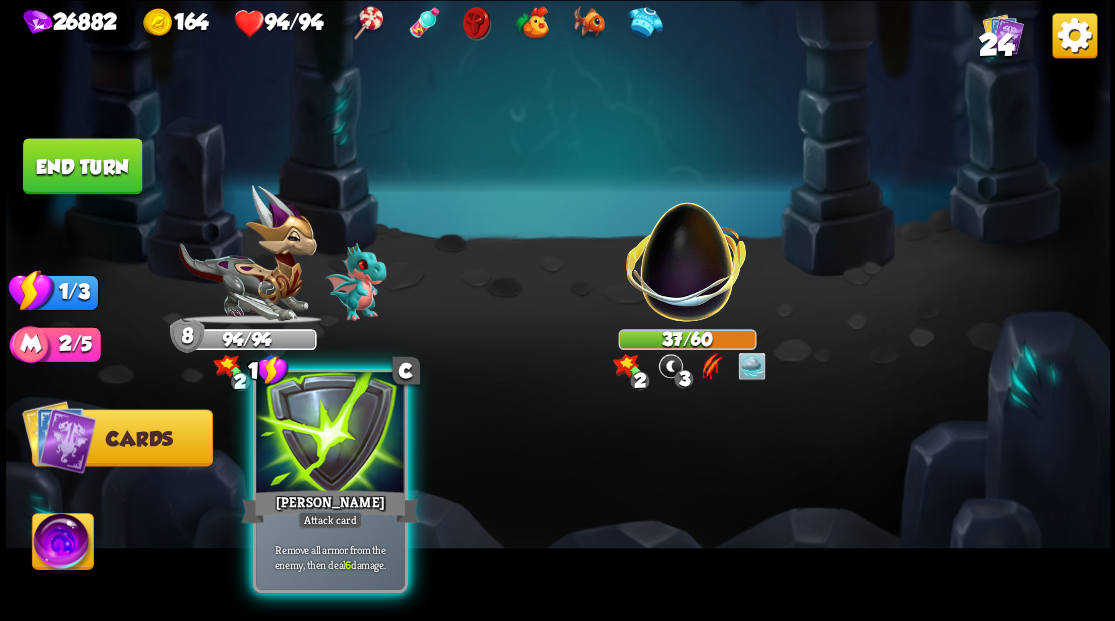 click at bounding box center [330, 434] 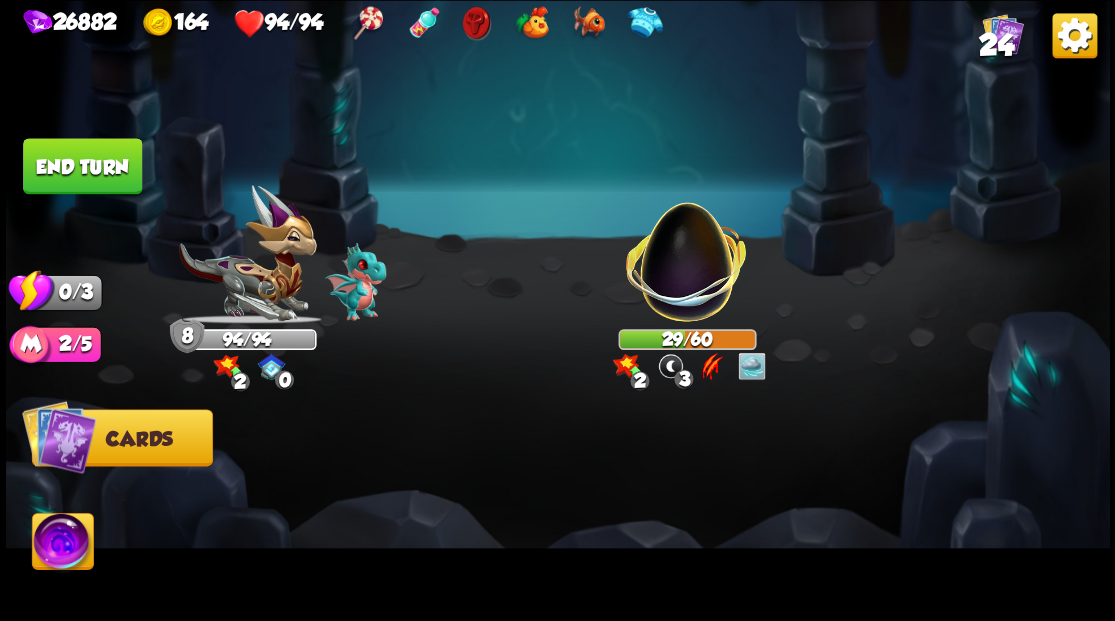 click on "End turn" at bounding box center [82, 166] 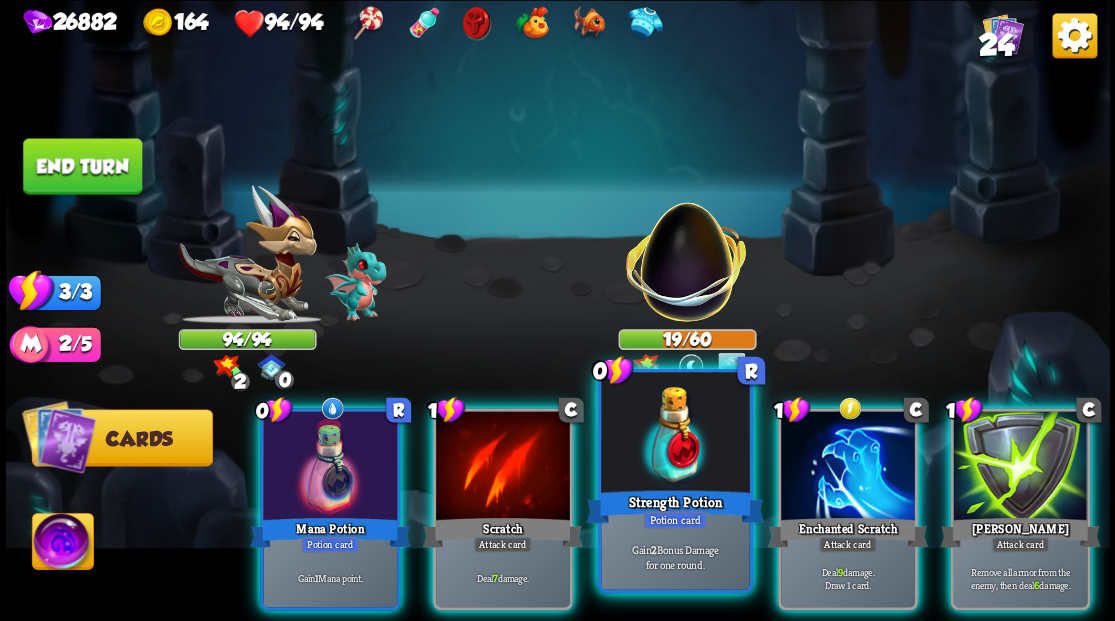 click at bounding box center (675, 434) 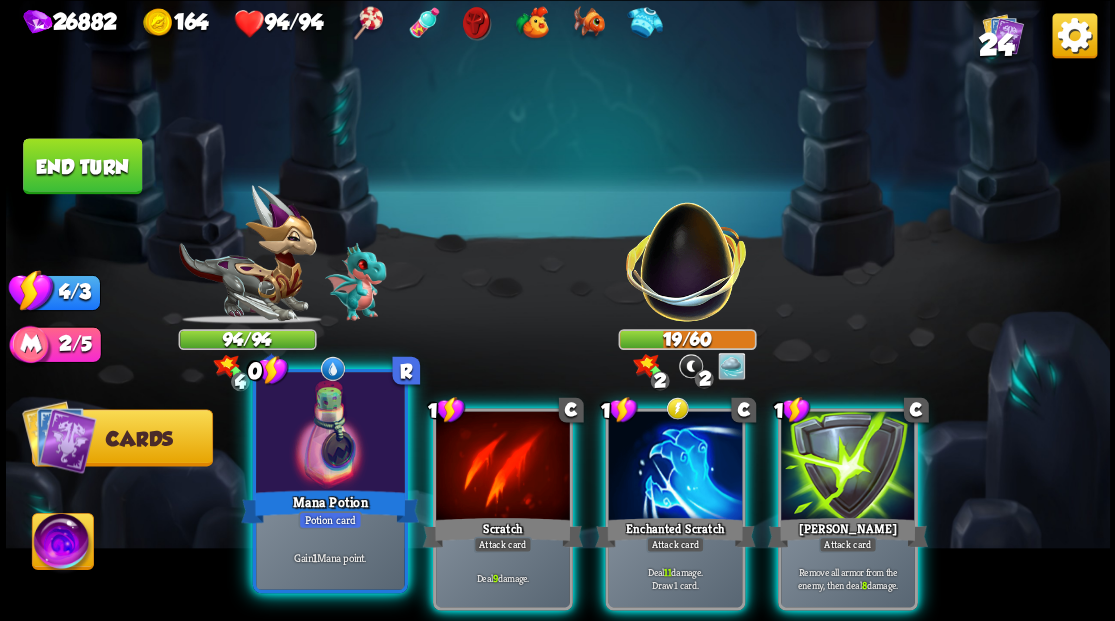 click at bounding box center (330, 434) 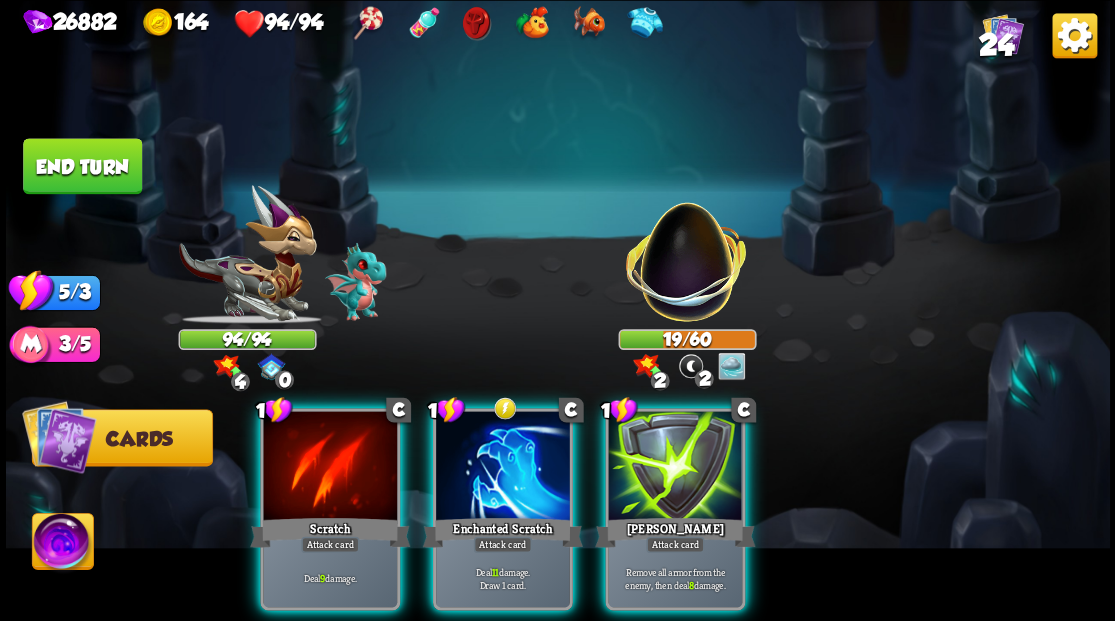 click at bounding box center (675, 467) 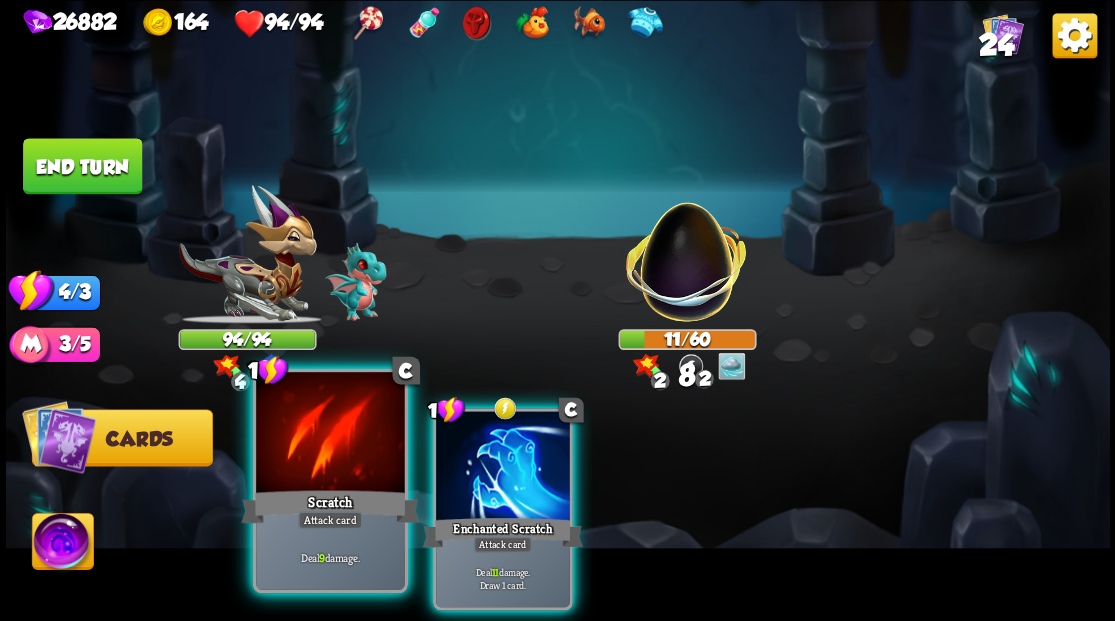 click at bounding box center [330, 434] 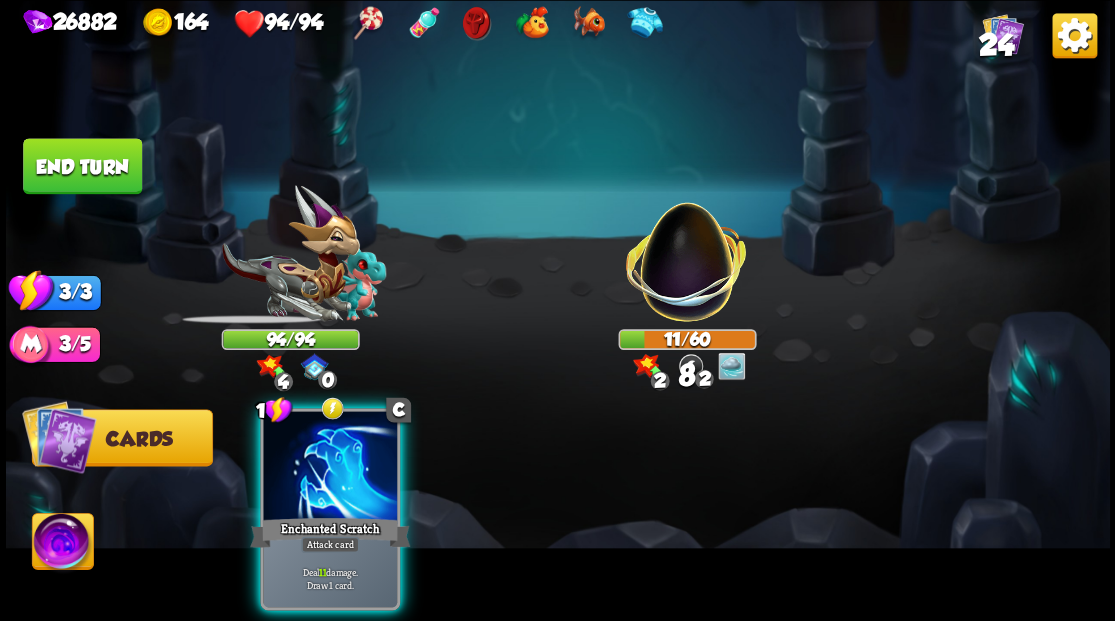 click at bounding box center (330, 467) 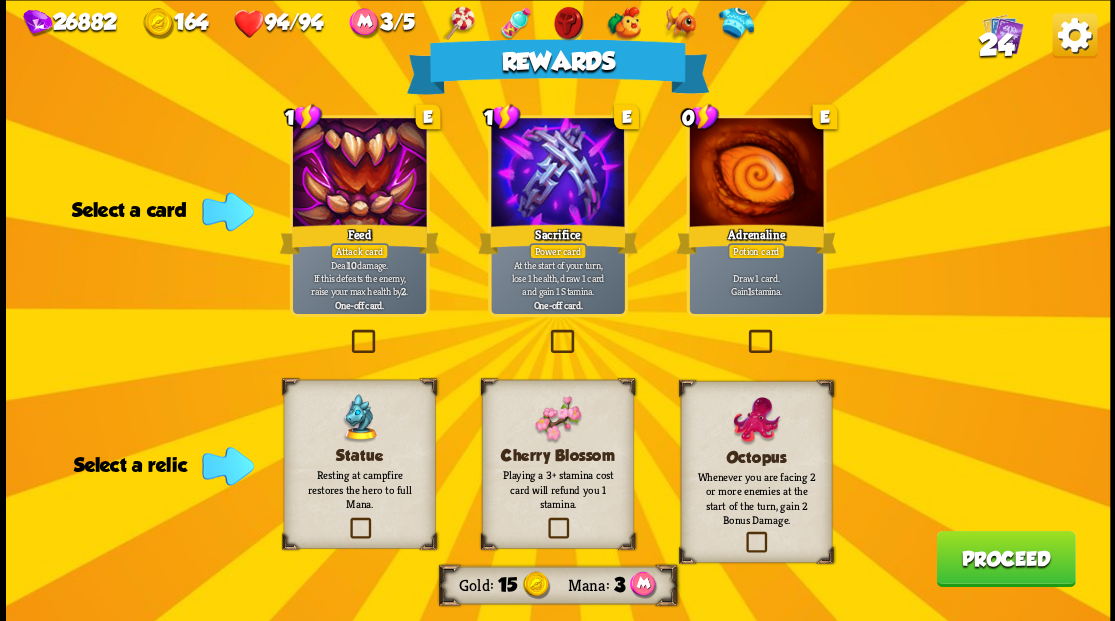 click at bounding box center [744, 332] 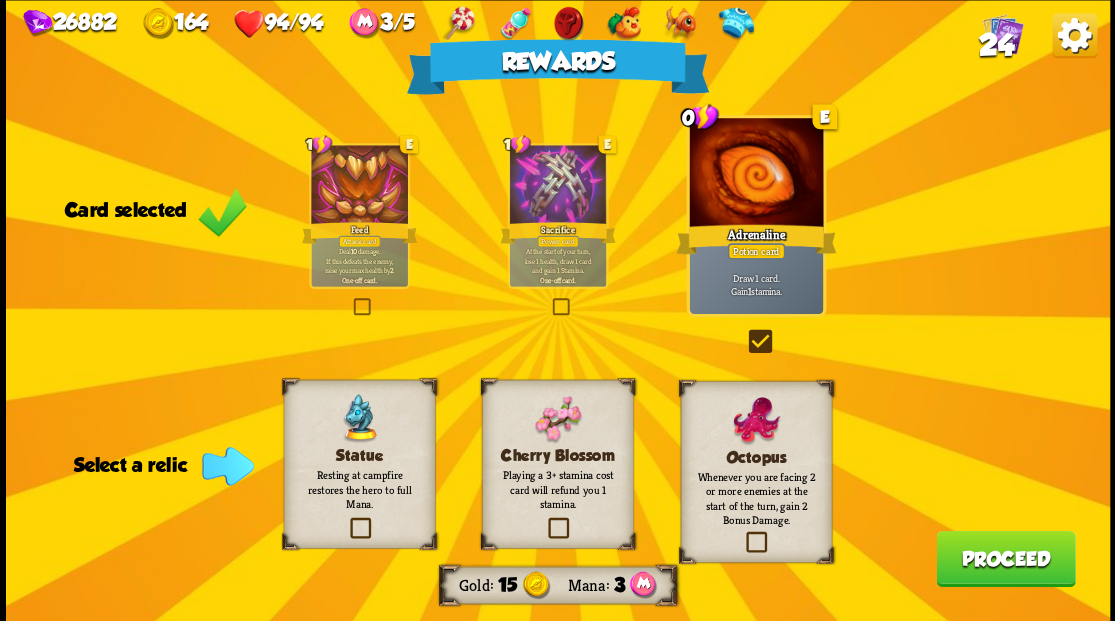 click at bounding box center [743, 534] 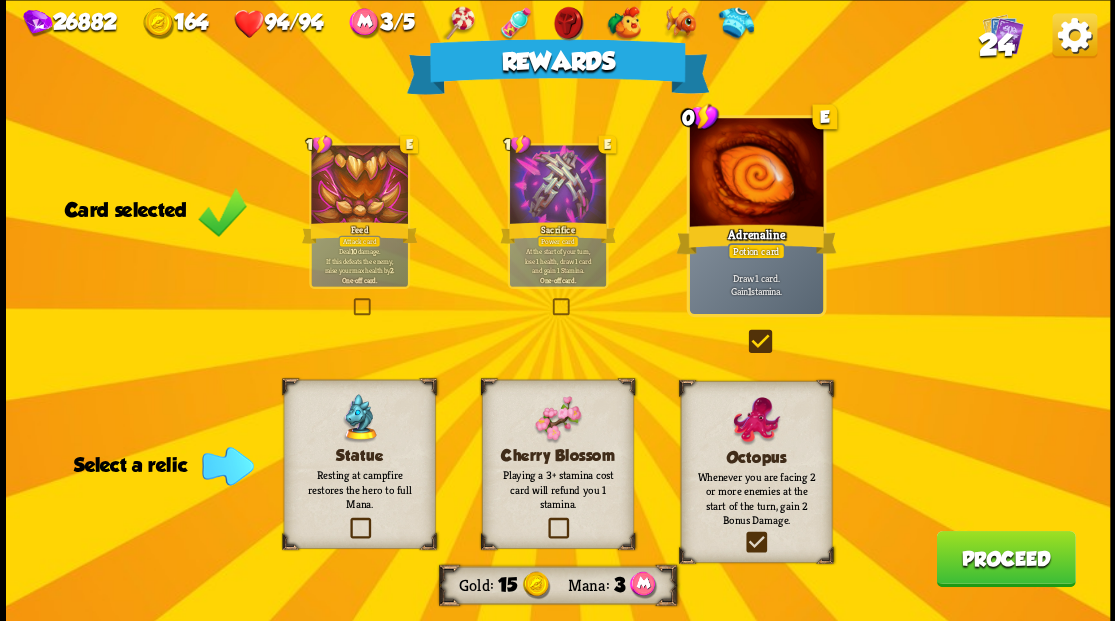 click at bounding box center [0, 0] 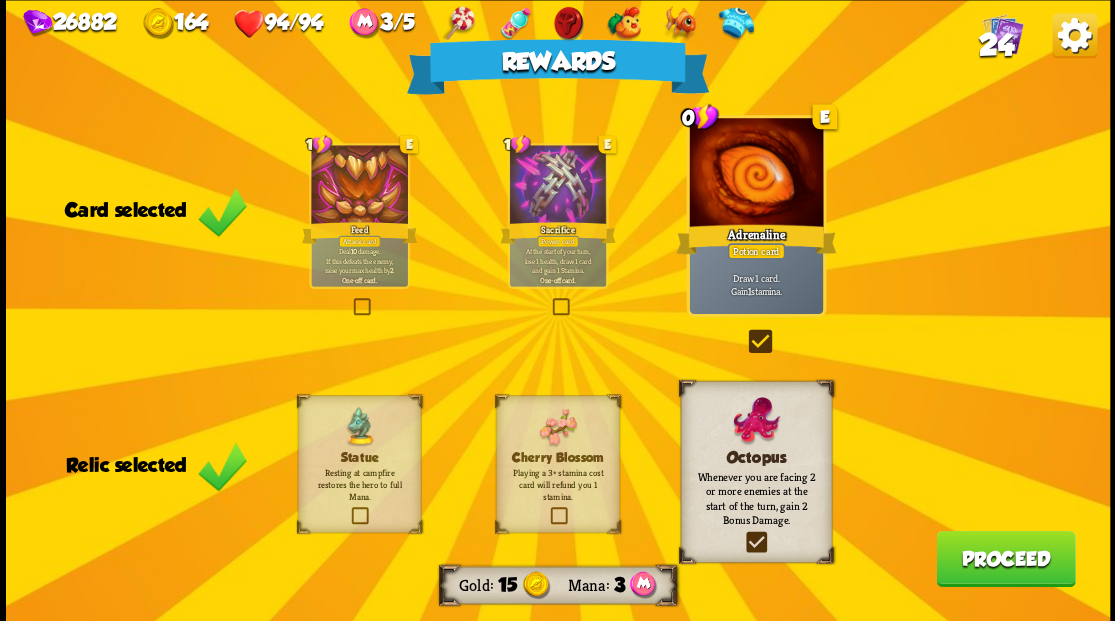 click on "Proceed" at bounding box center (1005, 558) 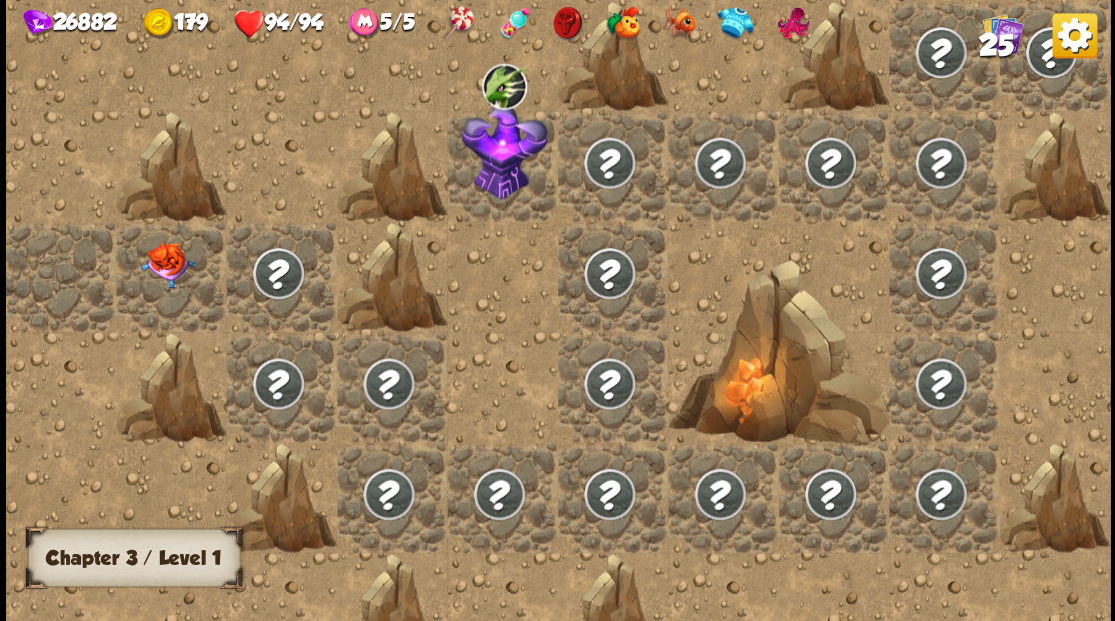 click at bounding box center [167, 265] 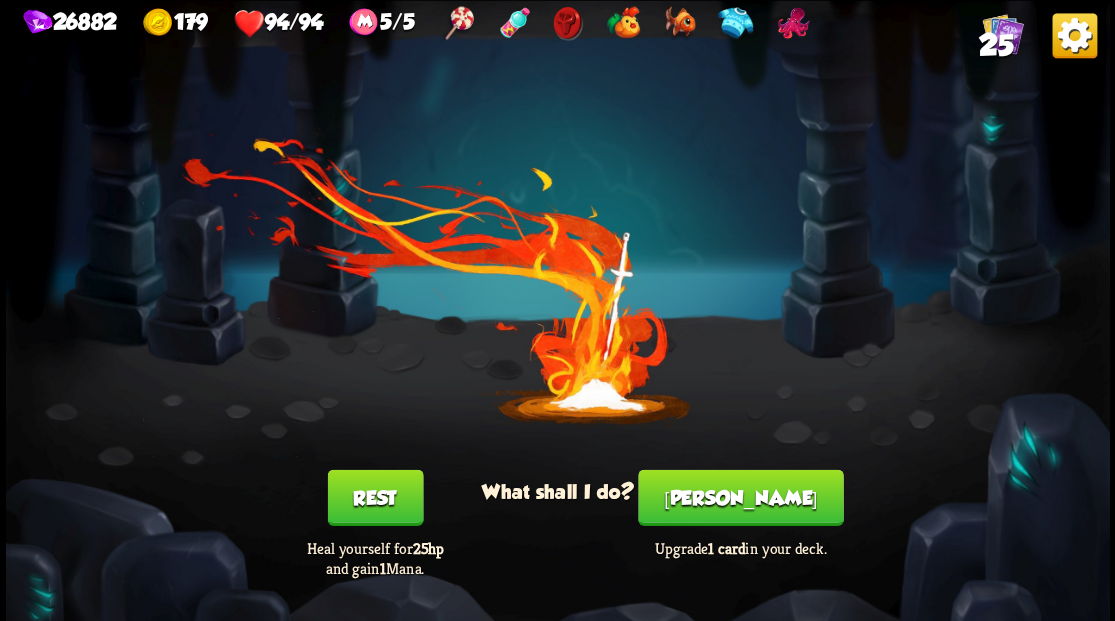 click on "[PERSON_NAME]" at bounding box center [740, 497] 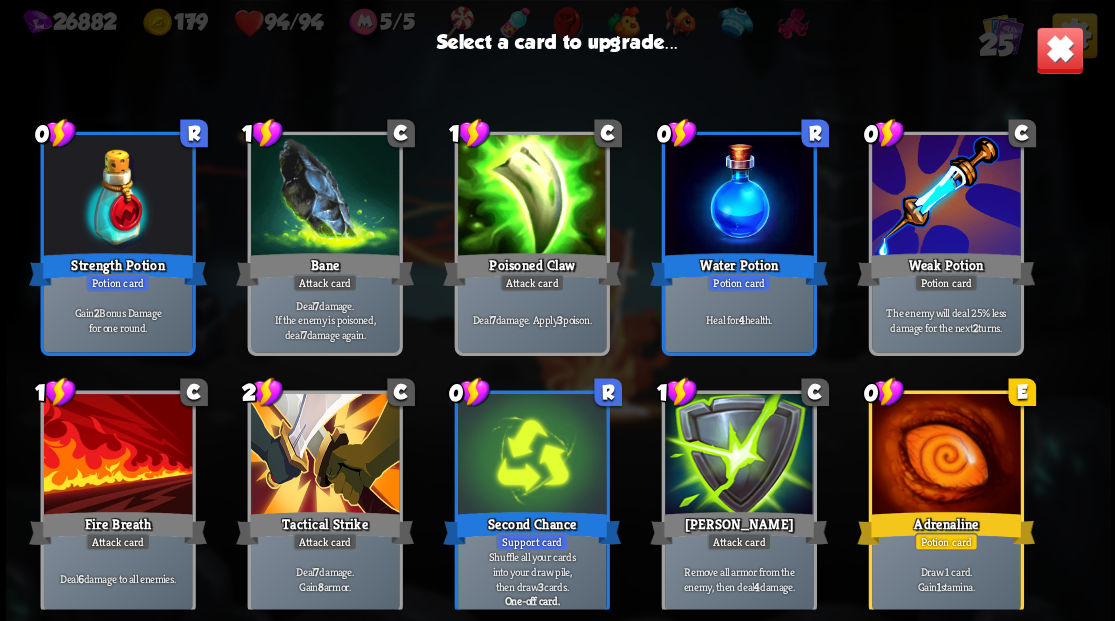 scroll, scrollTop: 629, scrollLeft: 0, axis: vertical 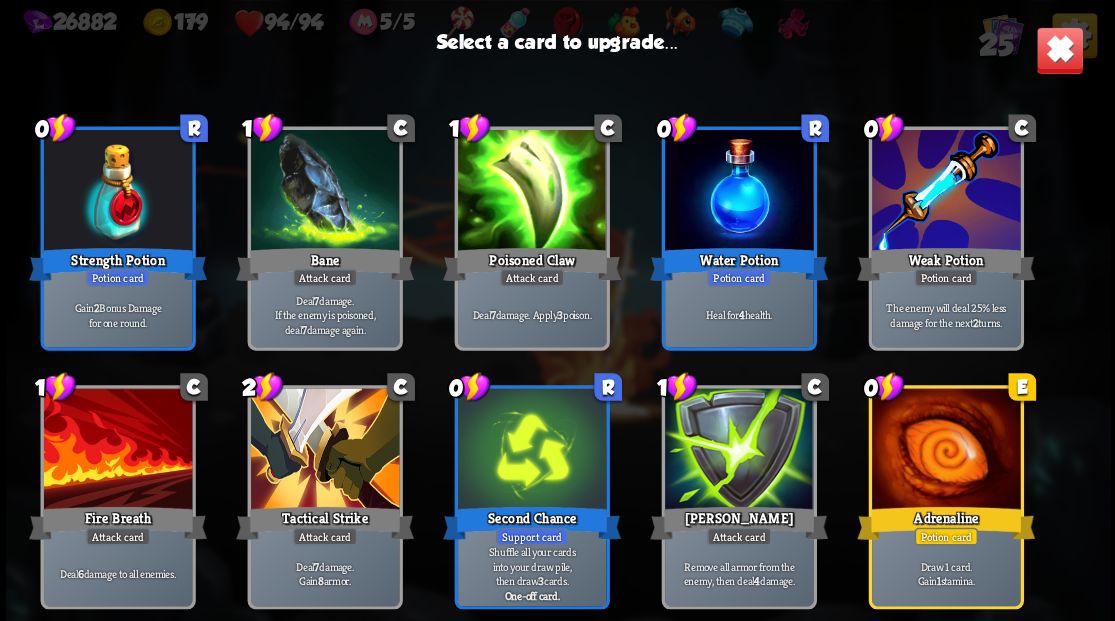 click at bounding box center [738, 450] 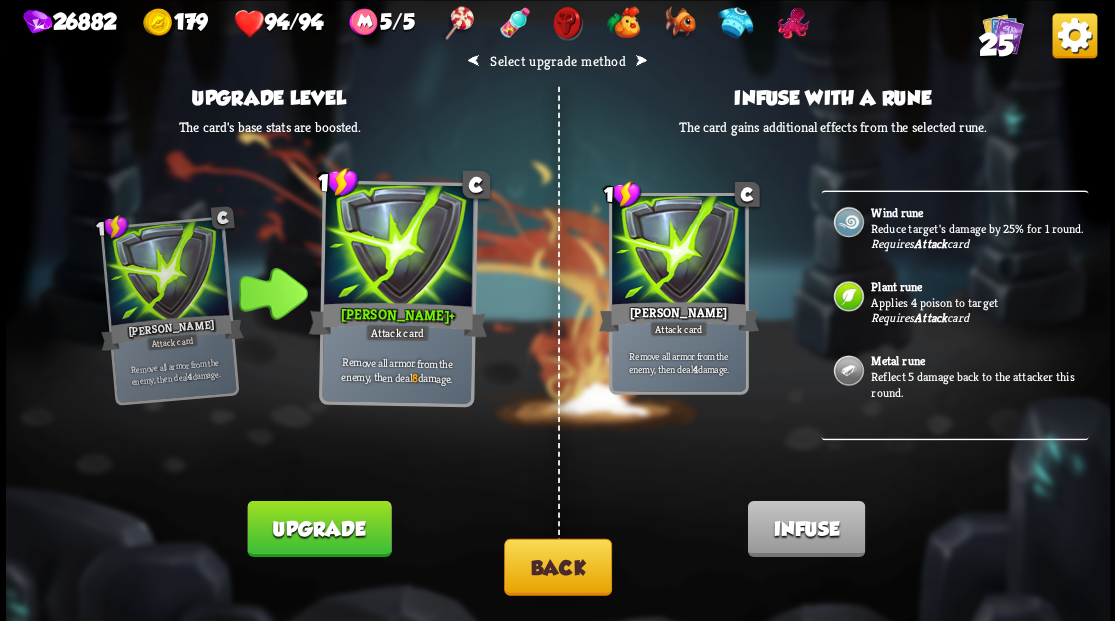 click on "Upgrade" at bounding box center [319, 528] 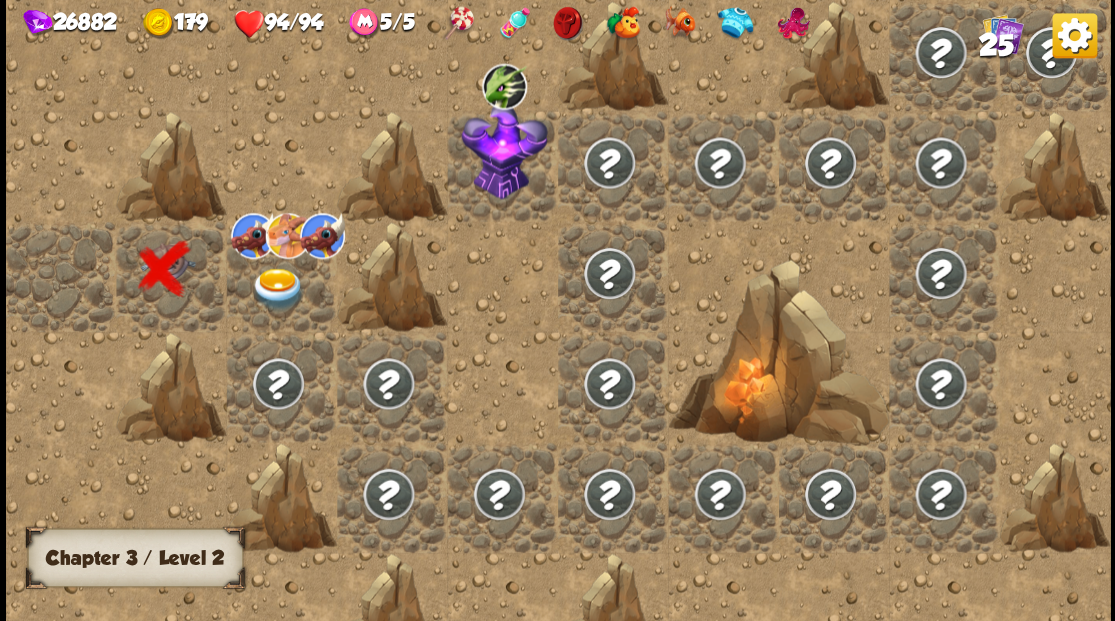 click at bounding box center [277, 288] 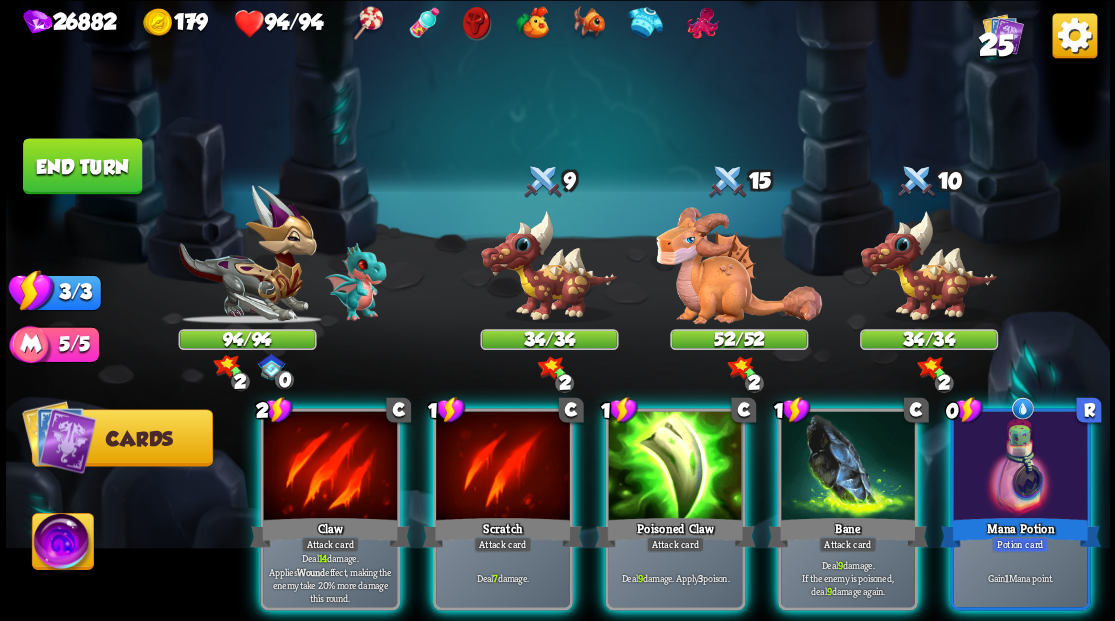 click at bounding box center (62, 544) 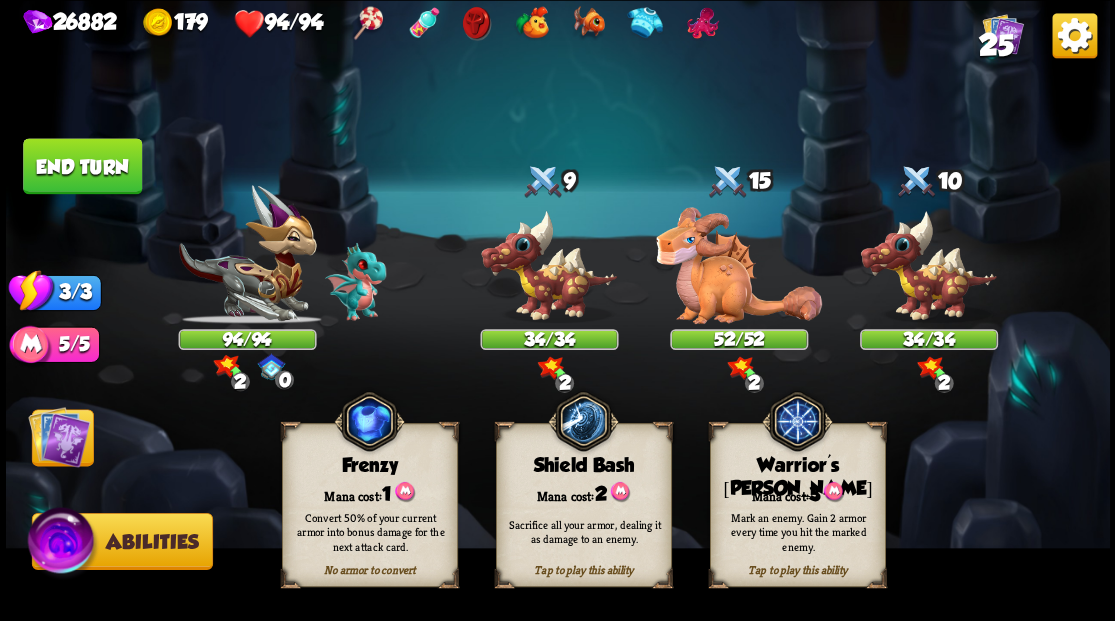 click on "Tap to play this ability   Warrior's [PERSON_NAME] cost:  3       Mark an enemy. Gain 2 armor every time you hit the marked enemy." at bounding box center [797, 505] 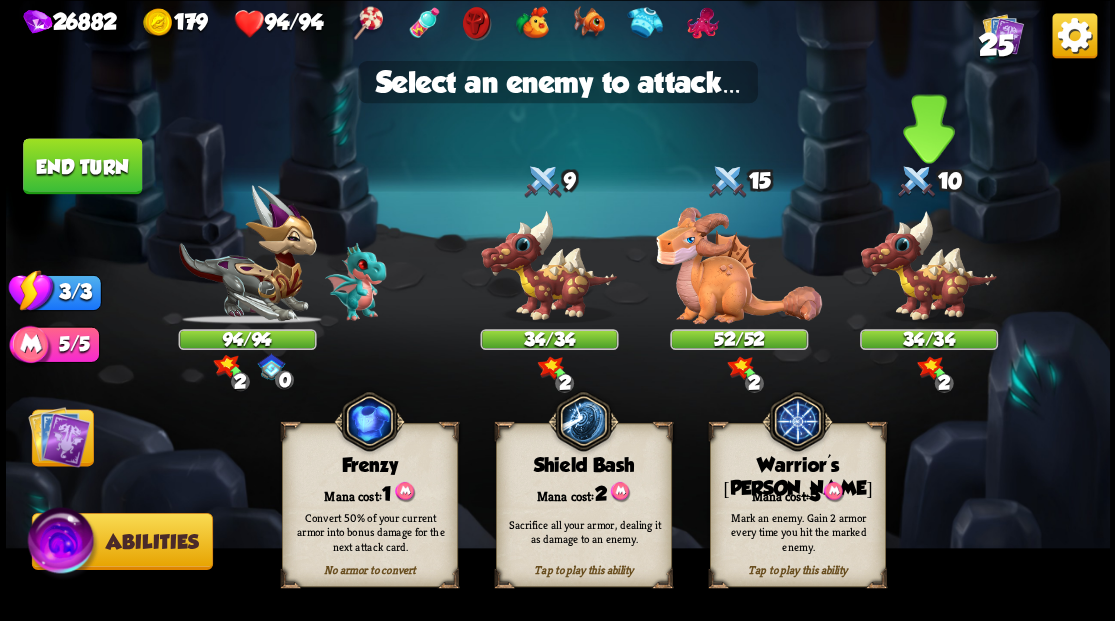 click at bounding box center (928, 266) 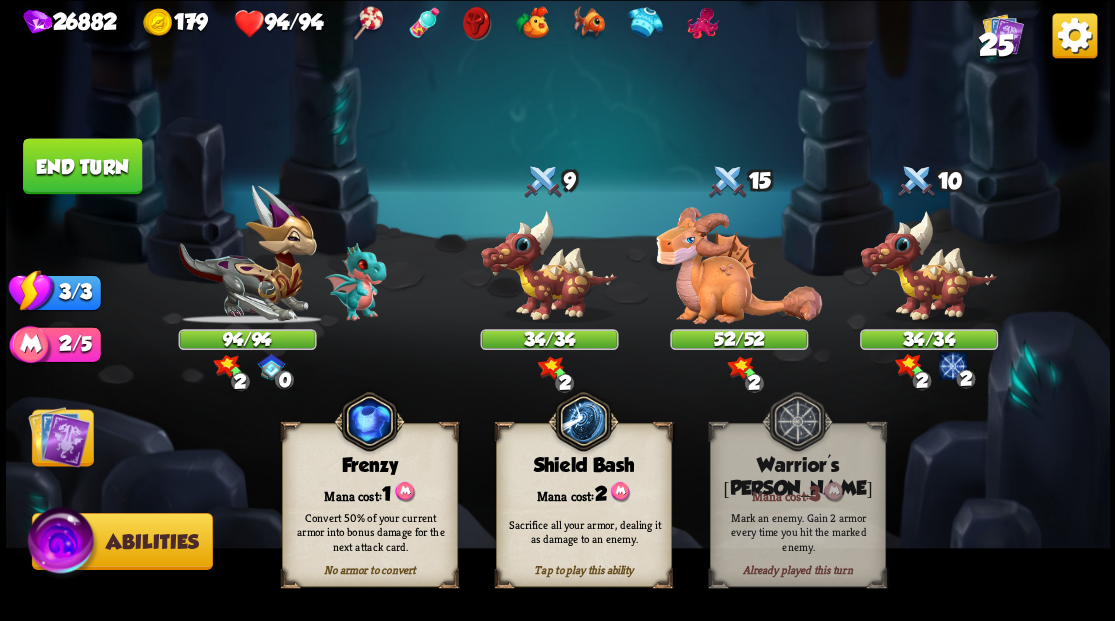 click at bounding box center [59, 436] 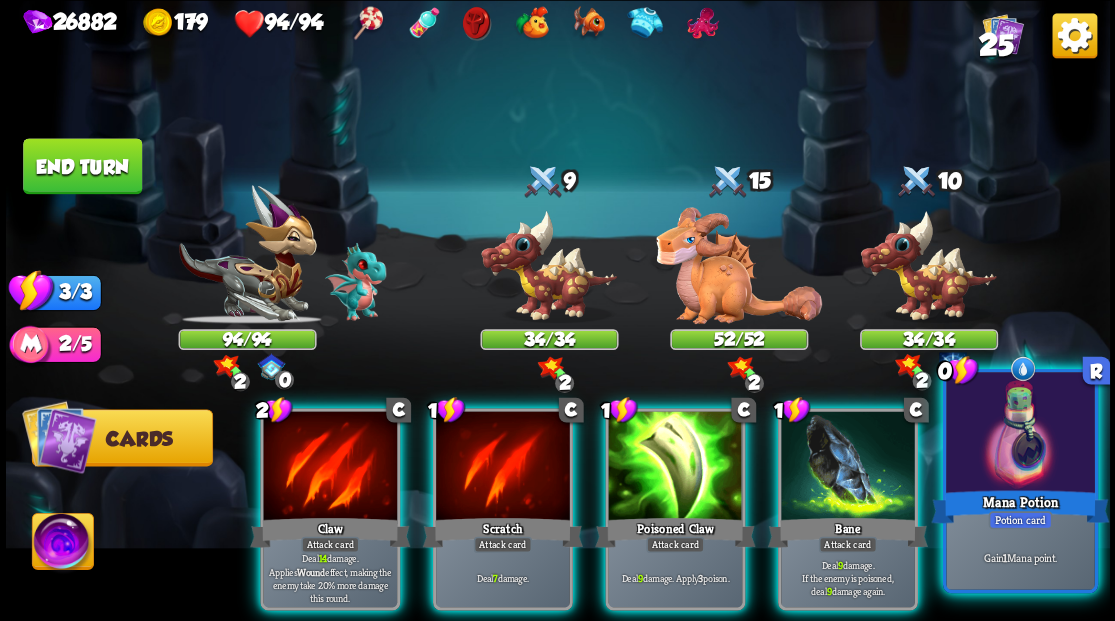 click at bounding box center [1020, 434] 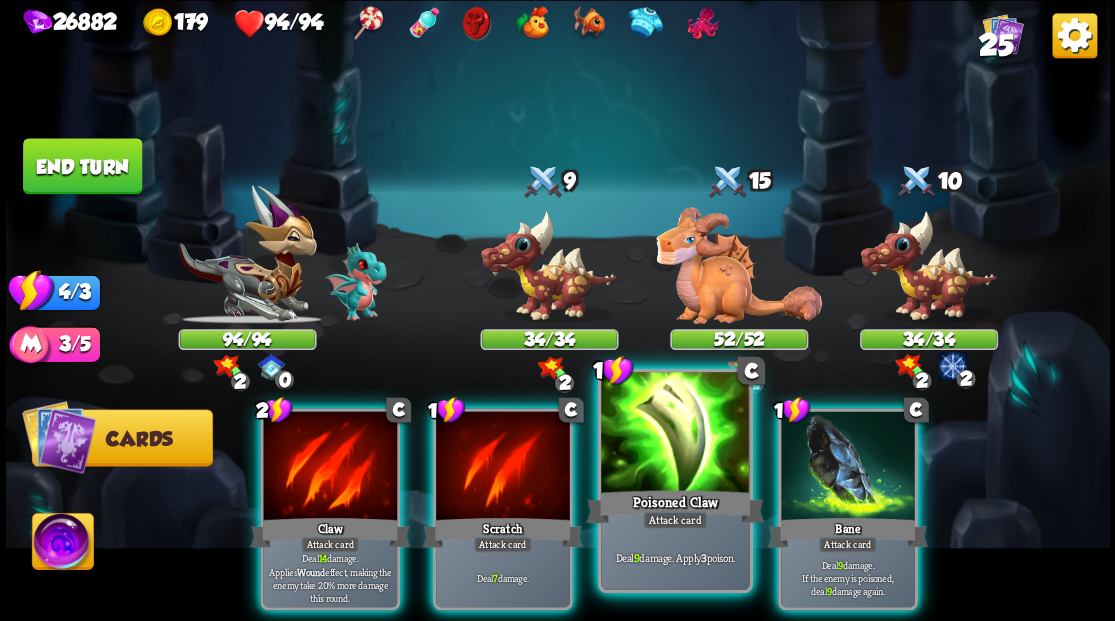 click at bounding box center (675, 434) 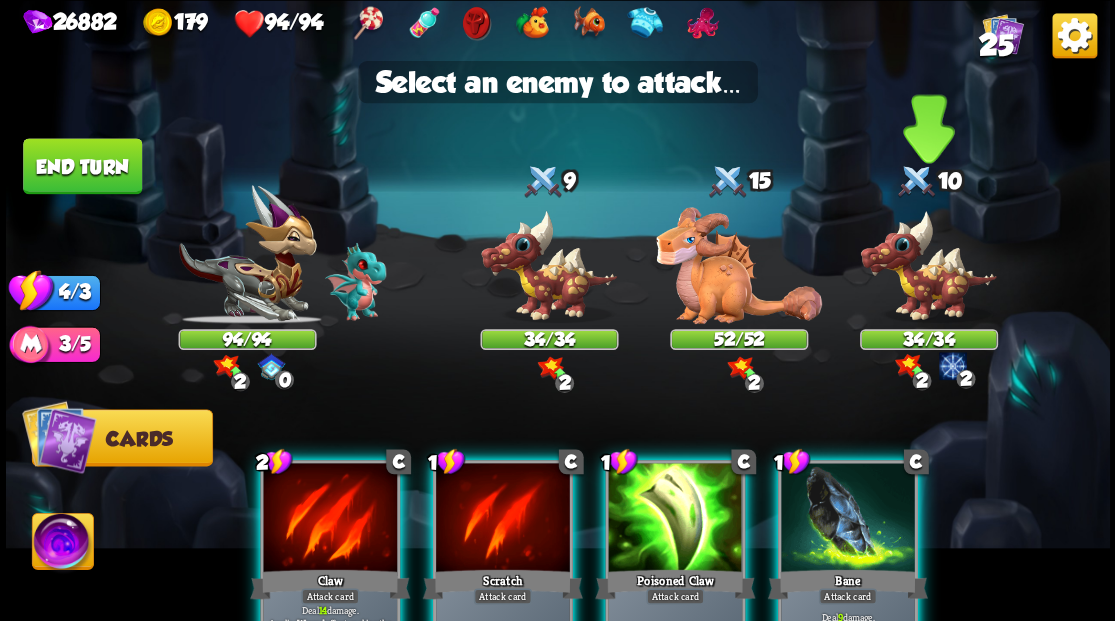 click at bounding box center [928, 266] 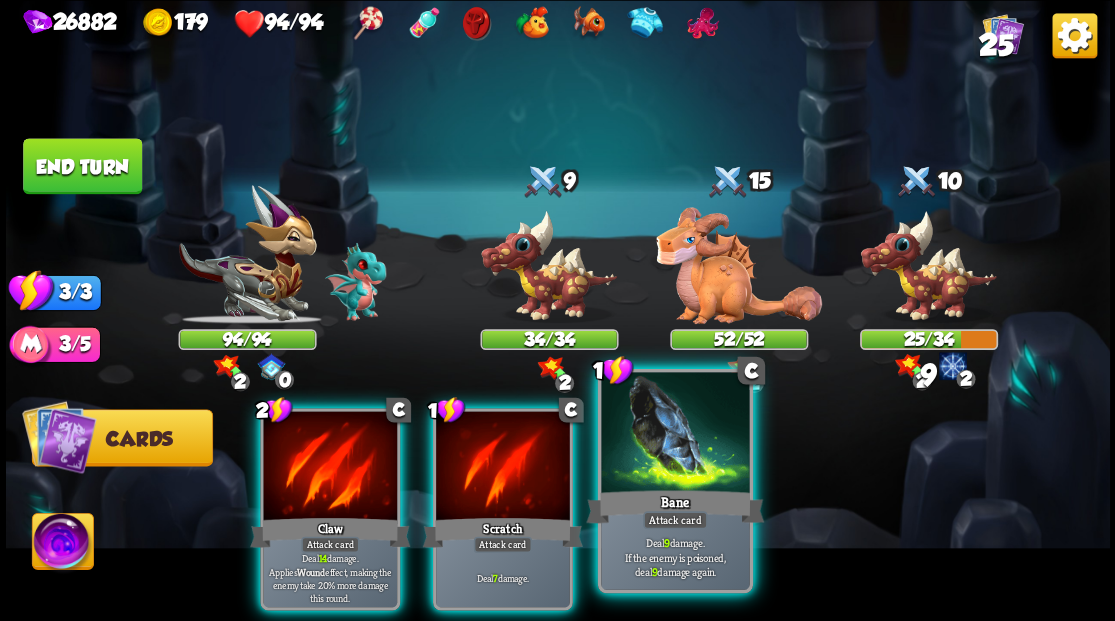click at bounding box center [675, 434] 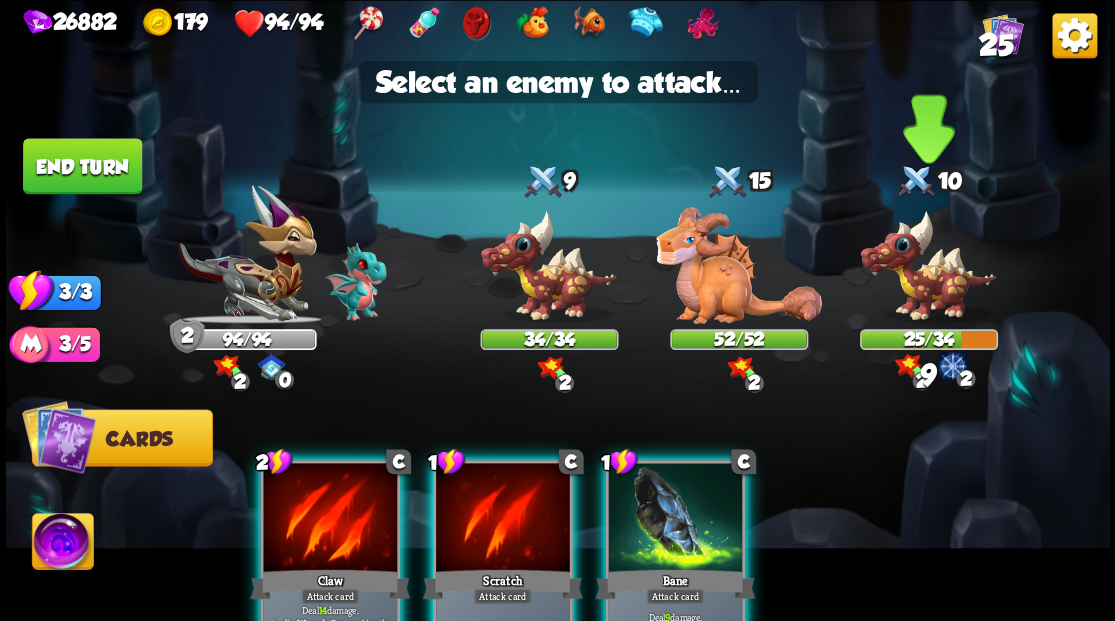 click at bounding box center [928, 266] 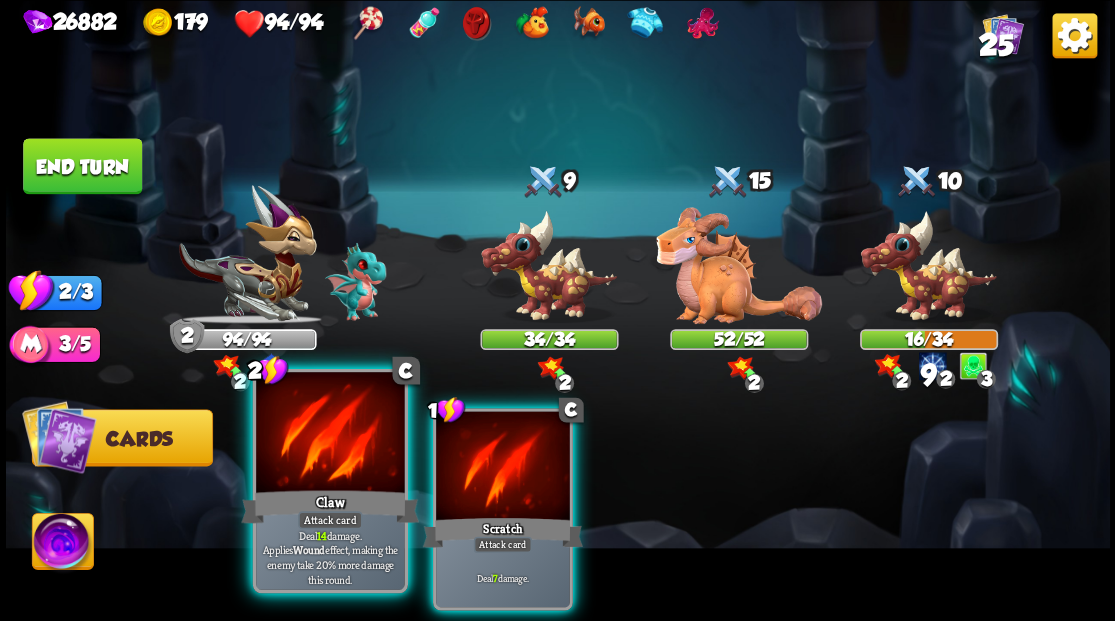 click at bounding box center (330, 434) 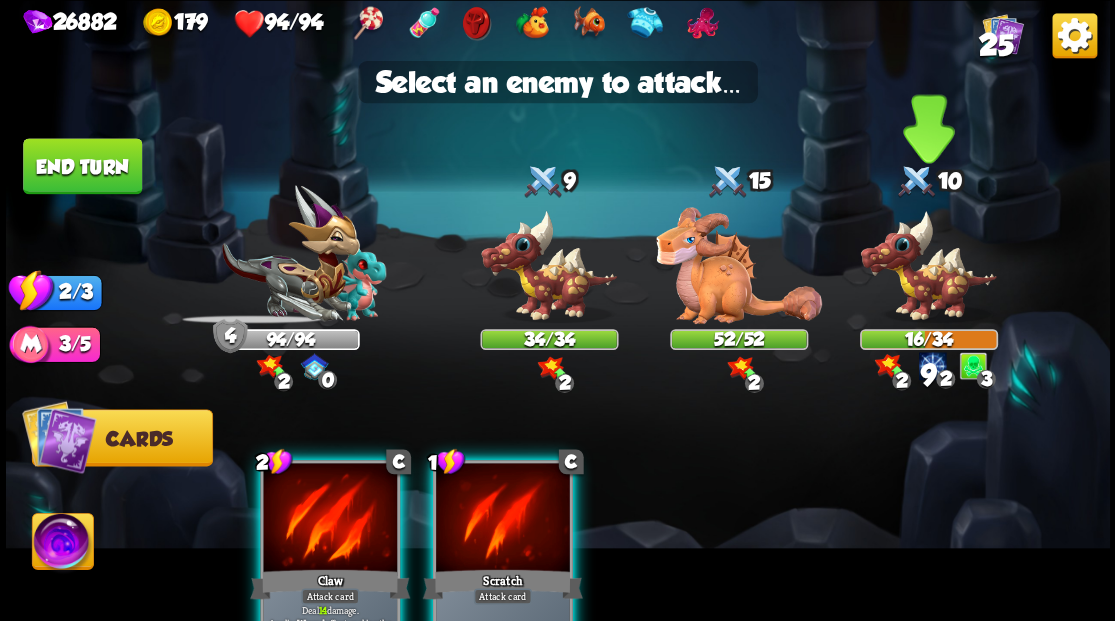 click at bounding box center [928, 266] 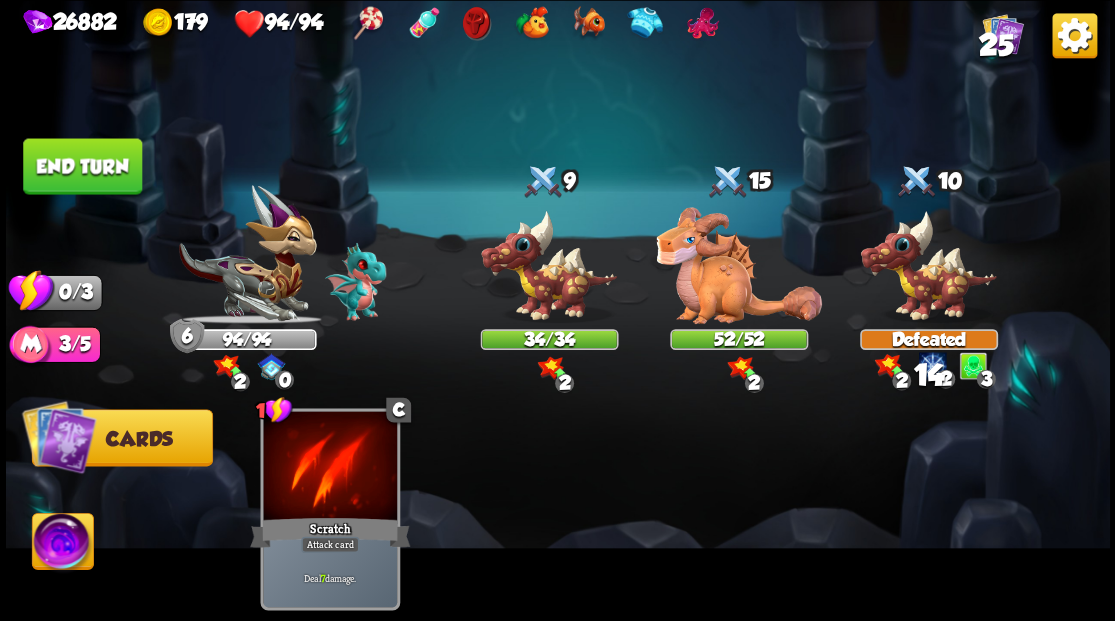 click on "End turn" at bounding box center [82, 166] 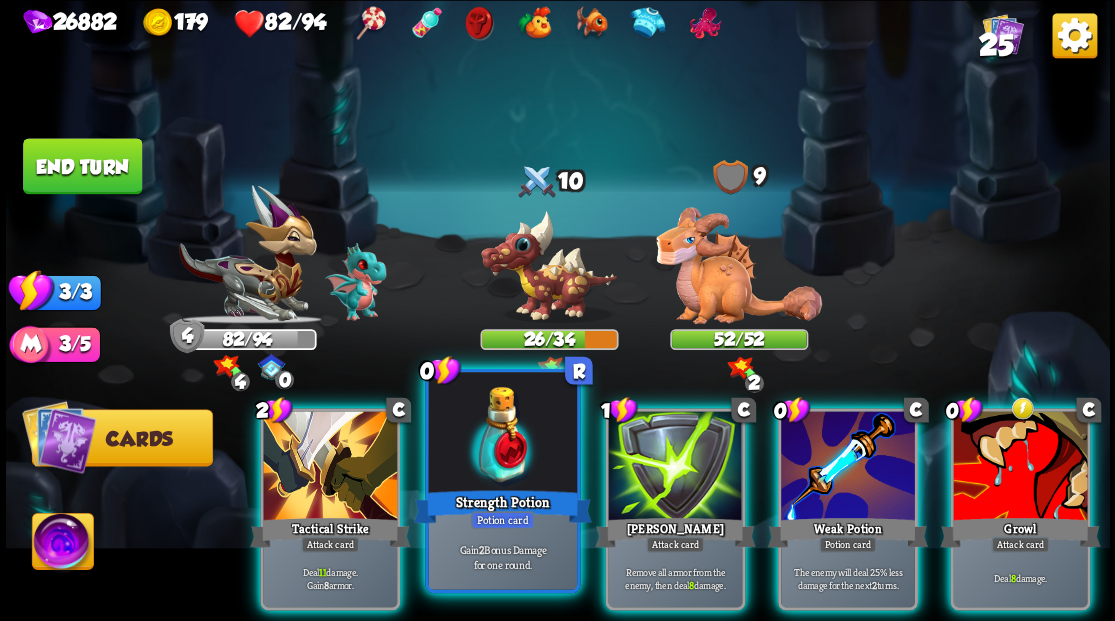 click at bounding box center (502, 434) 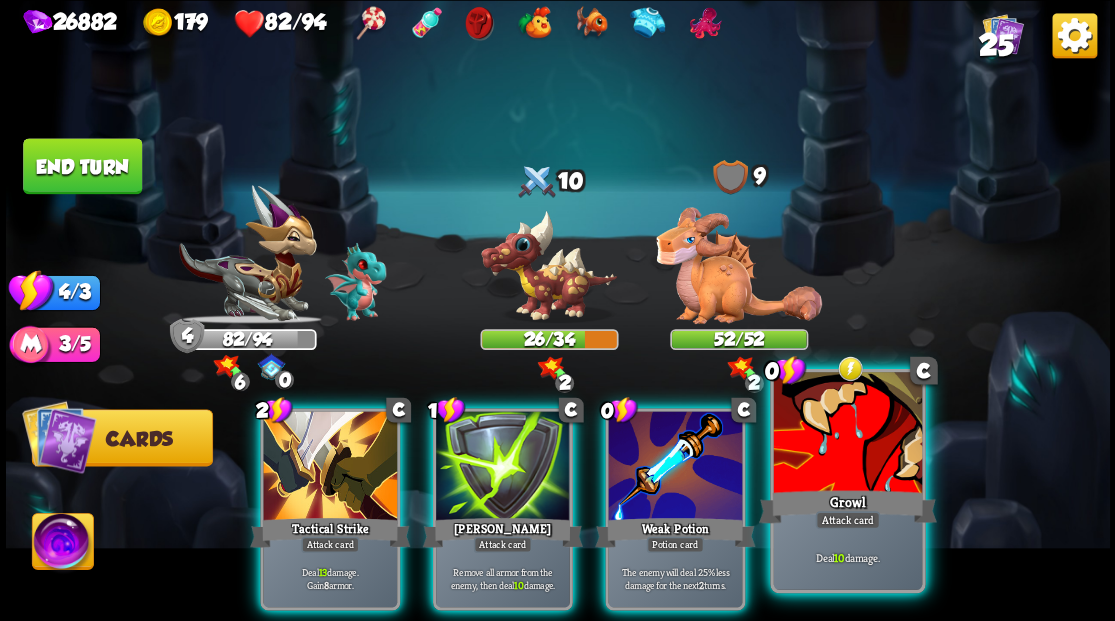drag, startPoint x: 838, startPoint y: 444, endPoint x: 772, endPoint y: 406, distance: 76.15773 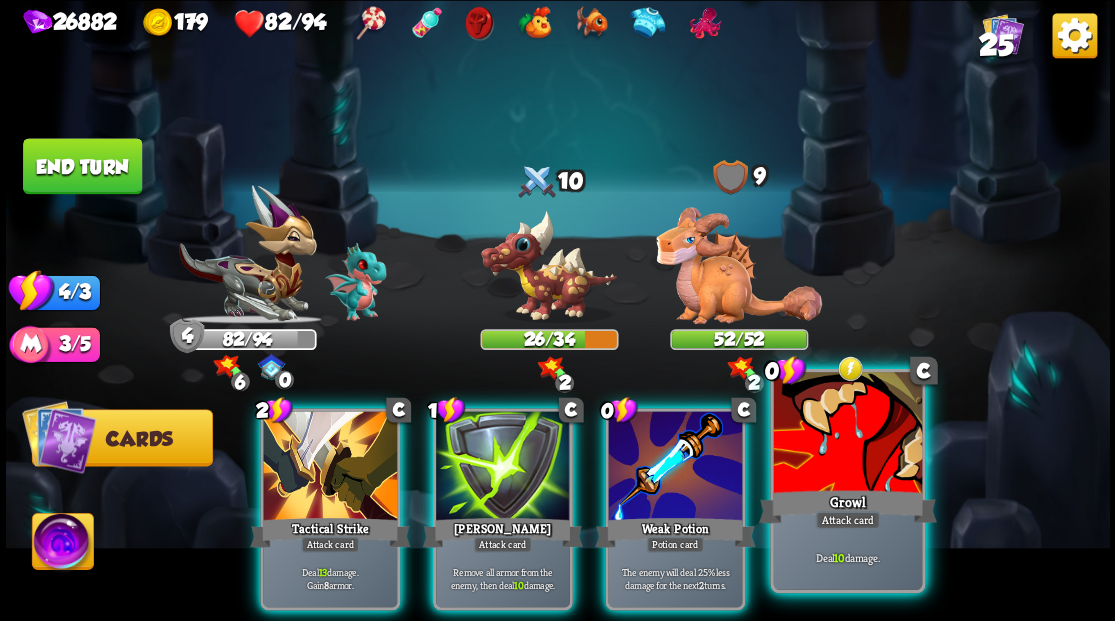 click at bounding box center [847, 434] 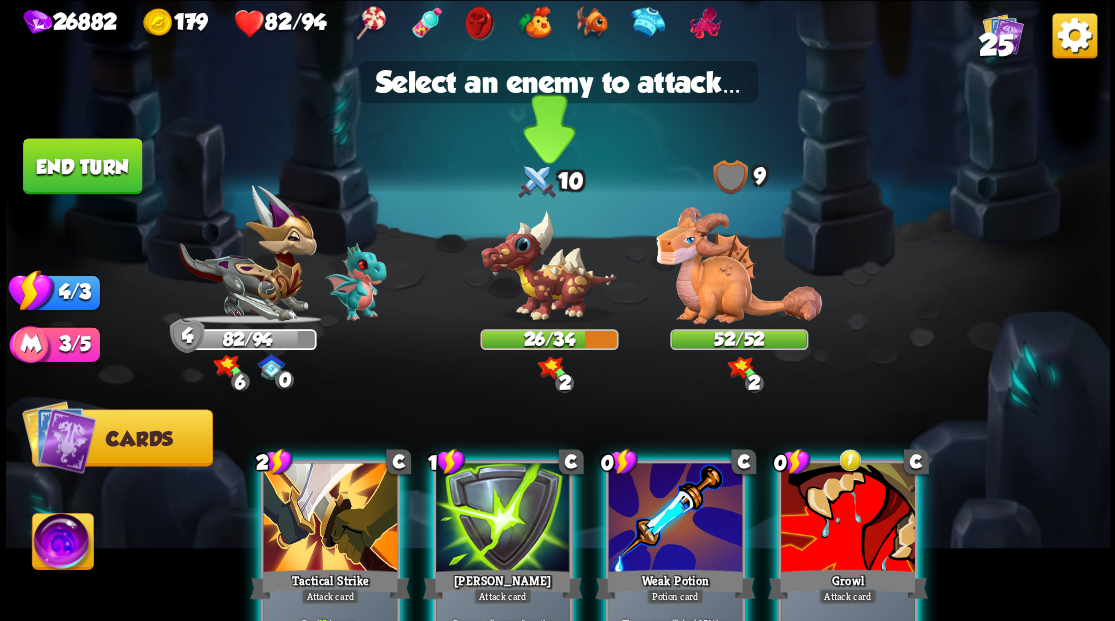 click at bounding box center (549, 266) 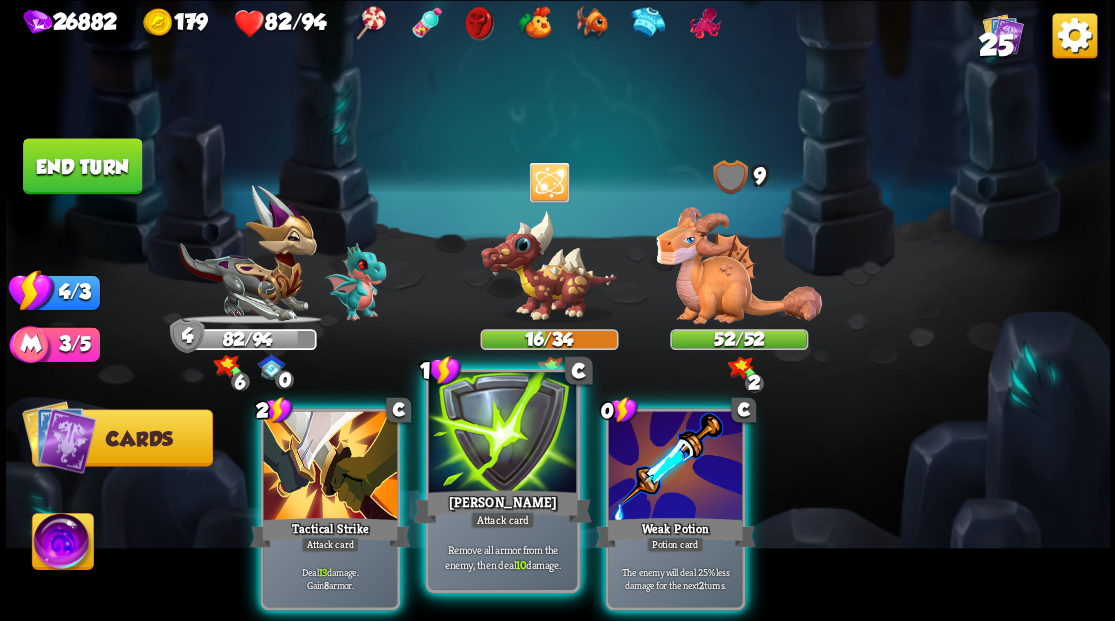 click at bounding box center [502, 434] 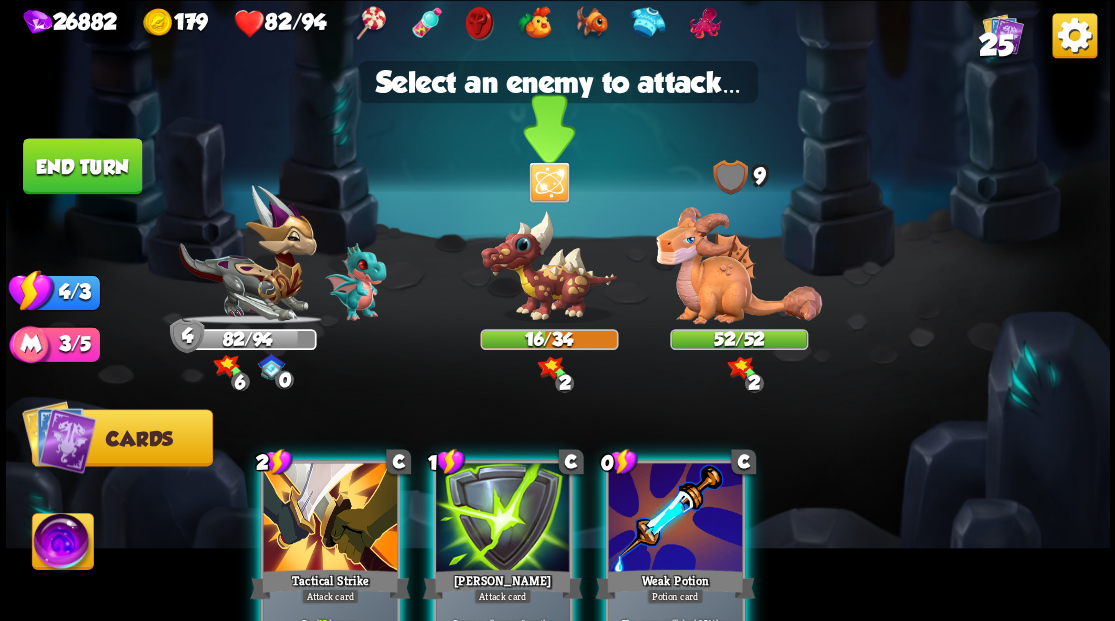 click at bounding box center (549, 266) 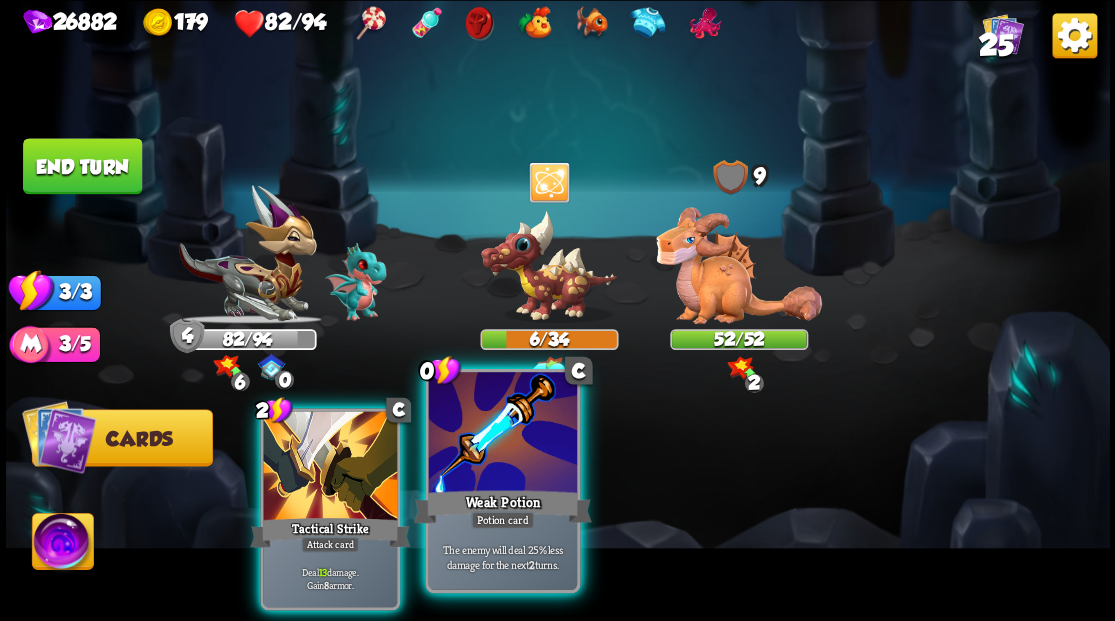 click at bounding box center (502, 434) 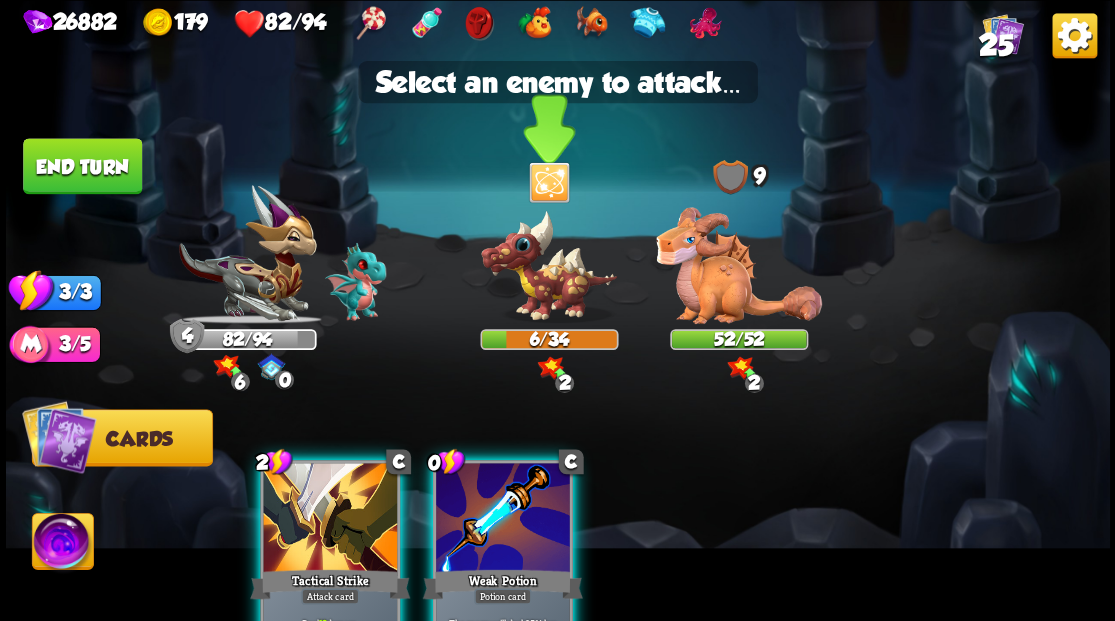 click at bounding box center (549, 266) 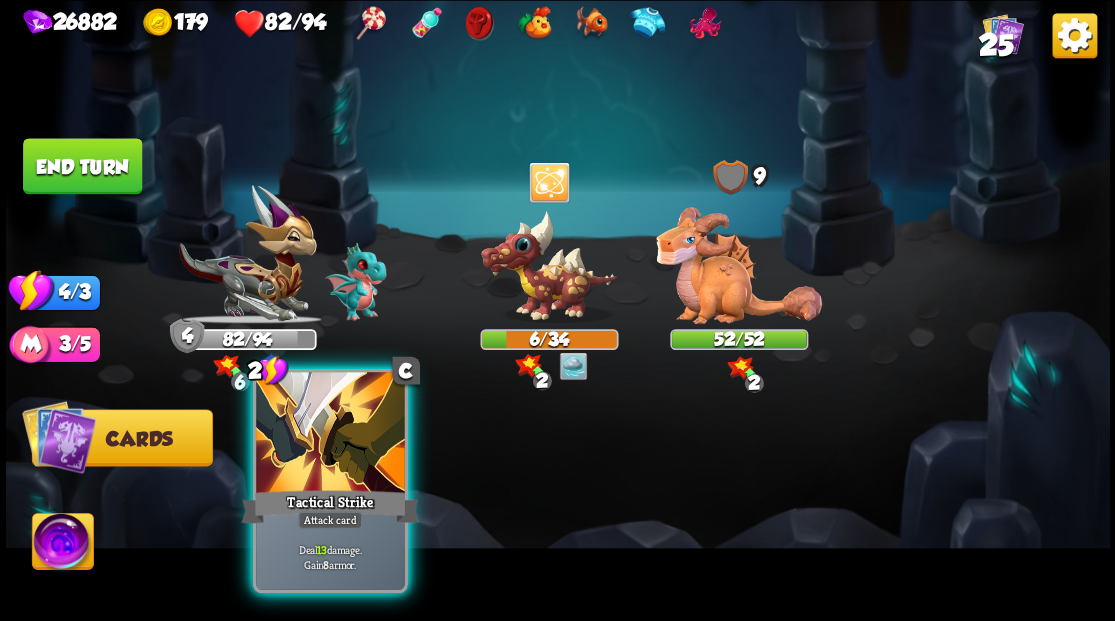 drag, startPoint x: 337, startPoint y: 453, endPoint x: 326, endPoint y: 440, distance: 17.029387 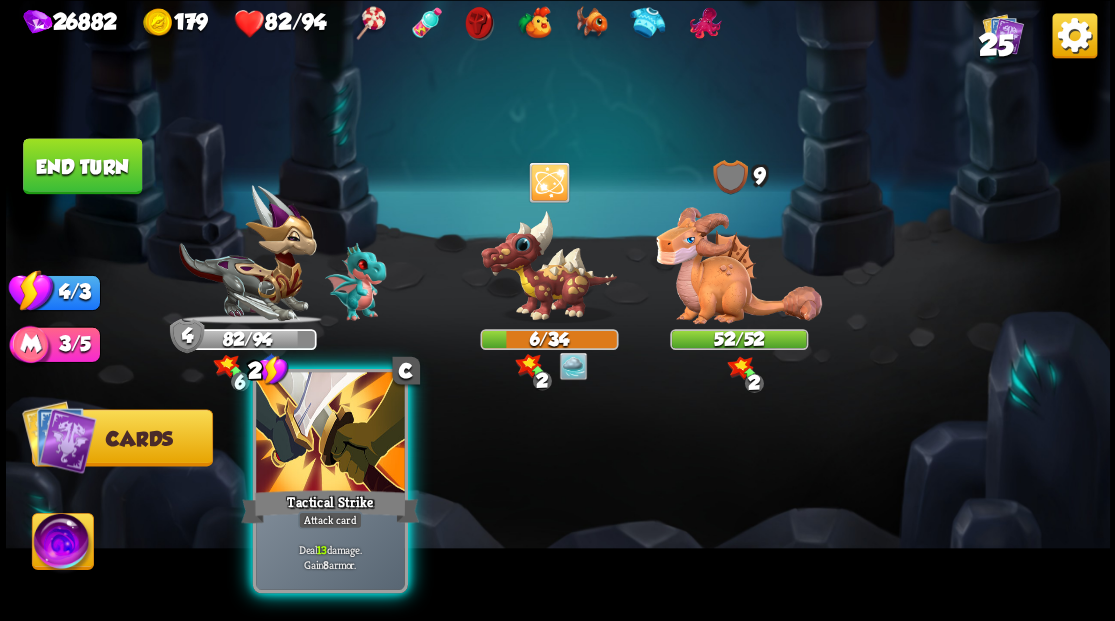click at bounding box center [330, 434] 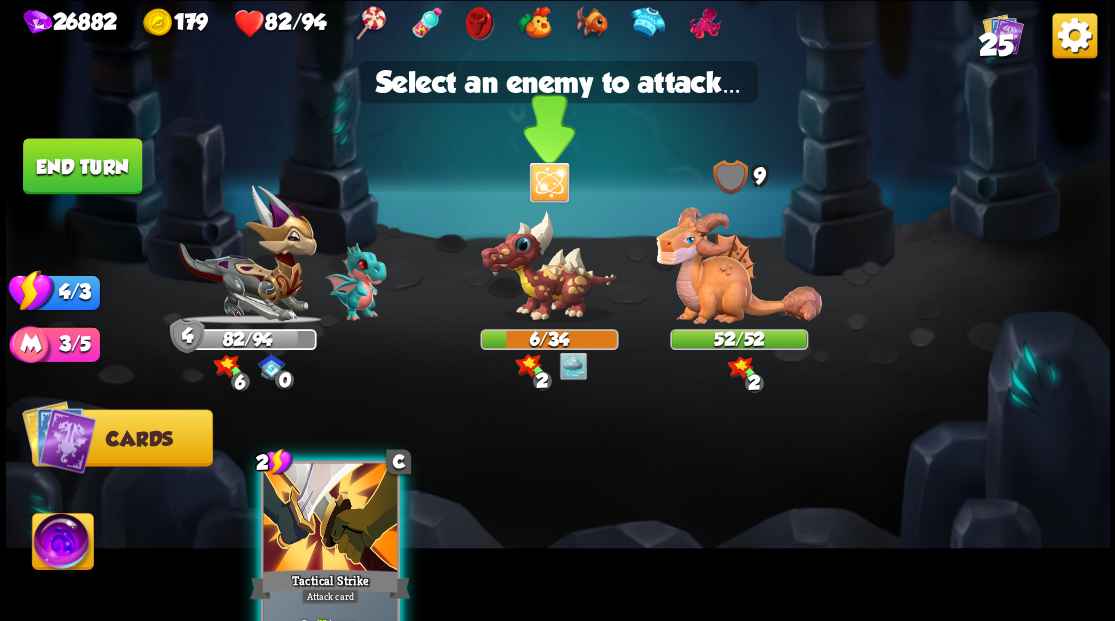 click at bounding box center [549, 266] 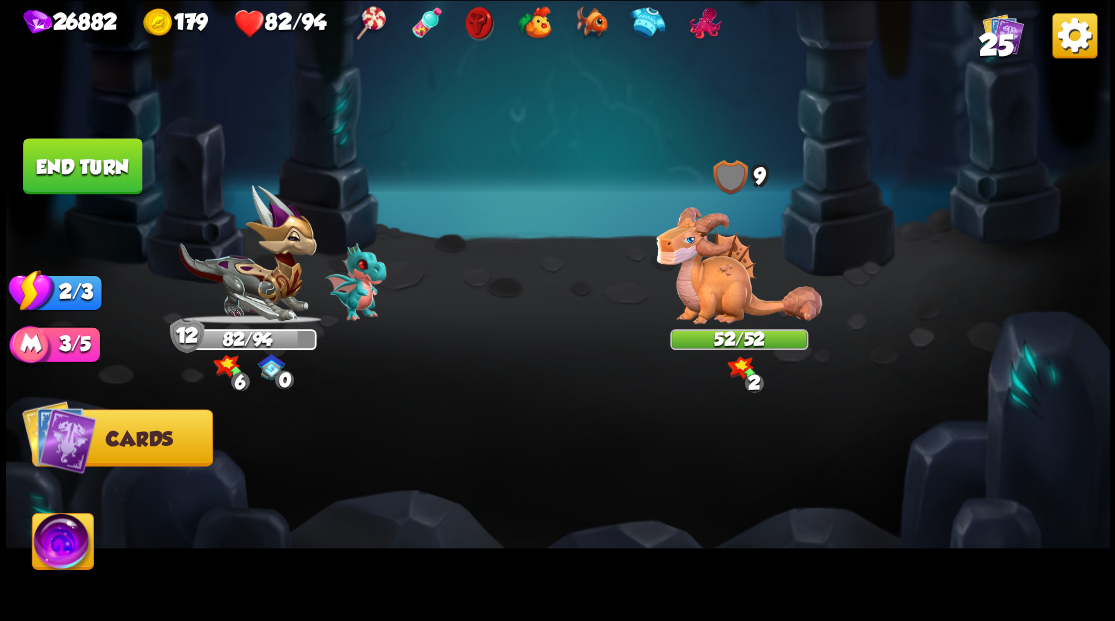 click on "End turn" at bounding box center [82, 166] 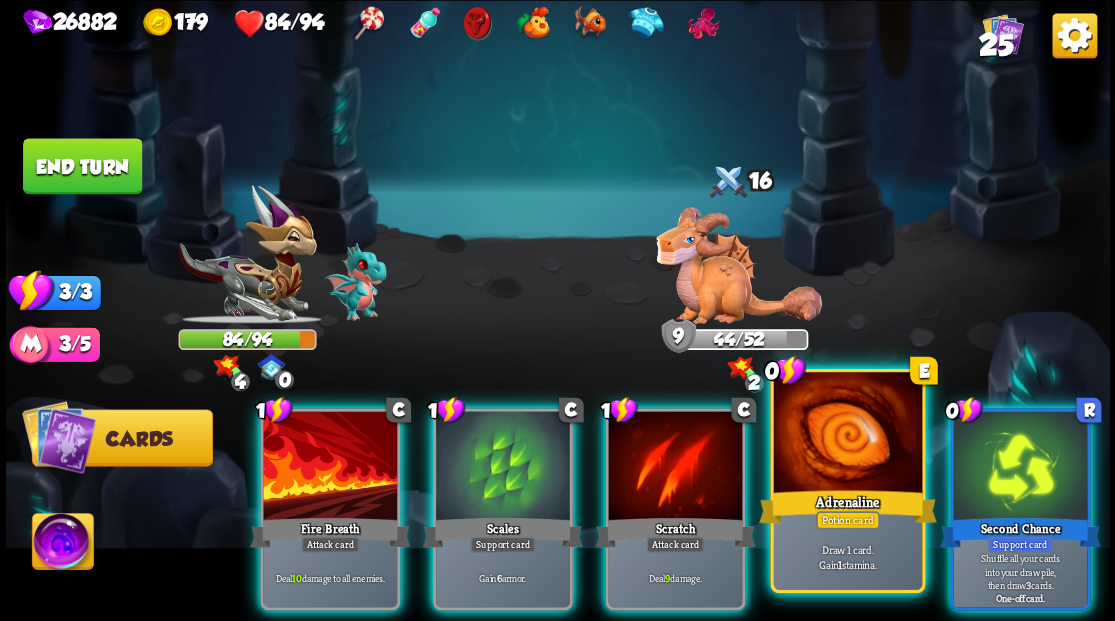 click at bounding box center [847, 434] 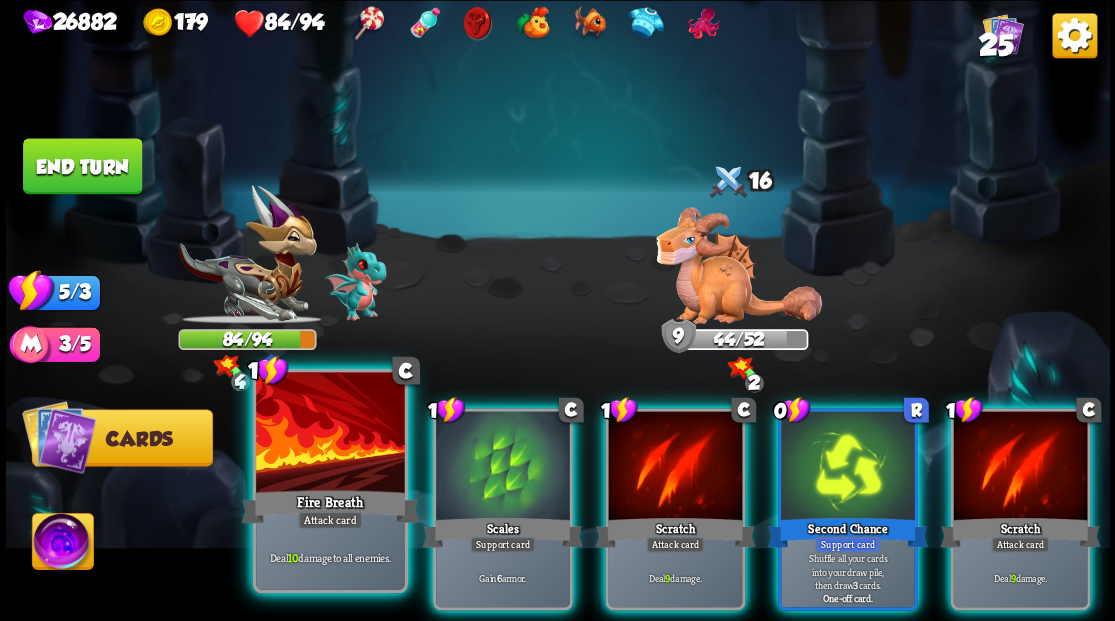 click at bounding box center (330, 434) 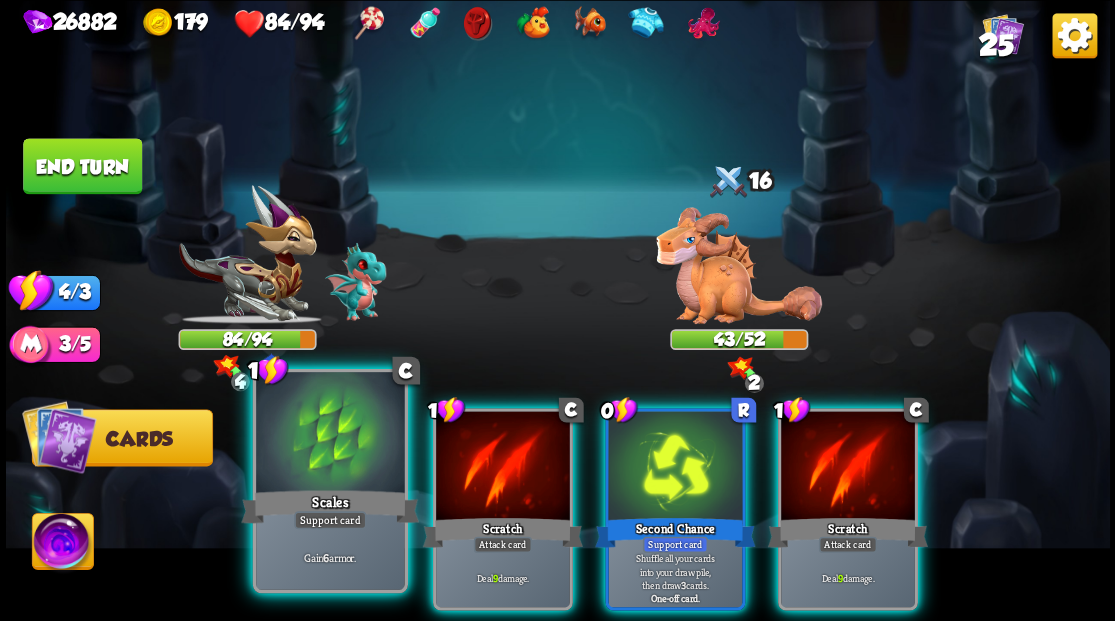 click at bounding box center (330, 434) 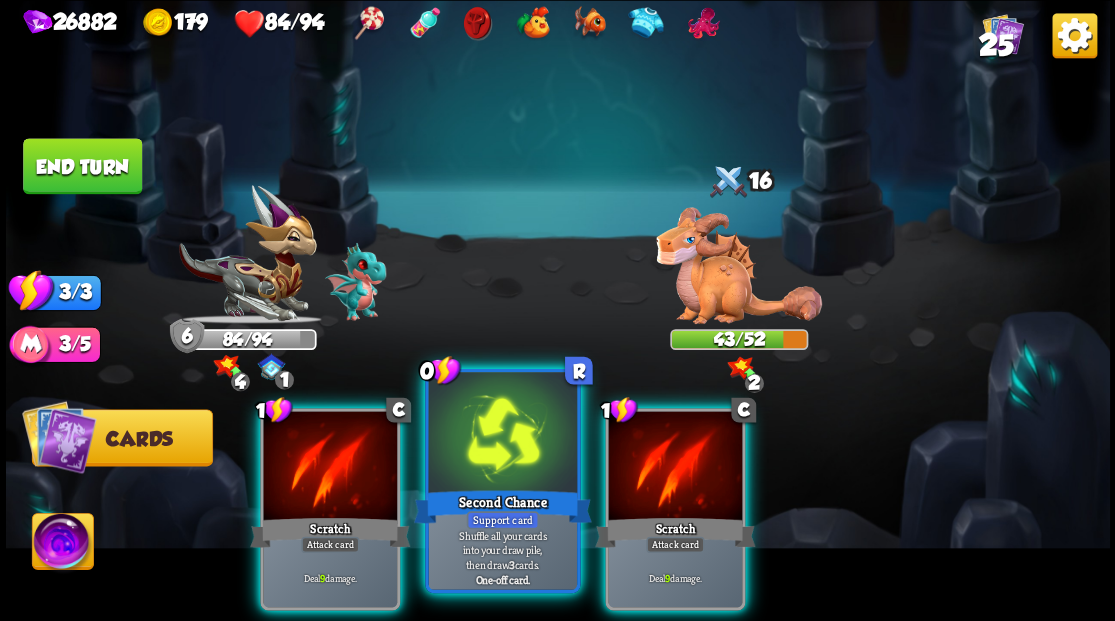 click at bounding box center (502, 434) 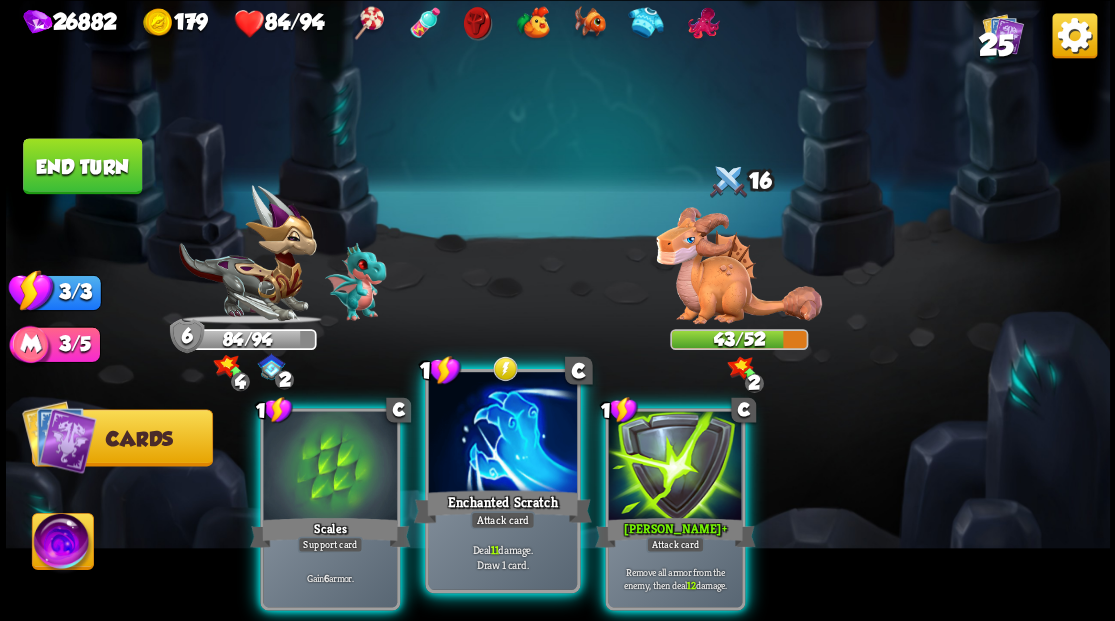 click at bounding box center [502, 434] 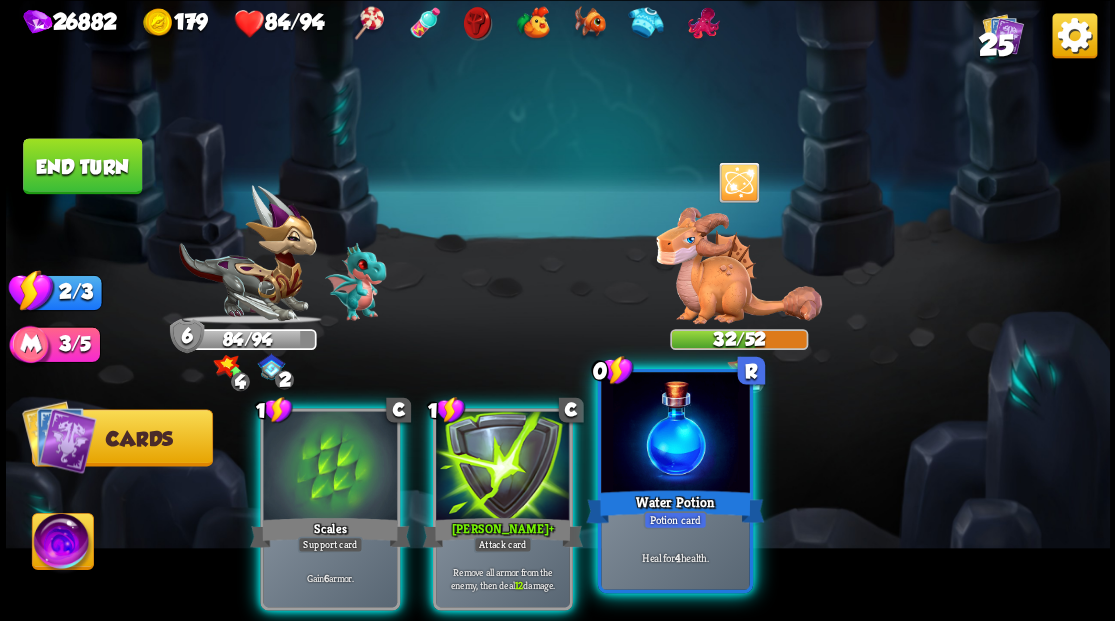 click at bounding box center (675, 434) 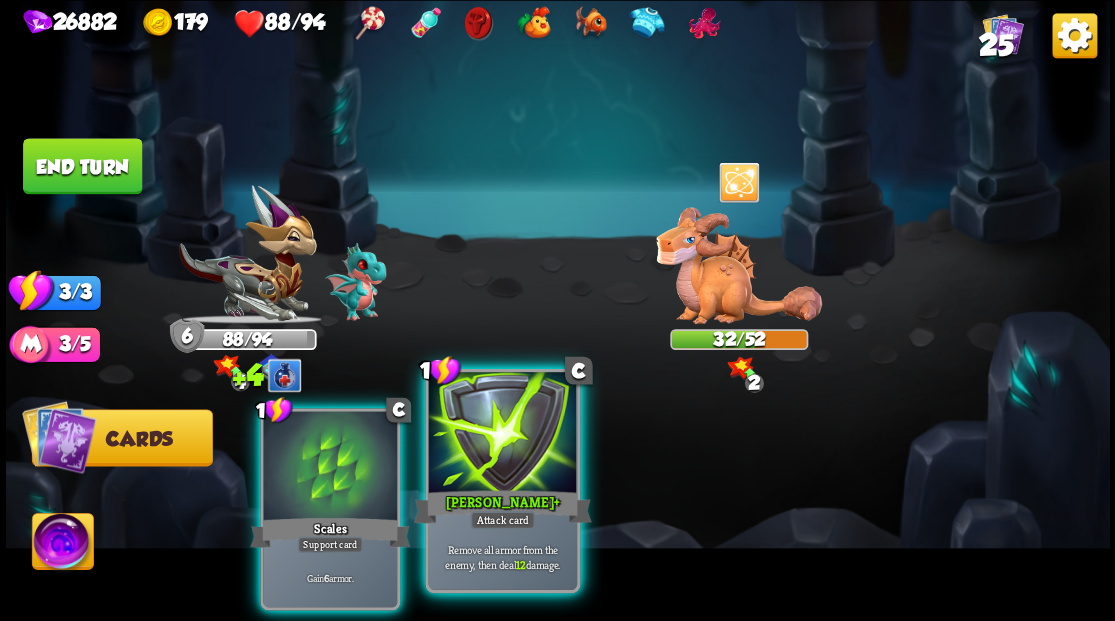 click at bounding box center (502, 434) 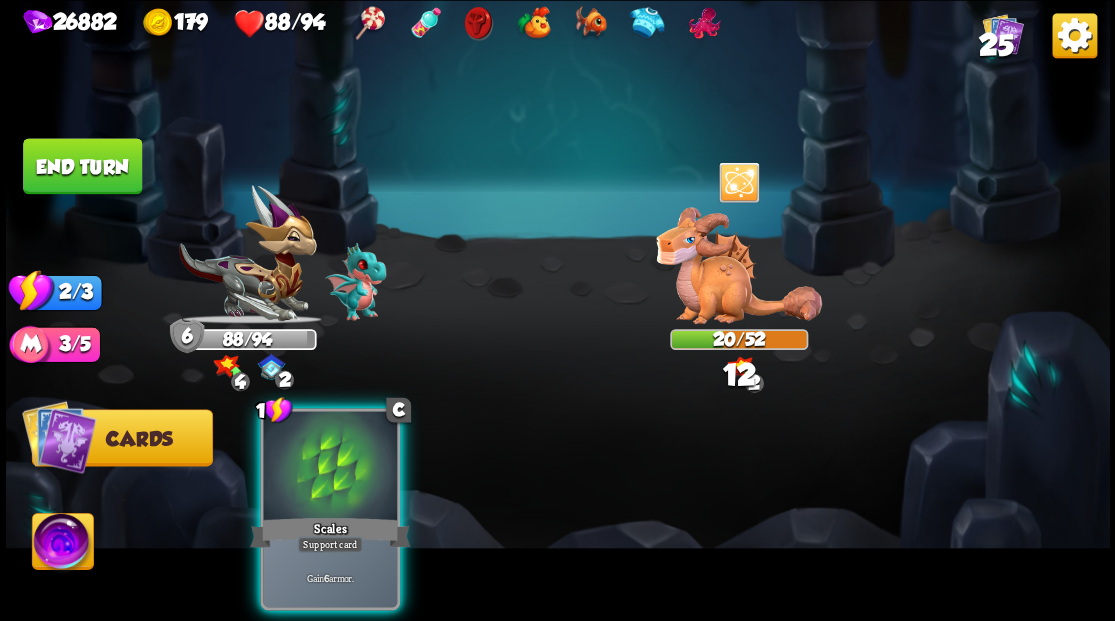 drag, startPoint x: 345, startPoint y: 465, endPoint x: 182, endPoint y: 308, distance: 226.31393 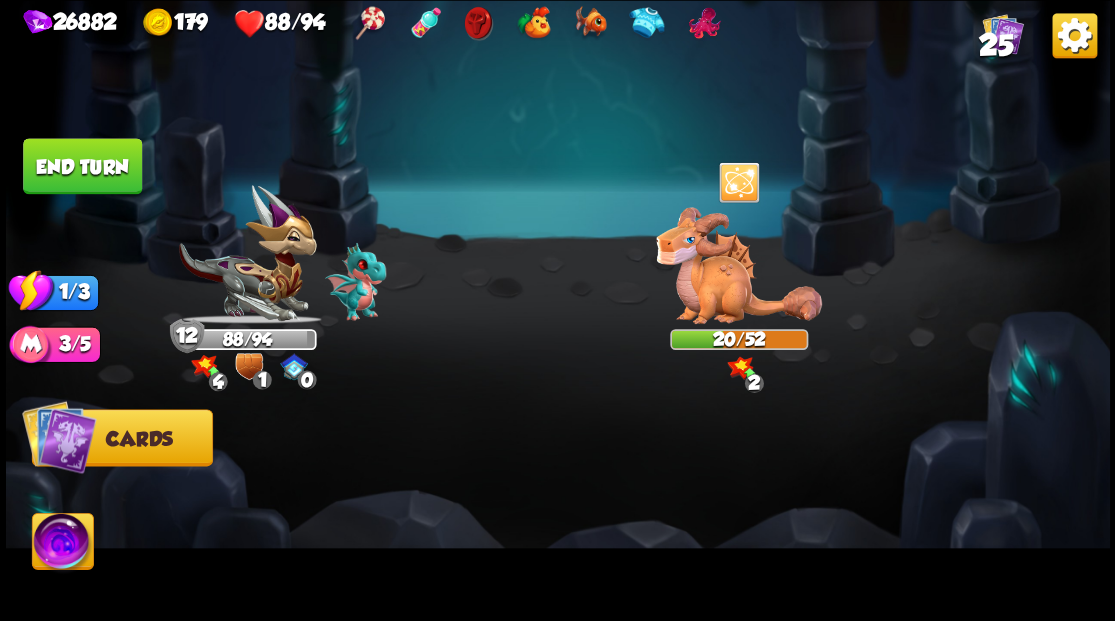 drag, startPoint x: 87, startPoint y: 166, endPoint x: 498, endPoint y: 283, distance: 427.32892 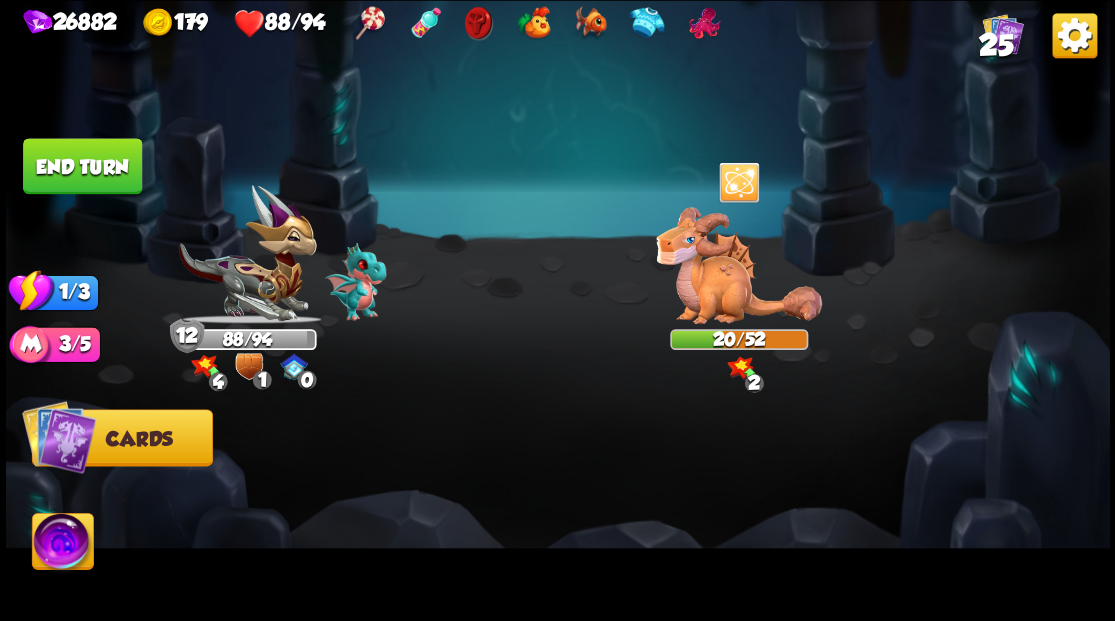 click on "End turn" at bounding box center [82, 166] 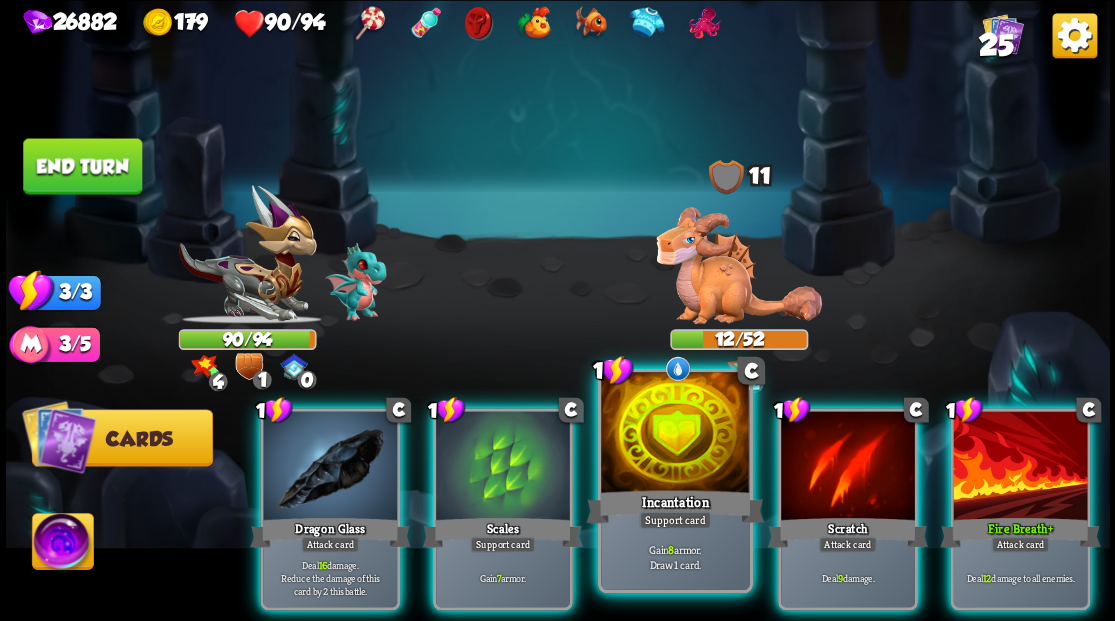 click at bounding box center (675, 434) 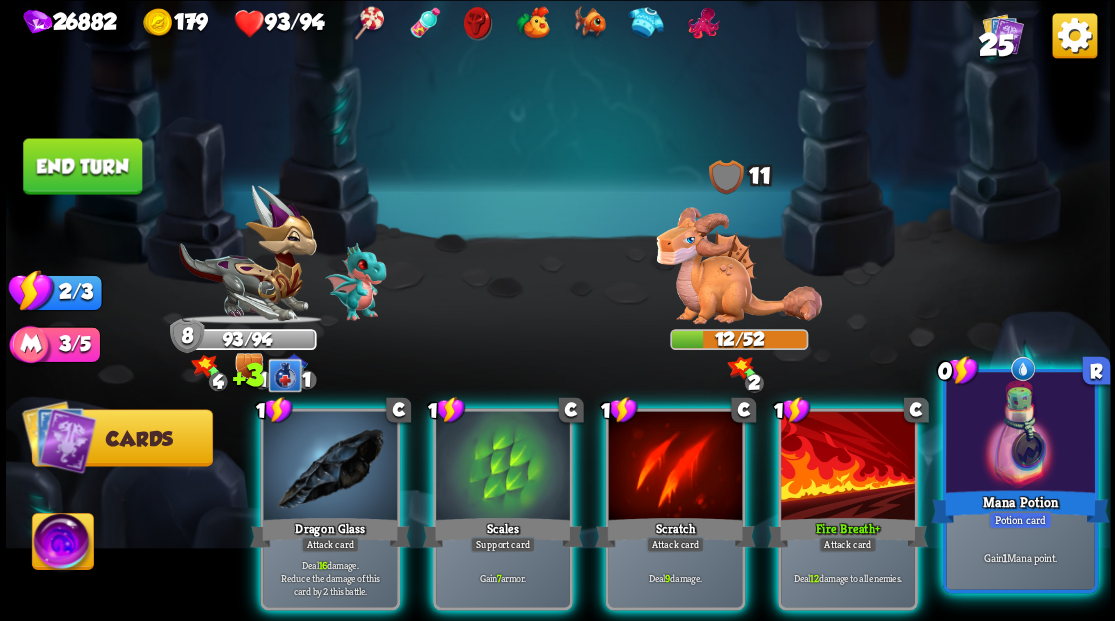 click at bounding box center (1020, 434) 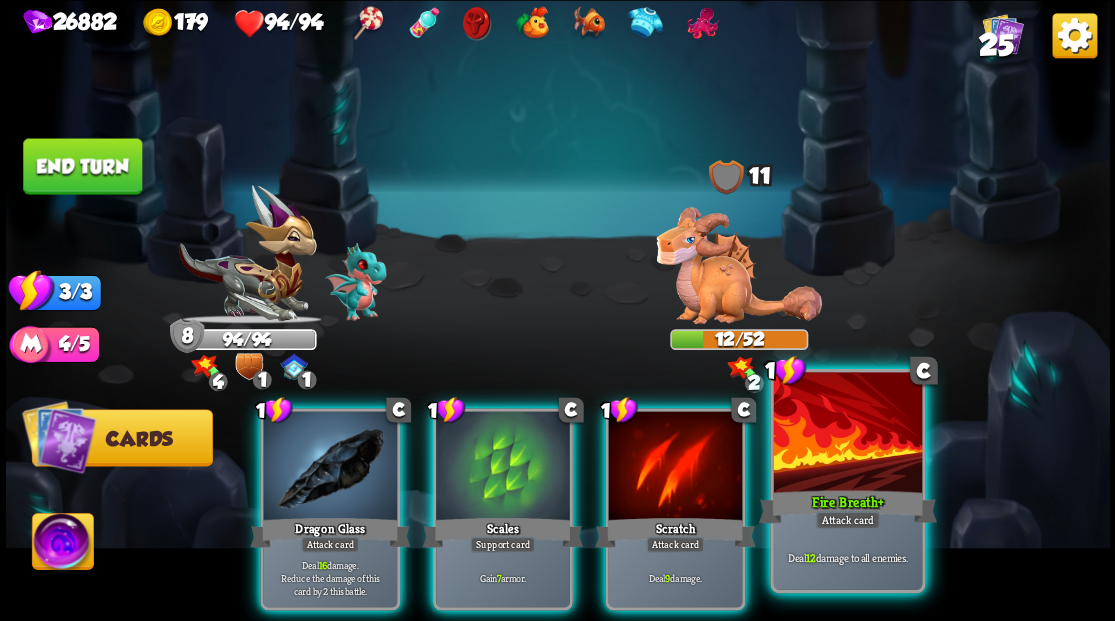 click at bounding box center (847, 434) 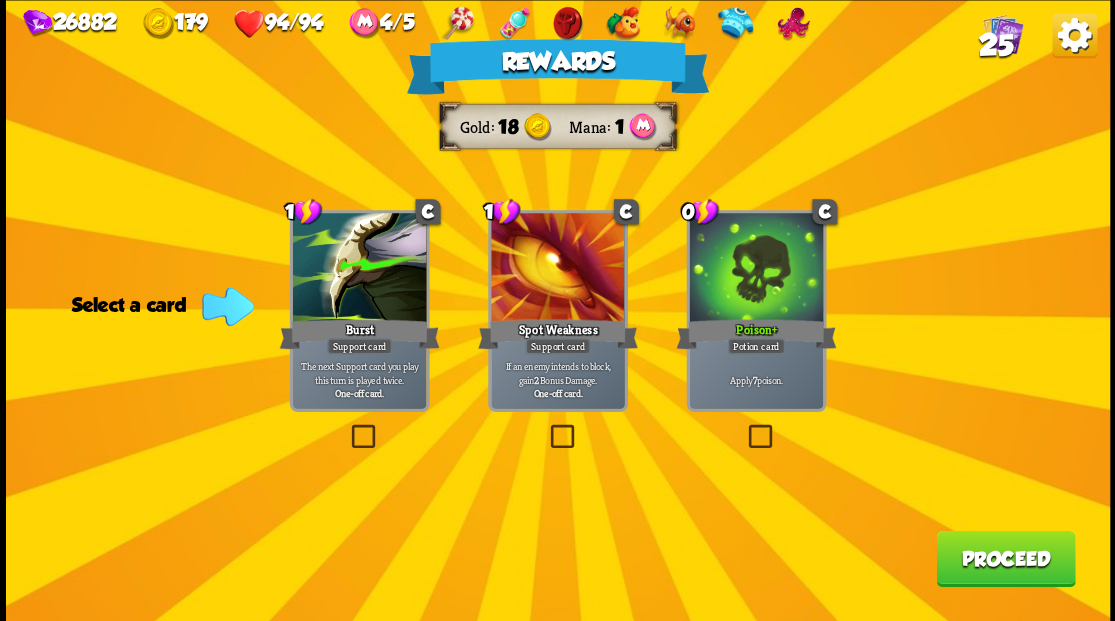 drag, startPoint x: 756, startPoint y: 438, endPoint x: 919, endPoint y: 498, distance: 173.69226 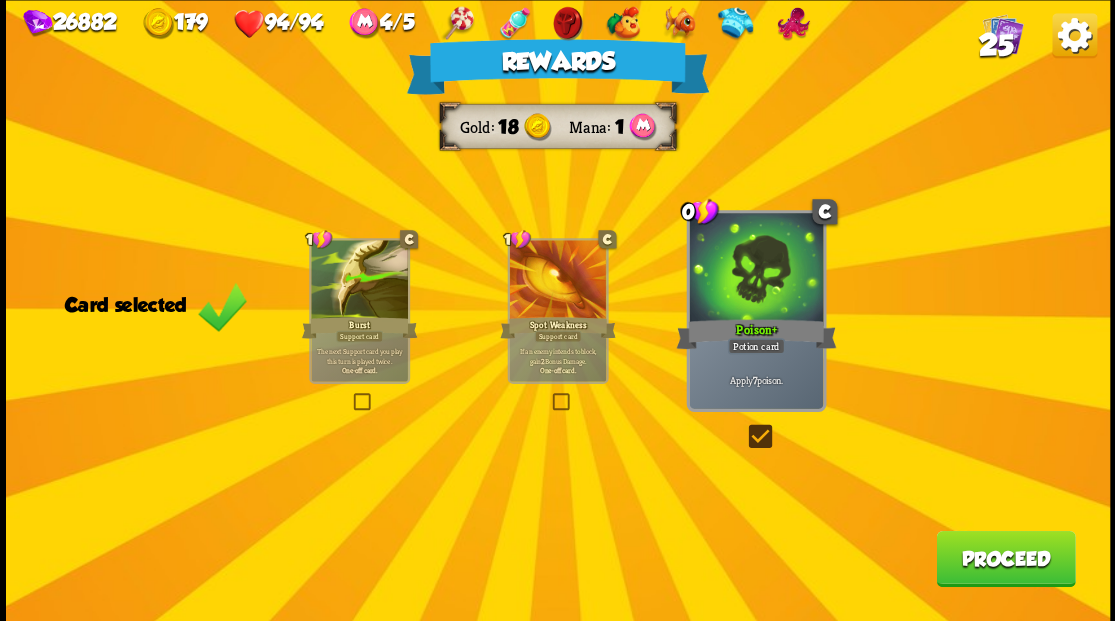 click on "Proceed" at bounding box center [1005, 558] 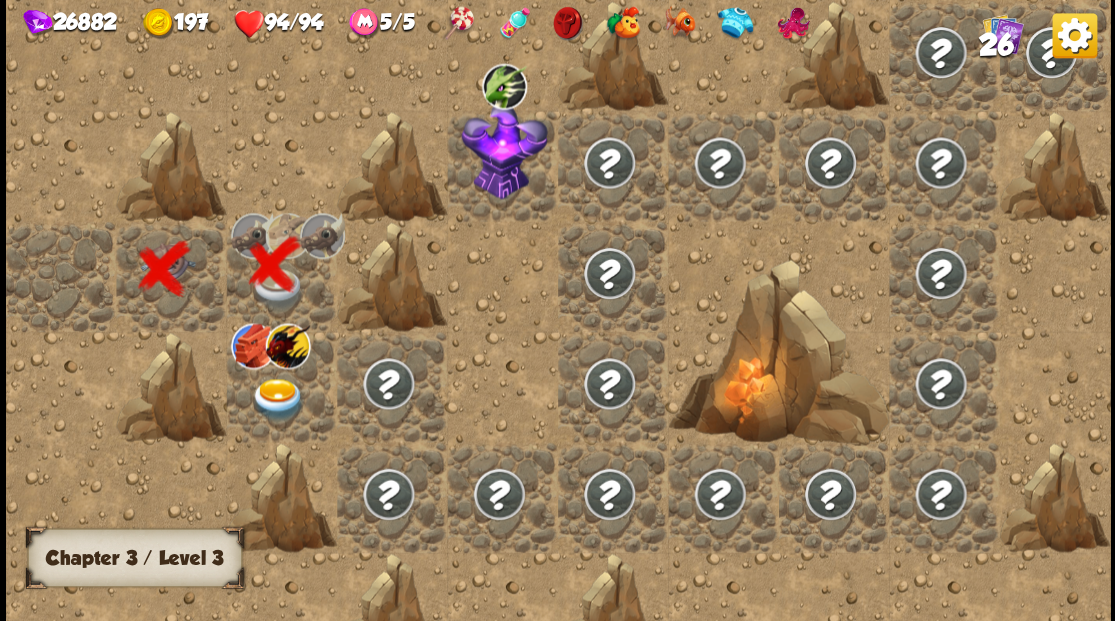 click at bounding box center [277, 399] 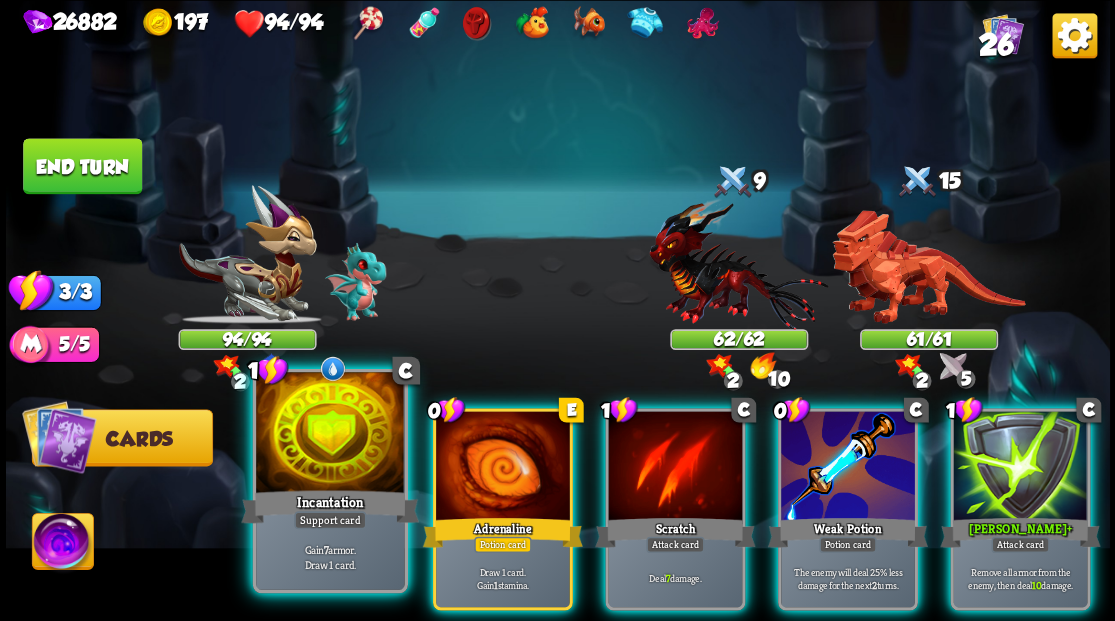 click at bounding box center [330, 434] 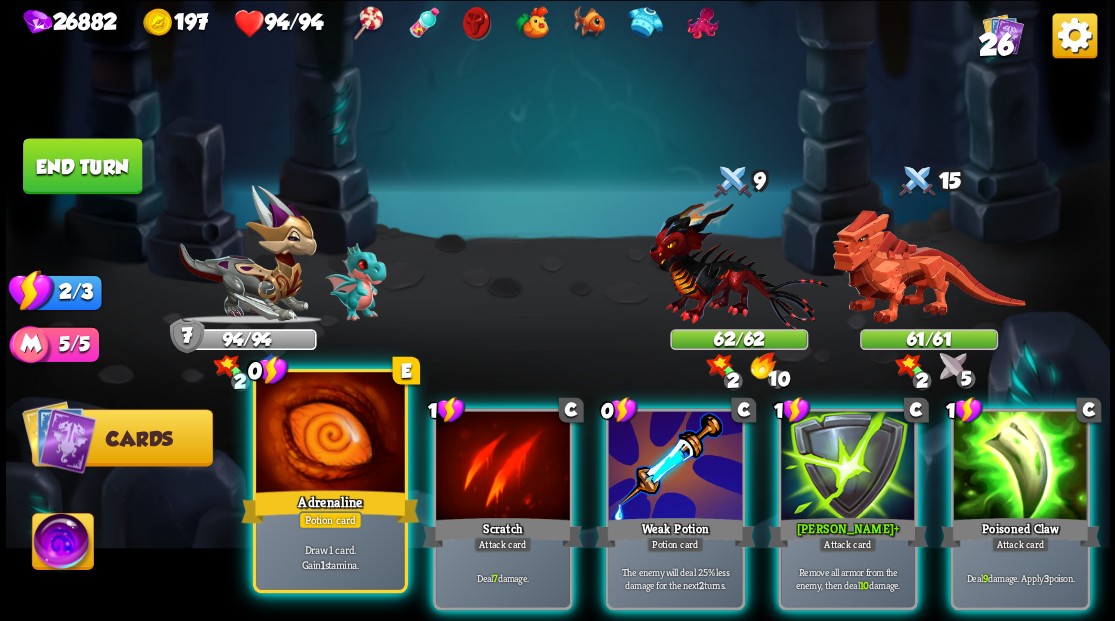 click at bounding box center [330, 434] 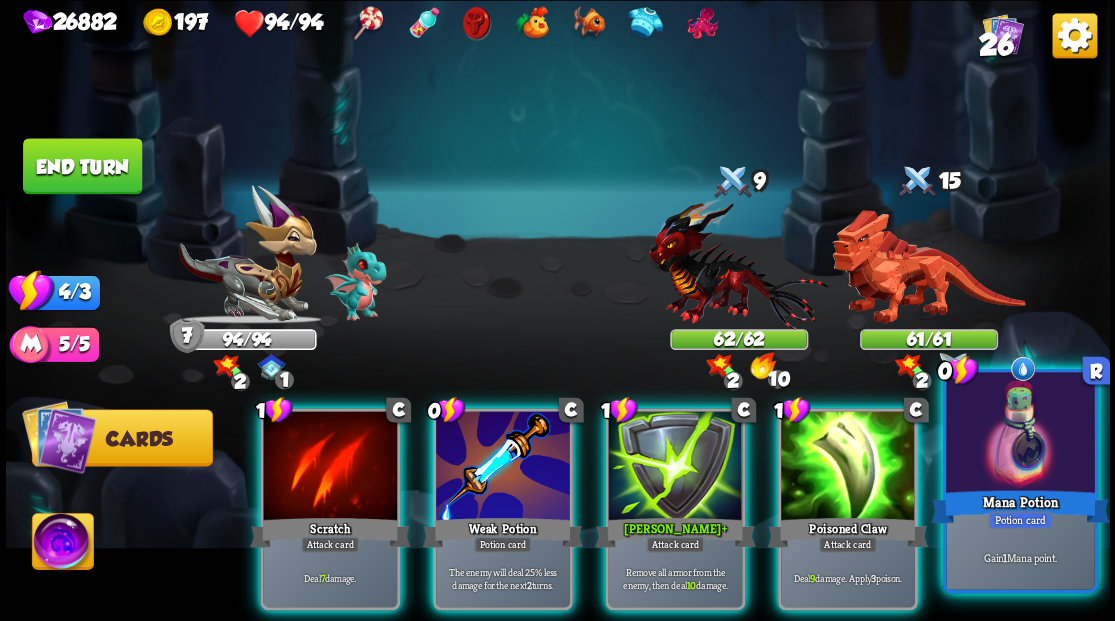 click at bounding box center [1020, 434] 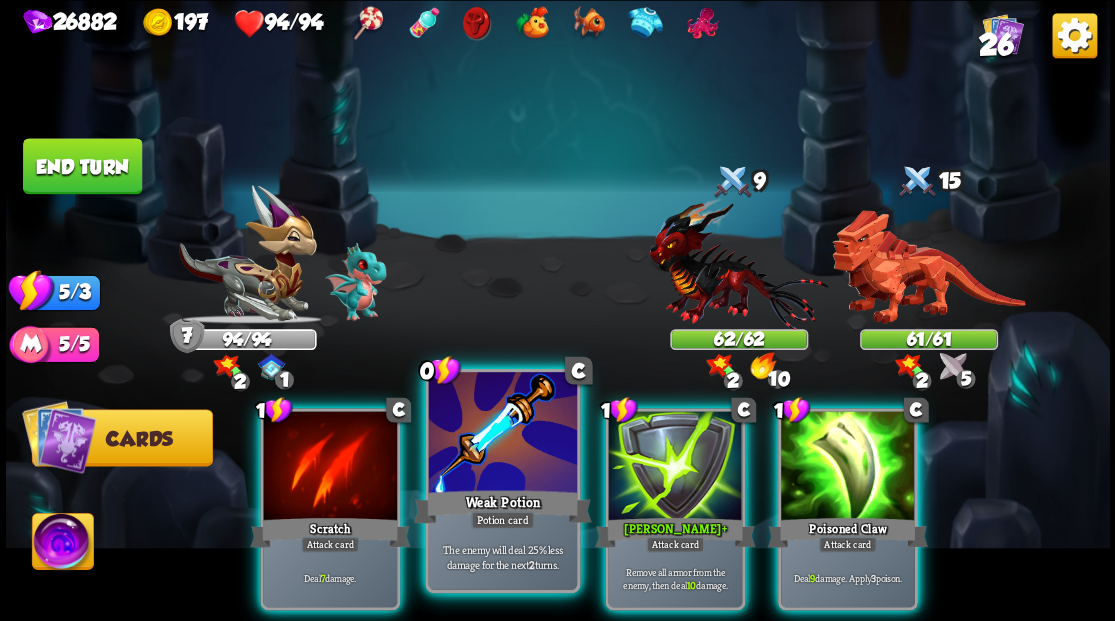 click at bounding box center (502, 434) 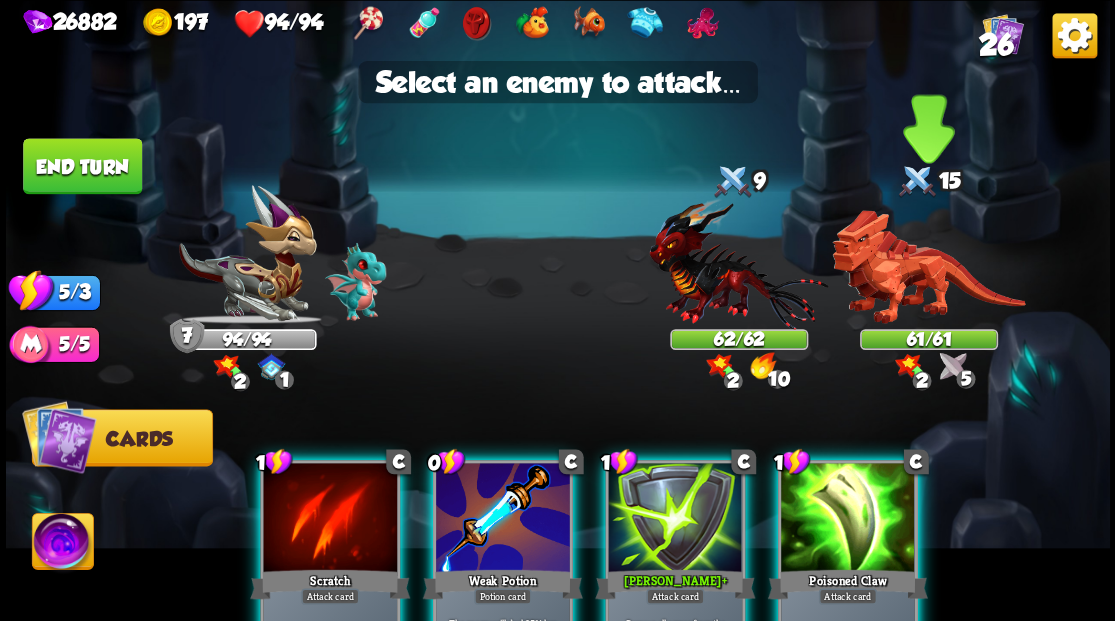 click at bounding box center [928, 267] 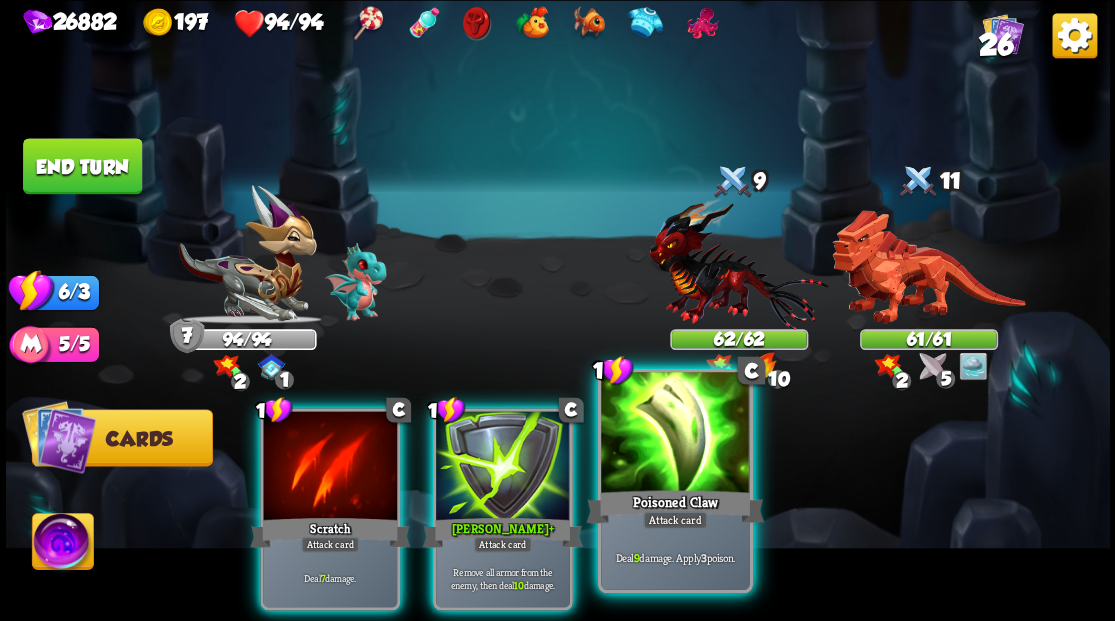 click at bounding box center [675, 434] 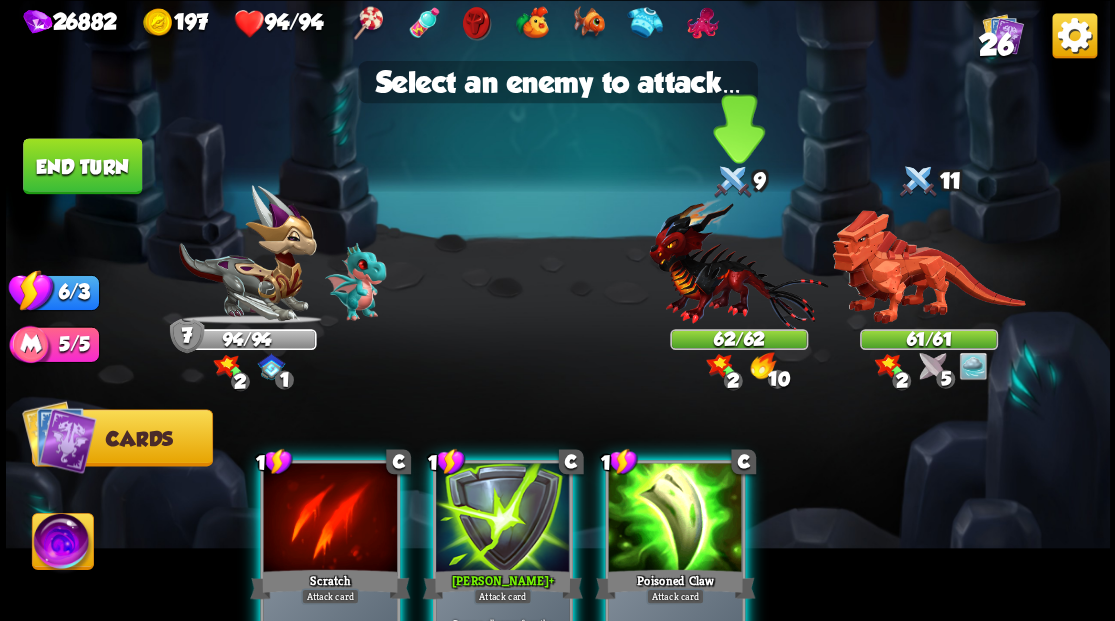 click at bounding box center (738, 263) 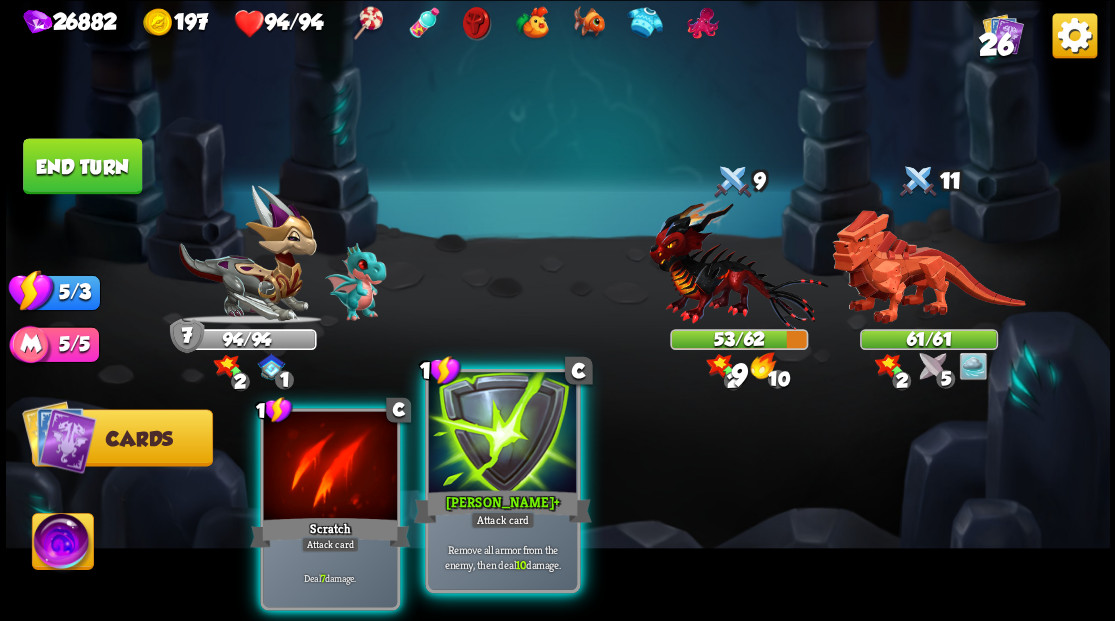 click on "[PERSON_NAME] +" at bounding box center (502, 506) 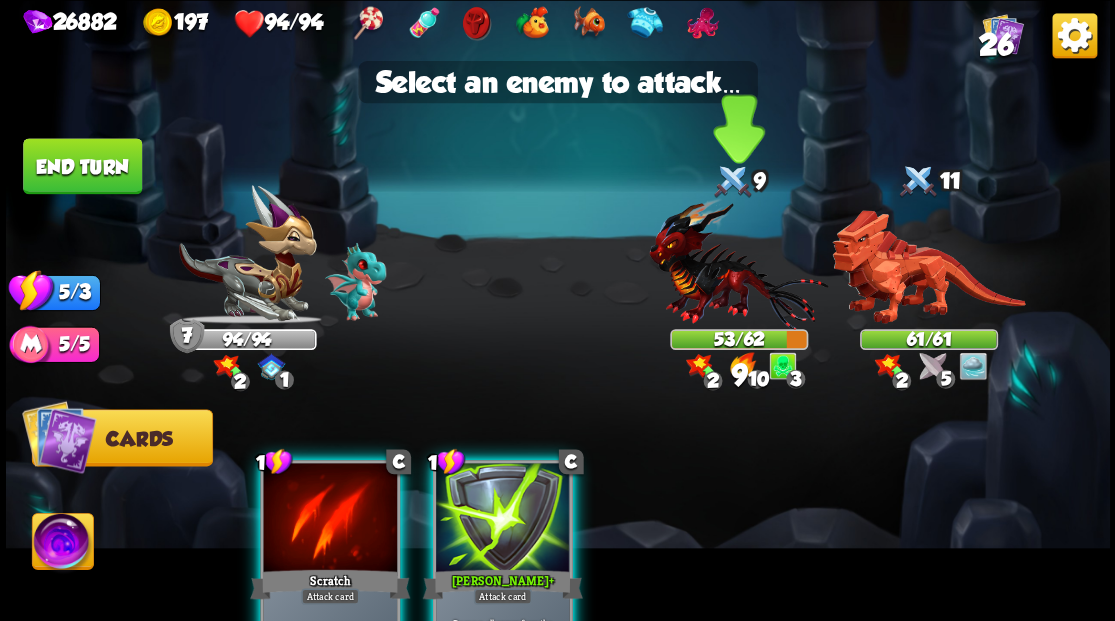 click at bounding box center [738, 263] 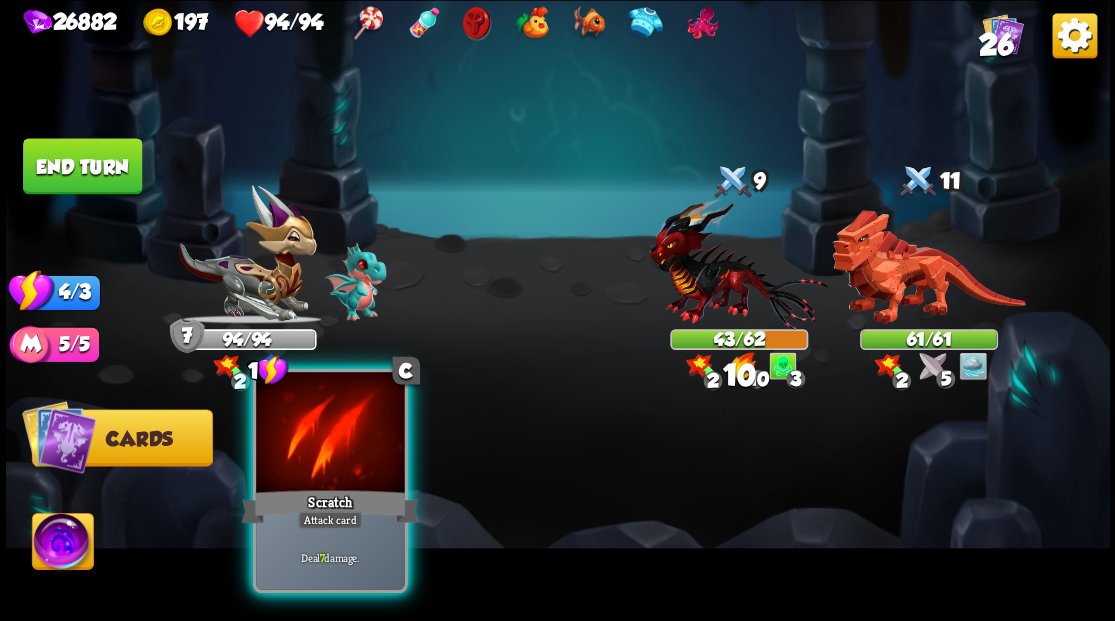 click at bounding box center (330, 434) 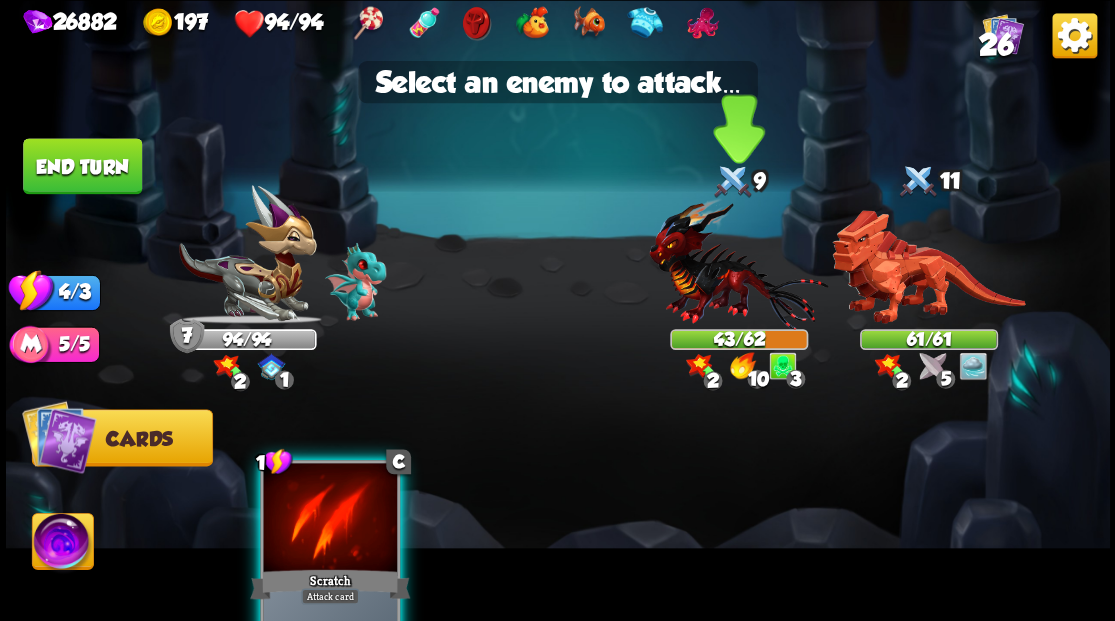 click at bounding box center [738, 263] 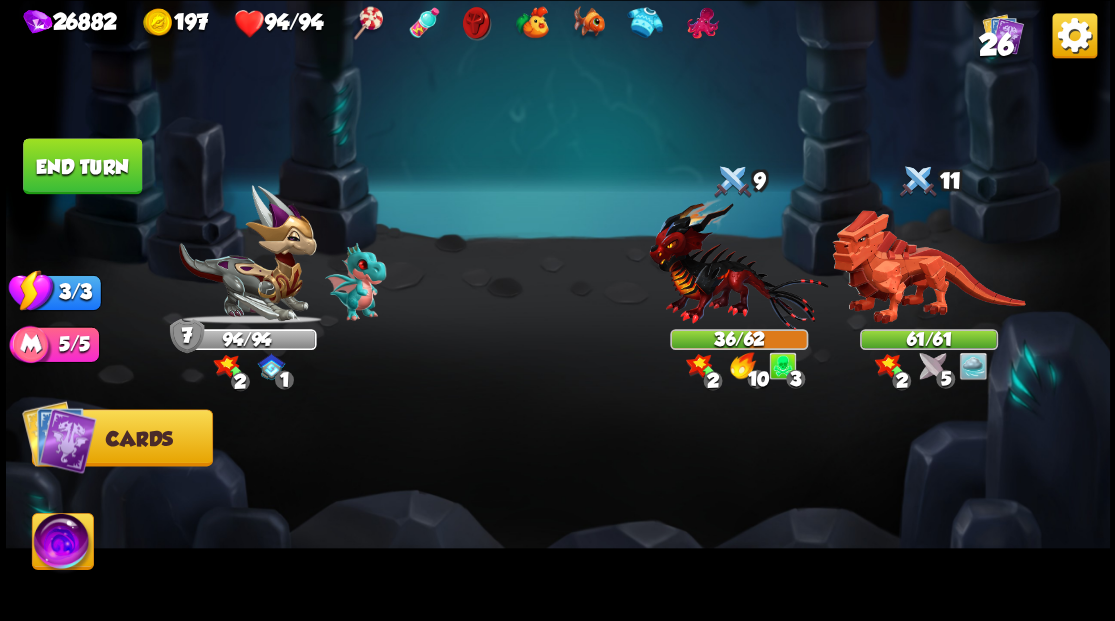 click on "End turn" at bounding box center [82, 166] 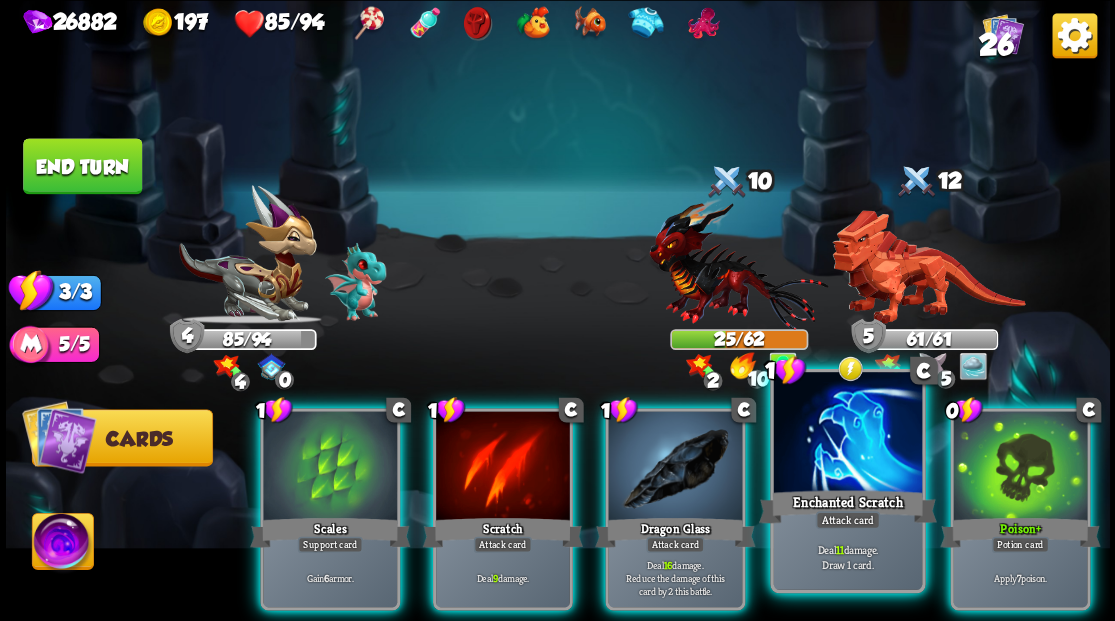 click at bounding box center (847, 434) 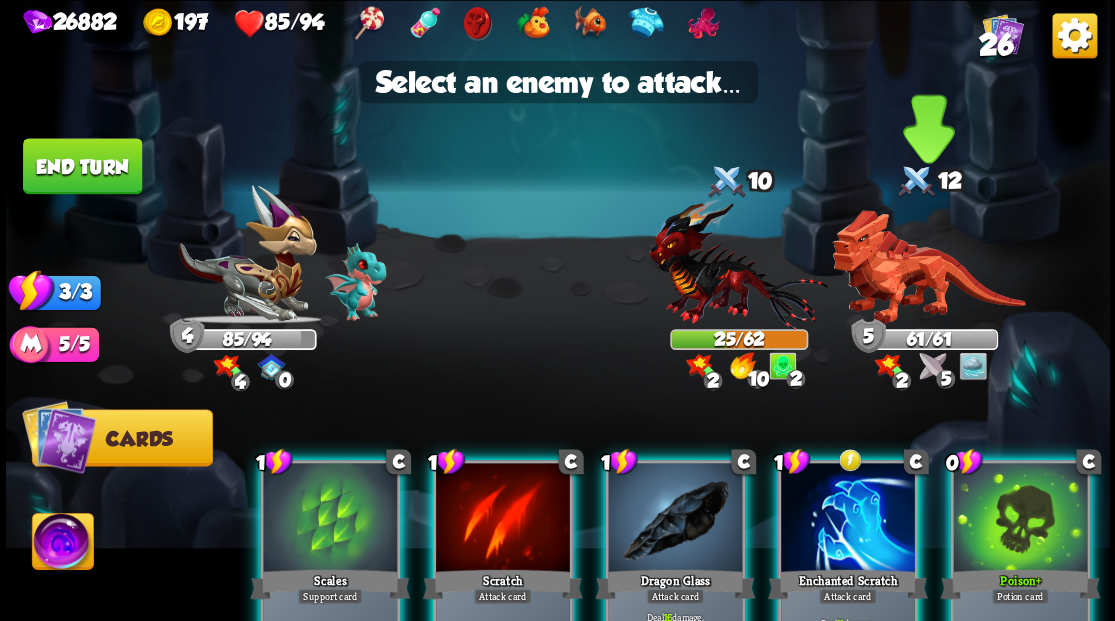 click at bounding box center [928, 267] 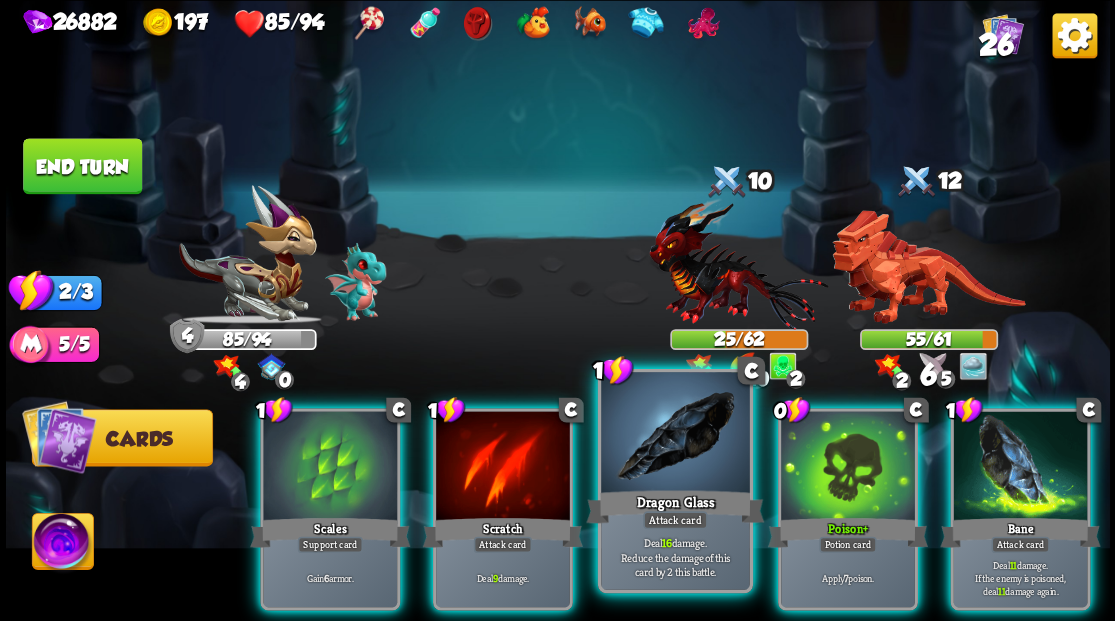 click at bounding box center (675, 434) 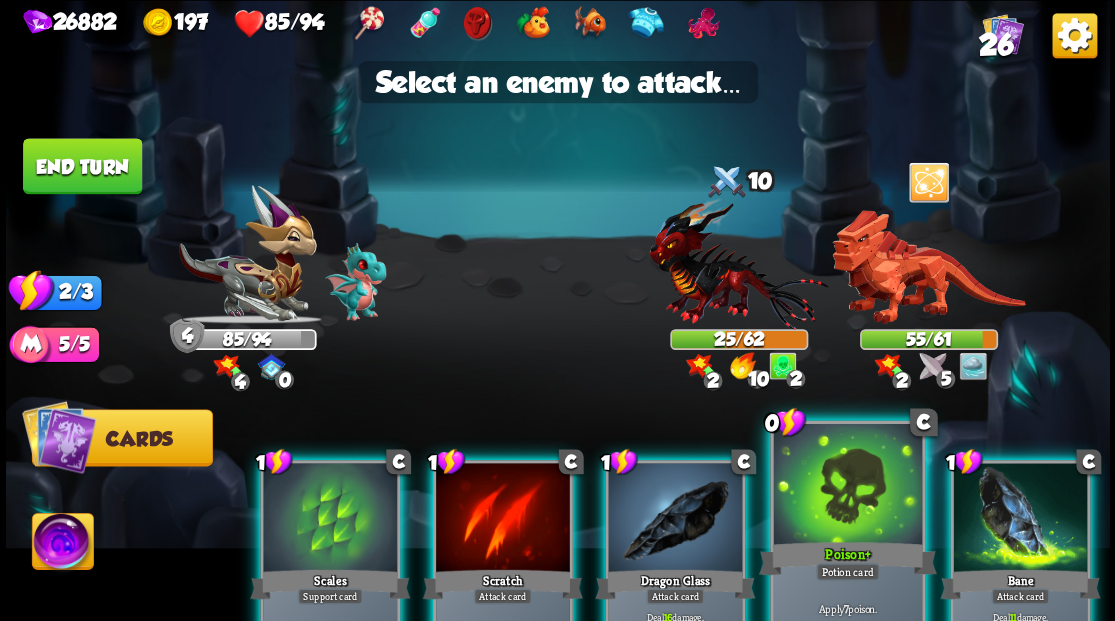 click at bounding box center (847, 485) 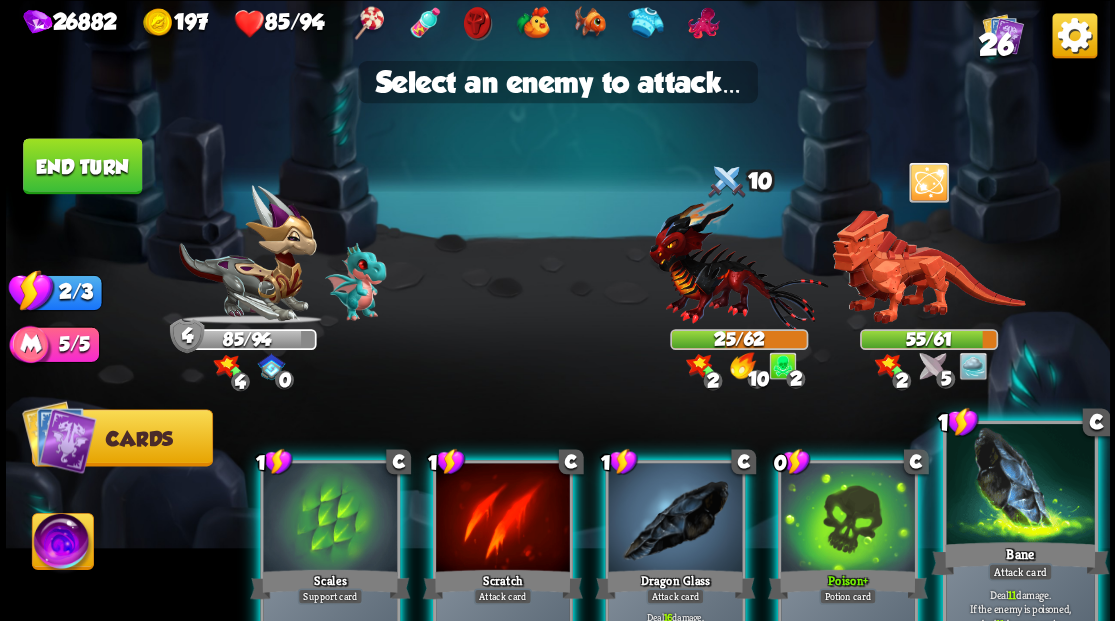 drag, startPoint x: 1026, startPoint y: 523, endPoint x: 998, endPoint y: 500, distance: 36.23534 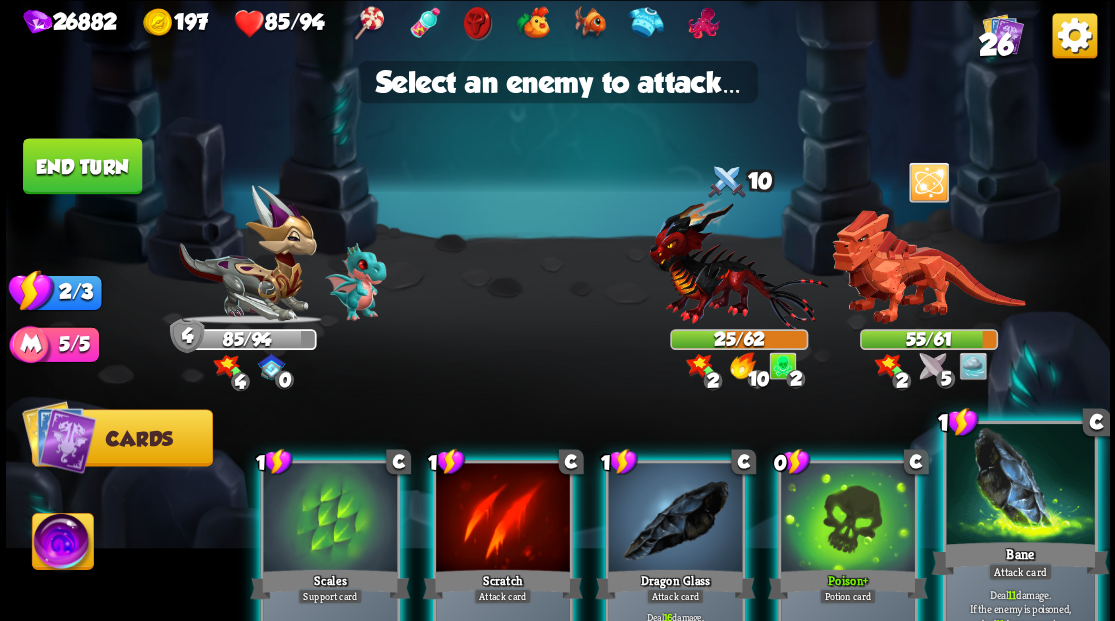 click at bounding box center (1020, 485) 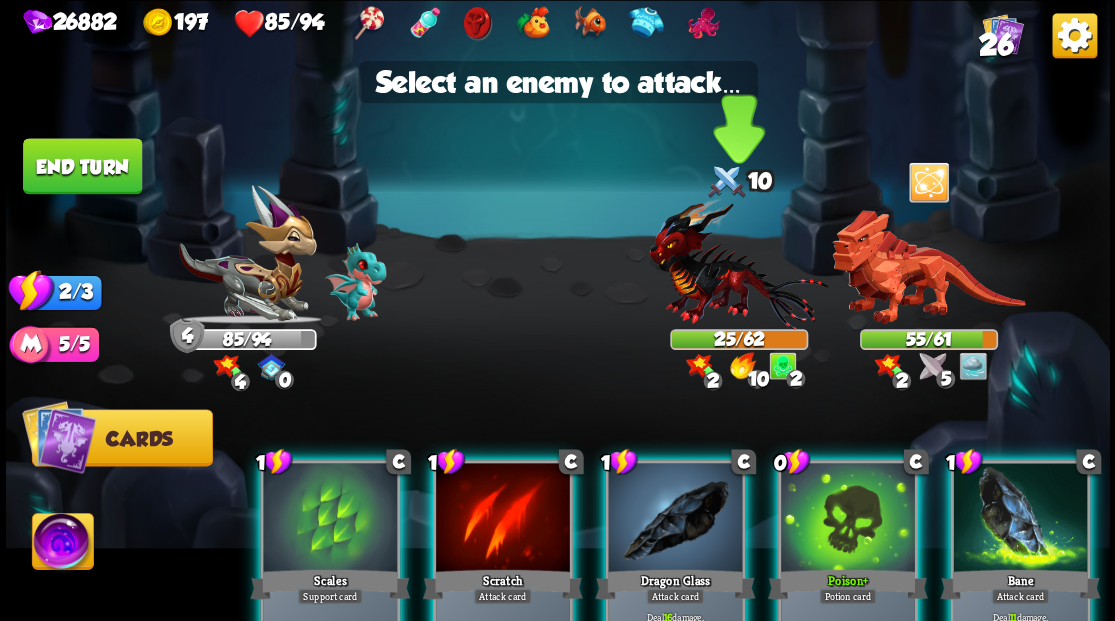 click at bounding box center (738, 263) 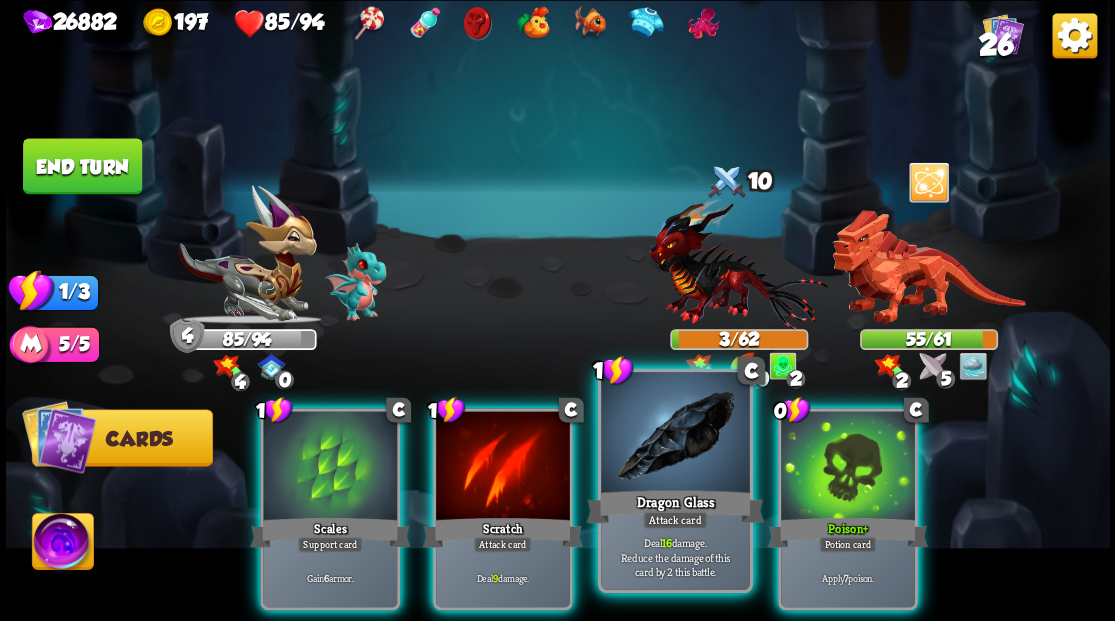 click at bounding box center (675, 434) 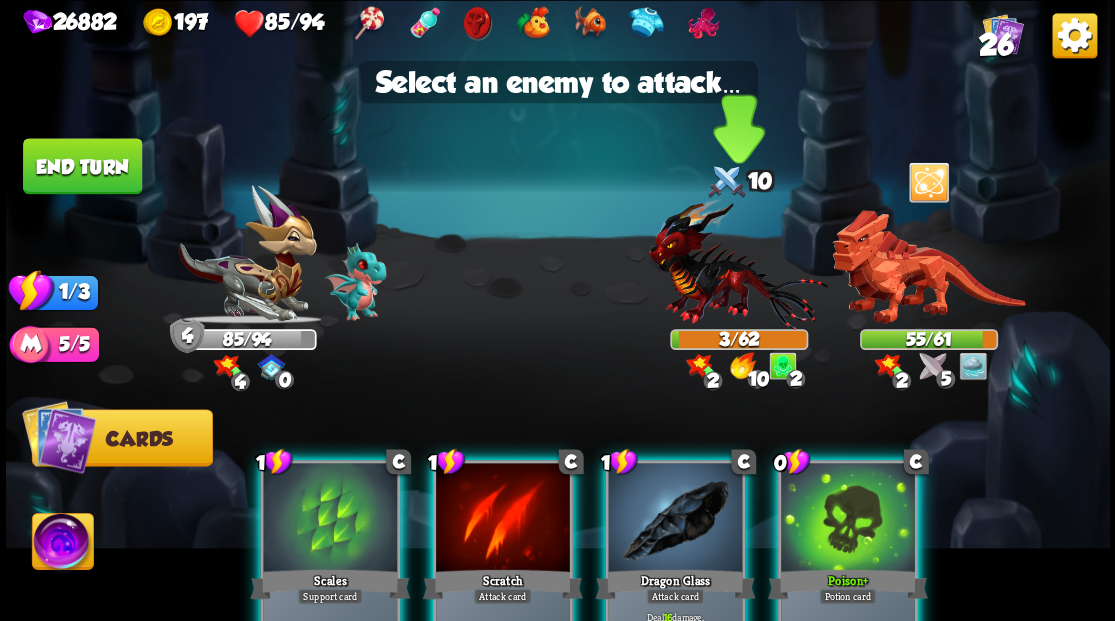 click at bounding box center (738, 263) 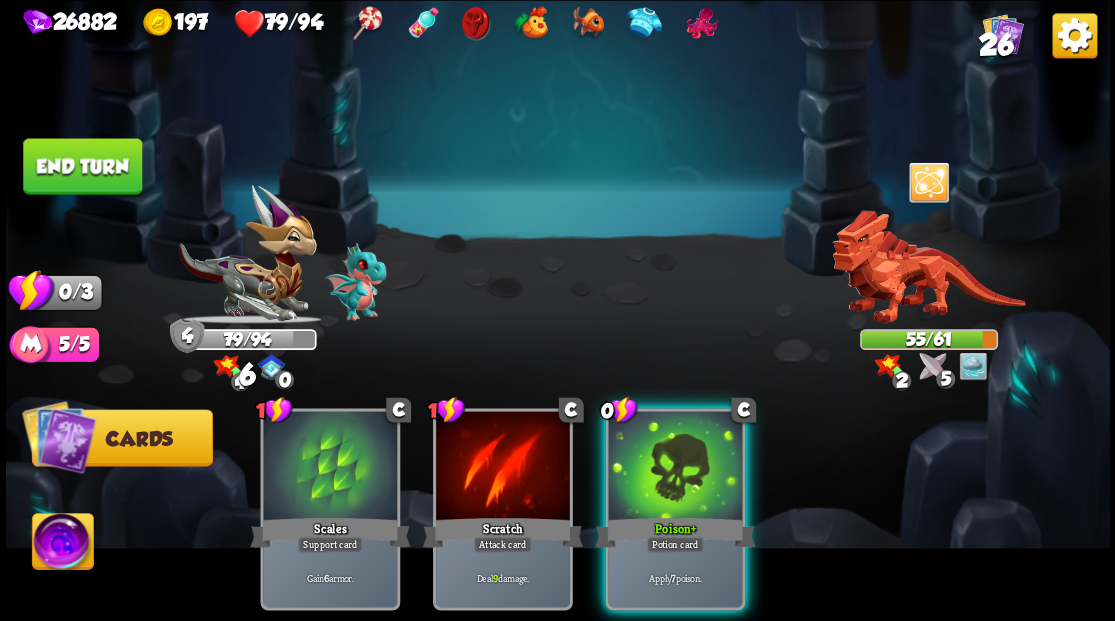 drag, startPoint x: 658, startPoint y: 467, endPoint x: 789, endPoint y: 389, distance: 152.4631 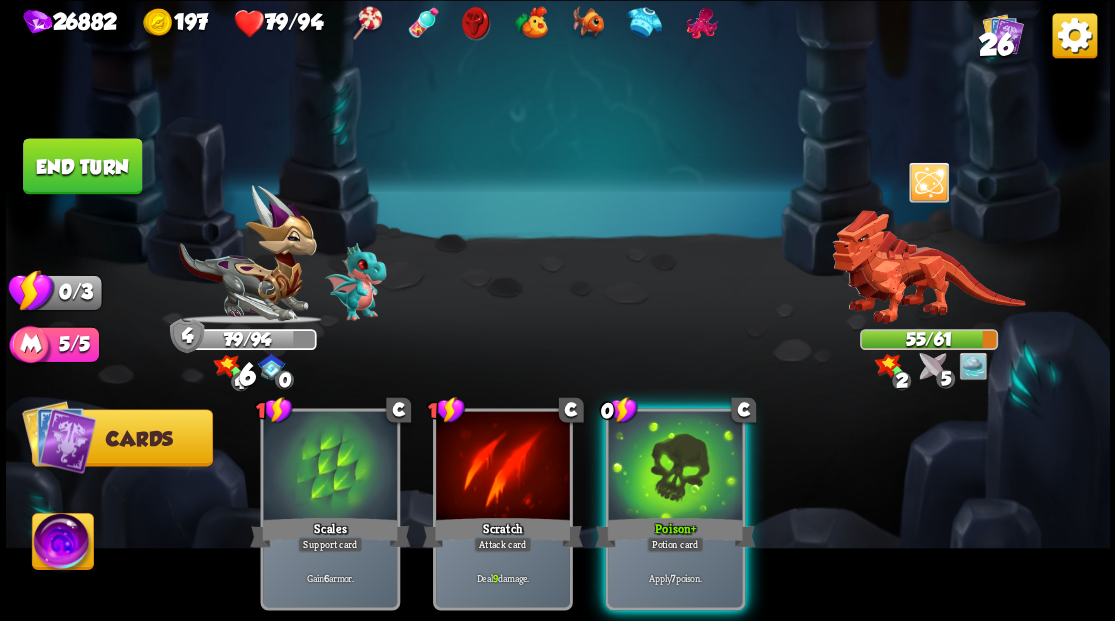 click at bounding box center [675, 467] 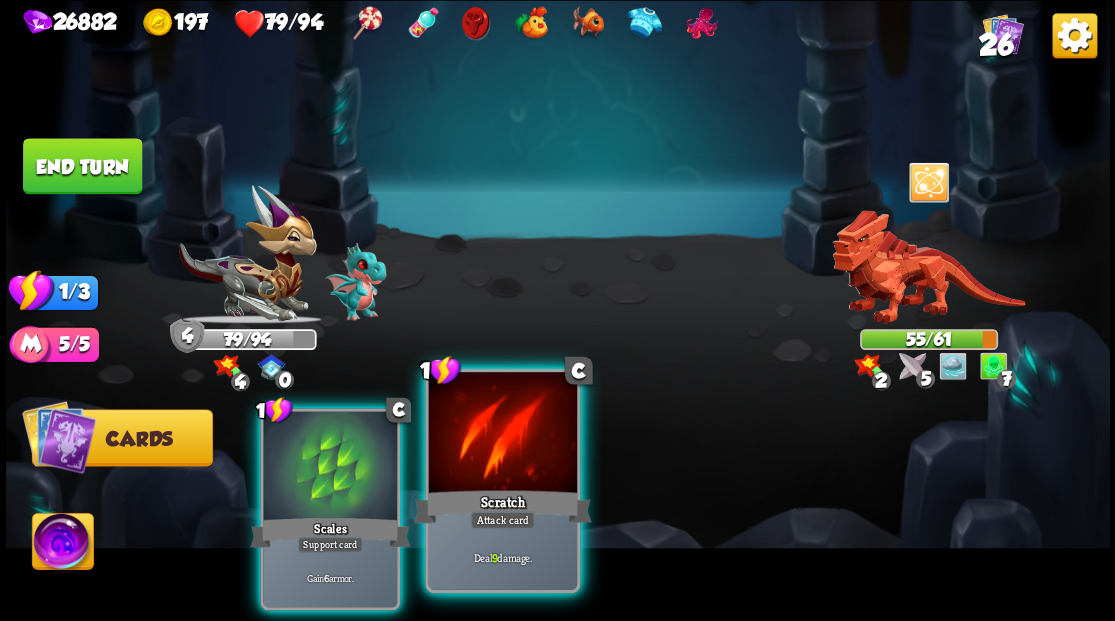 click at bounding box center [502, 434] 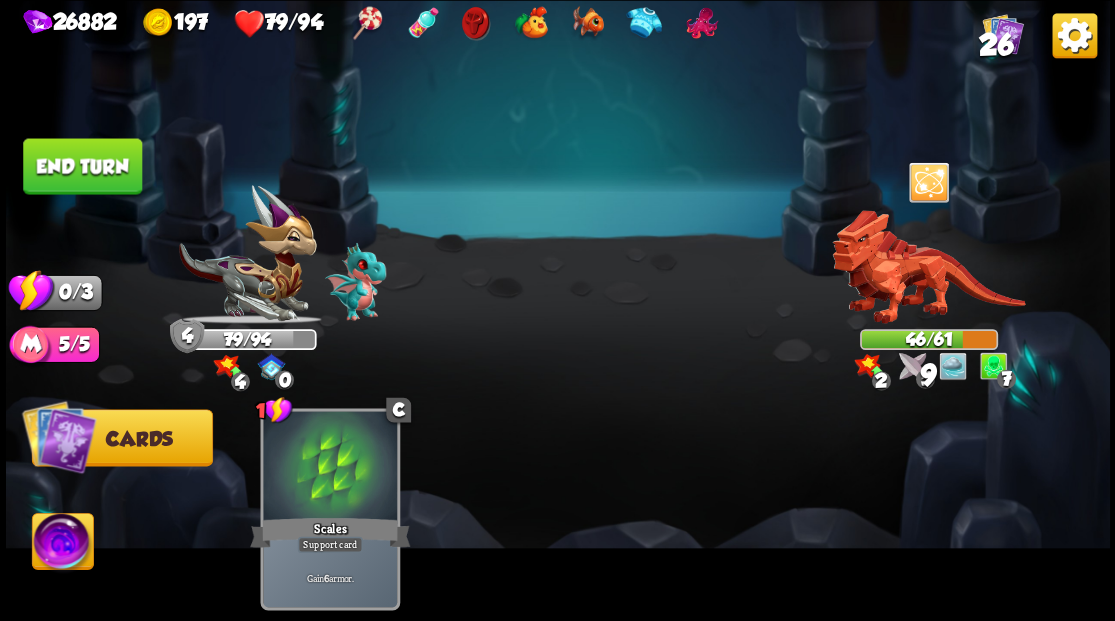 click on "End turn" at bounding box center (82, 166) 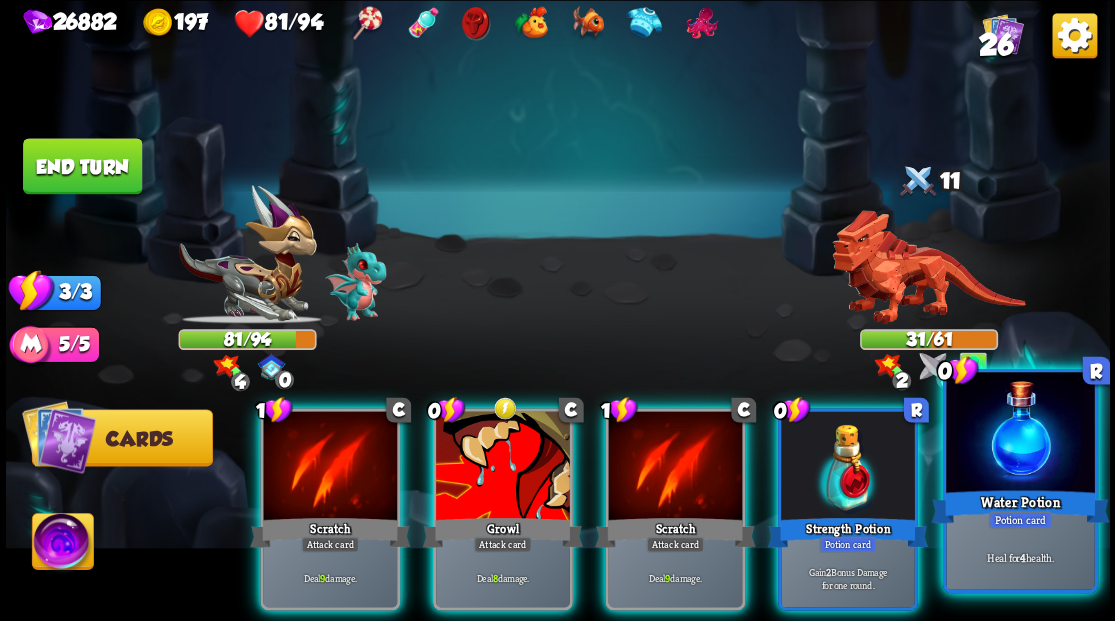 click at bounding box center (1020, 434) 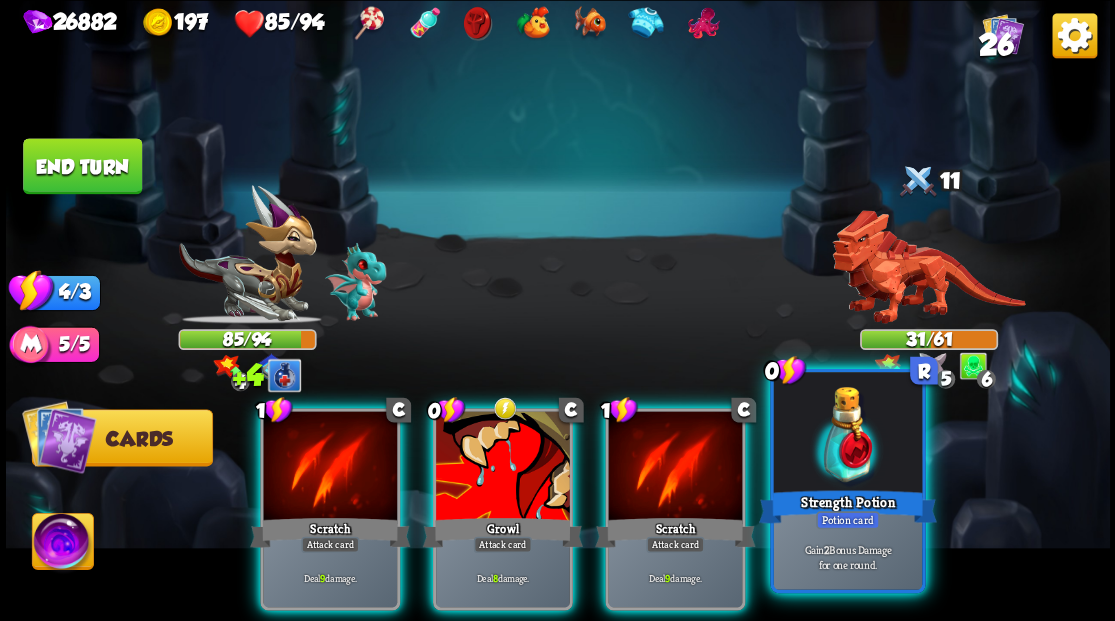 click at bounding box center [847, 434] 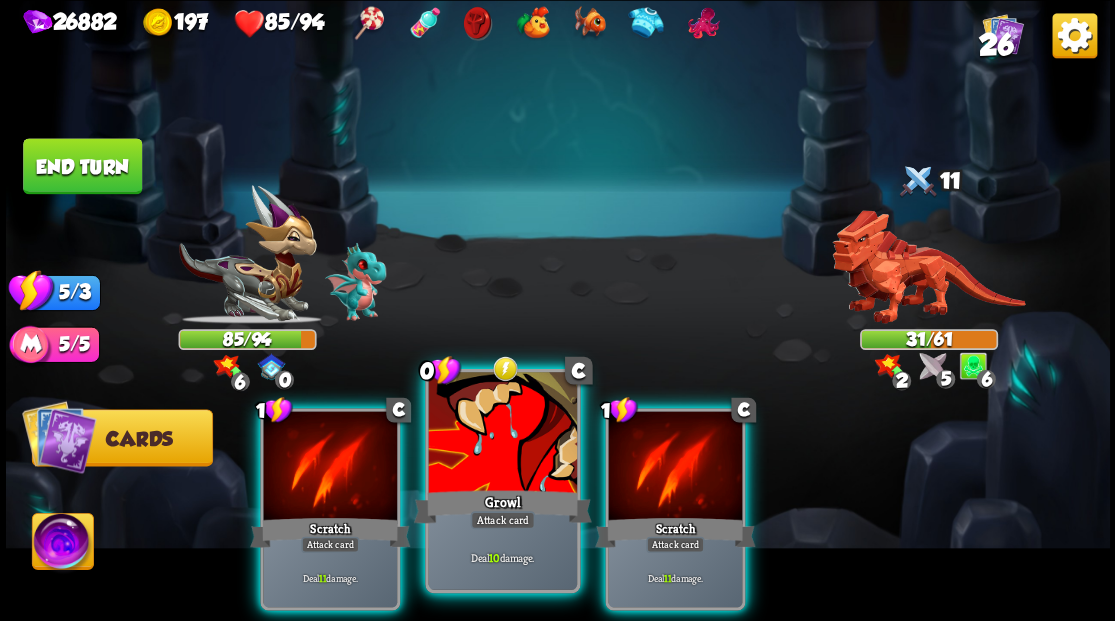 click at bounding box center [502, 434] 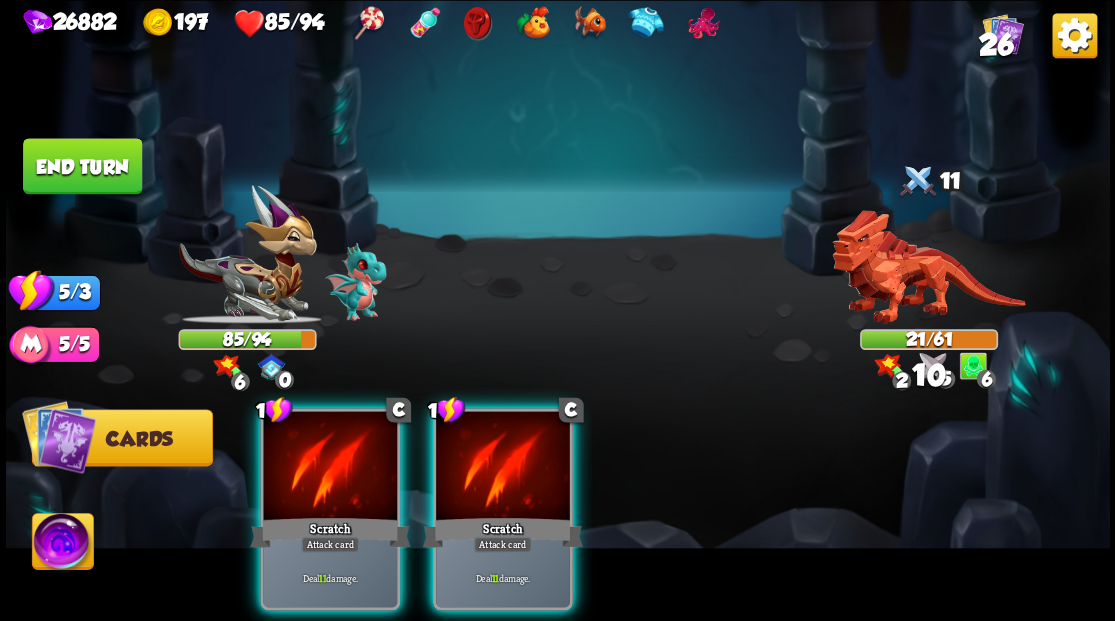 click at bounding box center (503, 467) 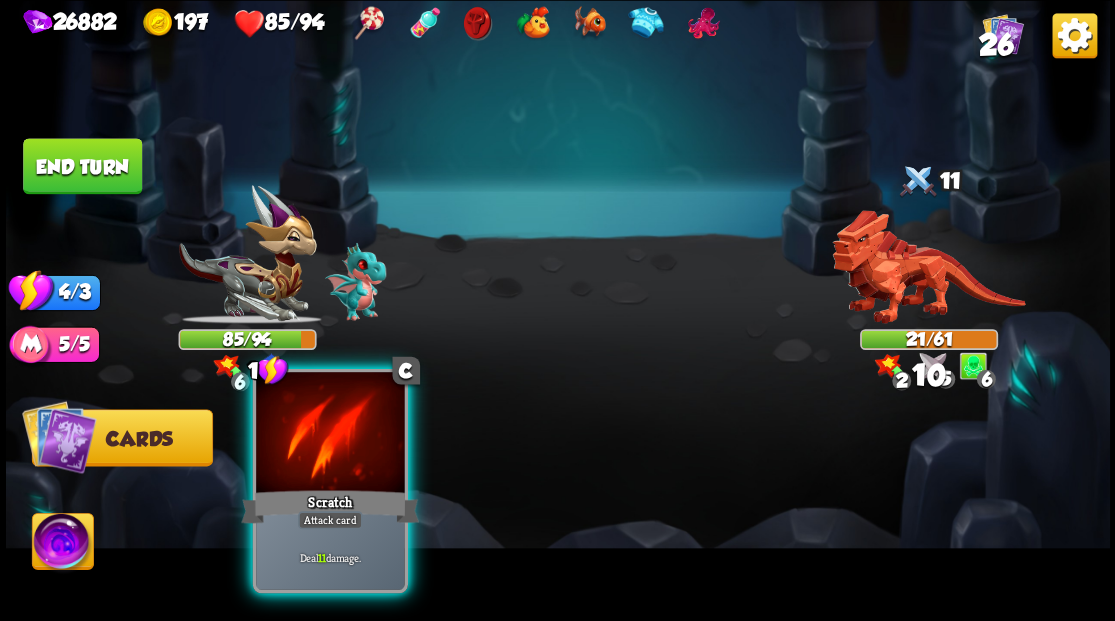 click at bounding box center [330, 434] 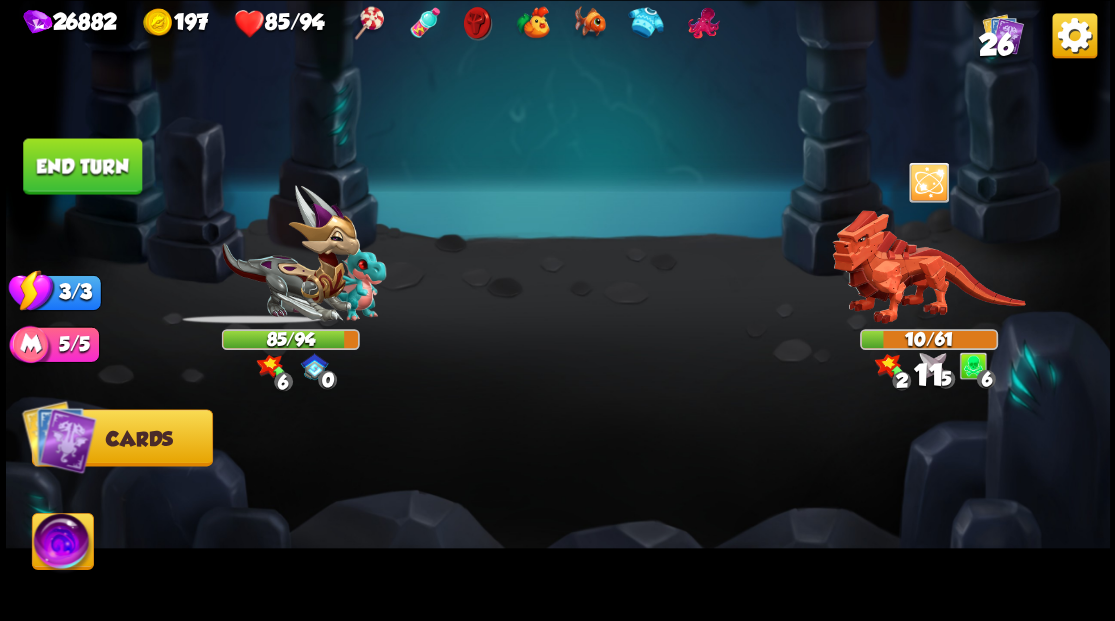 click on "End turn" at bounding box center (82, 166) 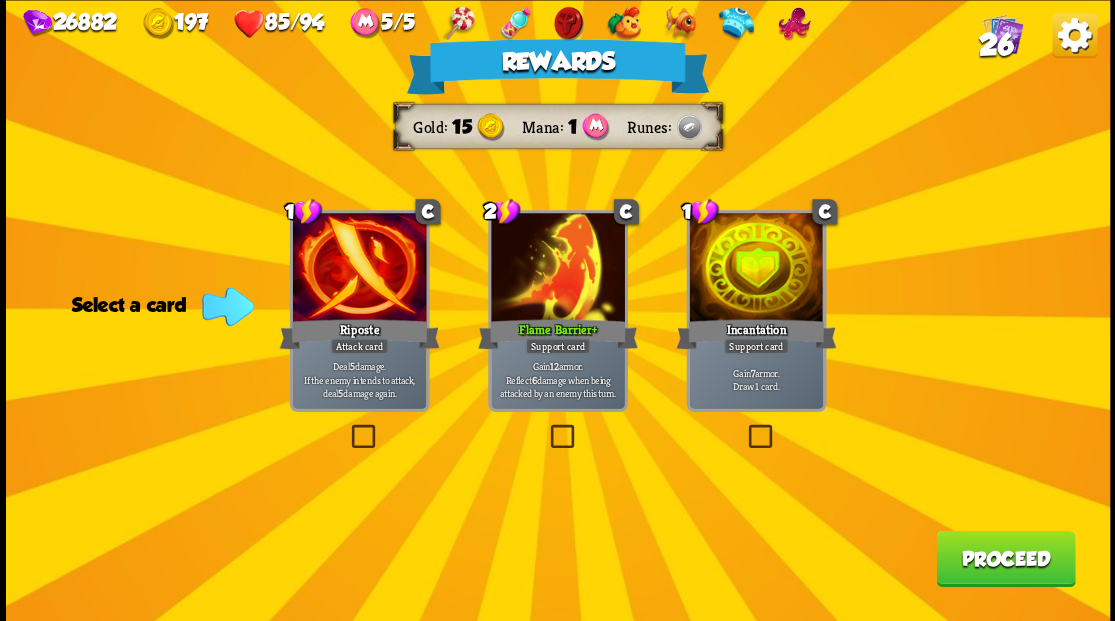 click at bounding box center (744, 427) 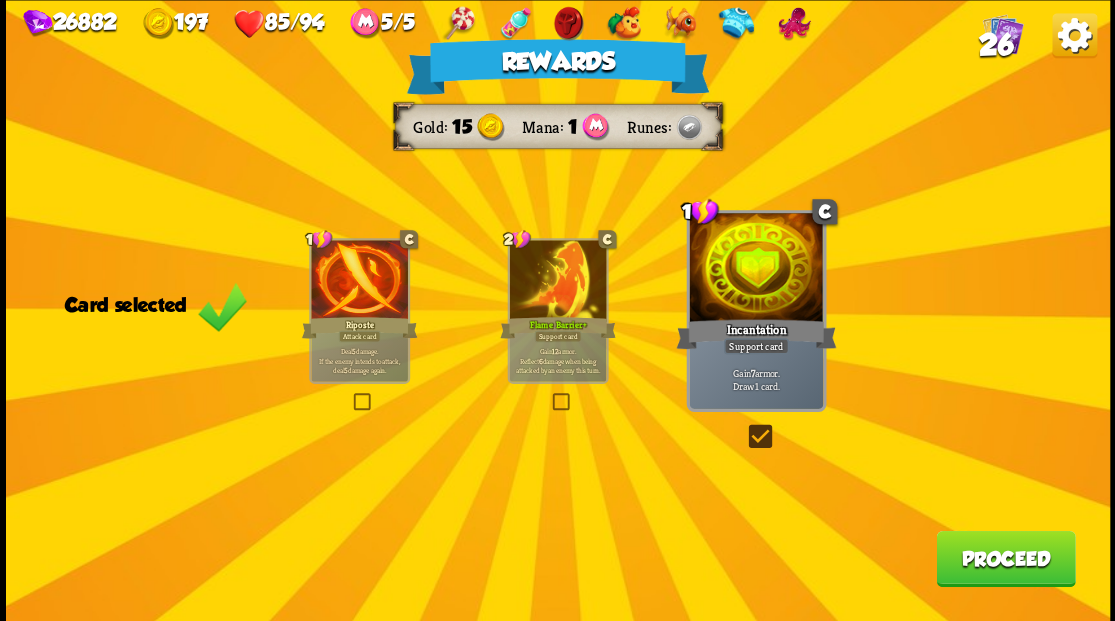 click on "Proceed" at bounding box center [1005, 558] 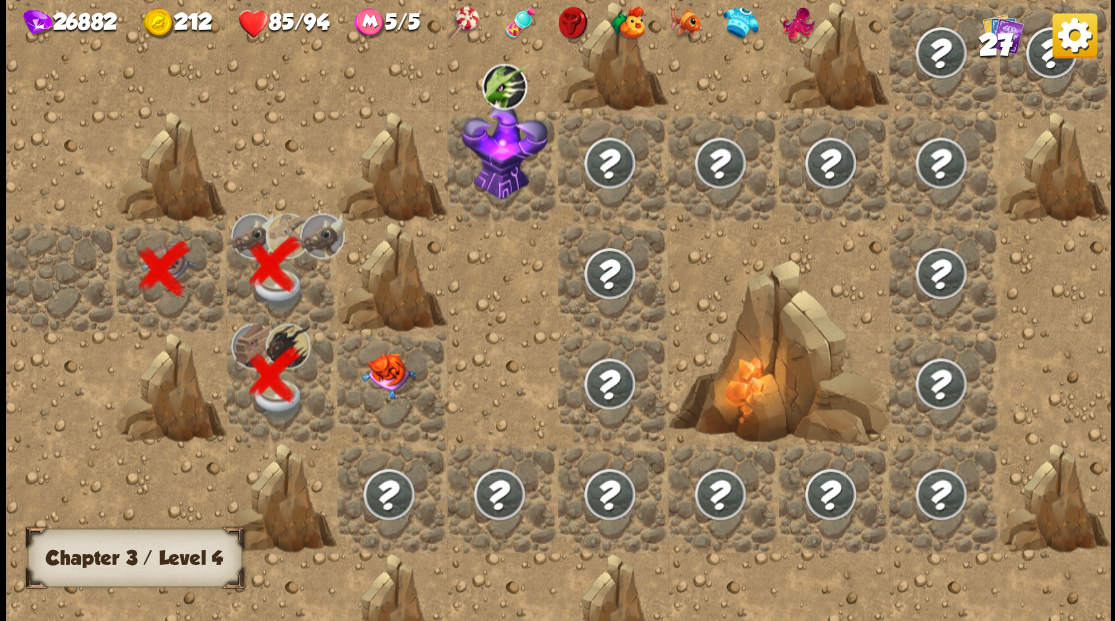 click at bounding box center (388, 375) 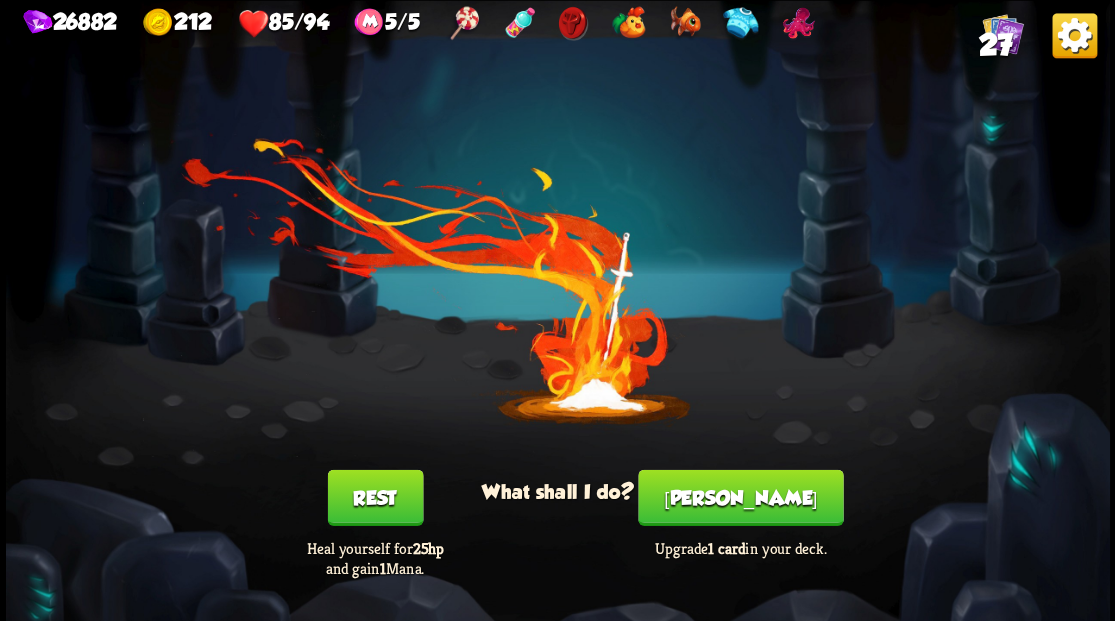 click on "[PERSON_NAME]" at bounding box center [740, 497] 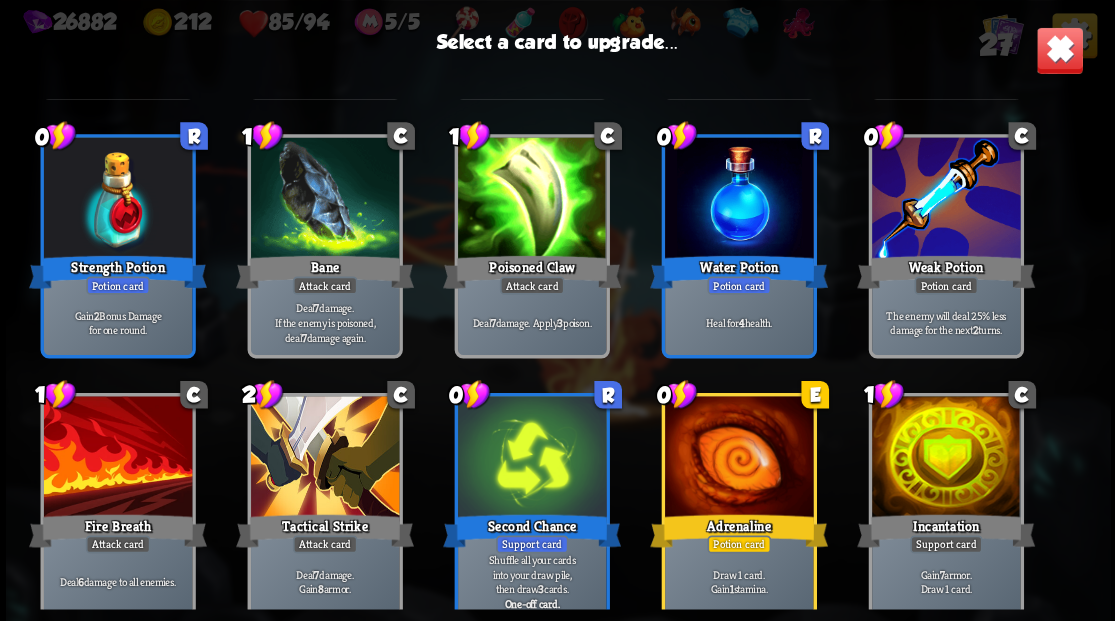 scroll, scrollTop: 629, scrollLeft: 0, axis: vertical 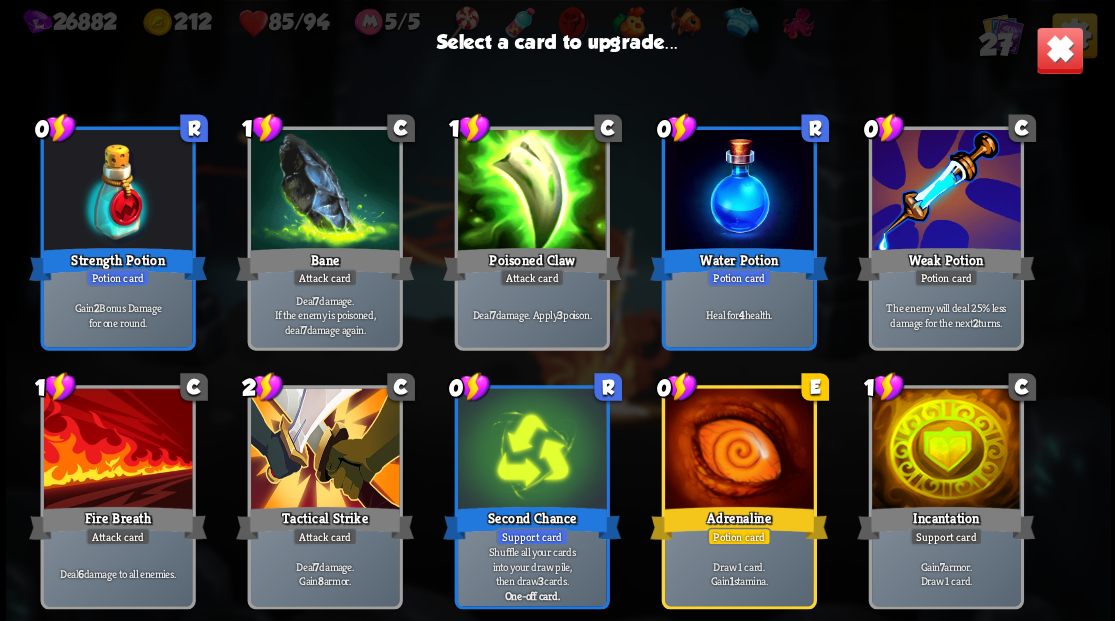 click at bounding box center (117, 450) 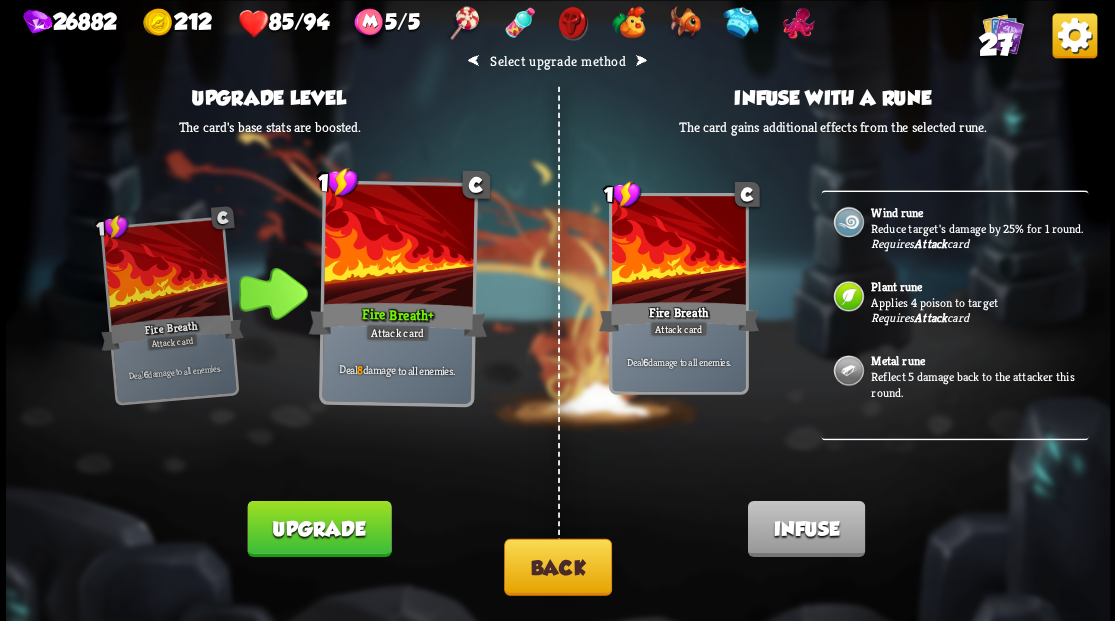 click on "Upgrade" at bounding box center [319, 528] 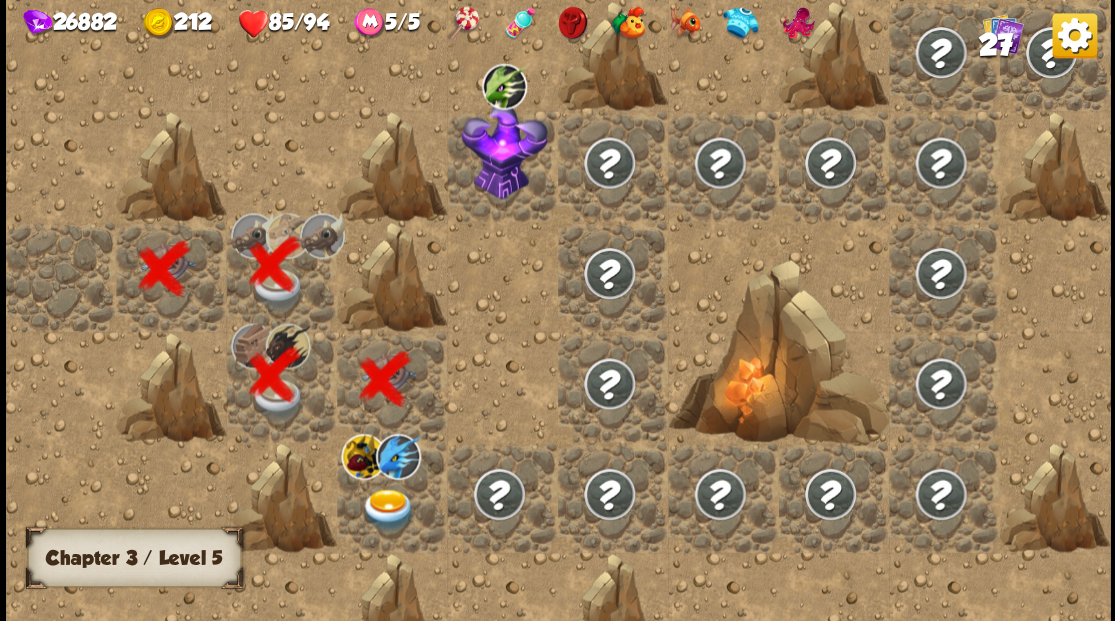 click at bounding box center (388, 509) 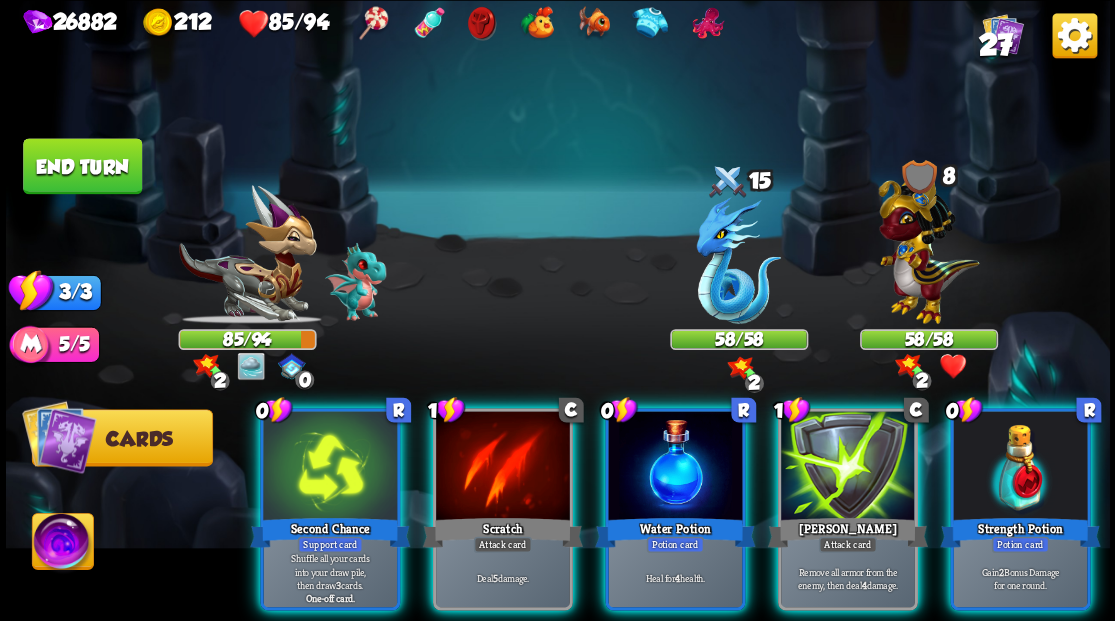 click at bounding box center [62, 544] 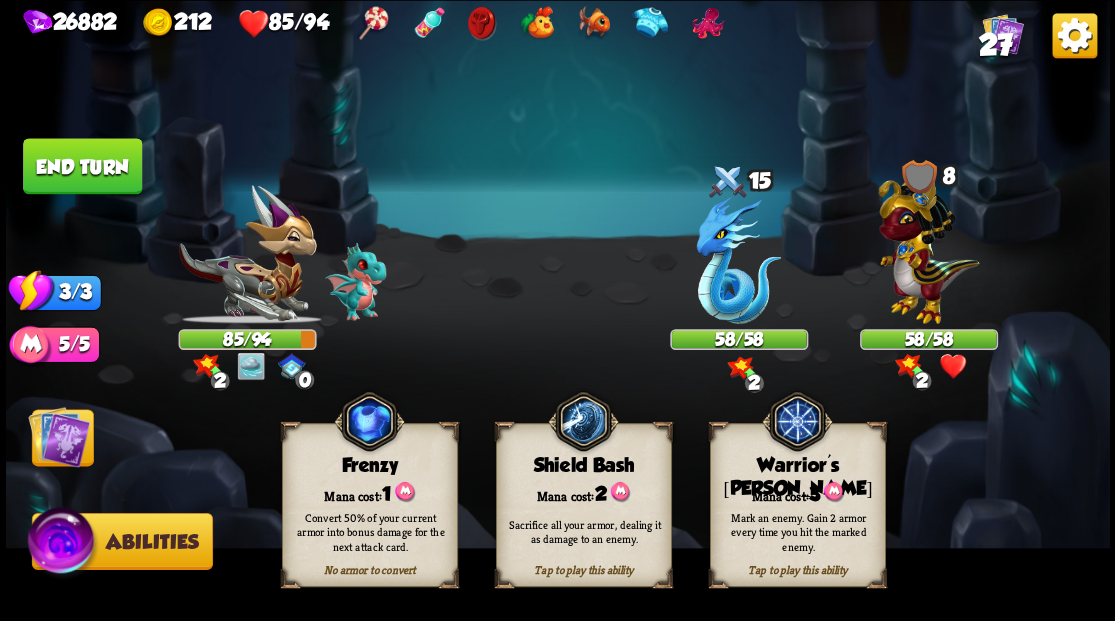 click on "Mana cost:  3" at bounding box center (797, 492) 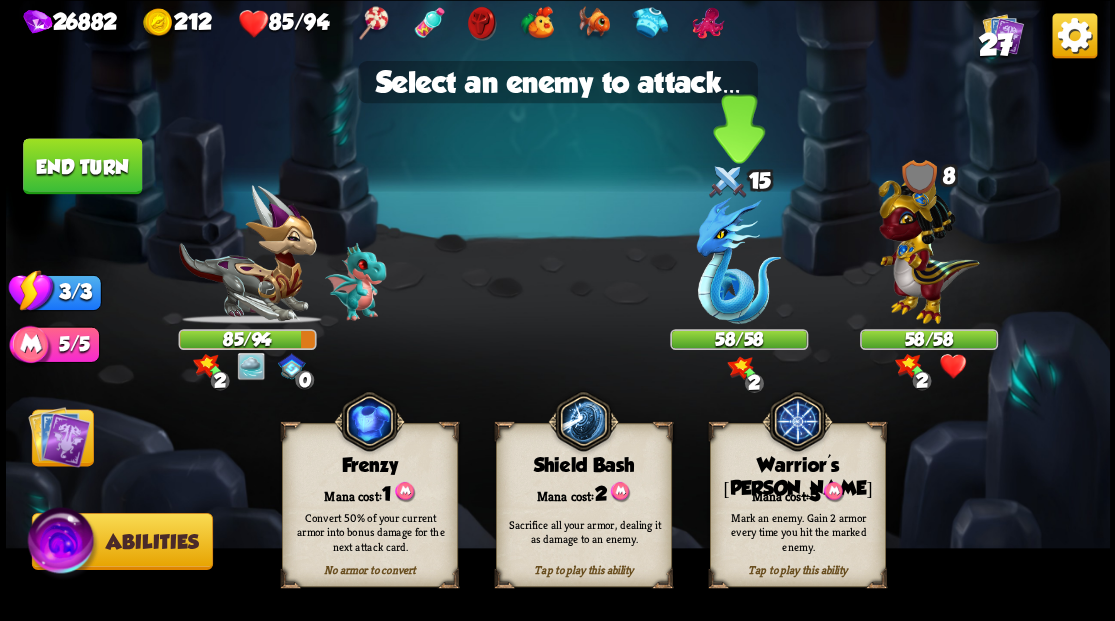 click at bounding box center [738, 260] 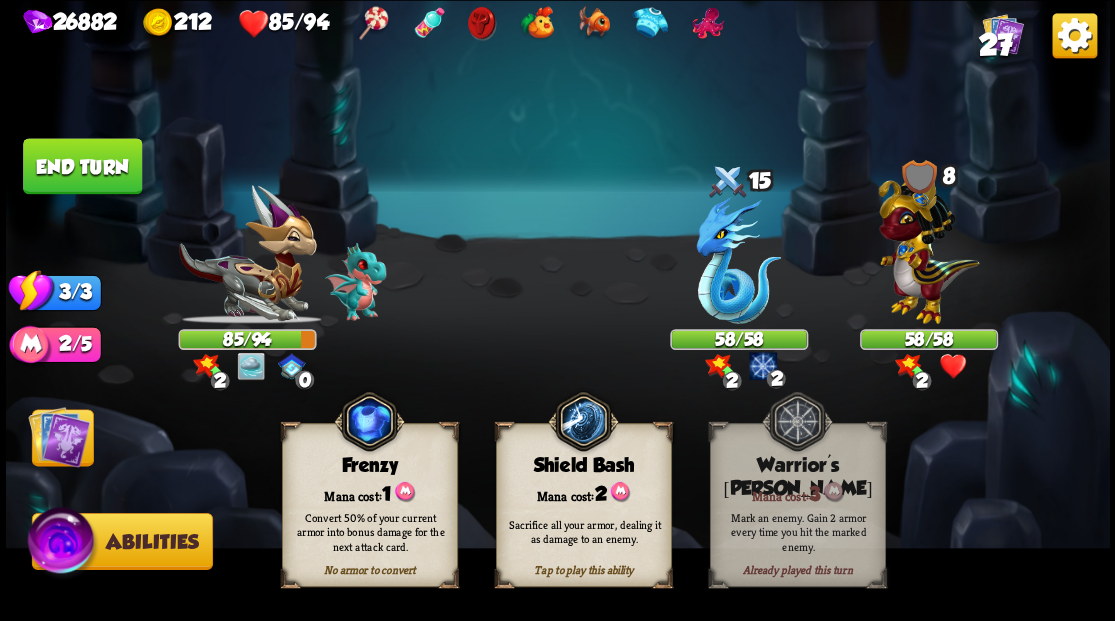 click at bounding box center [59, 436] 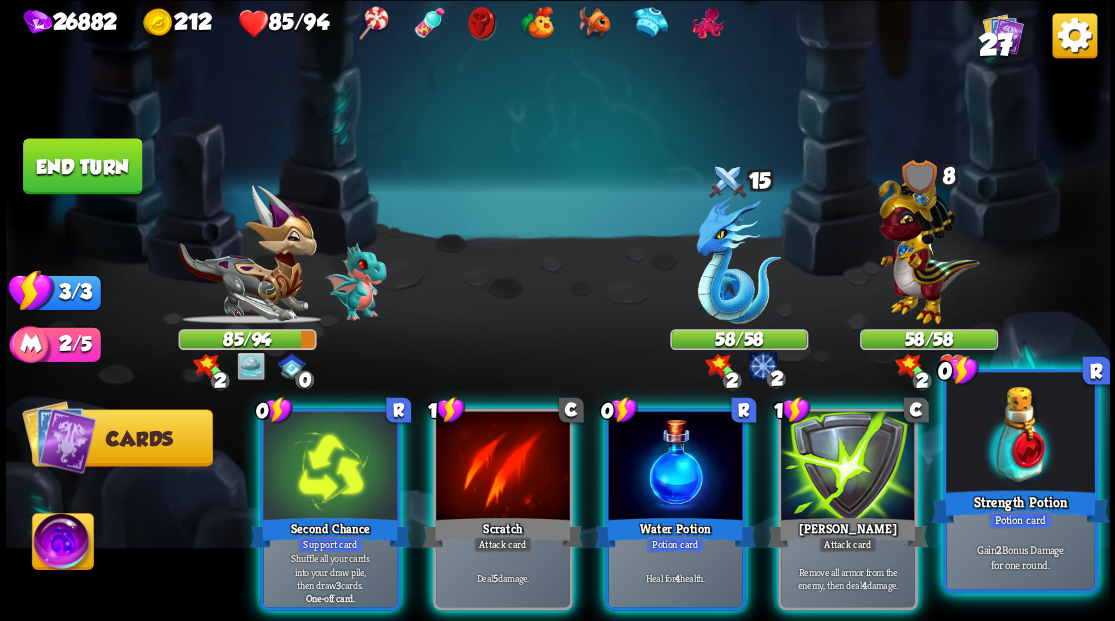click at bounding box center (1020, 434) 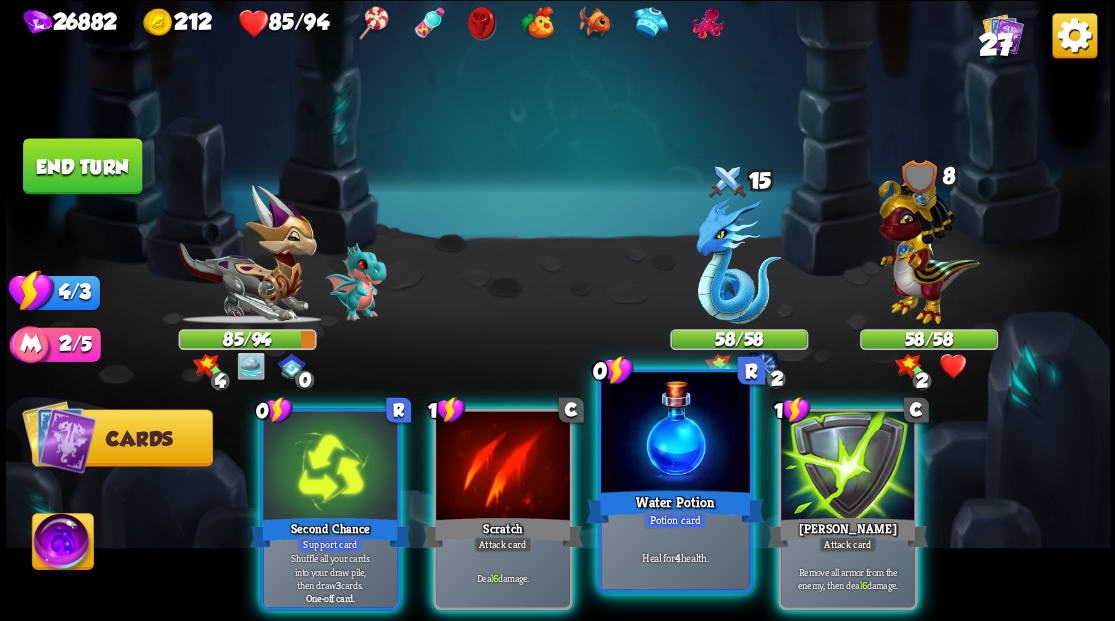 click at bounding box center [675, 434] 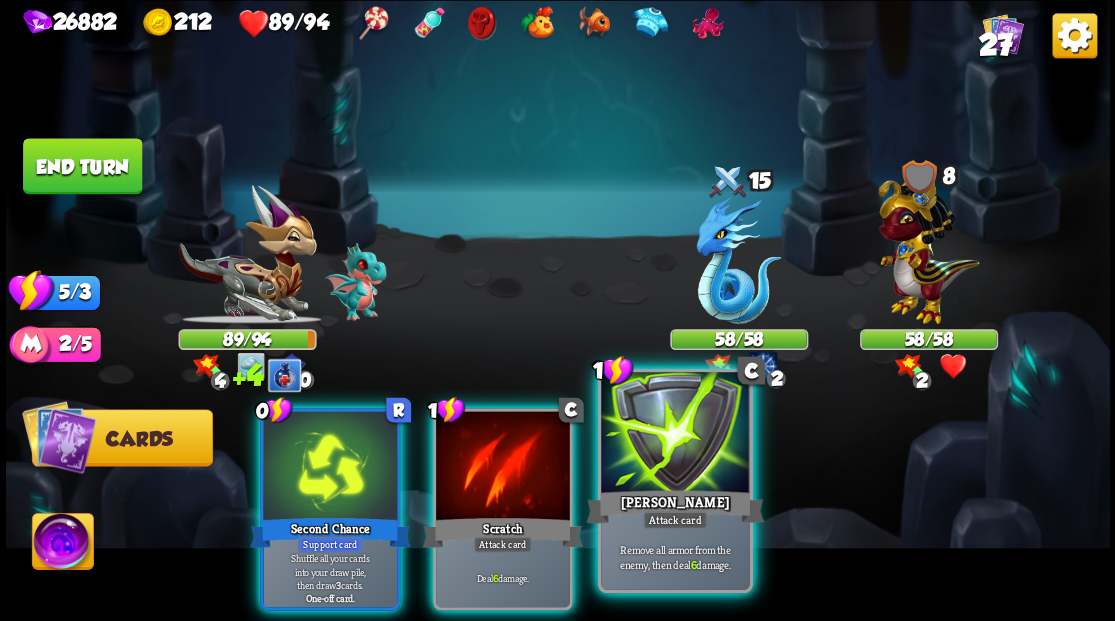 click at bounding box center (675, 434) 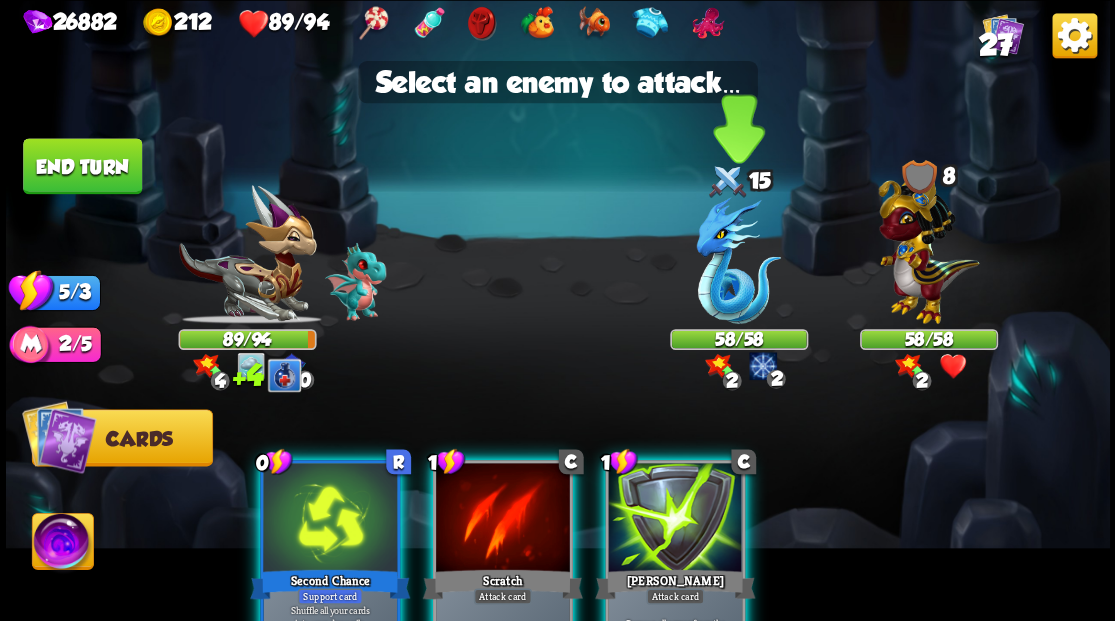 click at bounding box center [738, 260] 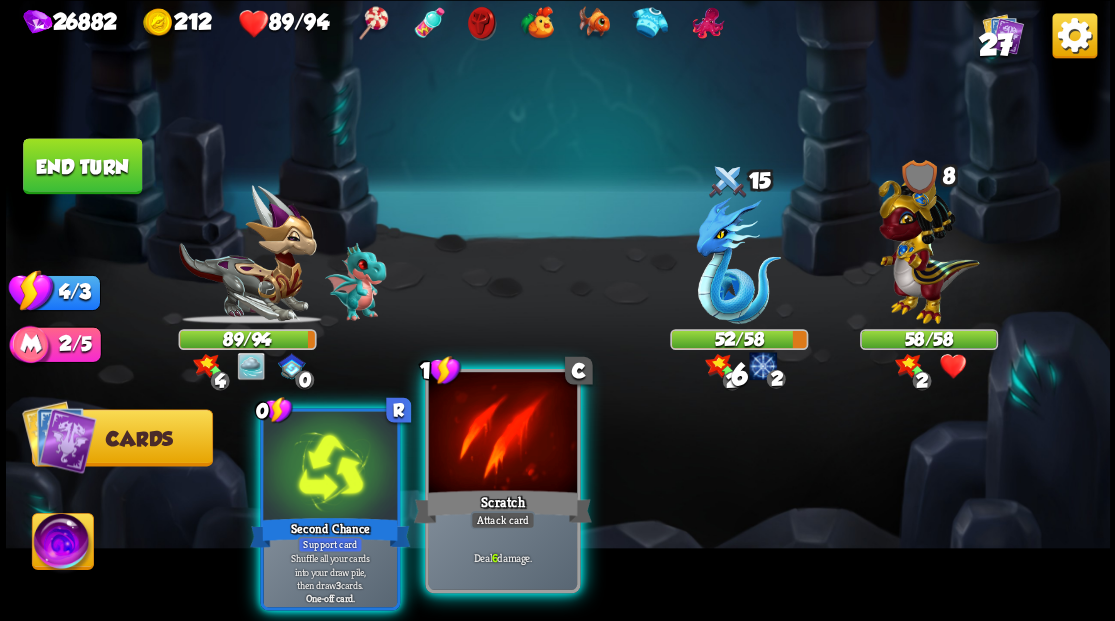 click at bounding box center (502, 434) 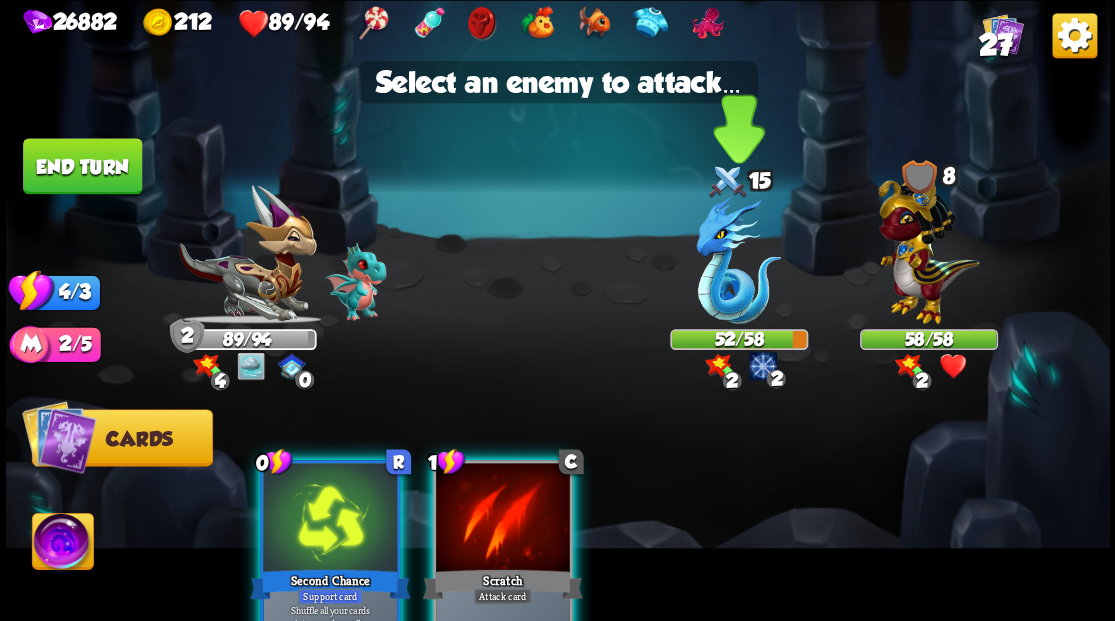 click at bounding box center [738, 260] 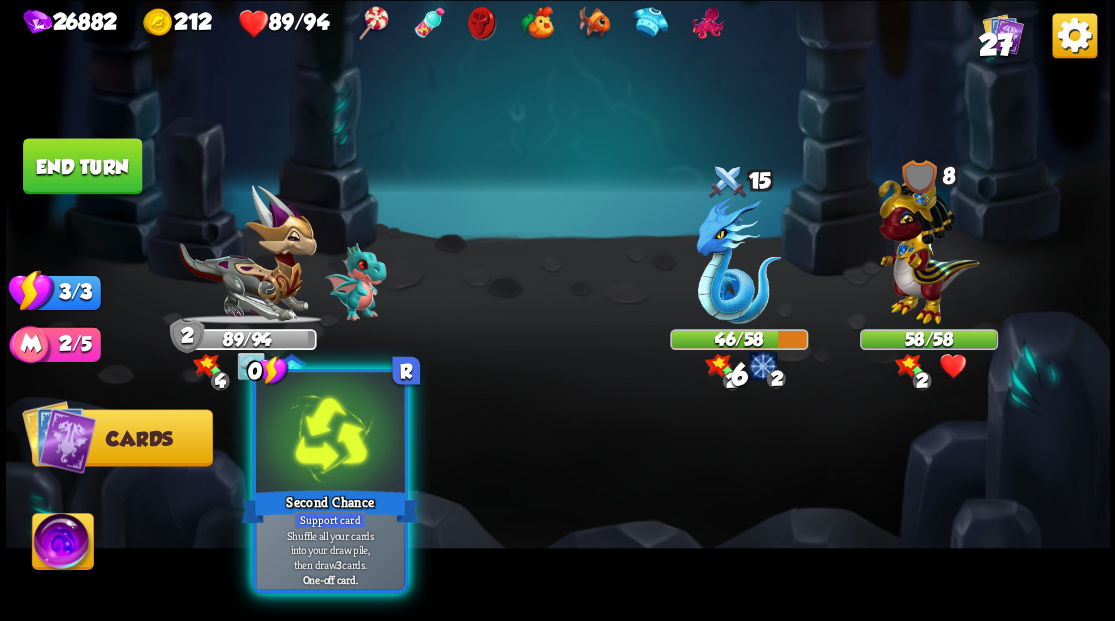 drag, startPoint x: 326, startPoint y: 479, endPoint x: 483, endPoint y: 335, distance: 213.03755 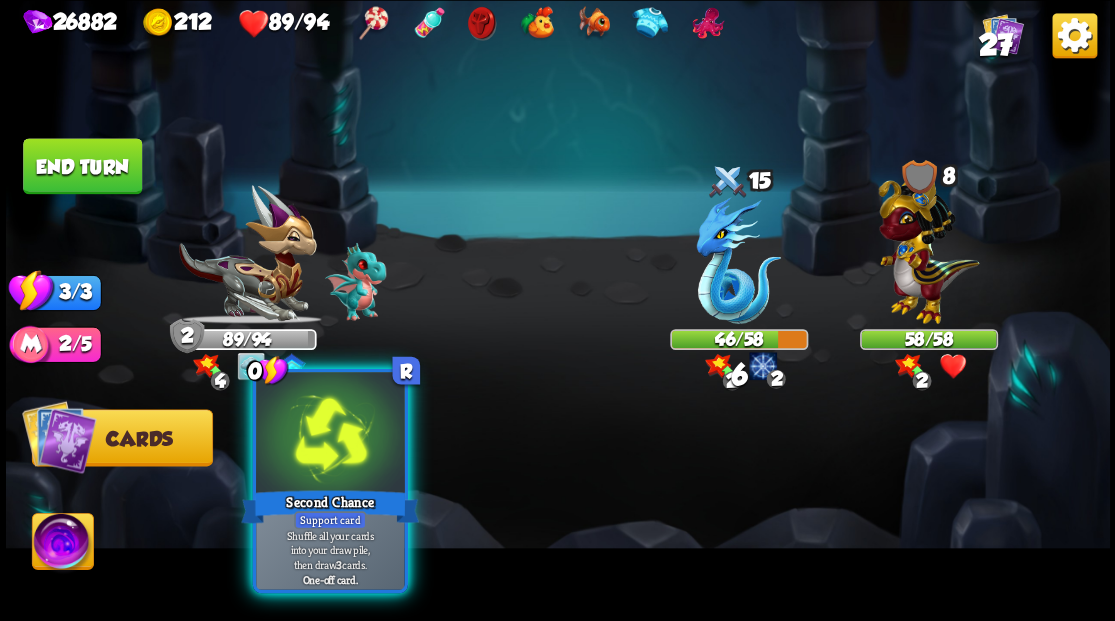 click at bounding box center [330, 434] 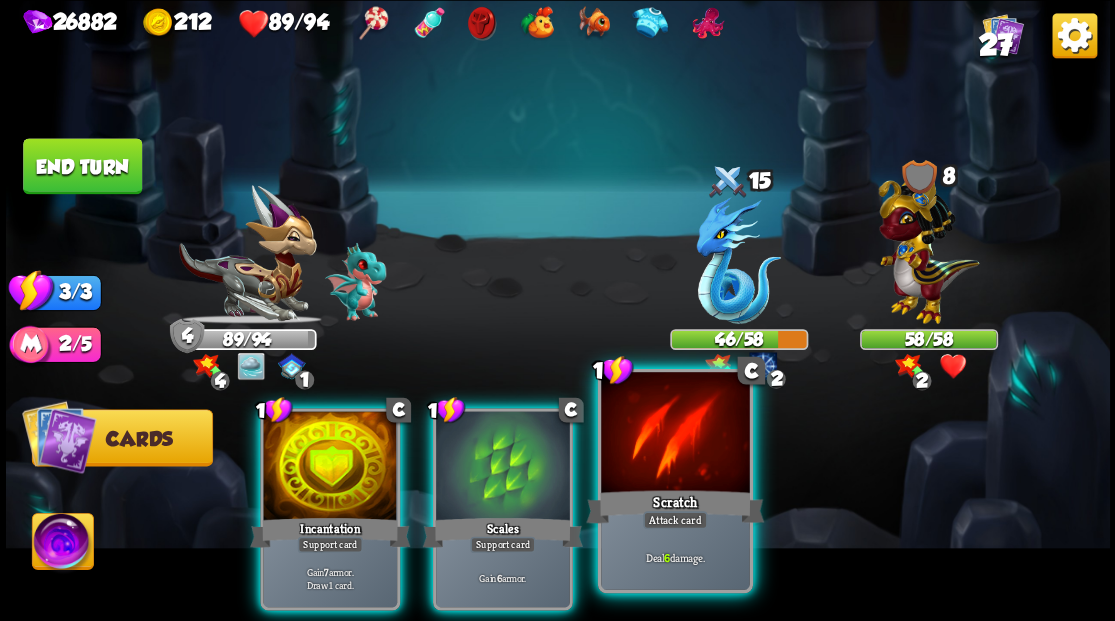 click at bounding box center (675, 434) 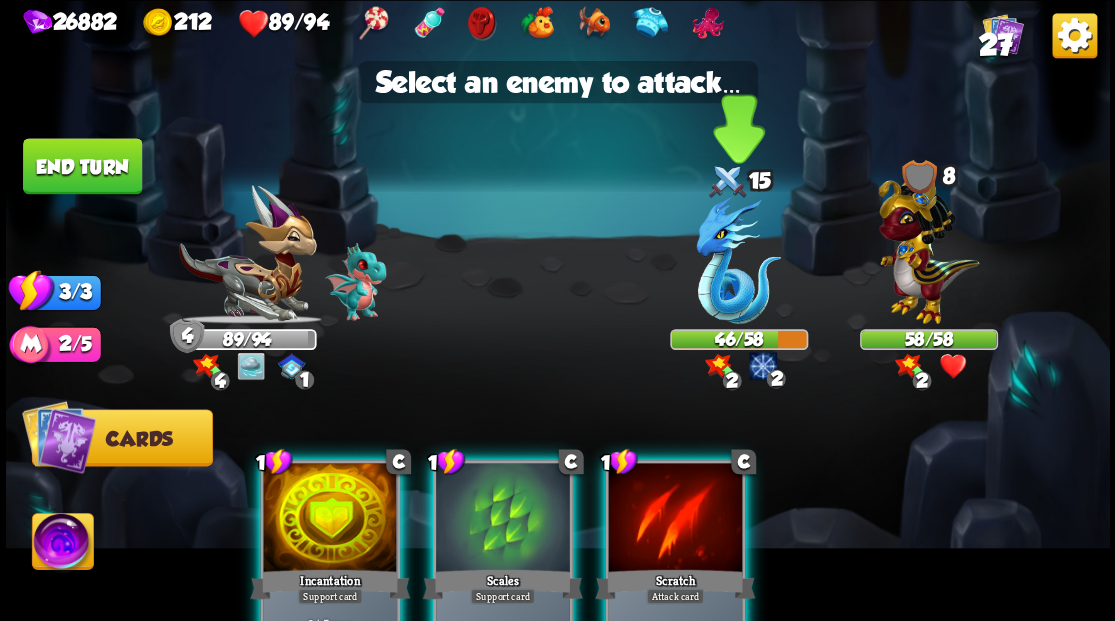 click at bounding box center [738, 260] 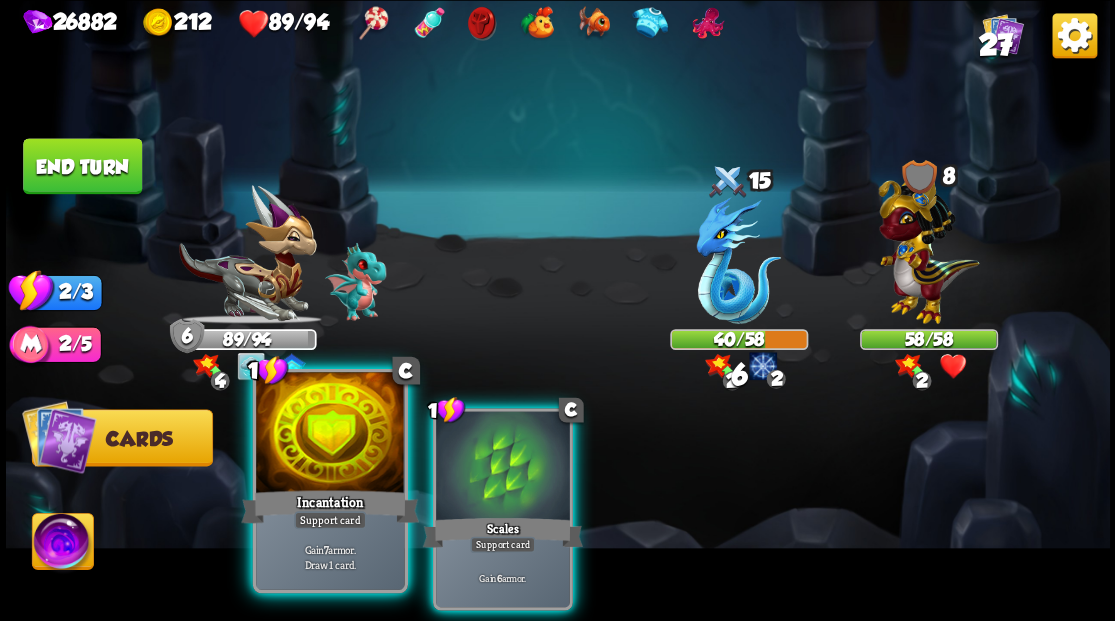 click at bounding box center (330, 434) 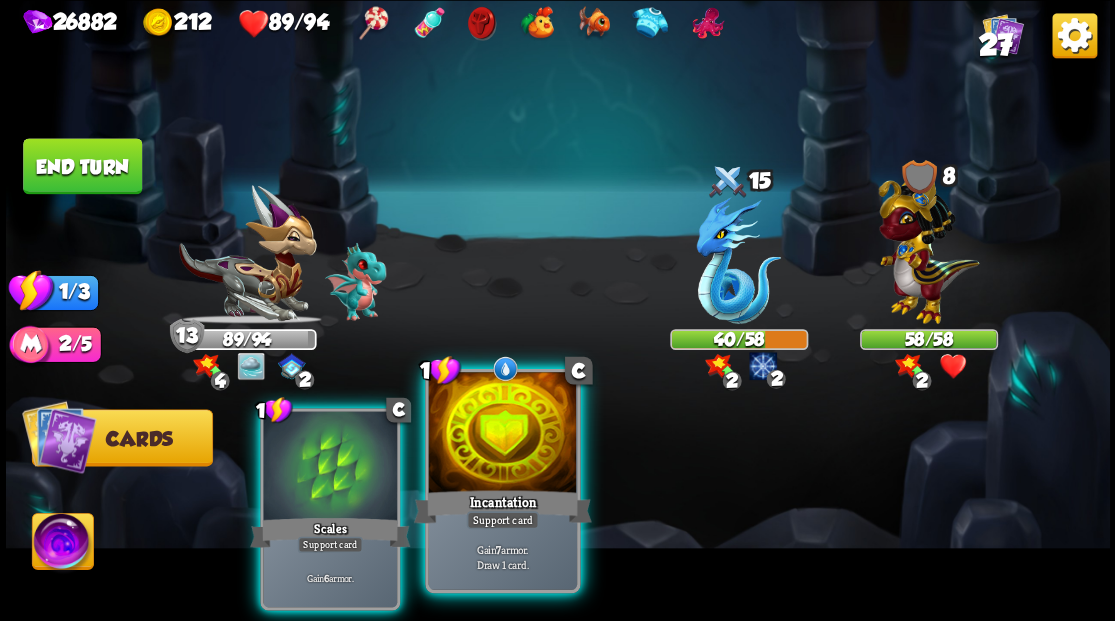 click at bounding box center (502, 434) 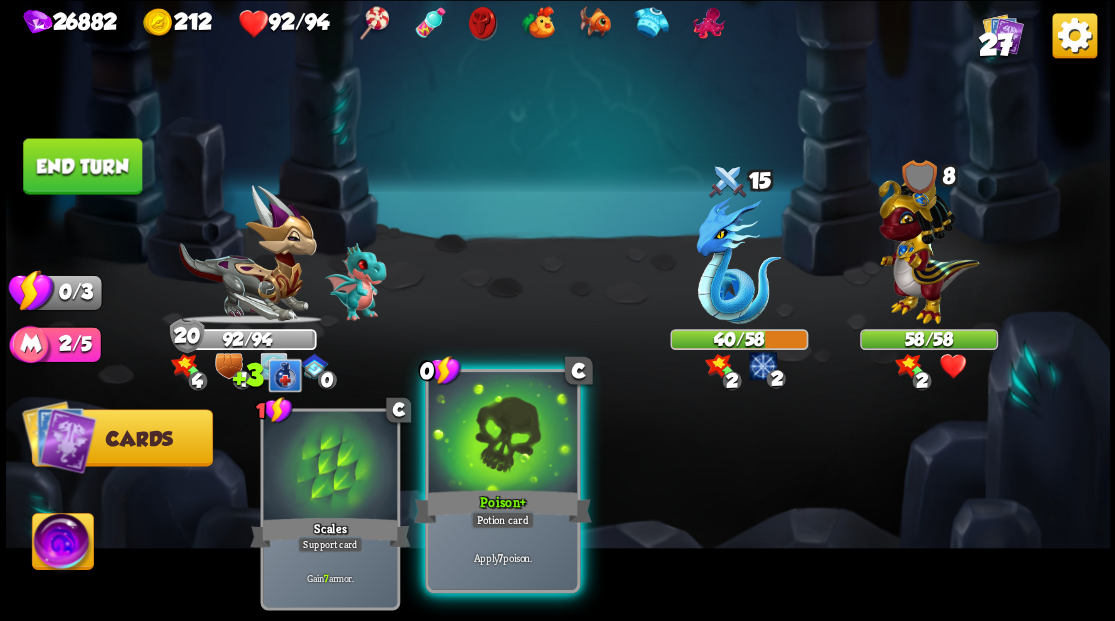 click at bounding box center (502, 434) 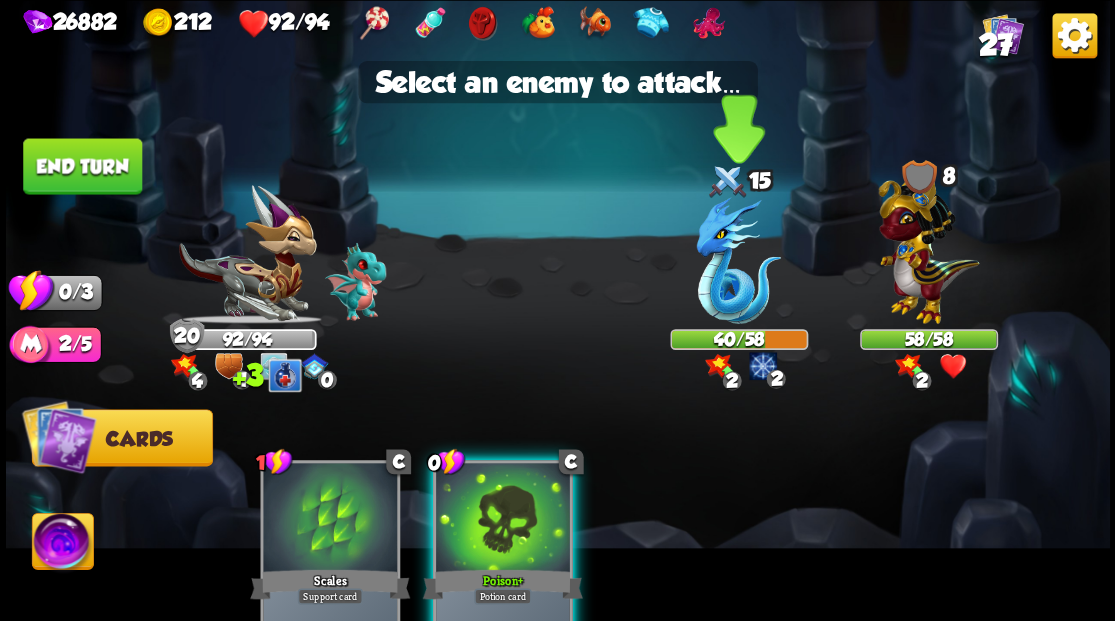 click at bounding box center (738, 260) 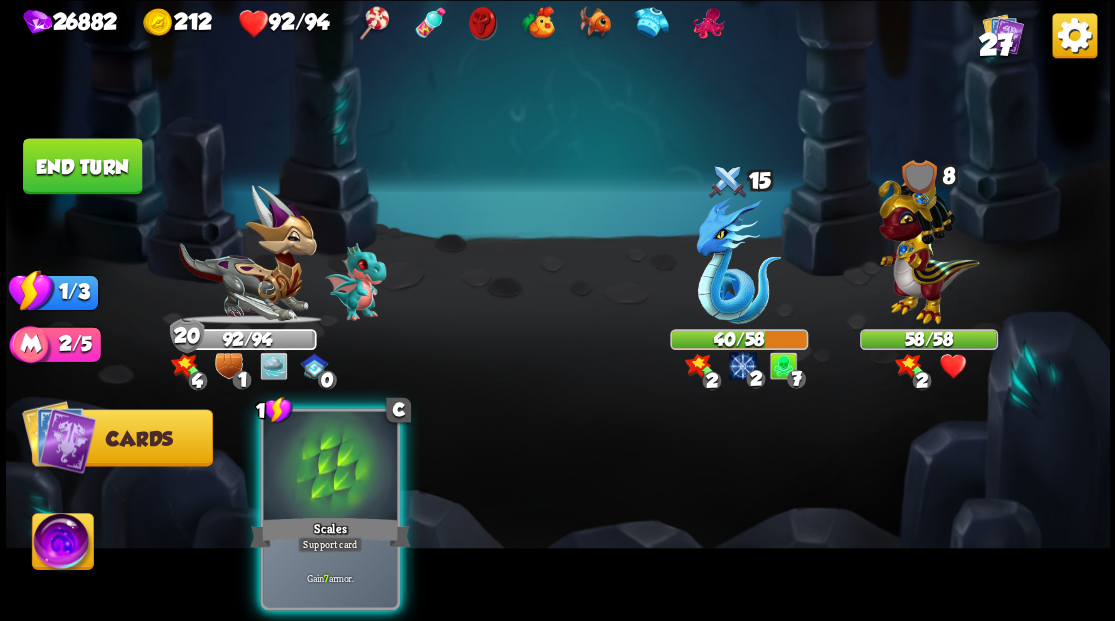 click at bounding box center (330, 467) 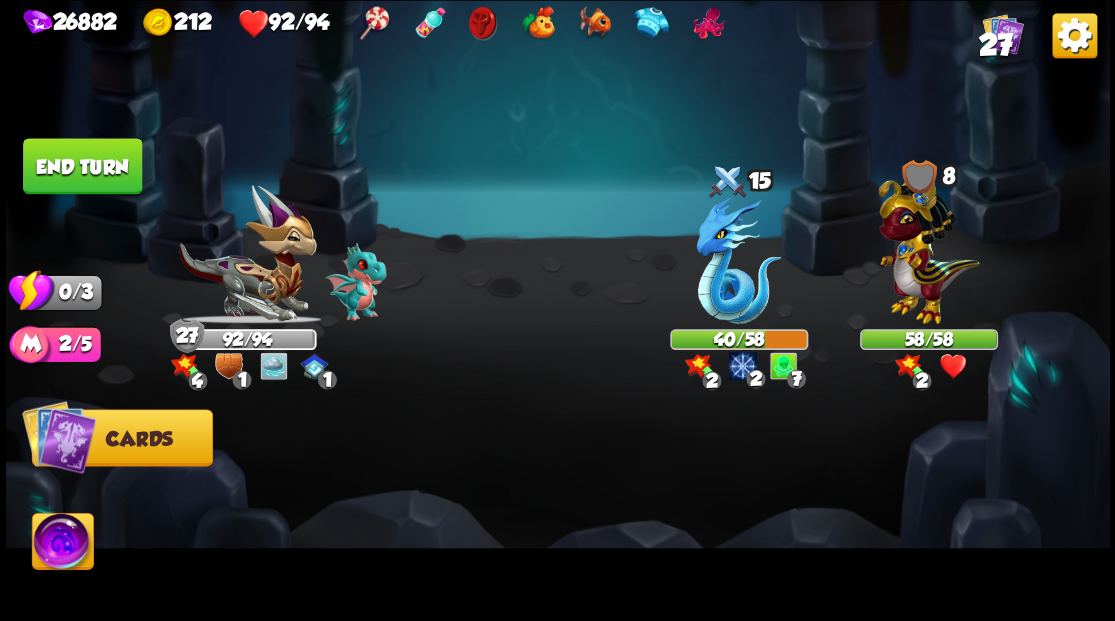 click on "End turn" at bounding box center [82, 166] 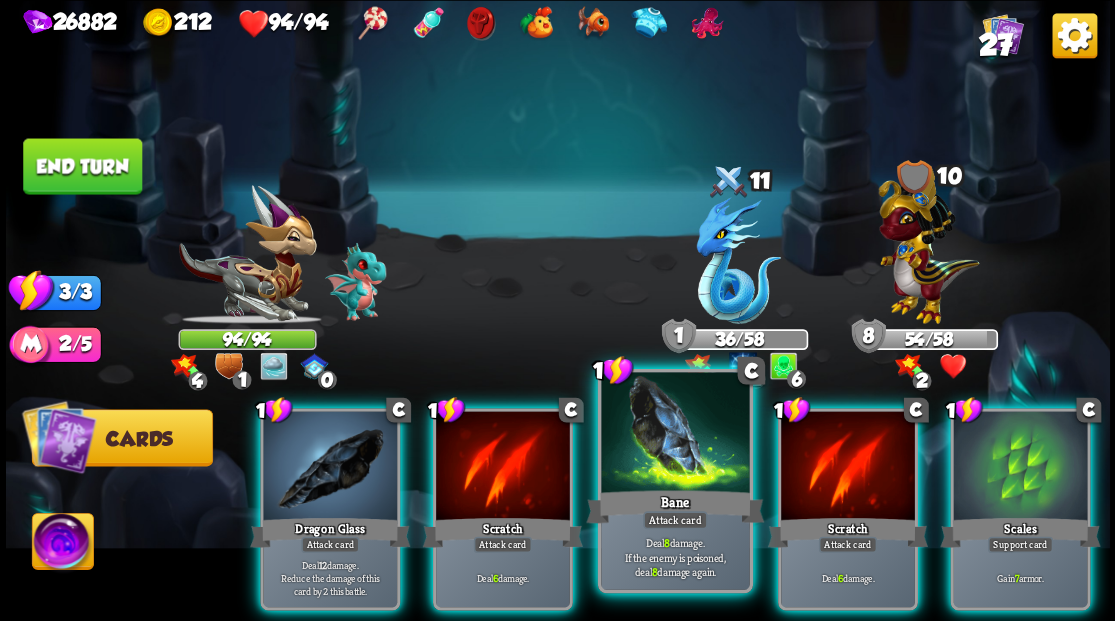 click at bounding box center [675, 434] 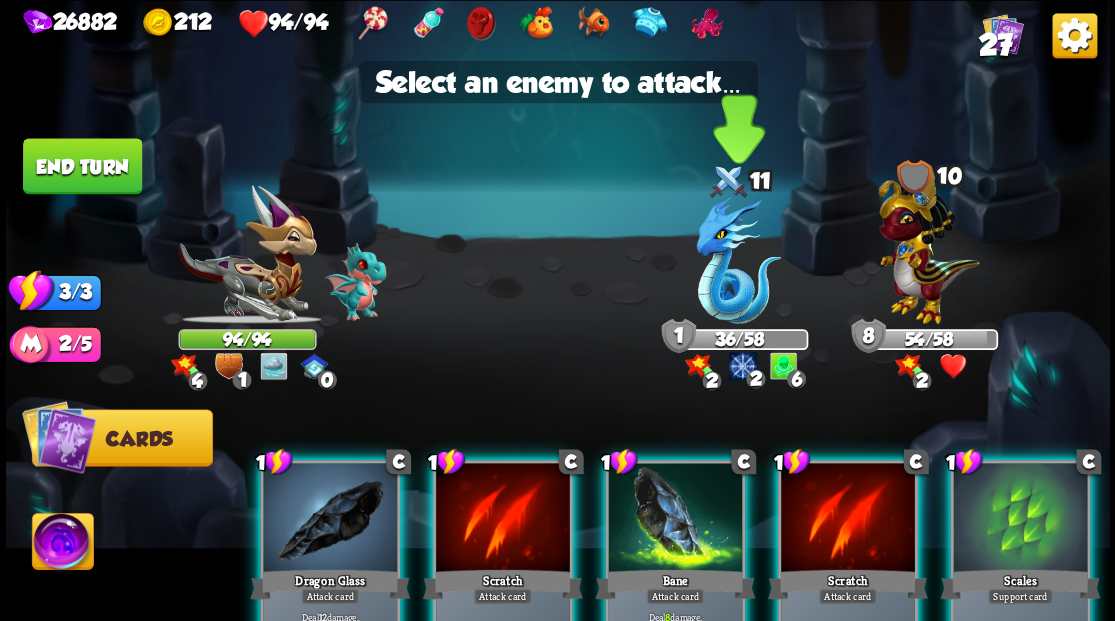 click at bounding box center (738, 260) 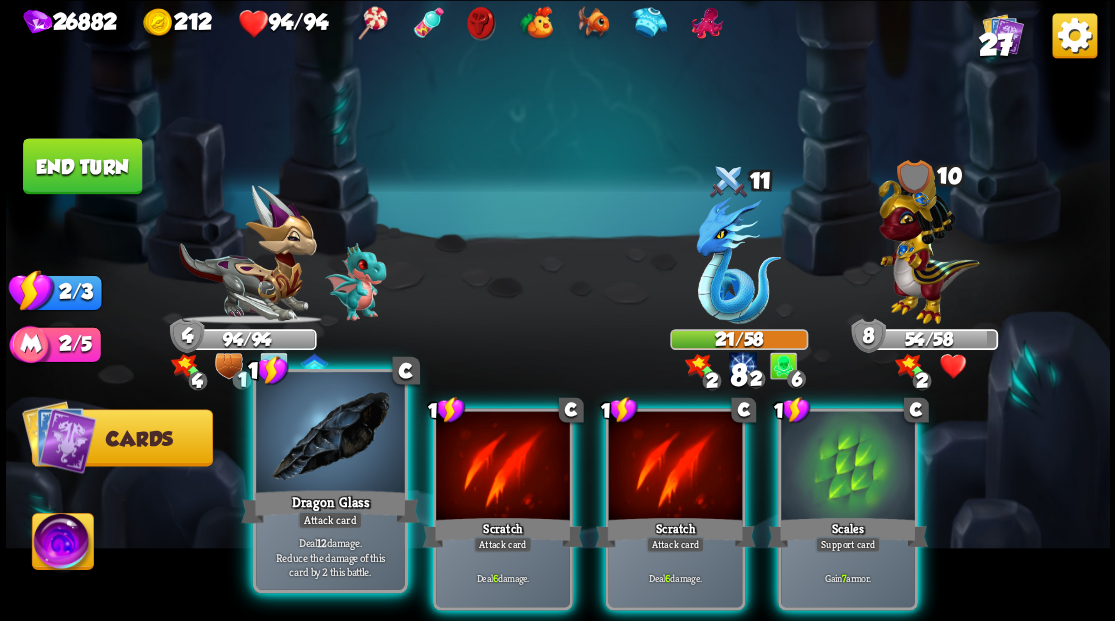 click at bounding box center (330, 434) 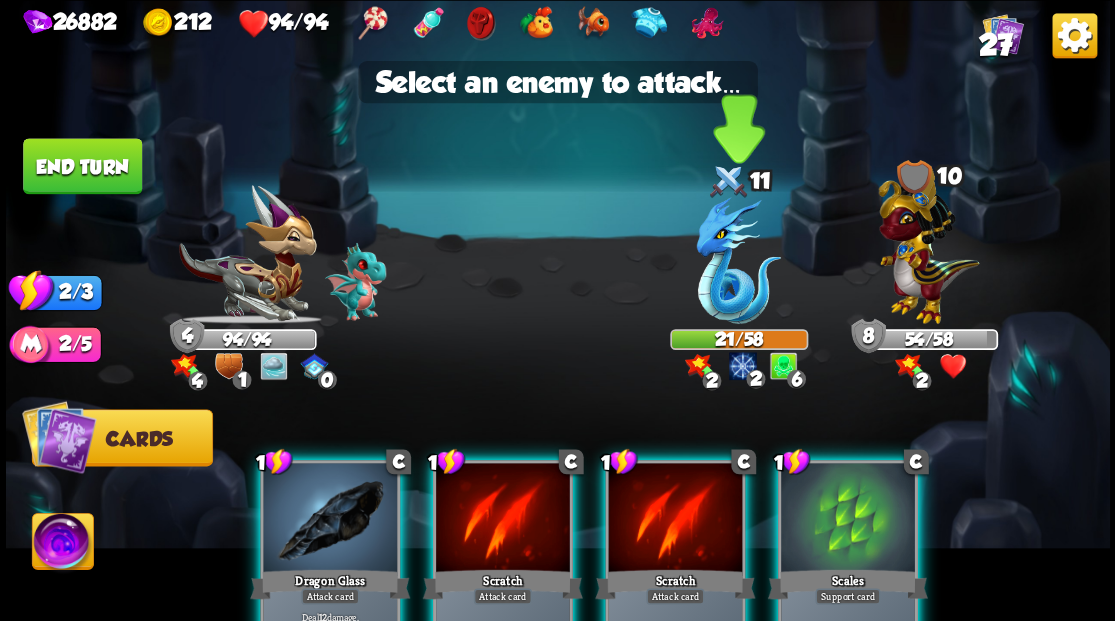 click at bounding box center [738, 260] 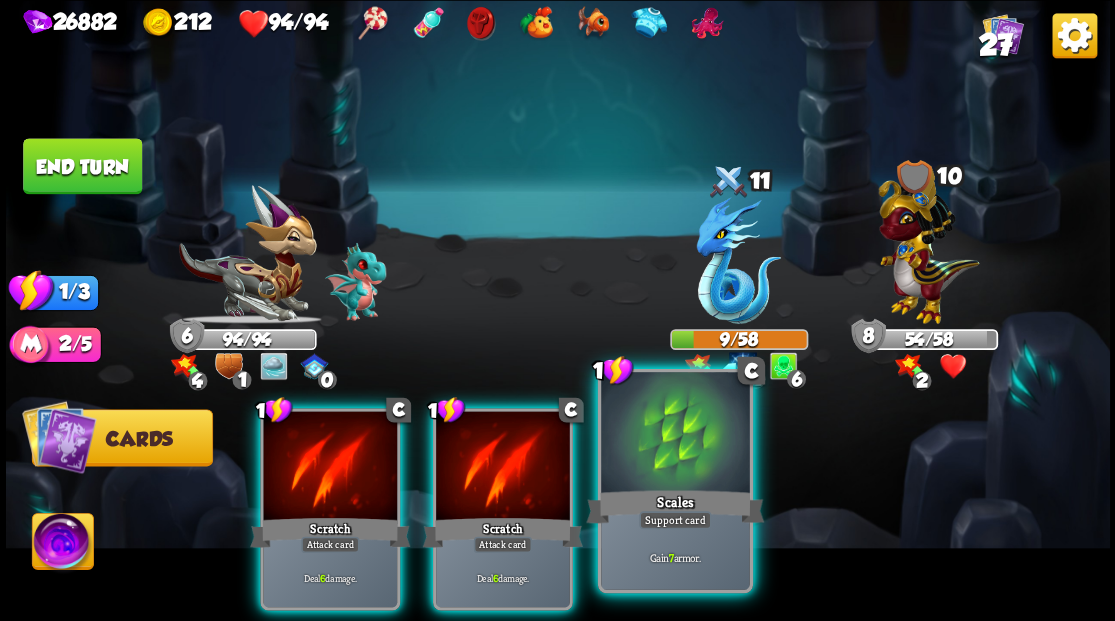click at bounding box center (675, 434) 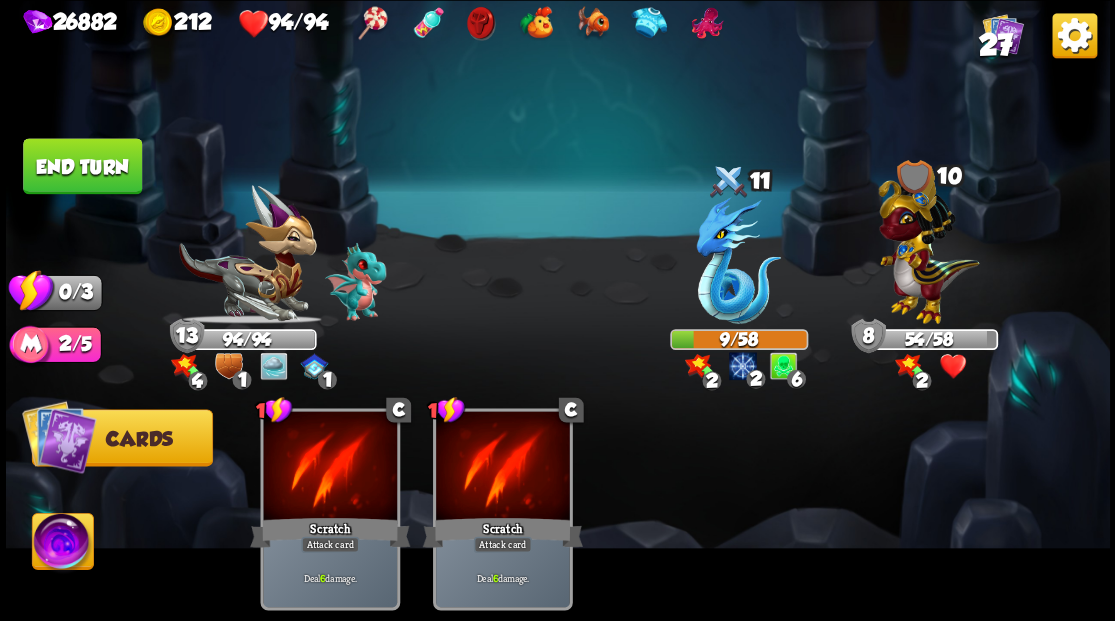 click on "End turn" at bounding box center (82, 166) 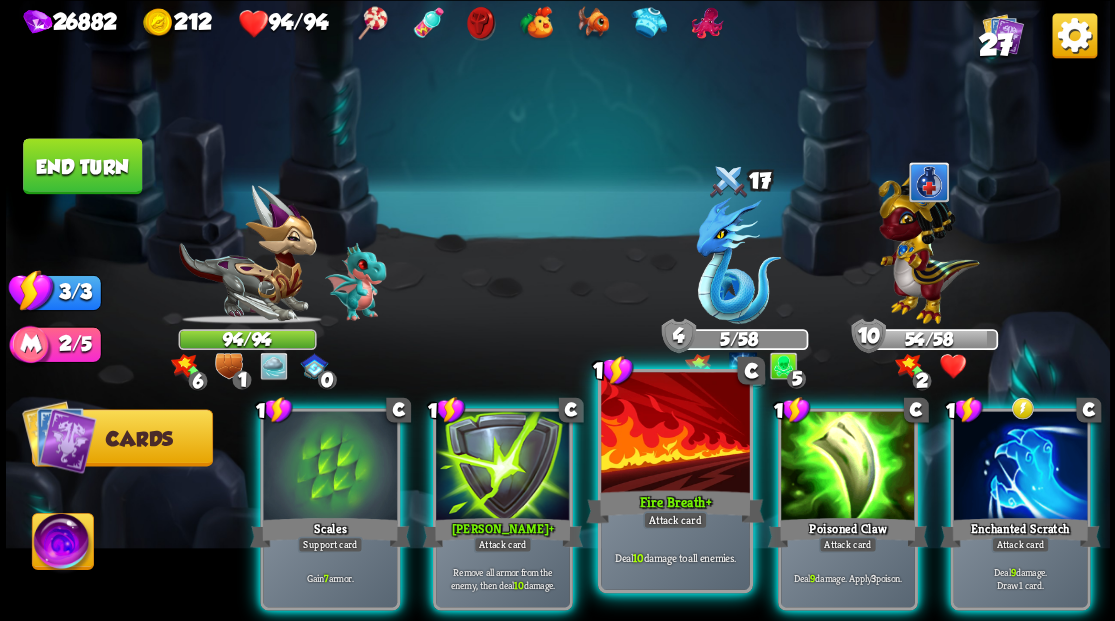 click at bounding box center [675, 434] 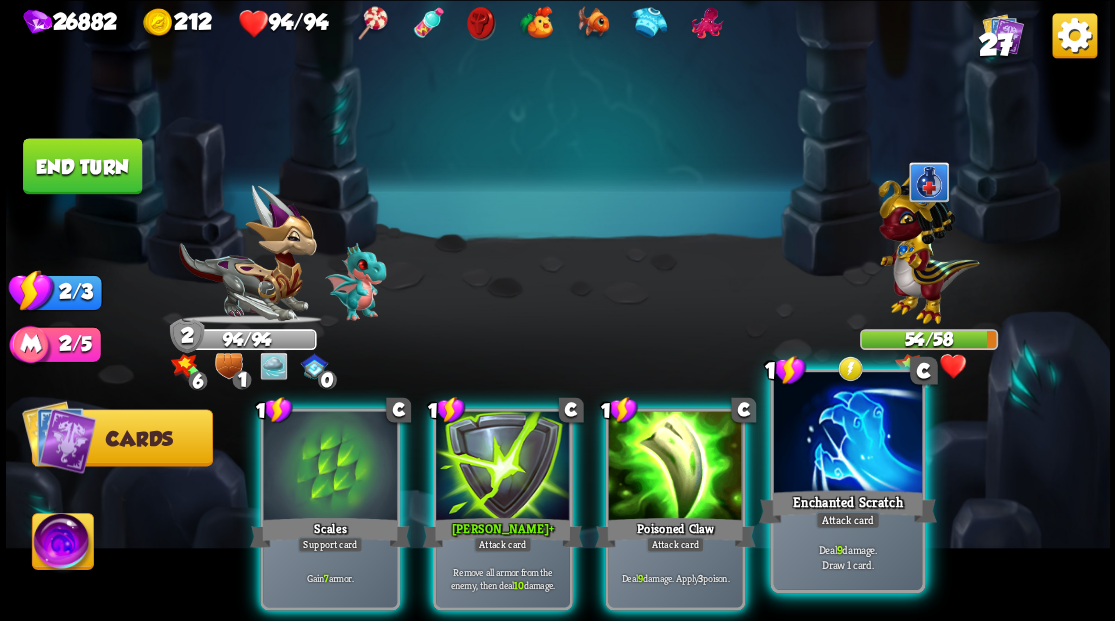 click at bounding box center [847, 434] 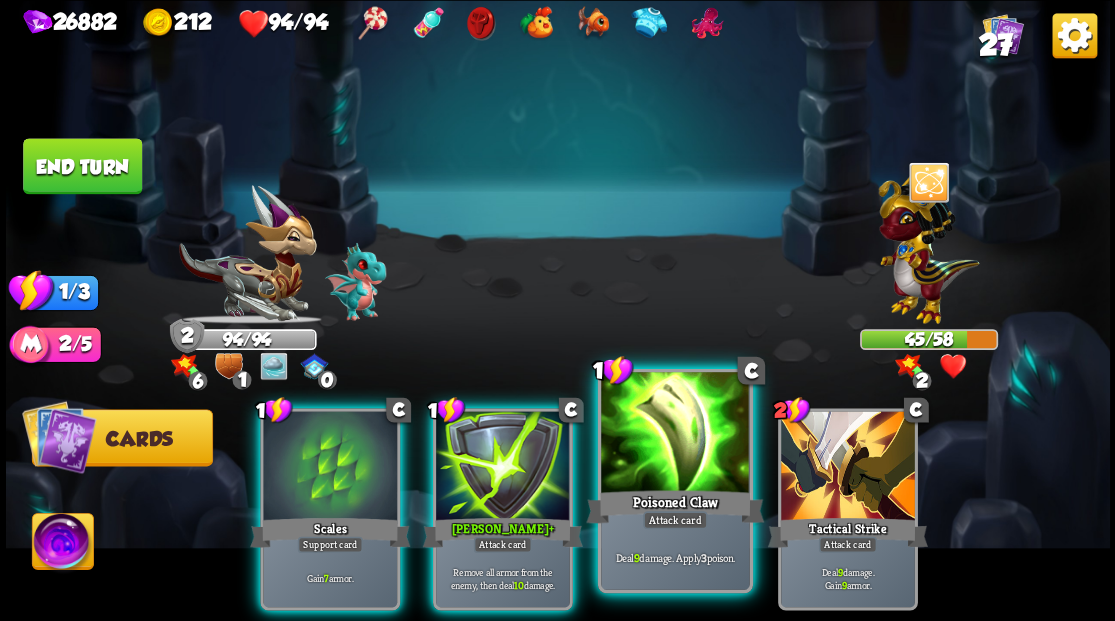 click at bounding box center (675, 434) 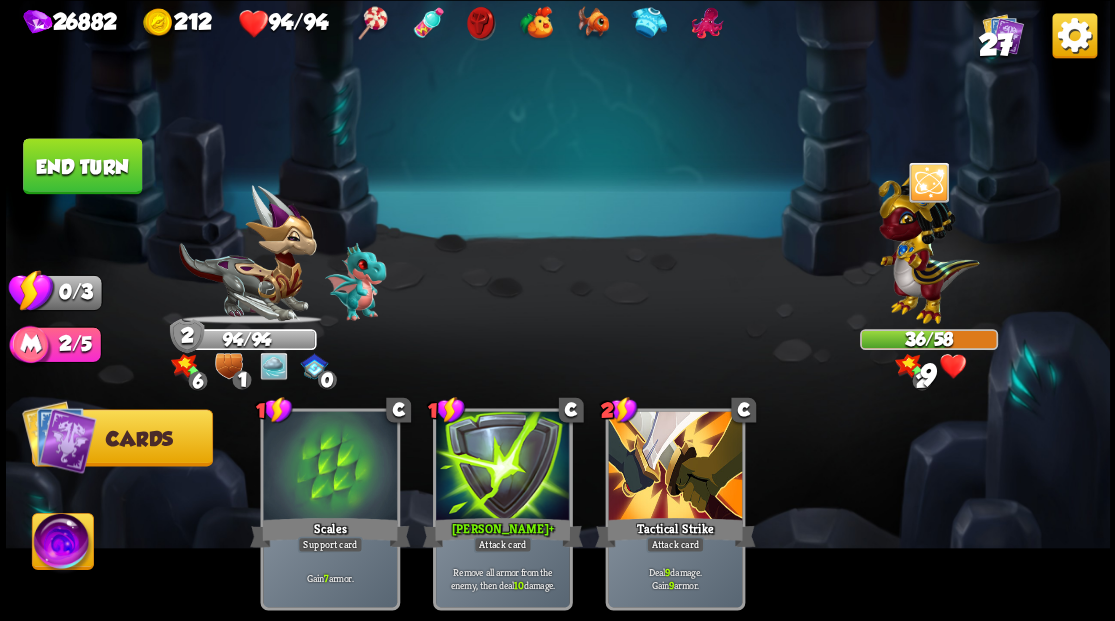 click on "End turn" at bounding box center [82, 166] 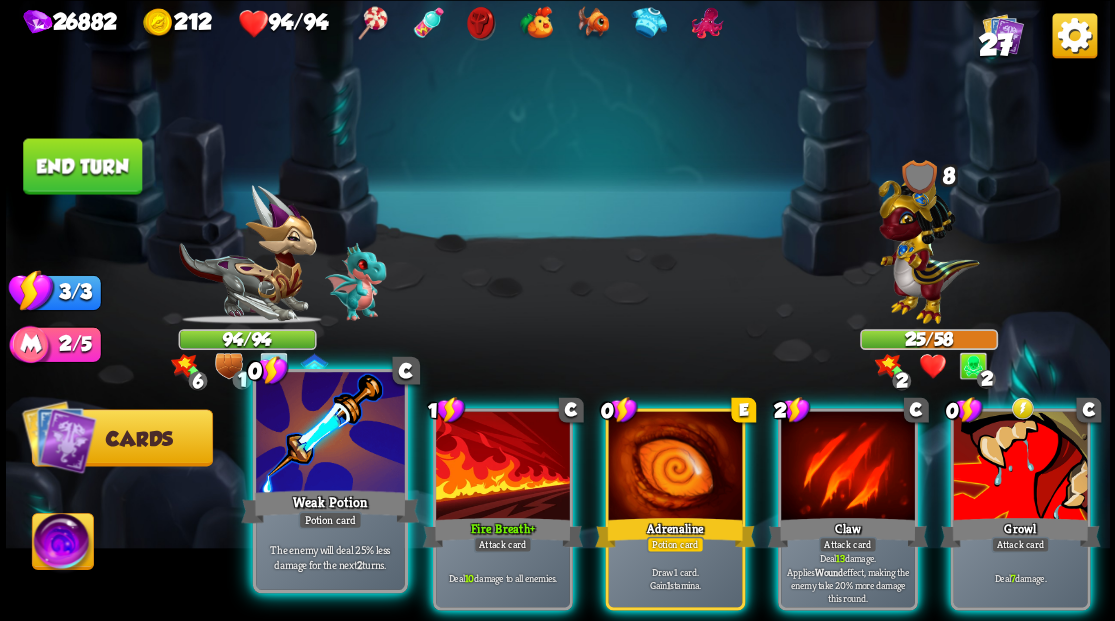 click at bounding box center (330, 434) 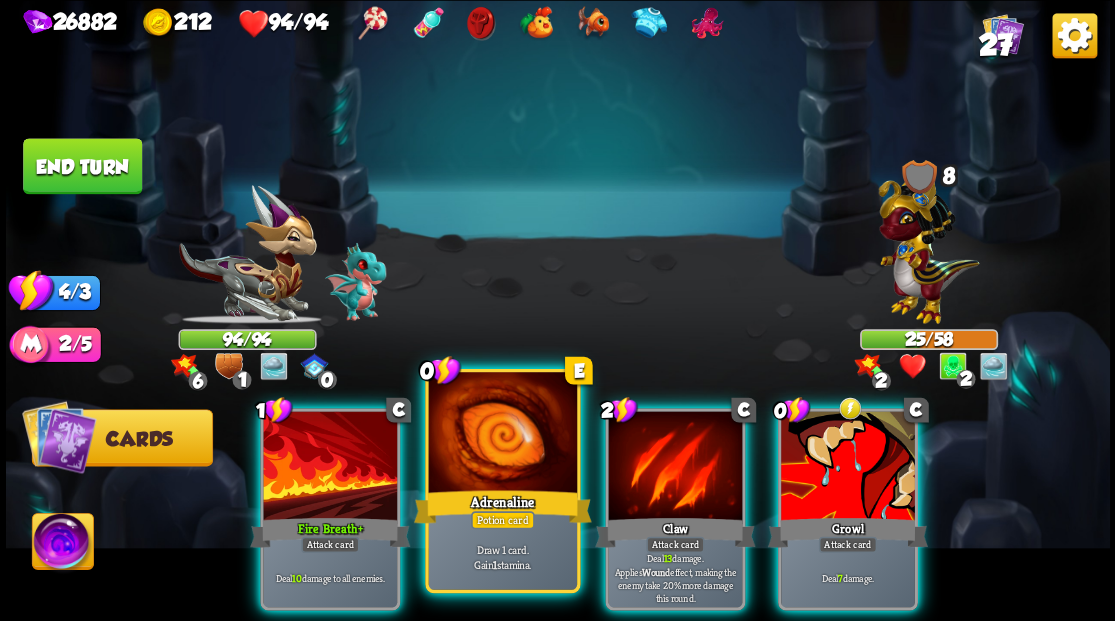 click at bounding box center [502, 434] 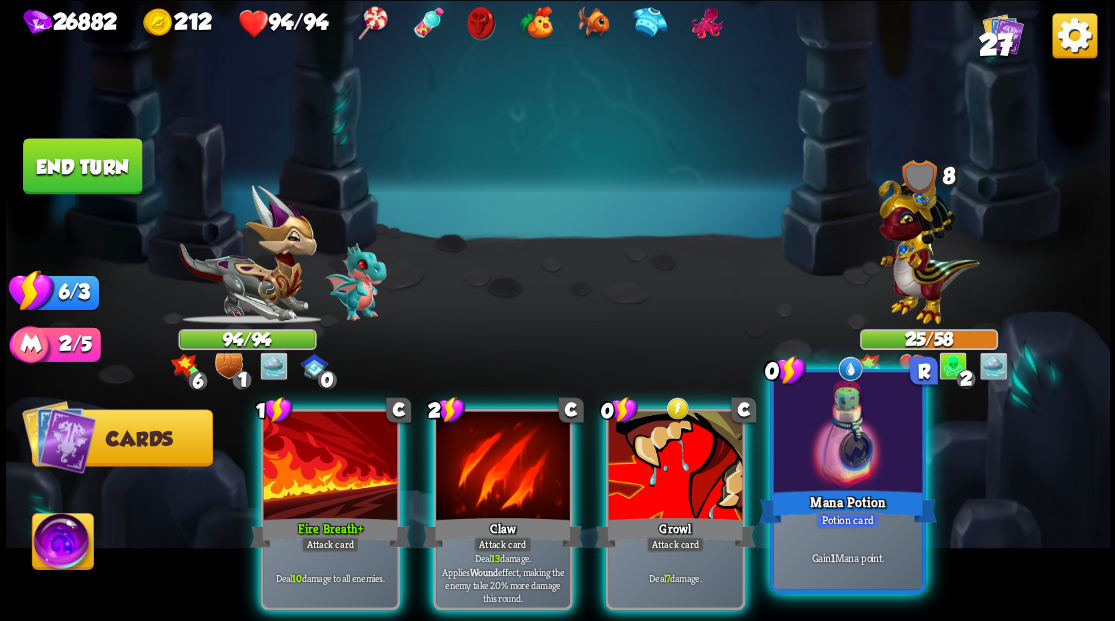 click at bounding box center (847, 434) 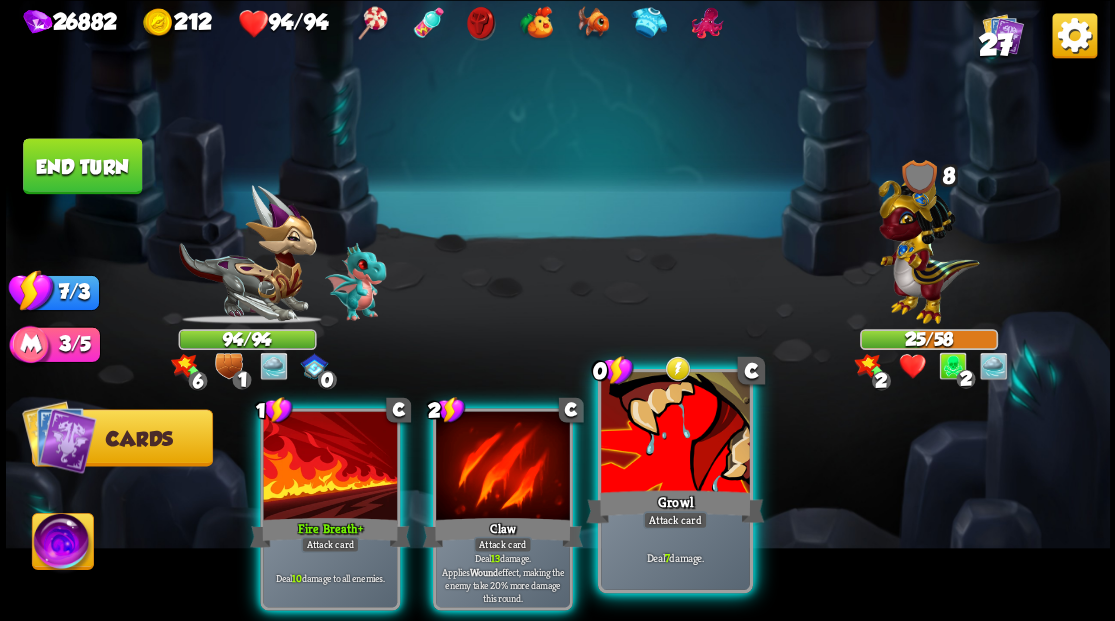 click at bounding box center [675, 434] 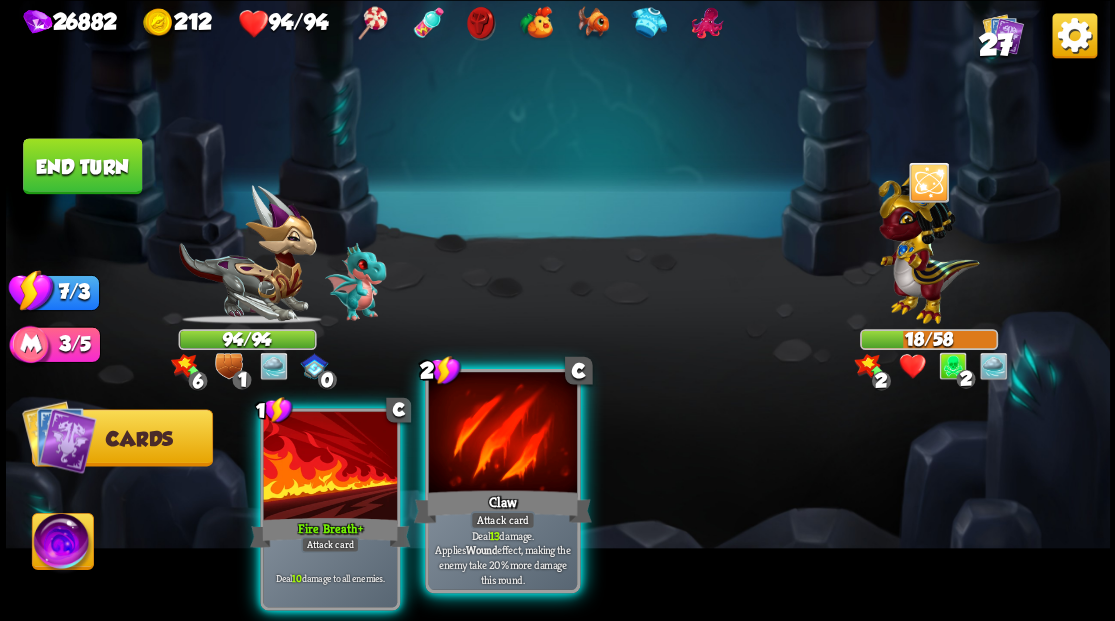 click at bounding box center [502, 434] 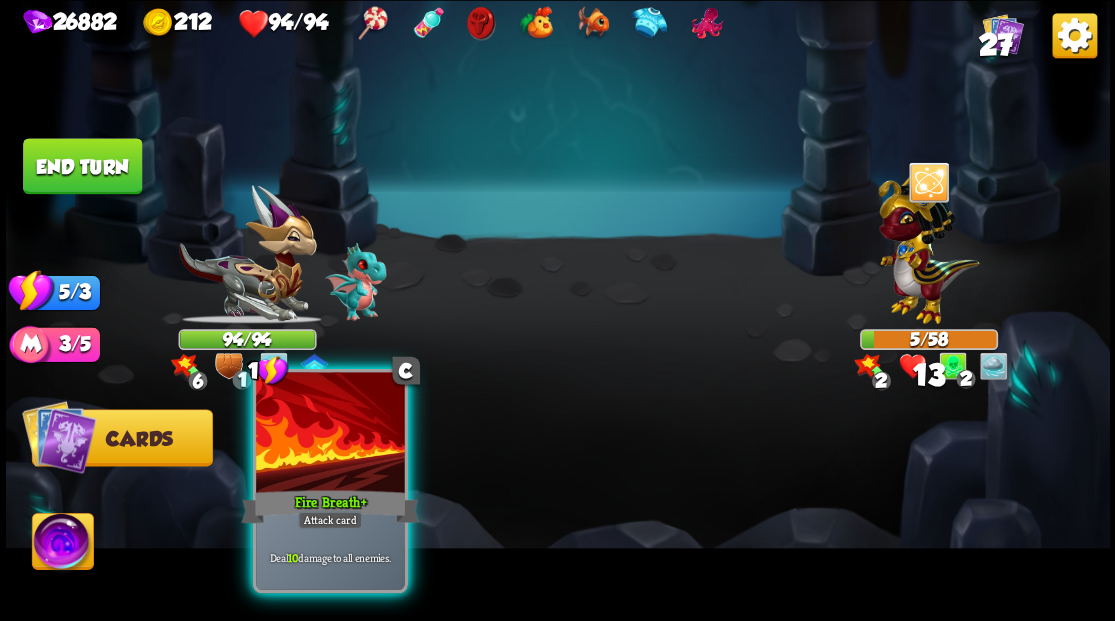 click at bounding box center [330, 434] 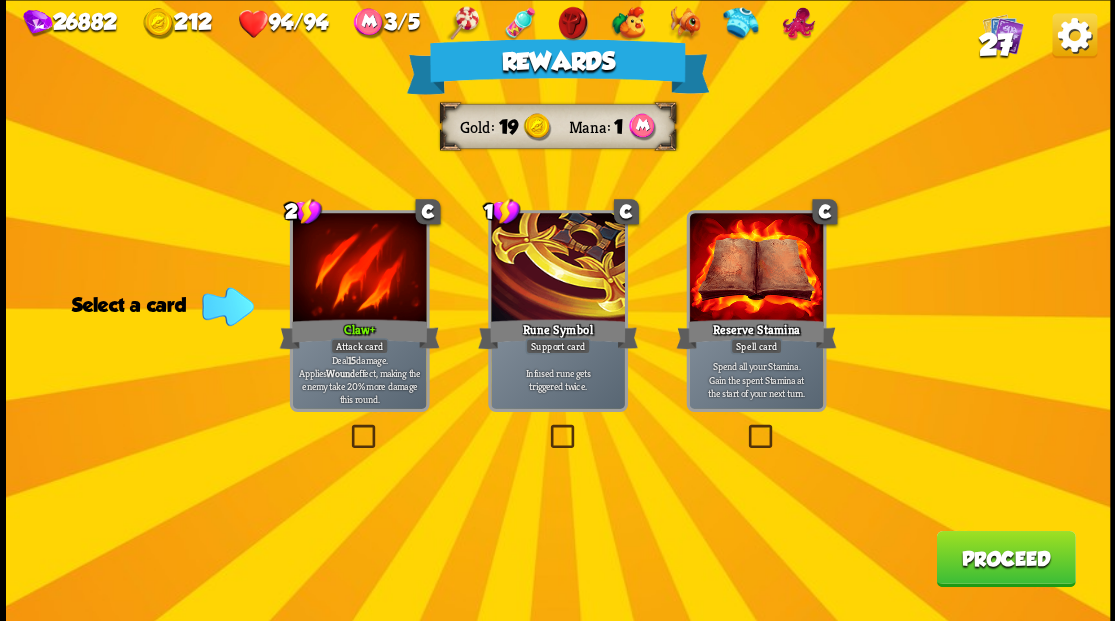 click on "Proceed" at bounding box center [1005, 558] 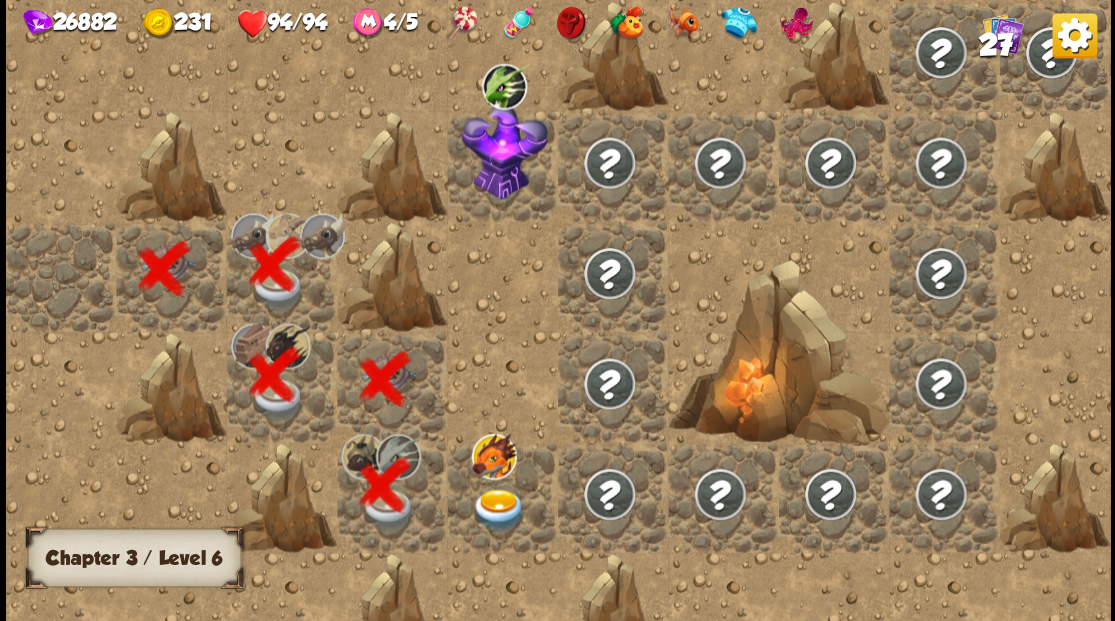 click at bounding box center (498, 509) 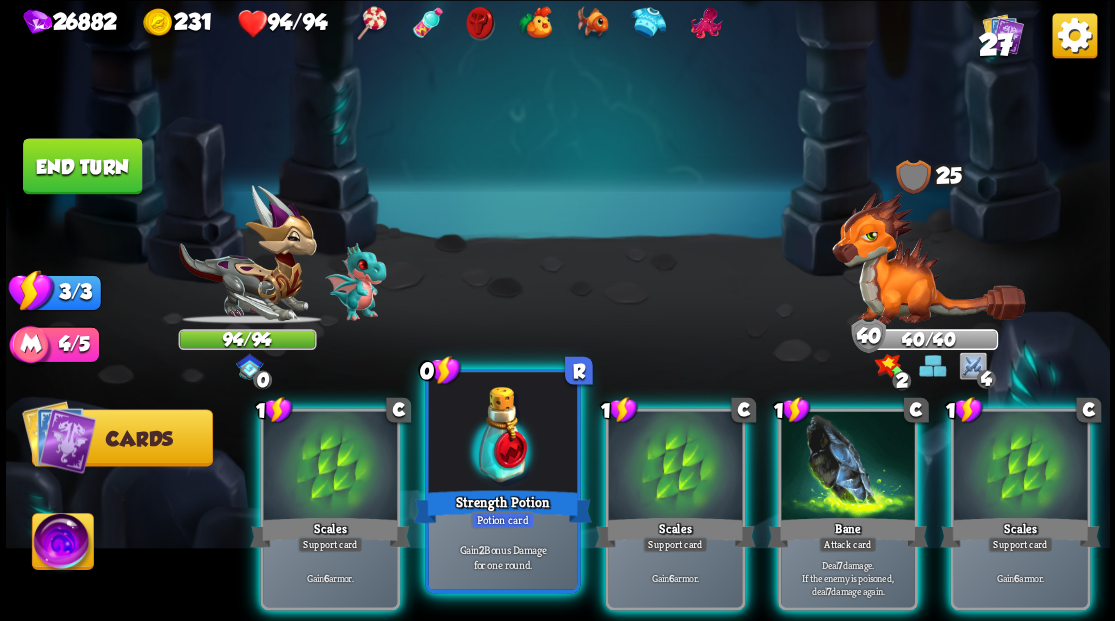 click at bounding box center (502, 434) 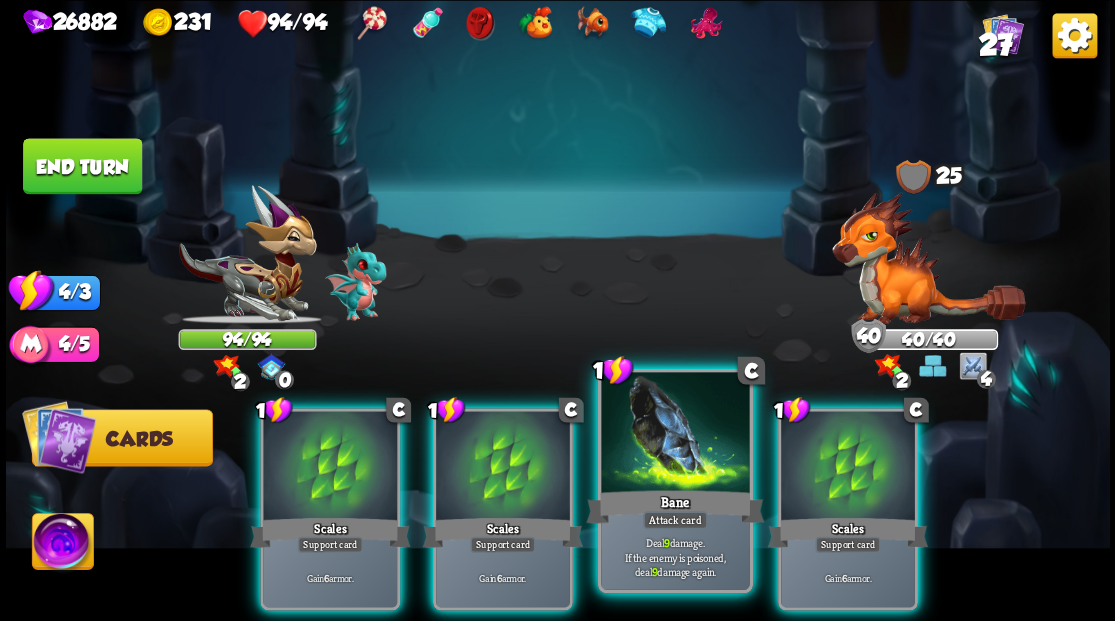 click at bounding box center [675, 434] 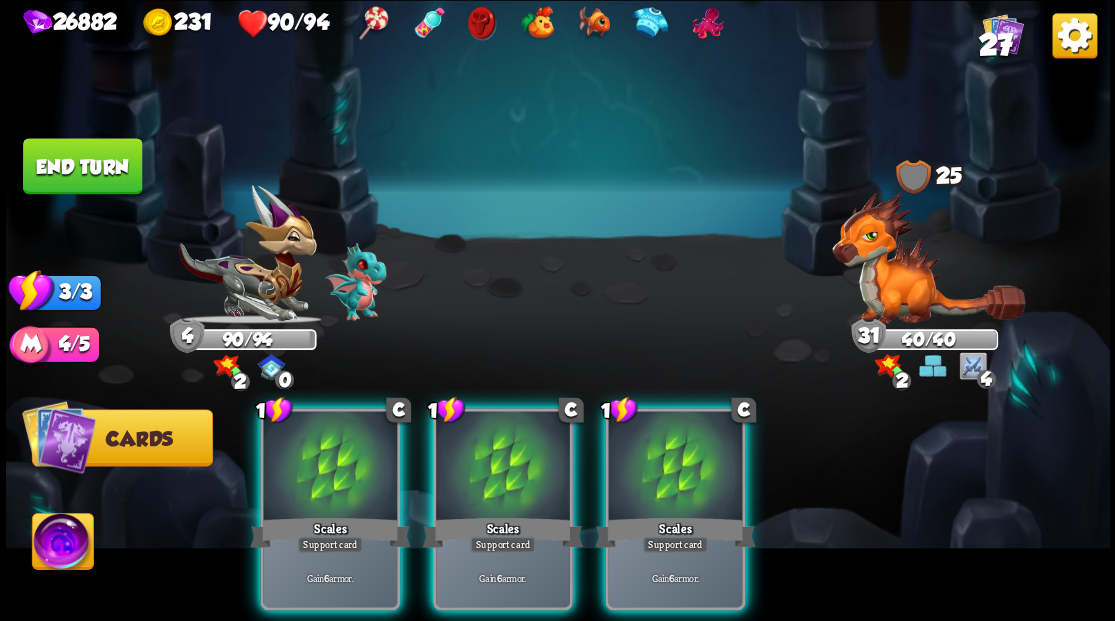 click at bounding box center (928, 257) 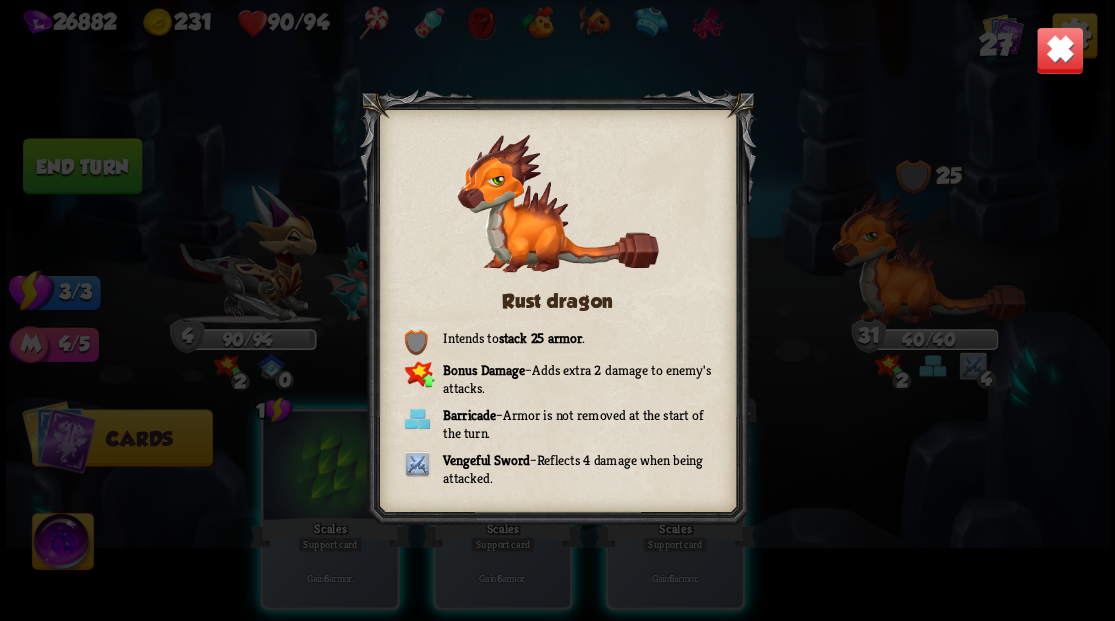 click at bounding box center [1059, 50] 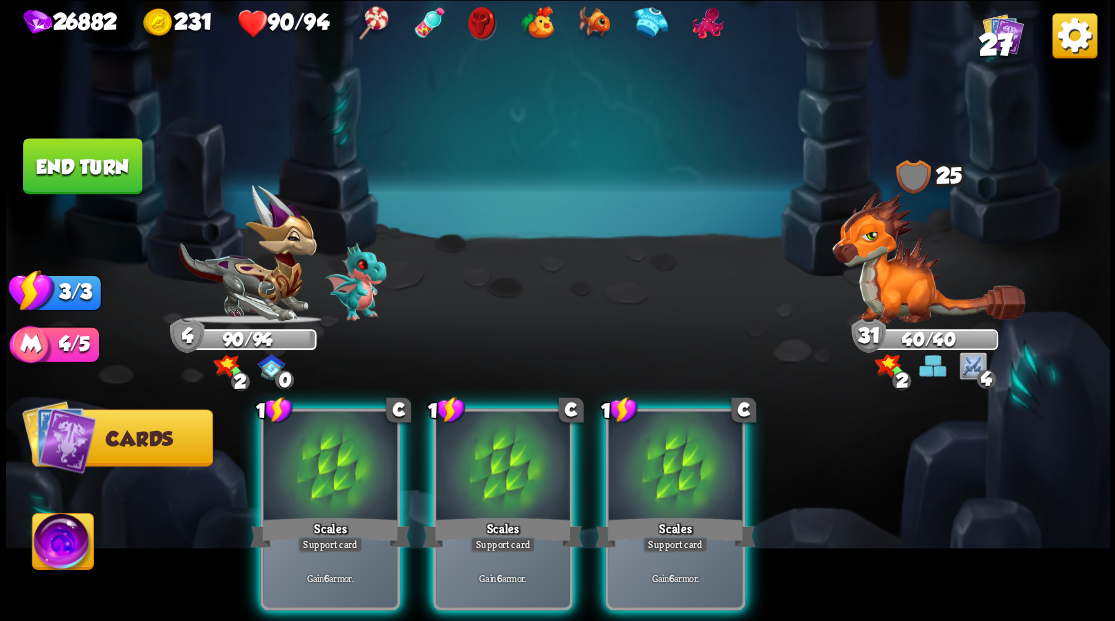 click on "End turn" at bounding box center [82, 166] 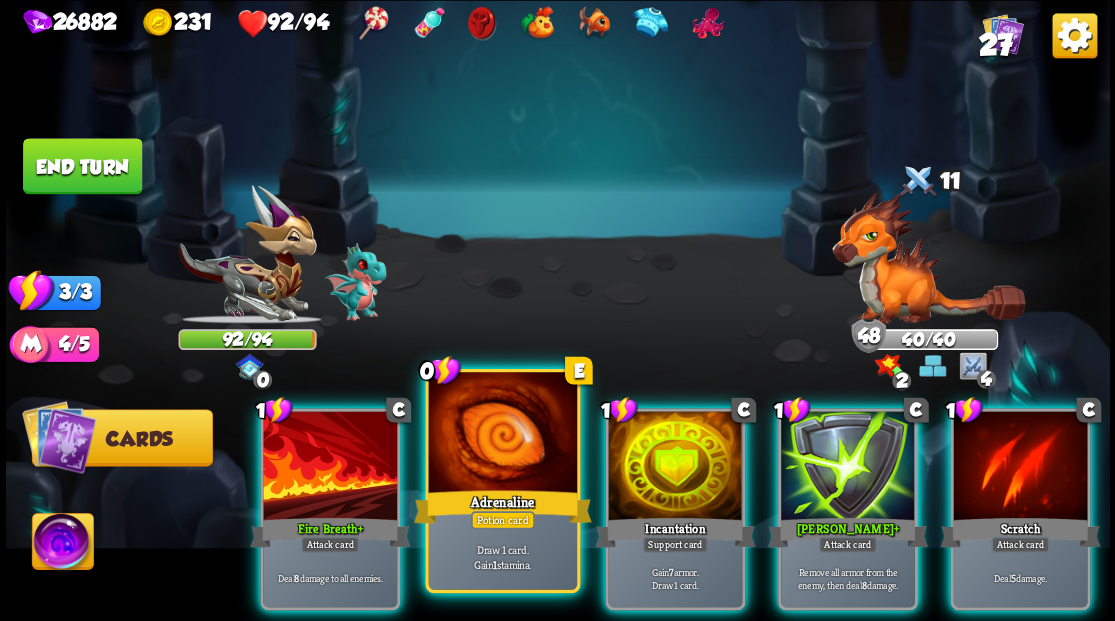 click at bounding box center (502, 434) 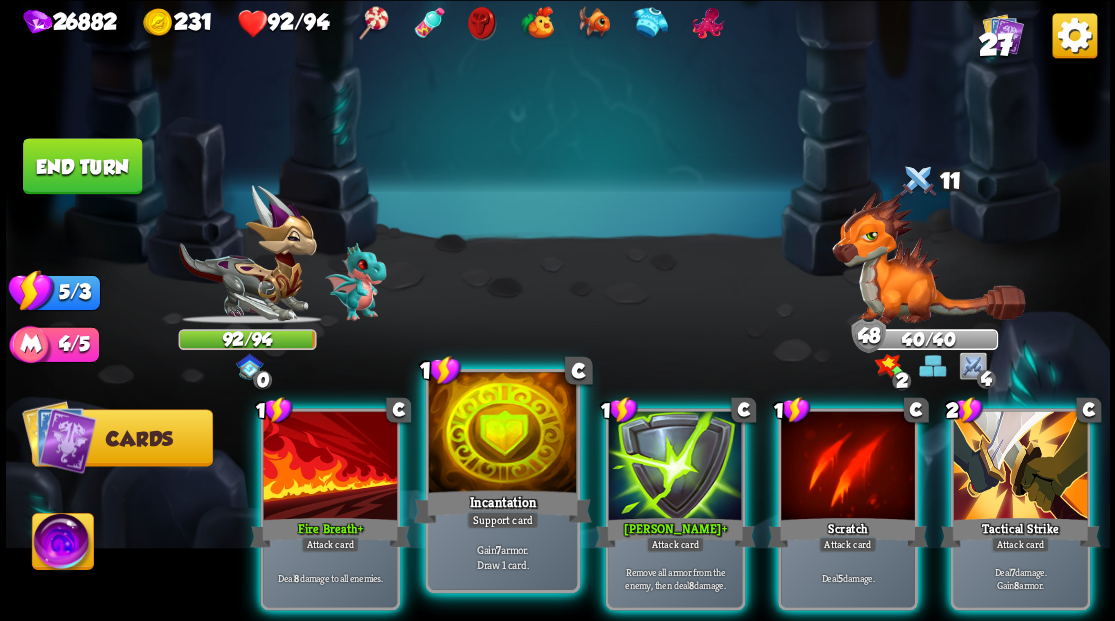 click at bounding box center (502, 434) 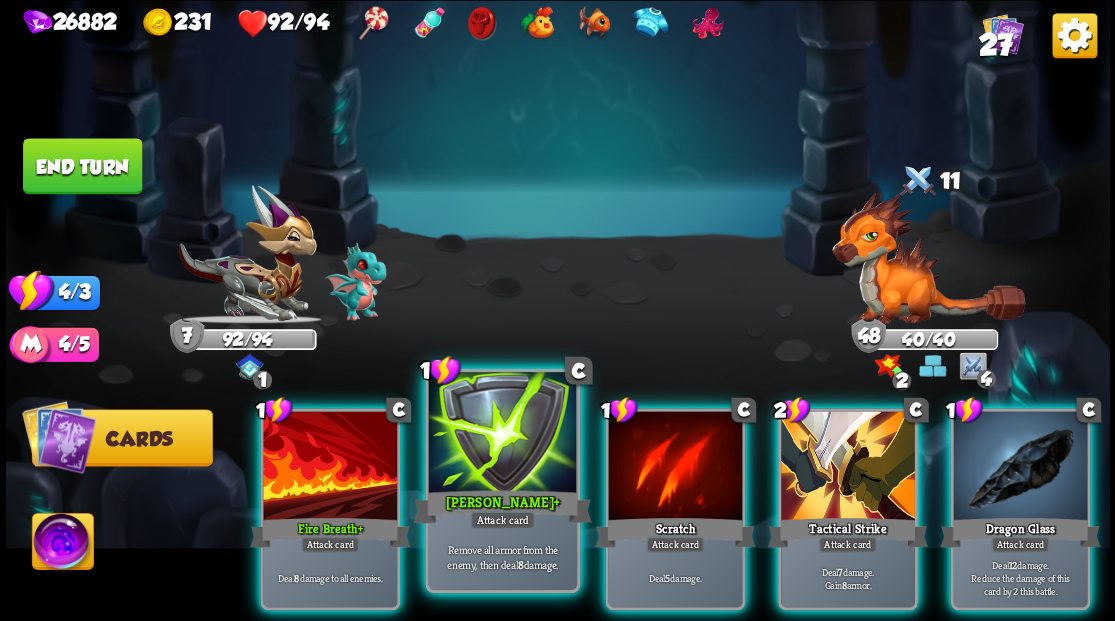 click at bounding box center [502, 434] 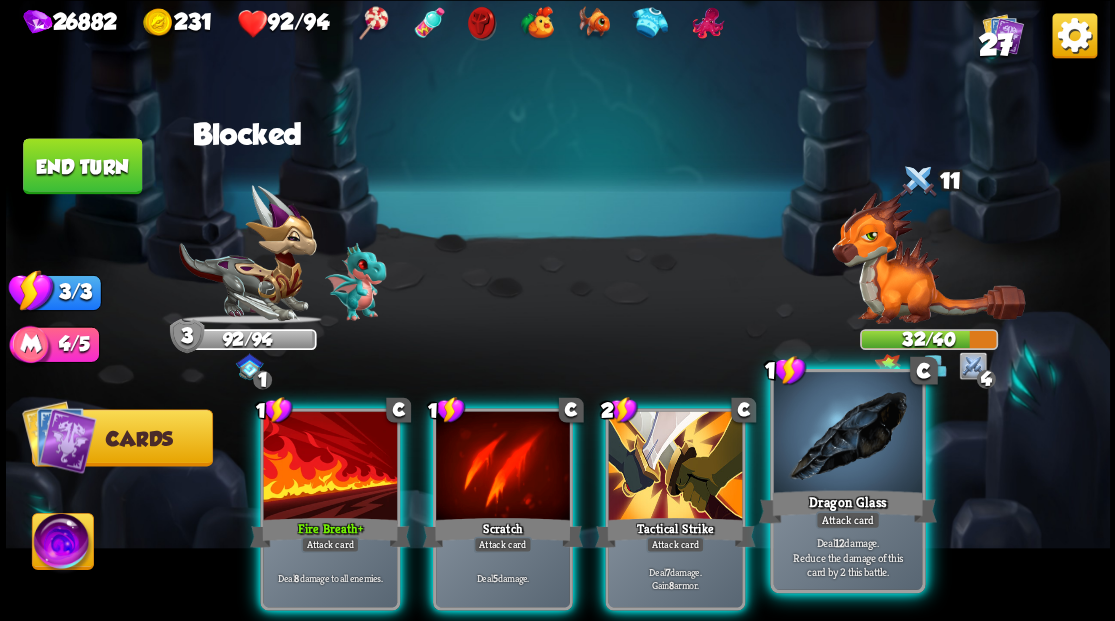 click at bounding box center (847, 434) 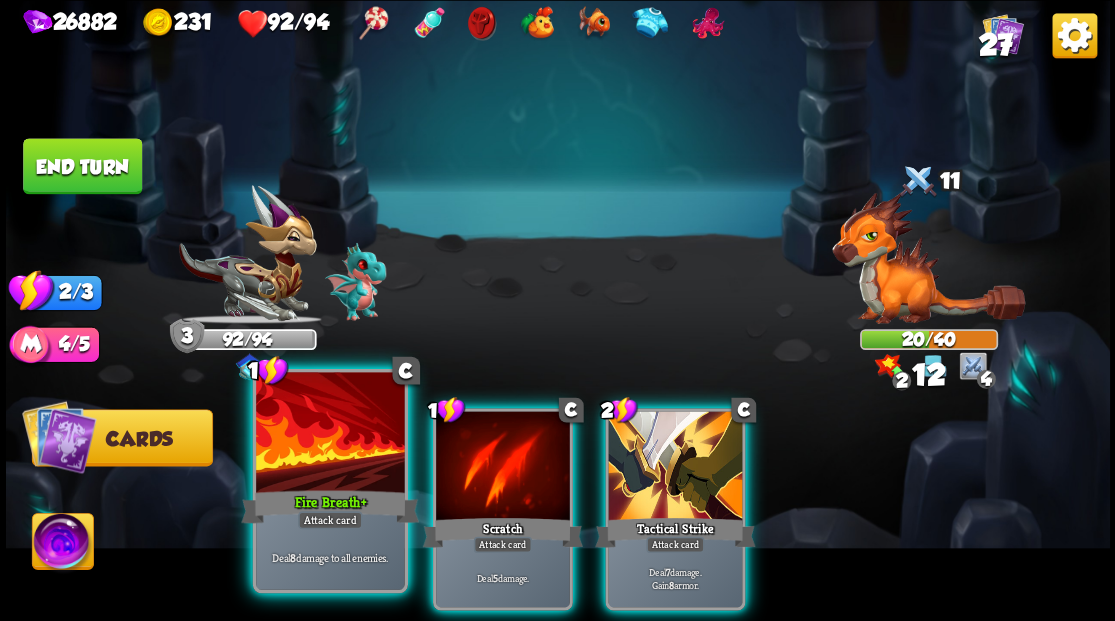 click at bounding box center (330, 434) 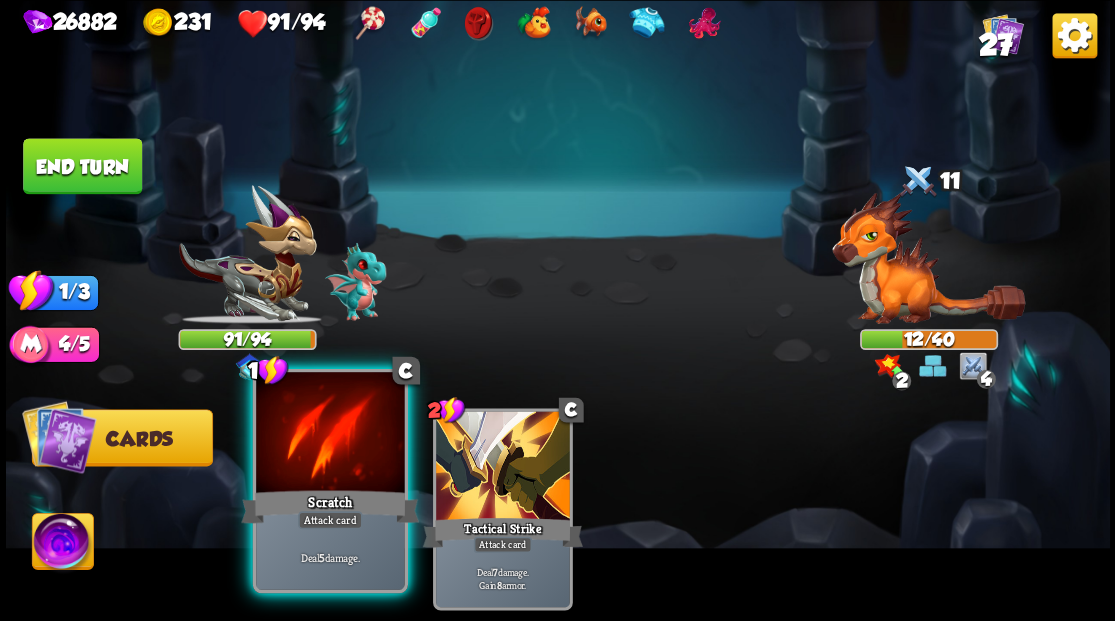 click at bounding box center [330, 434] 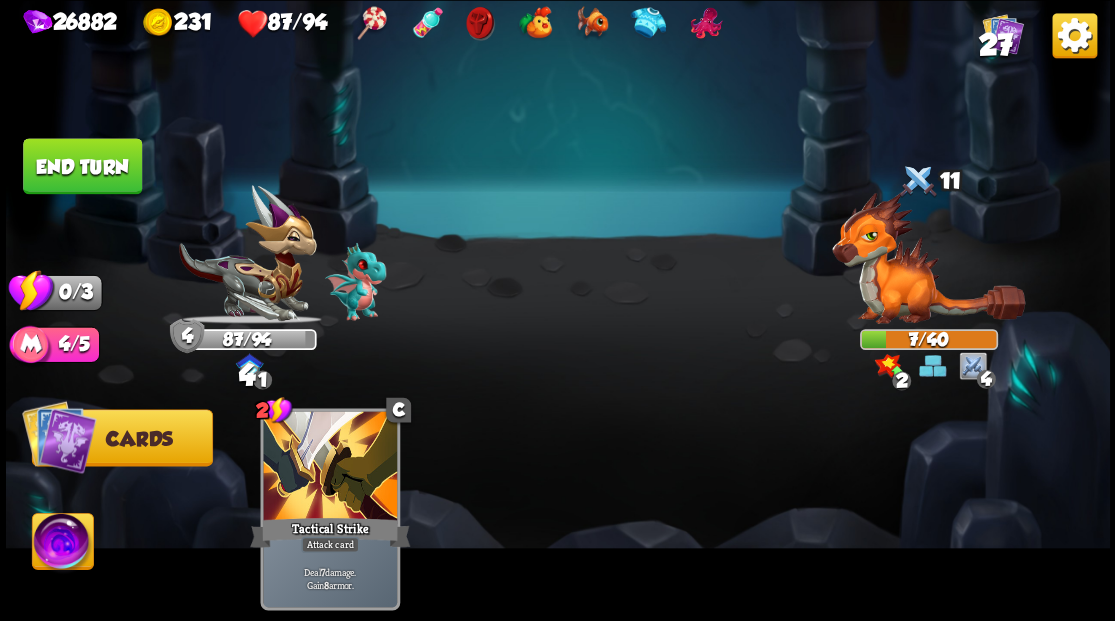 click on "End turn" at bounding box center [82, 166] 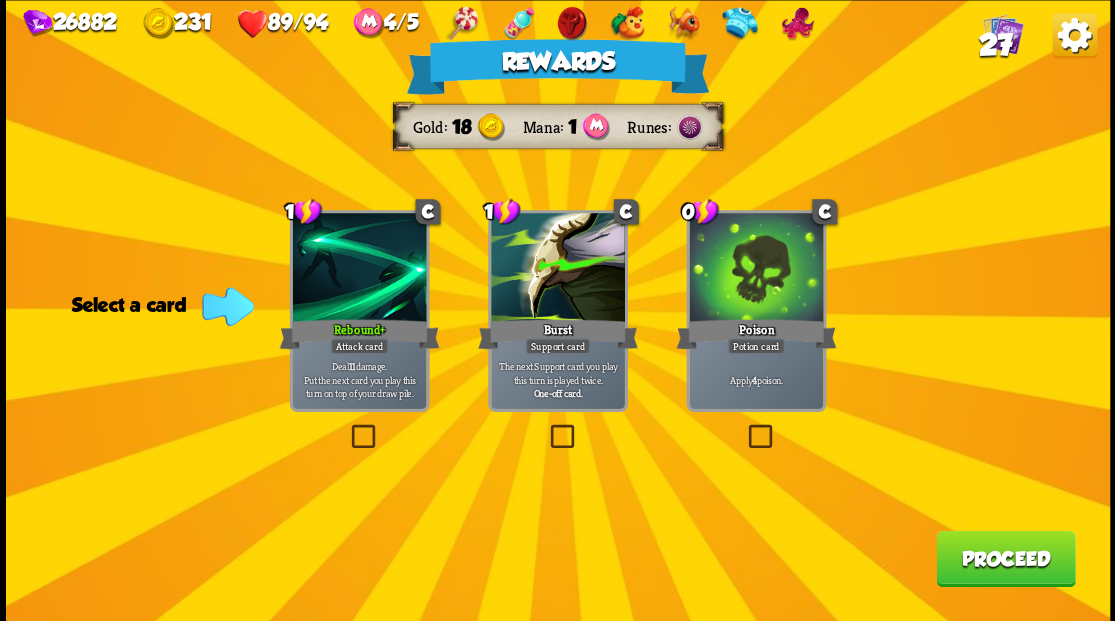 drag, startPoint x: 1017, startPoint y: 552, endPoint x: 1009, endPoint y: 542, distance: 12.806249 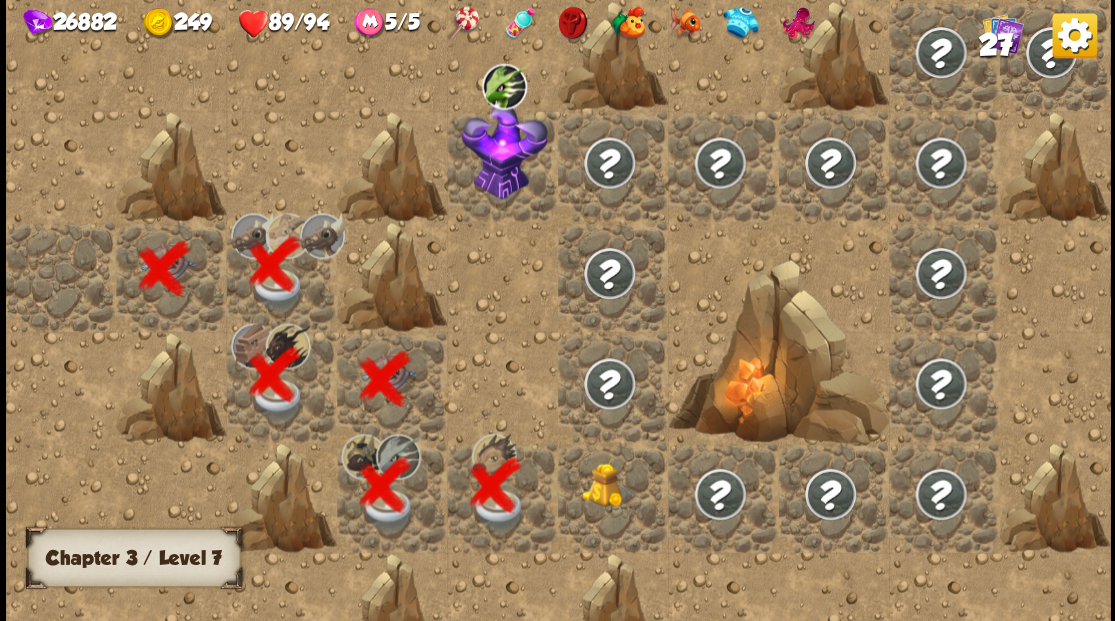 click at bounding box center [609, 484] 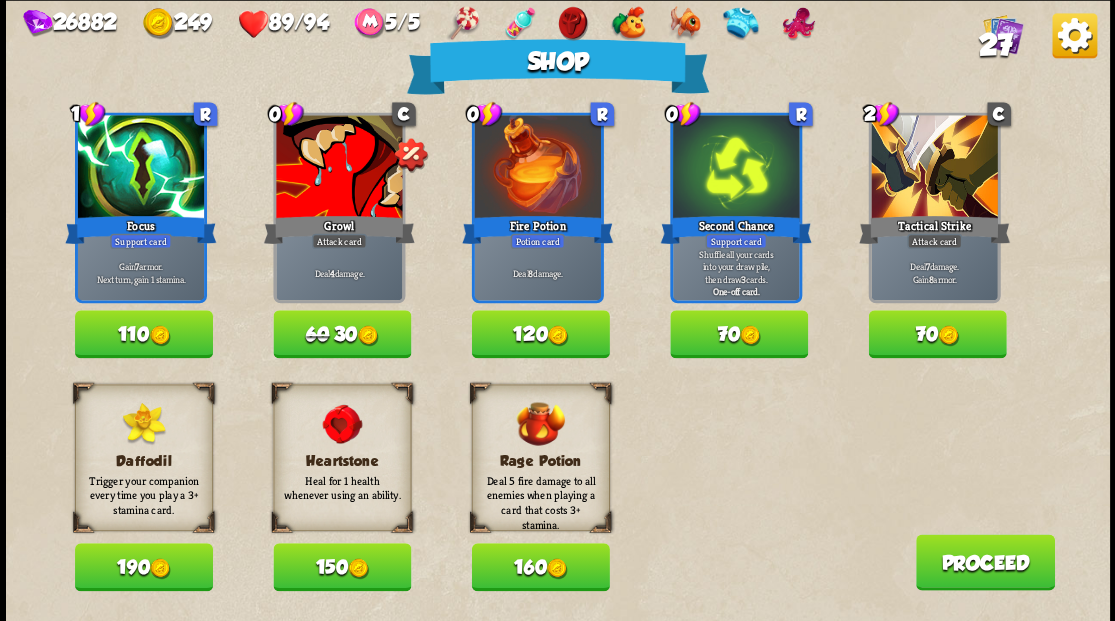 click on "150" at bounding box center [342, 567] 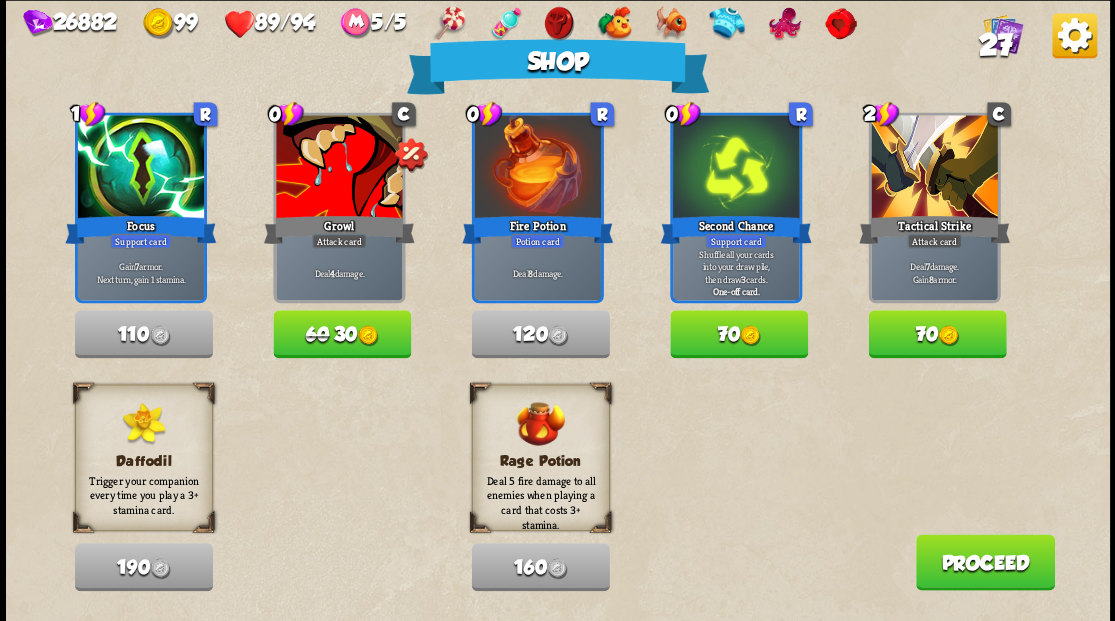click on "Proceed" at bounding box center [984, 562] 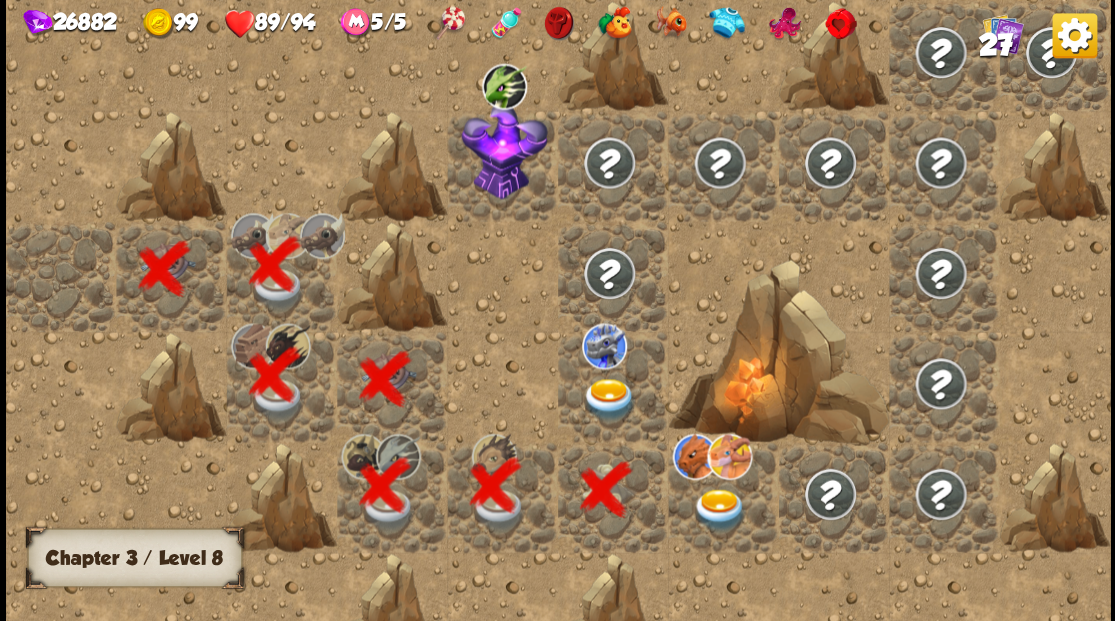 click at bounding box center (609, 399) 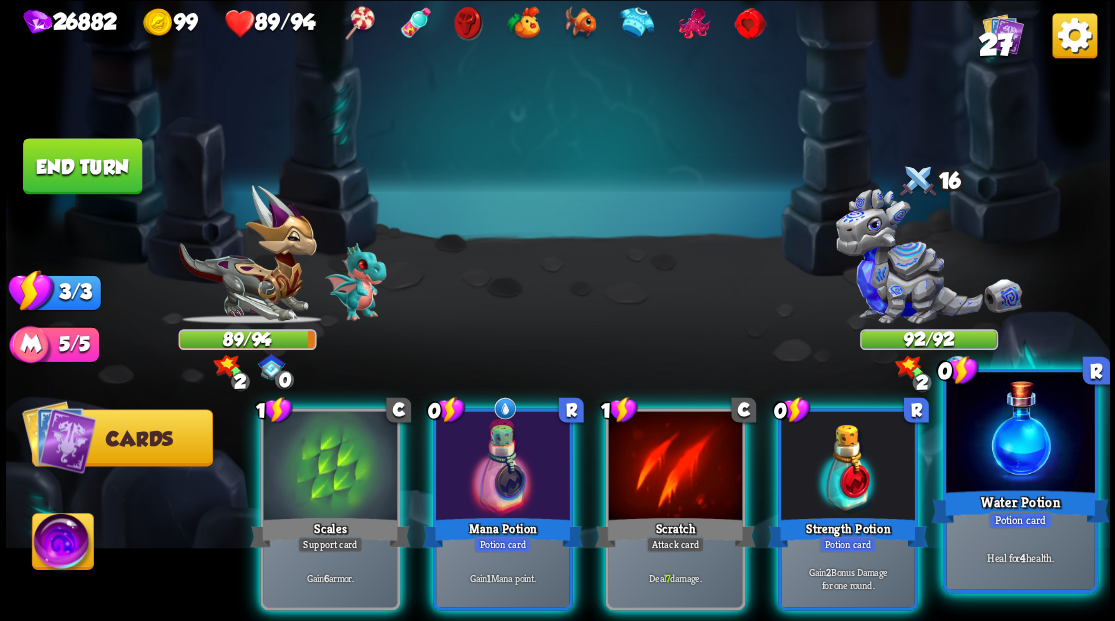 click on "Water Potion" at bounding box center (1020, 506) 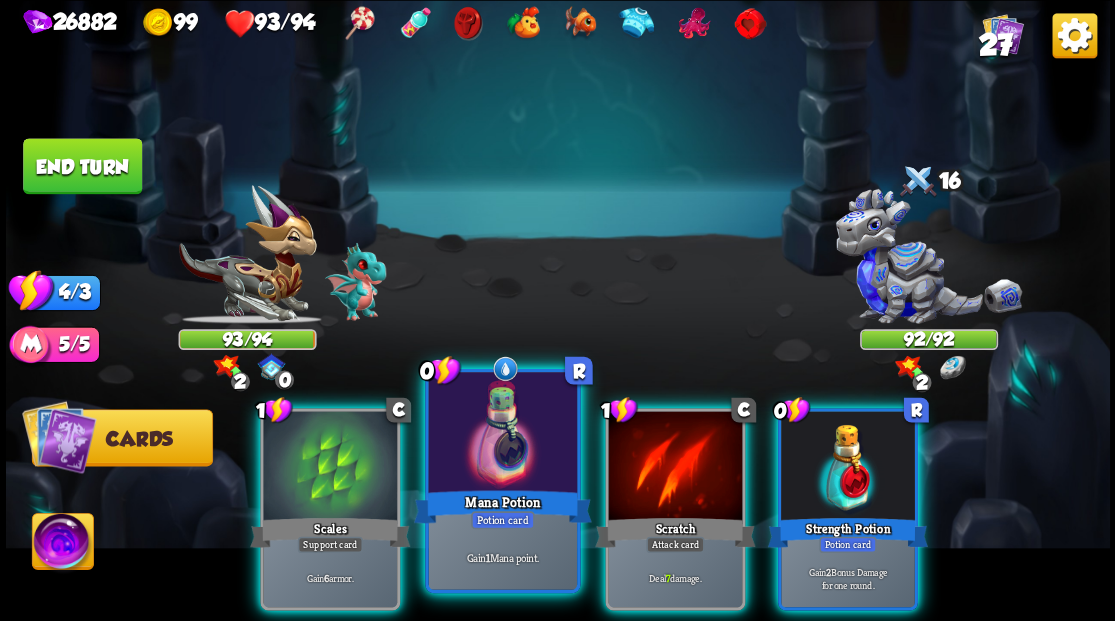 click at bounding box center (502, 434) 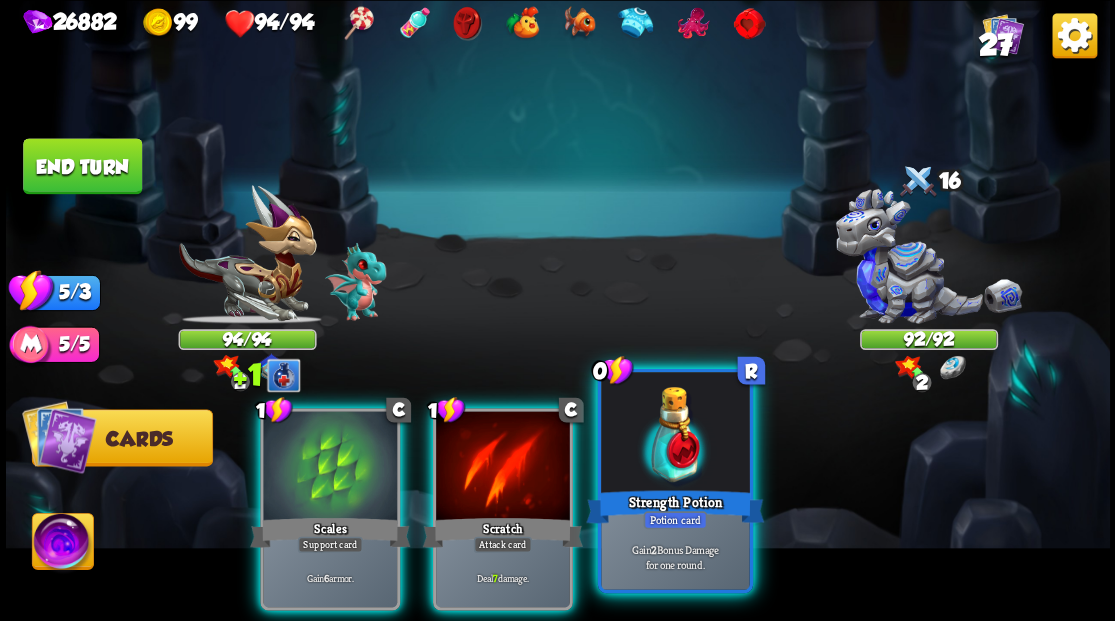 click at bounding box center (675, 434) 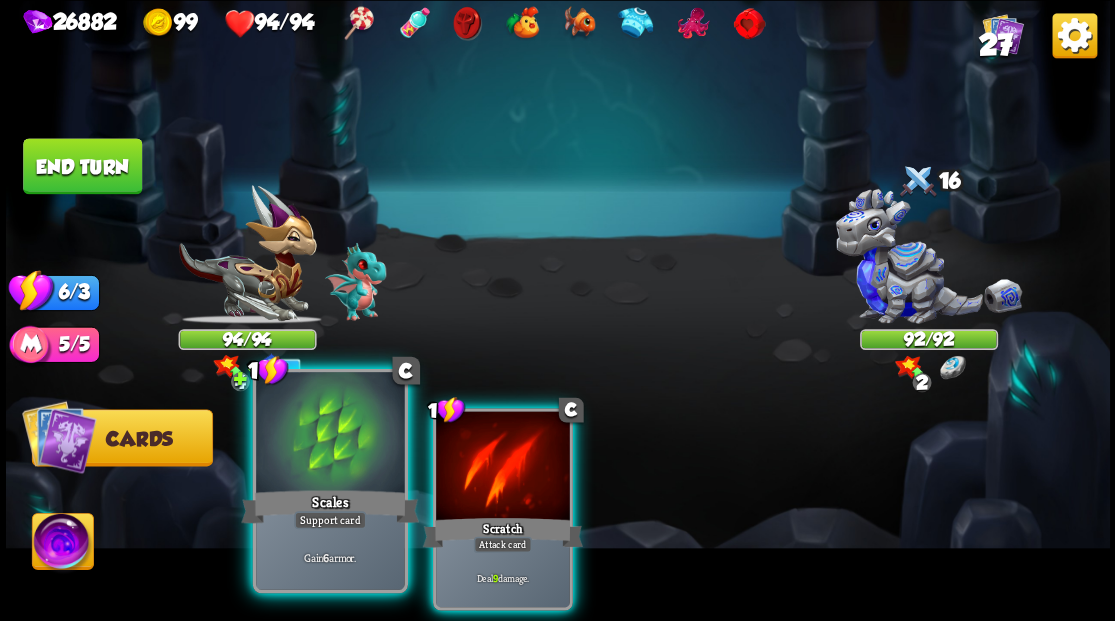 click at bounding box center (330, 434) 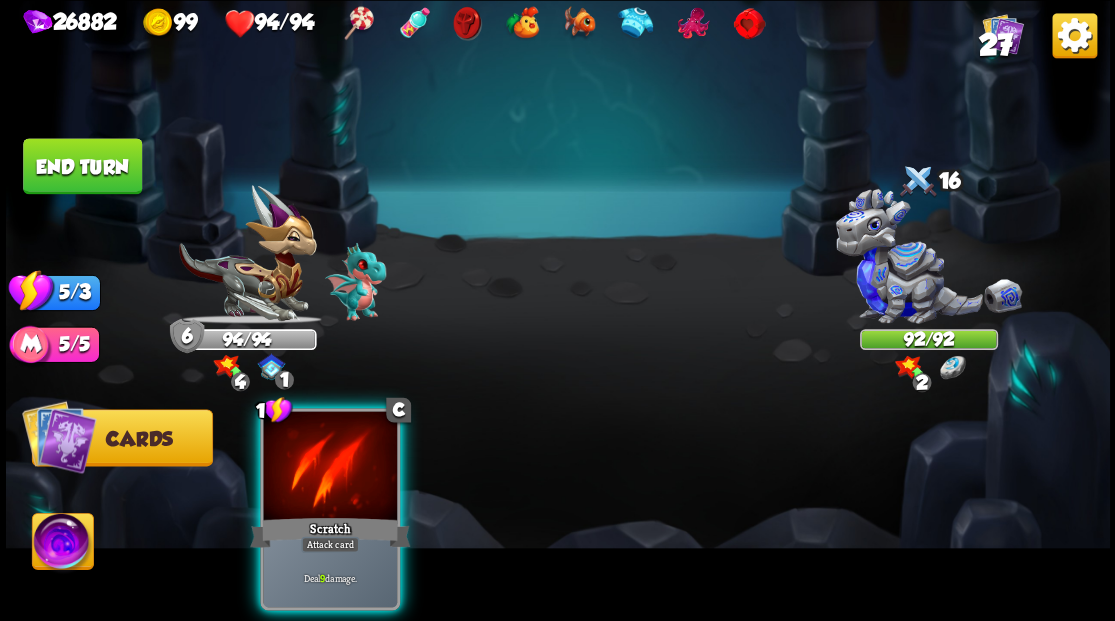click at bounding box center (330, 467) 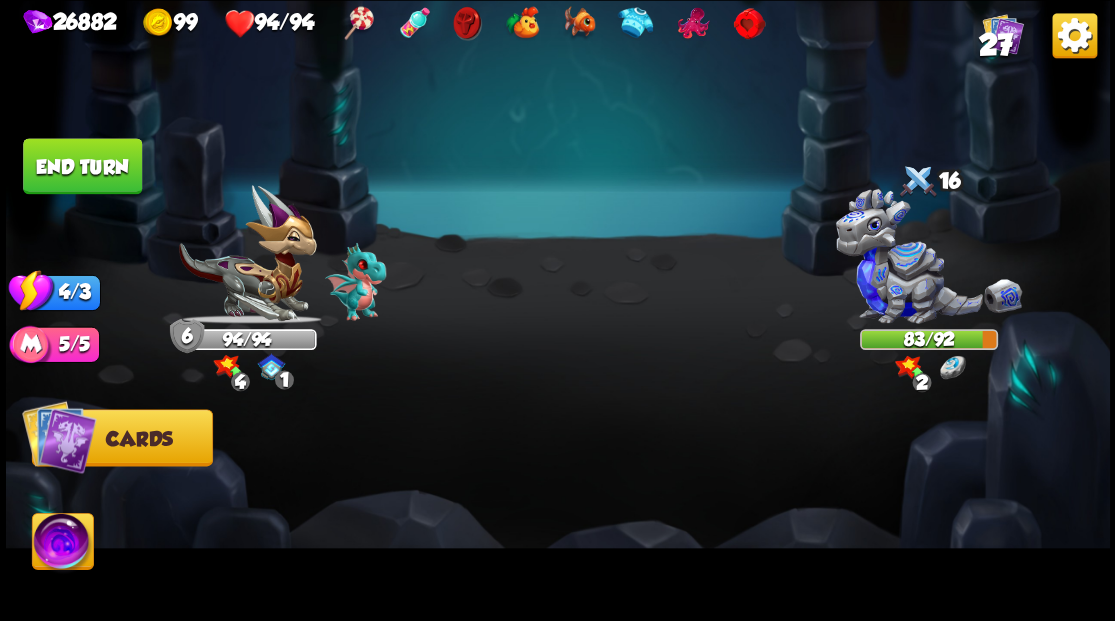 click on "End turn" at bounding box center (82, 166) 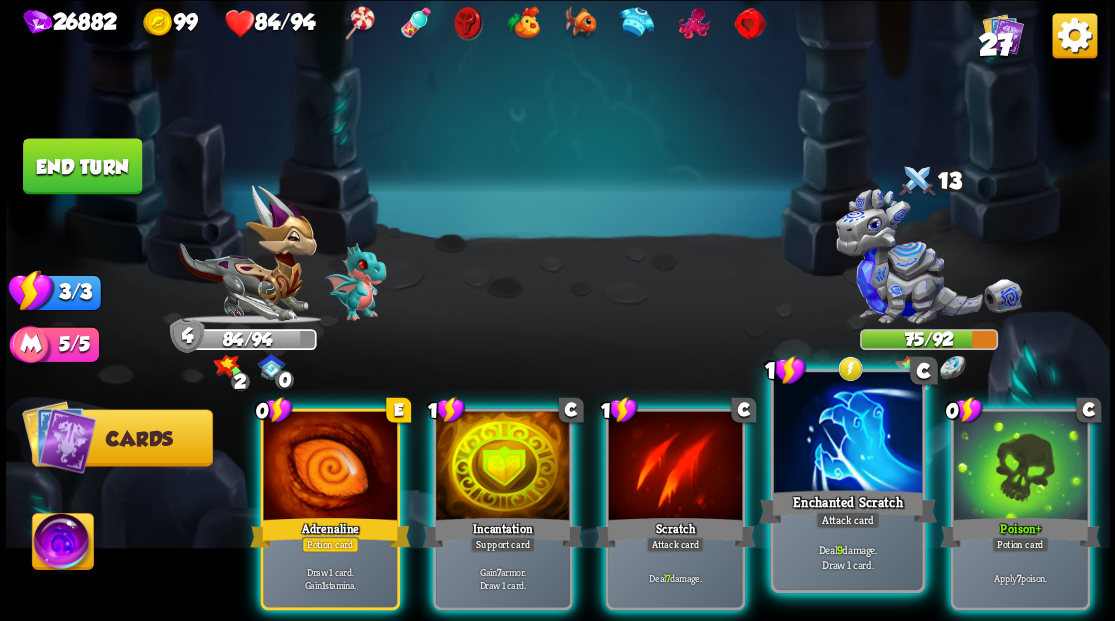 click on "Enchanted Scratch" at bounding box center (847, 506) 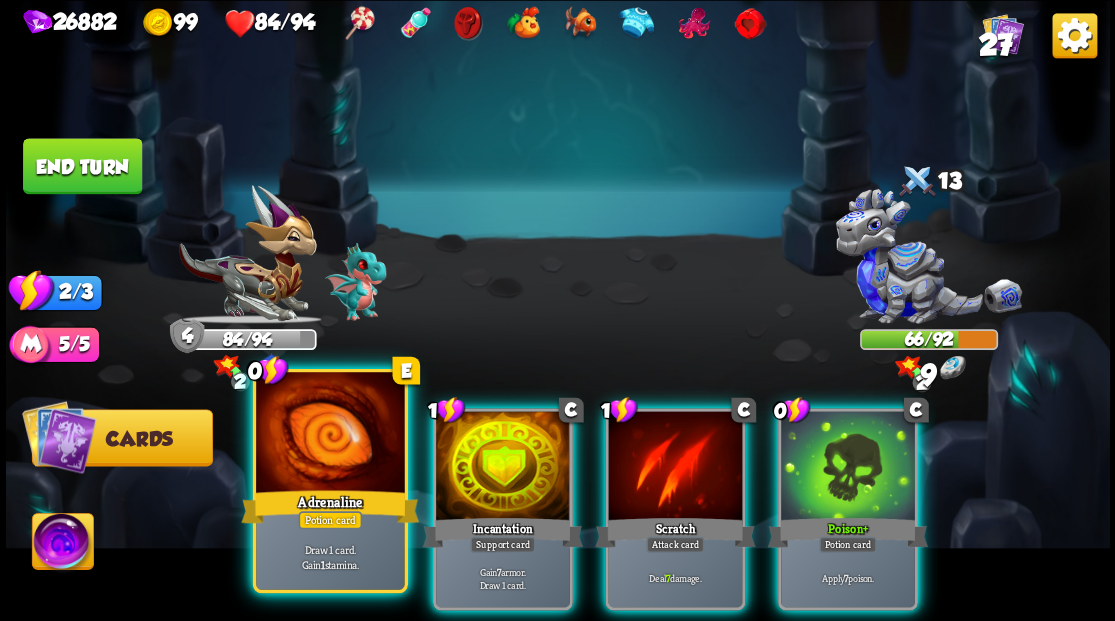 click at bounding box center [330, 434] 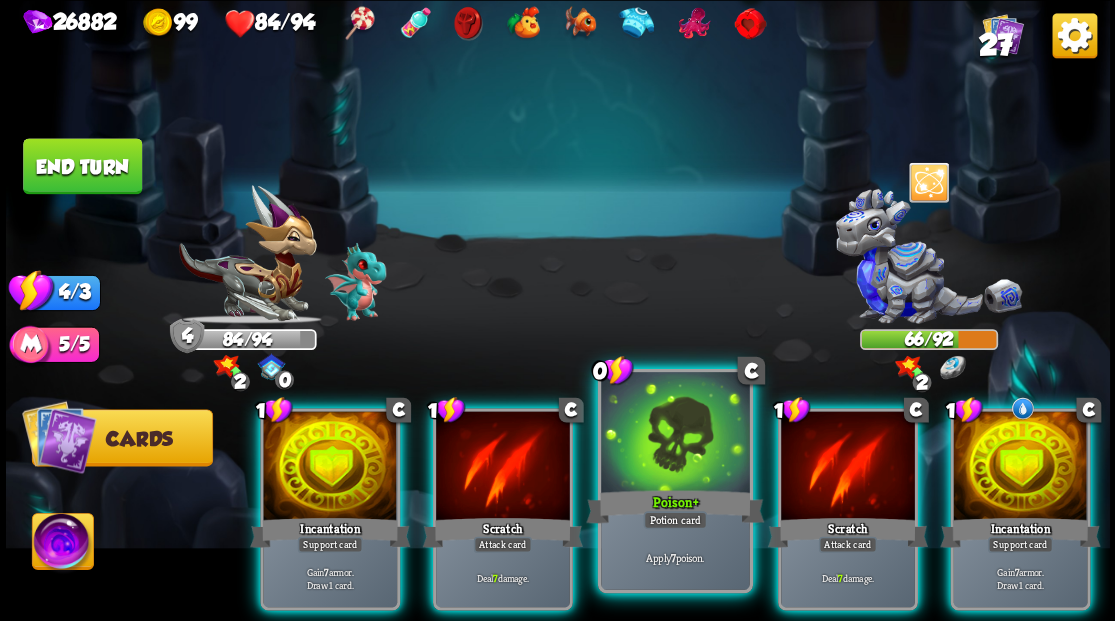 click at bounding box center (675, 434) 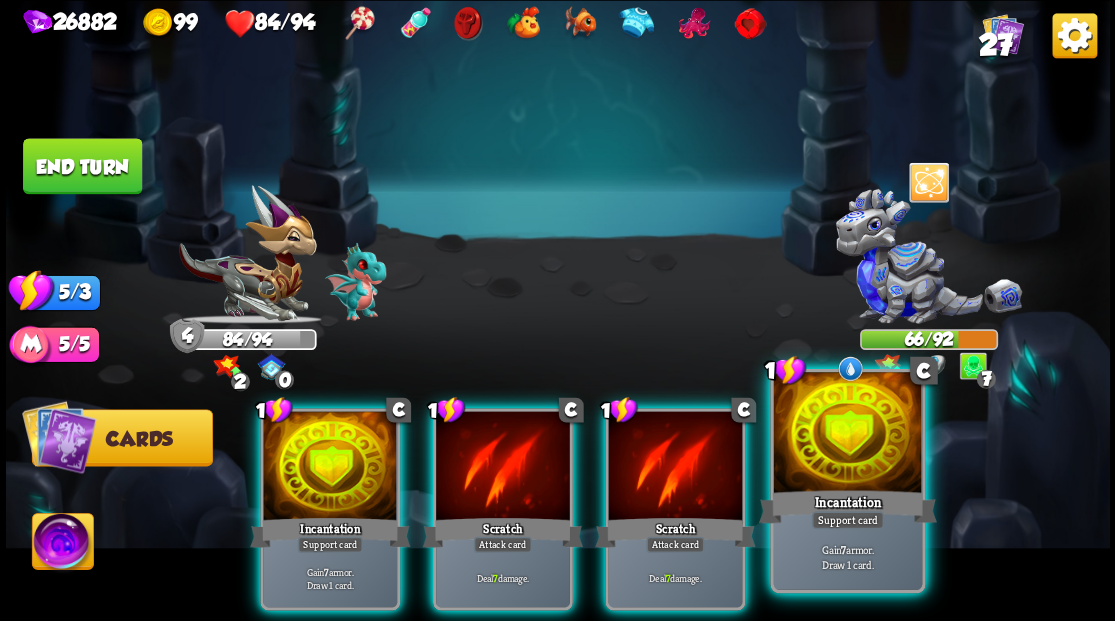 click at bounding box center (847, 434) 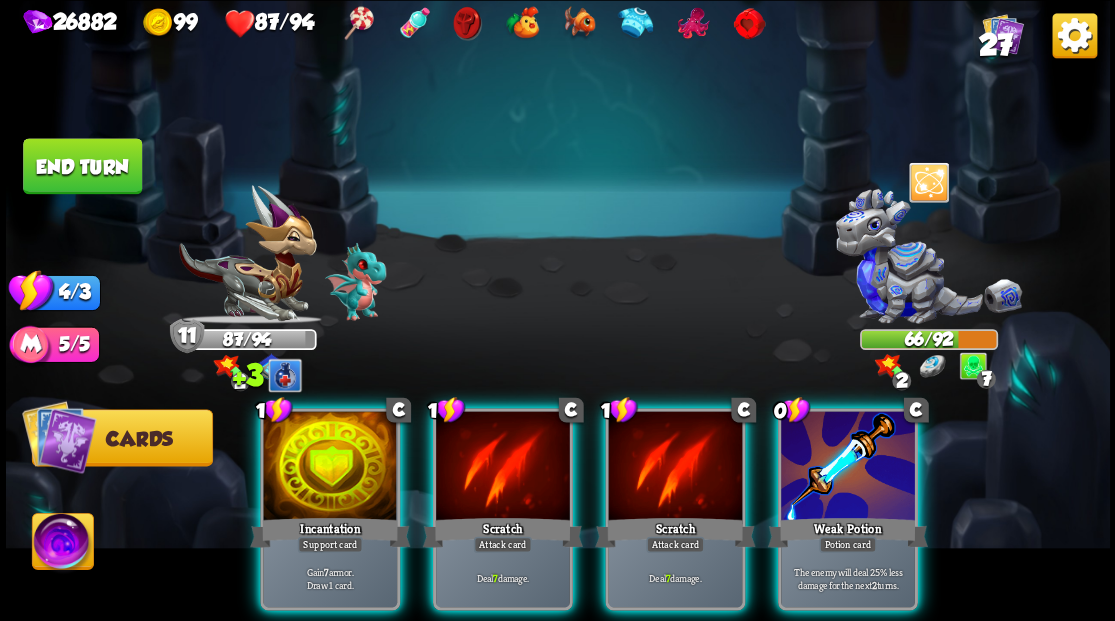 drag, startPoint x: 858, startPoint y: 466, endPoint x: 831, endPoint y: 460, distance: 27.658634 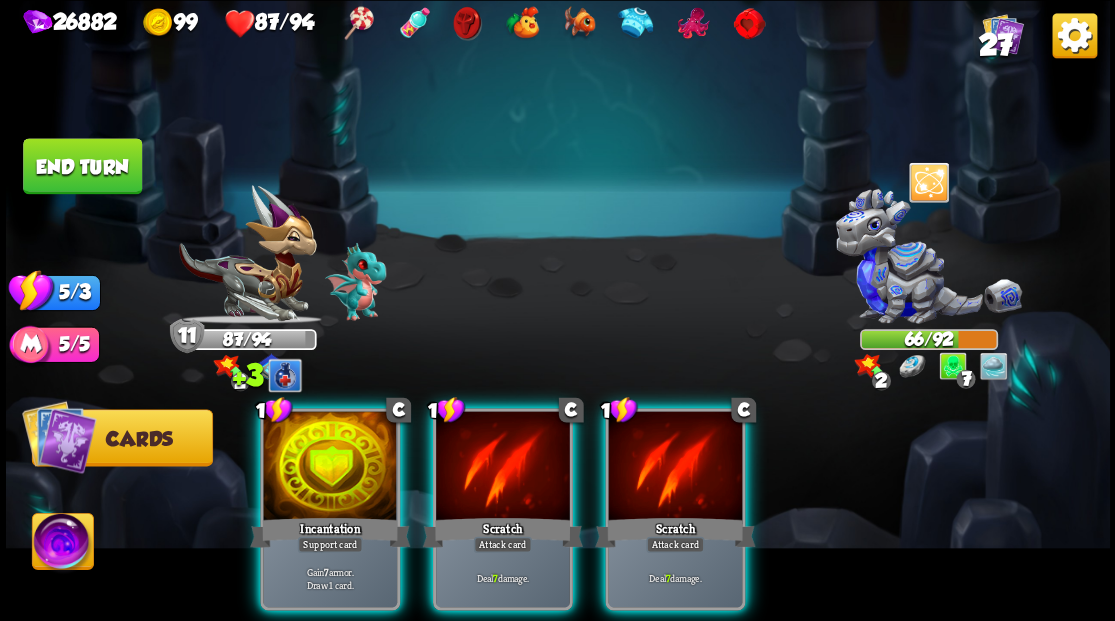 click at bounding box center (675, 467) 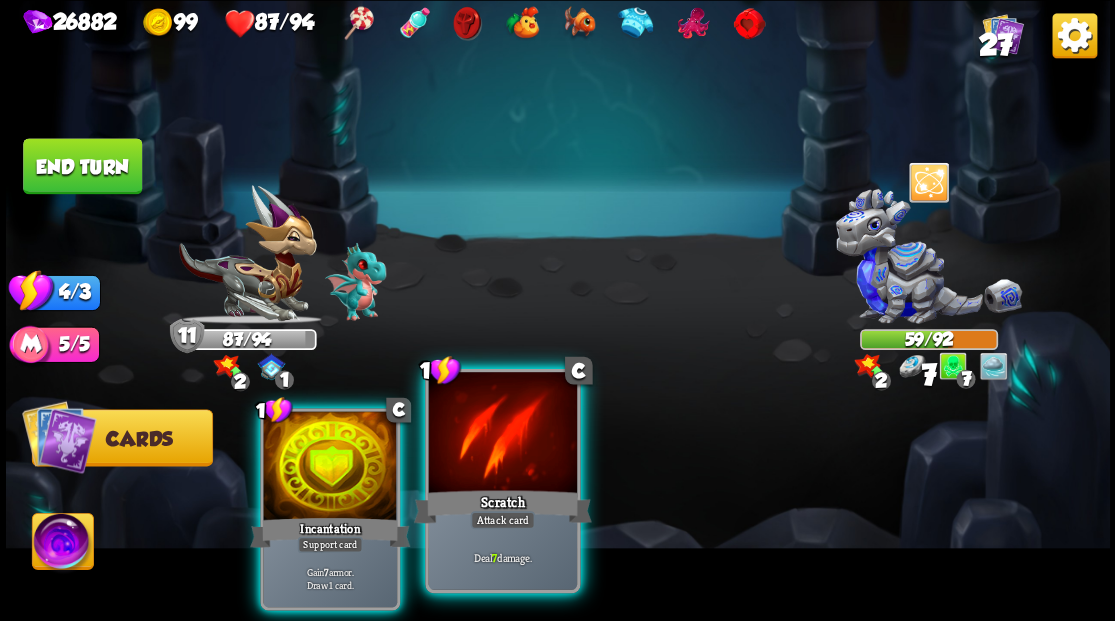 click at bounding box center [502, 434] 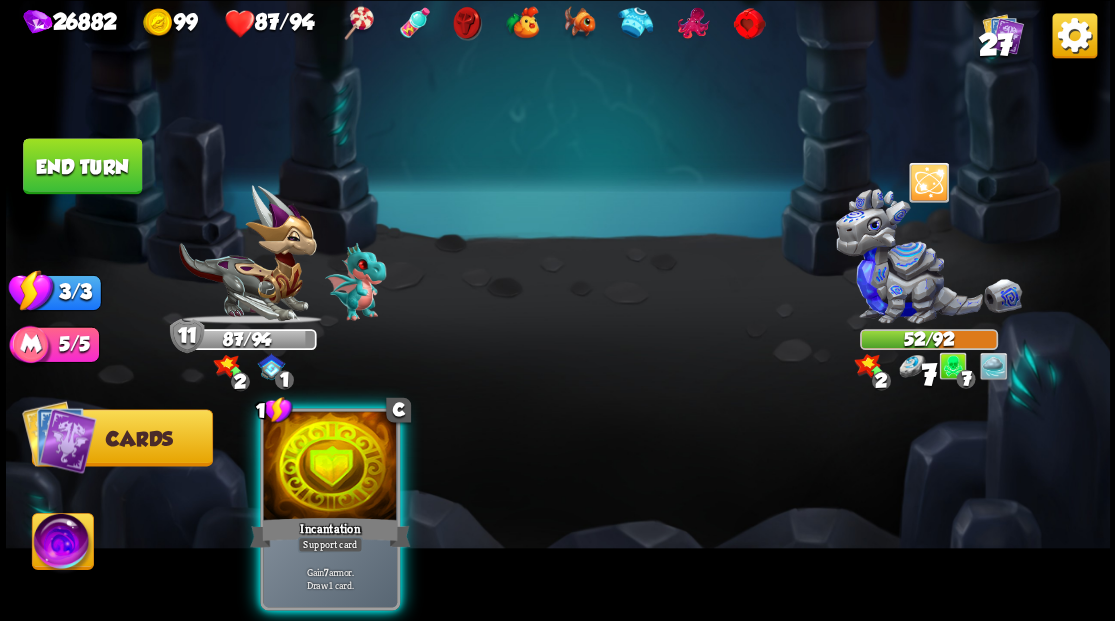 click at bounding box center [330, 467] 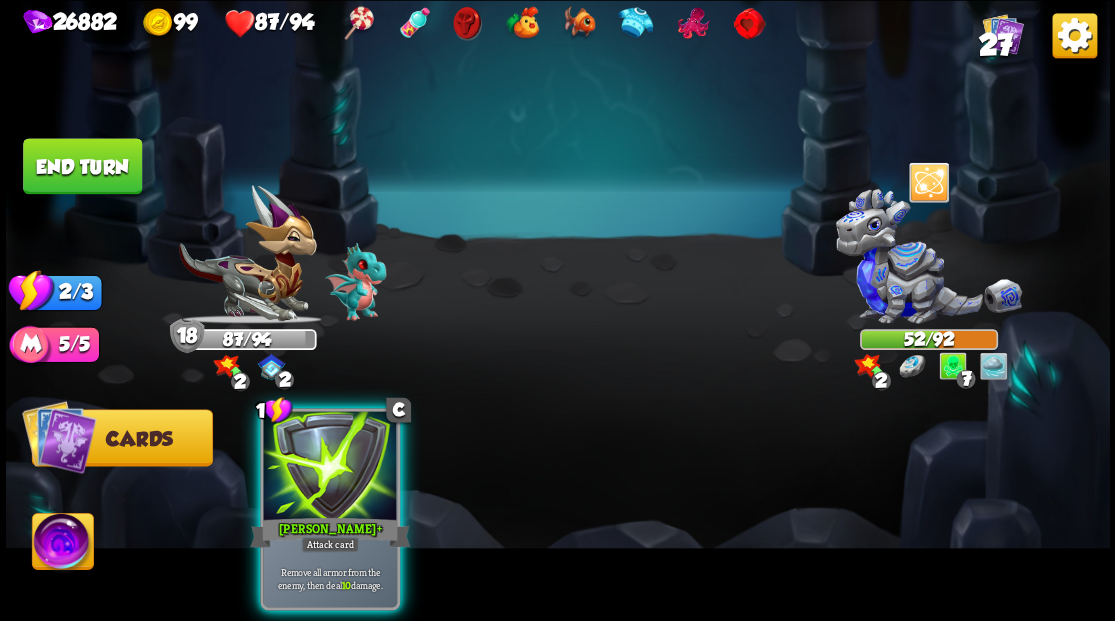 click at bounding box center (330, 467) 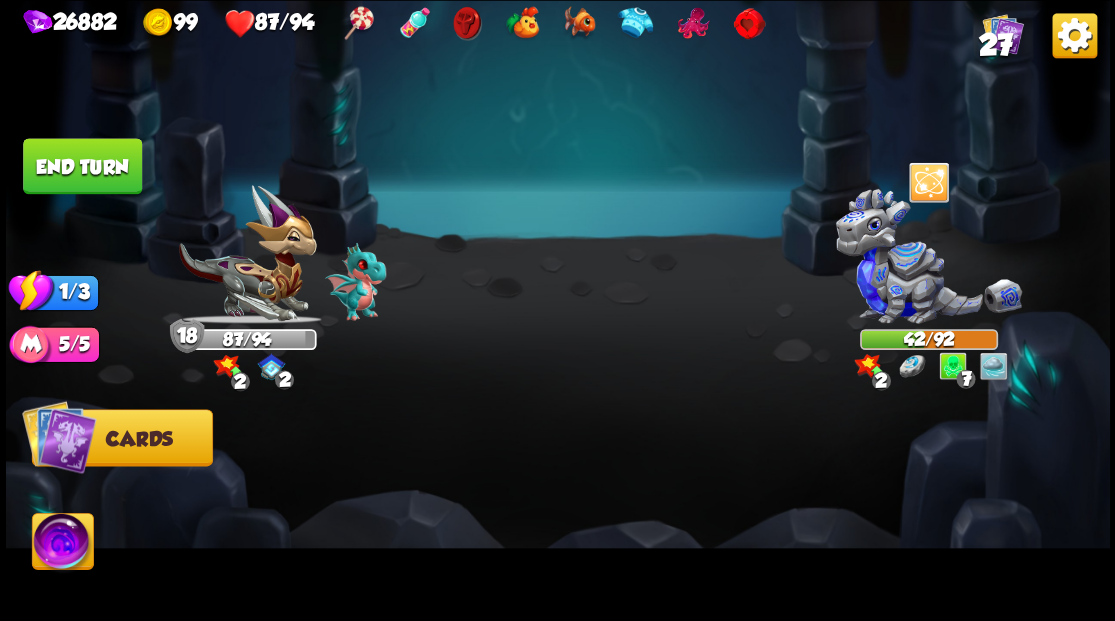 click on "End turn" at bounding box center (82, 166) 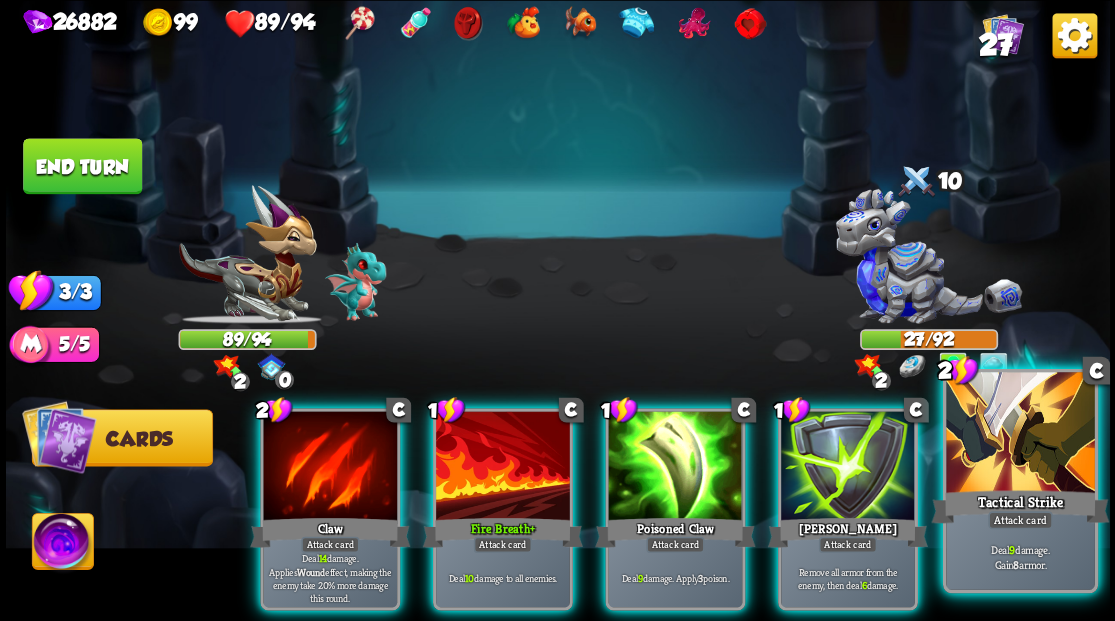 click at bounding box center [1020, 434] 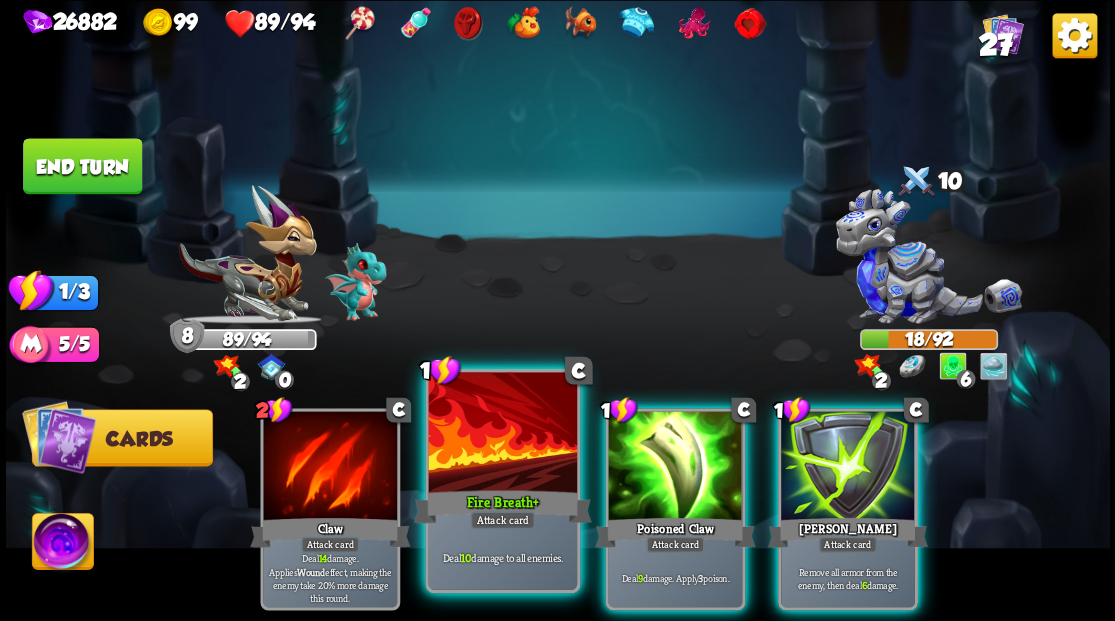 click at bounding box center [502, 434] 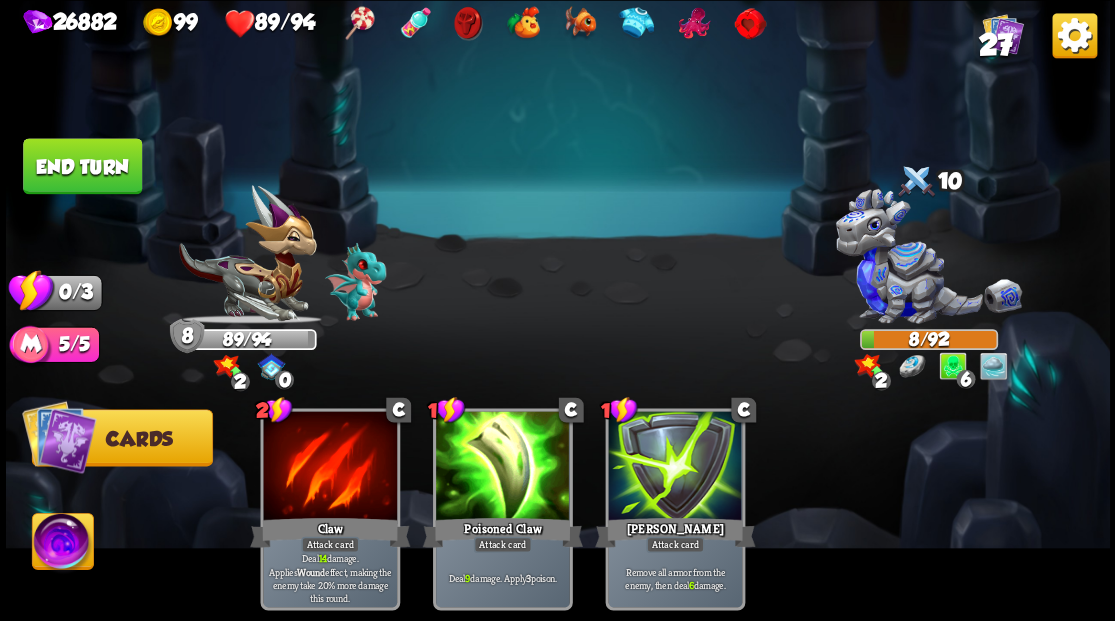 click on "End turn" at bounding box center (82, 166) 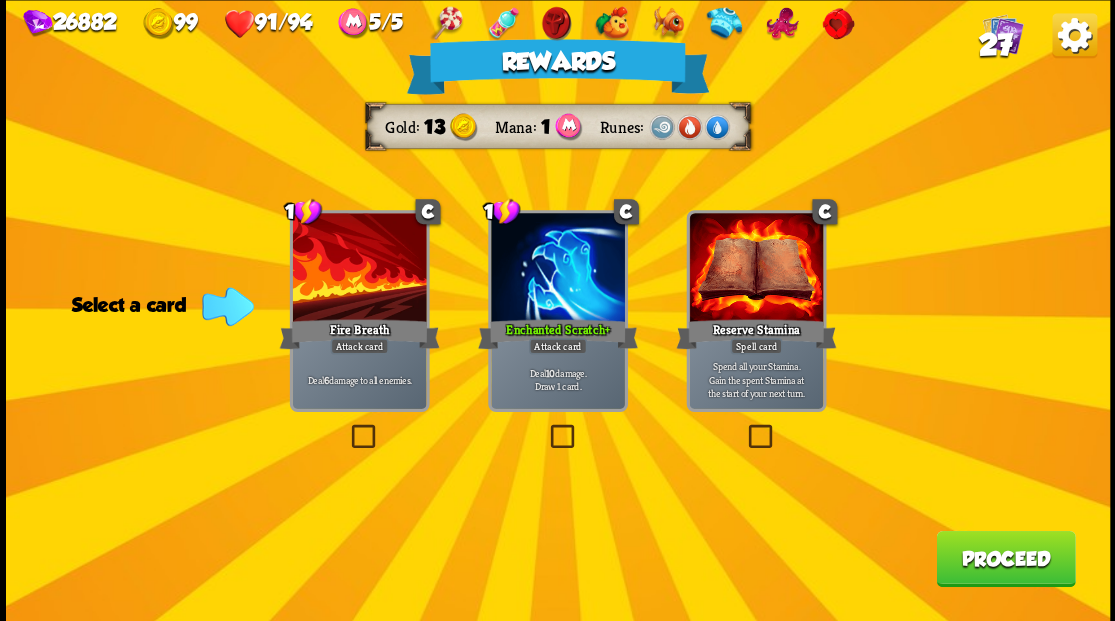 click at bounding box center [546, 427] 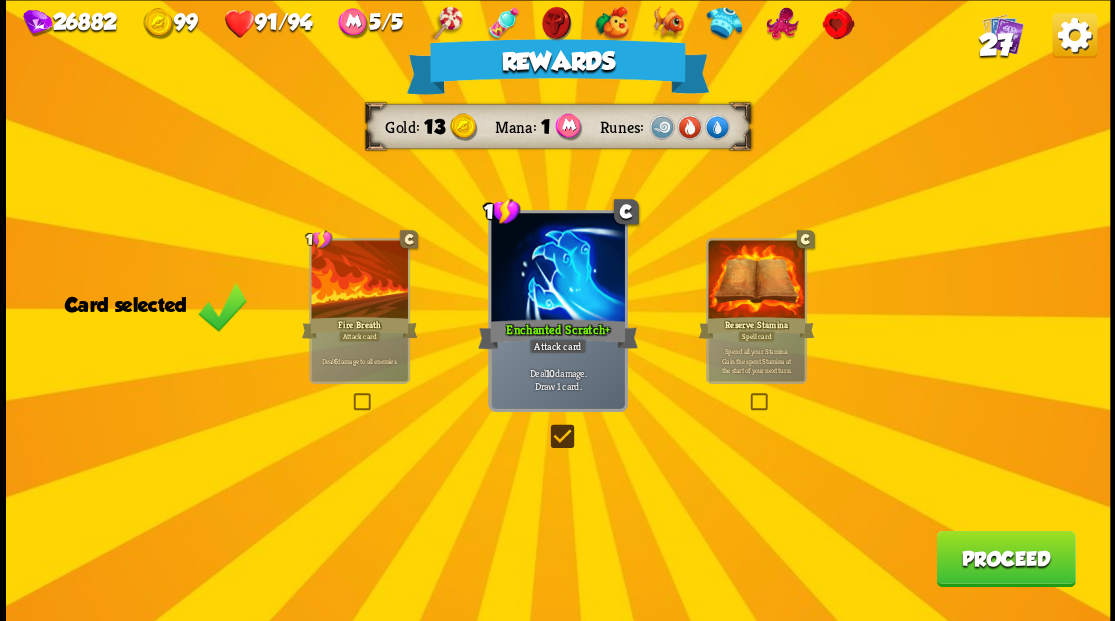 click on "Proceed" at bounding box center (1005, 558) 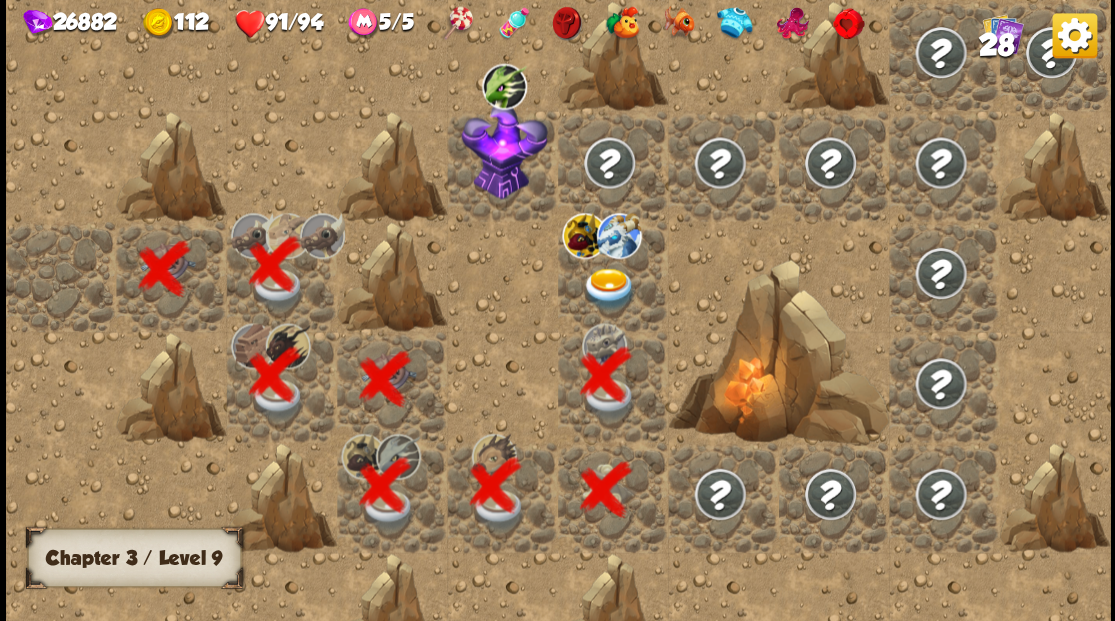 click at bounding box center [609, 288] 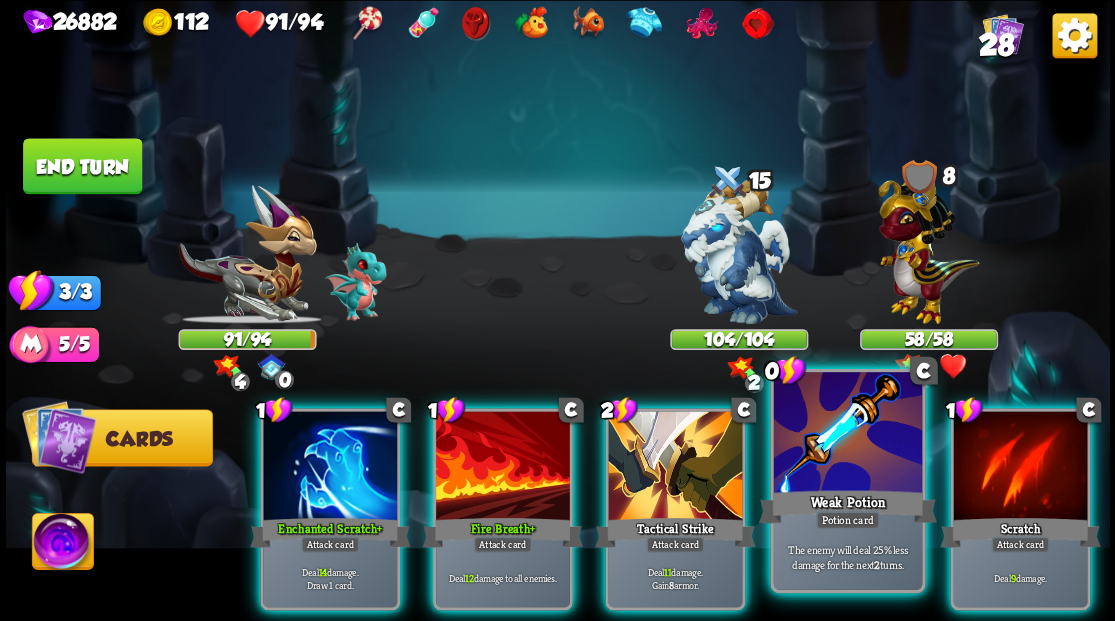 click at bounding box center (847, 434) 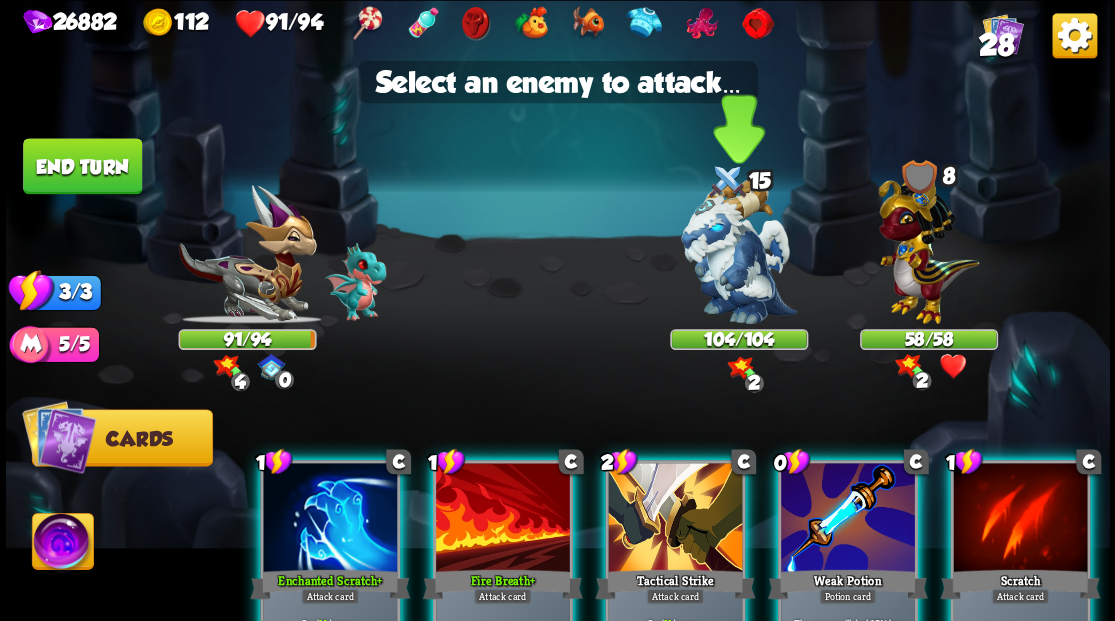 click at bounding box center (739, 251) 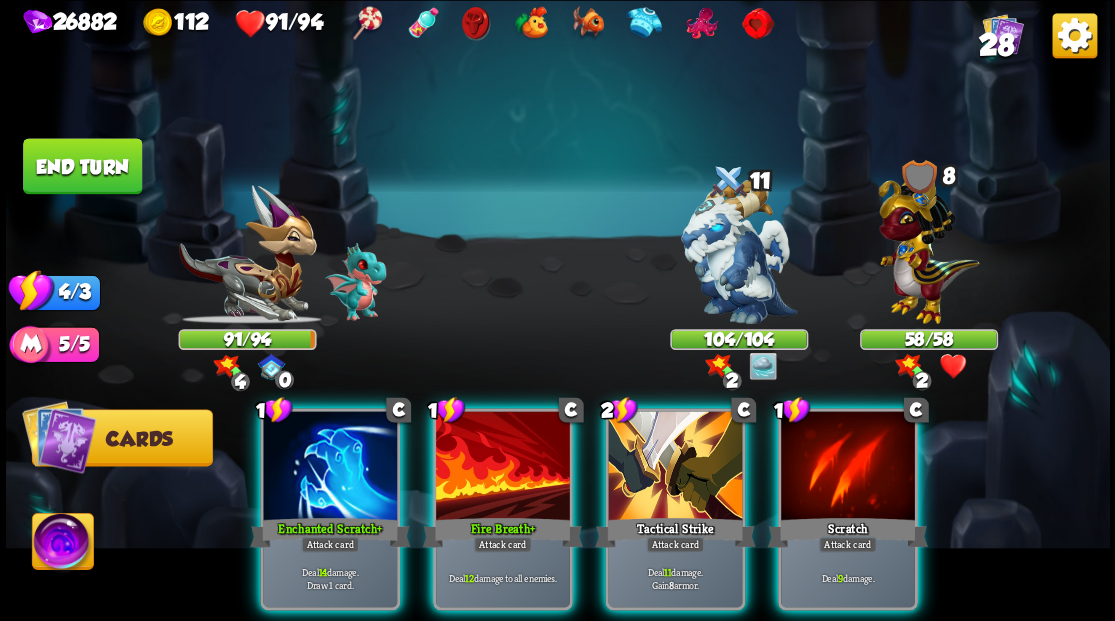 click at bounding box center (62, 544) 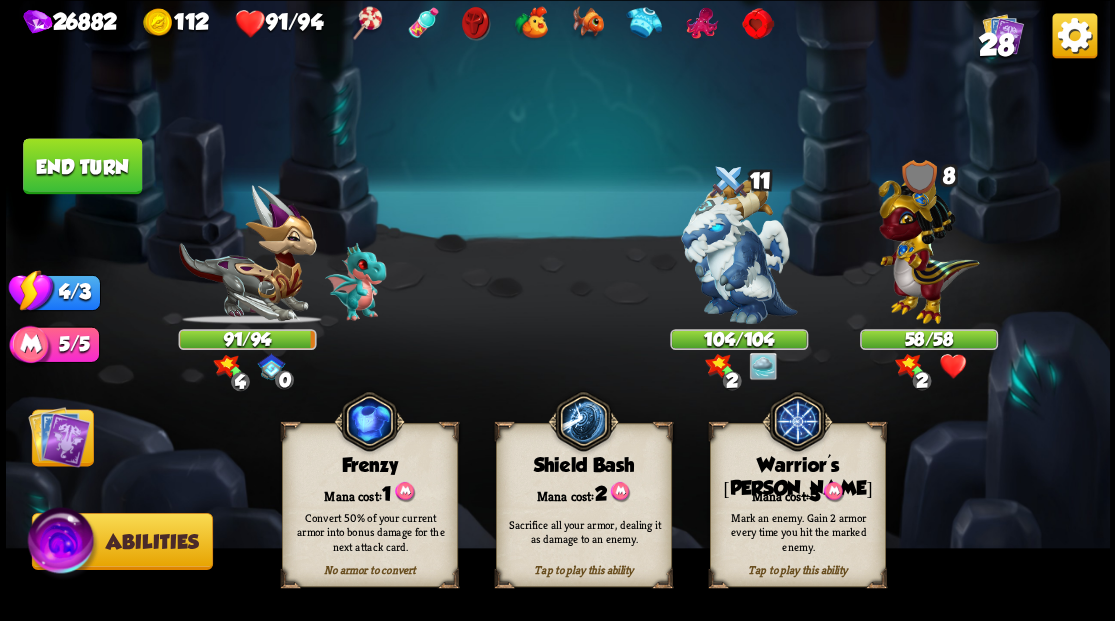 click on "Mana cost:  3" at bounding box center (797, 492) 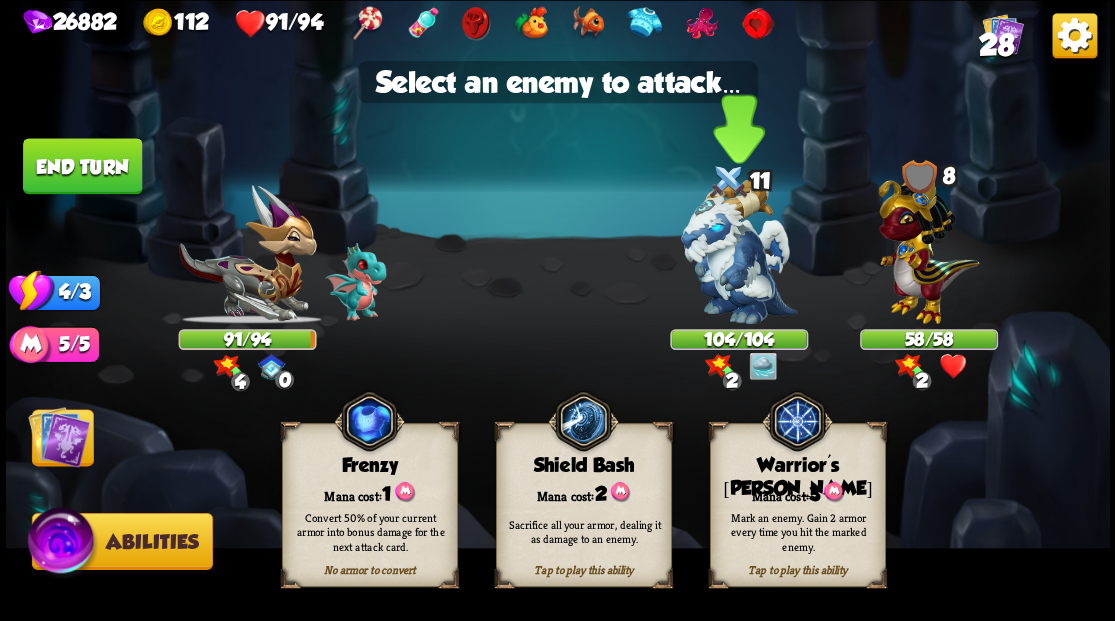 click at bounding box center [739, 251] 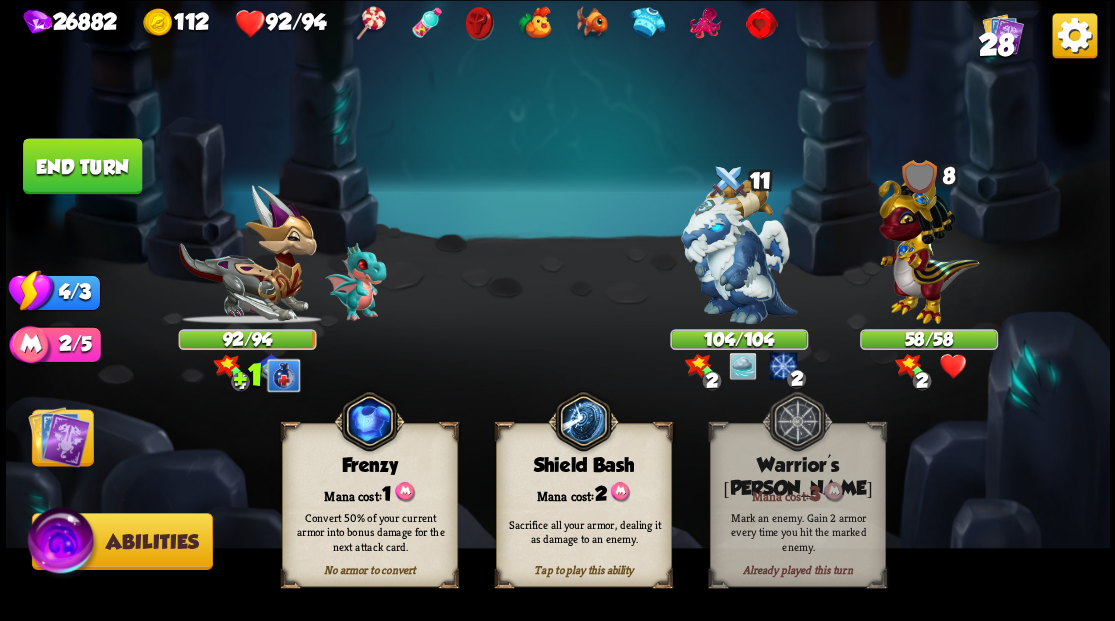 click at bounding box center (59, 436) 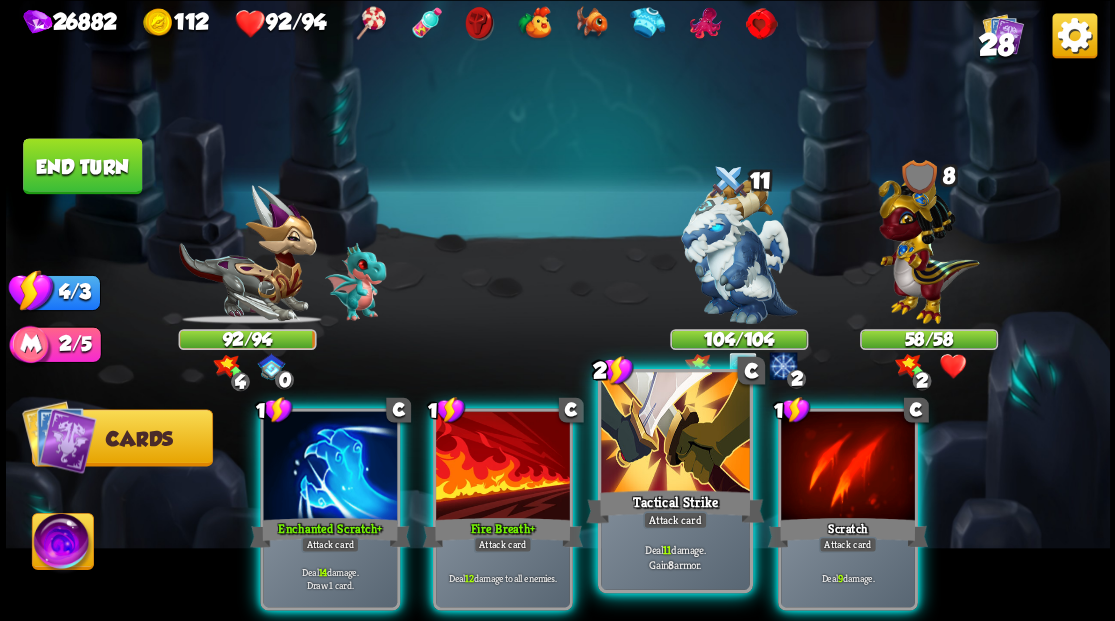 click at bounding box center [675, 434] 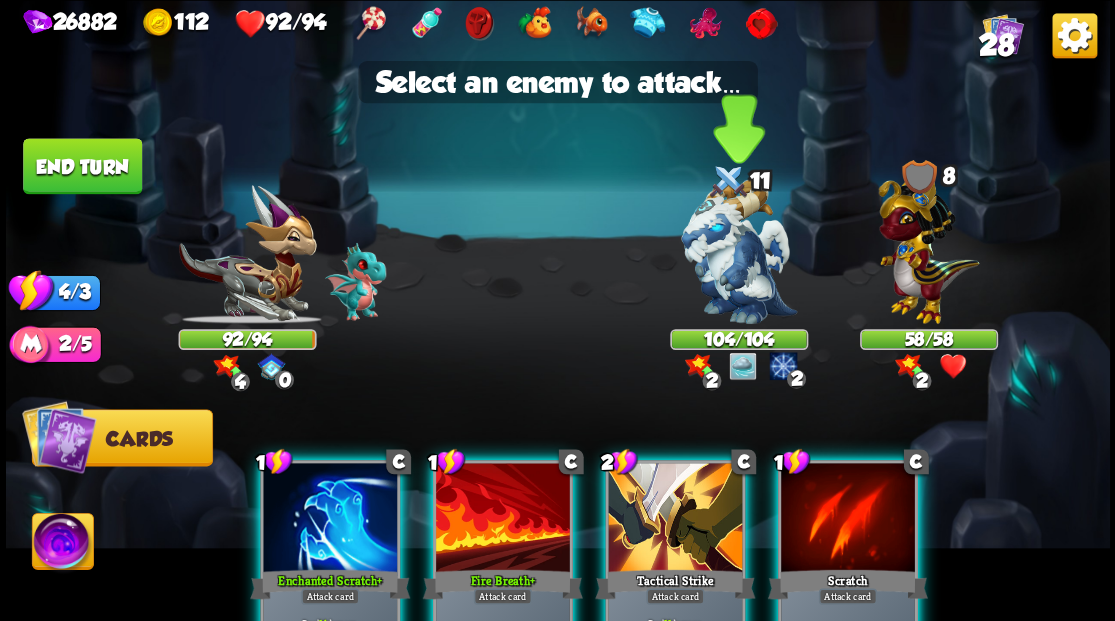 click at bounding box center [739, 251] 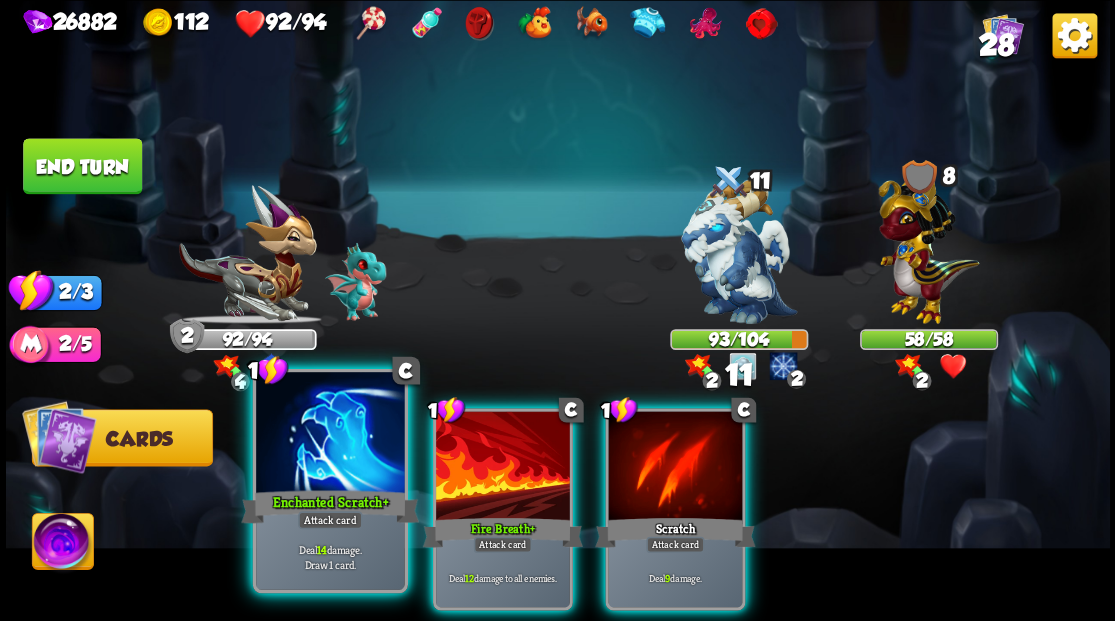 click at bounding box center [330, 434] 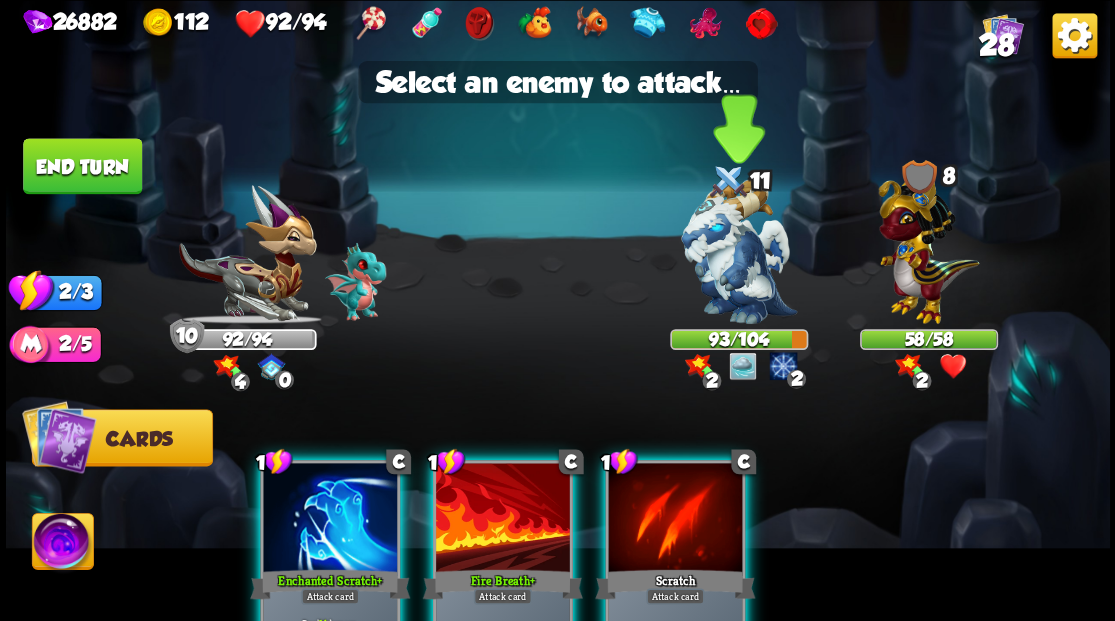 click at bounding box center [739, 251] 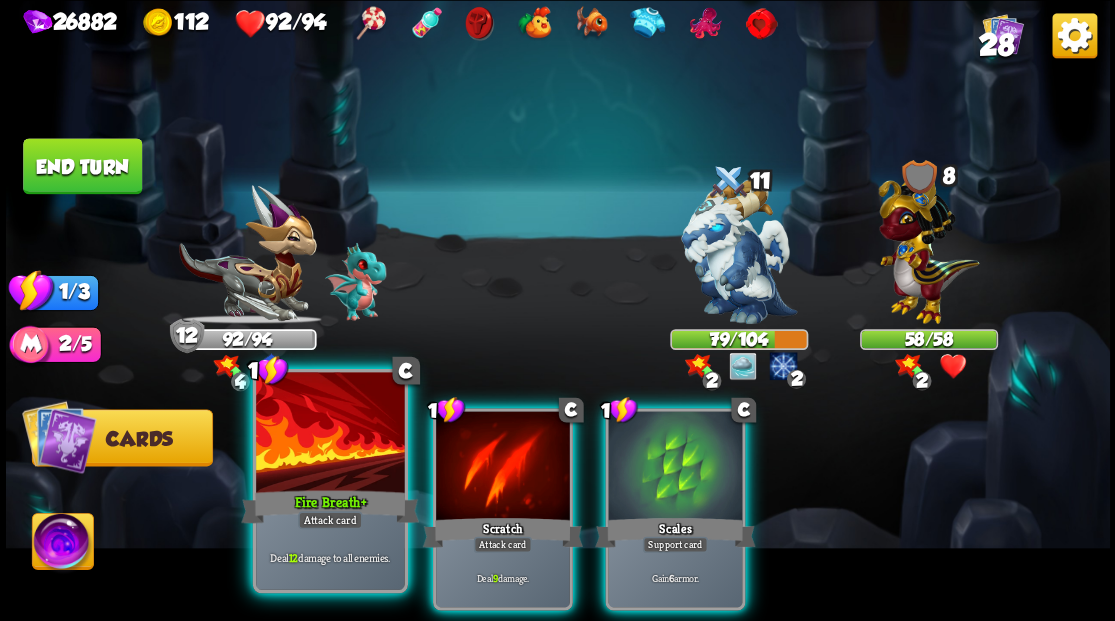 click at bounding box center [330, 434] 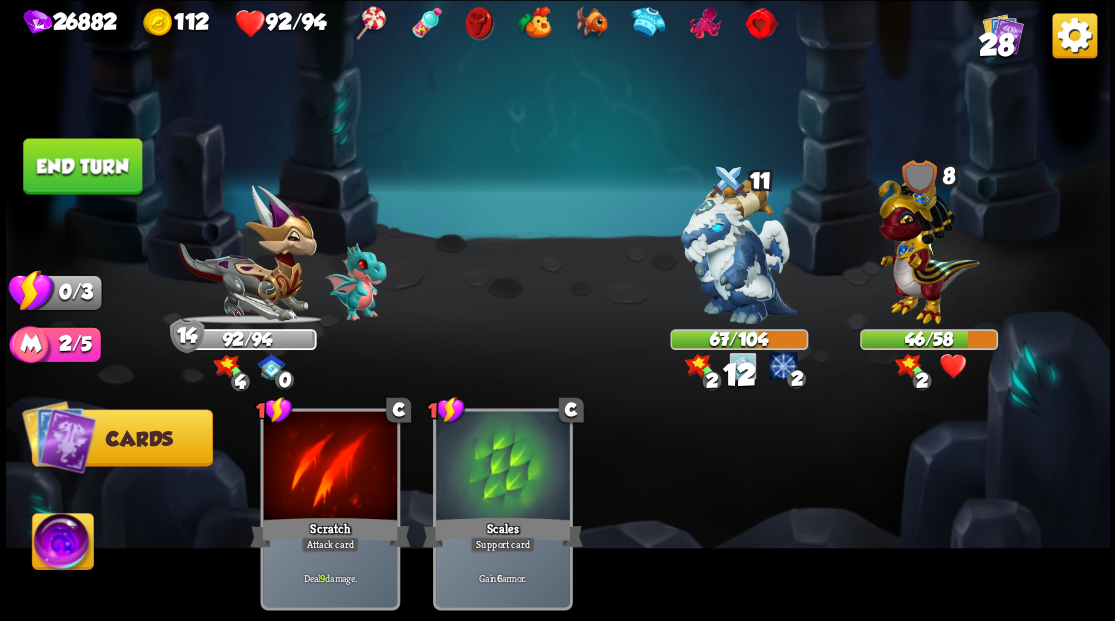 click on "End turn" at bounding box center [82, 166] 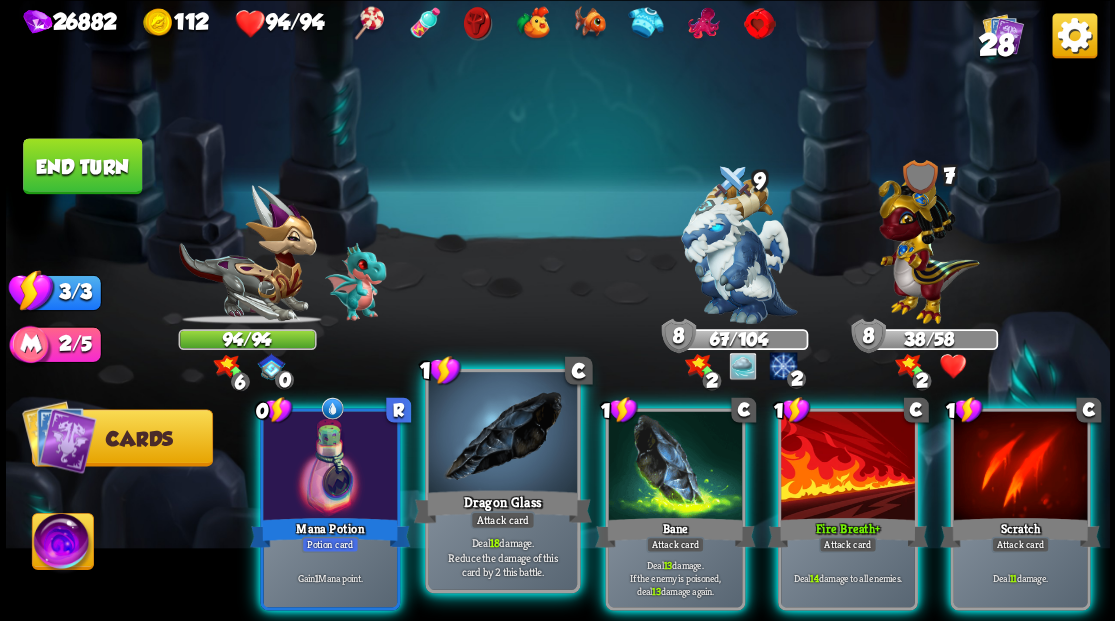 click on "Dragon Glass" at bounding box center (502, 506) 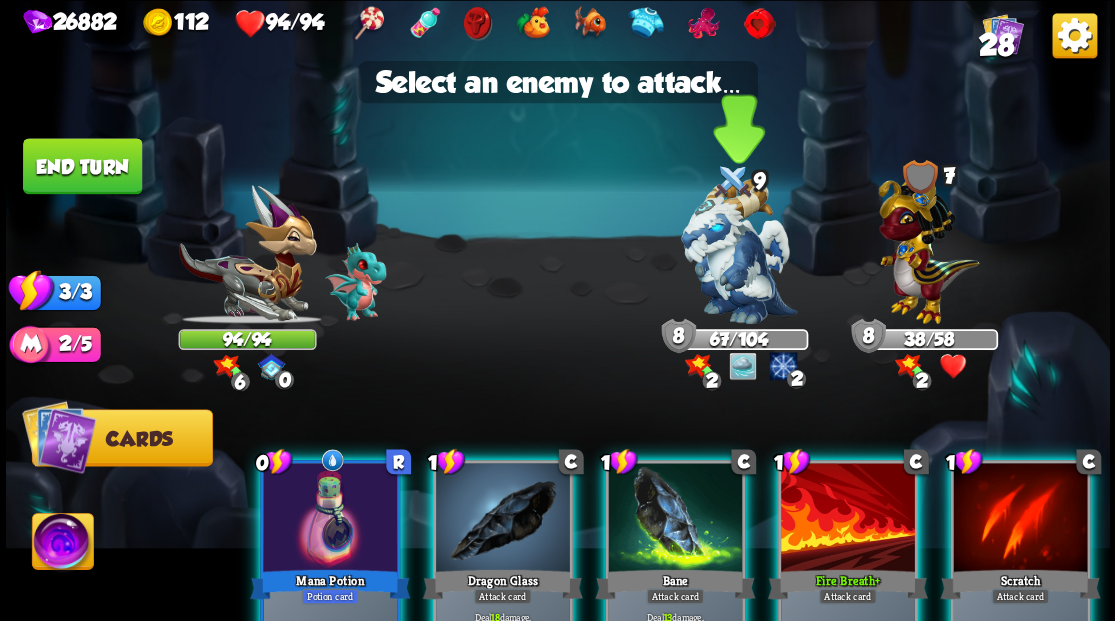 click at bounding box center [739, 251] 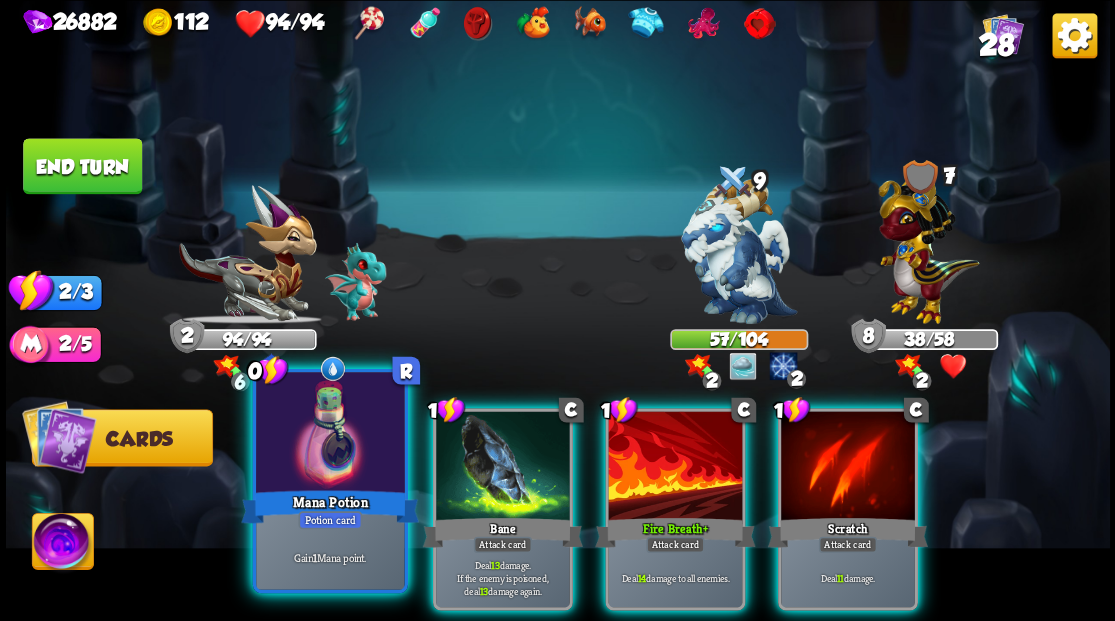 click at bounding box center (330, 434) 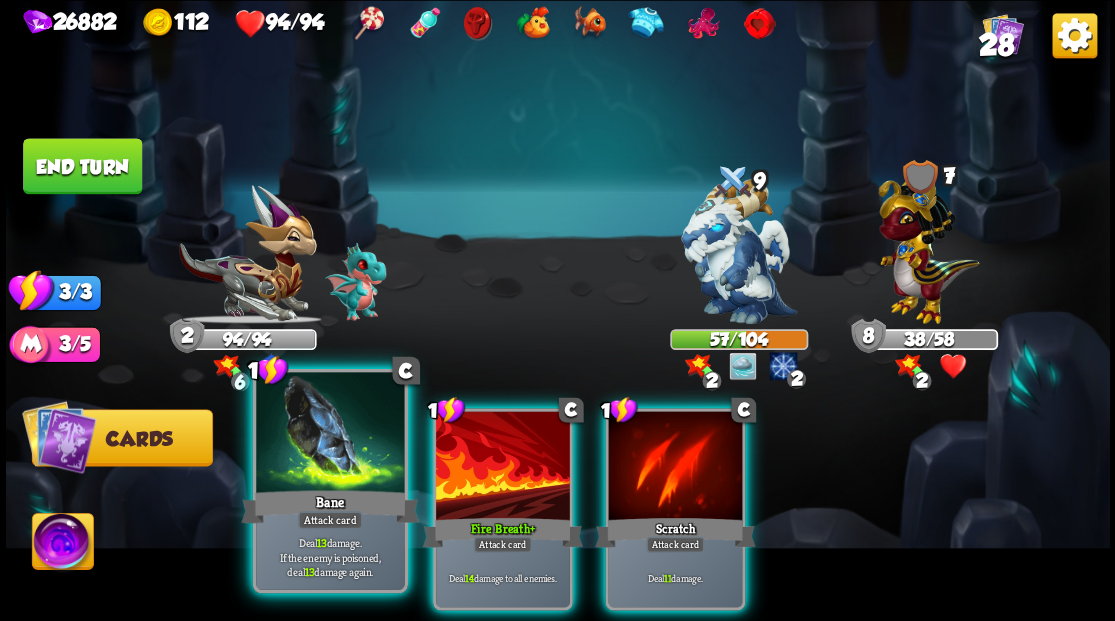 click at bounding box center (330, 434) 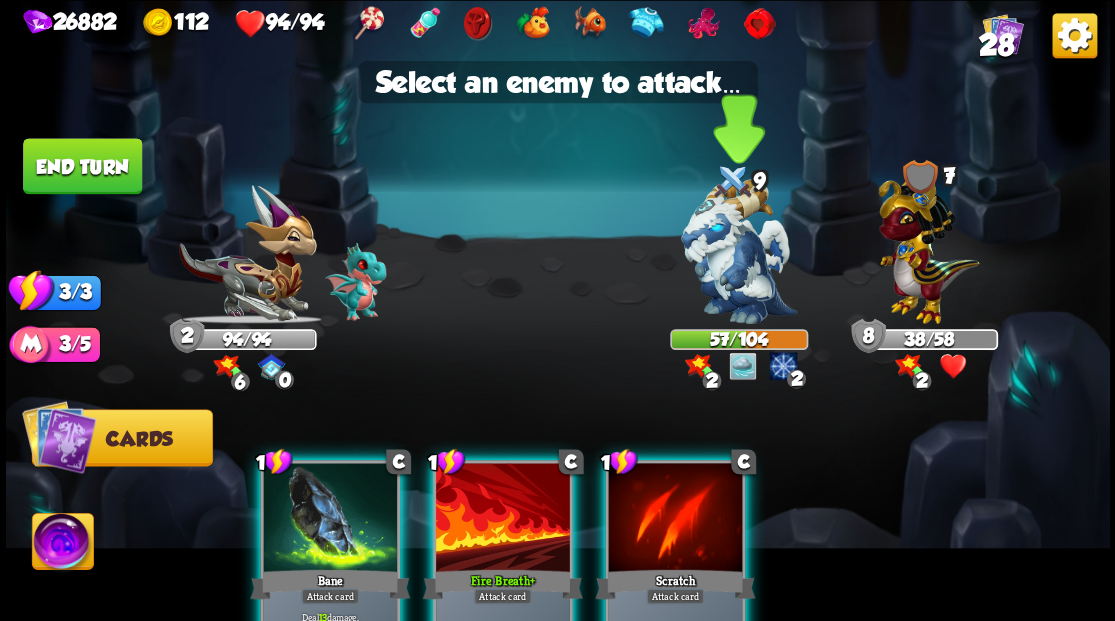 click at bounding box center (739, 251) 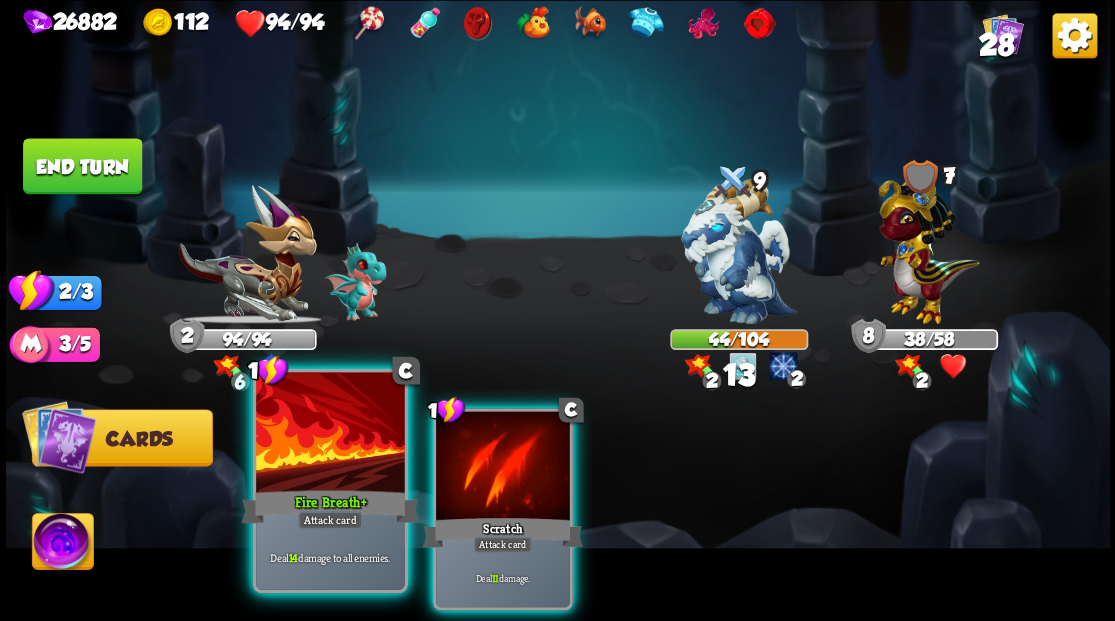 click at bounding box center (330, 434) 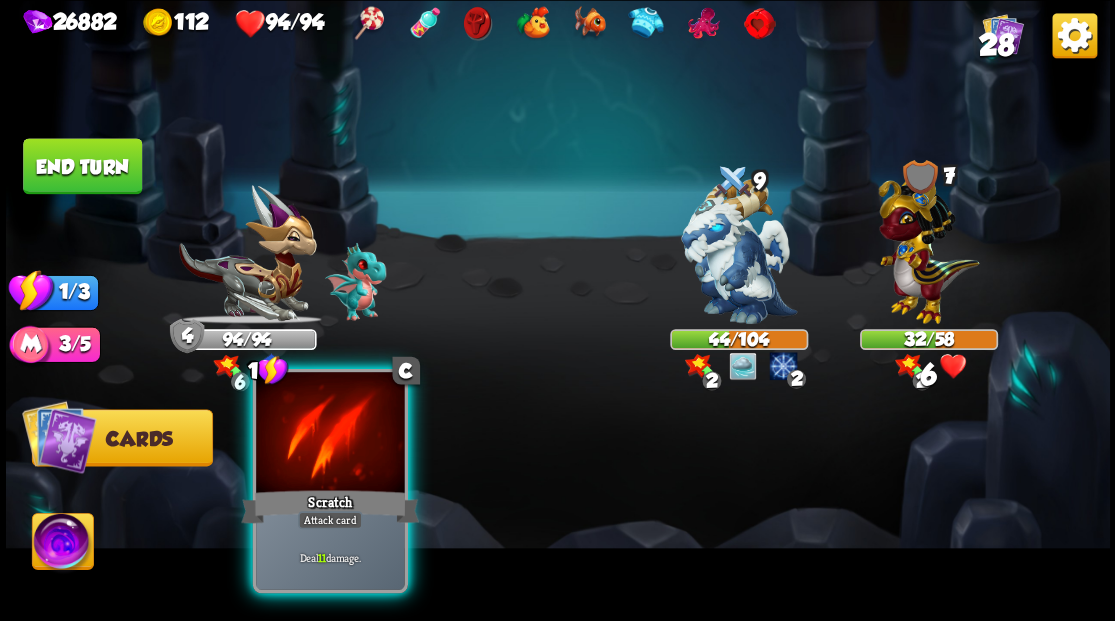 click at bounding box center (330, 434) 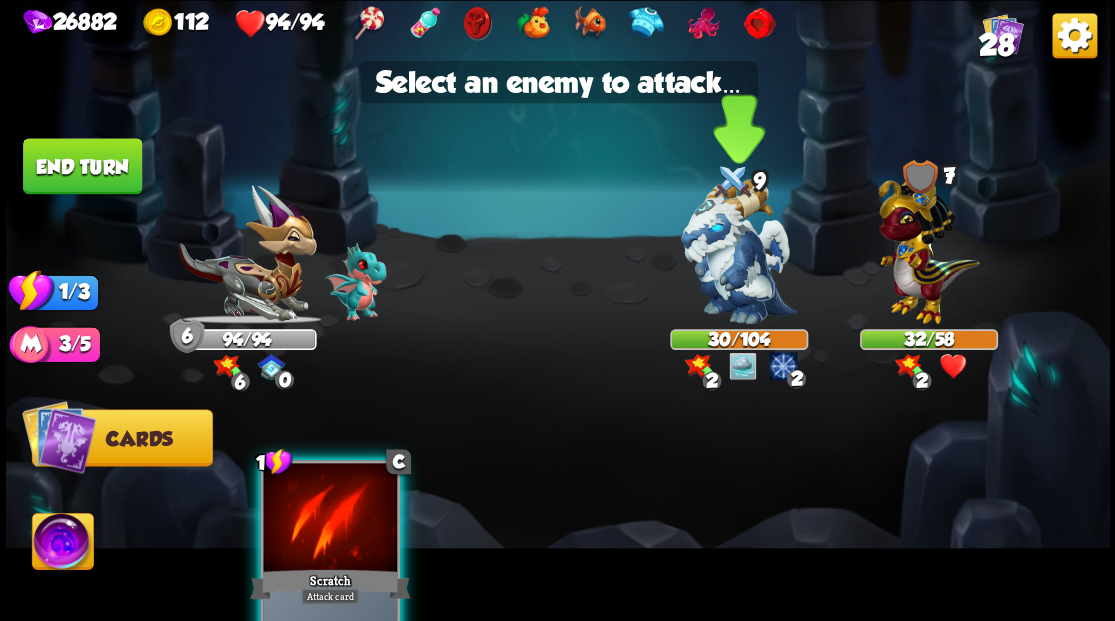 click at bounding box center (739, 251) 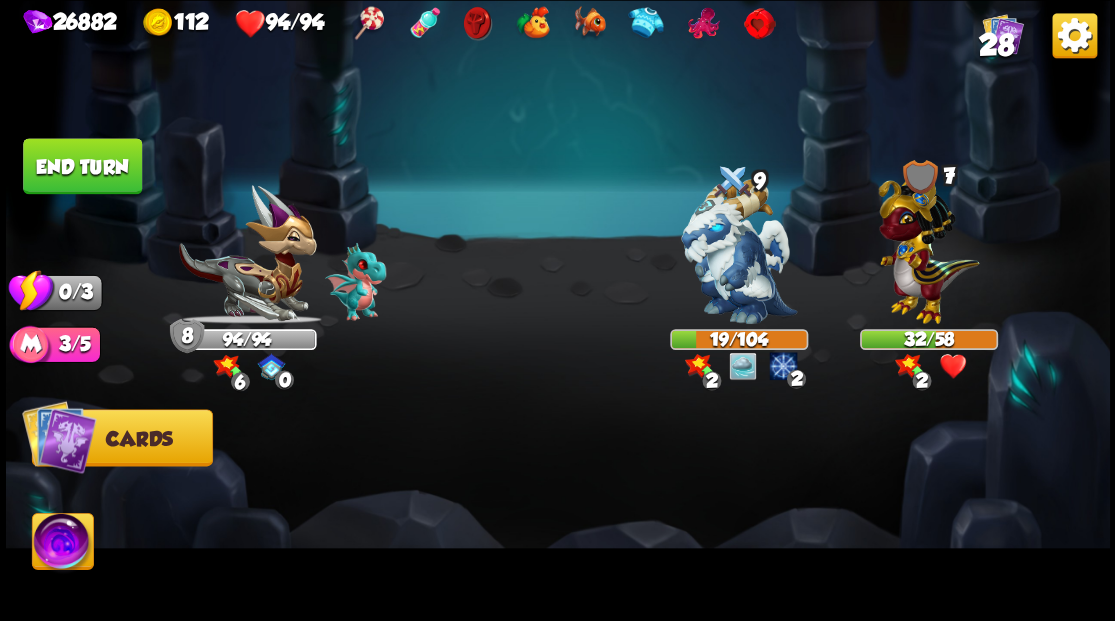 click on "End turn" at bounding box center (82, 166) 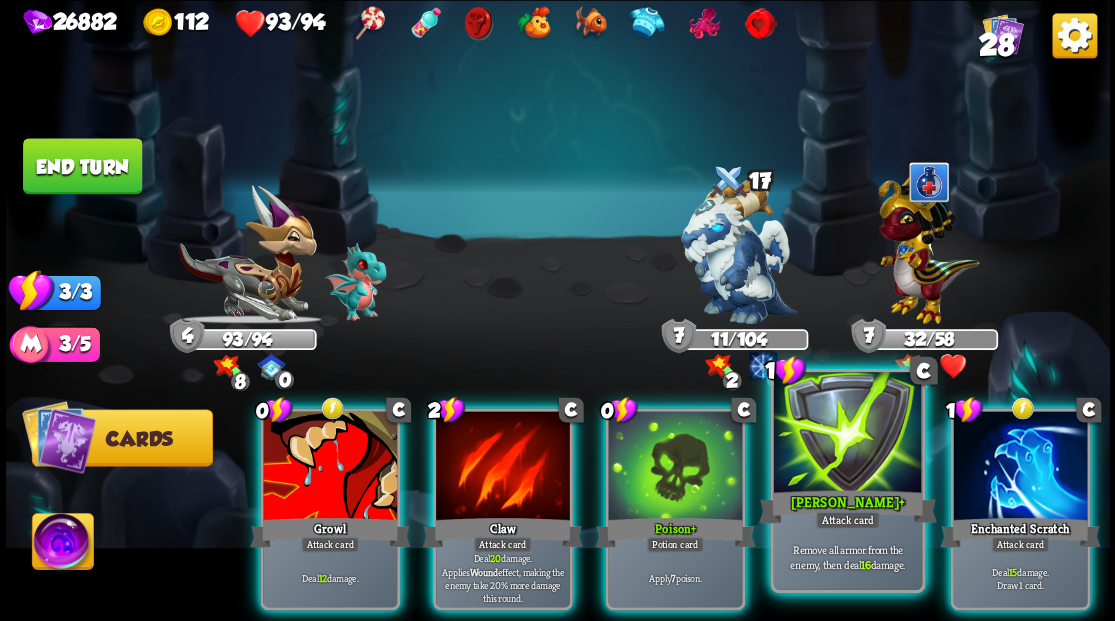 click at bounding box center [847, 434] 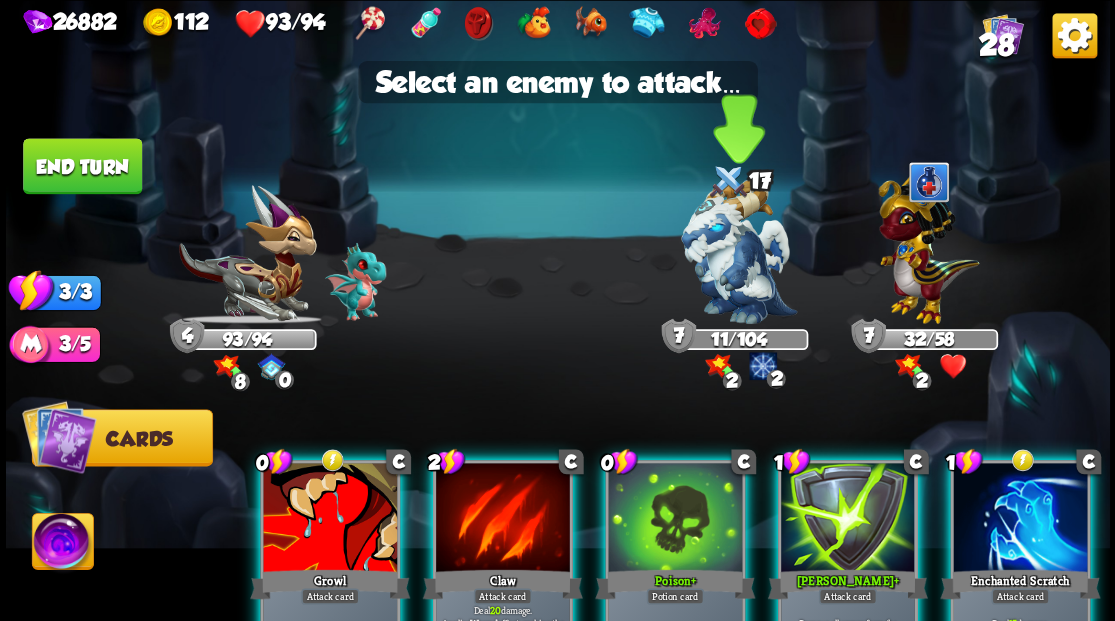 click at bounding box center (739, 251) 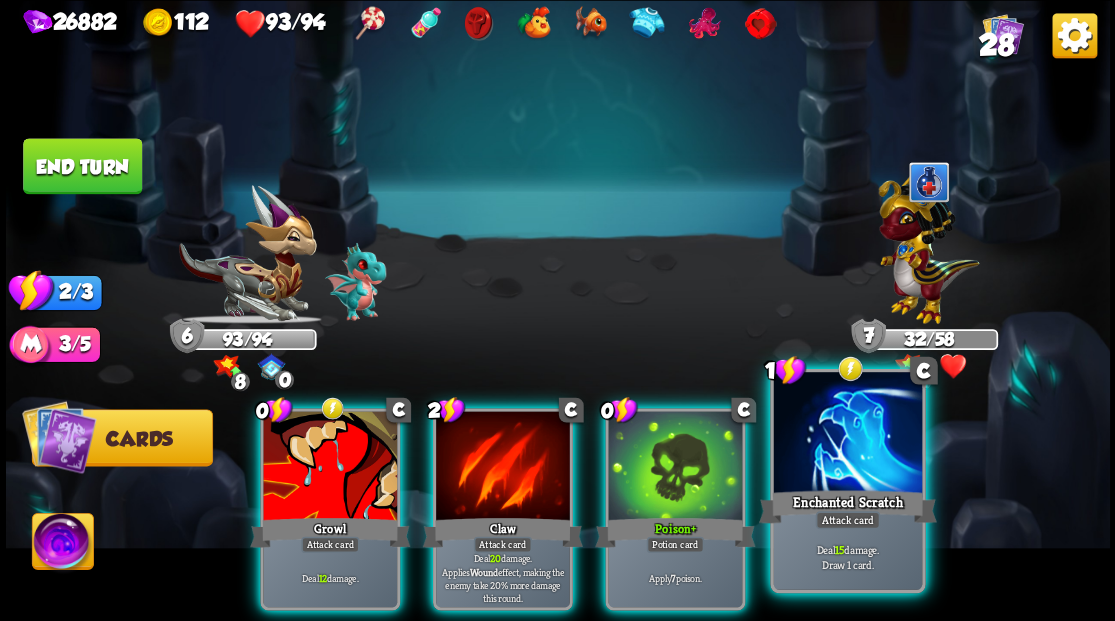 click at bounding box center [847, 434] 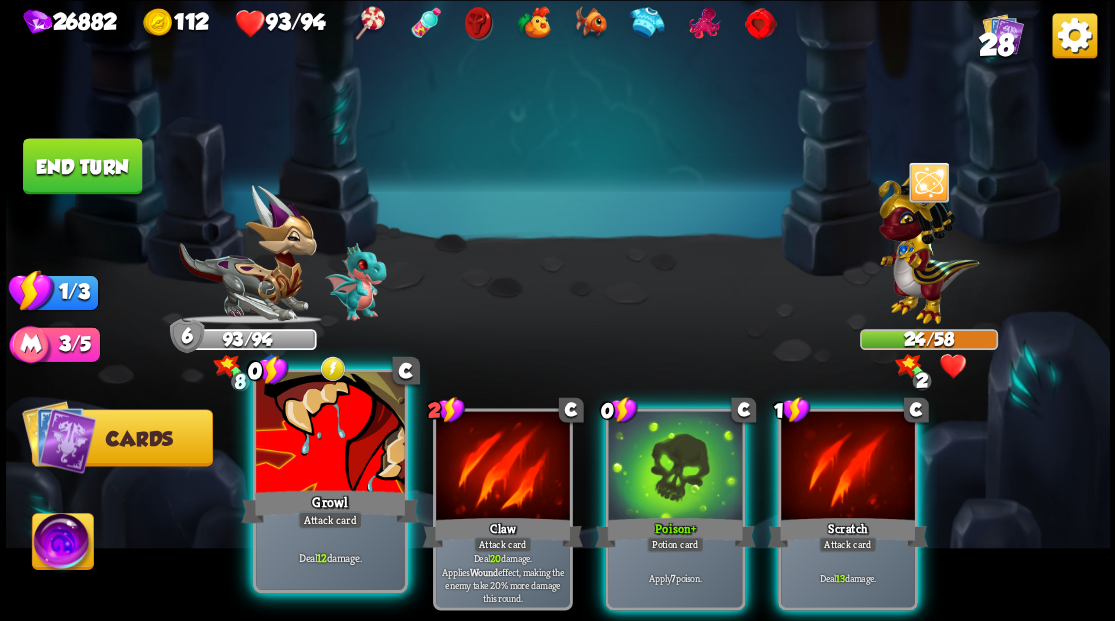 click at bounding box center [330, 434] 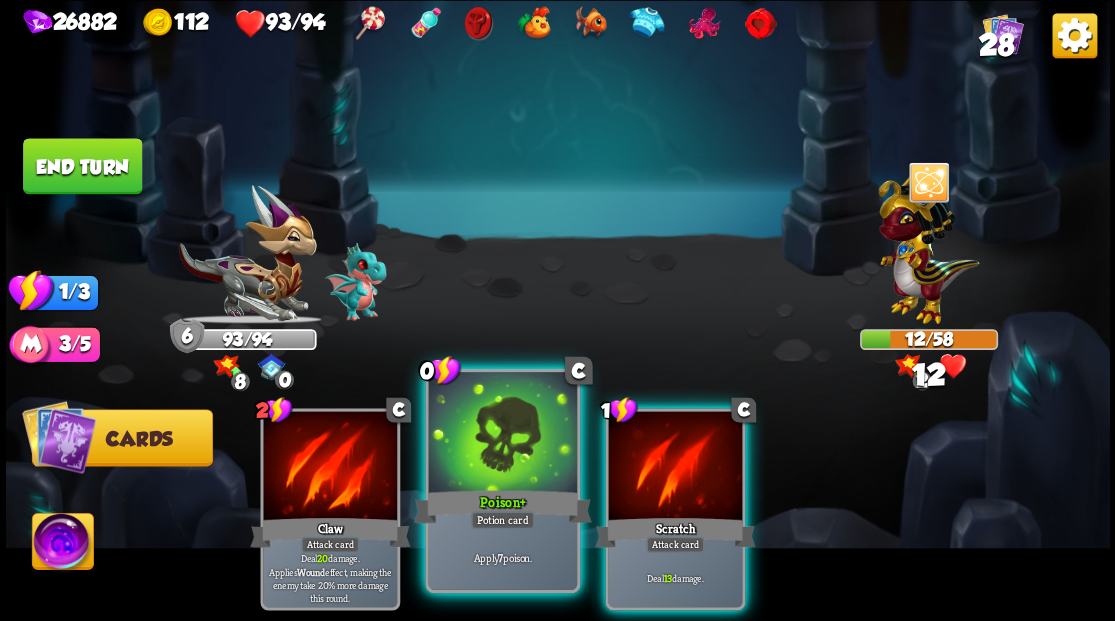 click at bounding box center [502, 434] 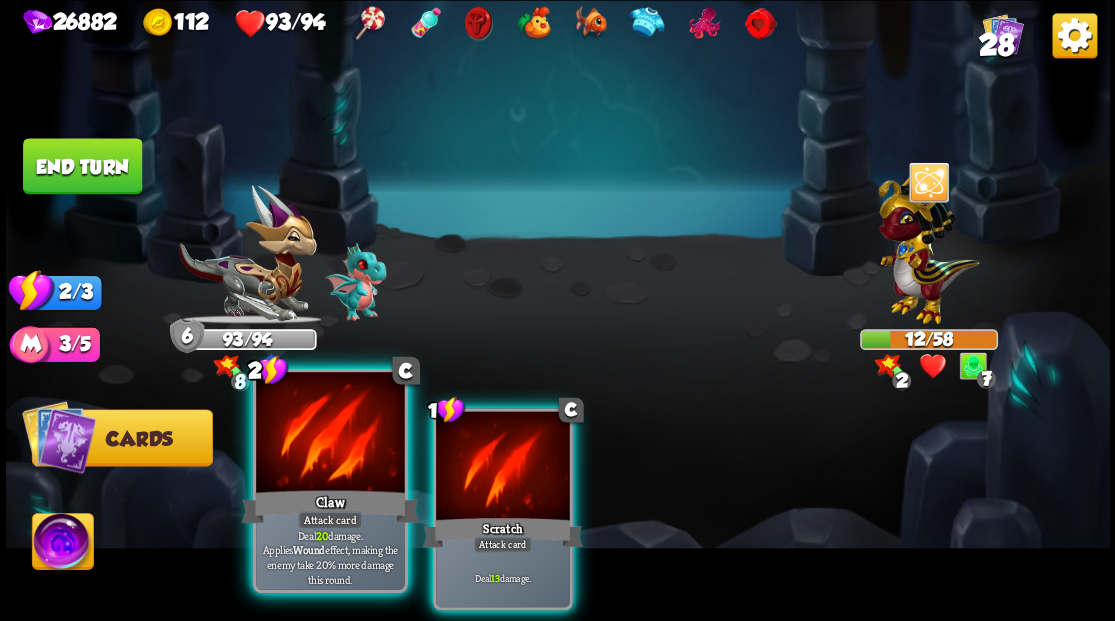 click at bounding box center (330, 434) 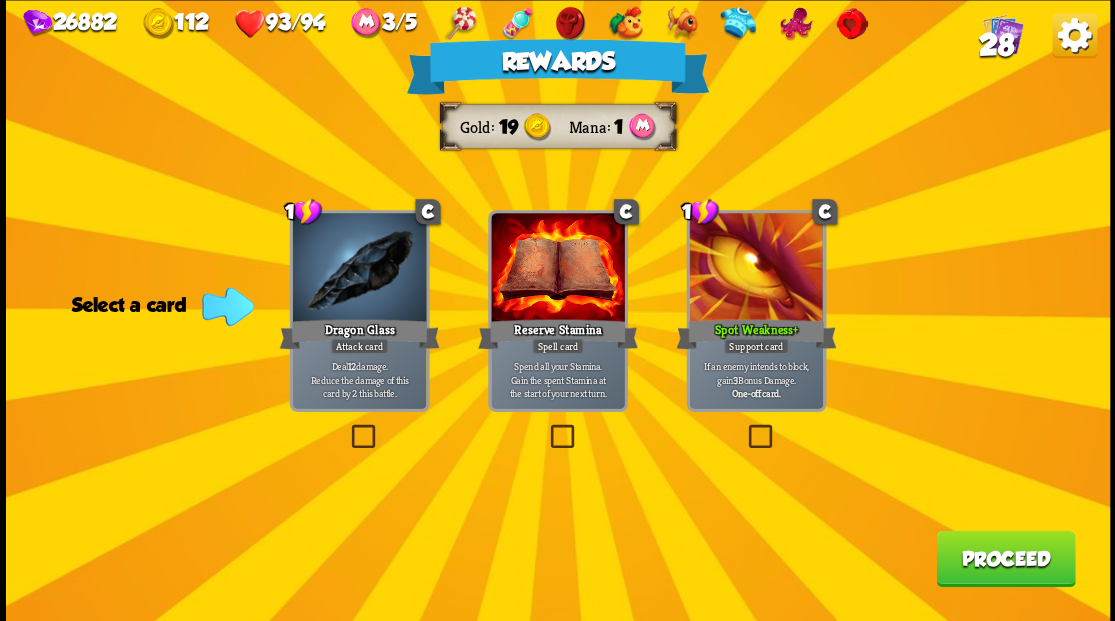 click on "28" at bounding box center [995, 45] 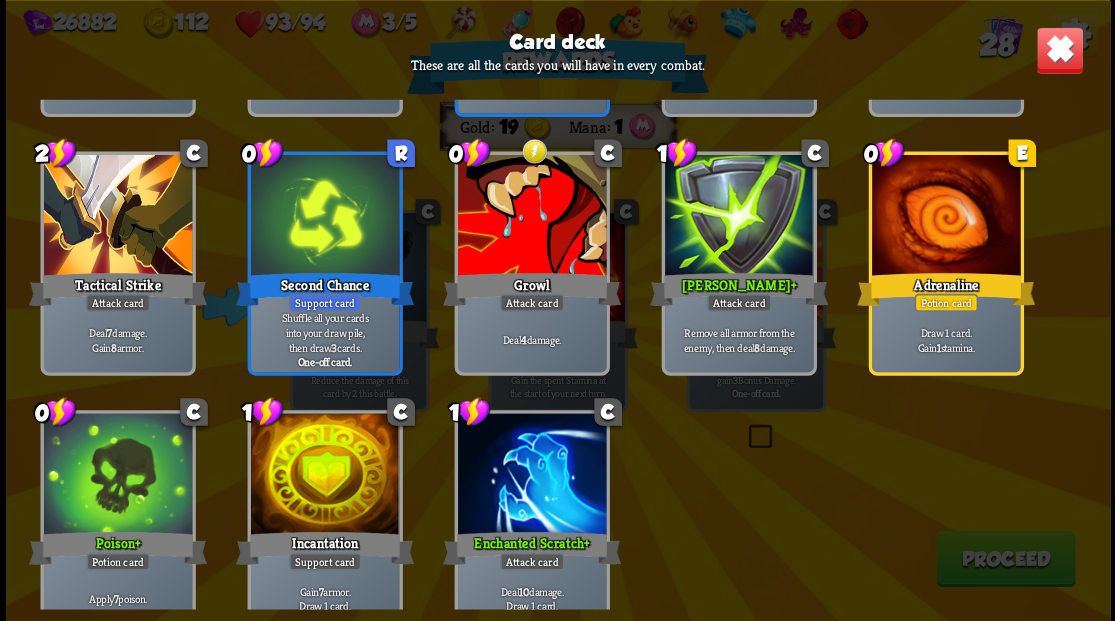 scroll, scrollTop: 1229, scrollLeft: 0, axis: vertical 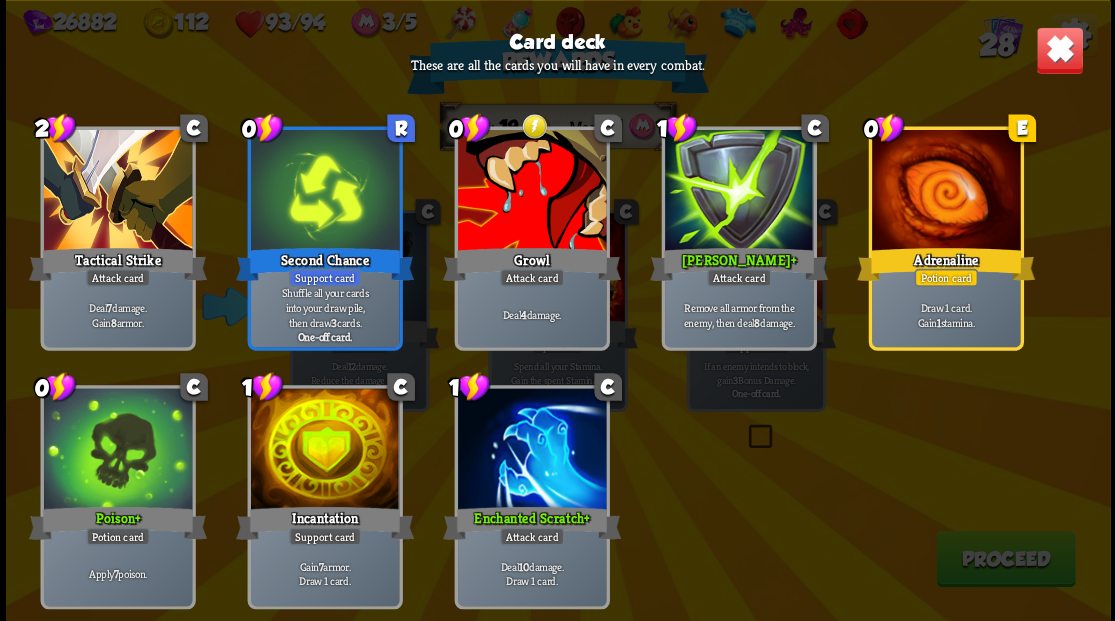 click at bounding box center [1059, 50] 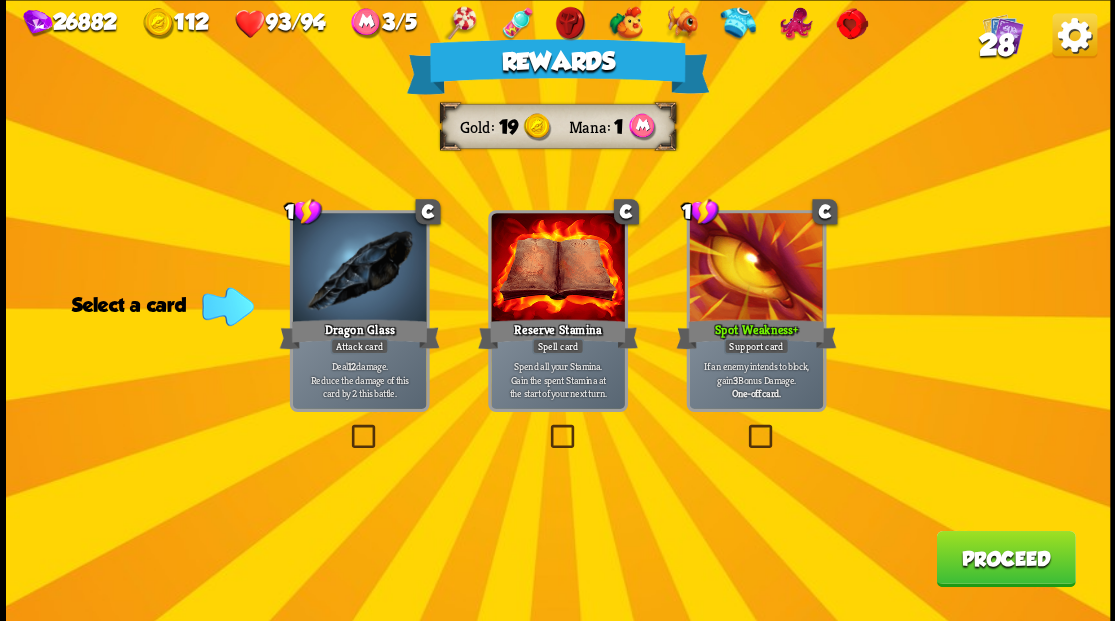 click on "Proceed" at bounding box center (1005, 558) 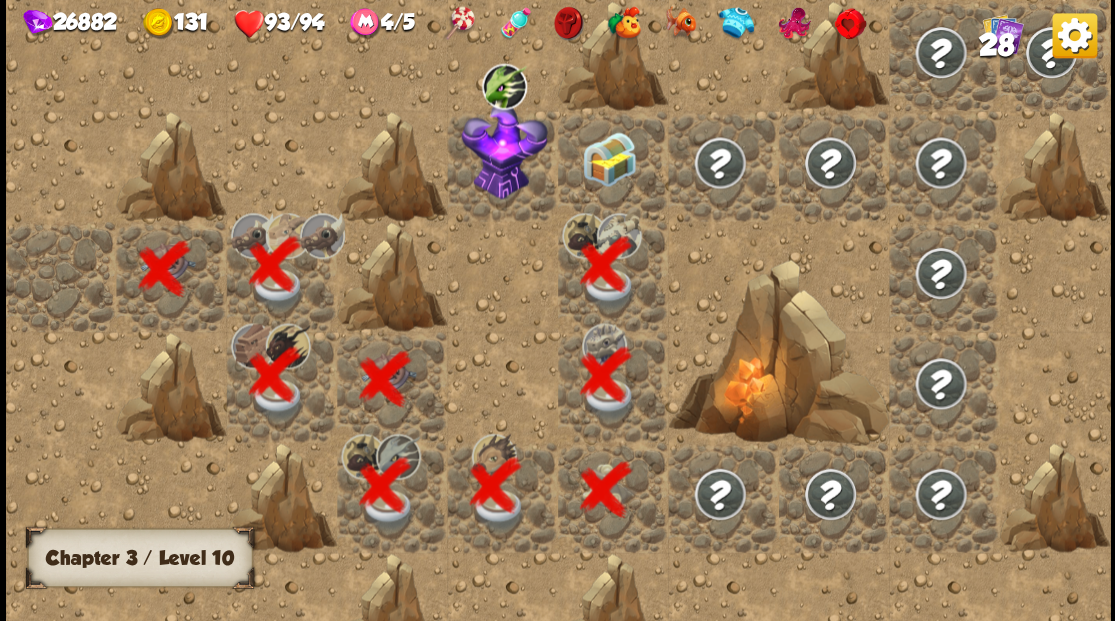 click at bounding box center [609, 158] 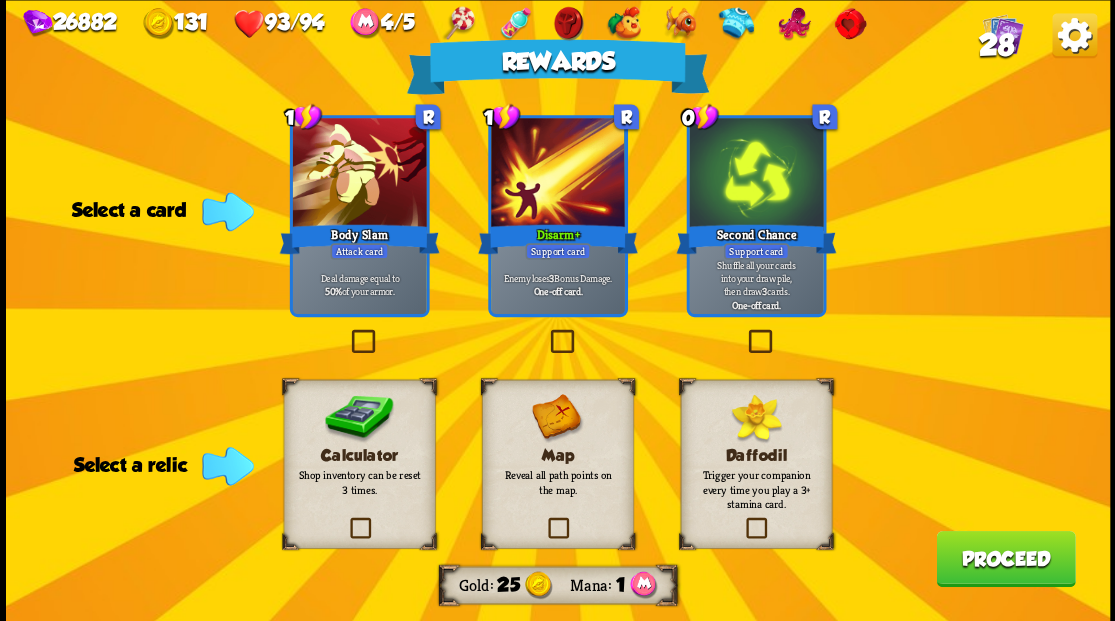 click at bounding box center (346, 520) 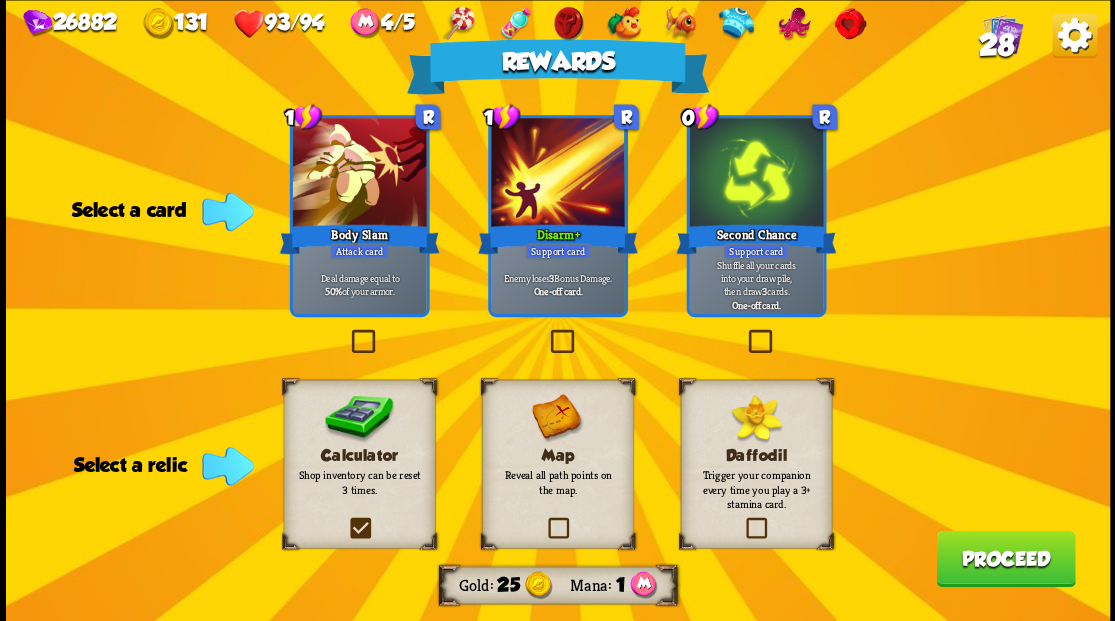 click at bounding box center (0, 0) 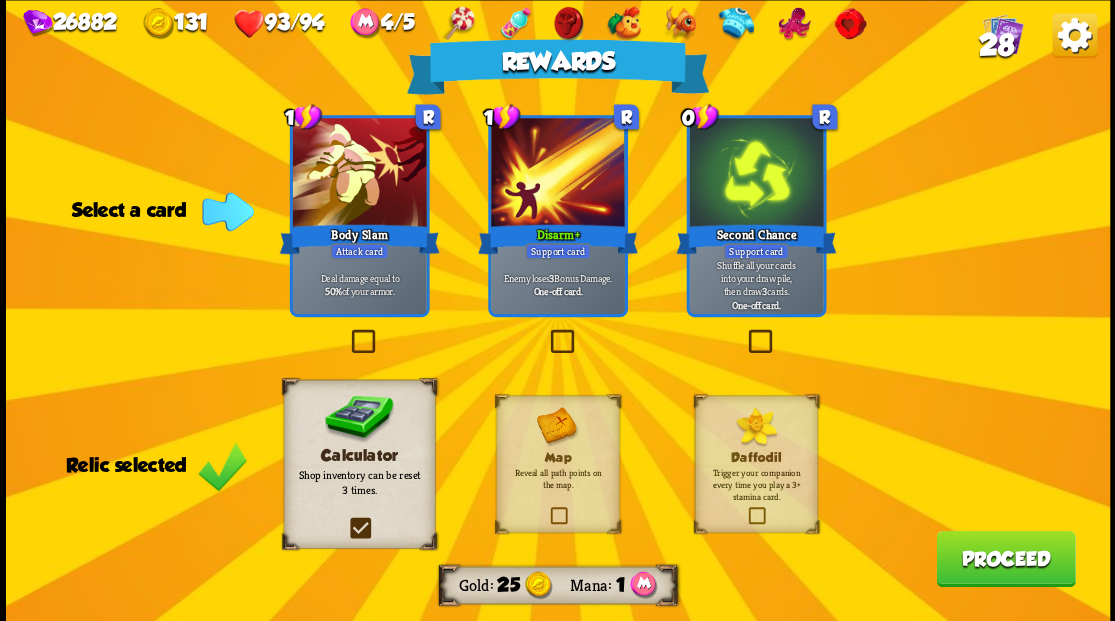 click at bounding box center [744, 332] 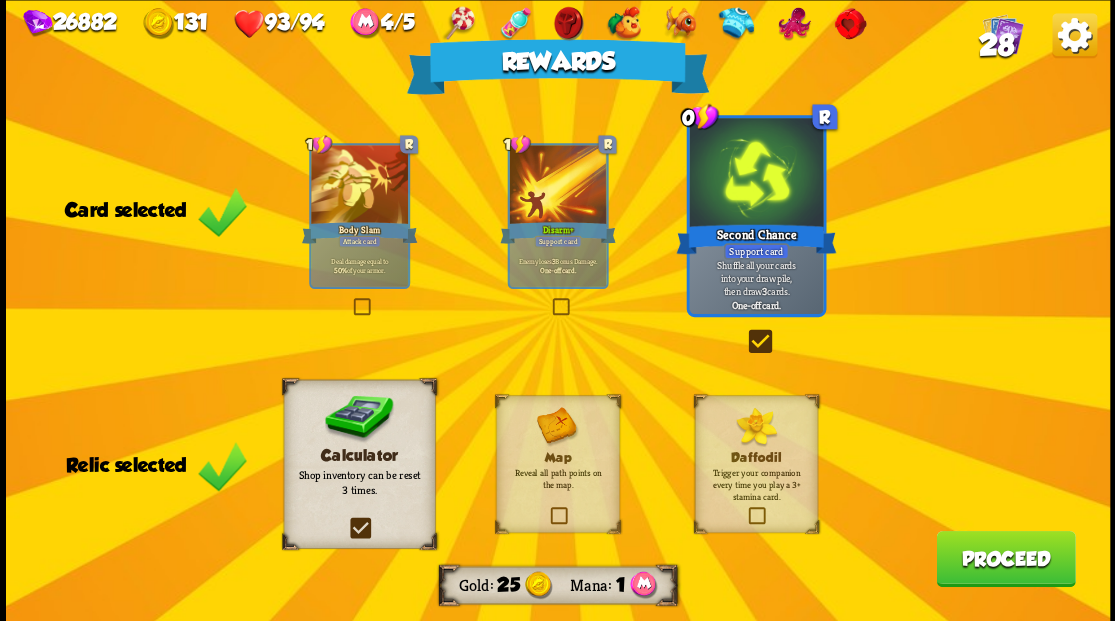 click on "Proceed" at bounding box center (1005, 558) 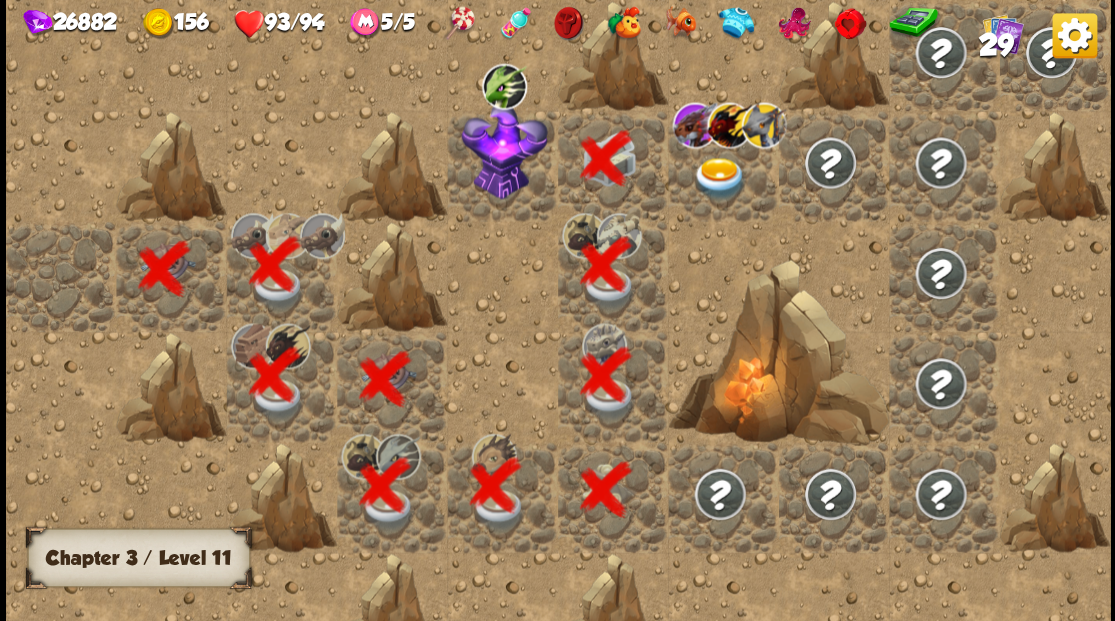 scroll, scrollTop: 0, scrollLeft: 384, axis: horizontal 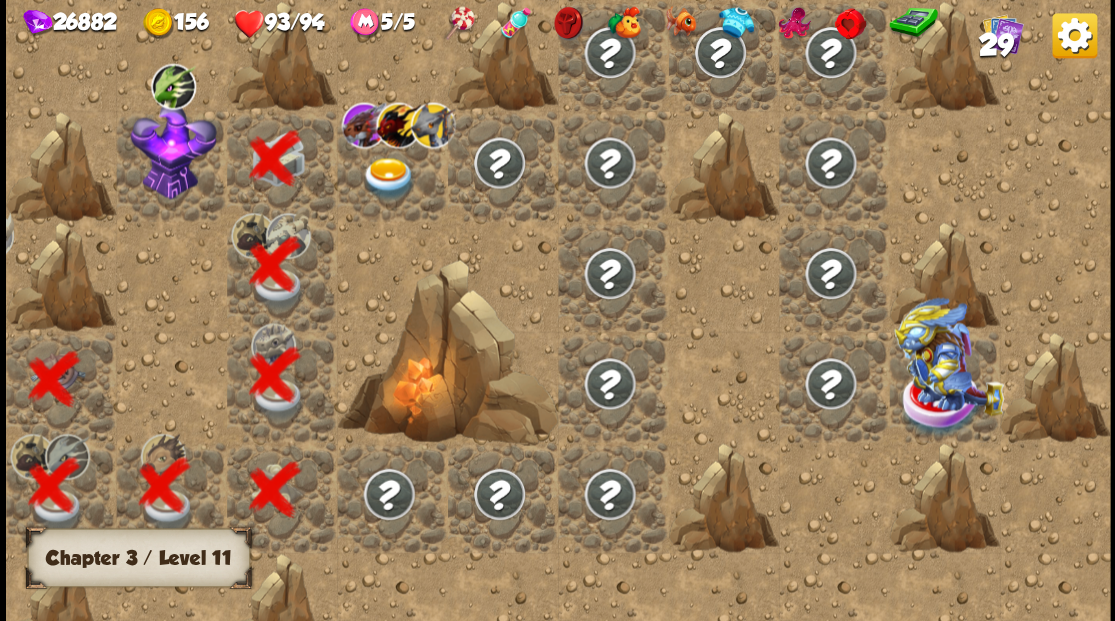 click at bounding box center [173, 150] 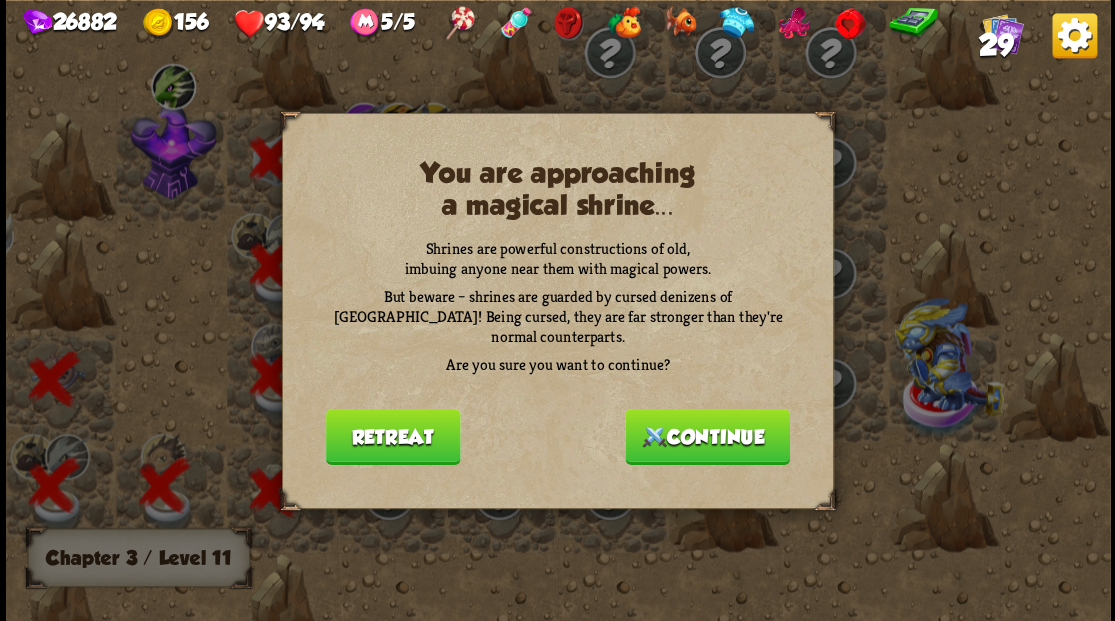 click on "Continue" at bounding box center [707, 436] 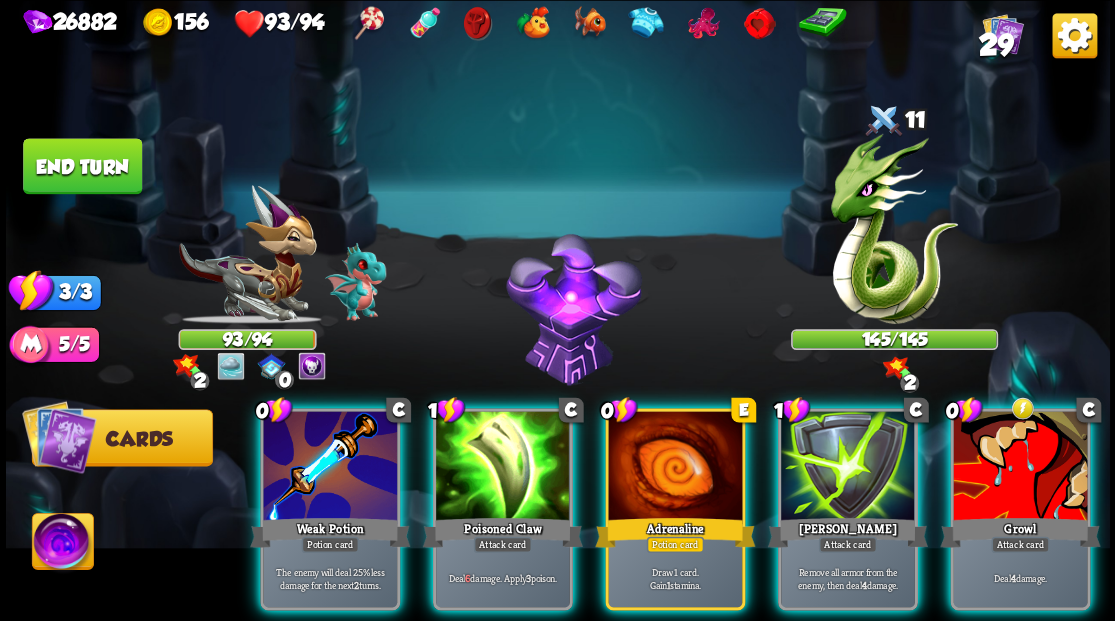 click at bounding box center [62, 544] 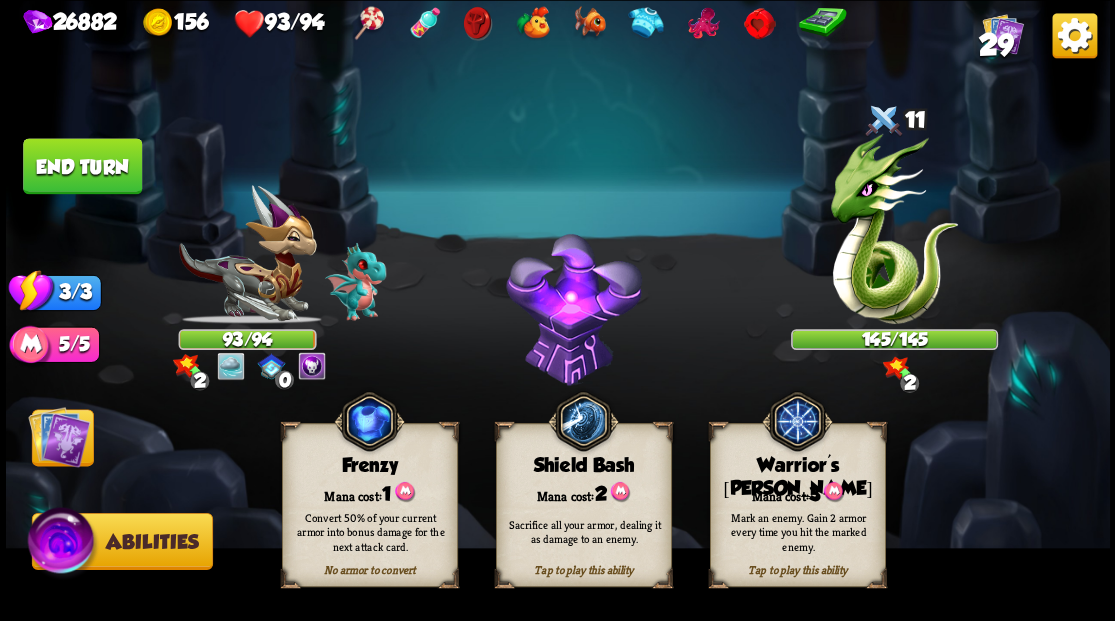 click on "Mark an enemy. Gain 2 armor every time you hit the marked enemy." at bounding box center (798, 531) 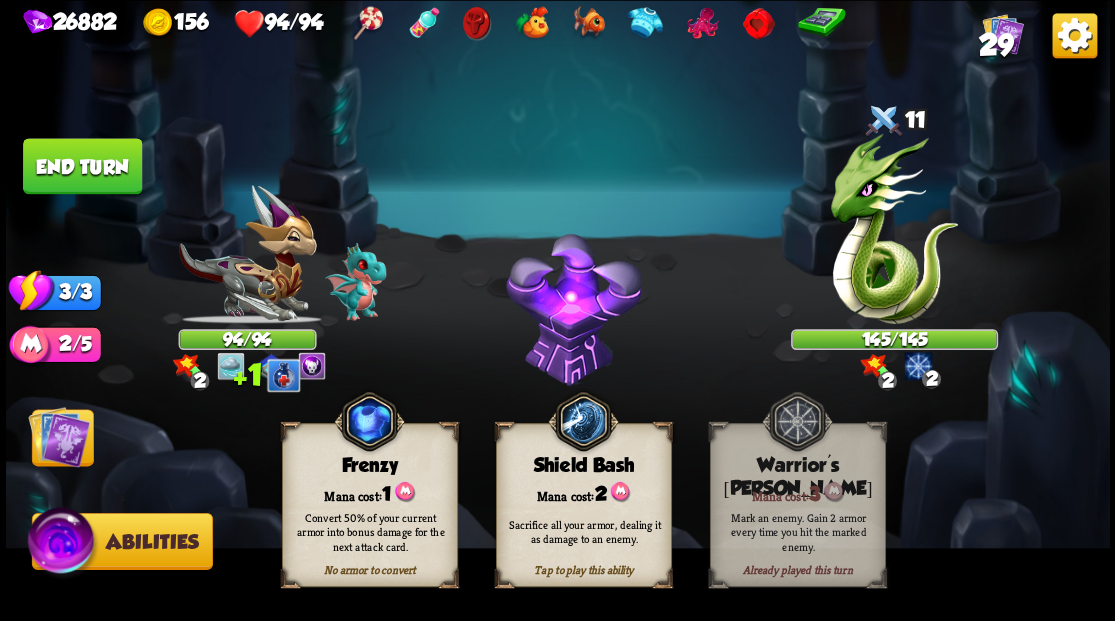 click at bounding box center [59, 436] 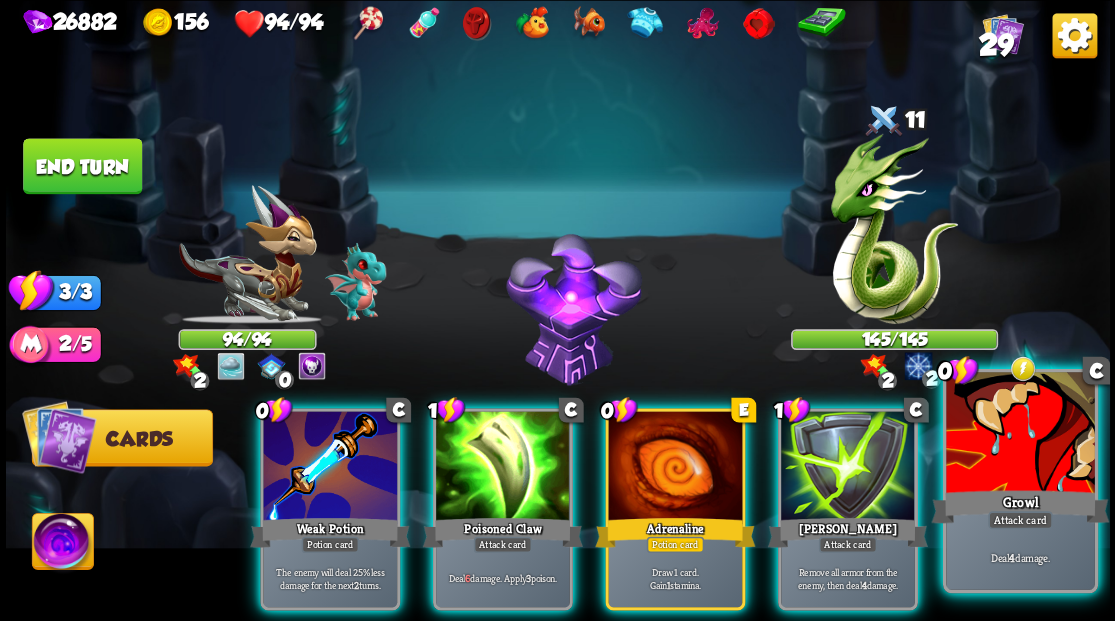 click at bounding box center [1020, 434] 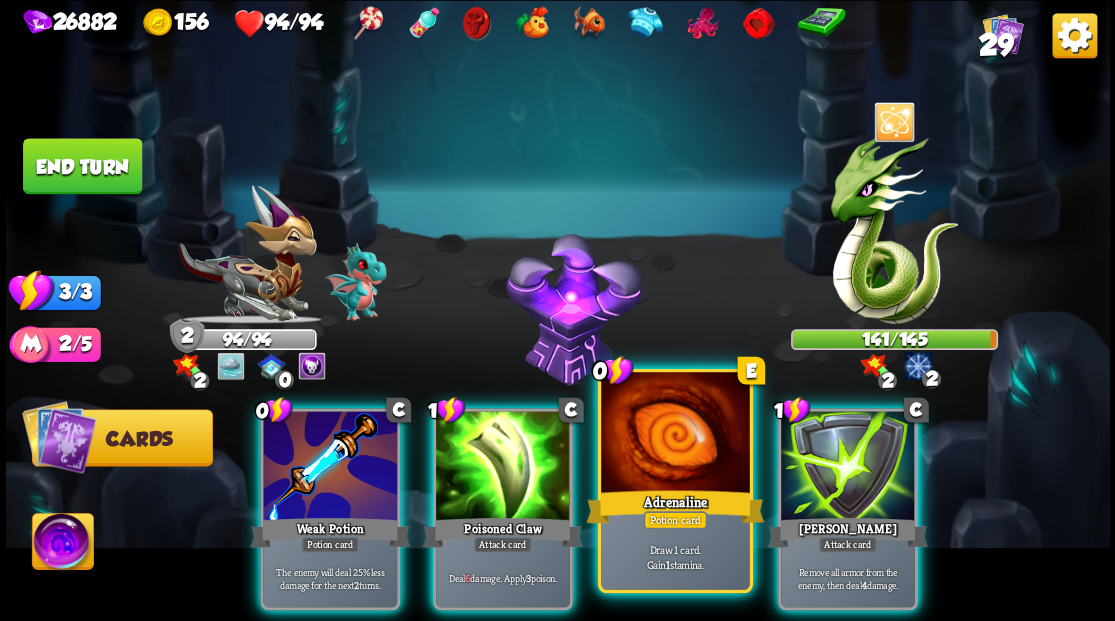 click at bounding box center [675, 434] 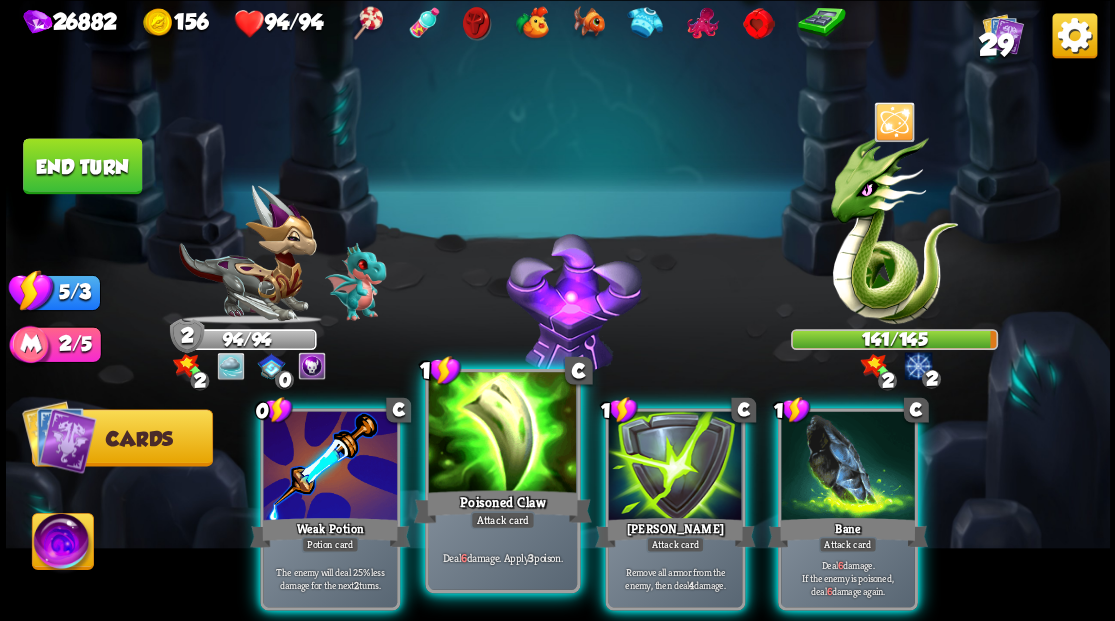 click on "Poisoned Claw" at bounding box center (502, 506) 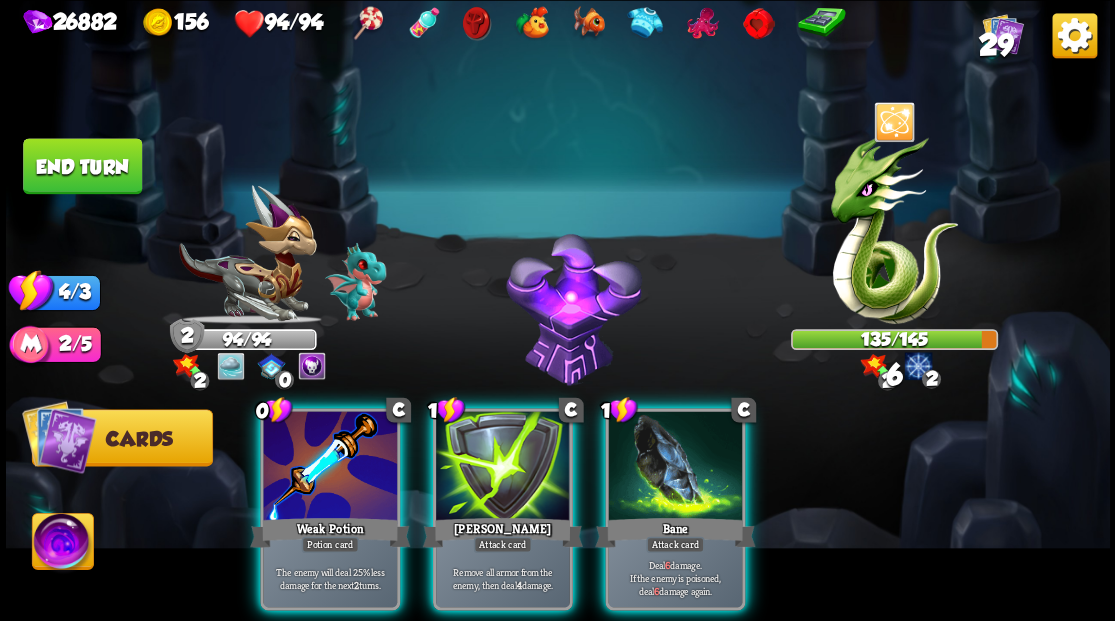 click on "Bane" at bounding box center (675, 532) 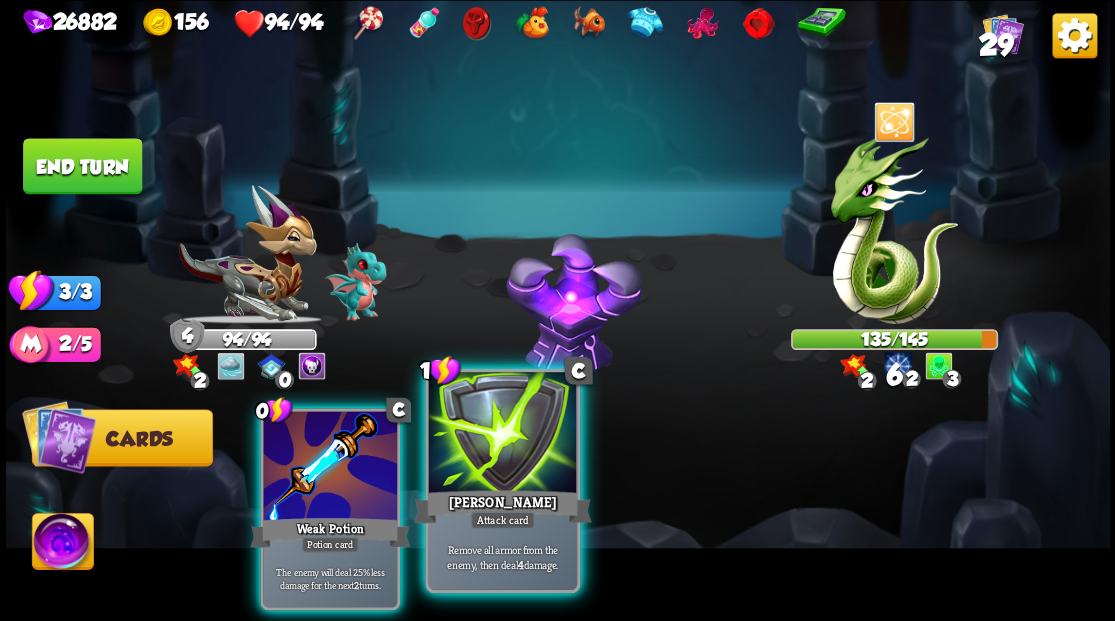 click at bounding box center [502, 434] 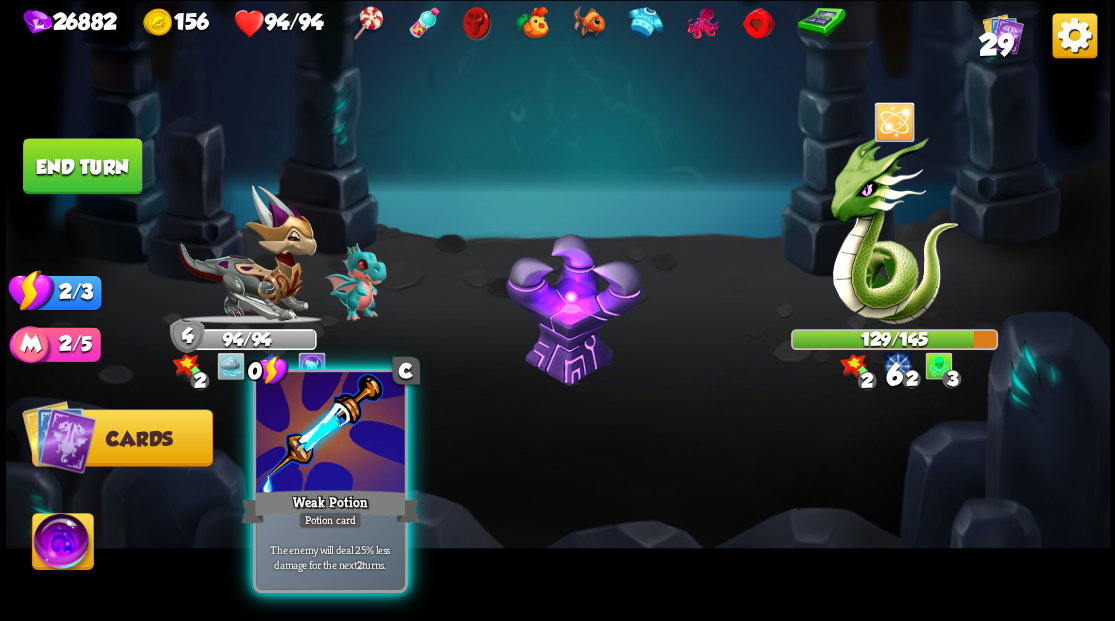 click at bounding box center (330, 434) 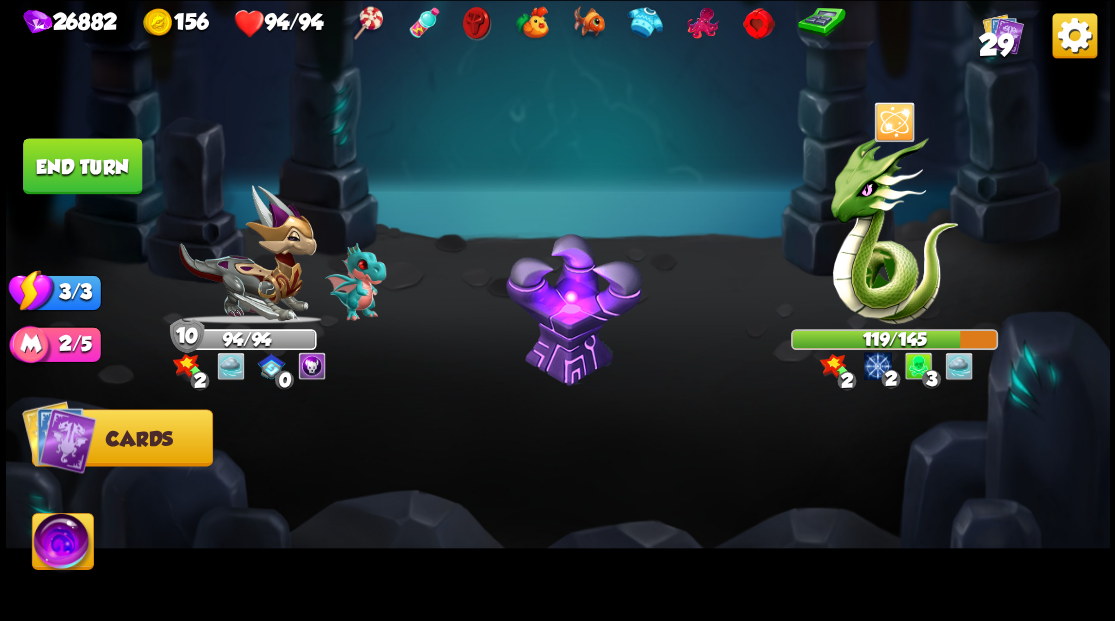 click on "End turn" at bounding box center [82, 166] 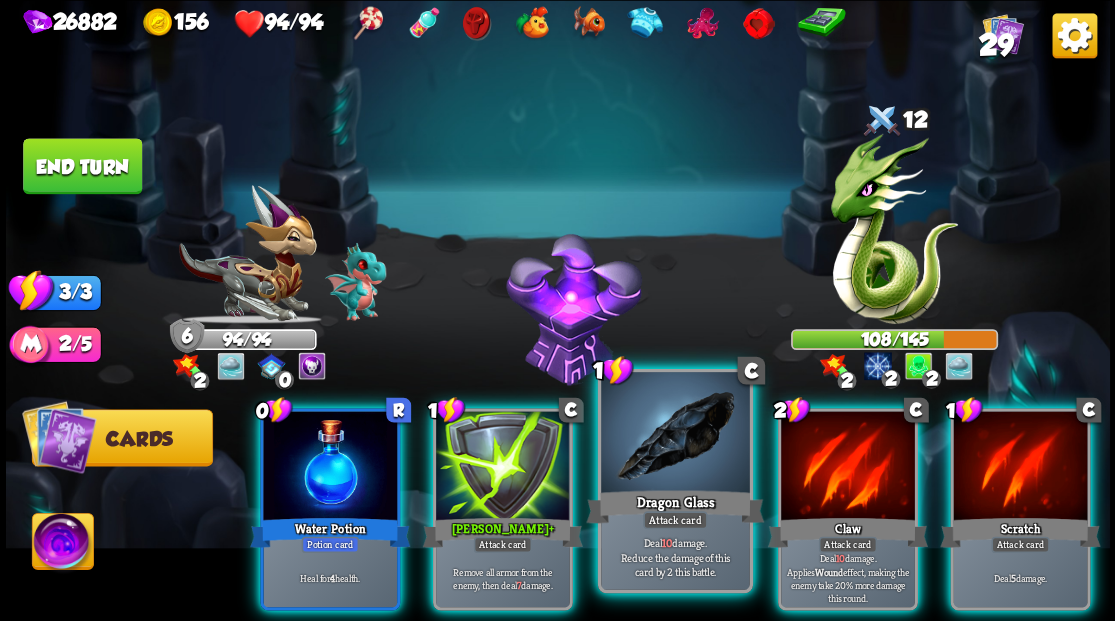 click at bounding box center (675, 434) 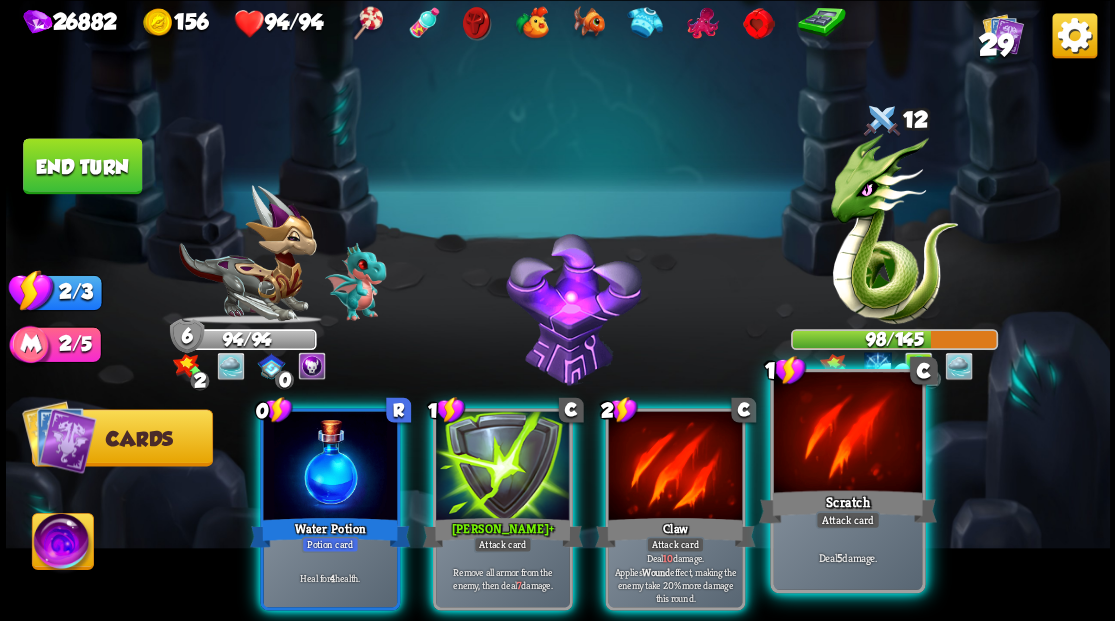 click at bounding box center (847, 434) 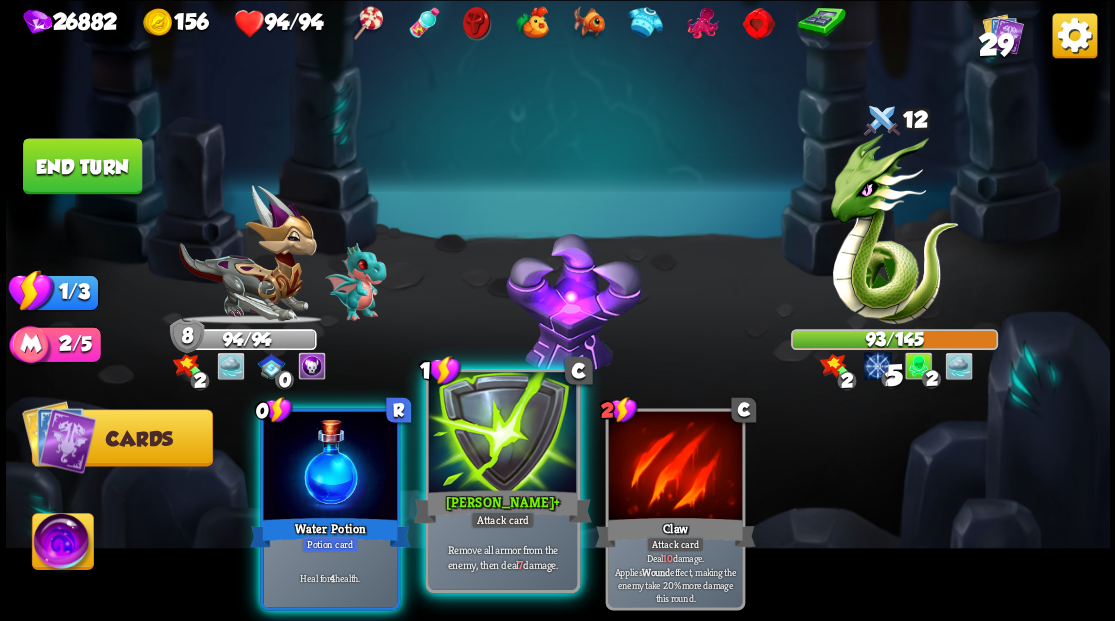 click at bounding box center [502, 434] 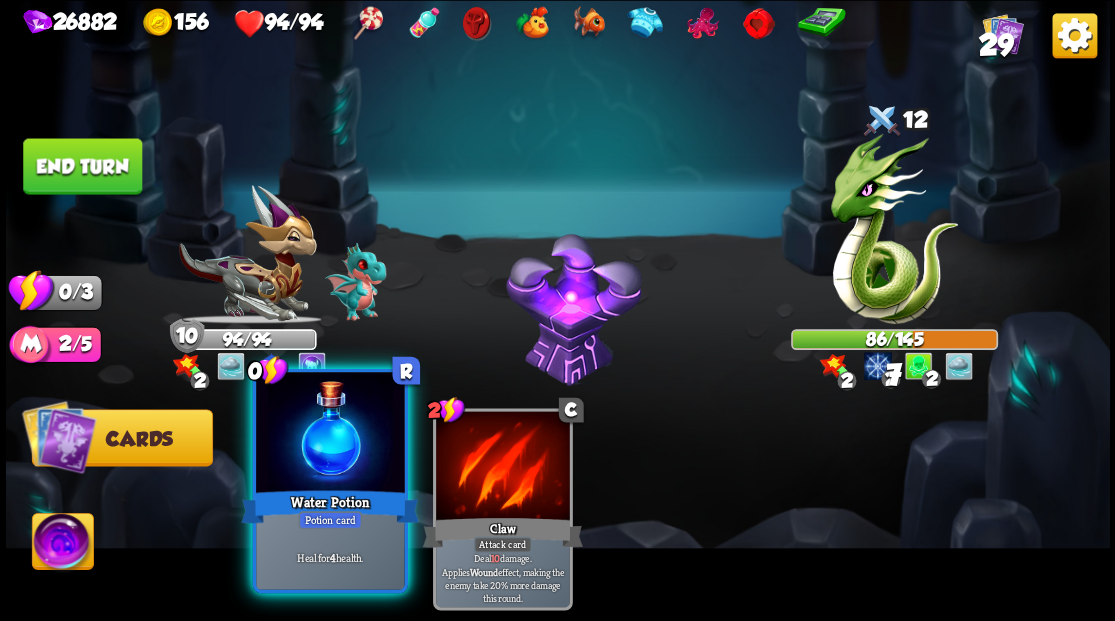 click at bounding box center [330, 434] 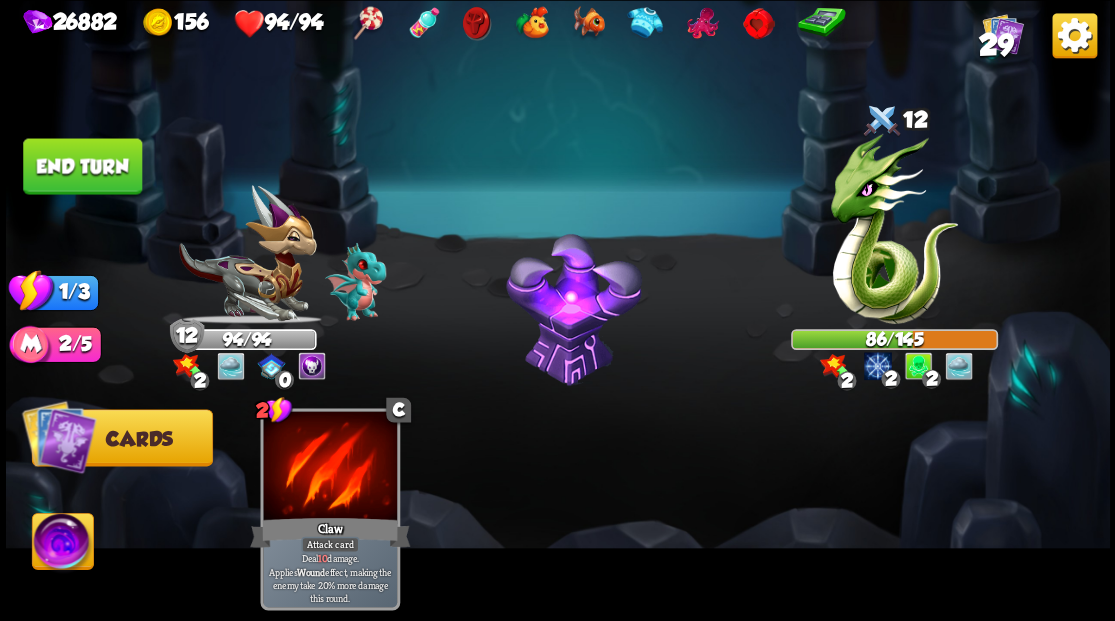click on "End turn" at bounding box center (82, 166) 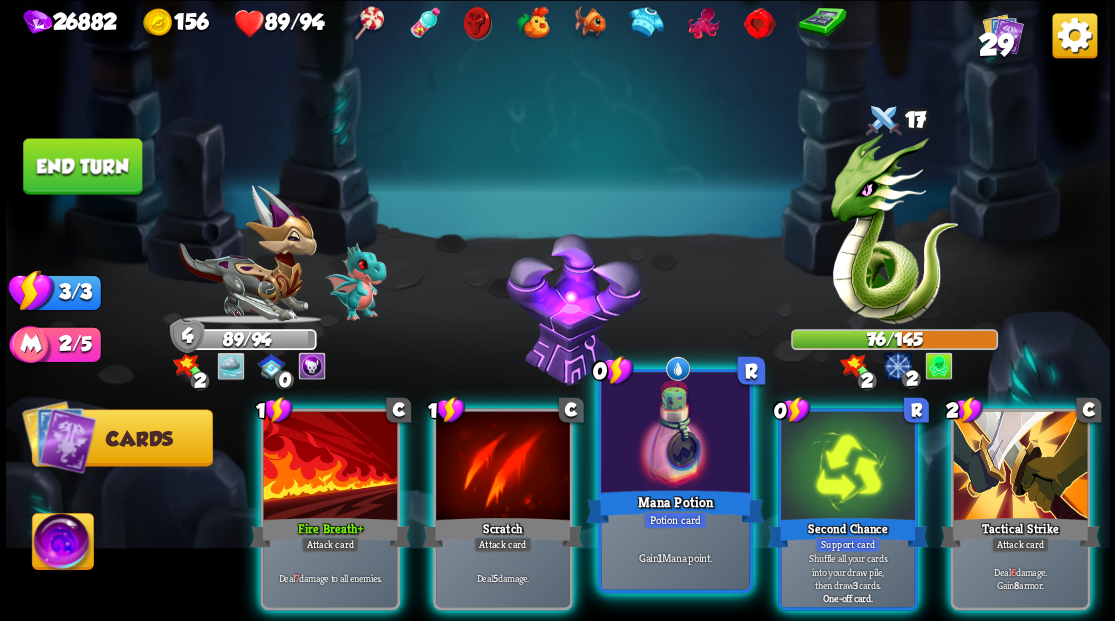 click at bounding box center (675, 434) 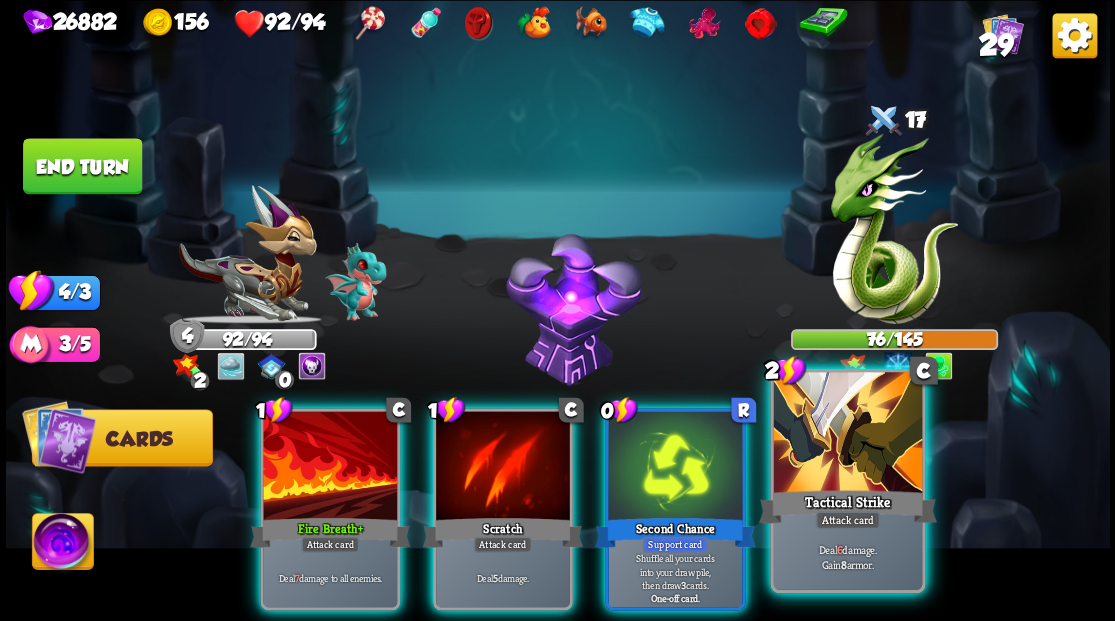 click at bounding box center (847, 434) 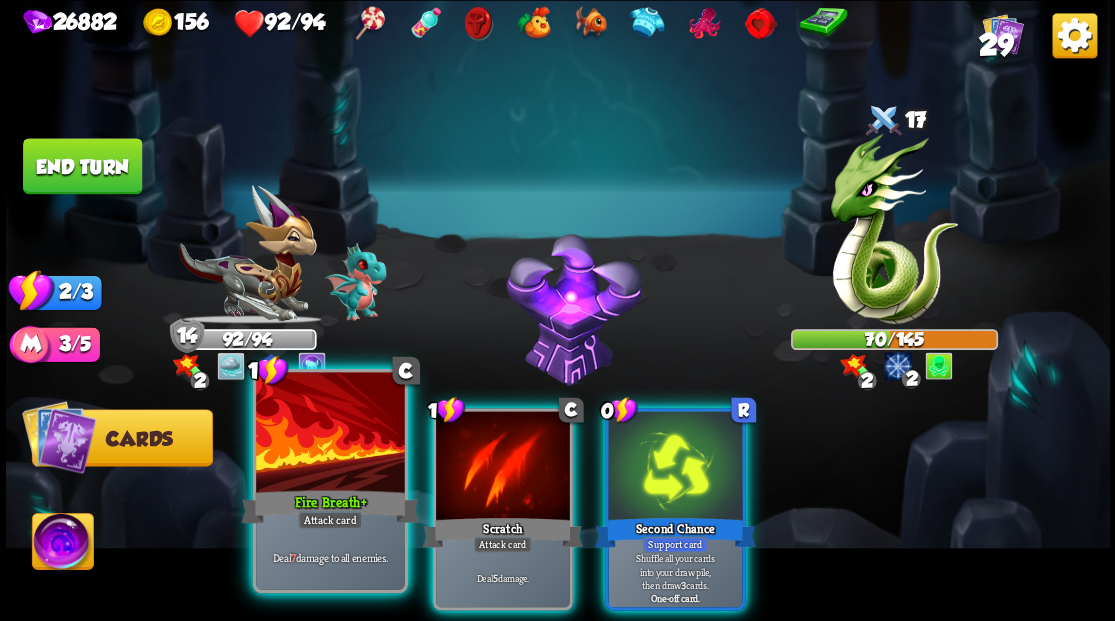 click on "Fire Breath +" at bounding box center [330, 506] 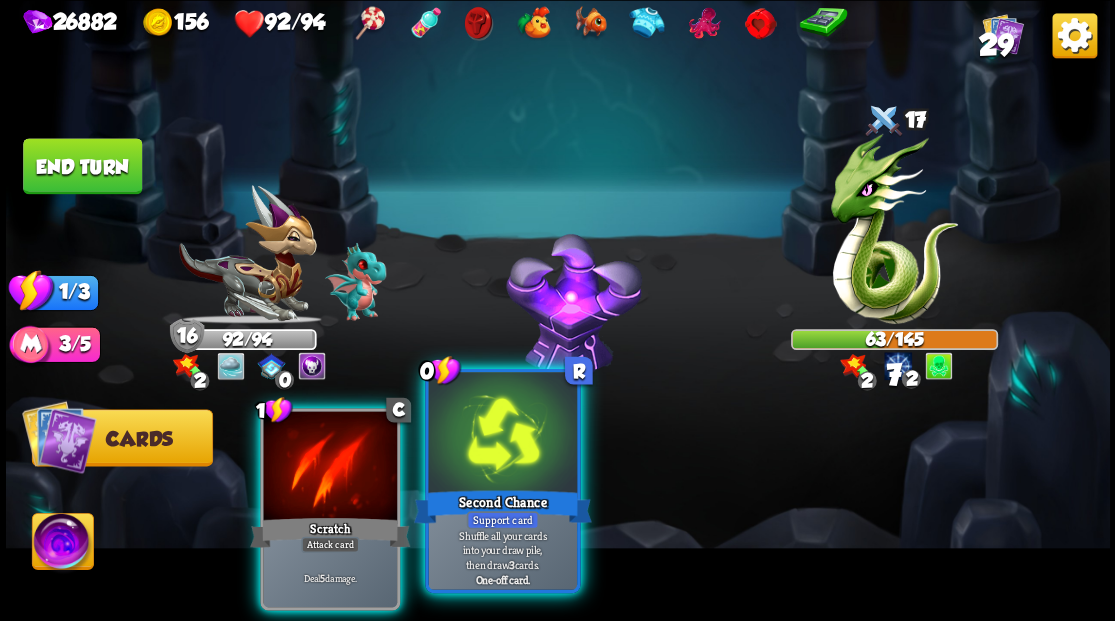 click at bounding box center (502, 434) 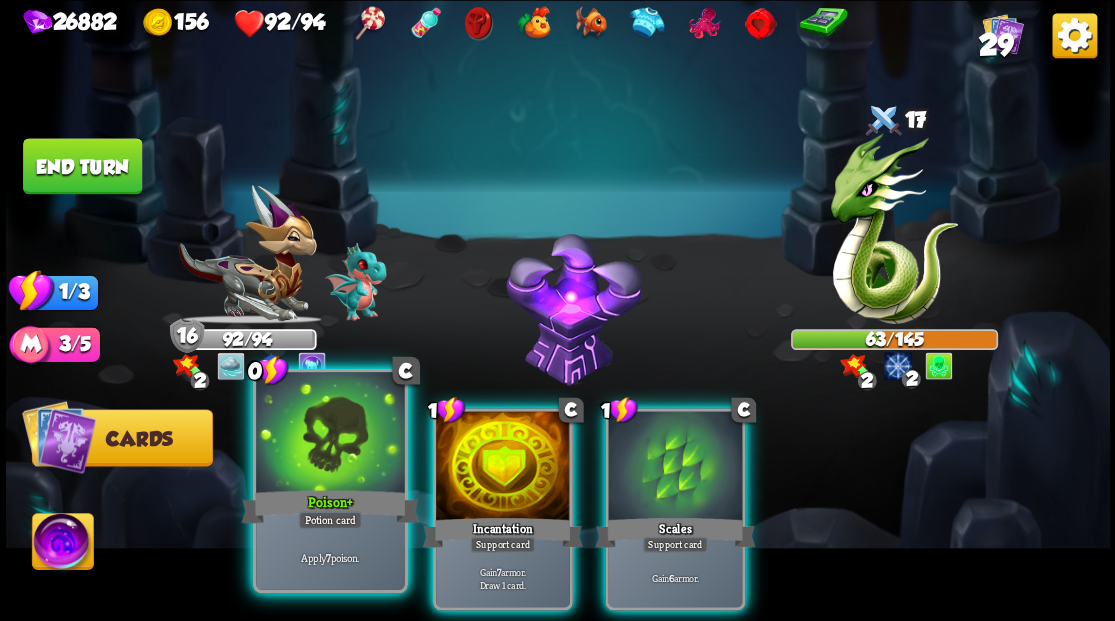 click at bounding box center [330, 434] 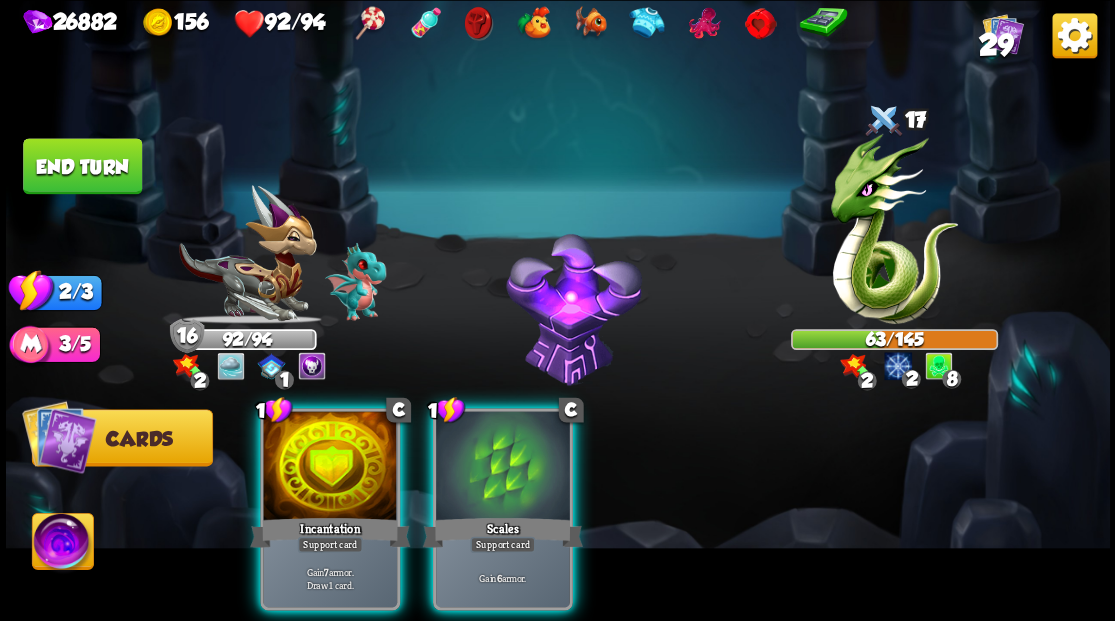 click at bounding box center (330, 467) 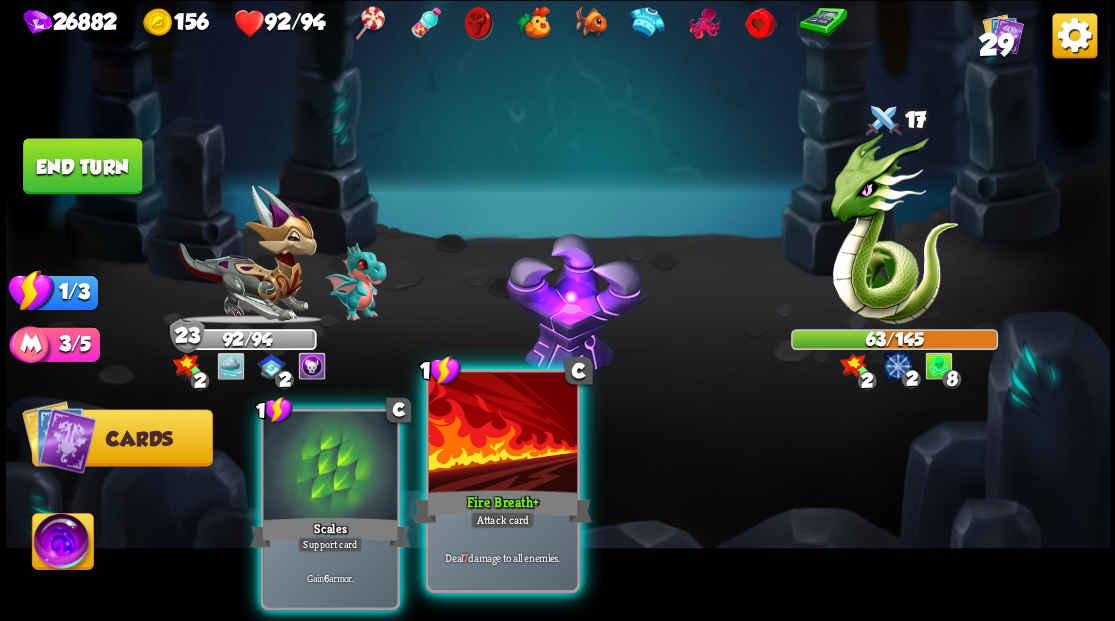 click at bounding box center [502, 434] 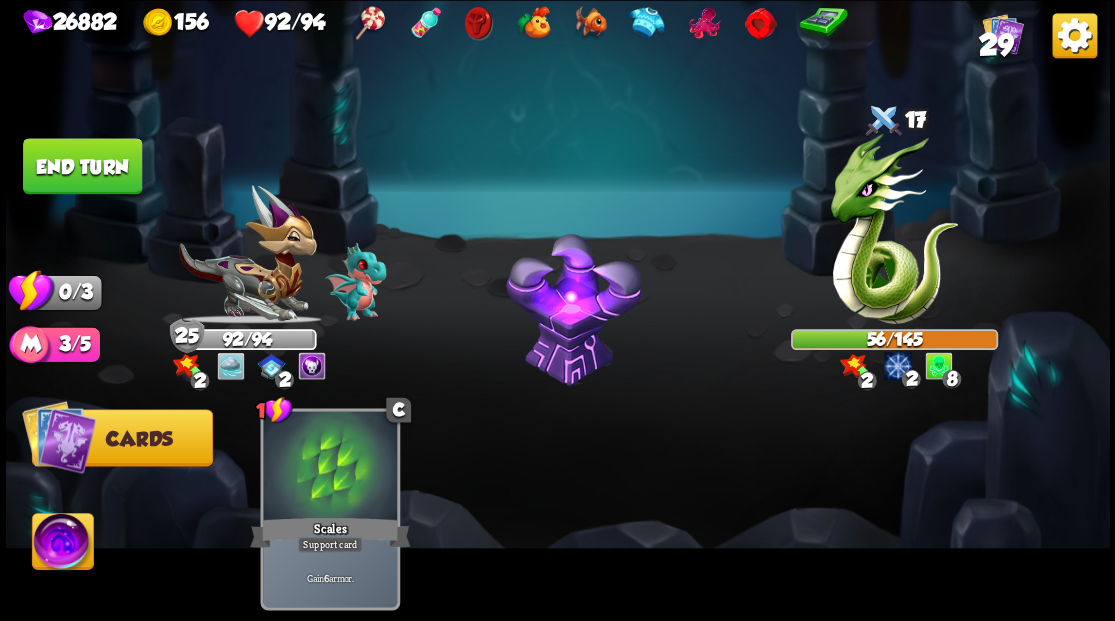 click on "End turn" at bounding box center (82, 166) 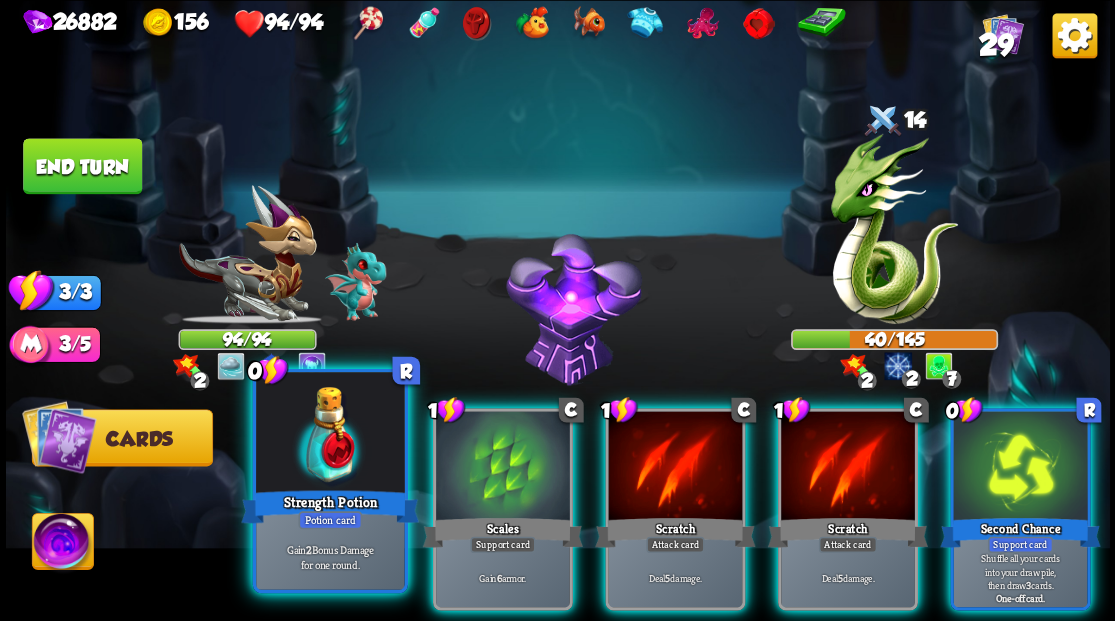 click on "Strength Potion" at bounding box center [330, 506] 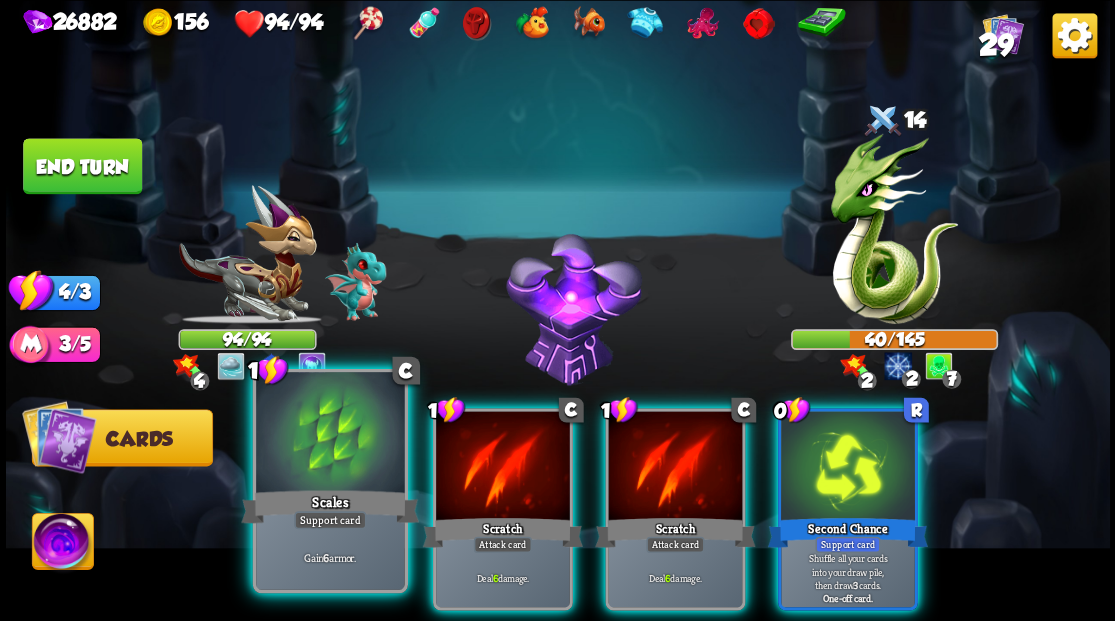 click at bounding box center (330, 434) 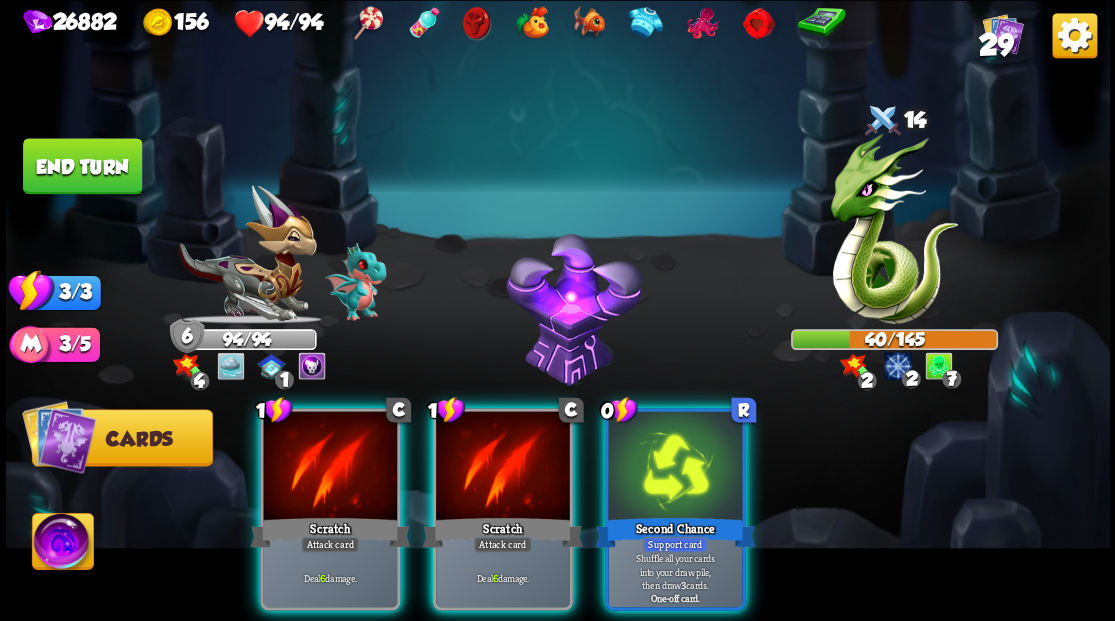 click at bounding box center (330, 467) 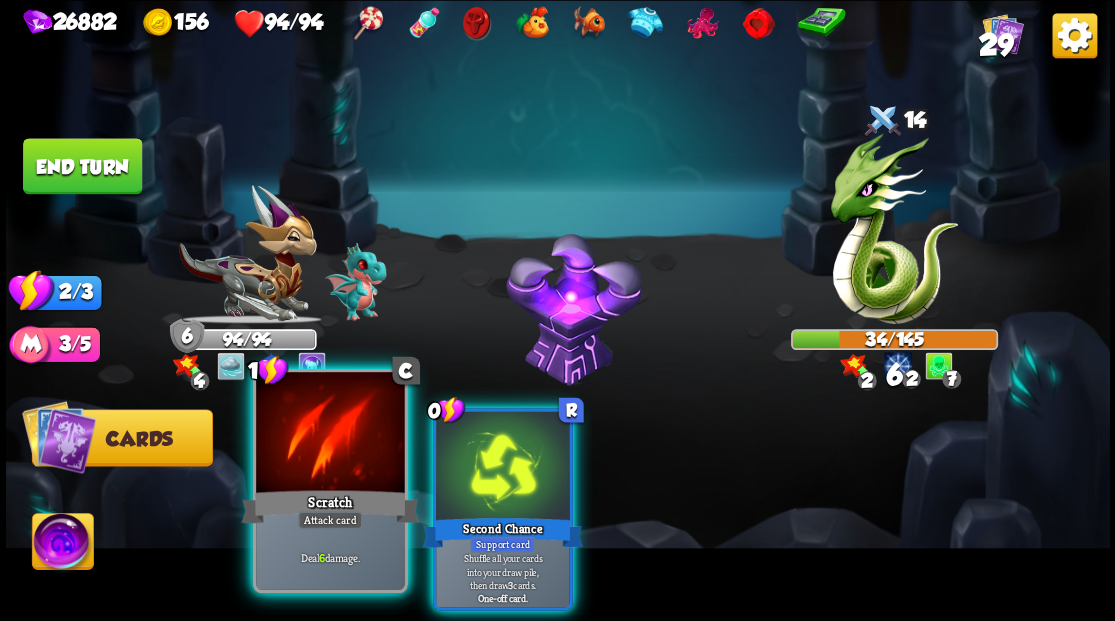click at bounding box center [330, 434] 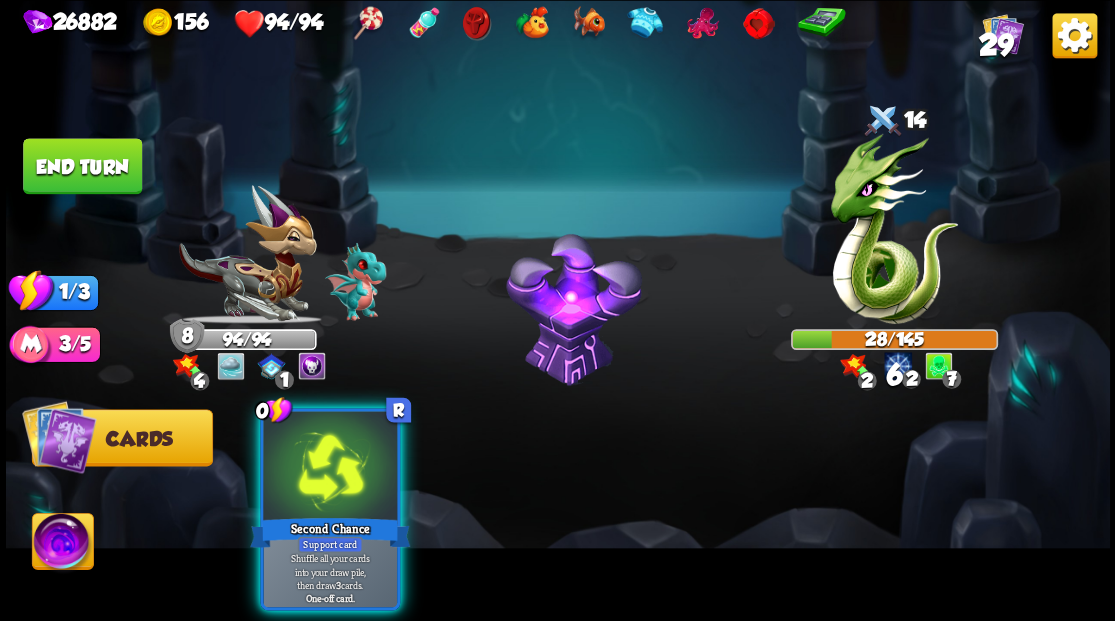 drag, startPoint x: 338, startPoint y: 443, endPoint x: 480, endPoint y: 432, distance: 142.42542 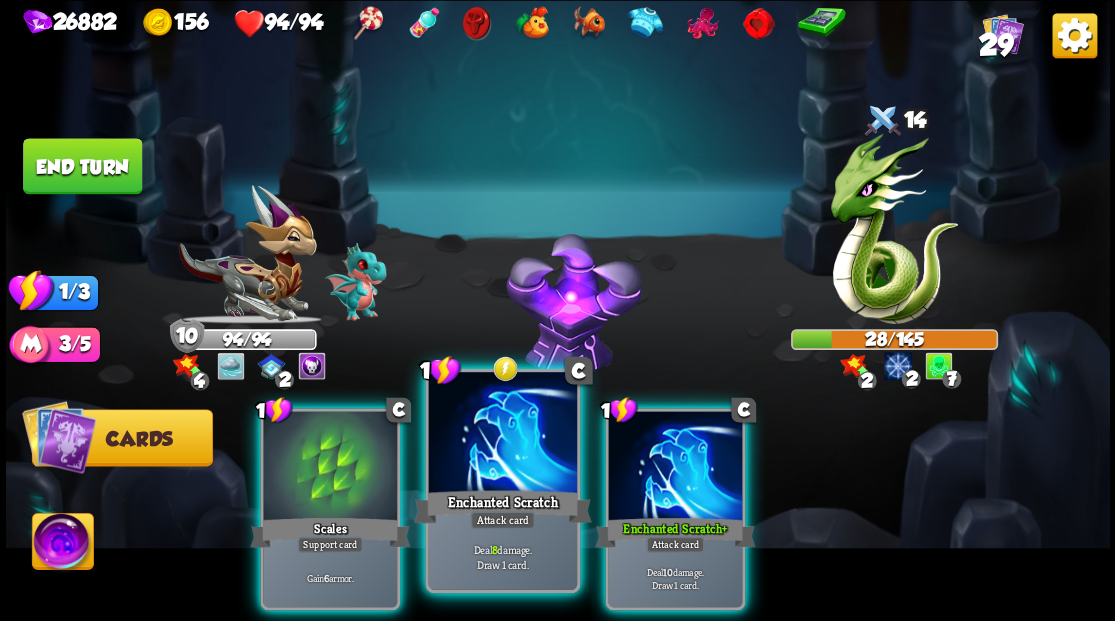 click at bounding box center (502, 434) 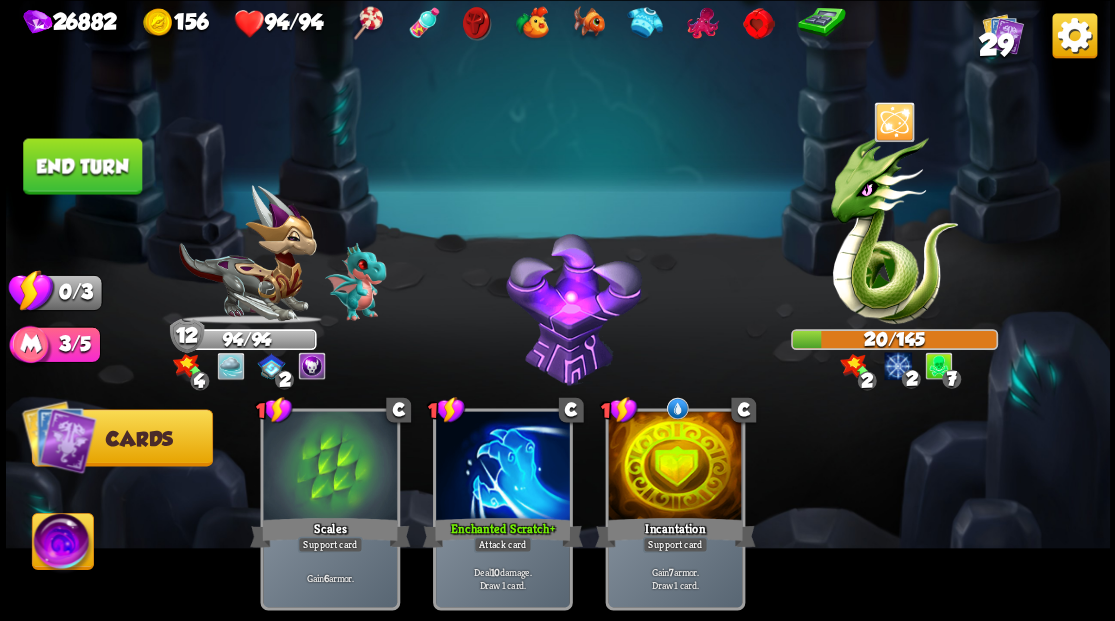 click on "End turn" at bounding box center (82, 166) 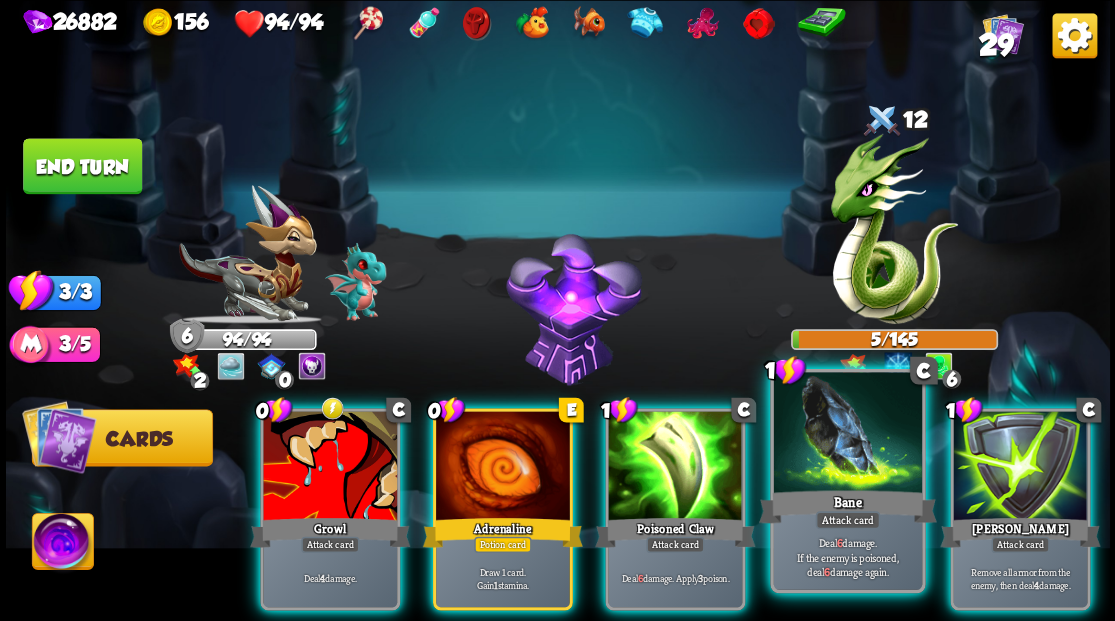 click at bounding box center (847, 434) 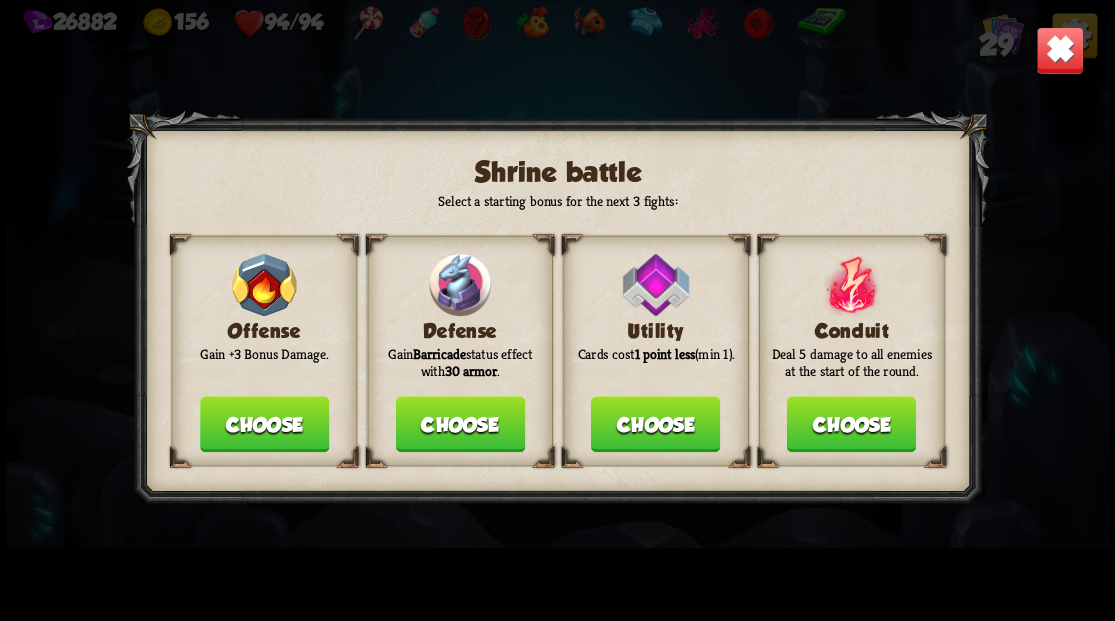 click on "Choose" at bounding box center [459, 424] 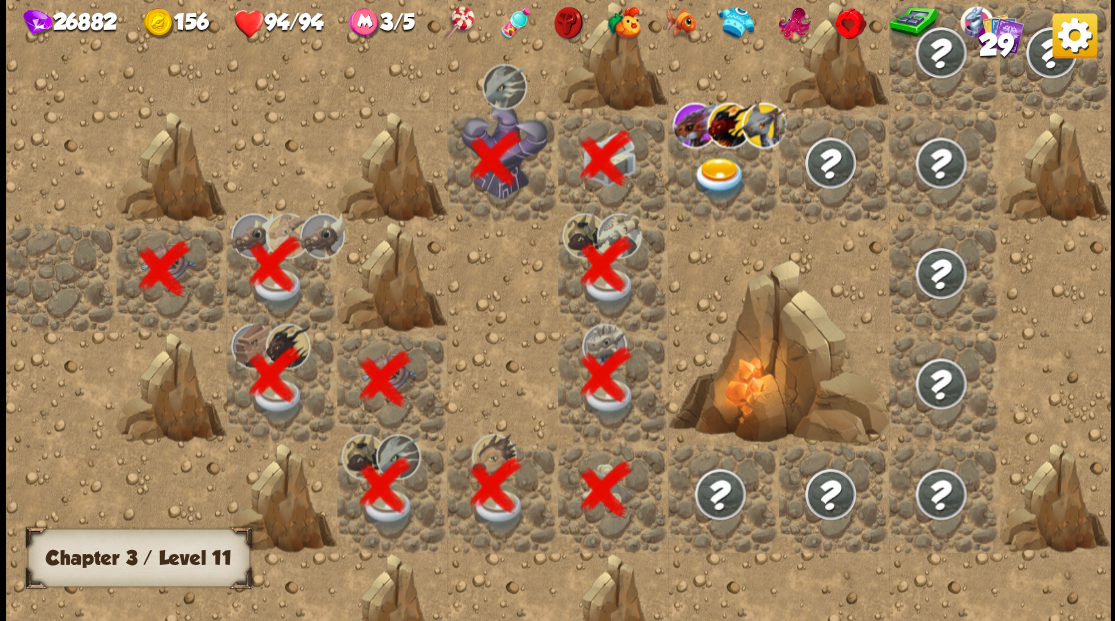 scroll, scrollTop: 0, scrollLeft: 384, axis: horizontal 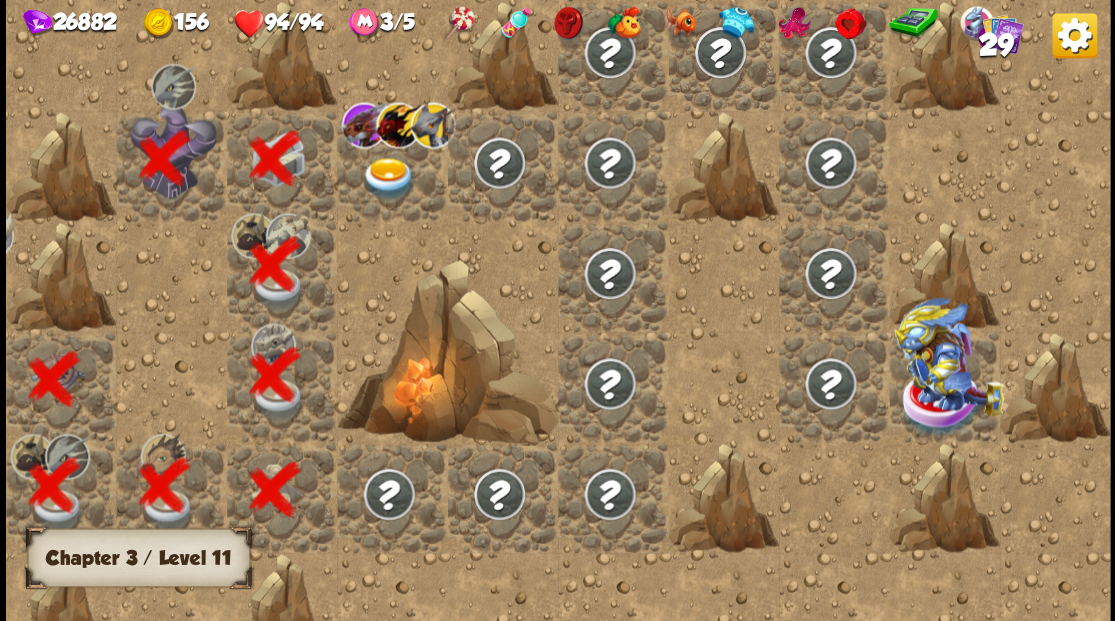 click at bounding box center [388, 178] 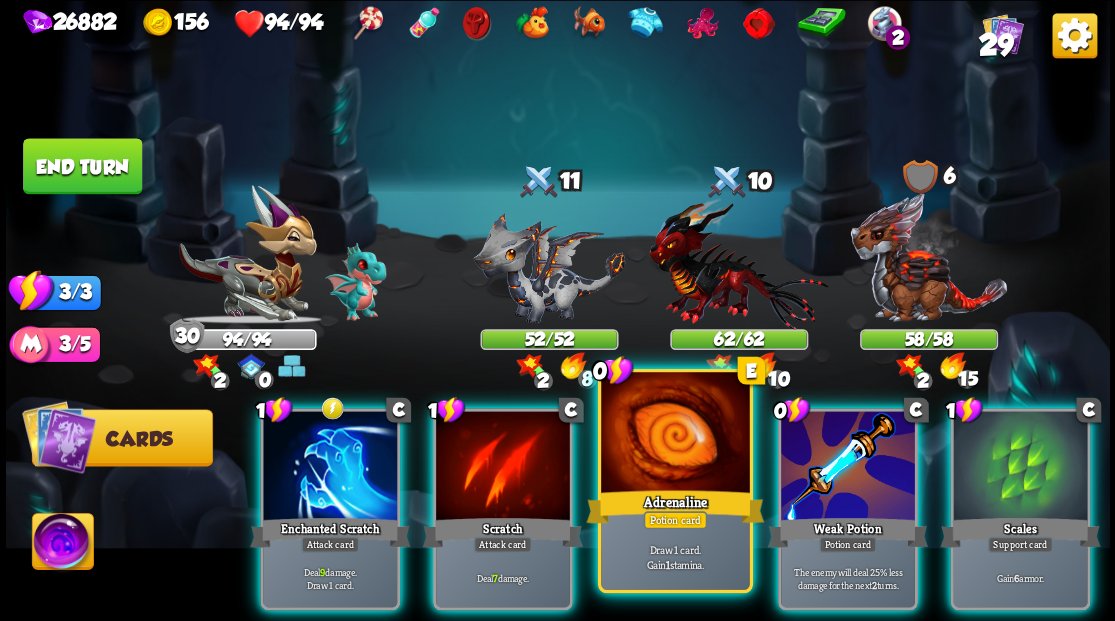 click at bounding box center [675, 434] 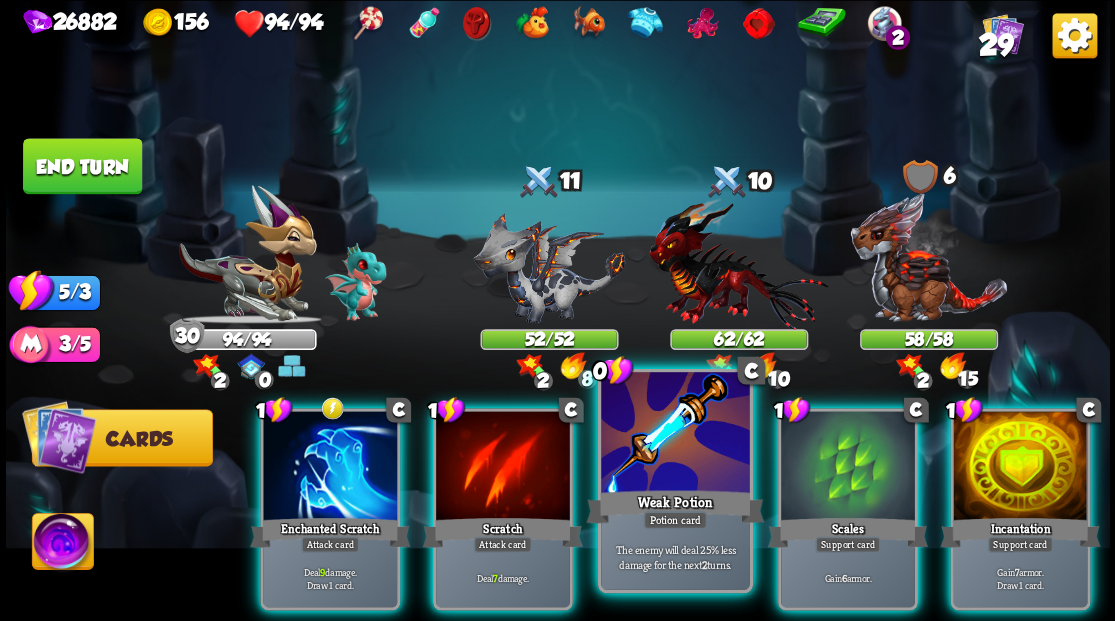 click at bounding box center (675, 434) 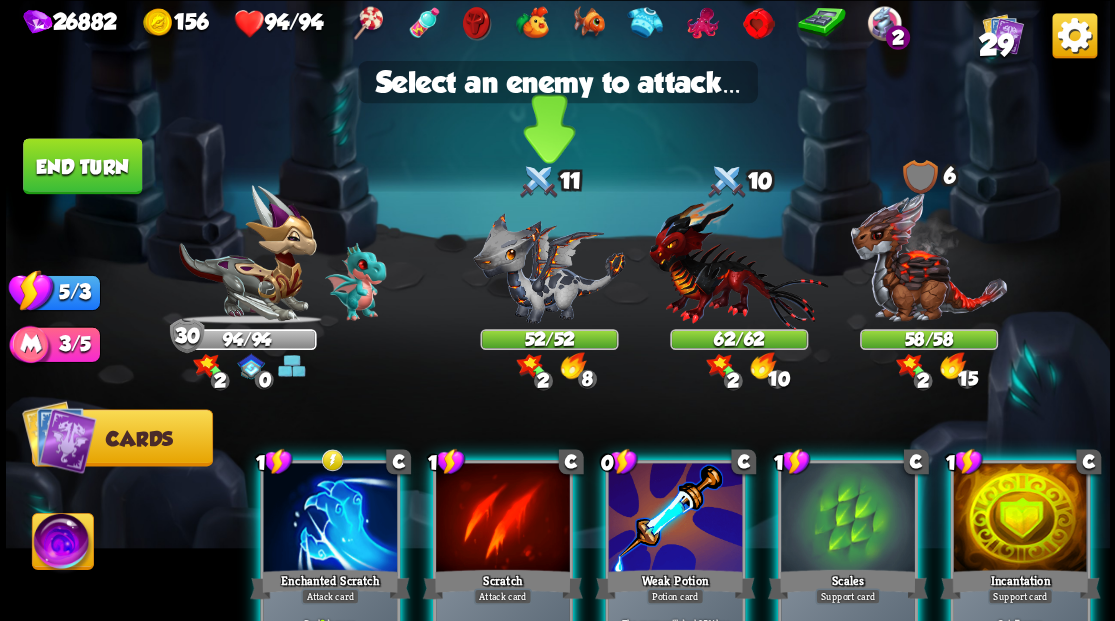 click at bounding box center (549, 267) 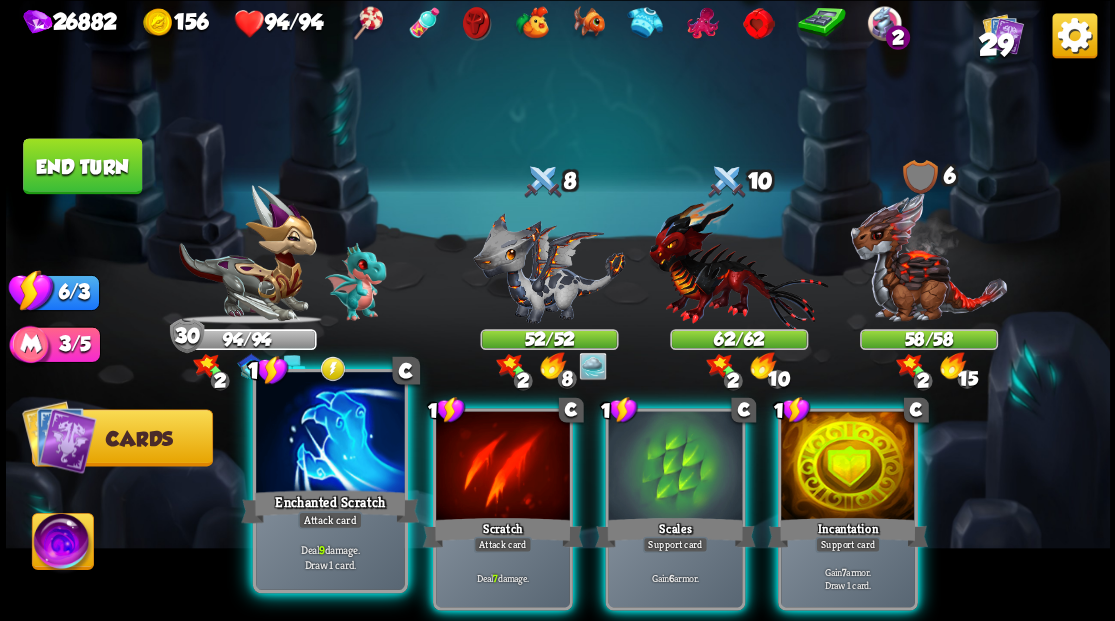 click at bounding box center [330, 434] 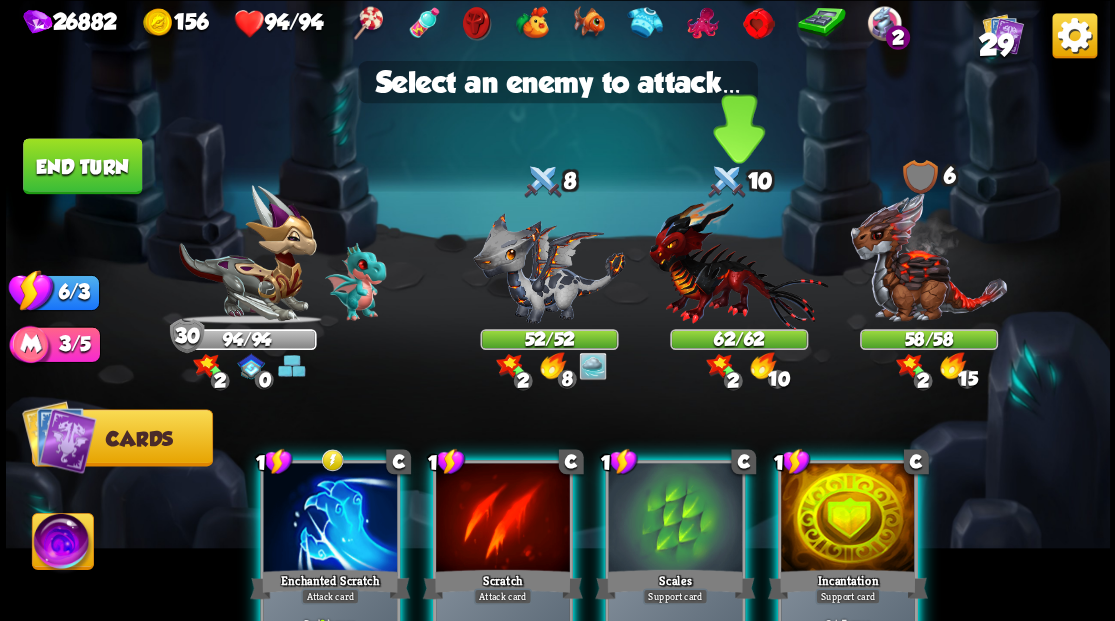 click at bounding box center (738, 263) 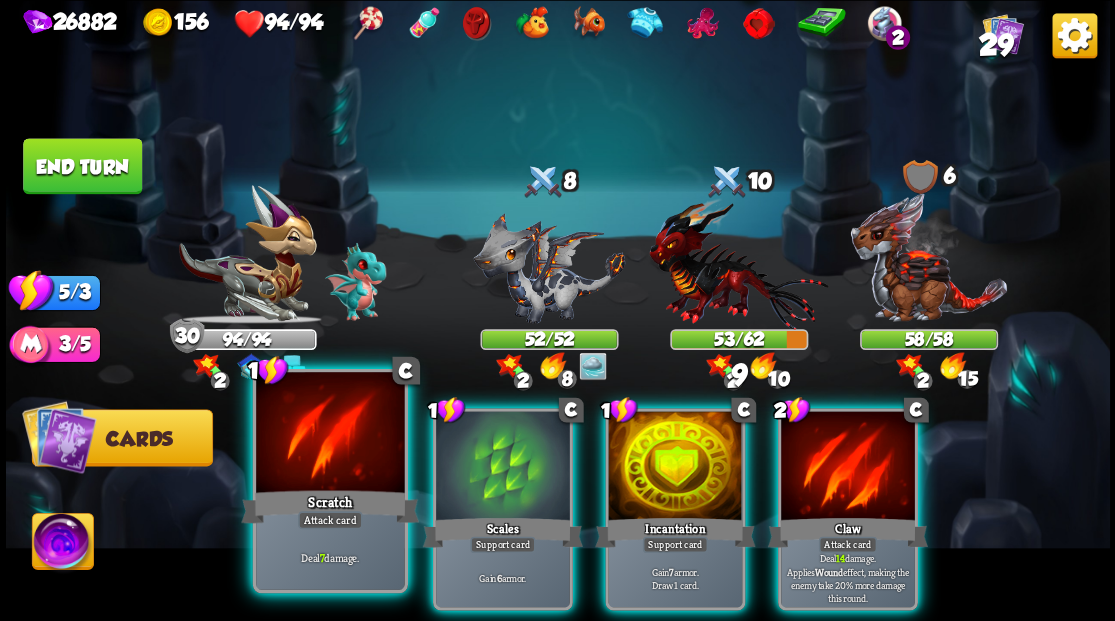 click at bounding box center [330, 434] 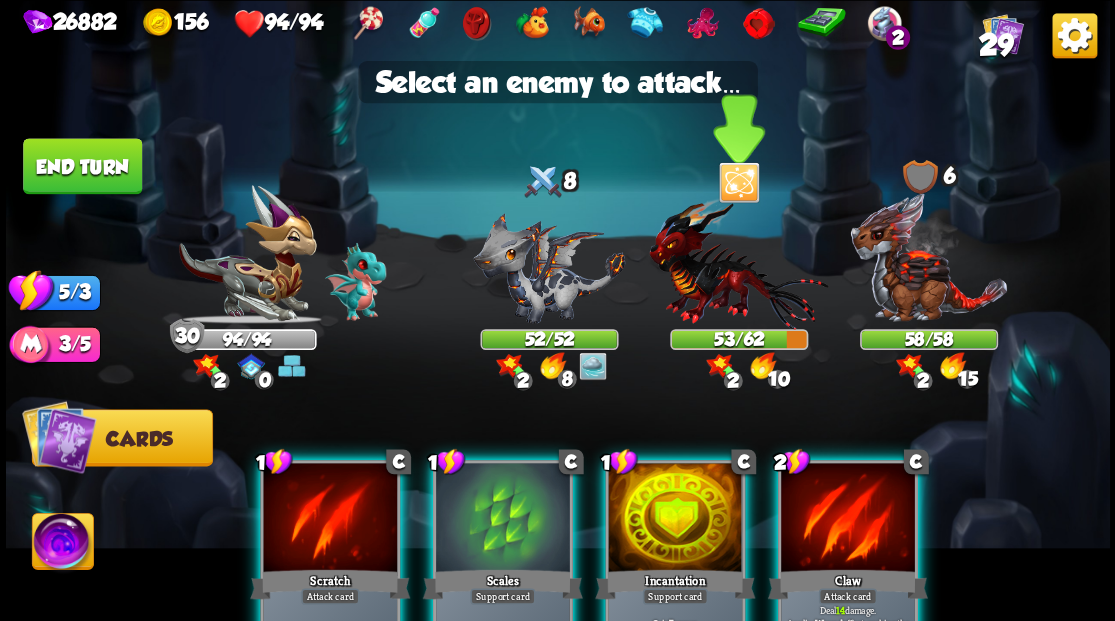 click at bounding box center (738, 263) 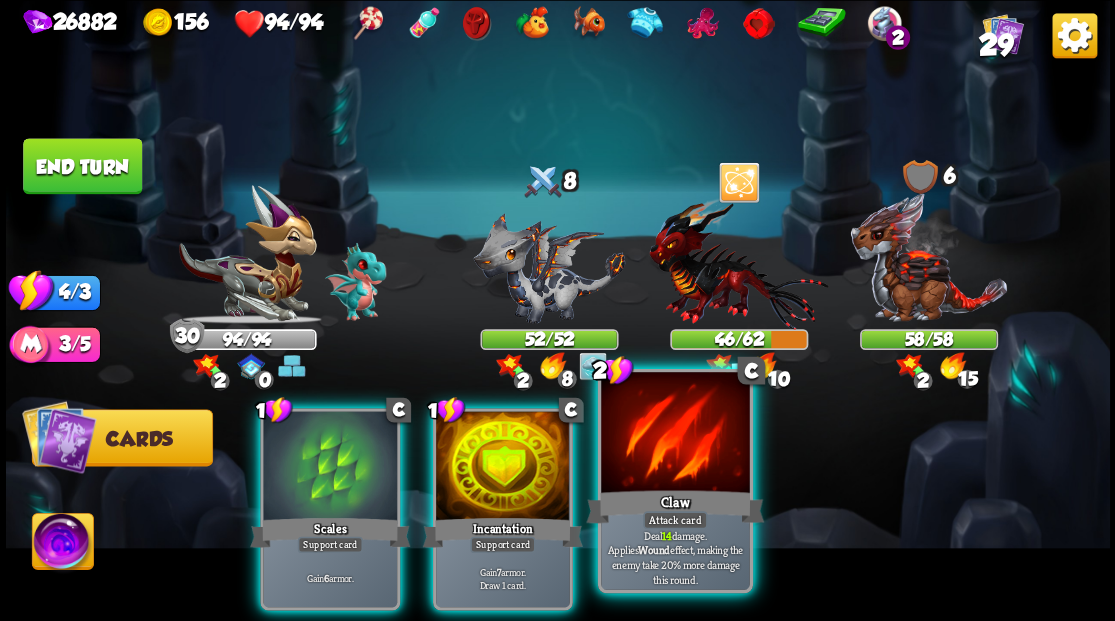 click at bounding box center [675, 434] 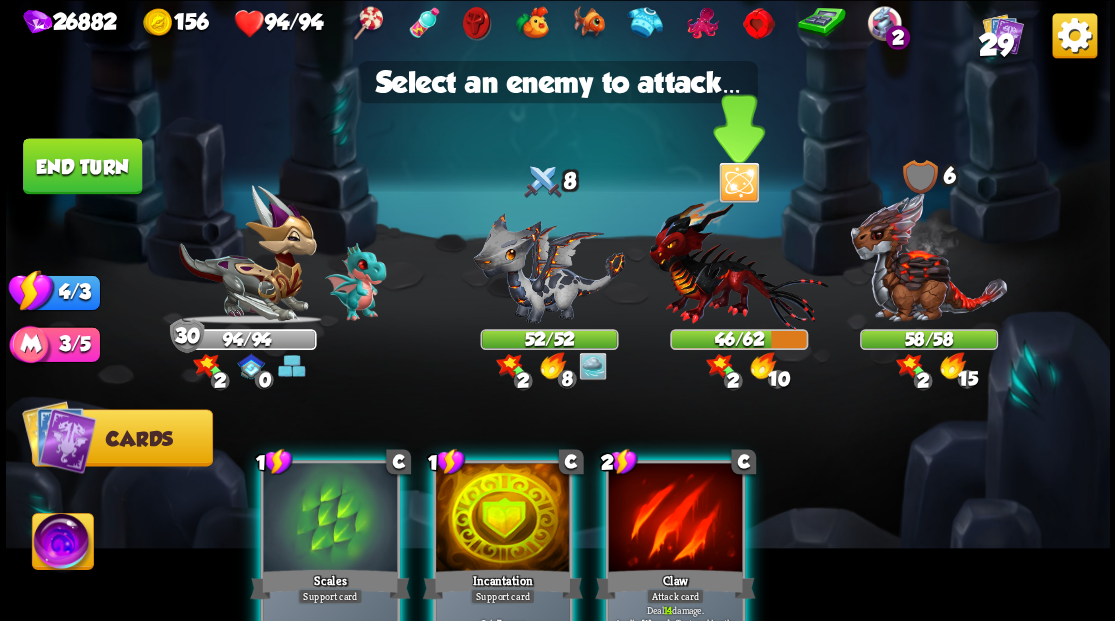 click at bounding box center [738, 263] 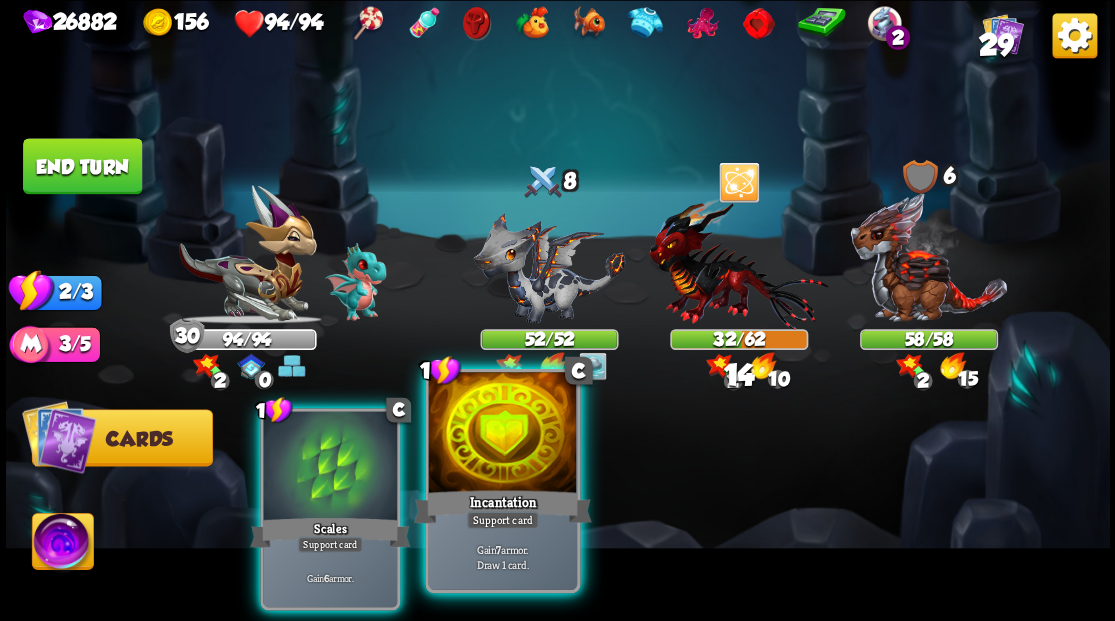 click at bounding box center [502, 434] 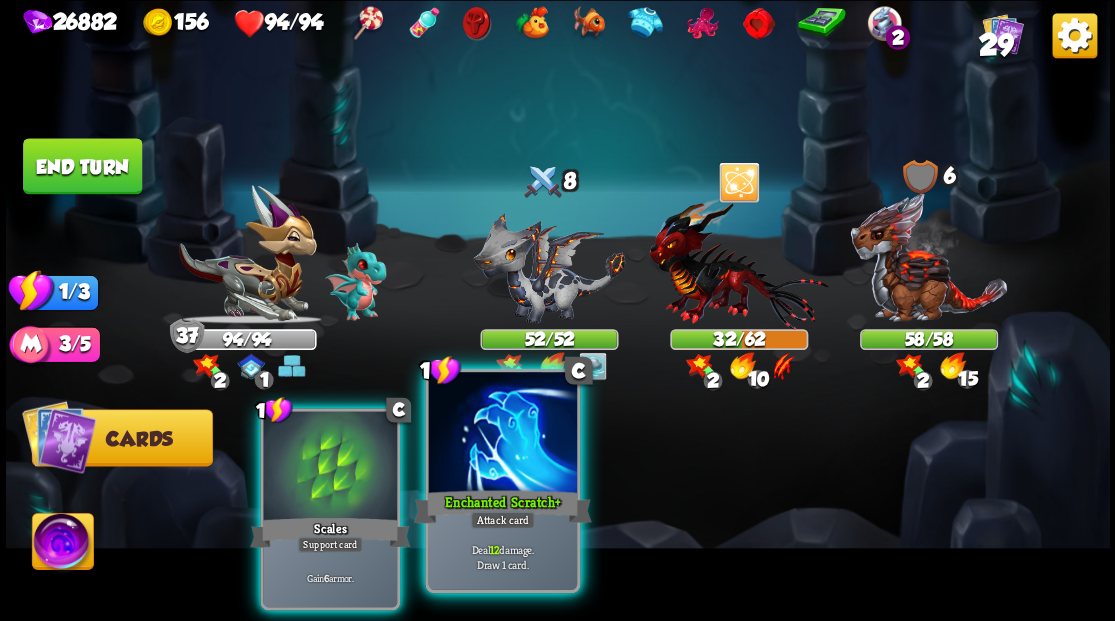 click at bounding box center [502, 434] 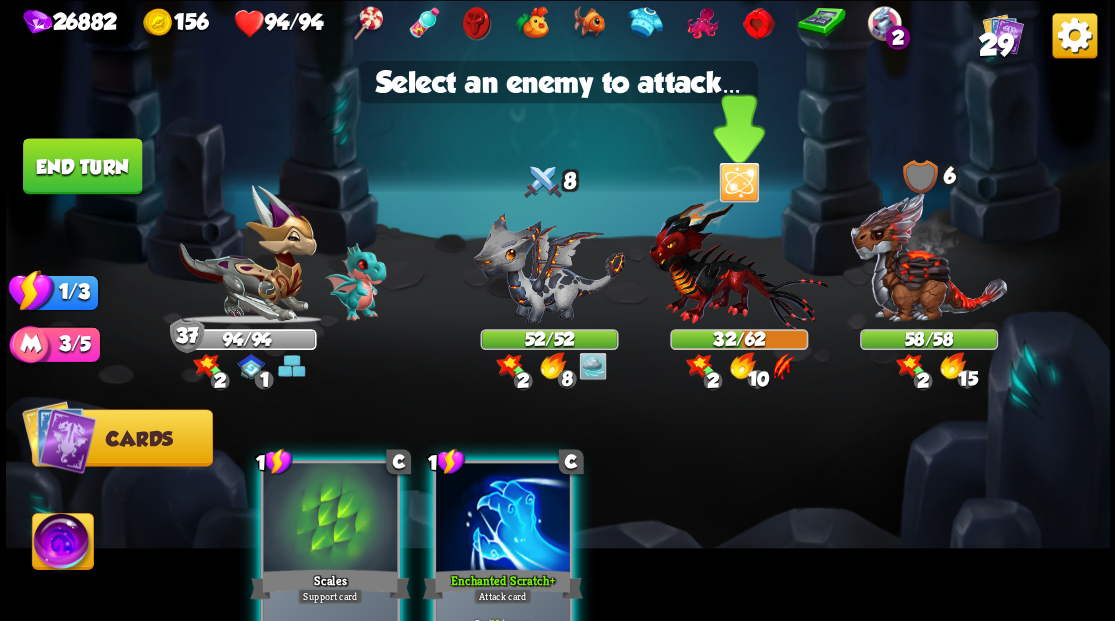 click at bounding box center [738, 263] 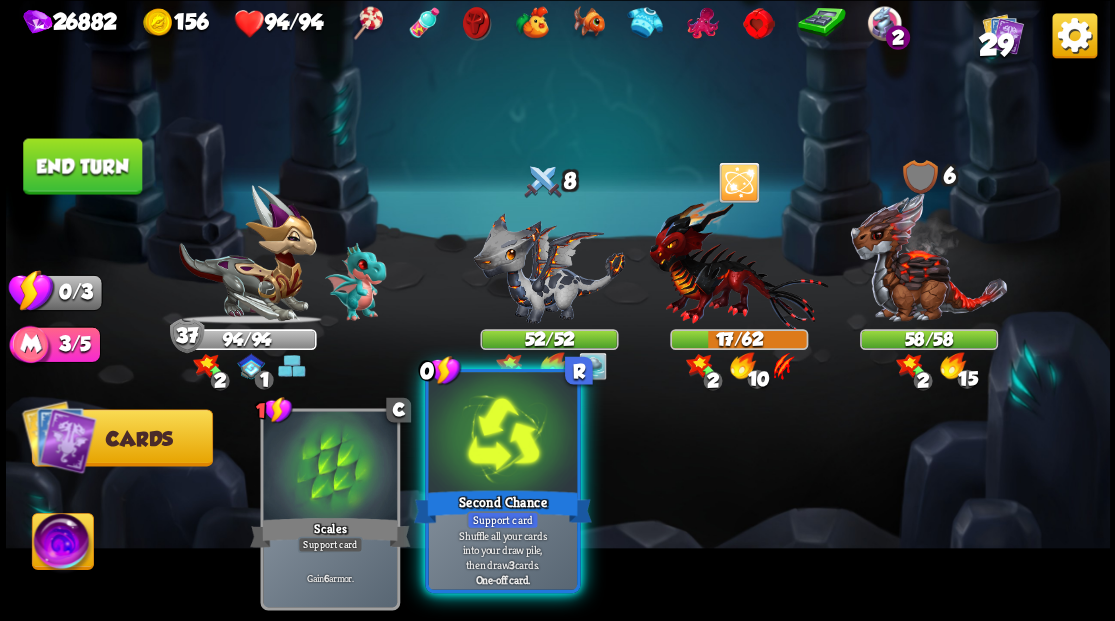 click at bounding box center (502, 434) 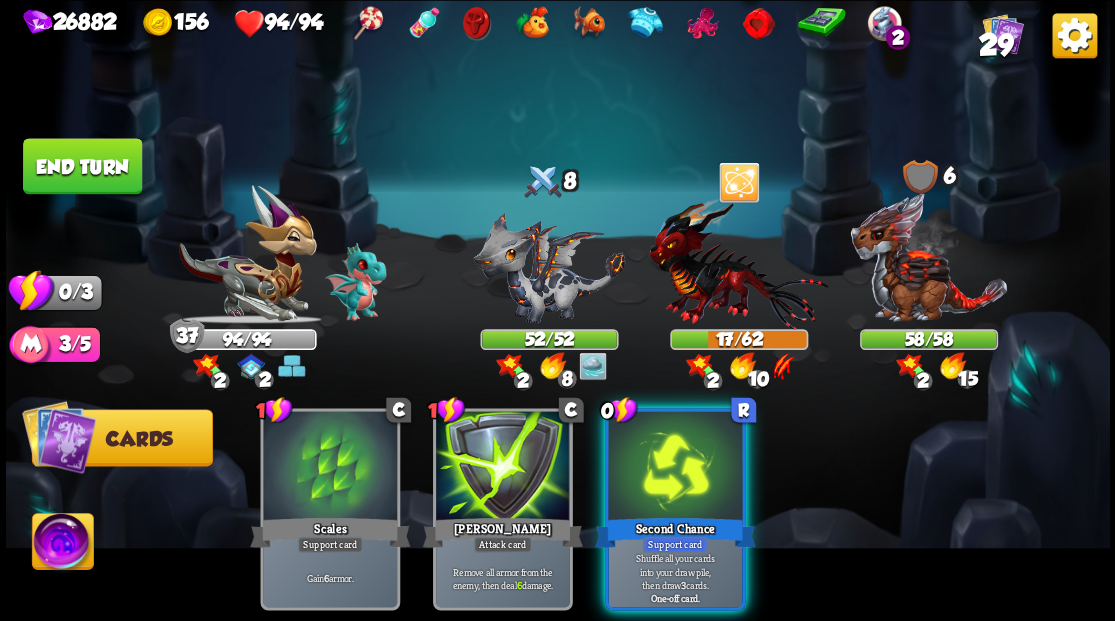 click on "0
R   Second Chance     Support card   Shuffle all your cards into your draw pile, then draw  3  cards.   One-off card." at bounding box center (675, 509) 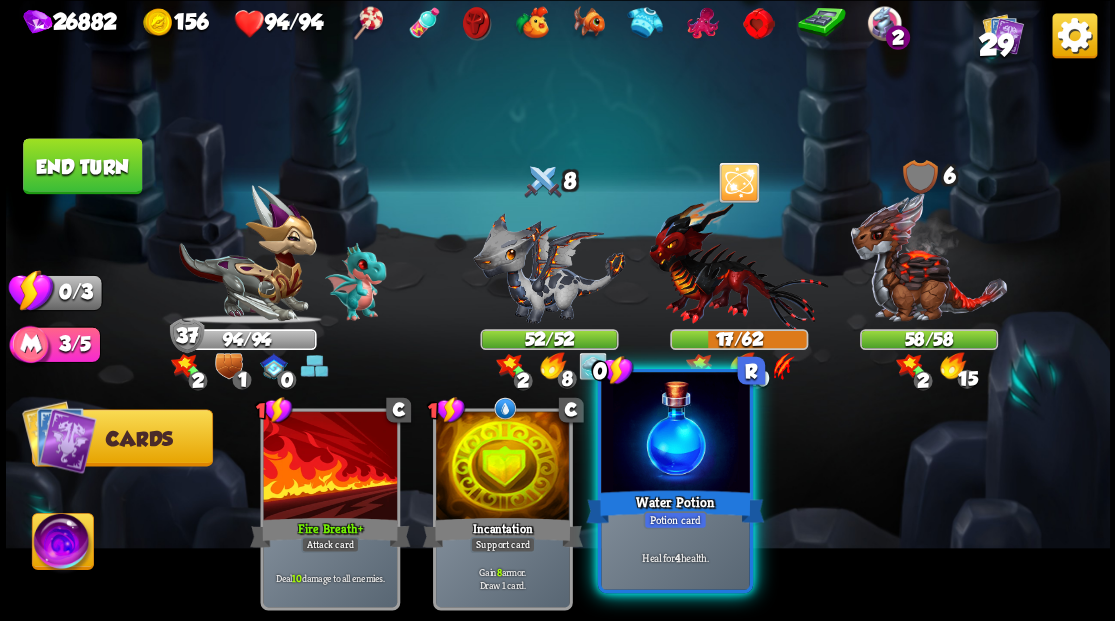 click on "Water Potion" at bounding box center [675, 506] 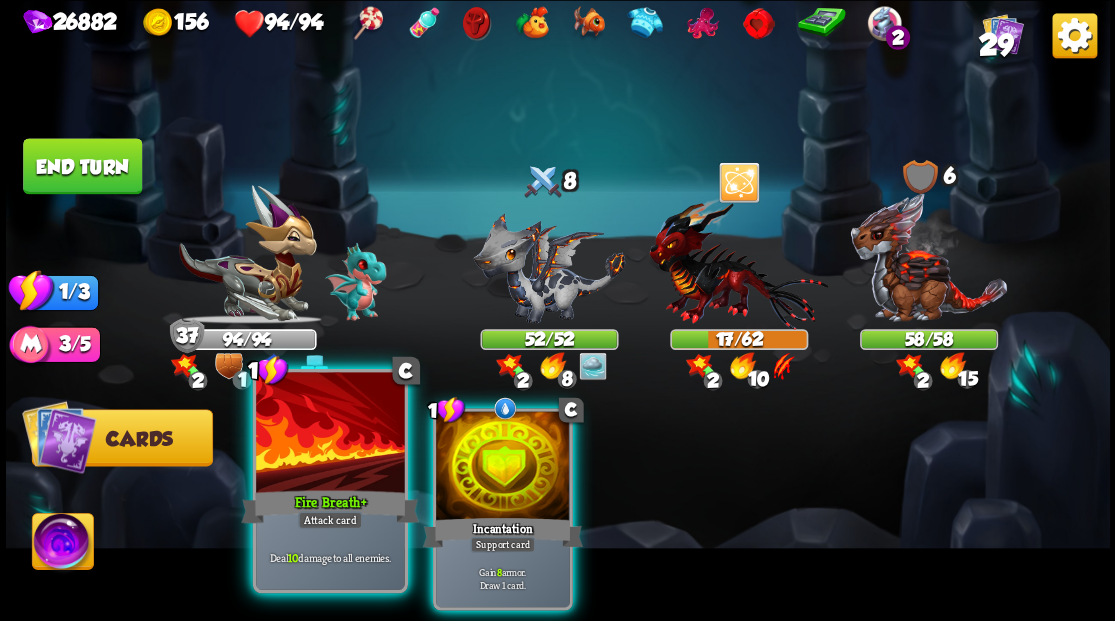 click at bounding box center [330, 434] 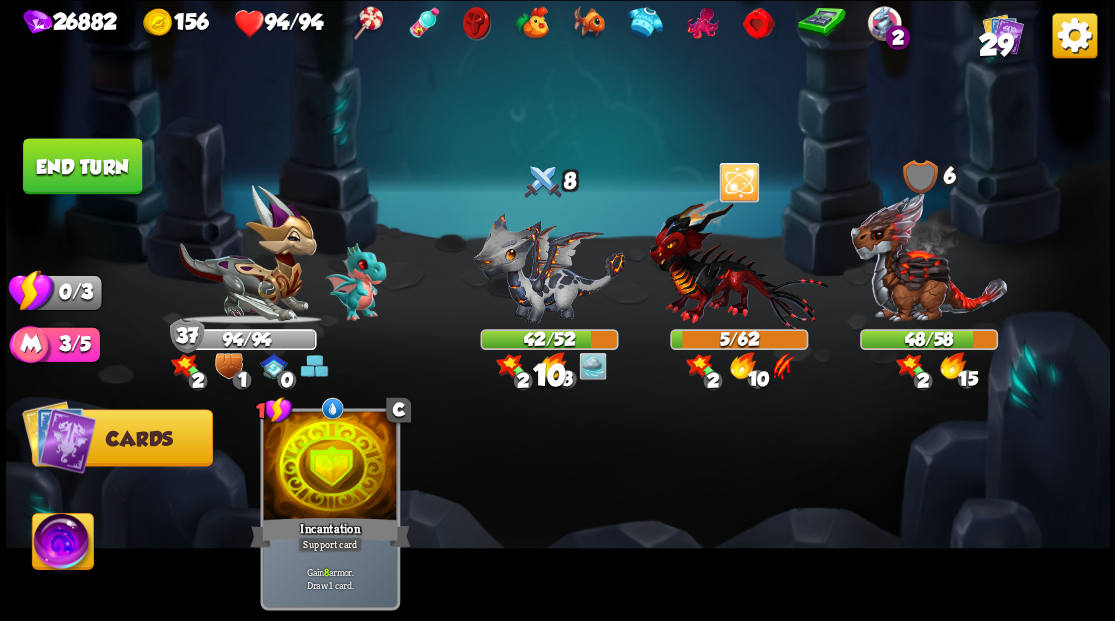 click on "End turn" at bounding box center (82, 166) 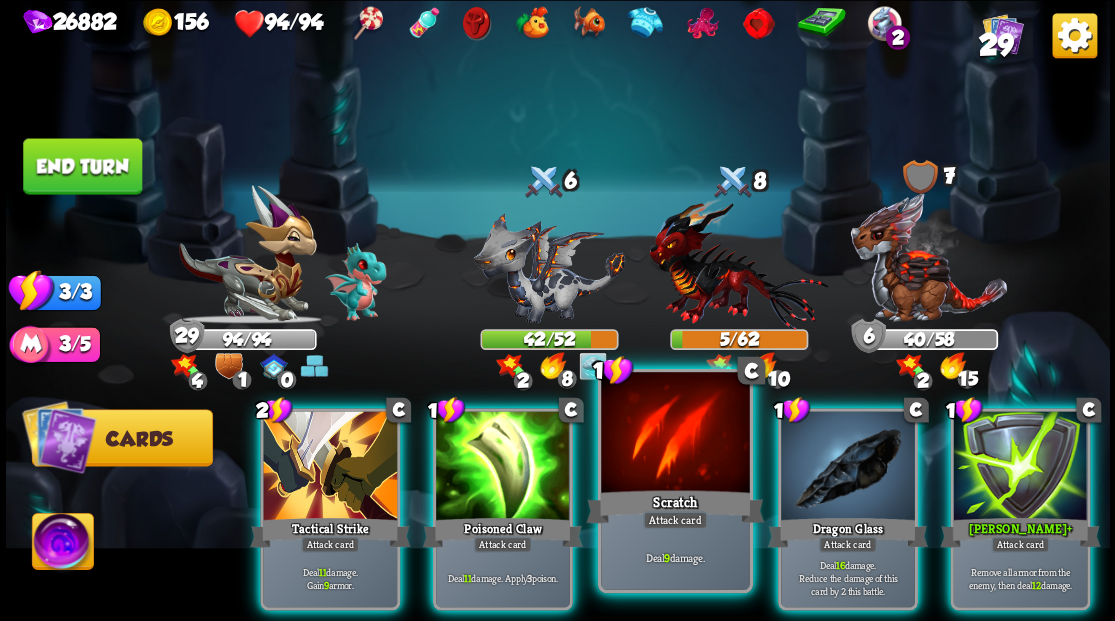 click at bounding box center [675, 434] 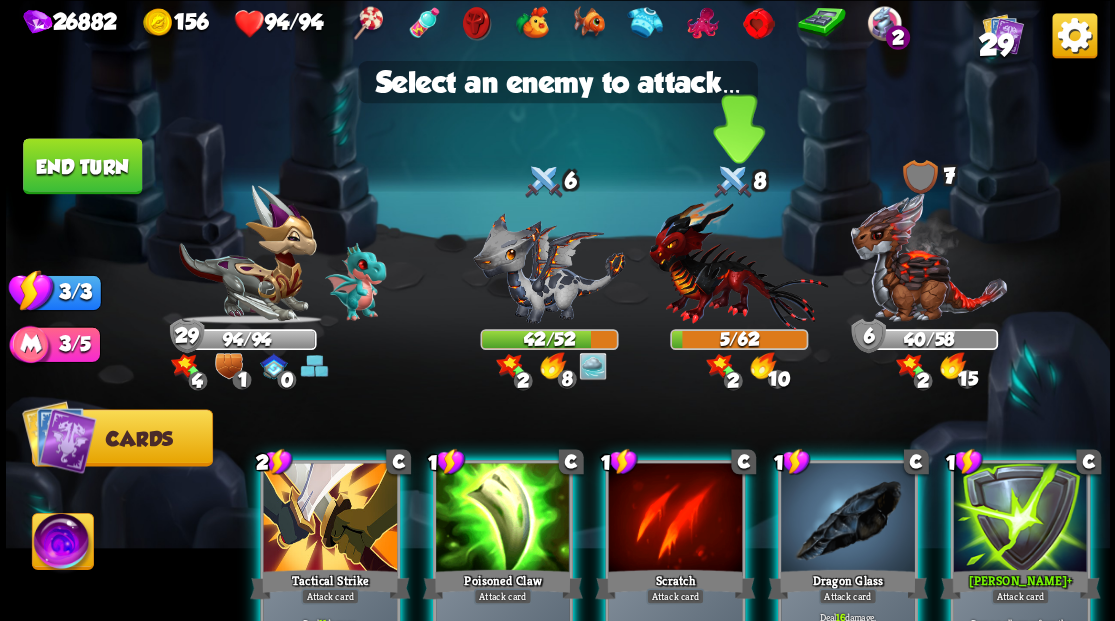 click at bounding box center [738, 263] 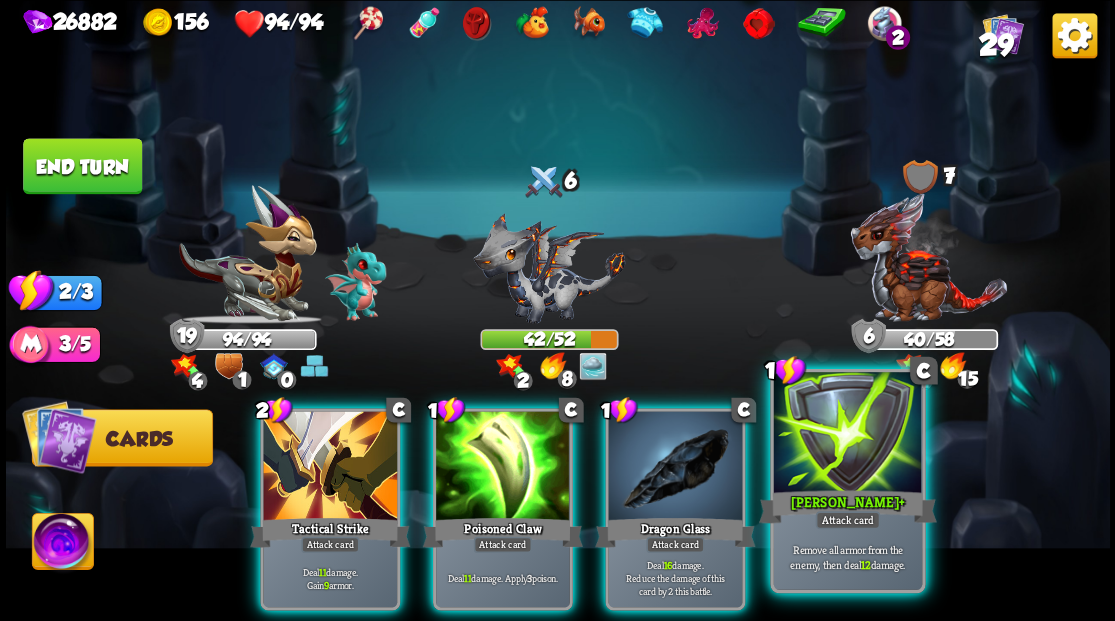 click at bounding box center (847, 434) 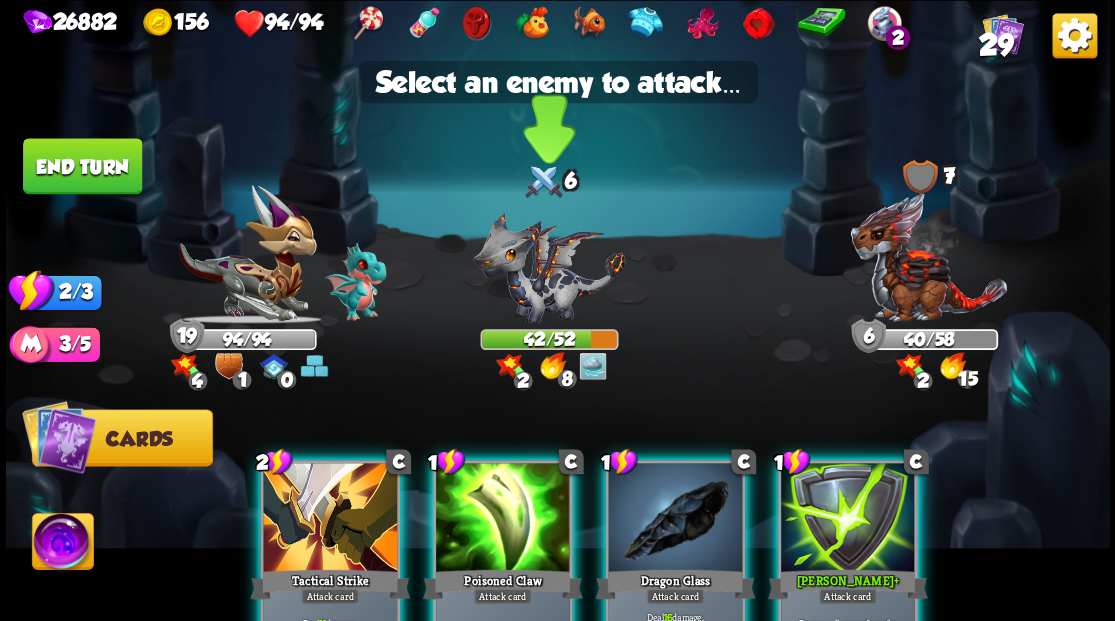 click at bounding box center [549, 267] 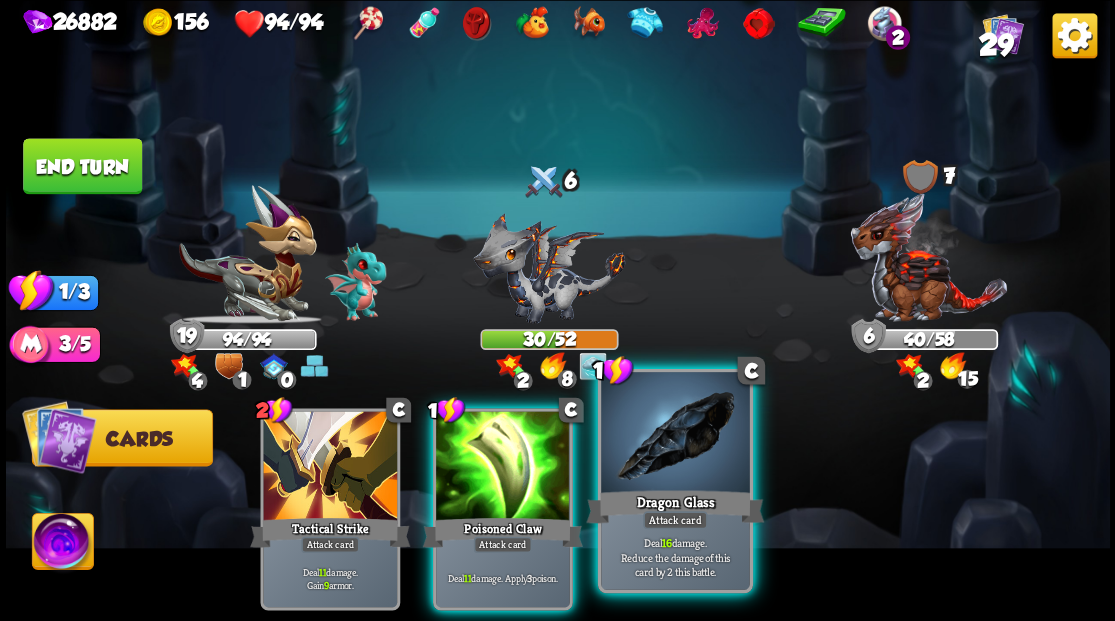 click at bounding box center (675, 434) 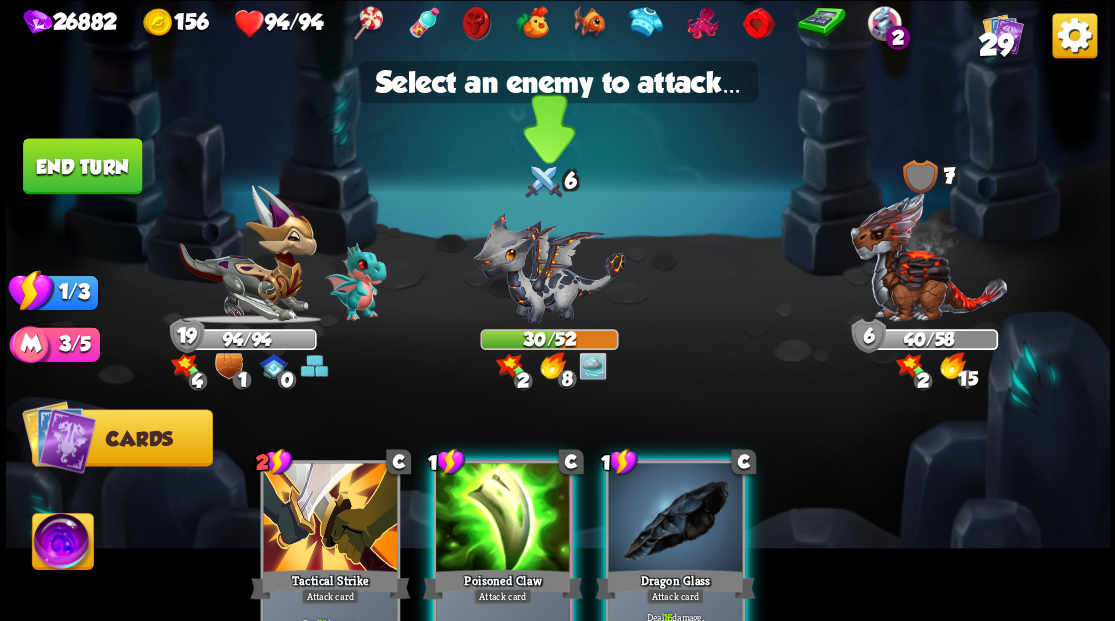 click at bounding box center [549, 267] 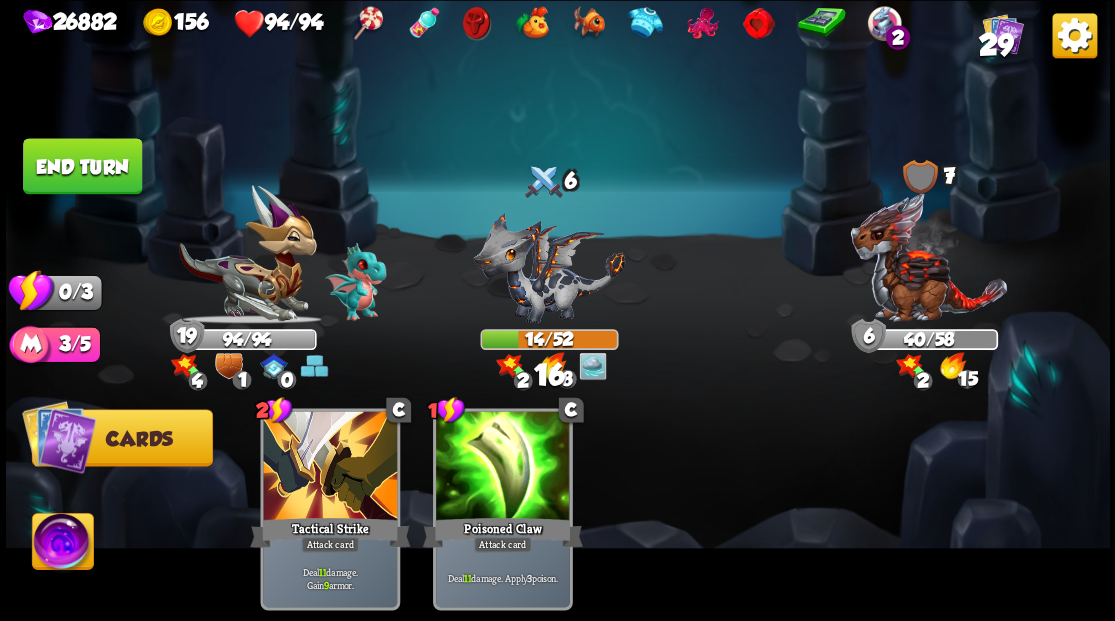 click on "End turn" at bounding box center [82, 166] 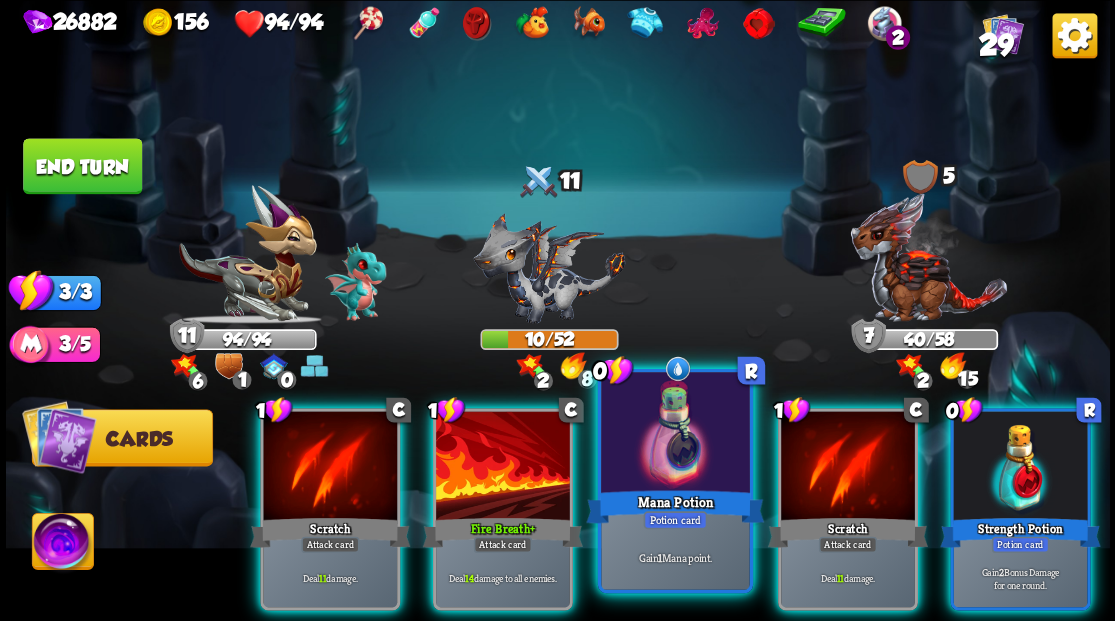 click at bounding box center [675, 434] 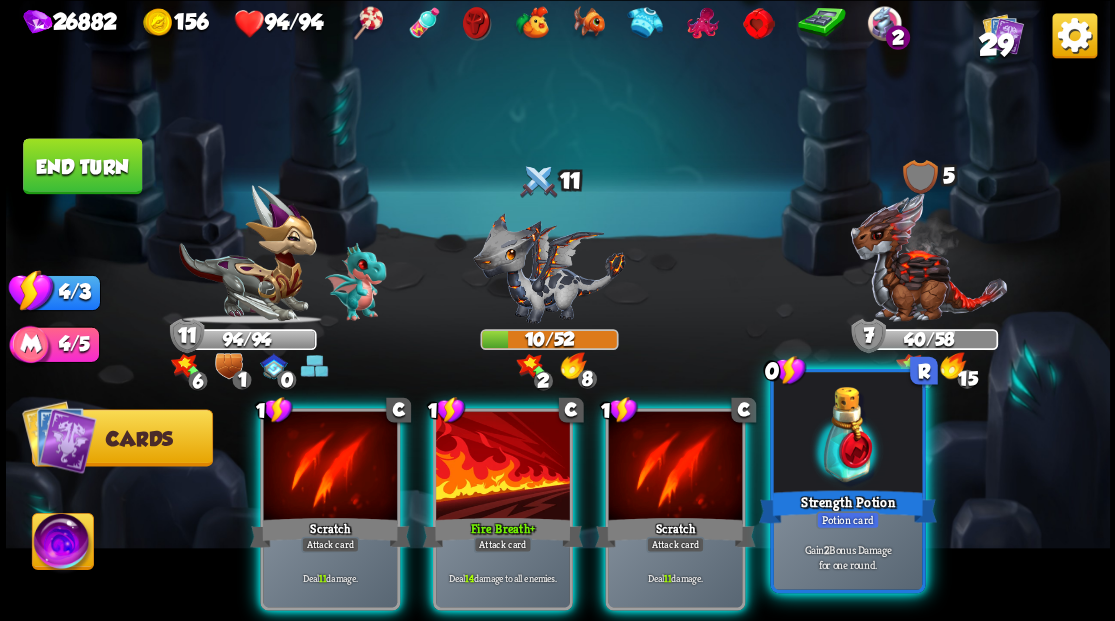 click at bounding box center (847, 434) 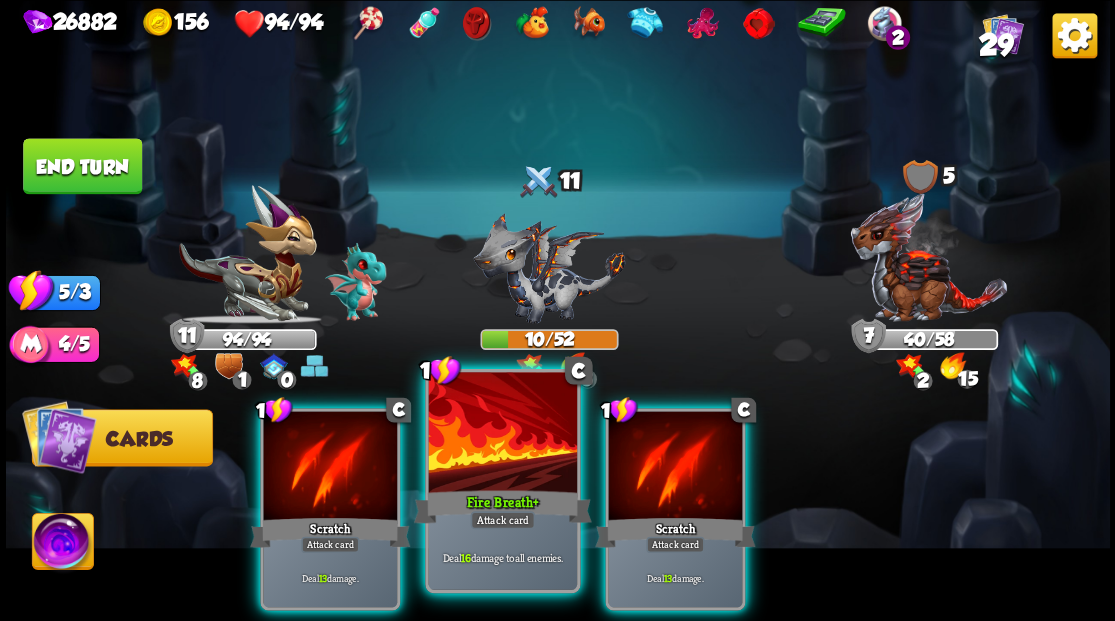 click at bounding box center [502, 434] 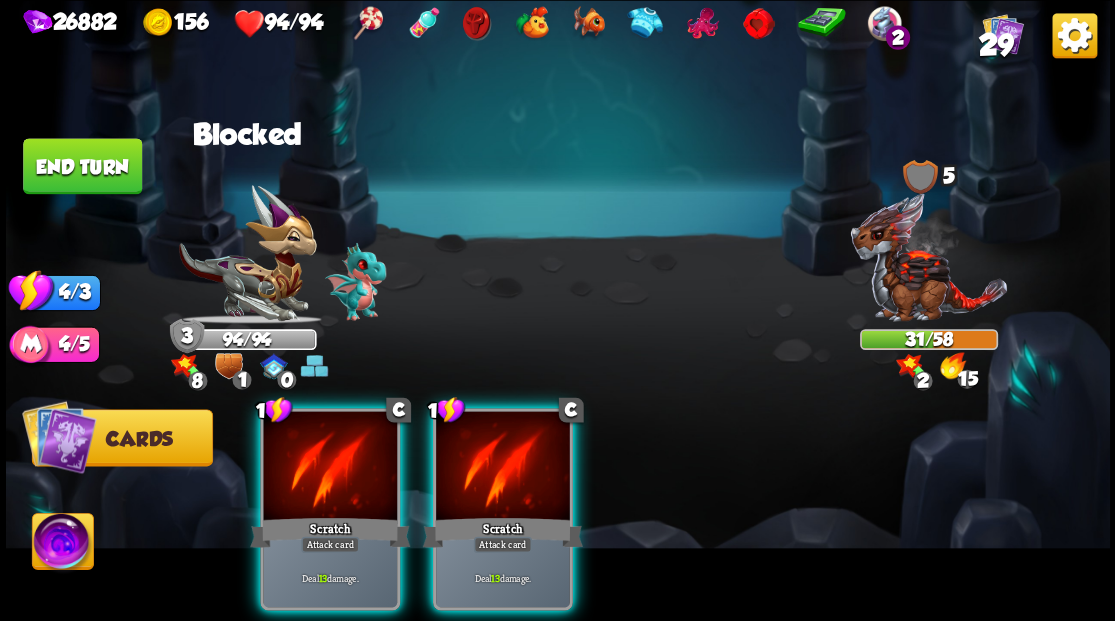 click at bounding box center [503, 467] 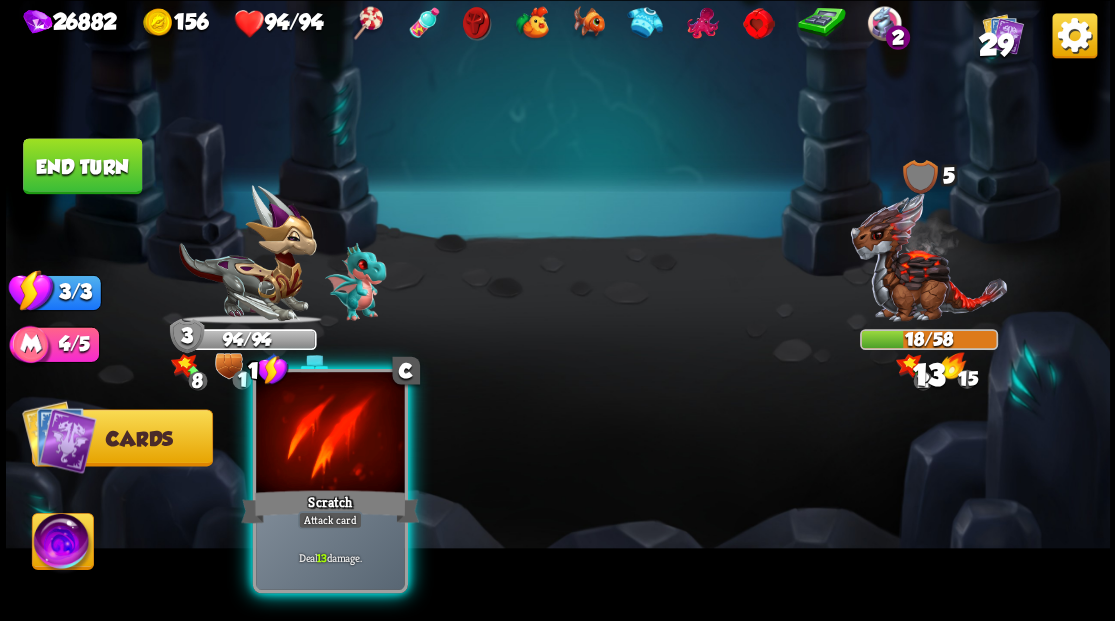 click at bounding box center (330, 434) 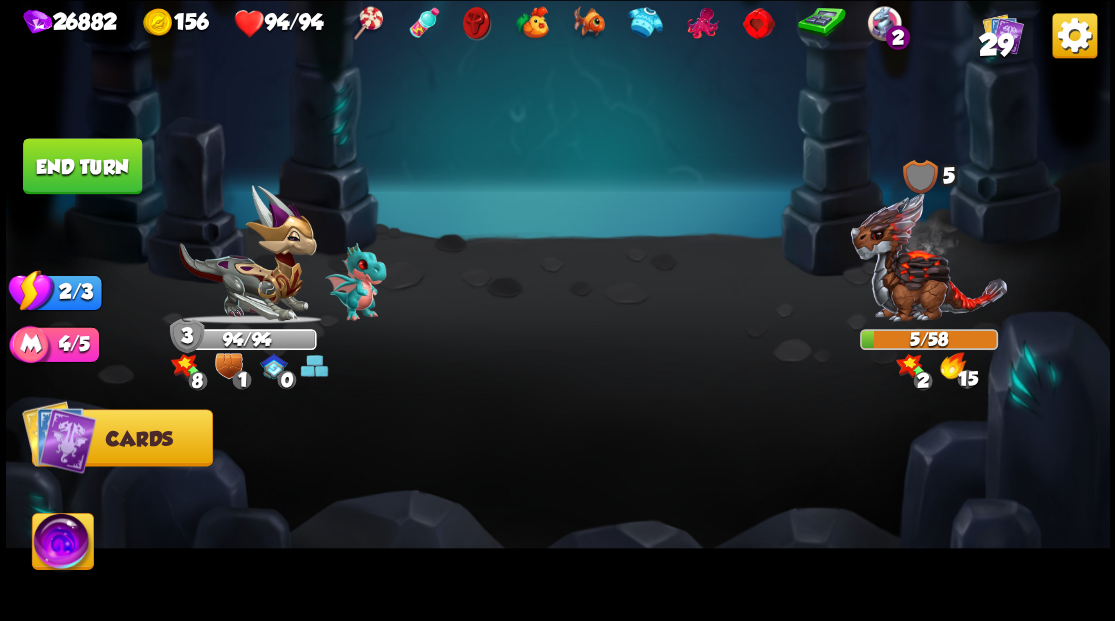 click on "End turn" at bounding box center (82, 166) 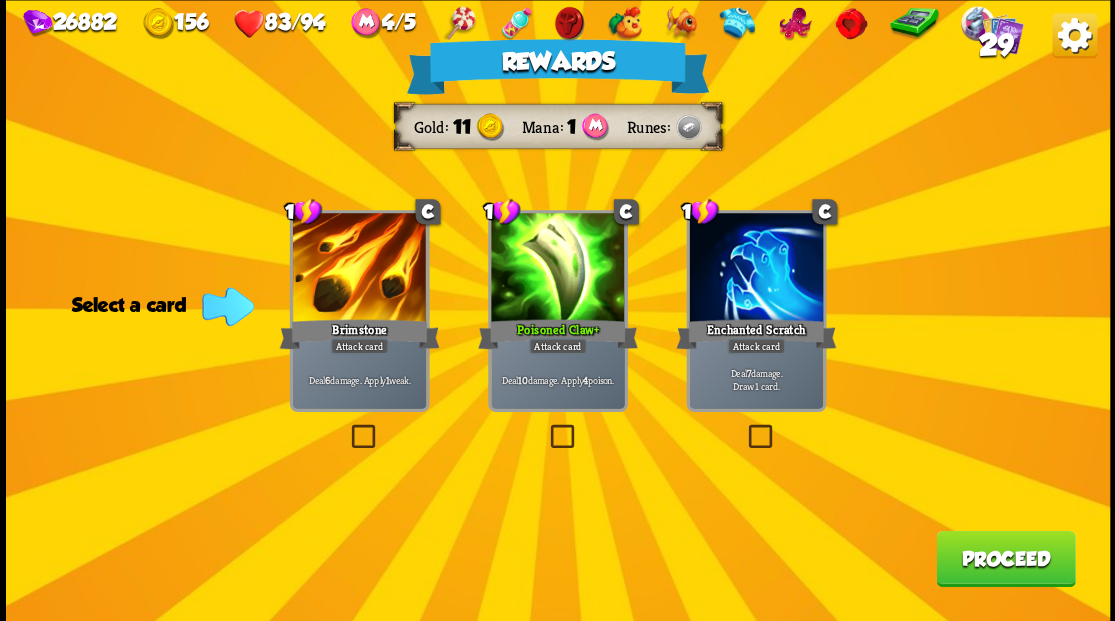 click on "Proceed" at bounding box center [1005, 558] 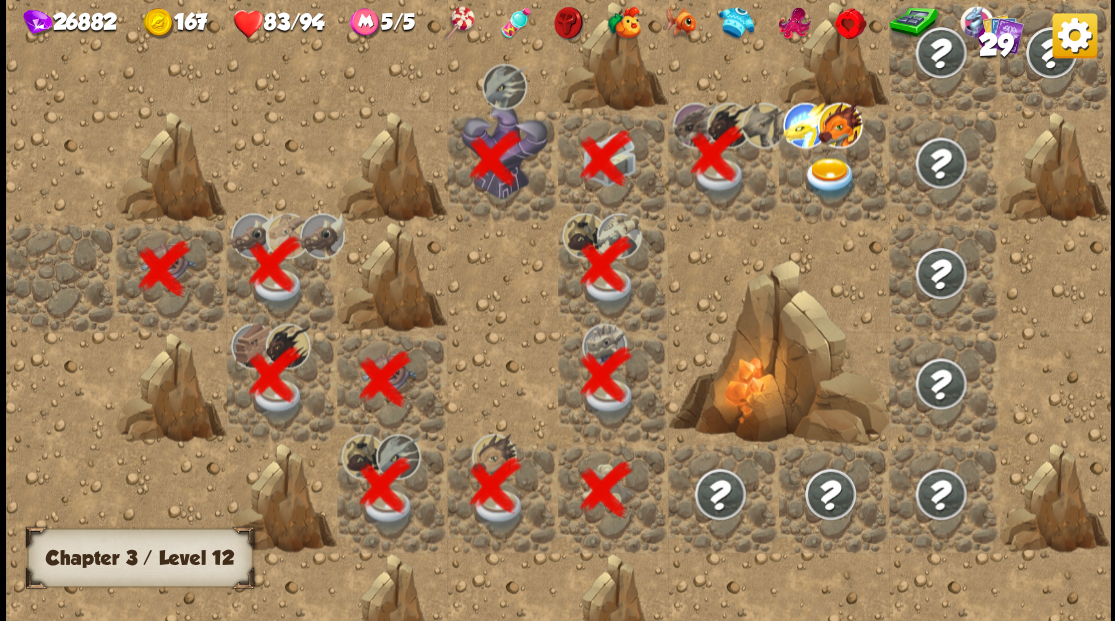 scroll, scrollTop: 0, scrollLeft: 384, axis: horizontal 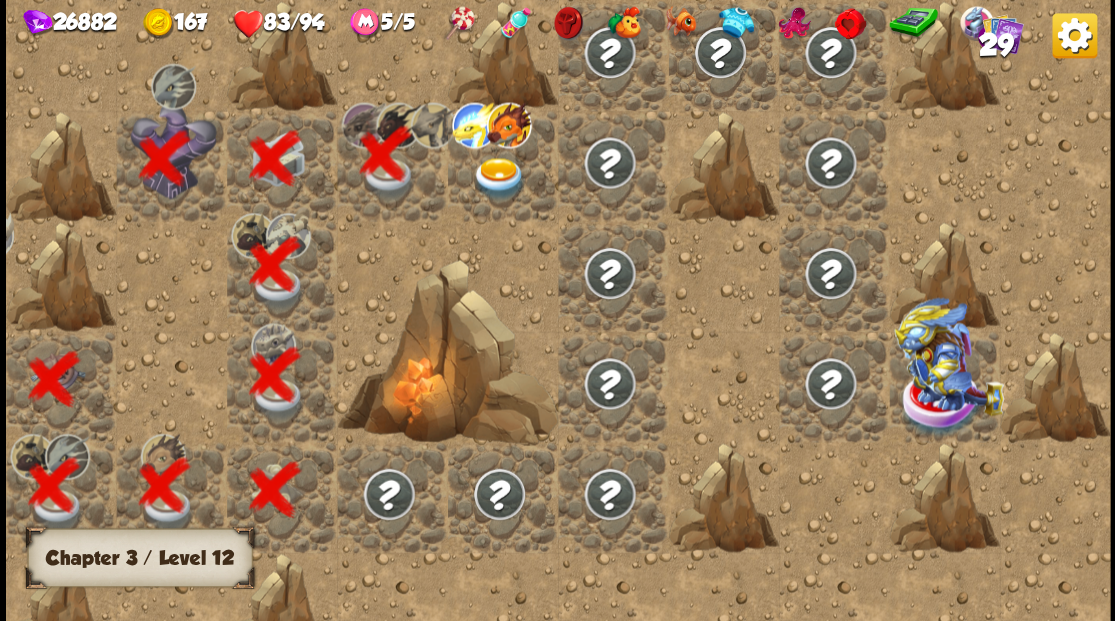 click at bounding box center (498, 178) 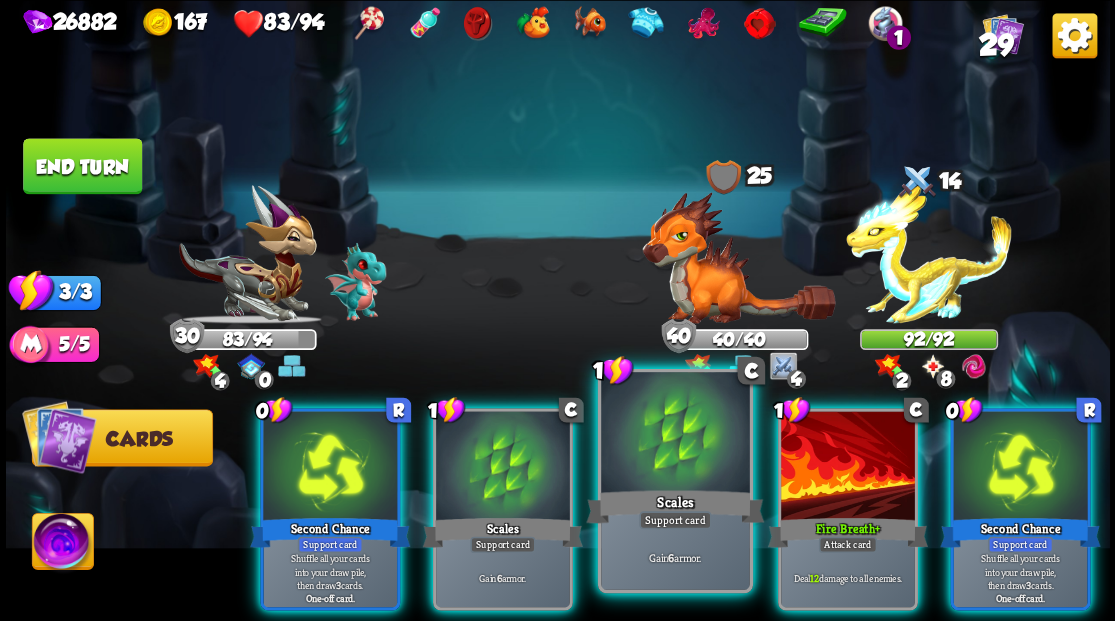 click at bounding box center [675, 434] 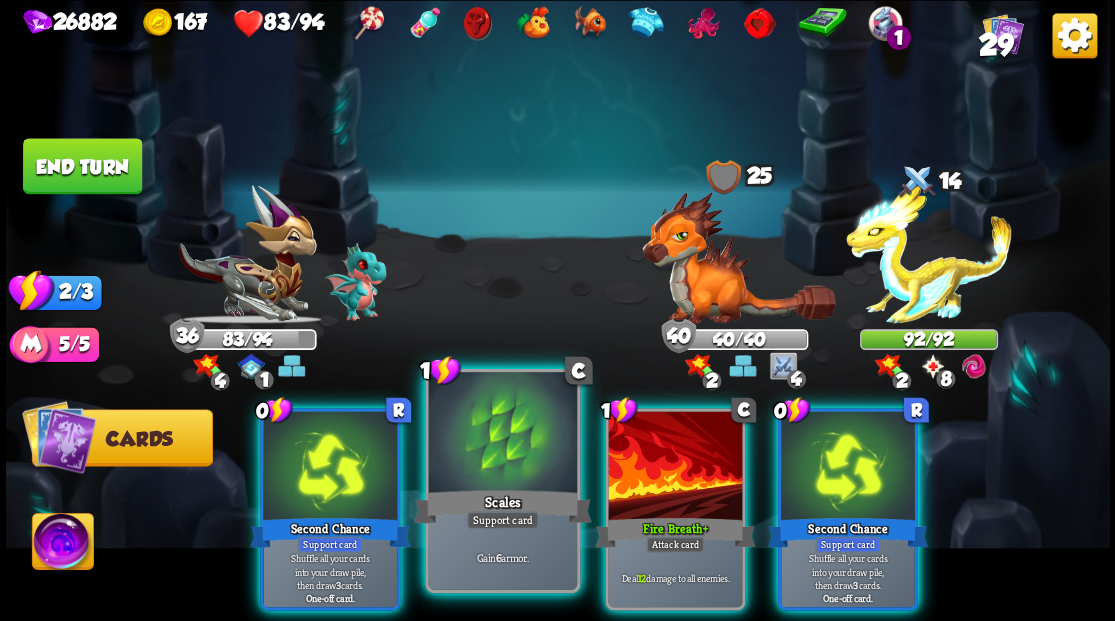 click at bounding box center (502, 434) 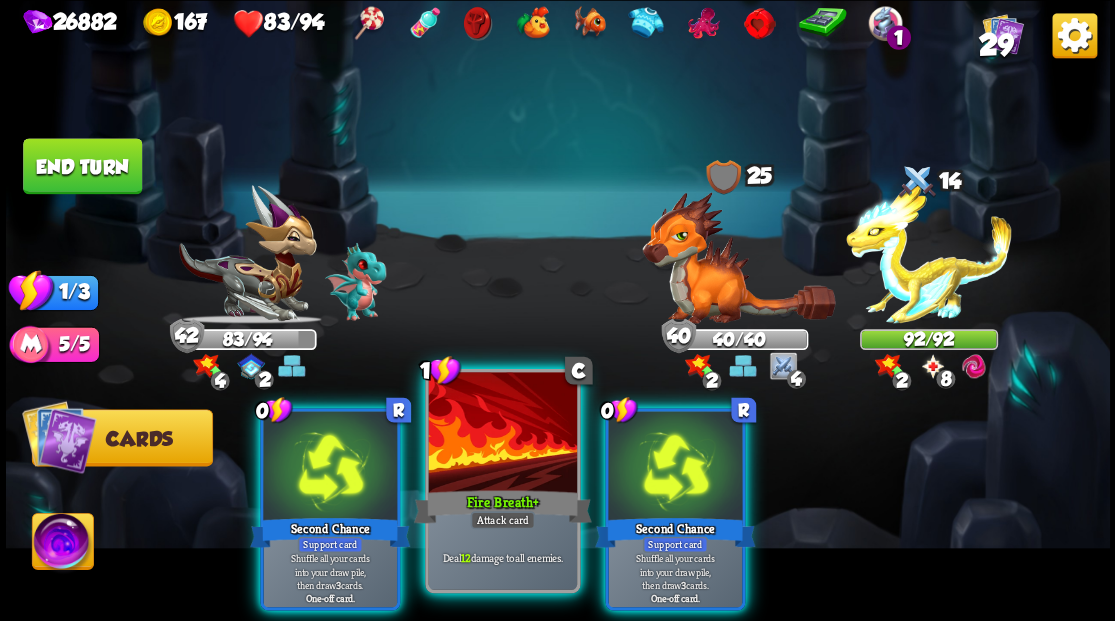 click at bounding box center [502, 434] 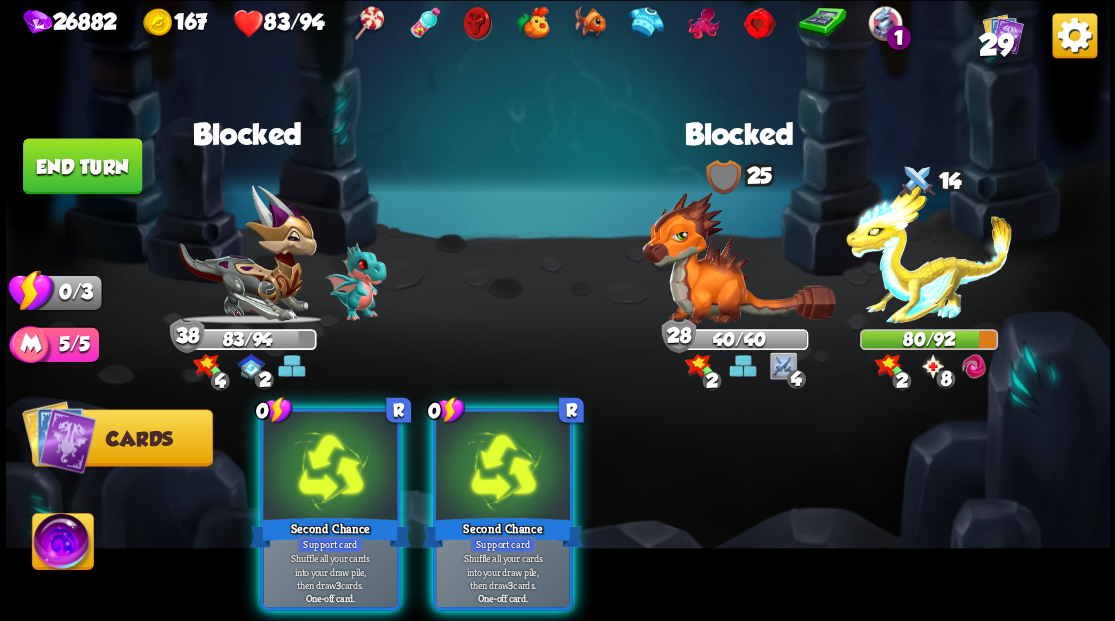 click at bounding box center (503, 467) 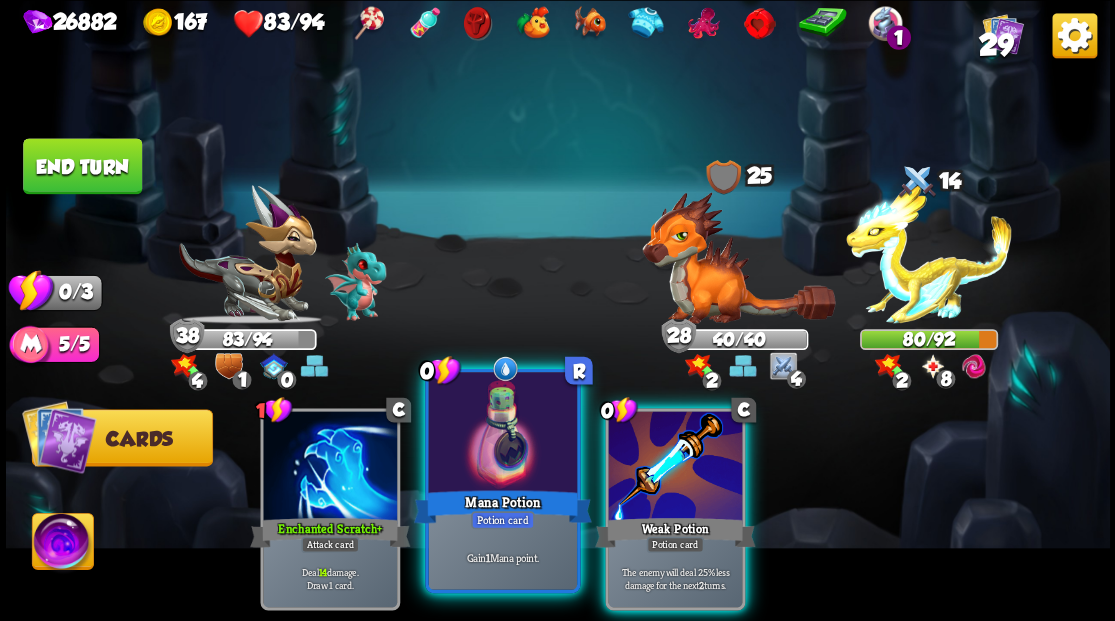 click at bounding box center (502, 434) 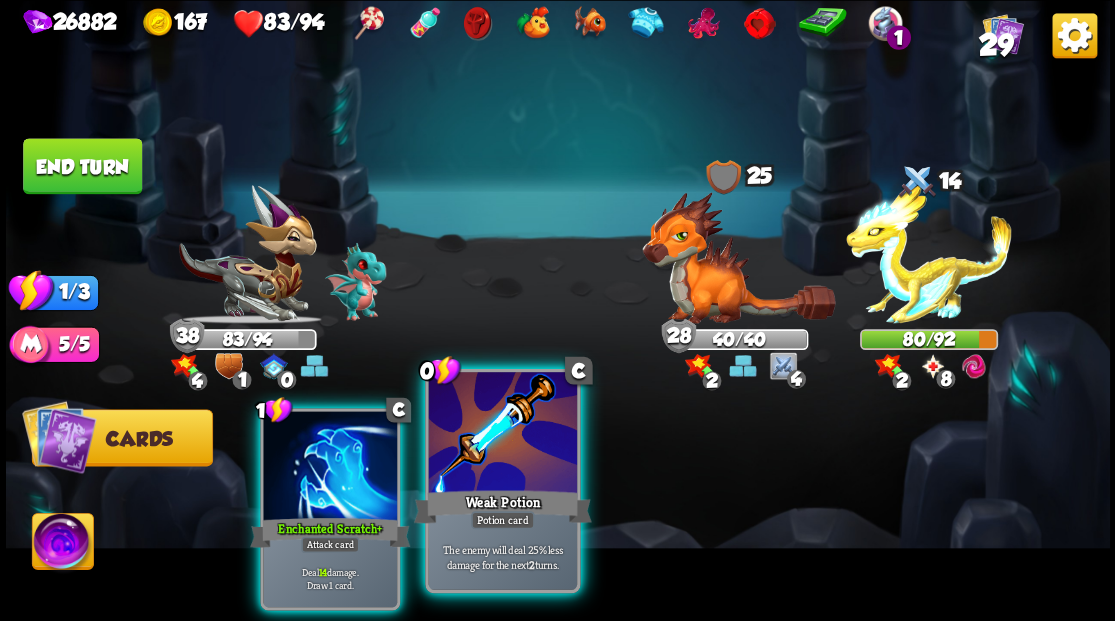 drag, startPoint x: 501, startPoint y: 423, endPoint x: 549, endPoint y: 410, distance: 49.729267 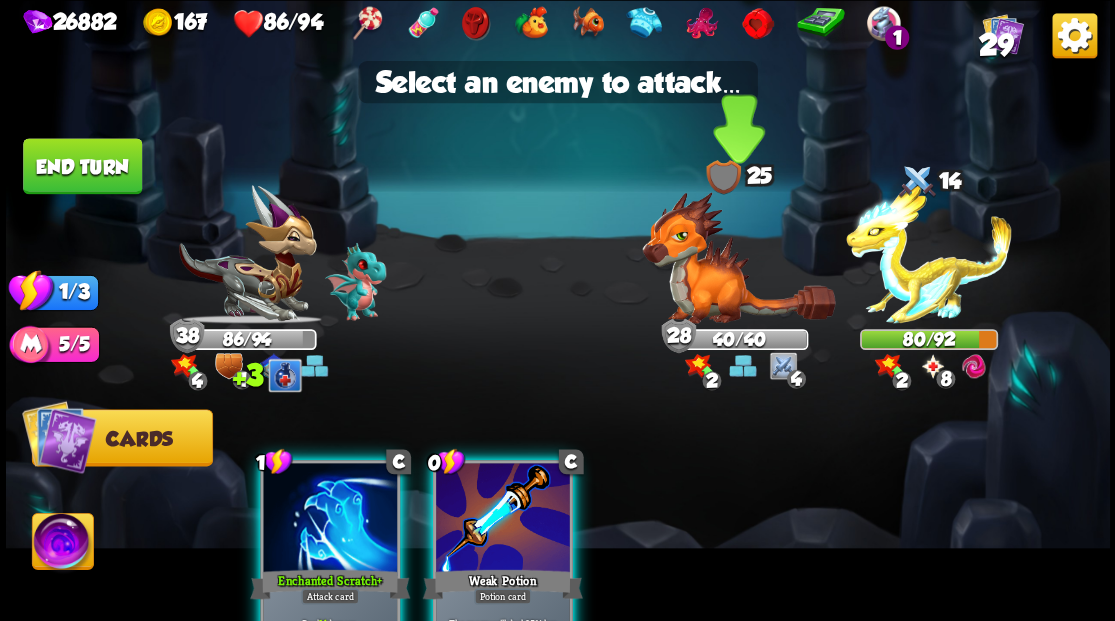 click at bounding box center [738, 257] 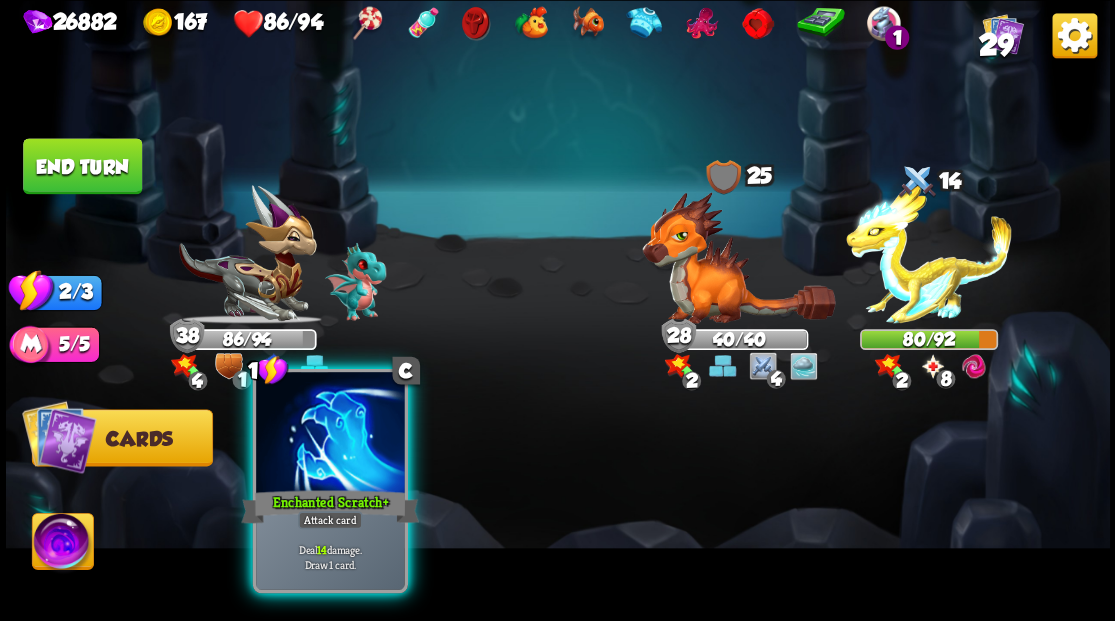 click at bounding box center (330, 434) 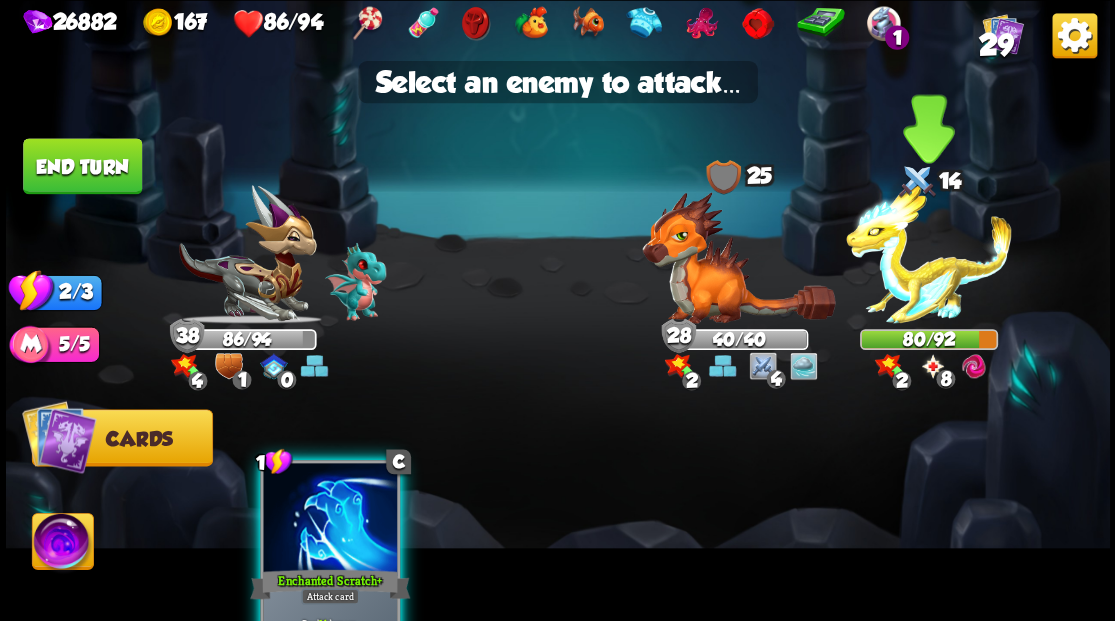 click at bounding box center (929, 254) 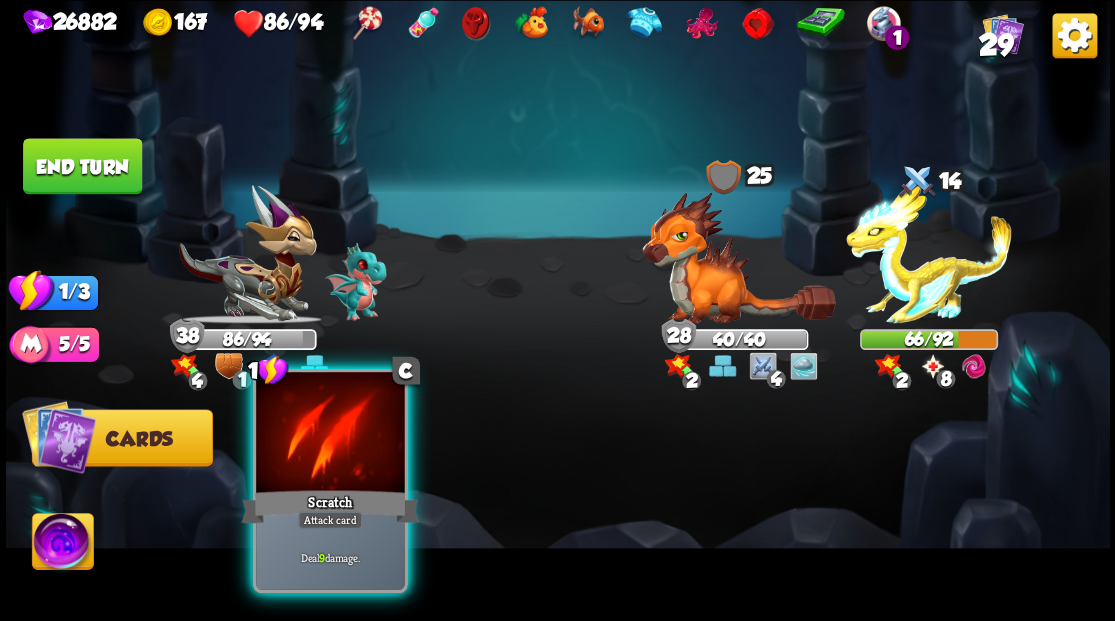 click at bounding box center [330, 434] 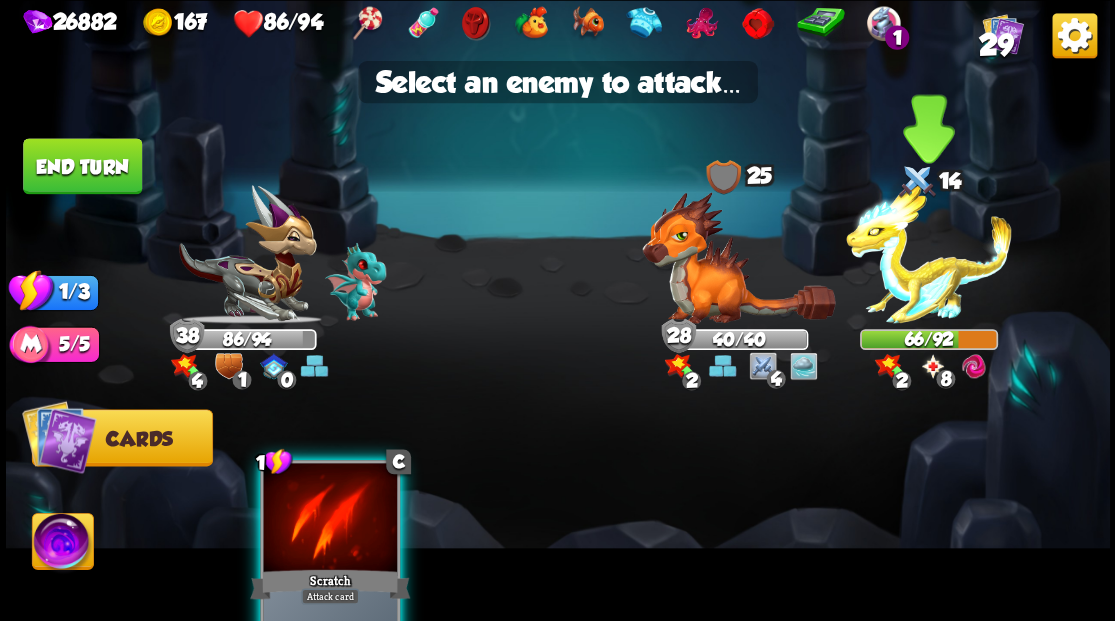 click at bounding box center (929, 254) 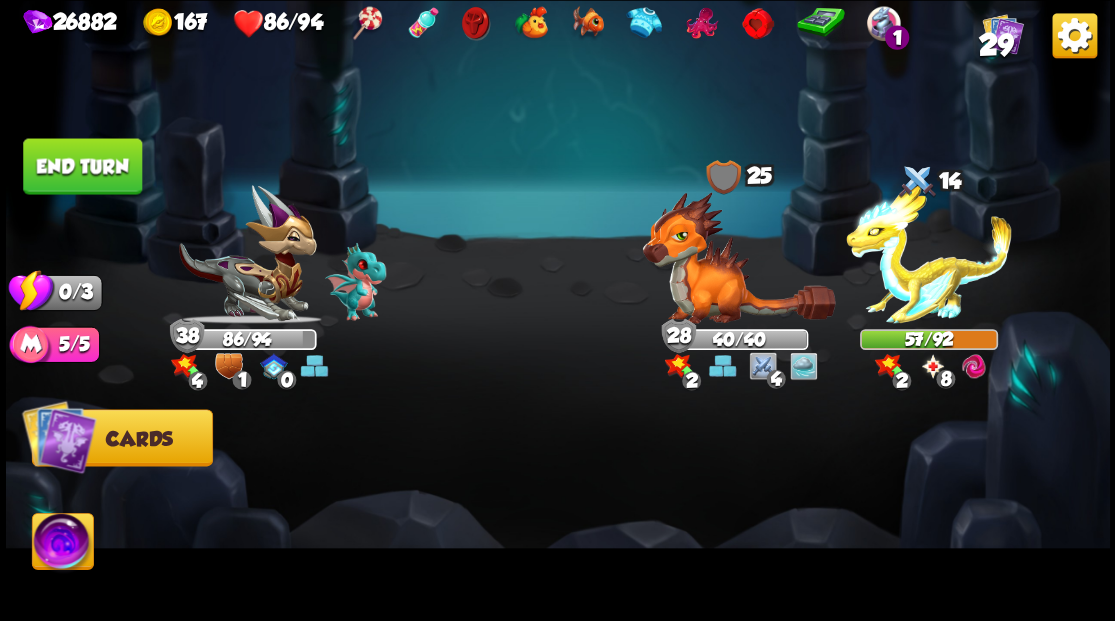 click on "End turn" at bounding box center [82, 166] 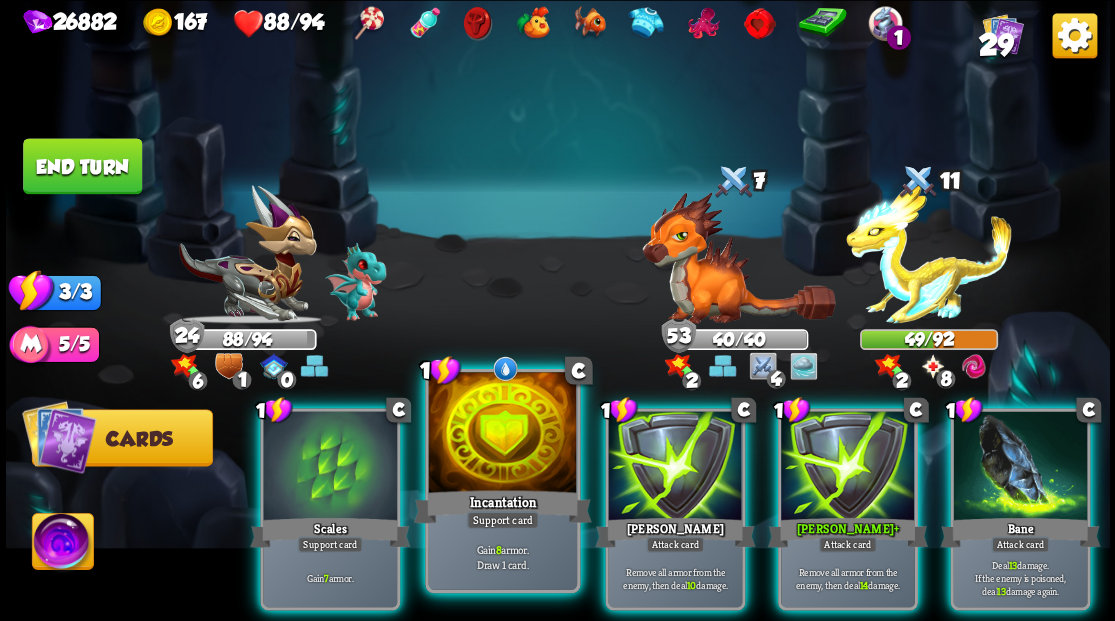 click at bounding box center (502, 434) 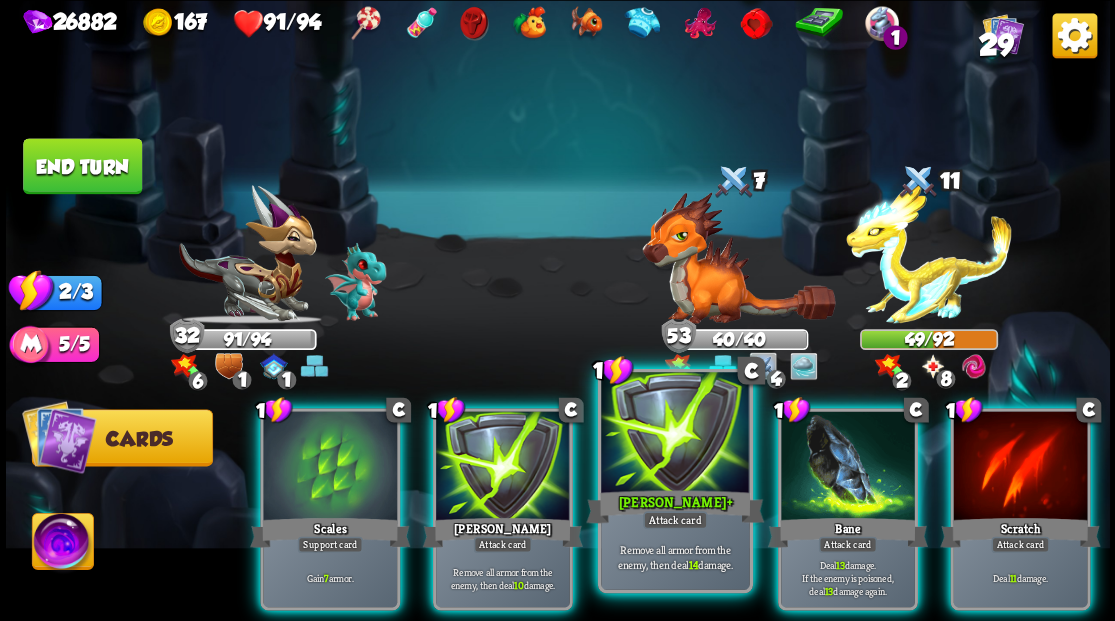click at bounding box center [675, 434] 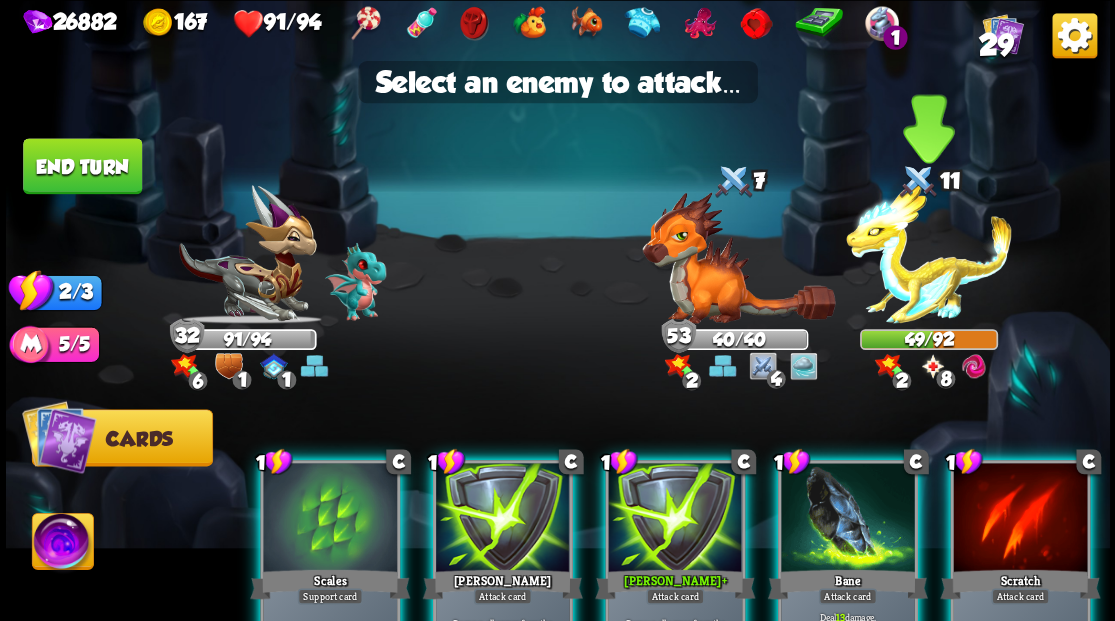 click at bounding box center [929, 254] 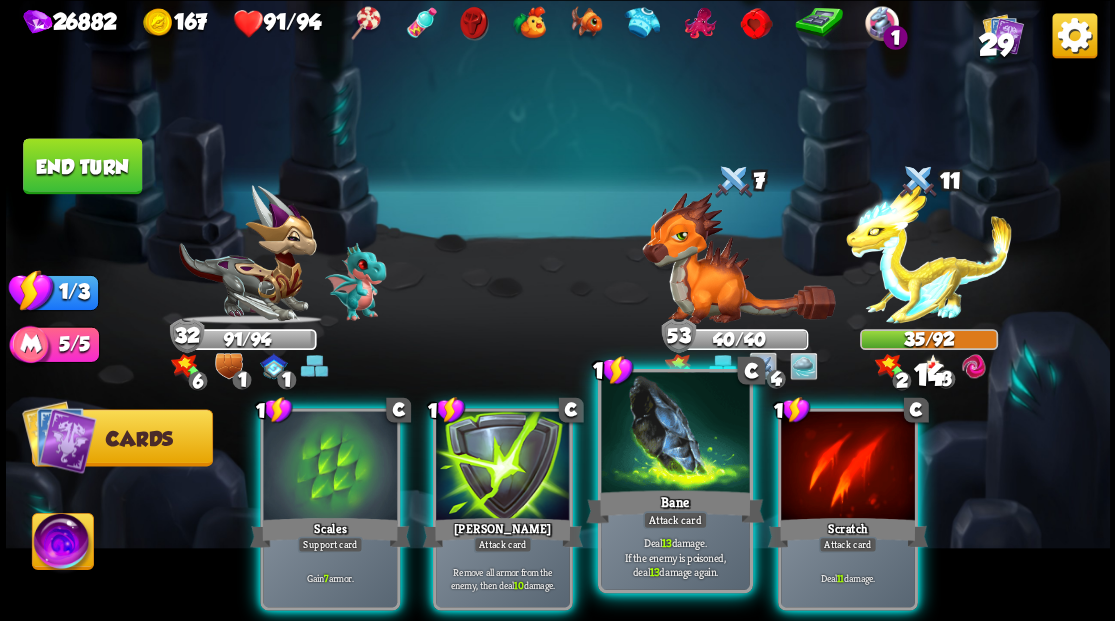 click at bounding box center (675, 434) 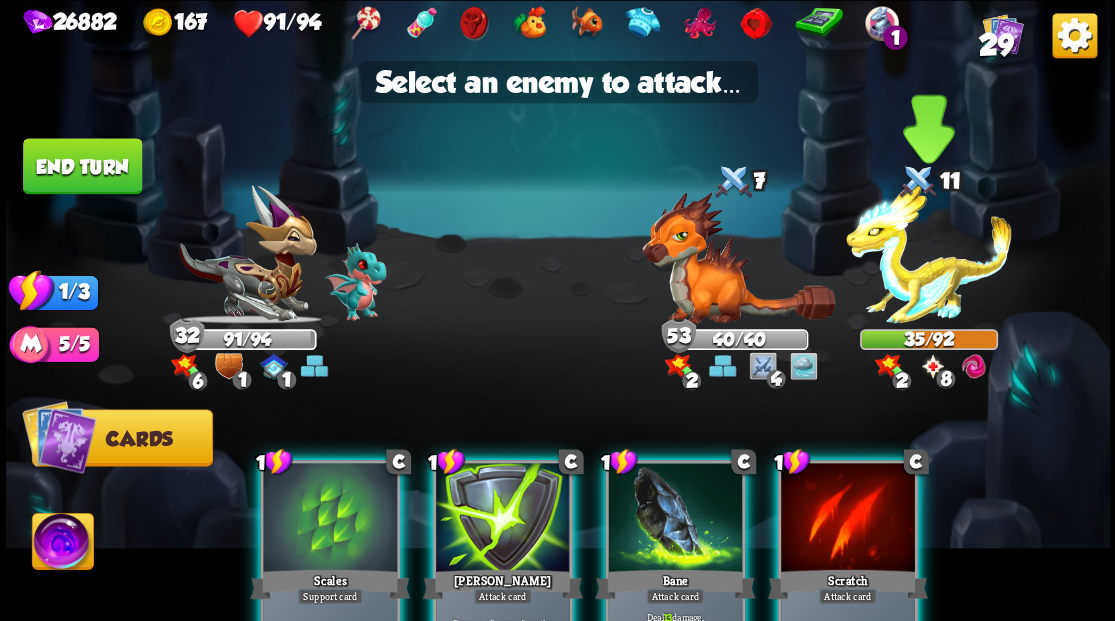 click at bounding box center (929, 254) 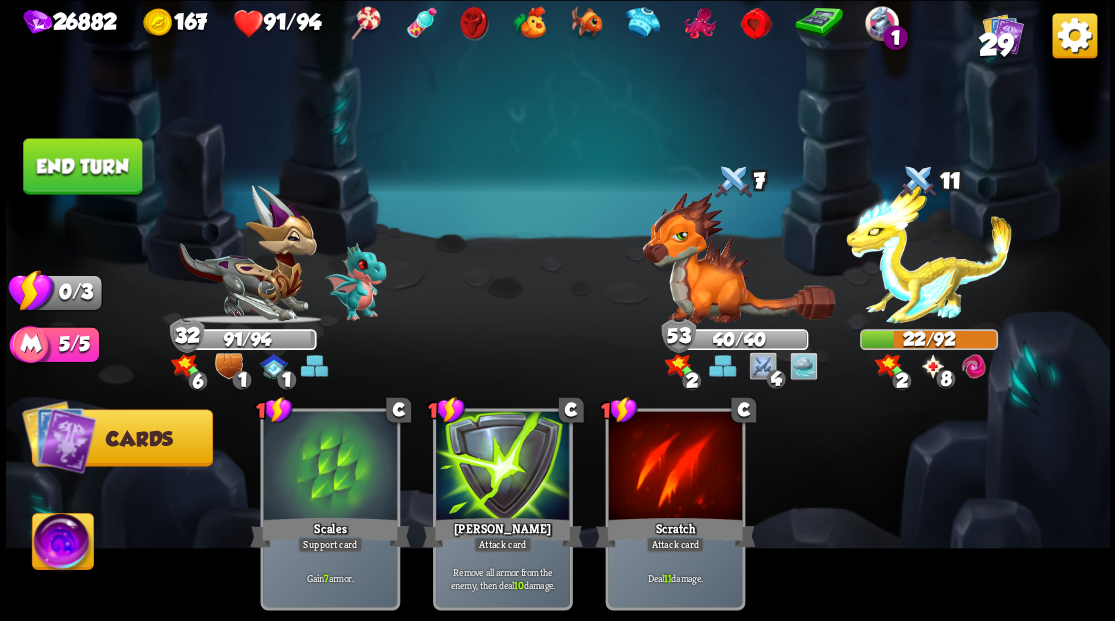 click on "End turn" at bounding box center (82, 166) 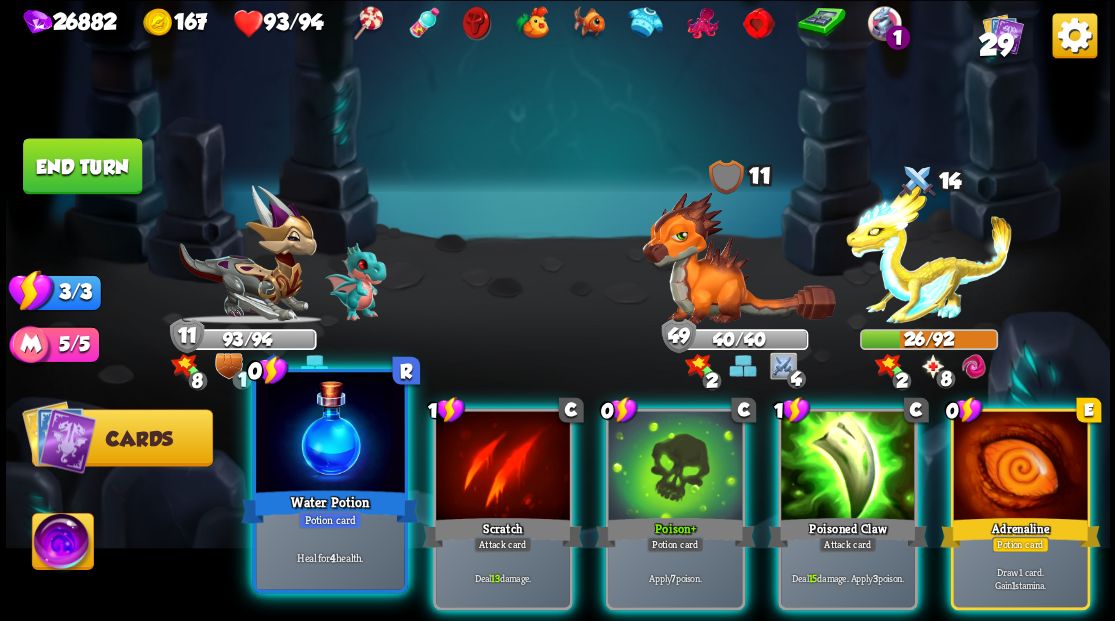 click at bounding box center (330, 434) 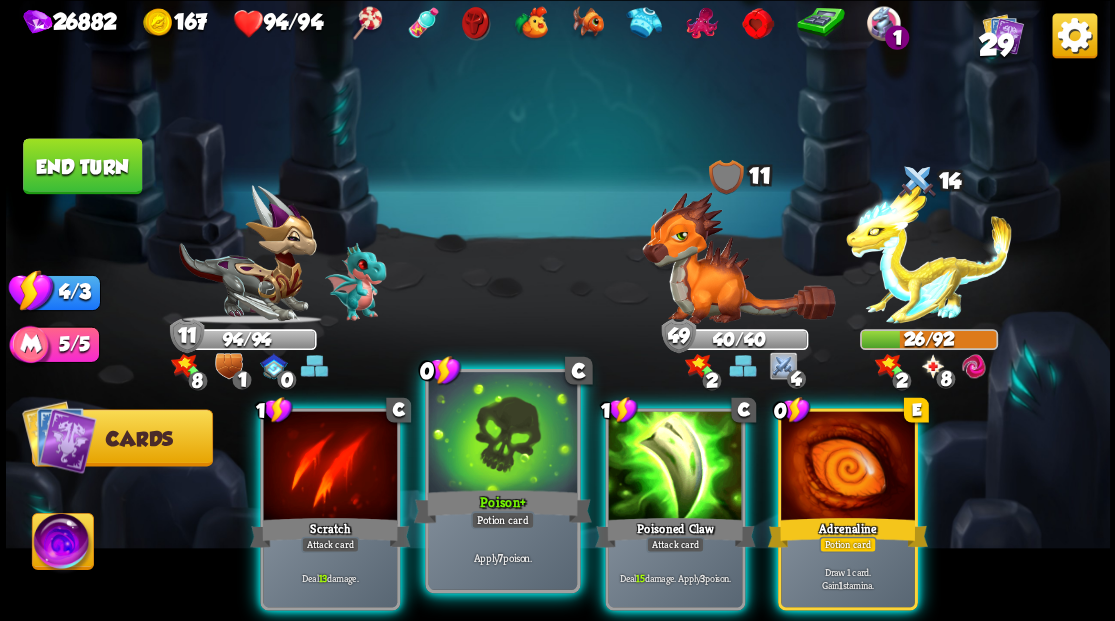 click at bounding box center [502, 434] 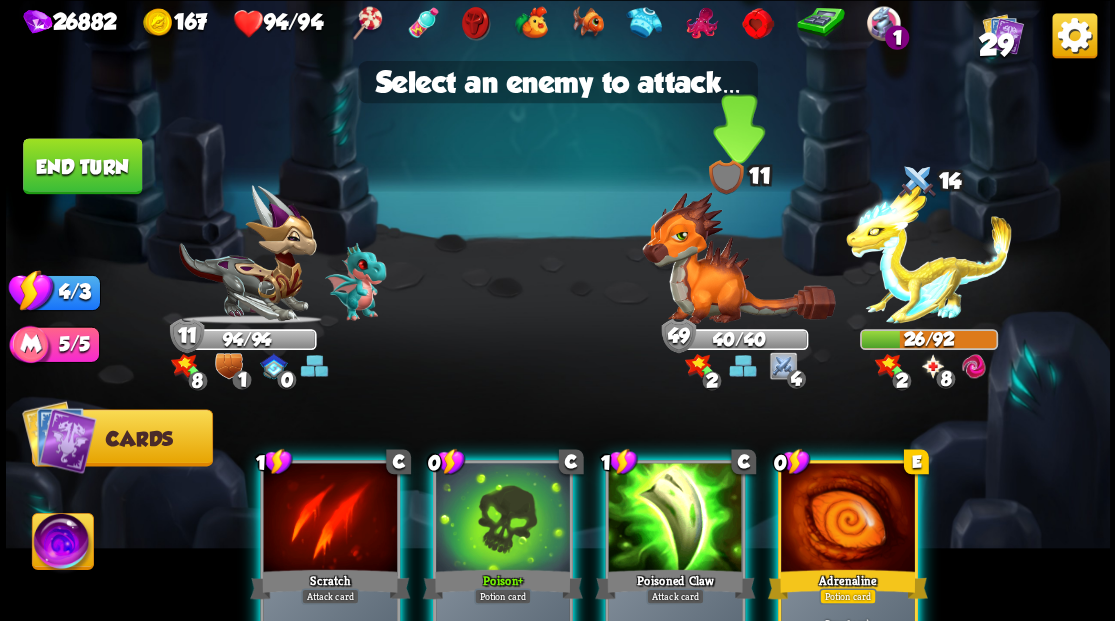 click at bounding box center (738, 257) 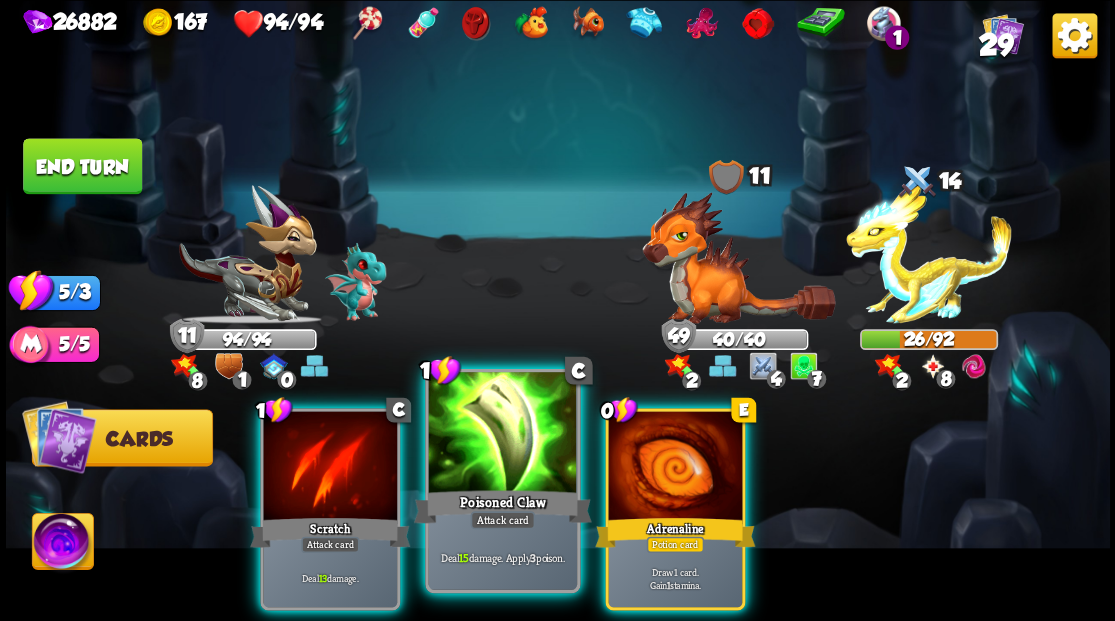 click at bounding box center (502, 434) 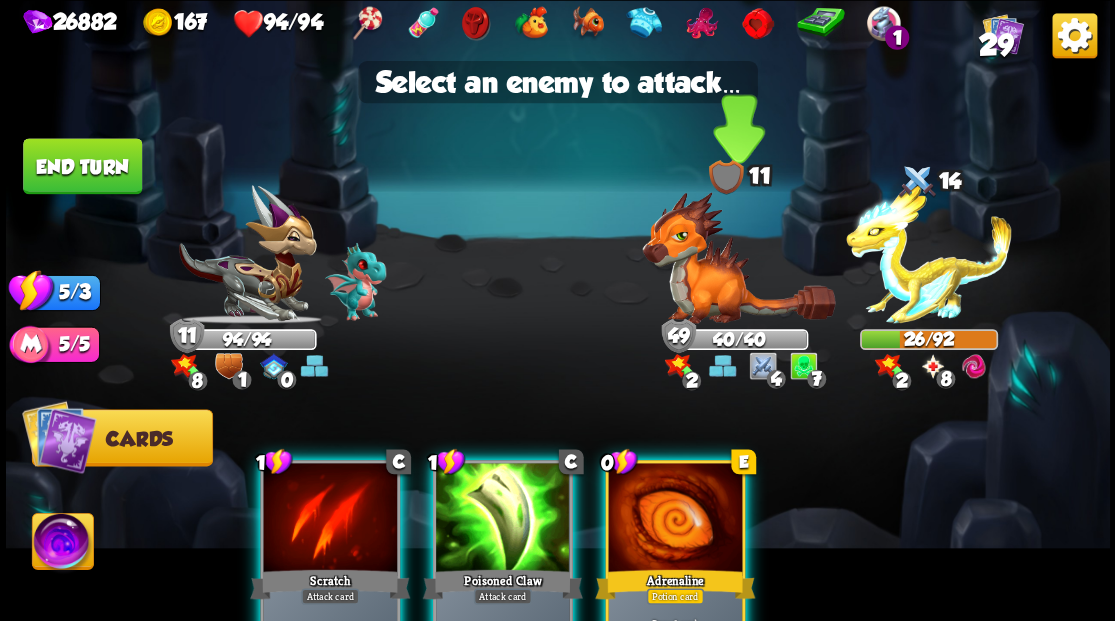 click at bounding box center [738, 257] 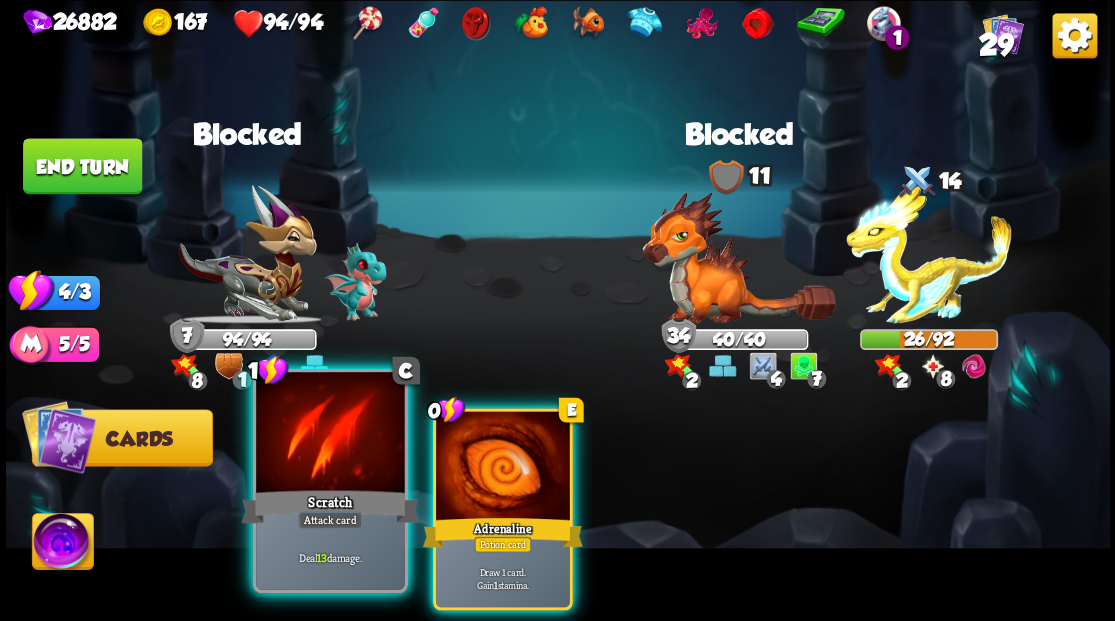 click at bounding box center [330, 434] 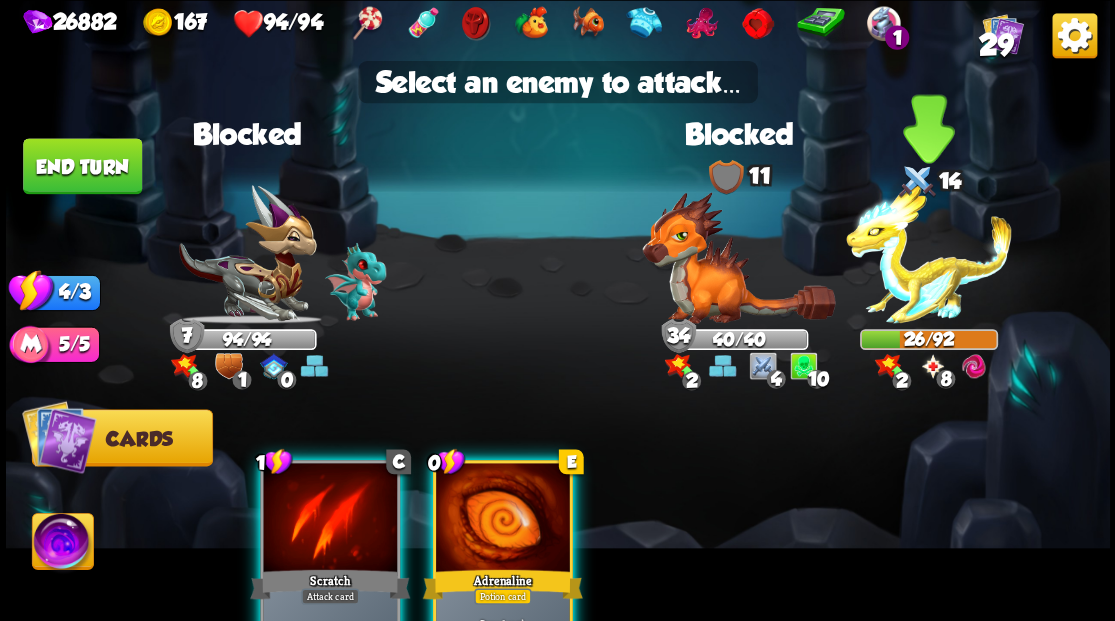 click at bounding box center [929, 254] 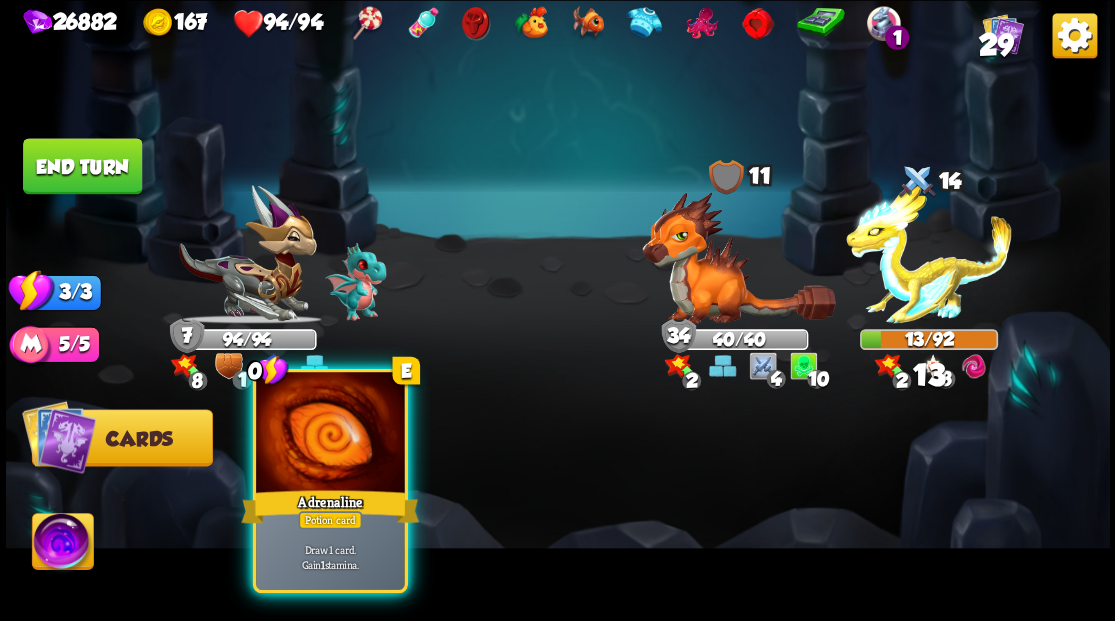 click at bounding box center [330, 434] 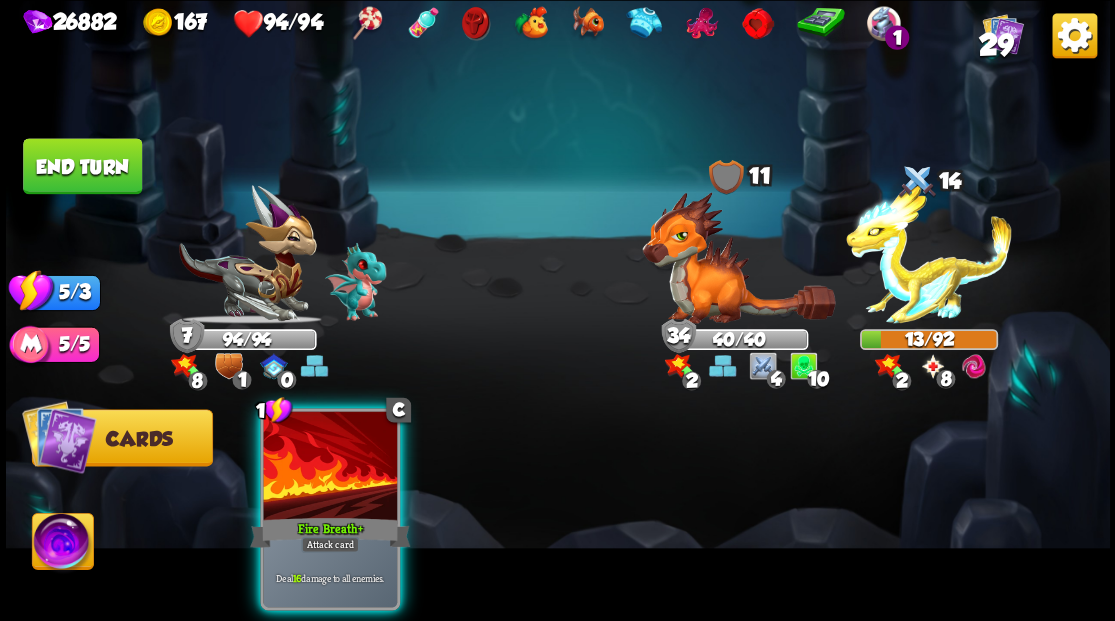 click at bounding box center [330, 467] 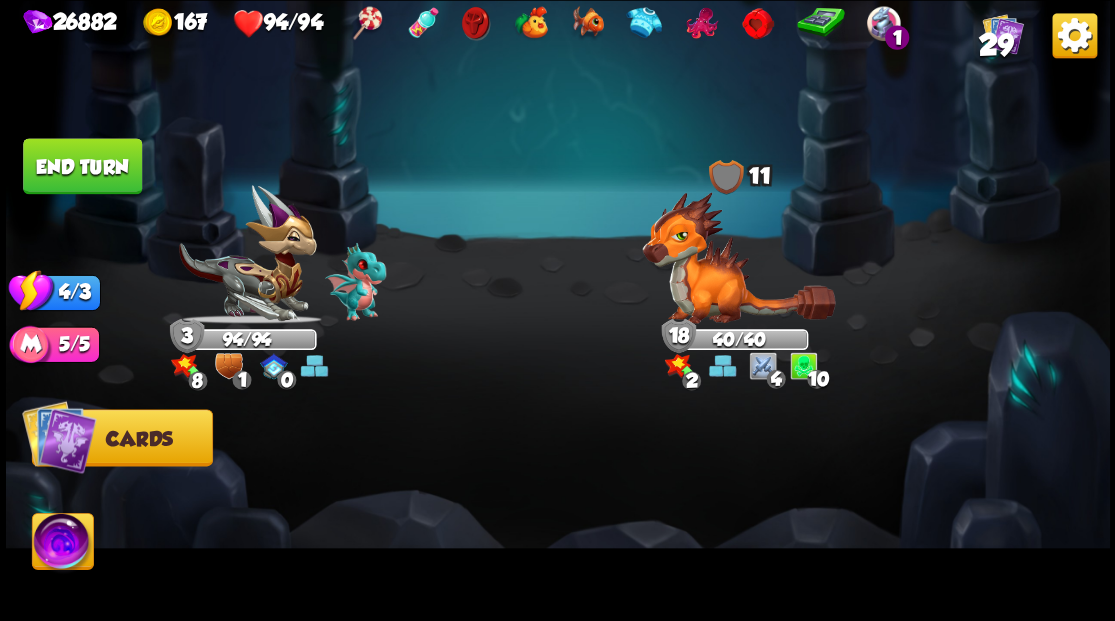 click on "End turn" at bounding box center (82, 166) 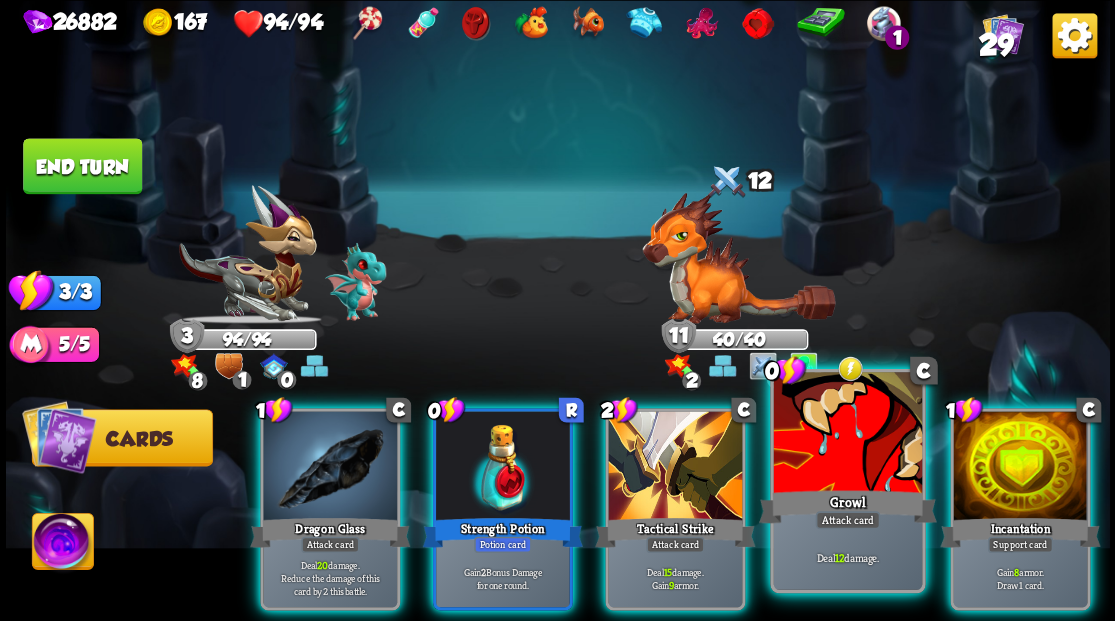 click at bounding box center [847, 434] 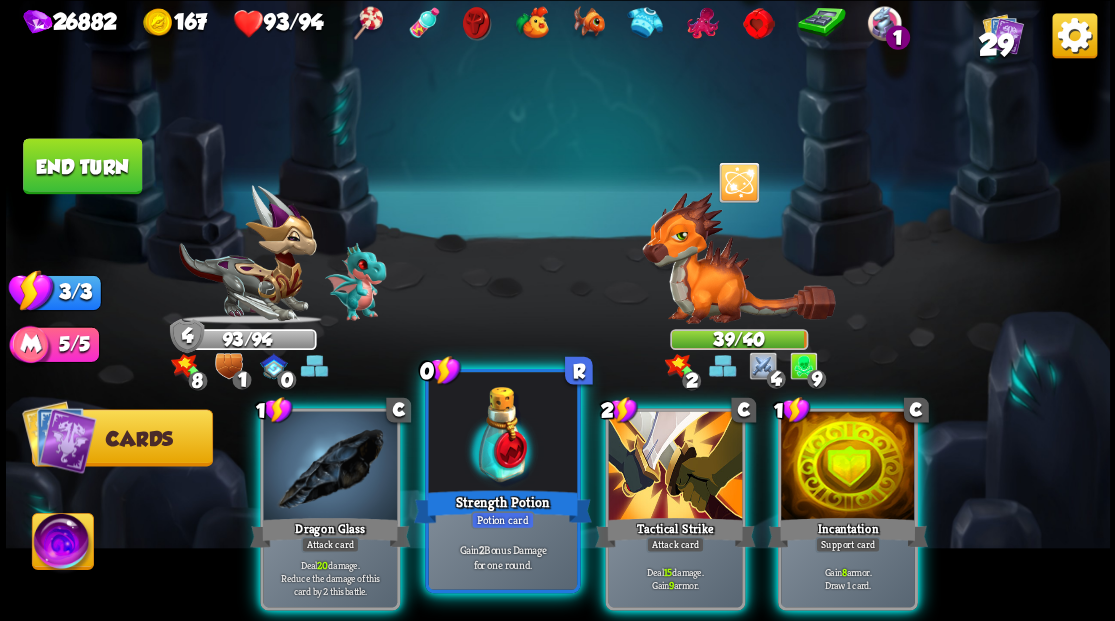 click at bounding box center (502, 434) 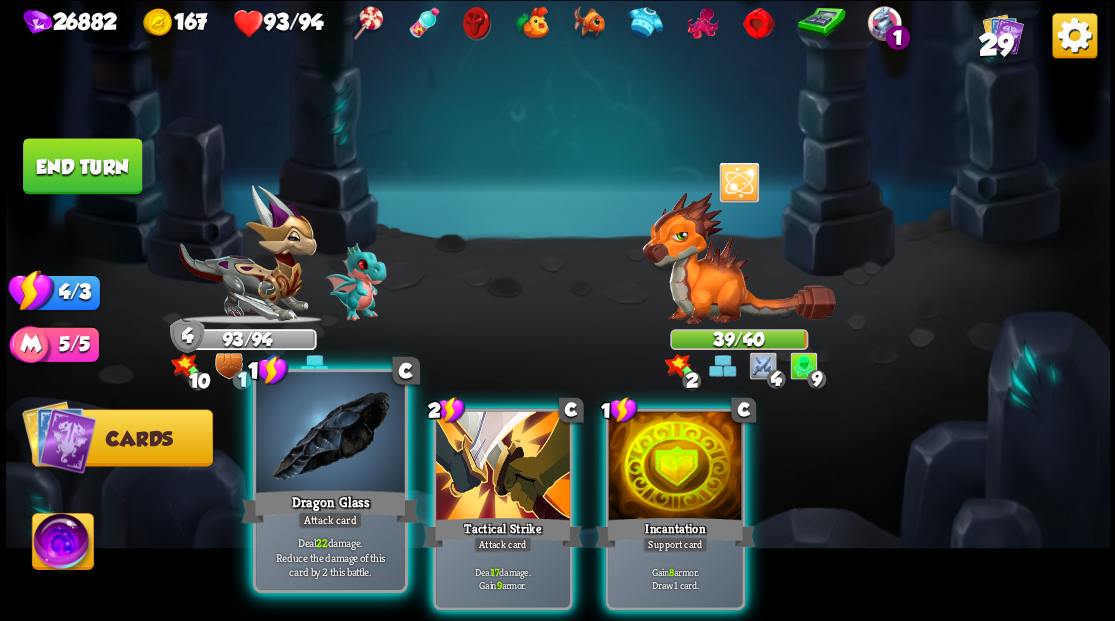 click at bounding box center (330, 434) 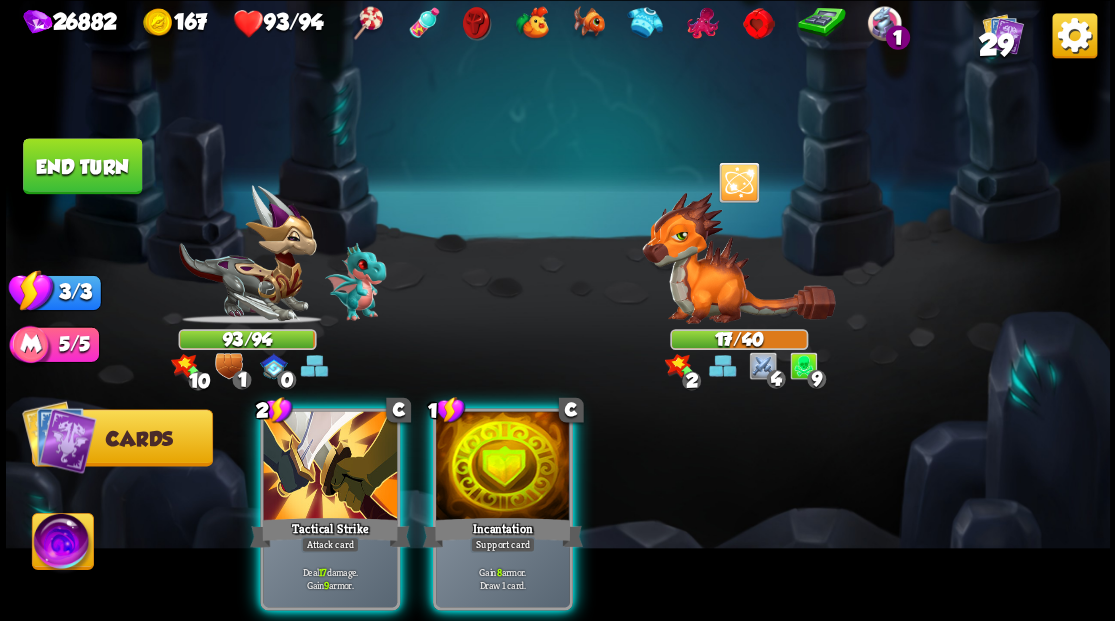 click on "End turn" at bounding box center (82, 166) 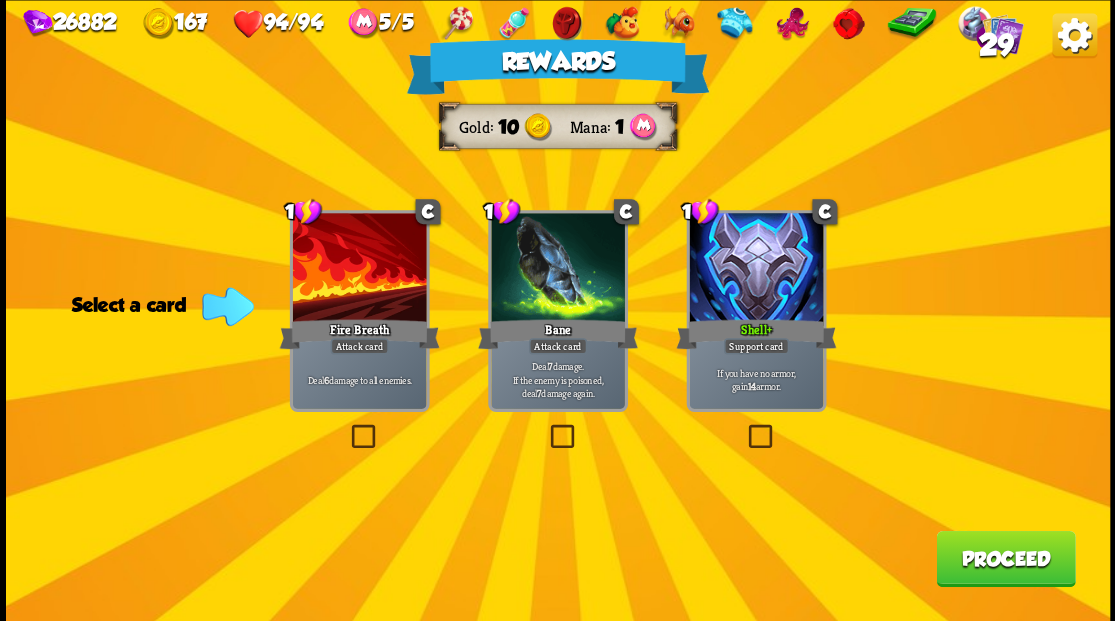 click on "Proceed" at bounding box center [1005, 558] 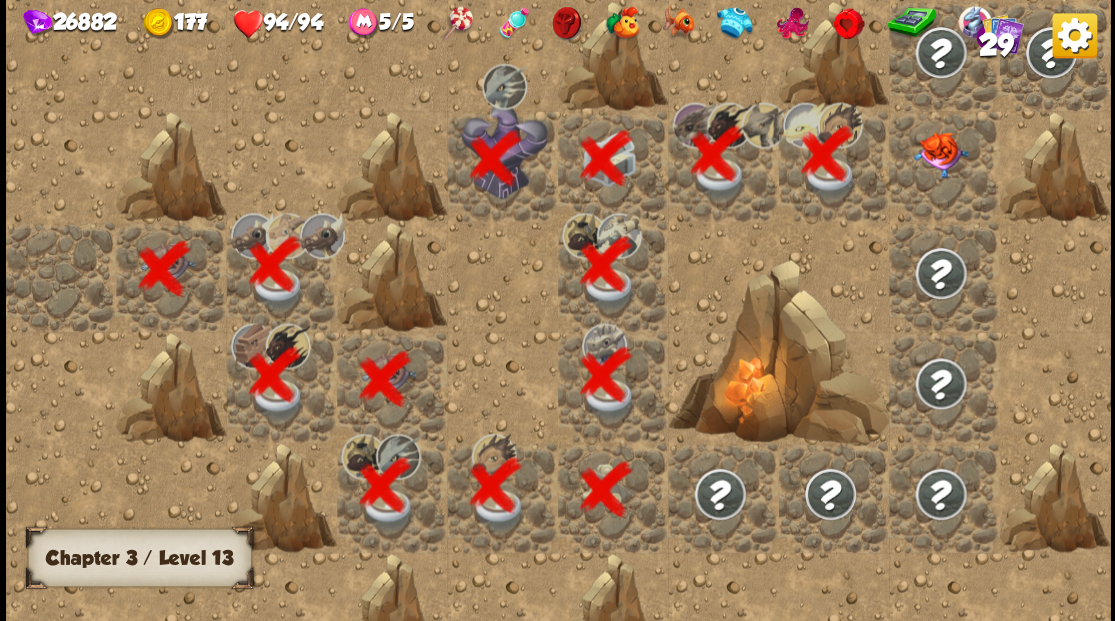 scroll, scrollTop: 0, scrollLeft: 384, axis: horizontal 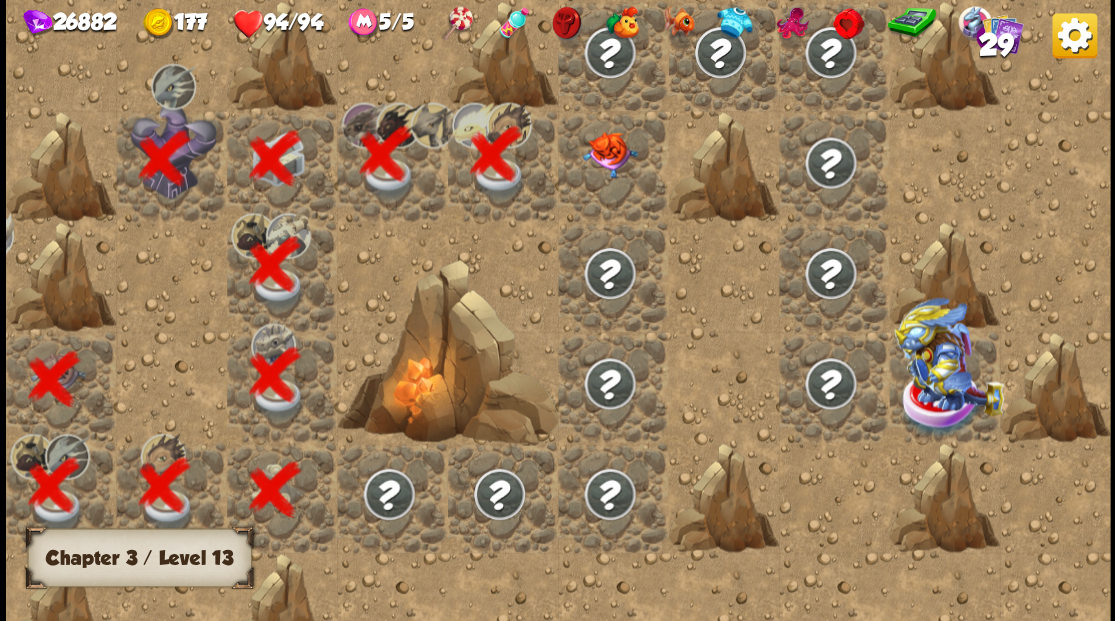 click at bounding box center [609, 154] 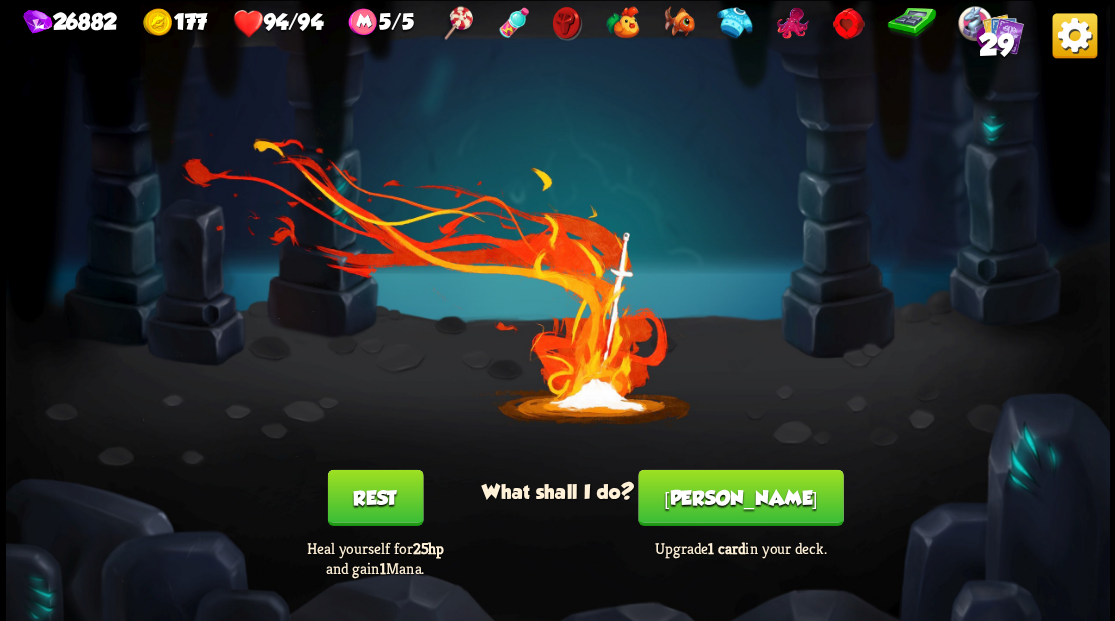 click on "[PERSON_NAME]" at bounding box center [740, 497] 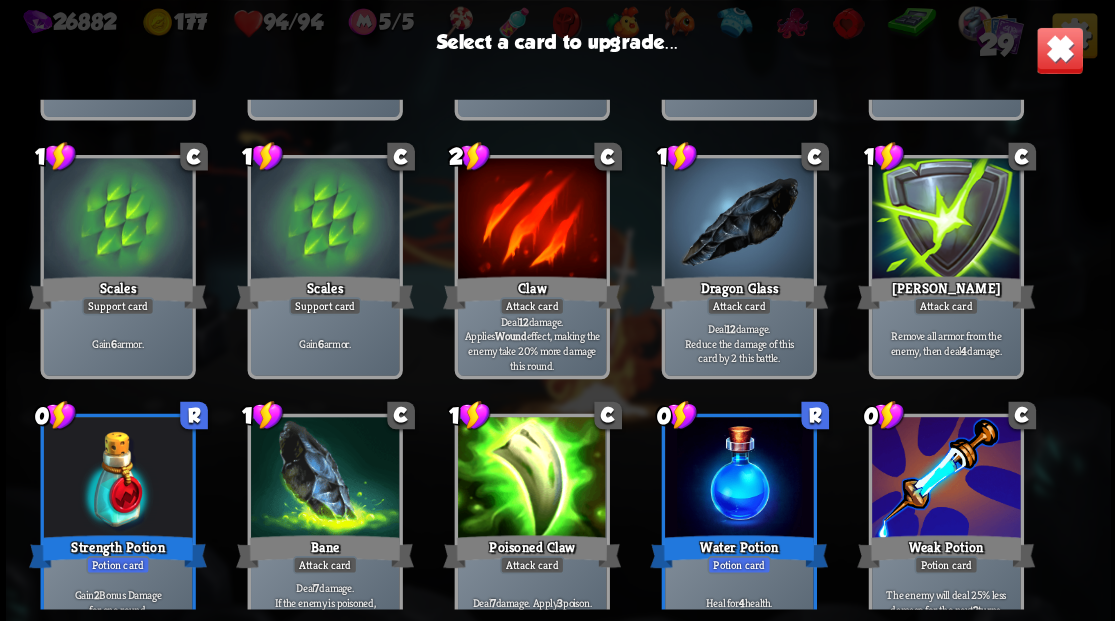 scroll, scrollTop: 229, scrollLeft: 0, axis: vertical 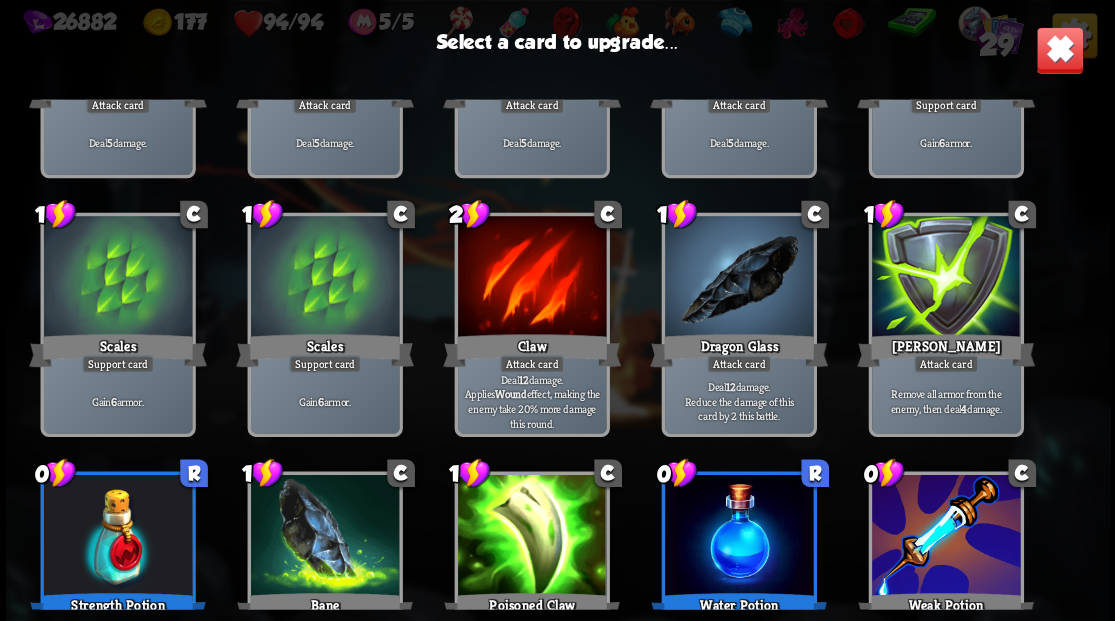 click at bounding box center (945, 278) 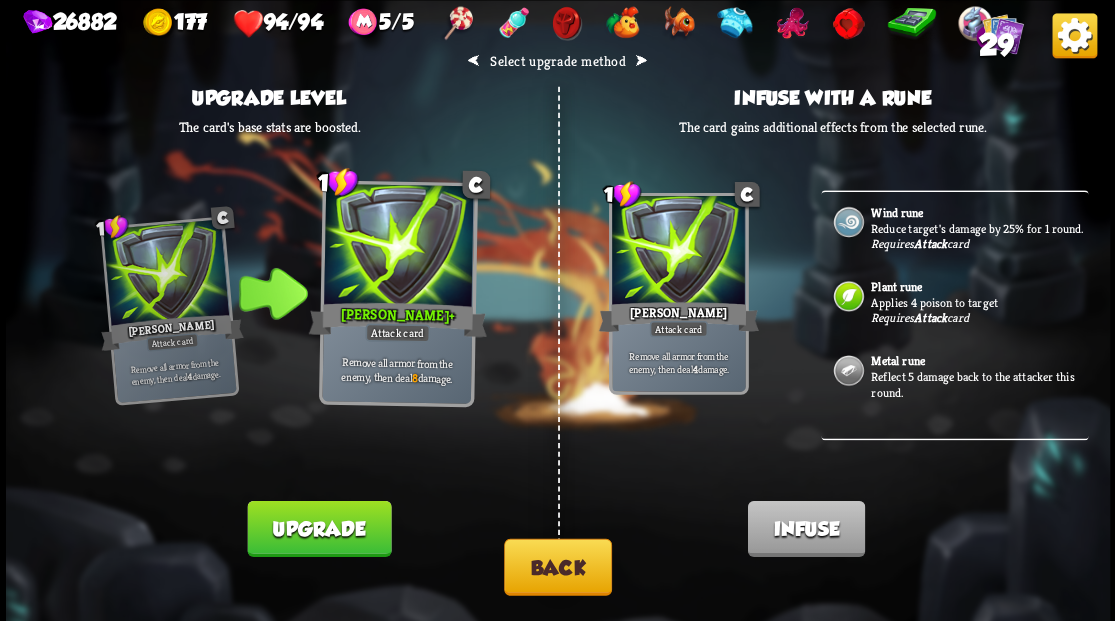 click on "Upgrade" at bounding box center [319, 528] 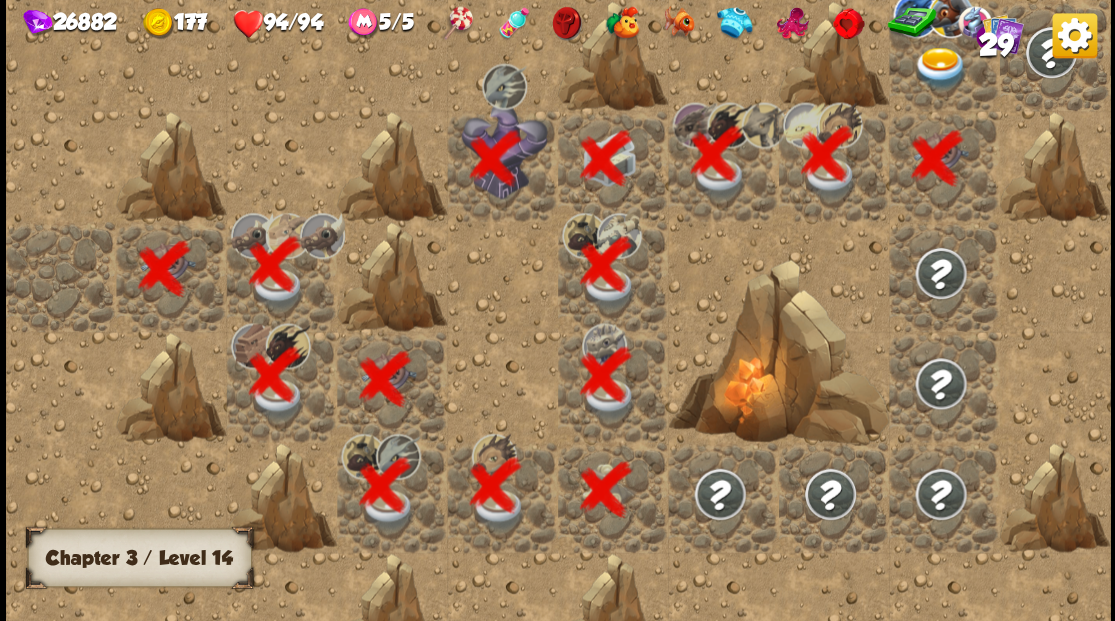 scroll, scrollTop: 0, scrollLeft: 384, axis: horizontal 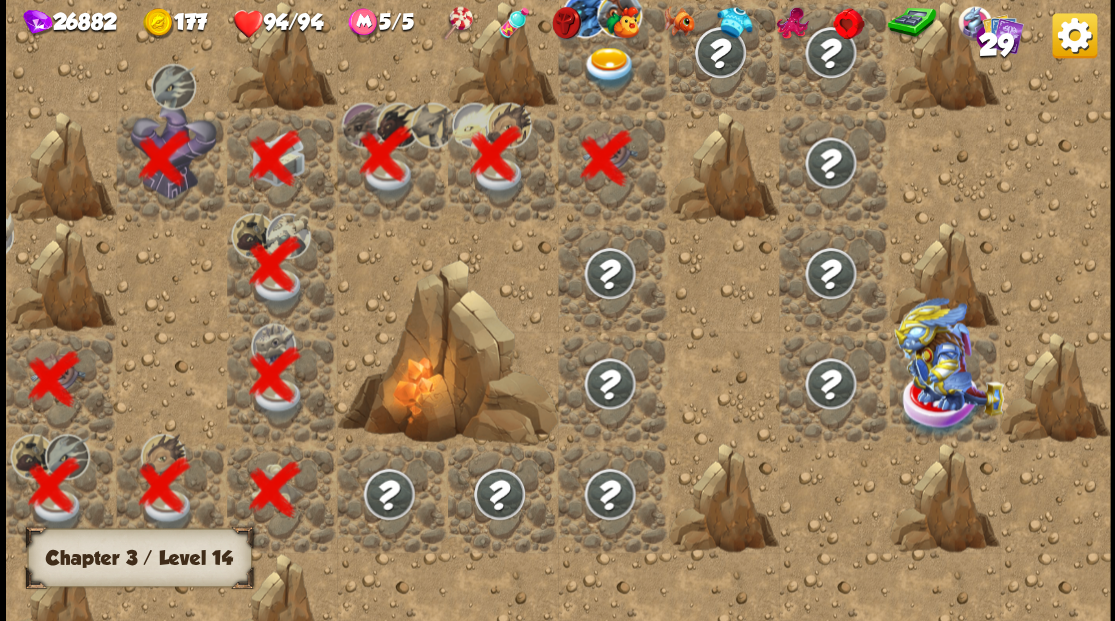 click at bounding box center [613, 55] 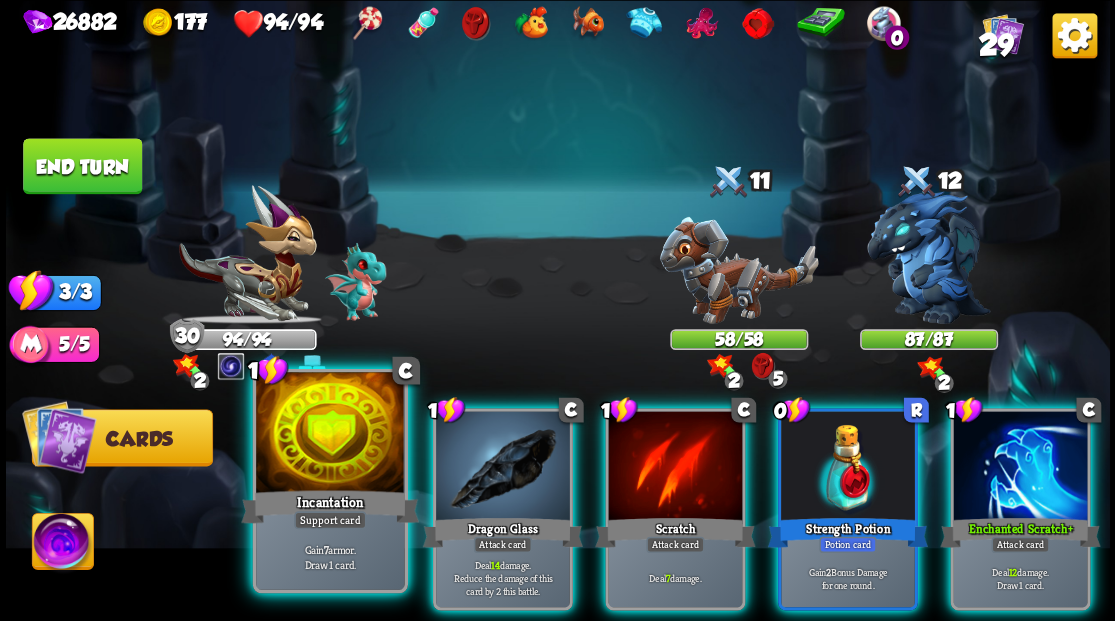 click at bounding box center (330, 434) 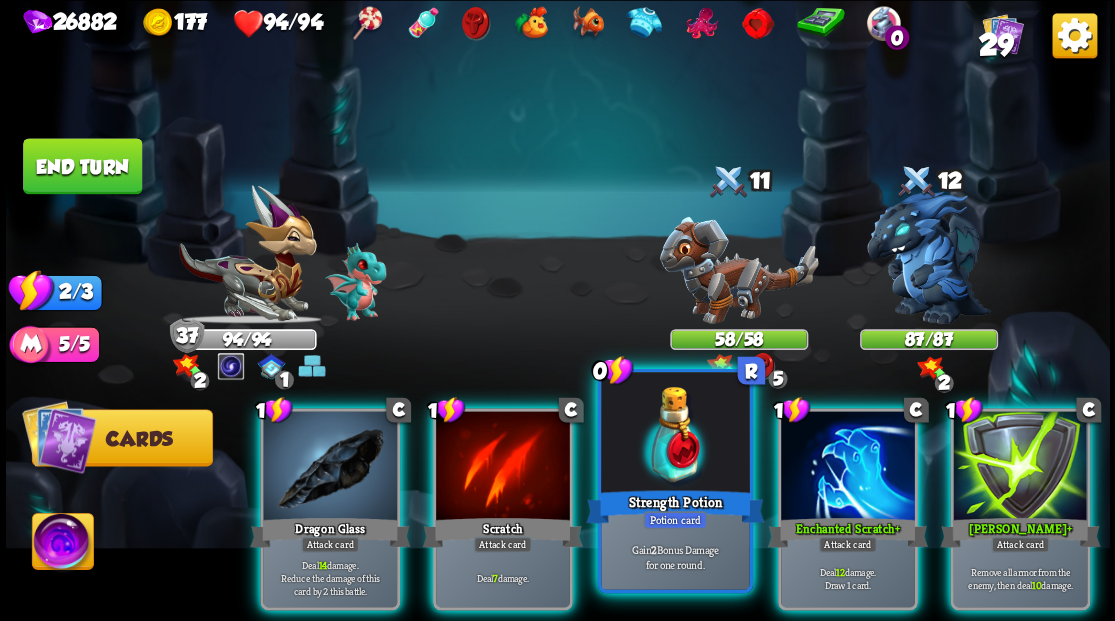 click at bounding box center [675, 434] 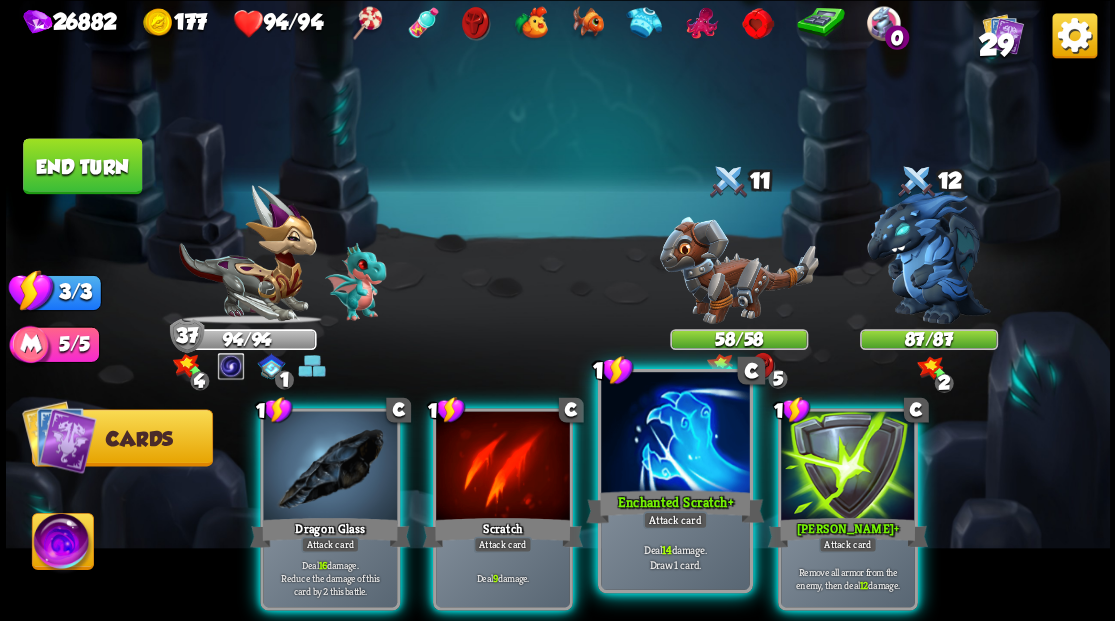 click at bounding box center (675, 434) 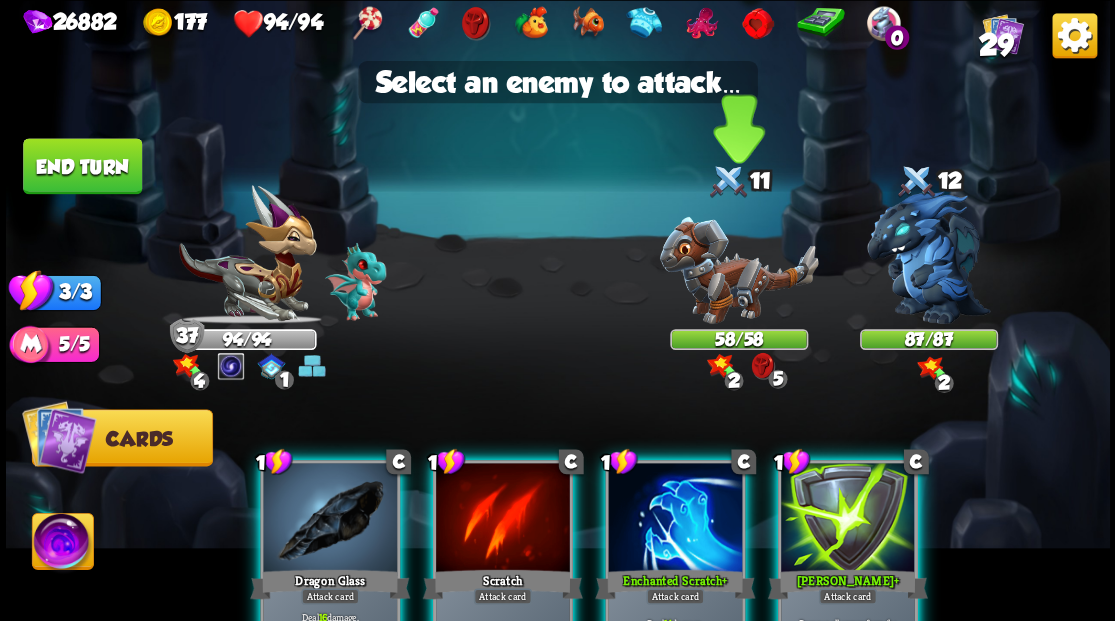 click at bounding box center [738, 269] 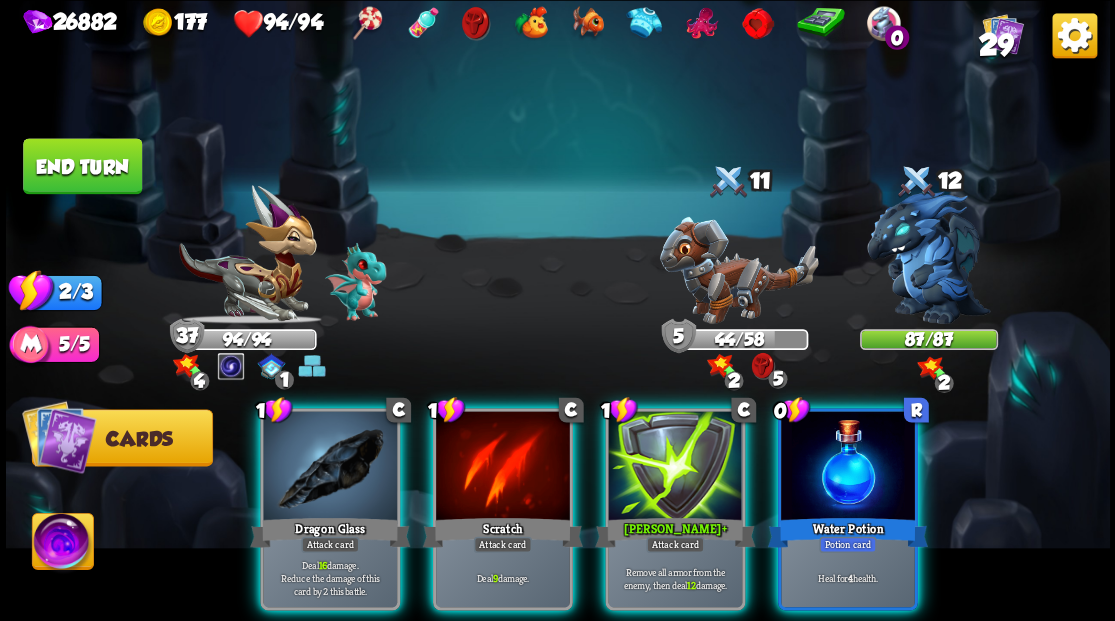 click at bounding box center (848, 467) 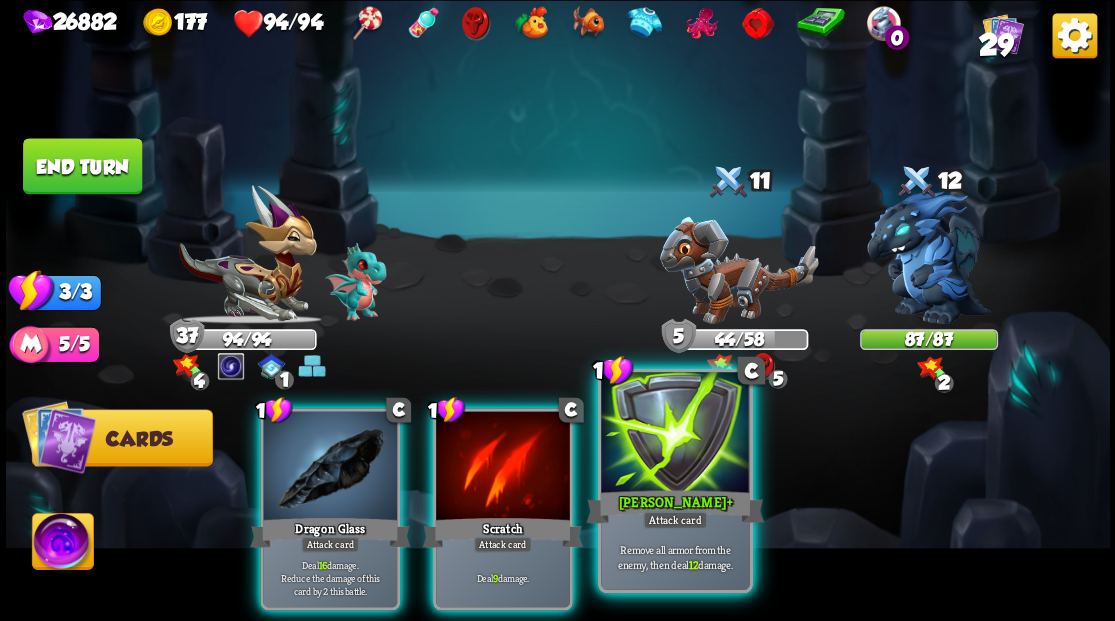 click at bounding box center (675, 434) 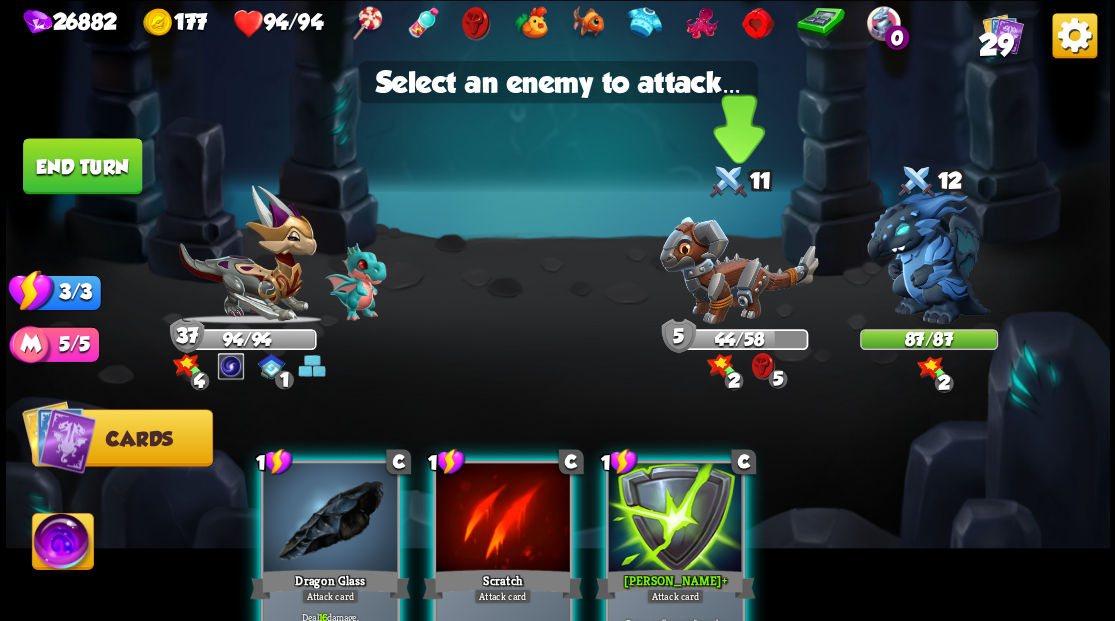 click at bounding box center [738, 269] 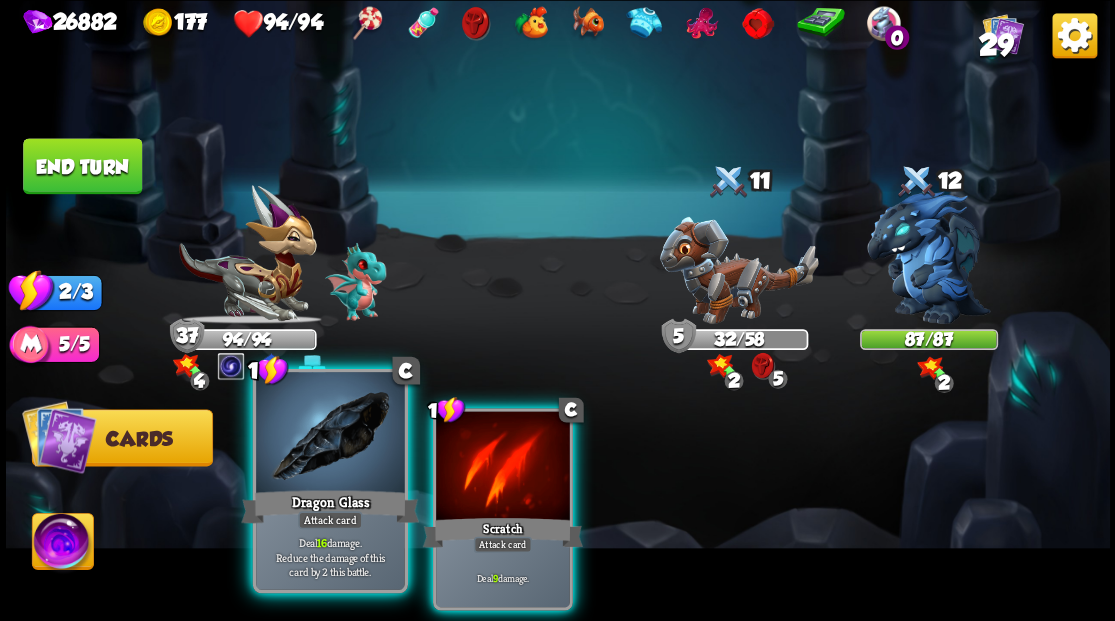 click at bounding box center [330, 434] 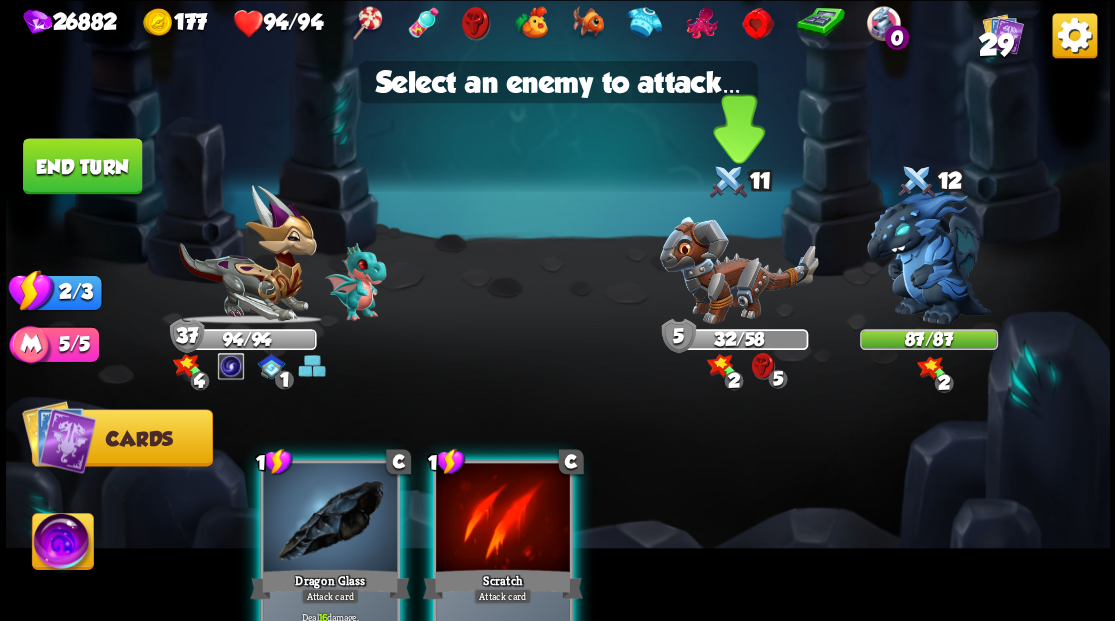 click at bounding box center [738, 269] 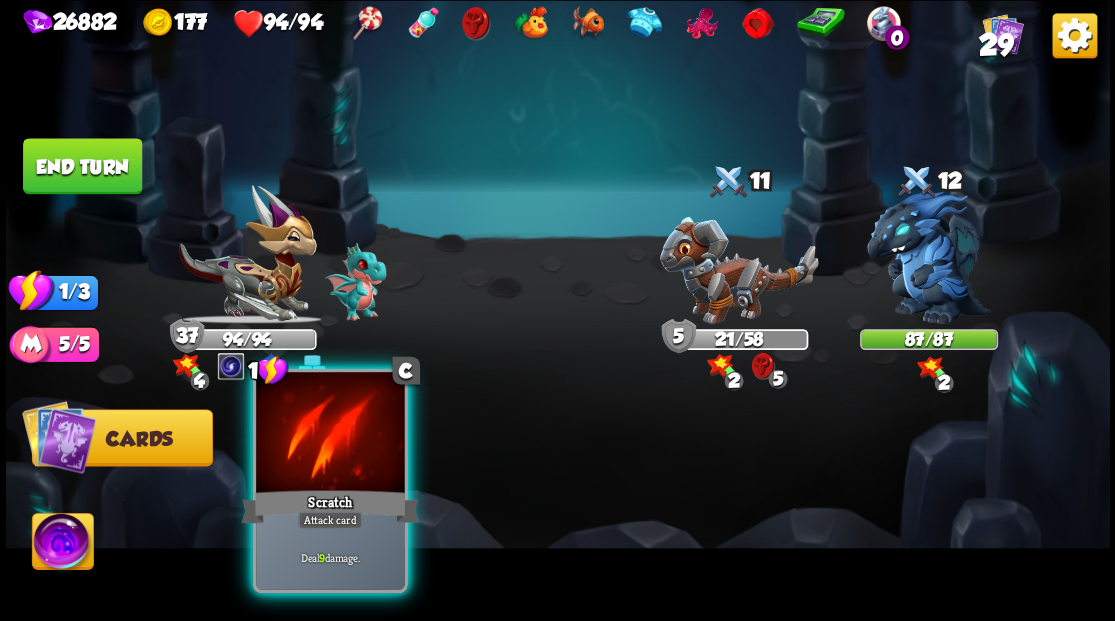 click at bounding box center [330, 434] 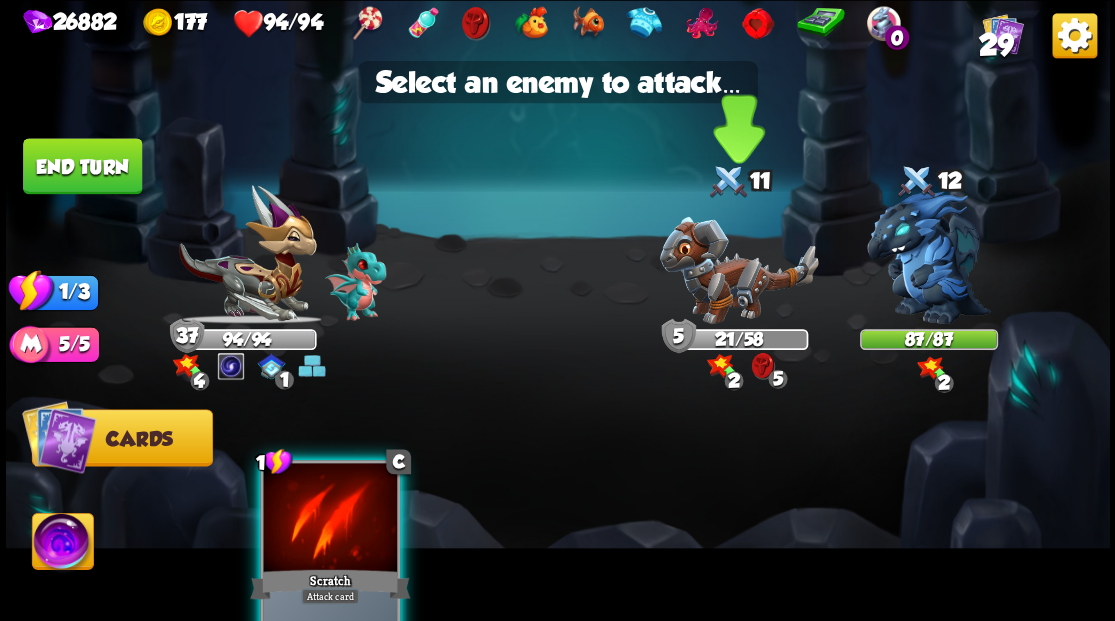 click at bounding box center (738, 269) 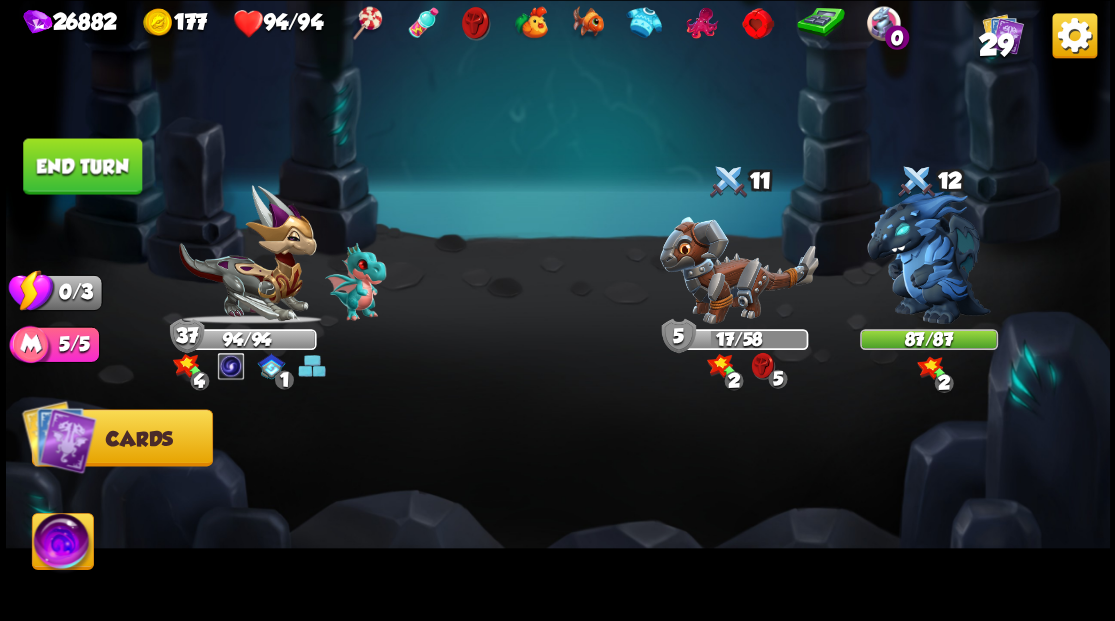 click on "End turn" at bounding box center [82, 166] 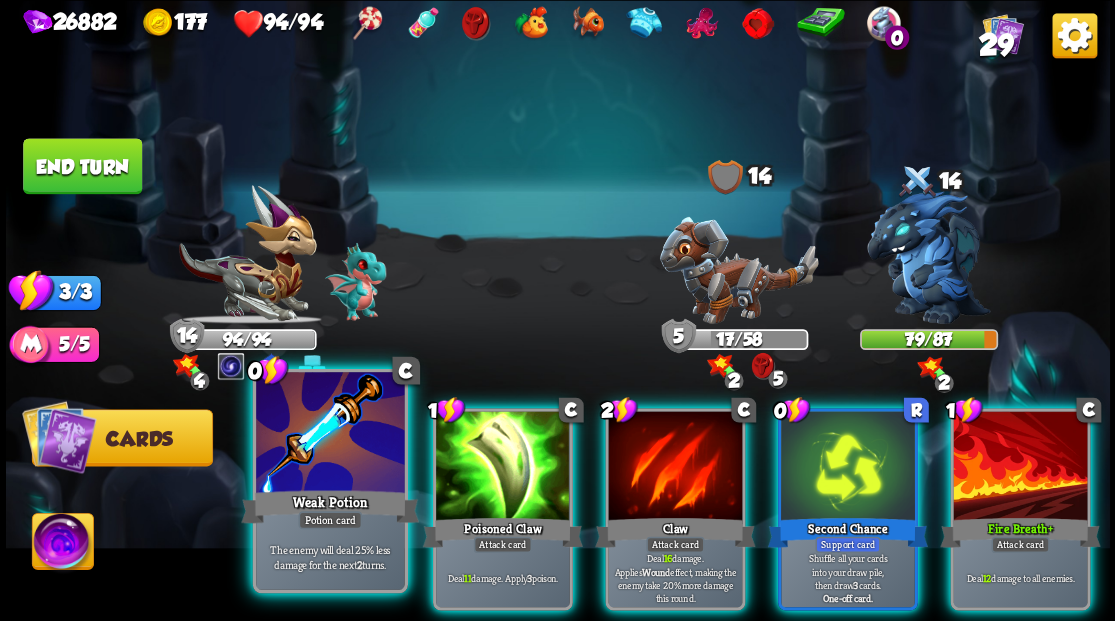 click at bounding box center [330, 434] 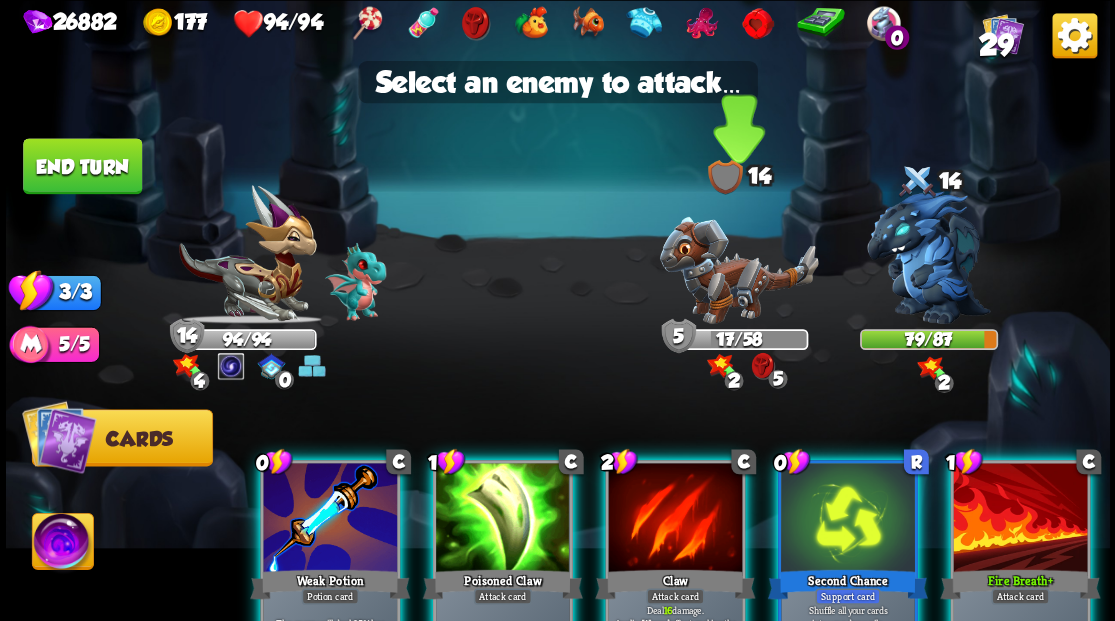 click at bounding box center (738, 269) 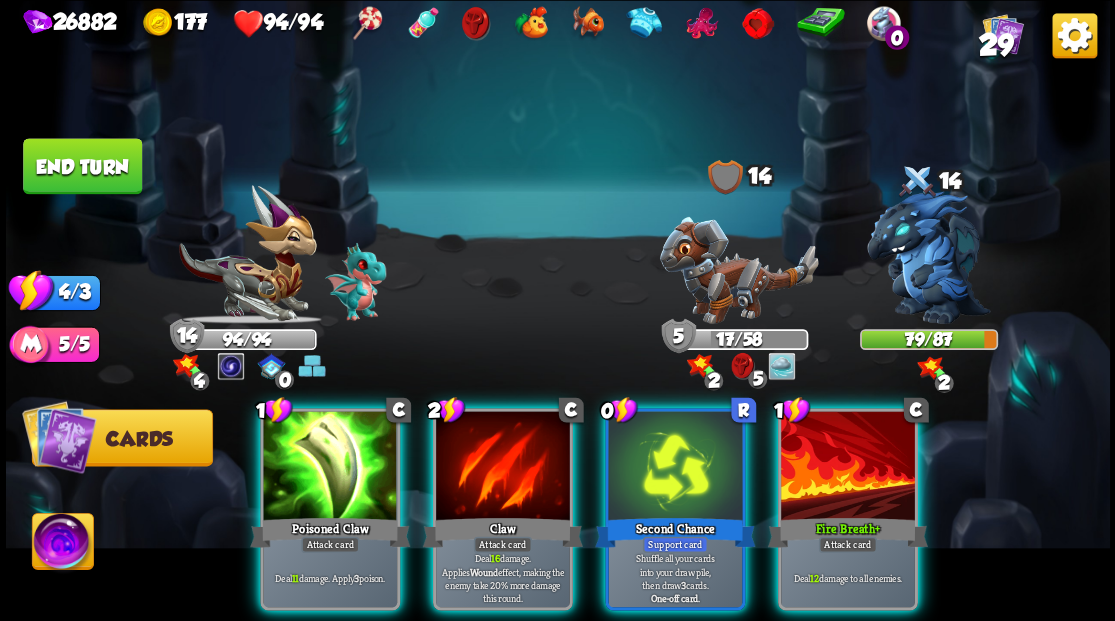 click at bounding box center (848, 467) 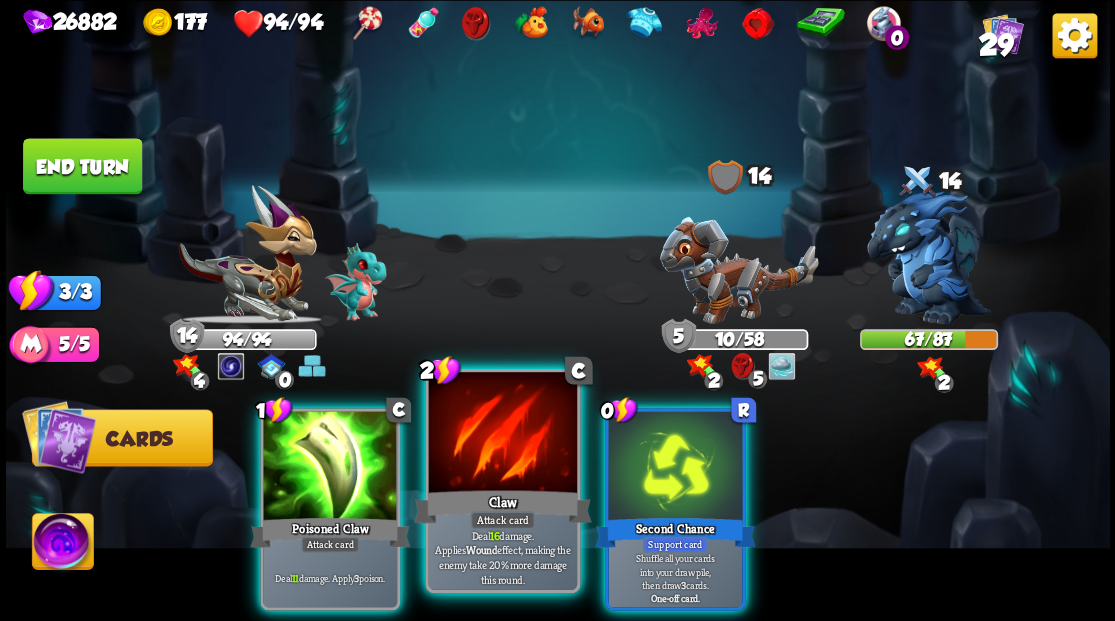 click at bounding box center (502, 434) 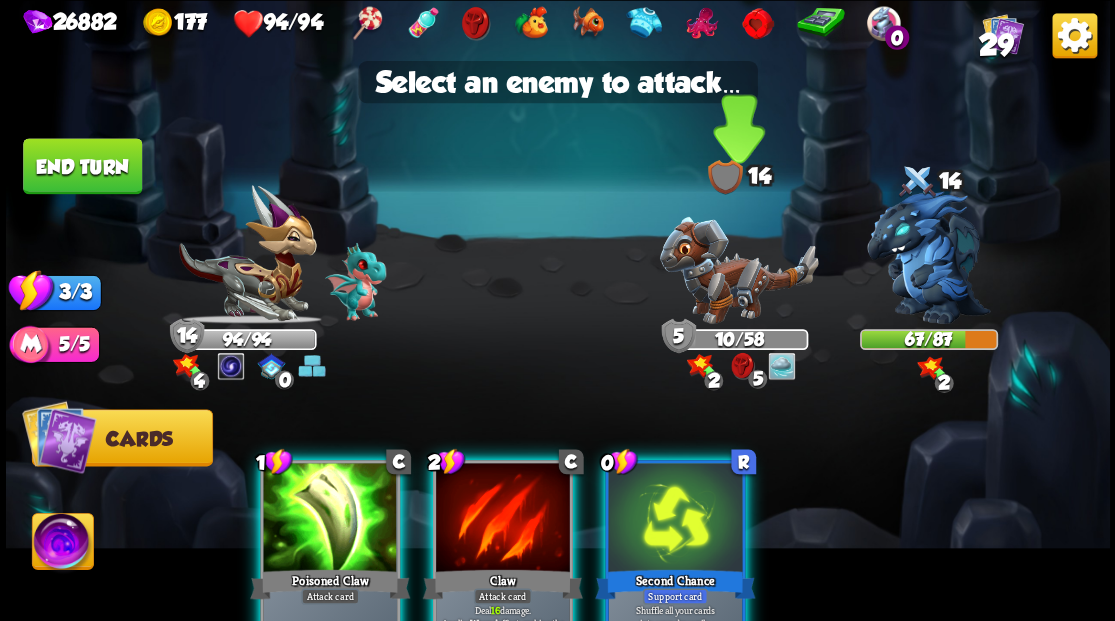click at bounding box center (738, 269) 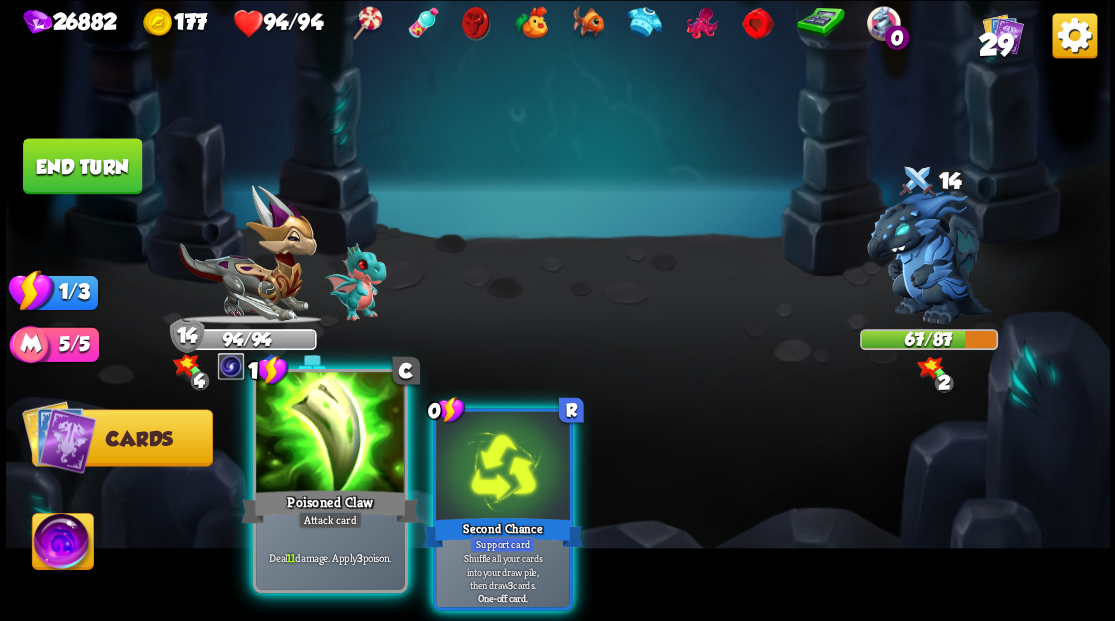 click at bounding box center [330, 434] 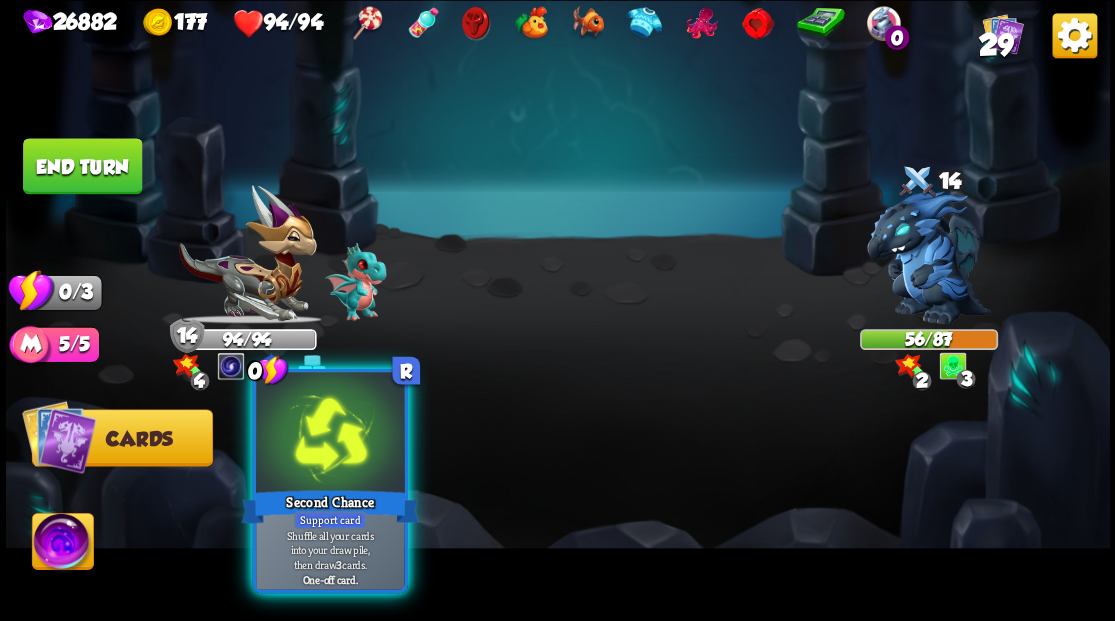 click on "Second Chance" at bounding box center (330, 506) 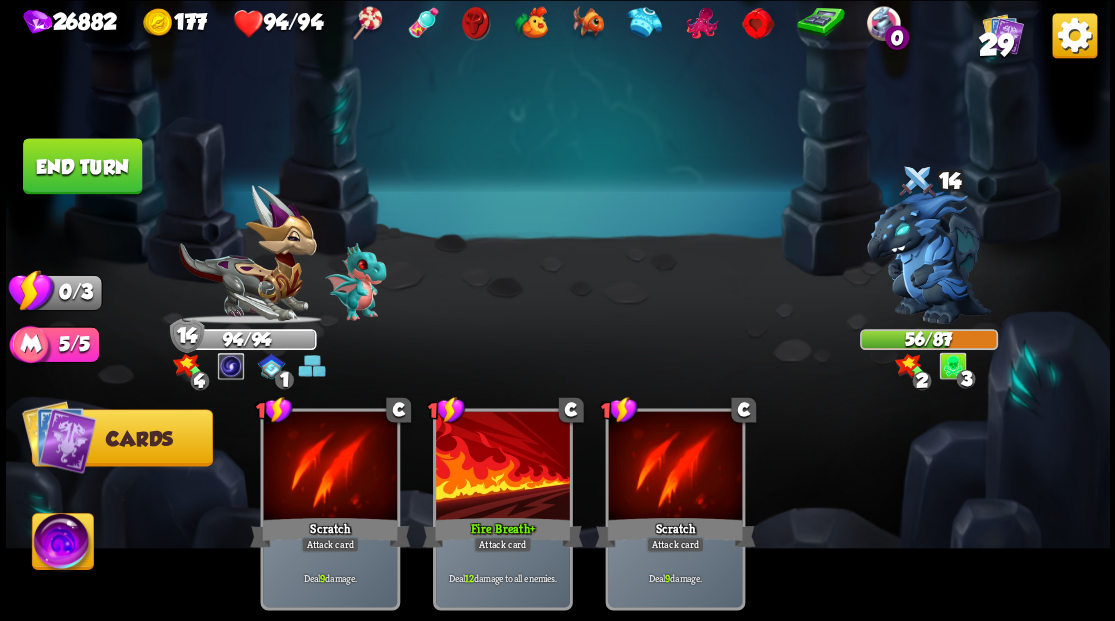 click on "End turn" at bounding box center (82, 166) 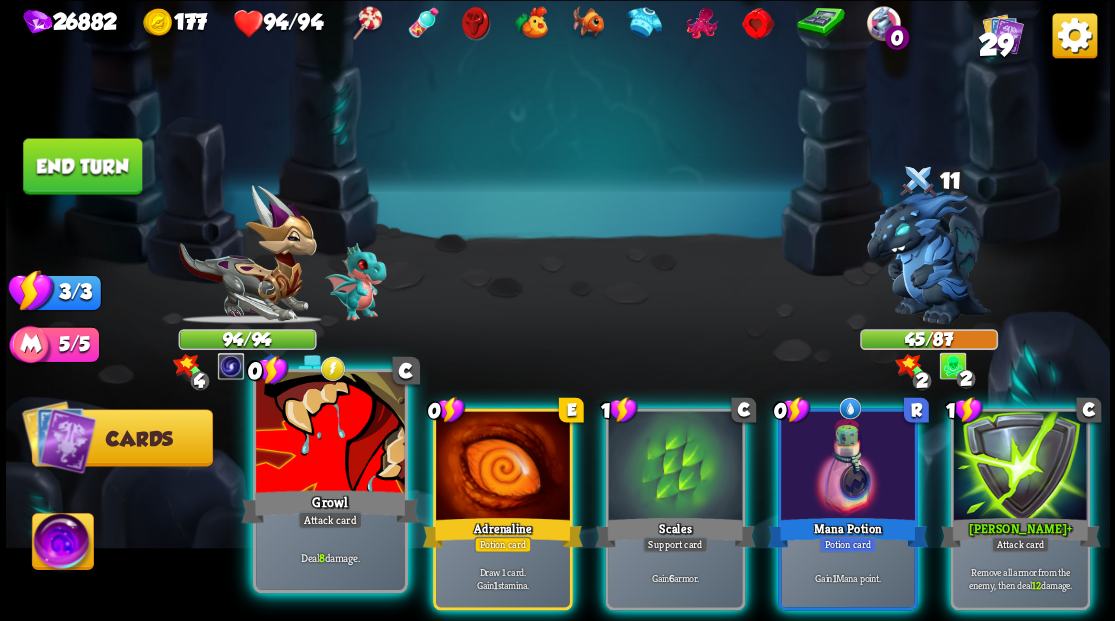 click at bounding box center (330, 434) 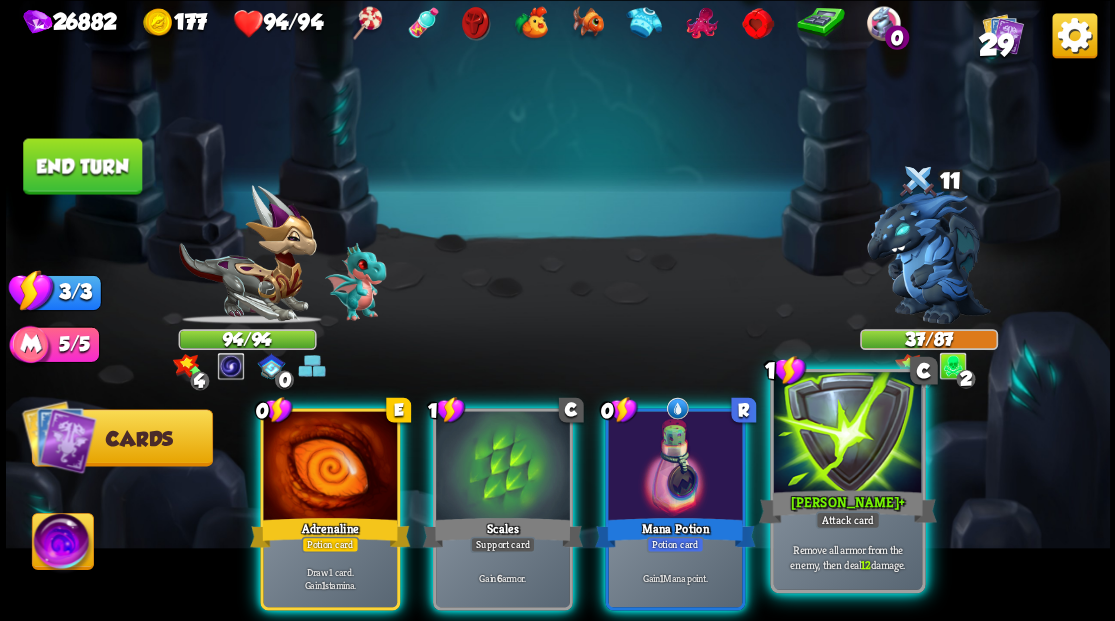 click at bounding box center [847, 434] 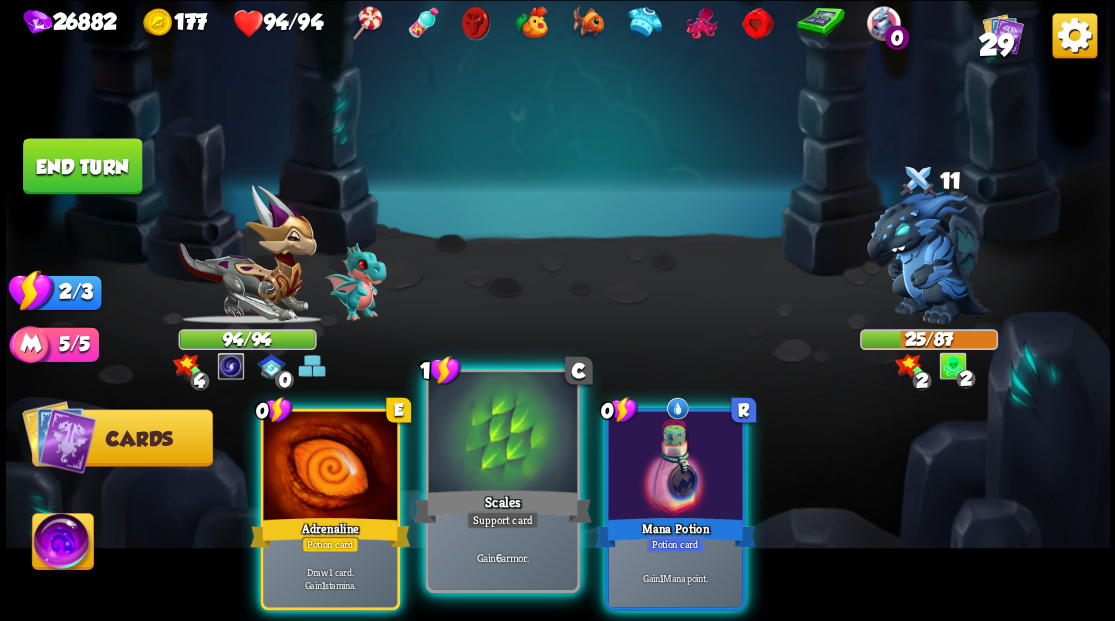 click at bounding box center [502, 434] 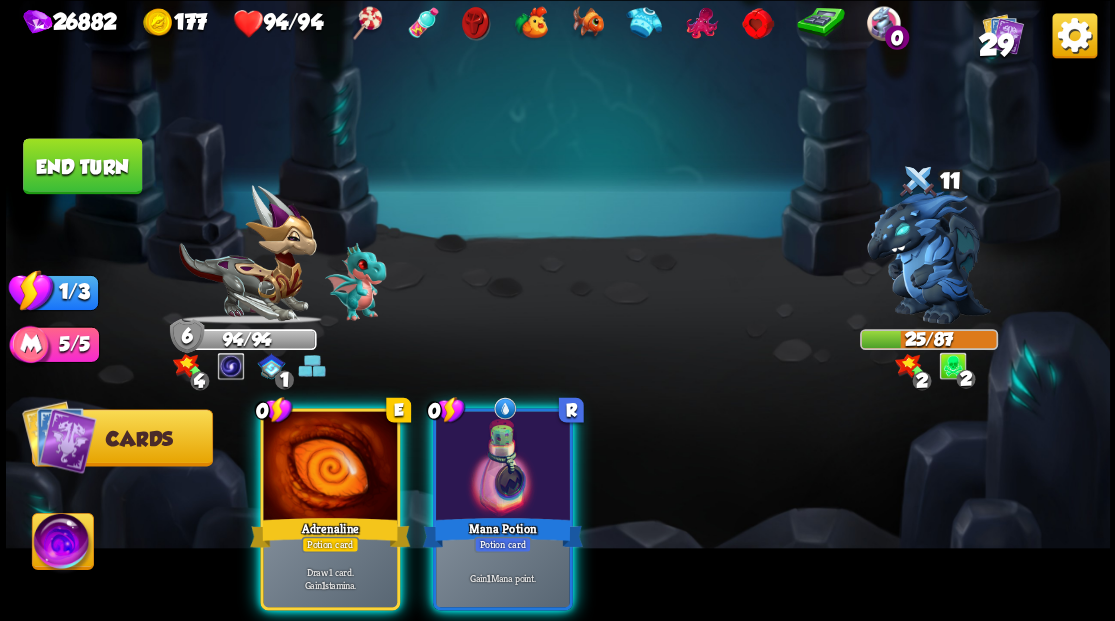 click at bounding box center (503, 467) 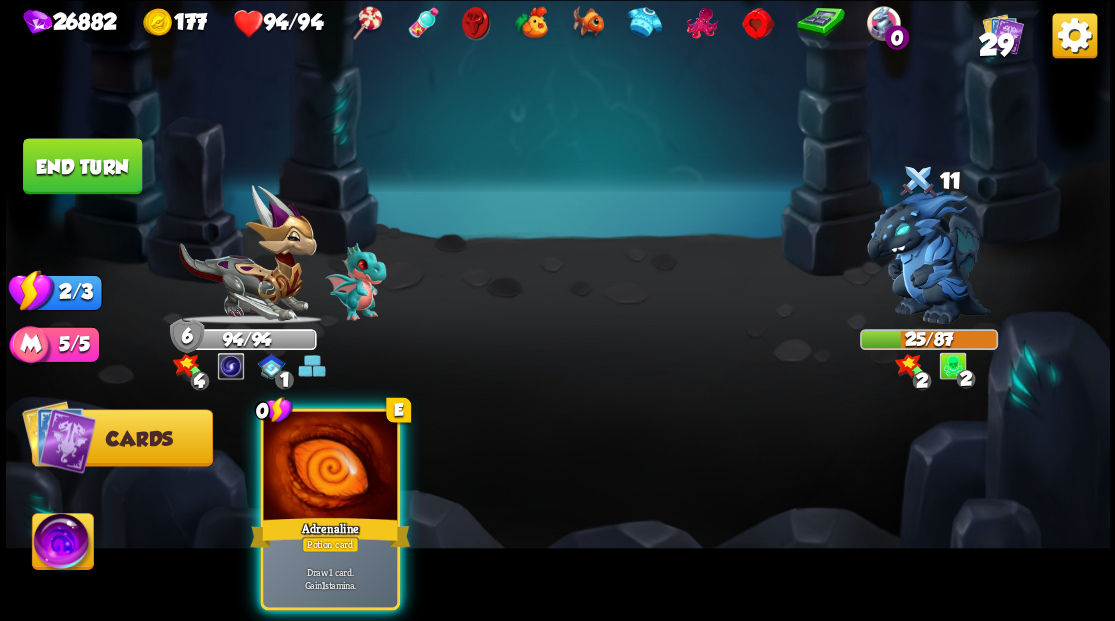 drag, startPoint x: 319, startPoint y: 458, endPoint x: 402, endPoint y: 414, distance: 93.941475 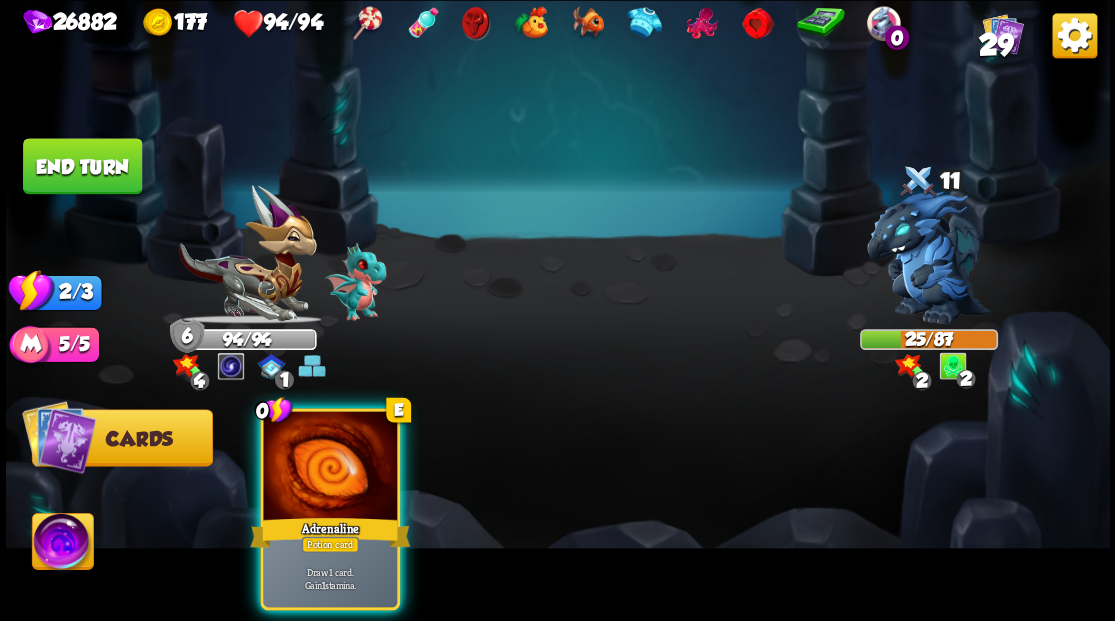 click at bounding box center [330, 467] 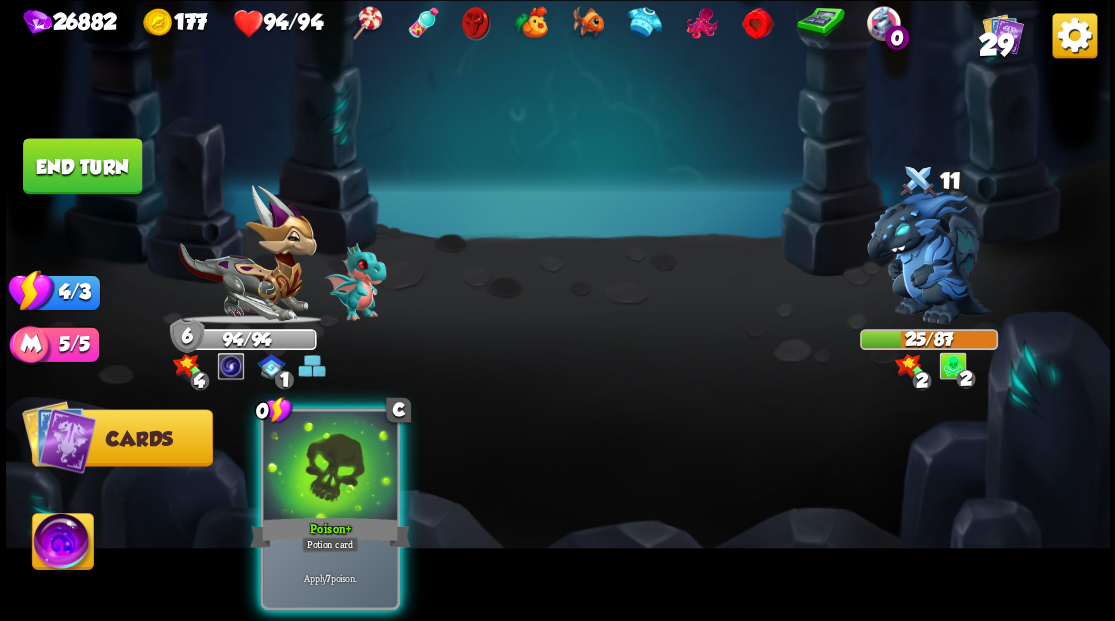 click at bounding box center (330, 467) 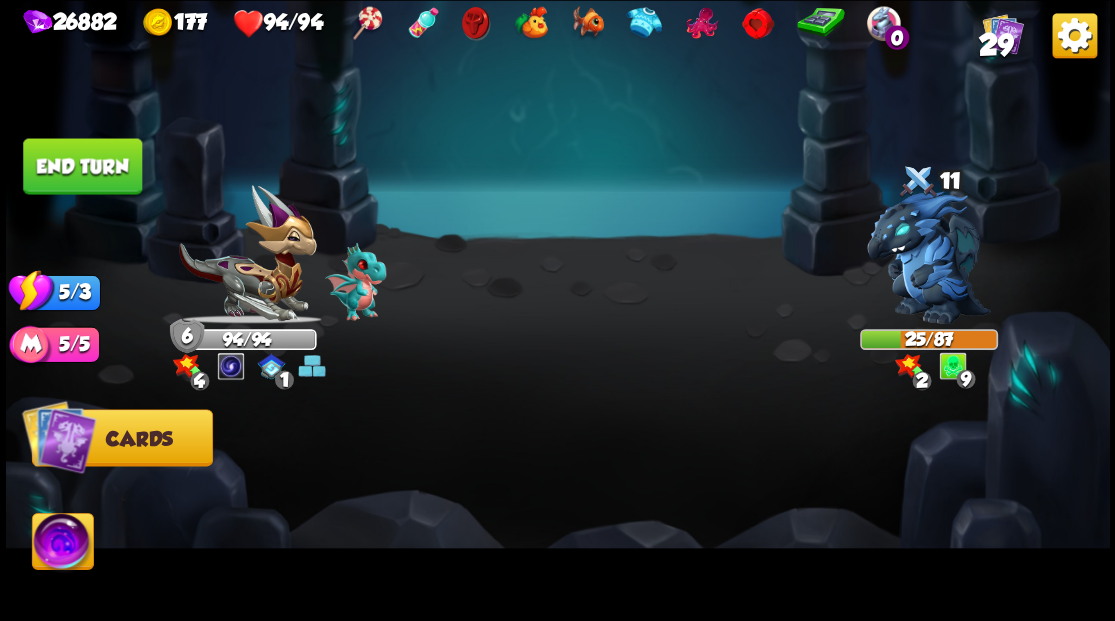 click on "End turn" at bounding box center (82, 166) 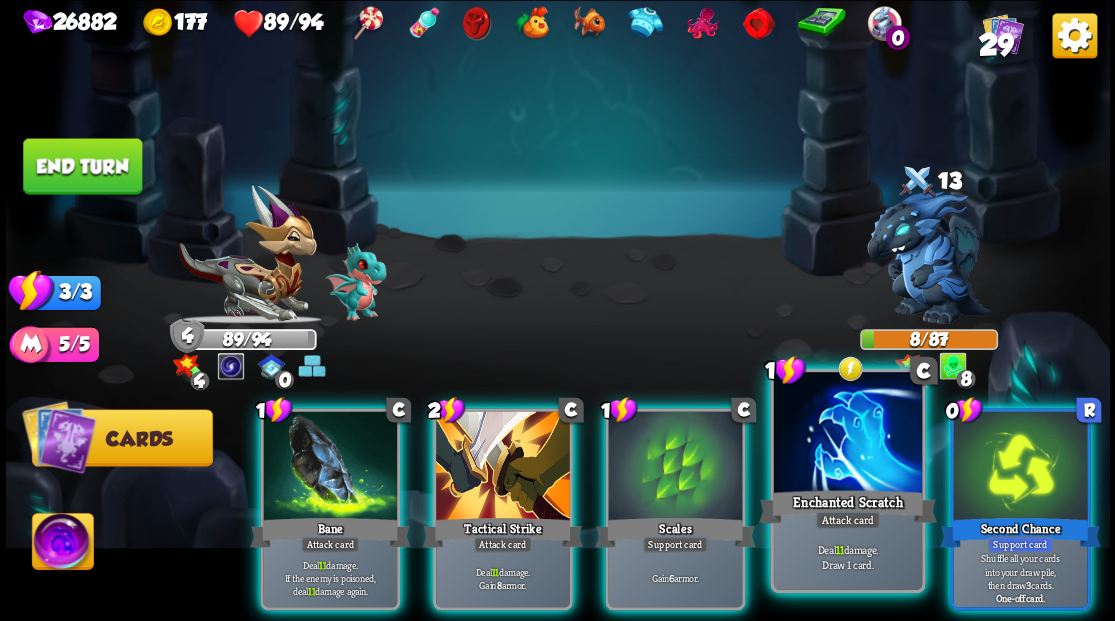 click at bounding box center (847, 434) 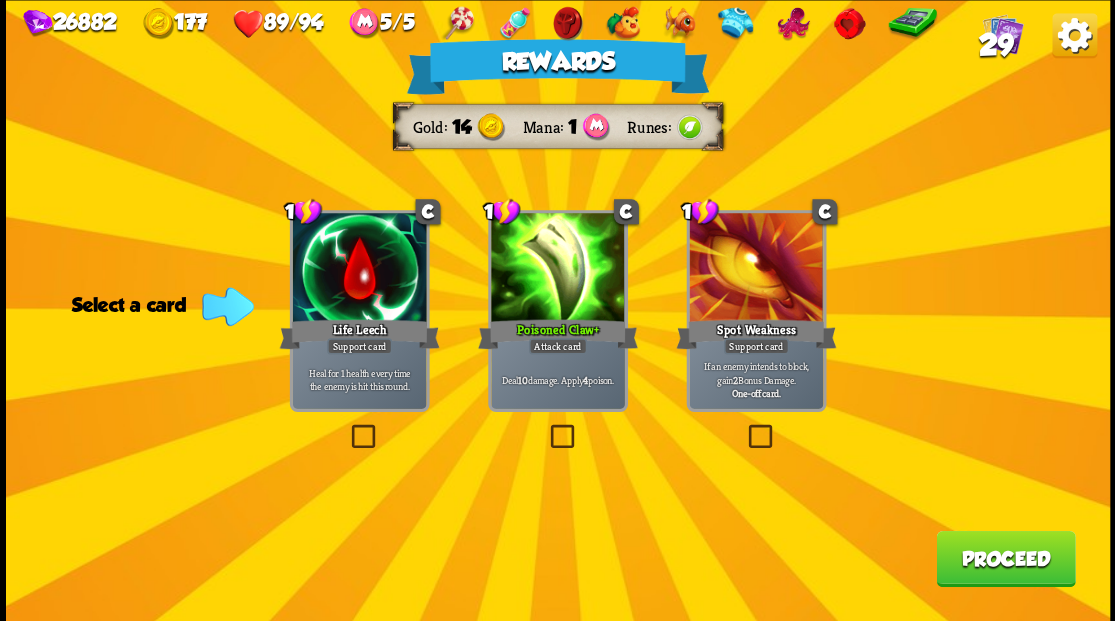 click on "Proceed" at bounding box center [1005, 558] 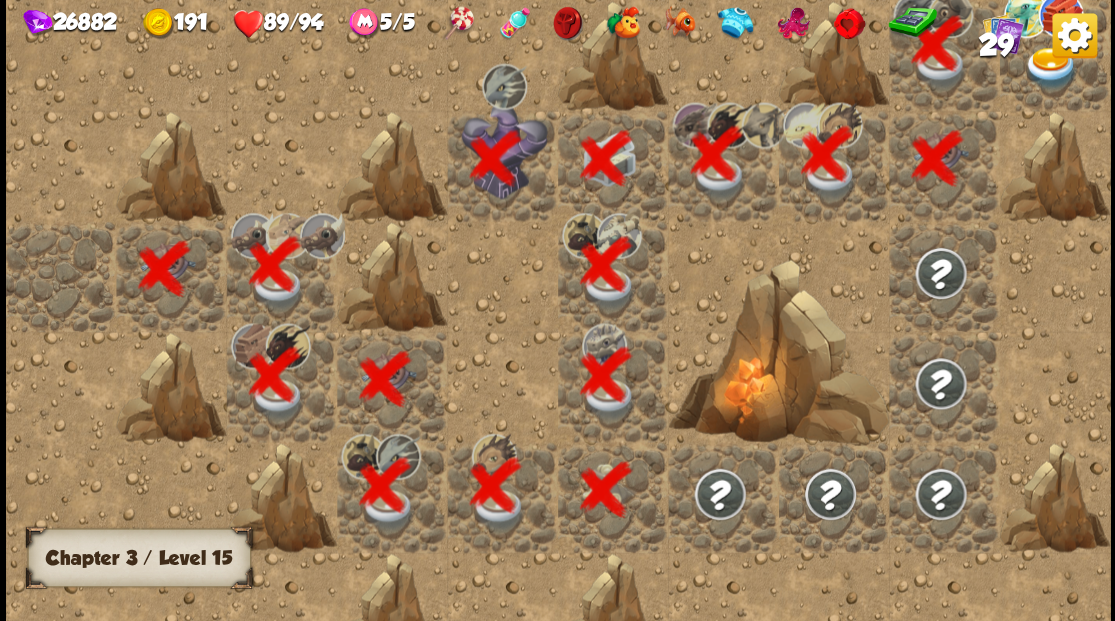 scroll, scrollTop: 0, scrollLeft: 384, axis: horizontal 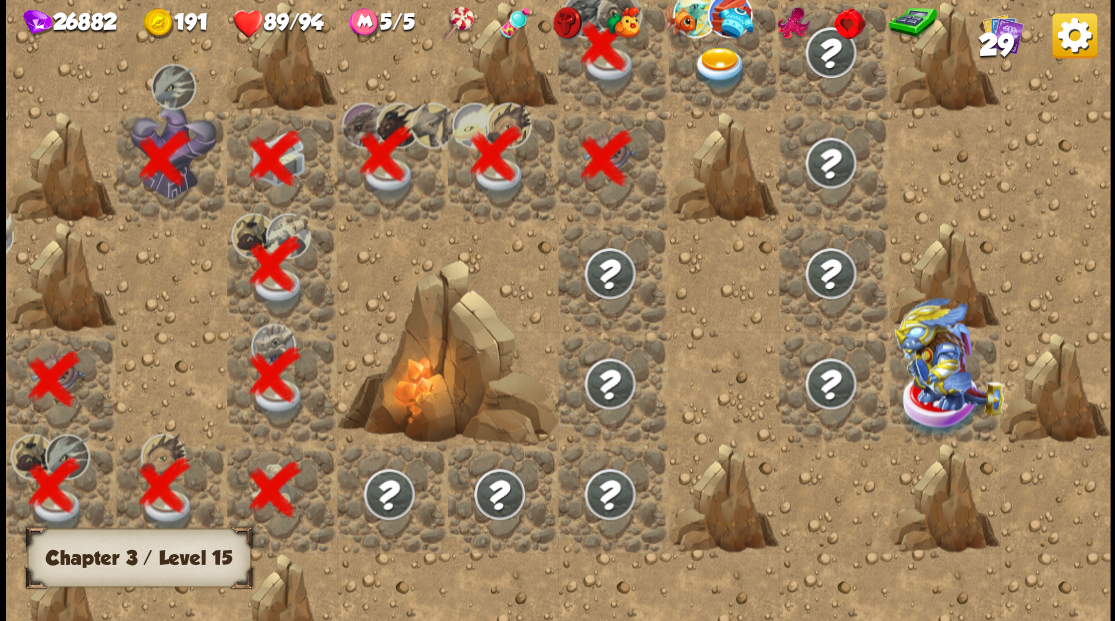click at bounding box center (719, 68) 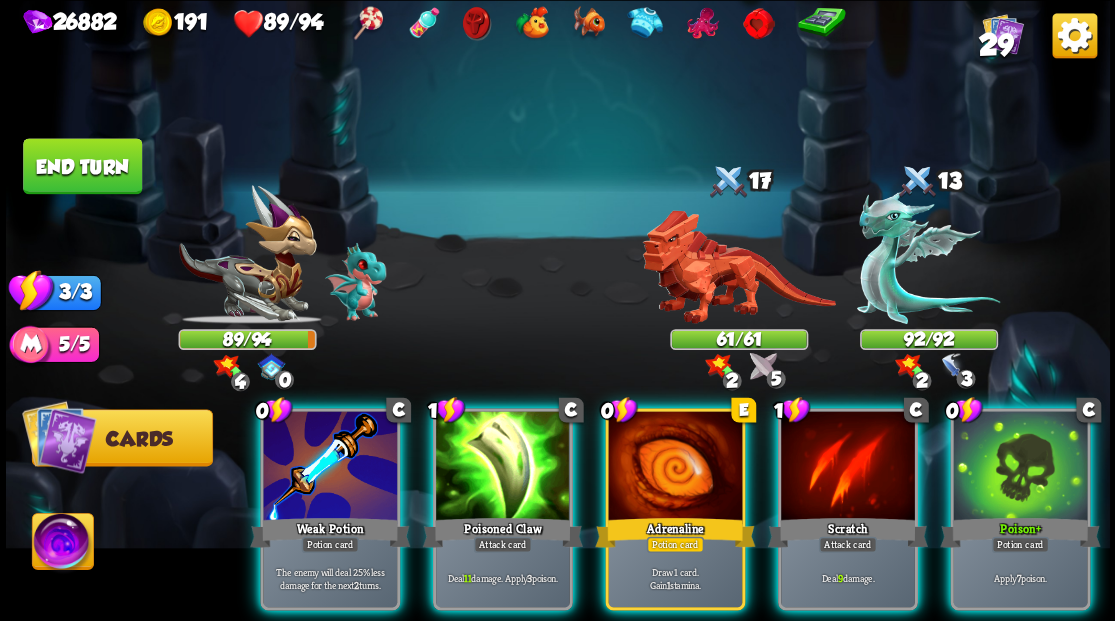 click at bounding box center (62, 544) 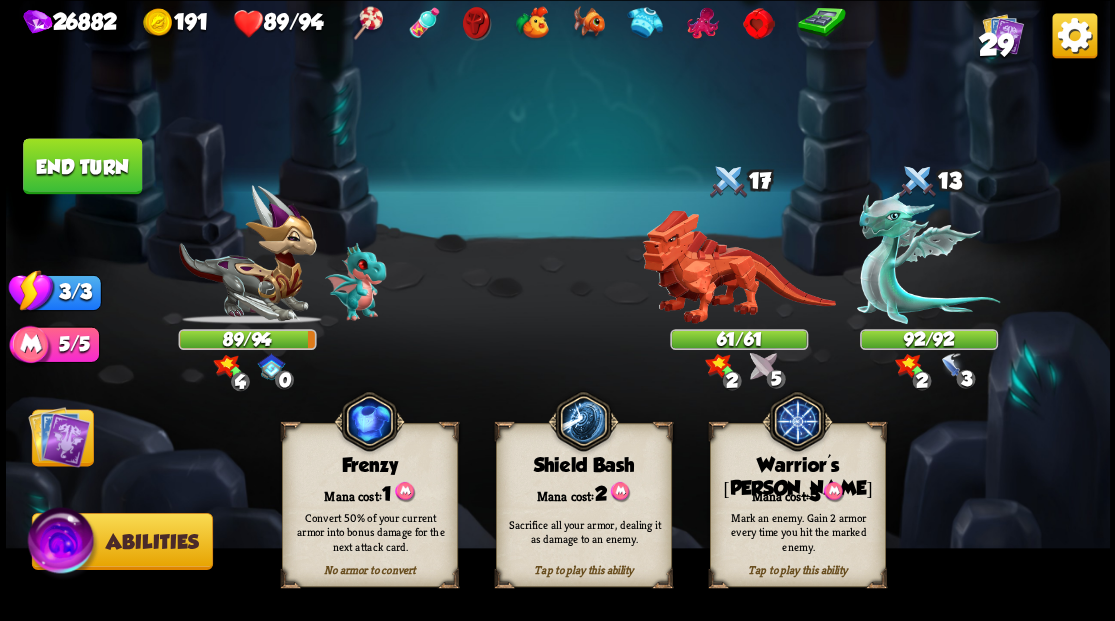 drag, startPoint x: 776, startPoint y: 536, endPoint x: 818, endPoint y: 501, distance: 54.67175 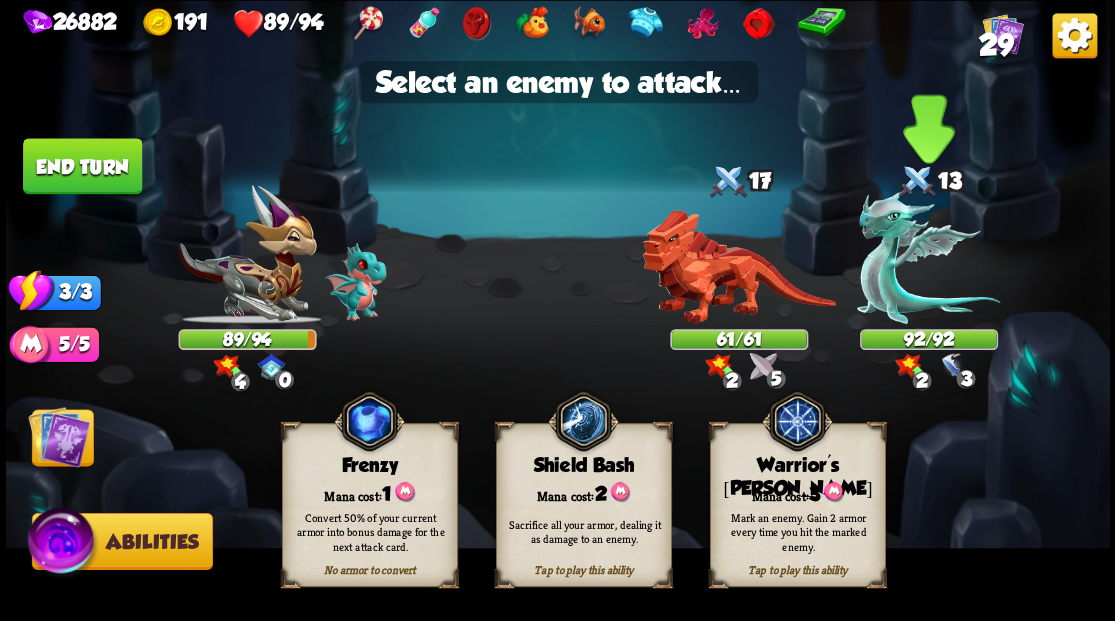 click at bounding box center (928, 257) 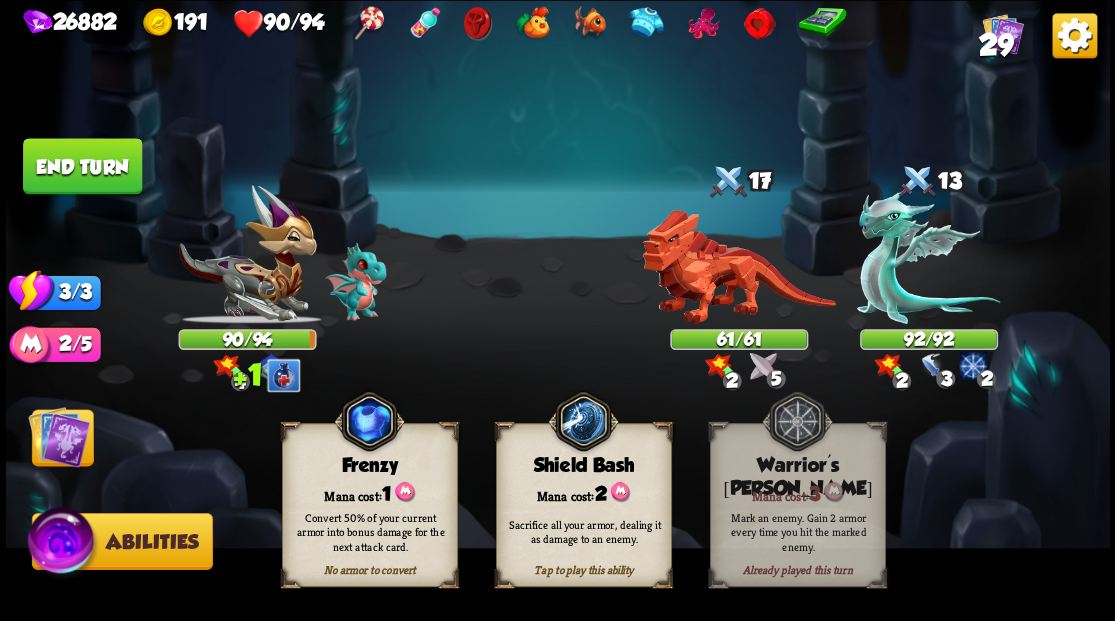 click on "End turn" at bounding box center (82, 166) 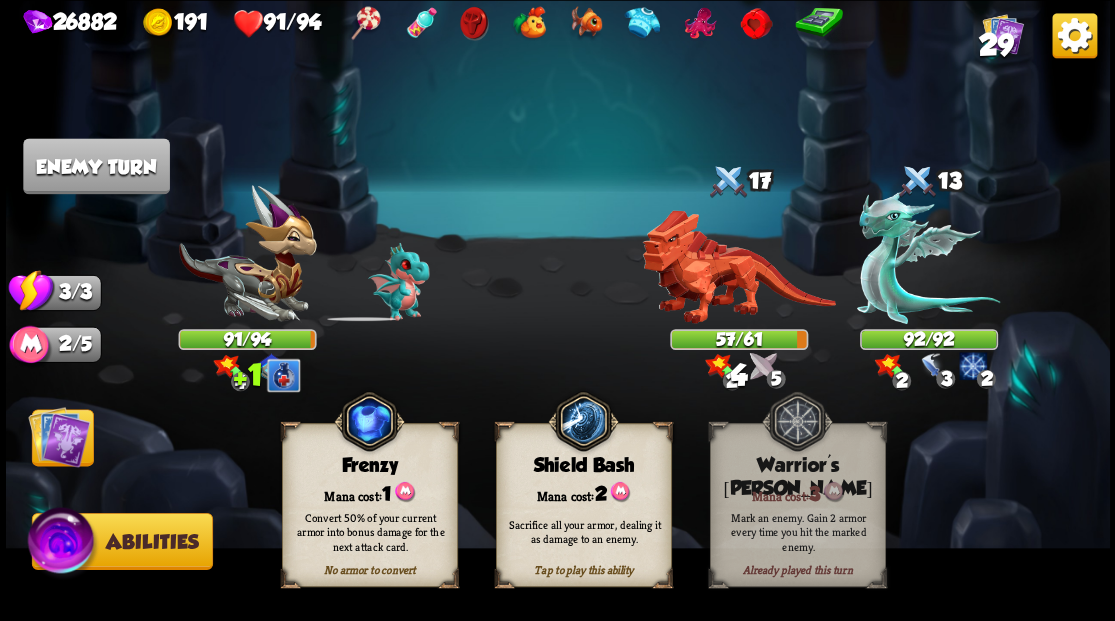 click at bounding box center (59, 436) 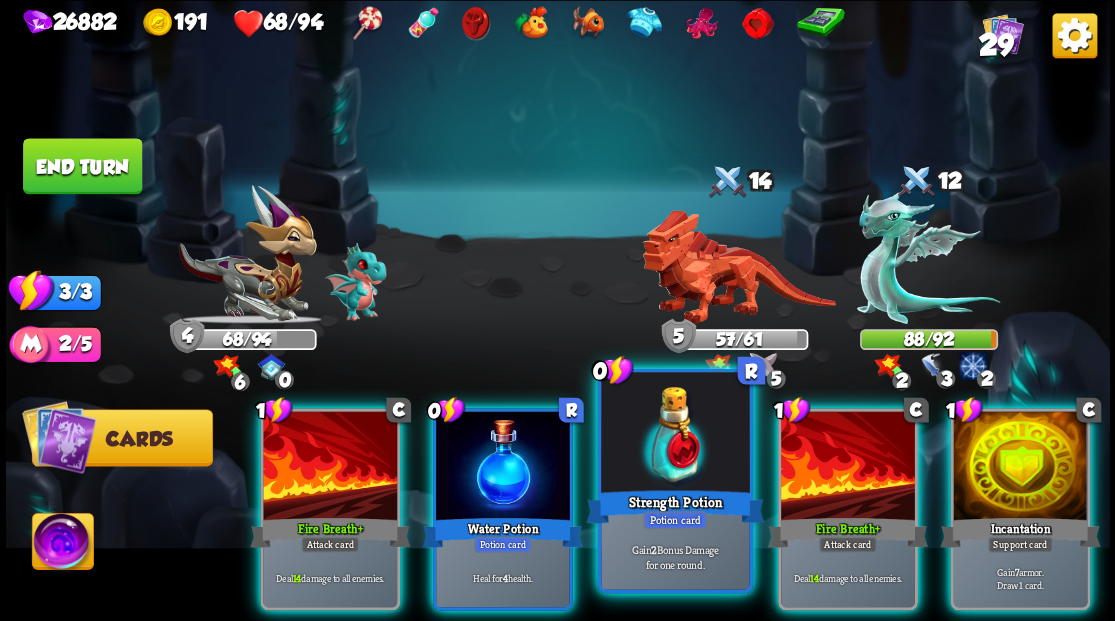 click at bounding box center (675, 434) 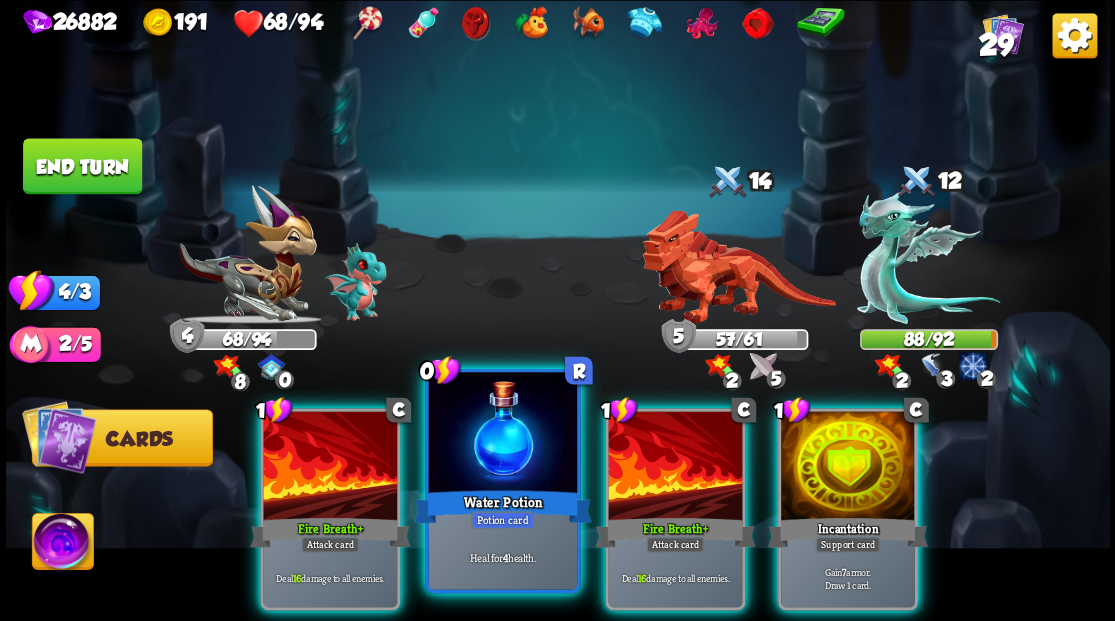 click at bounding box center [502, 434] 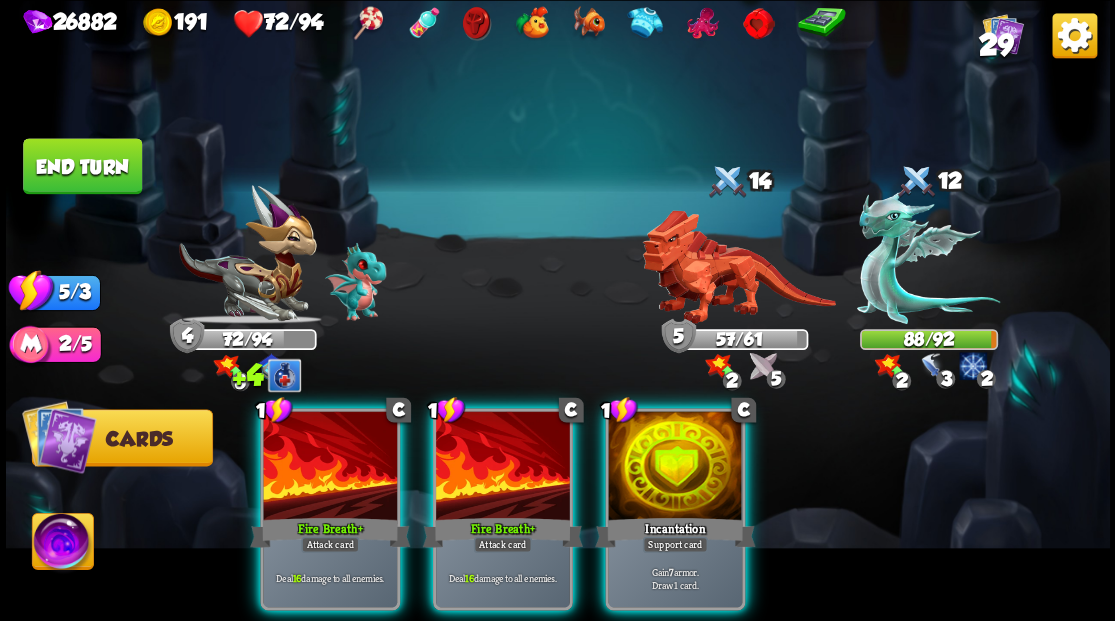 click at bounding box center (675, 467) 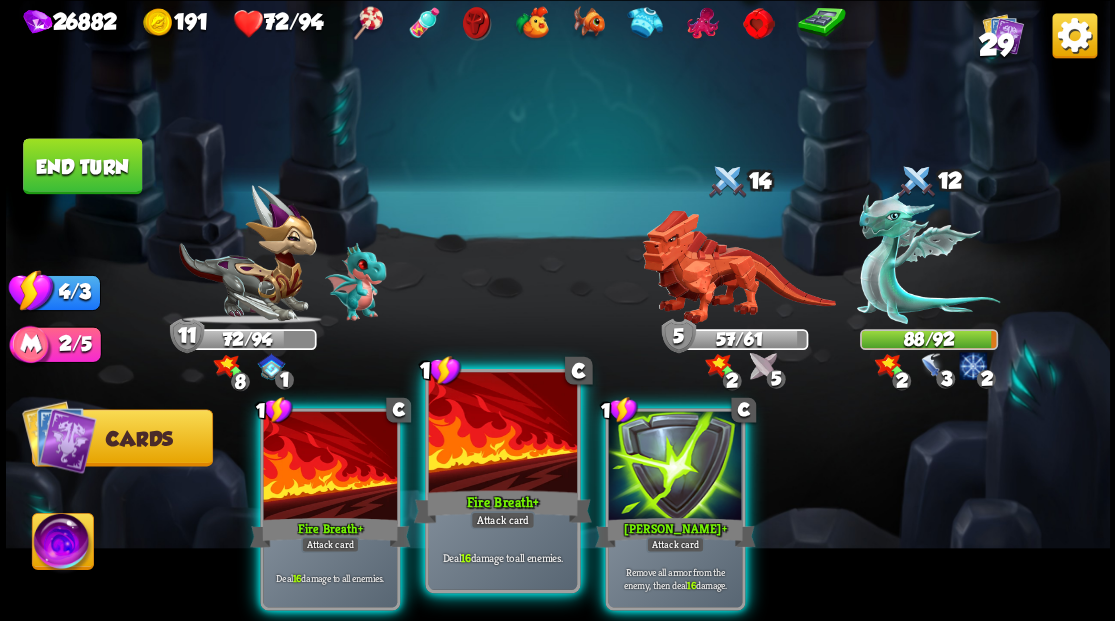 click at bounding box center [502, 434] 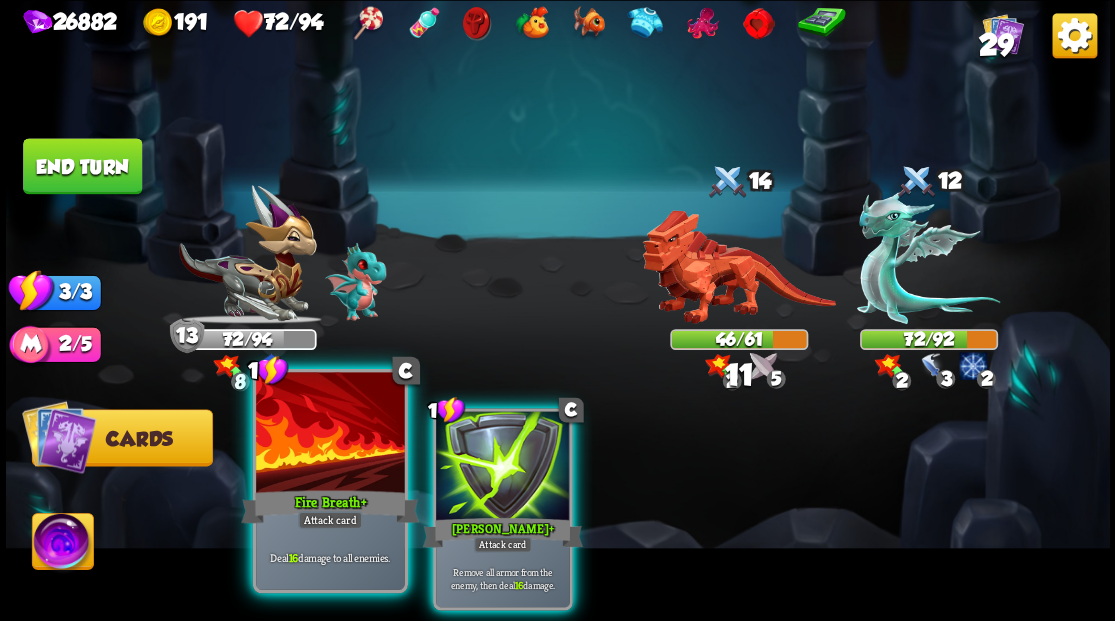 click at bounding box center [330, 434] 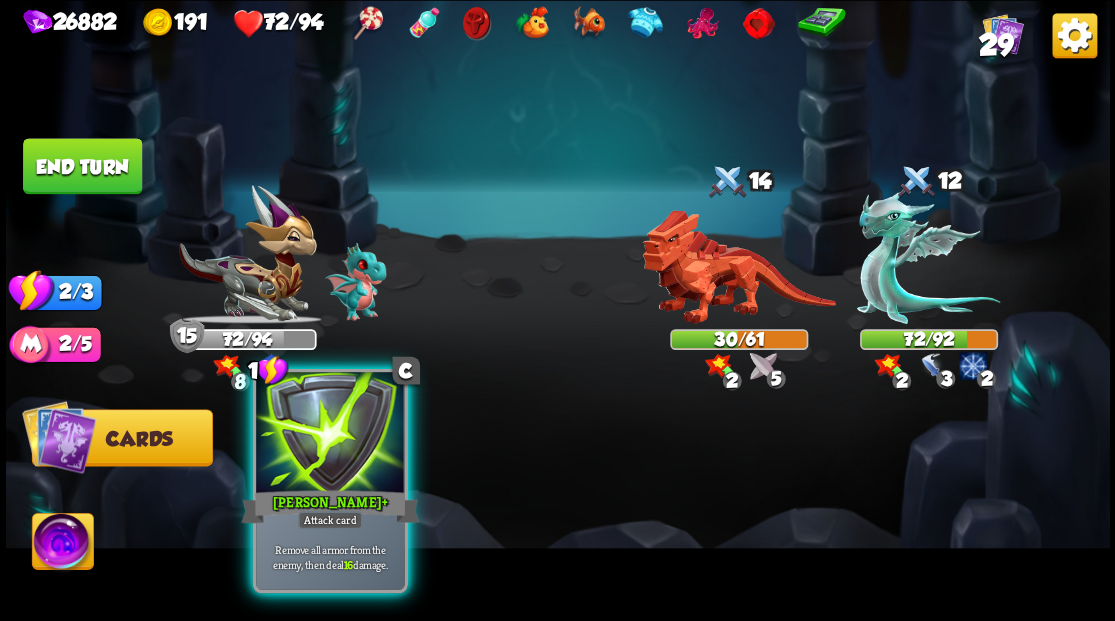 click at bounding box center [330, 434] 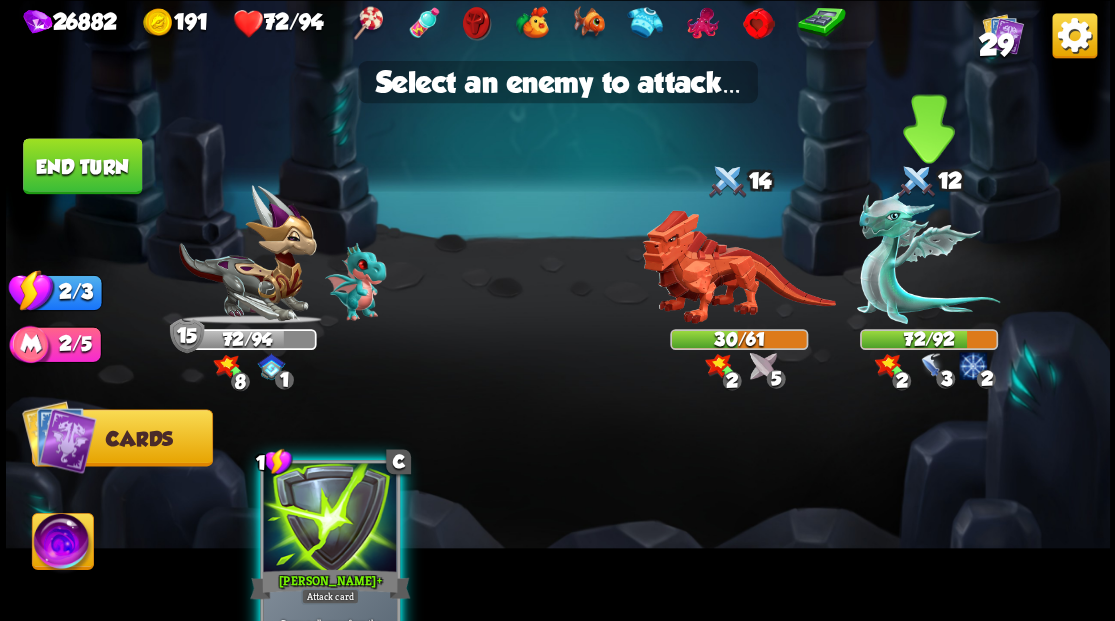 click at bounding box center [928, 257] 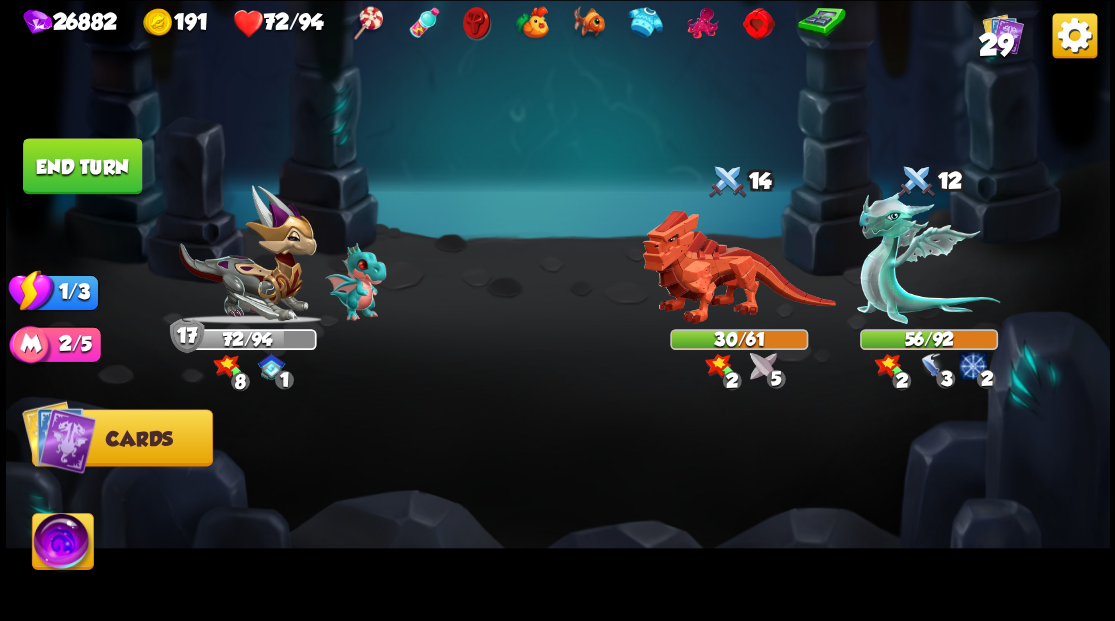 click on "End turn" at bounding box center [82, 166] 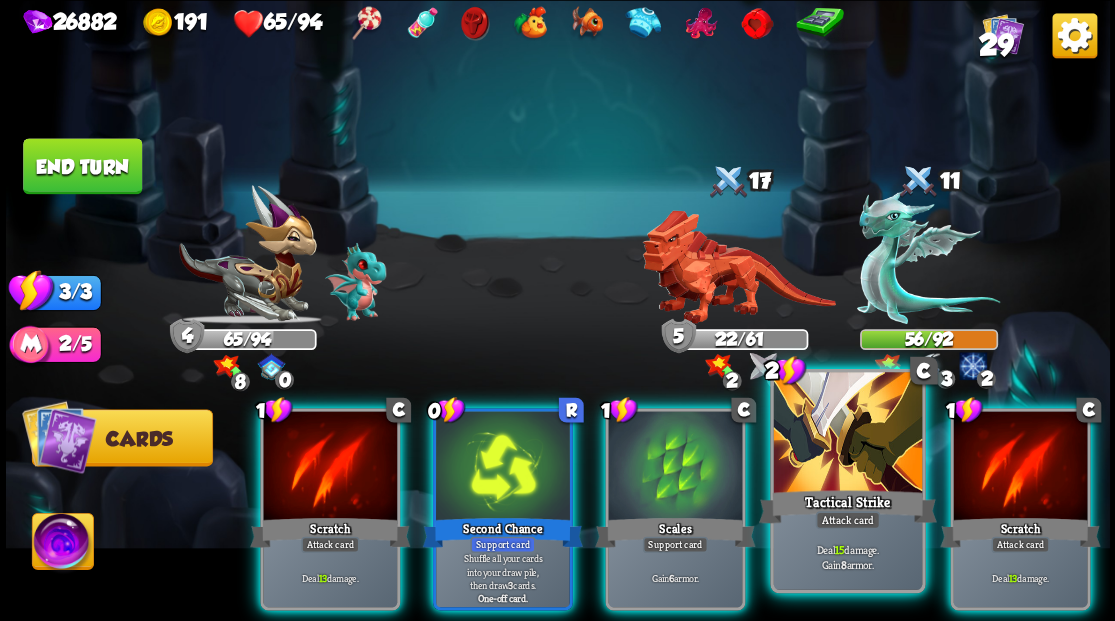 click at bounding box center [847, 434] 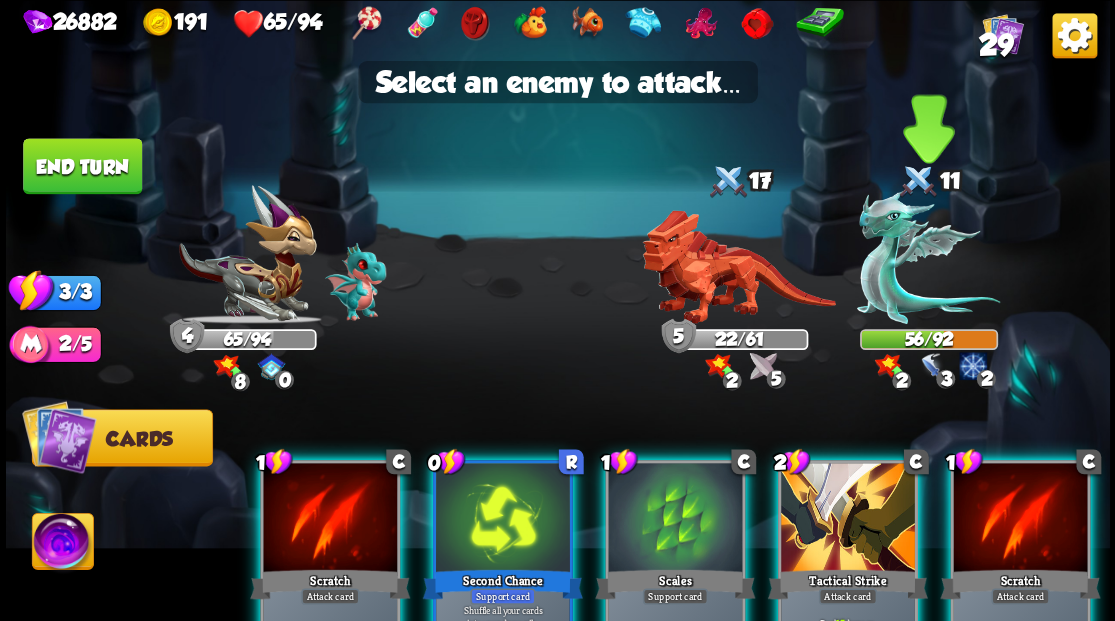 click at bounding box center (928, 257) 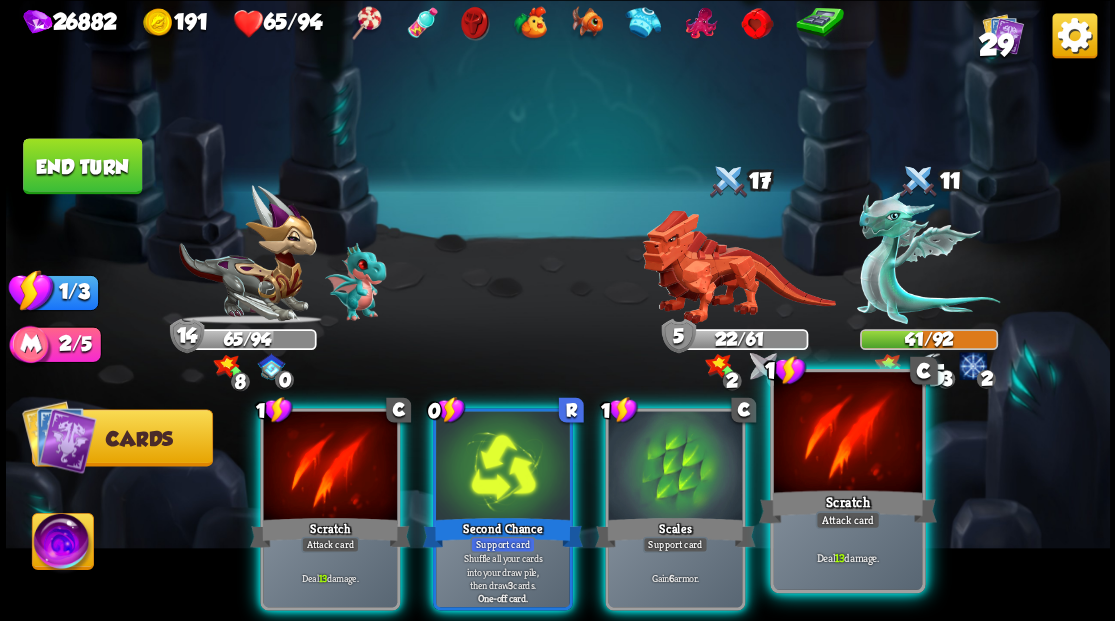 click at bounding box center (847, 434) 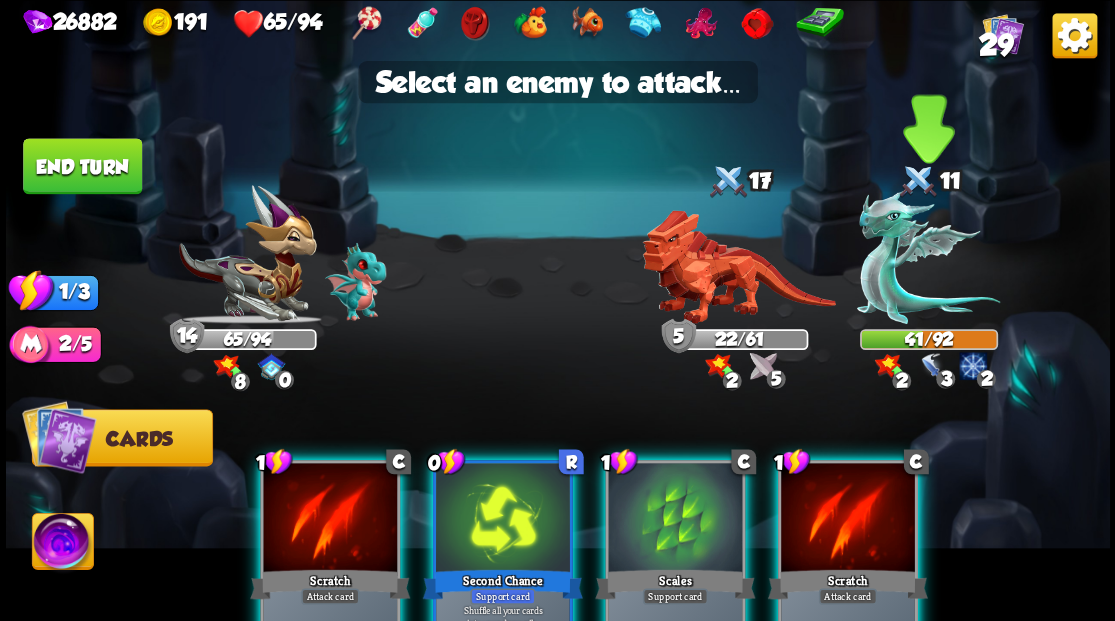 click at bounding box center (928, 257) 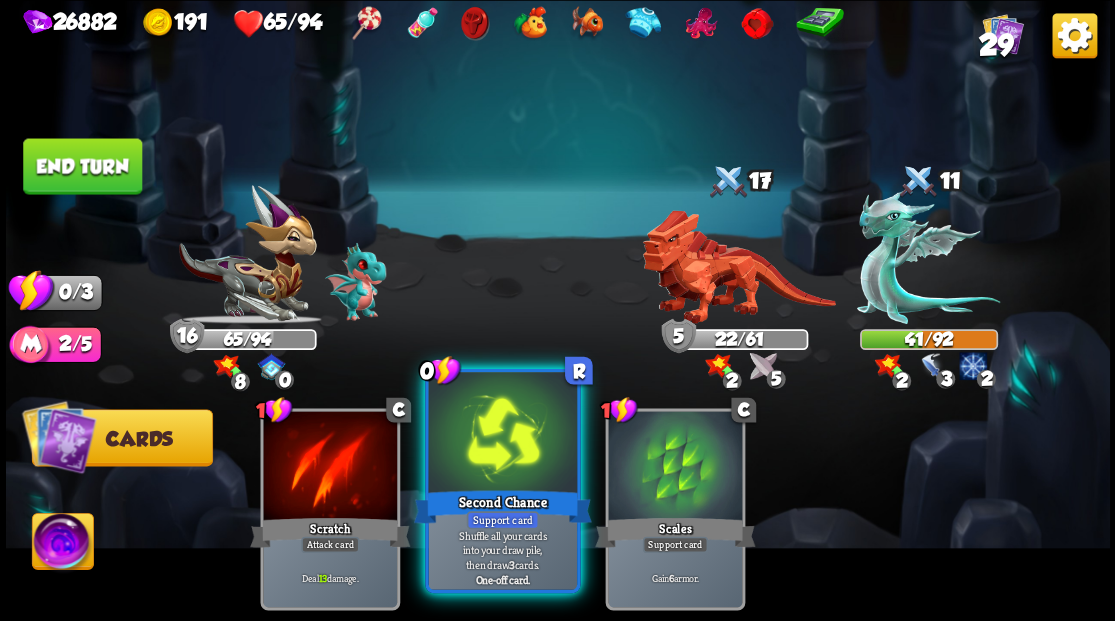 click at bounding box center (502, 434) 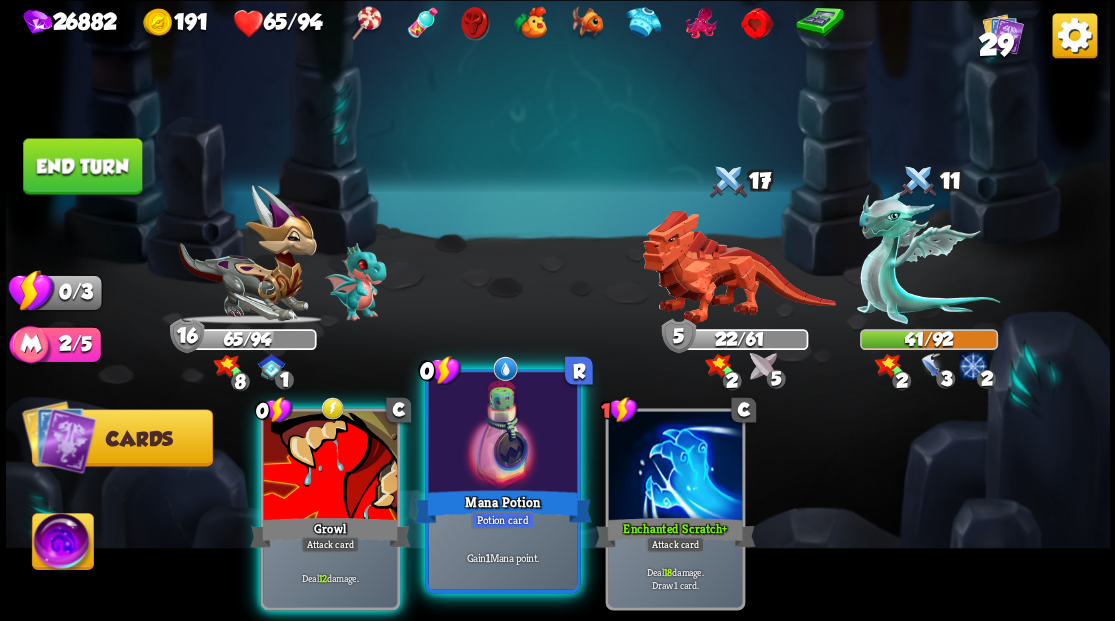 click at bounding box center [502, 434] 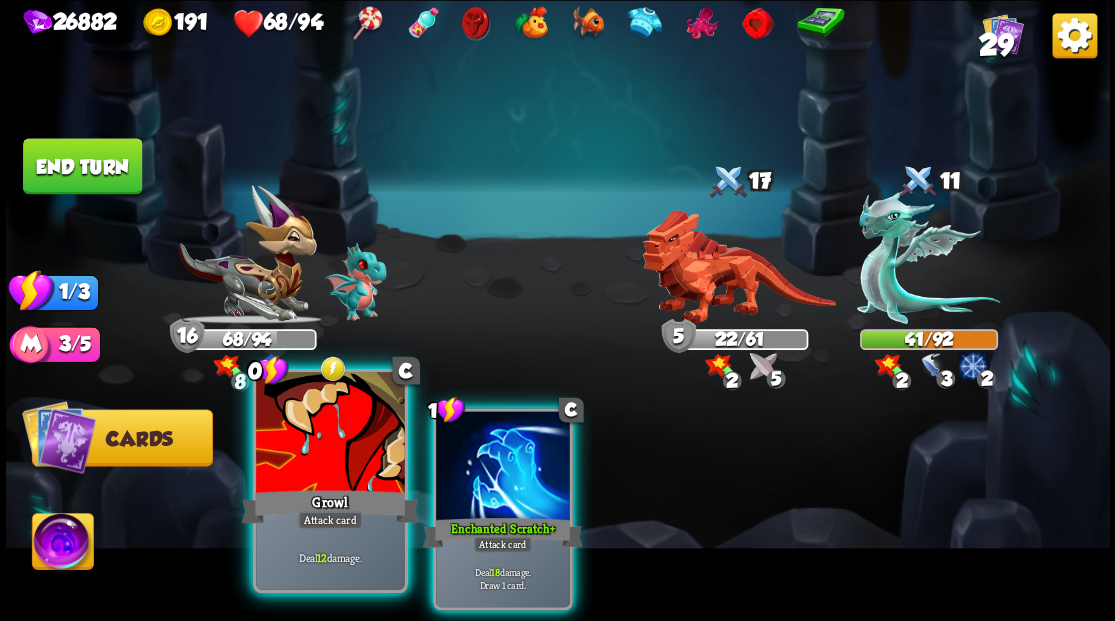 click at bounding box center [330, 434] 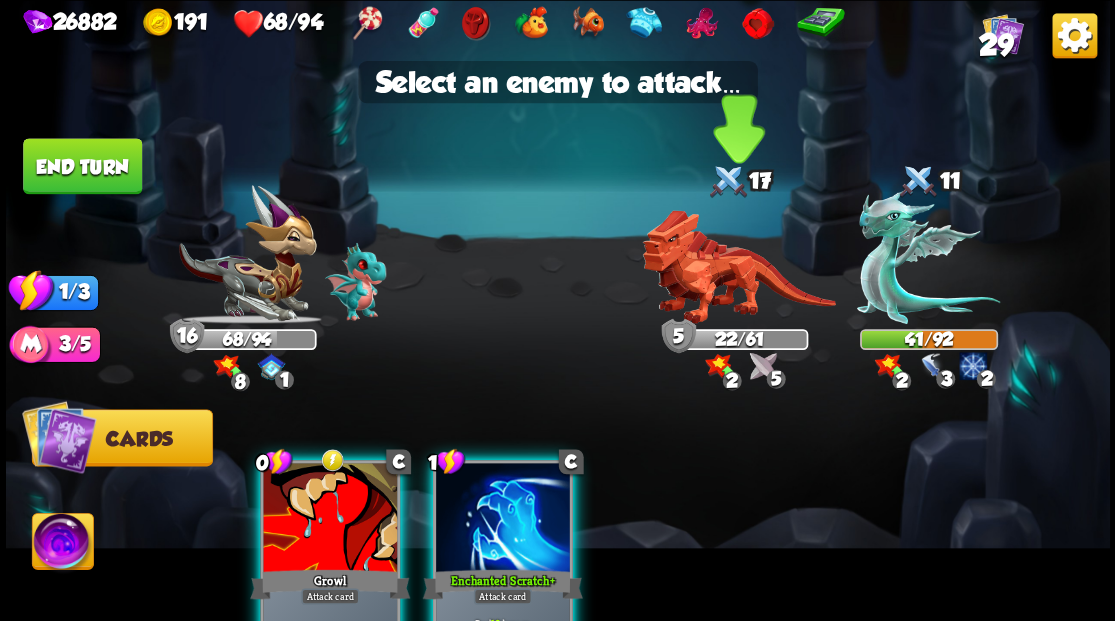click at bounding box center (738, 267) 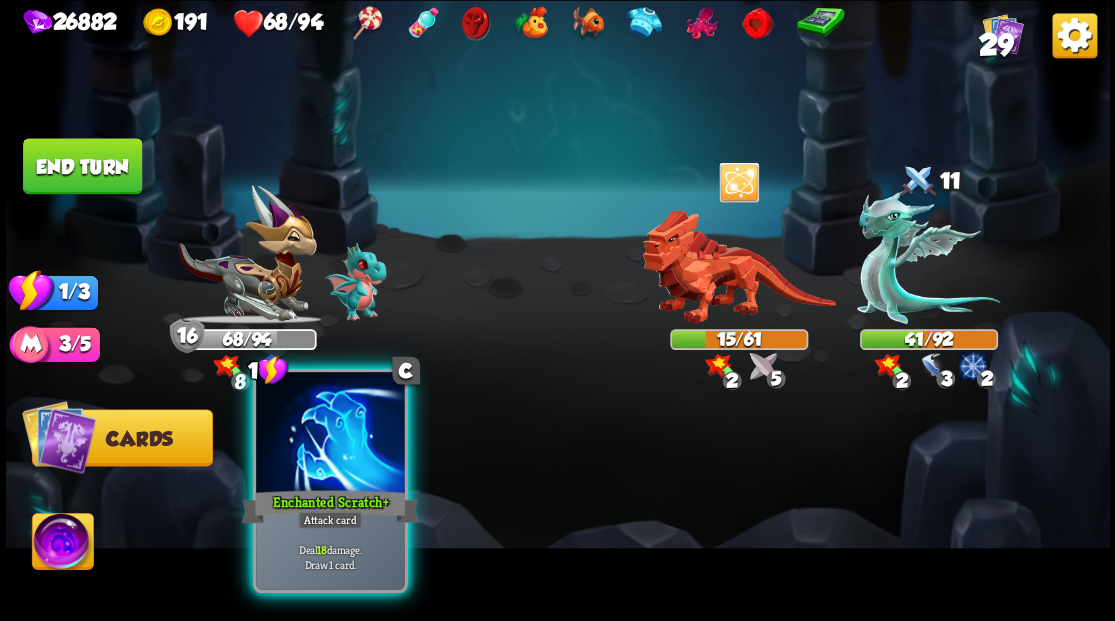 drag, startPoint x: 322, startPoint y: 470, endPoint x: 342, endPoint y: 468, distance: 20.09975 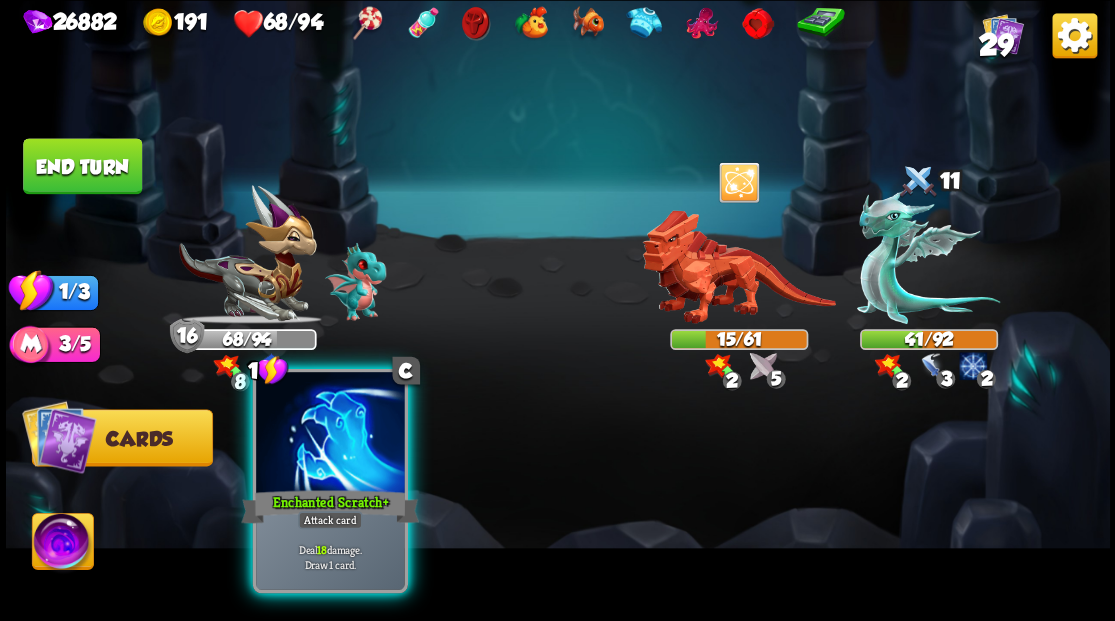click at bounding box center (330, 434) 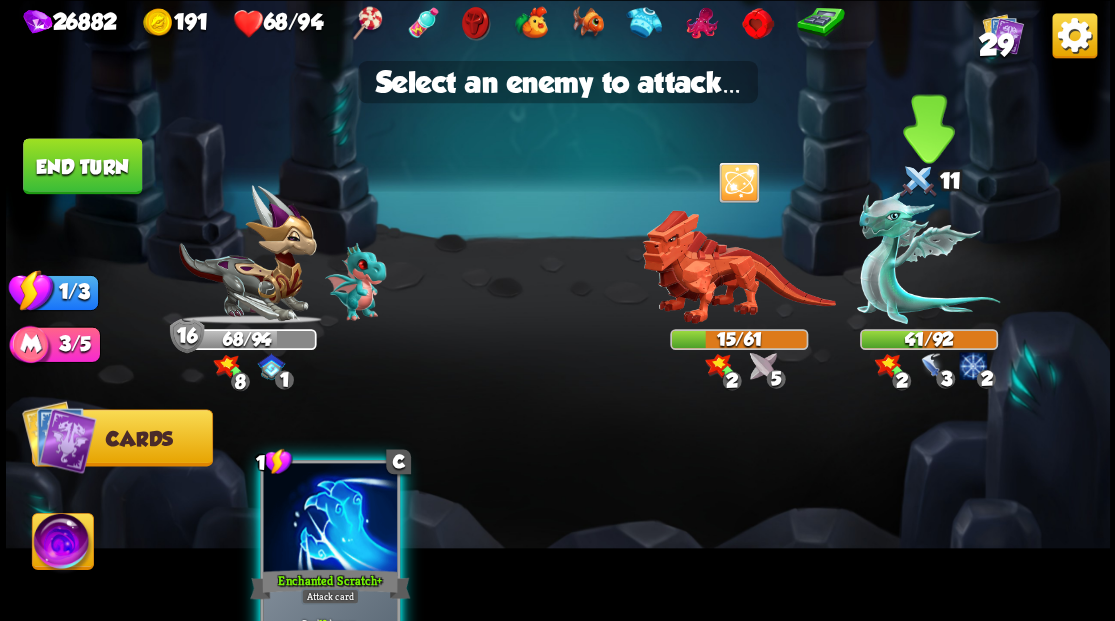 click at bounding box center (928, 257) 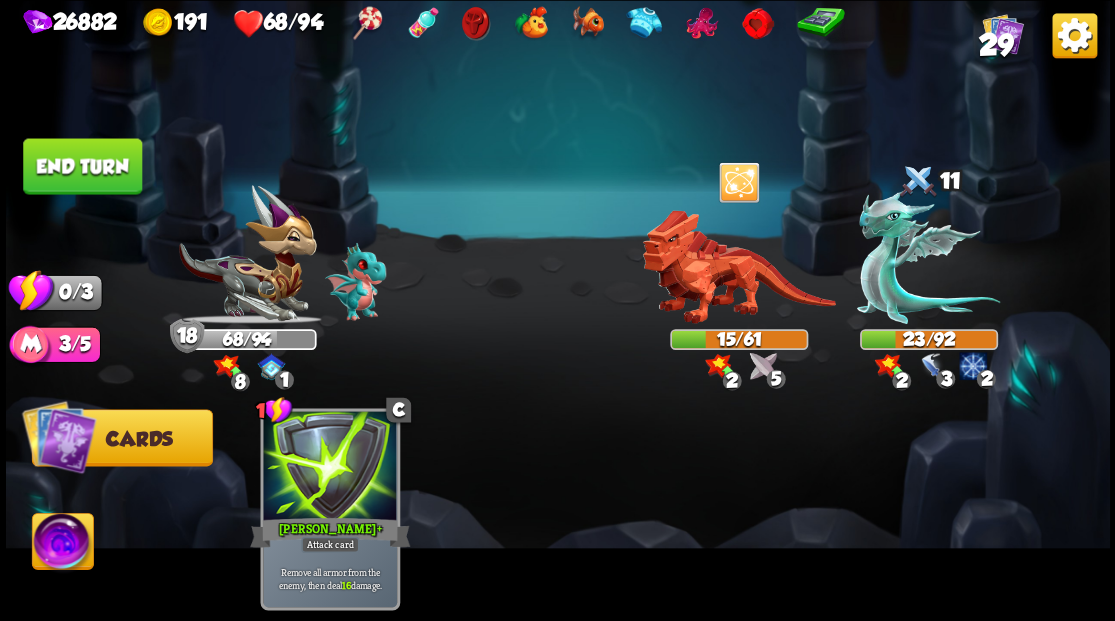 drag, startPoint x: 54, startPoint y: 152, endPoint x: 324, endPoint y: 164, distance: 270.26654 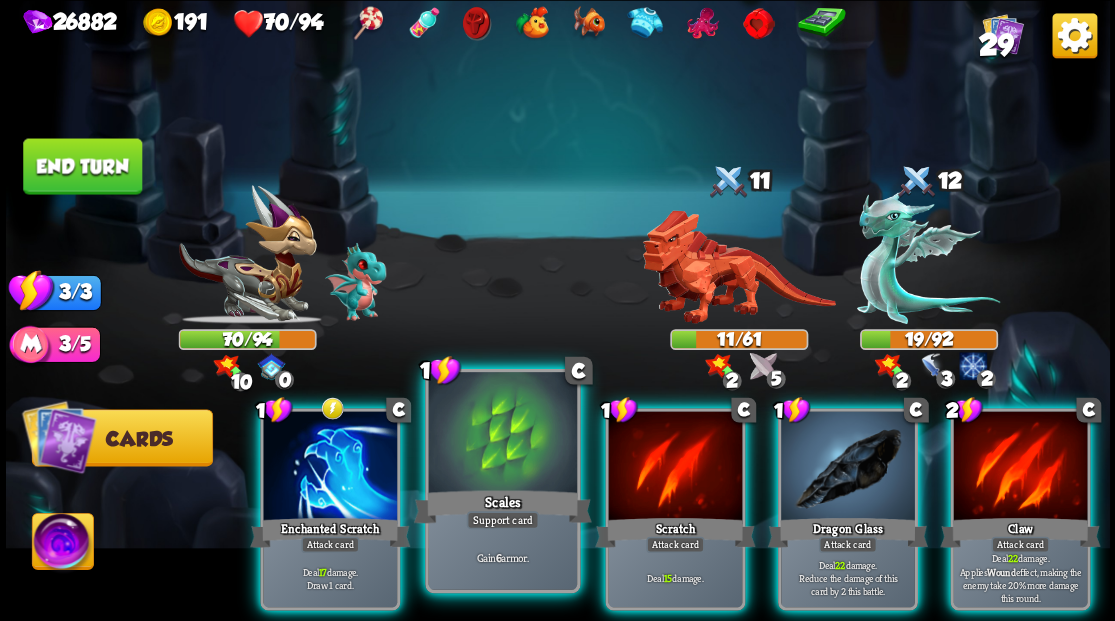 click at bounding box center [502, 434] 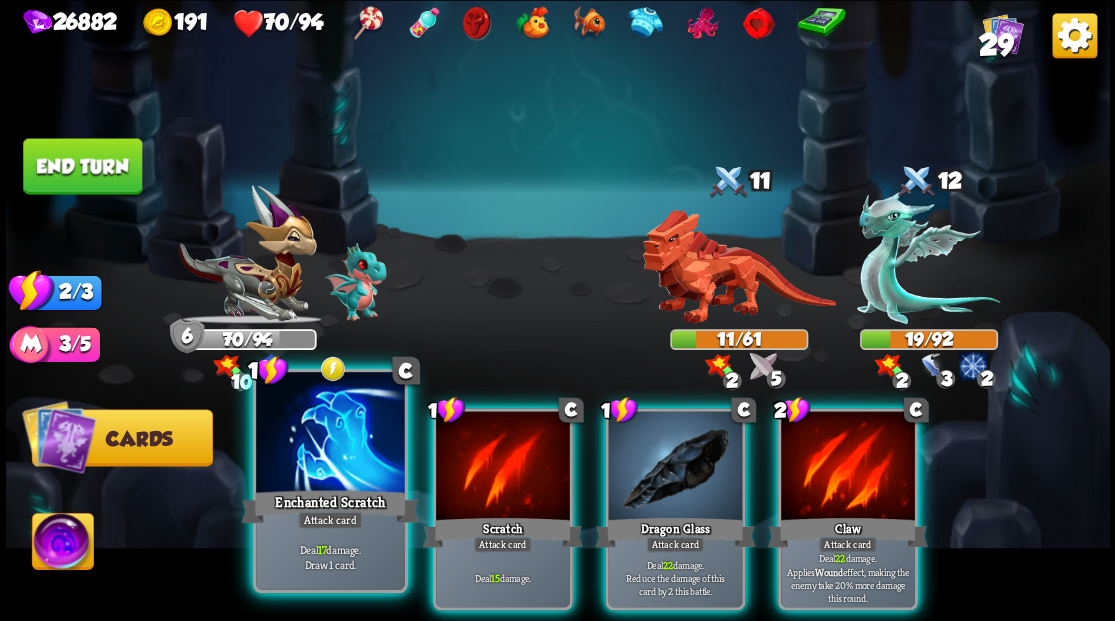 click at bounding box center (330, 434) 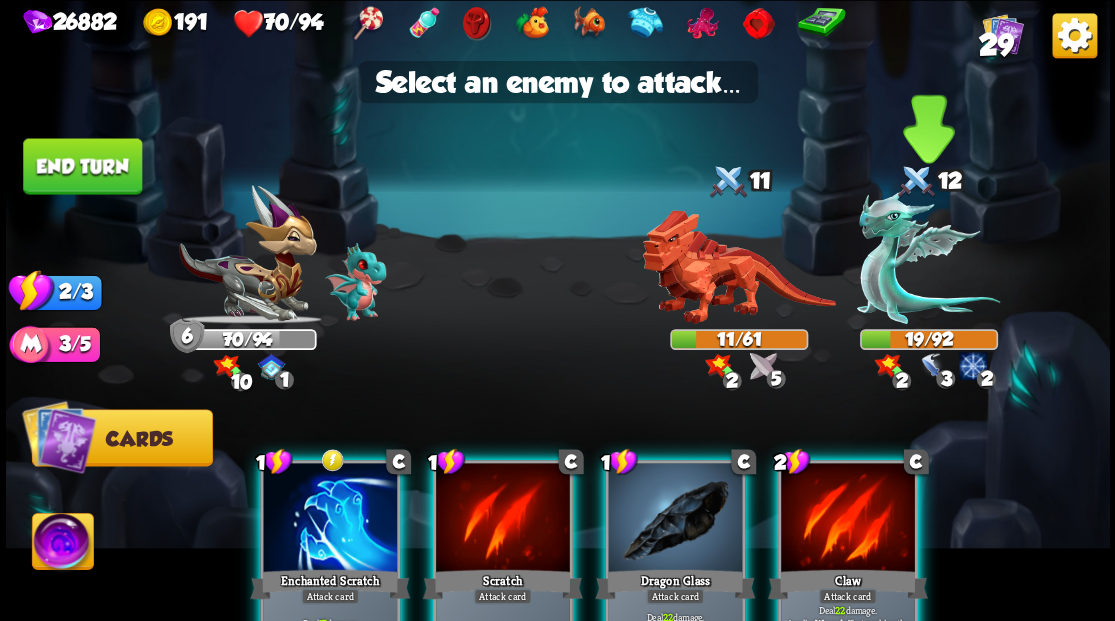 click at bounding box center [928, 257] 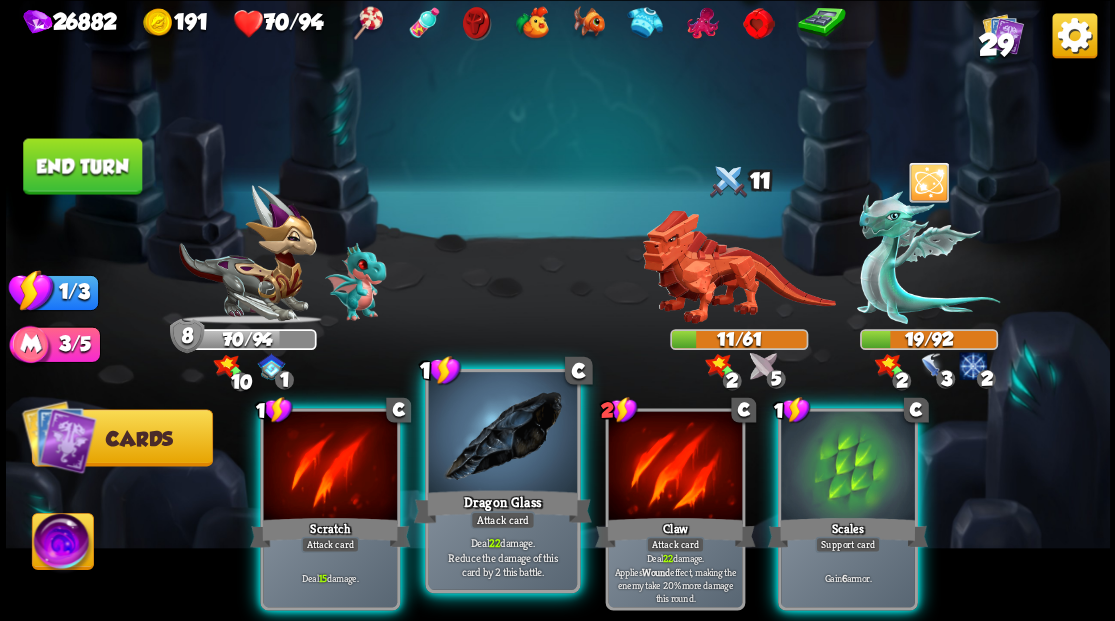 click at bounding box center [502, 434] 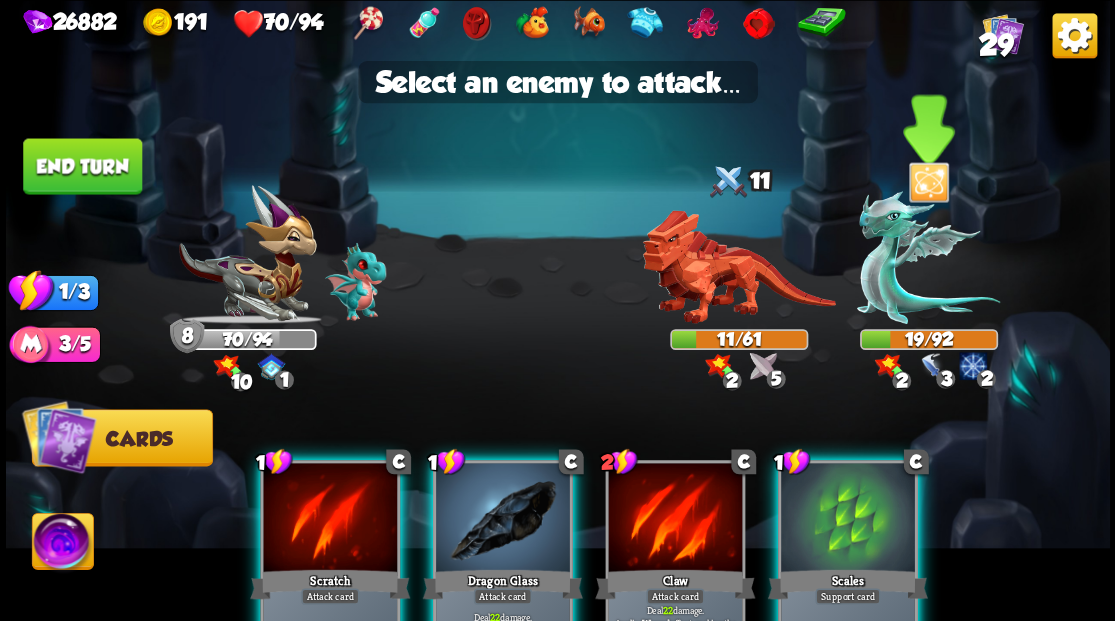 click at bounding box center (928, 257) 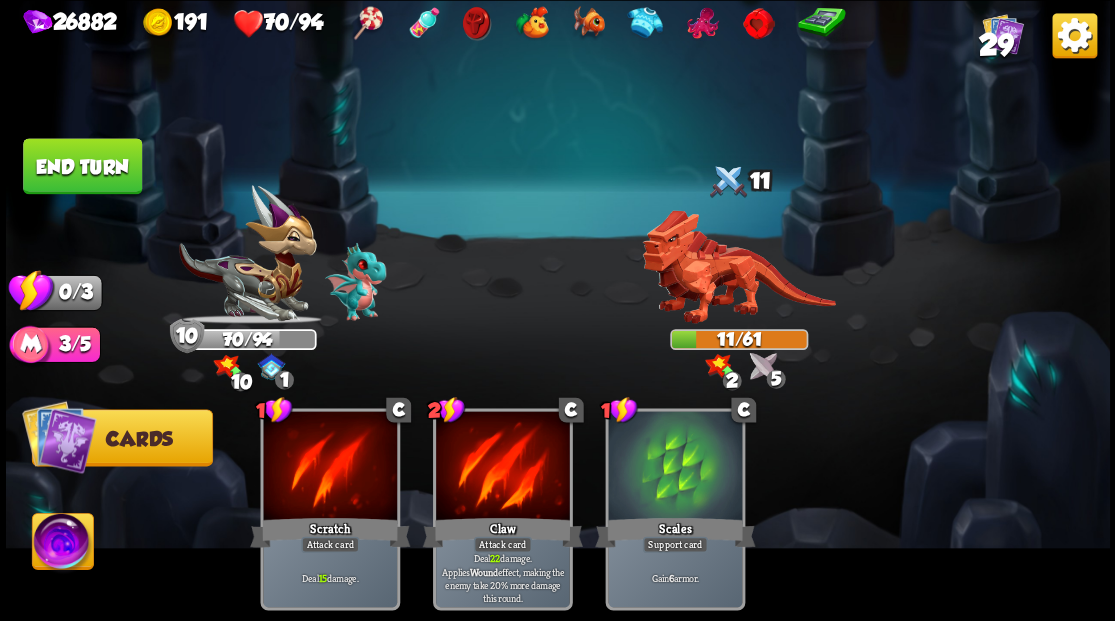 click on "End turn" at bounding box center (82, 166) 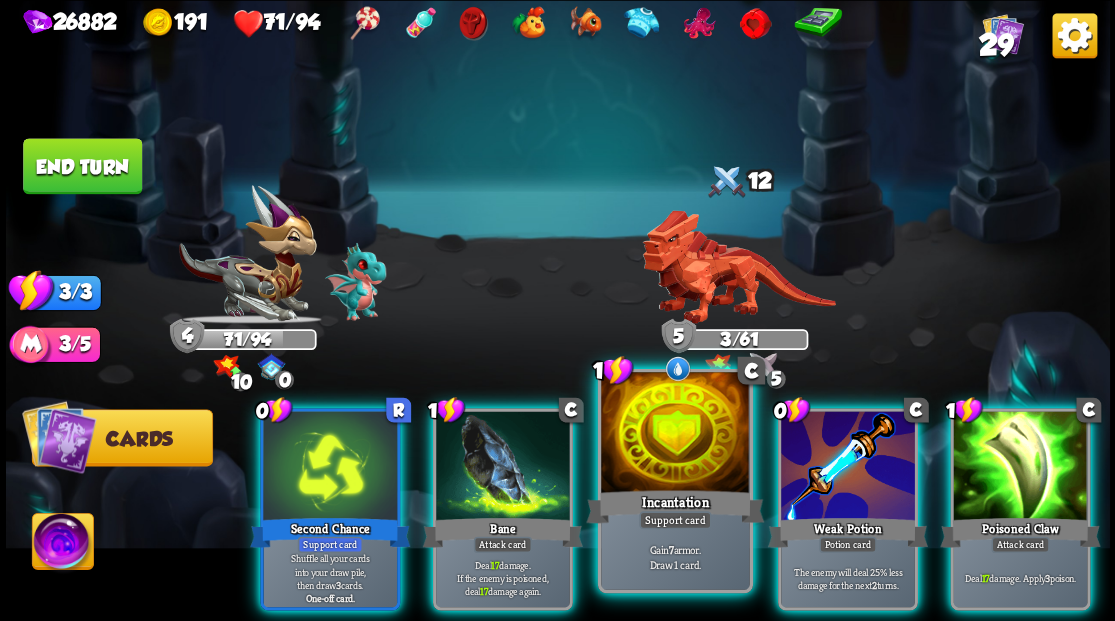 click at bounding box center (675, 434) 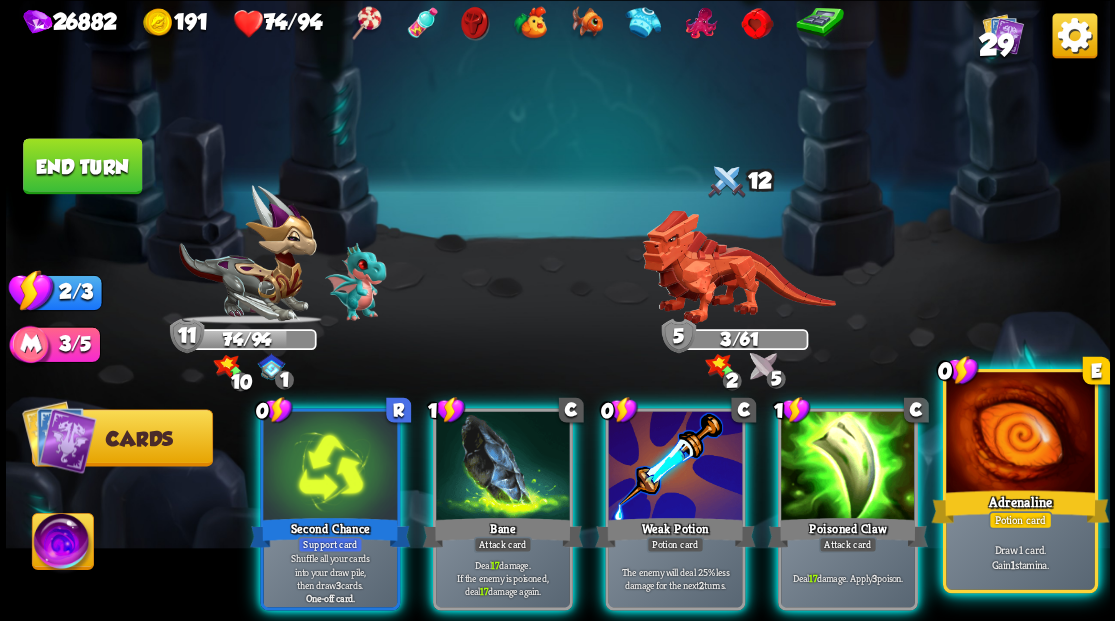 click at bounding box center (1020, 434) 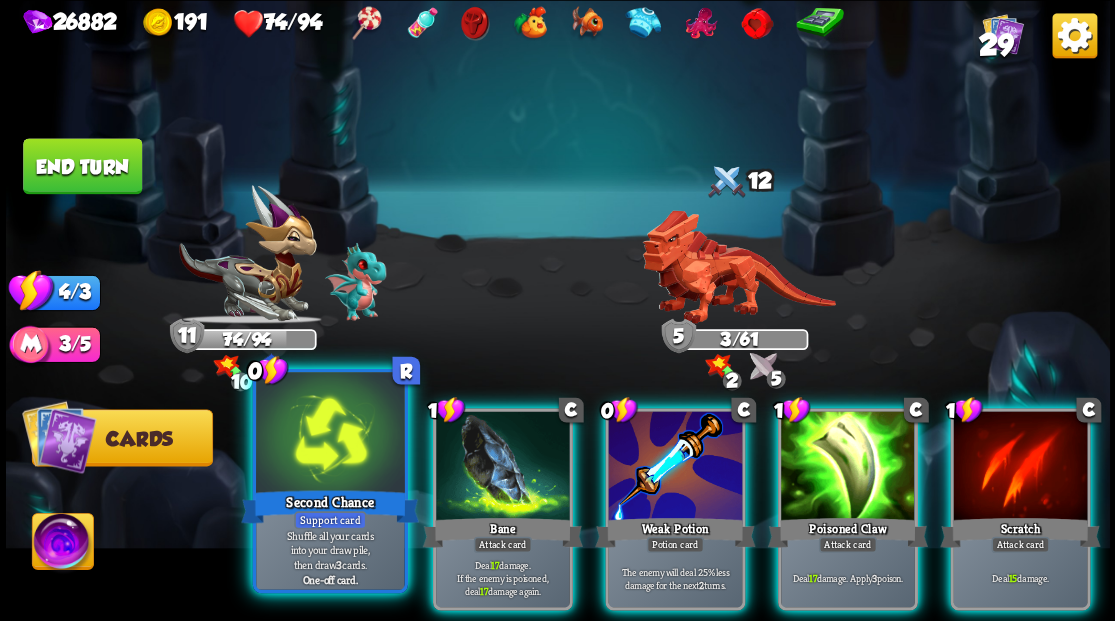 click at bounding box center [330, 434] 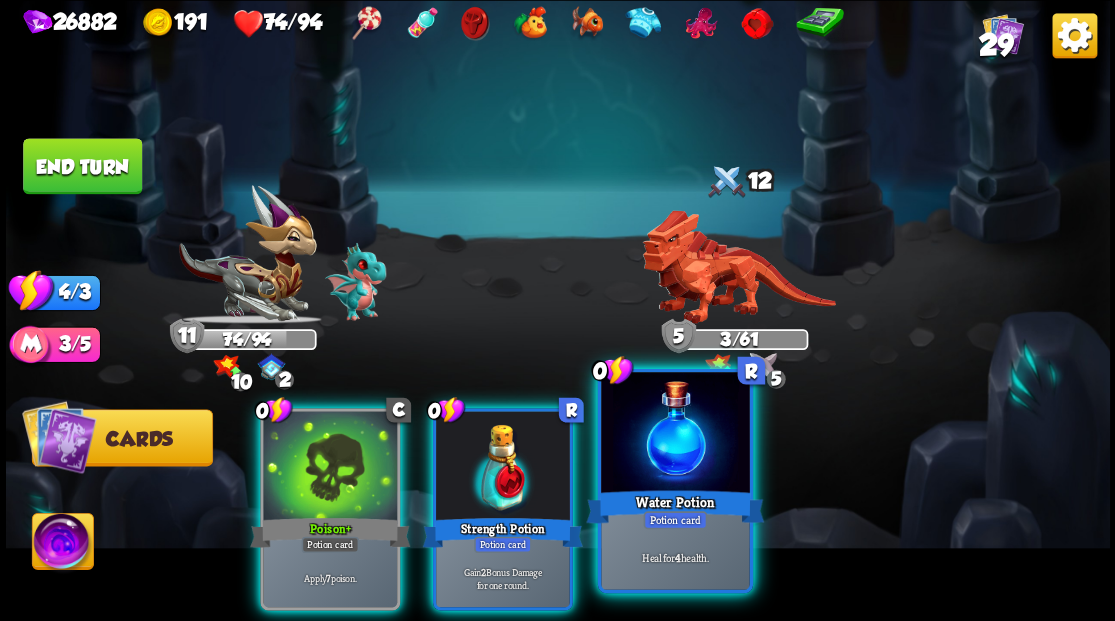 click at bounding box center [675, 434] 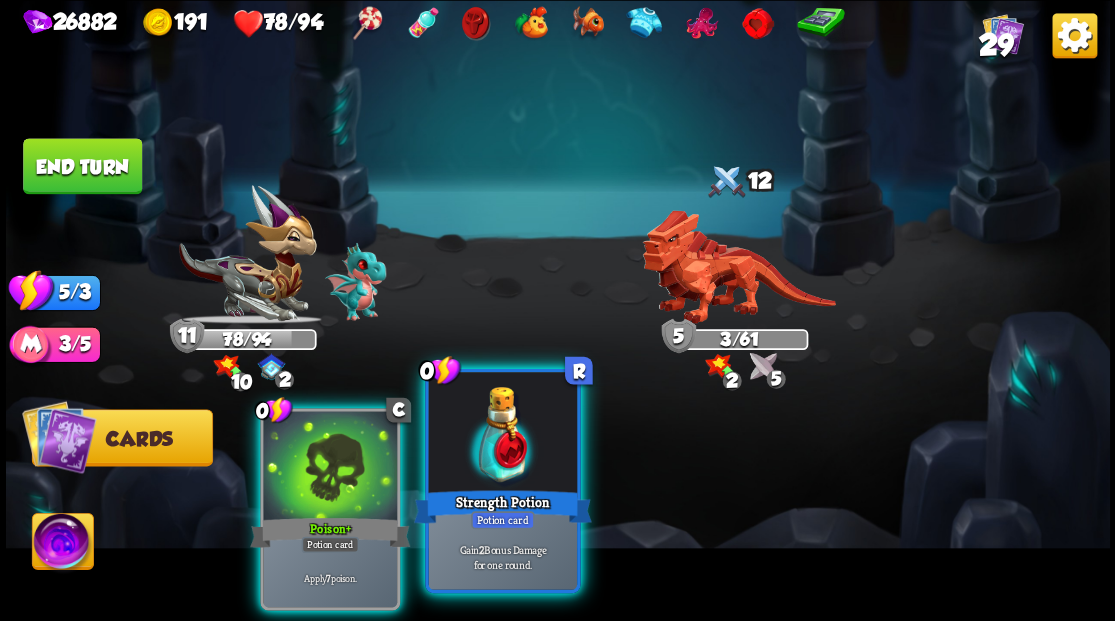 click at bounding box center (502, 434) 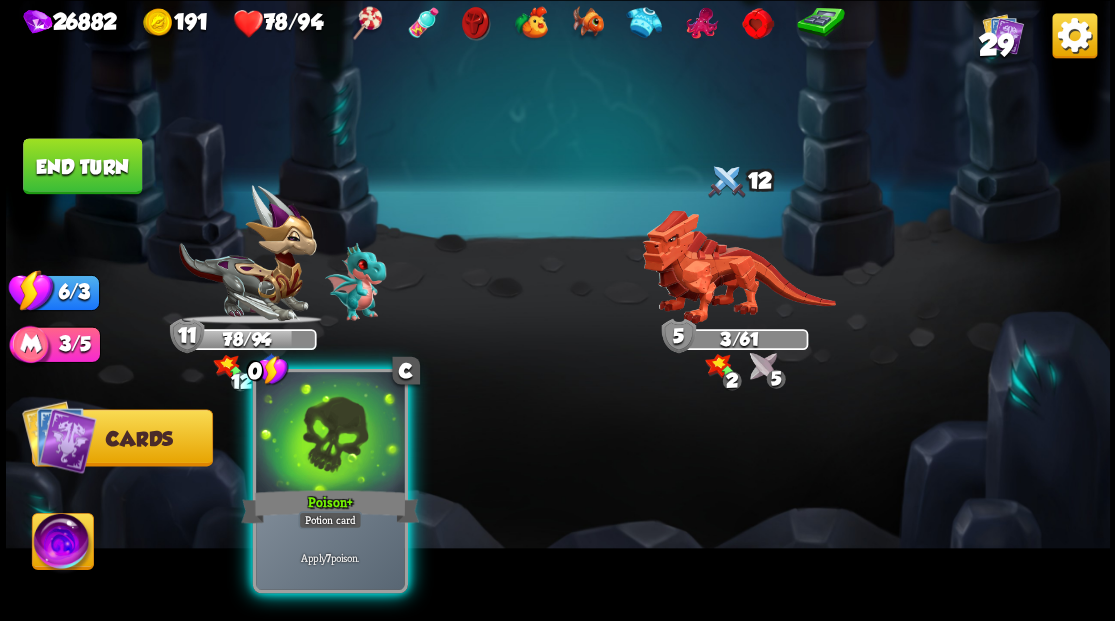 click at bounding box center [330, 434] 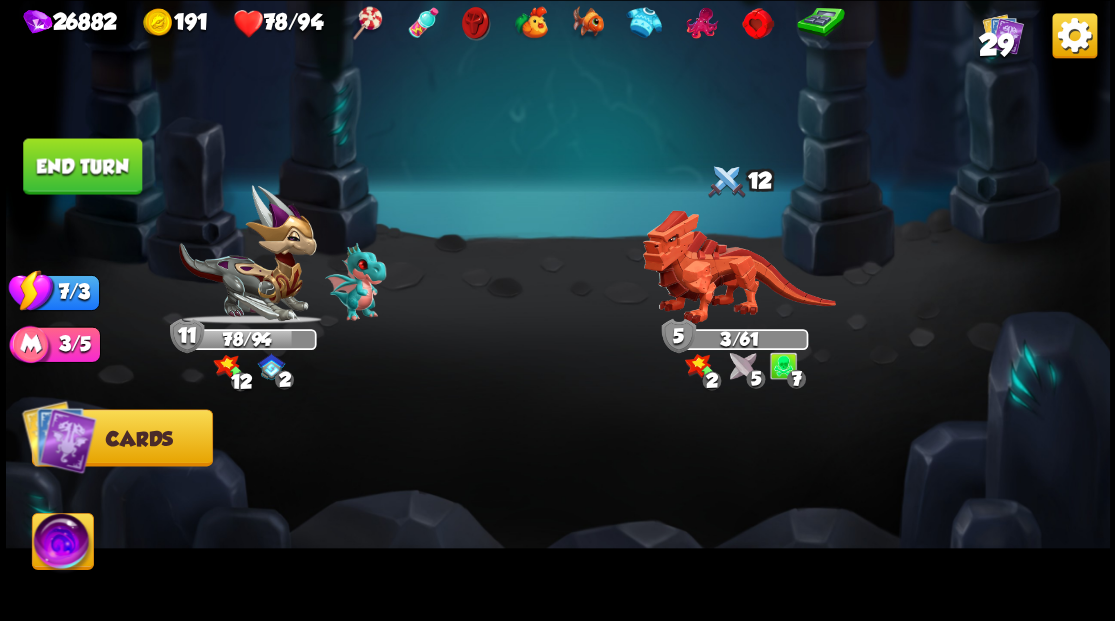 click on "End turn" at bounding box center (82, 166) 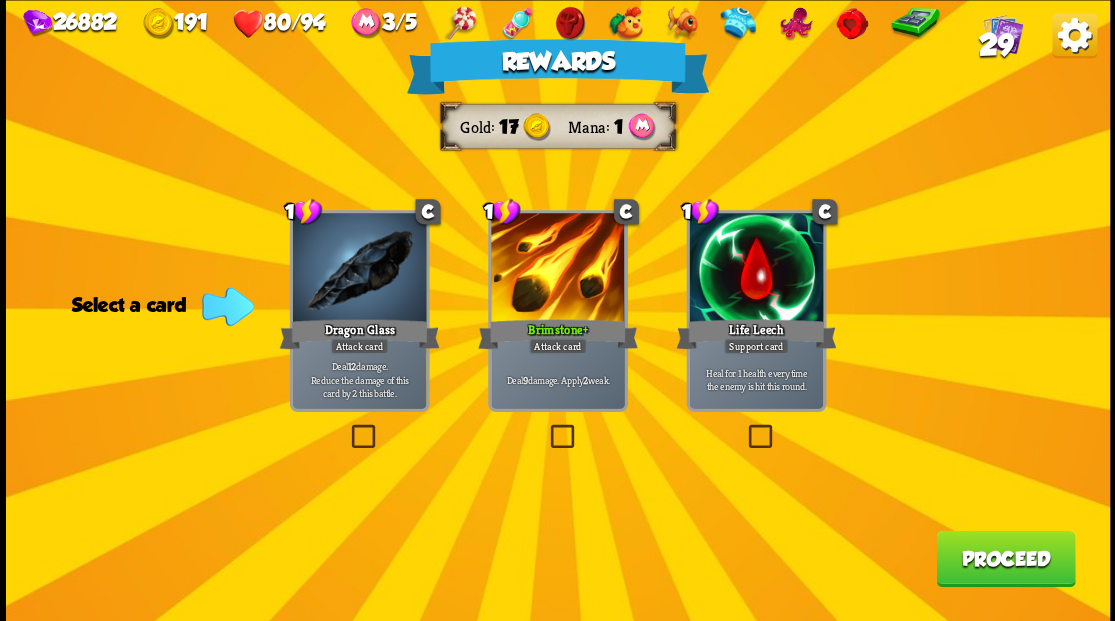 click on "Proceed" at bounding box center (1005, 558) 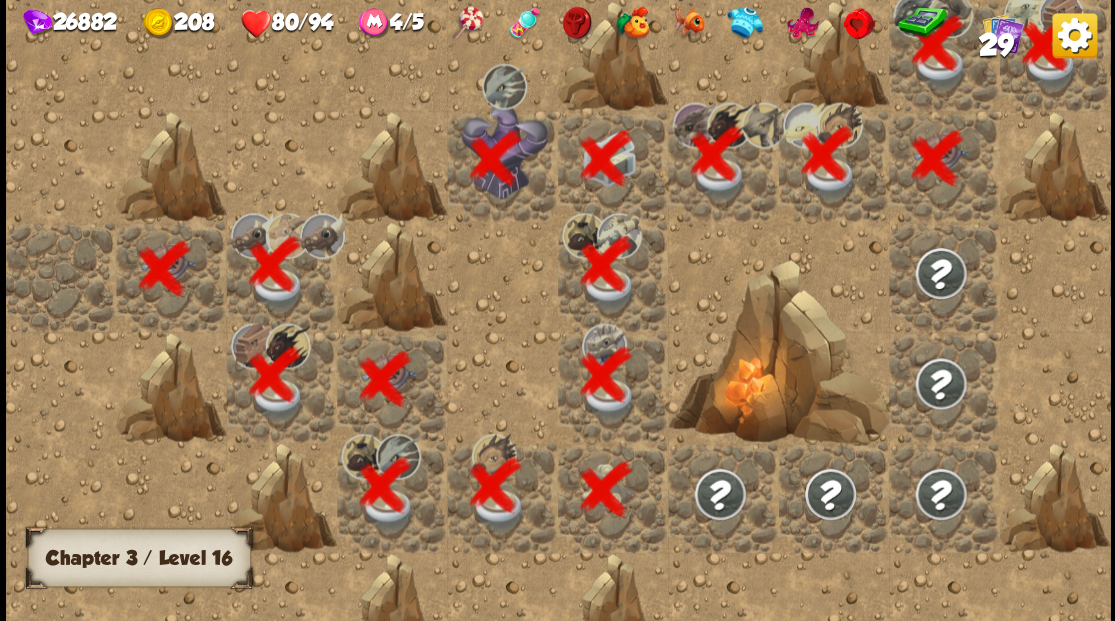 scroll, scrollTop: 0, scrollLeft: 384, axis: horizontal 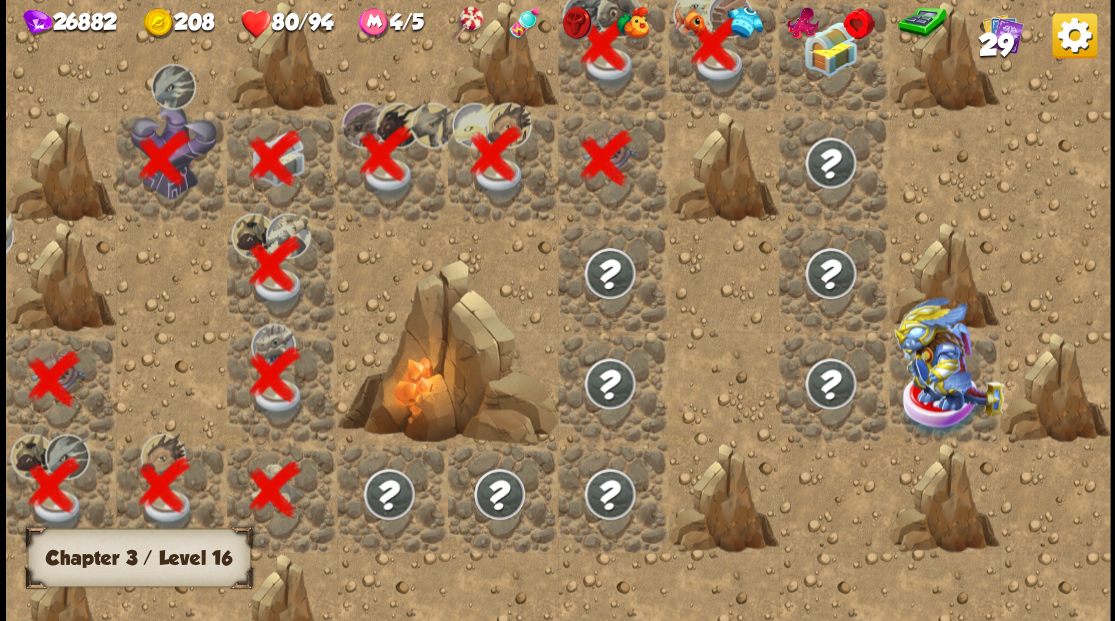 click at bounding box center (833, 55) 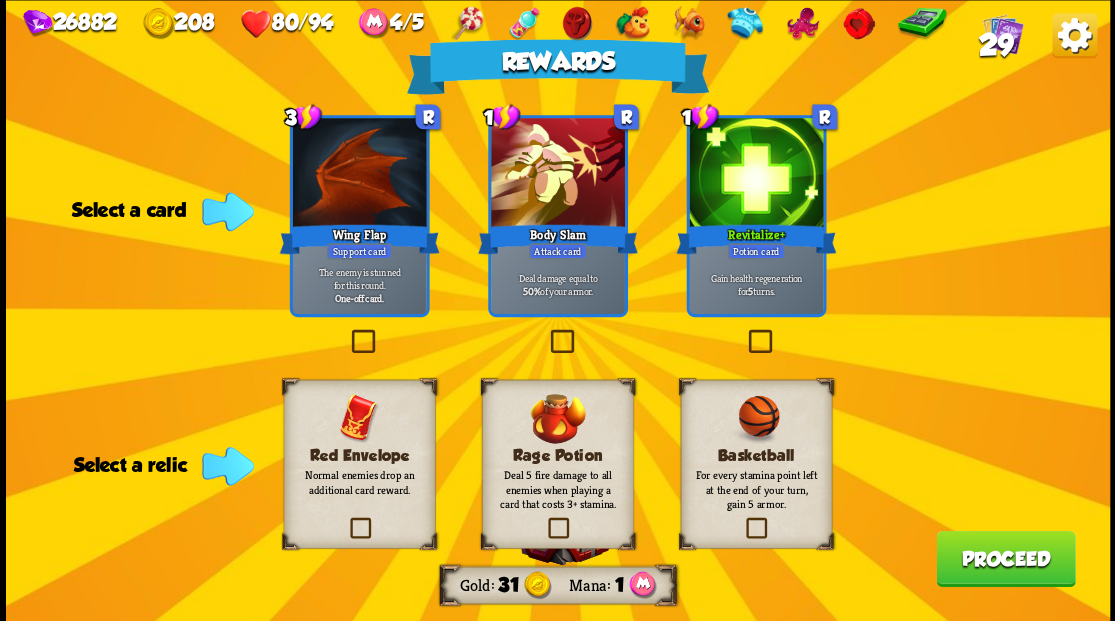 click at bounding box center [346, 520] 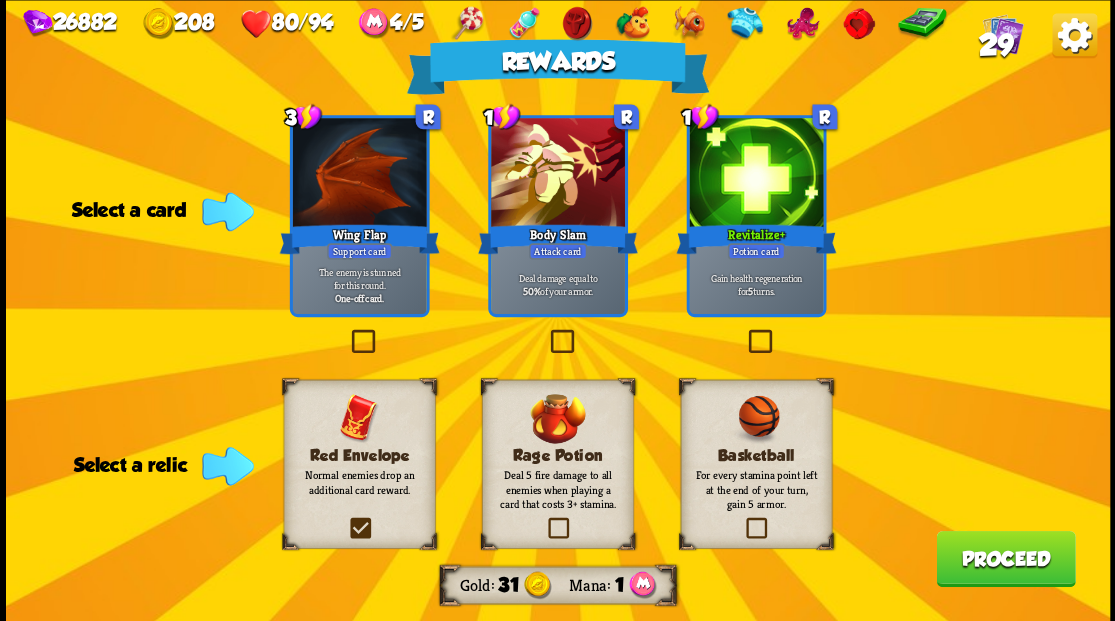 click at bounding box center (0, 0) 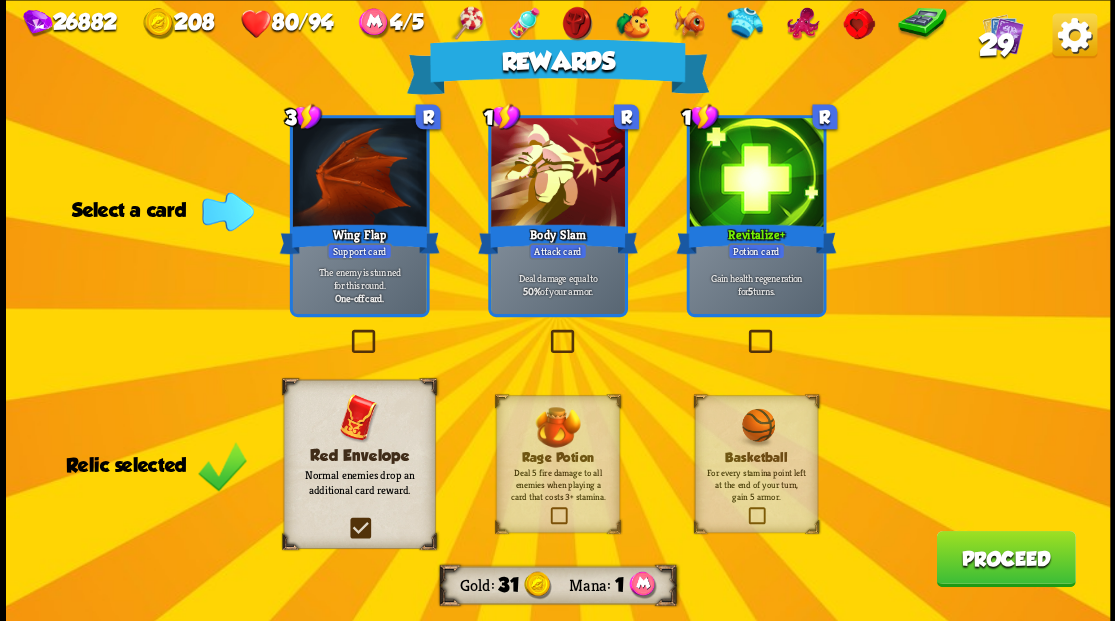 click on "Proceed" at bounding box center (1005, 558) 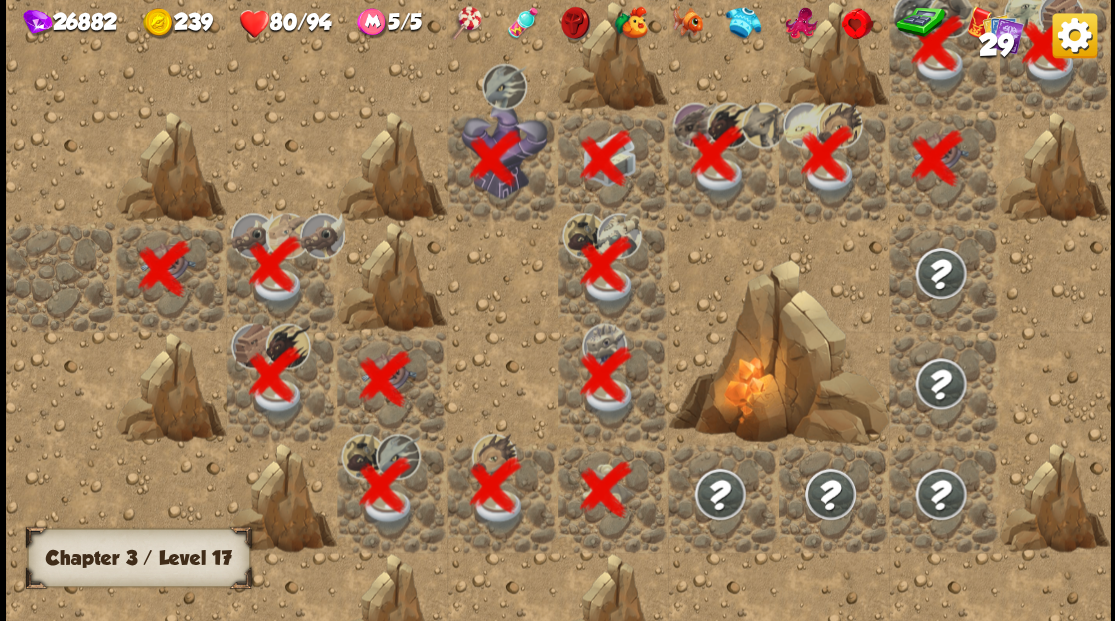 scroll, scrollTop: 0, scrollLeft: 384, axis: horizontal 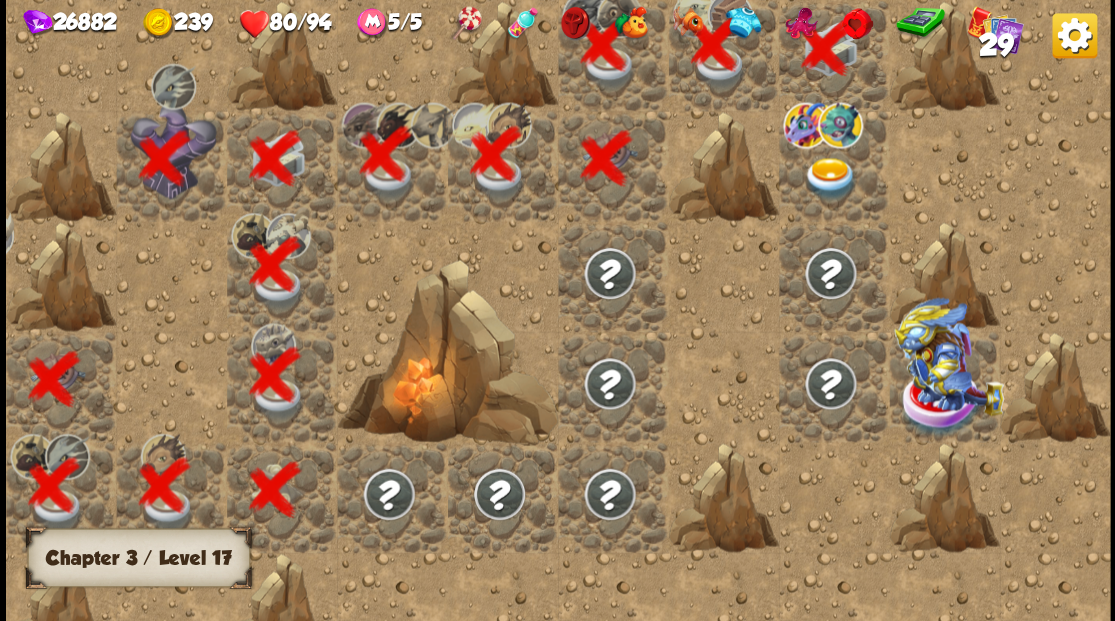 click at bounding box center (829, 178) 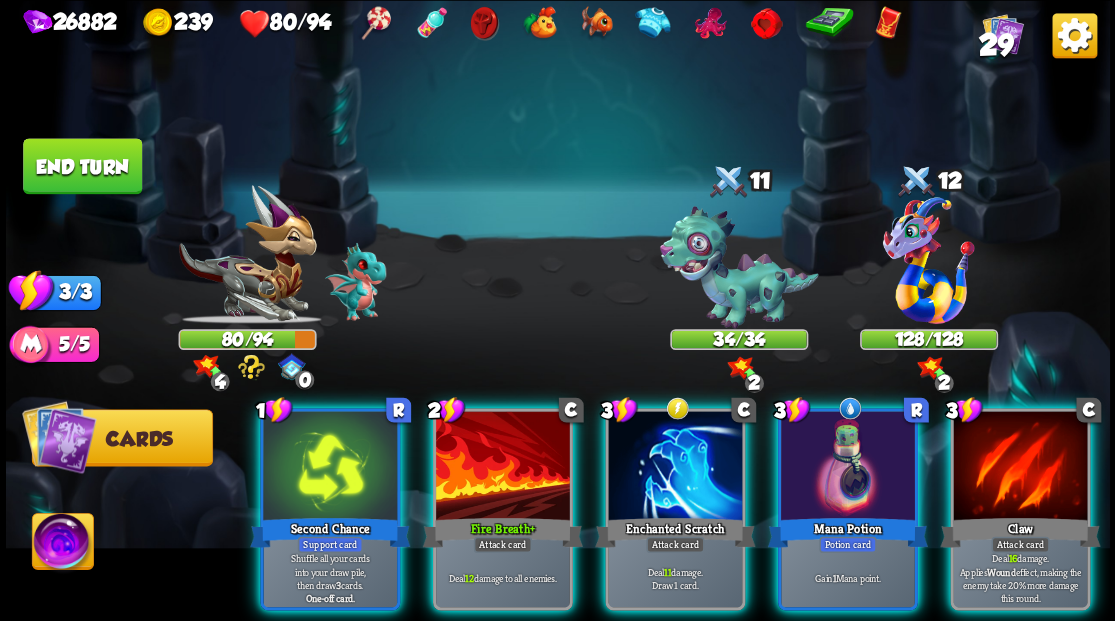 click at bounding box center [62, 544] 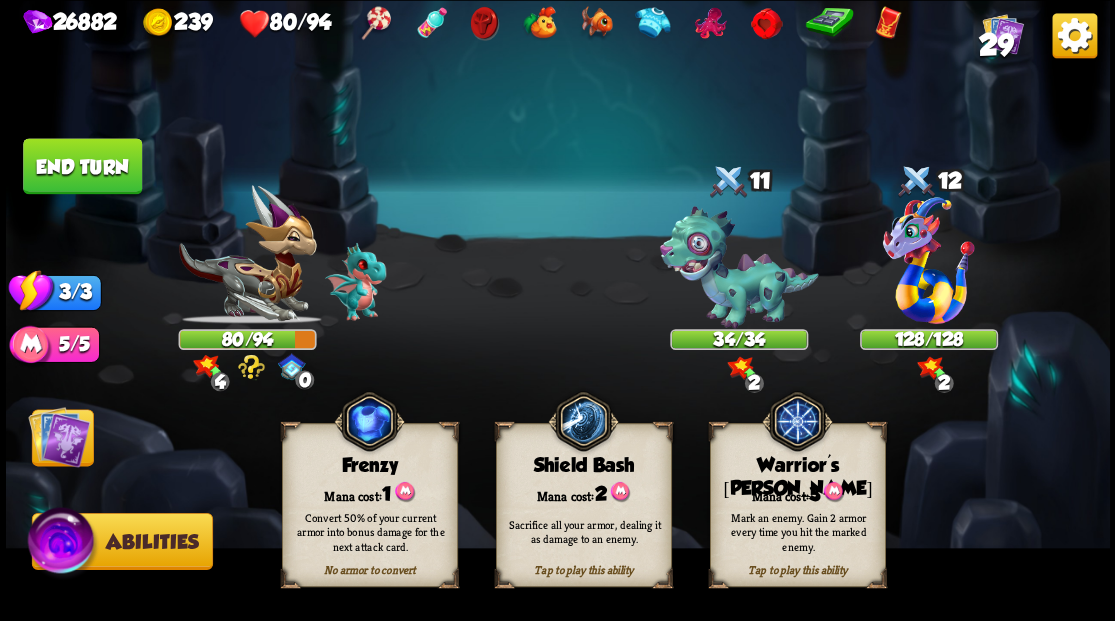click on "Mana cost:  3" at bounding box center [797, 492] 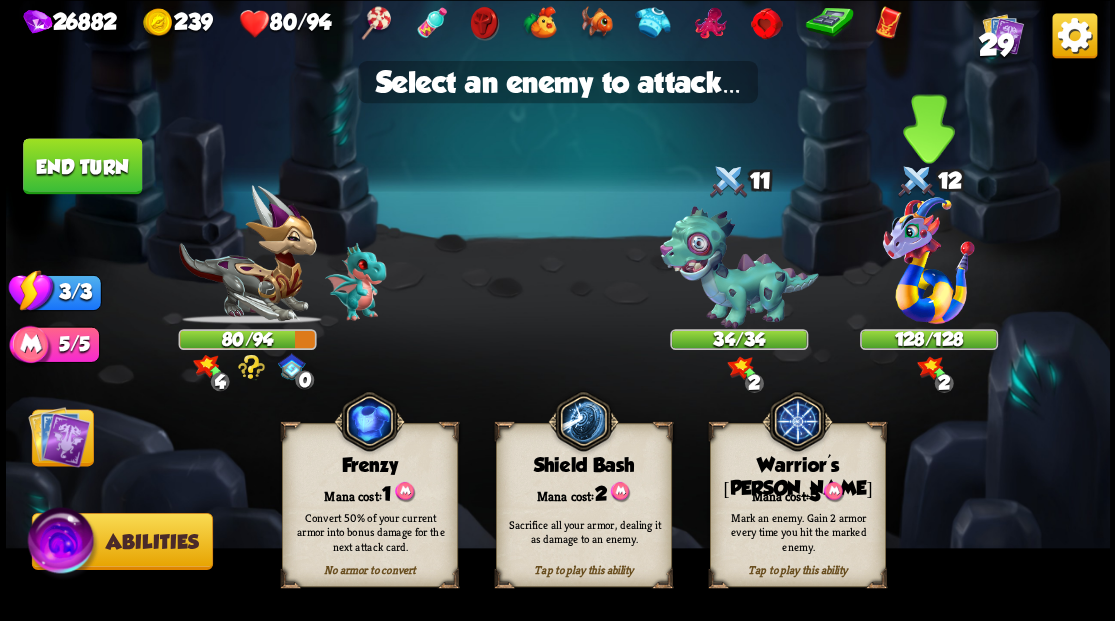 click at bounding box center [929, 260] 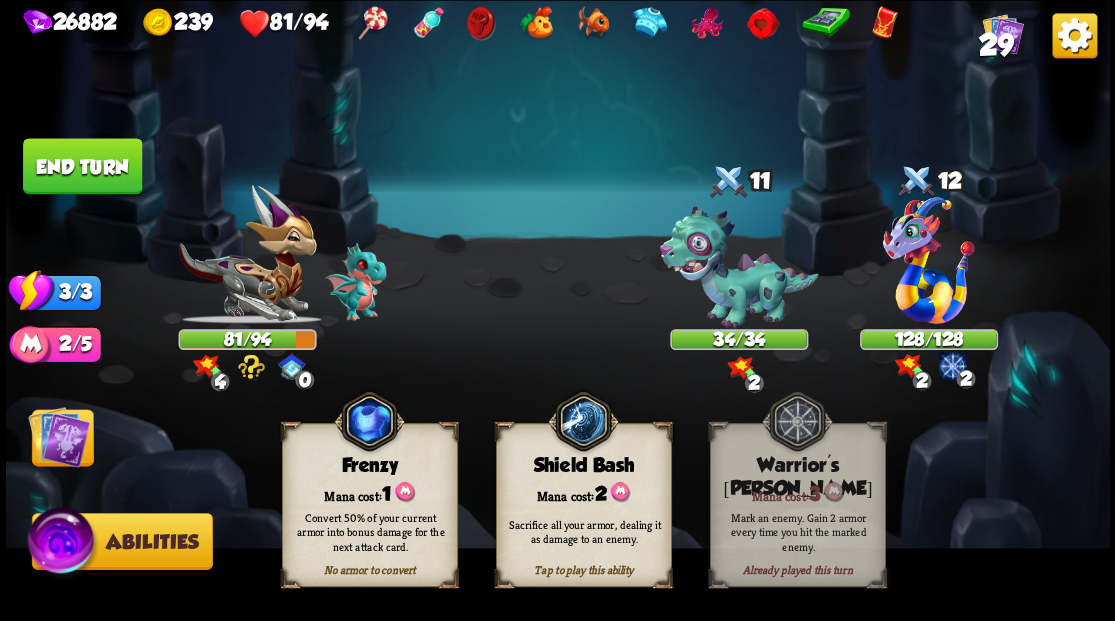 drag, startPoint x: 68, startPoint y: 437, endPoint x: 88, endPoint y: 437, distance: 20 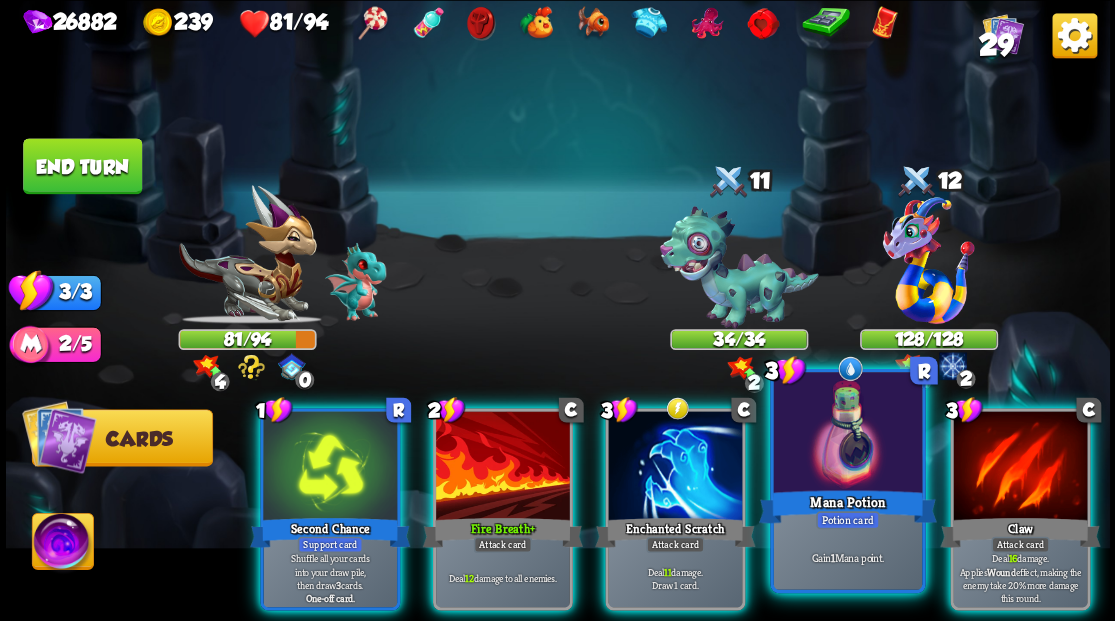 click at bounding box center (847, 434) 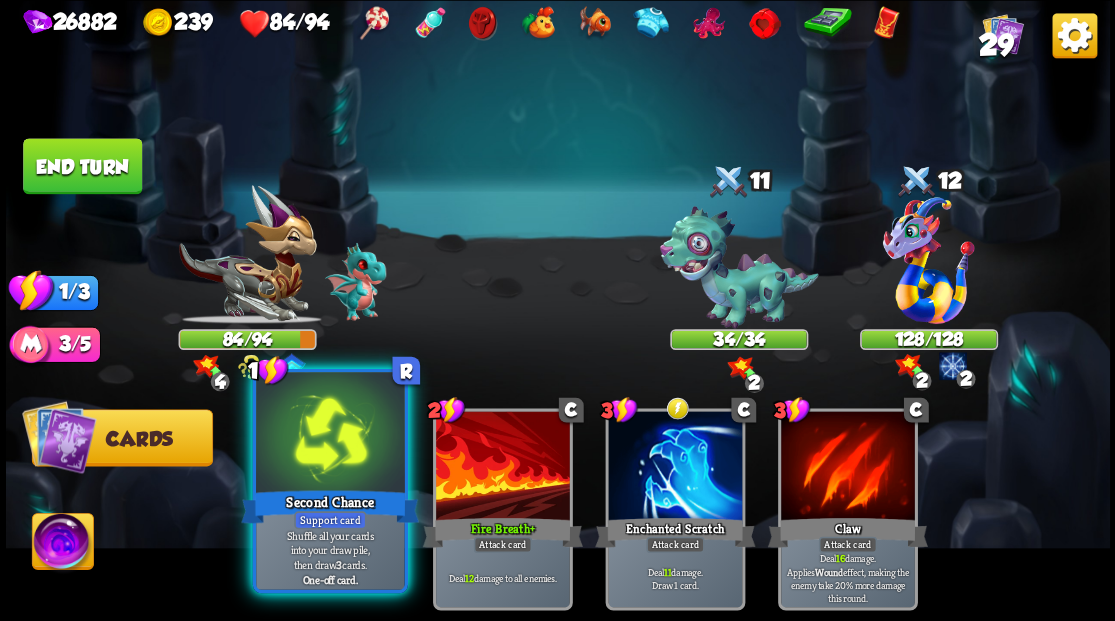 click at bounding box center (330, 434) 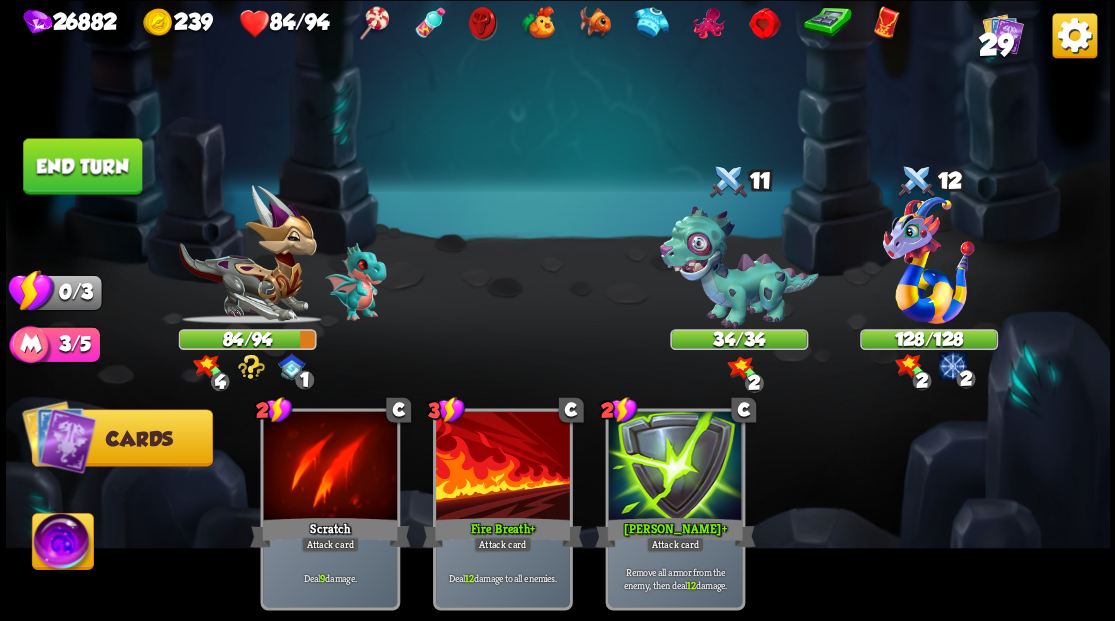 click on "End turn" at bounding box center [82, 166] 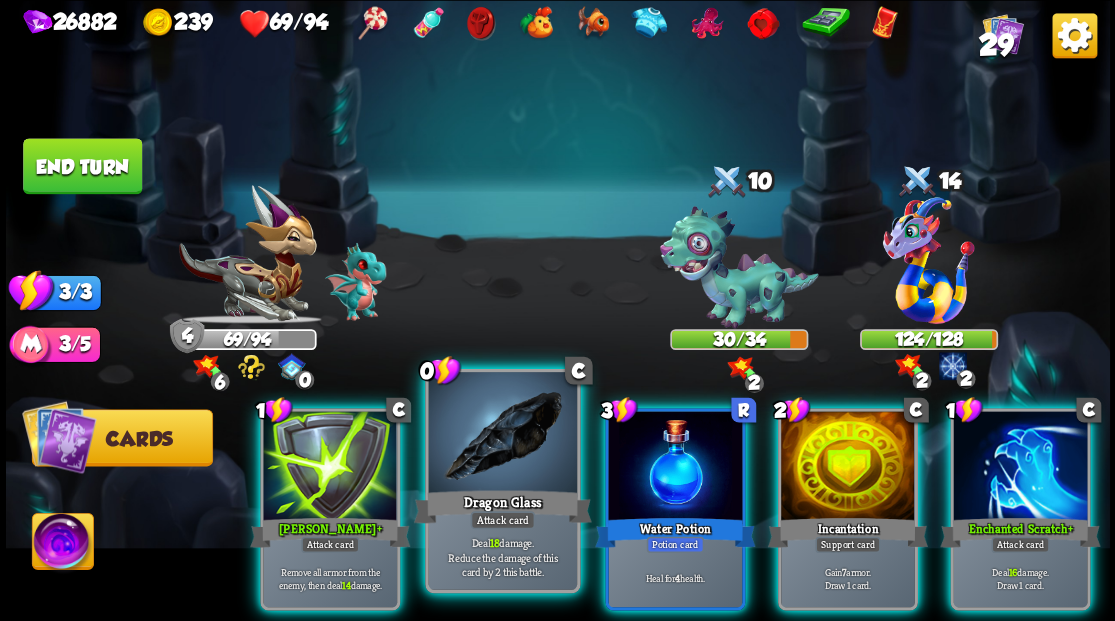 click at bounding box center [502, 434] 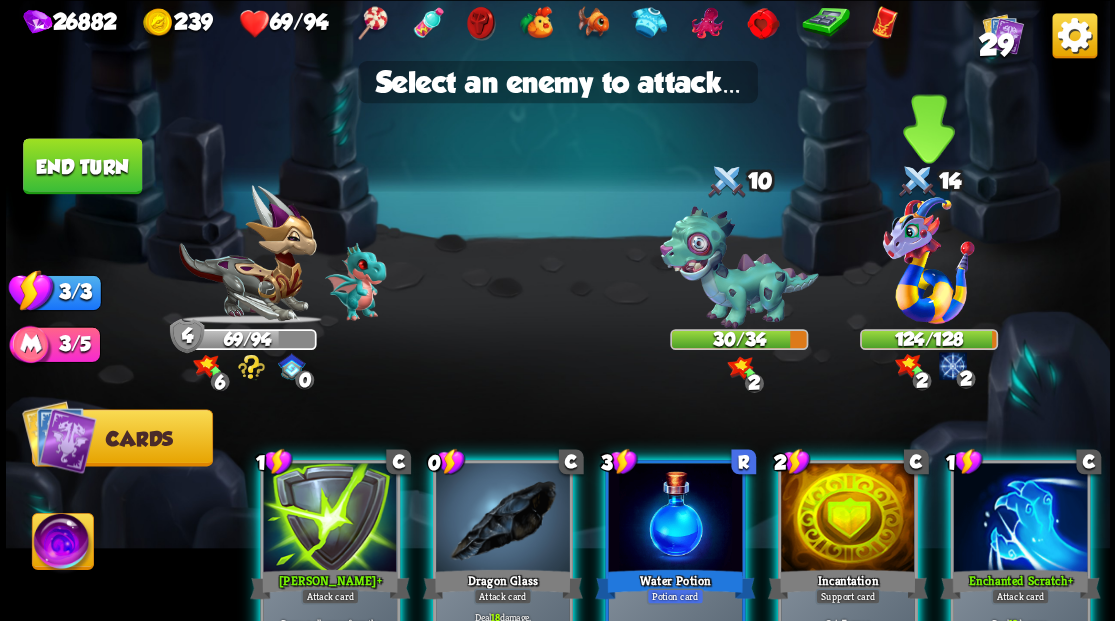 click at bounding box center [929, 260] 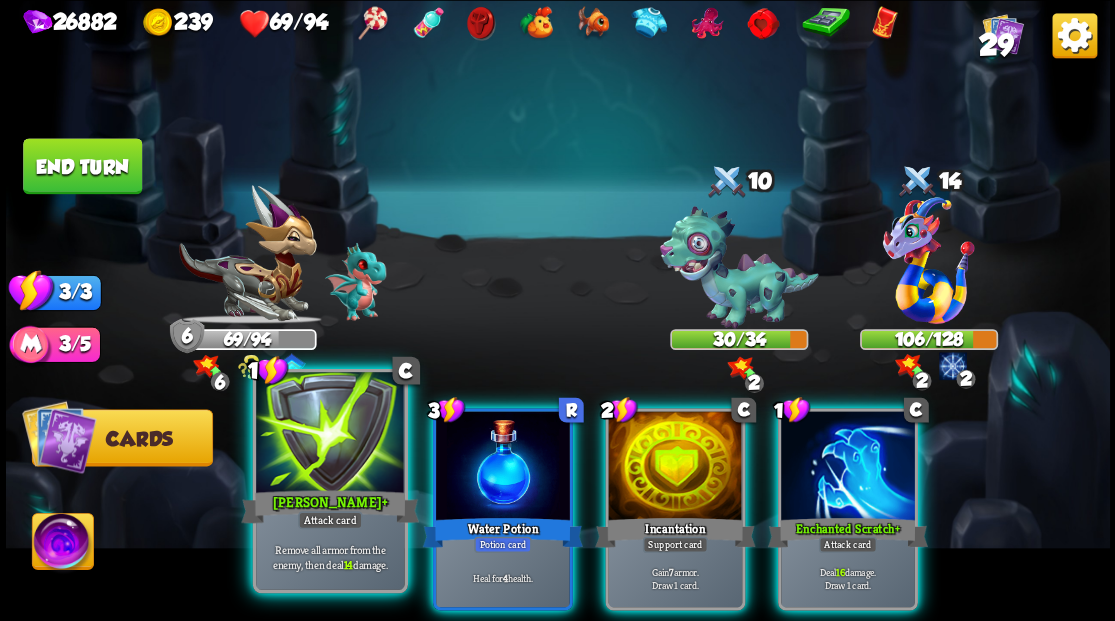 click at bounding box center (330, 434) 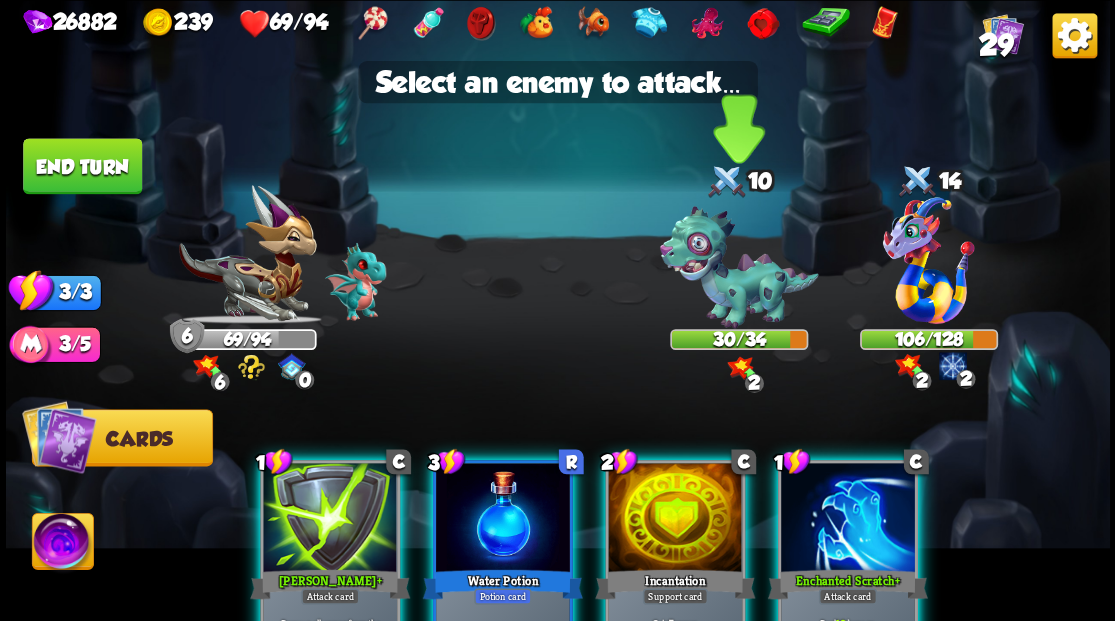 click at bounding box center (738, 267) 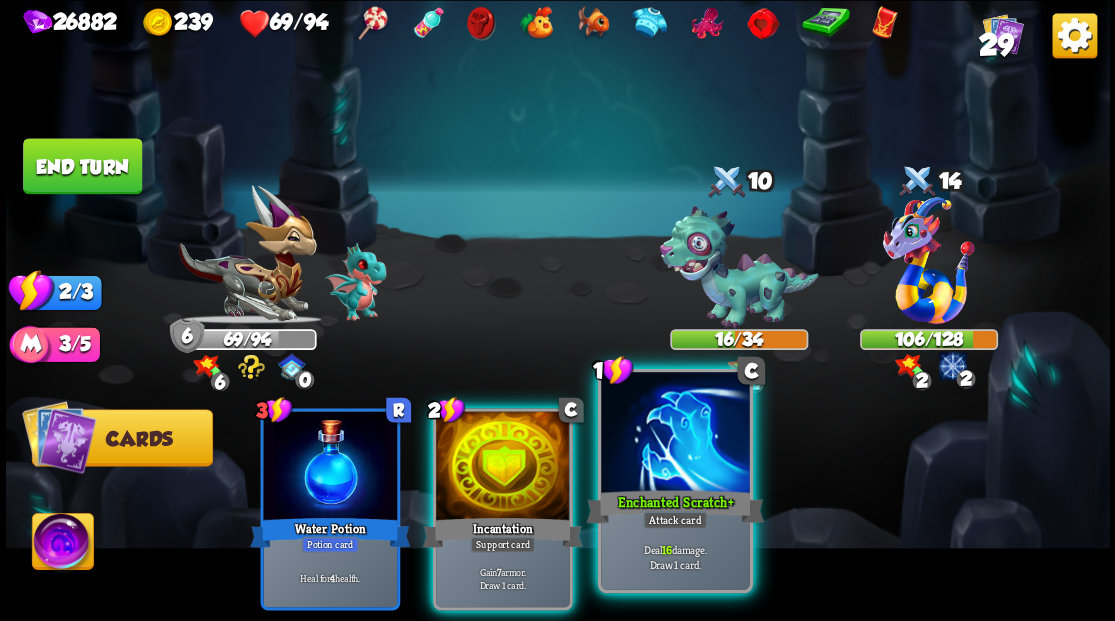 click at bounding box center [675, 434] 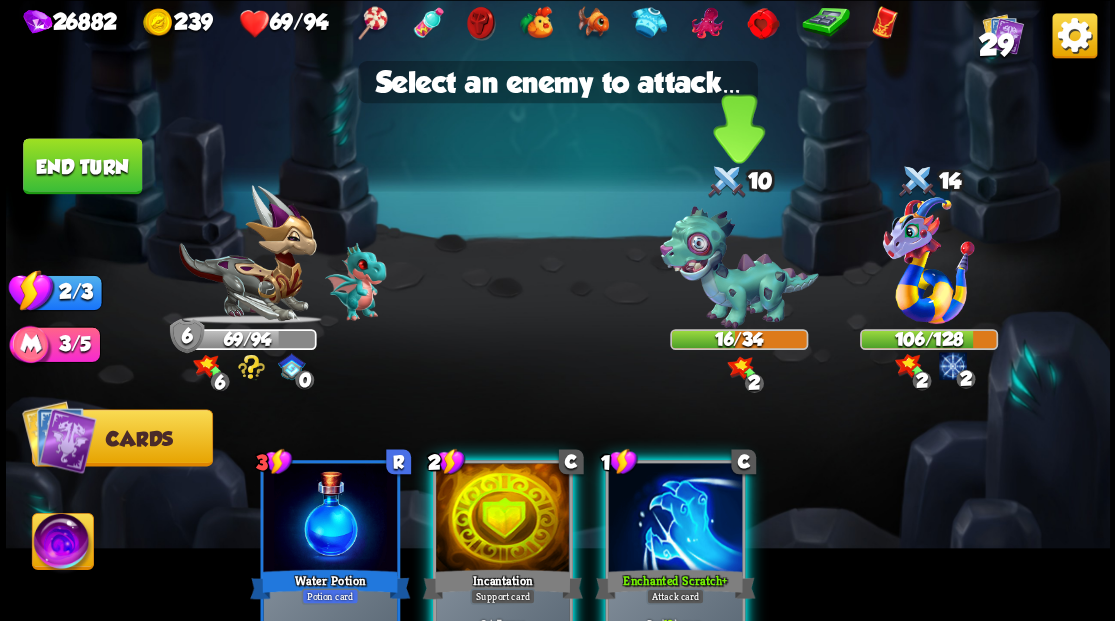 click at bounding box center (738, 267) 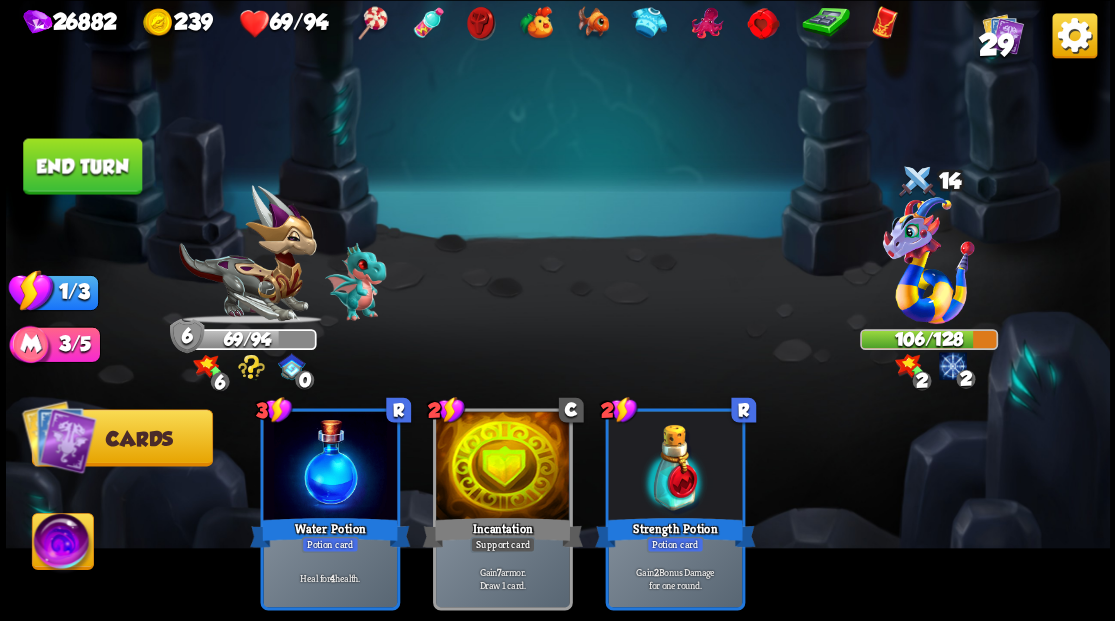 click on "End turn" at bounding box center (82, 166) 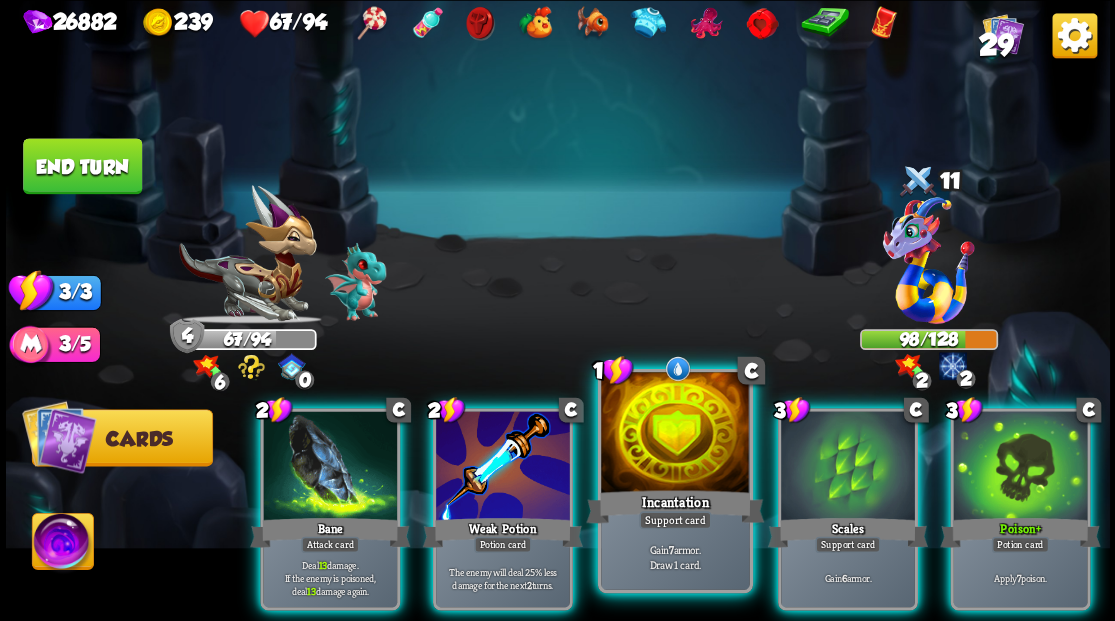 click at bounding box center (675, 434) 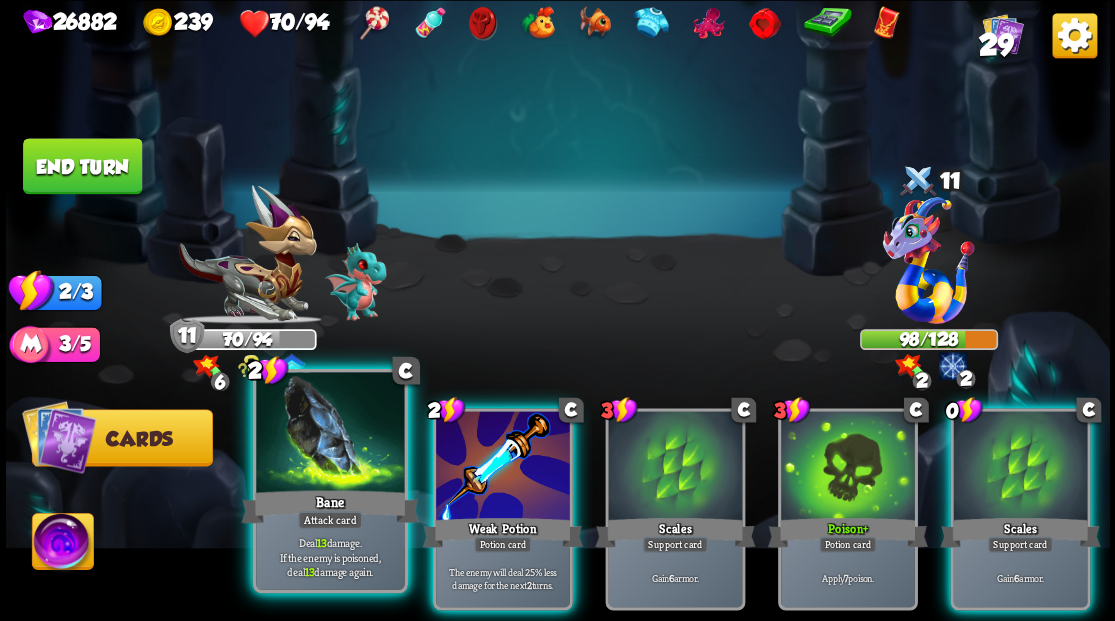 click at bounding box center [330, 434] 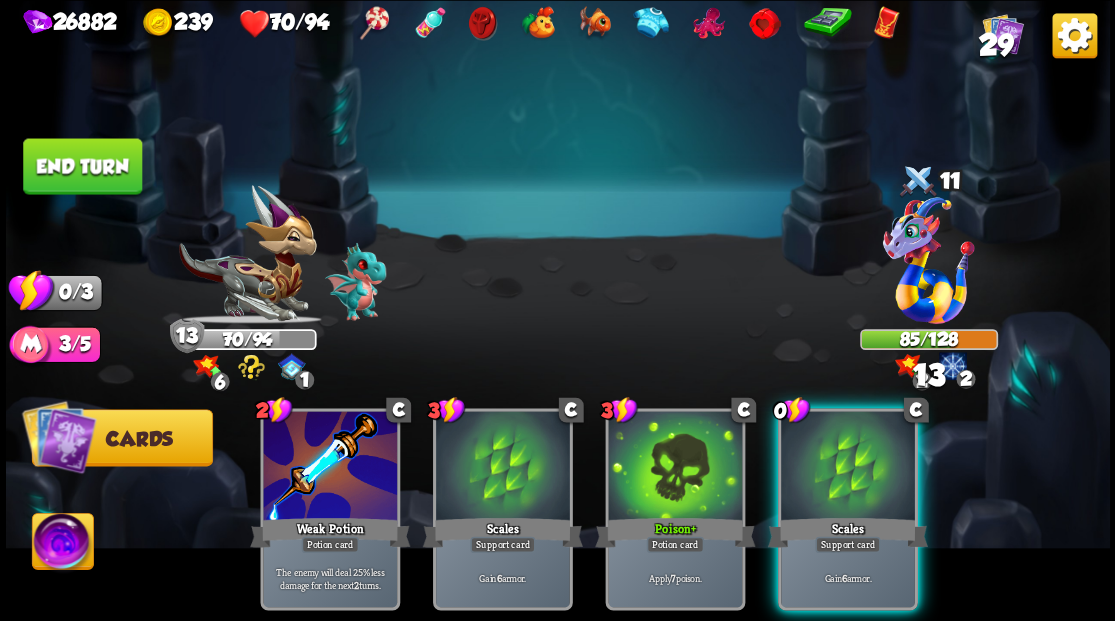 click on "End turn" at bounding box center [82, 166] 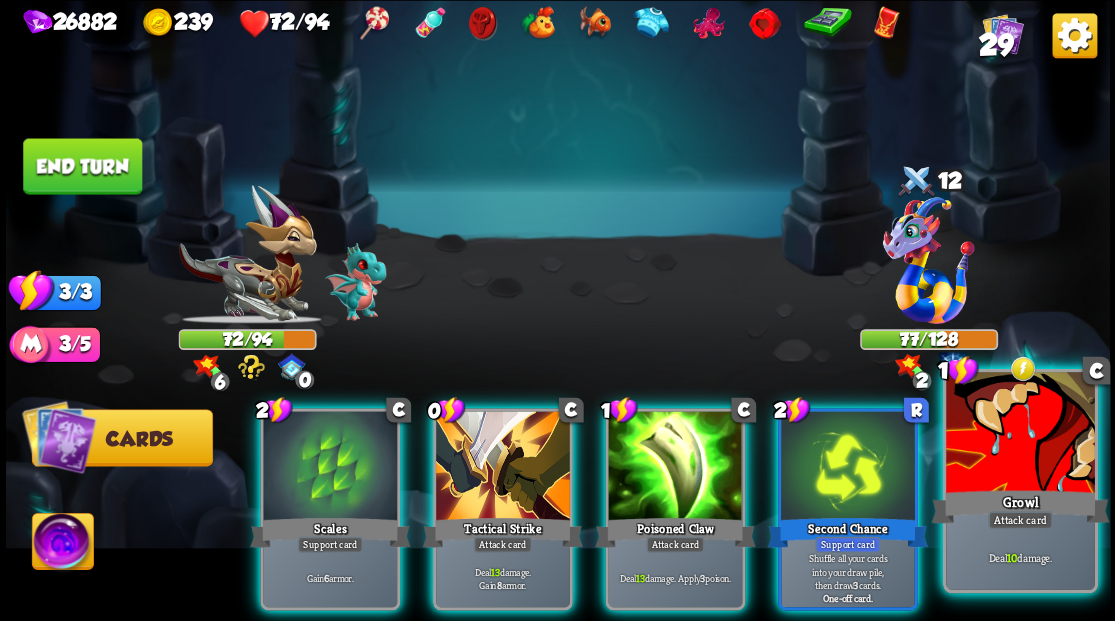 click at bounding box center (1020, 434) 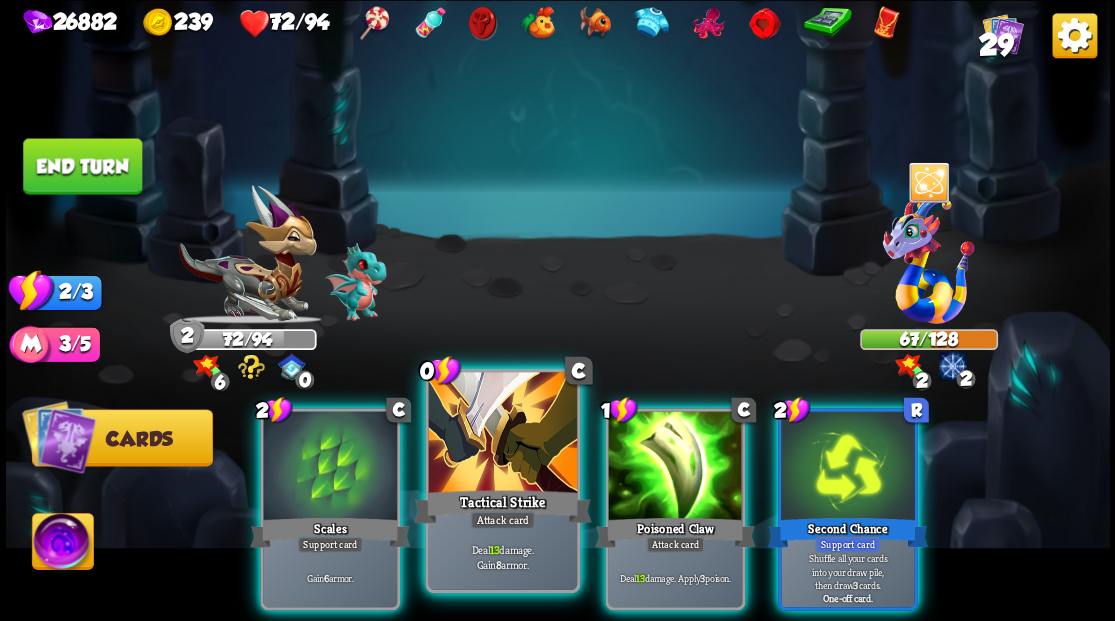click at bounding box center [502, 434] 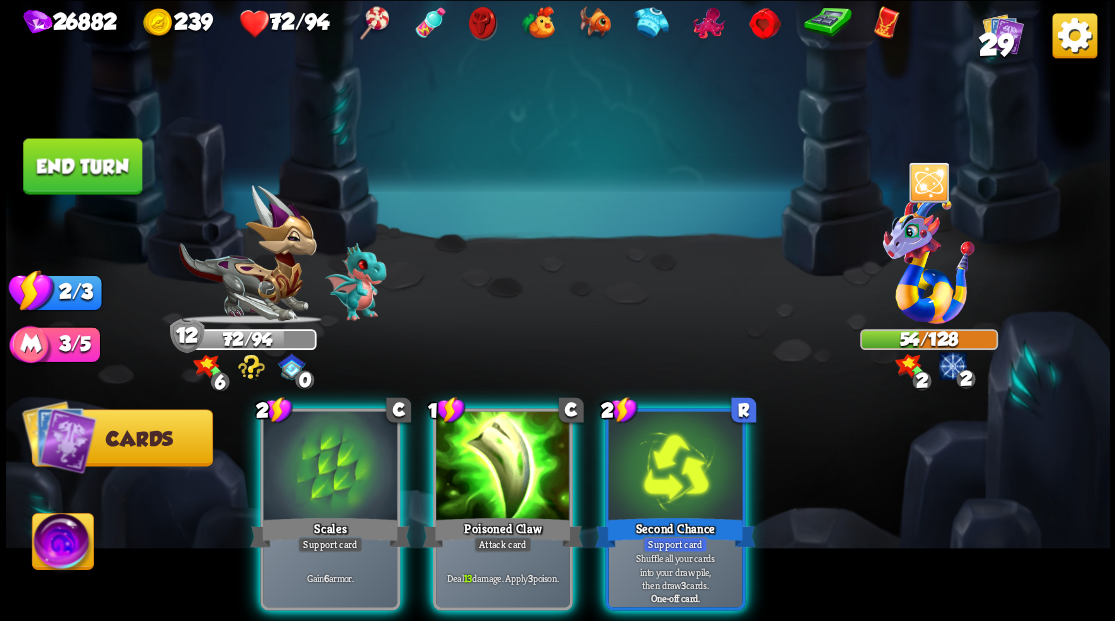 drag, startPoint x: 500, startPoint y: 454, endPoint x: 528, endPoint y: 362, distance: 96.16652 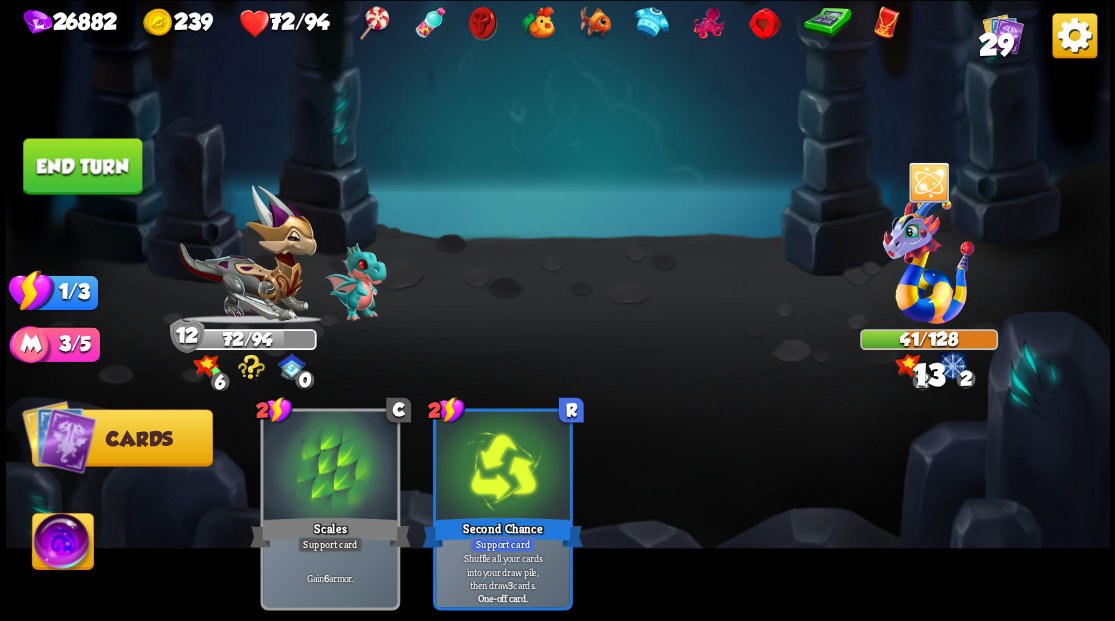 click on "End turn" at bounding box center [82, 166] 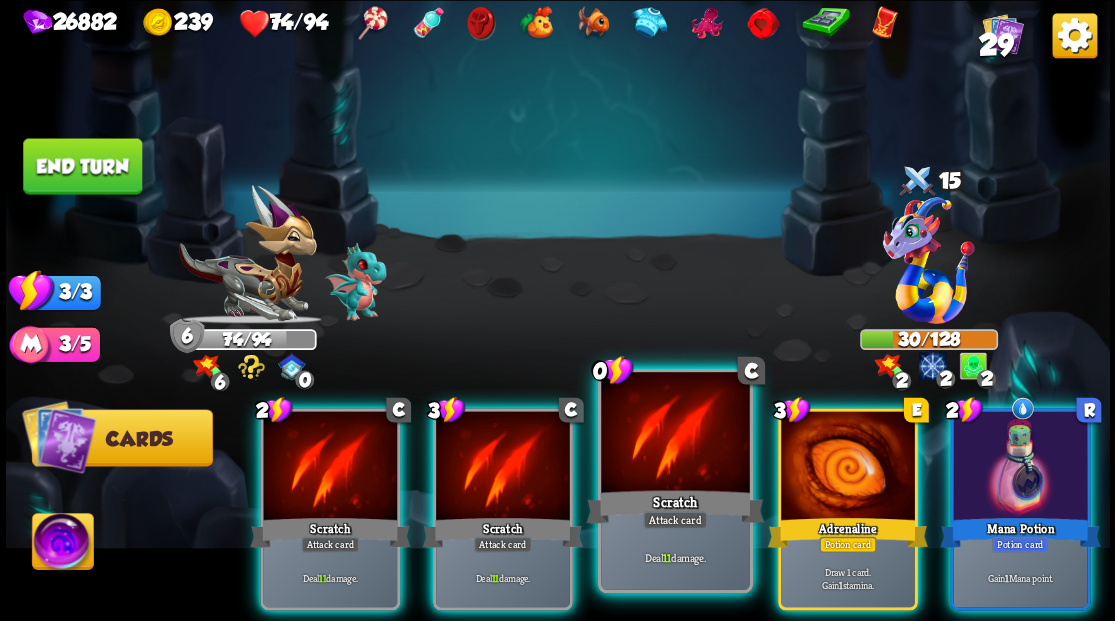 click at bounding box center [675, 434] 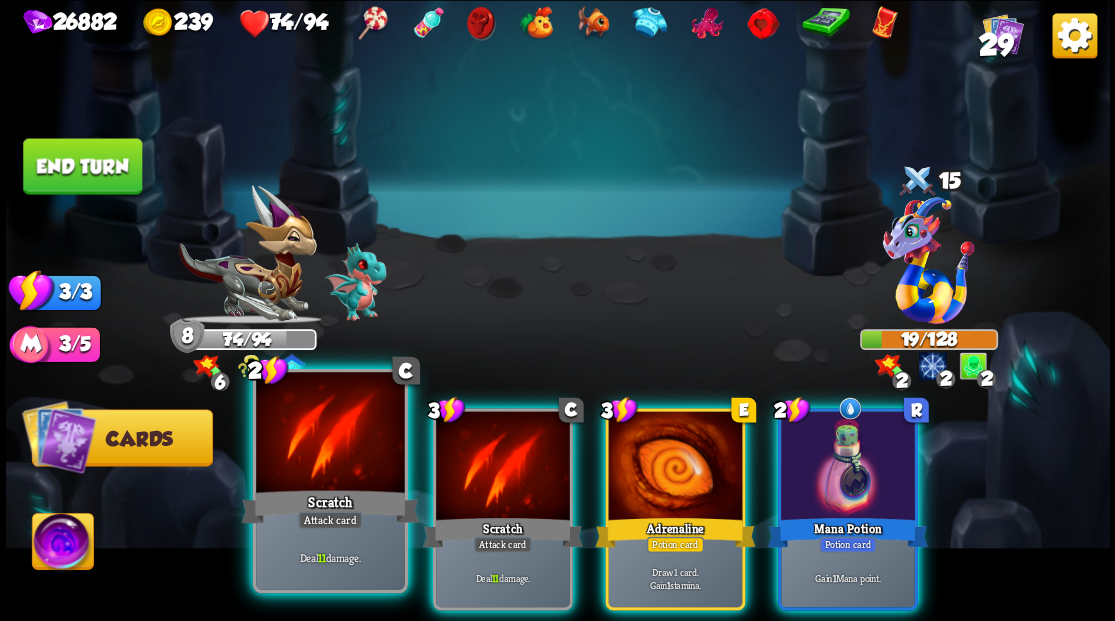 click at bounding box center (330, 434) 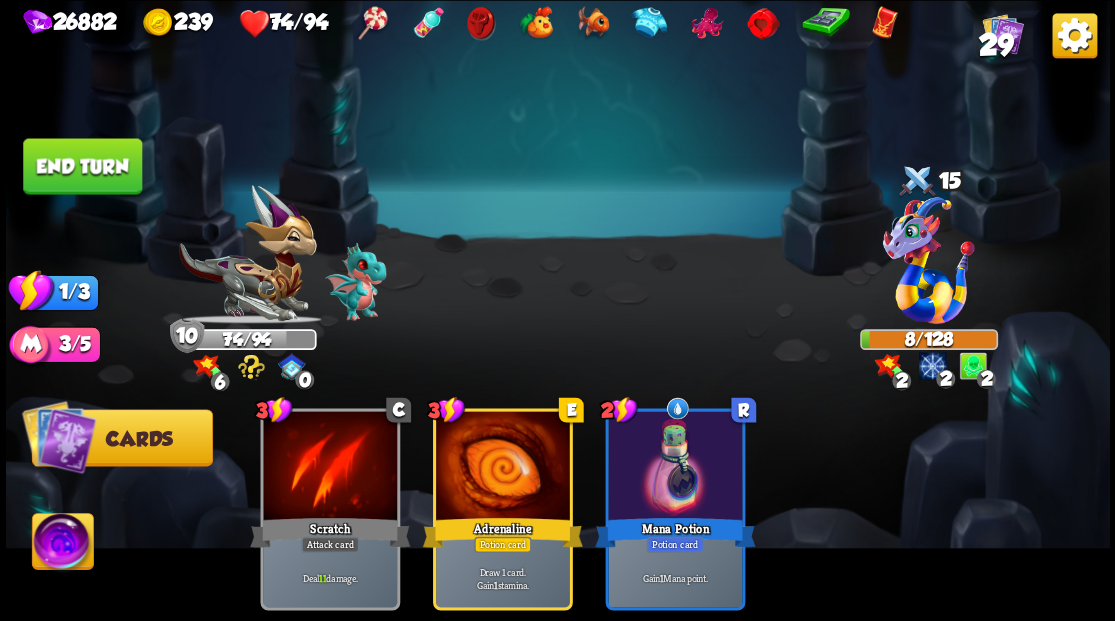 click on "End turn" at bounding box center [82, 166] 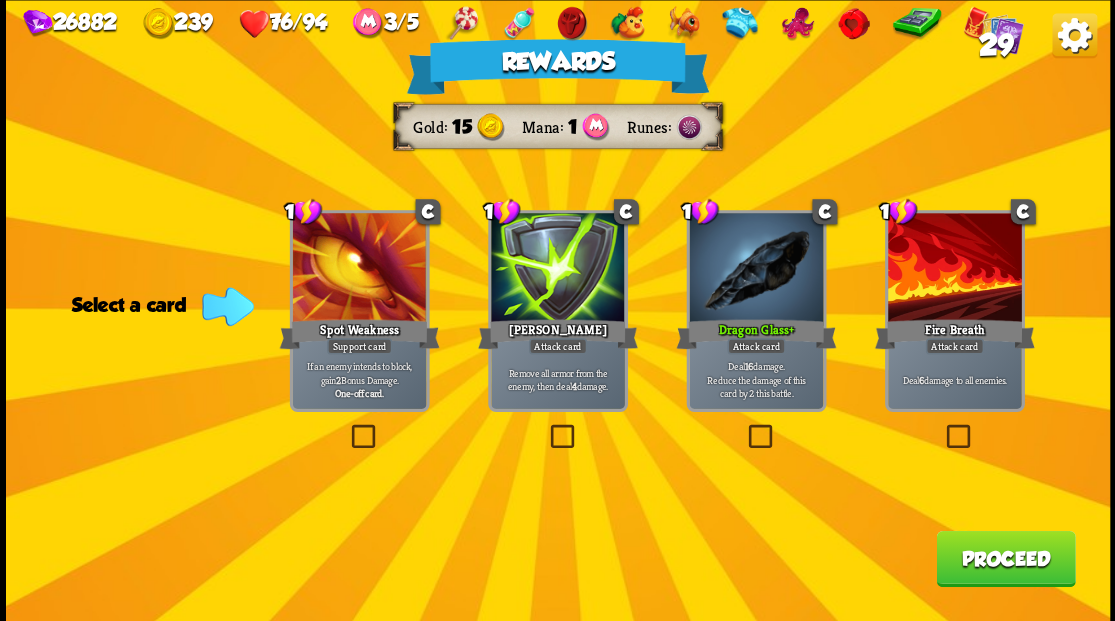 click on "Proceed" at bounding box center [1005, 558] 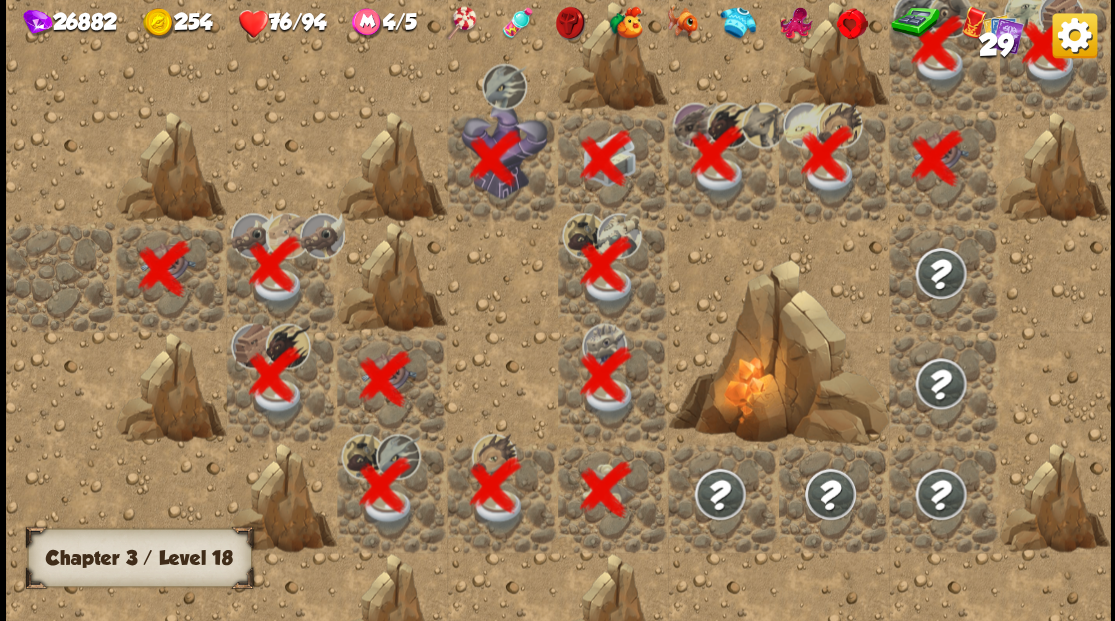 scroll, scrollTop: 0, scrollLeft: 384, axis: horizontal 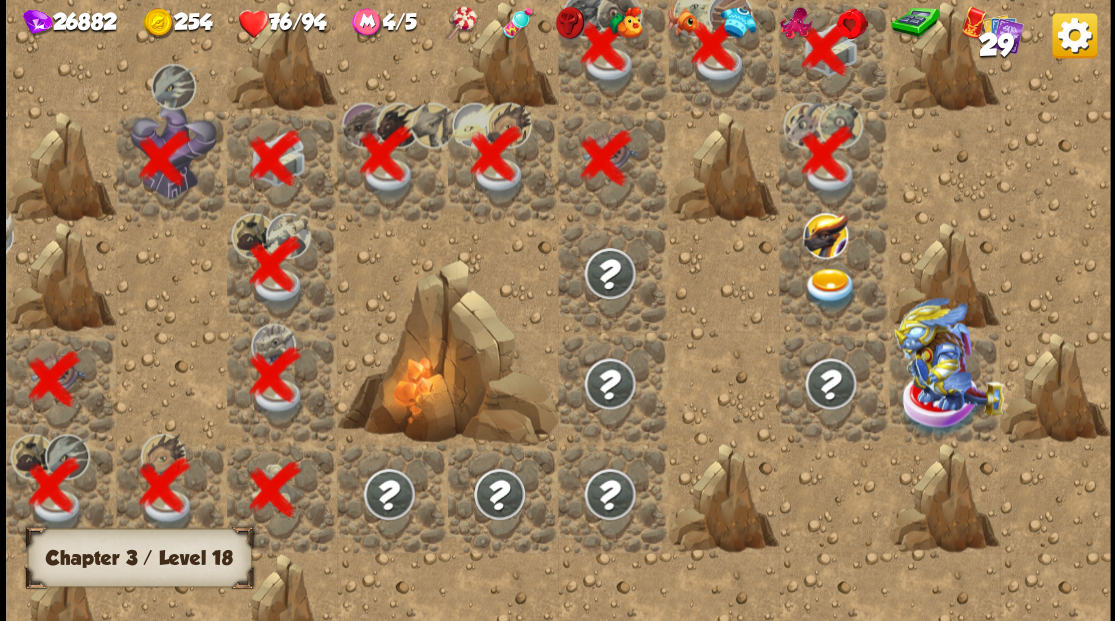 click at bounding box center (829, 288) 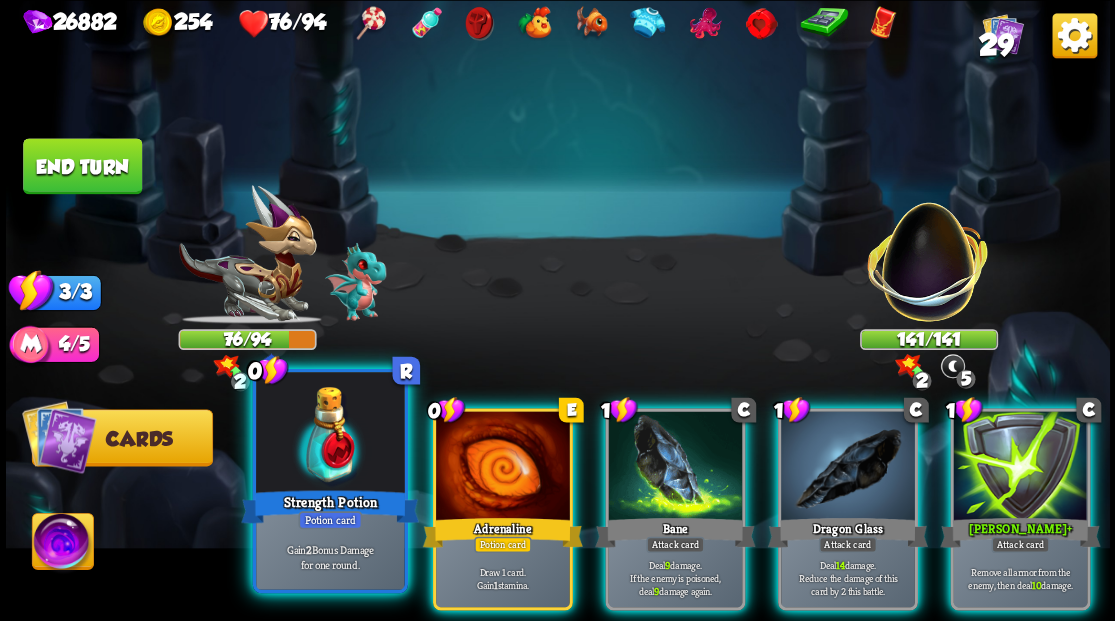 click at bounding box center [330, 434] 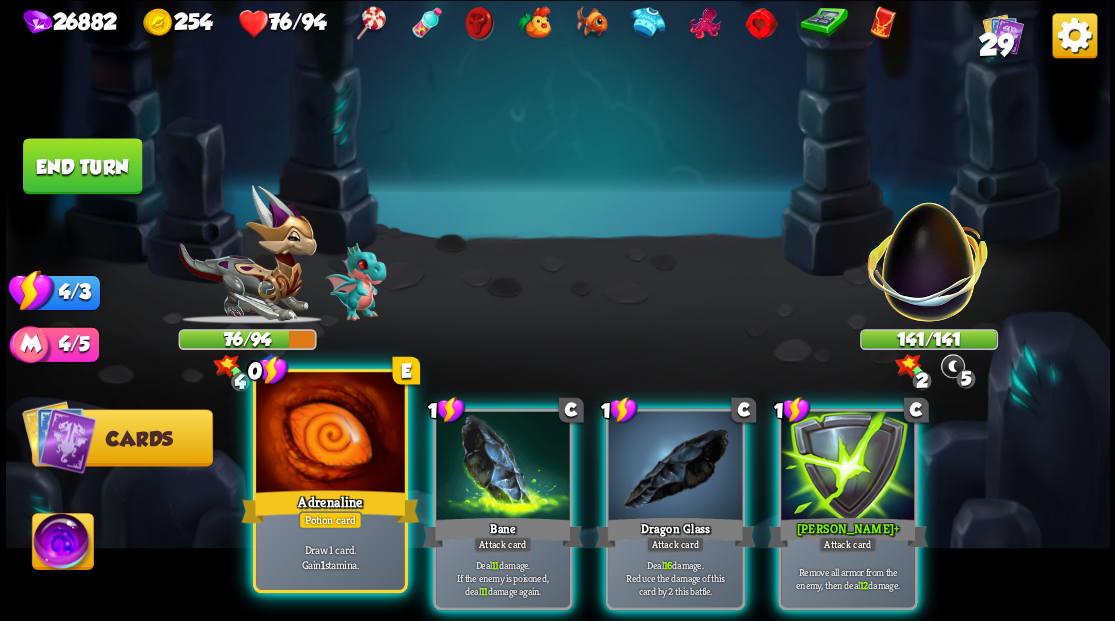 click at bounding box center (330, 434) 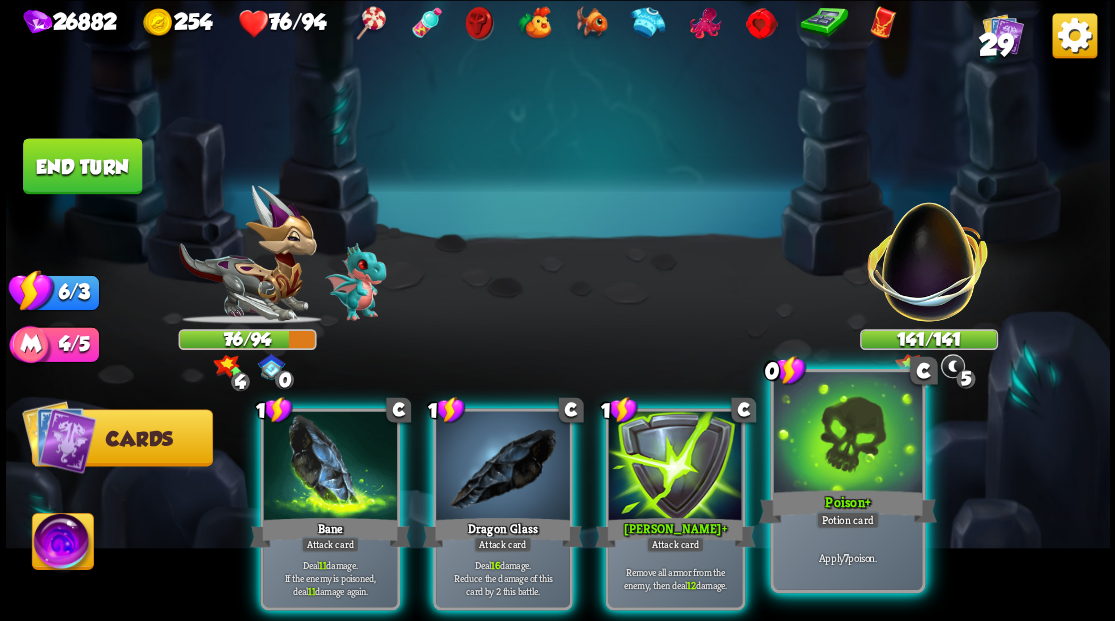 click at bounding box center (847, 434) 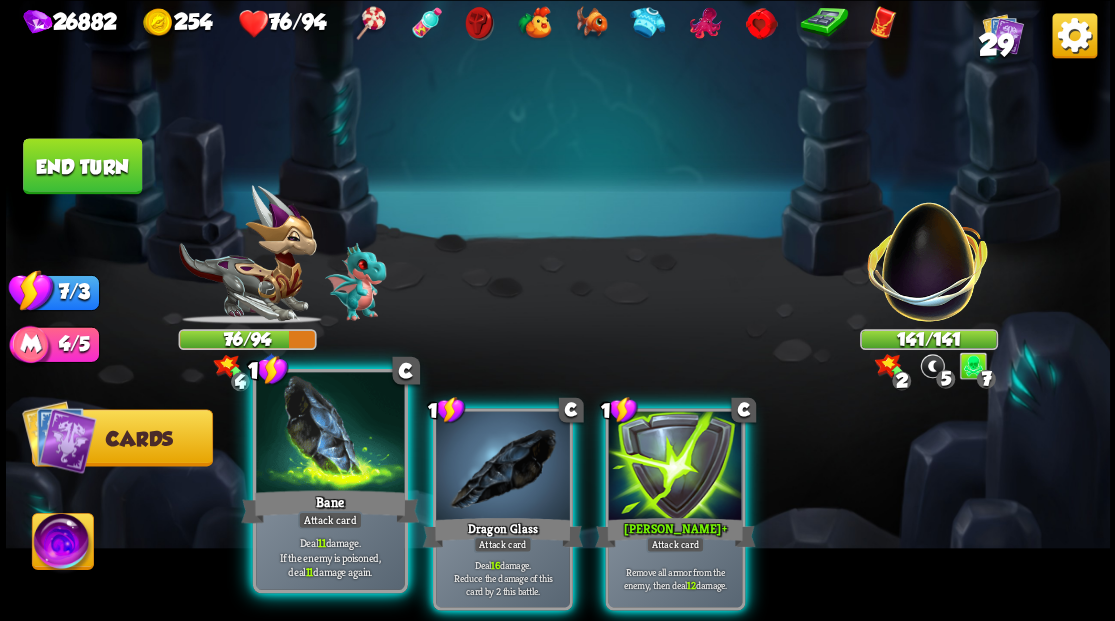 click at bounding box center (330, 434) 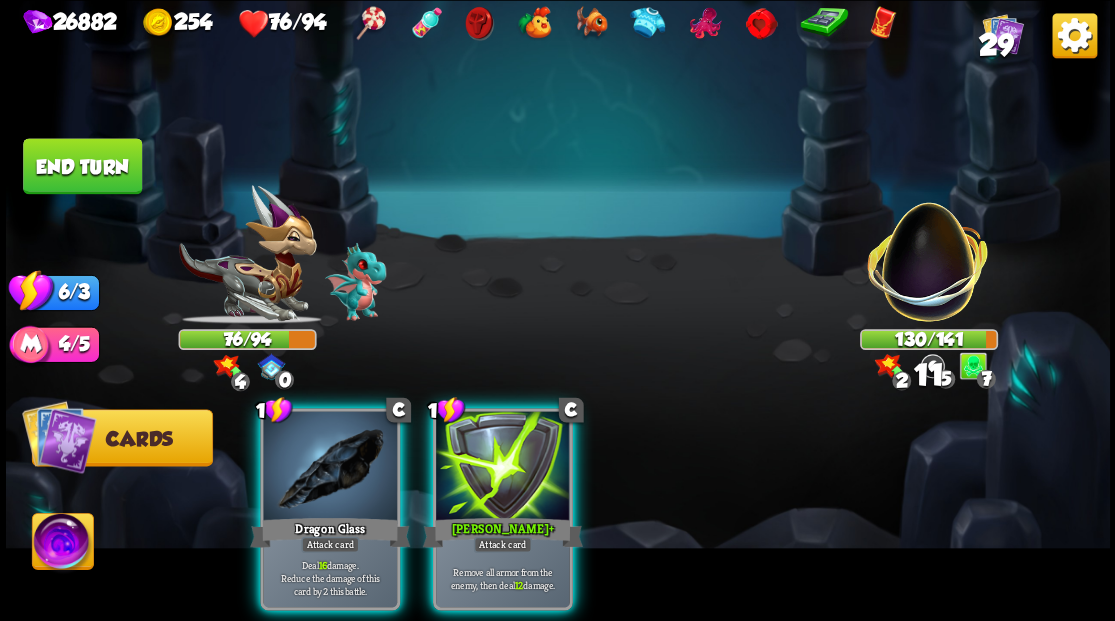 click at bounding box center [330, 467] 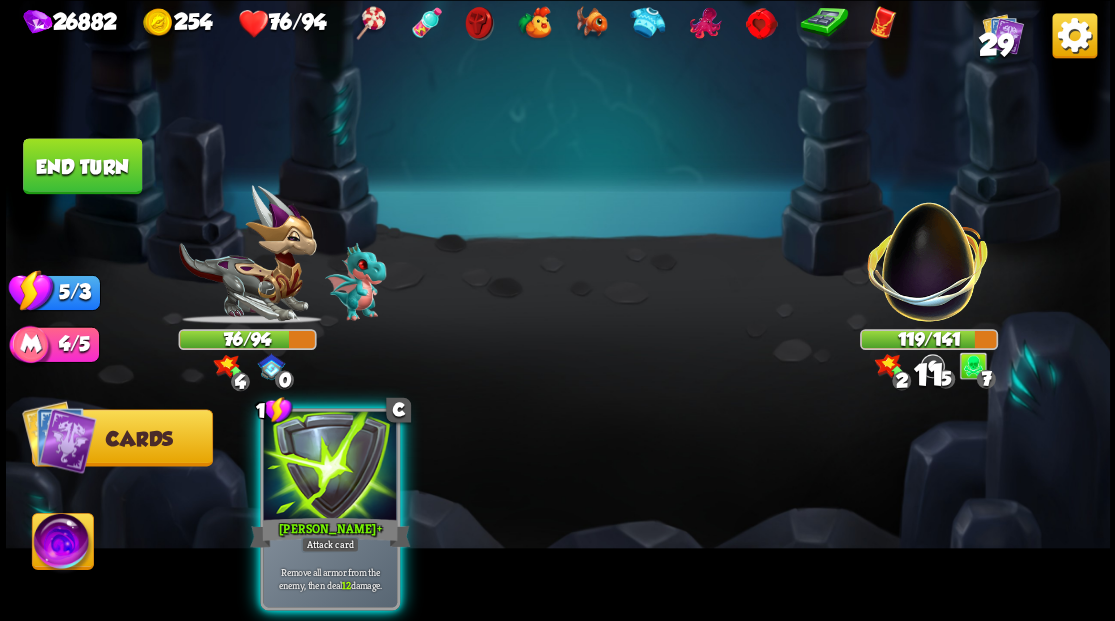 click at bounding box center [330, 467] 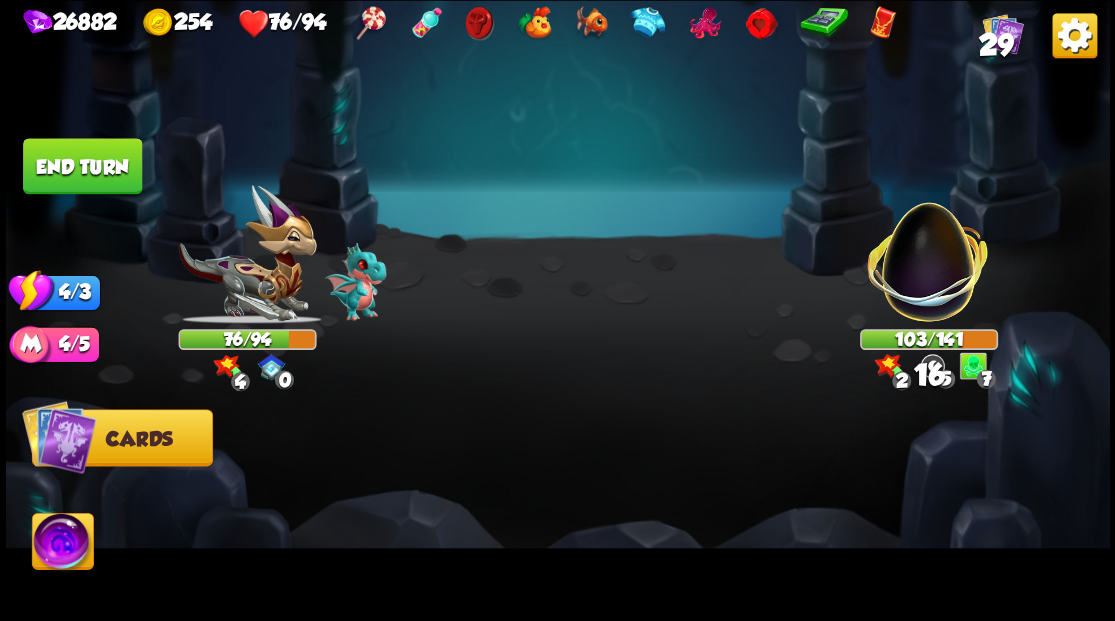 click on "End turn" at bounding box center (82, 166) 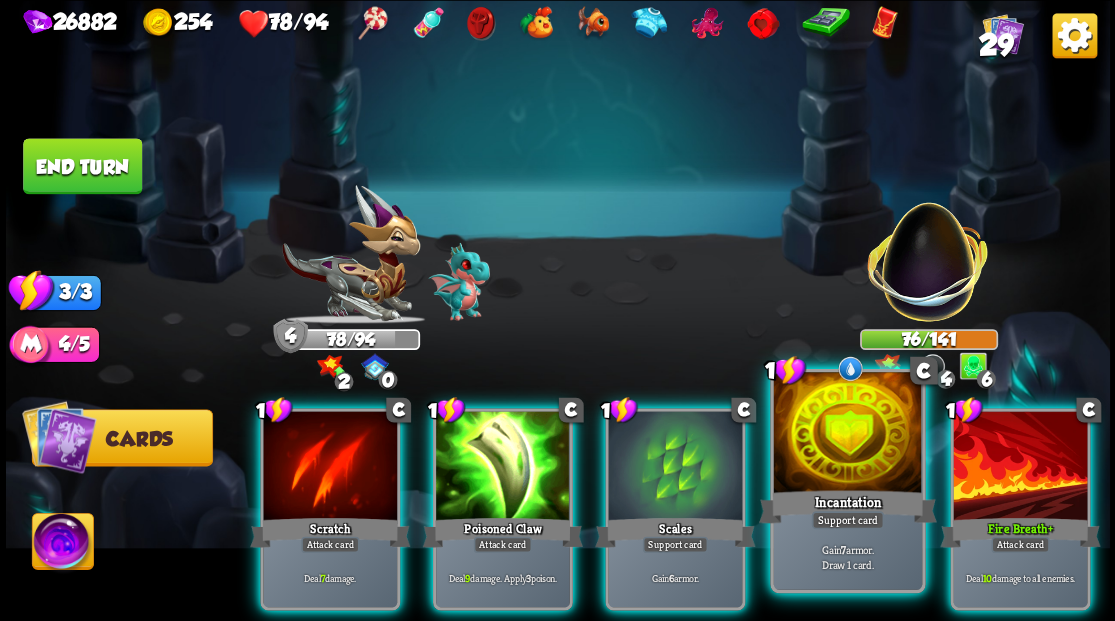 click at bounding box center (847, 434) 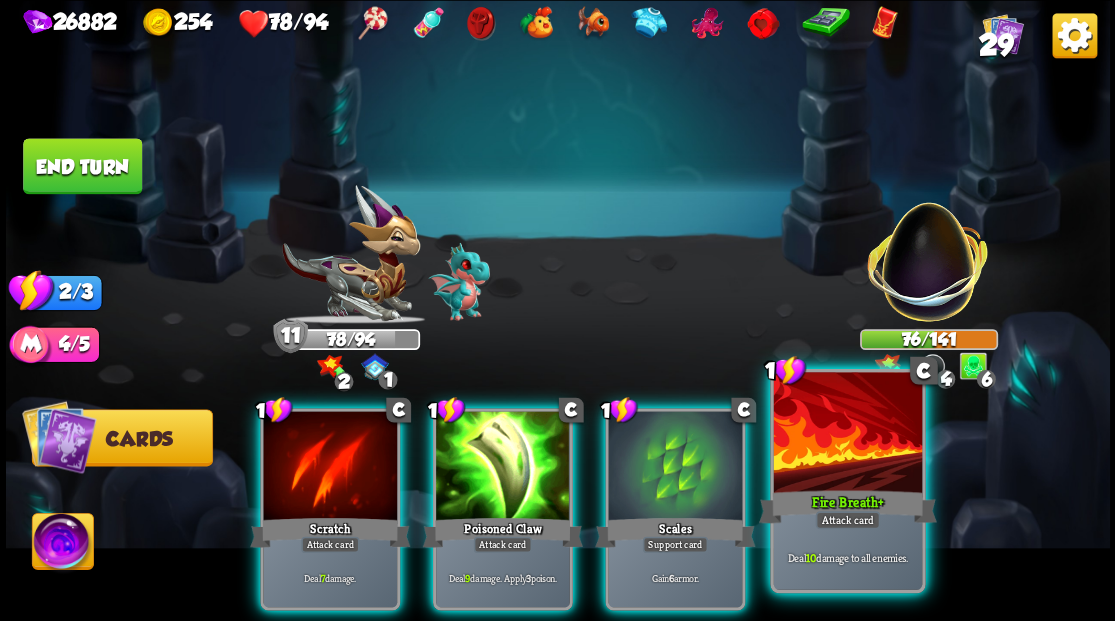click at bounding box center [847, 434] 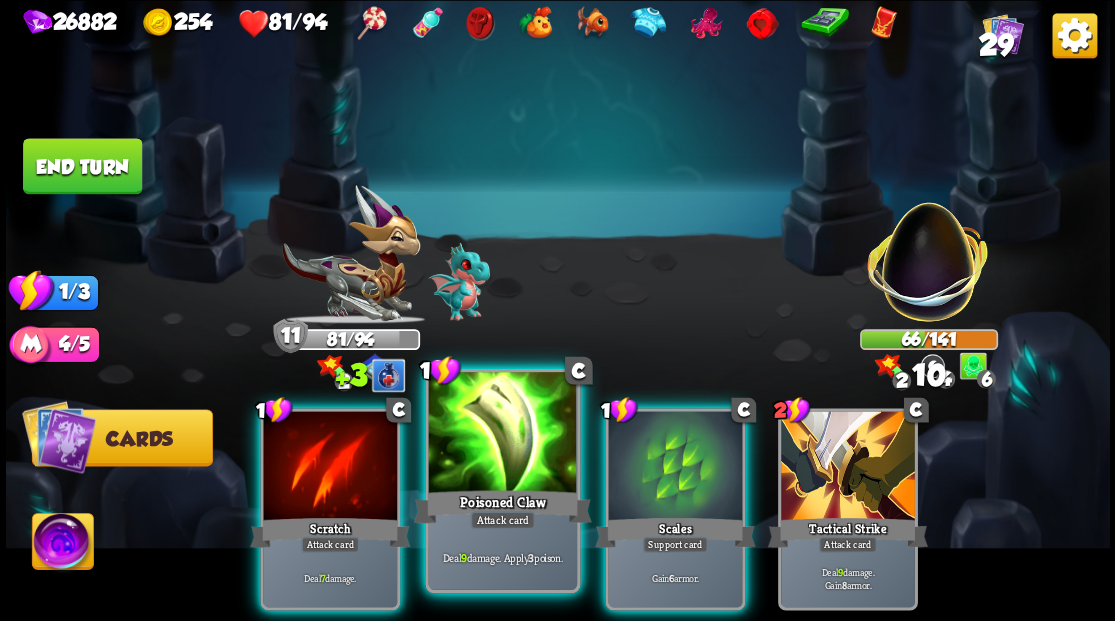 click at bounding box center [502, 434] 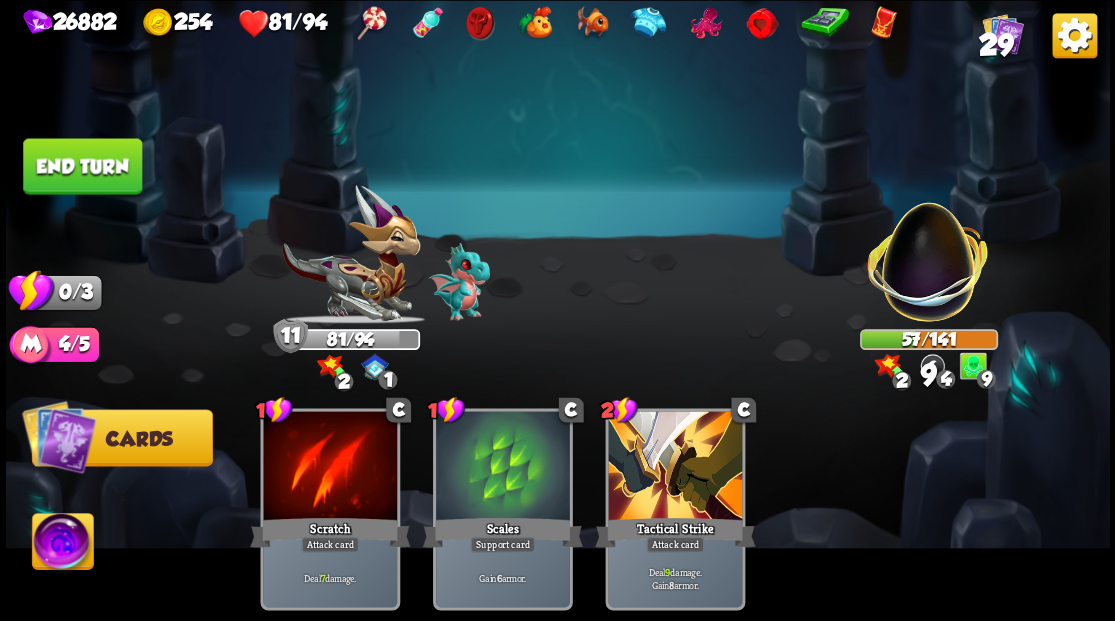 drag, startPoint x: 84, startPoint y: 175, endPoint x: 568, endPoint y: 319, distance: 504.96732 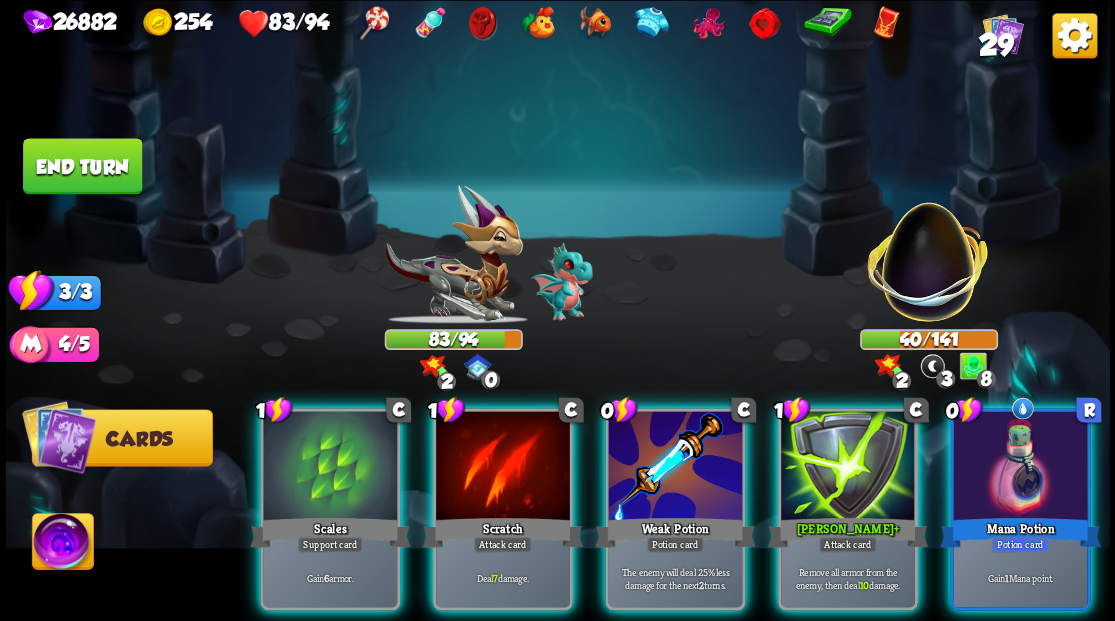 click at bounding box center [675, 467] 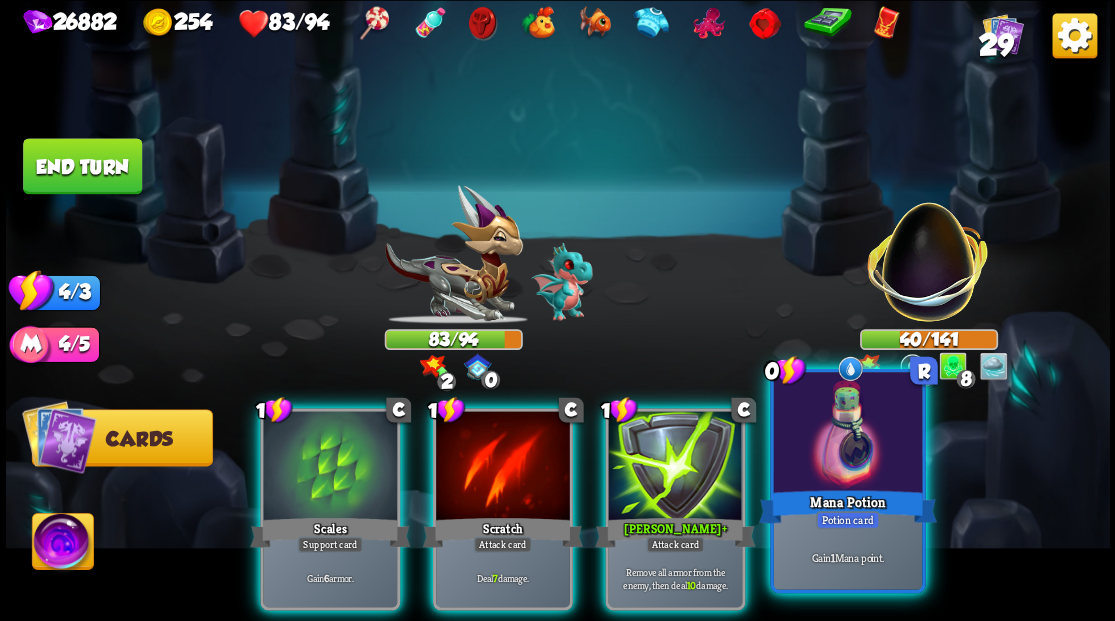 click at bounding box center [847, 434] 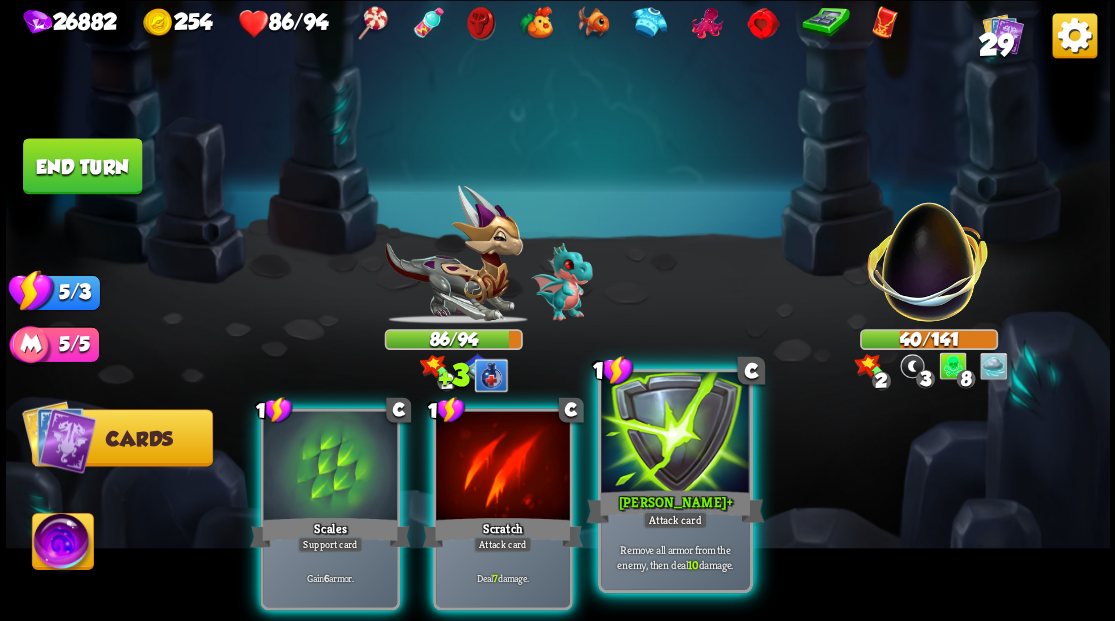 click at bounding box center [675, 434] 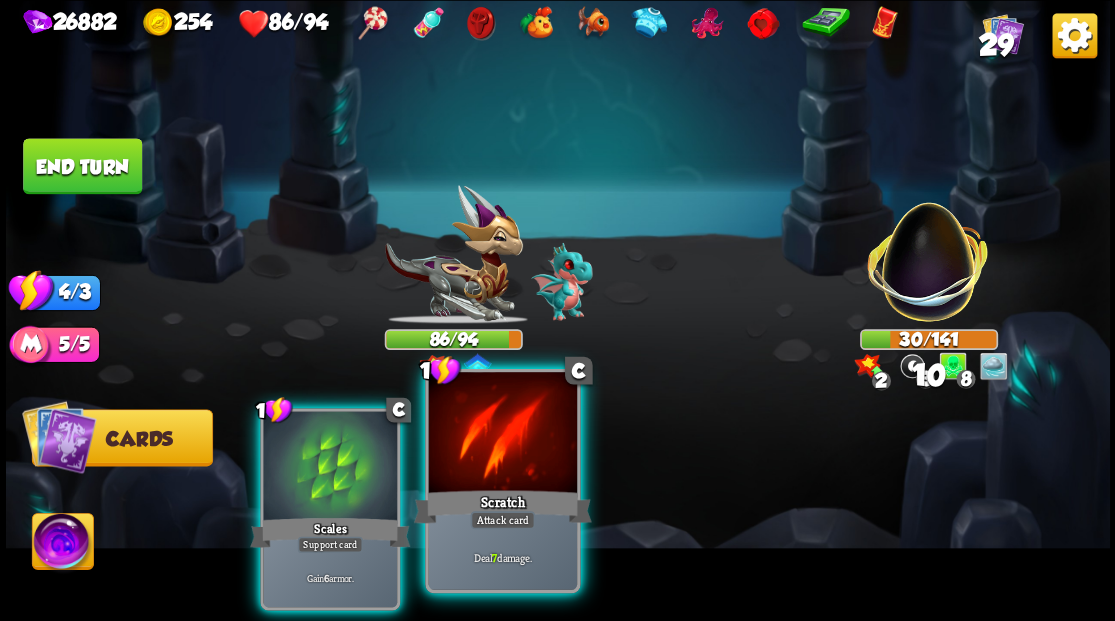 click at bounding box center (502, 434) 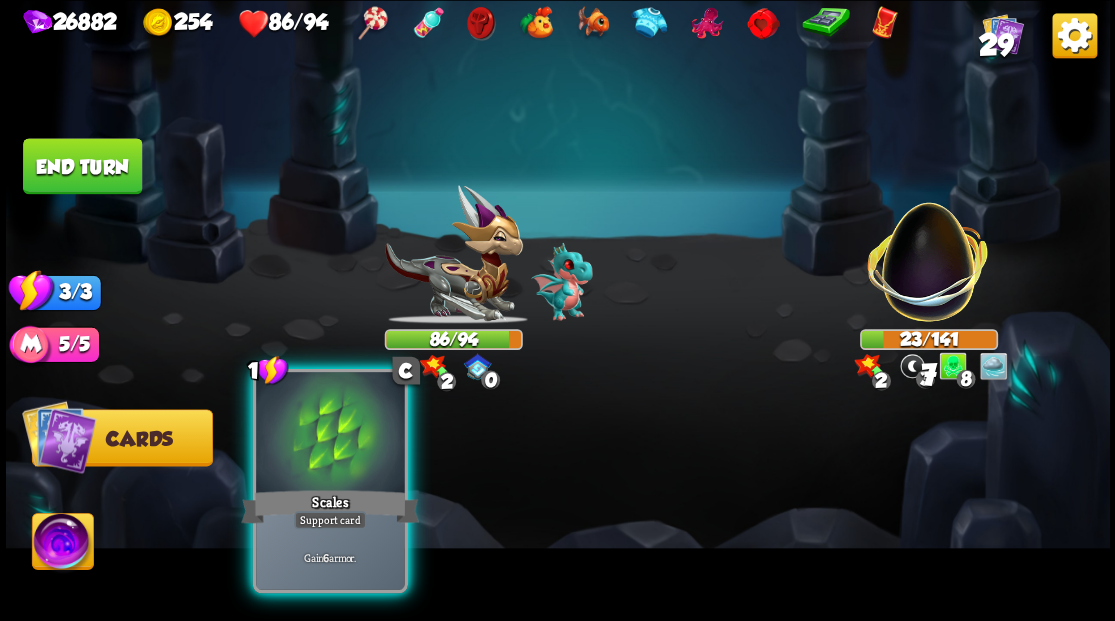 click at bounding box center [330, 434] 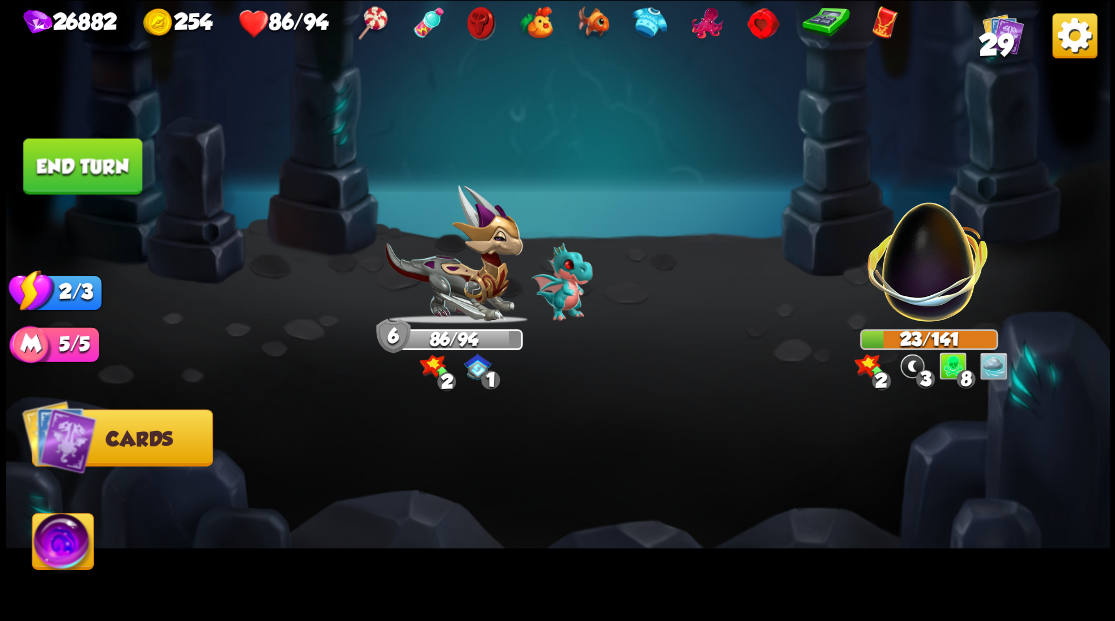 click on "End turn" at bounding box center [82, 166] 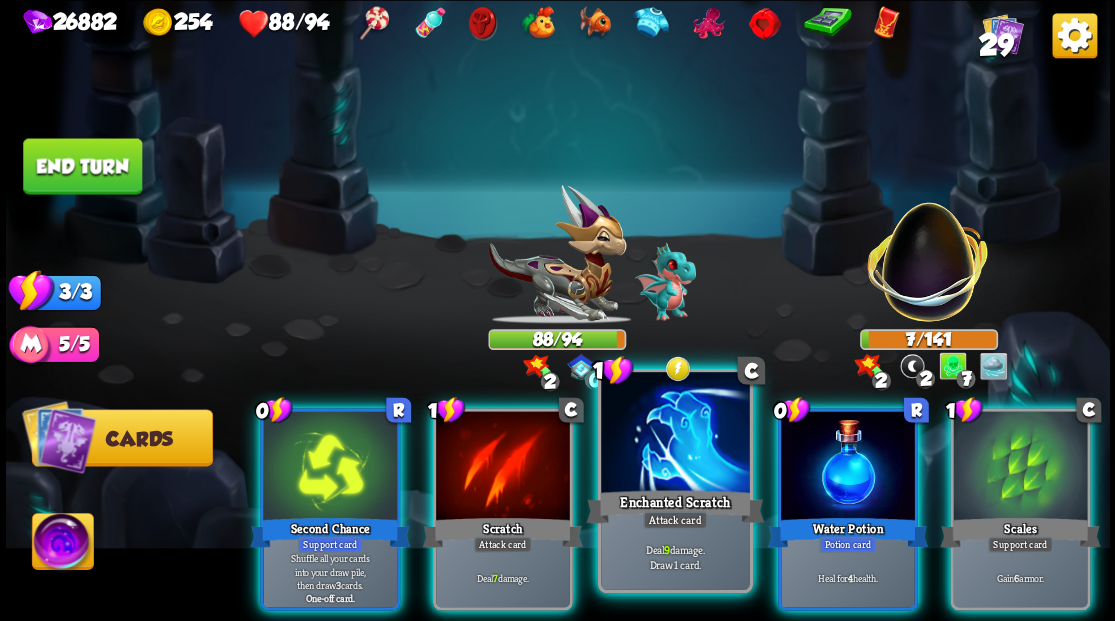 click at bounding box center (675, 434) 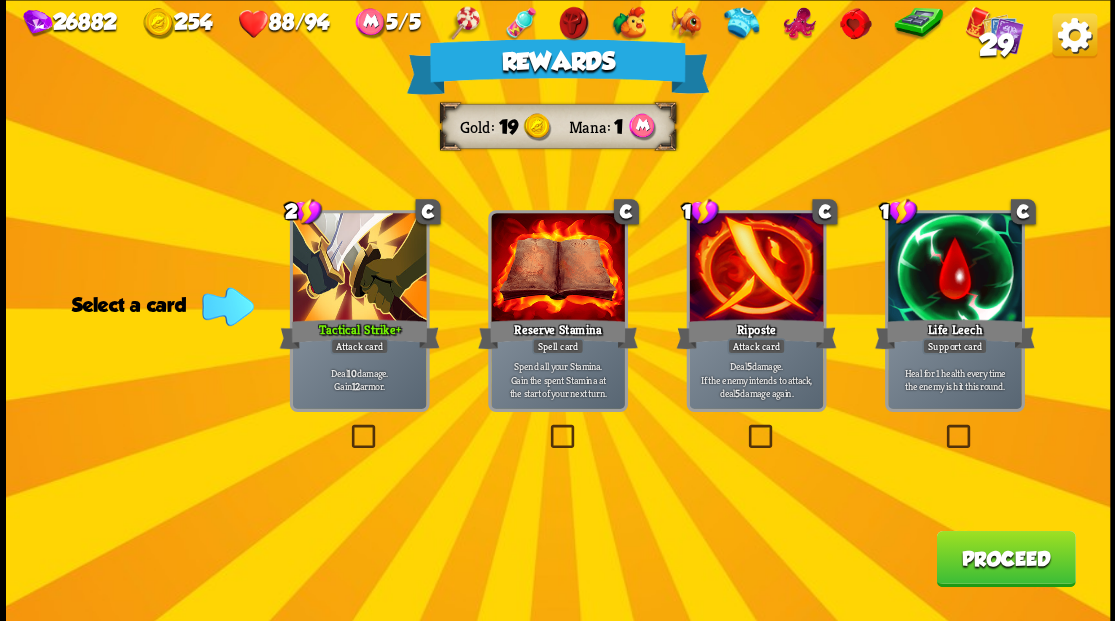 click on "Proceed" at bounding box center [1005, 558] 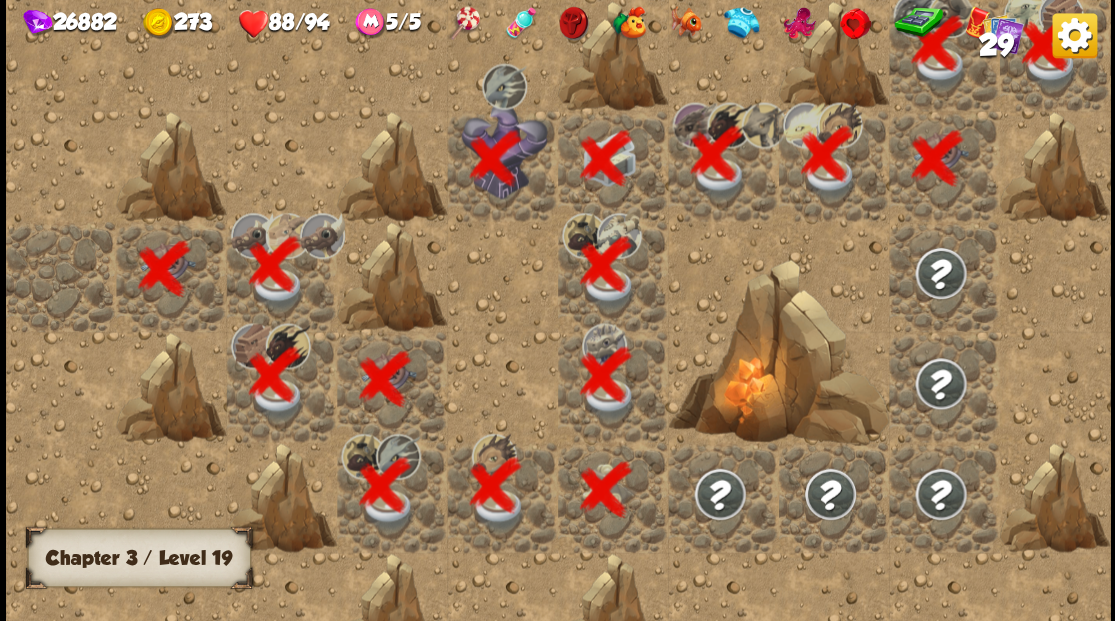 scroll, scrollTop: 0, scrollLeft: 384, axis: horizontal 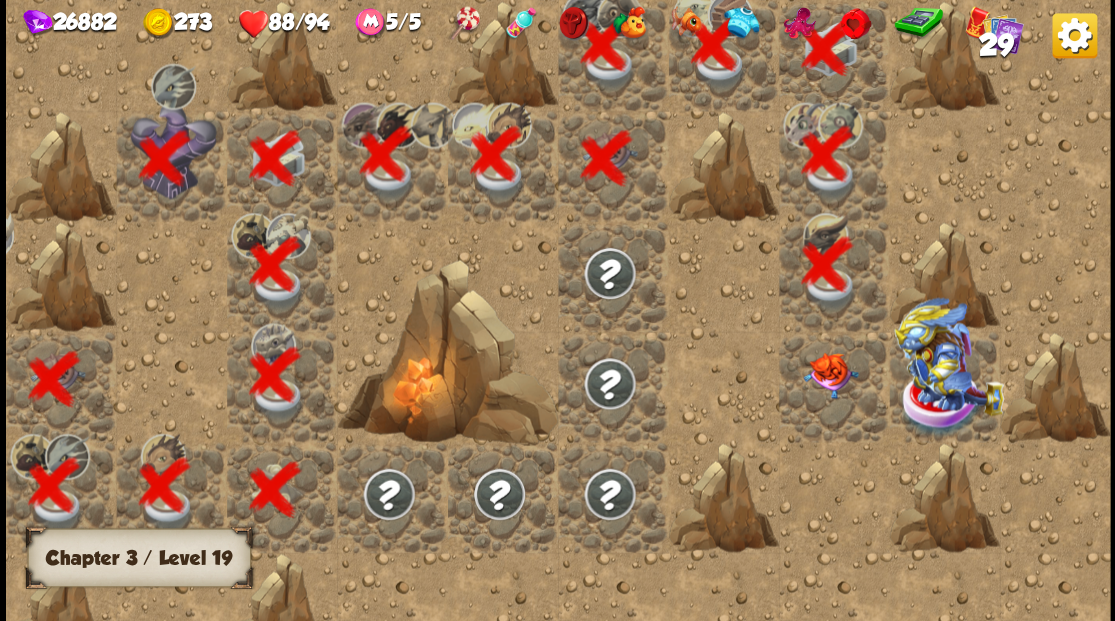 click at bounding box center [829, 375] 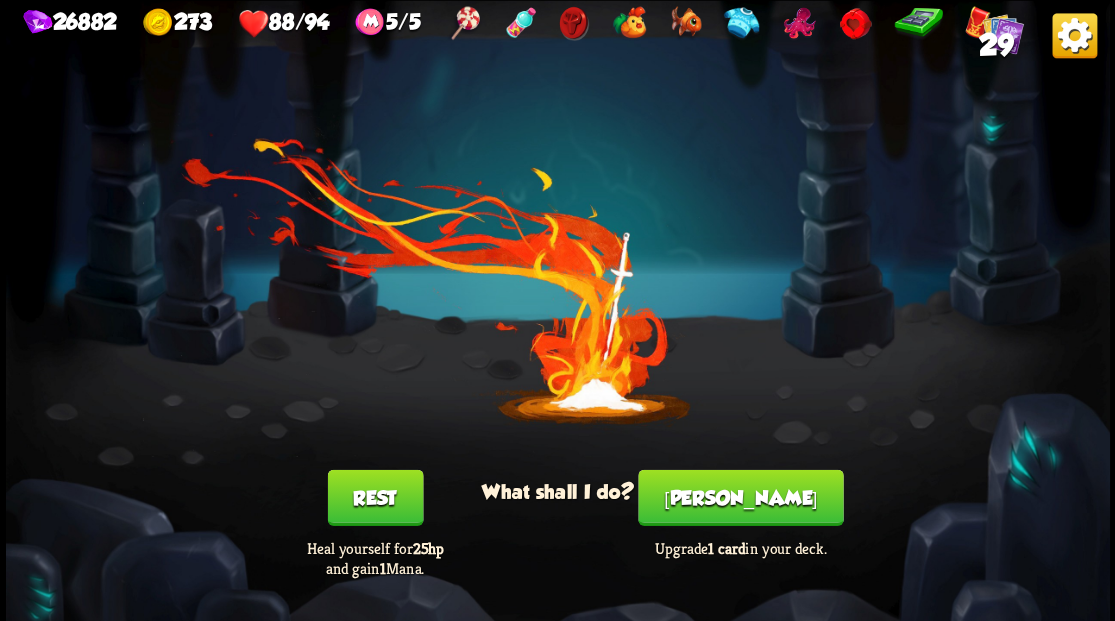click on "[PERSON_NAME]" at bounding box center [740, 497] 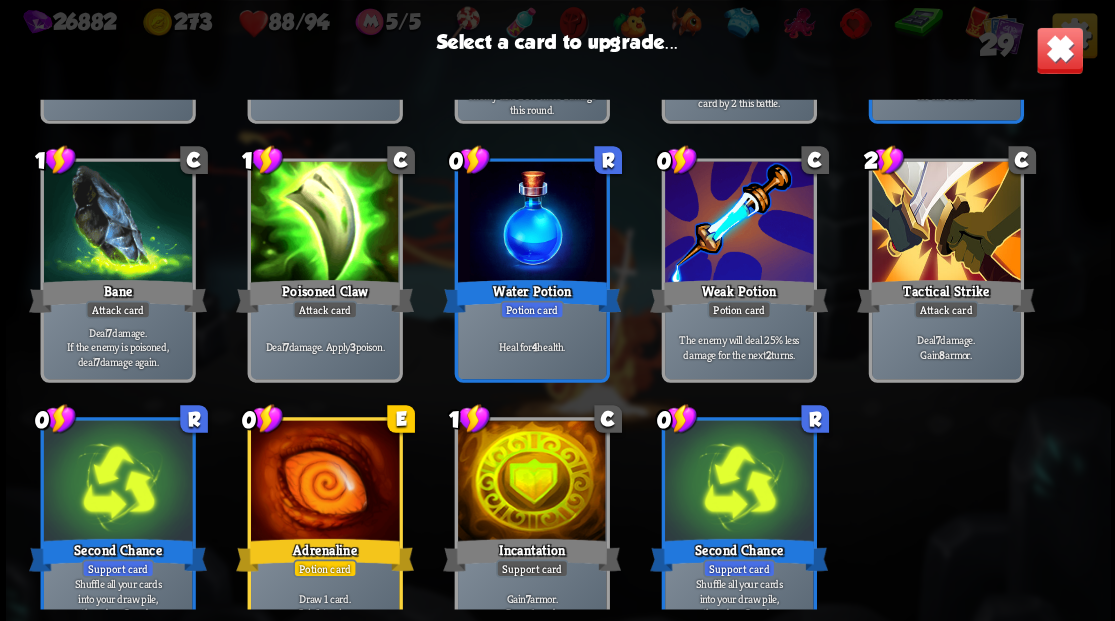 scroll, scrollTop: 629, scrollLeft: 0, axis: vertical 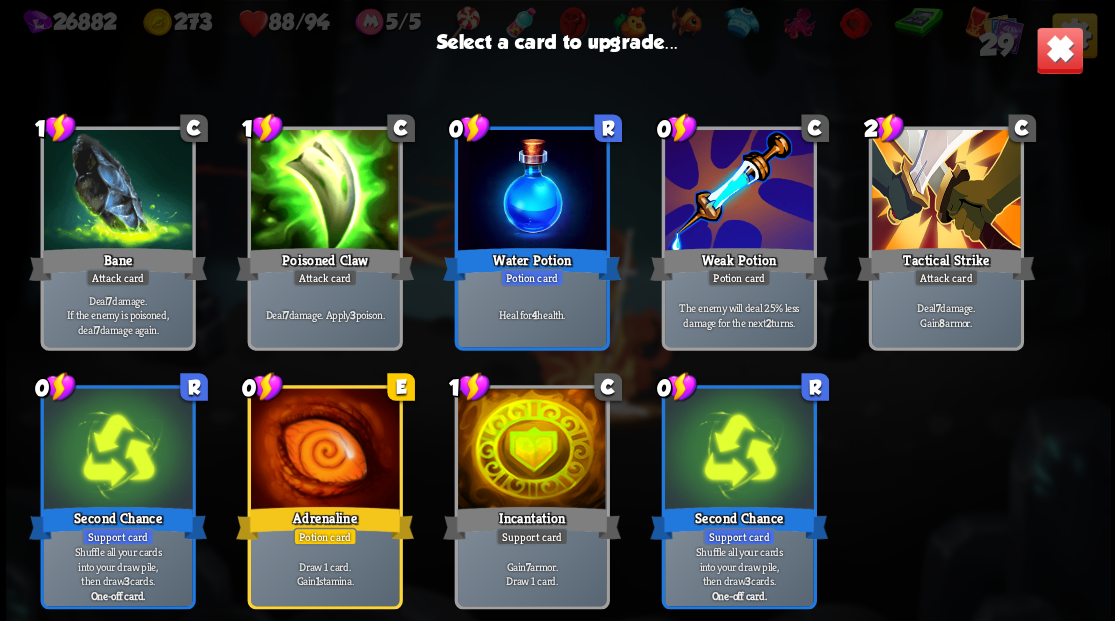 click at bounding box center [531, 450] 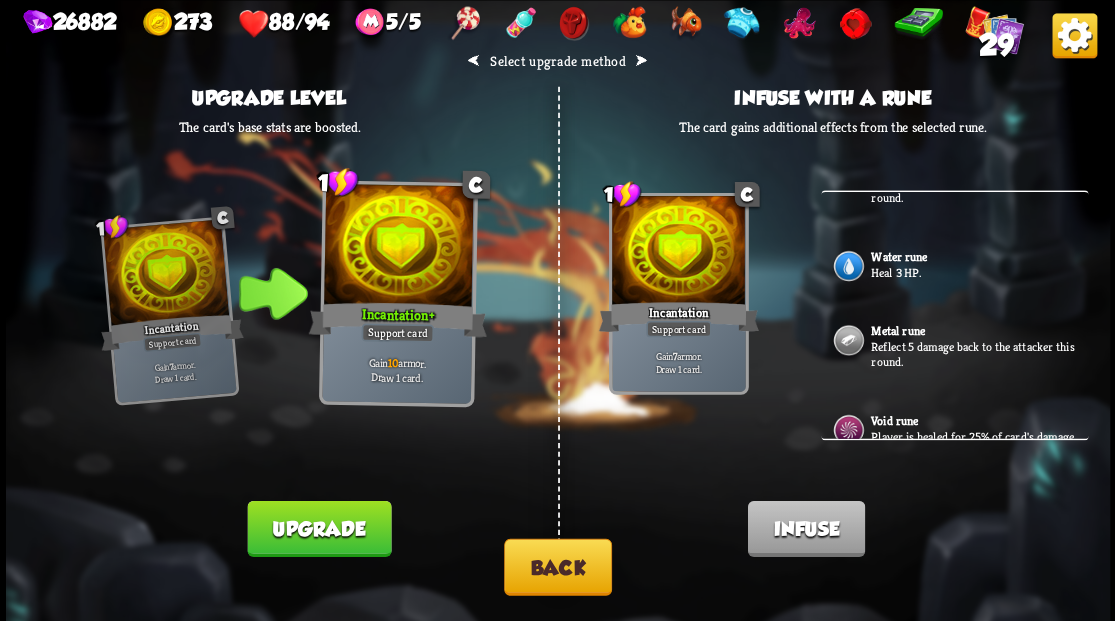 scroll, scrollTop: 600, scrollLeft: 0, axis: vertical 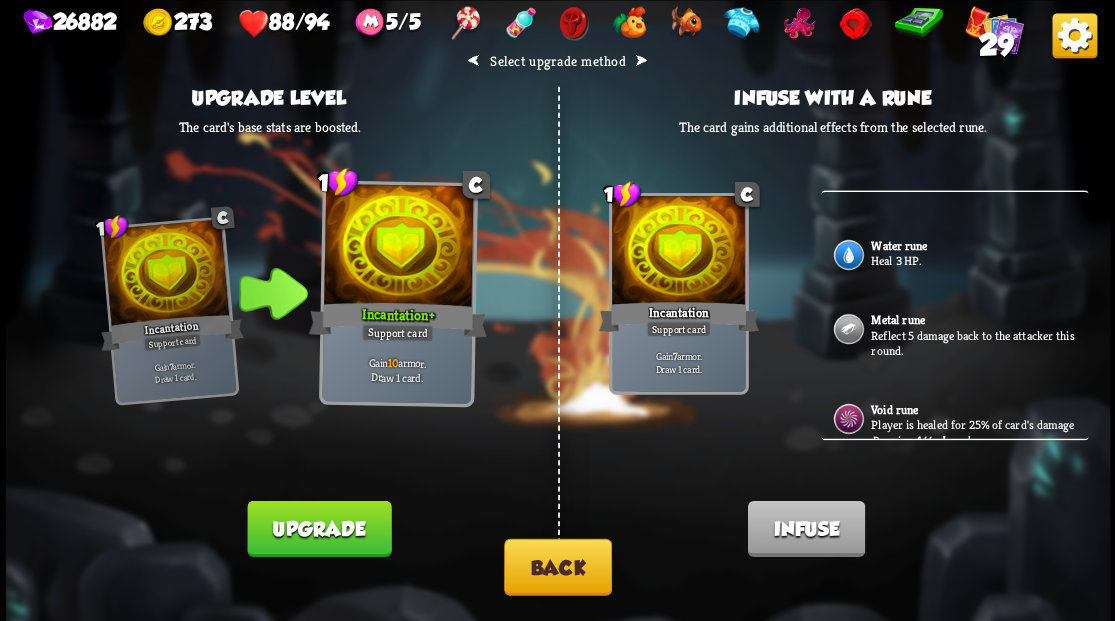 click on "Back" at bounding box center (558, 566) 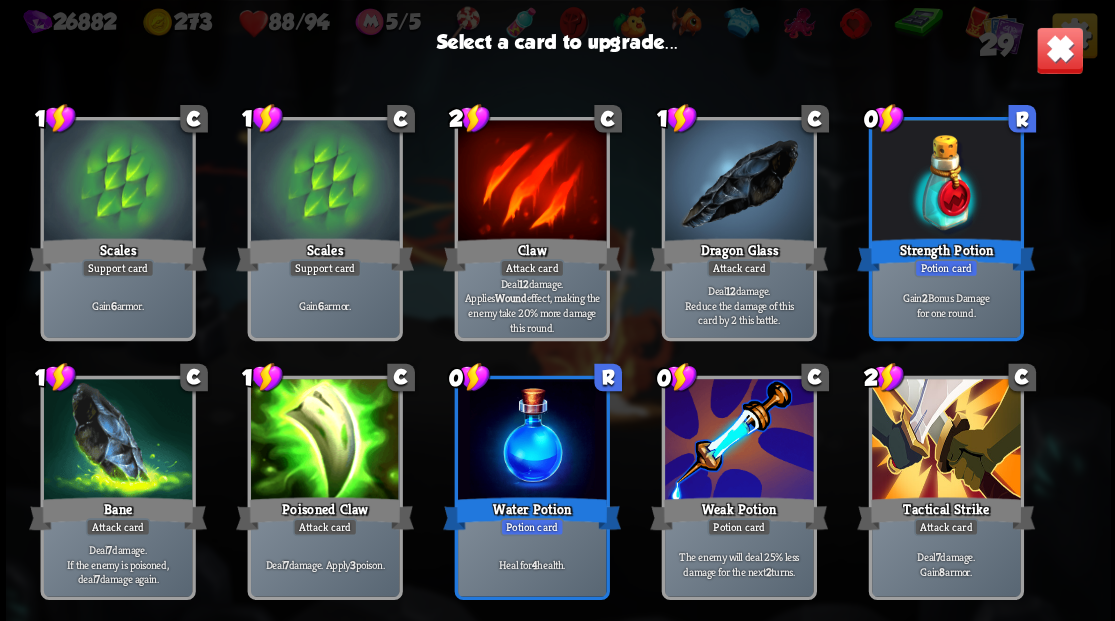 scroll, scrollTop: 229, scrollLeft: 0, axis: vertical 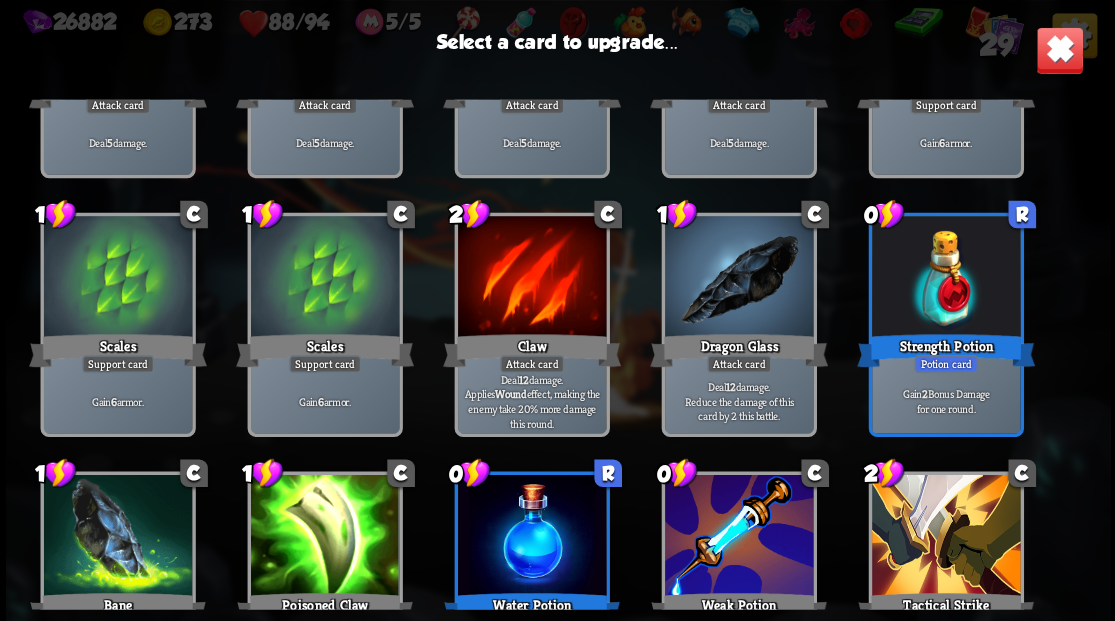 click at bounding box center (738, 278) 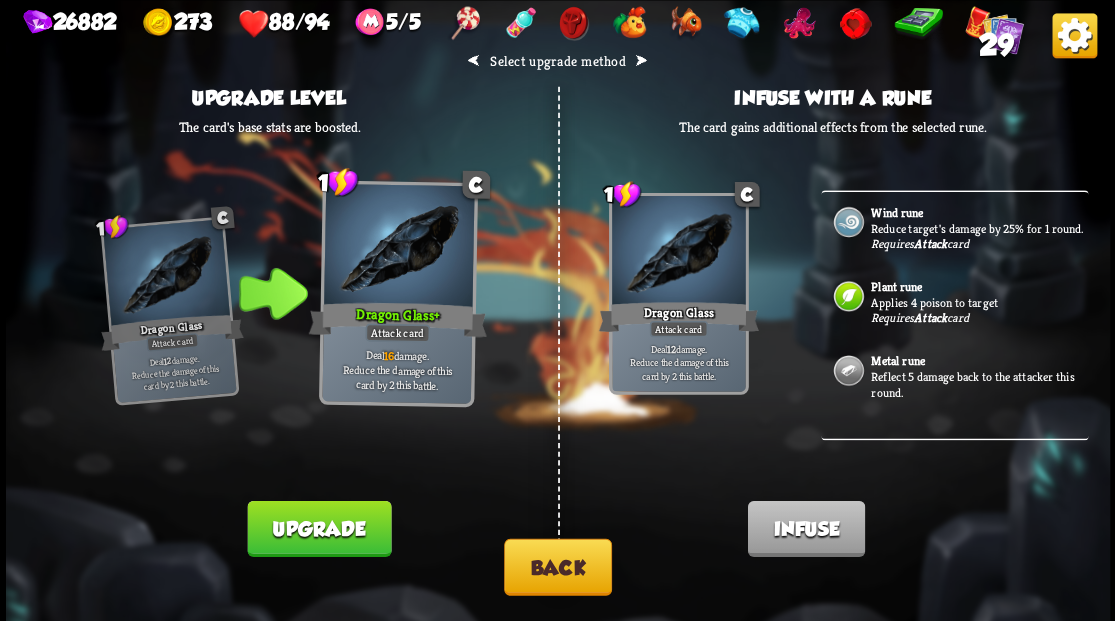 click at bounding box center [848, 370] 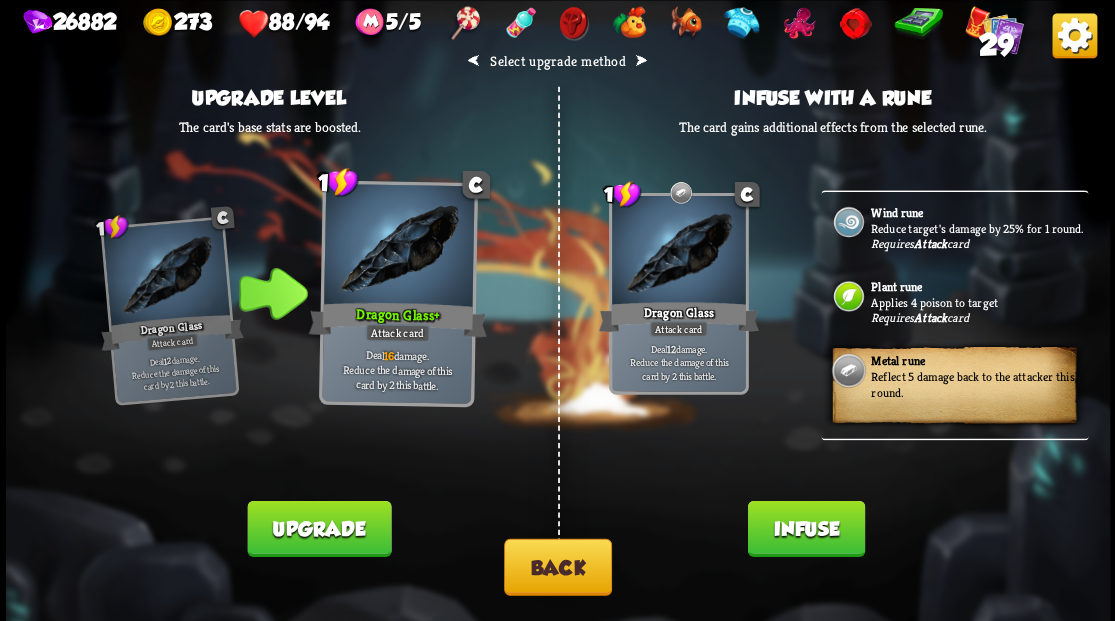 click on "Infuse" at bounding box center (805, 528) 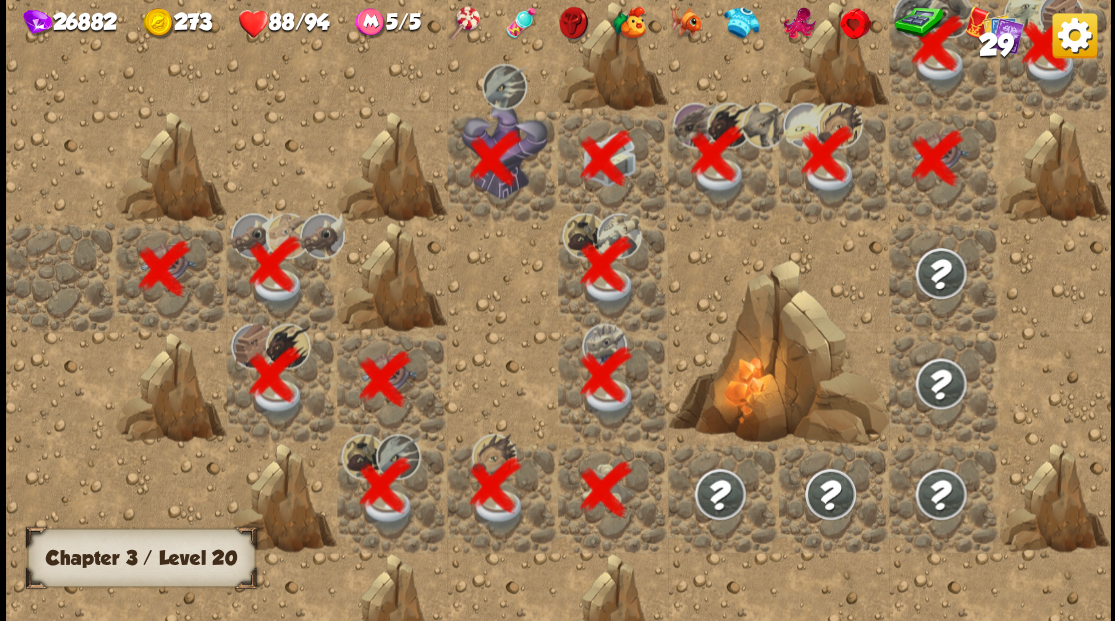 scroll, scrollTop: 0, scrollLeft: 384, axis: horizontal 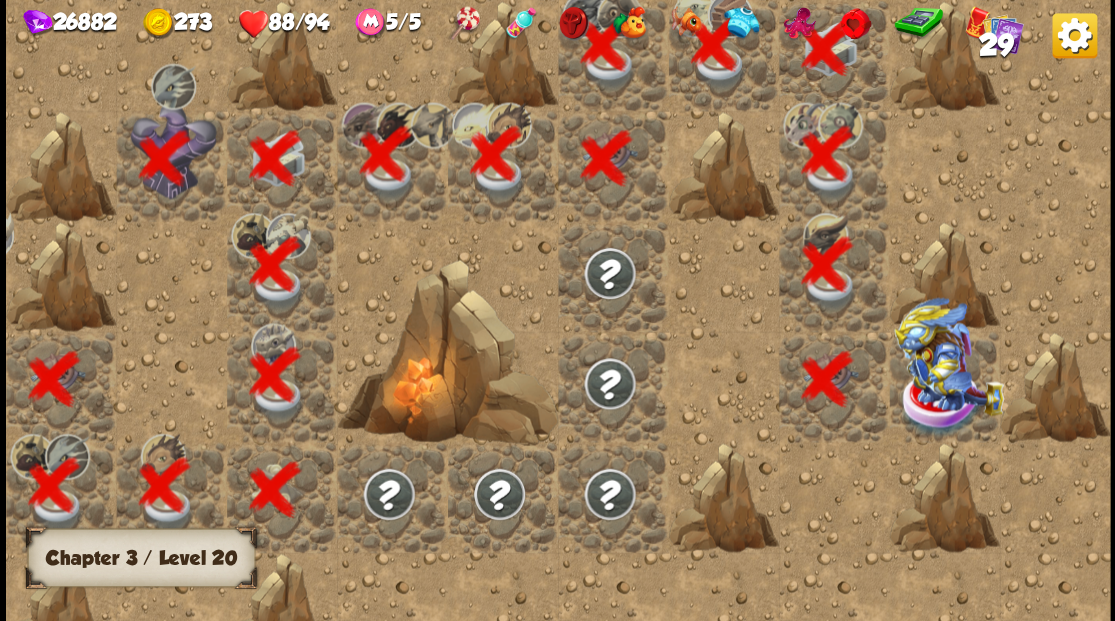 click at bounding box center [833, 386] 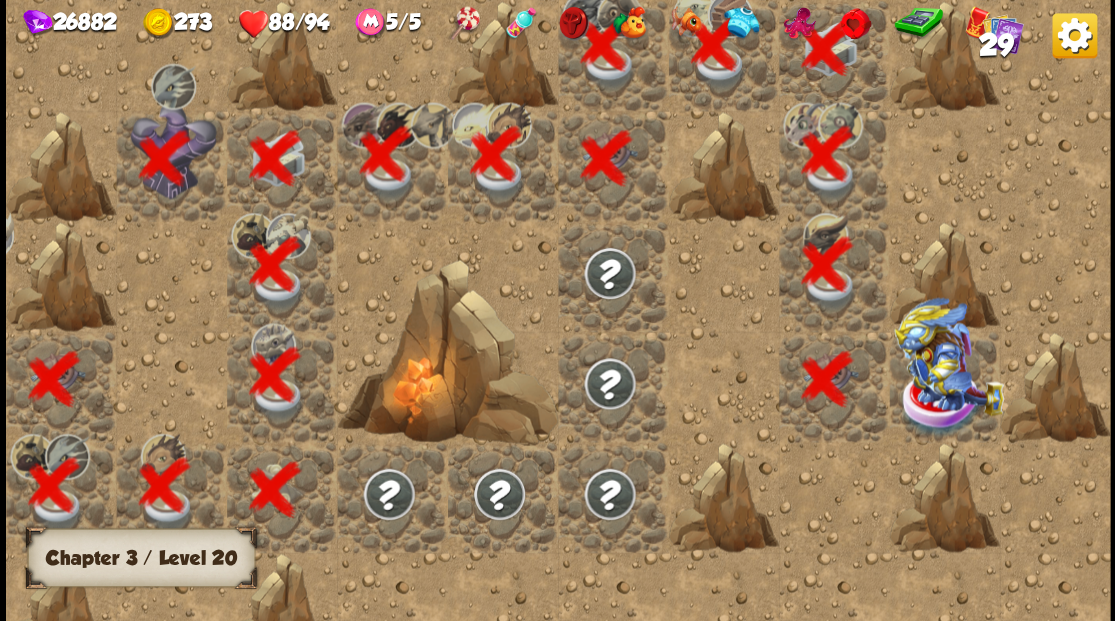 click at bounding box center (833, 386) 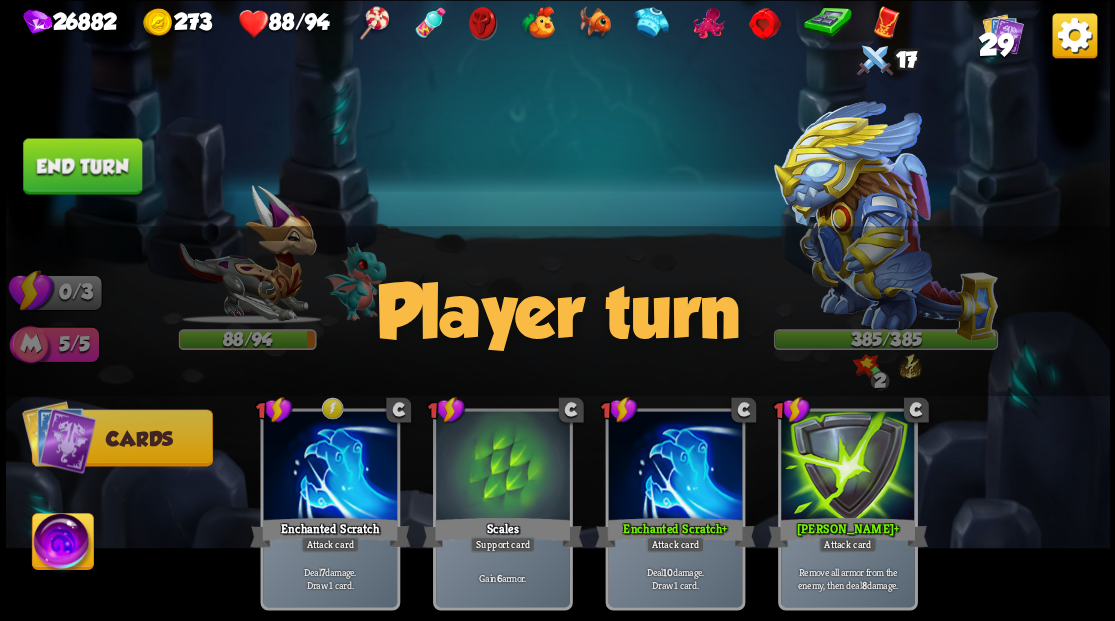 click at bounding box center (62, 544) 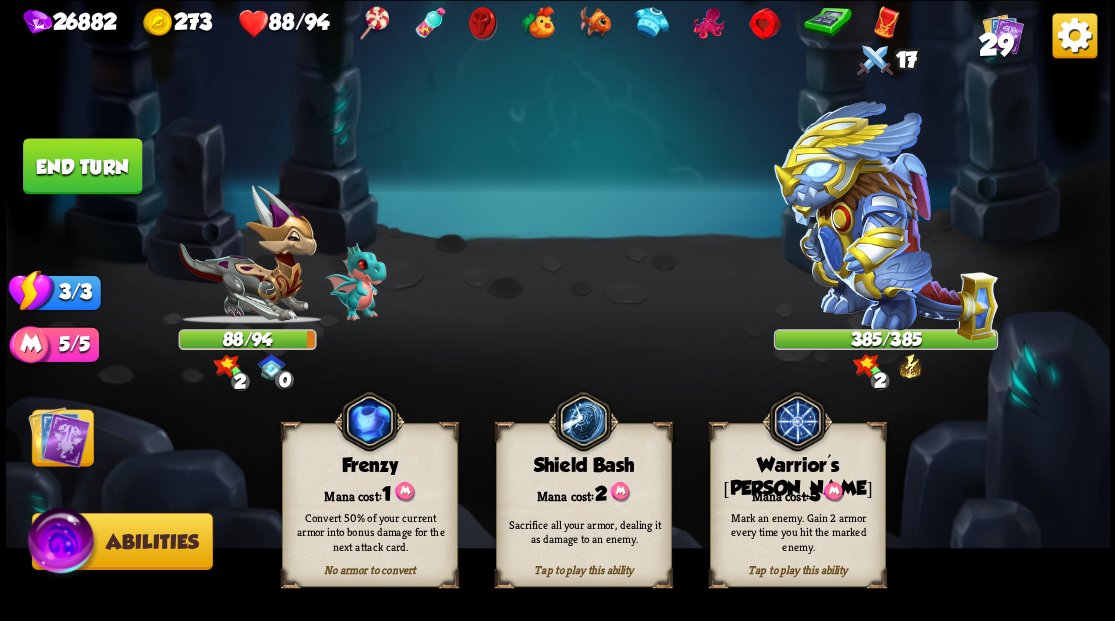 click on "Tap to play this ability   Warrior's [PERSON_NAME] cost:  3       Mark an enemy. Gain 2 armor every time you hit the marked enemy." at bounding box center (797, 505) 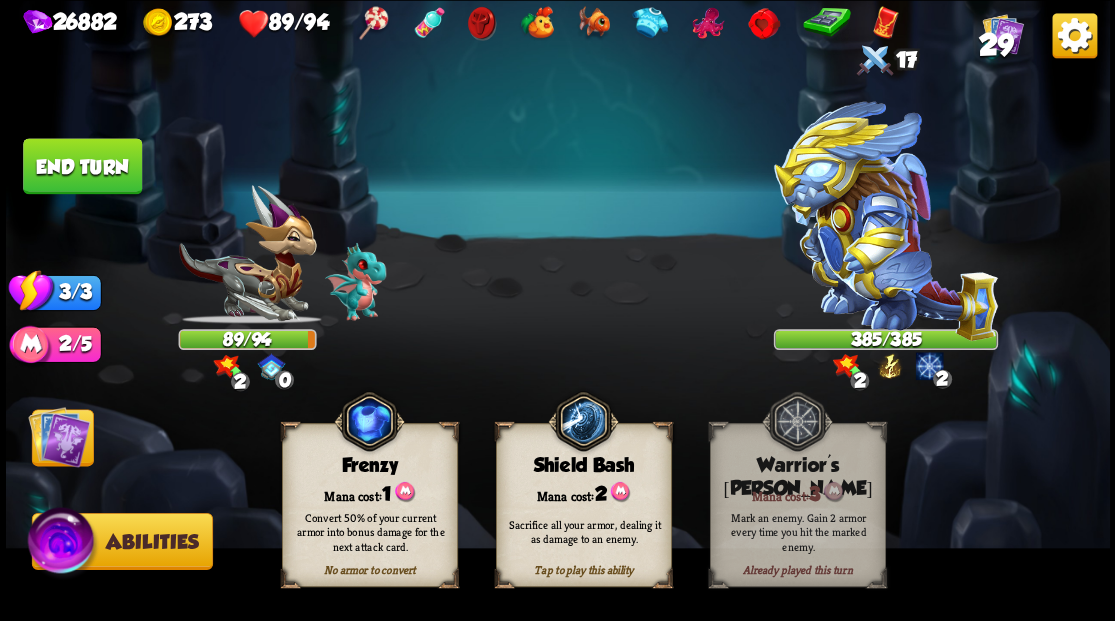 click at bounding box center (59, 436) 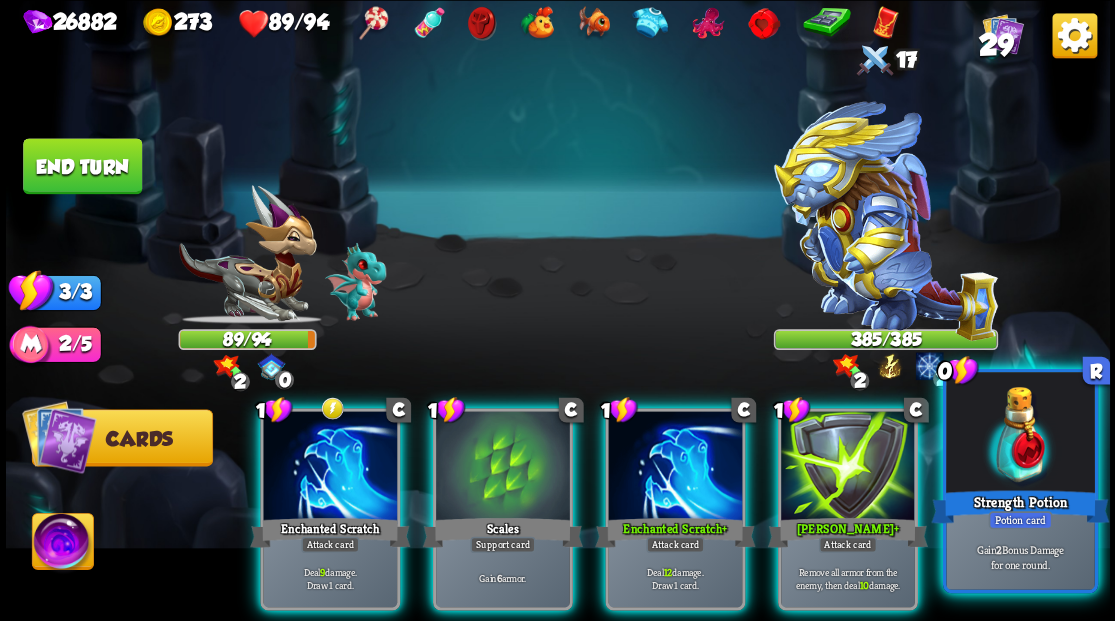 click at bounding box center (1020, 434) 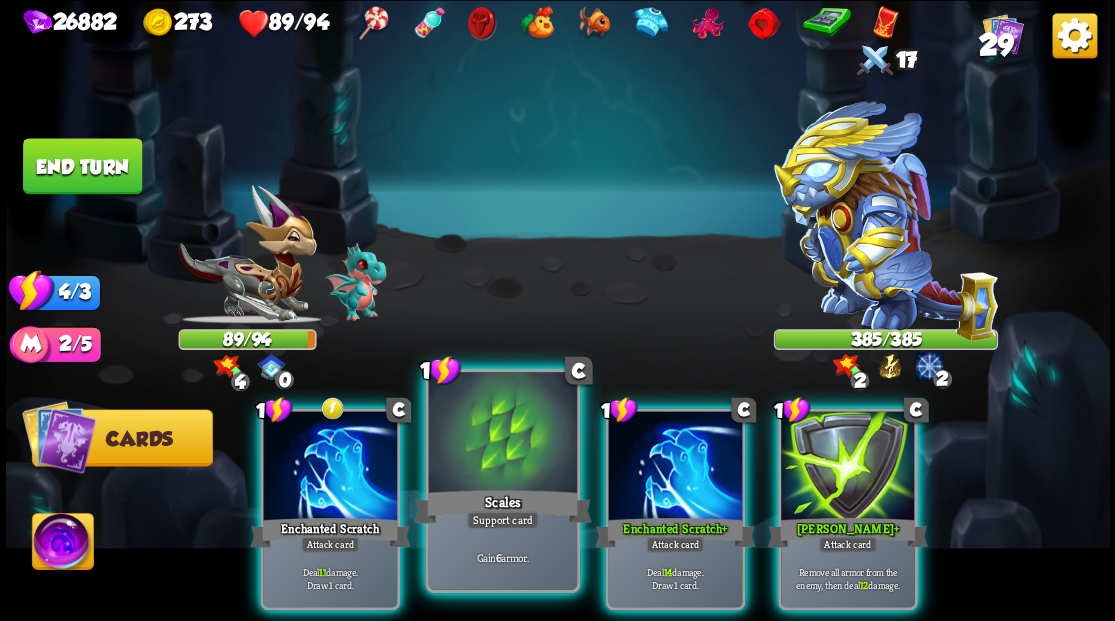 click at bounding box center (502, 434) 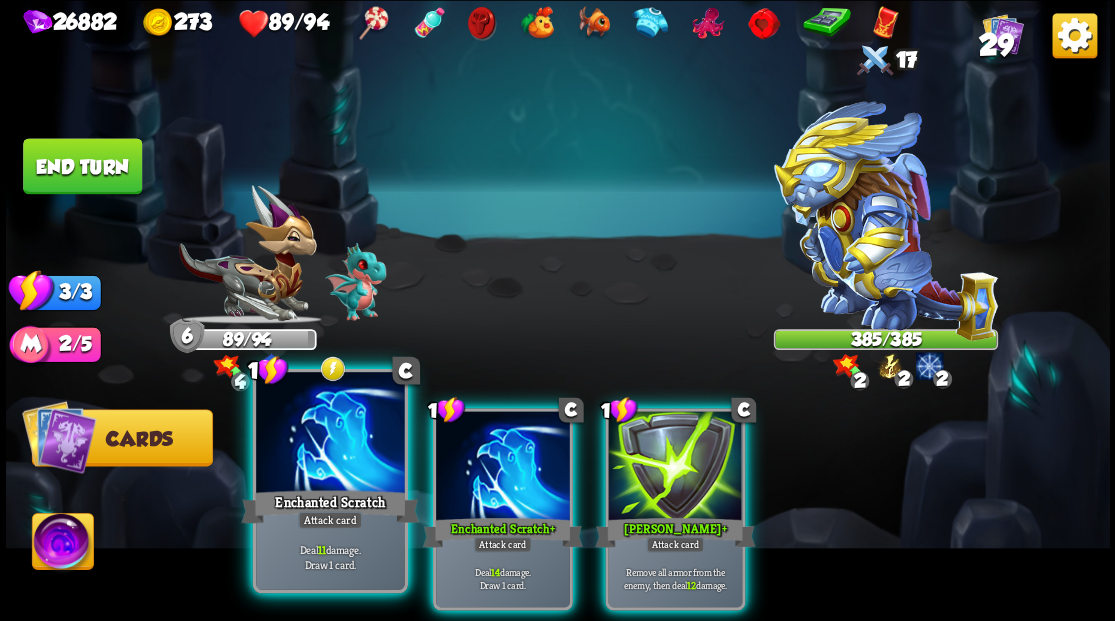 click at bounding box center [330, 434] 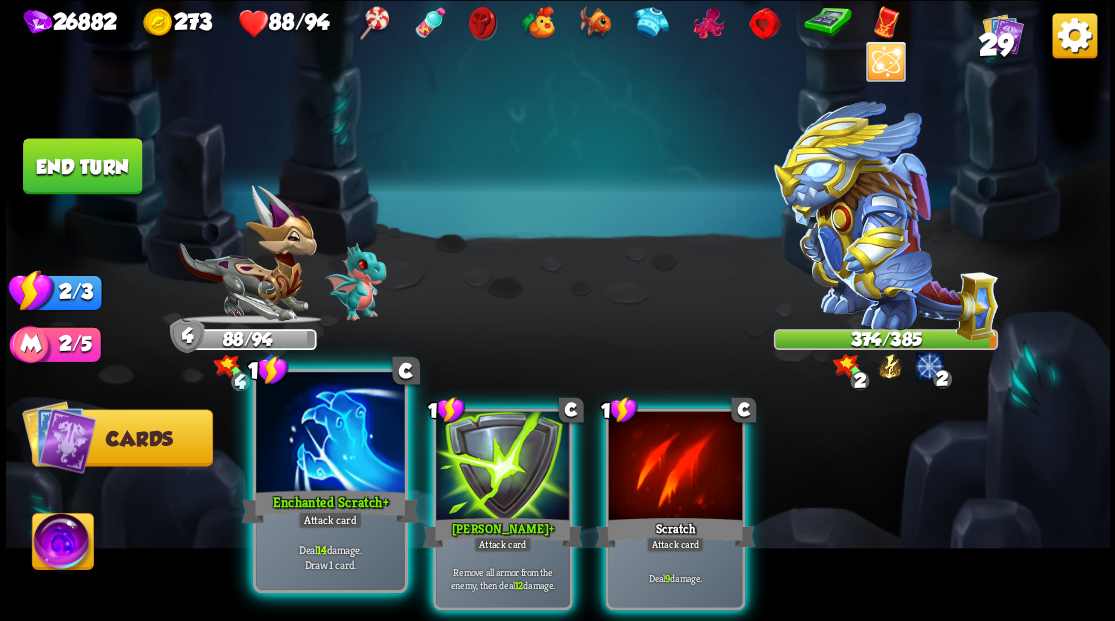 click at bounding box center [330, 434] 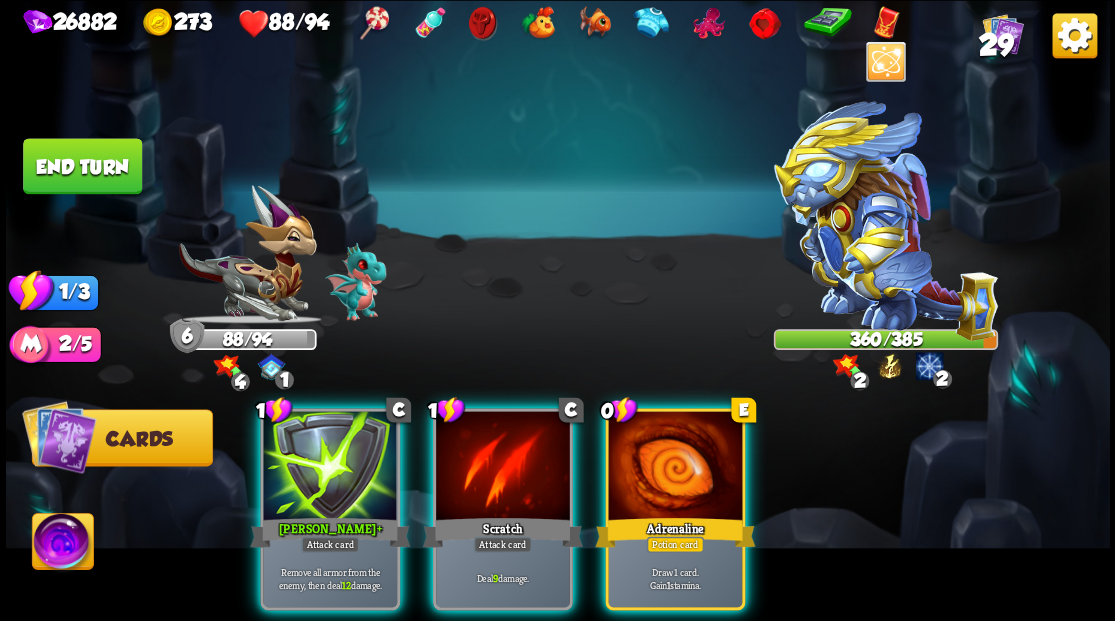 click at bounding box center (675, 467) 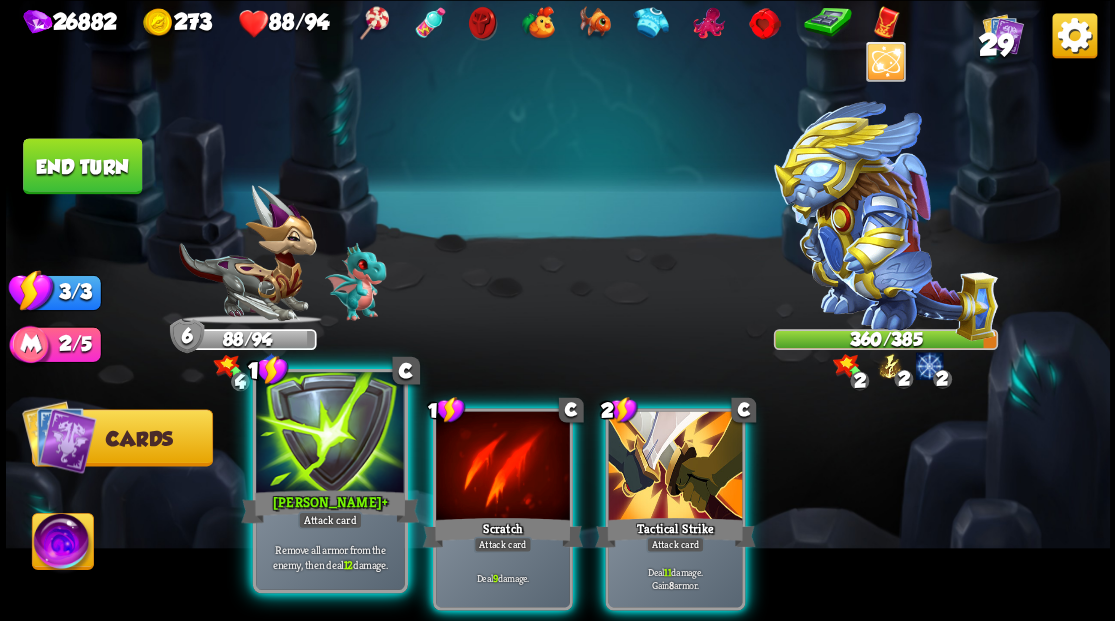 click at bounding box center (330, 434) 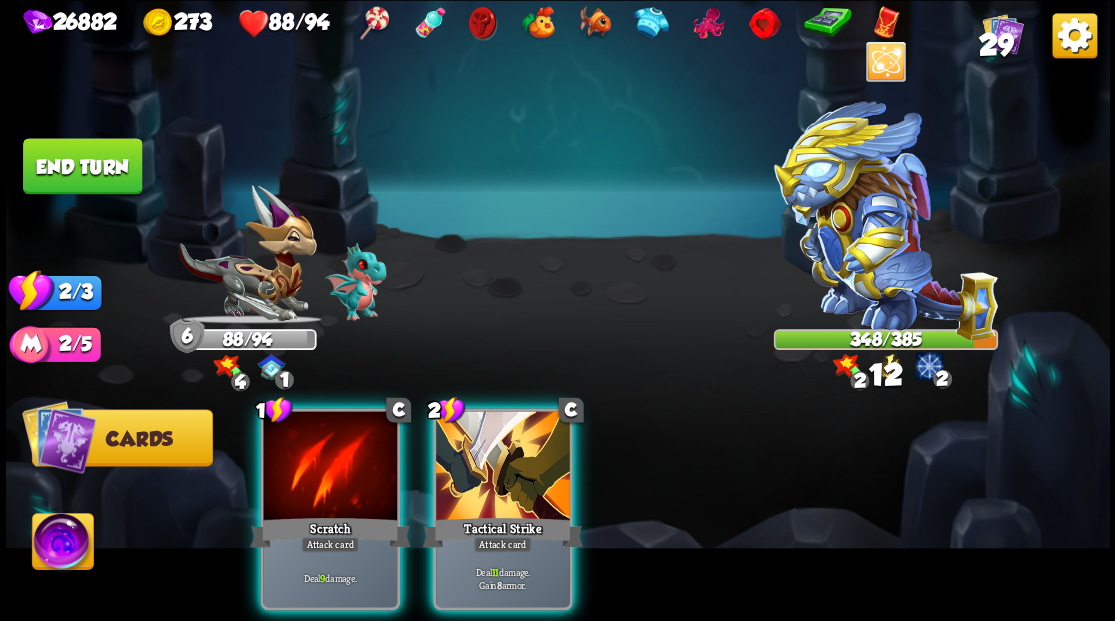 click at bounding box center [330, 467] 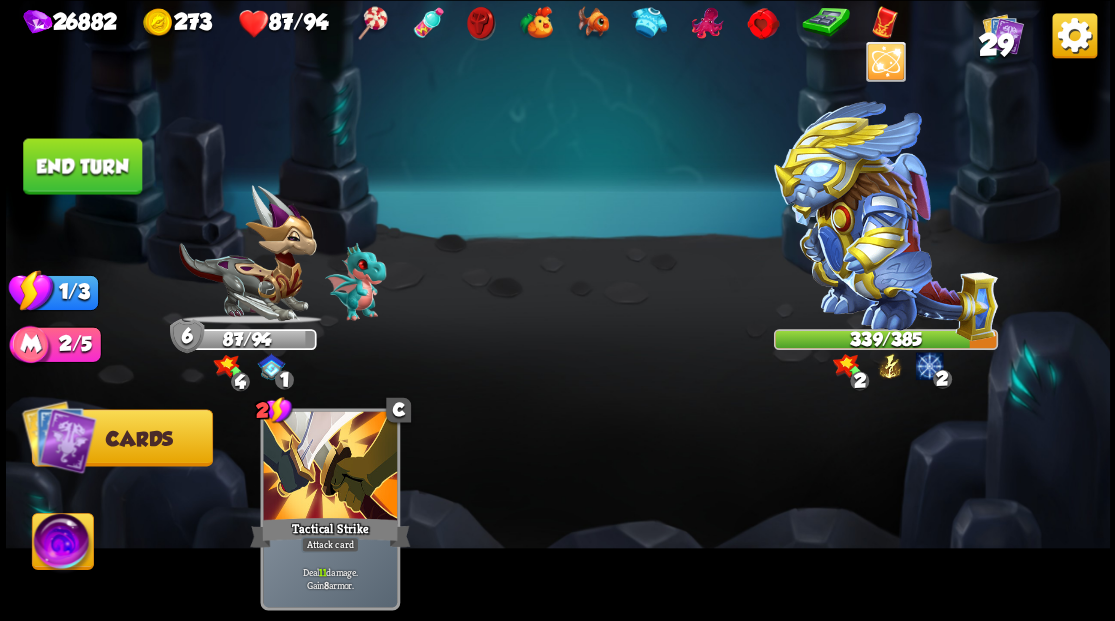 click on "End turn" at bounding box center (82, 166) 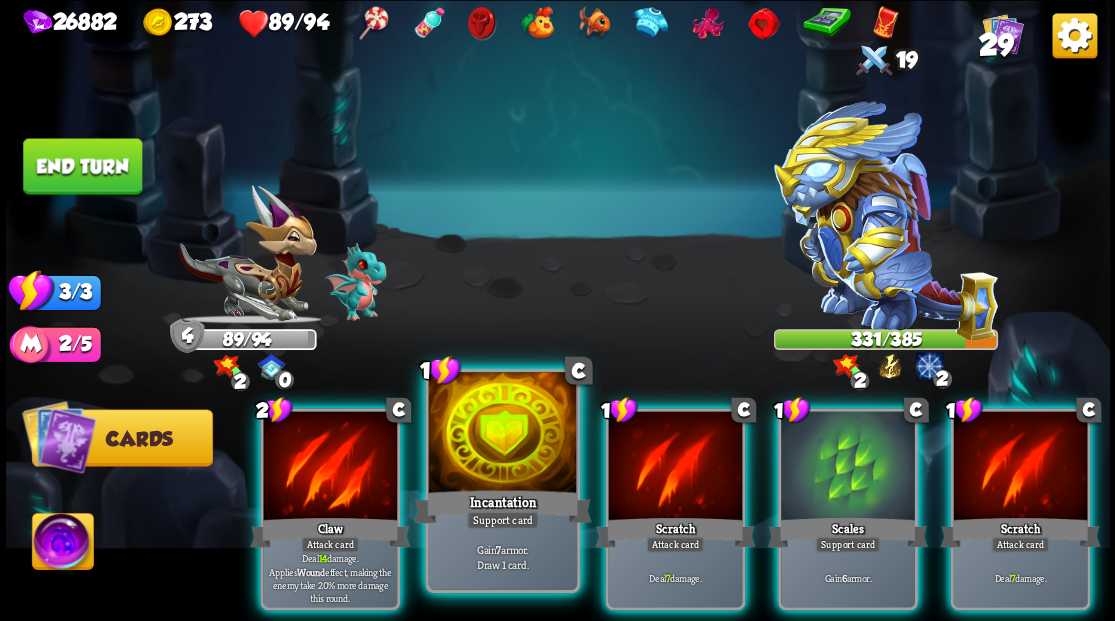 click at bounding box center (502, 434) 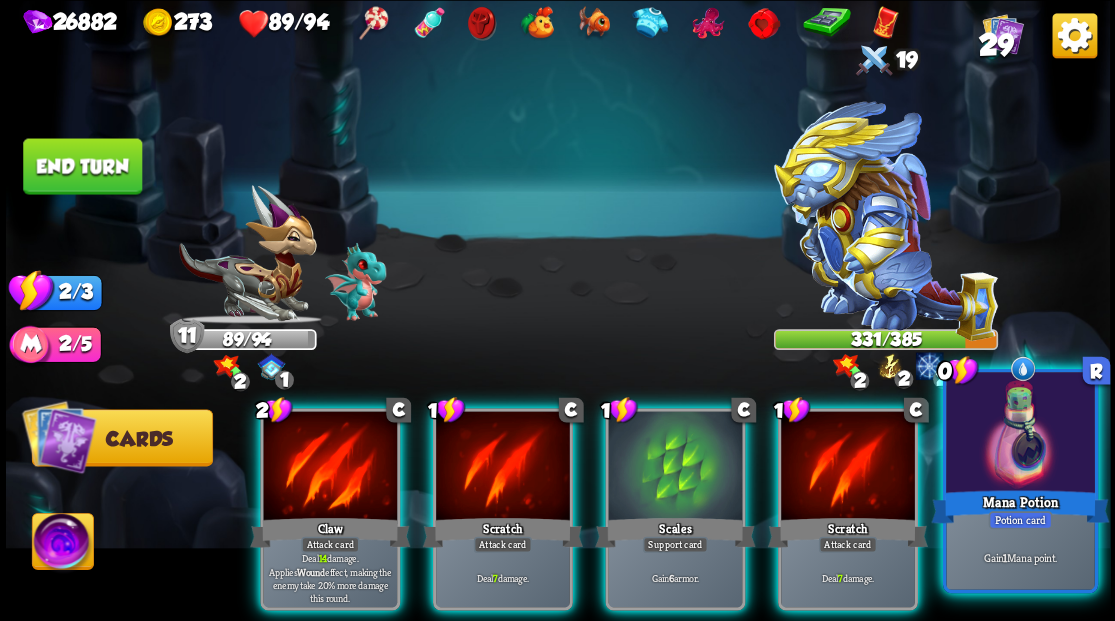 click at bounding box center (1020, 434) 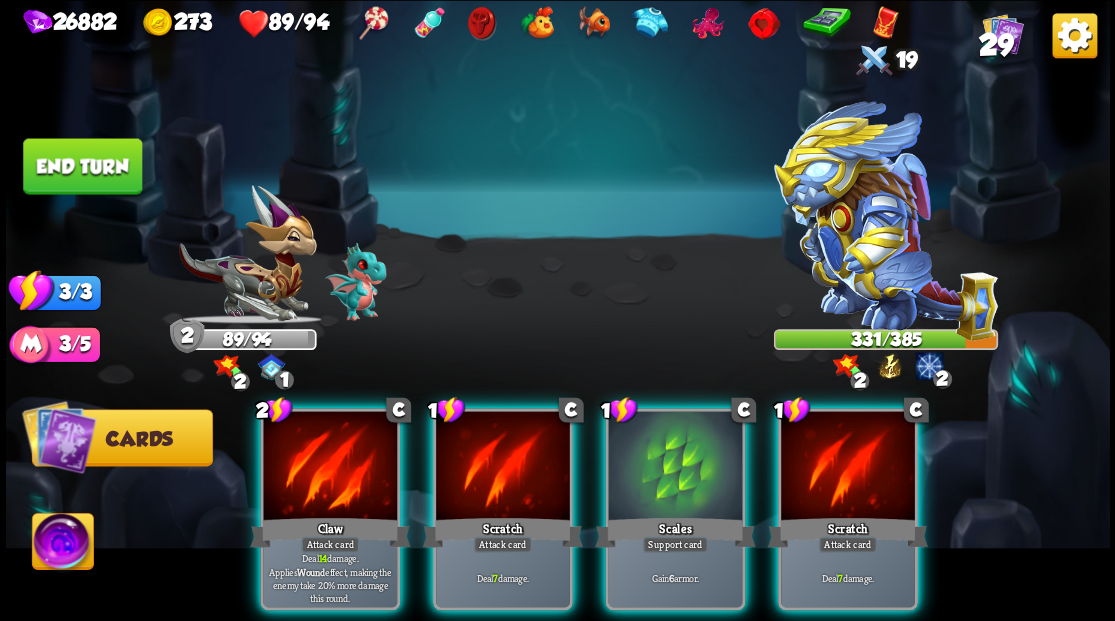 click at bounding box center [62, 544] 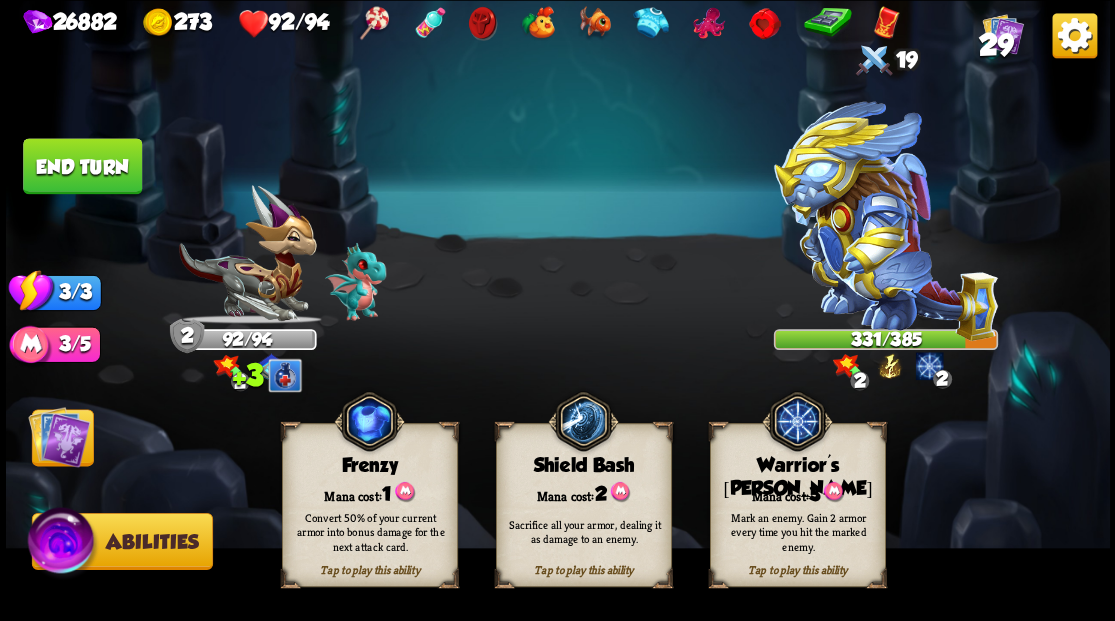 click on "Mana cost:  3" at bounding box center (797, 492) 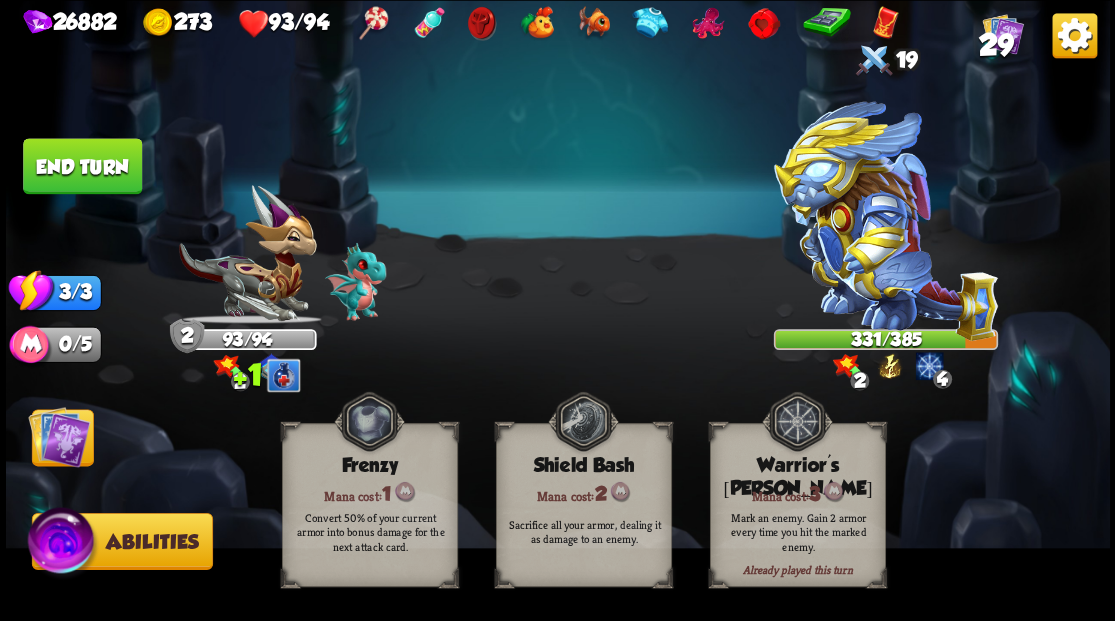 click at bounding box center (59, 436) 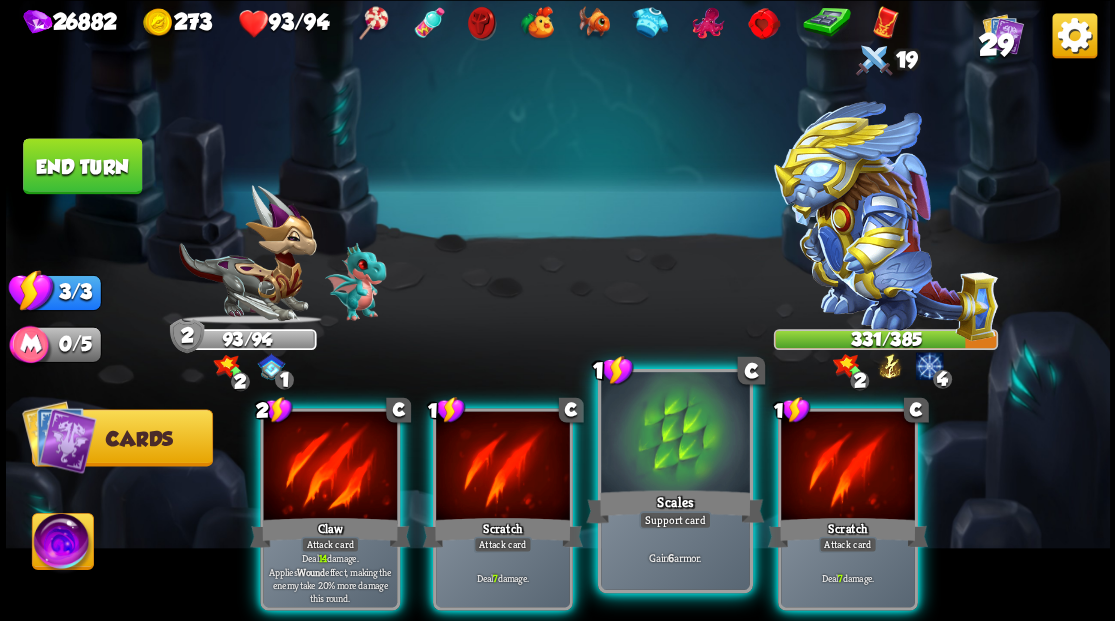 click at bounding box center (675, 434) 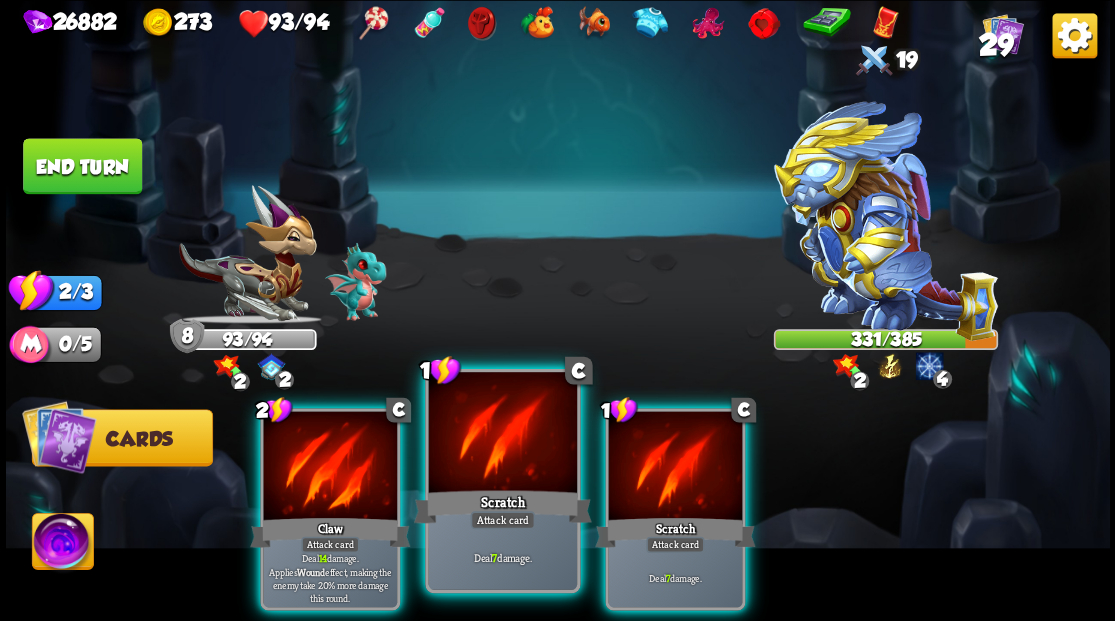 click at bounding box center [502, 434] 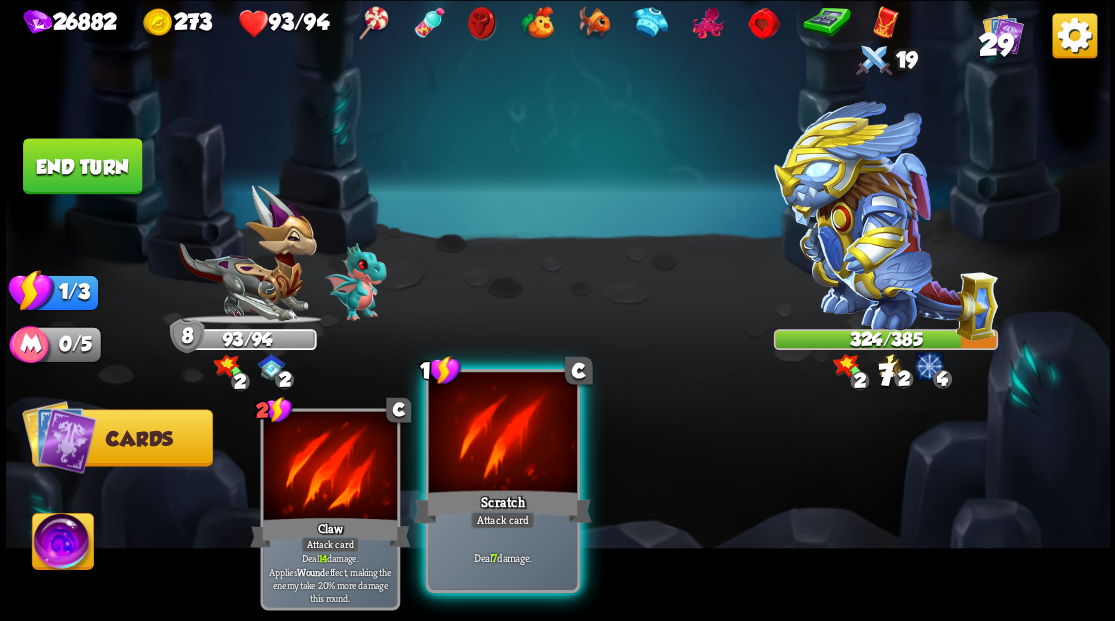 click at bounding box center [502, 434] 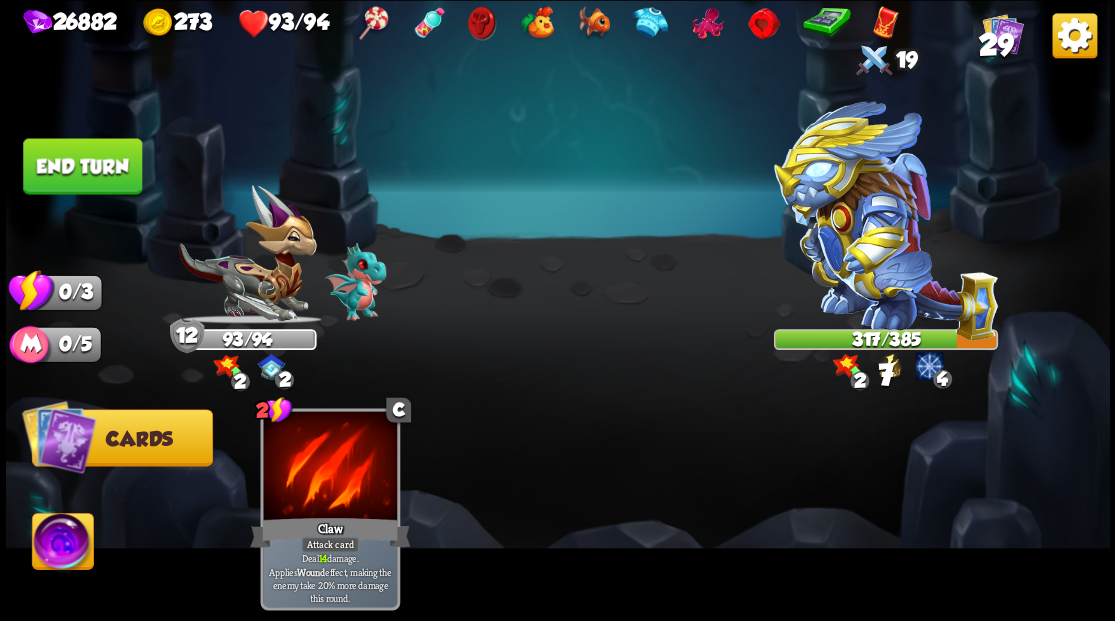 click on "End turn" at bounding box center (82, 166) 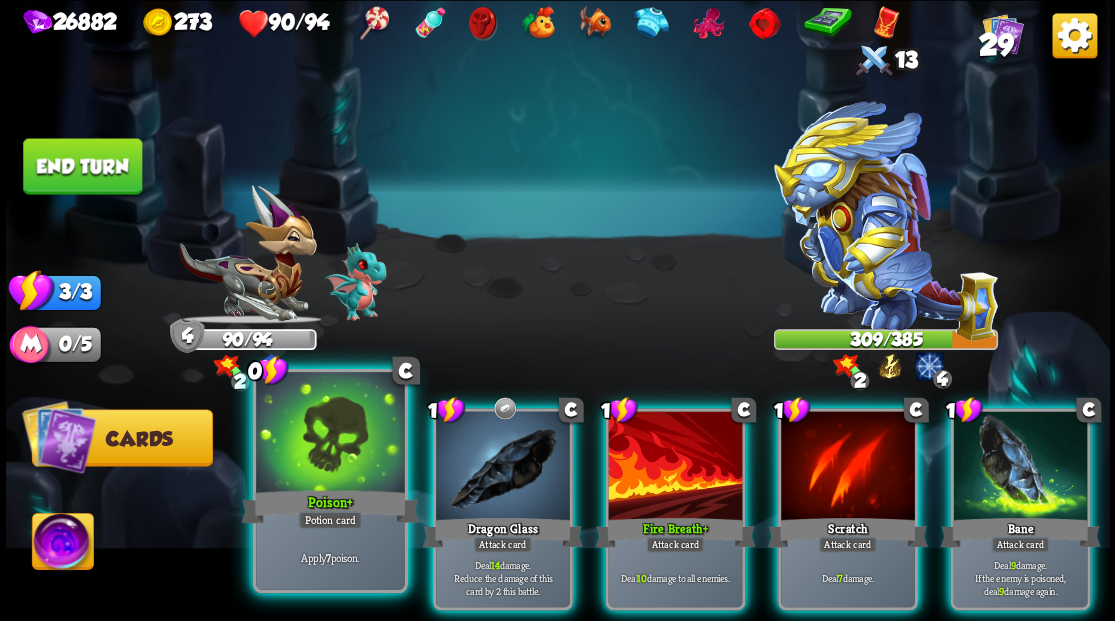 click at bounding box center (330, 434) 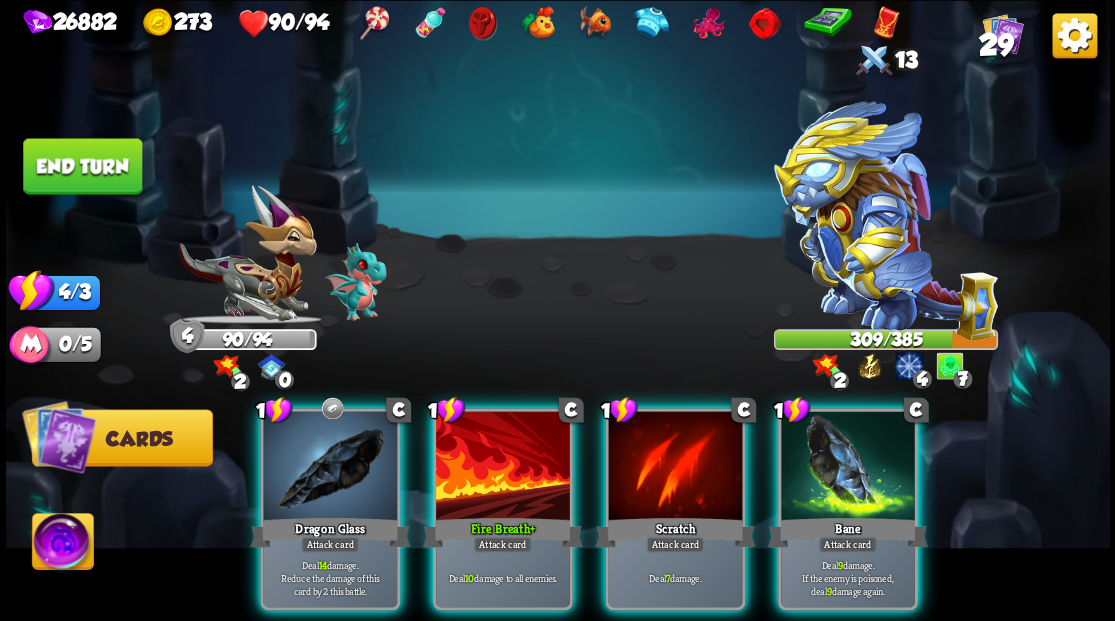 click at bounding box center [848, 467] 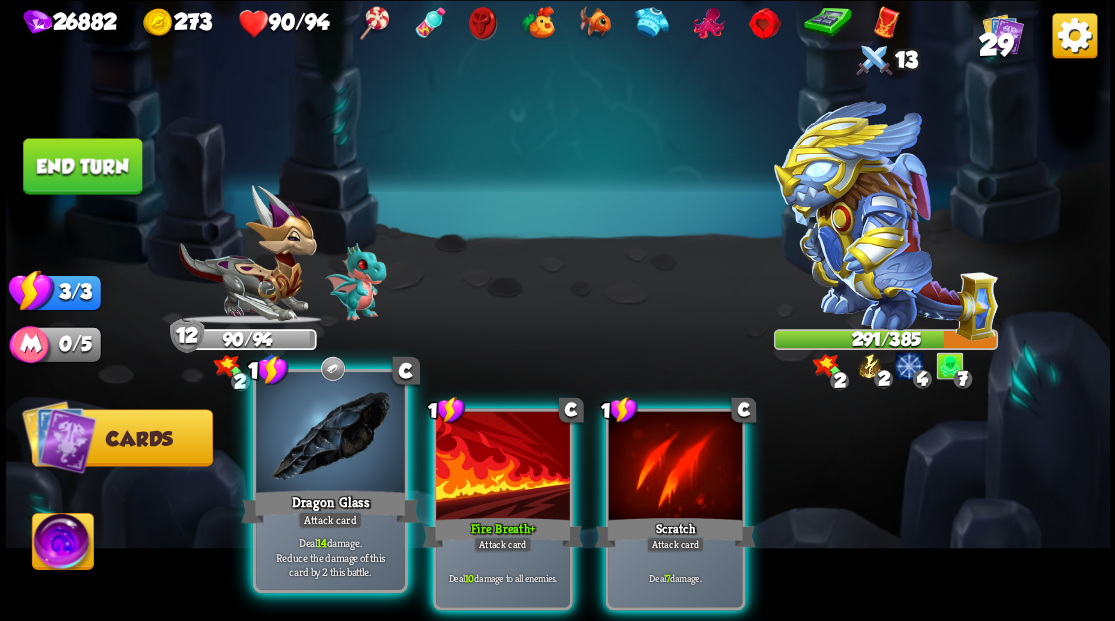 click at bounding box center [330, 434] 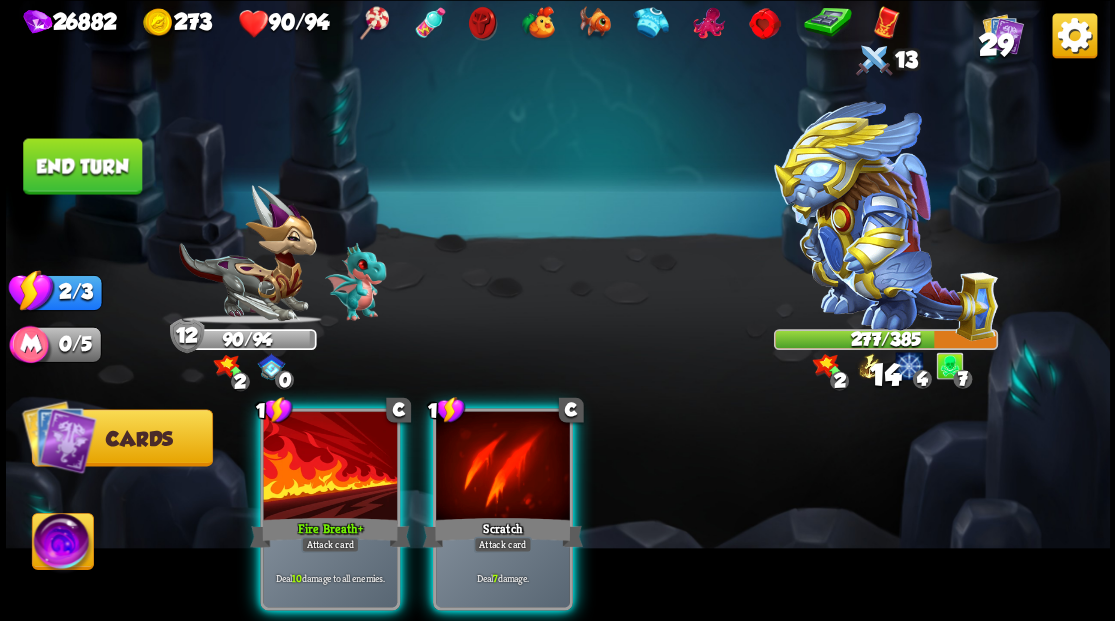 click at bounding box center (330, 467) 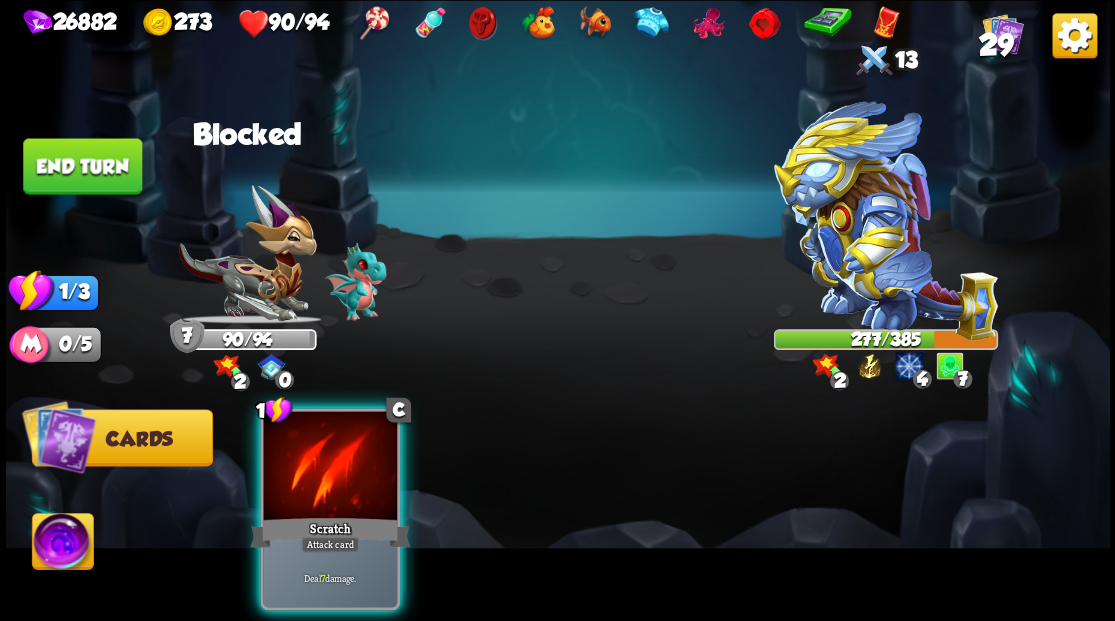click at bounding box center [330, 467] 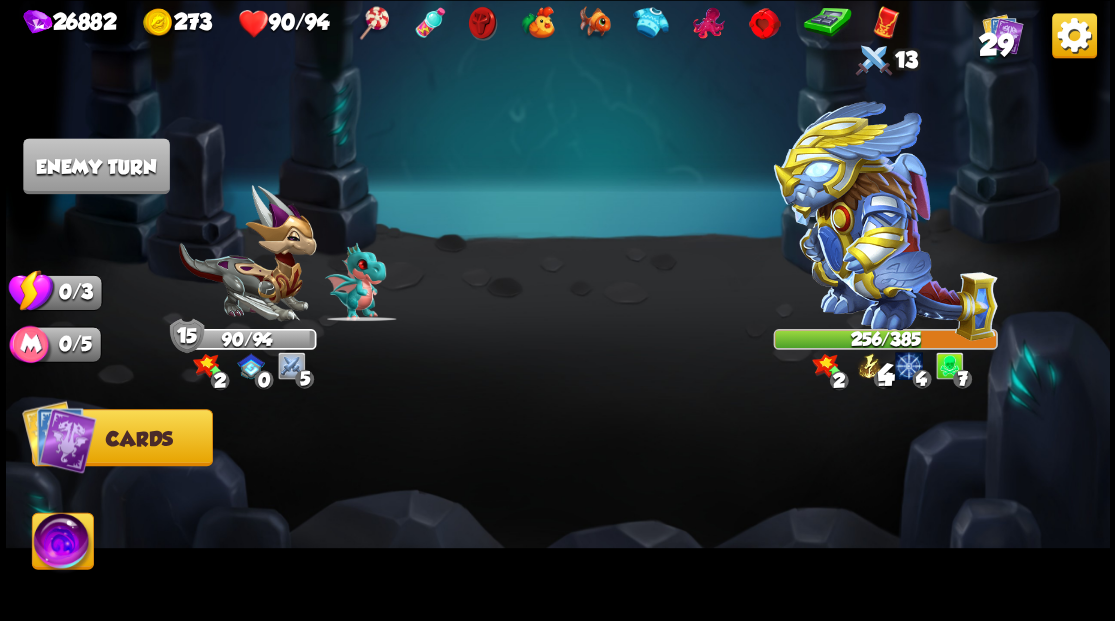 scroll, scrollTop: 0, scrollLeft: 0, axis: both 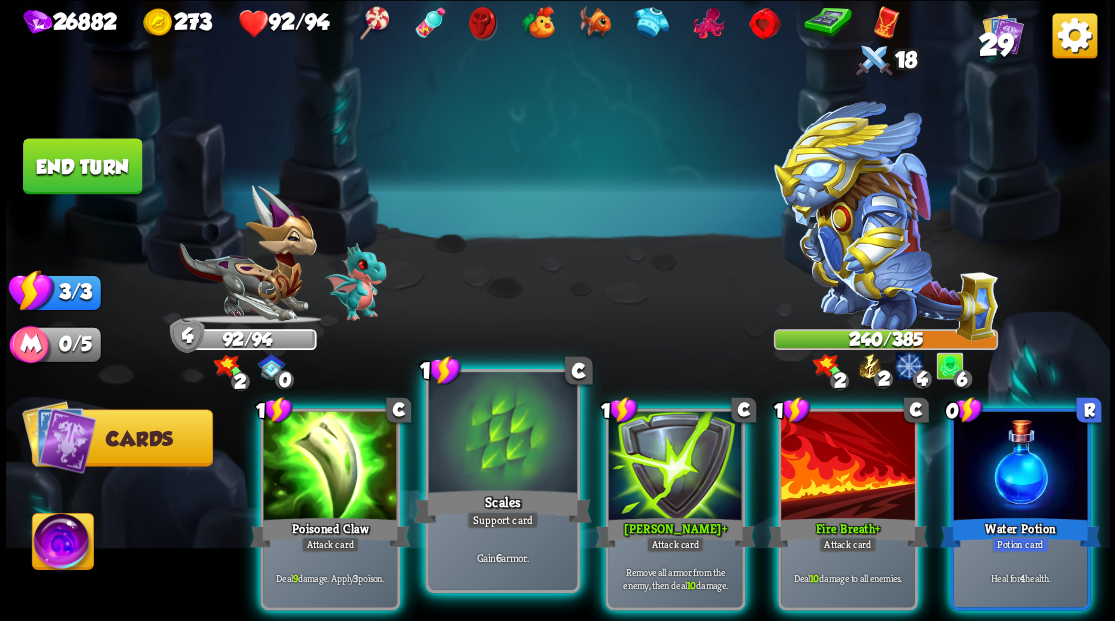 click at bounding box center [502, 434] 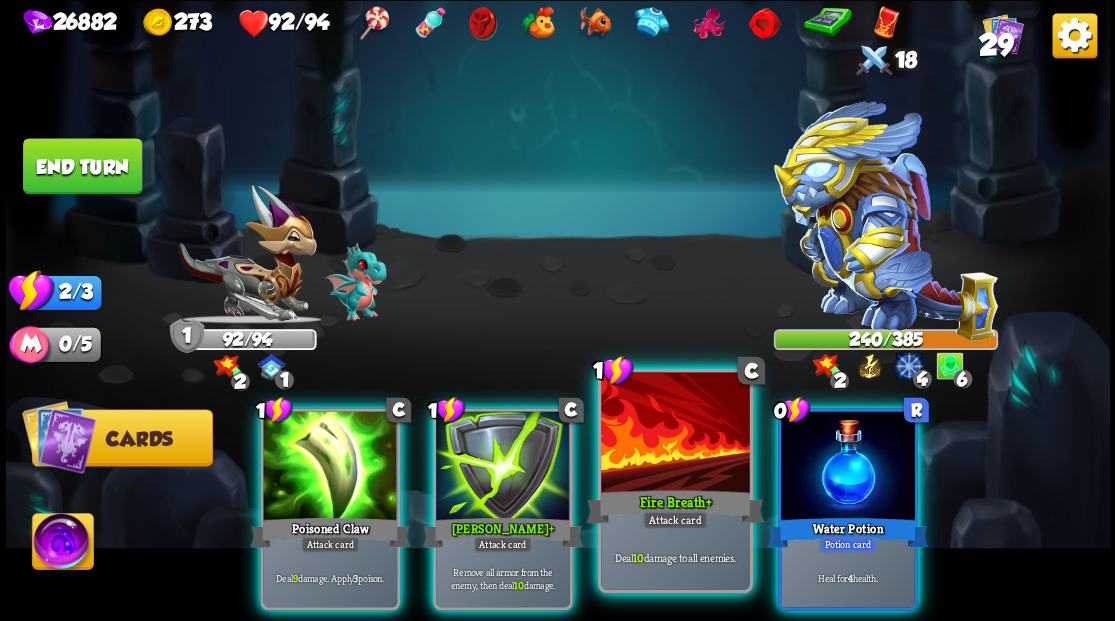 click on "Fire Breath +" at bounding box center [675, 506] 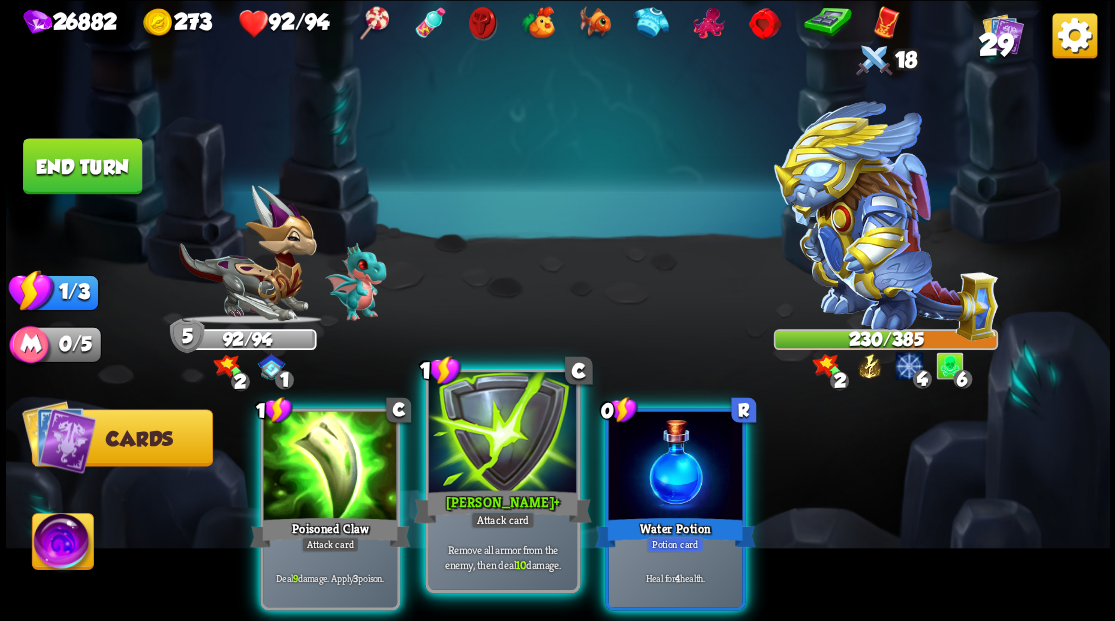 click at bounding box center [502, 434] 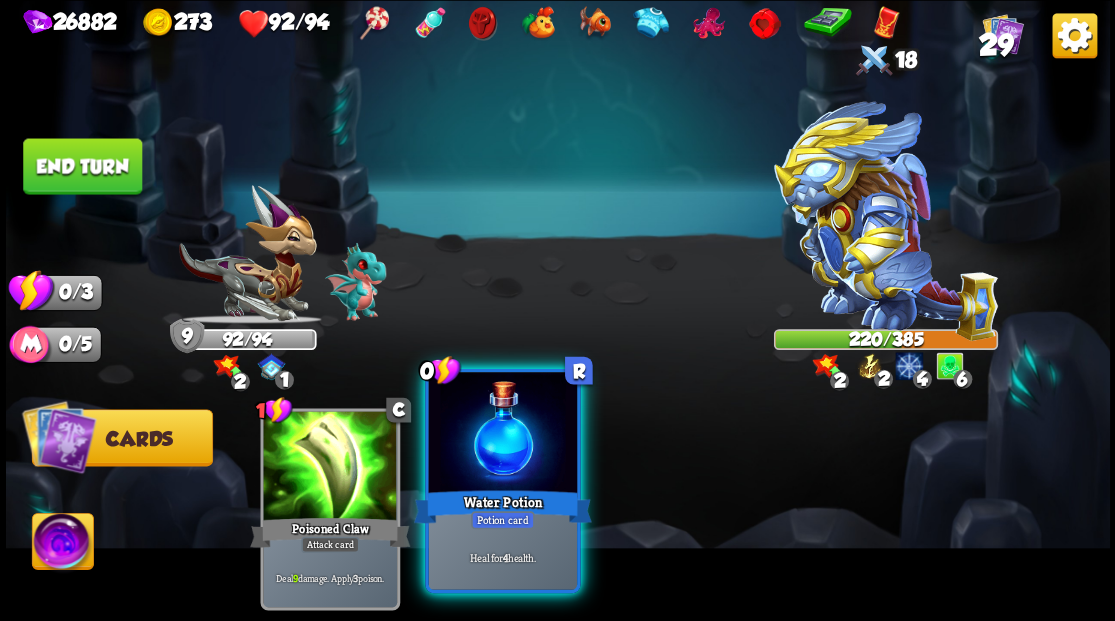 click at bounding box center [502, 434] 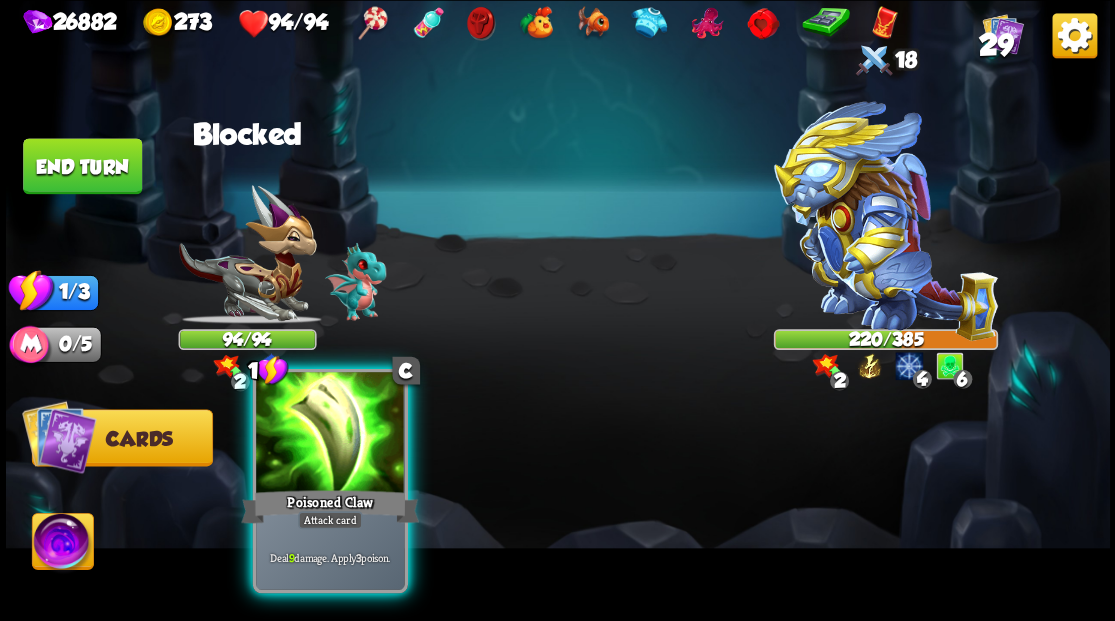 click at bounding box center [330, 434] 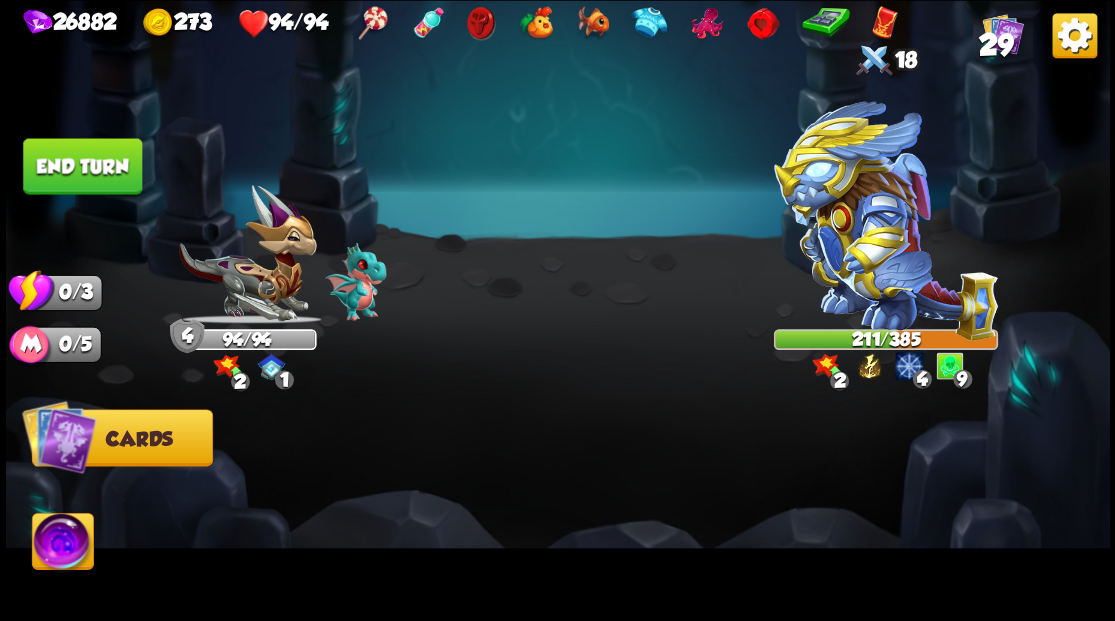 click on "End turn" at bounding box center (82, 166) 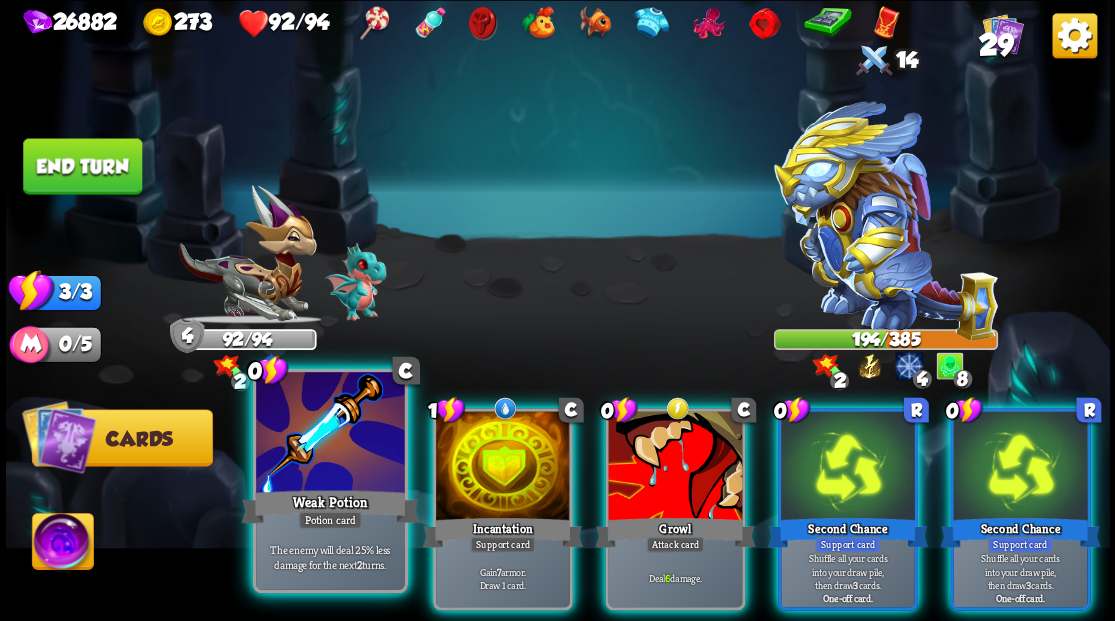 click at bounding box center [330, 434] 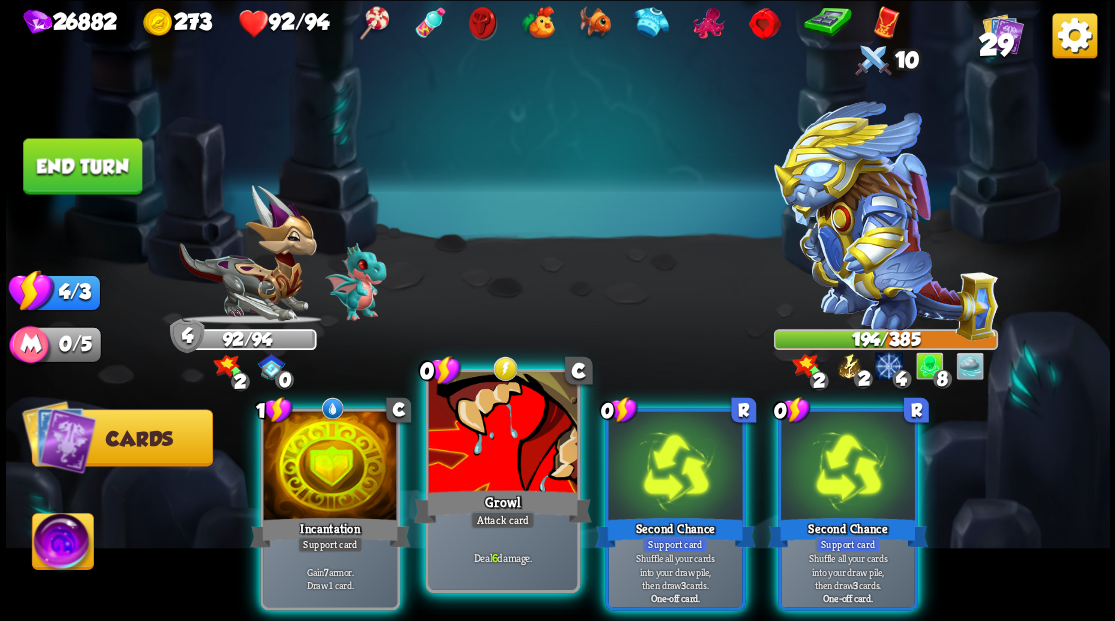 click at bounding box center [502, 434] 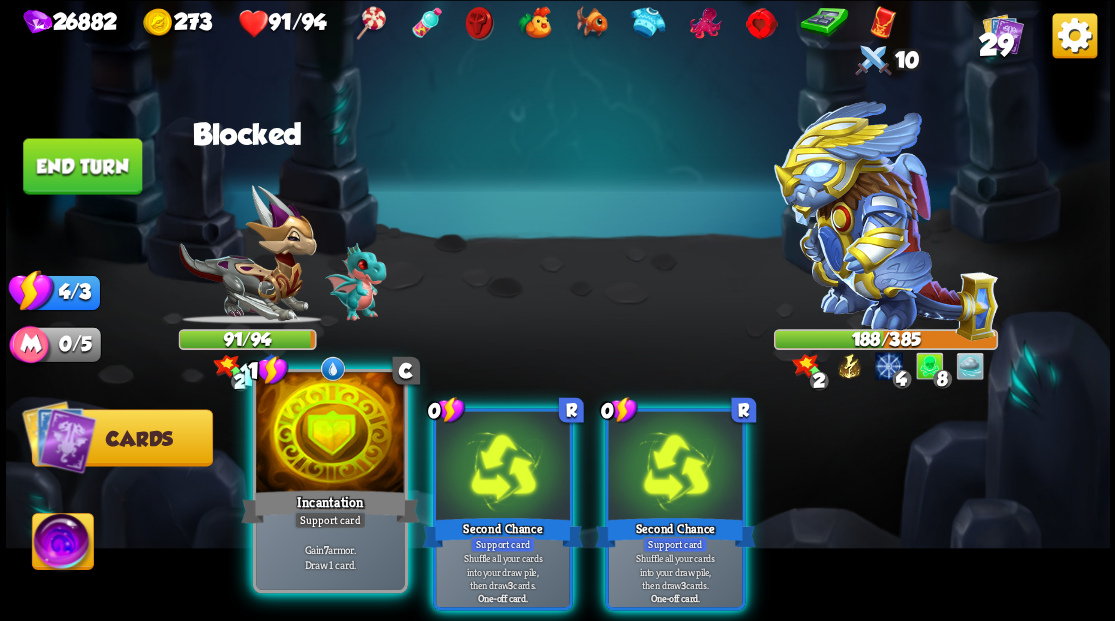click at bounding box center (330, 434) 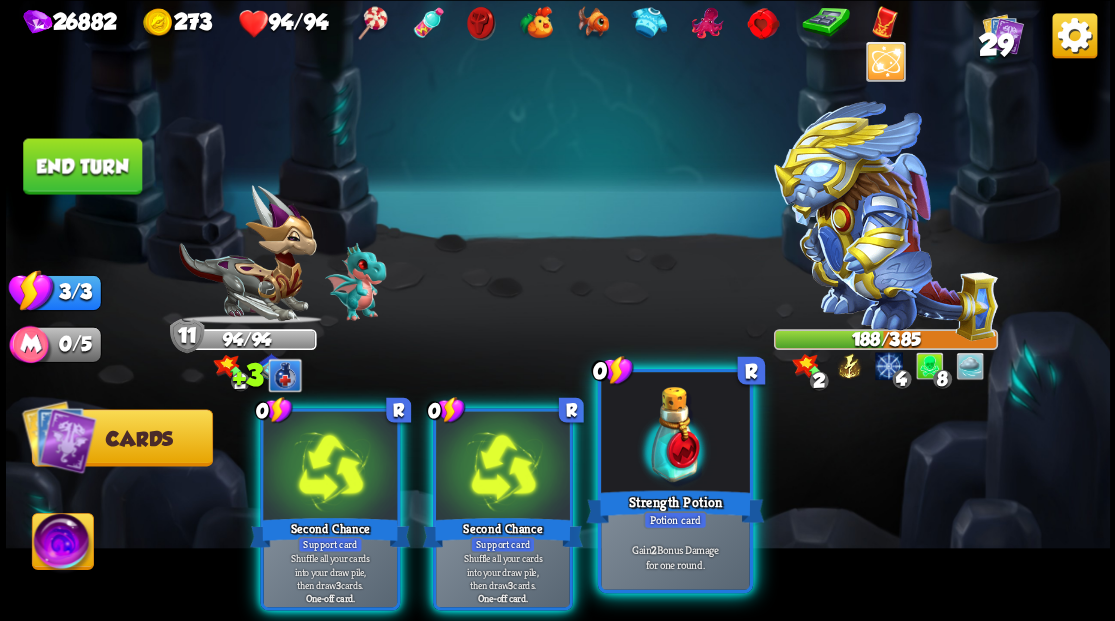click at bounding box center (675, 434) 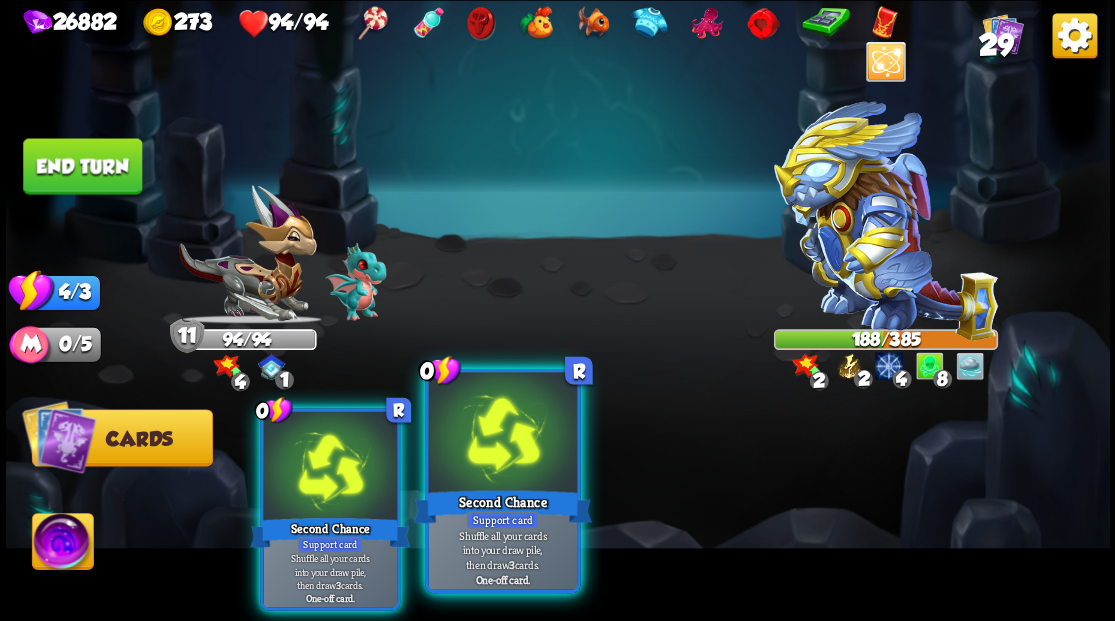 click at bounding box center [502, 434] 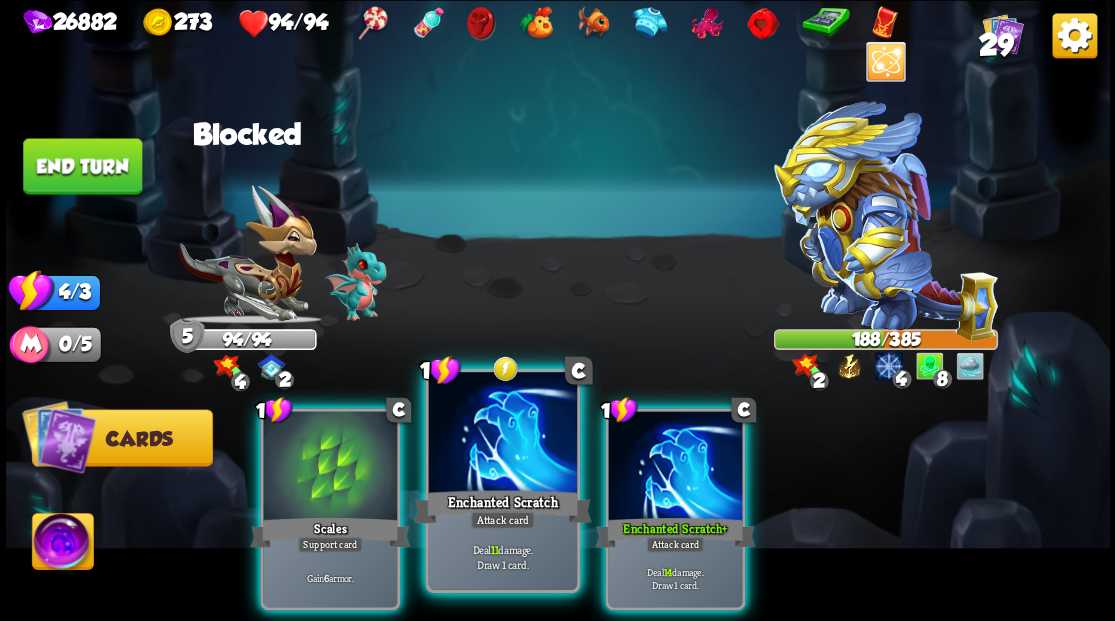 click at bounding box center (502, 434) 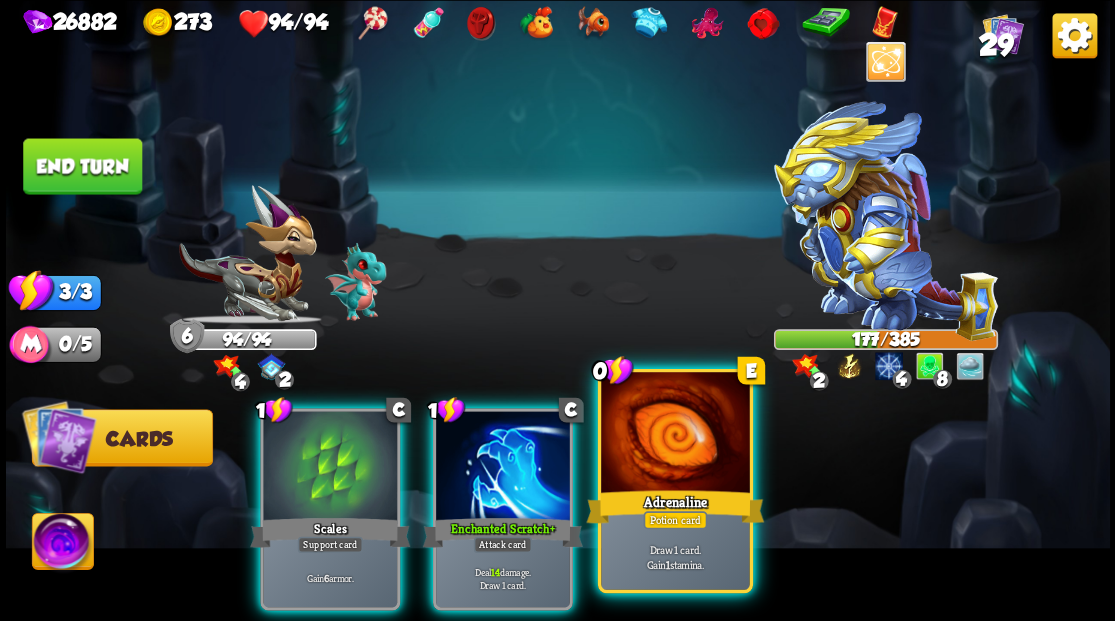 click at bounding box center (675, 434) 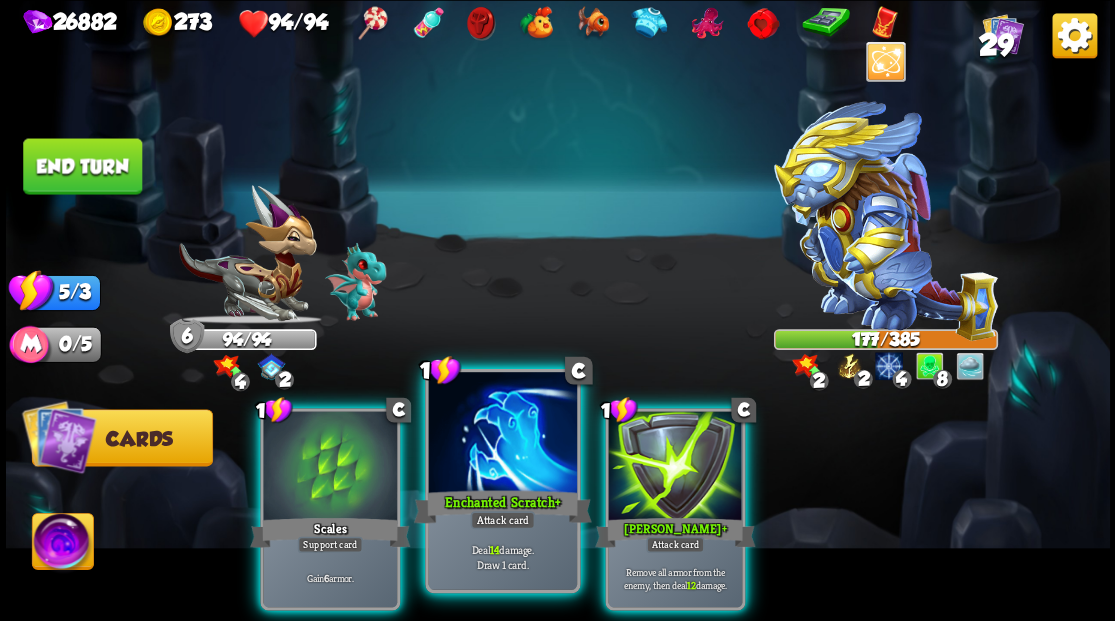 click at bounding box center [502, 434] 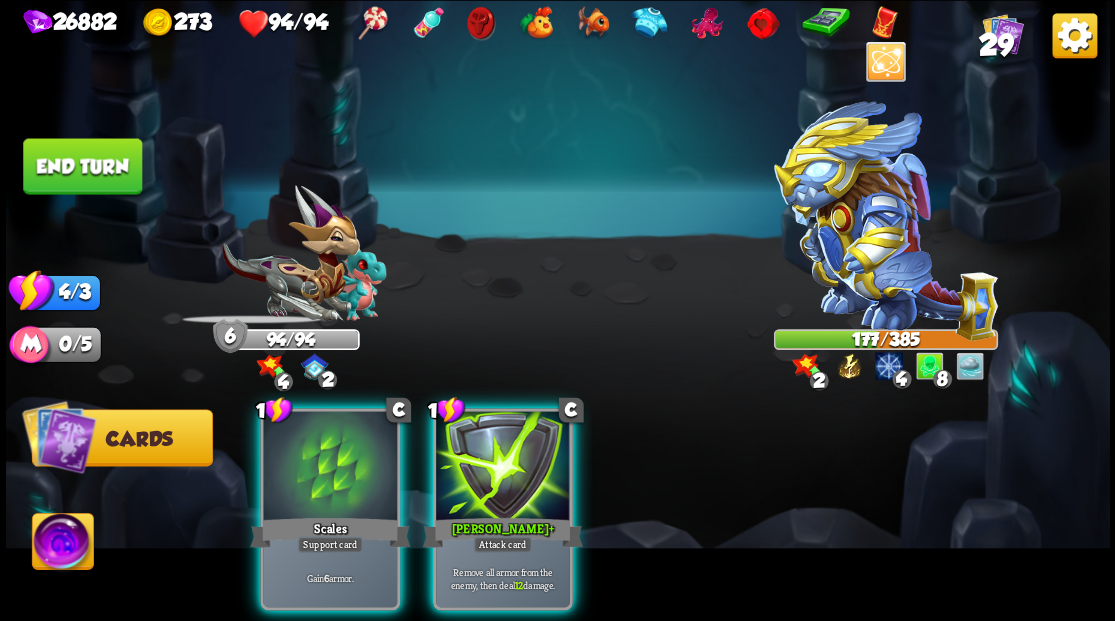 click at bounding box center (503, 467) 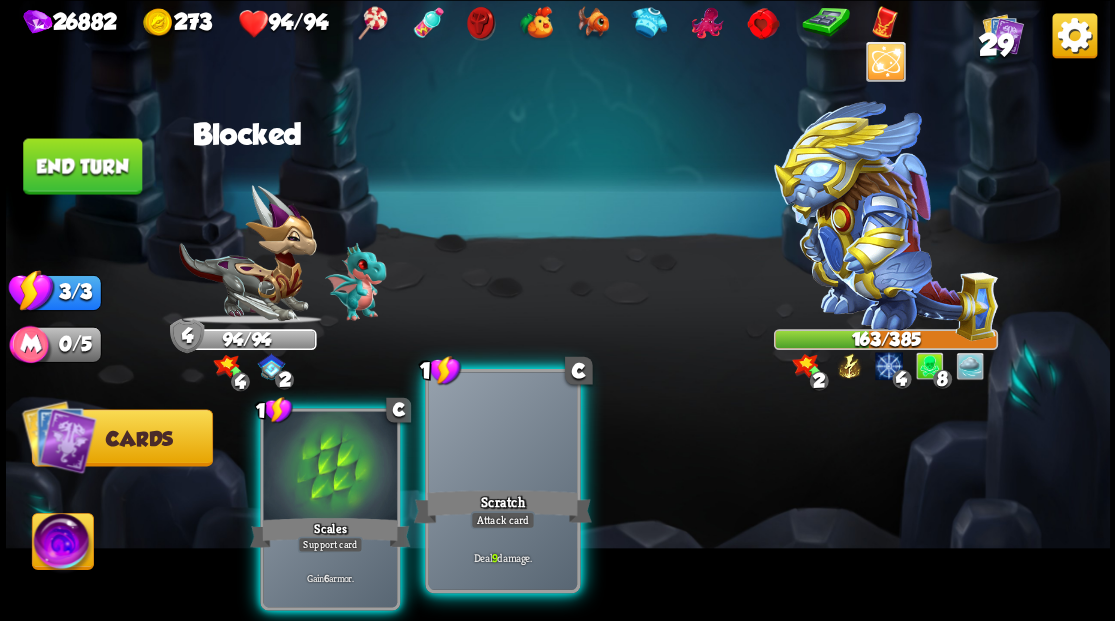 click at bounding box center (502, 434) 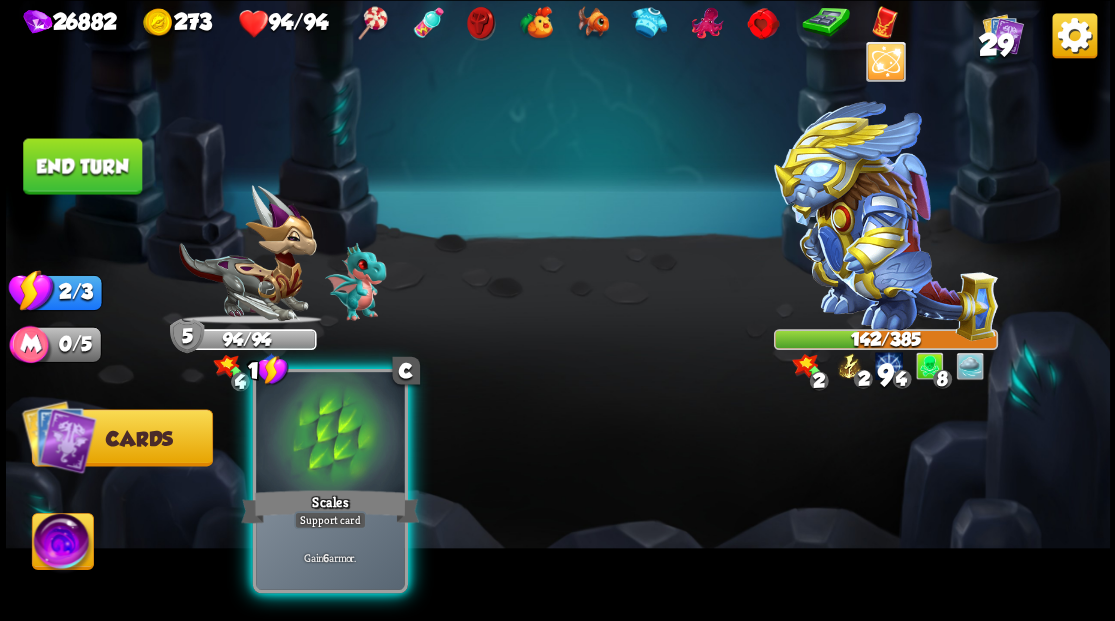 click at bounding box center [330, 434] 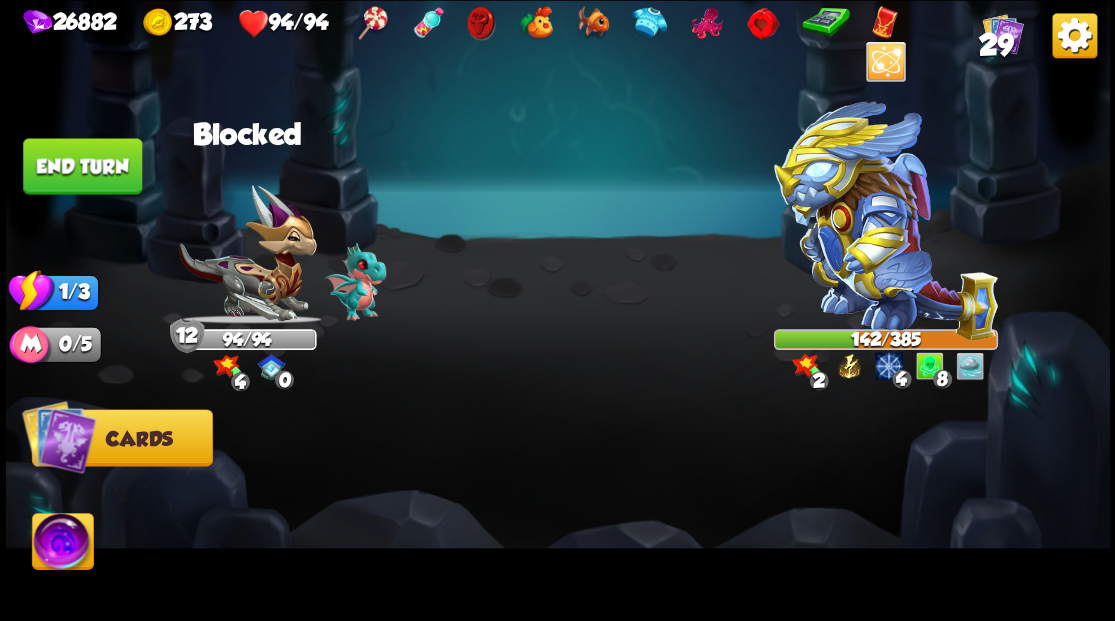 drag, startPoint x: 72, startPoint y: 158, endPoint x: 533, endPoint y: 247, distance: 469.5125 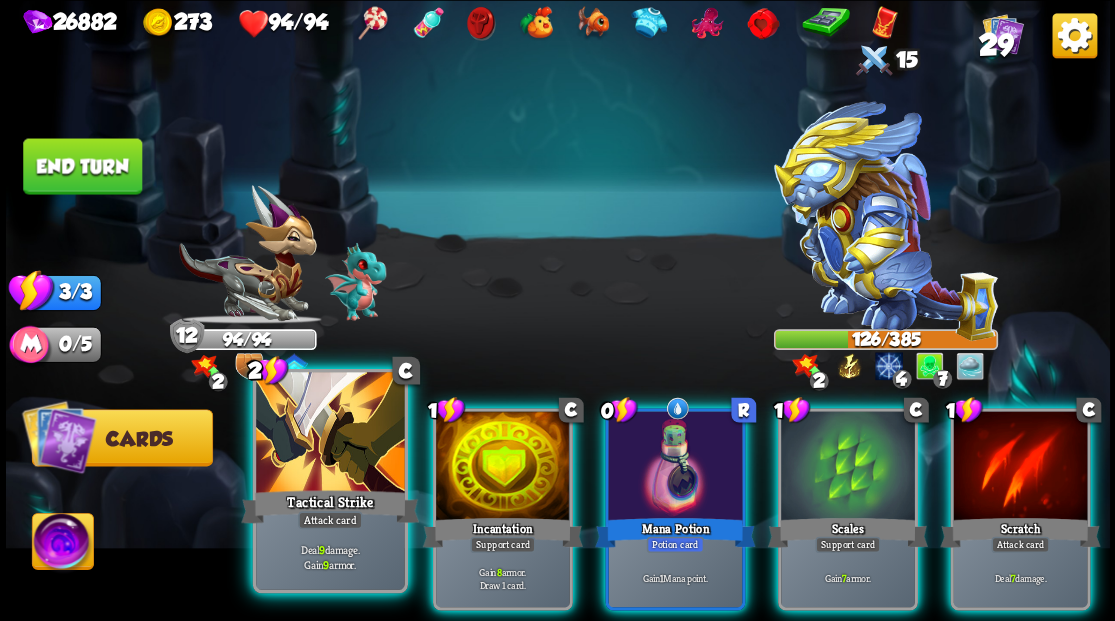click at bounding box center [330, 434] 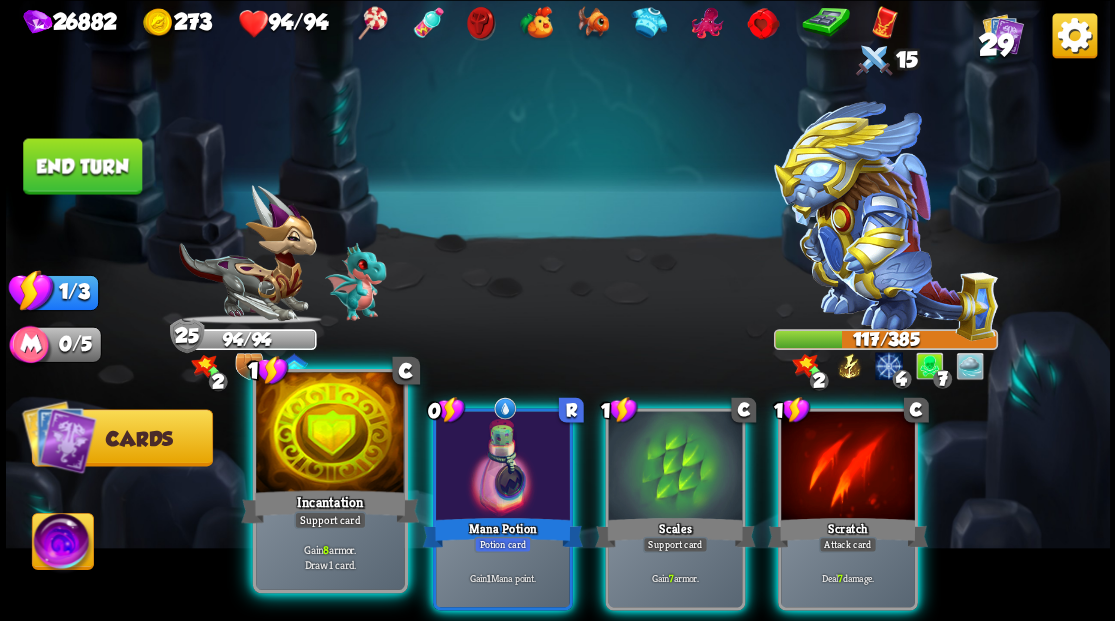 click at bounding box center (330, 434) 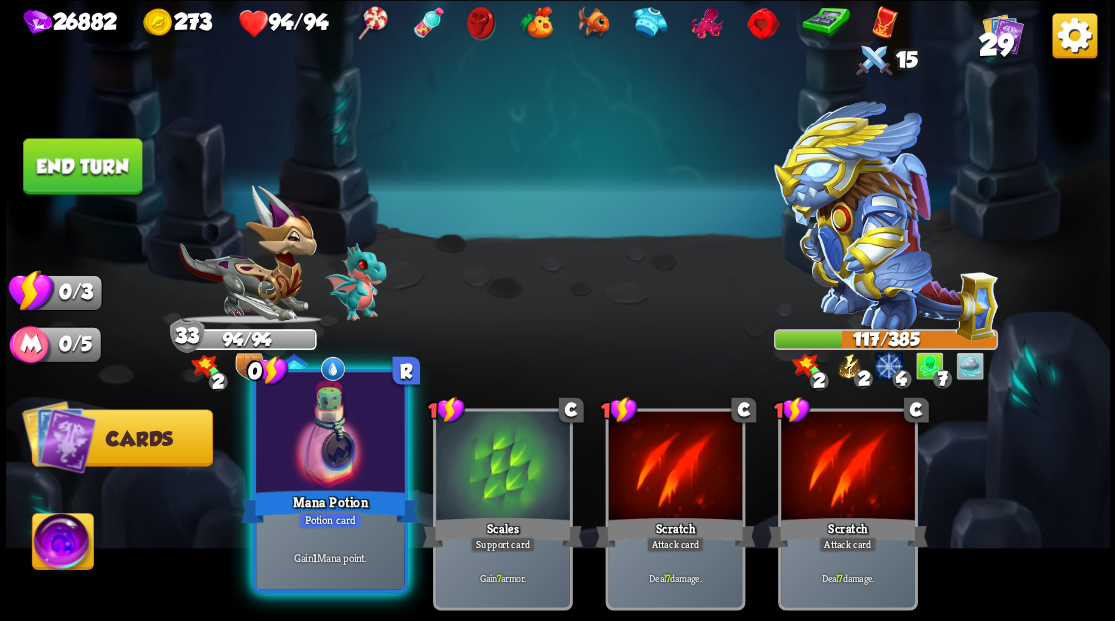 click at bounding box center (330, 434) 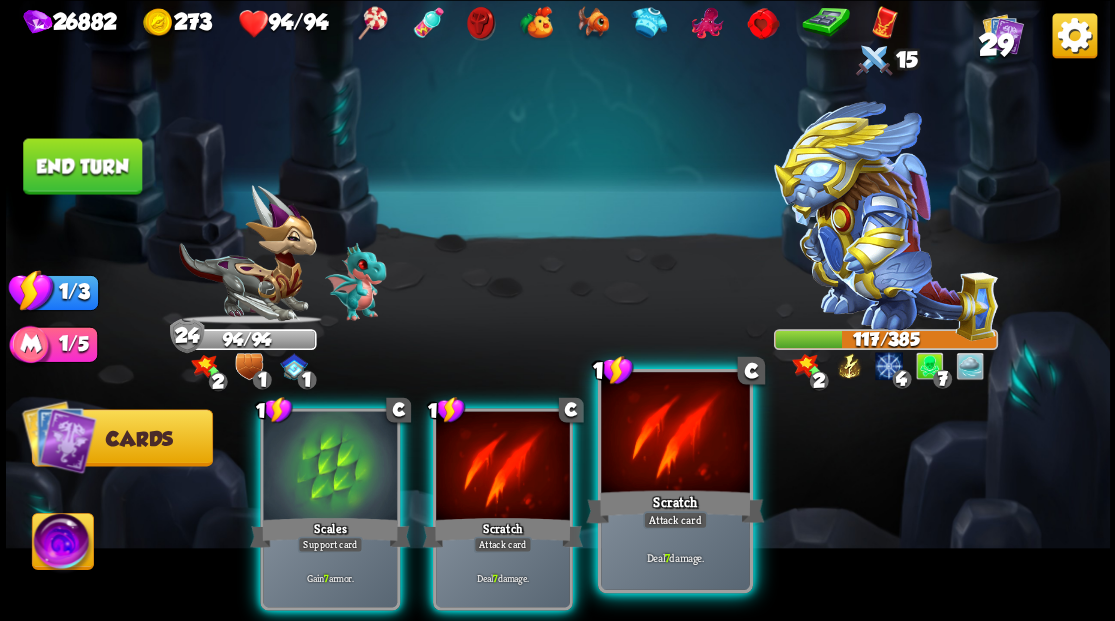 click at bounding box center [675, 434] 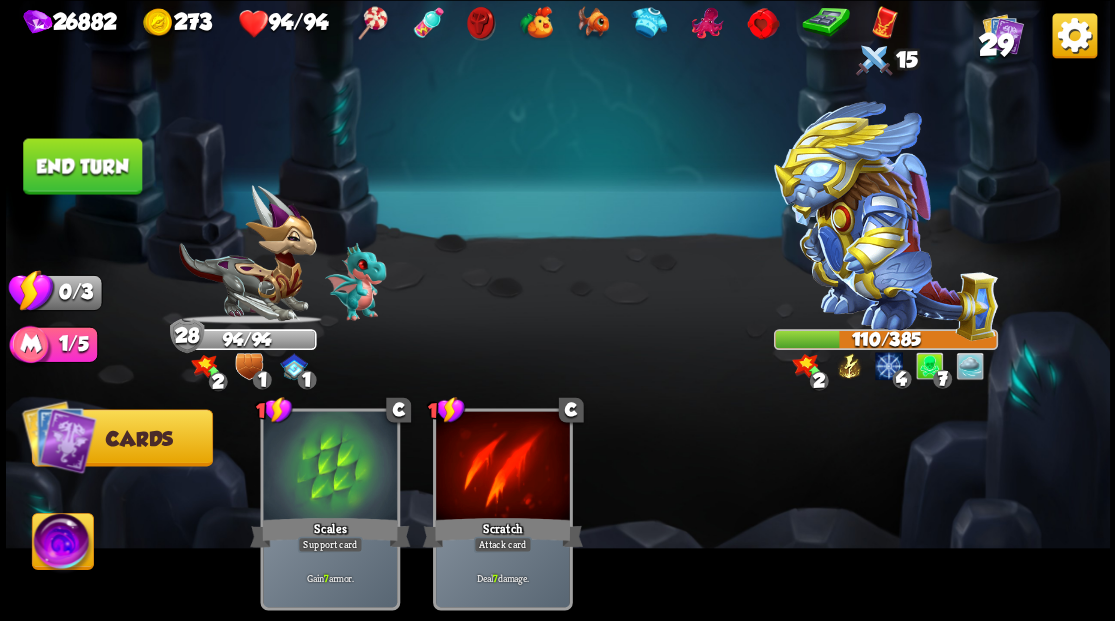 click on "End turn" at bounding box center [82, 166] 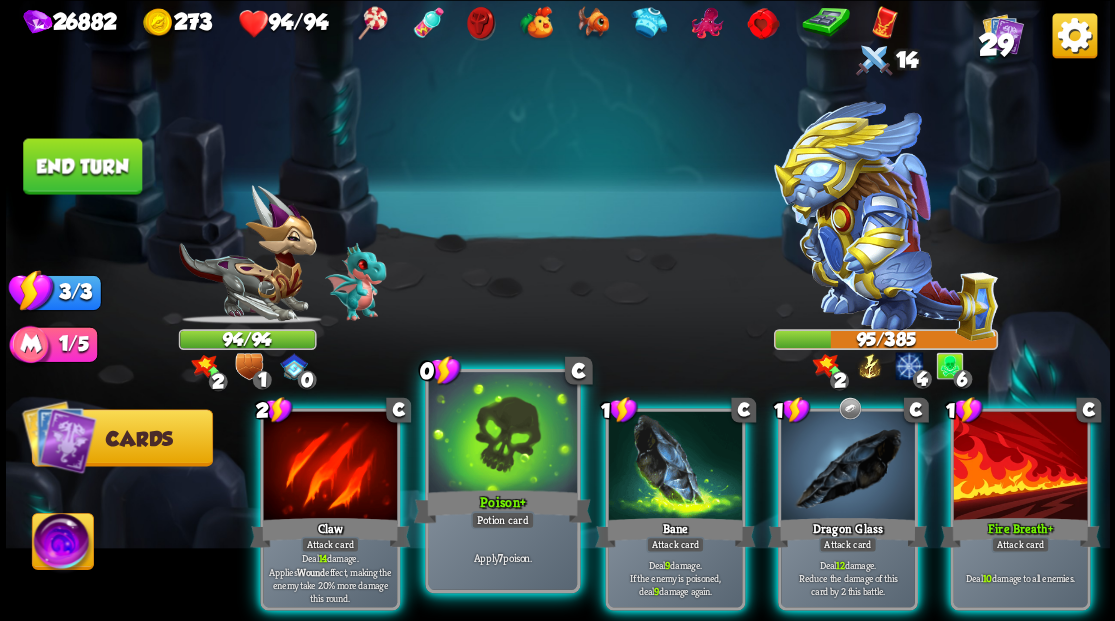 click at bounding box center [502, 434] 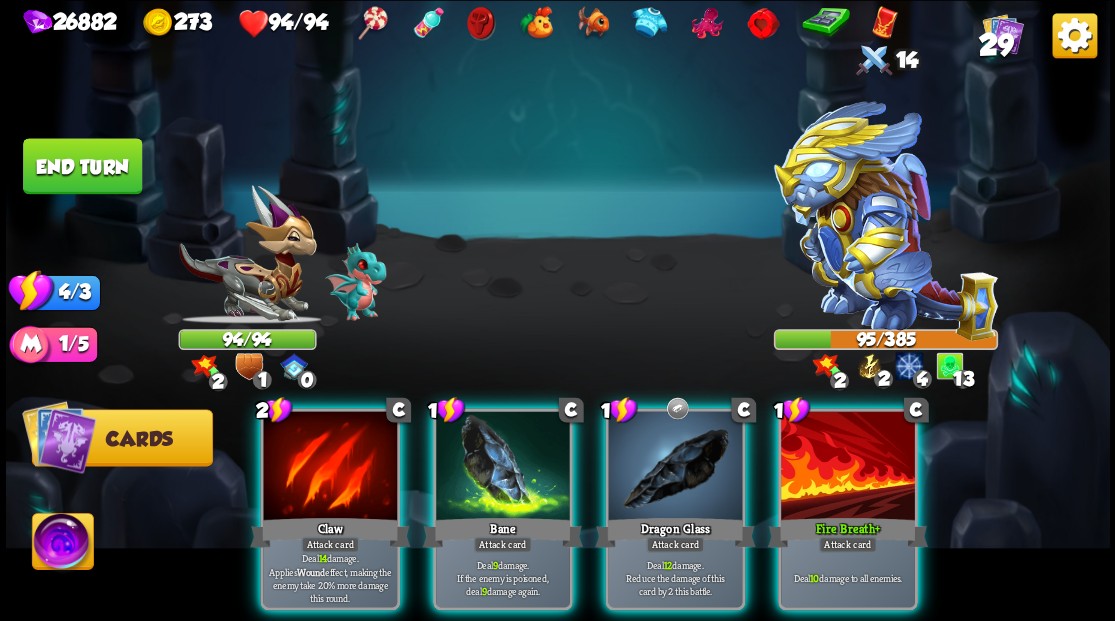 click at bounding box center [503, 467] 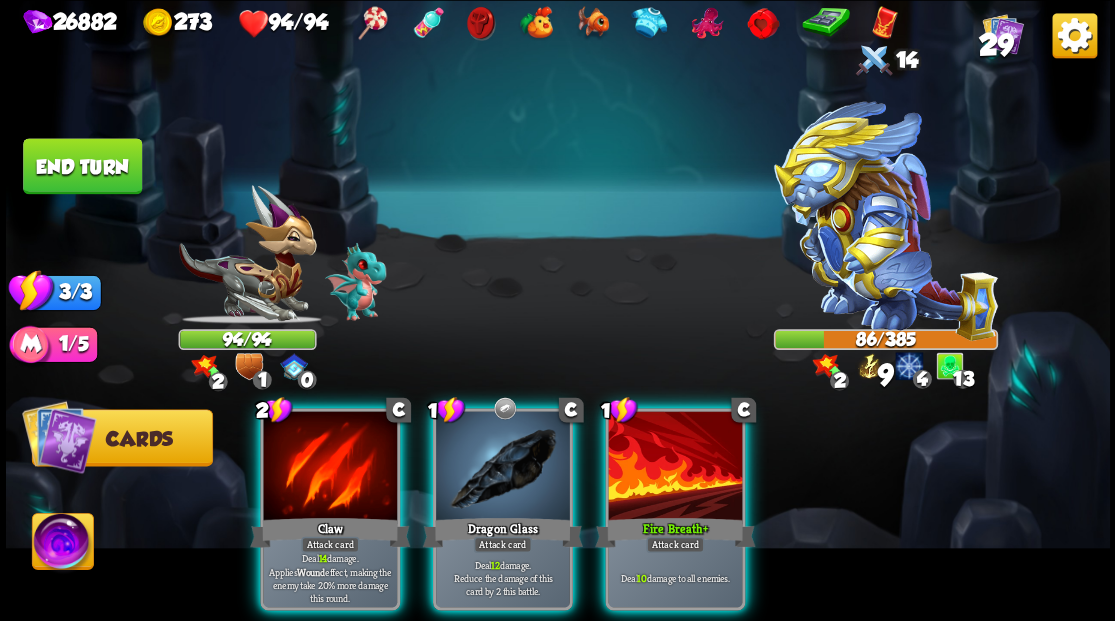 click at bounding box center (503, 467) 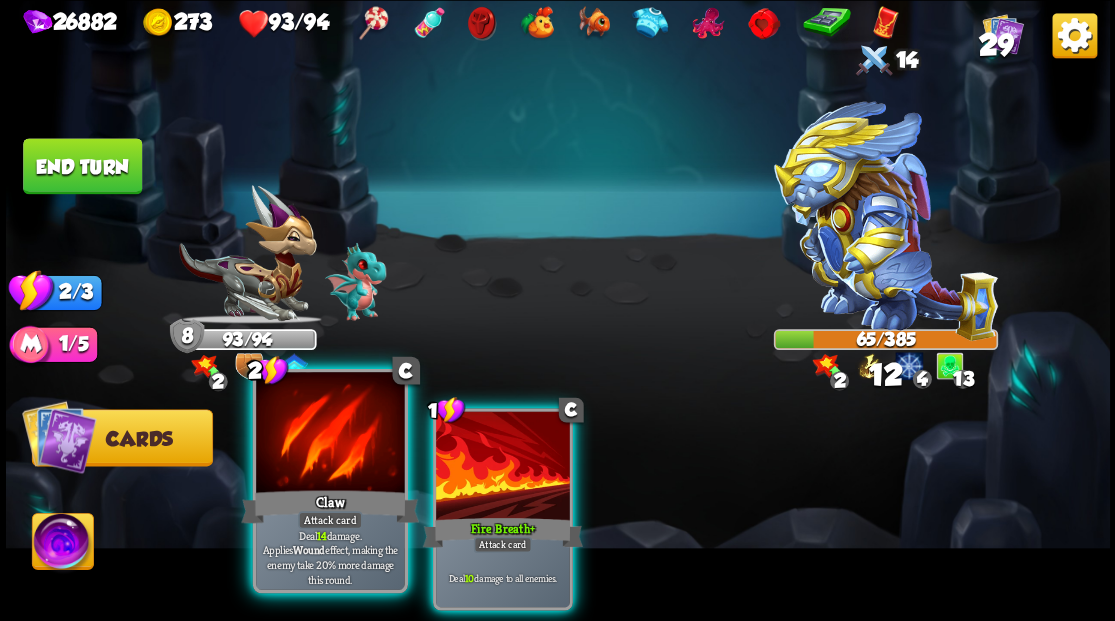 click at bounding box center (330, 434) 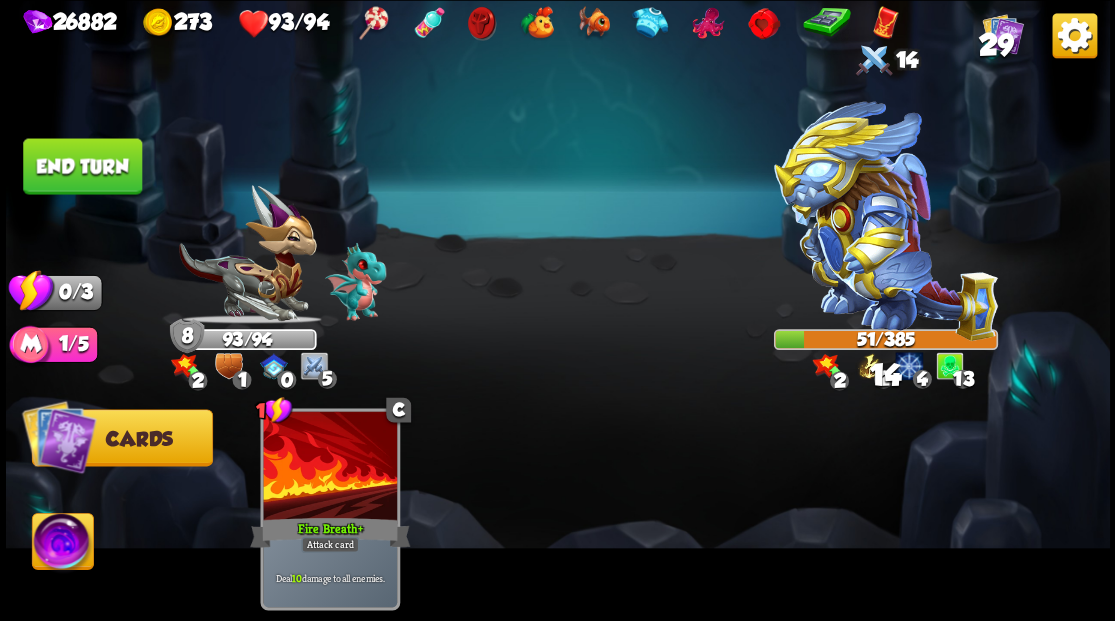 click on "End turn" at bounding box center (82, 166) 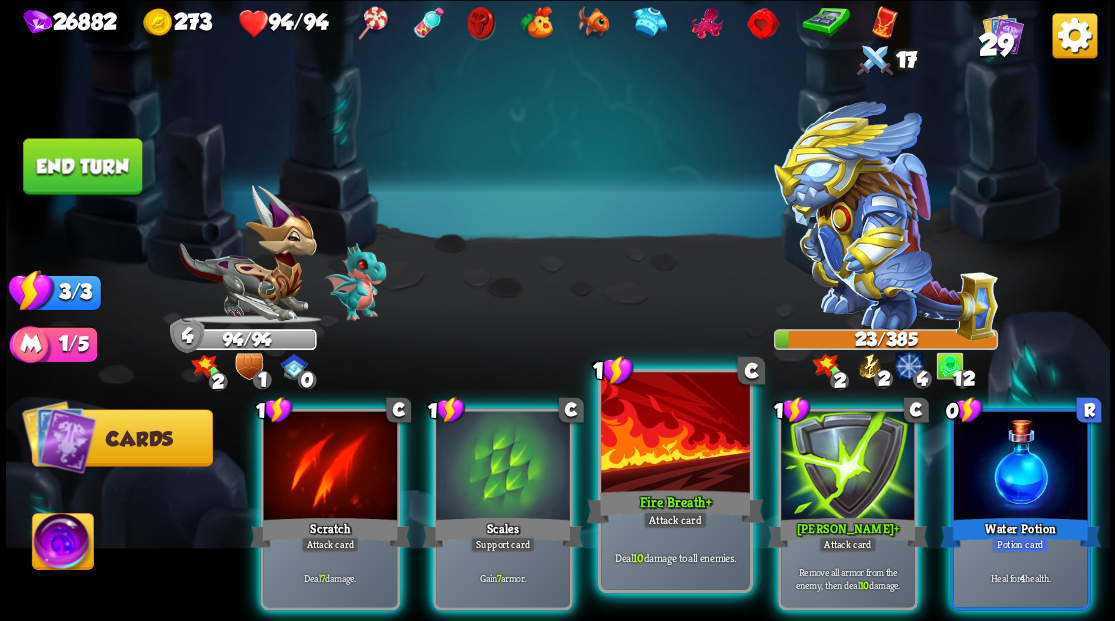 click at bounding box center (675, 434) 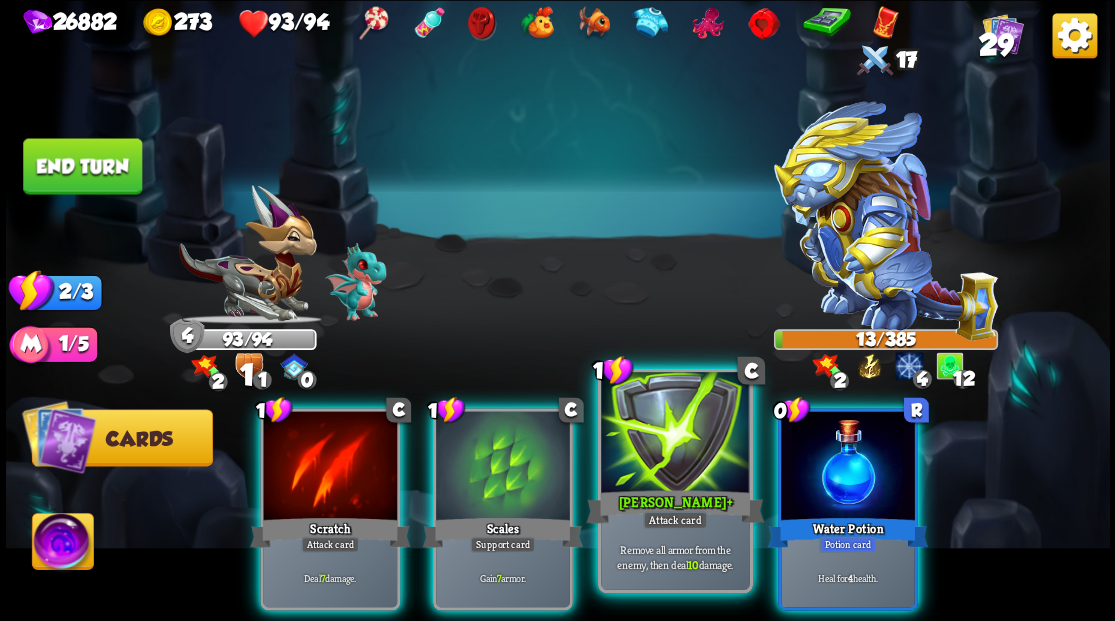click at bounding box center (675, 434) 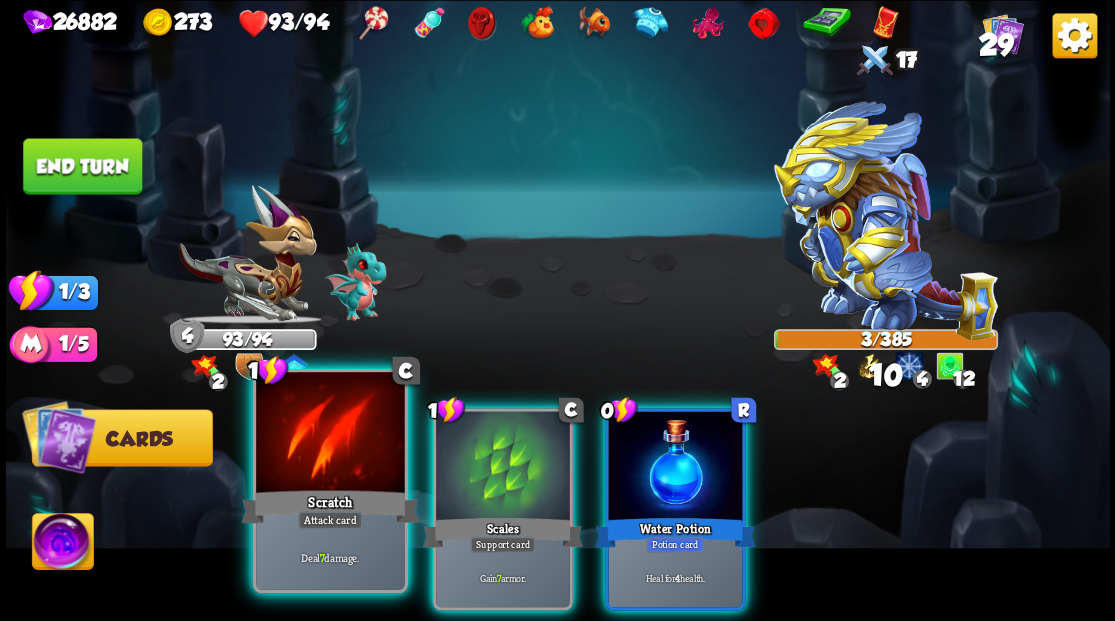 click at bounding box center [330, 434] 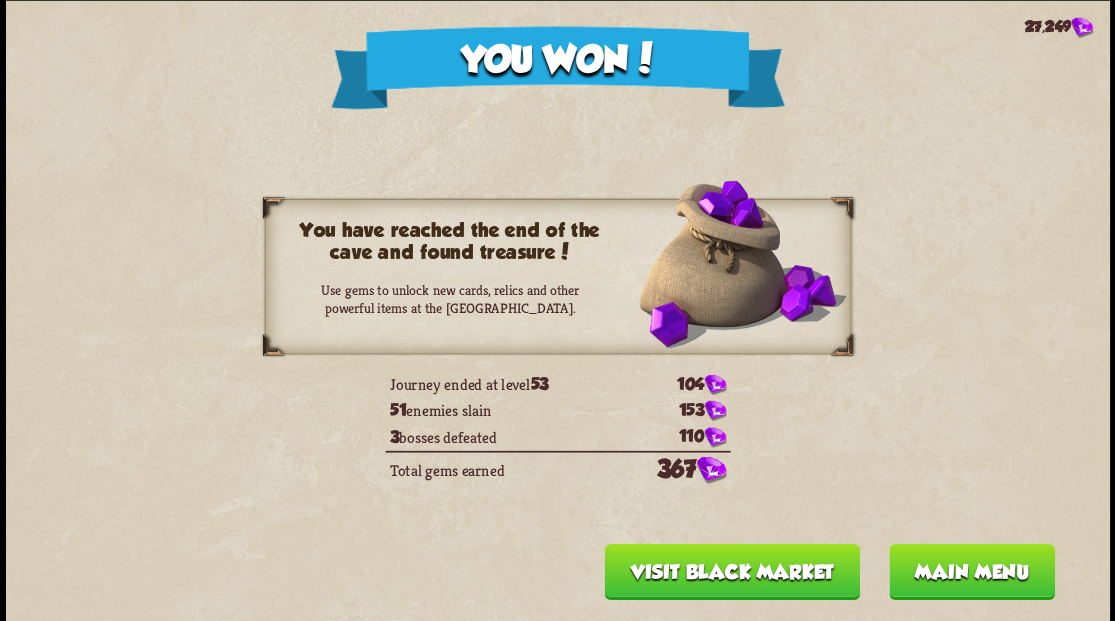 click on "Visit Black Market" at bounding box center (731, 571) 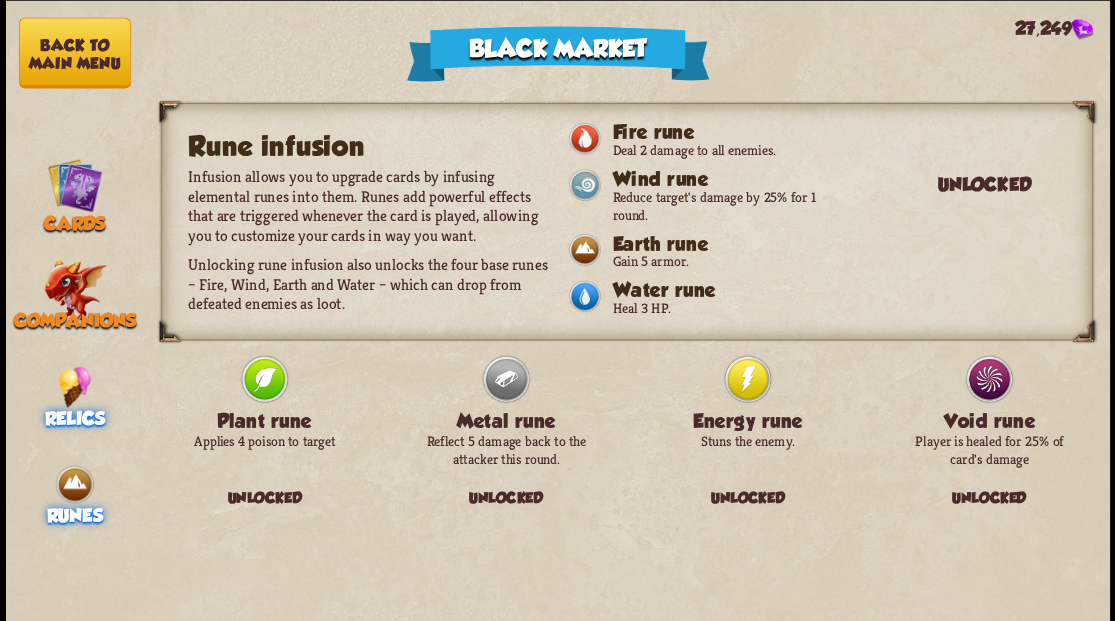 click at bounding box center (74, 386) 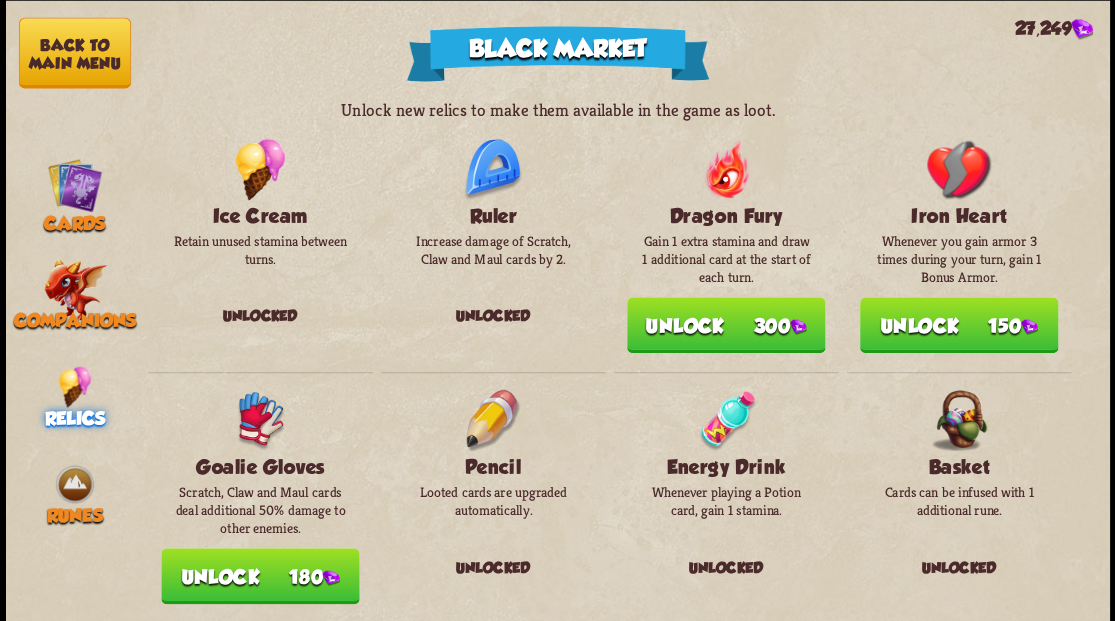 click on "Back to main menu" at bounding box center (74, 52) 